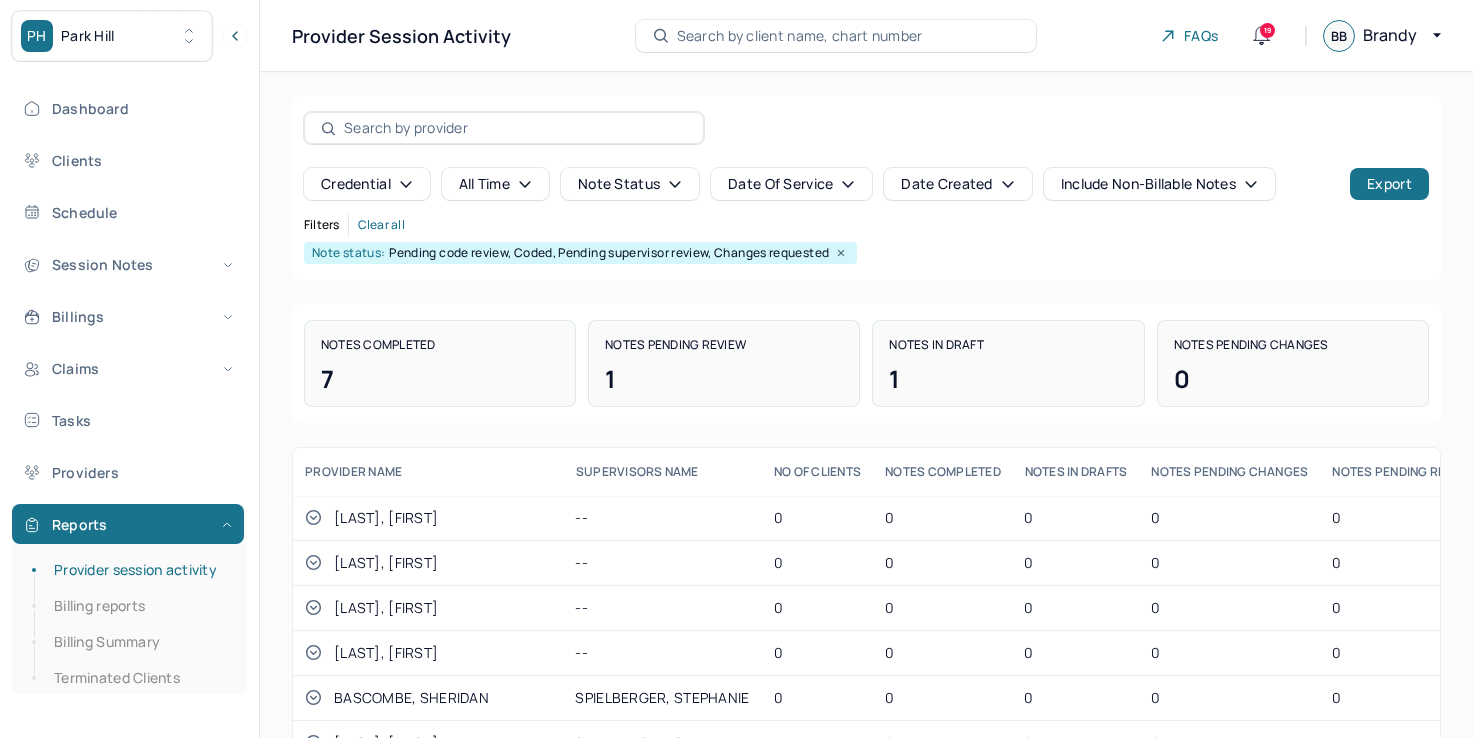 scroll, scrollTop: 0, scrollLeft: 0, axis: both 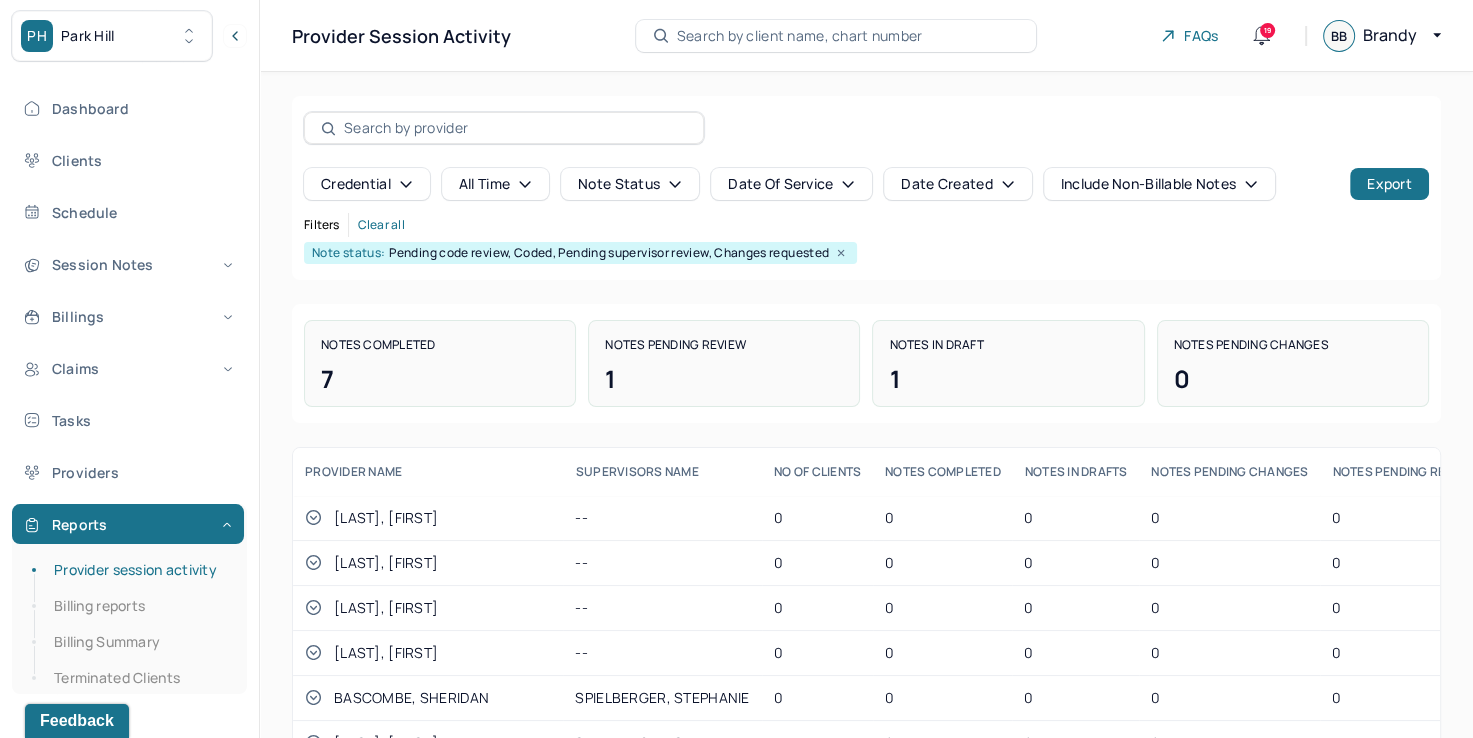 click at bounding box center (158, 36) 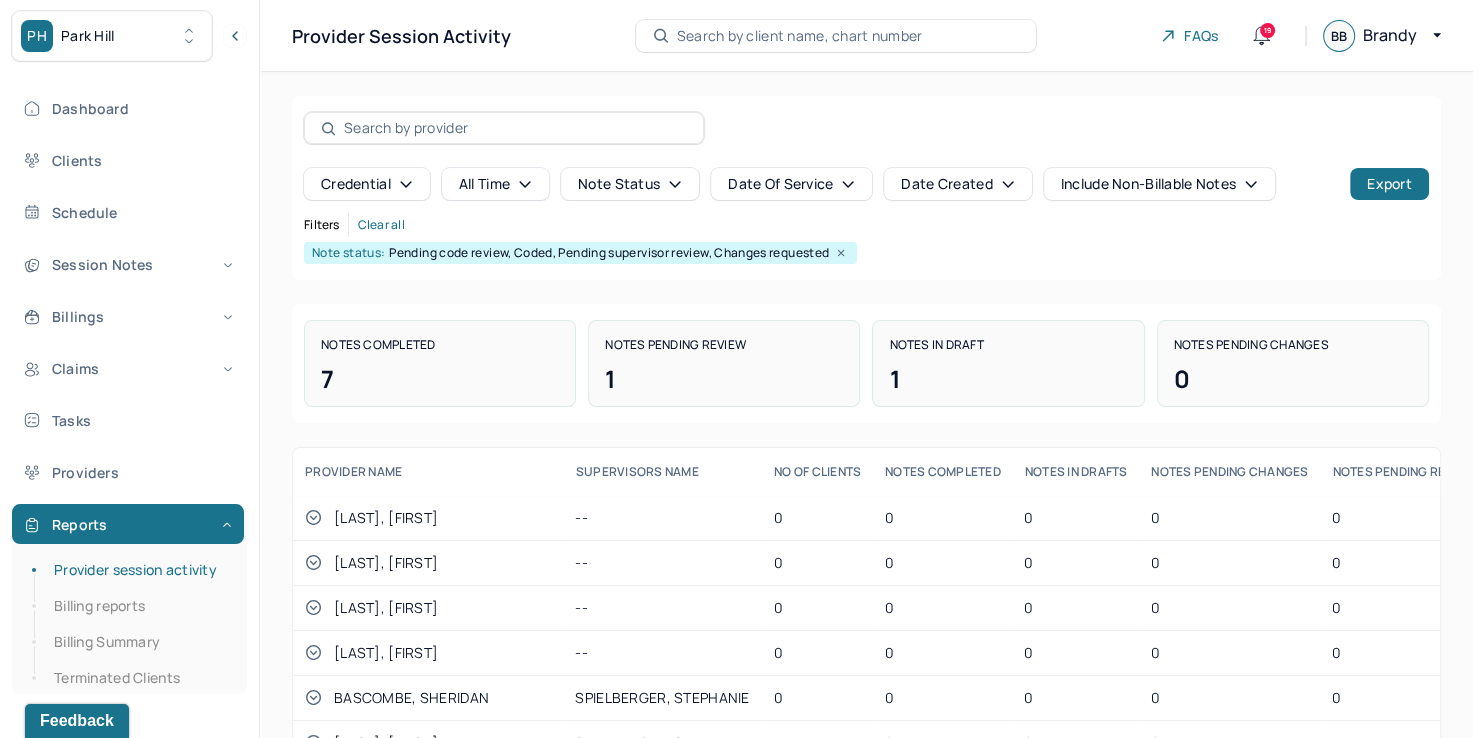click on "PH Park Hill" at bounding box center [112, 36] 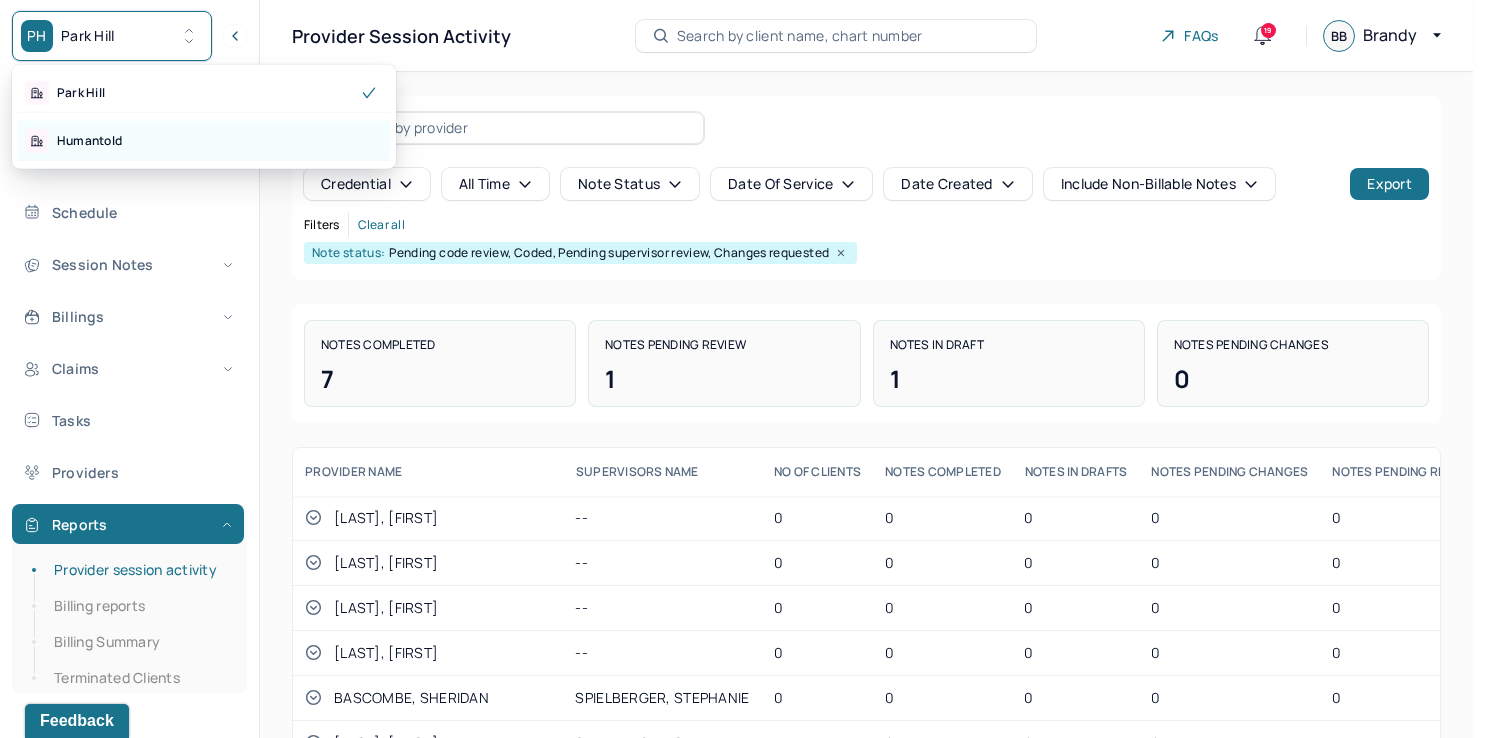 click on "Humantold" at bounding box center (204, 141) 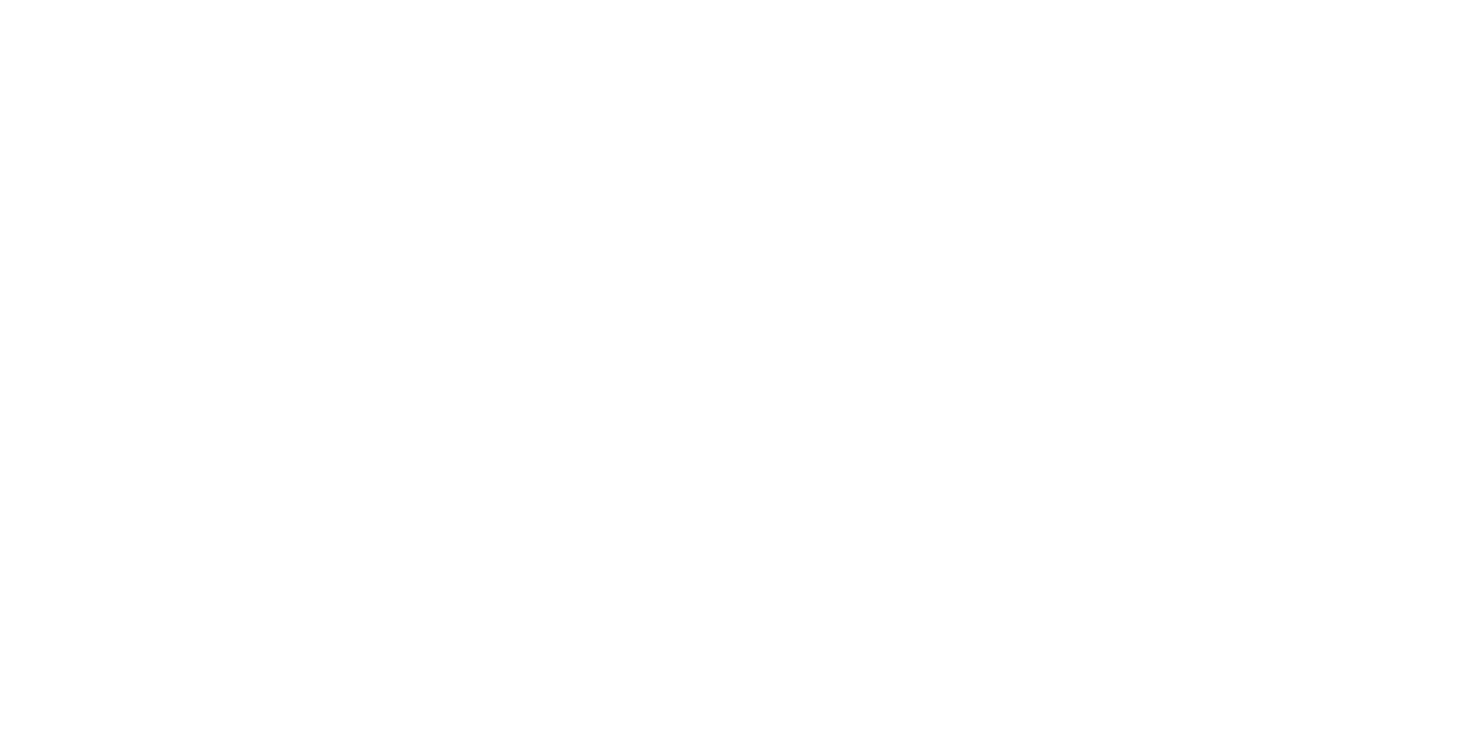 scroll, scrollTop: 0, scrollLeft: 0, axis: both 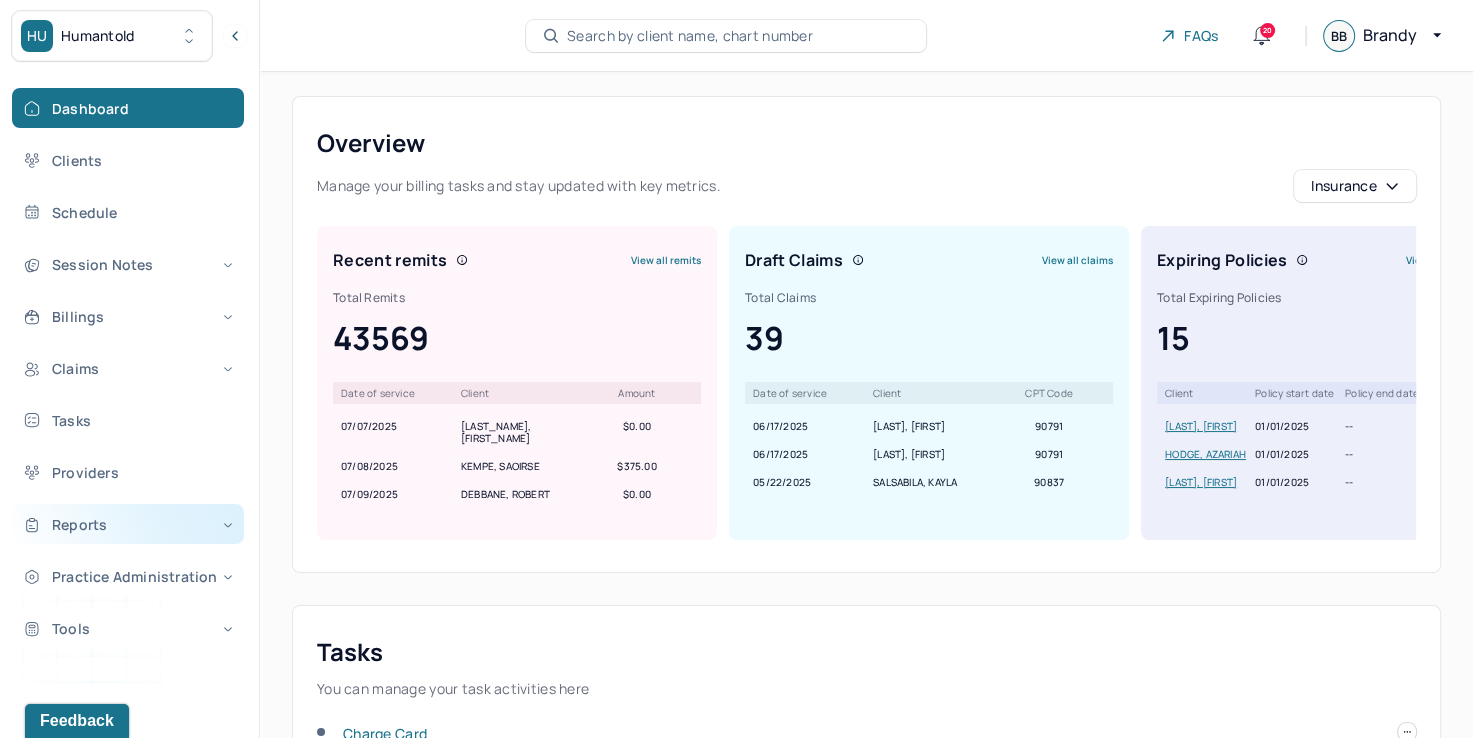 click on "Reports" at bounding box center [128, 524] 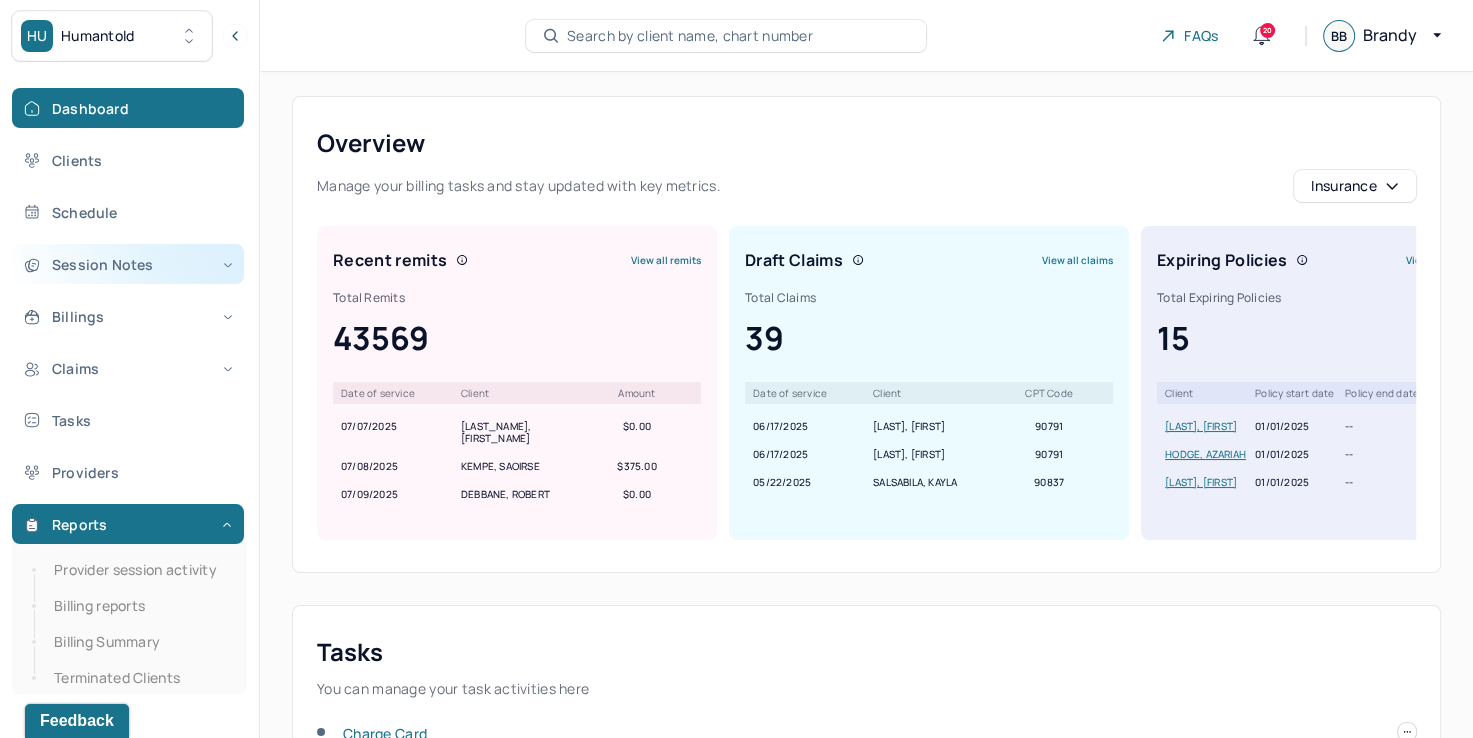 click on "Session Notes" at bounding box center (128, 264) 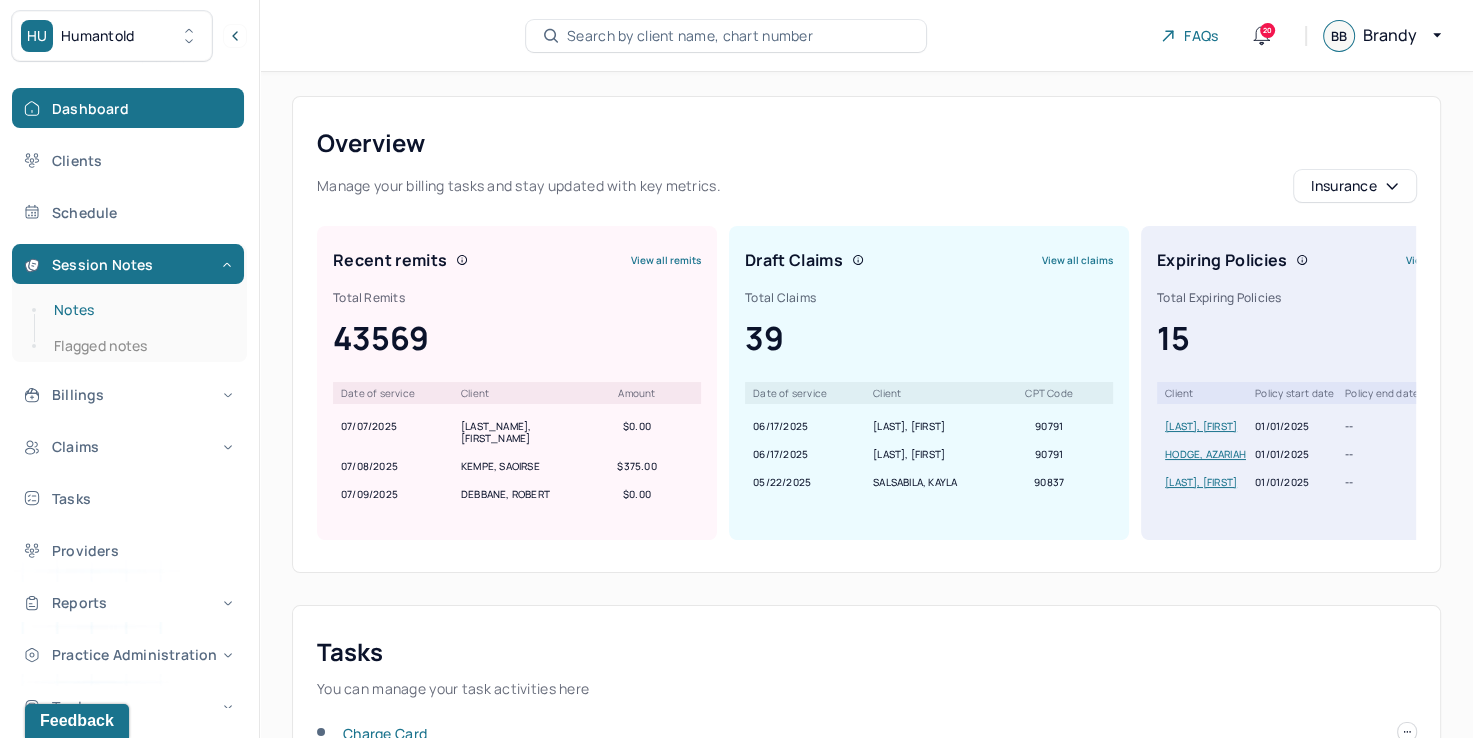 click on "Notes" at bounding box center (139, 310) 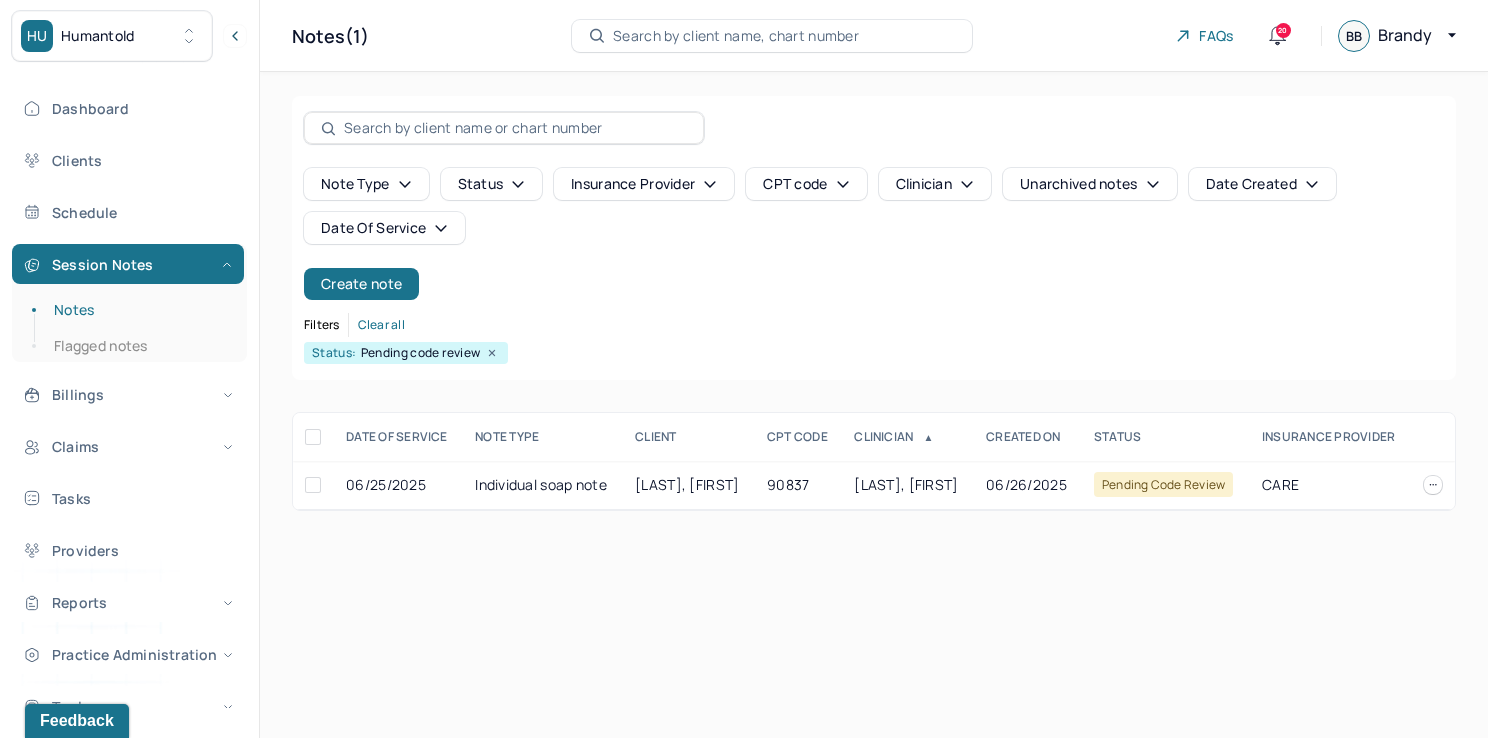 click on "Date Of Service" at bounding box center (384, 228) 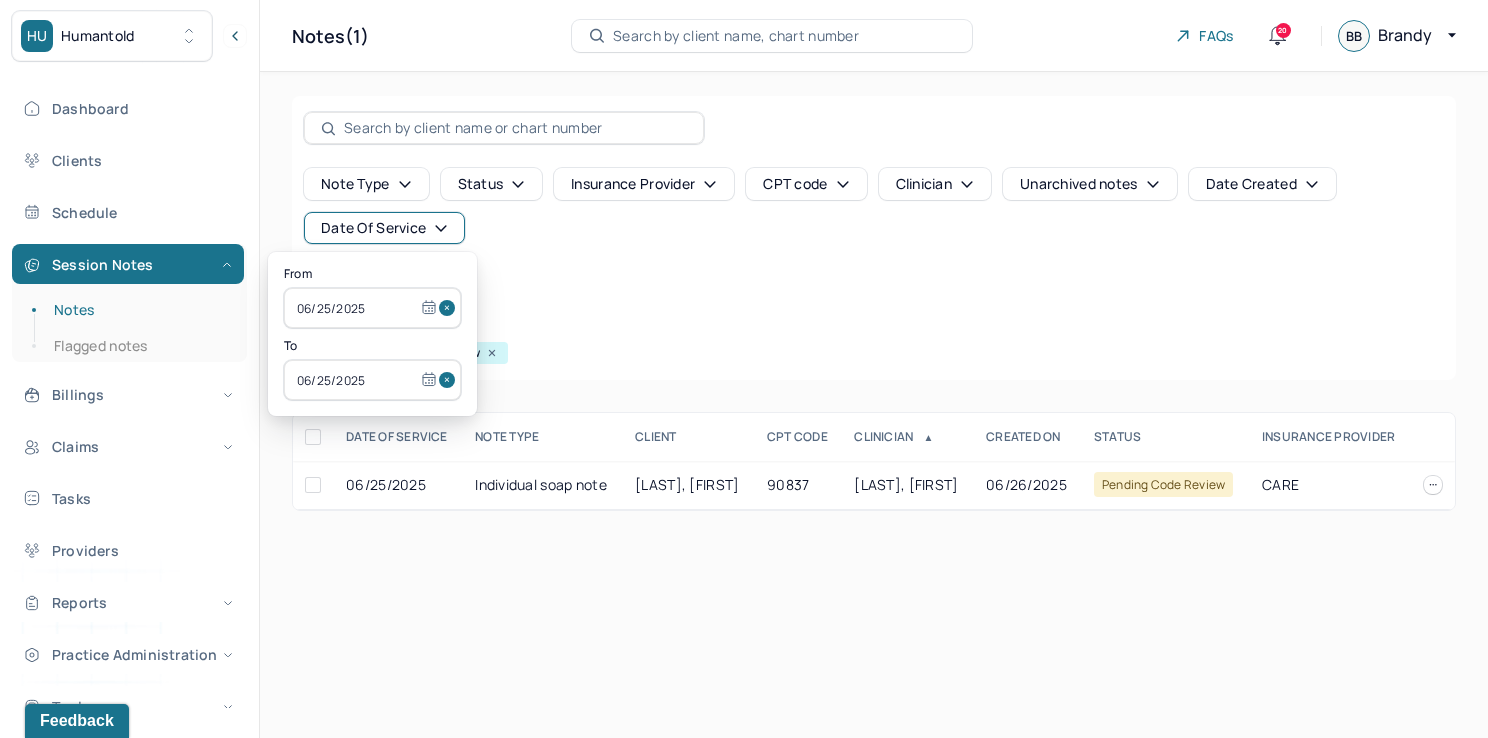 click at bounding box center [450, 308] 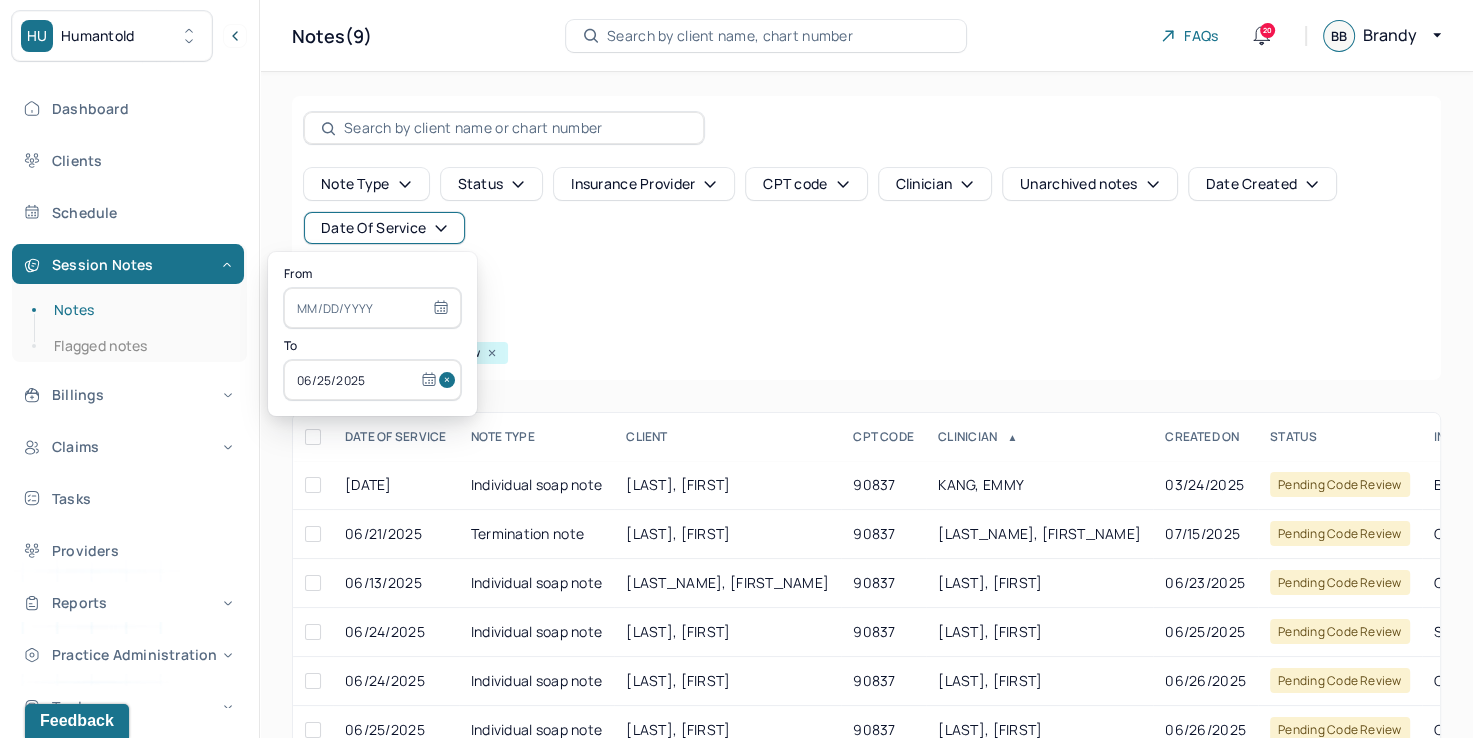 click at bounding box center [450, 380] 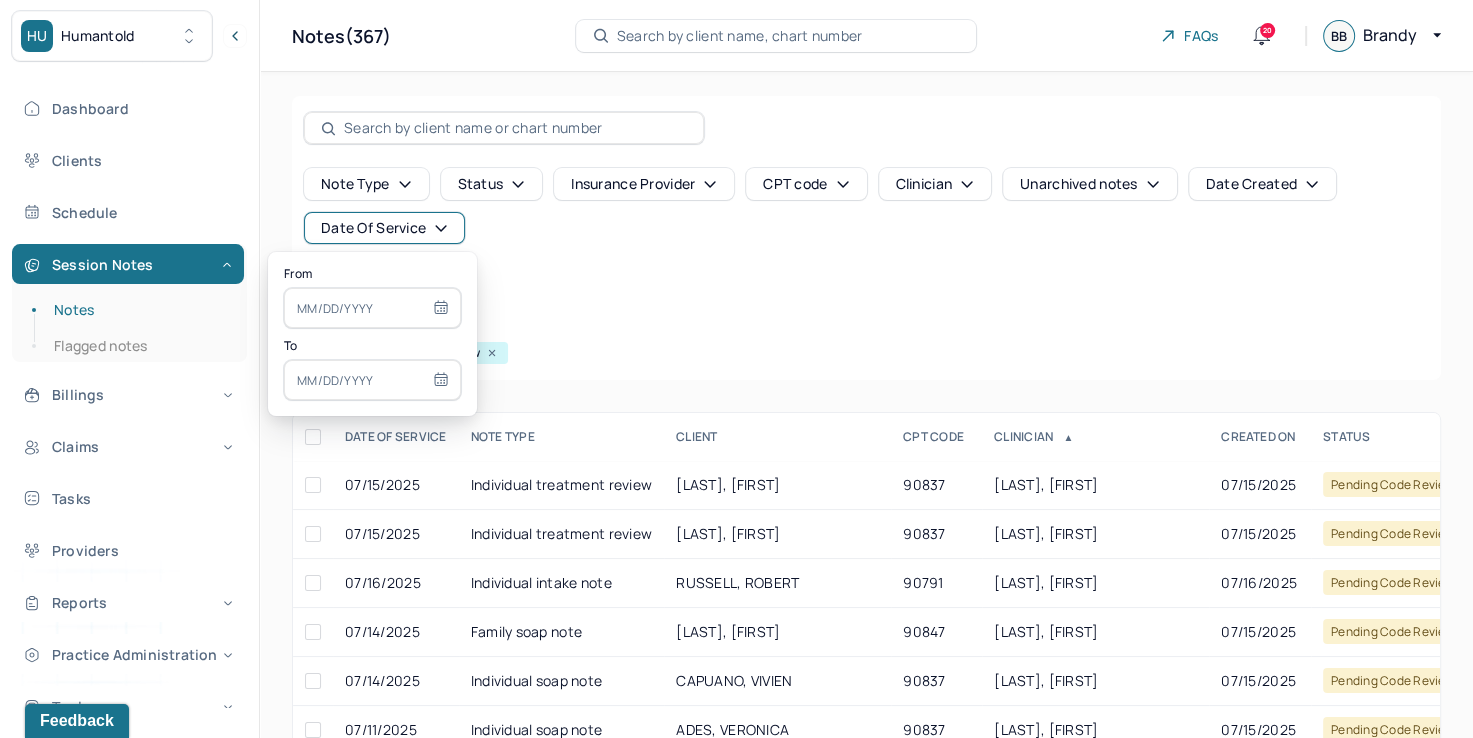 select on "6" 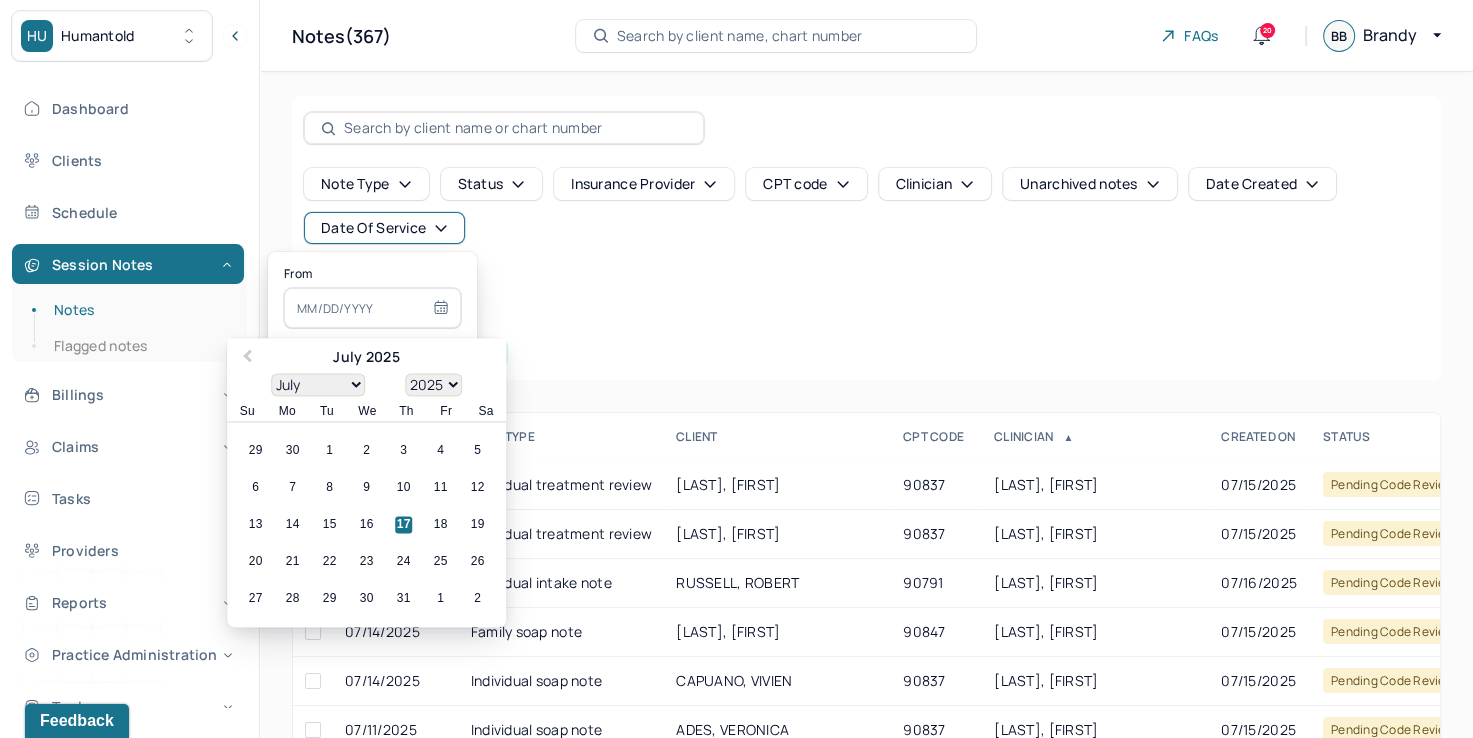click at bounding box center (372, 308) 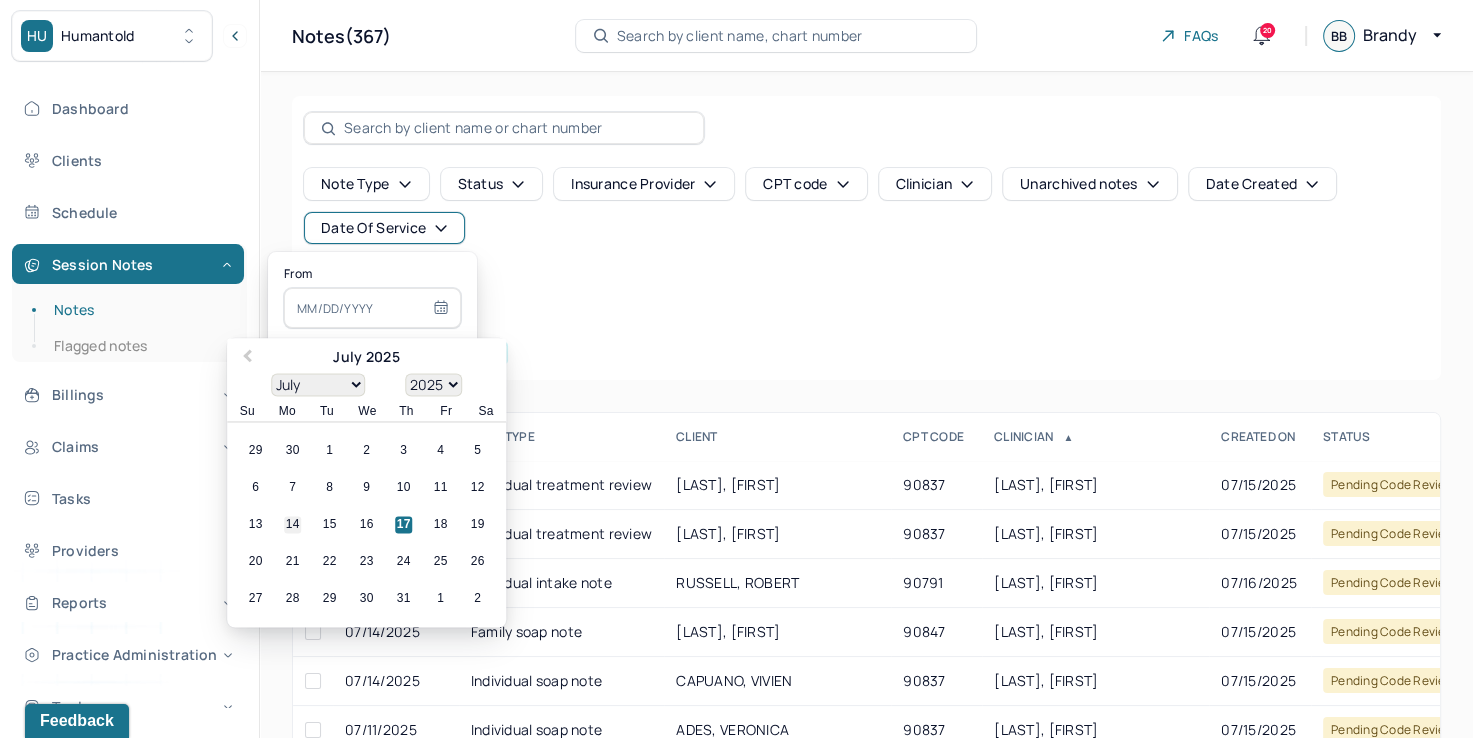 click on "14" at bounding box center [292, 525] 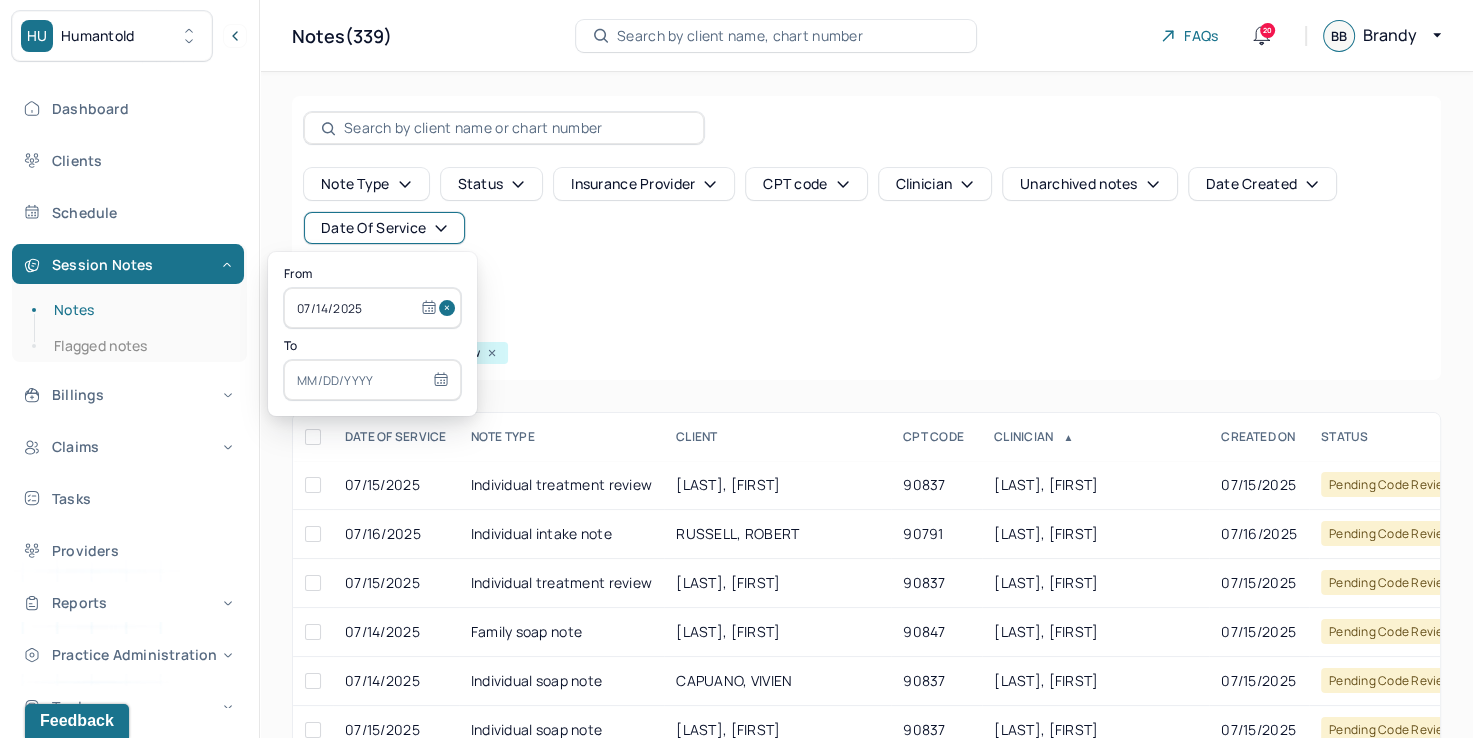 select on "6" 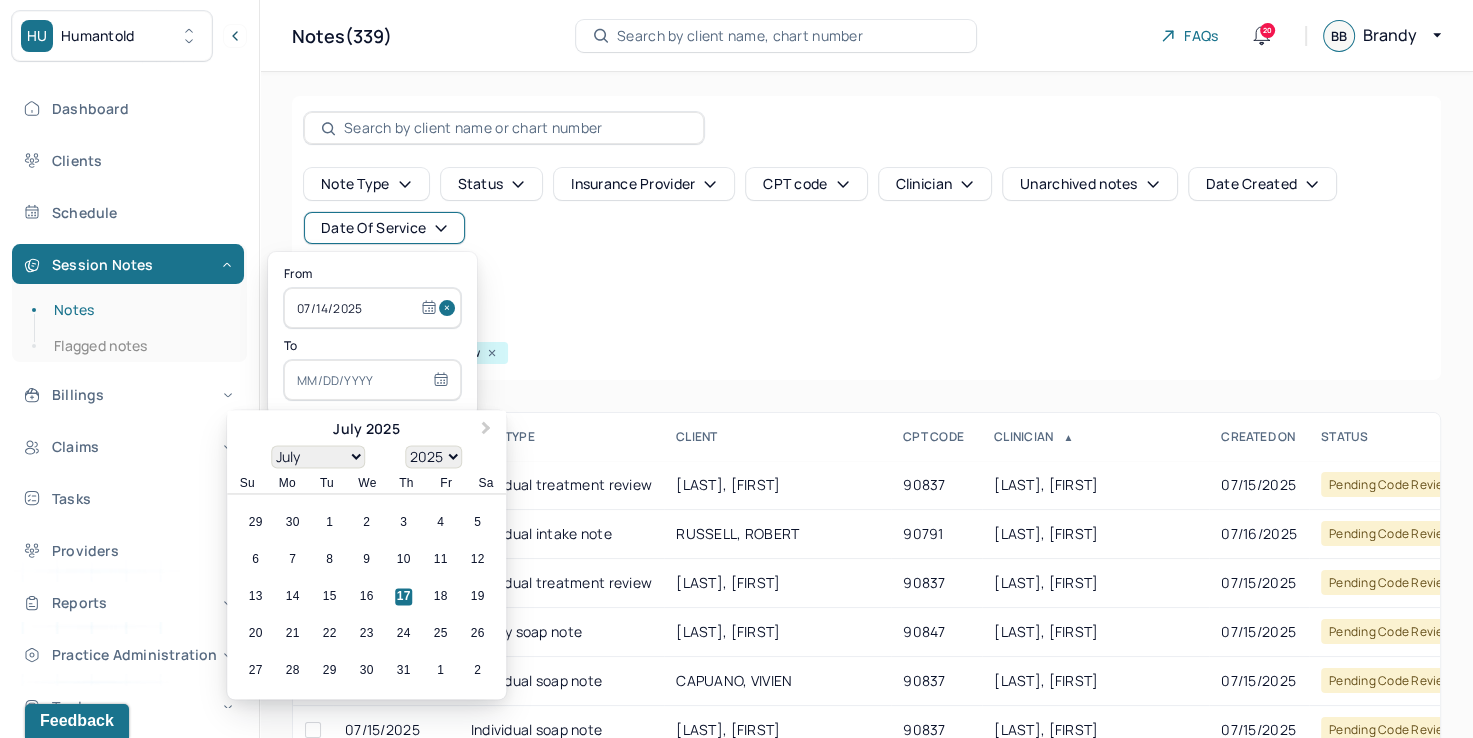 click at bounding box center (372, 380) 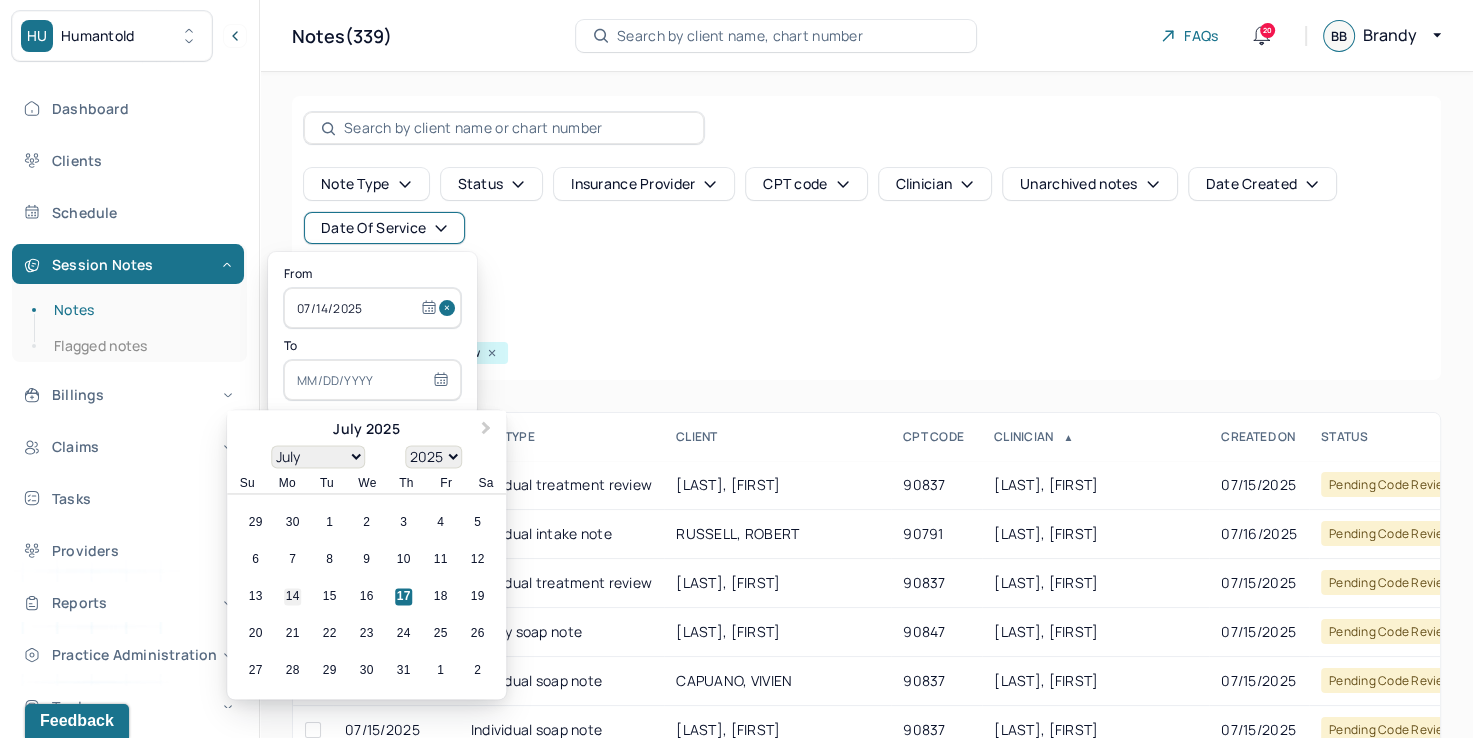 click on "14" at bounding box center [292, 597] 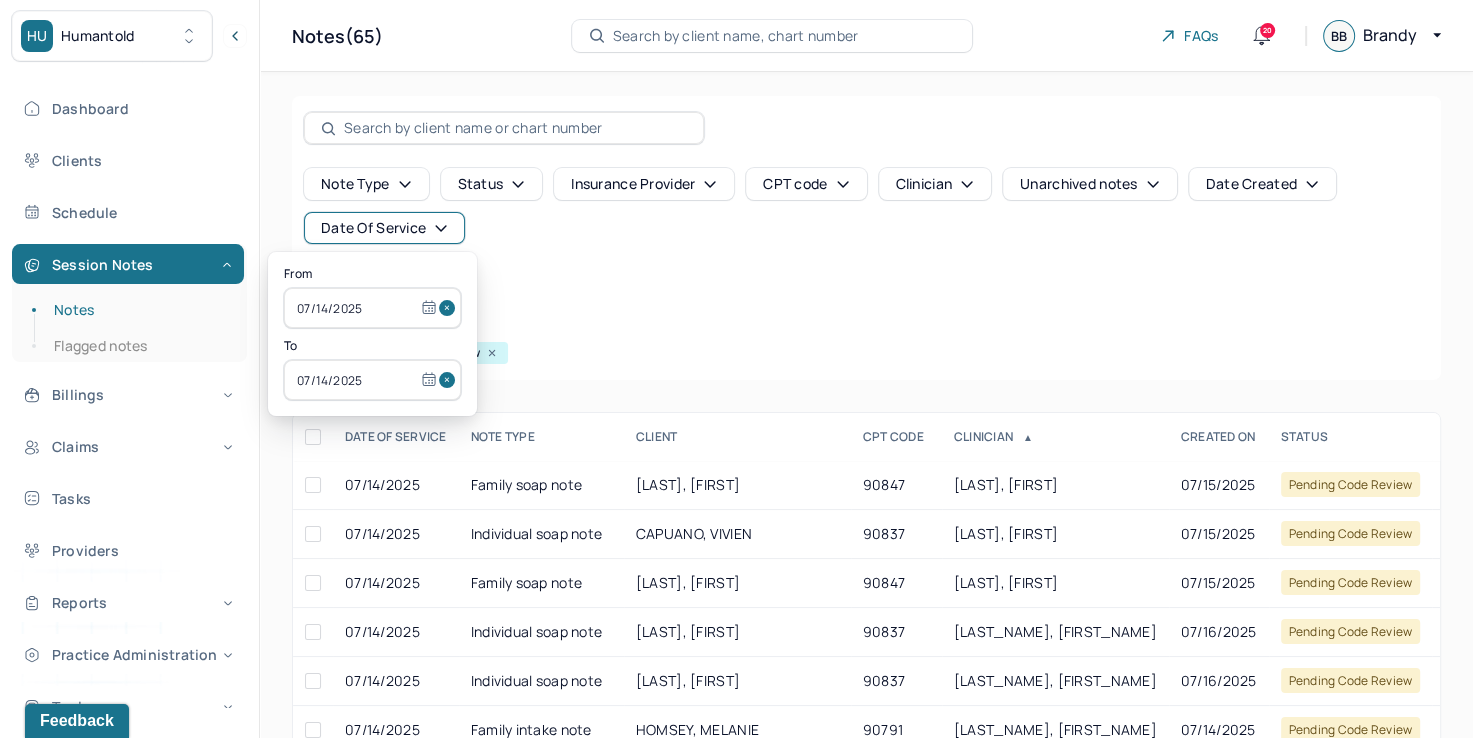 click on "Note type     Status     Insurance provider     CPT code     Clinician     Unarchived notes     Date Created     Date Of Service     Create note" at bounding box center [866, 234] 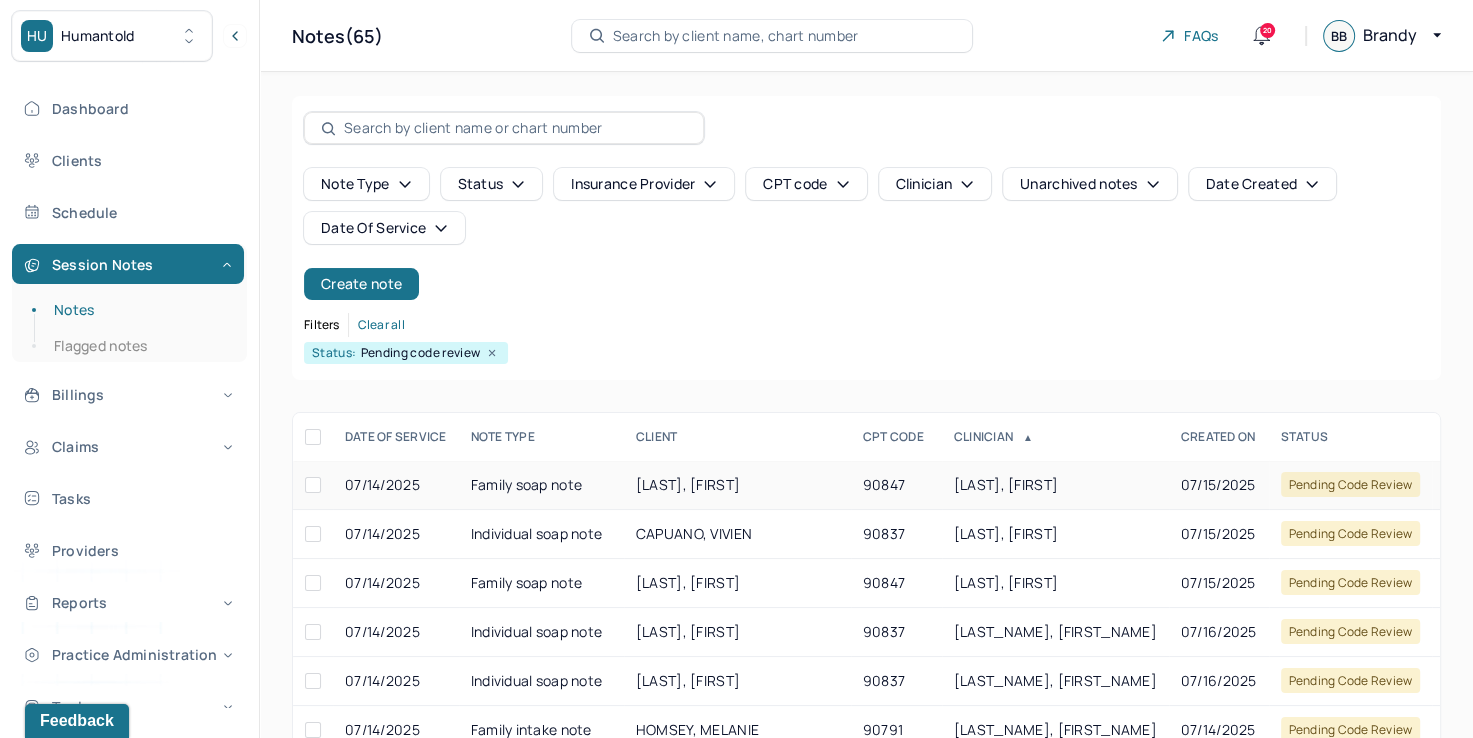 click on "[LAST], [FIRST]" at bounding box center [737, 485] 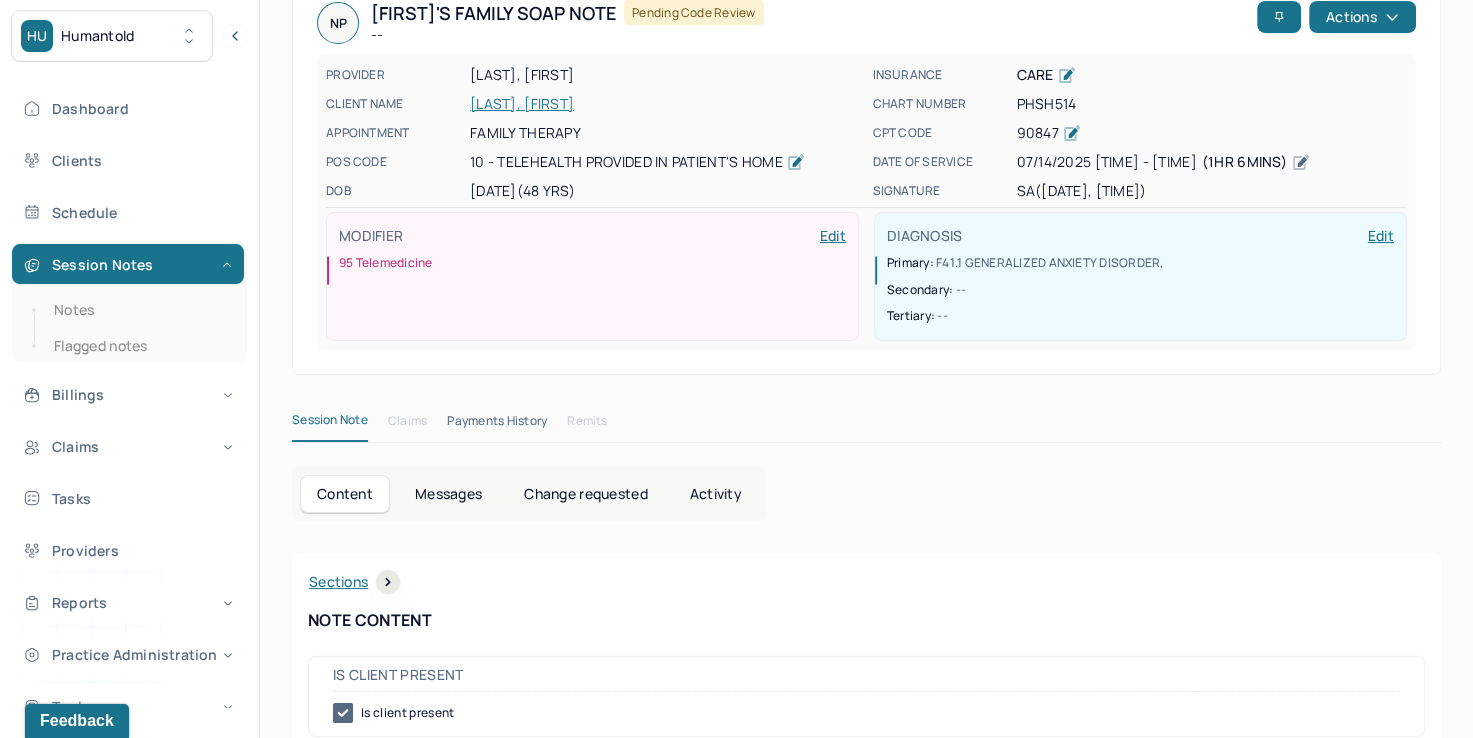 scroll, scrollTop: 0, scrollLeft: 0, axis: both 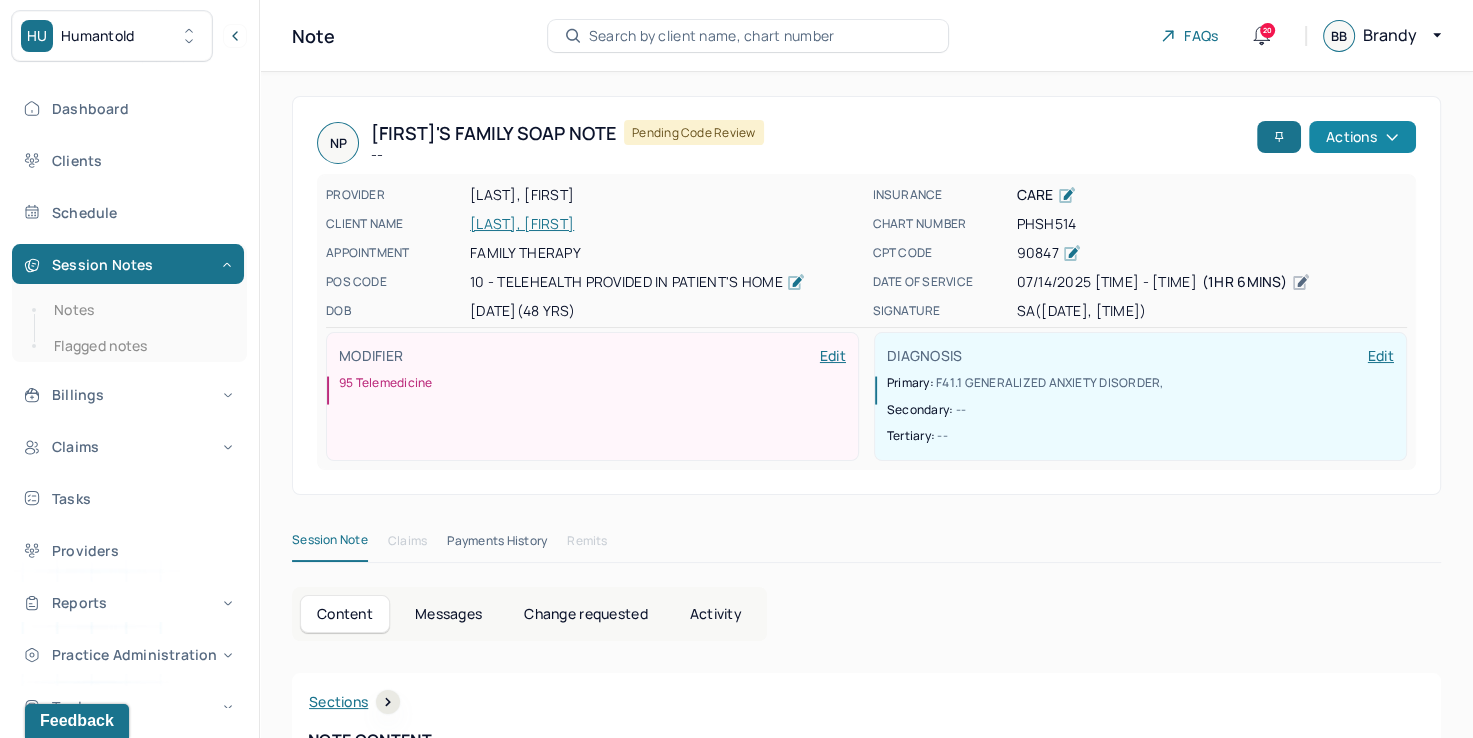 click on "Actions" at bounding box center (1362, 137) 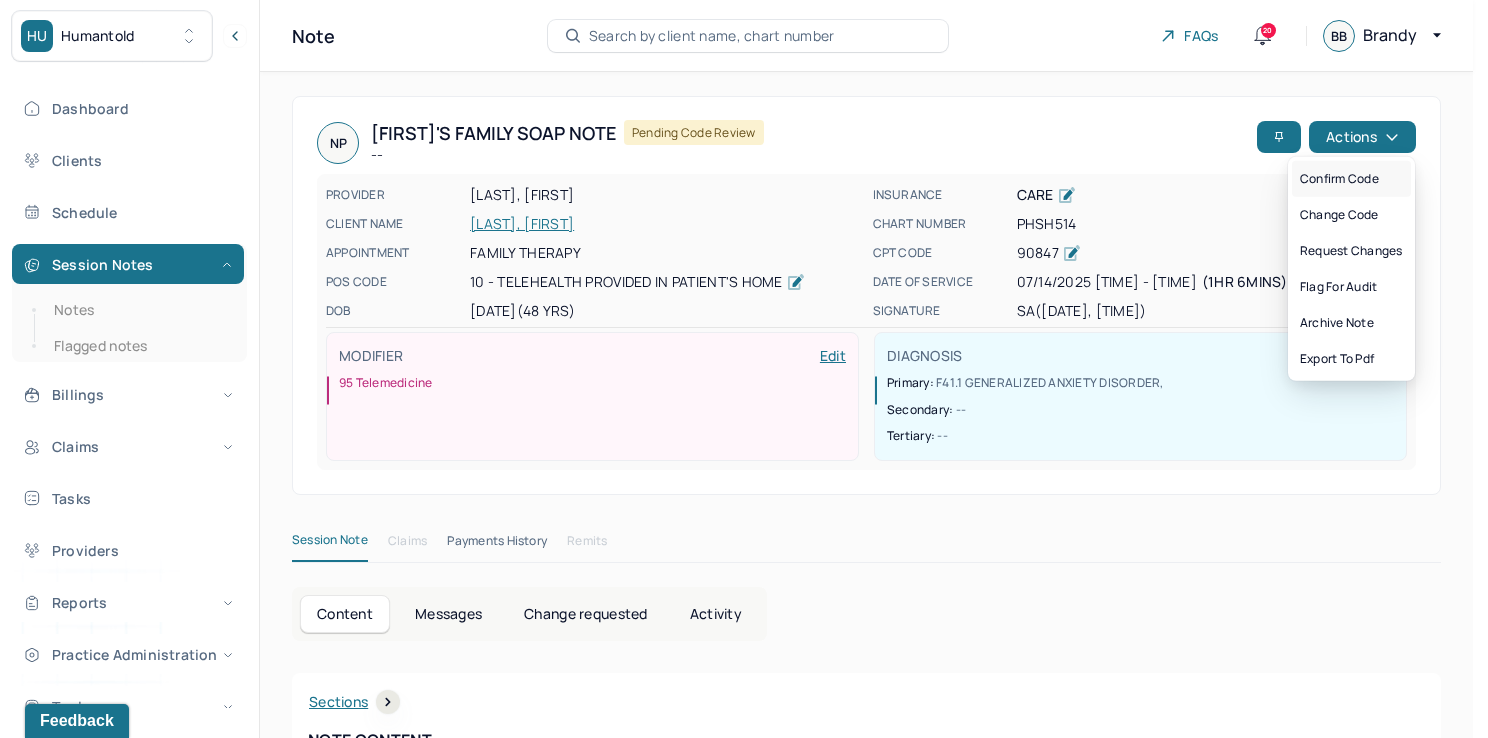 click on "Confirm code" at bounding box center [1351, 179] 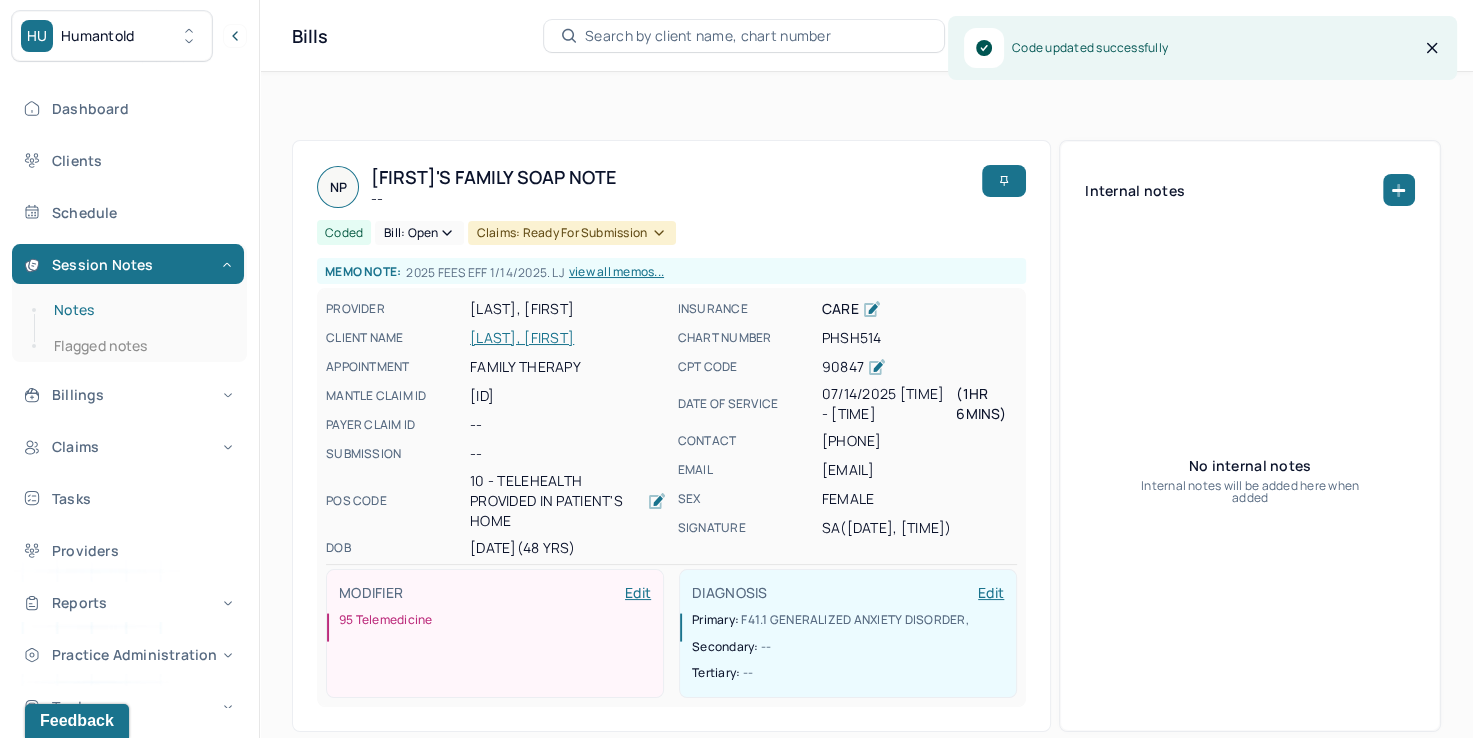 drag, startPoint x: 78, startPoint y: 311, endPoint x: 116, endPoint y: 311, distance: 38 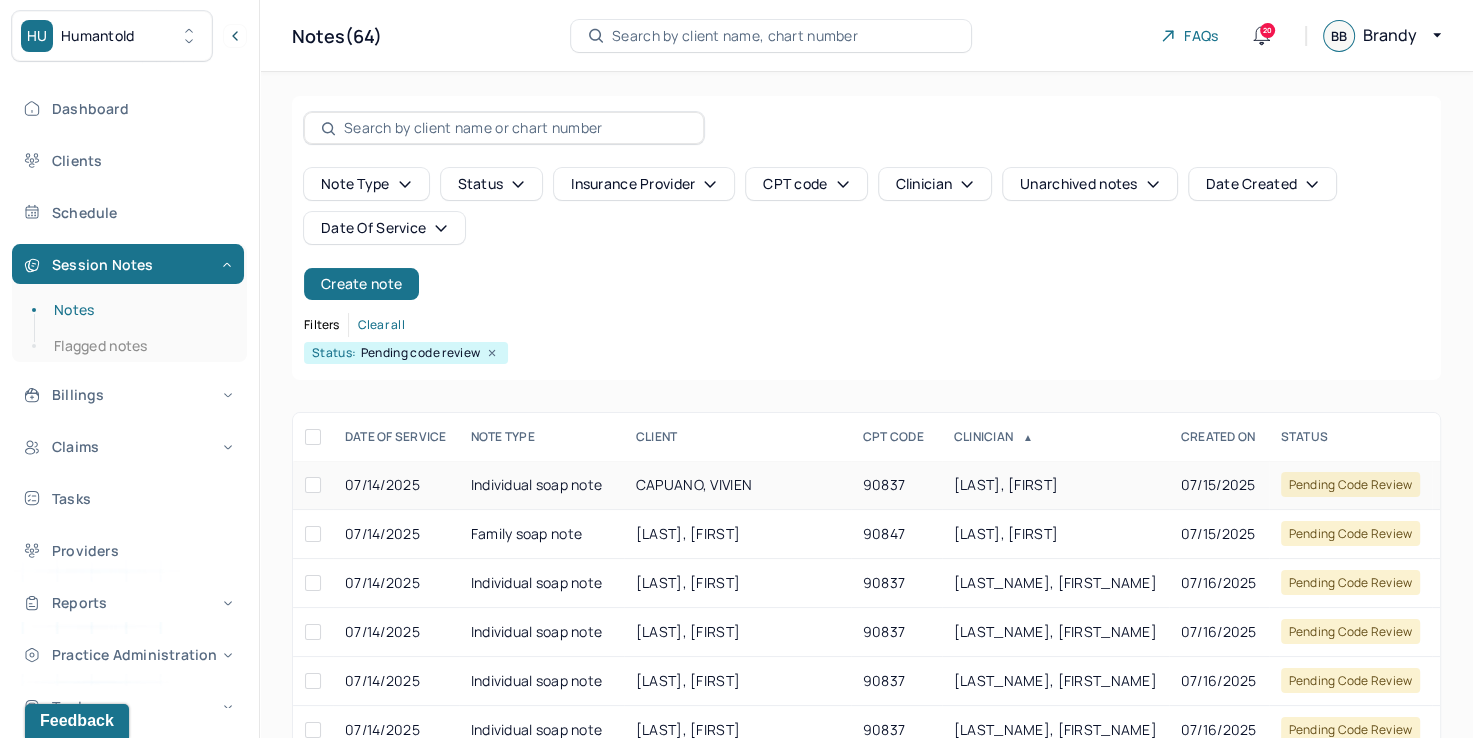 click on "[LAST], [FIRST]" at bounding box center [1006, 484] 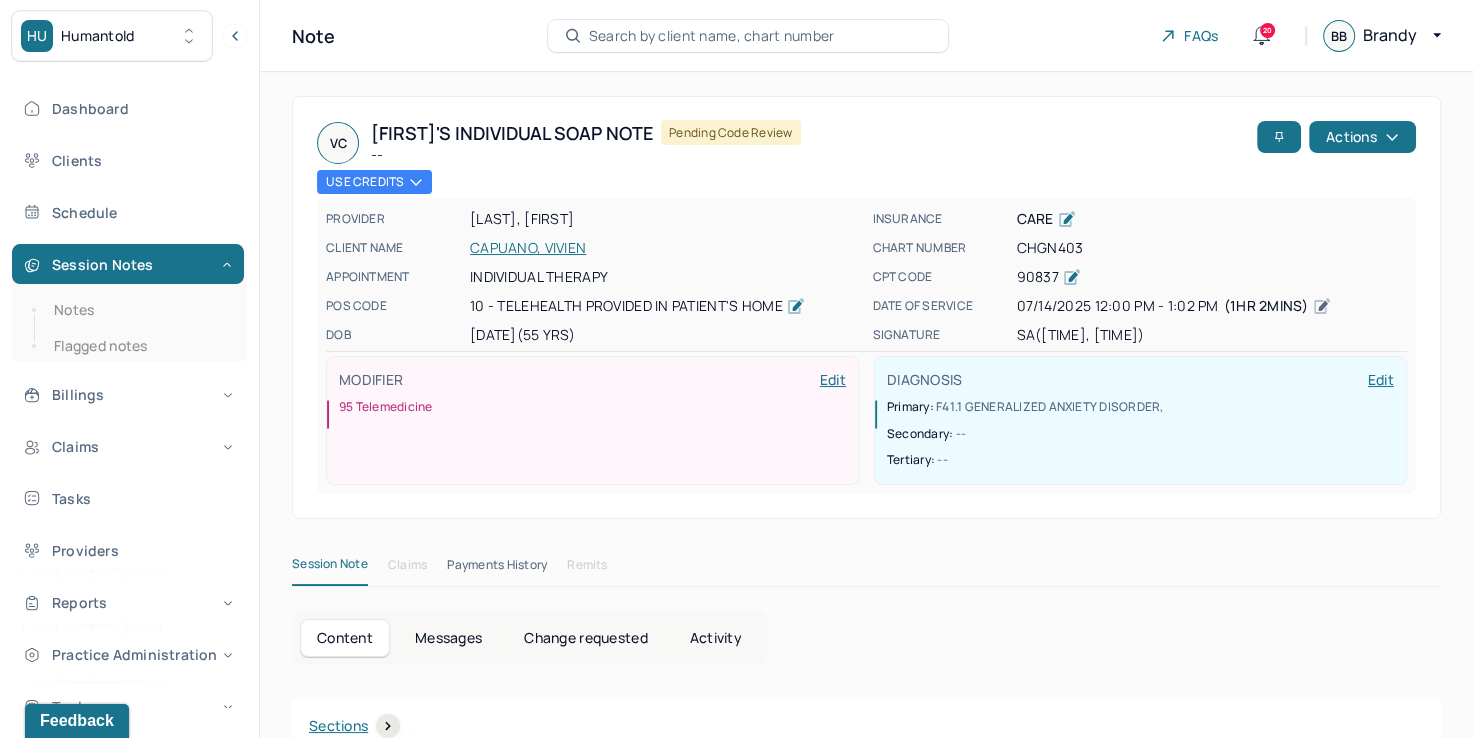 scroll, scrollTop: 0, scrollLeft: 0, axis: both 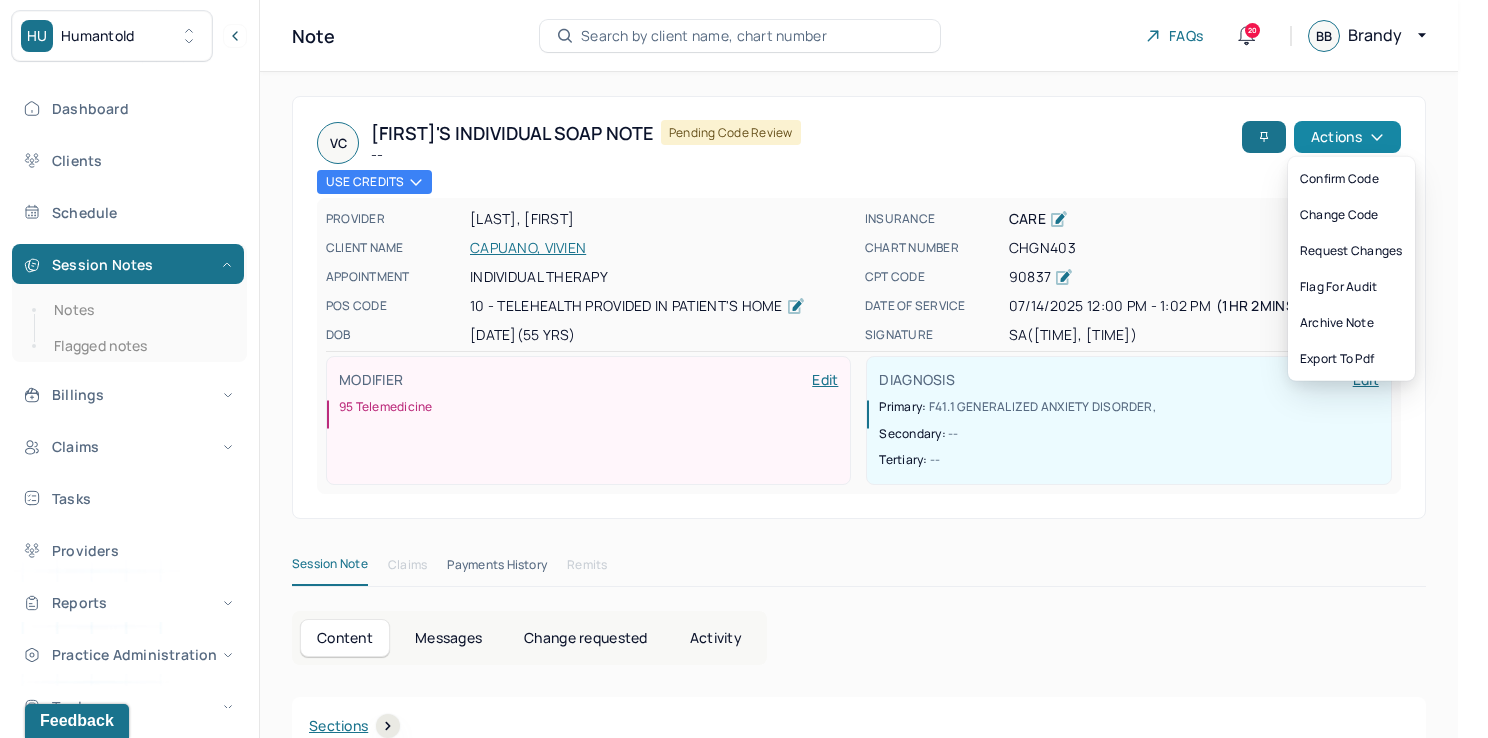 click on "Actions" at bounding box center [1347, 137] 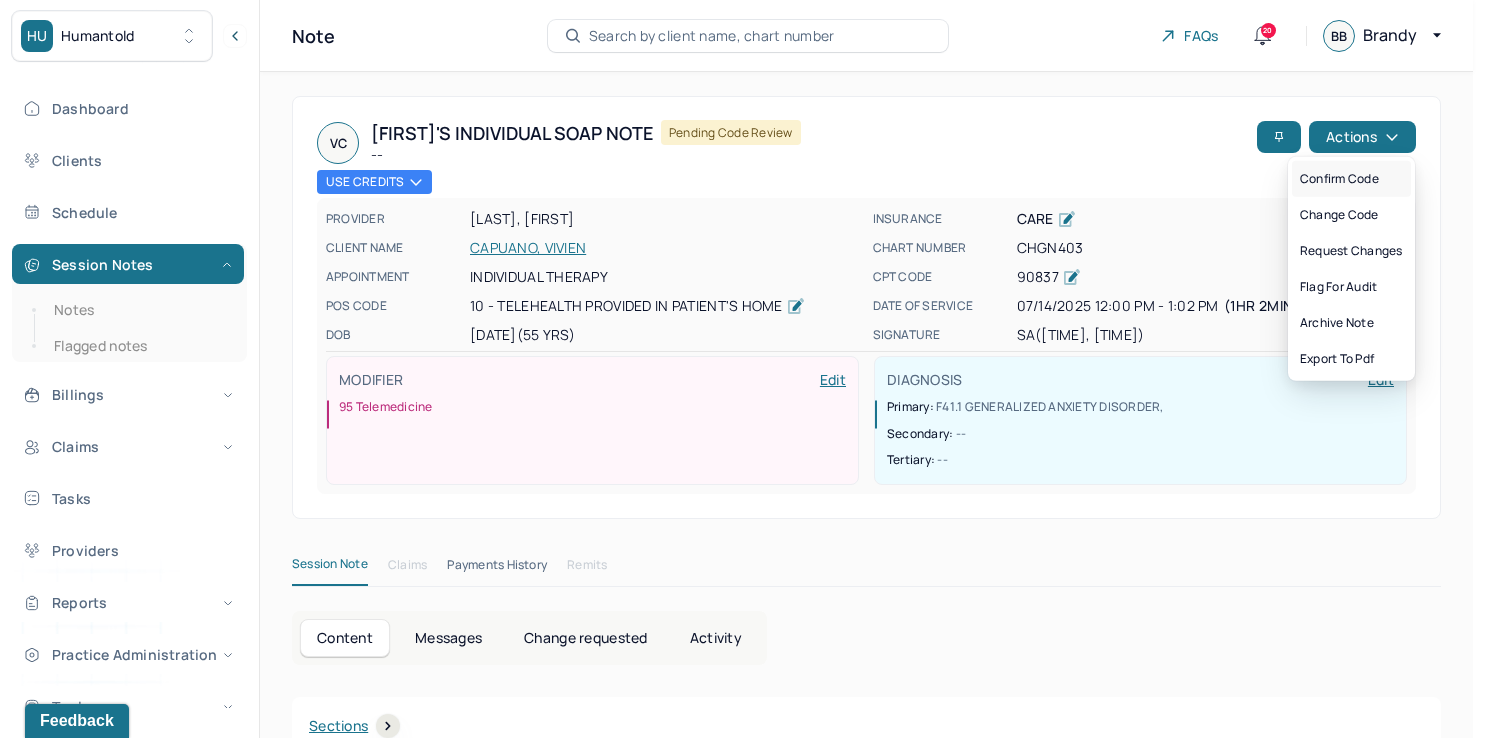 click on "Confirm code" at bounding box center [1351, 179] 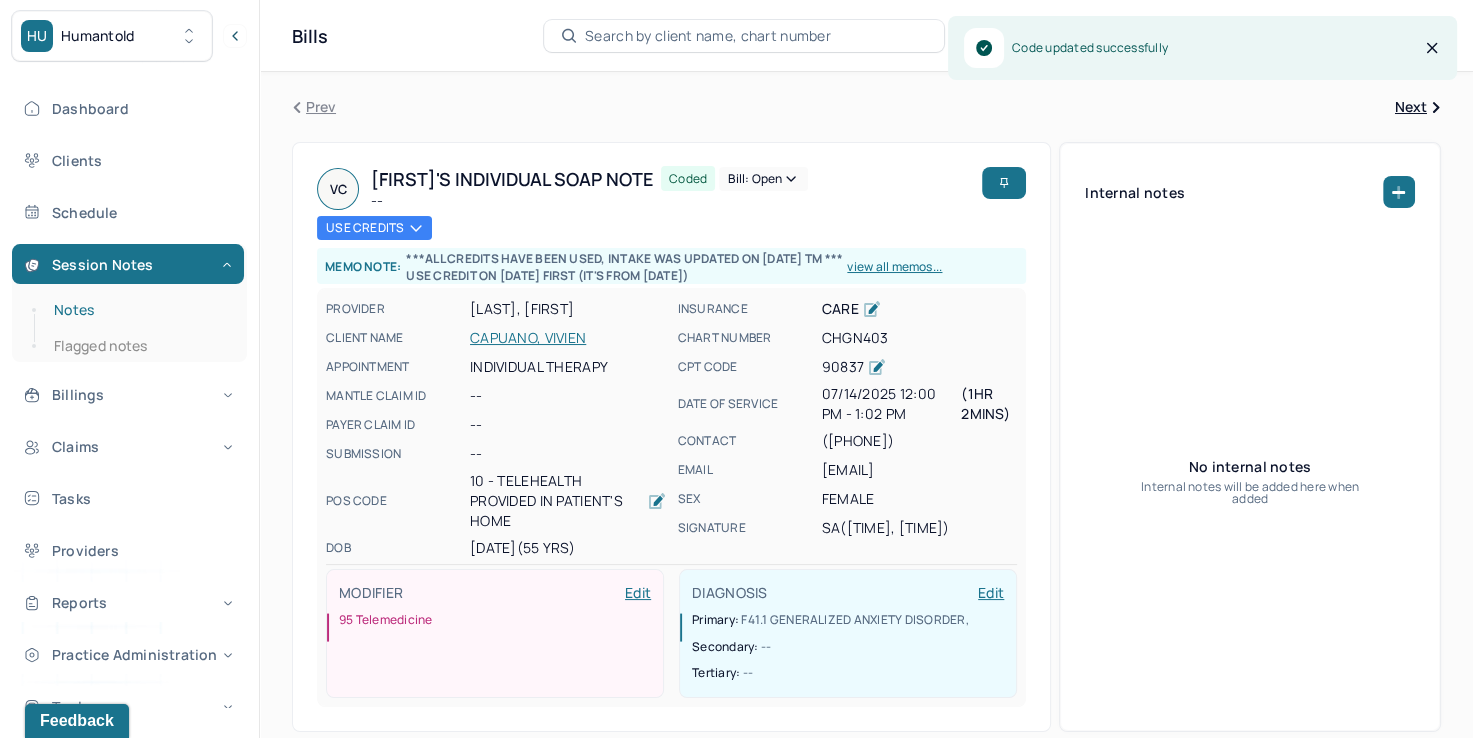 click on "Notes" at bounding box center [139, 310] 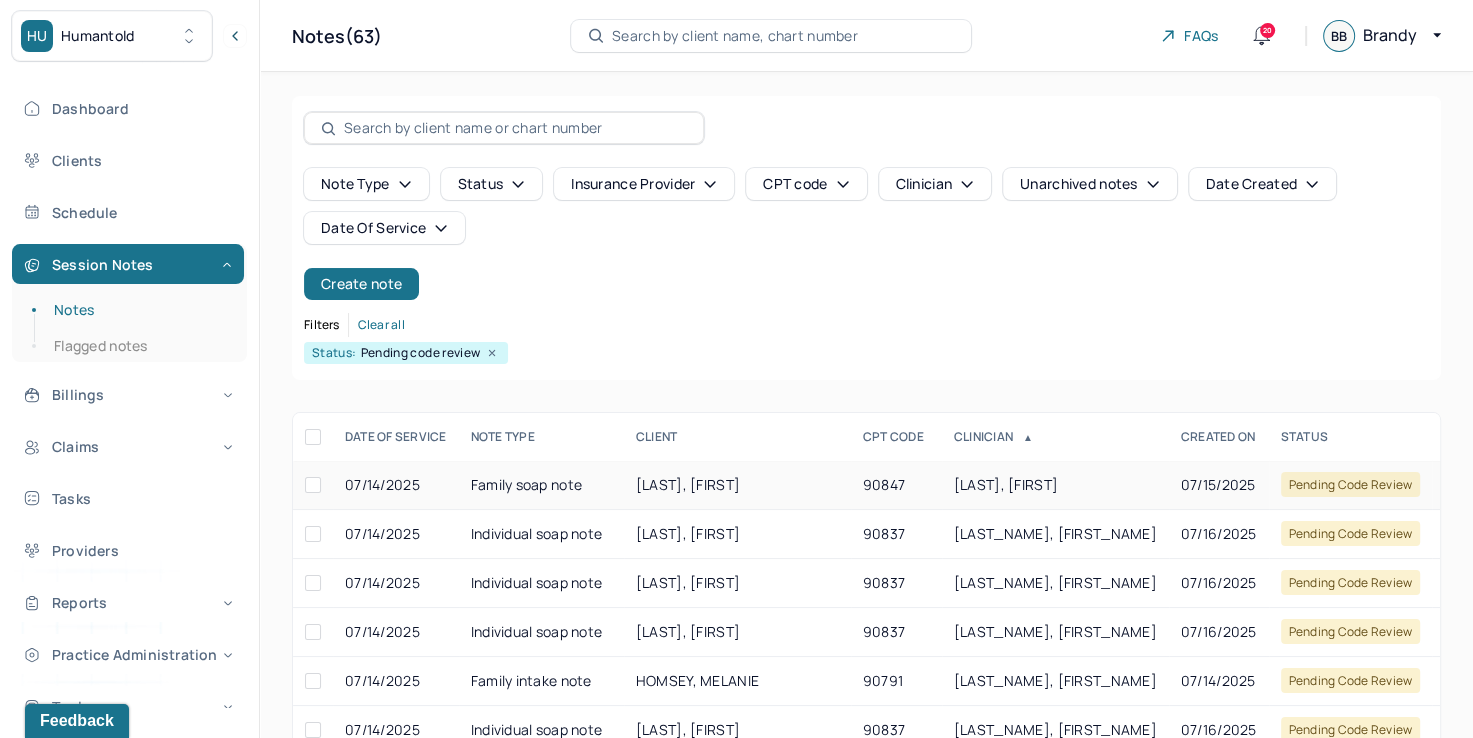 click on "[LAST], [FIRST]" at bounding box center [1055, 485] 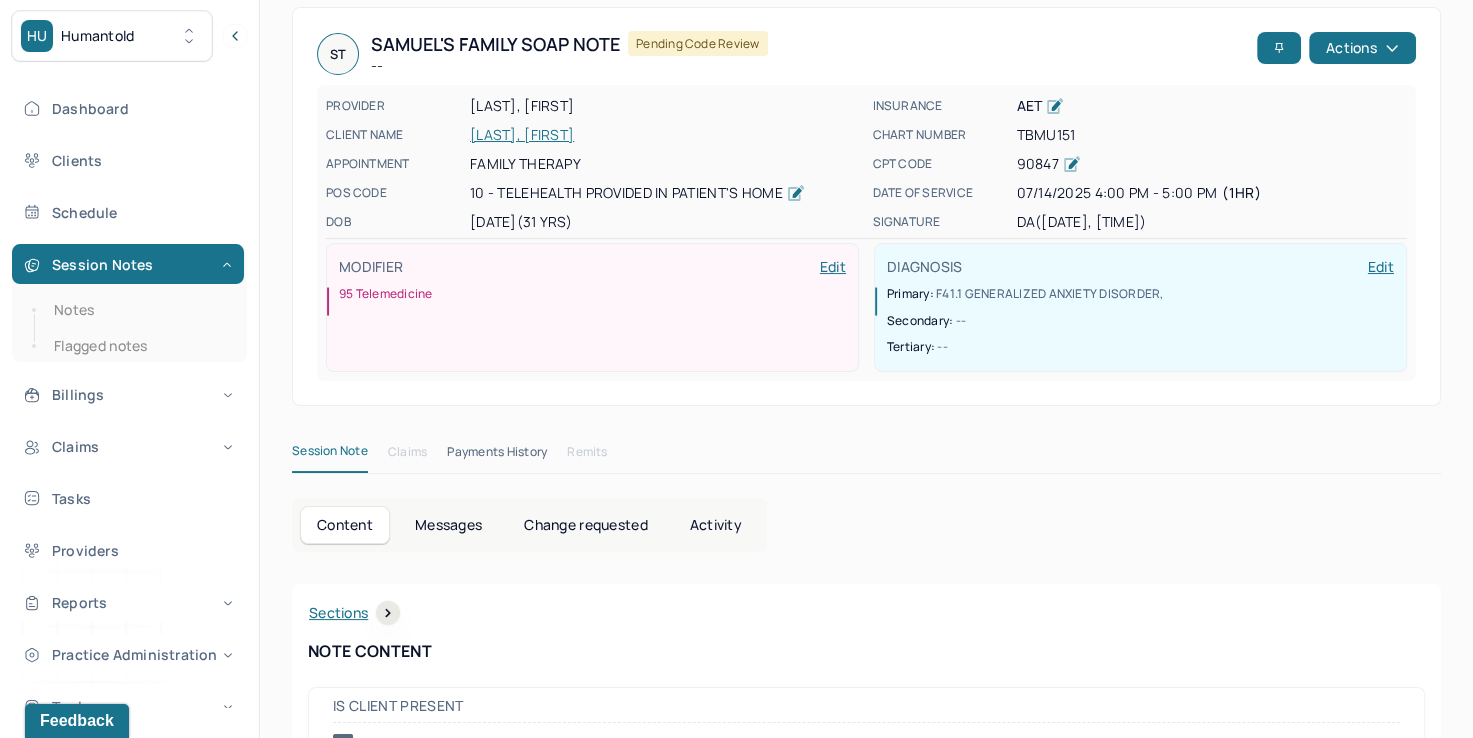 scroll, scrollTop: 0, scrollLeft: 0, axis: both 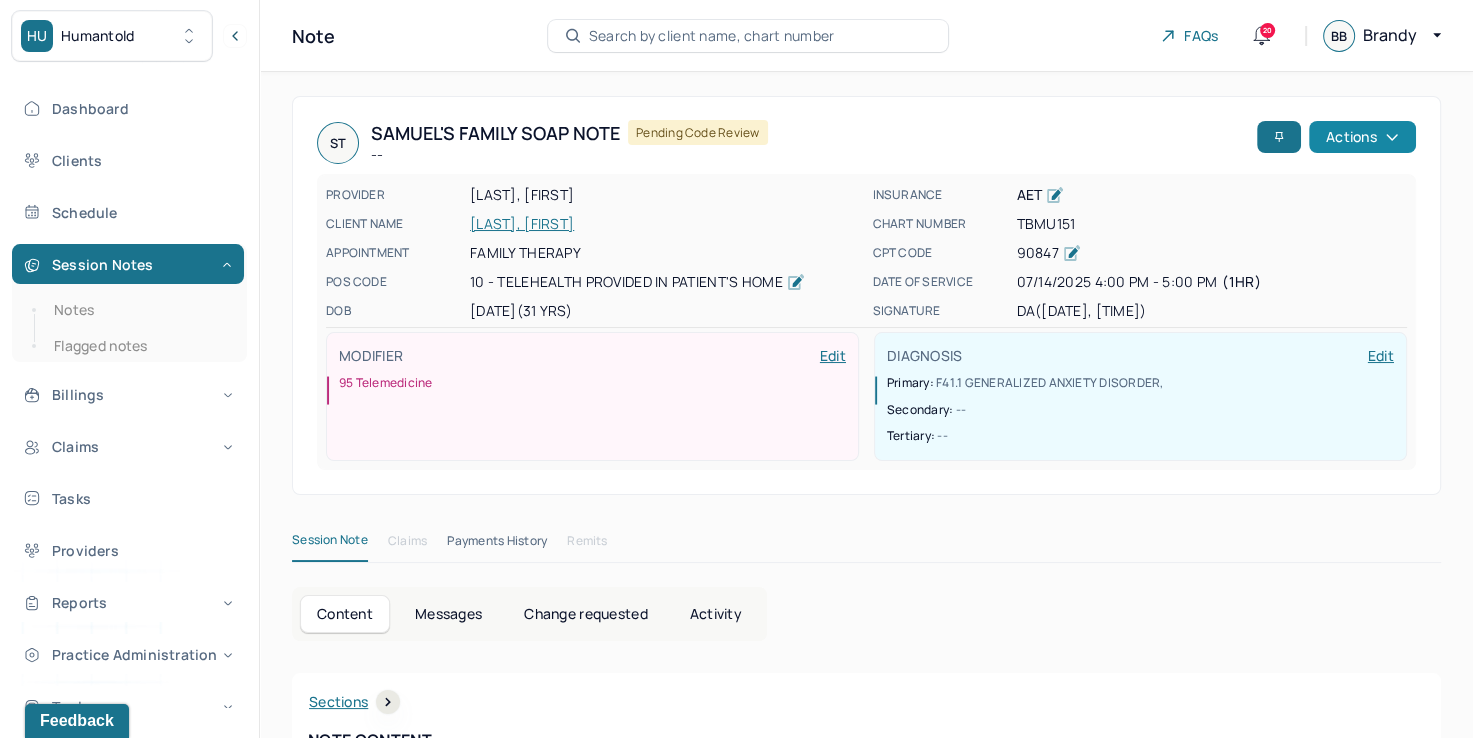 click on "Actions" at bounding box center (1362, 137) 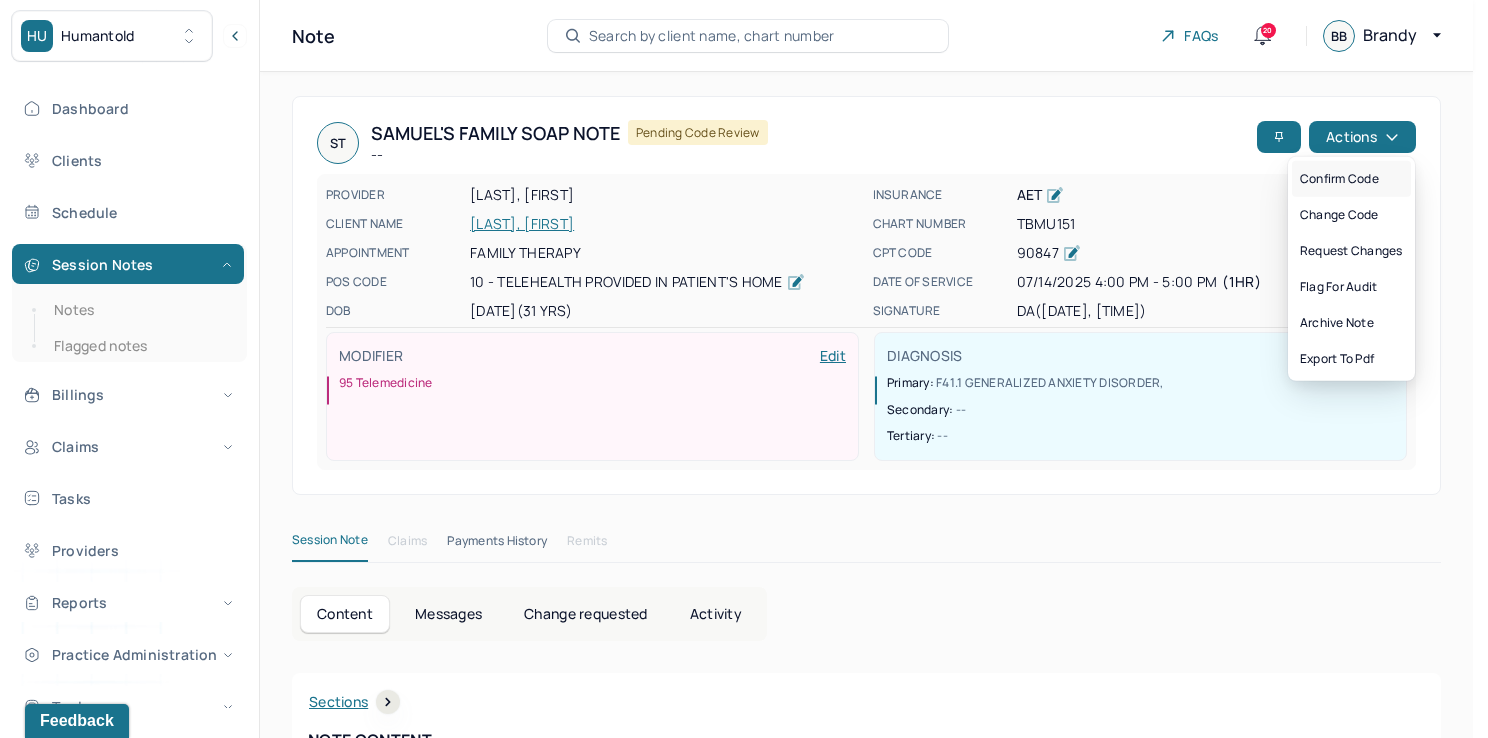 click on "Confirm code" at bounding box center (1351, 179) 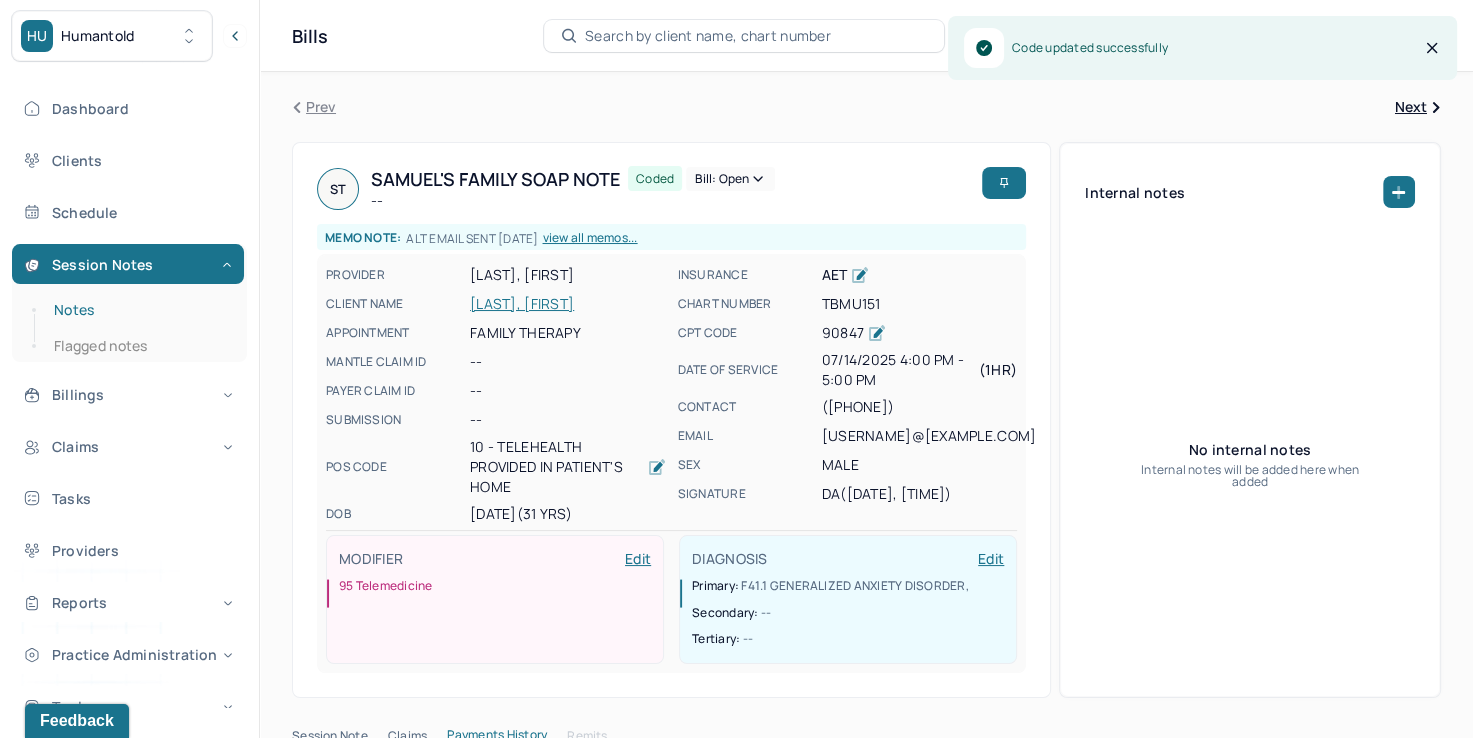 click on "Notes" at bounding box center [139, 310] 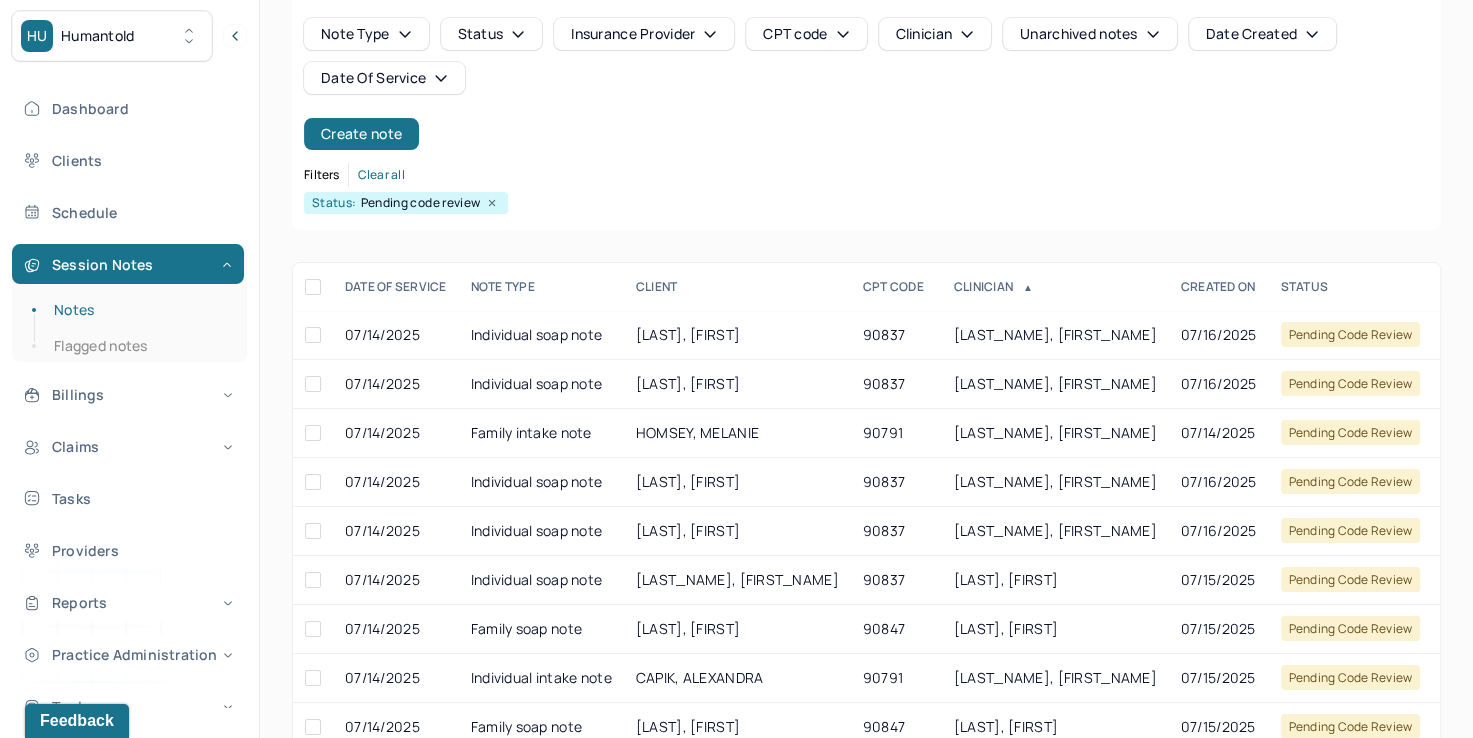 scroll, scrollTop: 200, scrollLeft: 0, axis: vertical 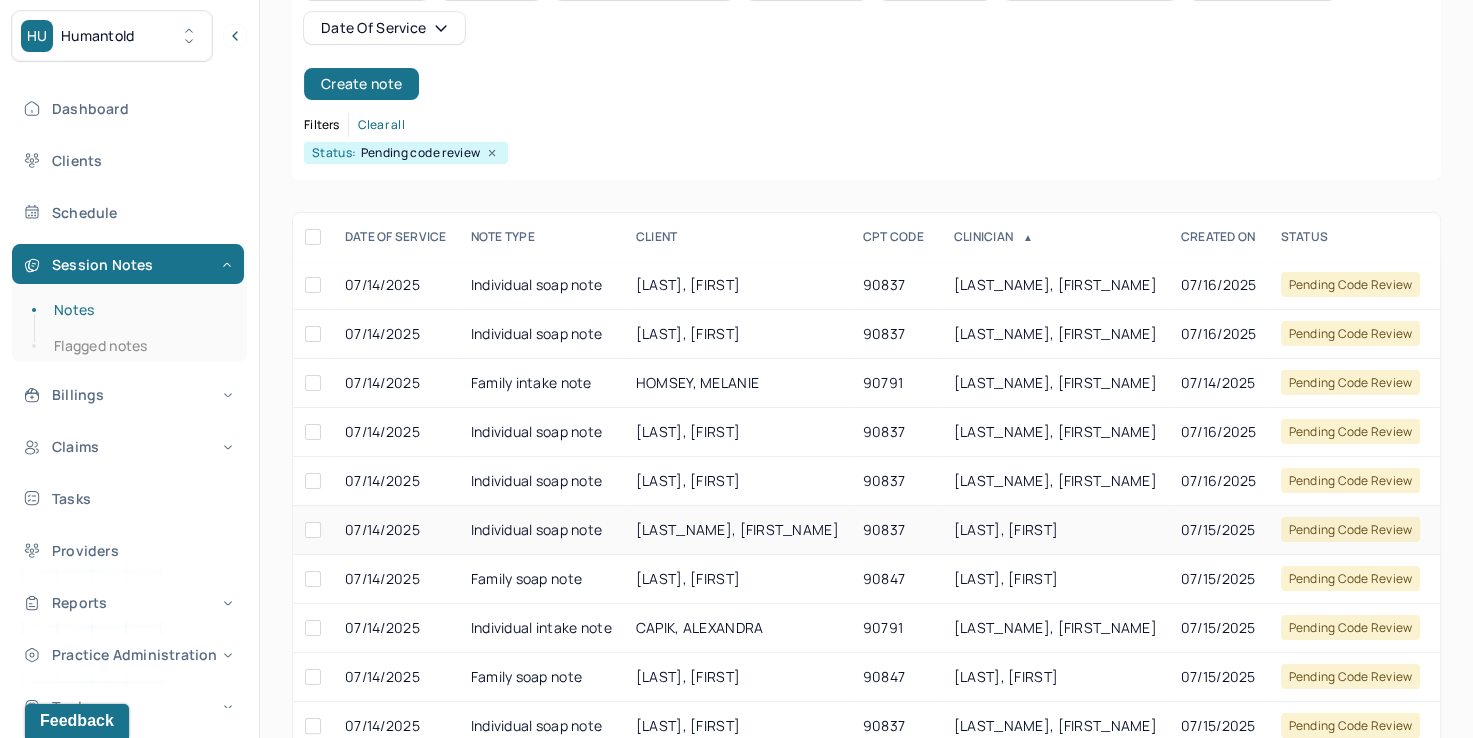 click on "[LAST], [FIRST]" at bounding box center [1055, 530] 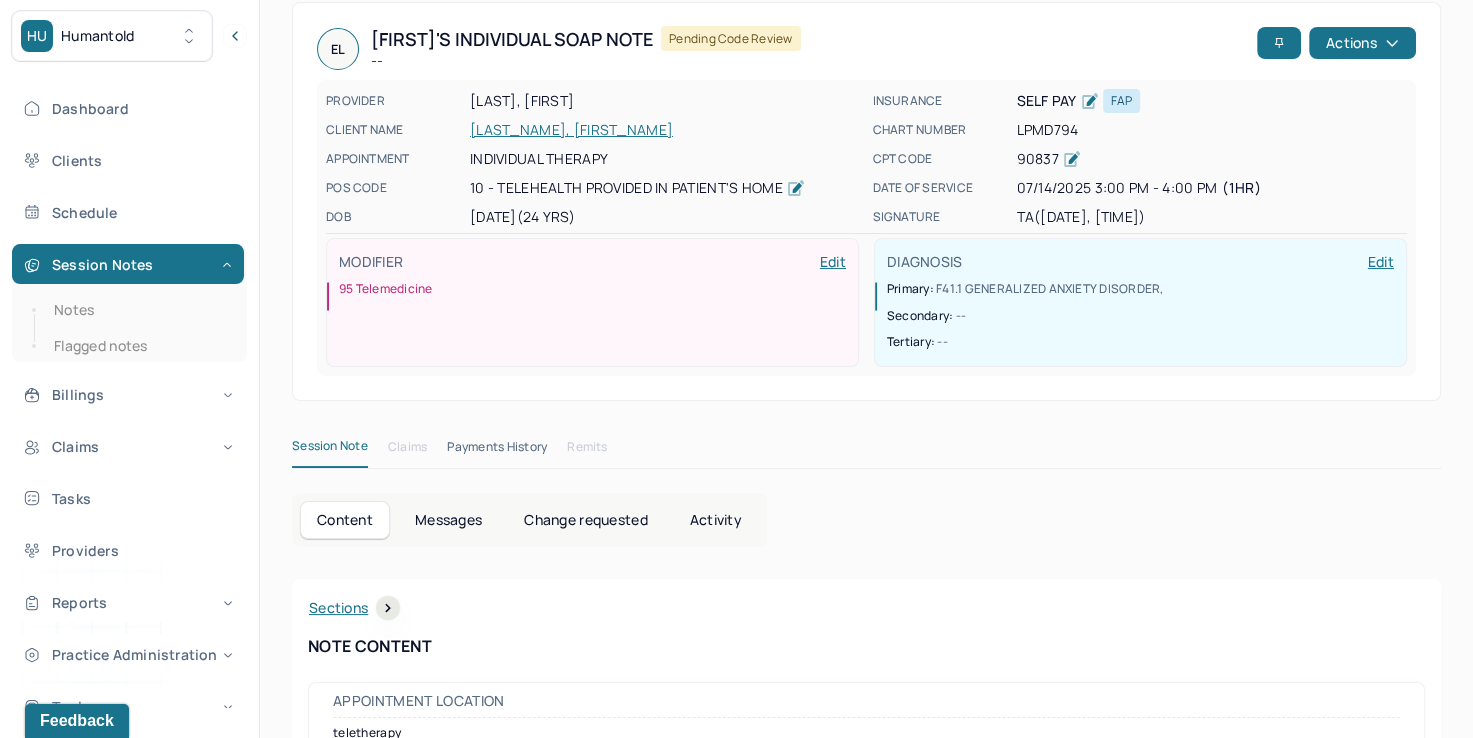 scroll, scrollTop: 0, scrollLeft: 0, axis: both 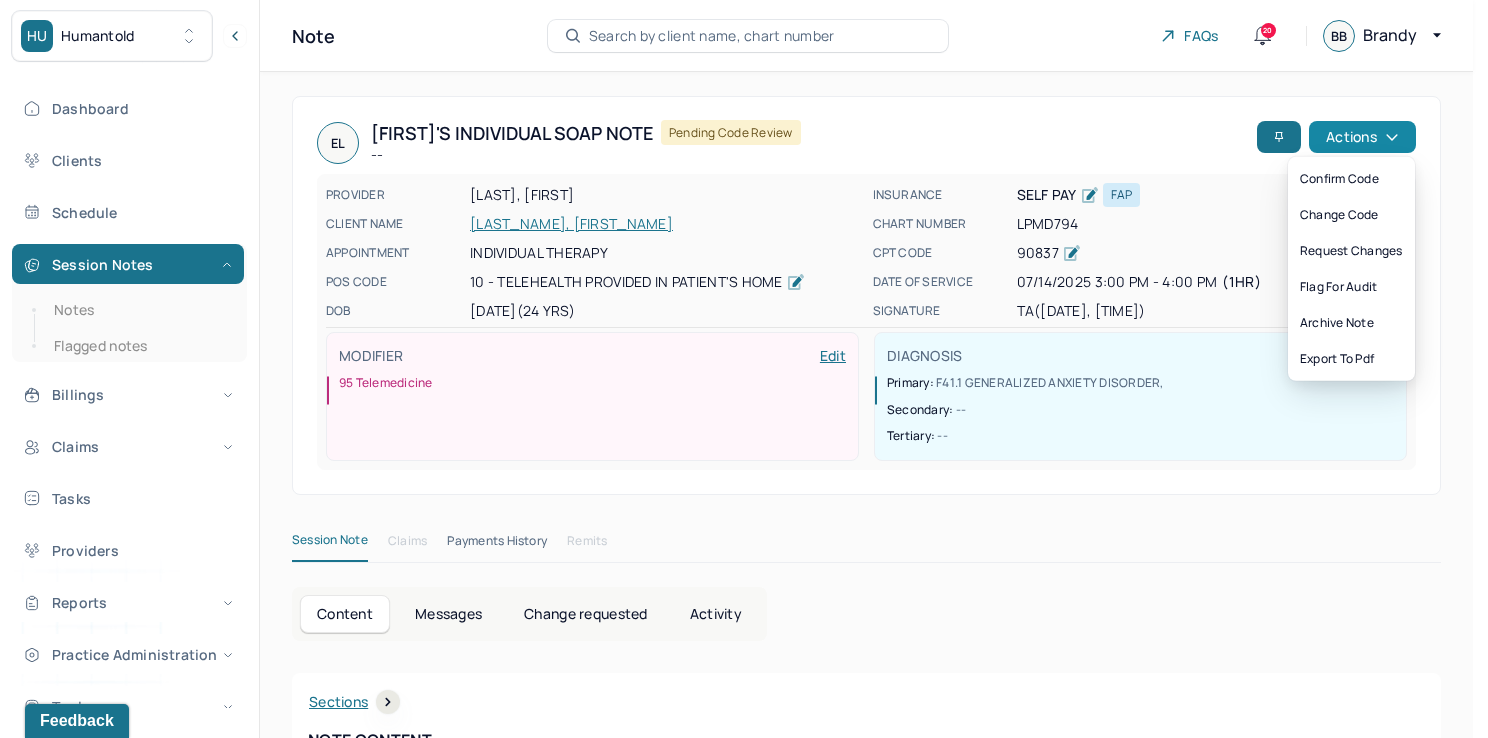 click 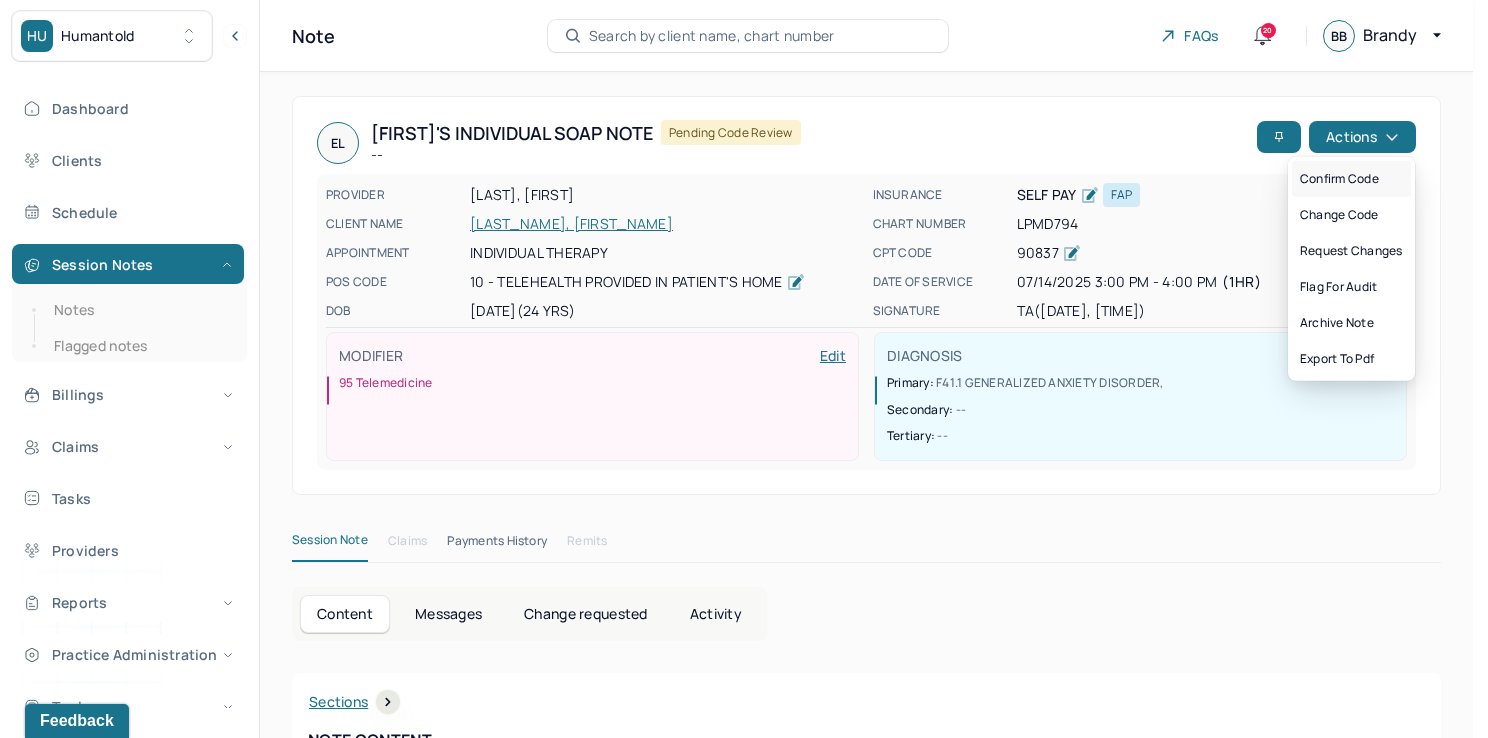 click on "Confirm code" at bounding box center [1351, 179] 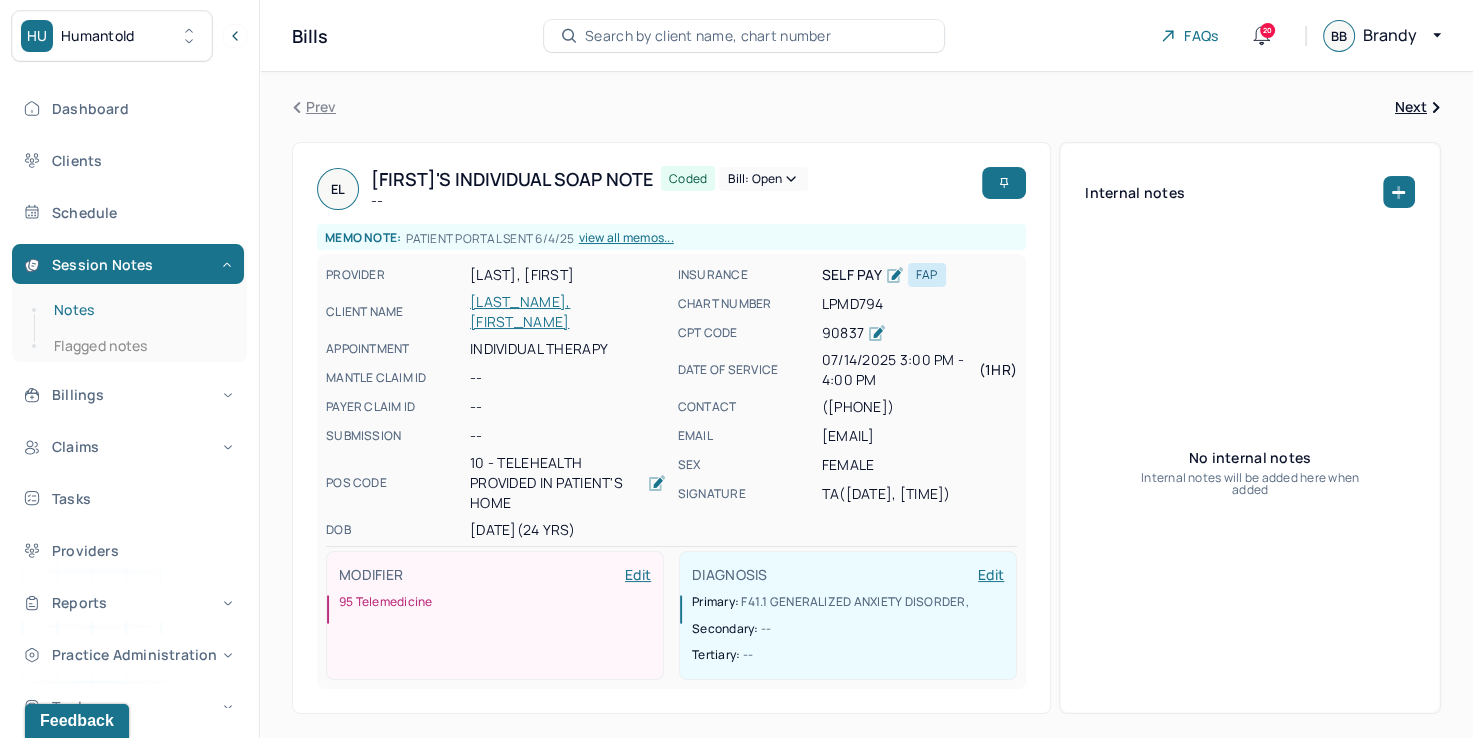 click on "Notes" at bounding box center [139, 310] 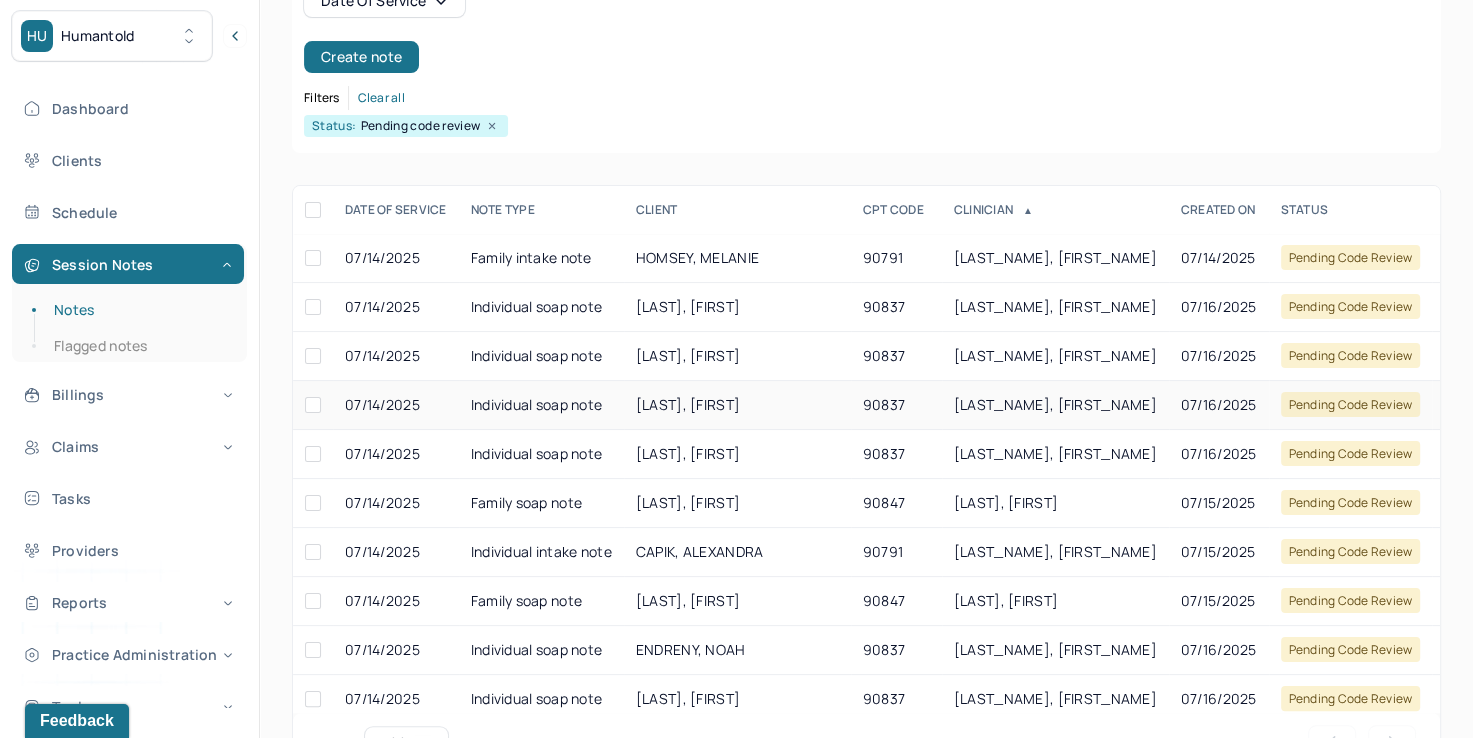 scroll, scrollTop: 288, scrollLeft: 0, axis: vertical 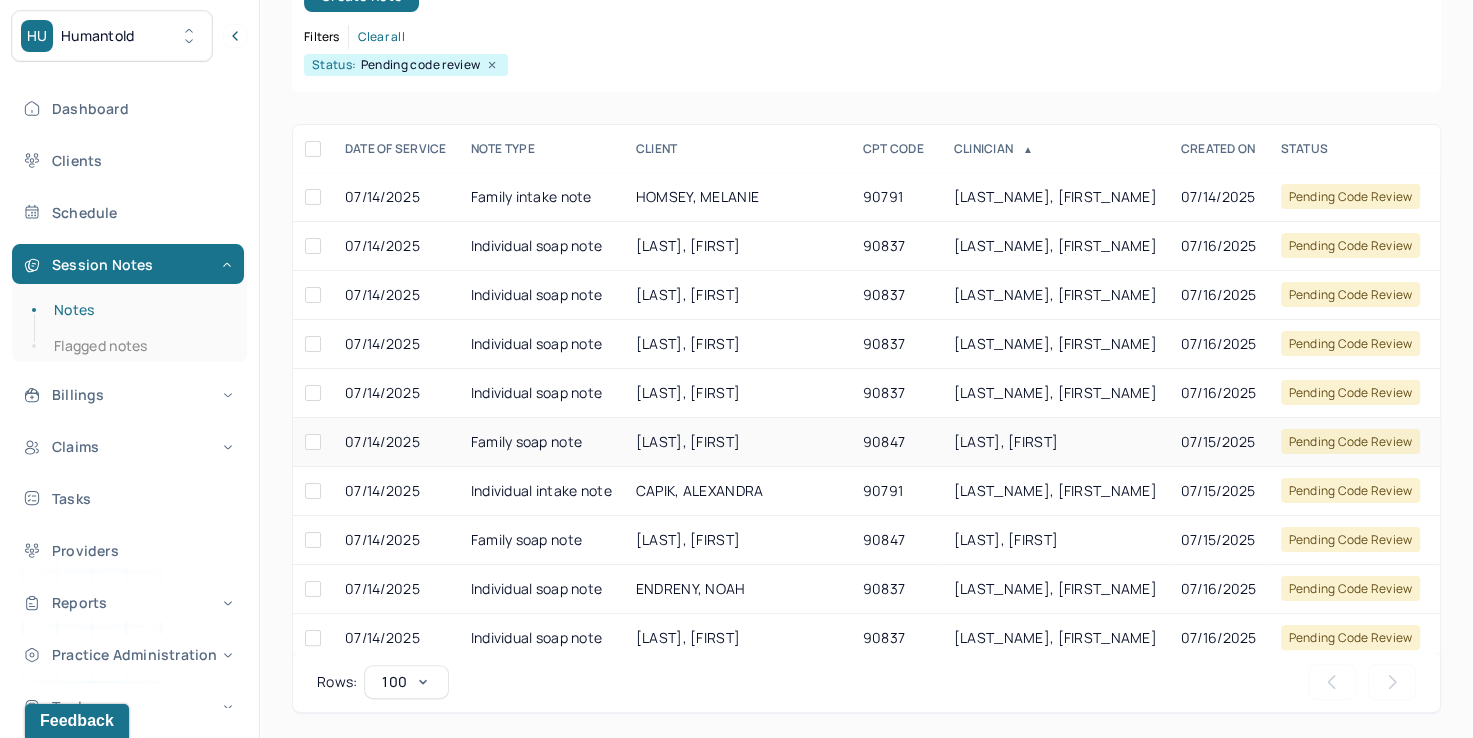 click on "[LAST], [FIRST]" at bounding box center [1006, 441] 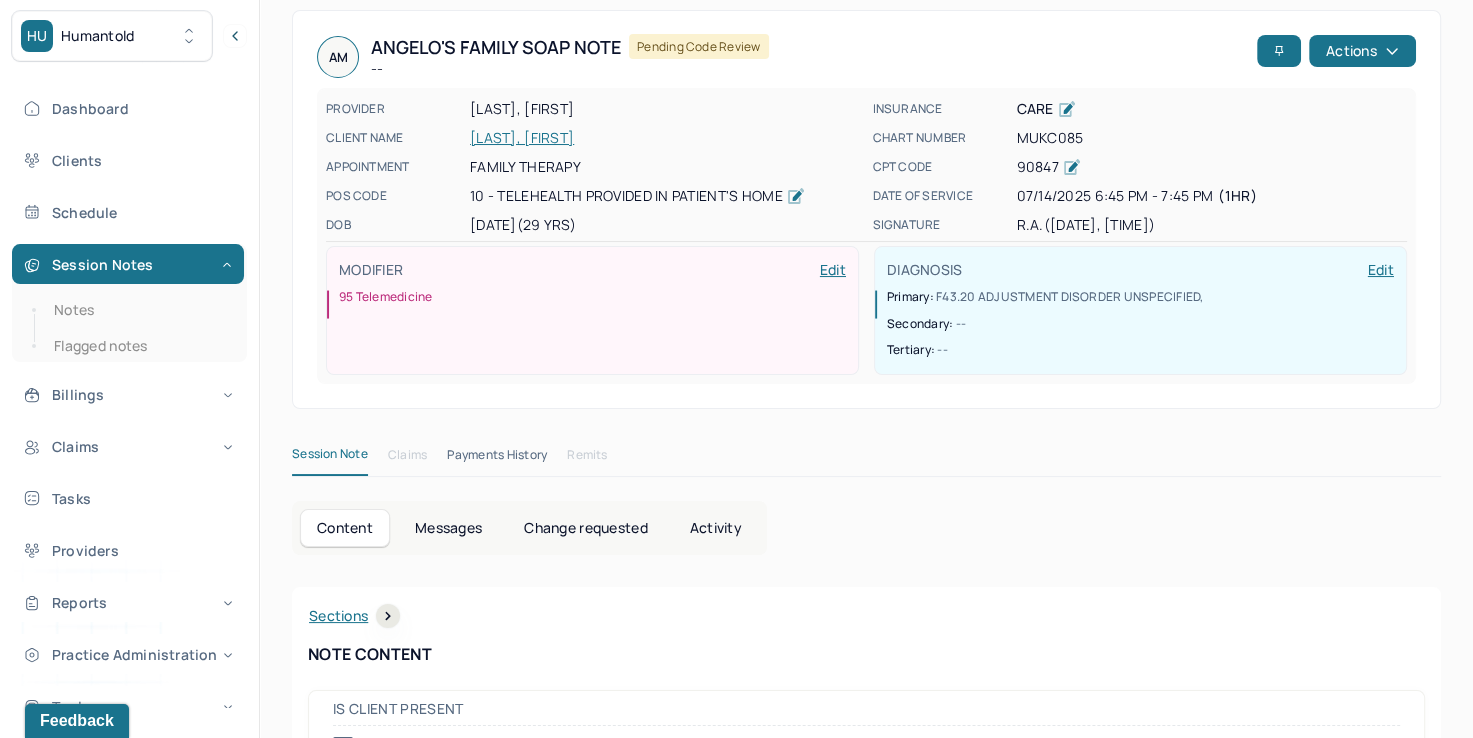 scroll, scrollTop: 0, scrollLeft: 0, axis: both 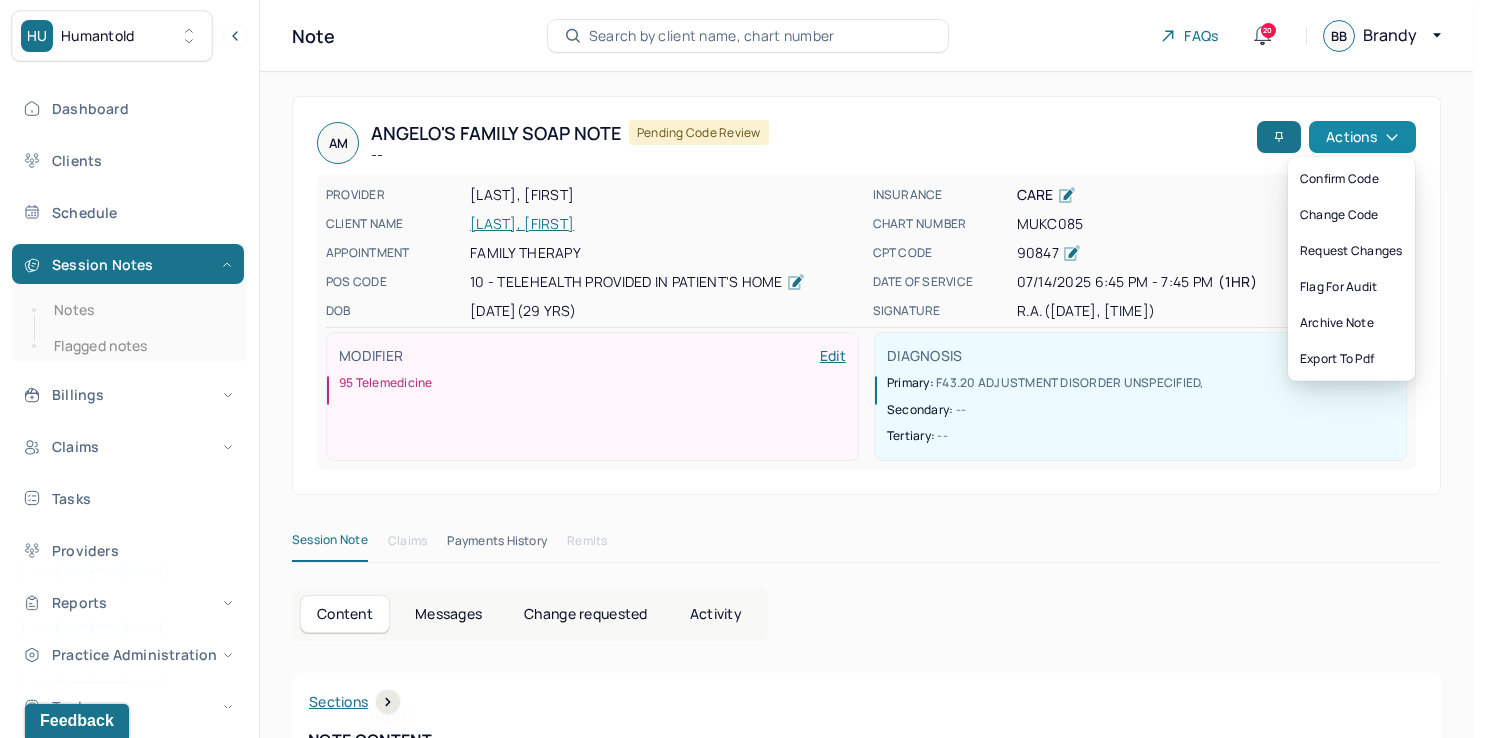 click on "Actions" at bounding box center (1362, 137) 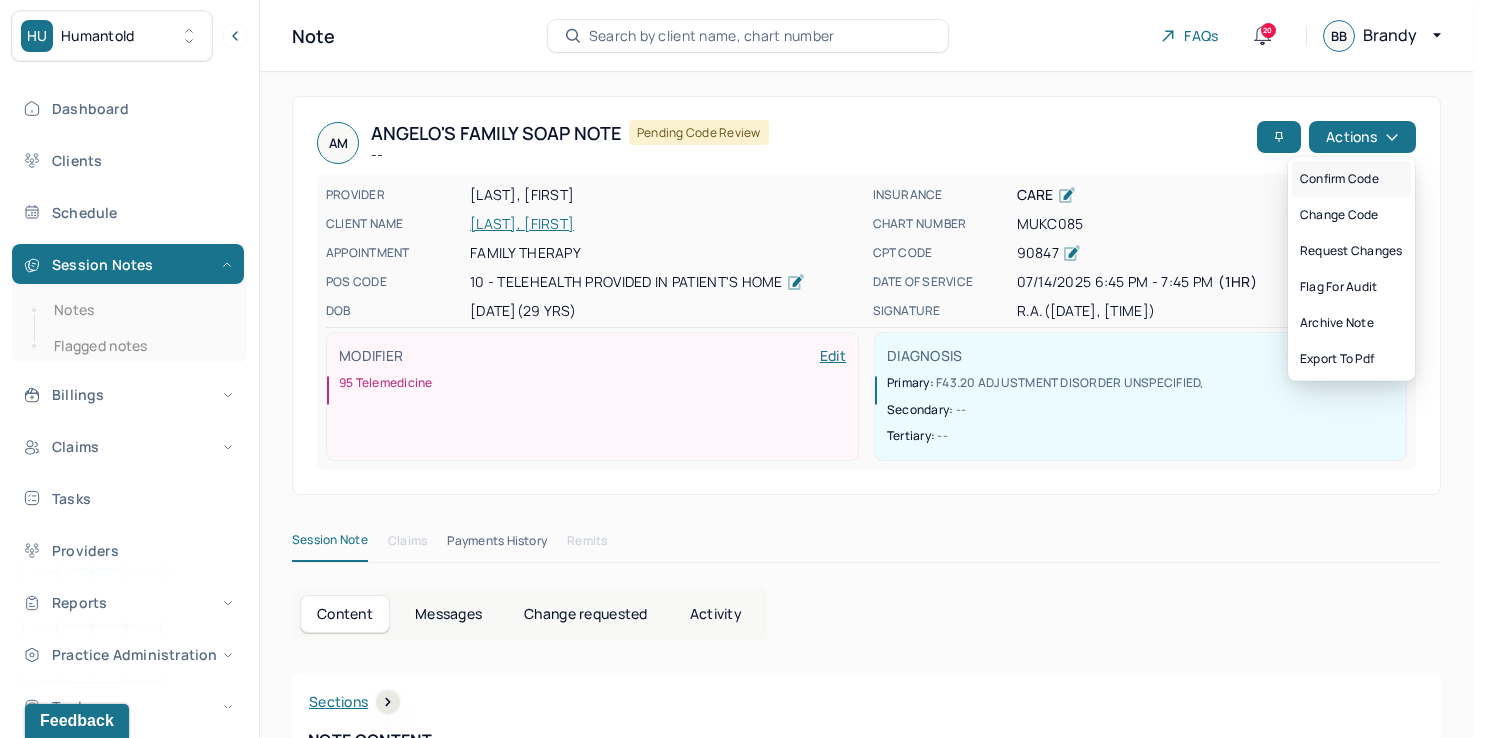 click on "Confirm code" at bounding box center [1351, 179] 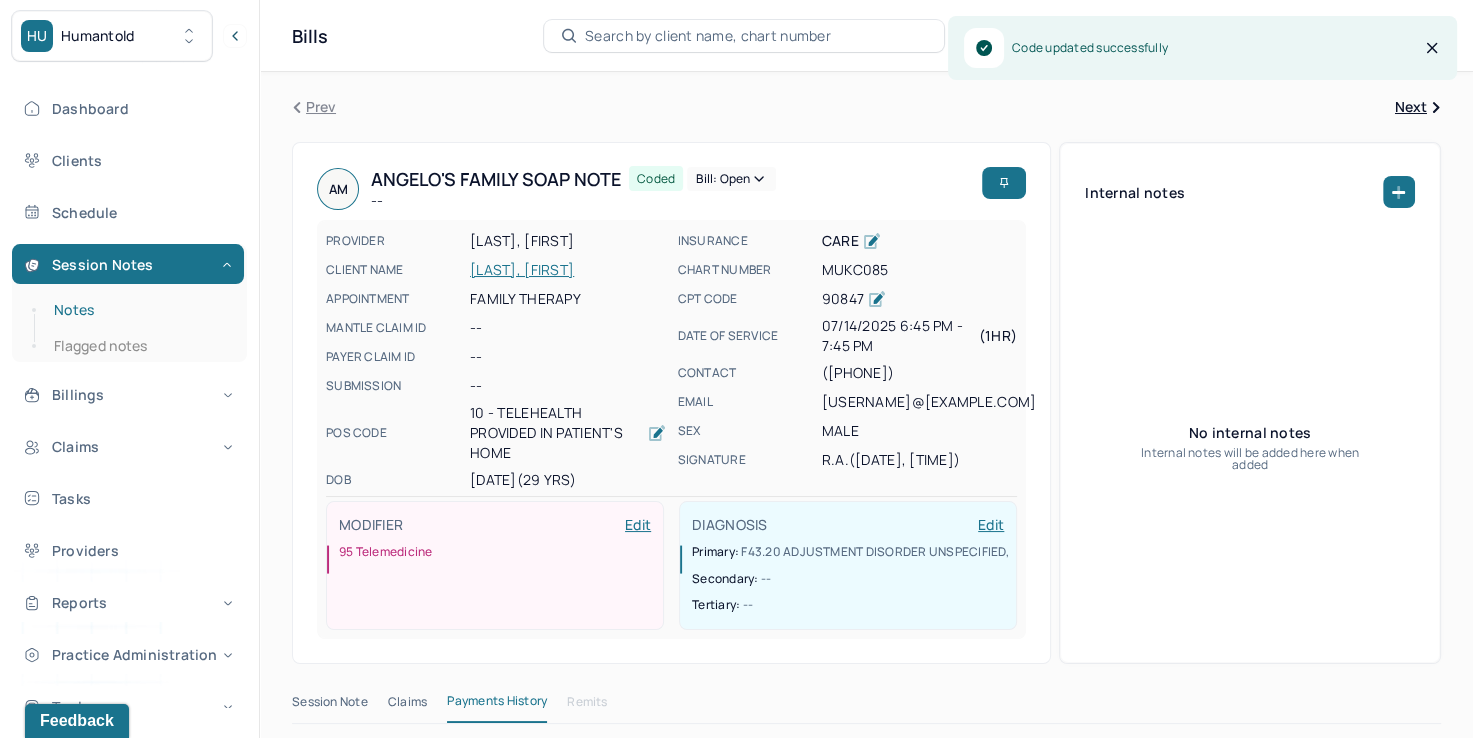 drag, startPoint x: 108, startPoint y: 309, endPoint x: 149, endPoint y: 309, distance: 41 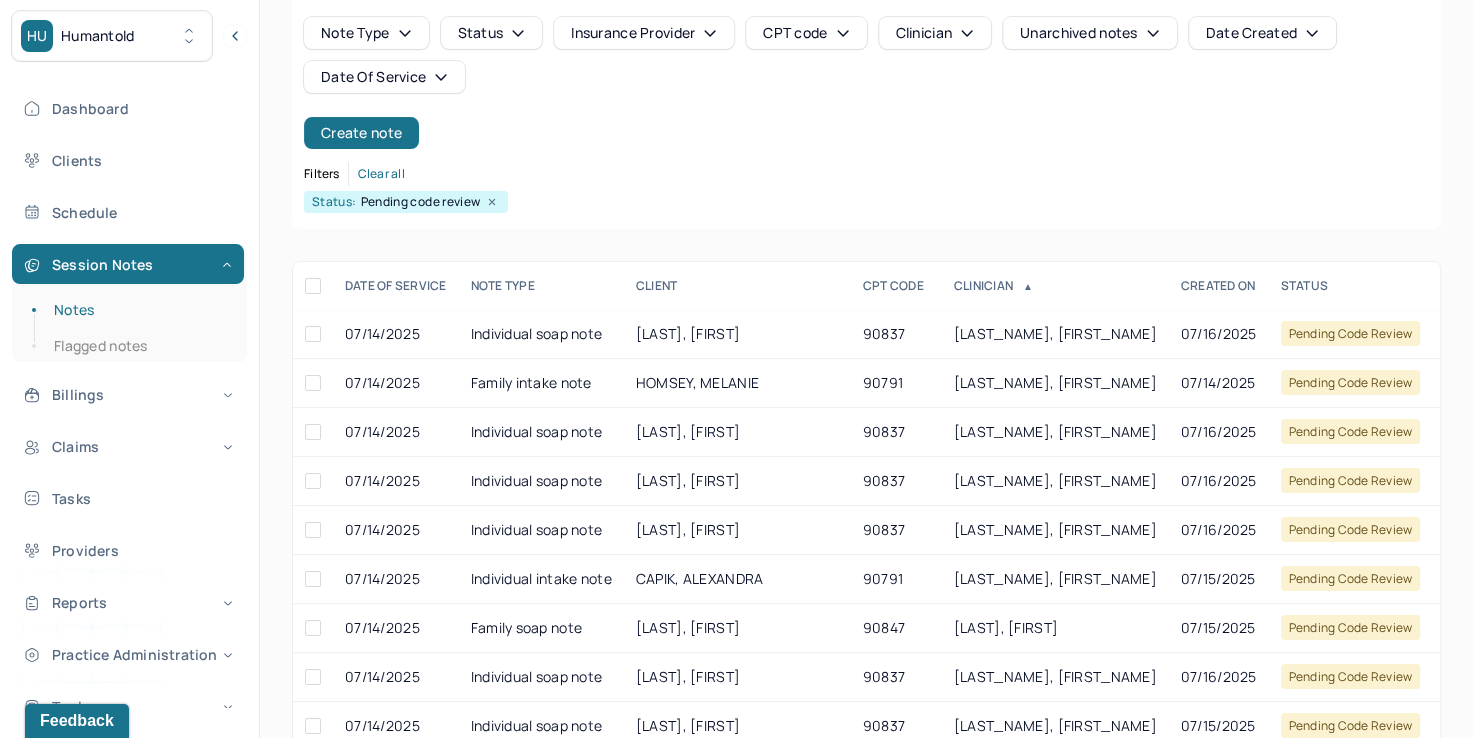scroll, scrollTop: 200, scrollLeft: 0, axis: vertical 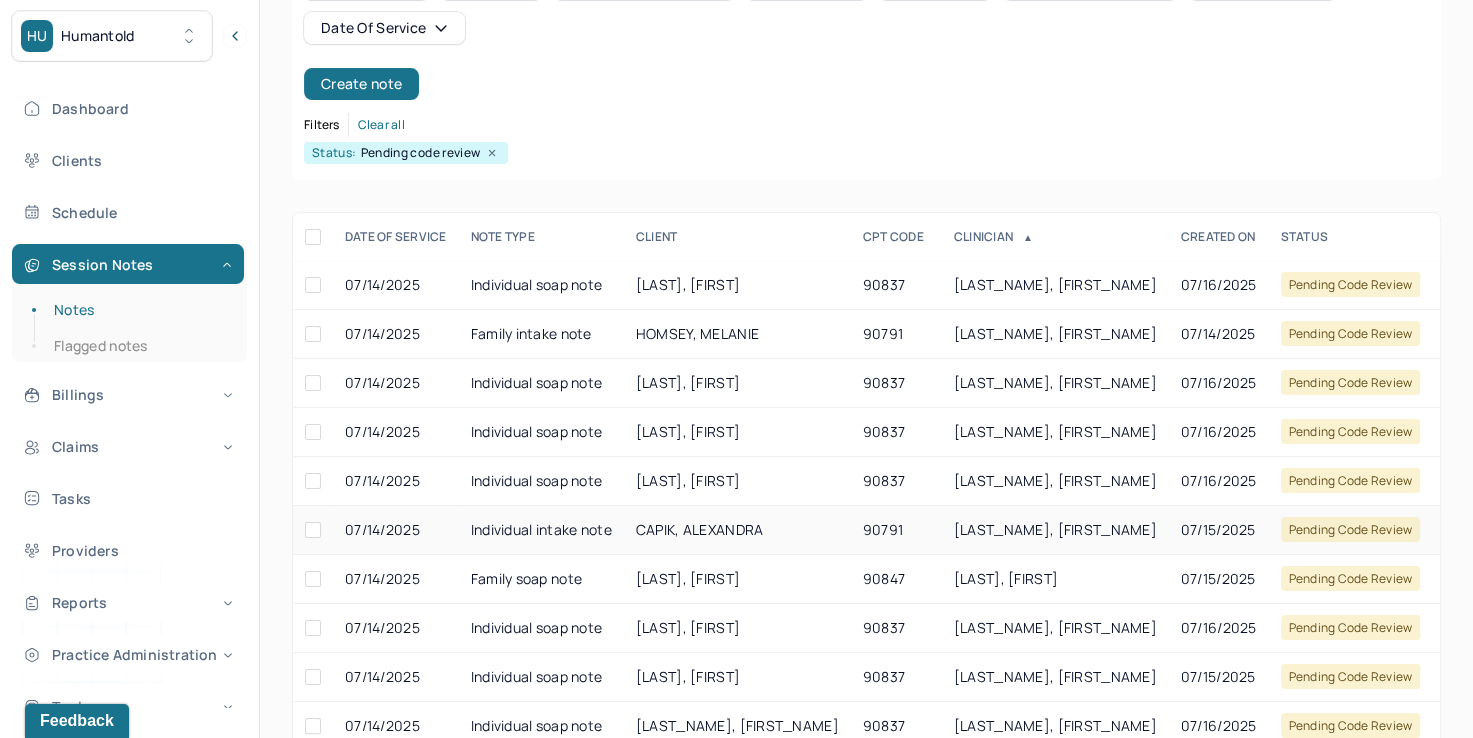 click on "[LAST_NAME], [FIRST_NAME]" at bounding box center [1055, 529] 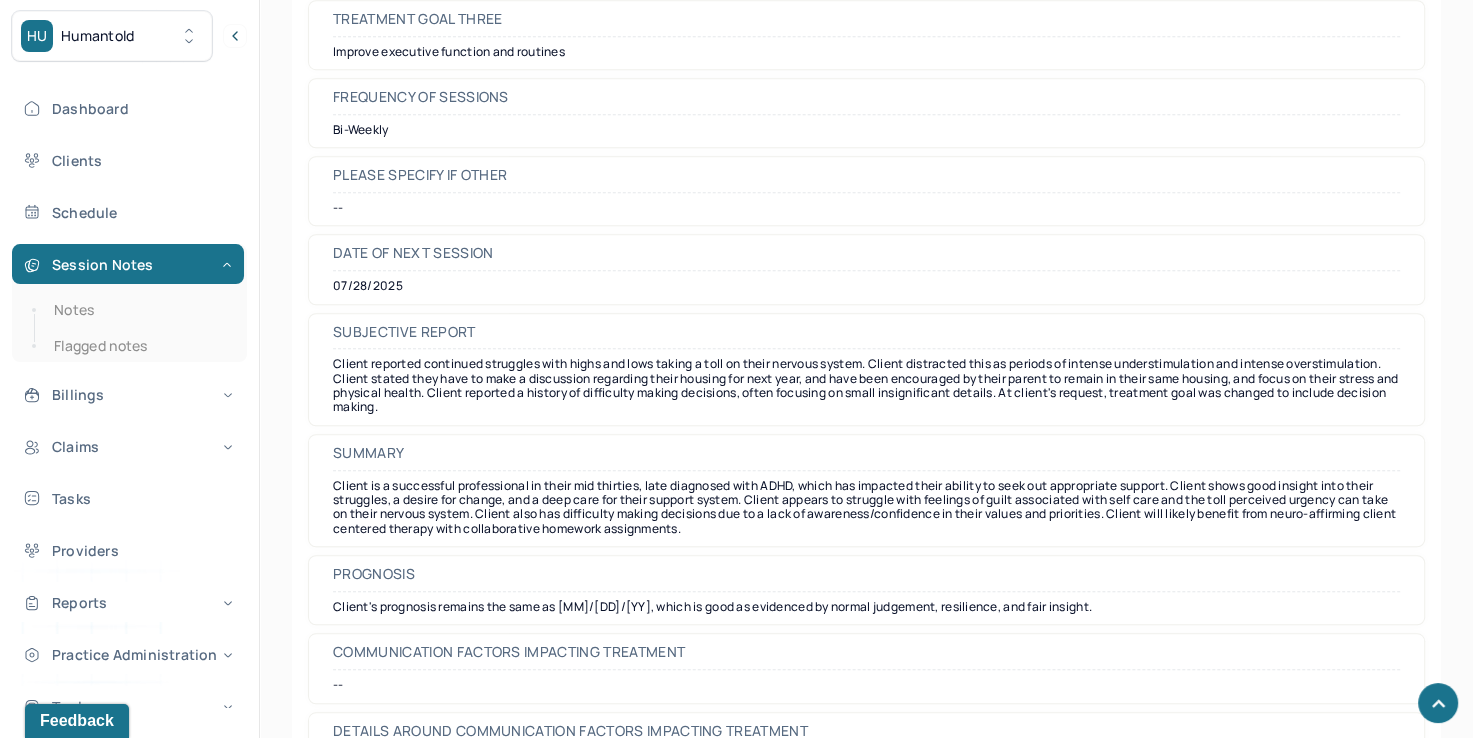 scroll, scrollTop: 8856, scrollLeft: 0, axis: vertical 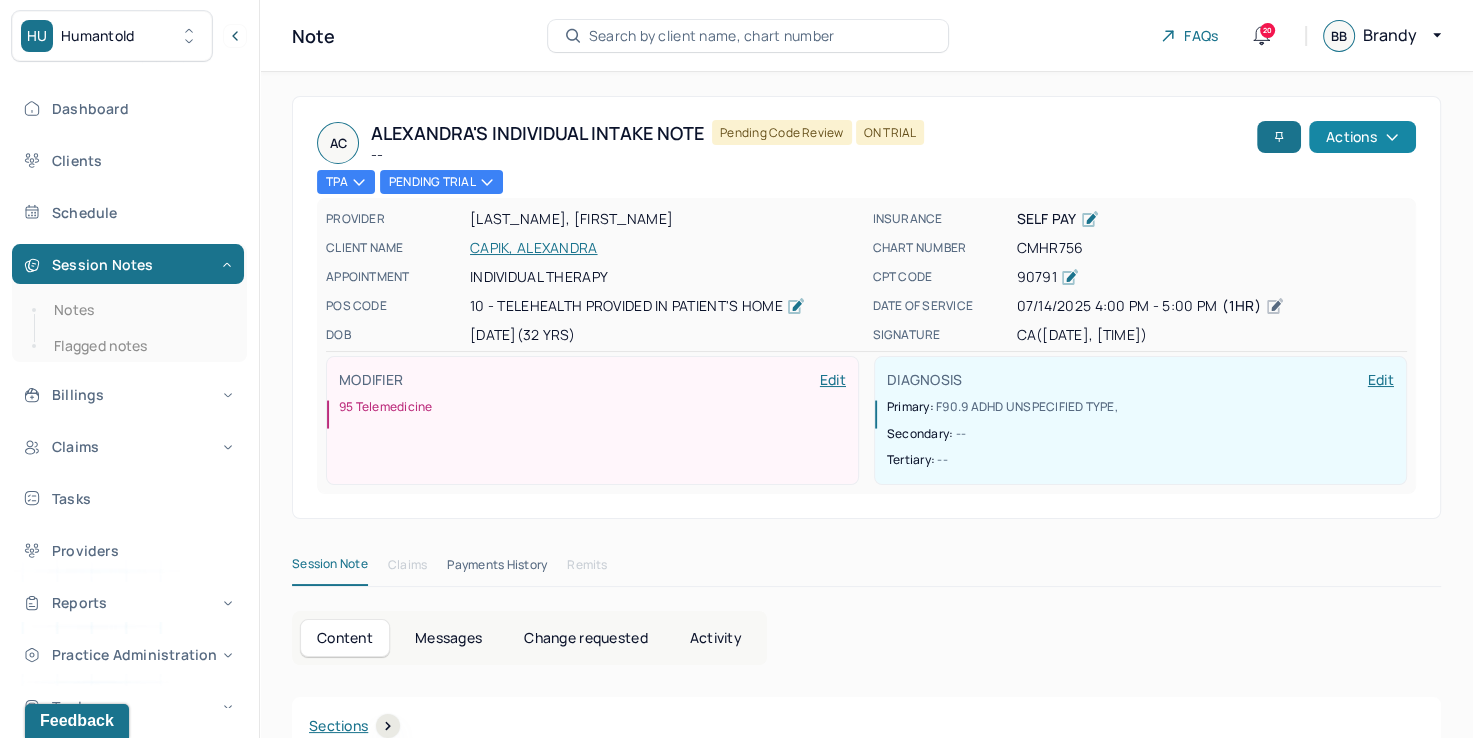 click on "Actions" at bounding box center (1362, 137) 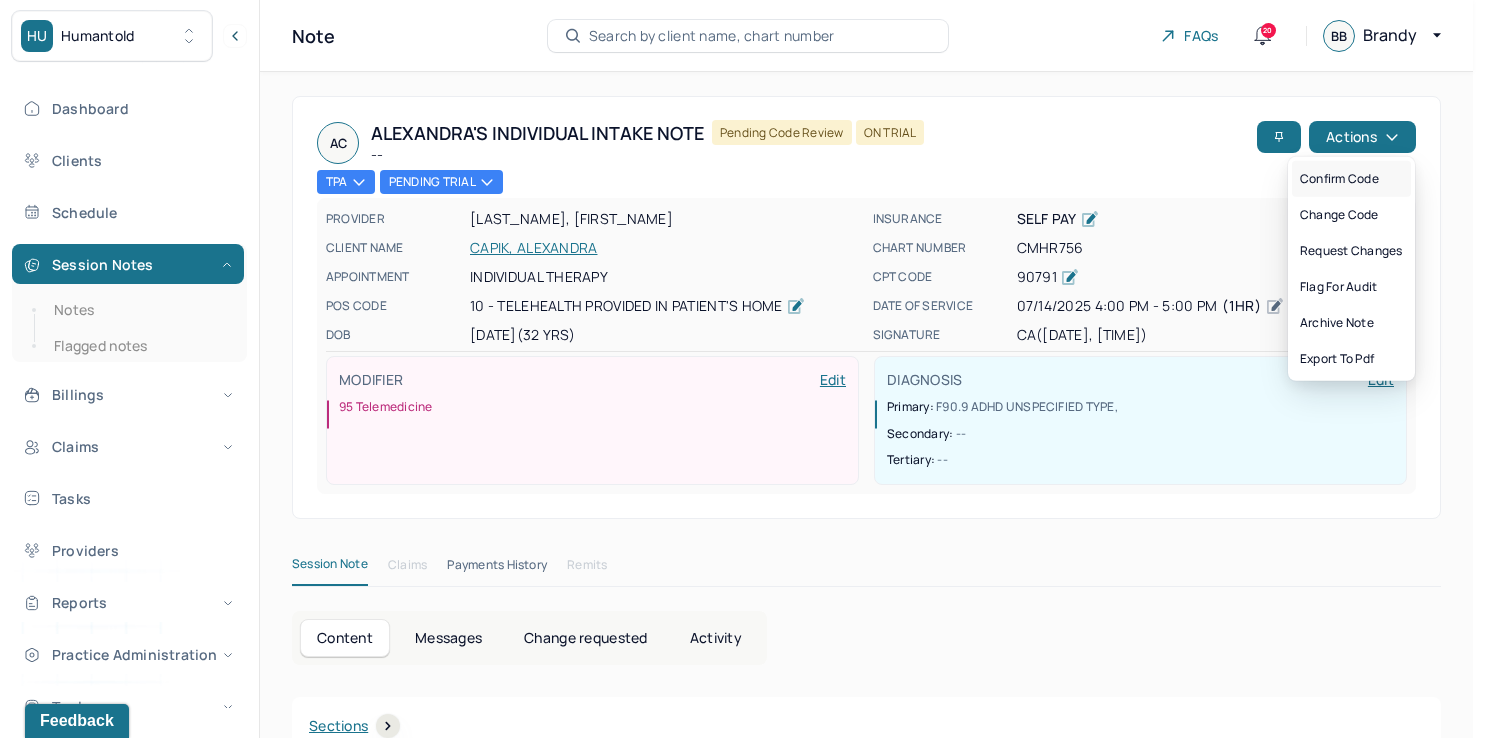 click on "Confirm code" at bounding box center [1351, 179] 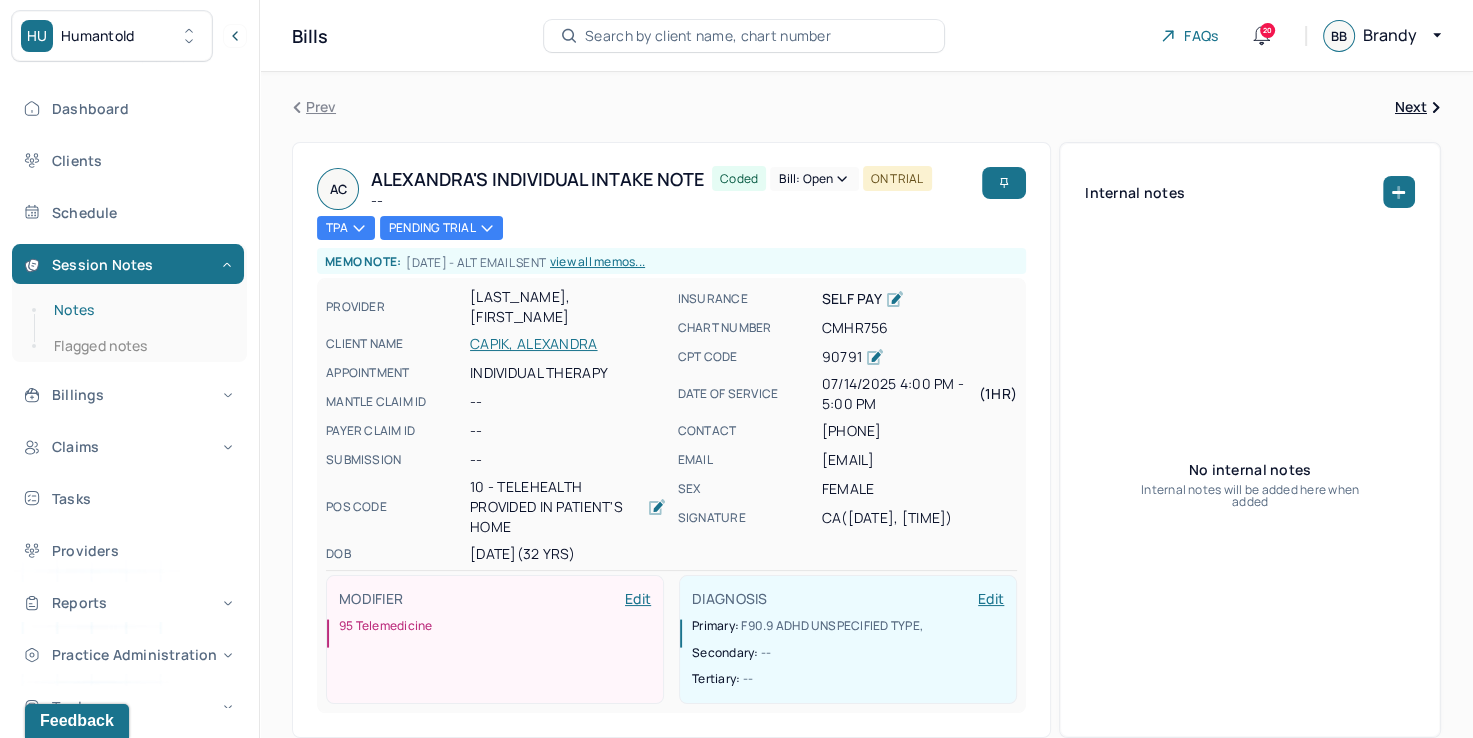 click on "Notes" at bounding box center (139, 310) 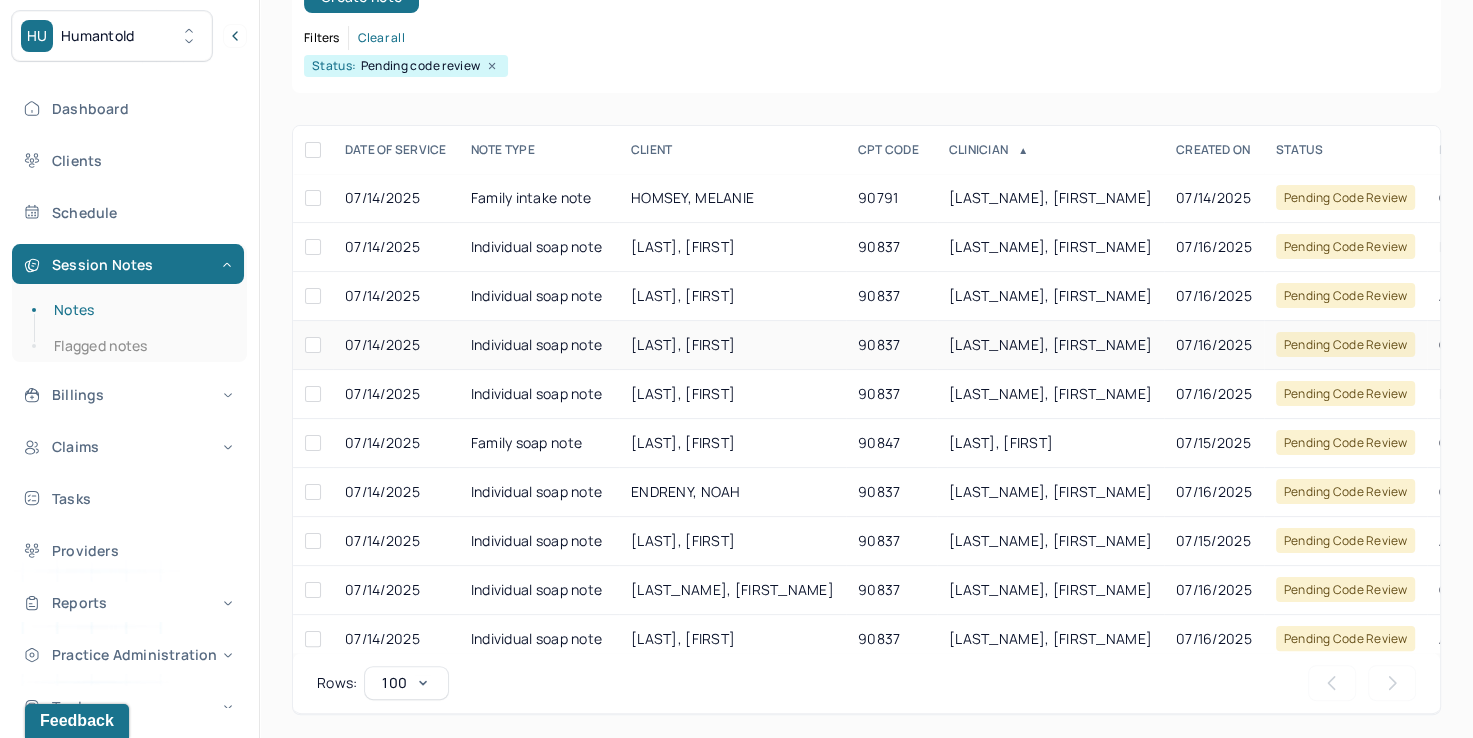 scroll, scrollTop: 288, scrollLeft: 0, axis: vertical 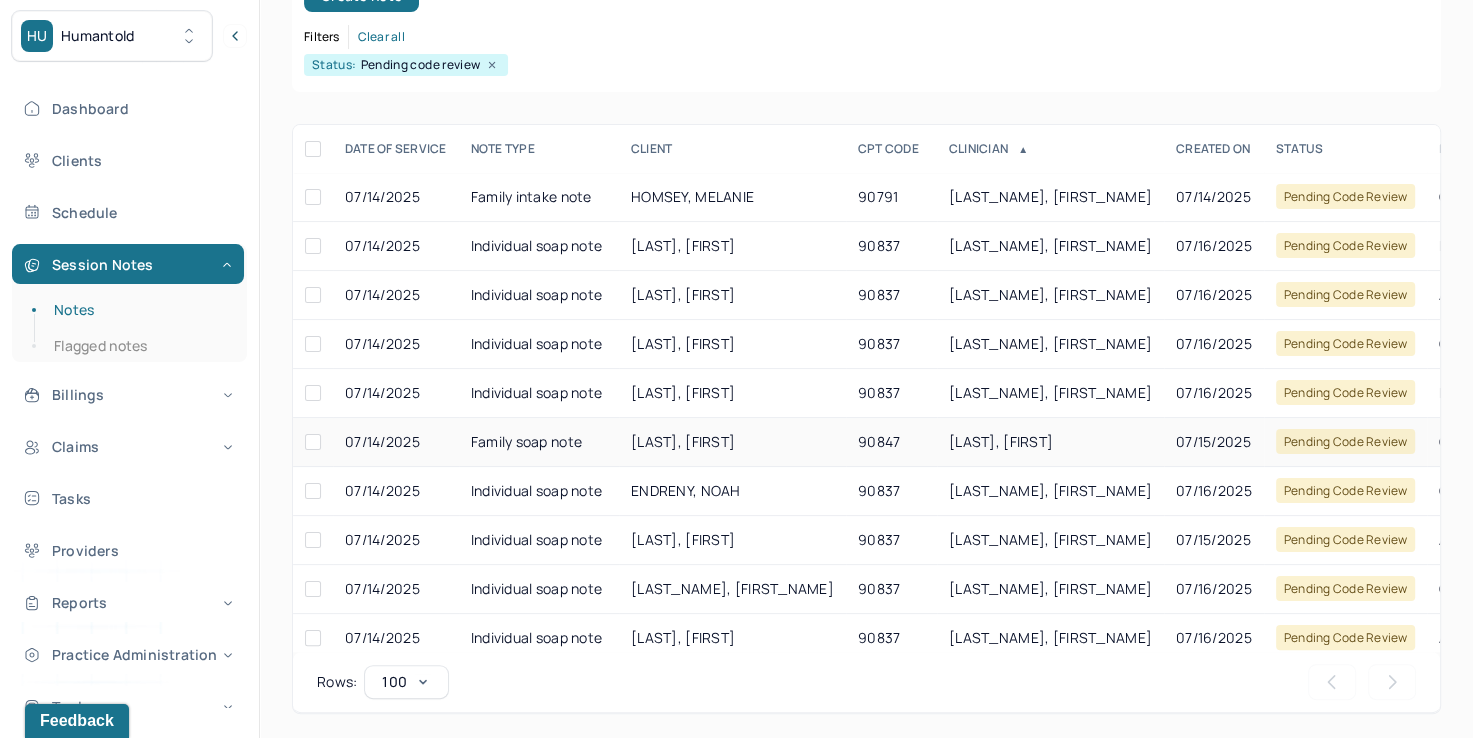 click on "[LAST], [FIRST]" at bounding box center (1001, 441) 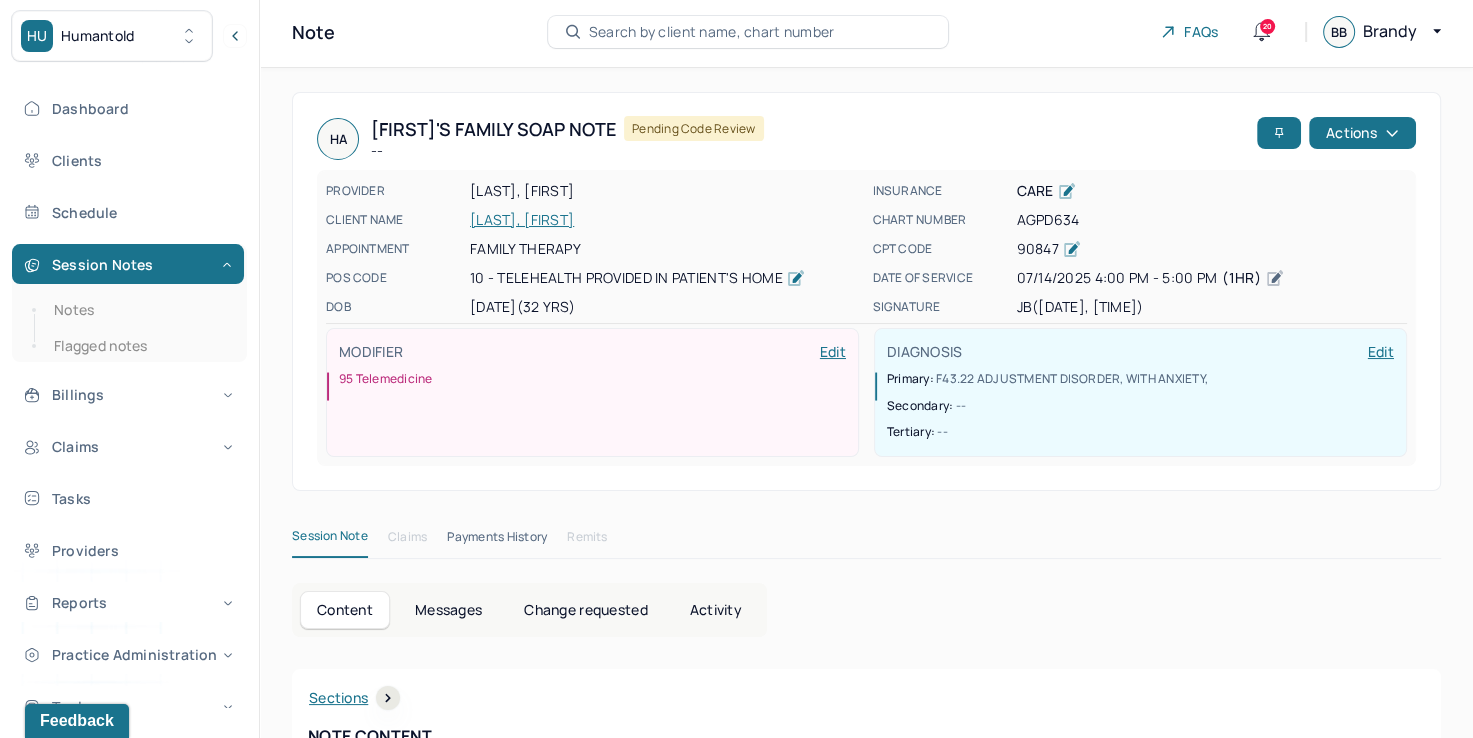 scroll, scrollTop: 0, scrollLeft: 0, axis: both 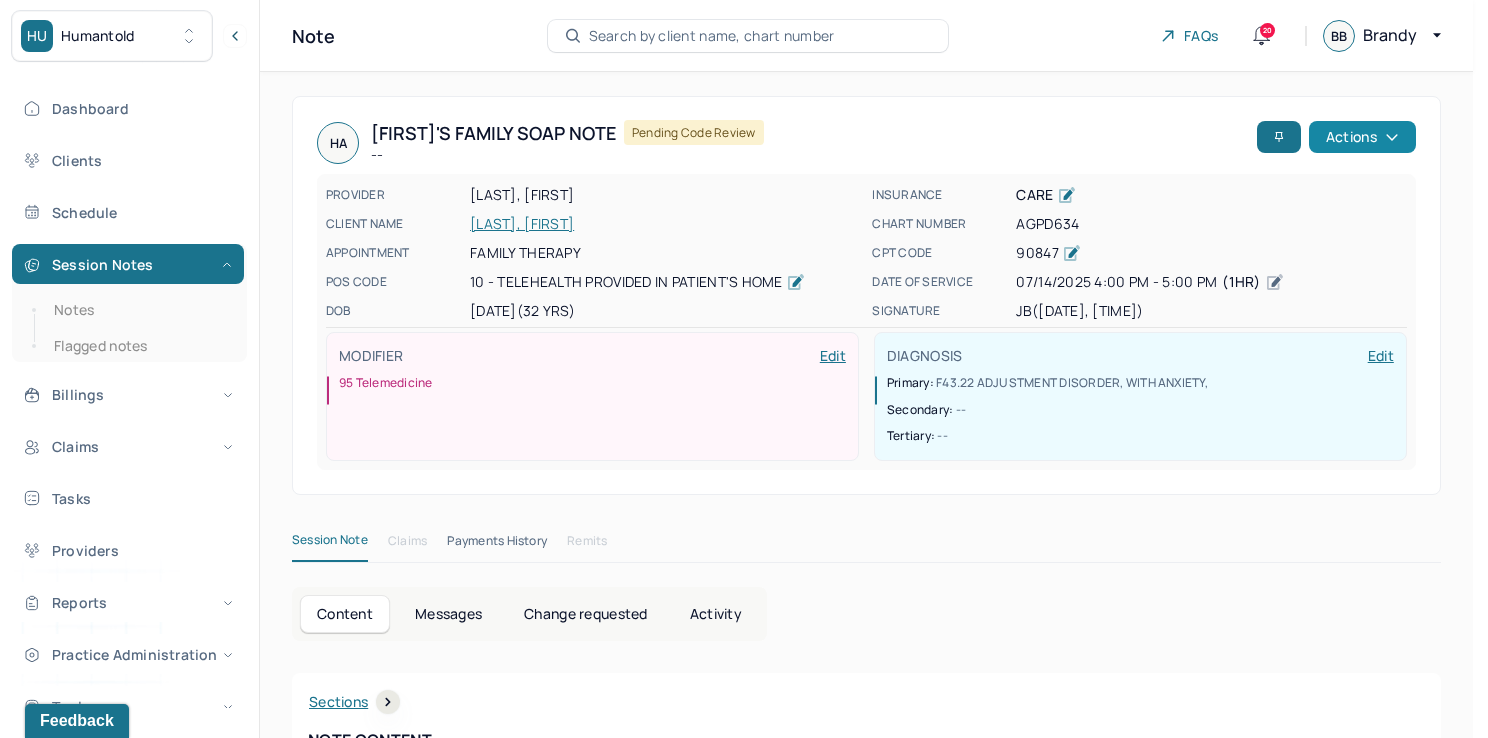 click on "Actions" at bounding box center (1362, 137) 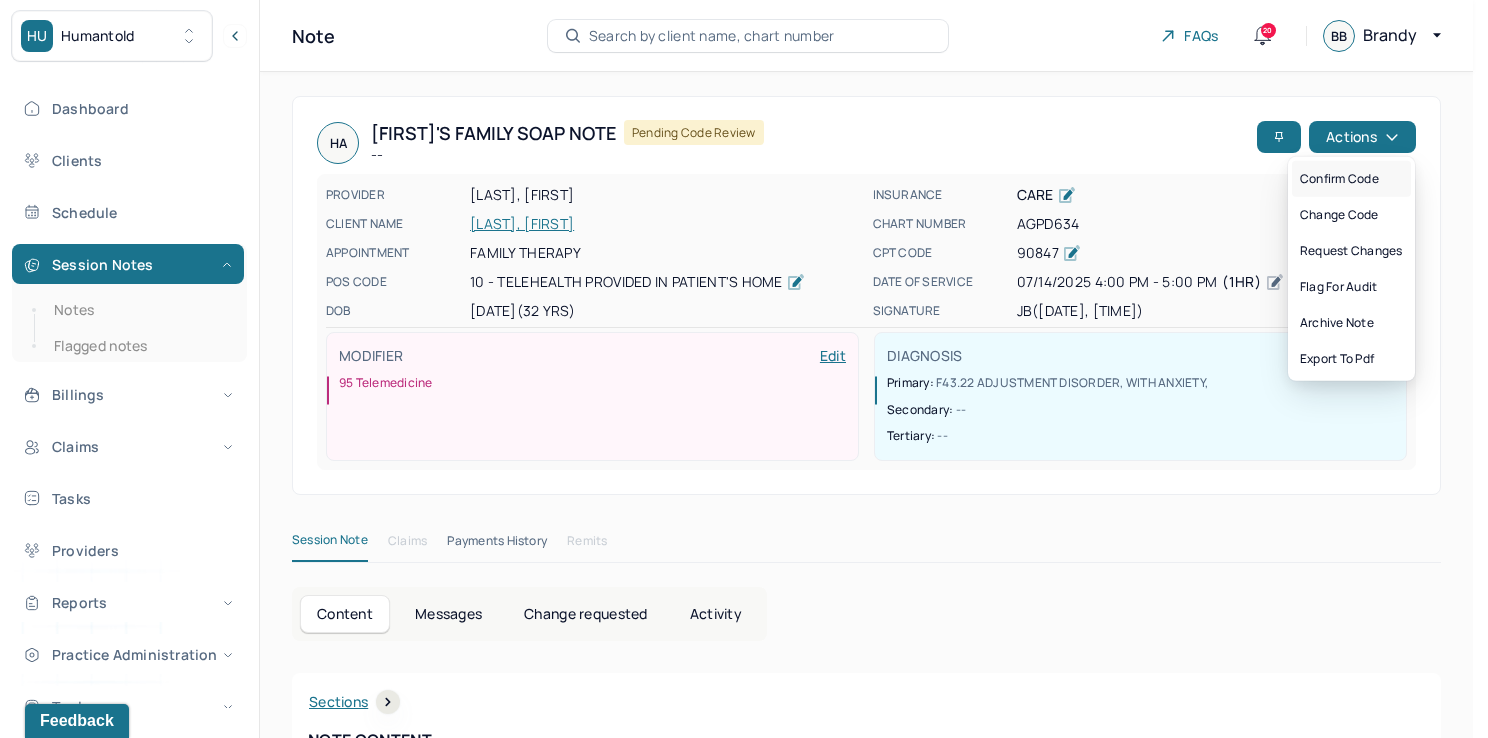 click on "Confirm code" at bounding box center [1351, 179] 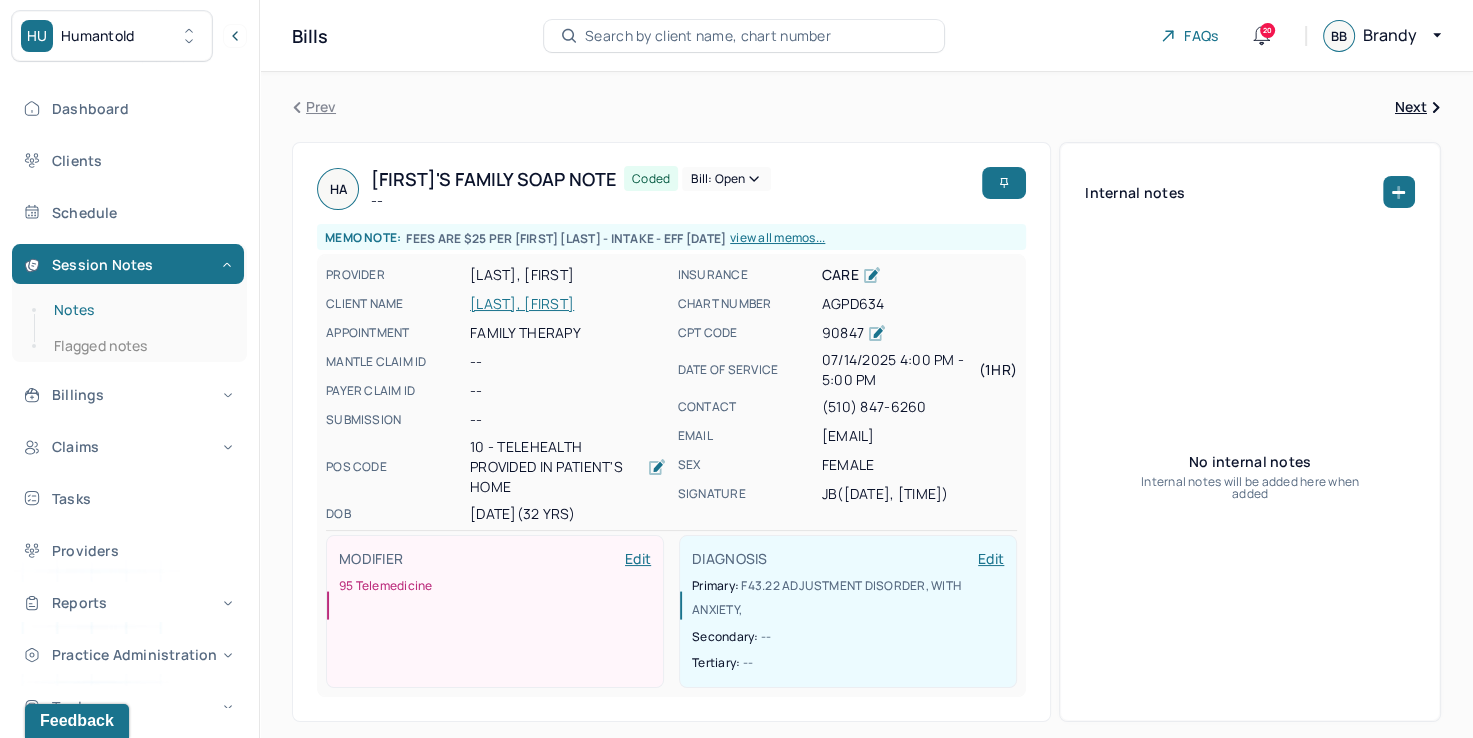 click on "Notes" at bounding box center [139, 310] 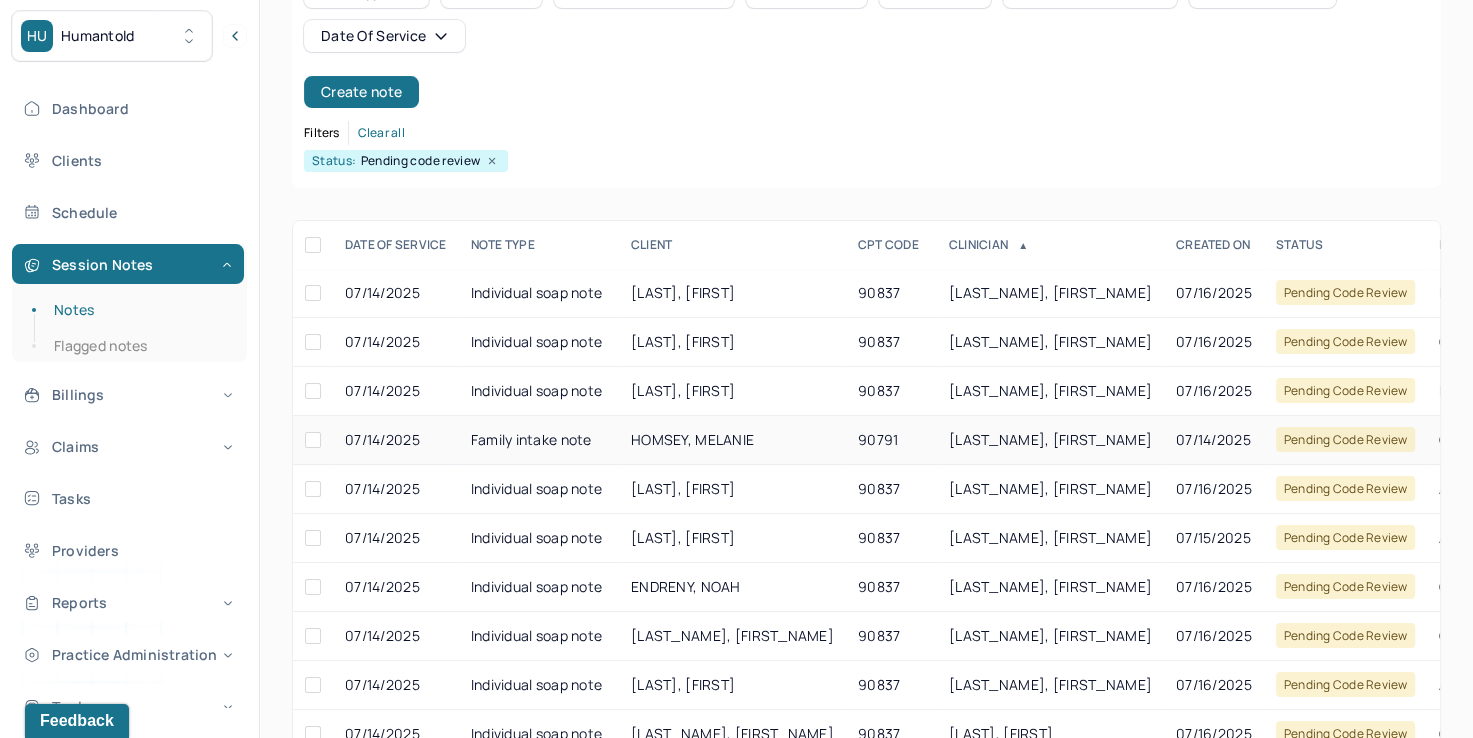 scroll, scrollTop: 200, scrollLeft: 0, axis: vertical 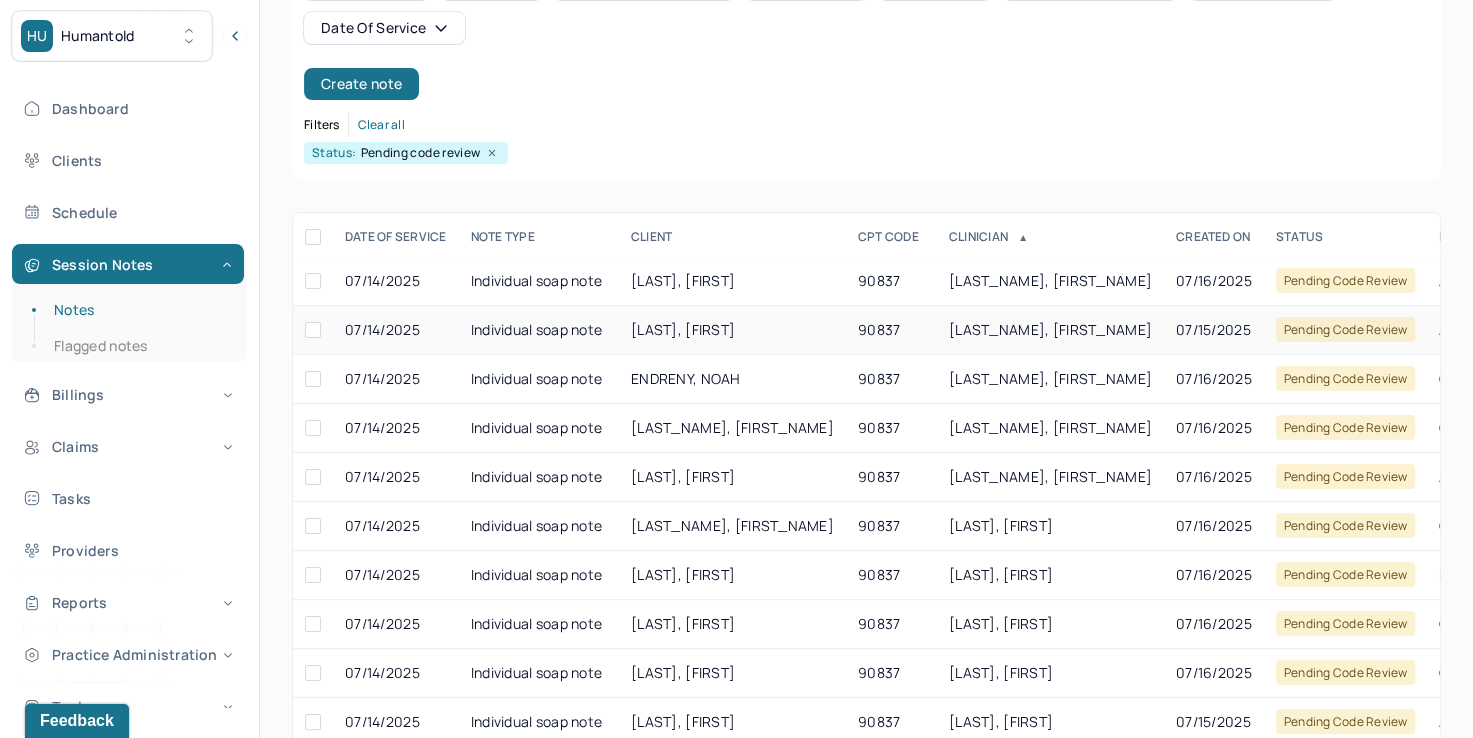 click on "[LAST_NAME], [FIRST_NAME]" at bounding box center [1050, 329] 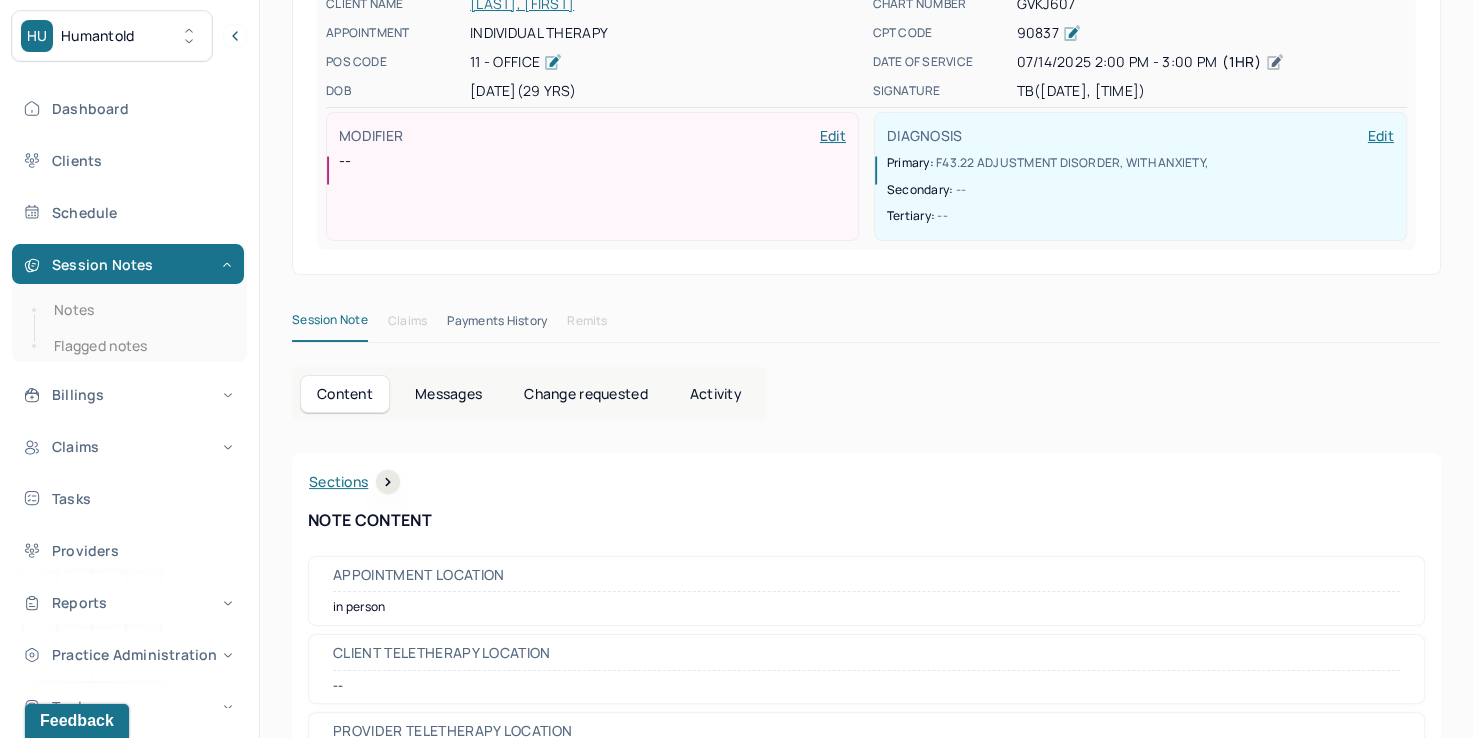 scroll, scrollTop: 17, scrollLeft: 0, axis: vertical 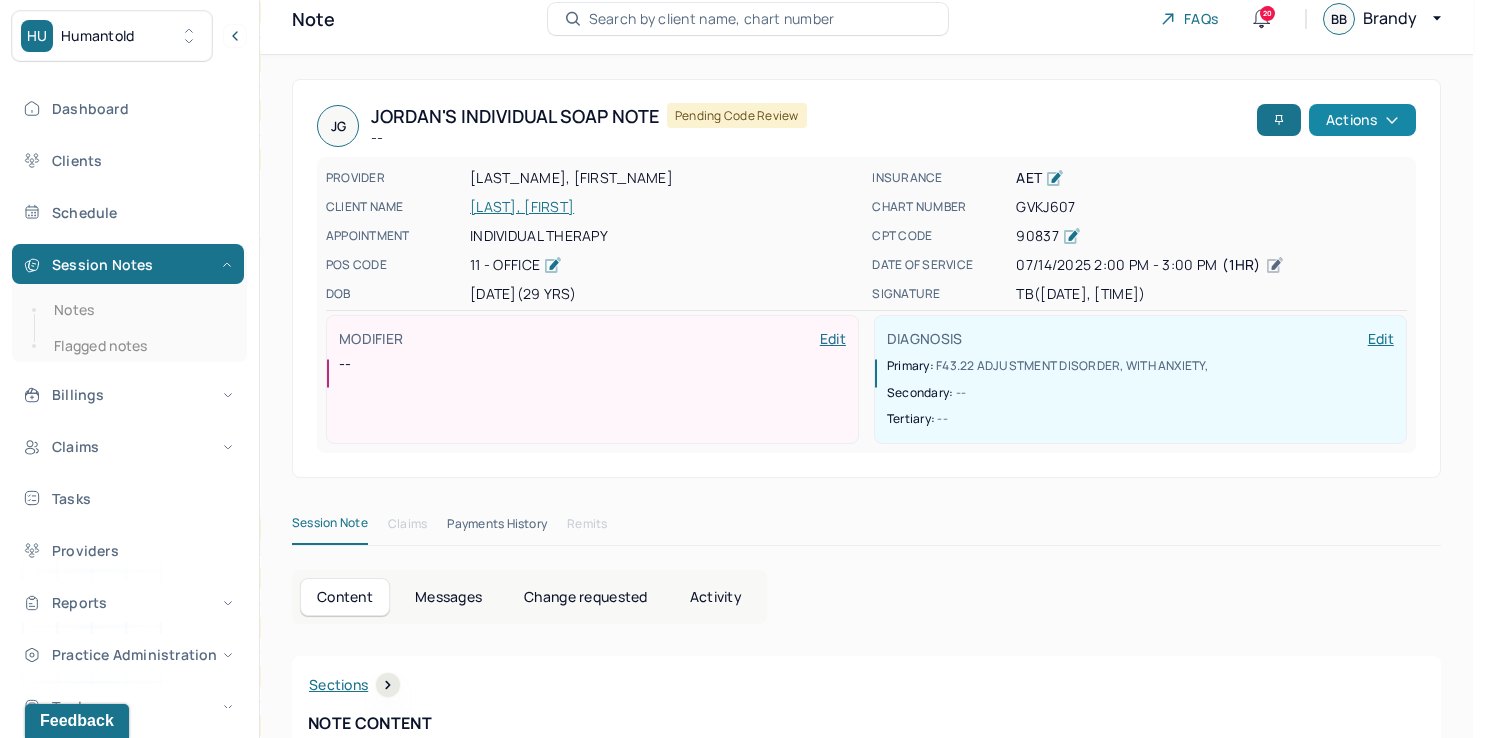 click 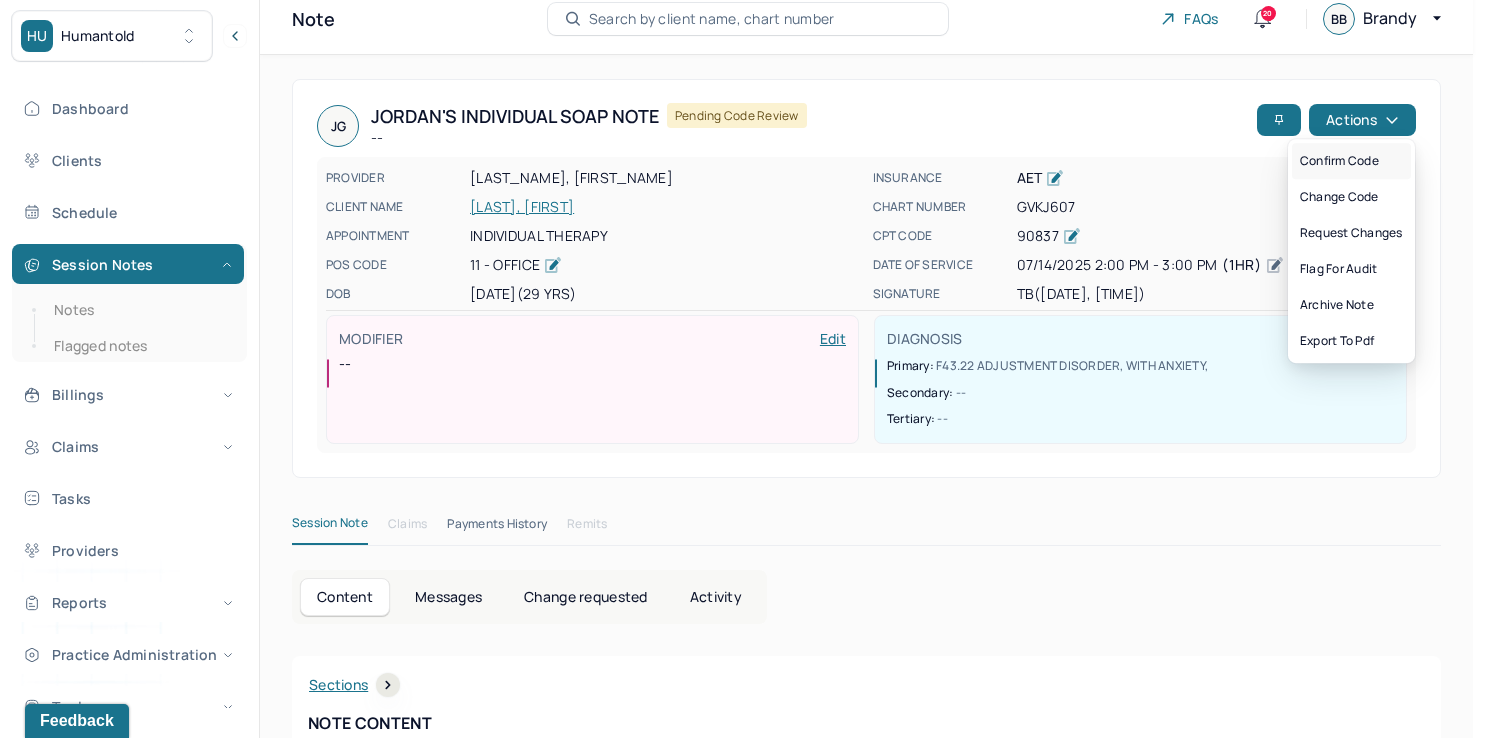 click on "Confirm code" at bounding box center [1351, 161] 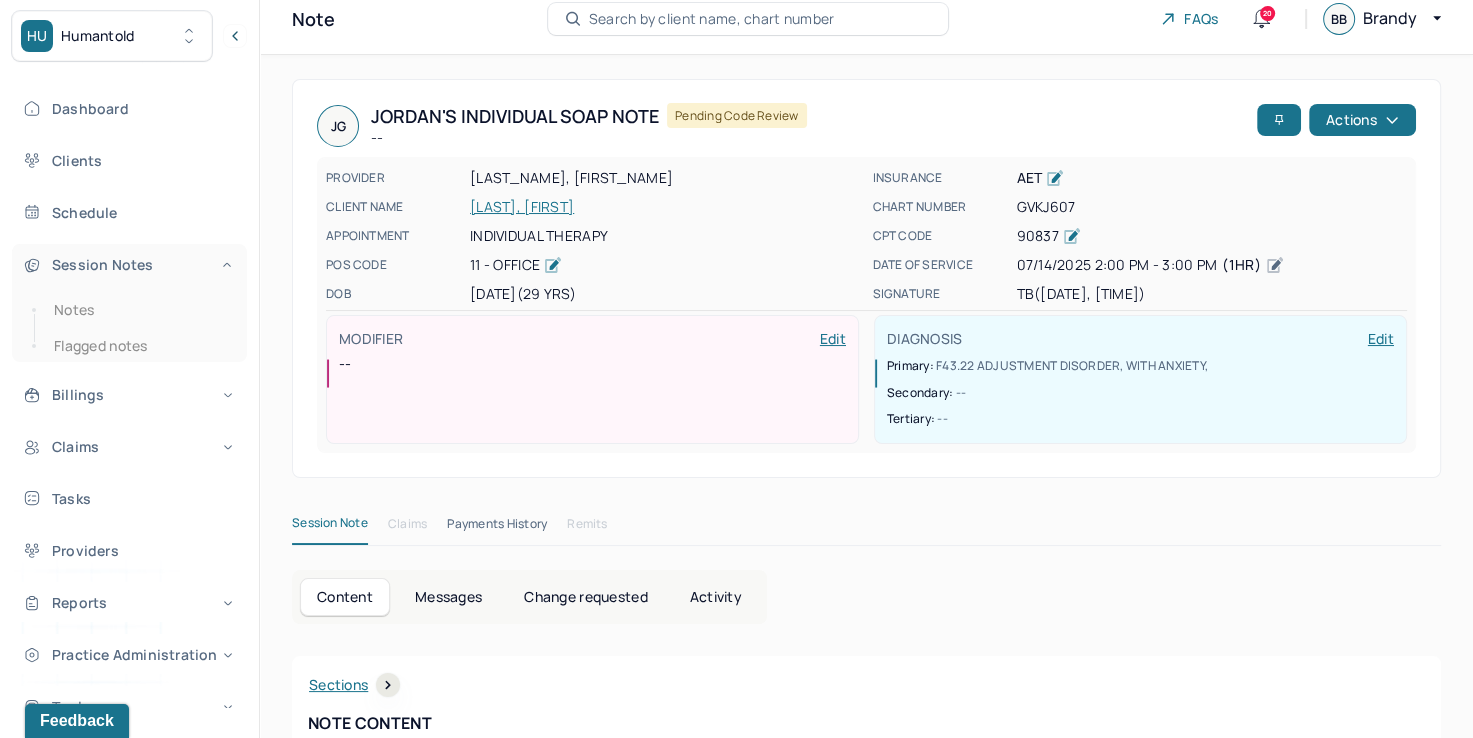scroll, scrollTop: 0, scrollLeft: 0, axis: both 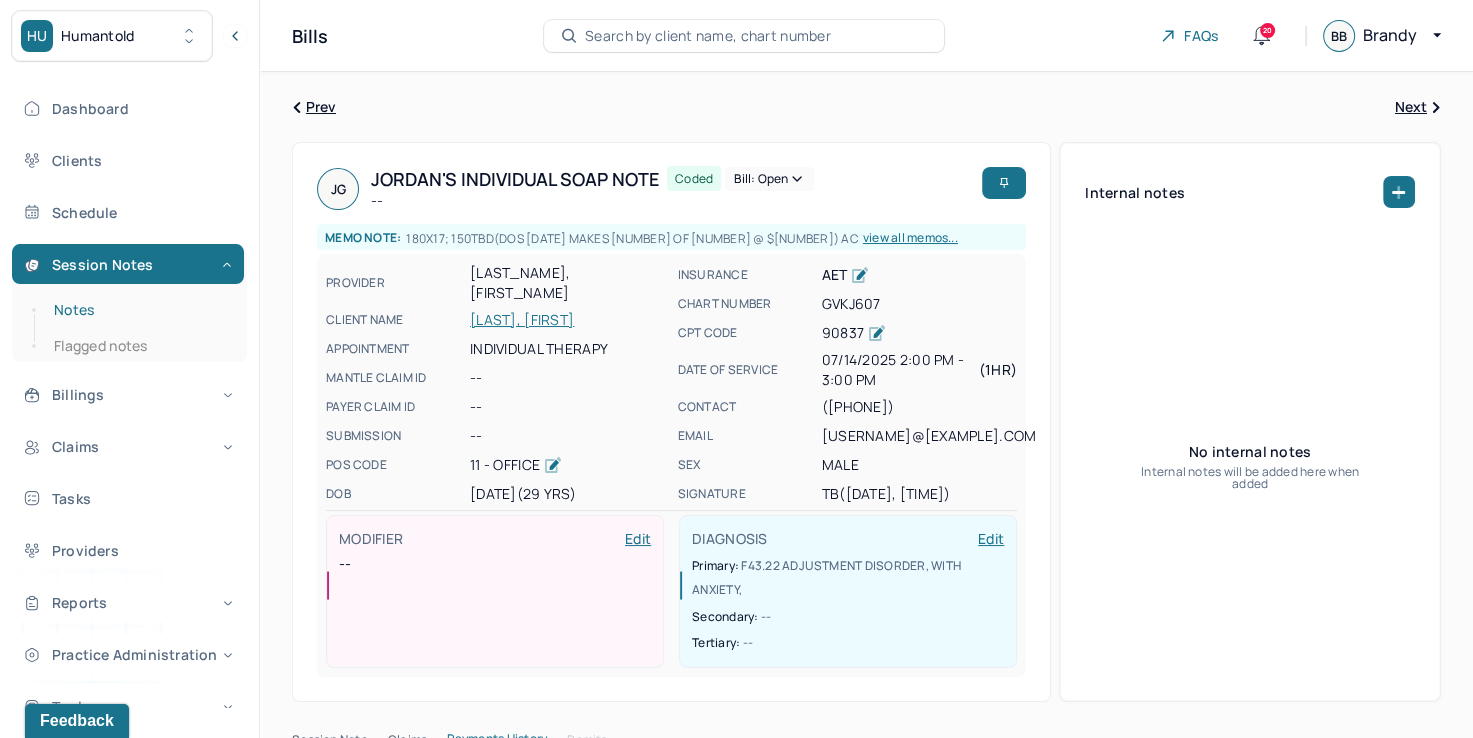 click on "Notes" at bounding box center [139, 310] 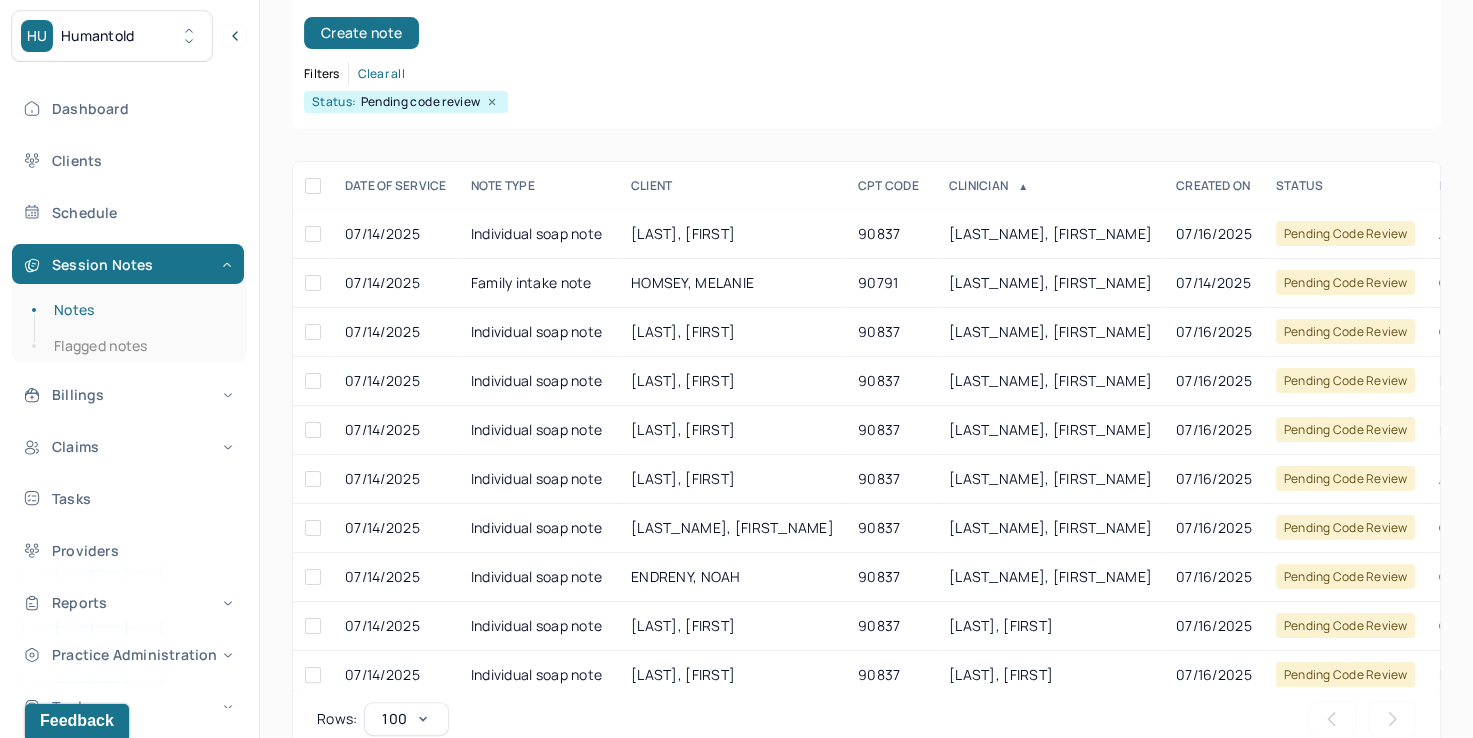 scroll, scrollTop: 288, scrollLeft: 0, axis: vertical 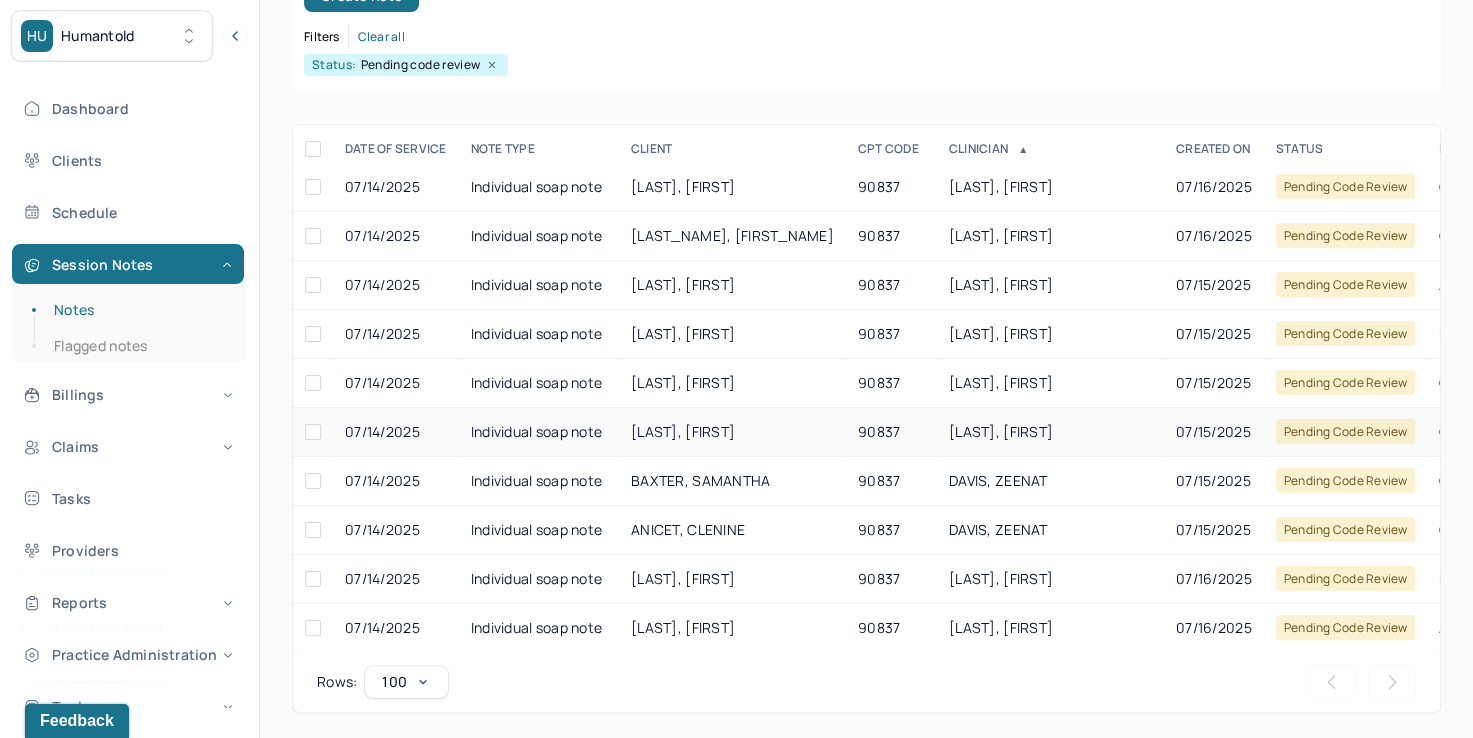 click on "[LAST], [FIRST]" at bounding box center (1001, 431) 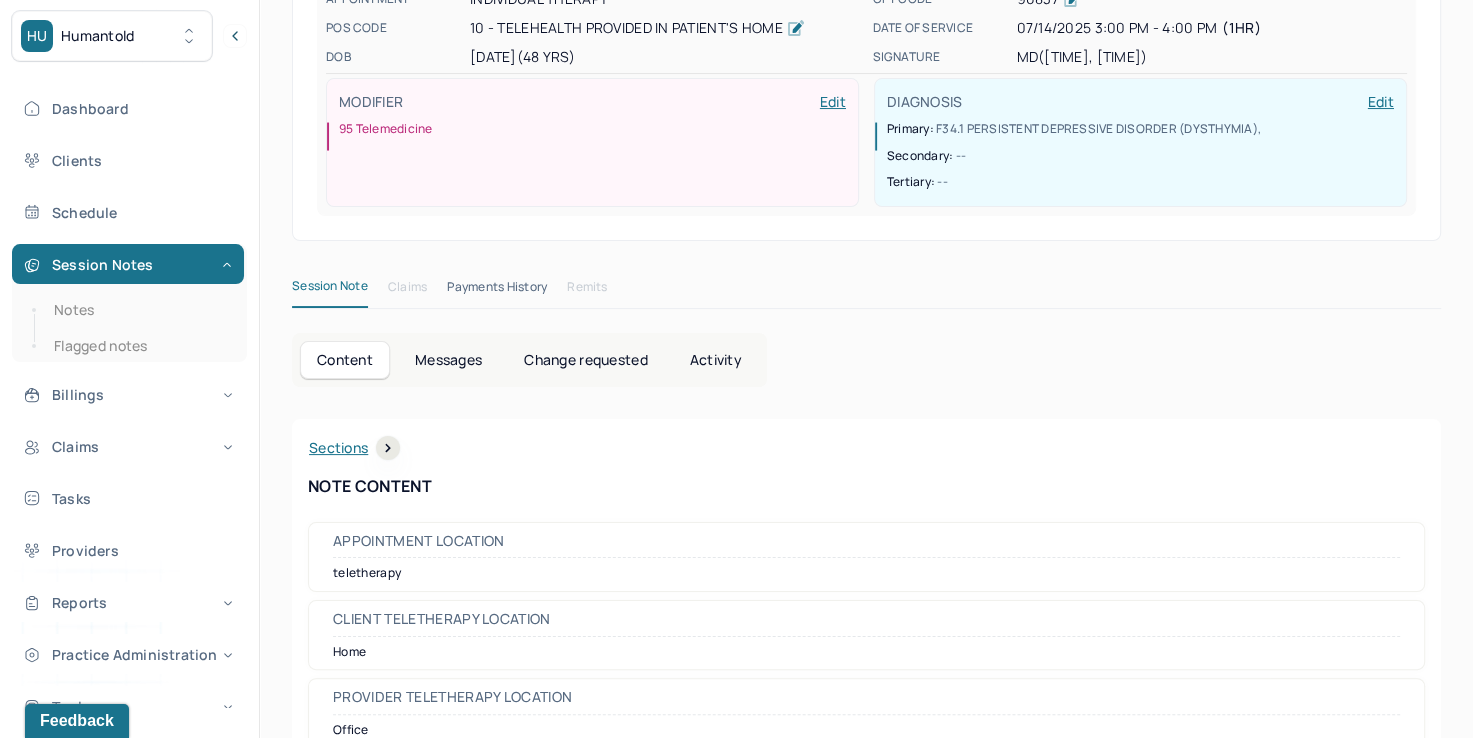 scroll, scrollTop: 0, scrollLeft: 0, axis: both 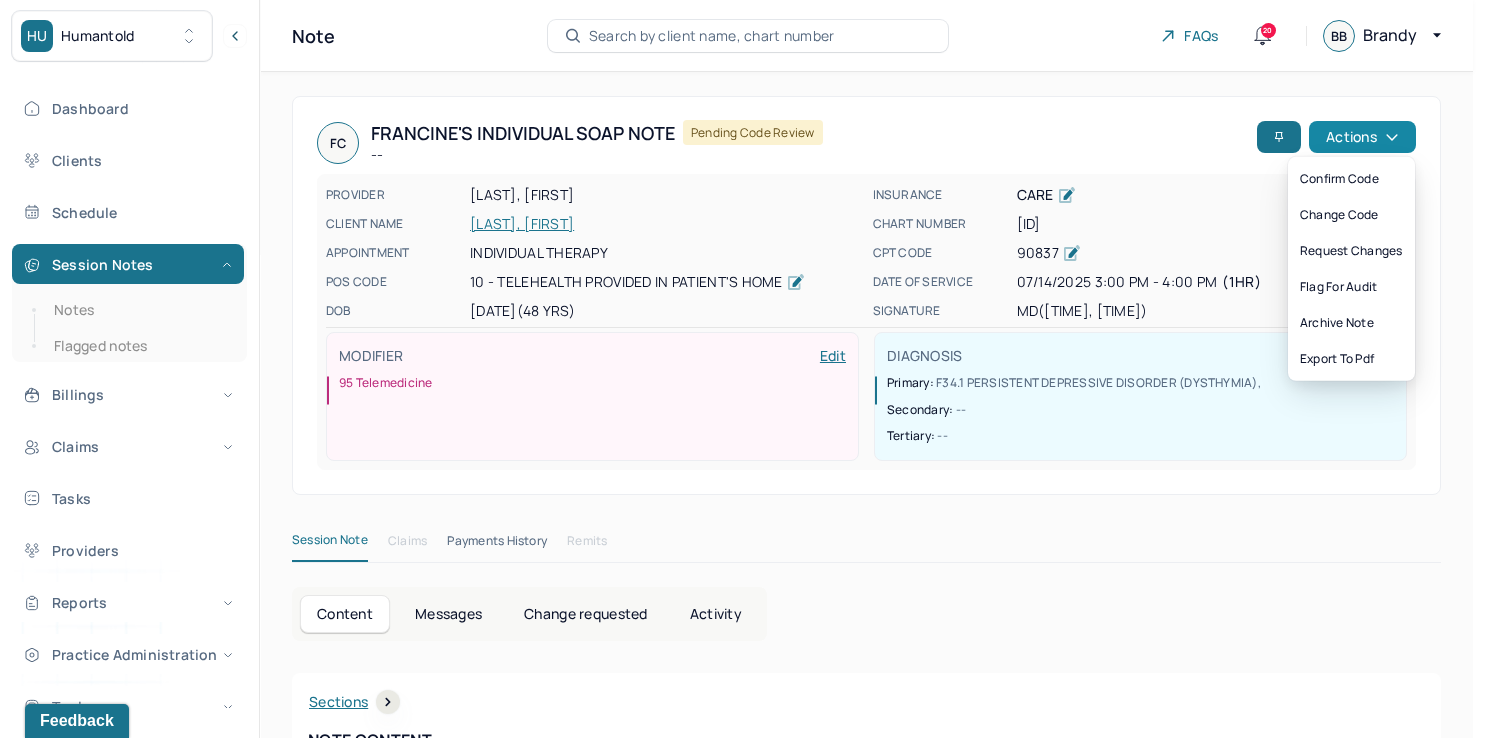 click on "Actions" at bounding box center (1362, 137) 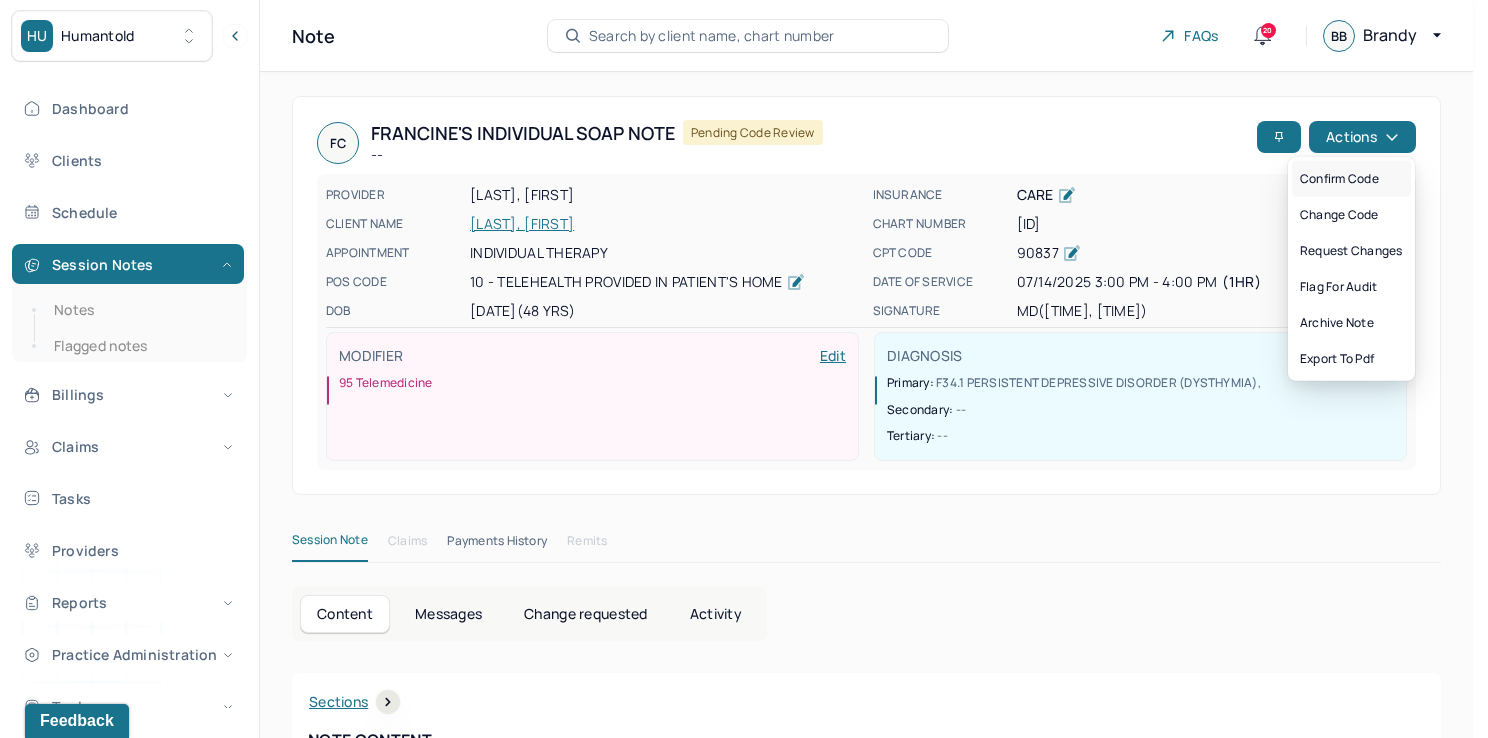 click on "Confirm code" at bounding box center (1351, 179) 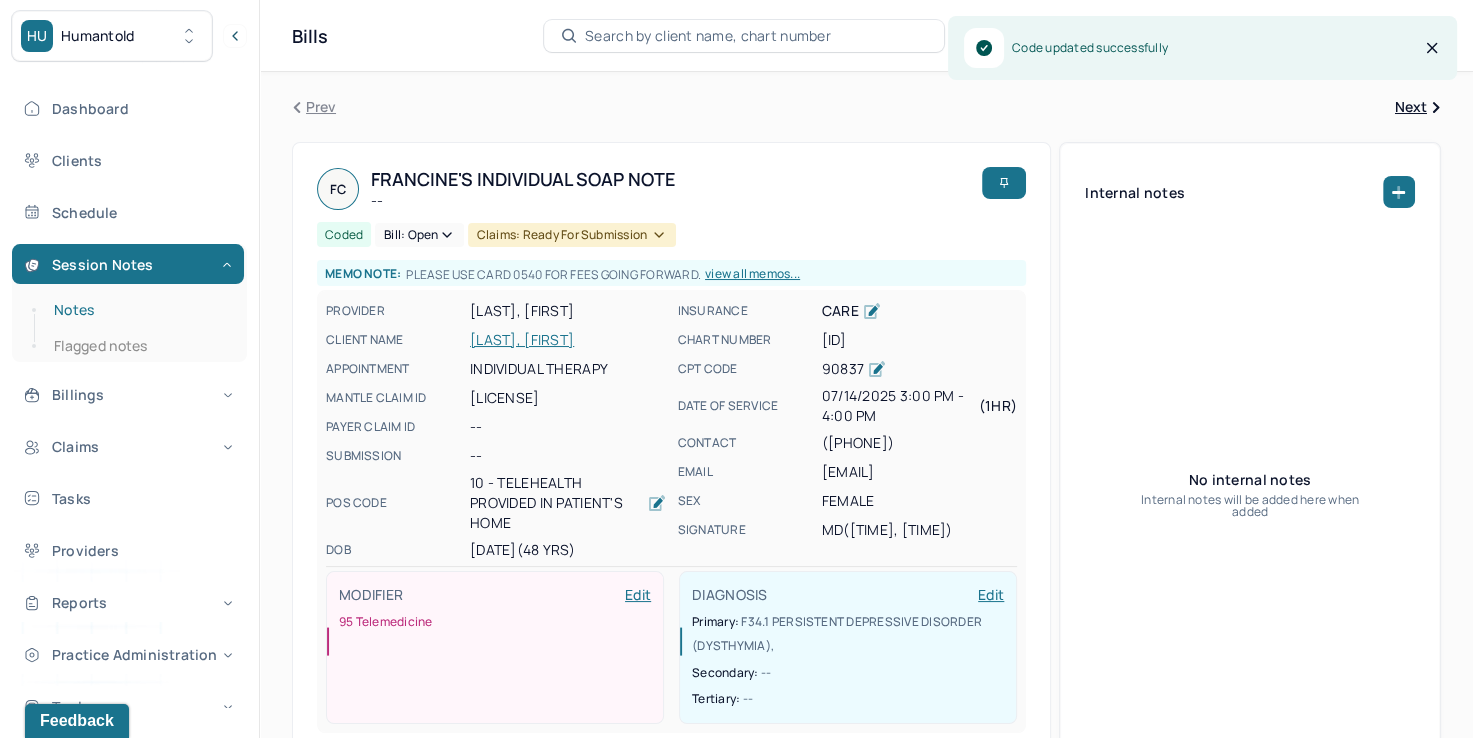 click on "Notes" at bounding box center (139, 310) 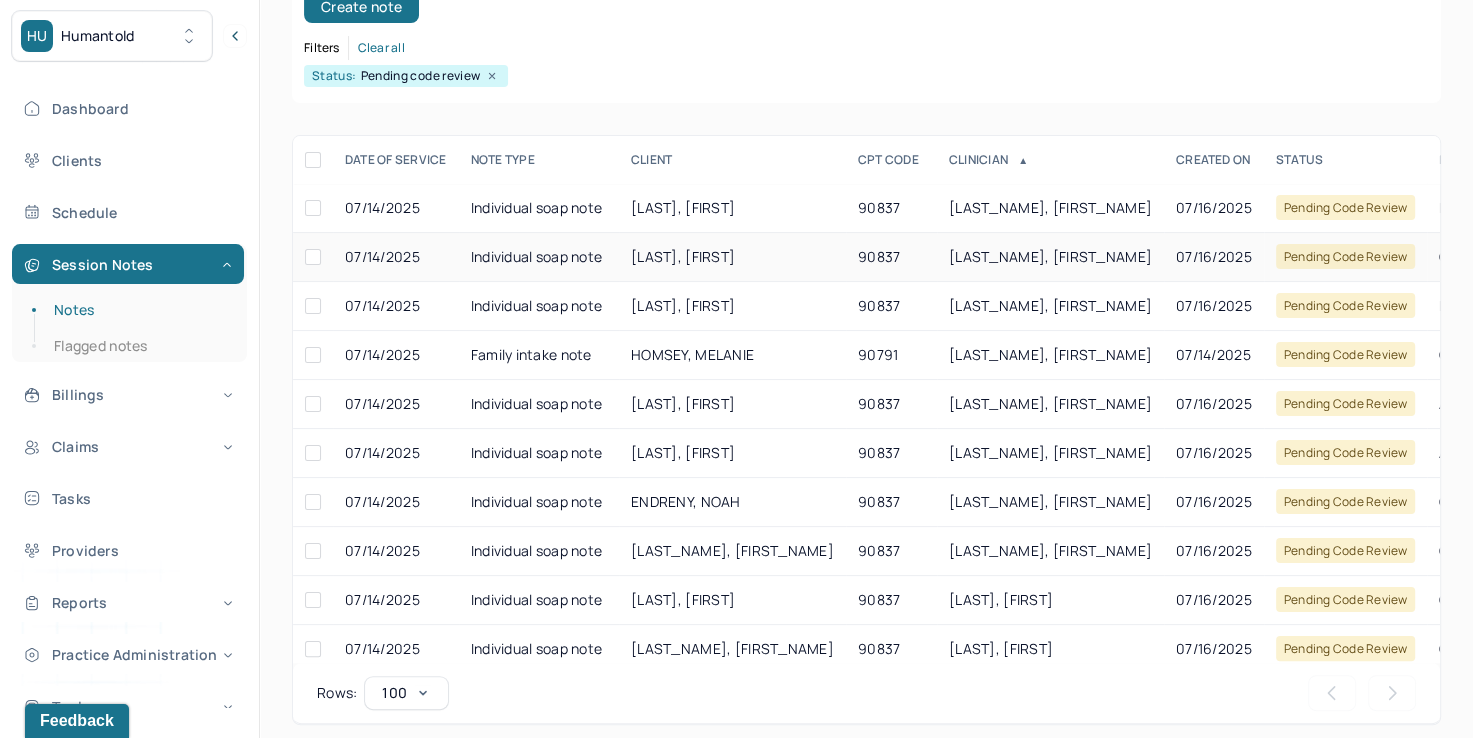scroll, scrollTop: 288, scrollLeft: 0, axis: vertical 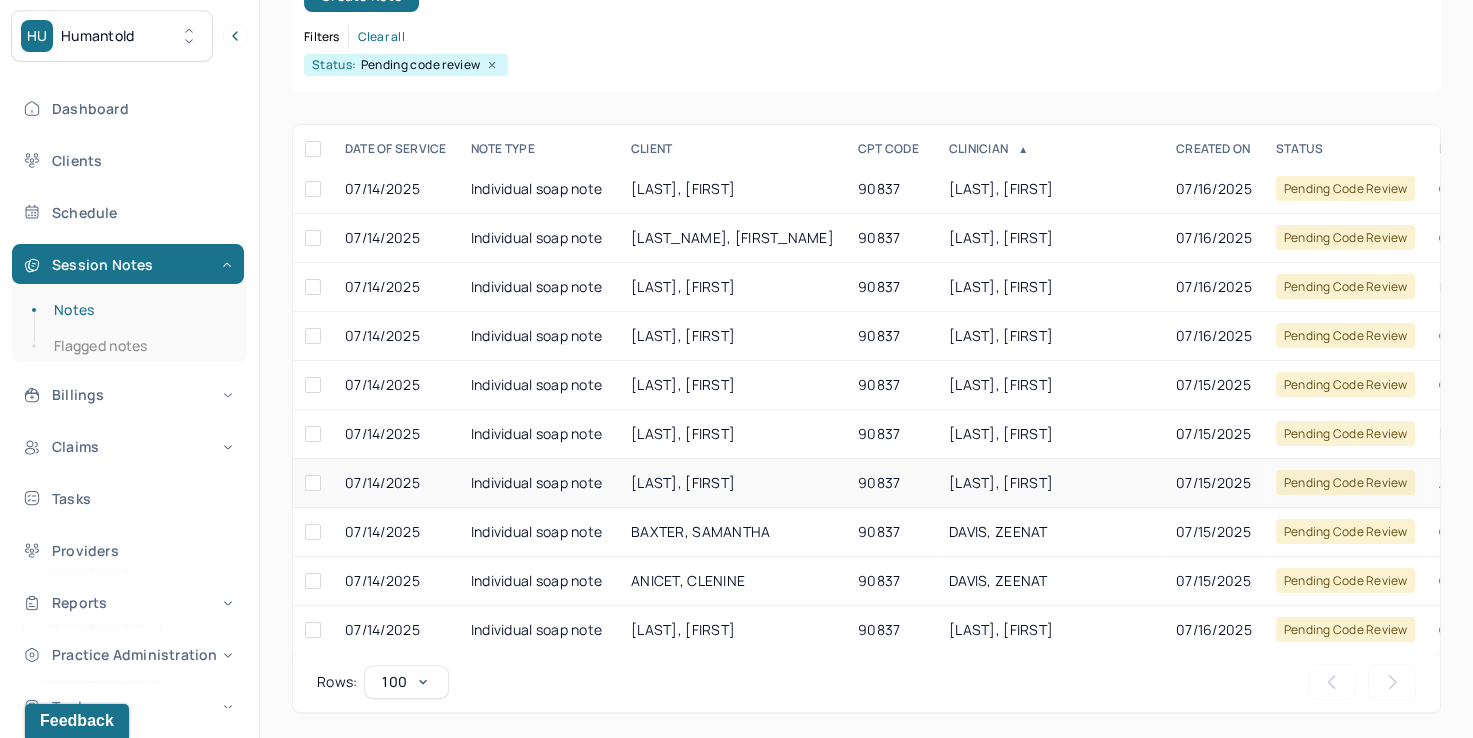 click on "[LAST], [FIRST]" at bounding box center (1001, 482) 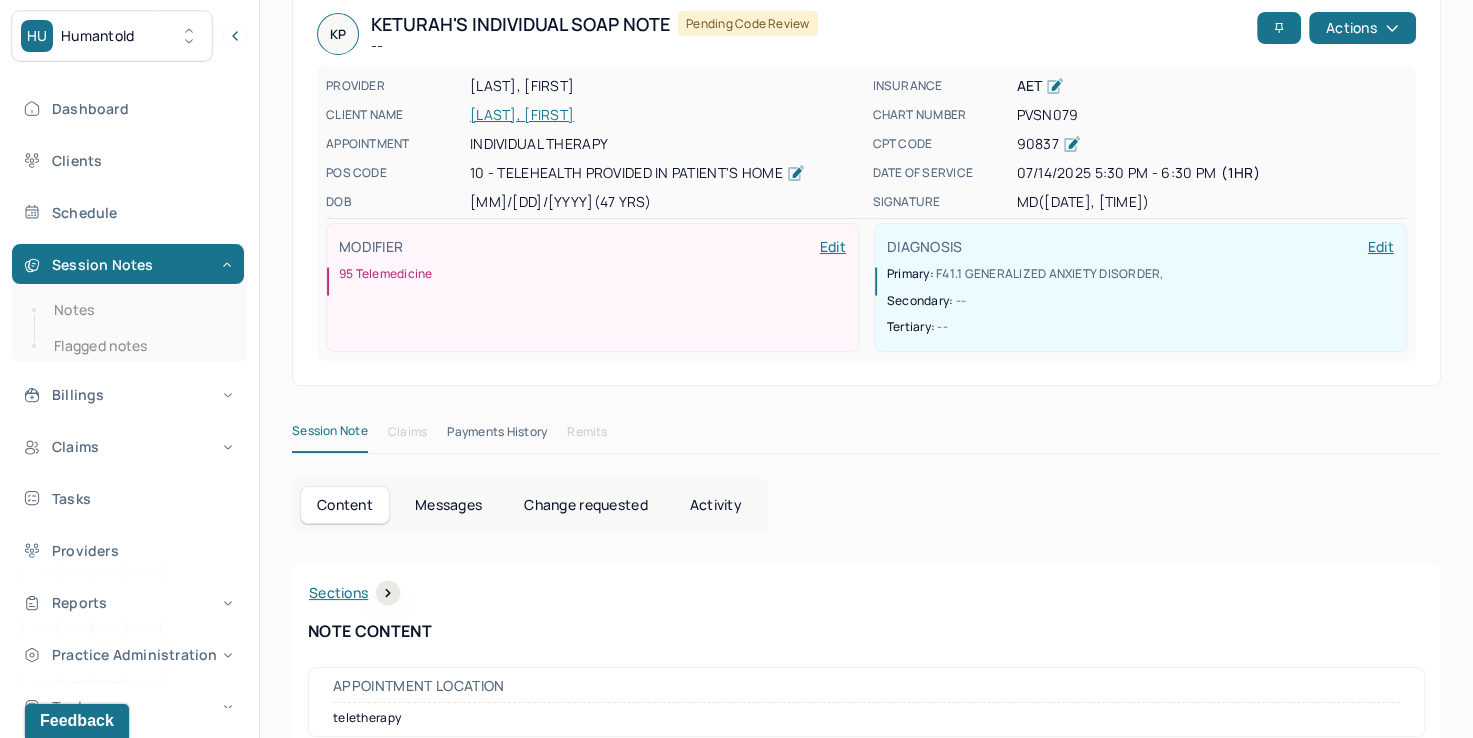 scroll, scrollTop: 0, scrollLeft: 0, axis: both 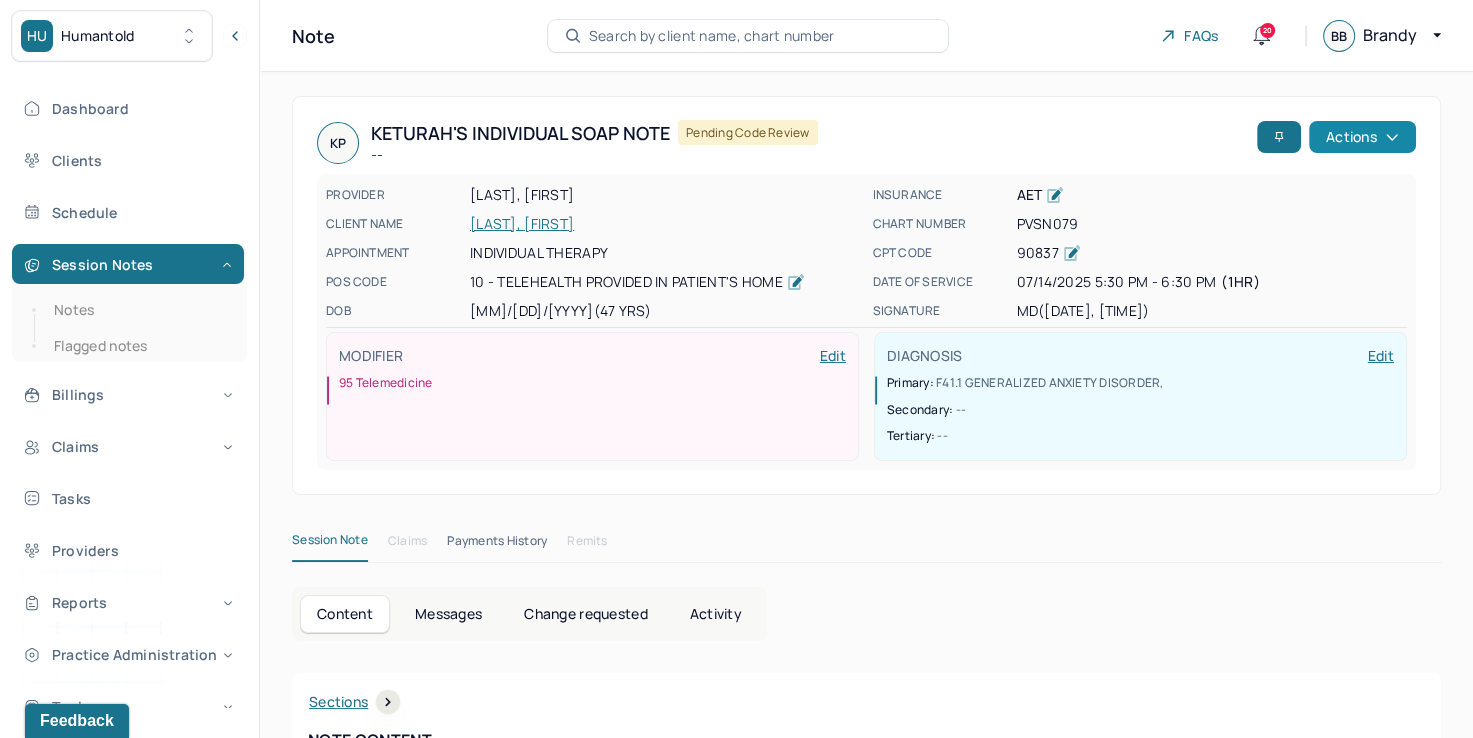 click on "Actions" at bounding box center (1362, 137) 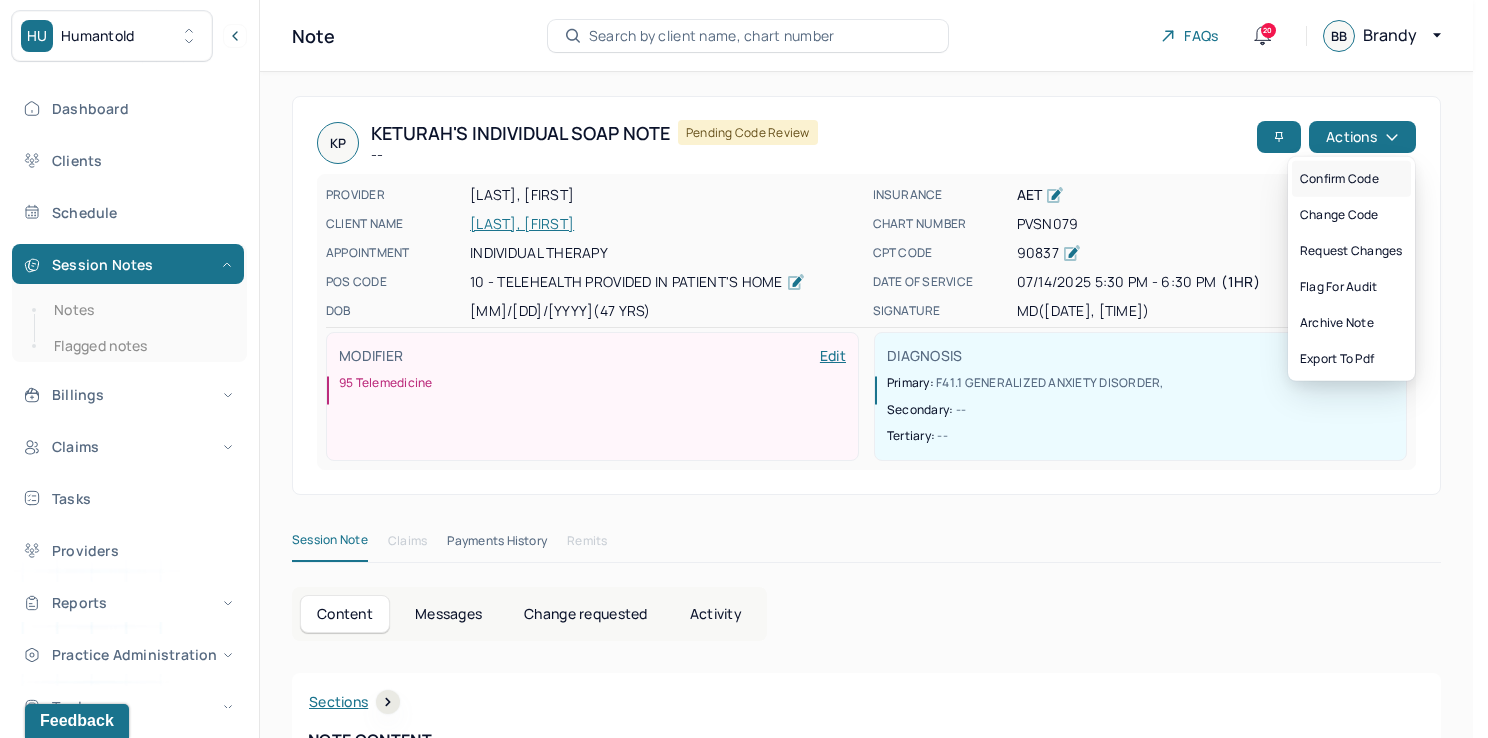 click on "Confirm code" at bounding box center [1351, 179] 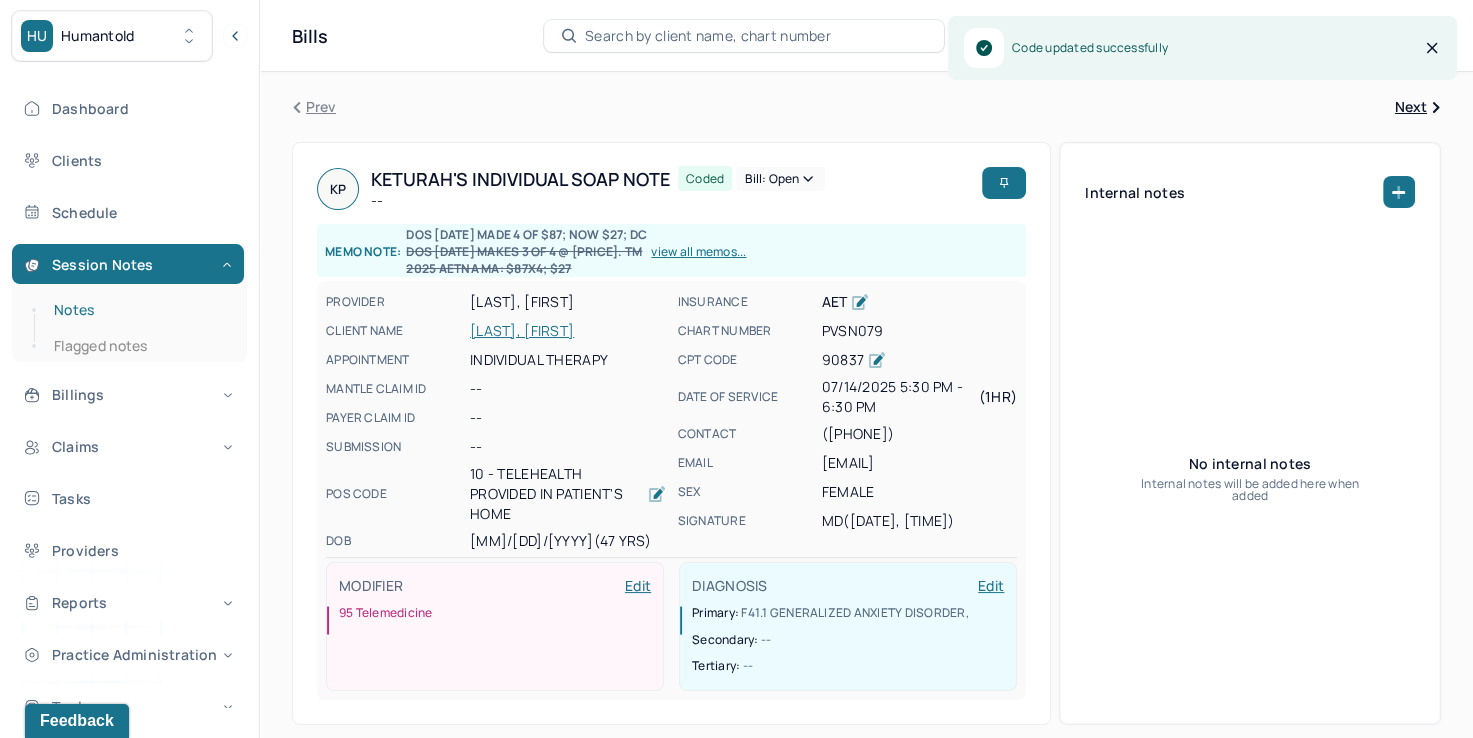 click on "Notes" at bounding box center [139, 310] 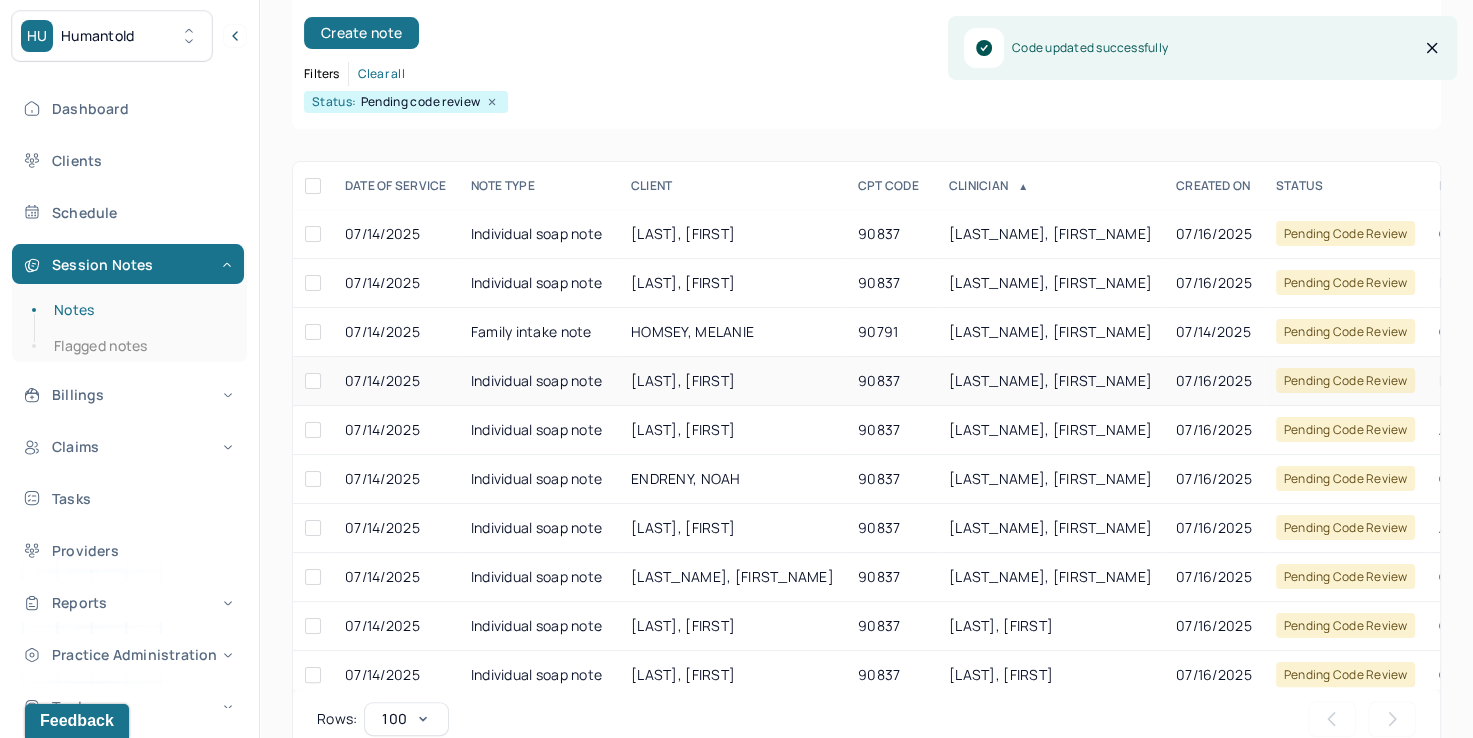 scroll, scrollTop: 288, scrollLeft: 0, axis: vertical 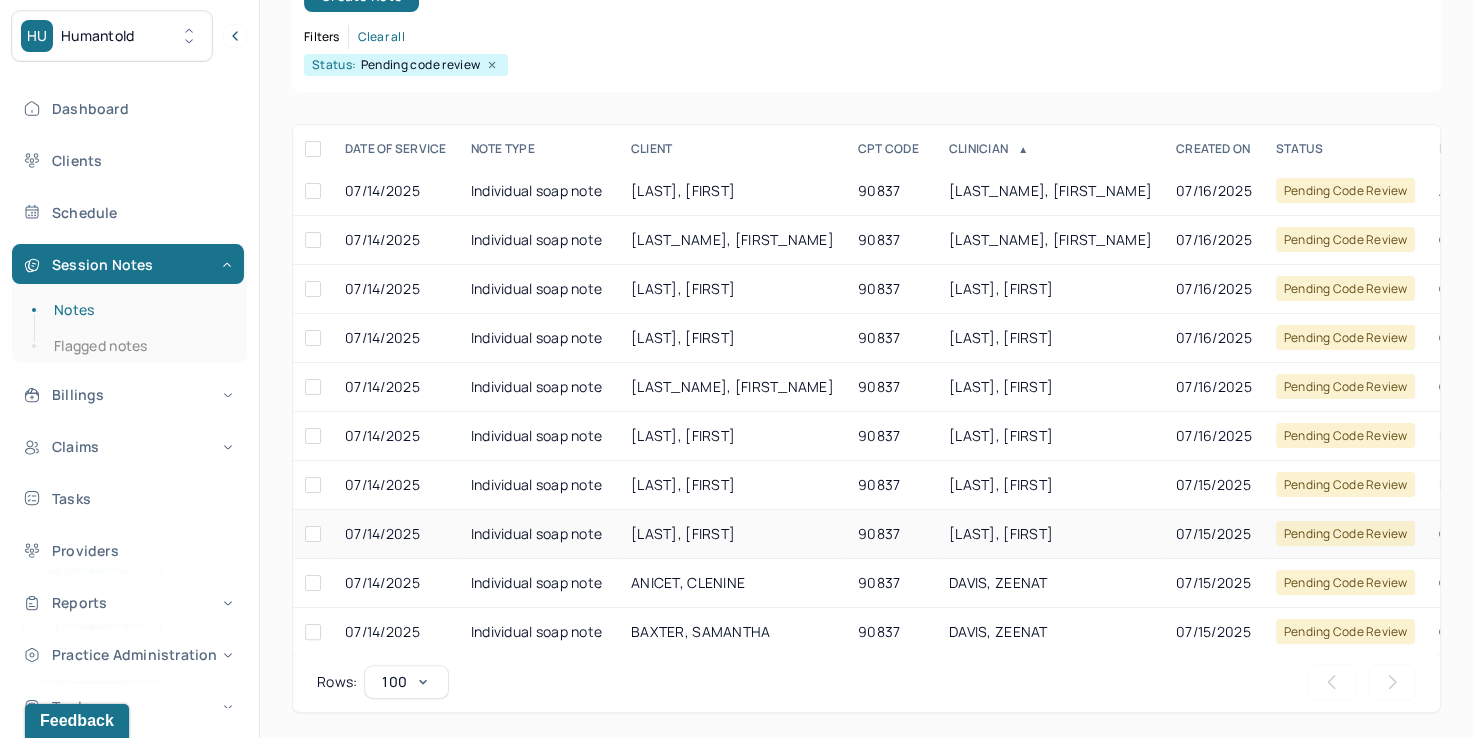 click on "[LAST], [FIRST]" at bounding box center (1001, 533) 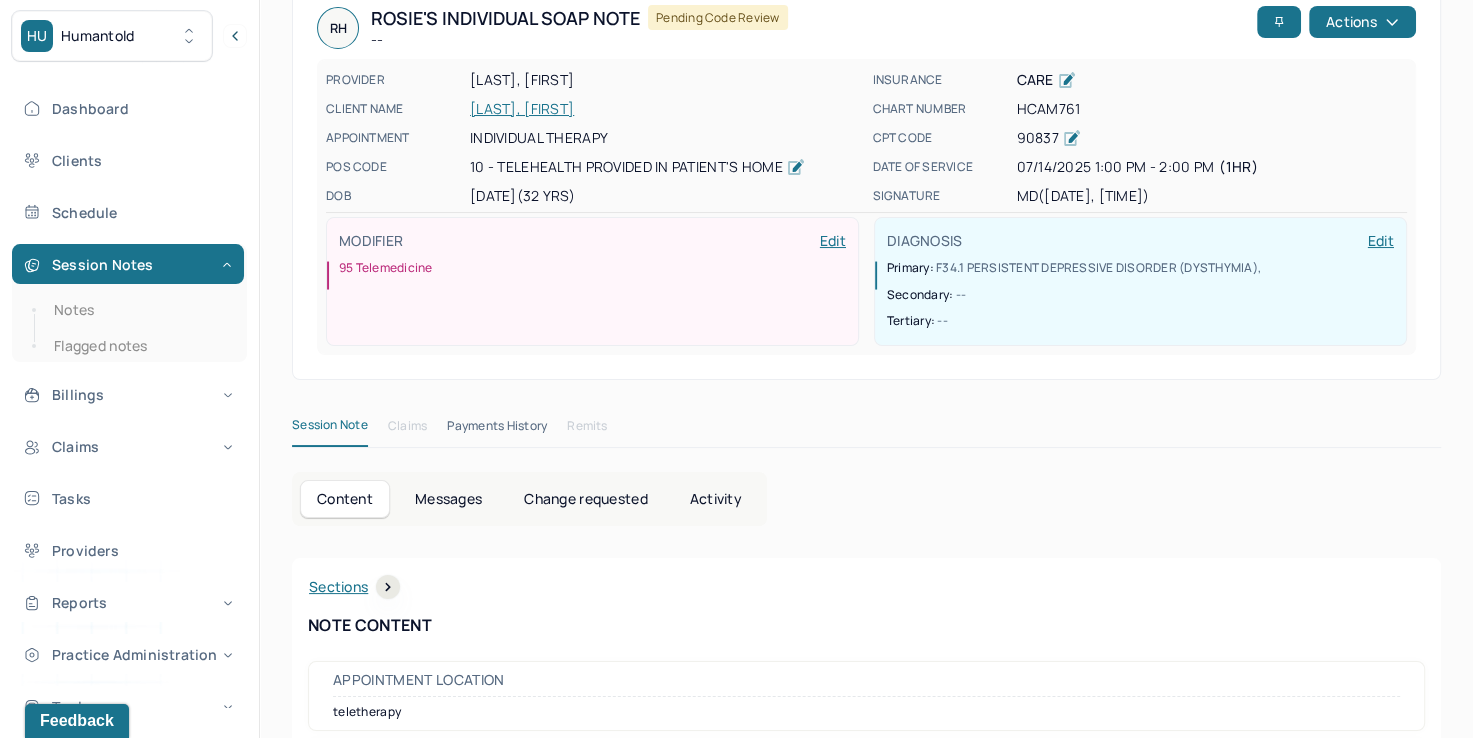 scroll, scrollTop: 0, scrollLeft: 0, axis: both 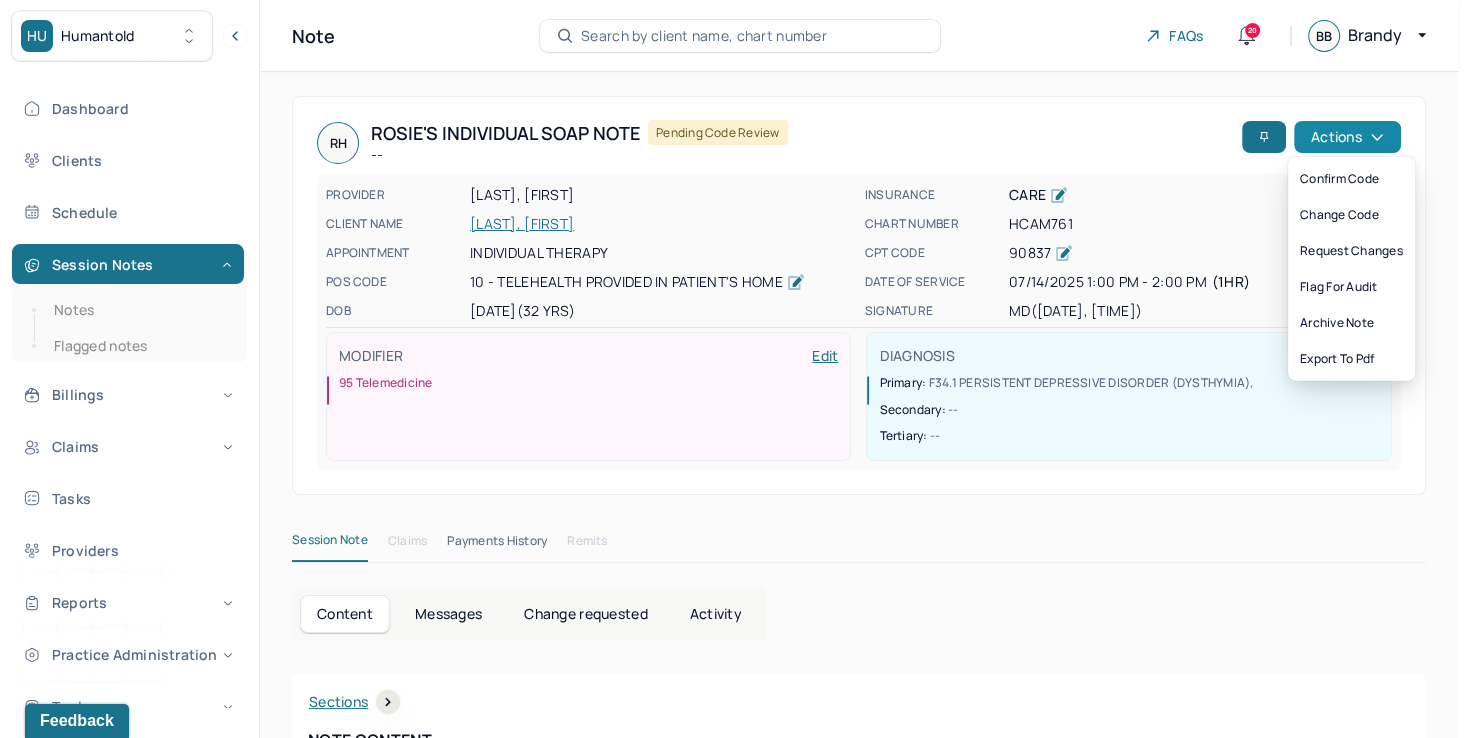 click on "Actions" at bounding box center (1347, 137) 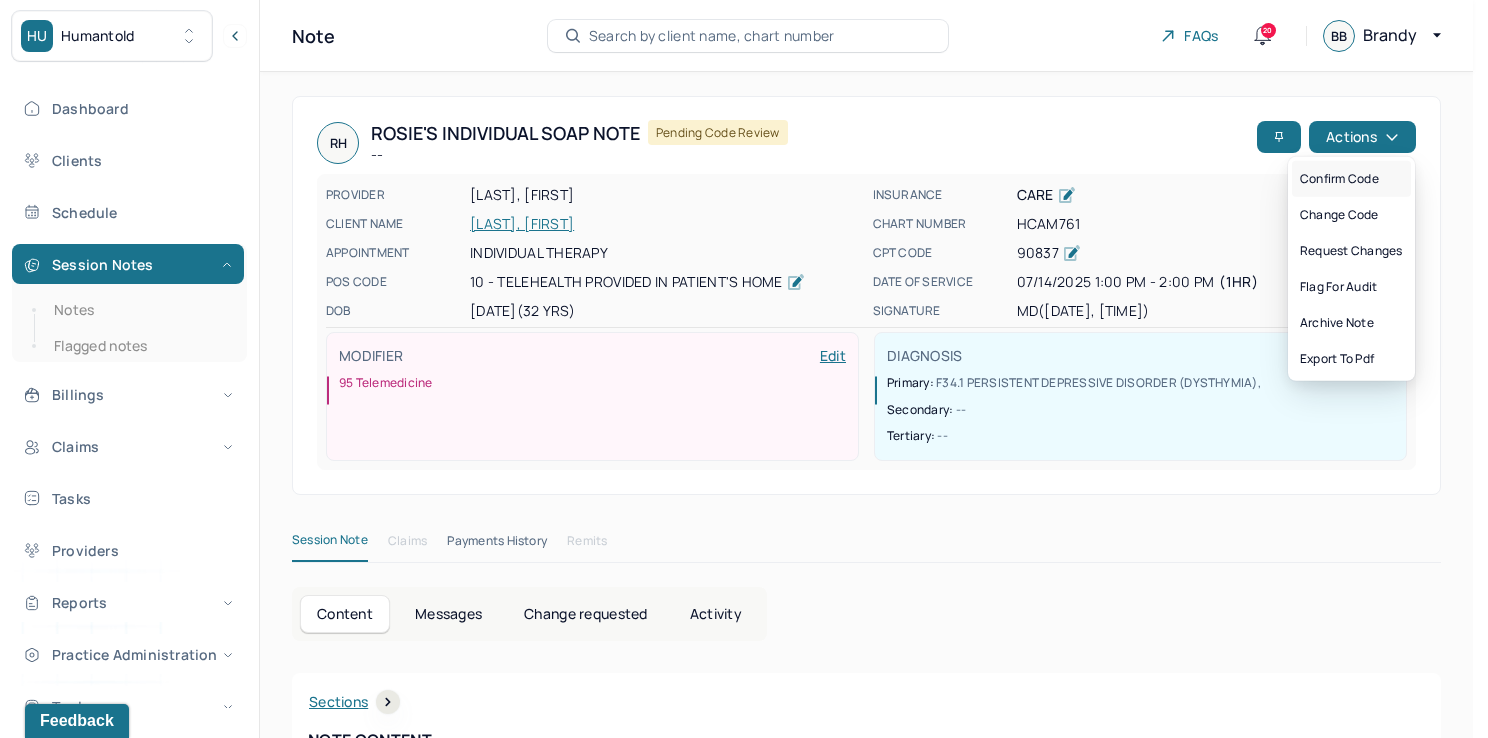 click on "Confirm code" at bounding box center (1351, 179) 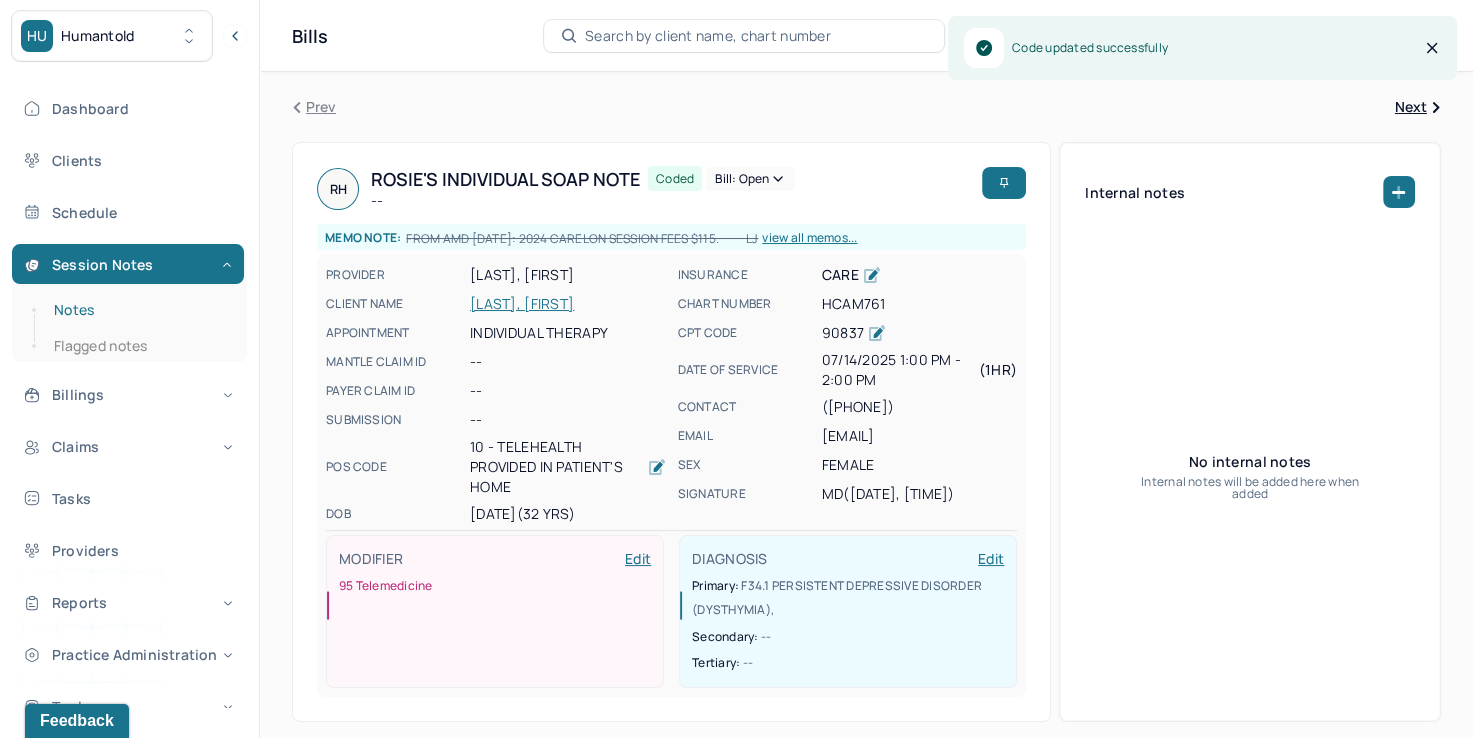 click on "Notes" at bounding box center (139, 310) 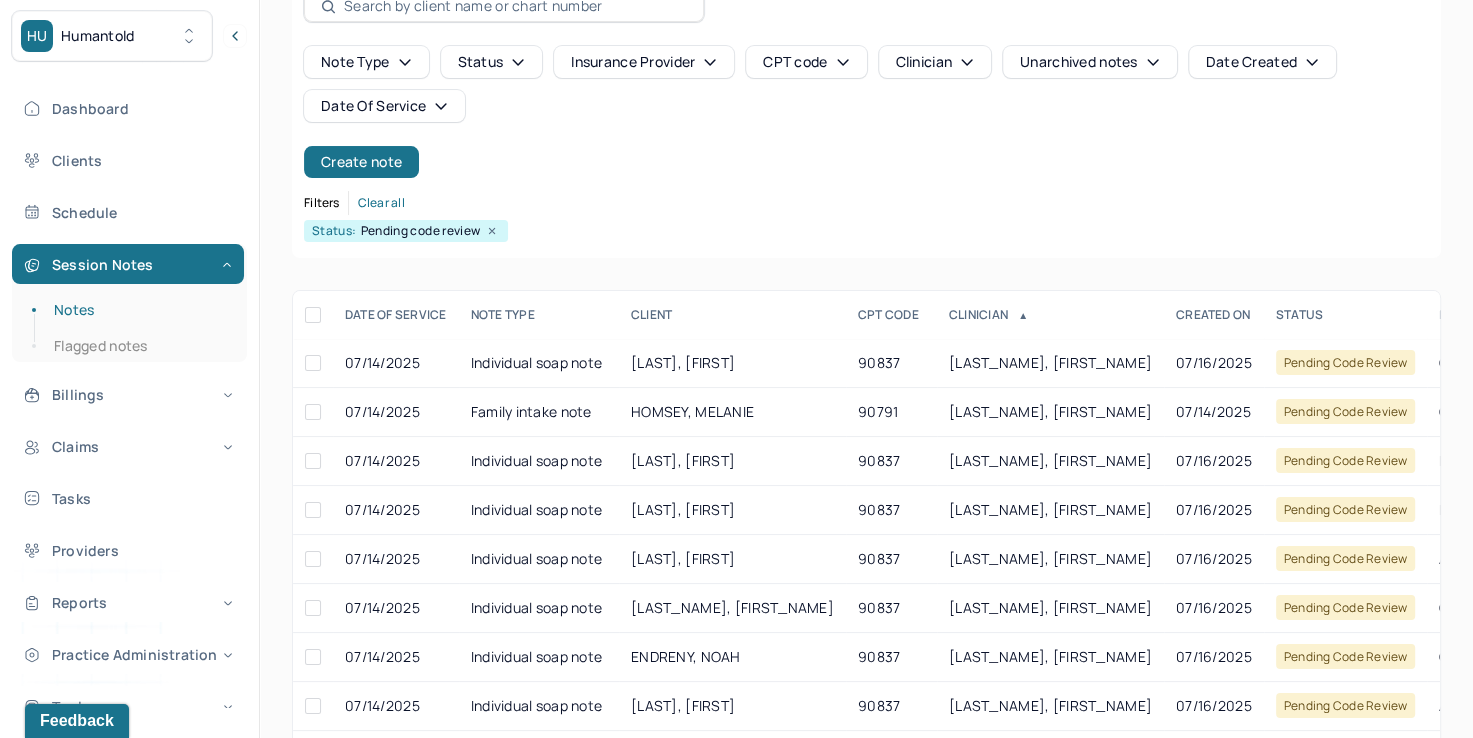 scroll, scrollTop: 288, scrollLeft: 0, axis: vertical 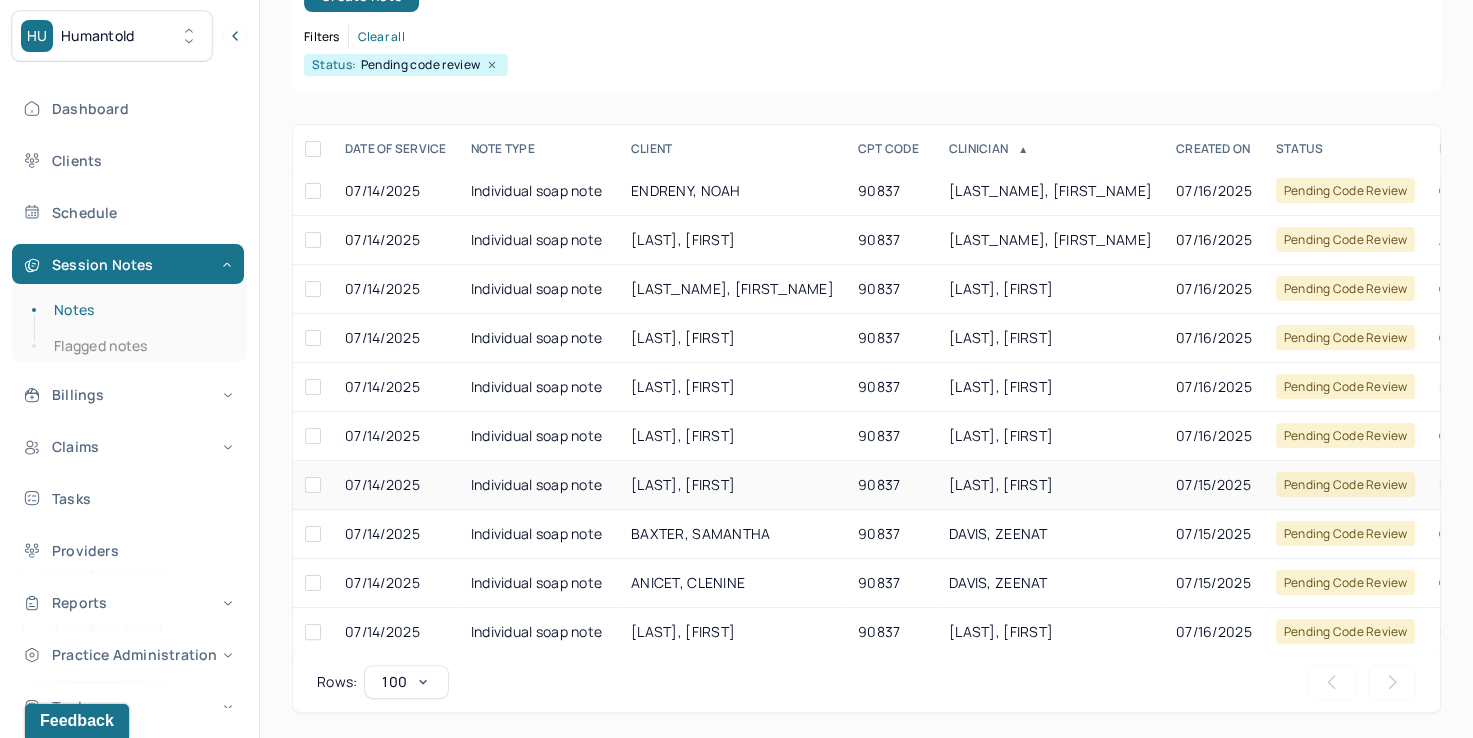 click on "[LAST], [FIRST]" at bounding box center [1050, 485] 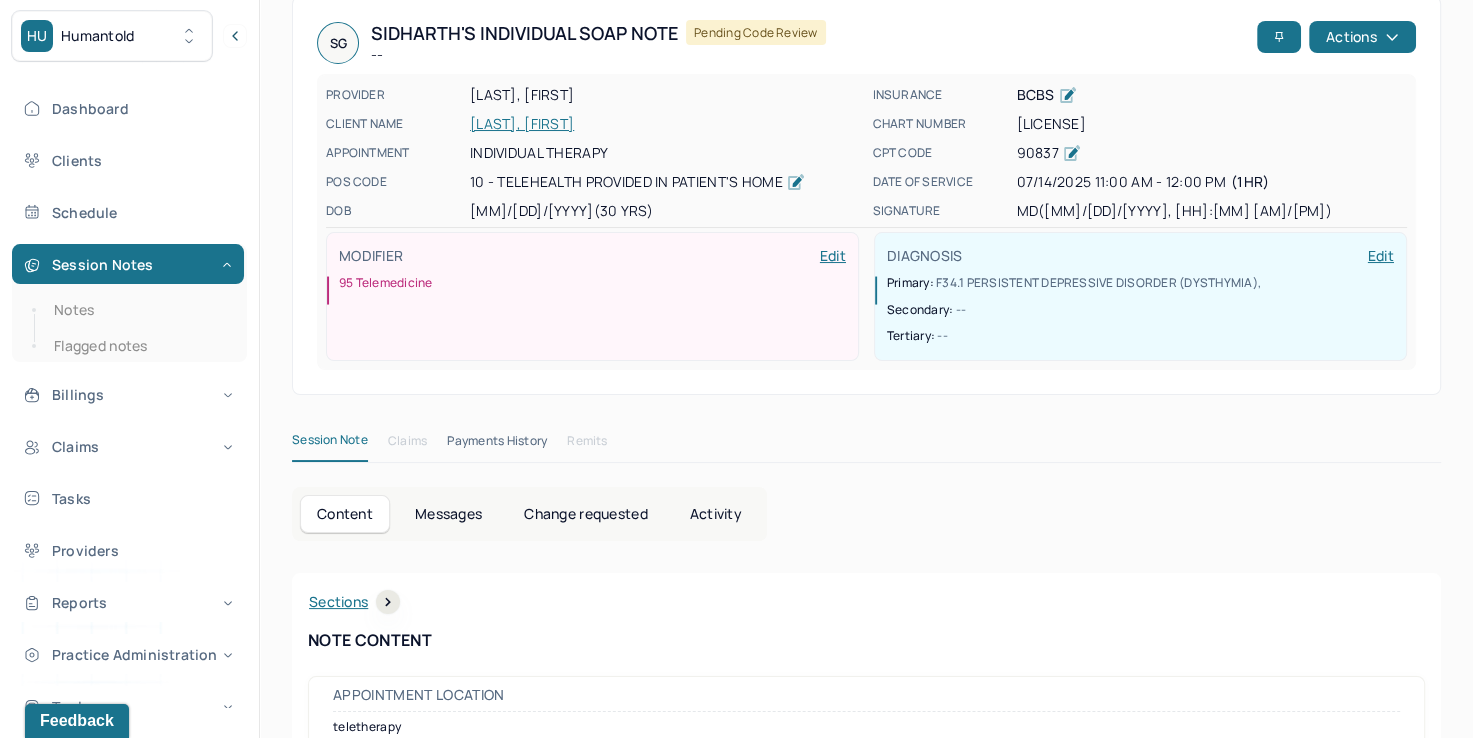 scroll, scrollTop: 0, scrollLeft: 0, axis: both 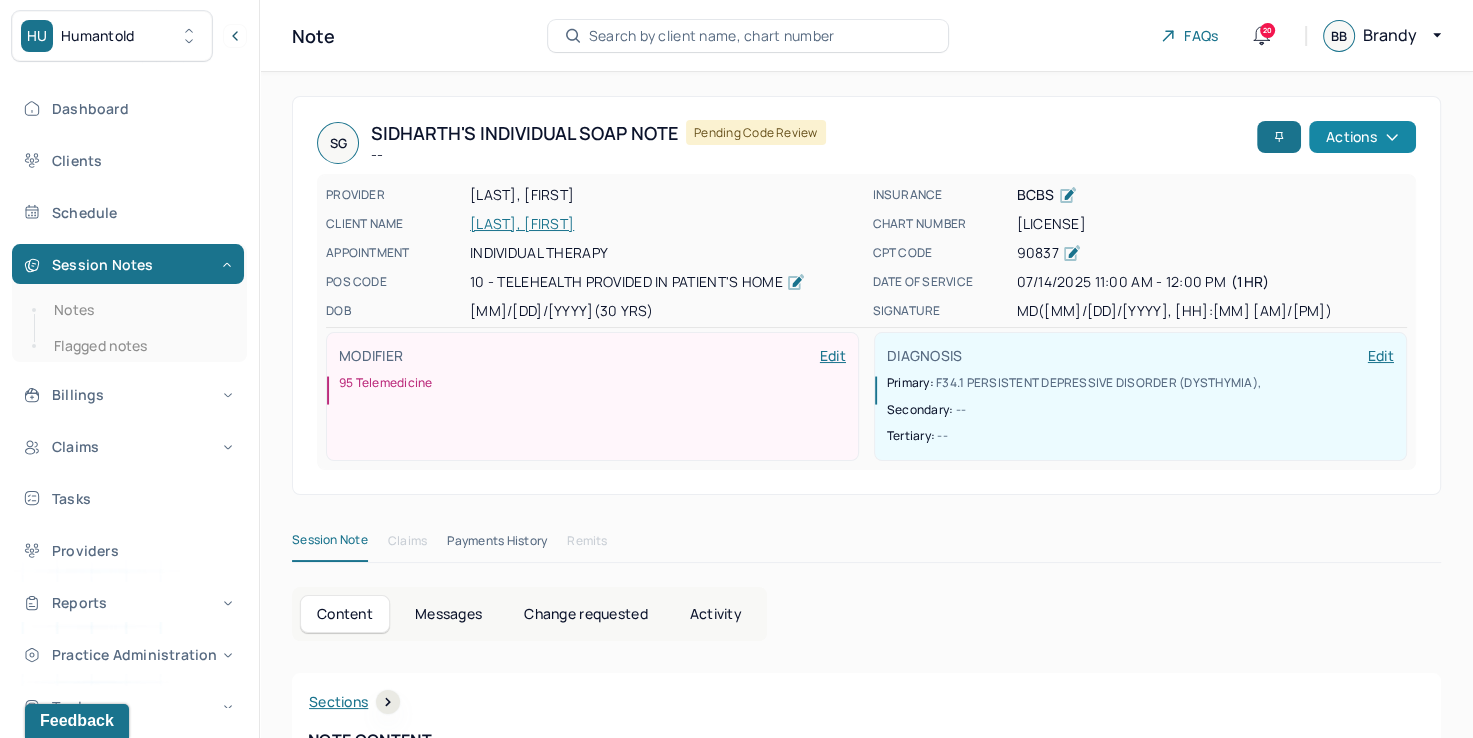 click on "Actions" at bounding box center (1362, 137) 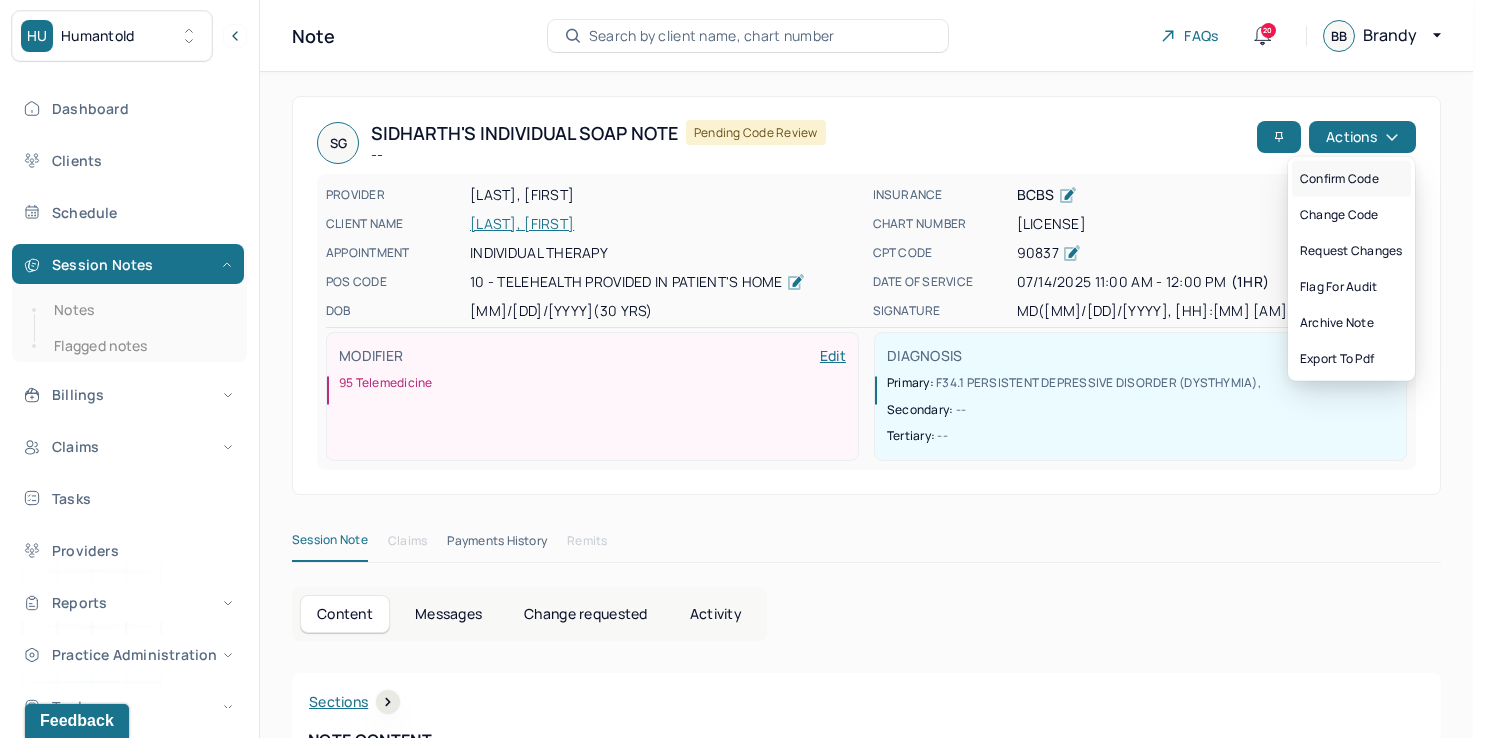 click on "Confirm code" at bounding box center [1351, 179] 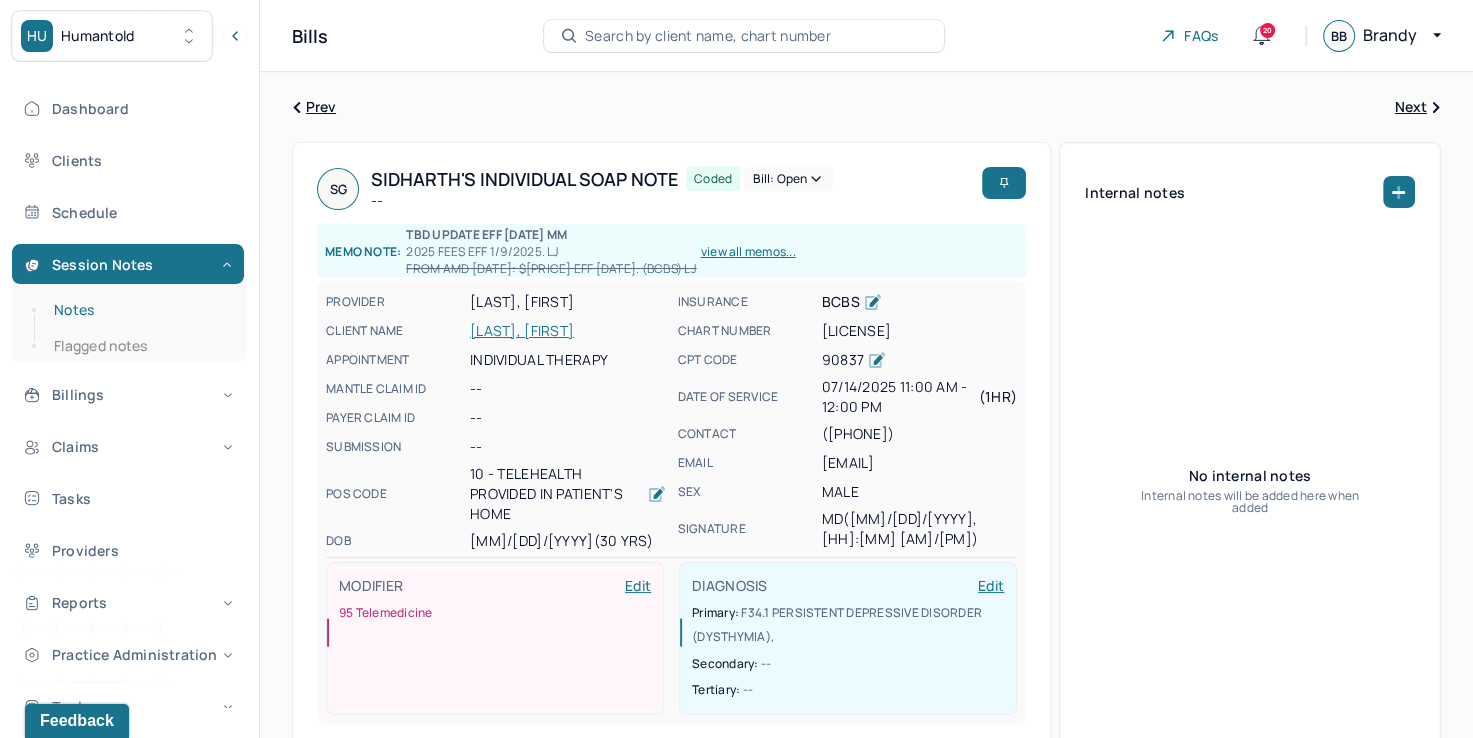 click on "Notes" at bounding box center (139, 310) 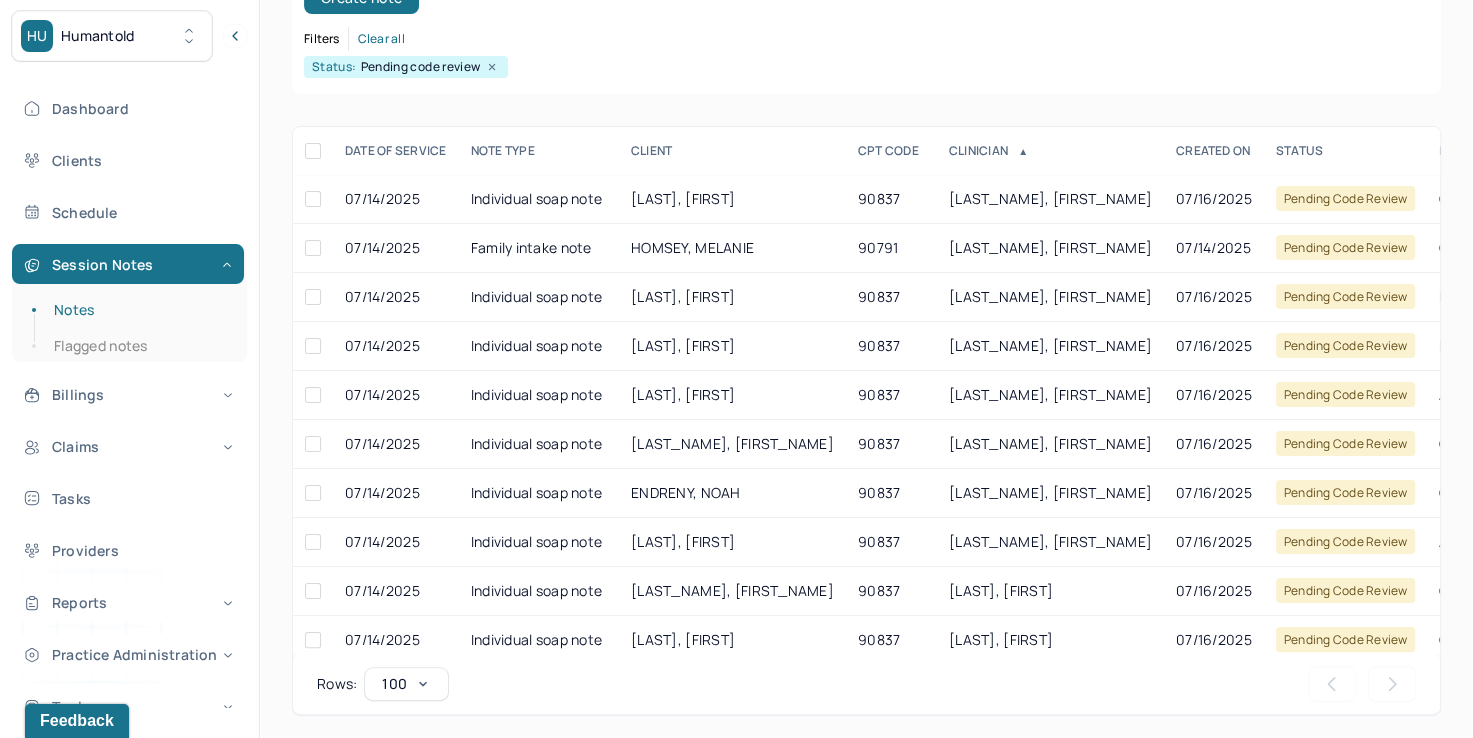 scroll, scrollTop: 288, scrollLeft: 0, axis: vertical 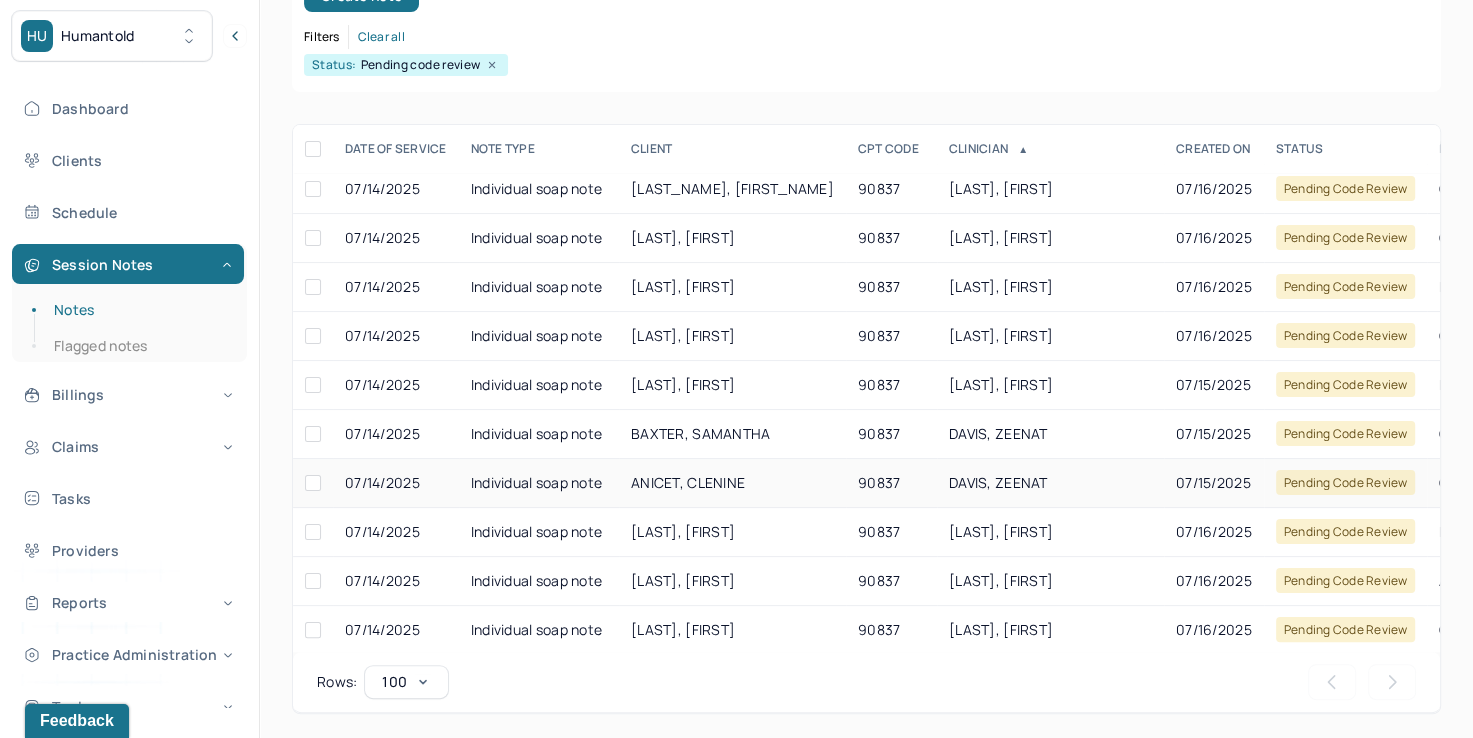 click on "DAVIS, ZEENAT" at bounding box center [998, 482] 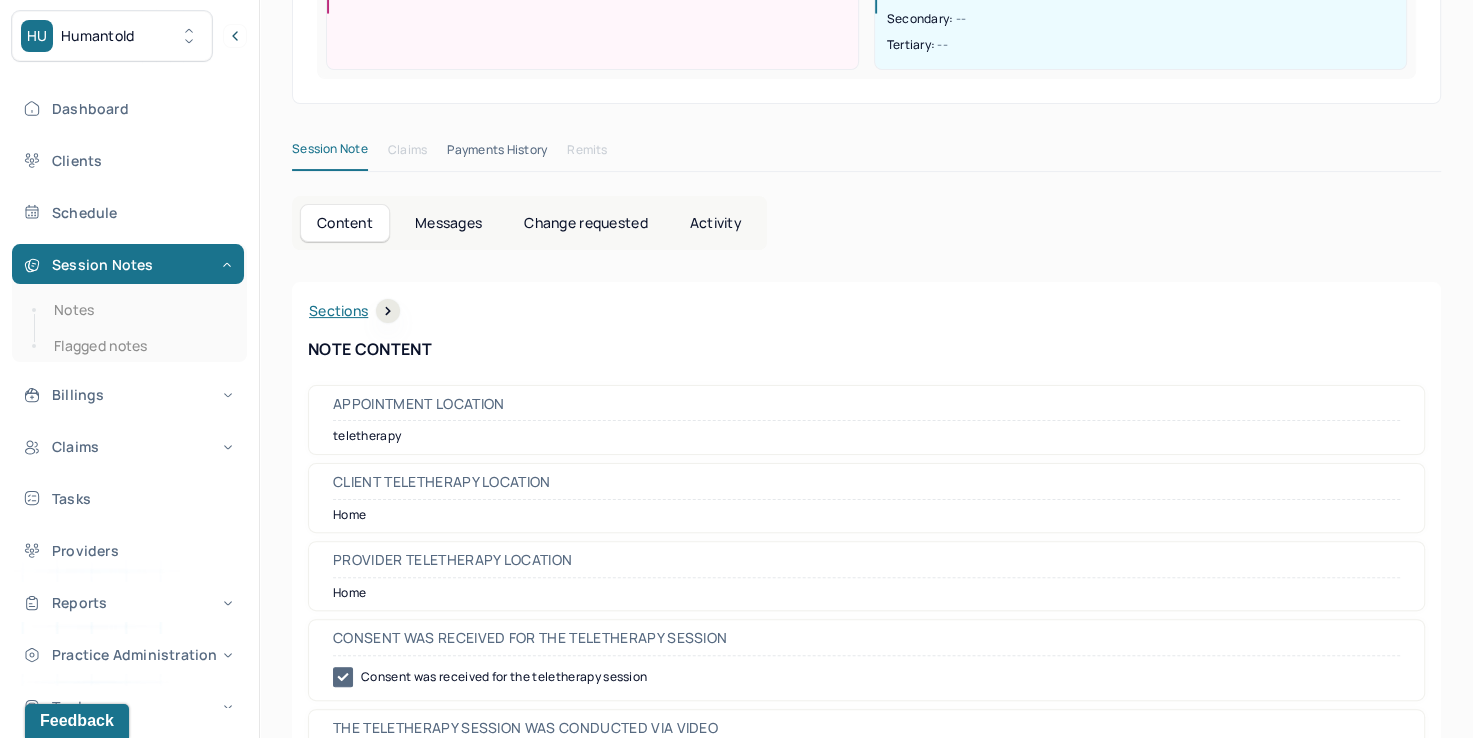 scroll, scrollTop: 0, scrollLeft: 0, axis: both 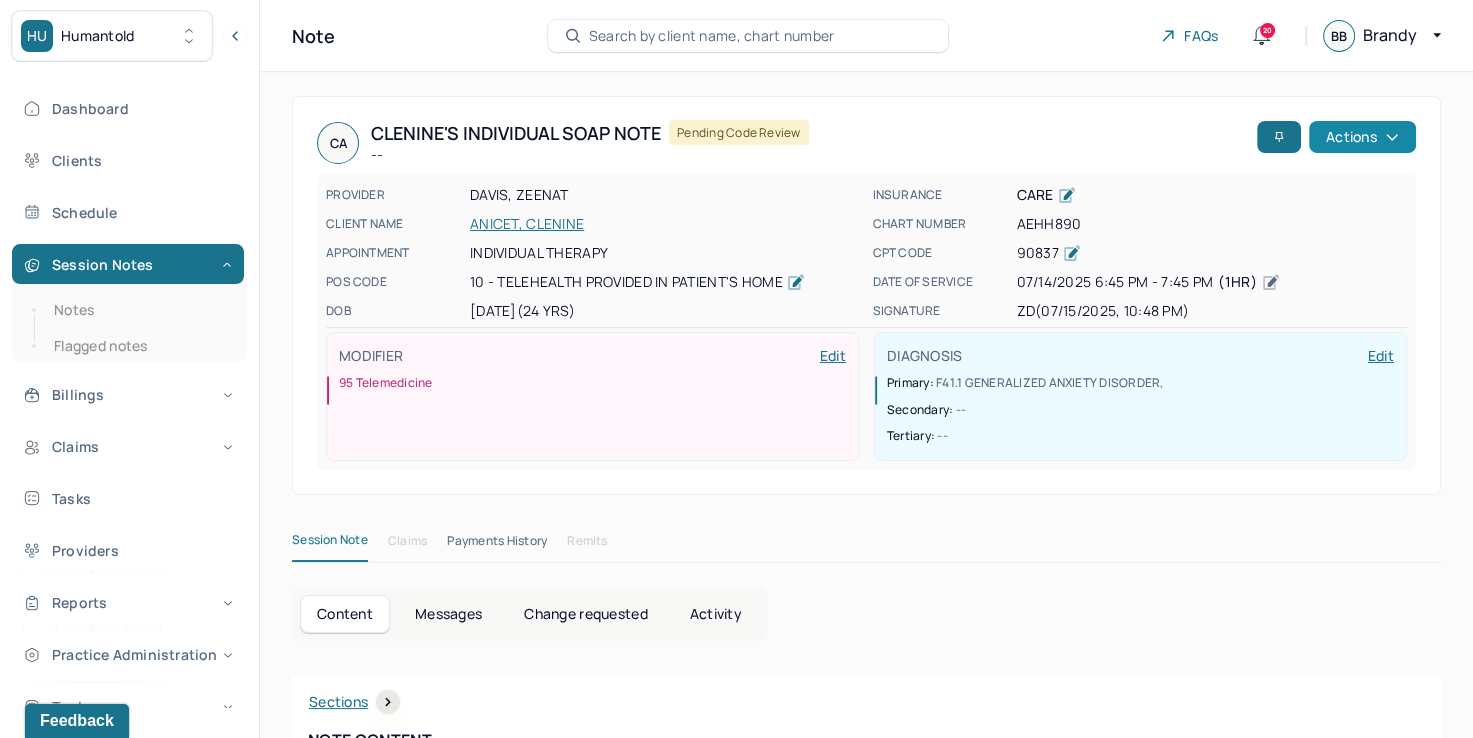 click on "Actions" at bounding box center [1362, 137] 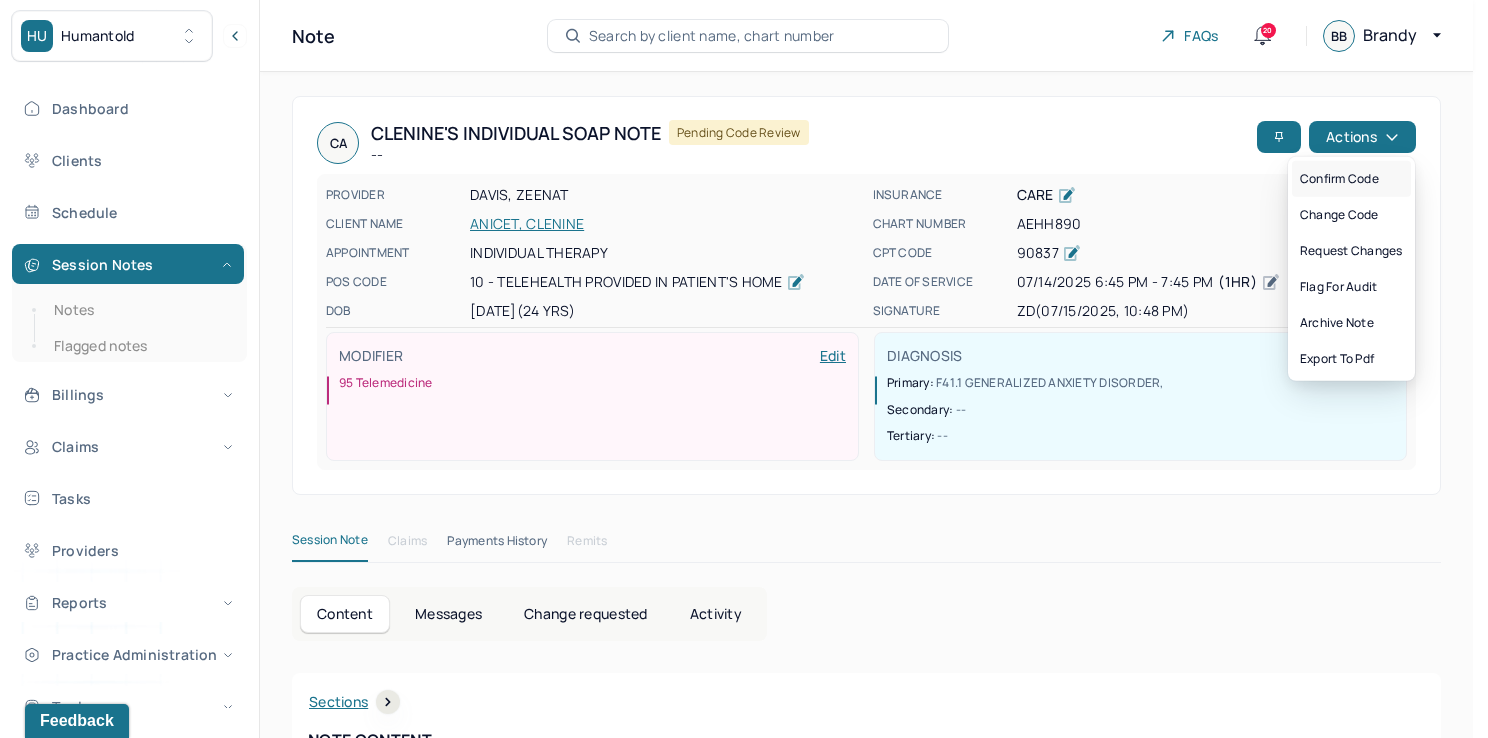 click on "Confirm code" at bounding box center [1351, 179] 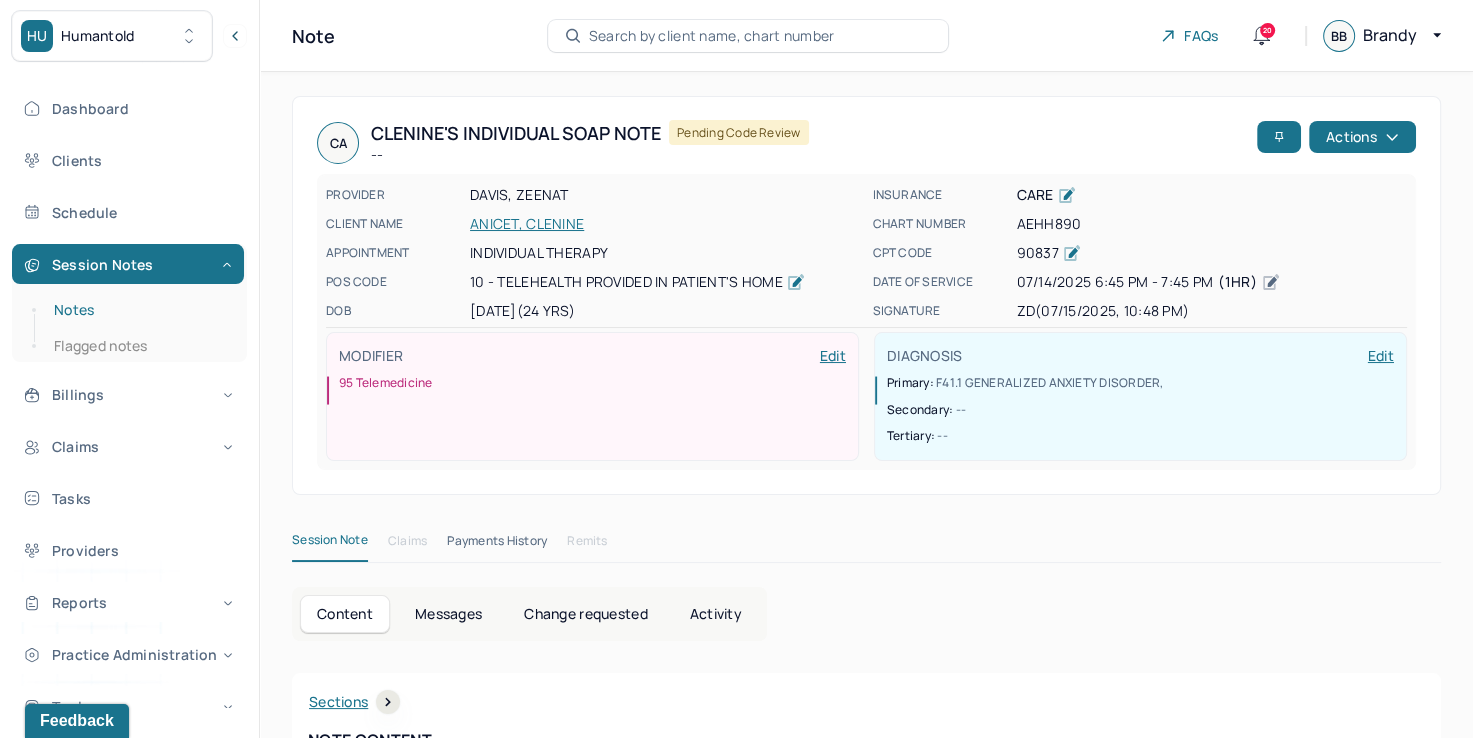 click on "Notes" at bounding box center (139, 310) 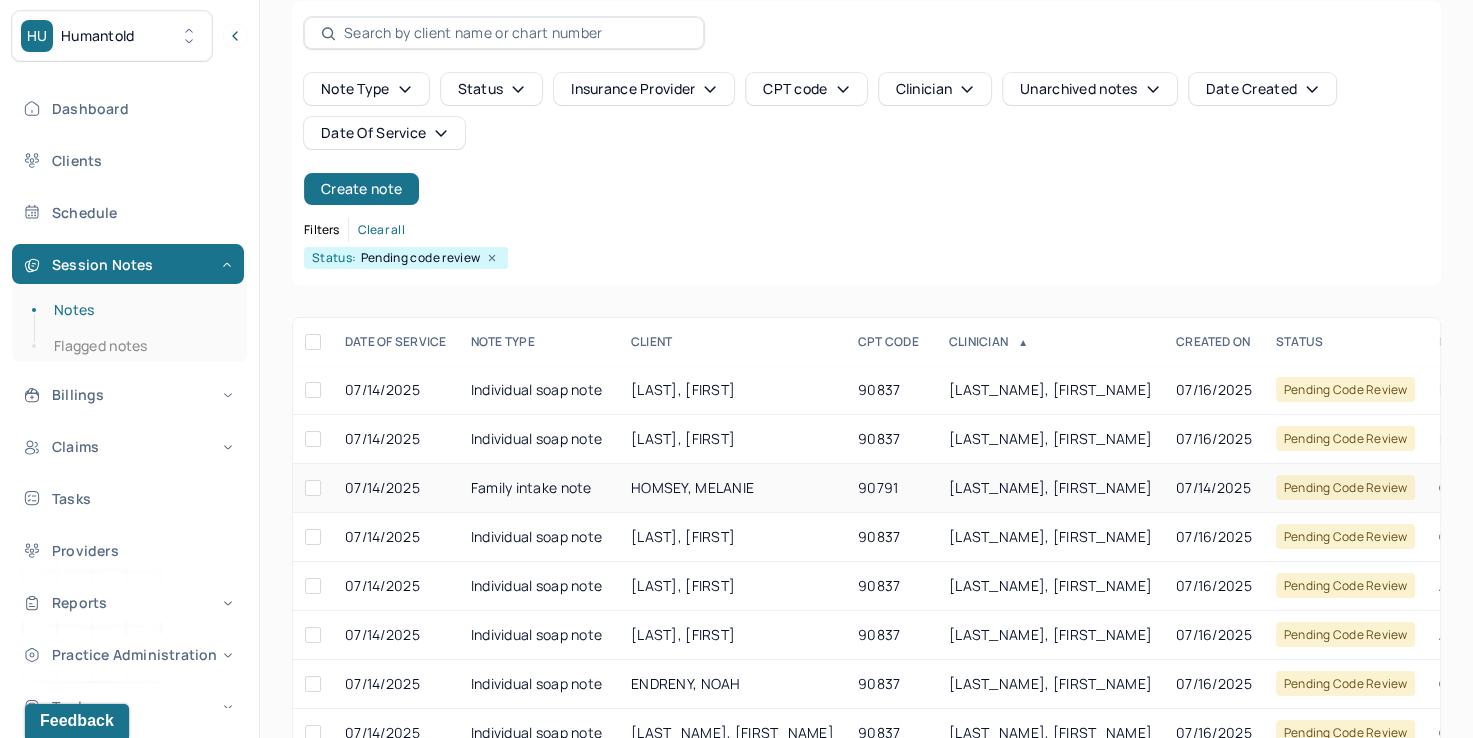 scroll, scrollTop: 288, scrollLeft: 0, axis: vertical 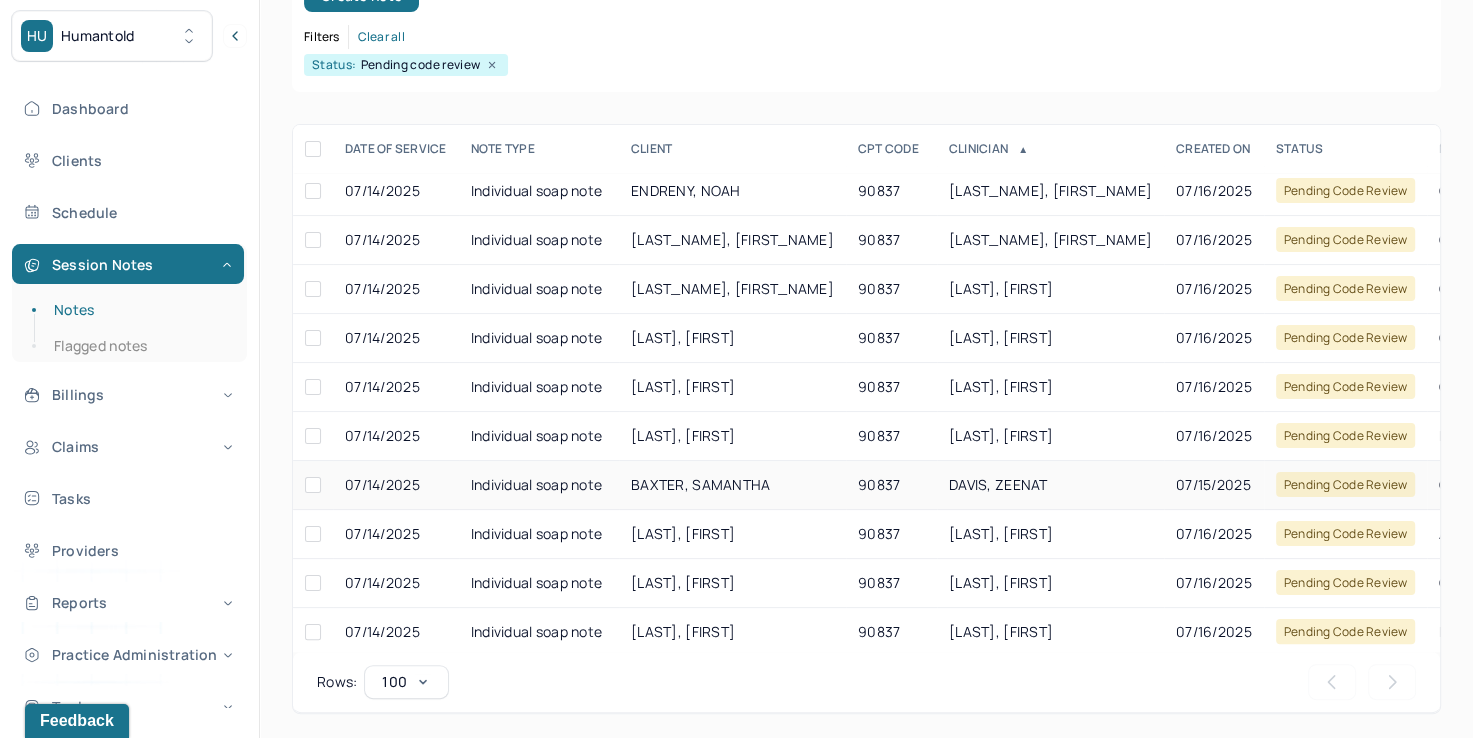 click on "DAVIS, ZEENAT" at bounding box center [998, 484] 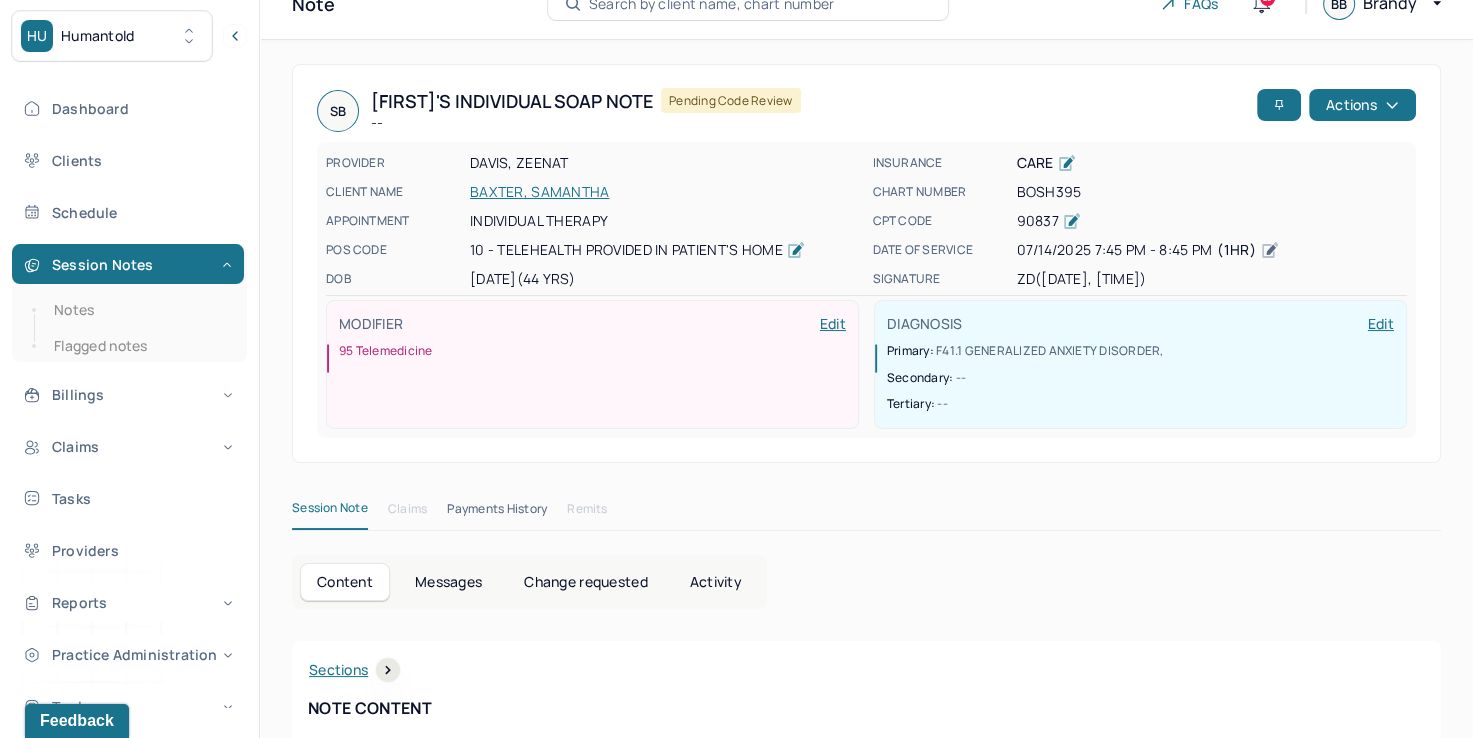 scroll, scrollTop: 0, scrollLeft: 0, axis: both 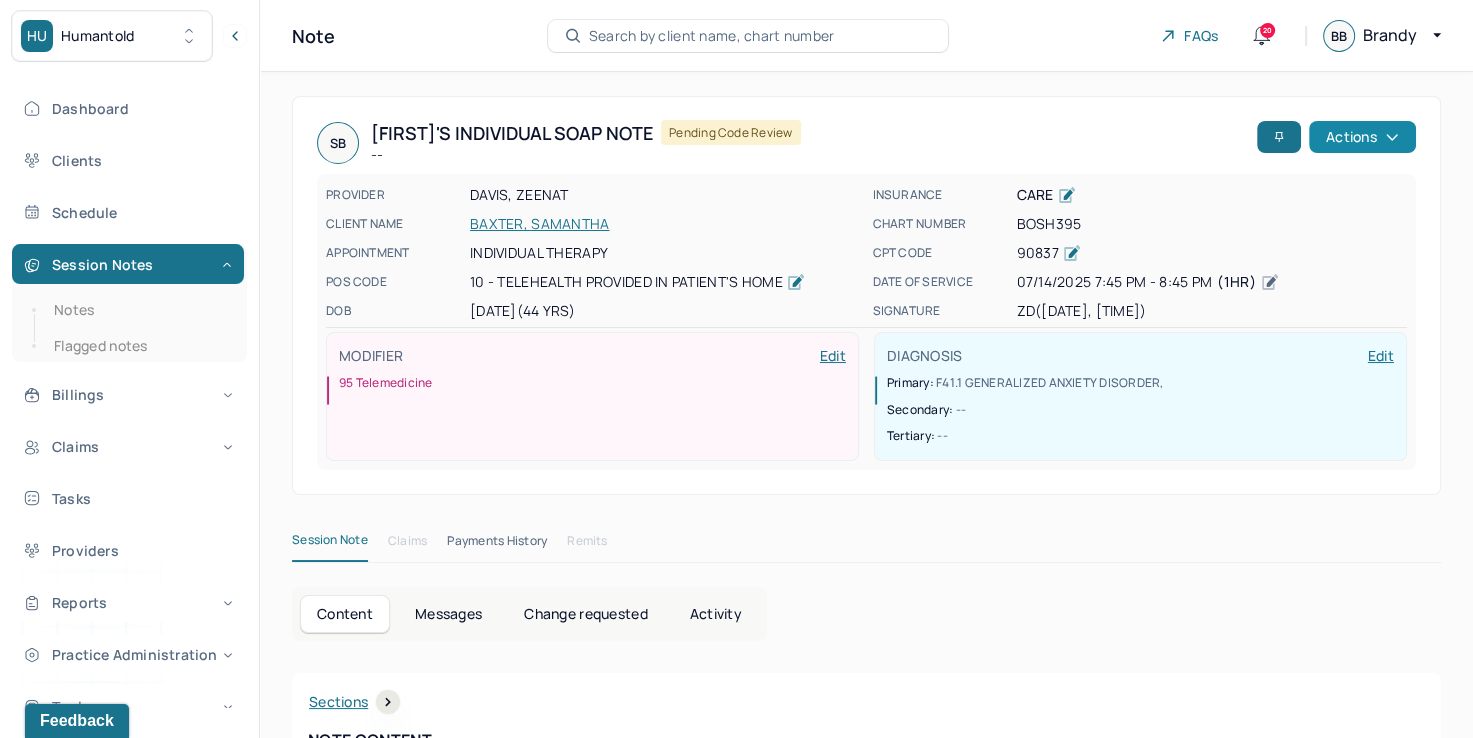 click 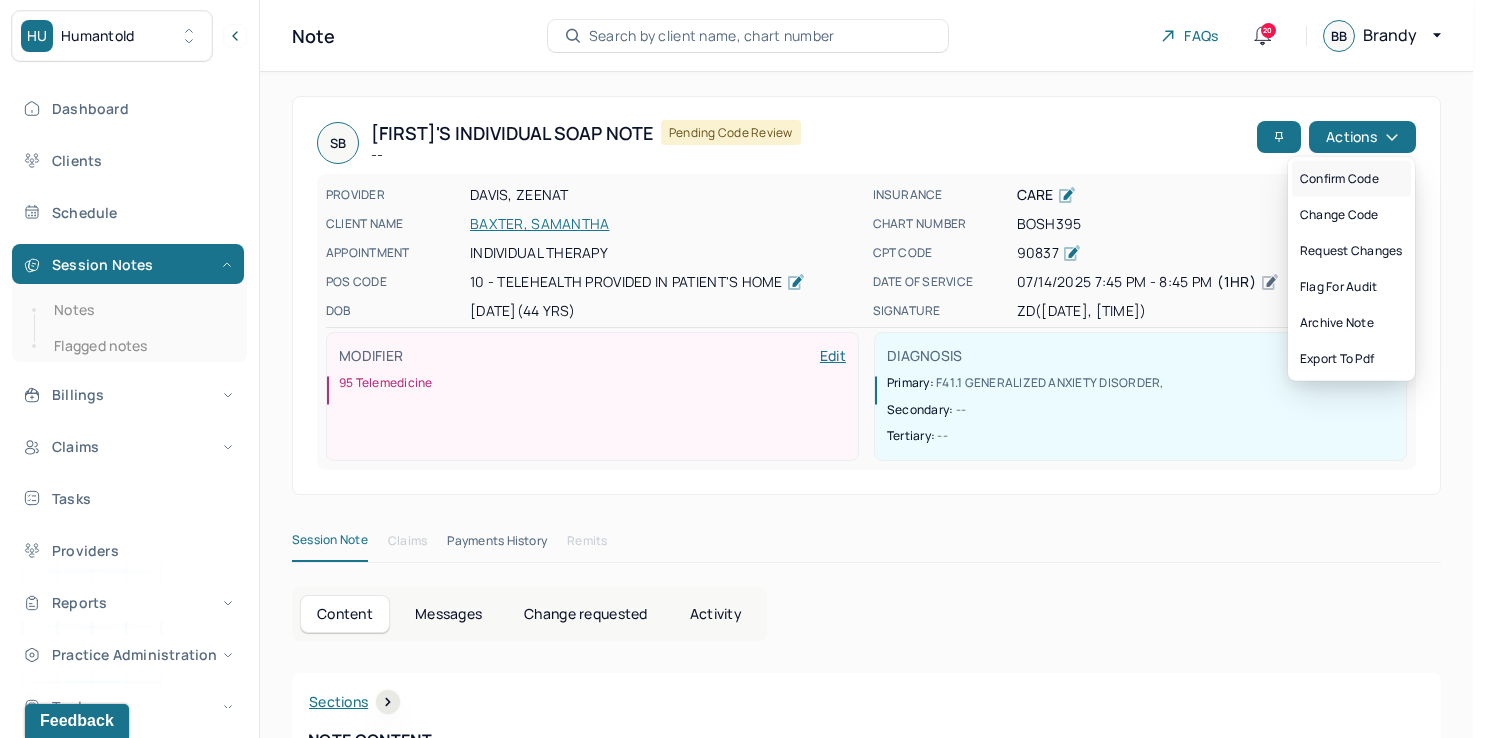 click on "Confirm code" at bounding box center (1351, 179) 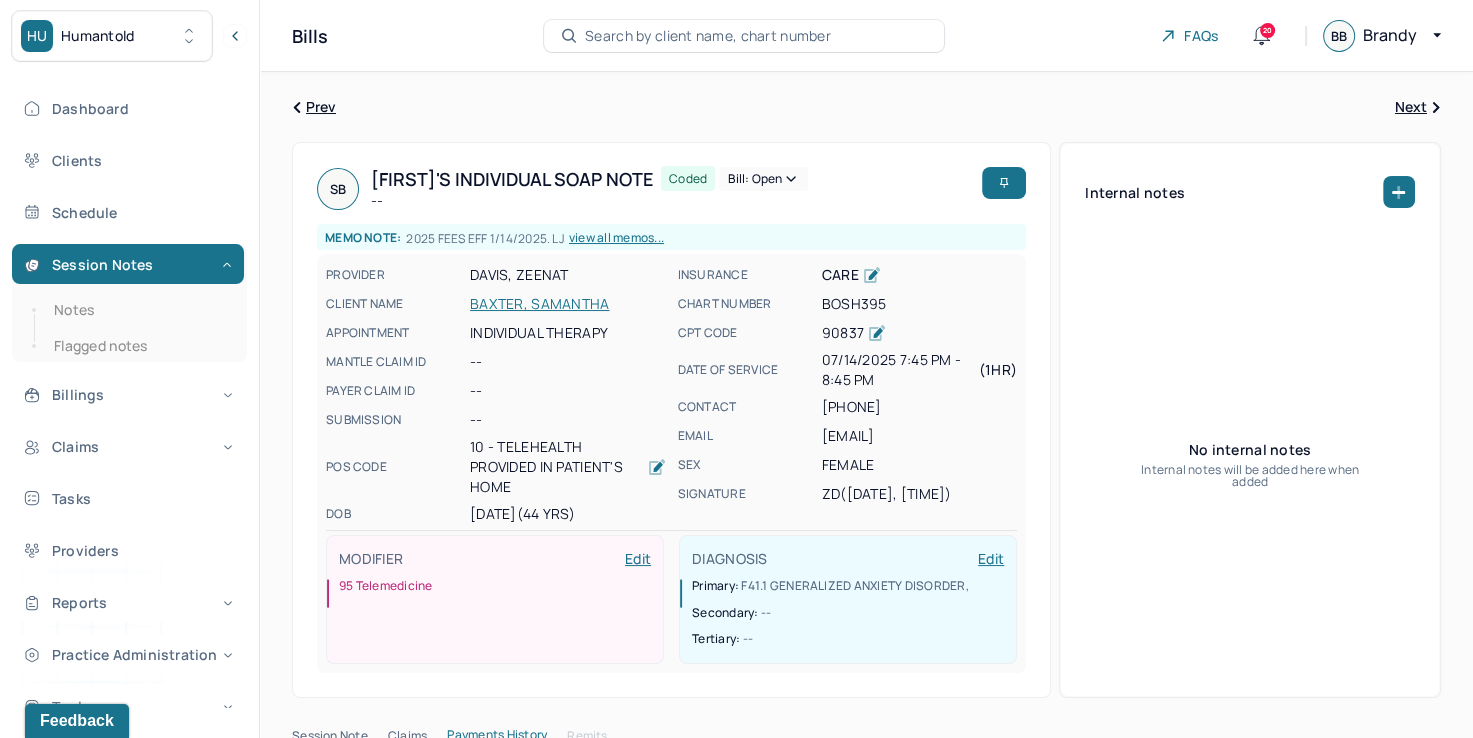 click on "Notes Flagged notes" at bounding box center [129, 328] 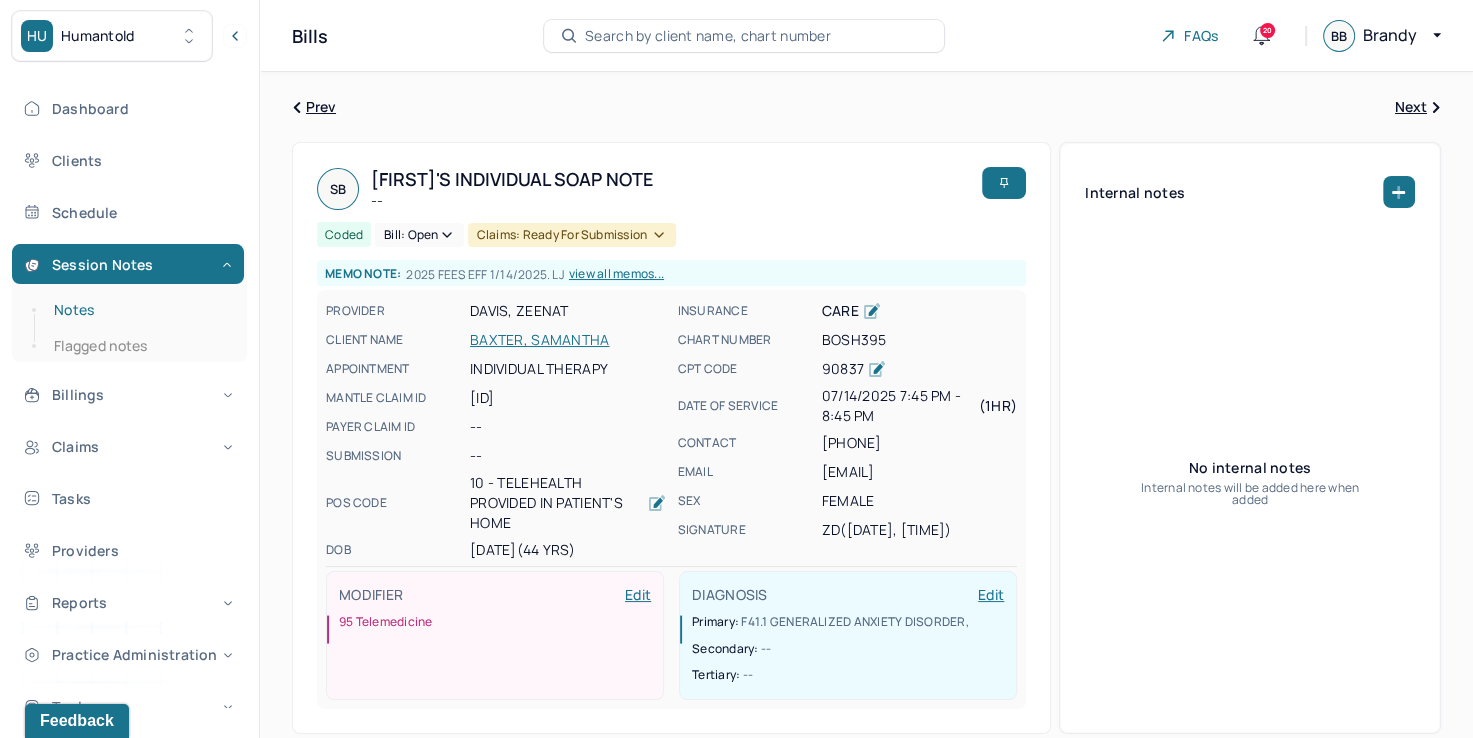 click on "Notes" at bounding box center [139, 310] 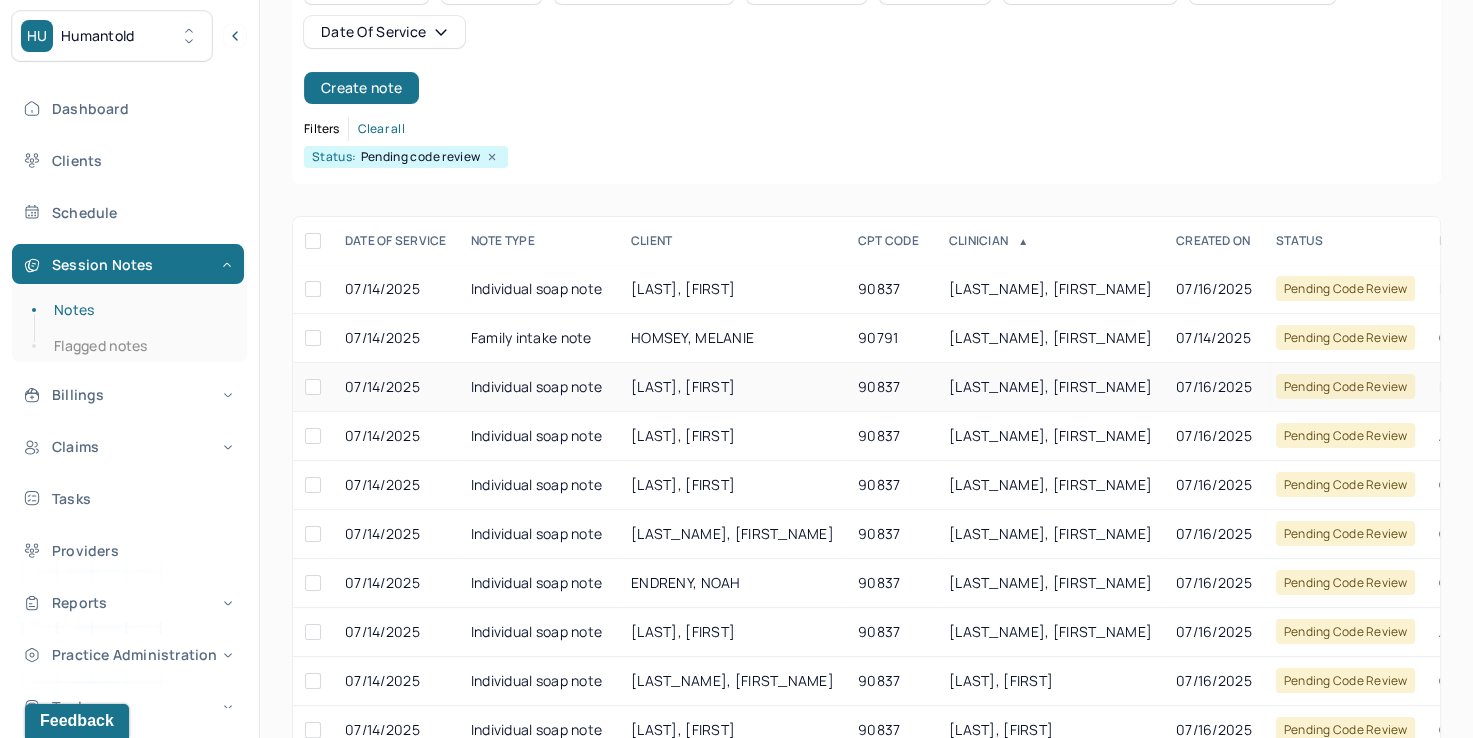 scroll, scrollTop: 200, scrollLeft: 0, axis: vertical 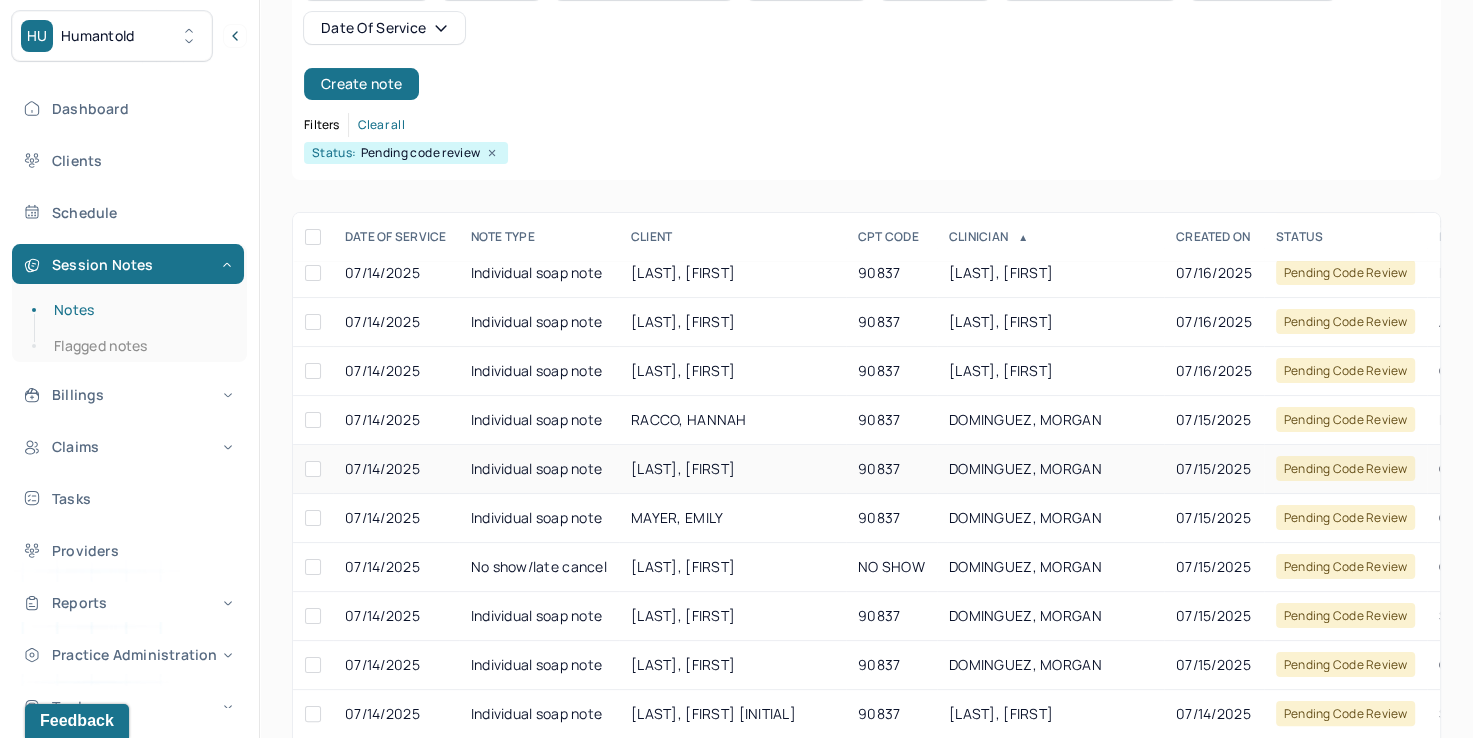 click on "DOMINGUEZ, MORGAN" at bounding box center (1050, 469) 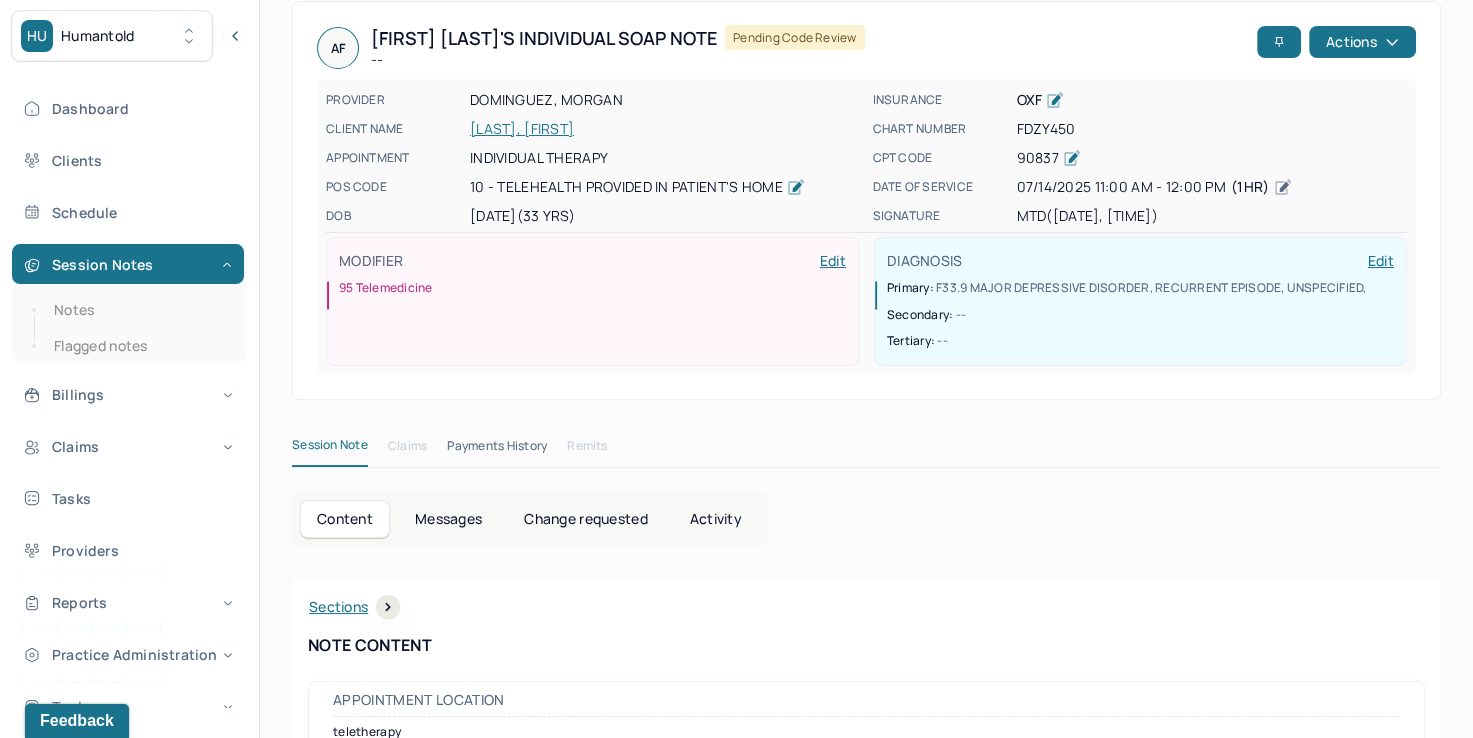 scroll, scrollTop: 0, scrollLeft: 0, axis: both 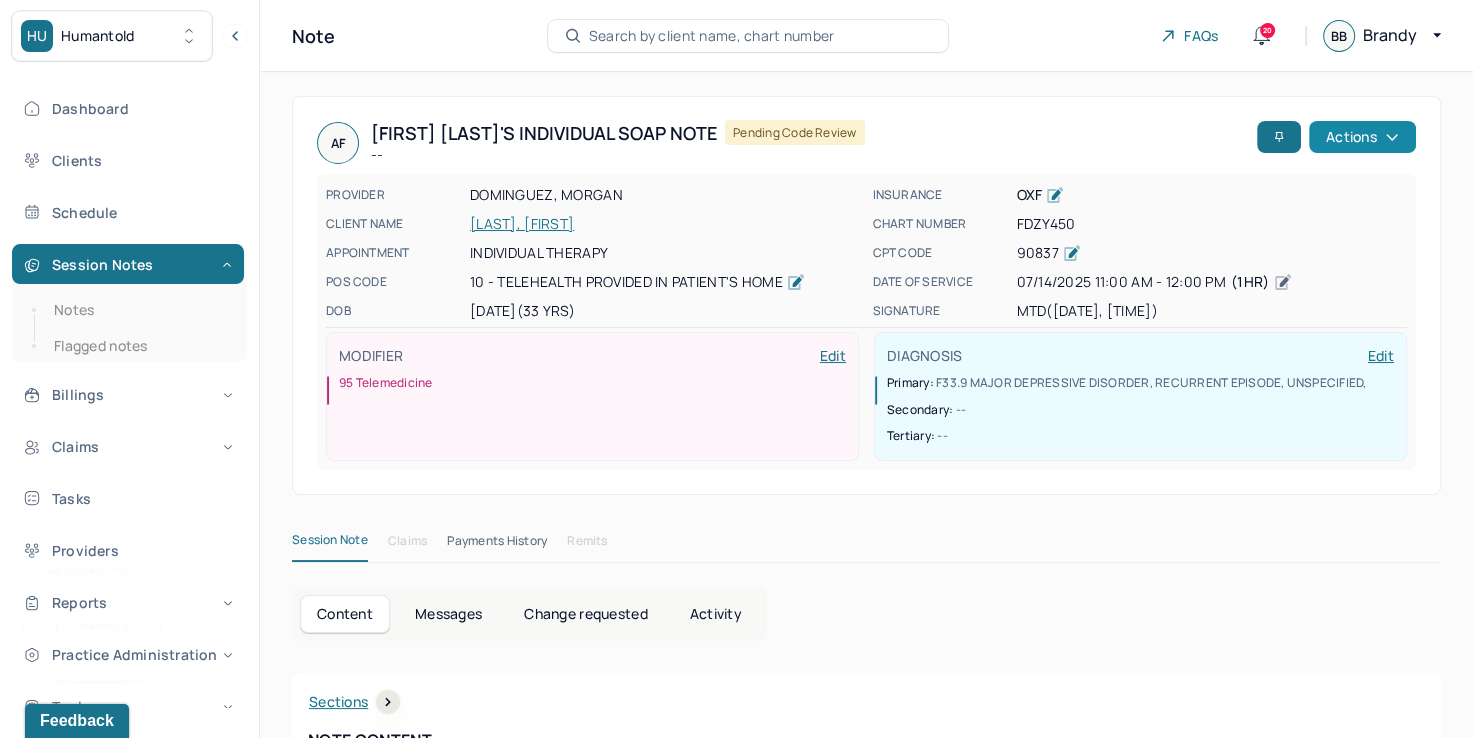 click on "Actions" at bounding box center (1362, 137) 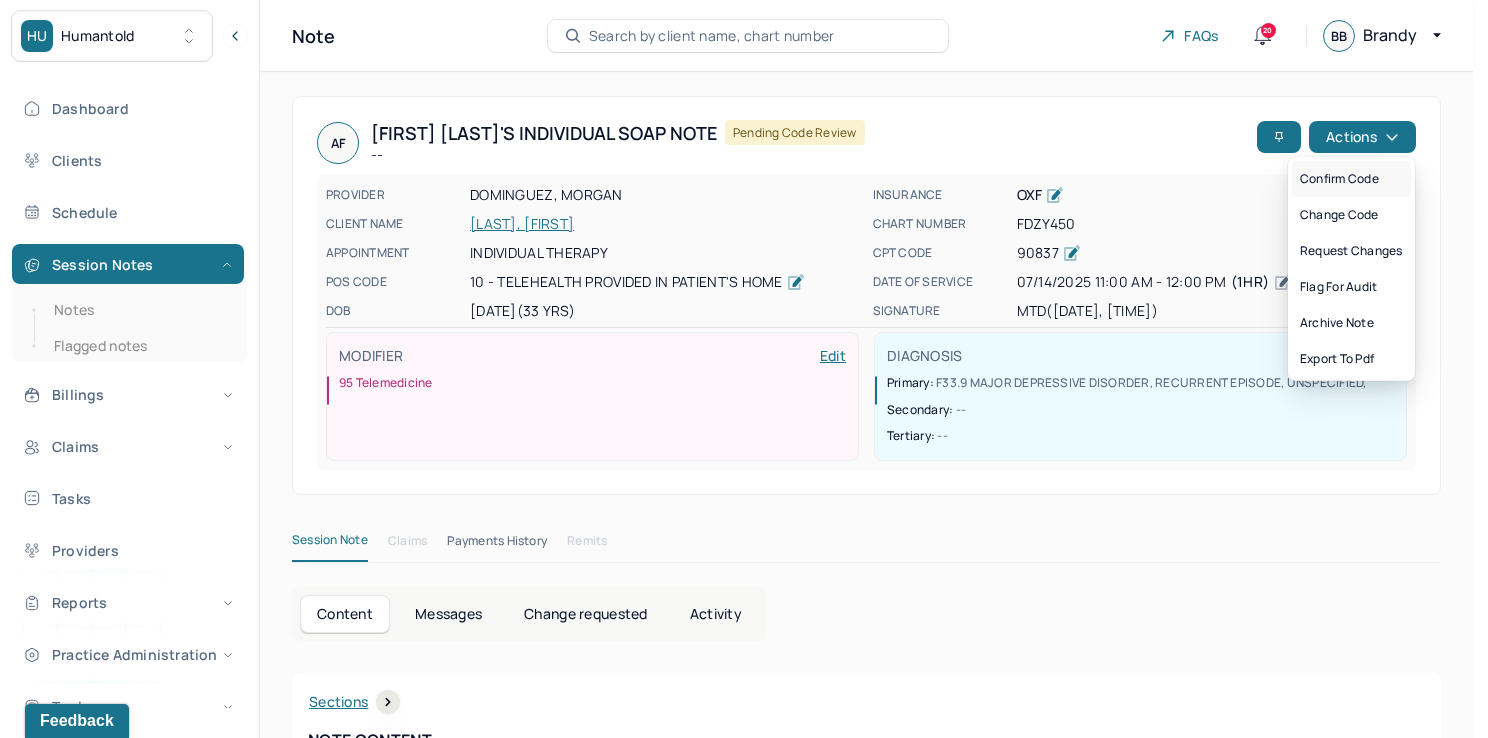 click on "Confirm code" at bounding box center [1351, 179] 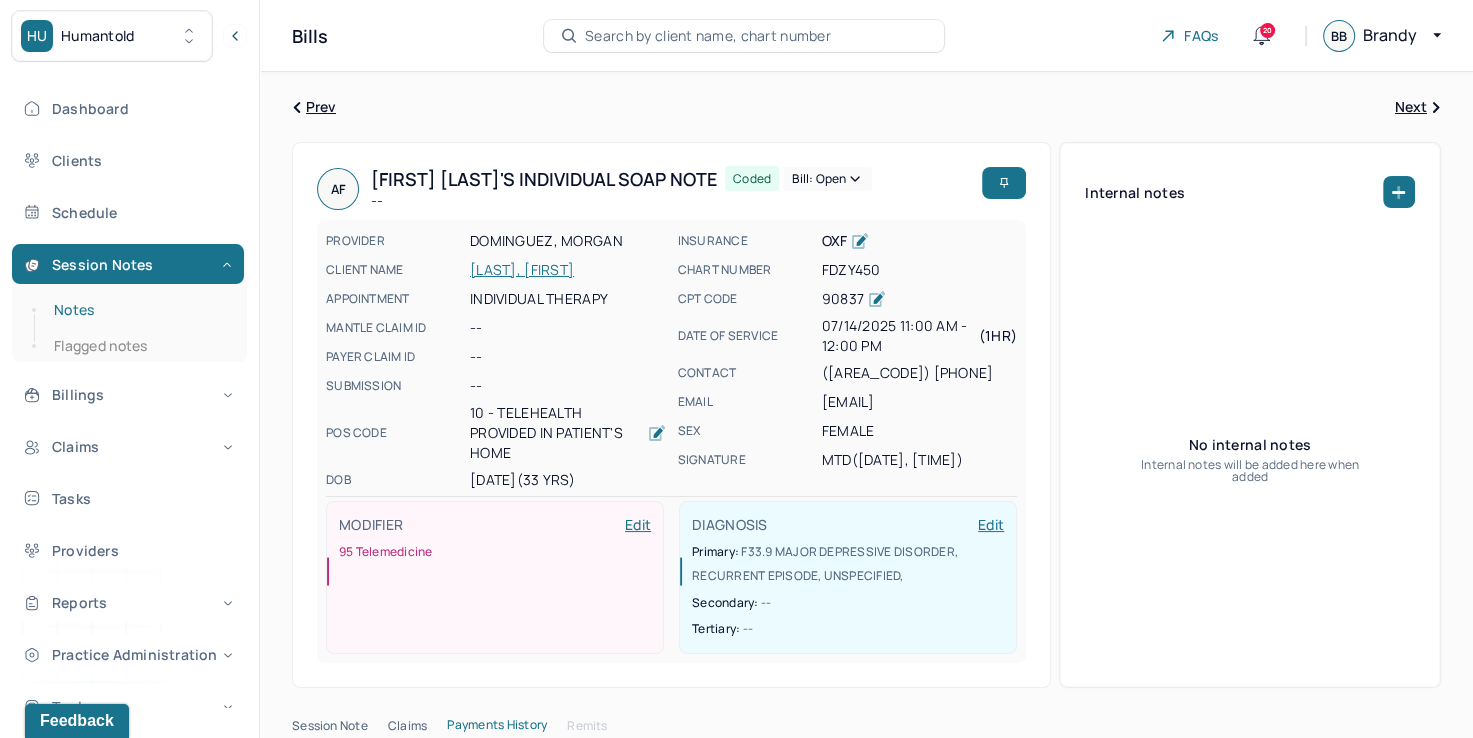click on "Notes" at bounding box center [139, 310] 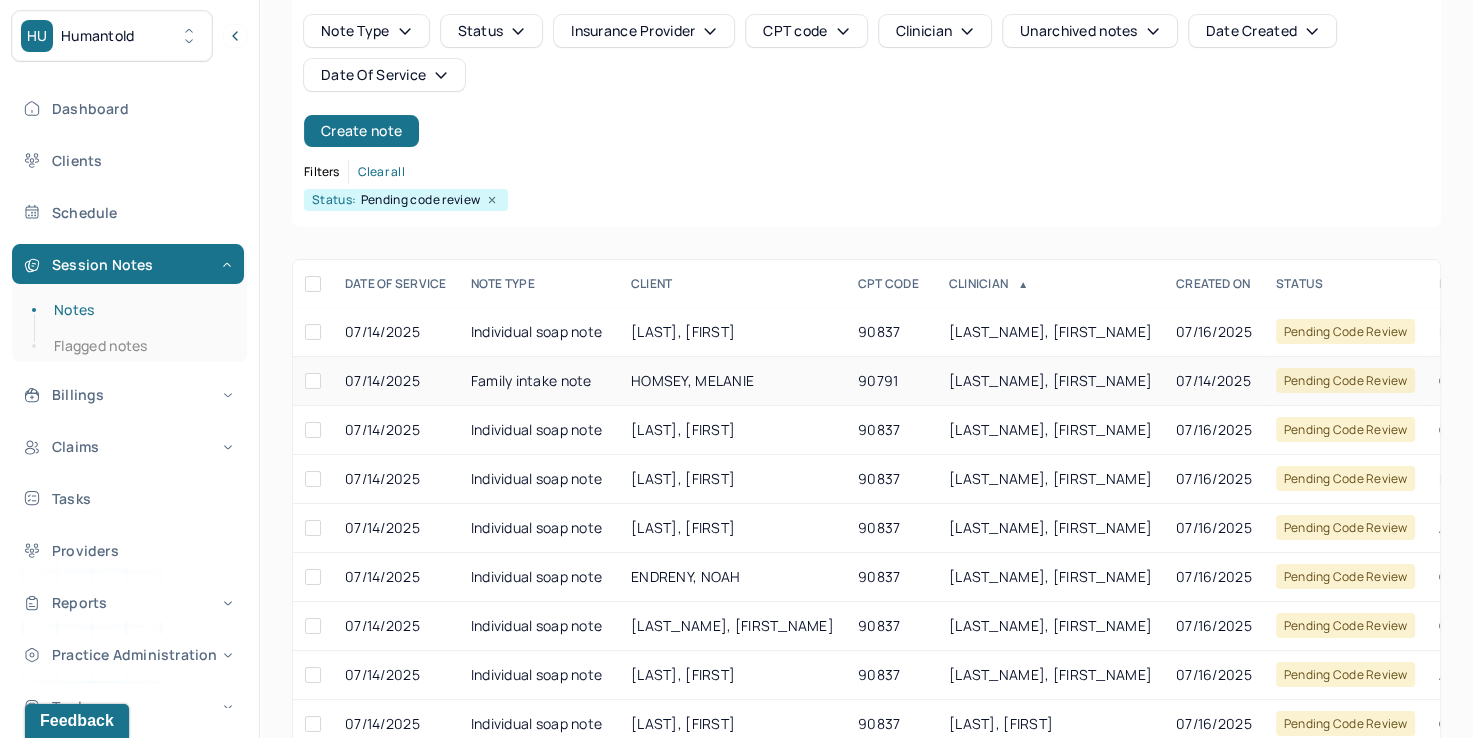 scroll, scrollTop: 200, scrollLeft: 0, axis: vertical 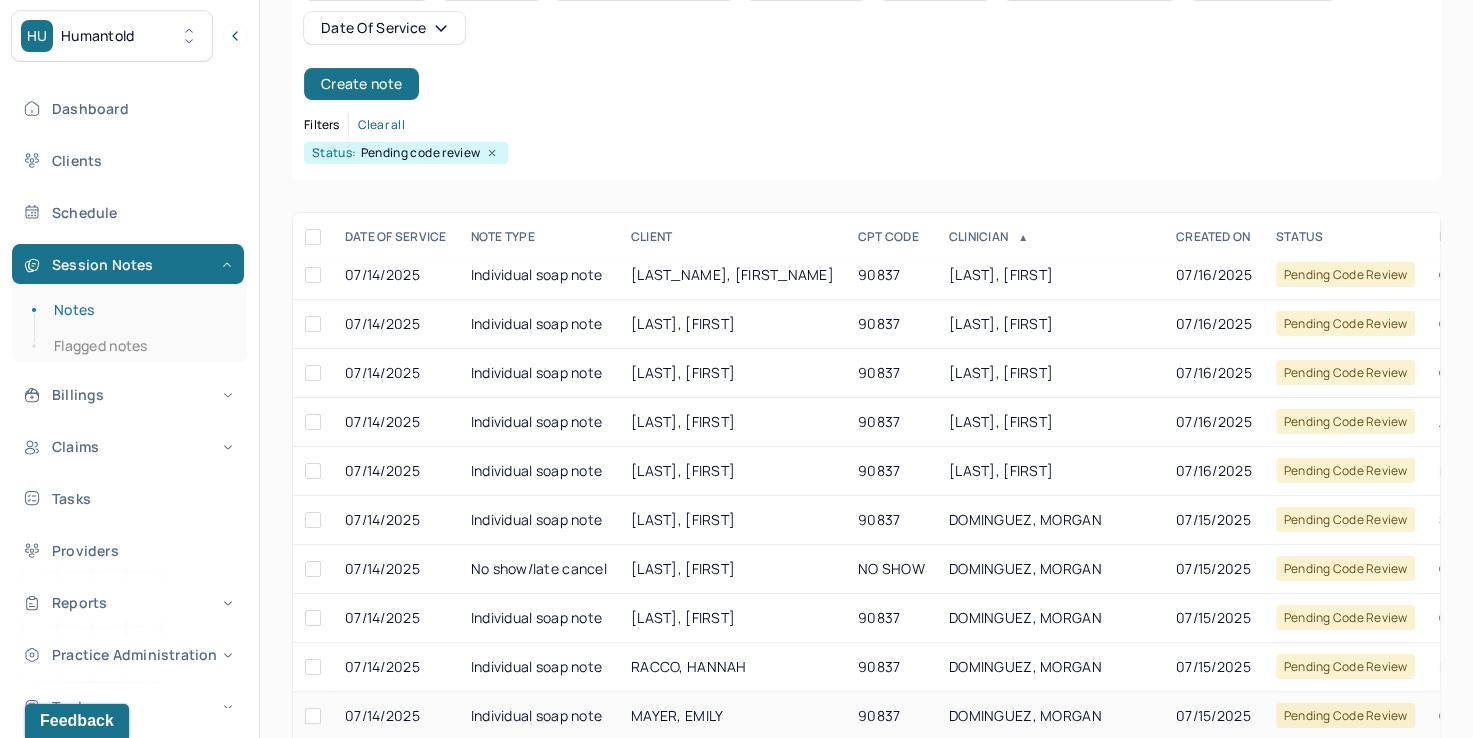 click on "DOMINGUEZ, MORGAN" at bounding box center (1025, 715) 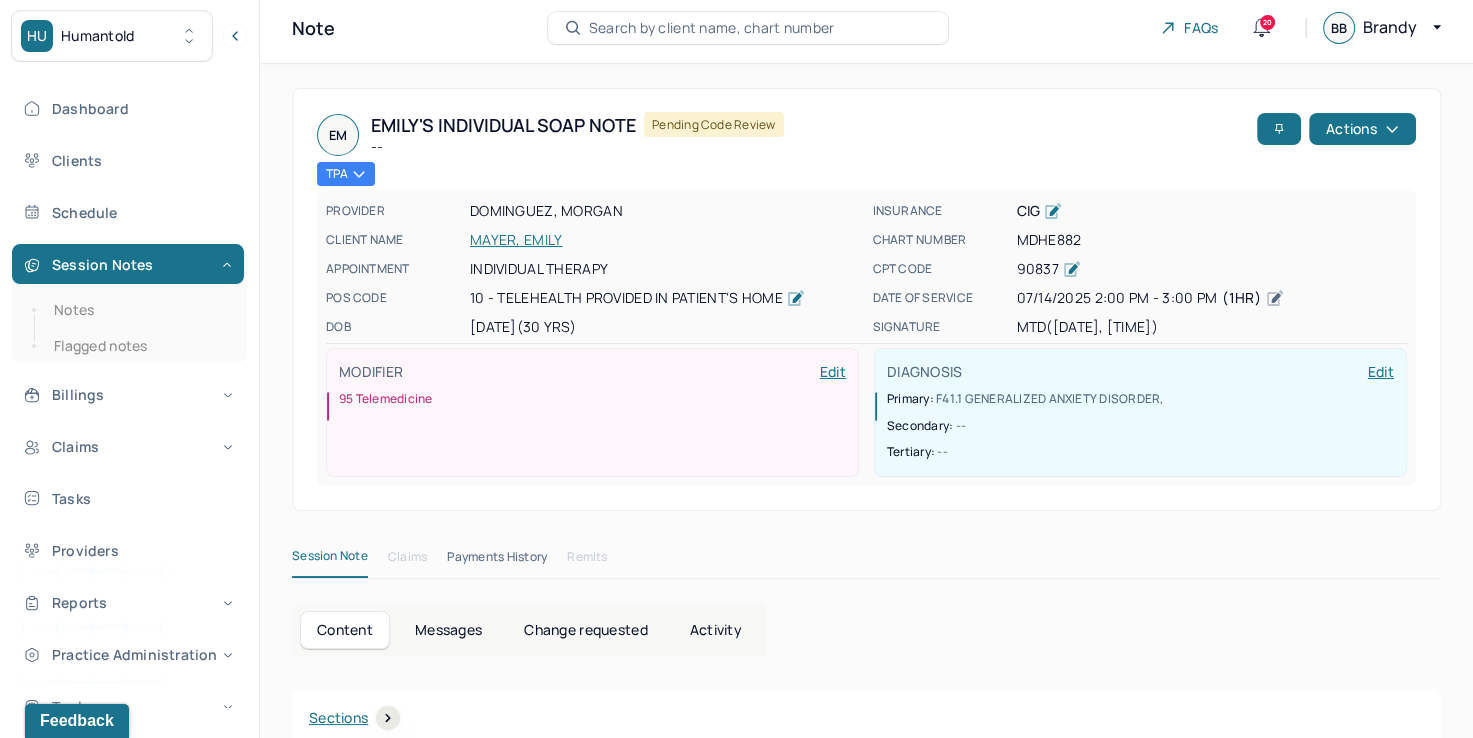 scroll, scrollTop: 0, scrollLeft: 0, axis: both 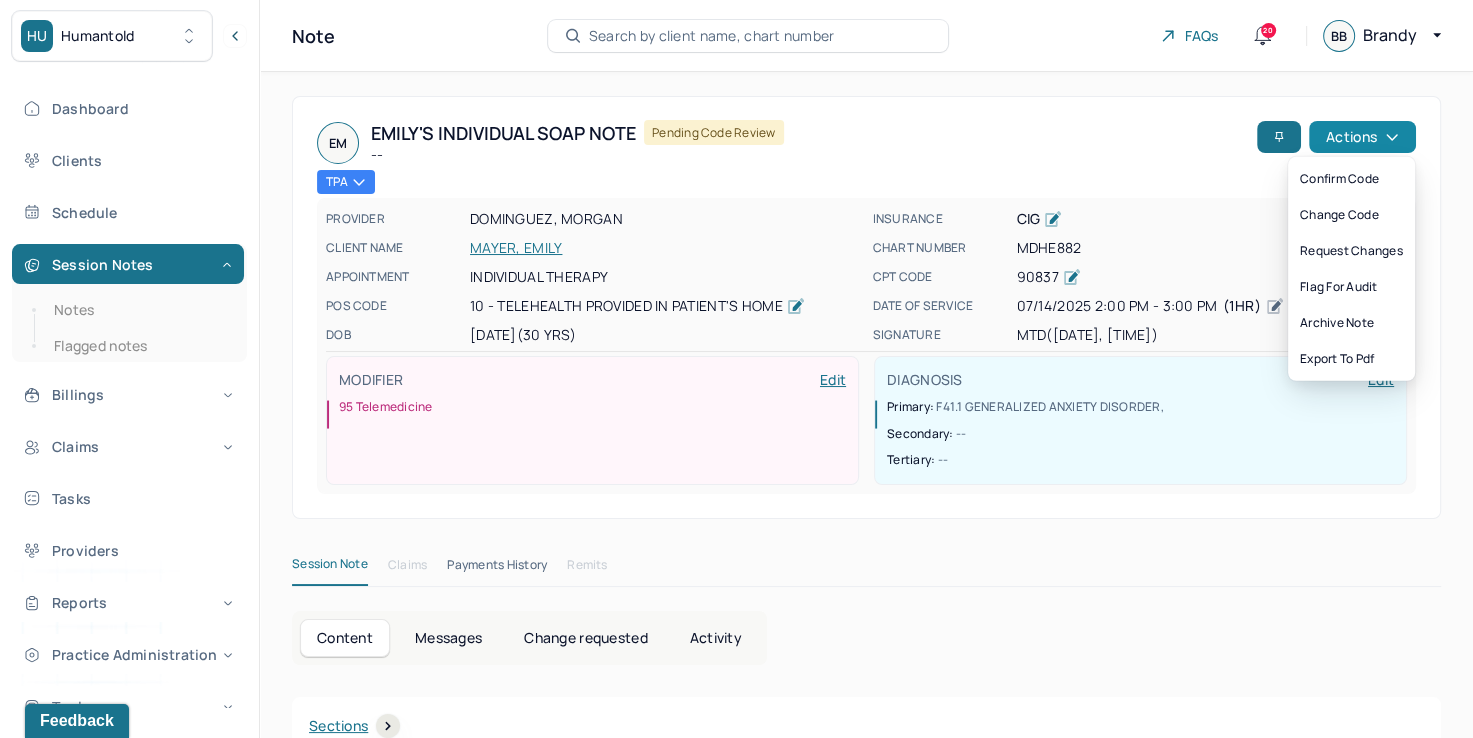 click 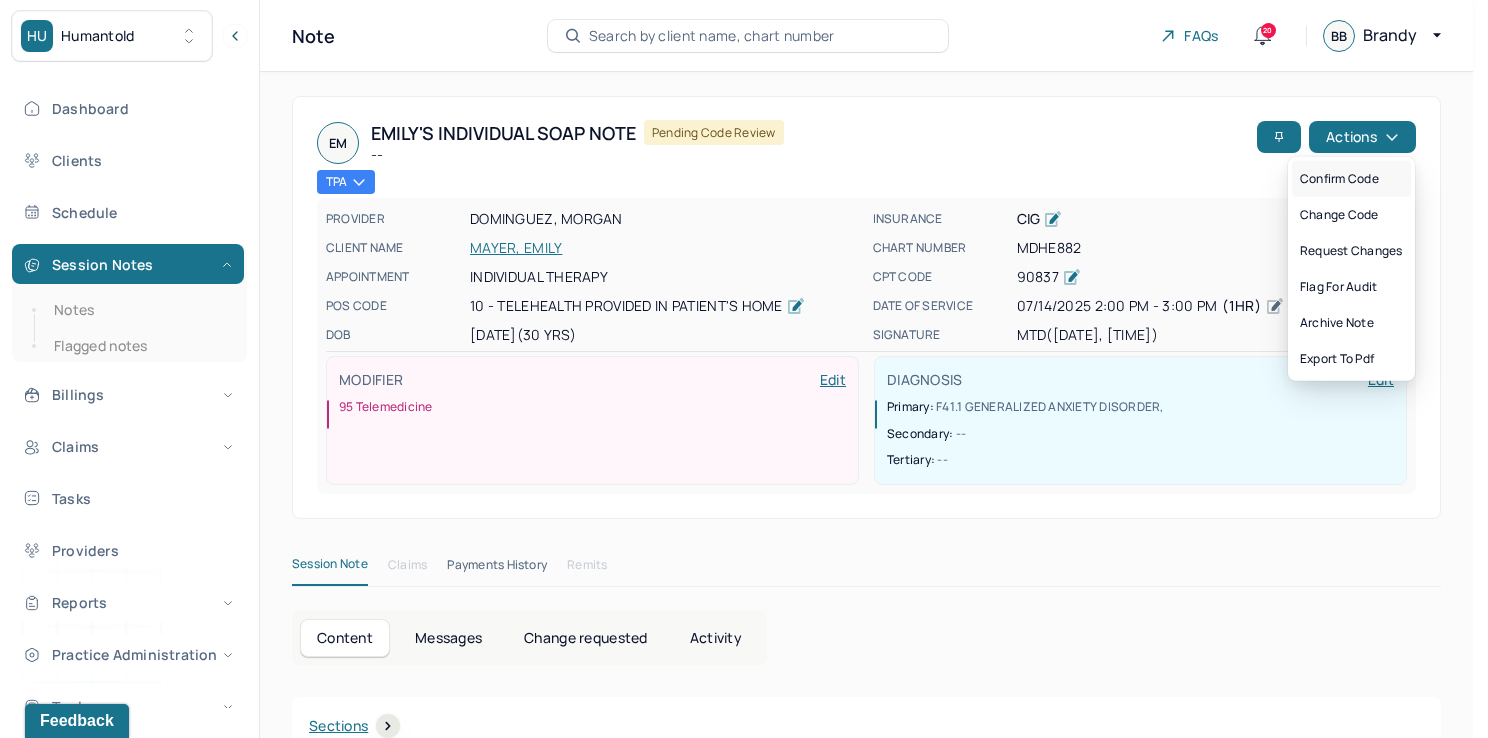 click on "Confirm code" at bounding box center [1351, 179] 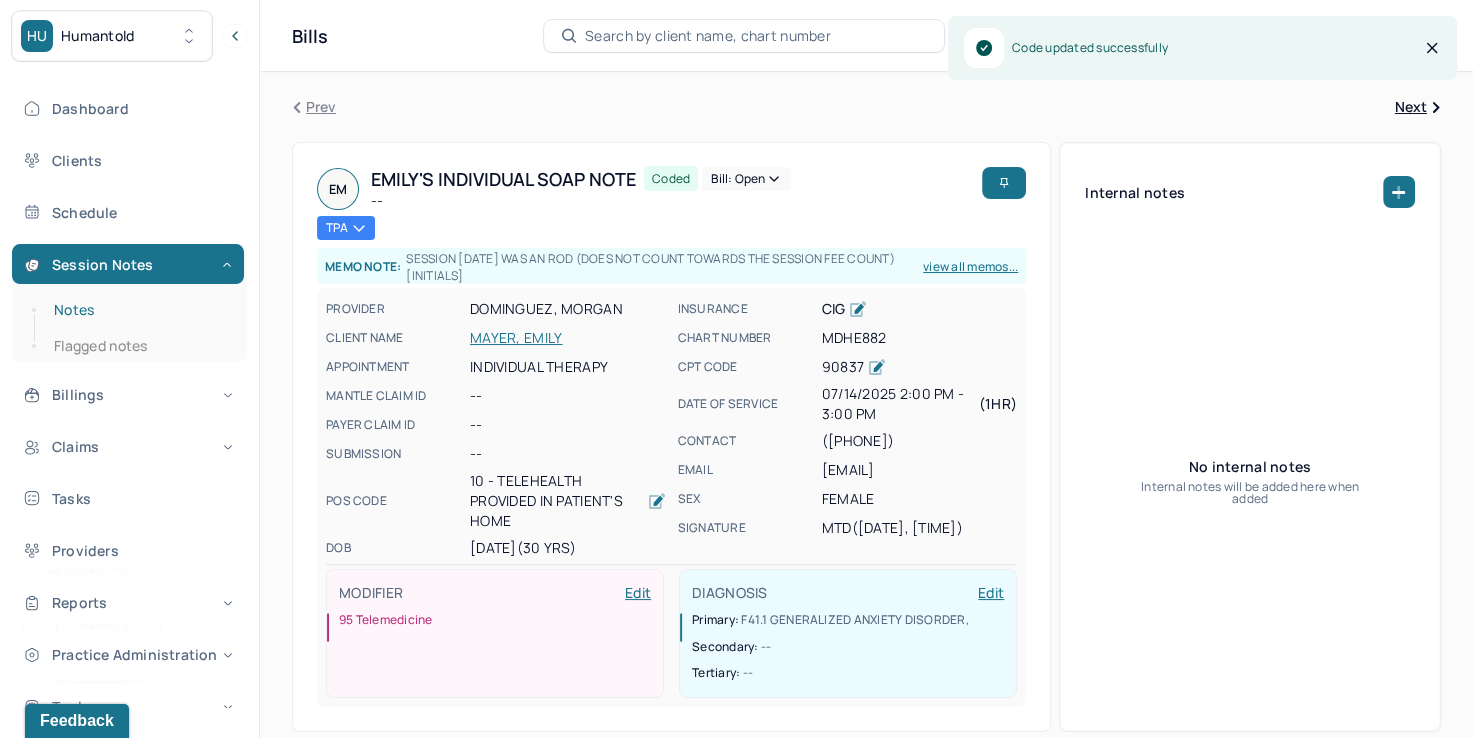 click on "Notes" at bounding box center [139, 310] 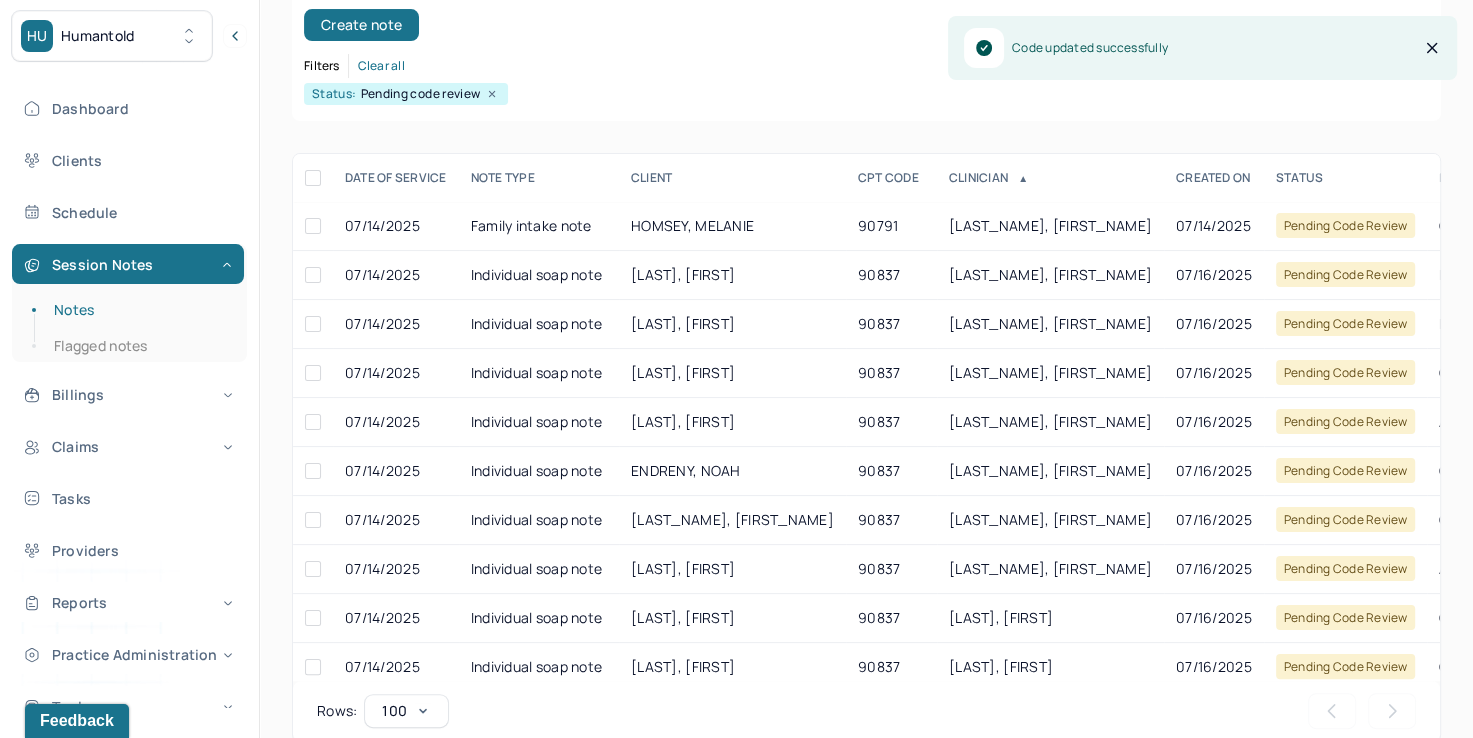 scroll, scrollTop: 288, scrollLeft: 0, axis: vertical 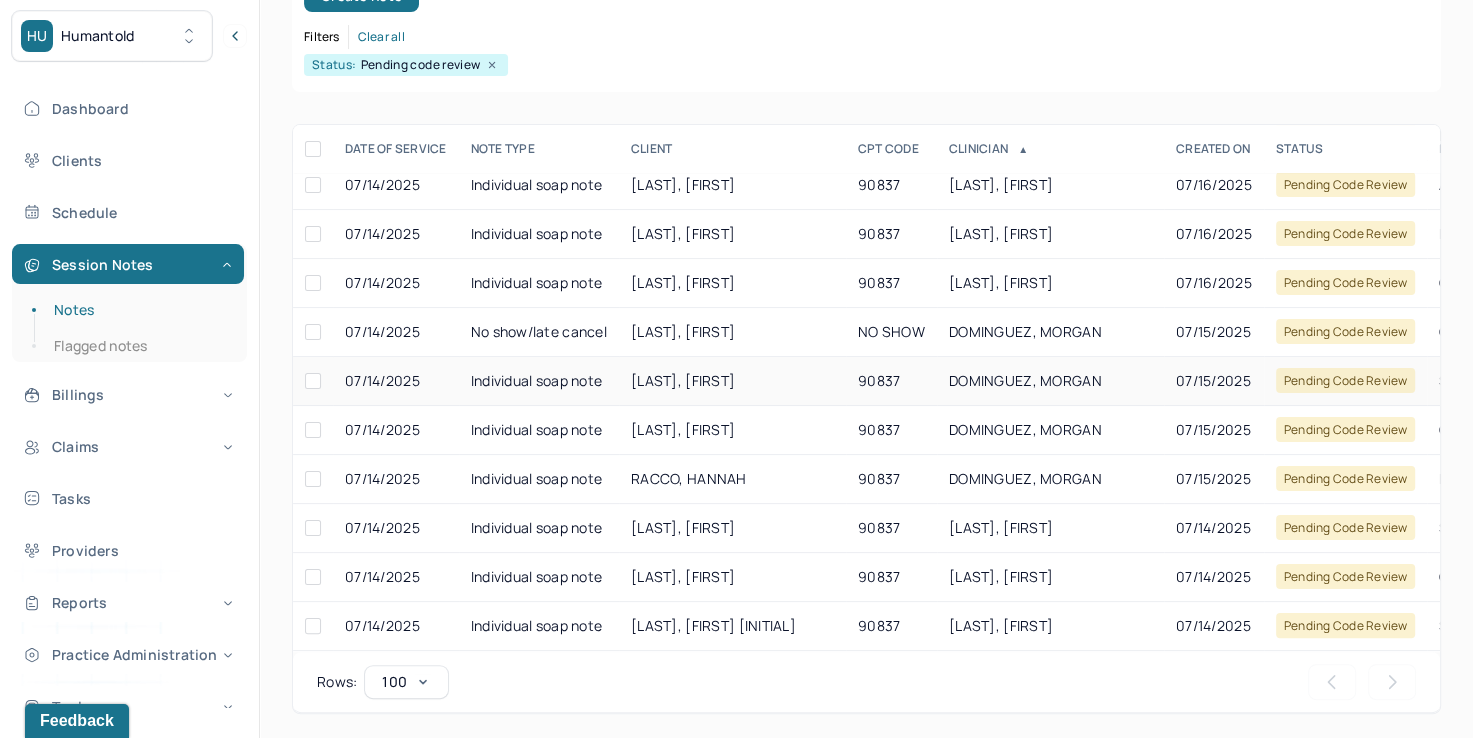 click on "DOMINGUEZ, MORGAN" at bounding box center (1025, 380) 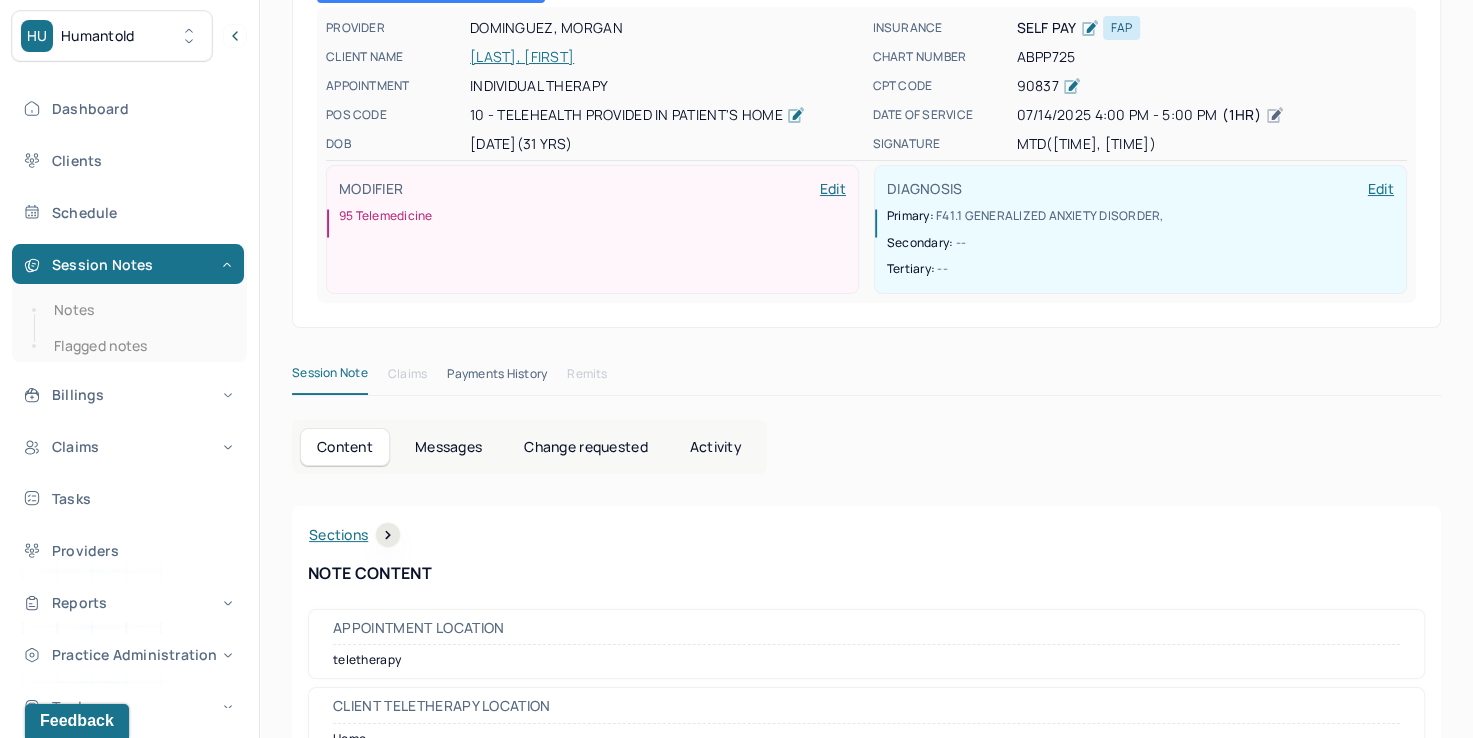 scroll, scrollTop: 0, scrollLeft: 0, axis: both 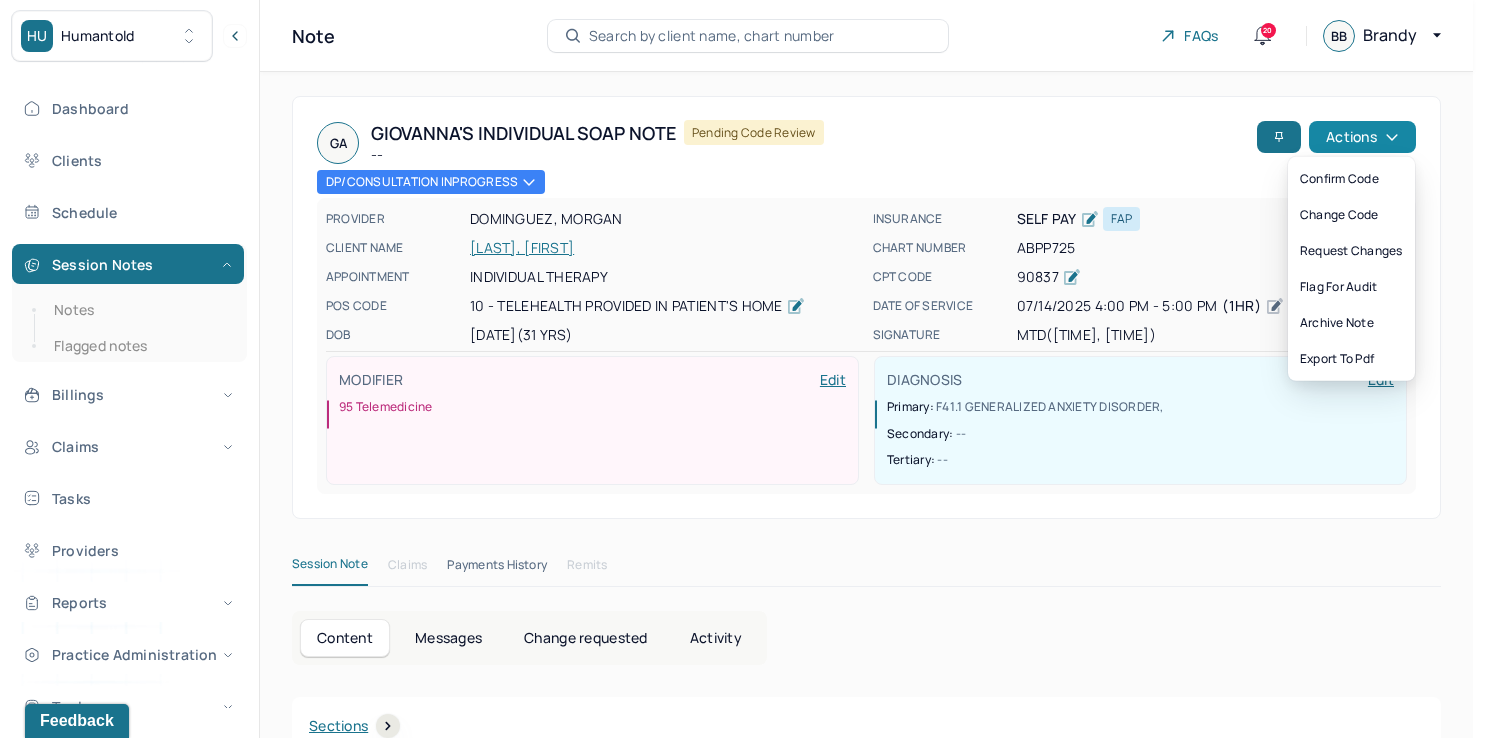 click on "Actions" at bounding box center [1362, 137] 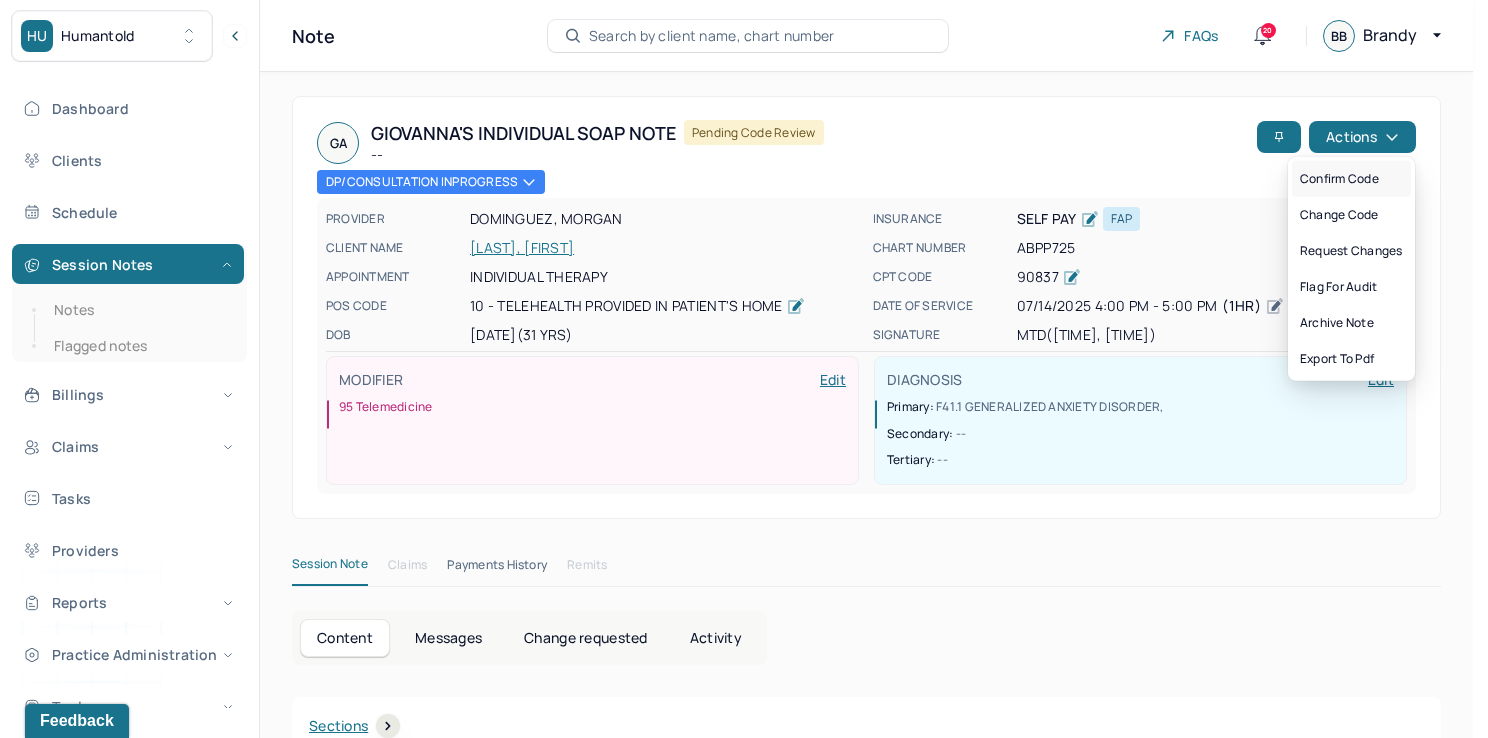 click on "Confirm code" at bounding box center (1351, 179) 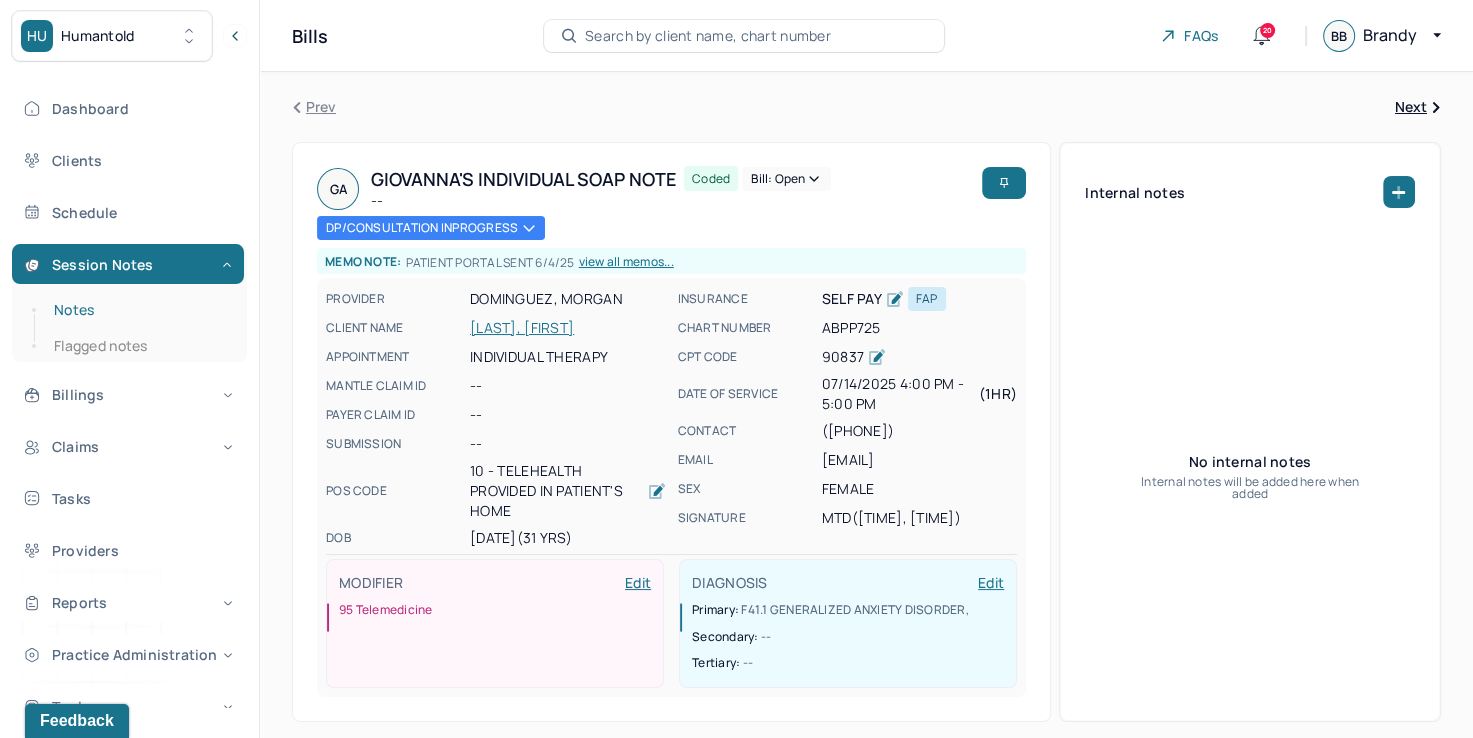 click on "Notes" at bounding box center [139, 310] 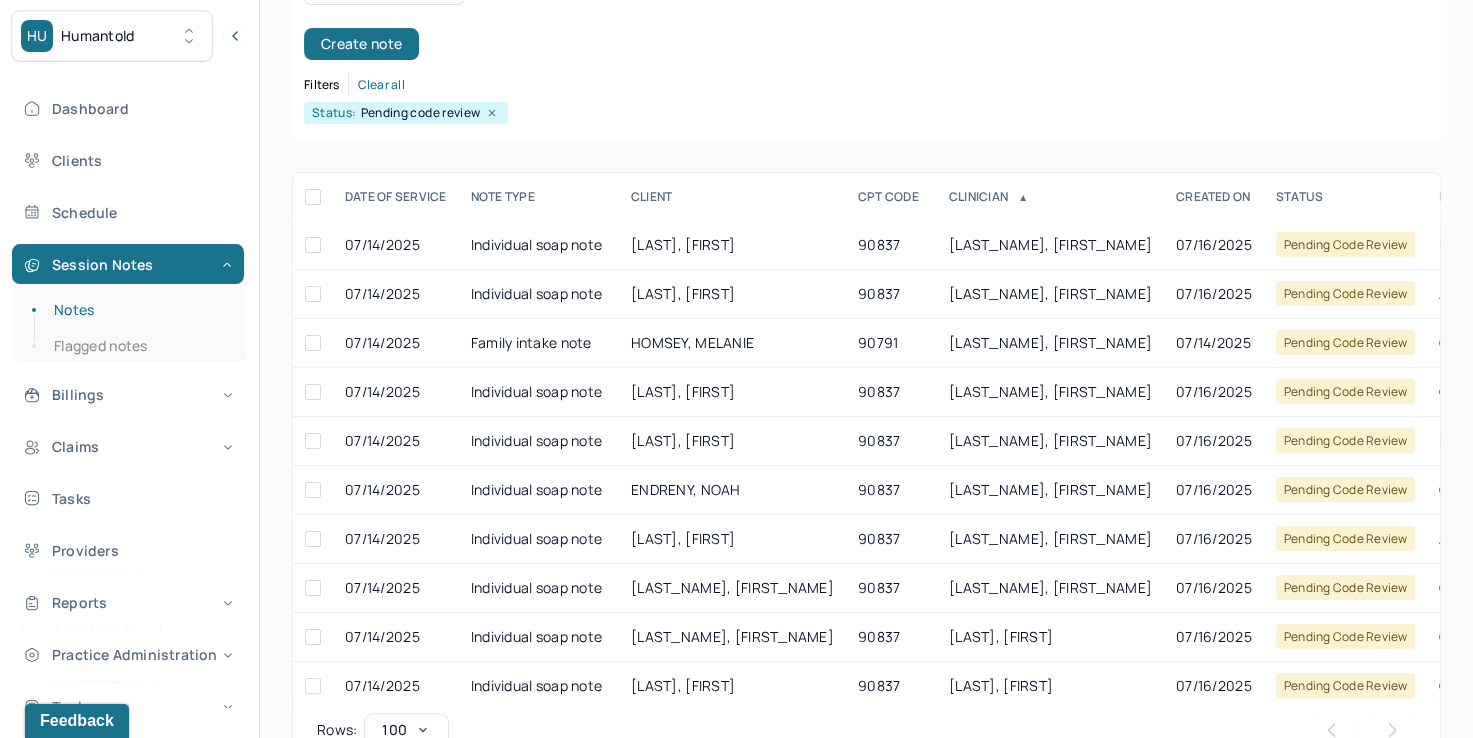 scroll, scrollTop: 288, scrollLeft: 0, axis: vertical 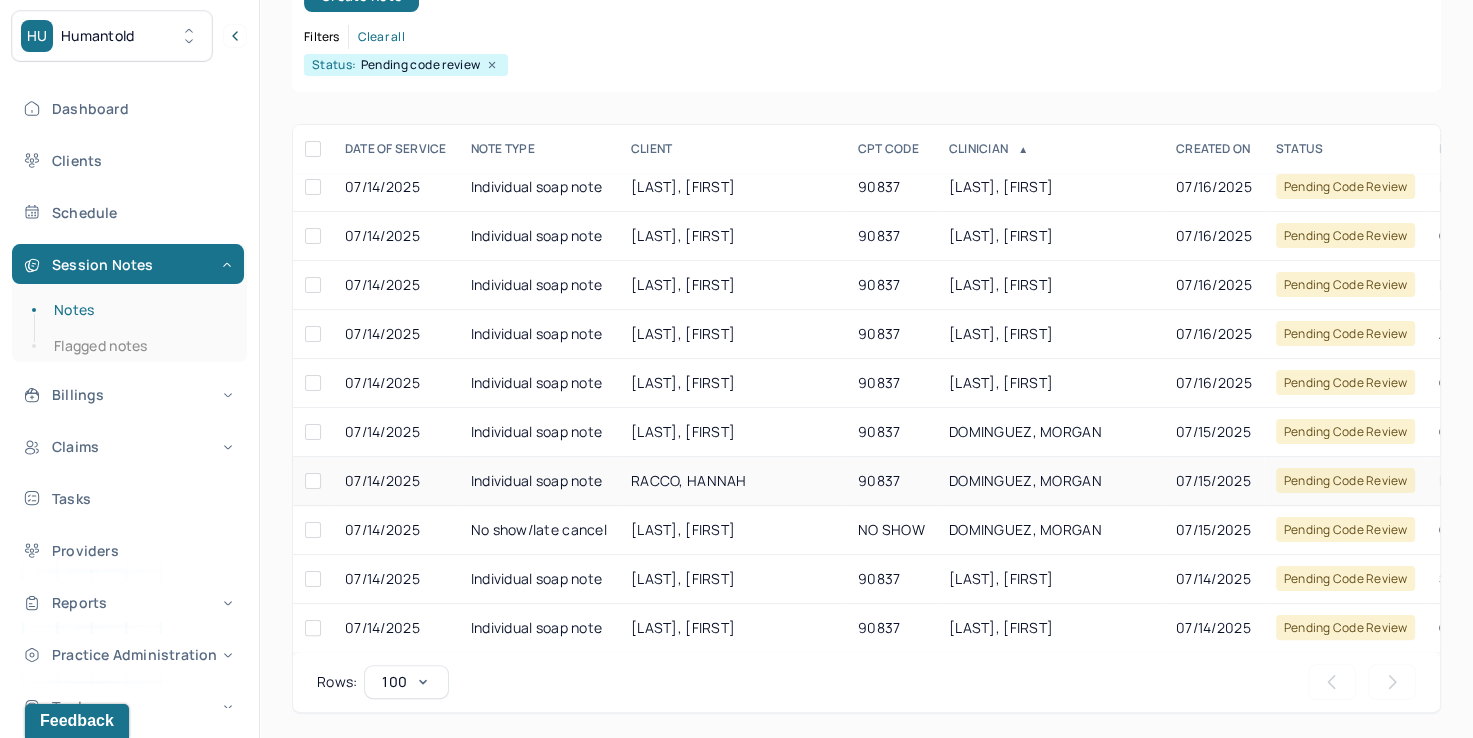 click on "DOMINGUEZ, MORGAN" at bounding box center [1025, 480] 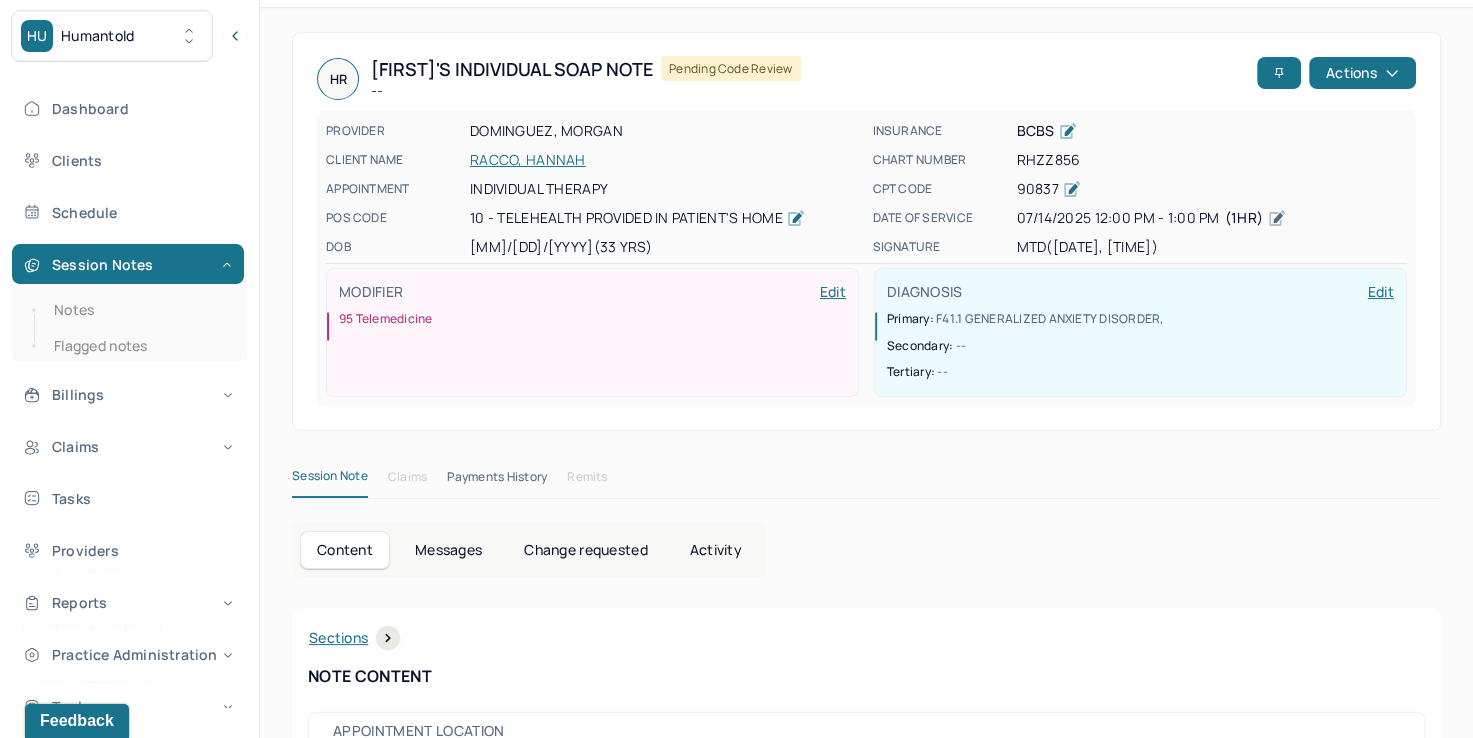 scroll, scrollTop: 0, scrollLeft: 0, axis: both 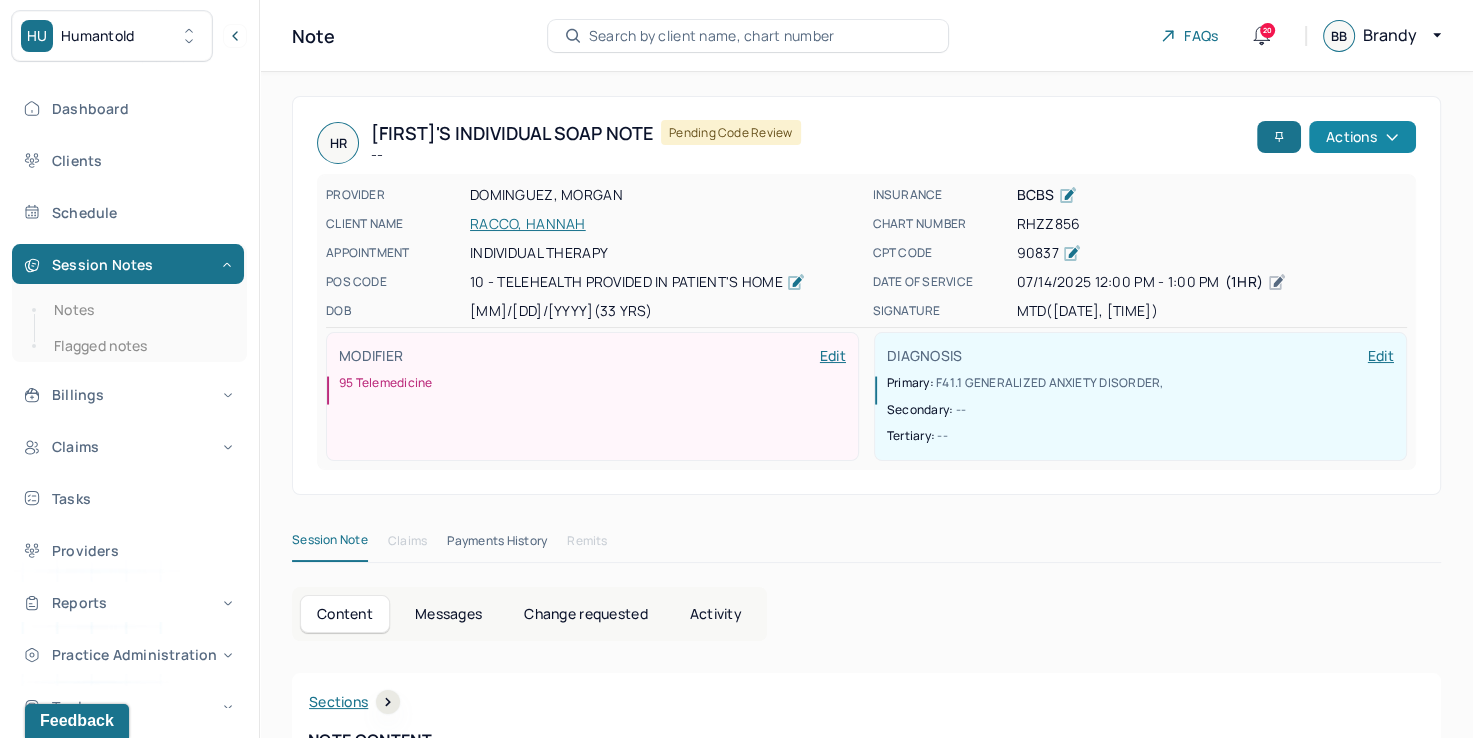 click on "Actions" at bounding box center (1362, 137) 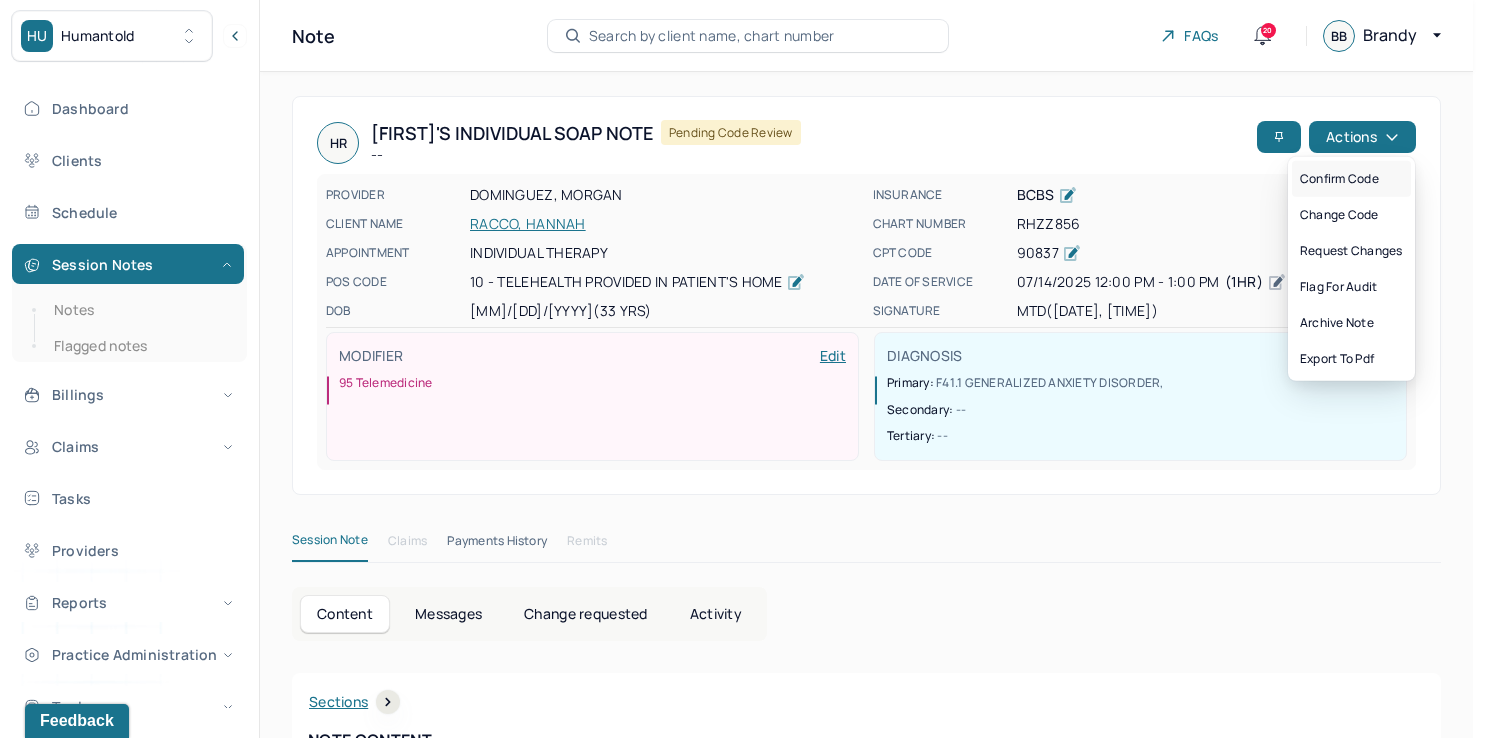 click on "Confirm code" at bounding box center [1351, 179] 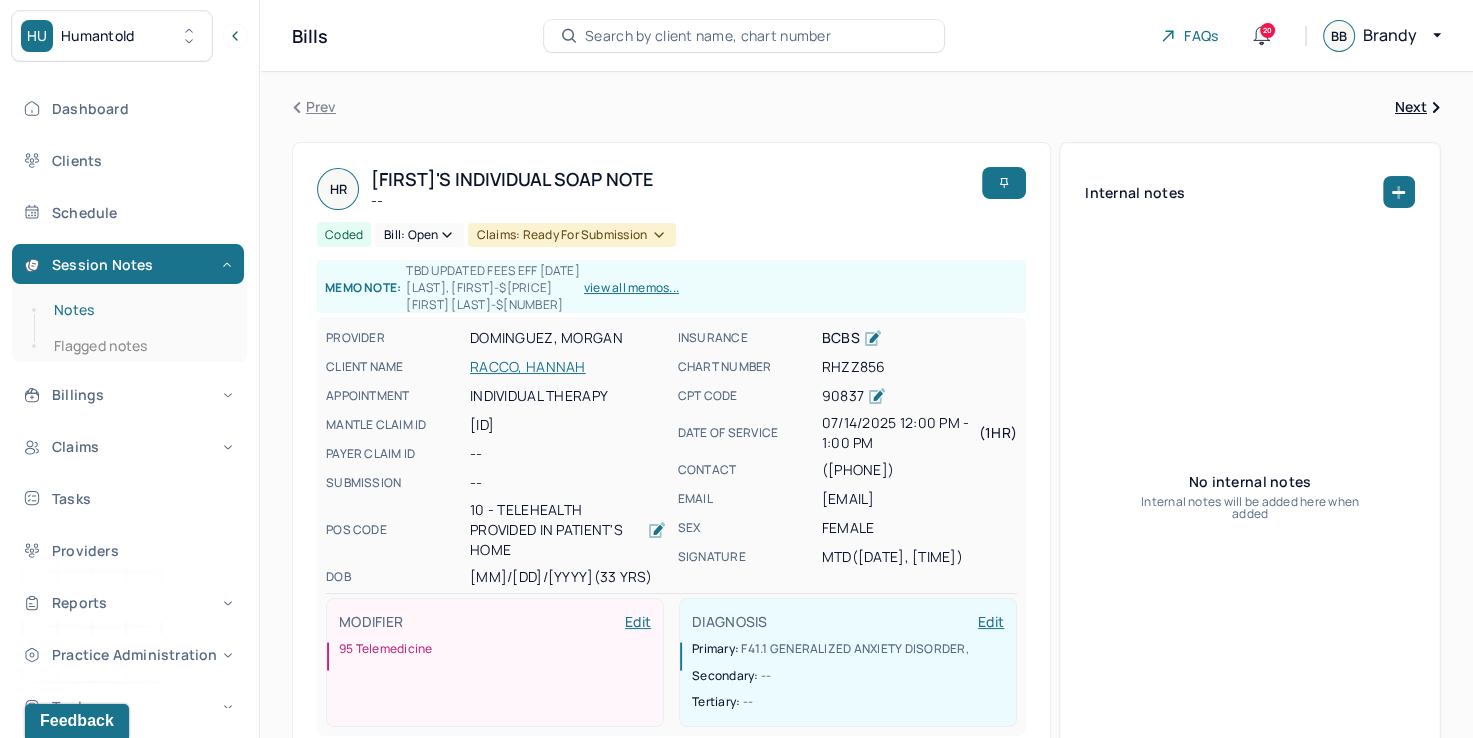 click on "Notes" at bounding box center [139, 310] 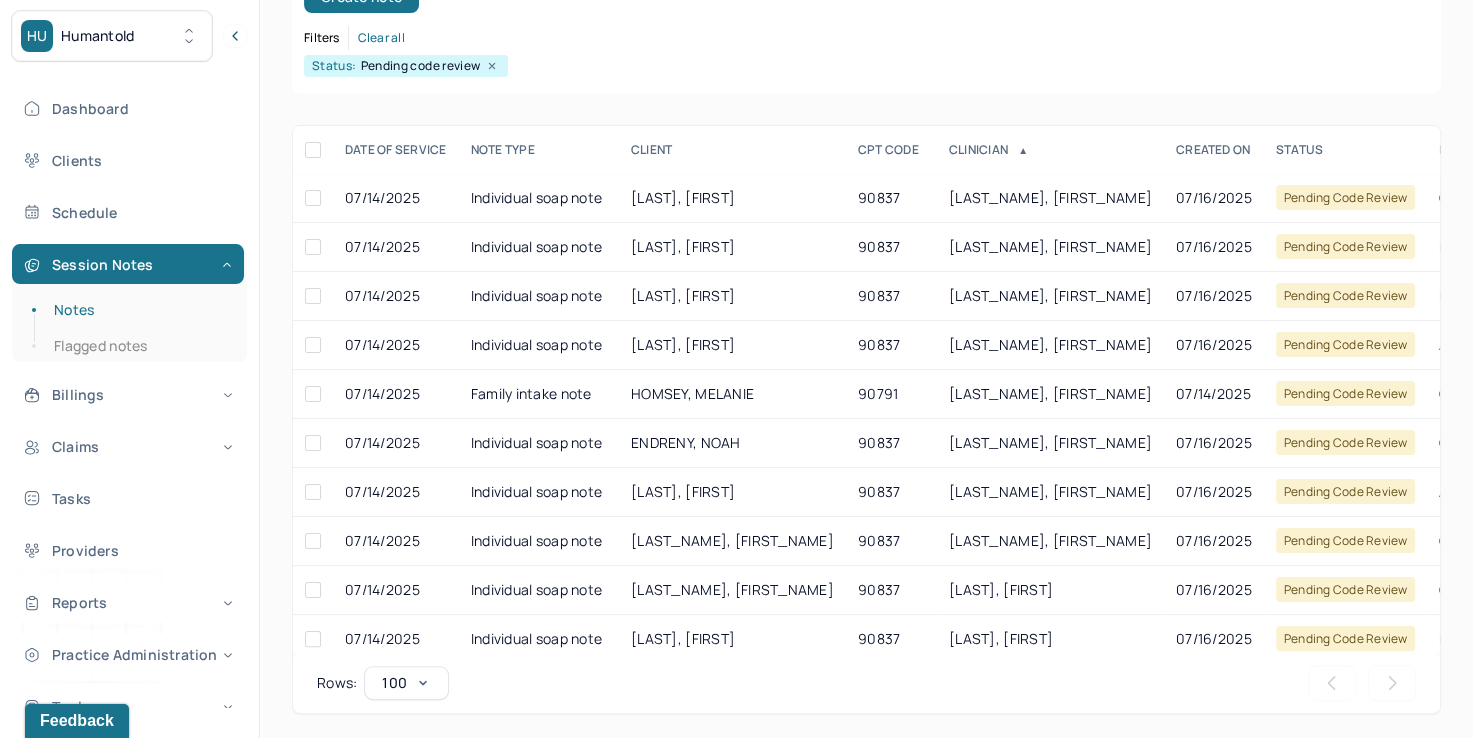 scroll, scrollTop: 288, scrollLeft: 0, axis: vertical 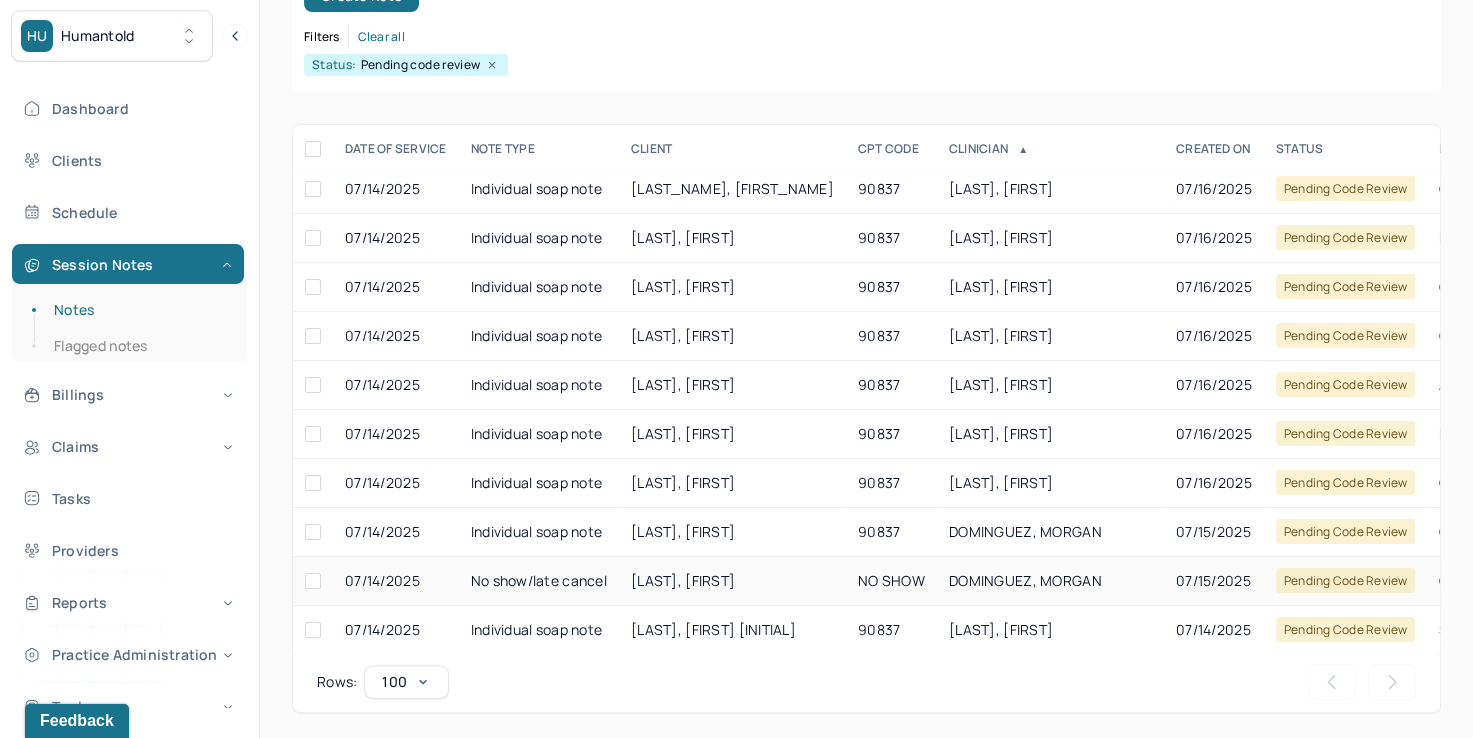 click on "DOMINGUEZ, MORGAN" at bounding box center [1025, 580] 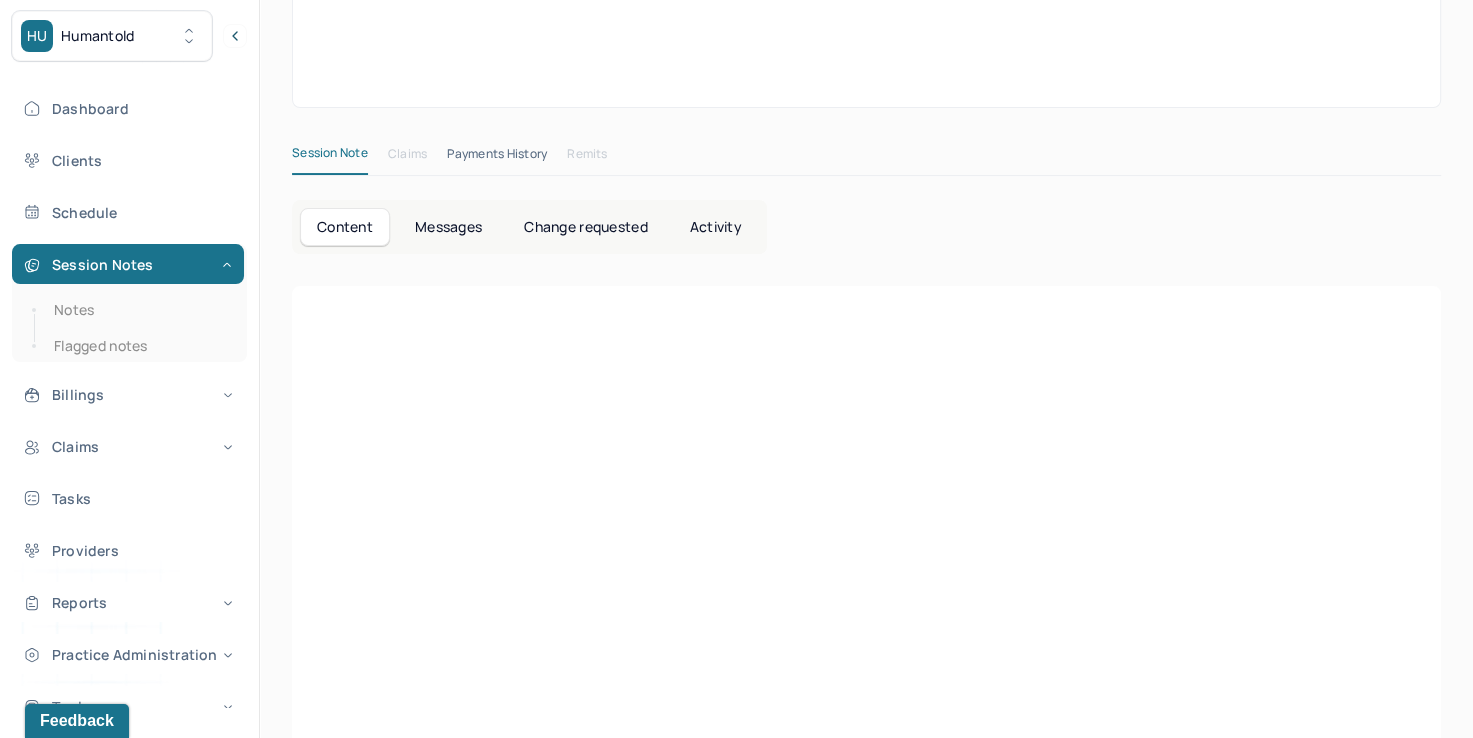 scroll, scrollTop: 0, scrollLeft: 0, axis: both 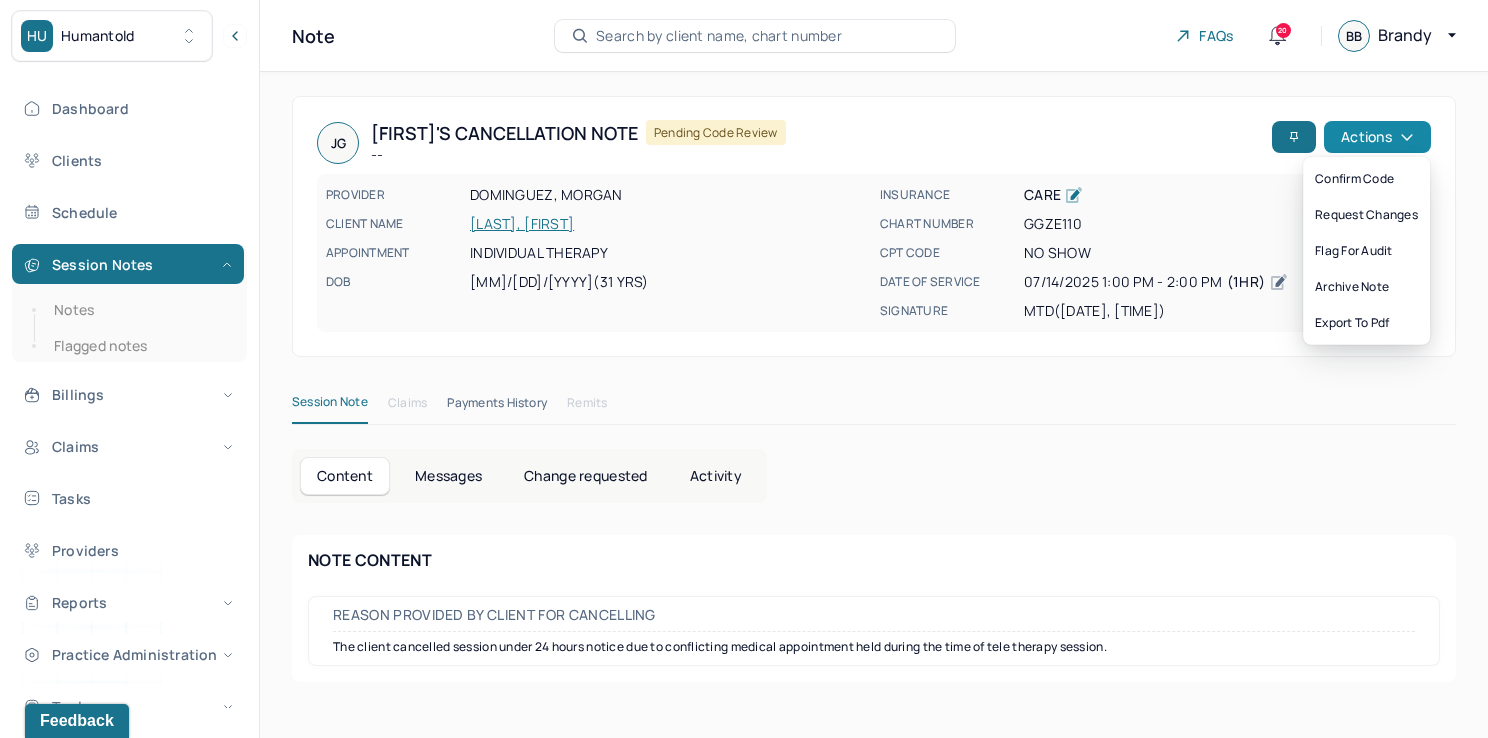 click on "Actions" at bounding box center [1377, 137] 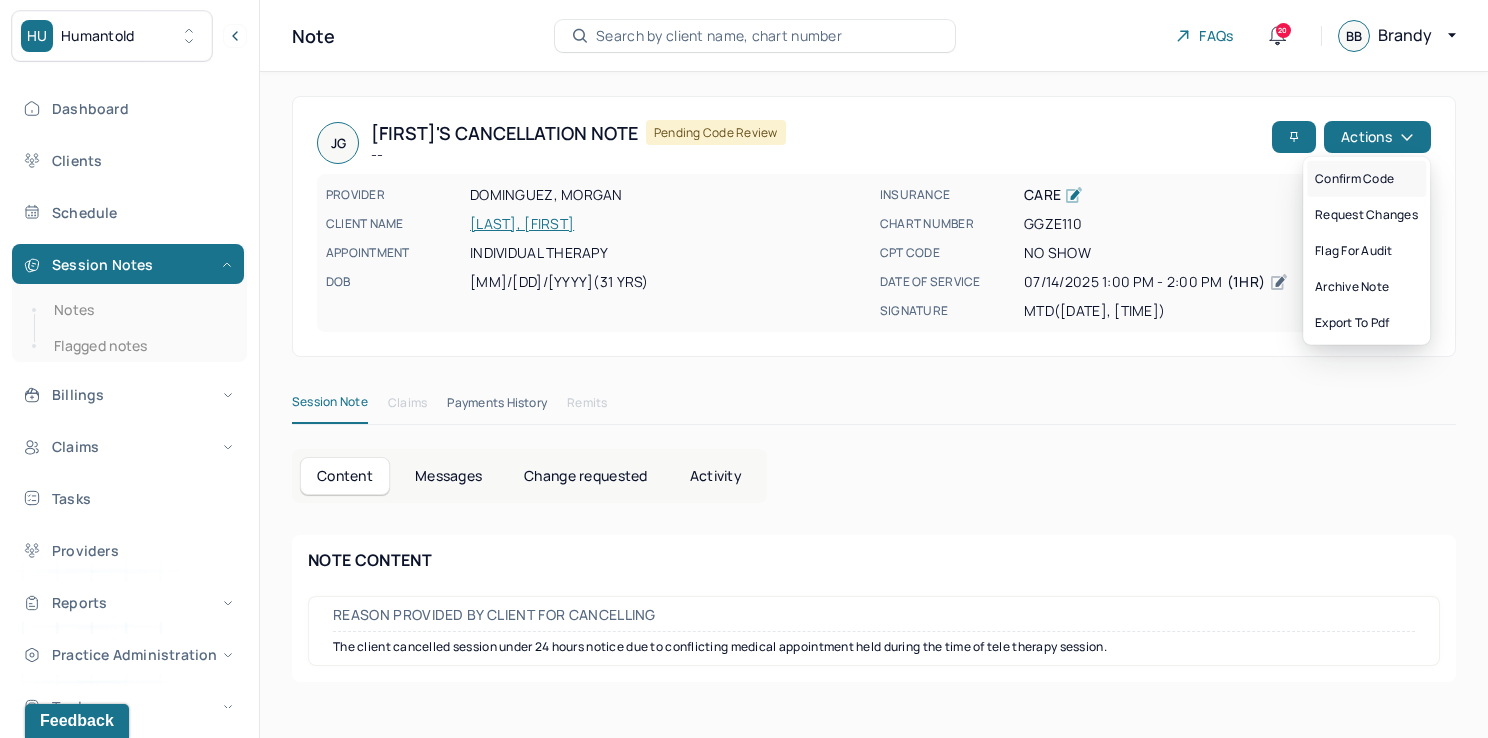 click on "Confirm code" at bounding box center (1366, 179) 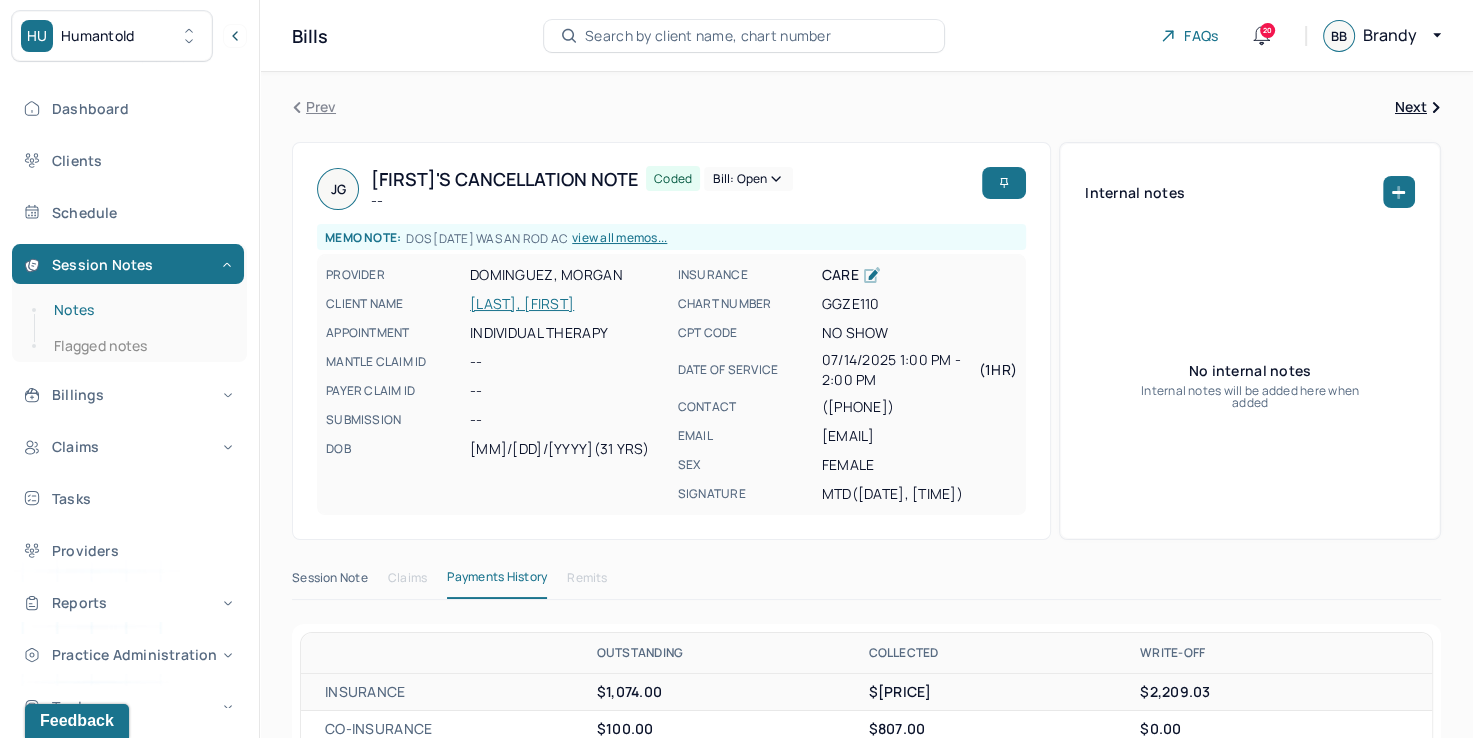 click on "Notes" at bounding box center [139, 310] 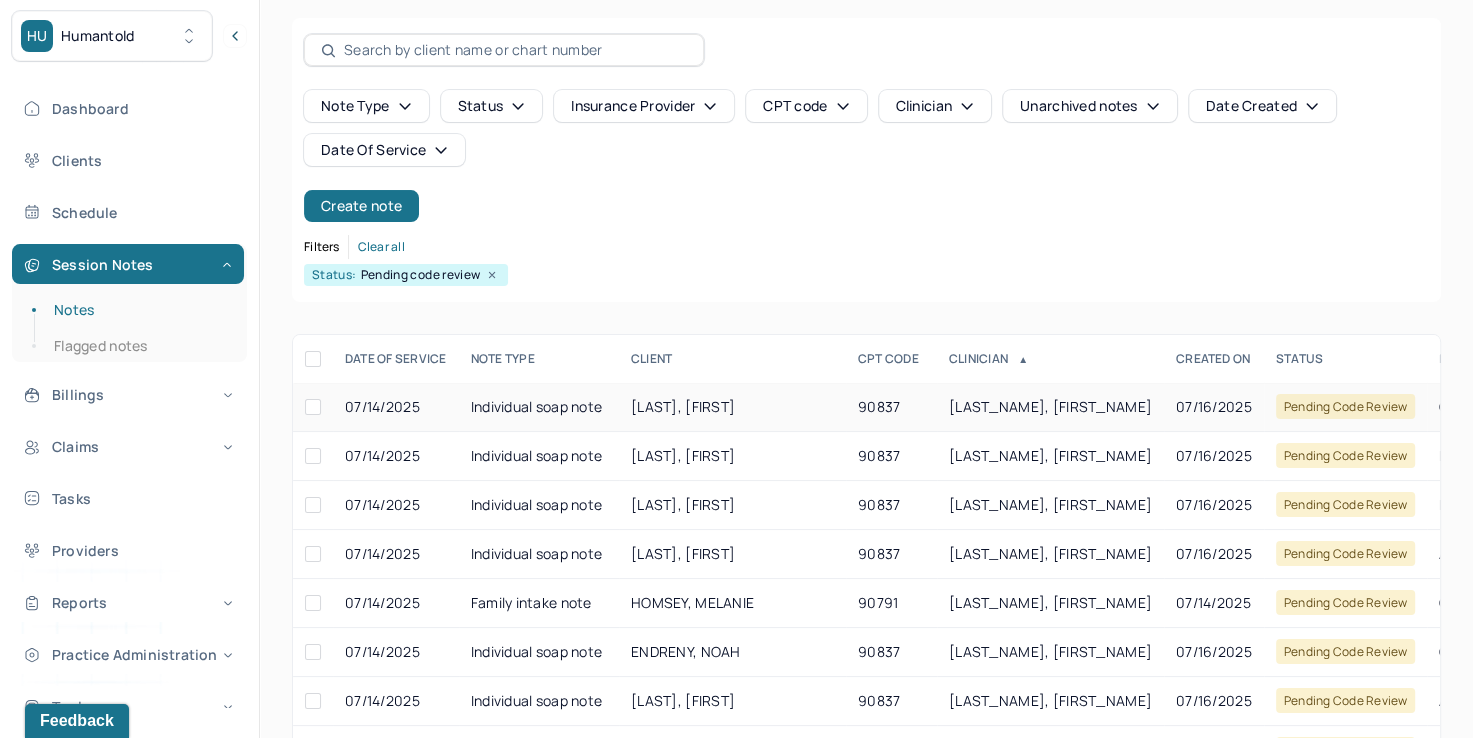 scroll, scrollTop: 288, scrollLeft: 0, axis: vertical 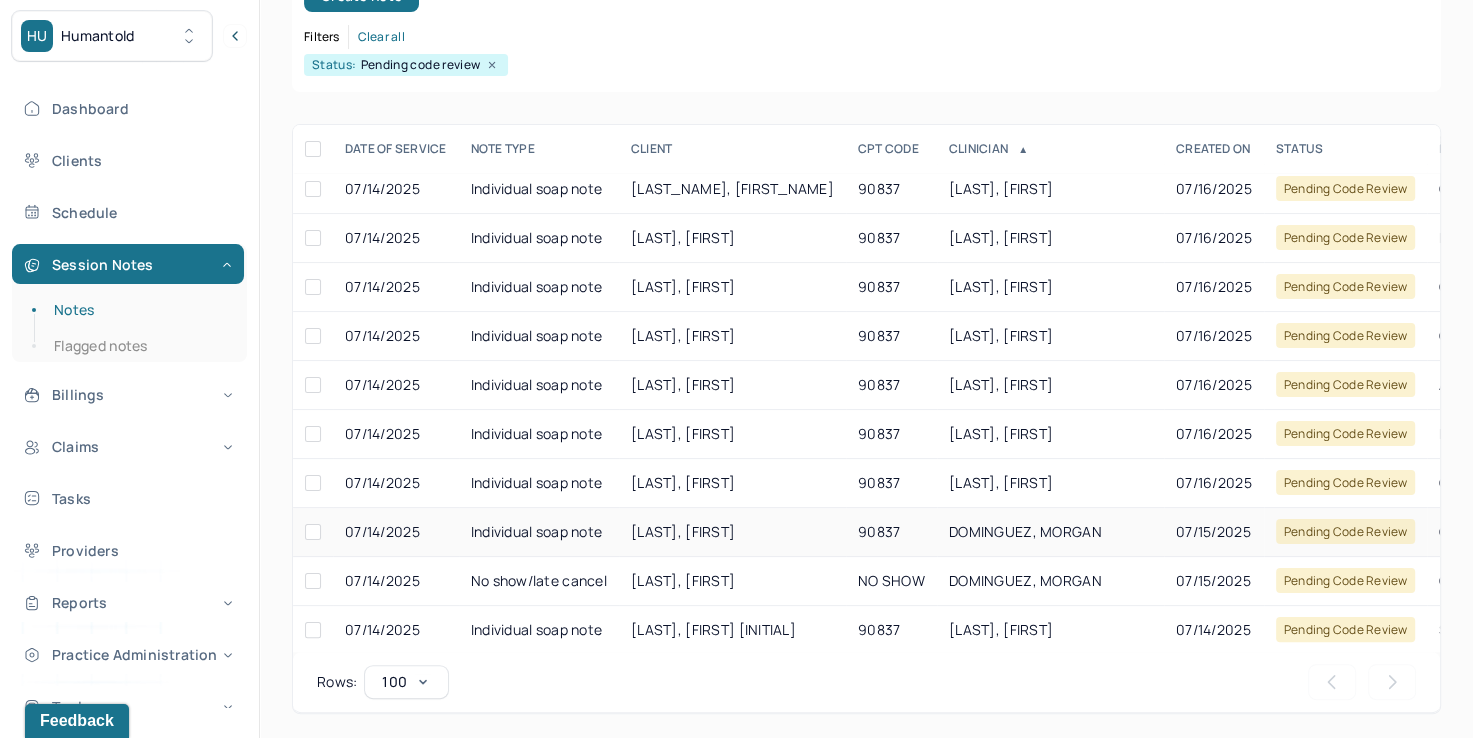click on "DOMINGUEZ, MORGAN" at bounding box center [1050, 532] 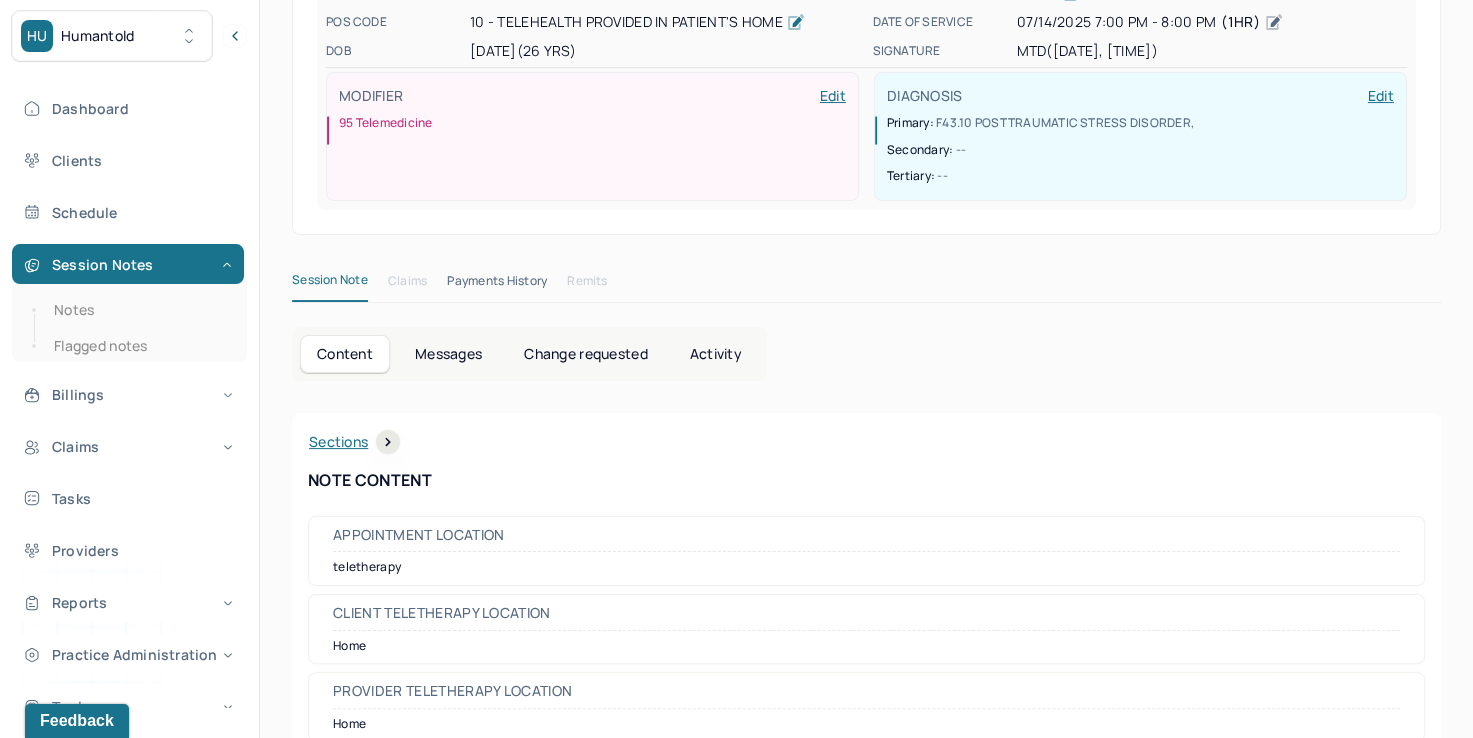 scroll, scrollTop: 0, scrollLeft: 0, axis: both 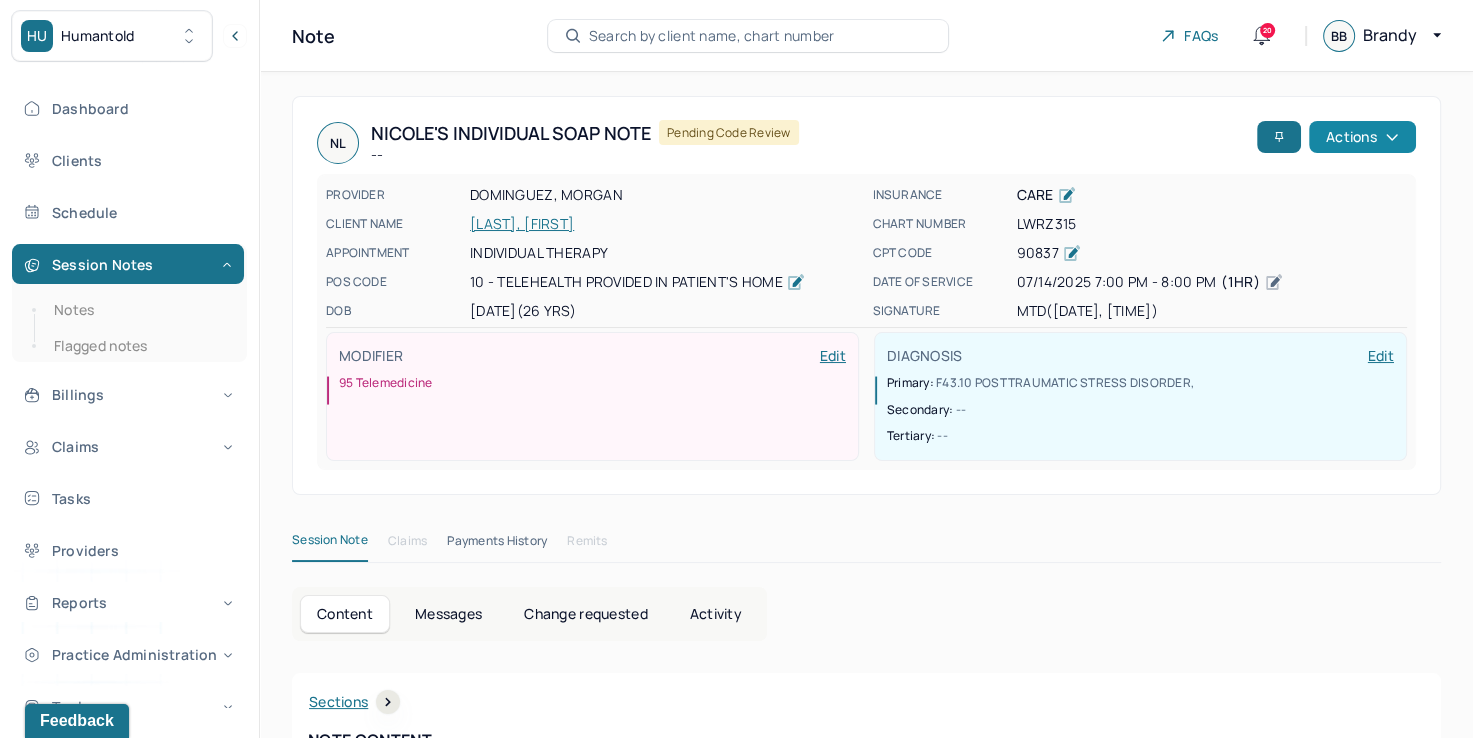 click on "Actions" at bounding box center (1362, 137) 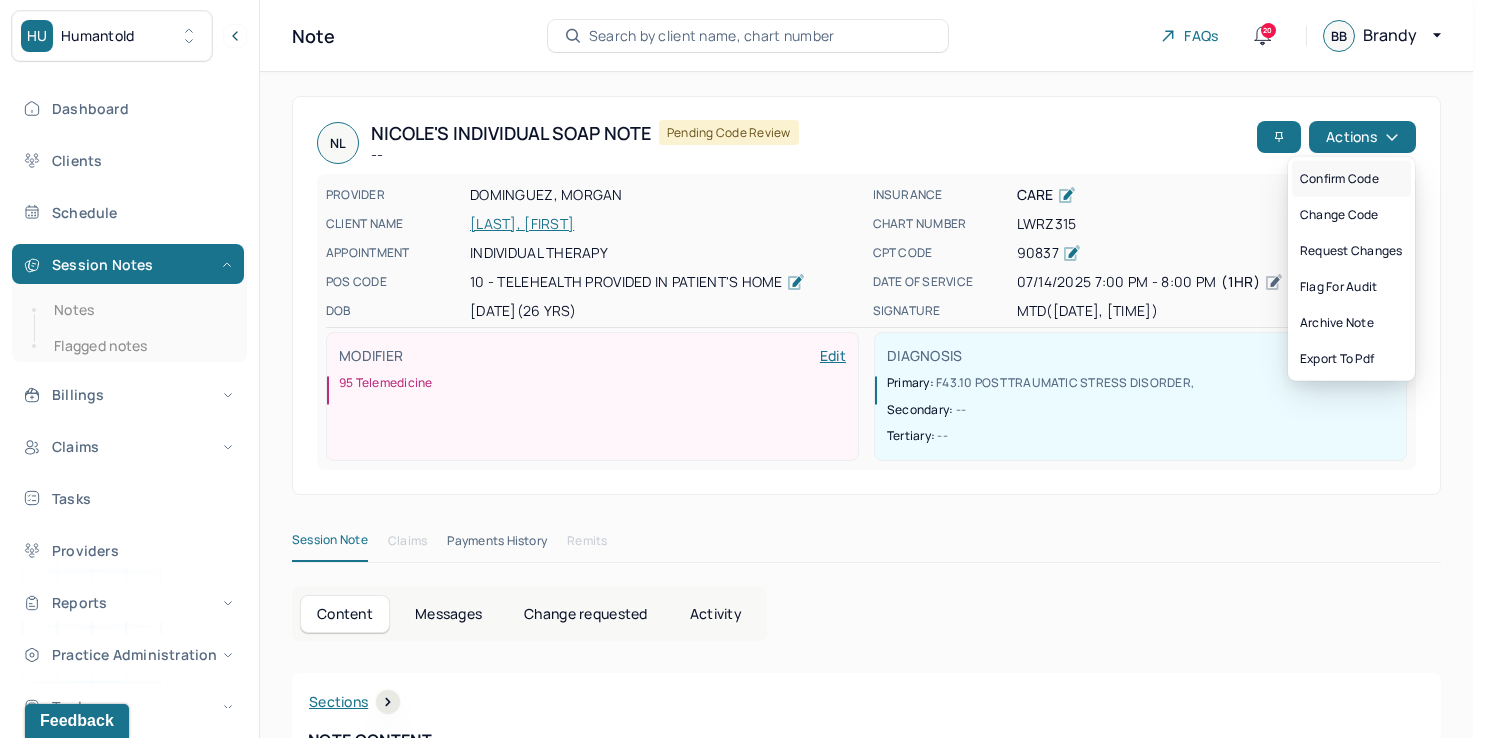 click on "Confirm code" at bounding box center [1351, 179] 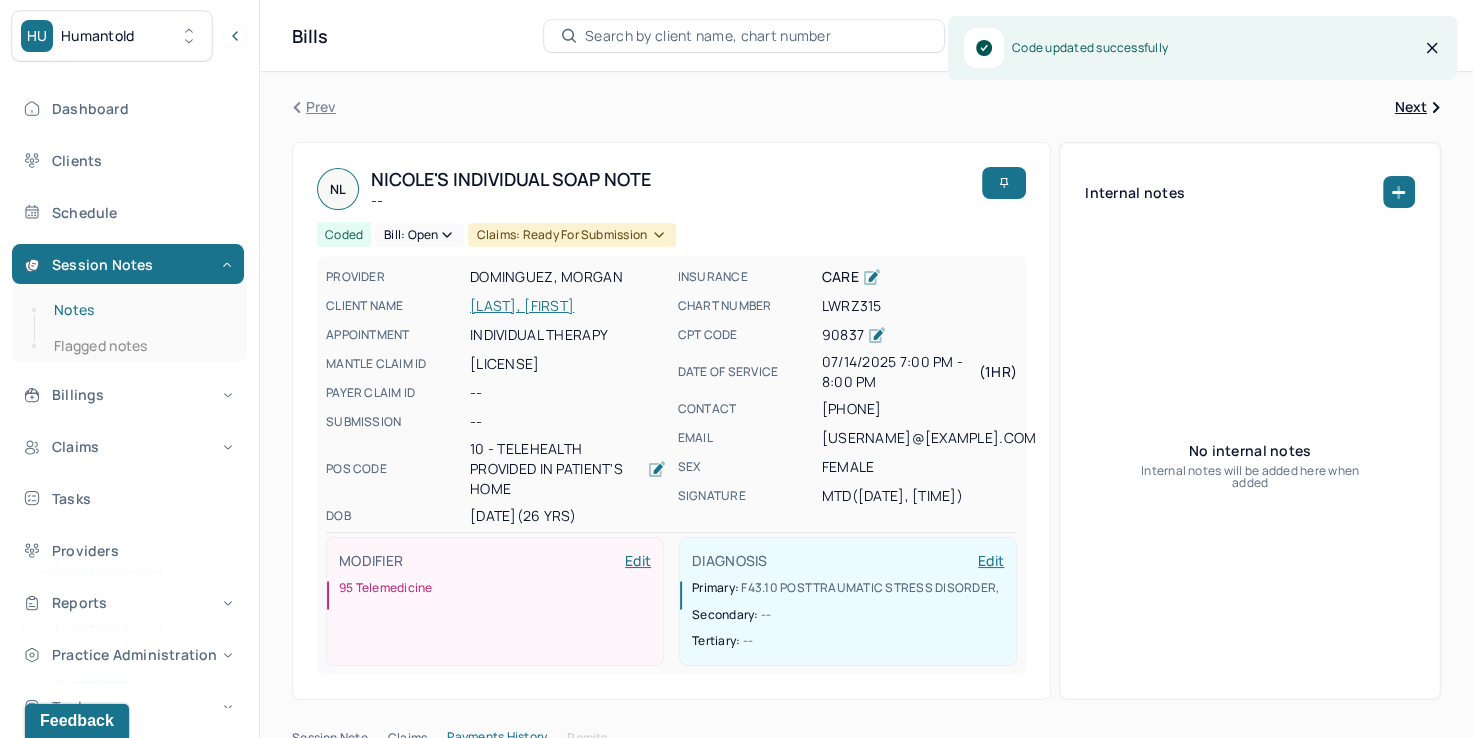 click on "Notes" at bounding box center [139, 310] 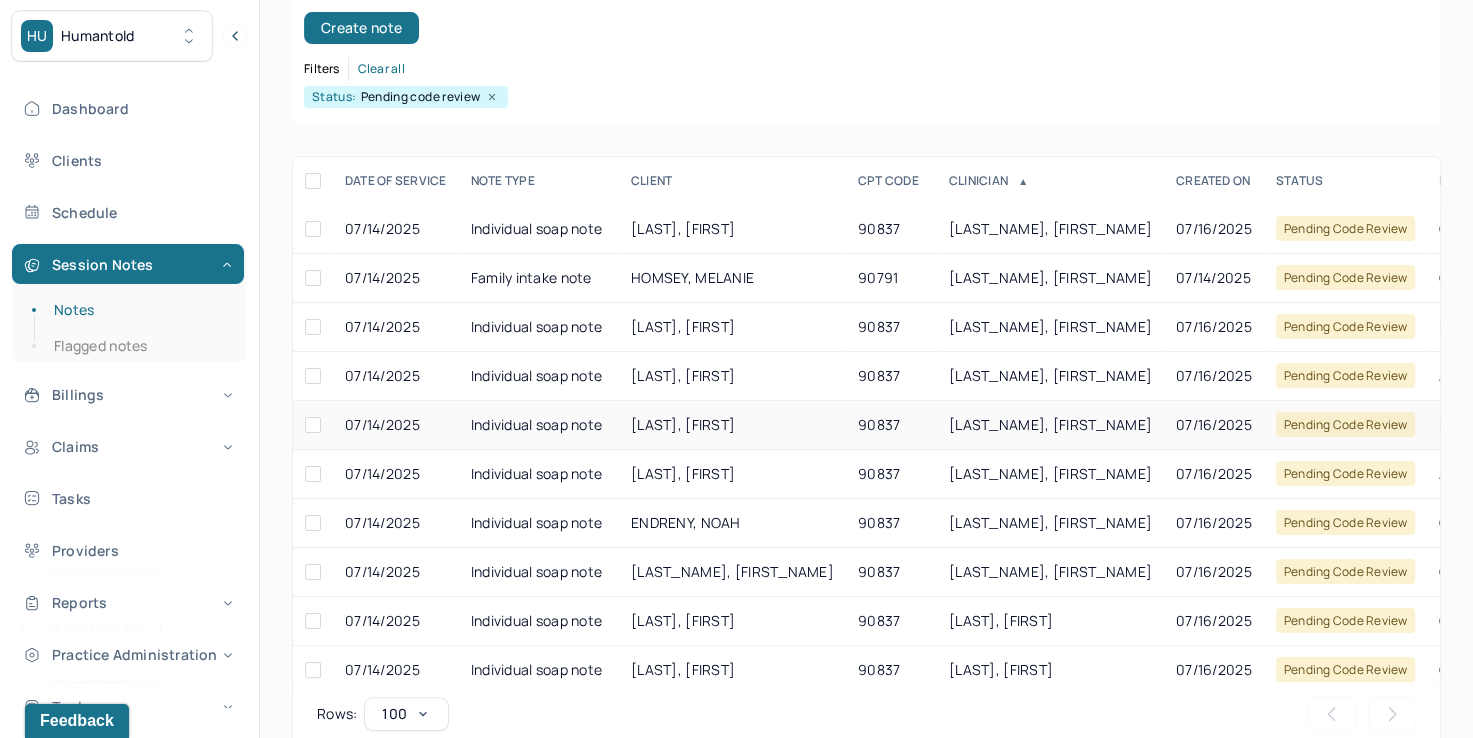 scroll, scrollTop: 288, scrollLeft: 0, axis: vertical 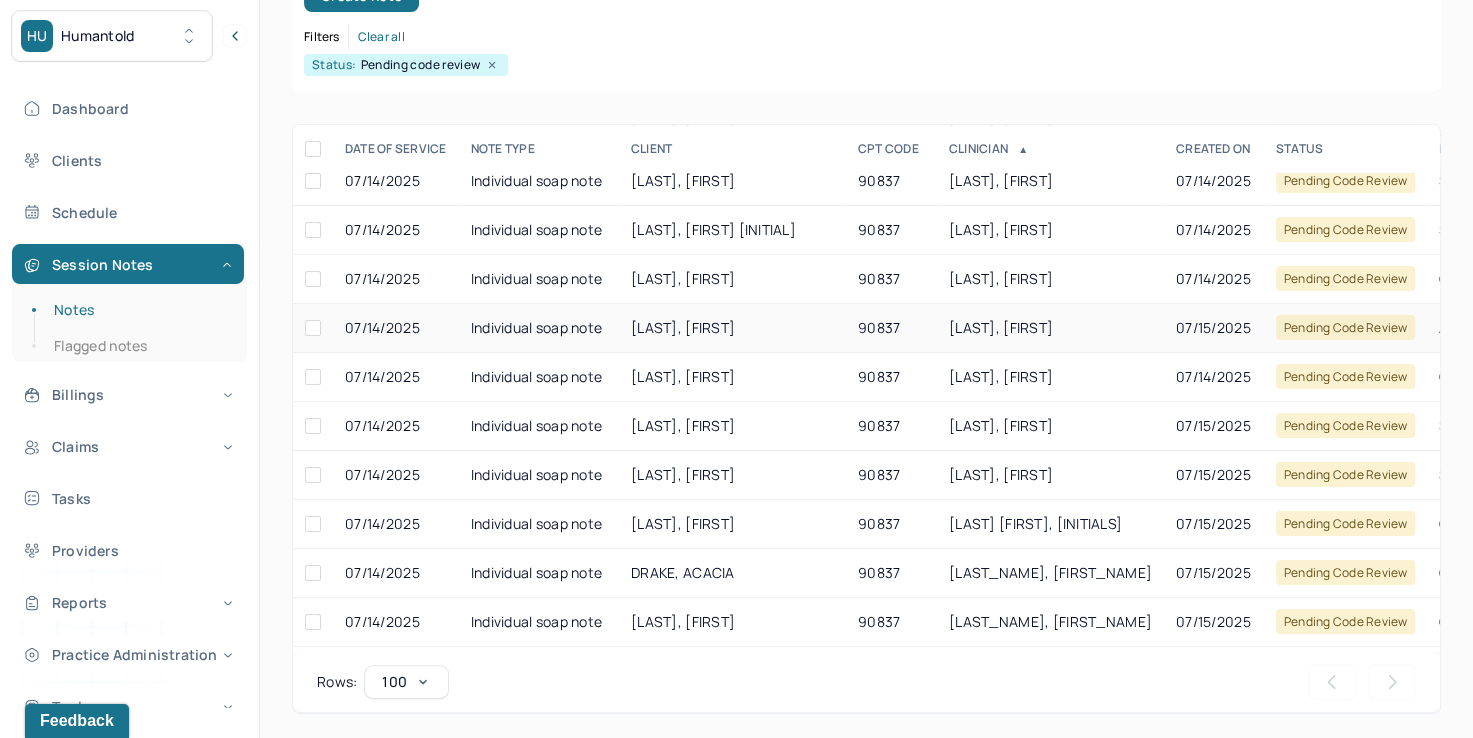 click on "[LAST], [FIRST]" at bounding box center (1001, 327) 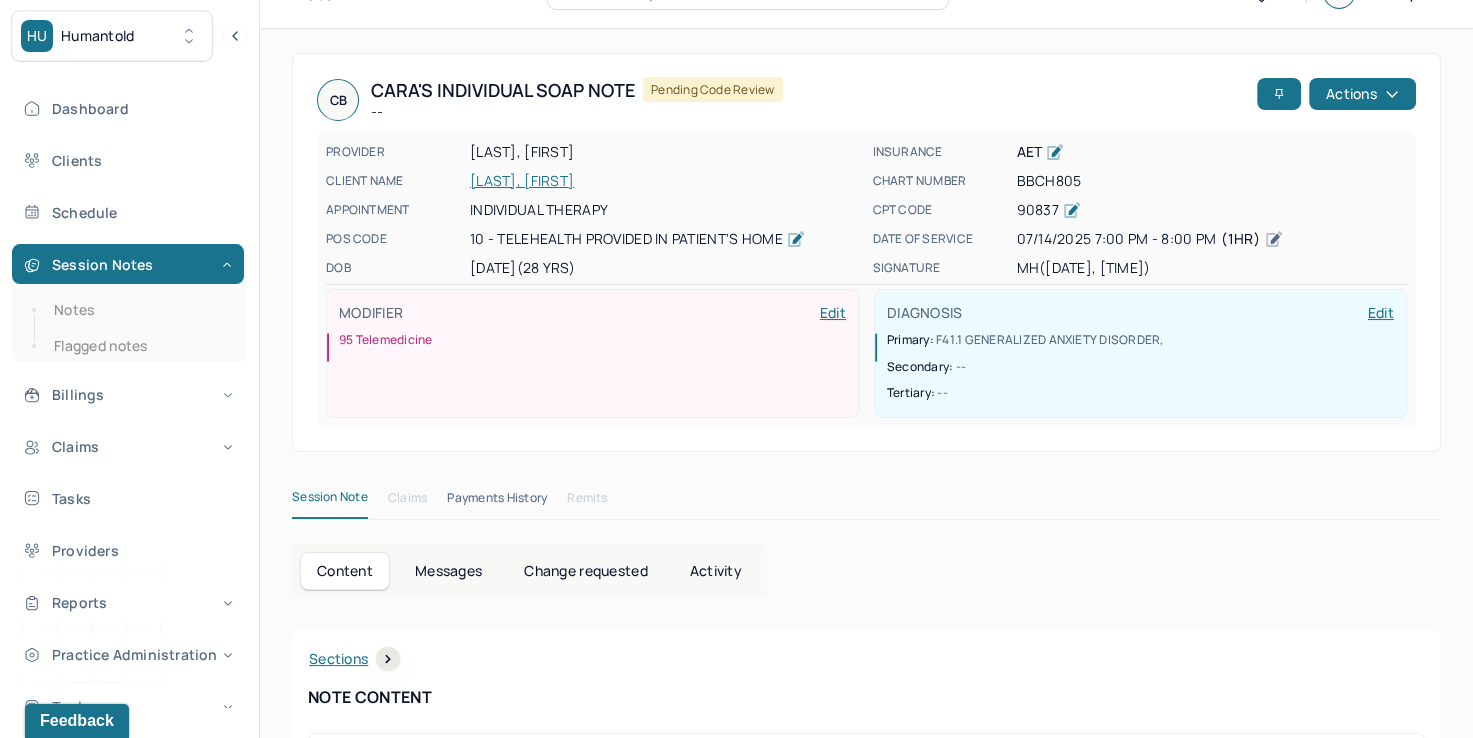 scroll, scrollTop: 0, scrollLeft: 0, axis: both 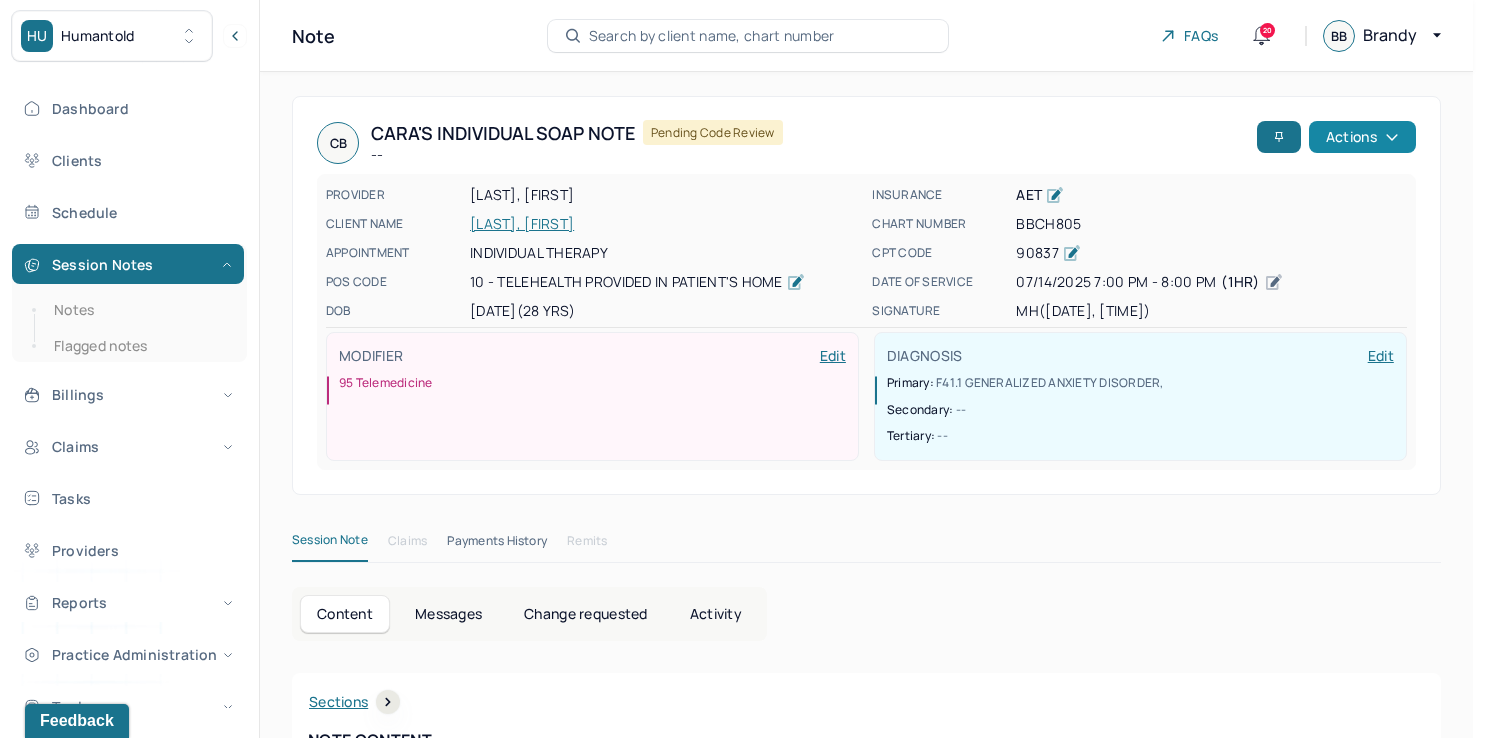 click 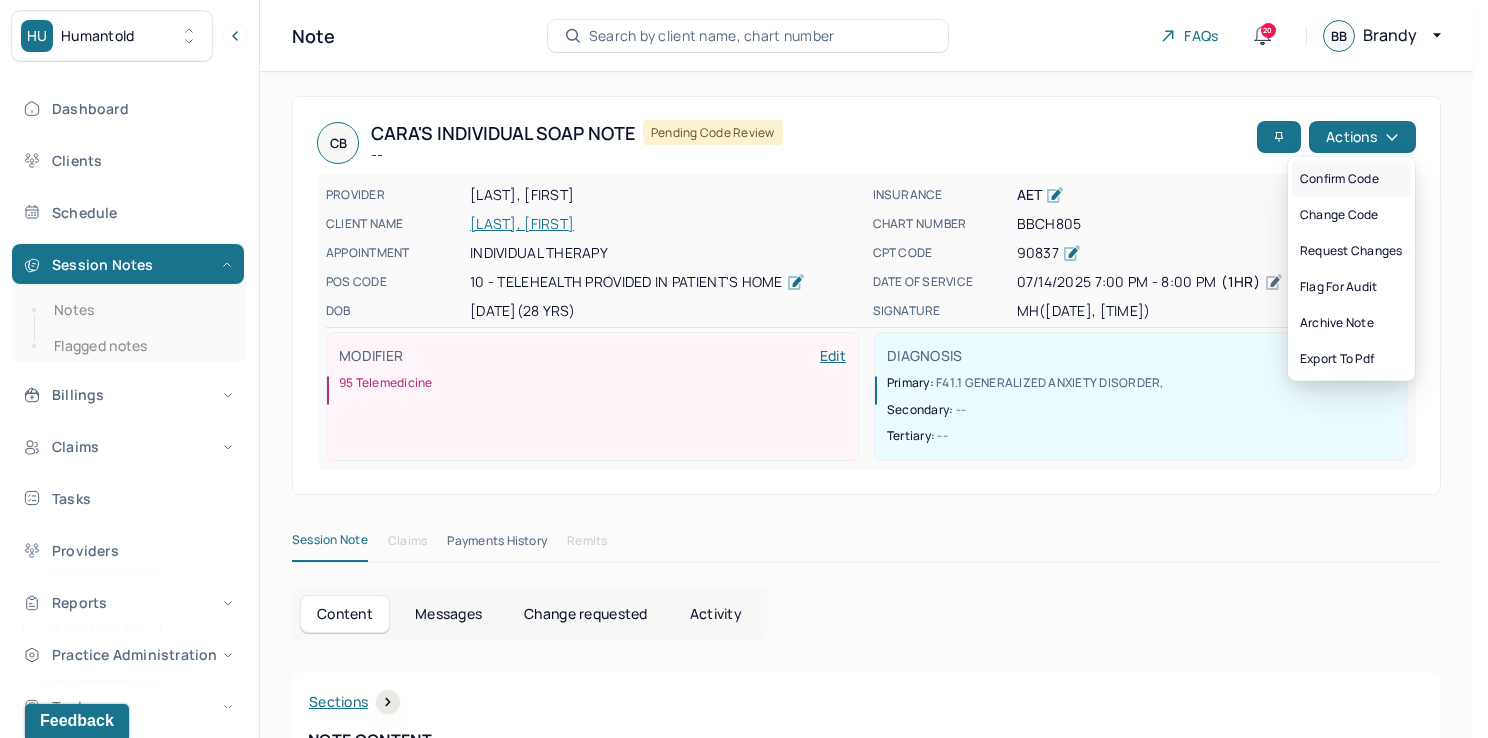 click on "Confirm code" at bounding box center [1351, 179] 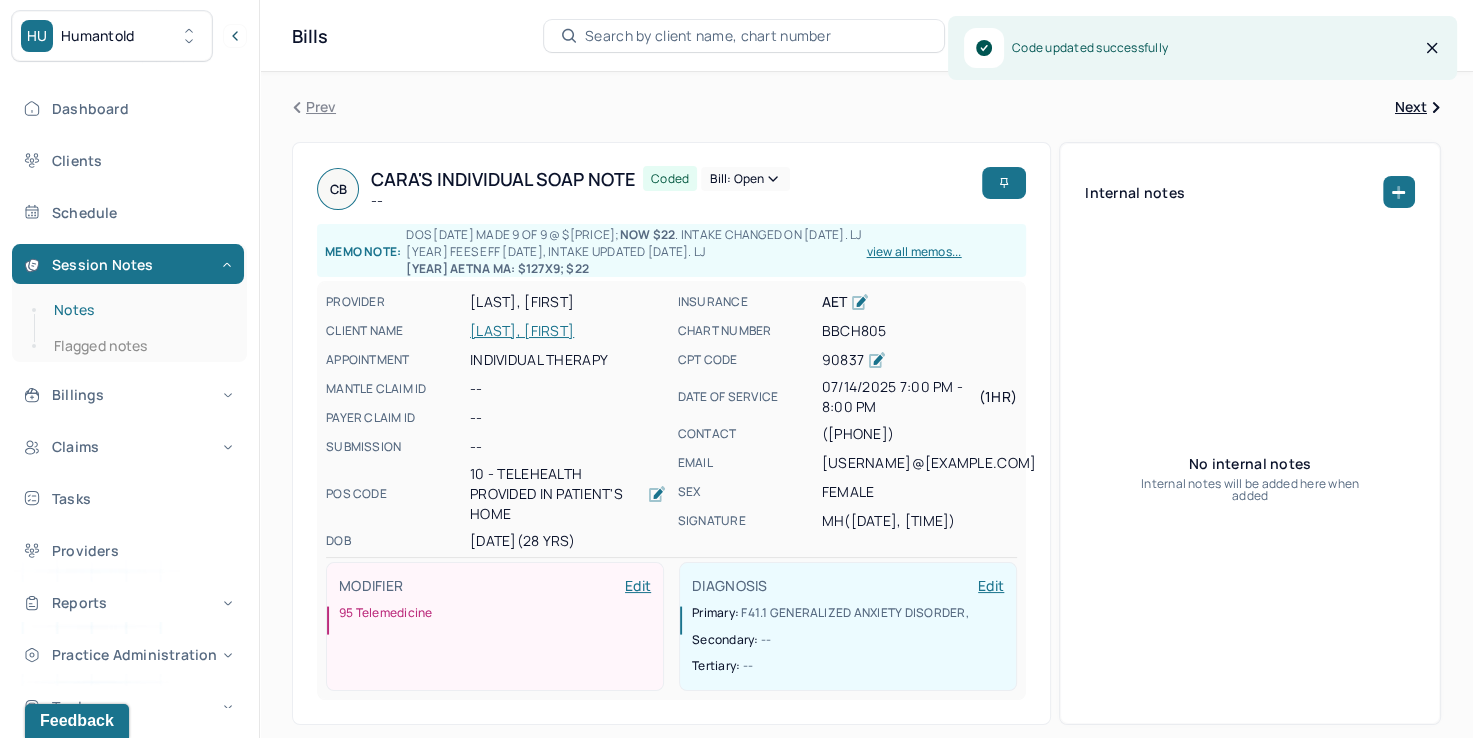 click on "Notes" at bounding box center [139, 310] 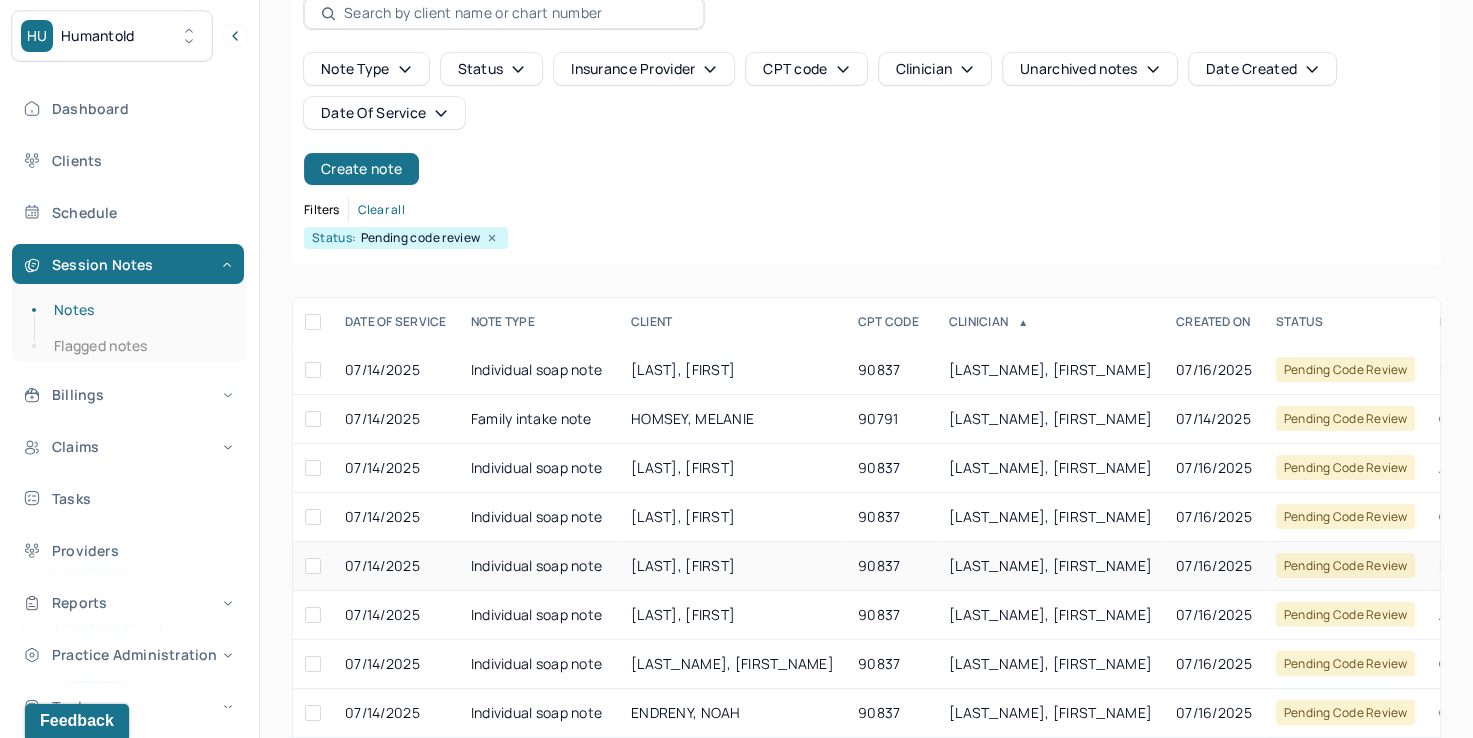 scroll, scrollTop: 288, scrollLeft: 0, axis: vertical 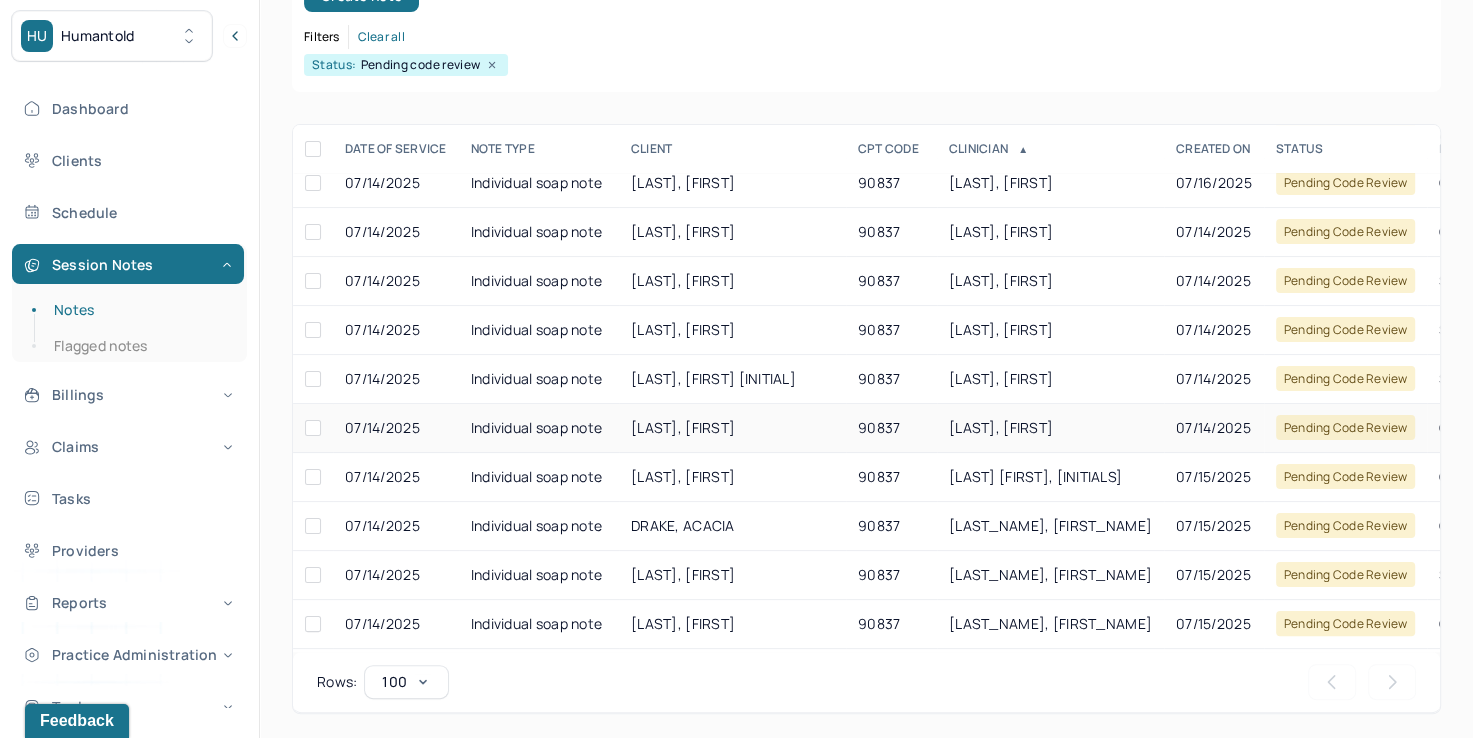 click on "[LAST], [FIRST]" at bounding box center (1001, 427) 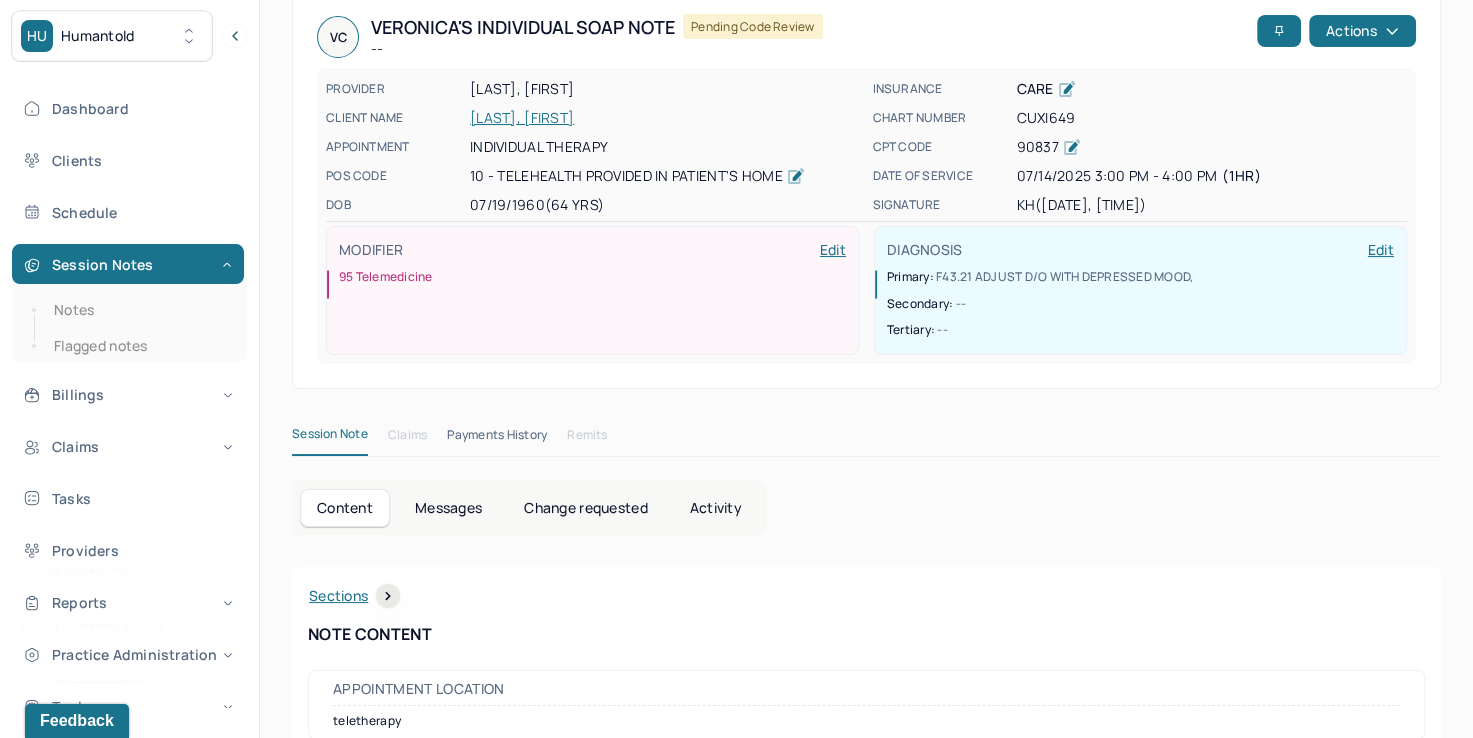 scroll, scrollTop: 0, scrollLeft: 0, axis: both 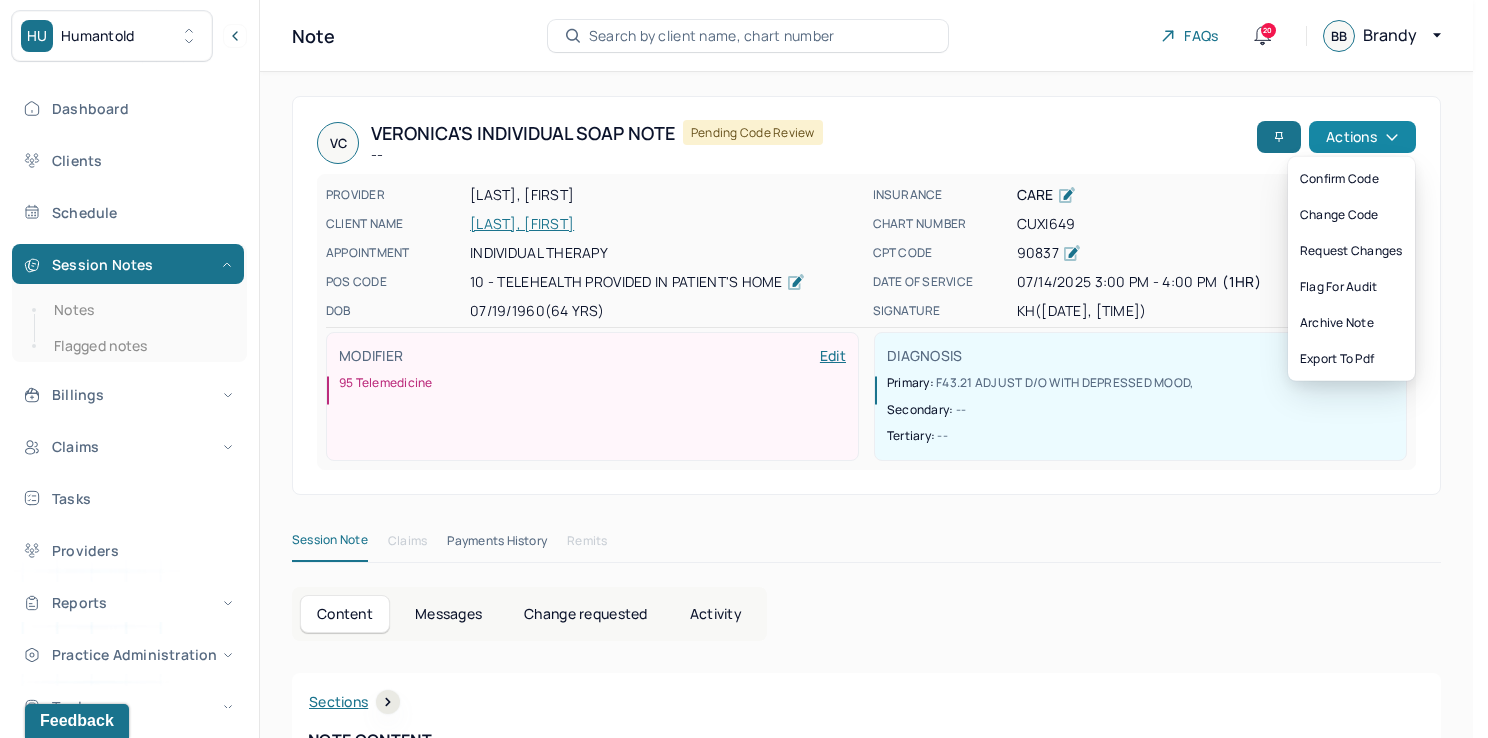 click 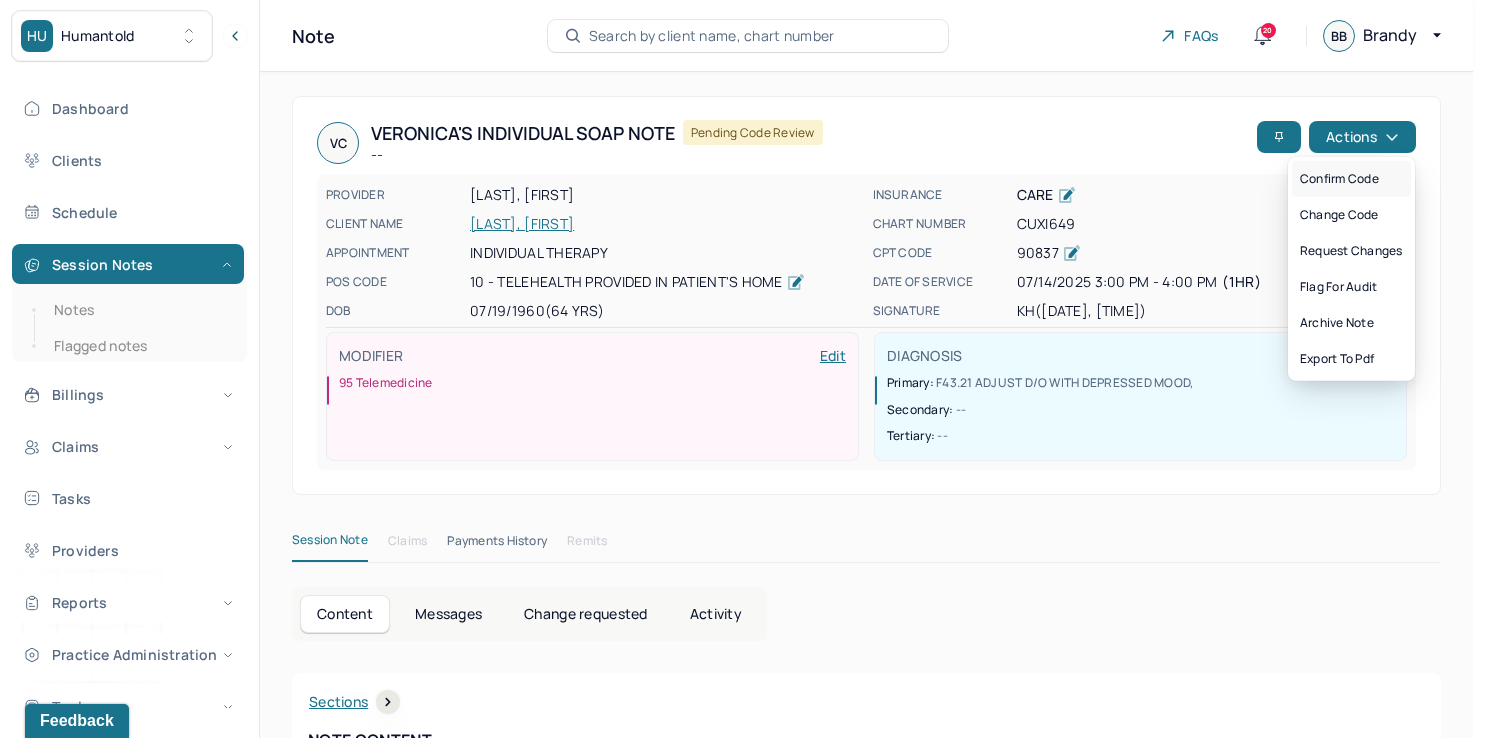 click on "Confirm code" at bounding box center (1351, 179) 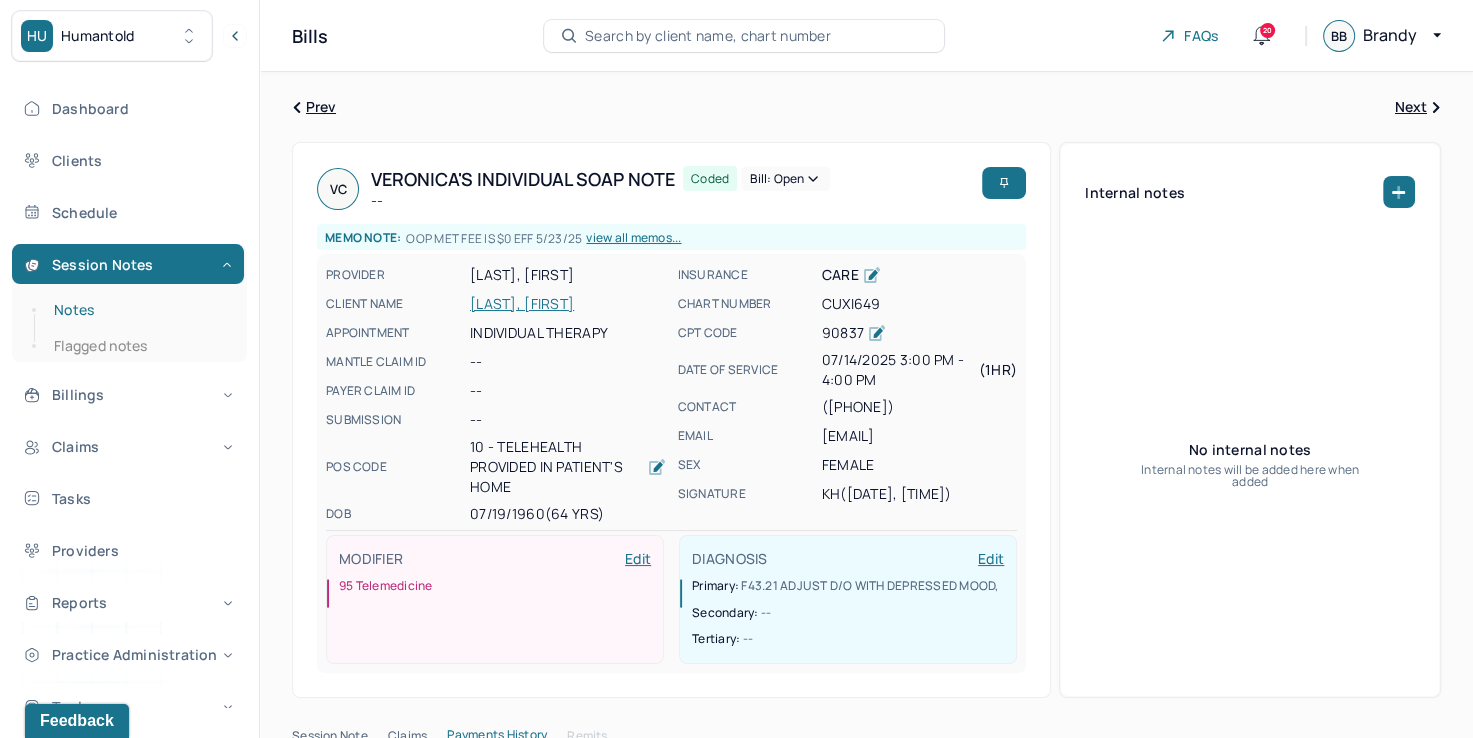 drag, startPoint x: 91, startPoint y: 313, endPoint x: 146, endPoint y: 312, distance: 55.00909 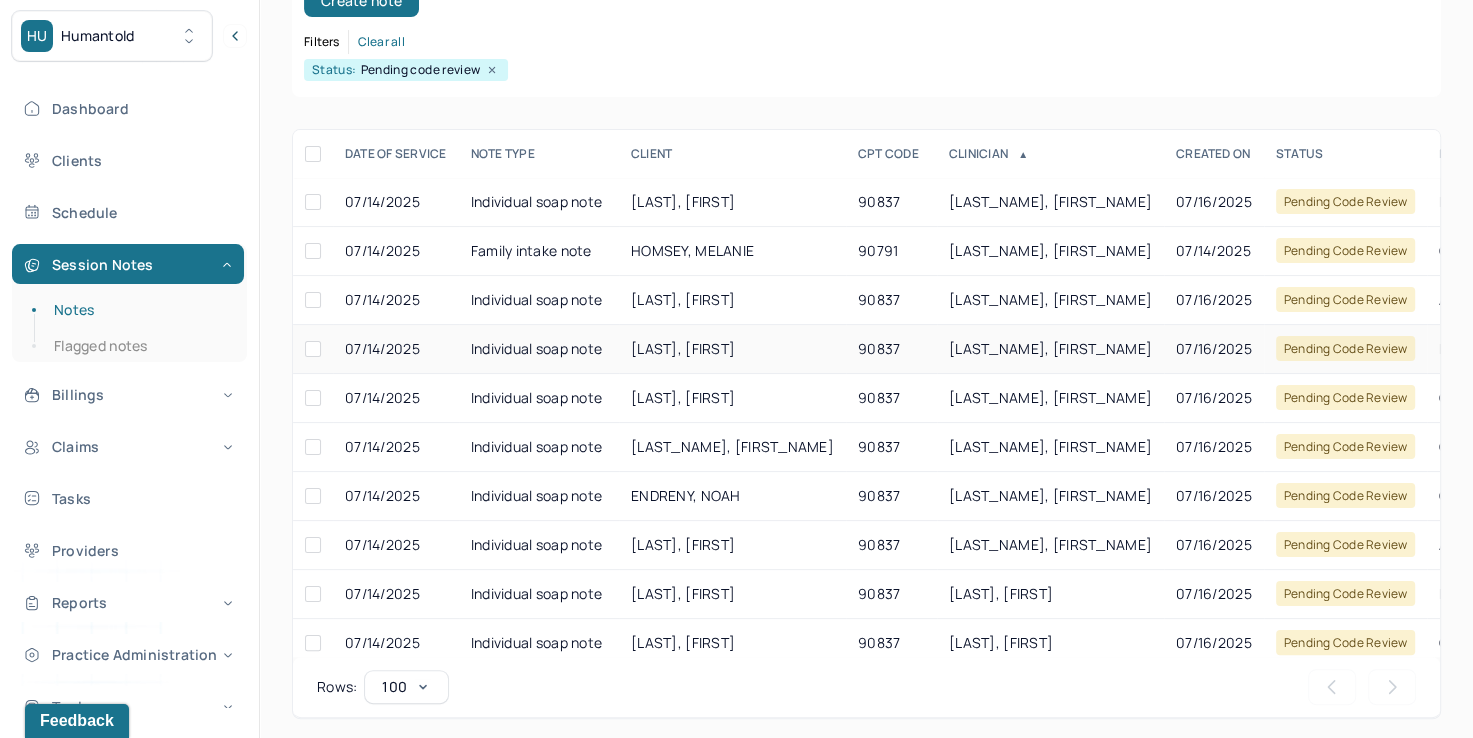 scroll, scrollTop: 288, scrollLeft: 0, axis: vertical 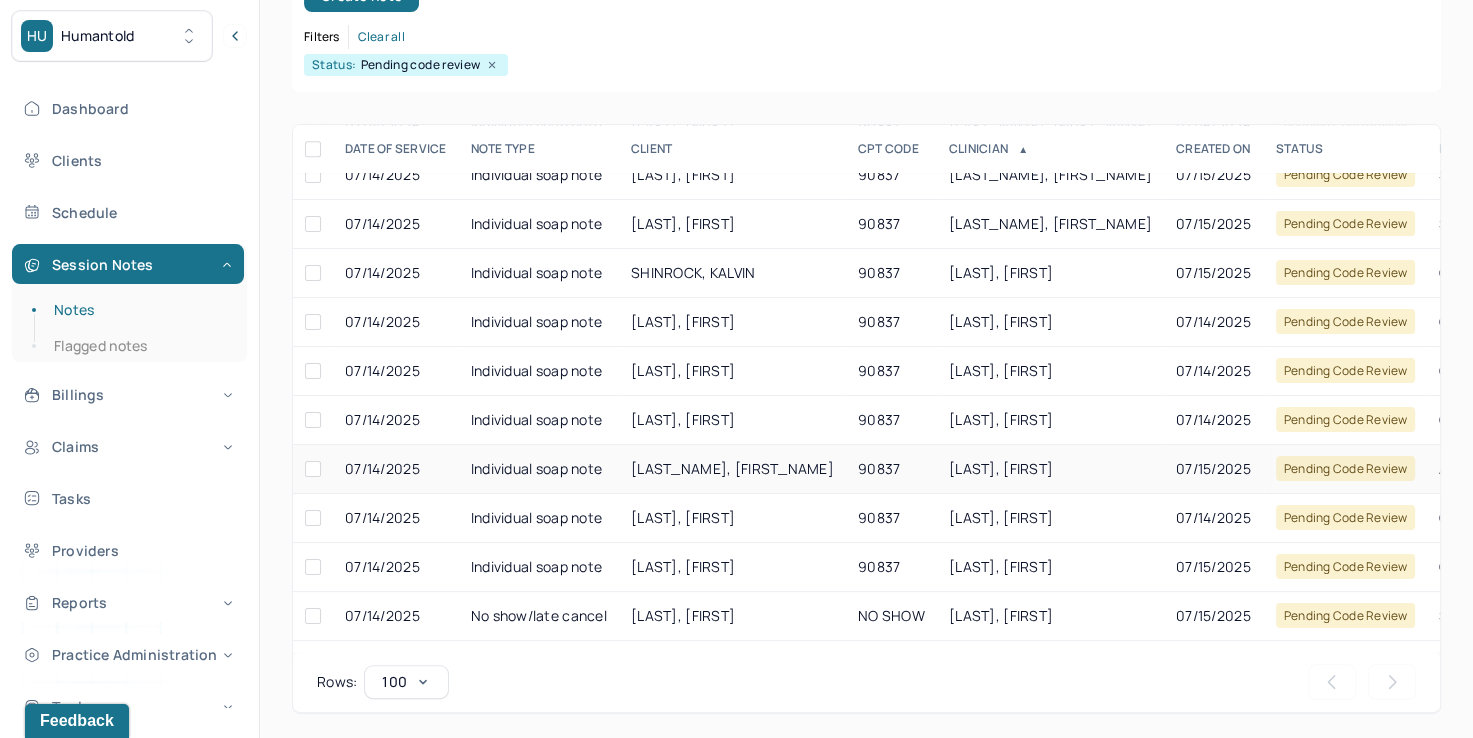 click on "[LAST], [FIRST]" at bounding box center (1001, 468) 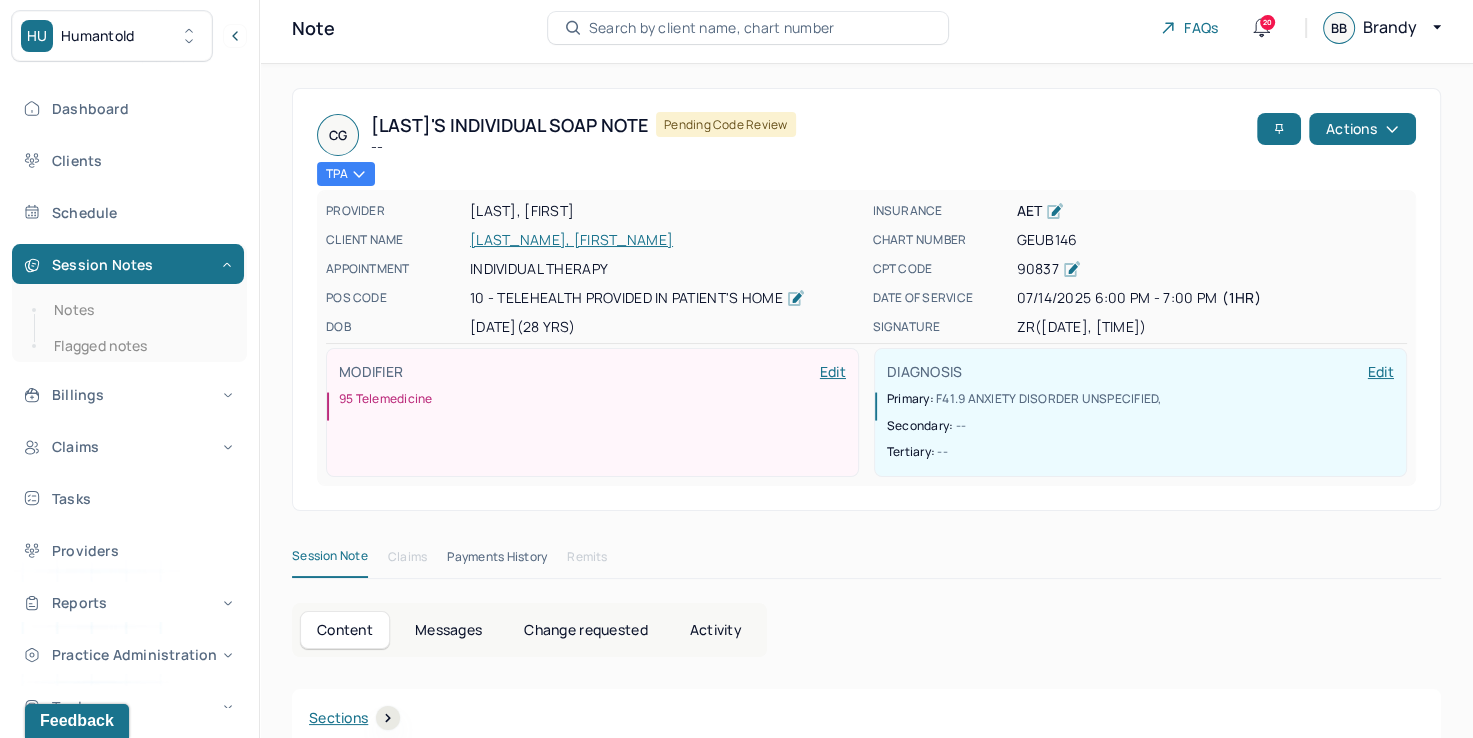scroll, scrollTop: 0, scrollLeft: 0, axis: both 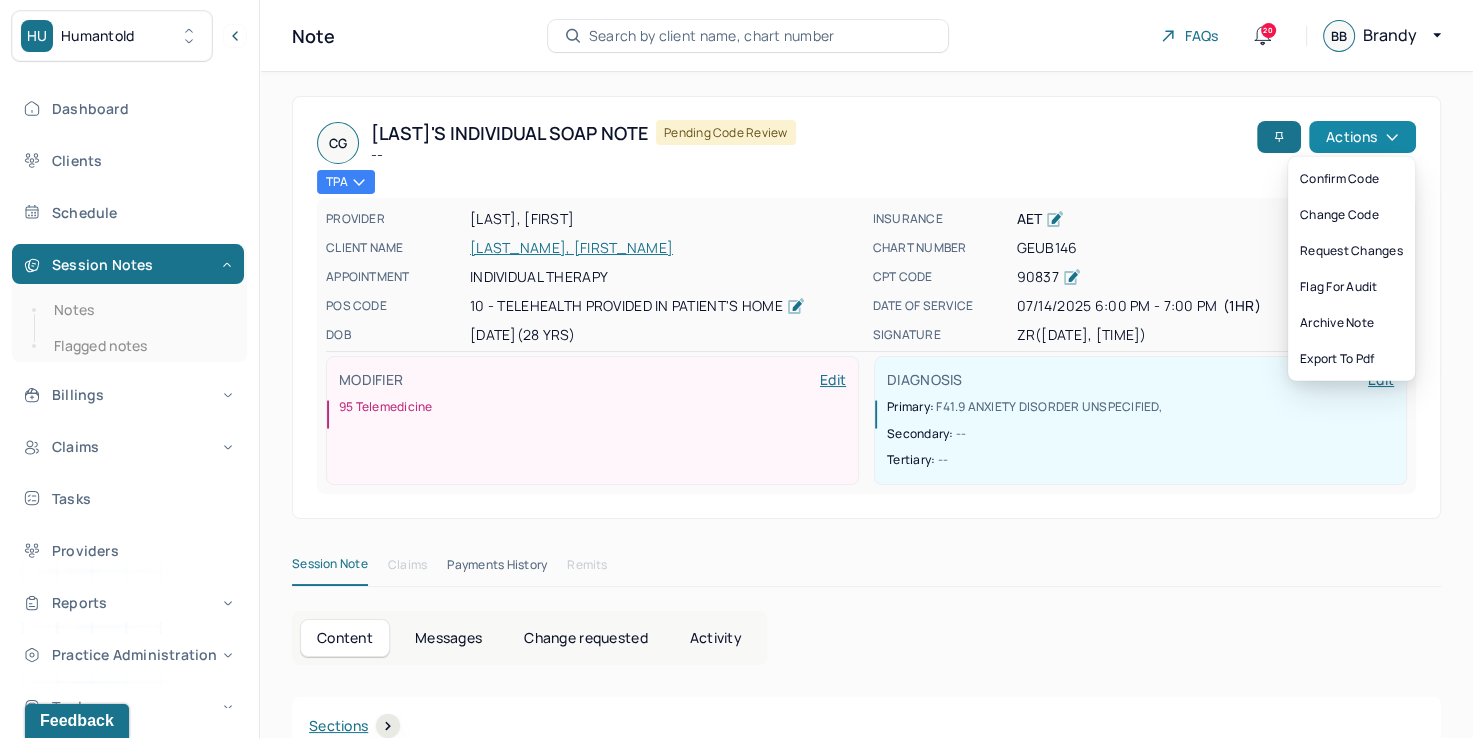 click 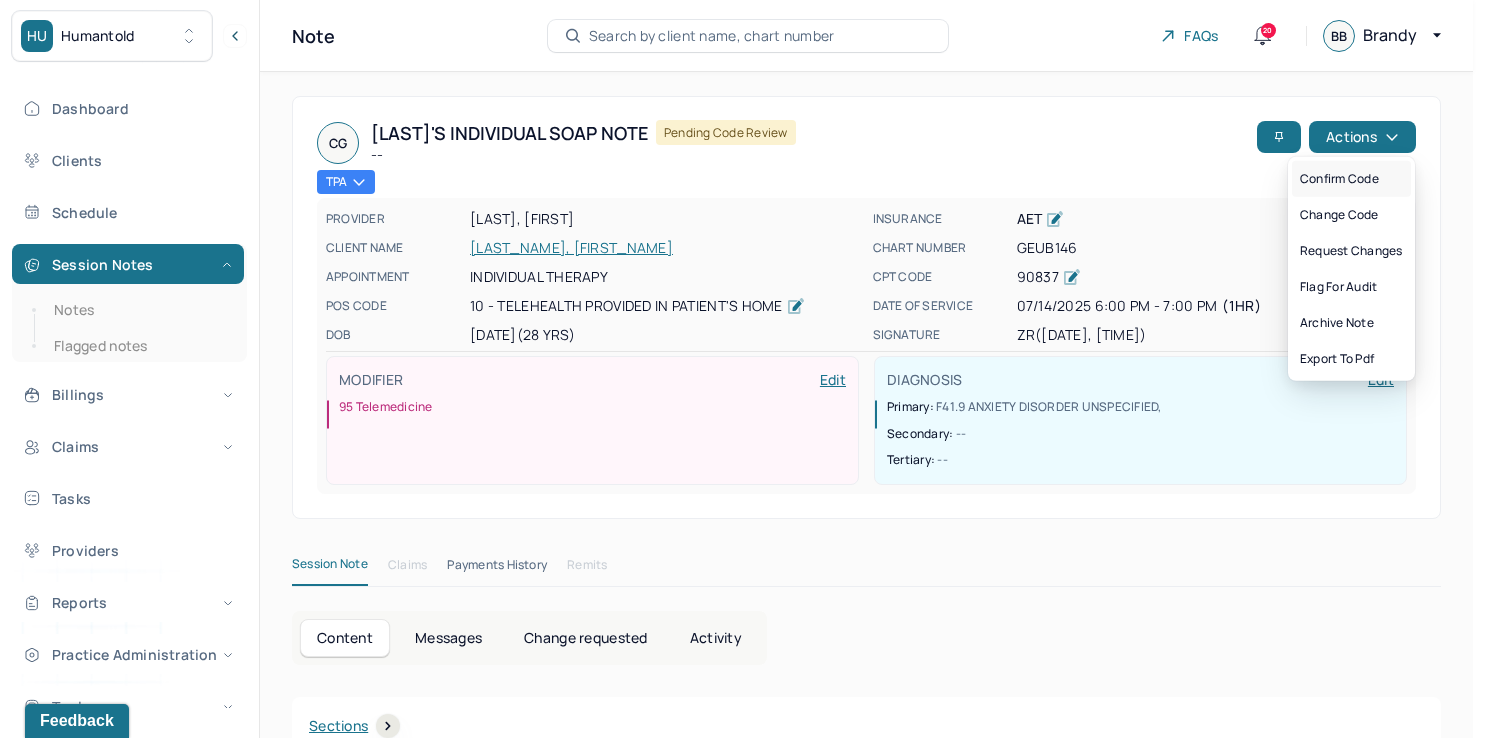 click on "Confirm code" at bounding box center [1351, 179] 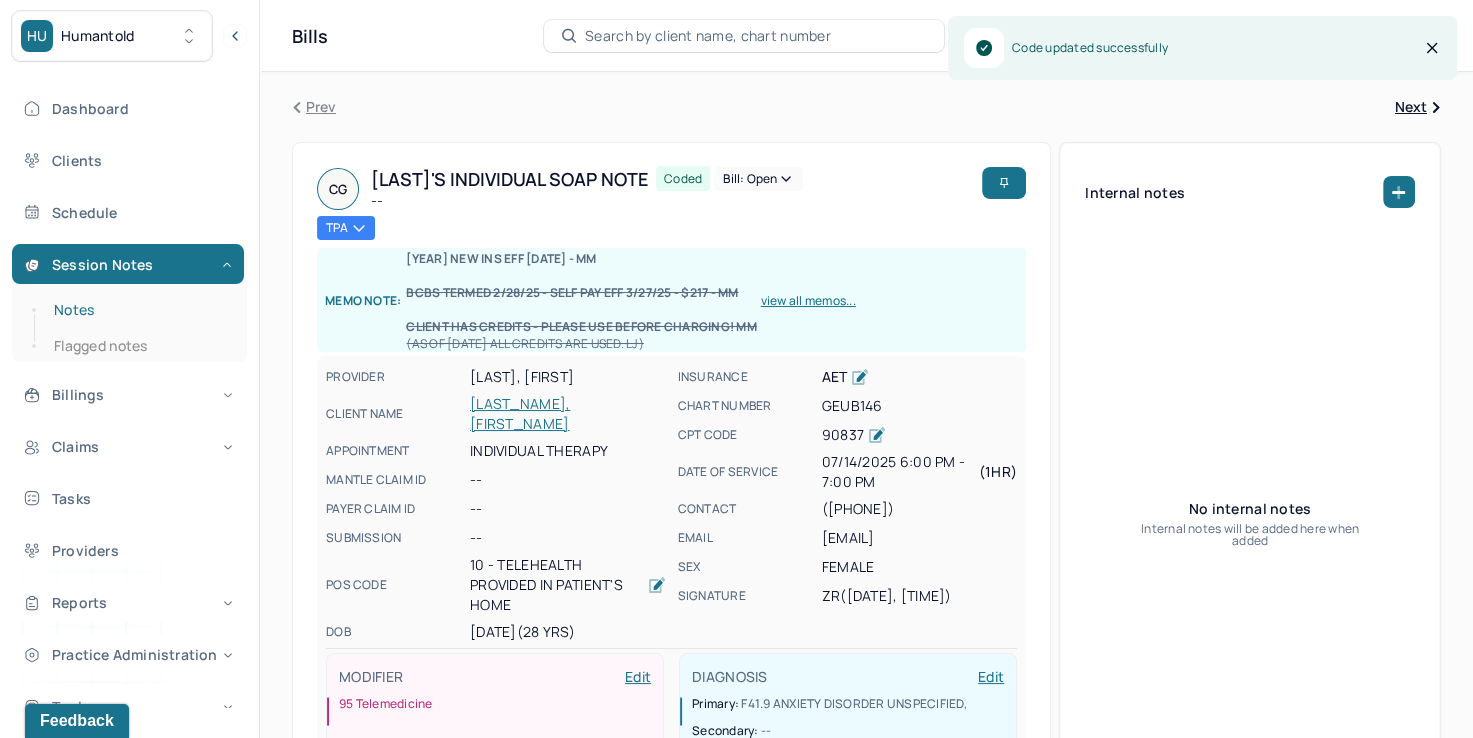 click on "Notes" at bounding box center [139, 310] 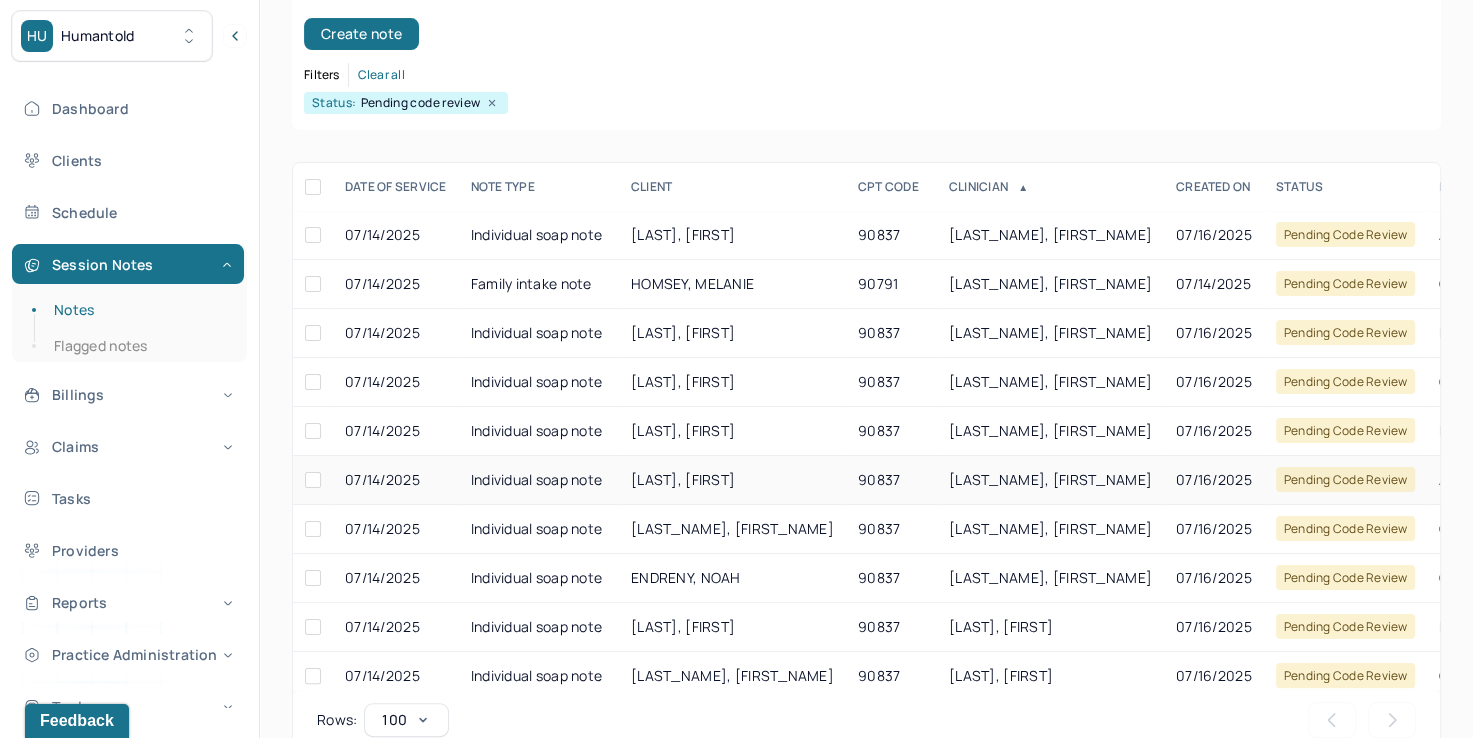 scroll, scrollTop: 288, scrollLeft: 0, axis: vertical 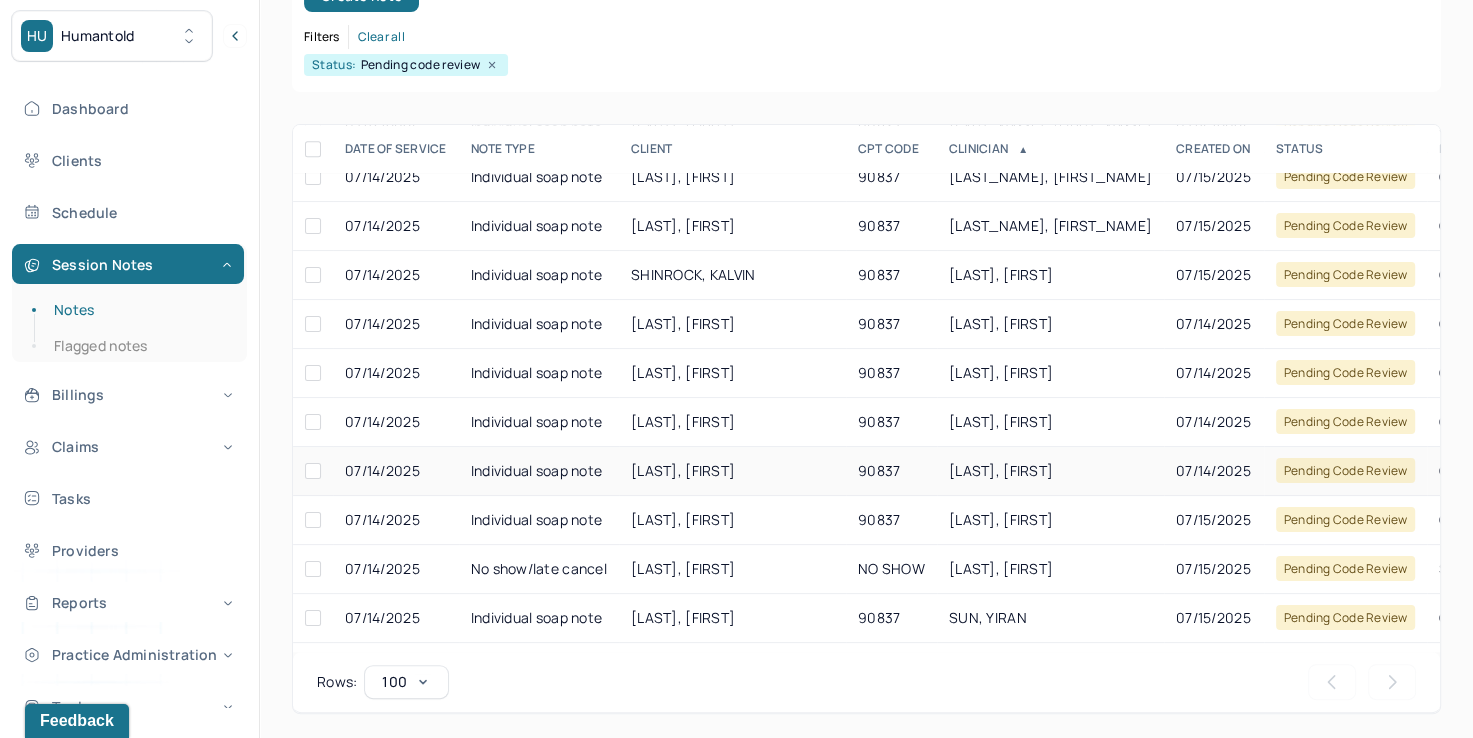 click on "[LAST], [FIRST]" at bounding box center [1050, 471] 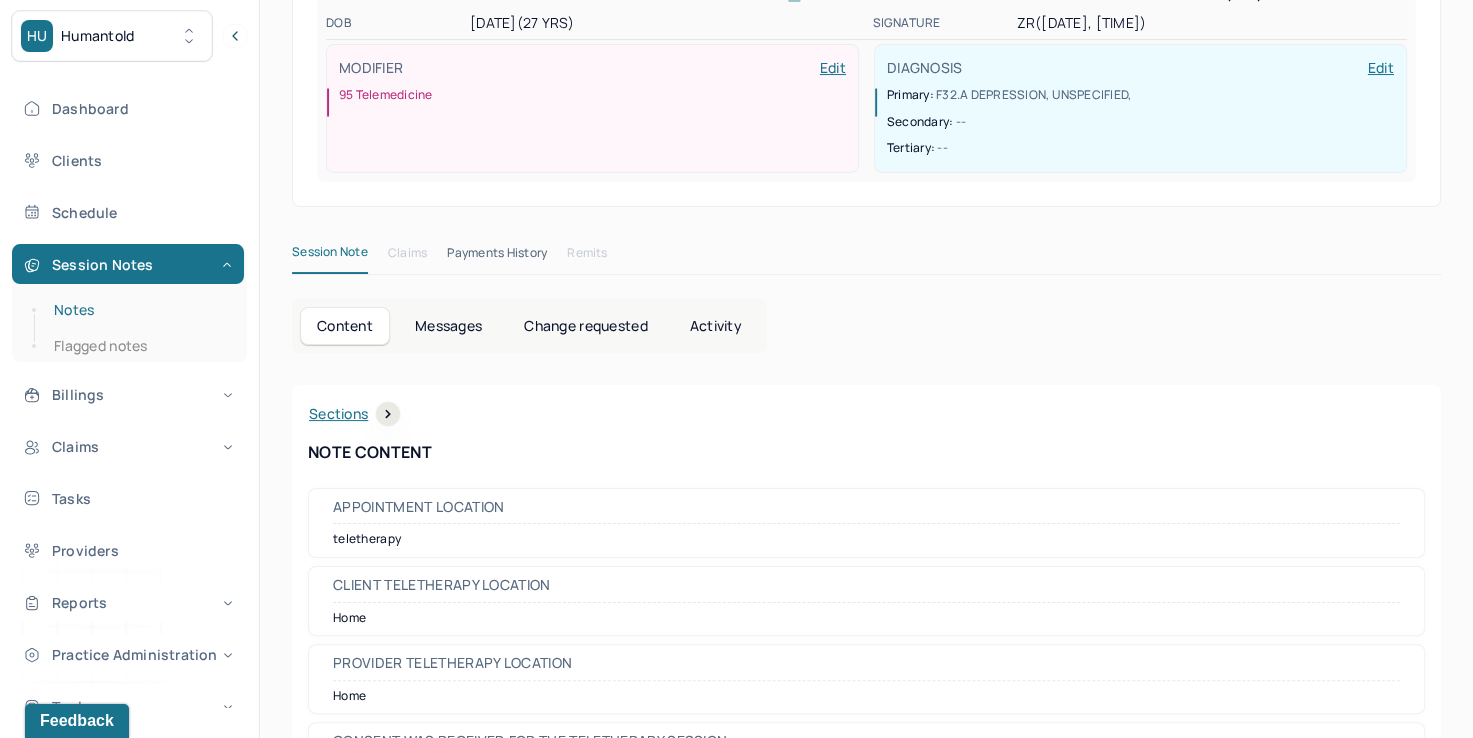 click on "Notes" at bounding box center (139, 310) 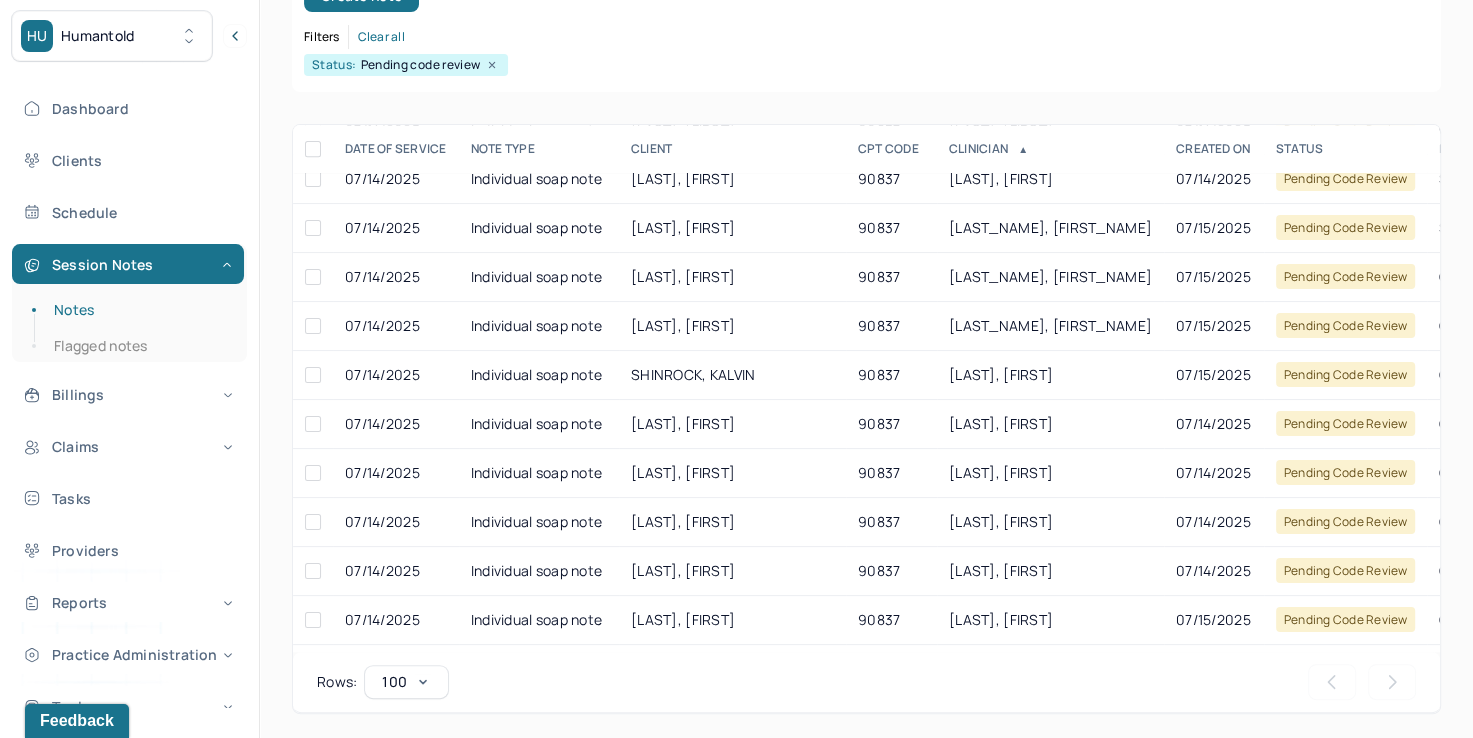 scroll, scrollTop: 1100, scrollLeft: 0, axis: vertical 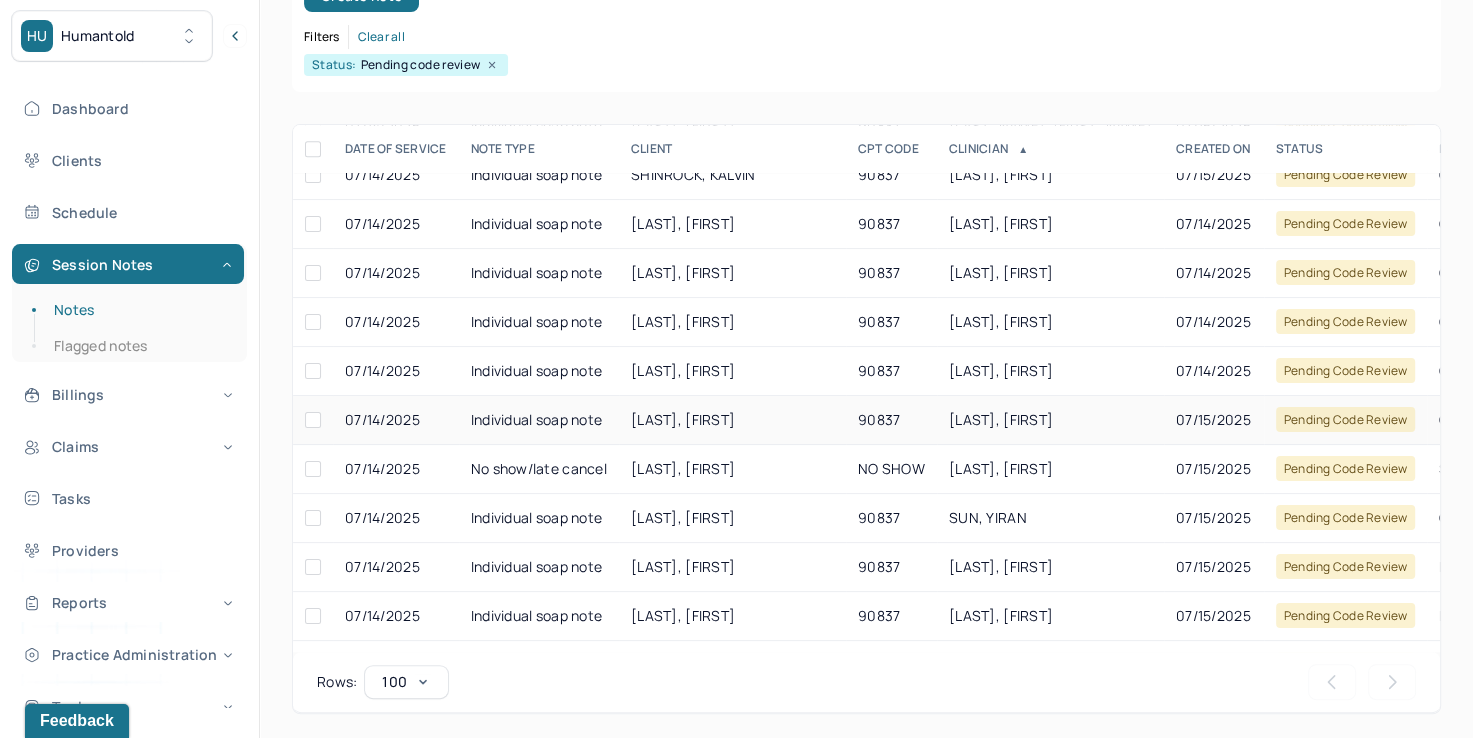 click on "[LAST], [FIRST]" at bounding box center (1001, 419) 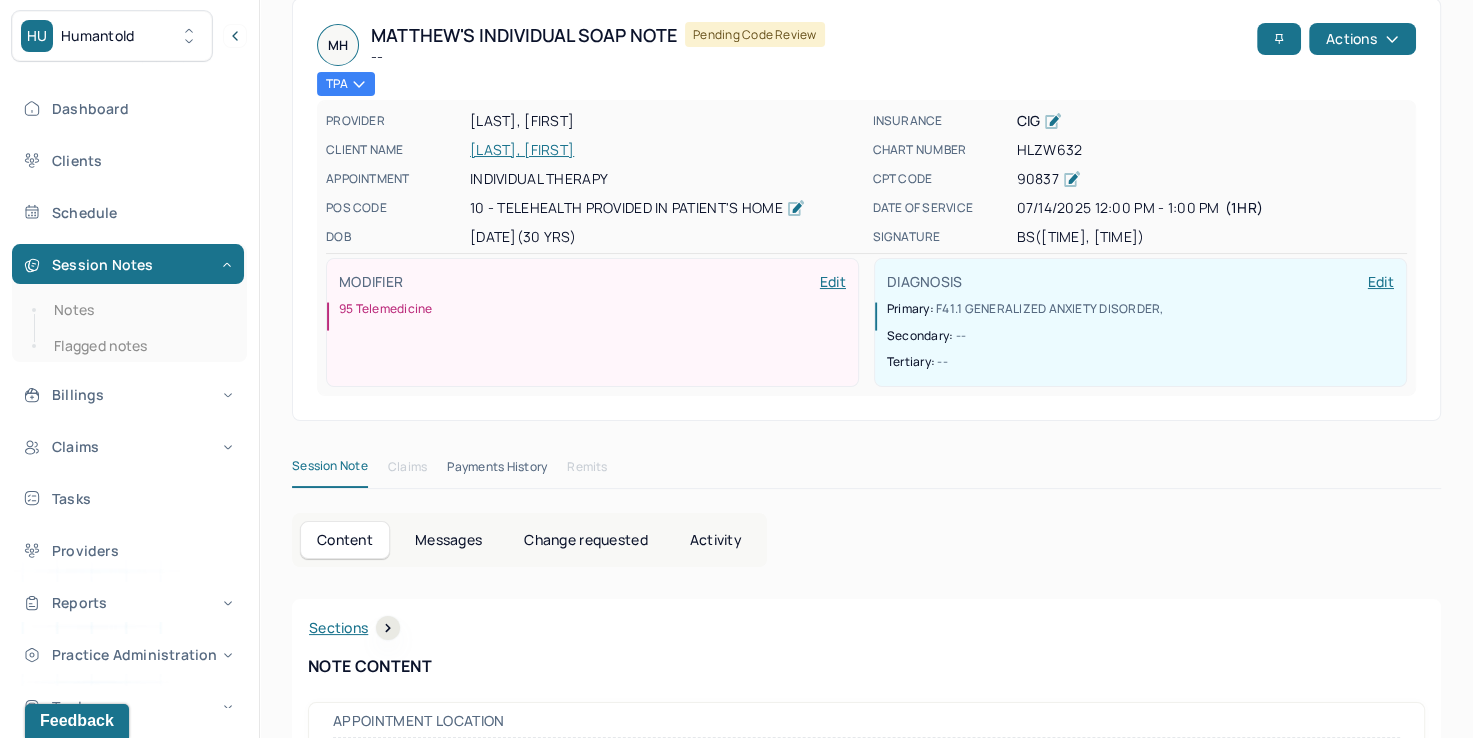 scroll, scrollTop: 0, scrollLeft: 0, axis: both 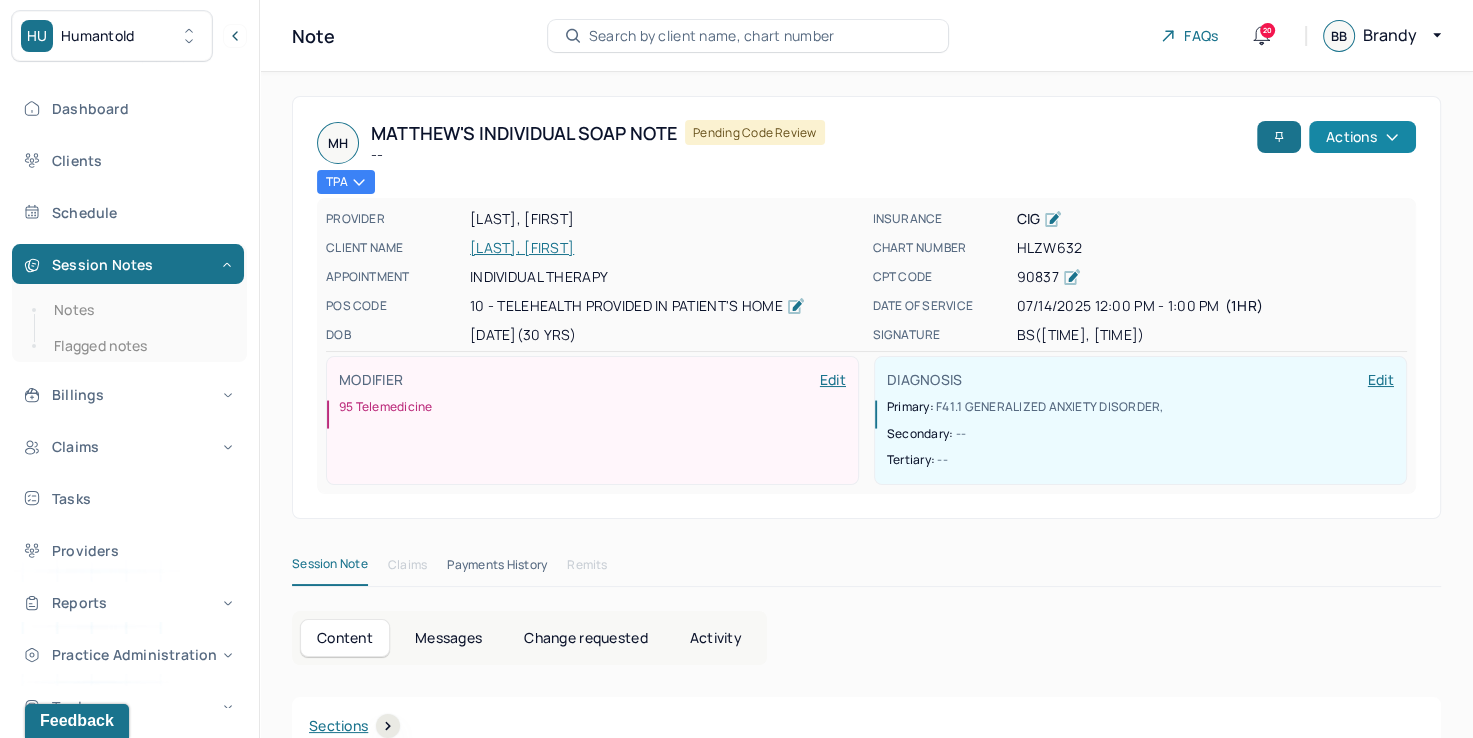 click 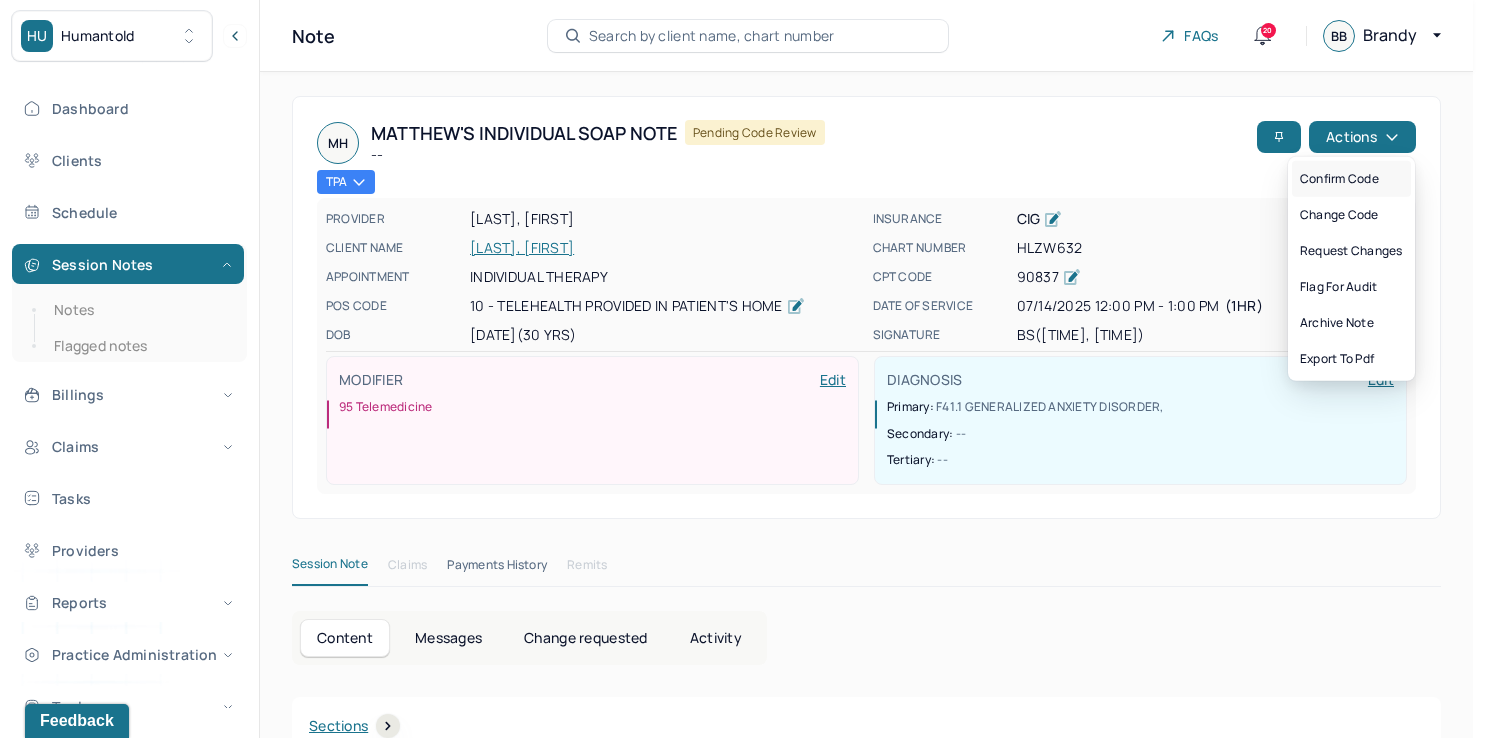 click on "Confirm code" at bounding box center [1351, 179] 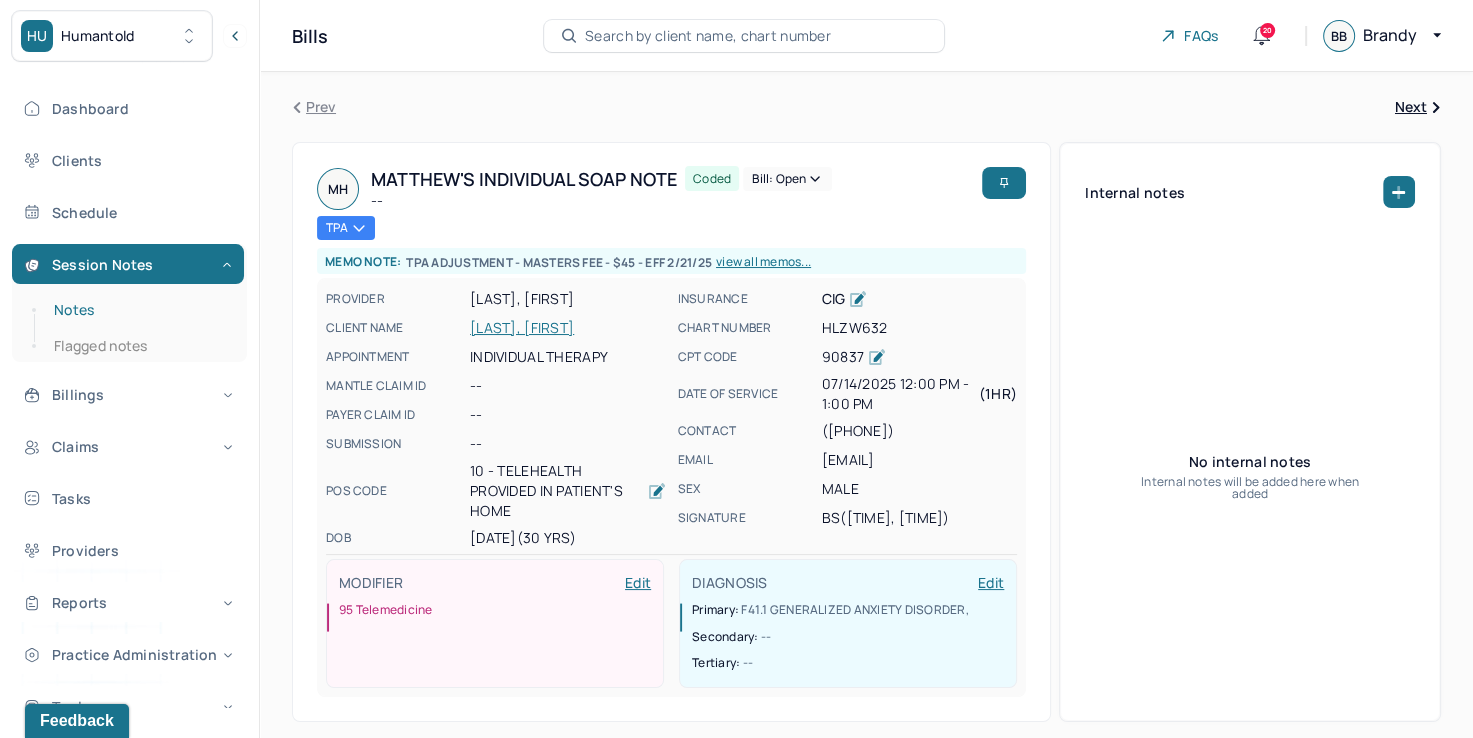 click on "Notes" at bounding box center [139, 310] 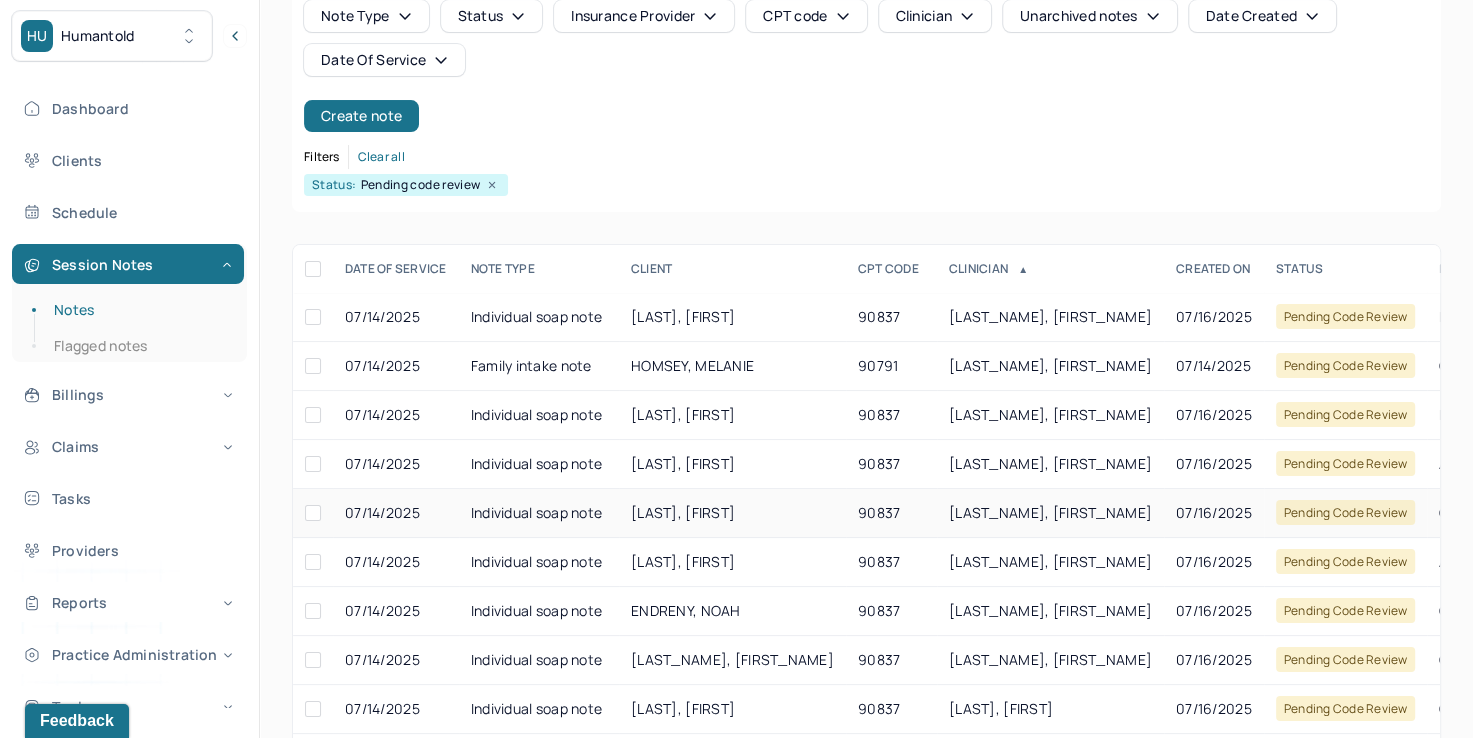 scroll, scrollTop: 288, scrollLeft: 0, axis: vertical 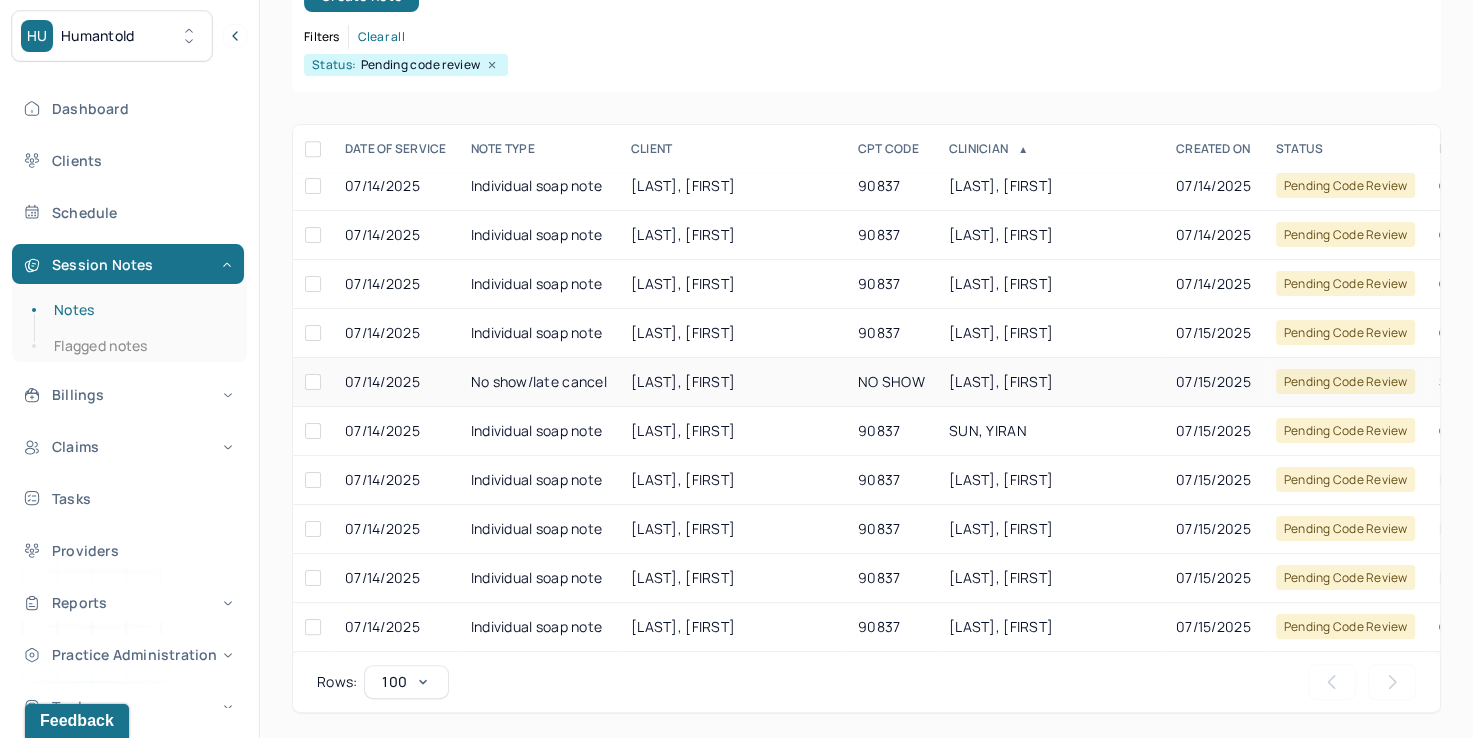 click on "[LAST], [FIRST]" at bounding box center (1001, 381) 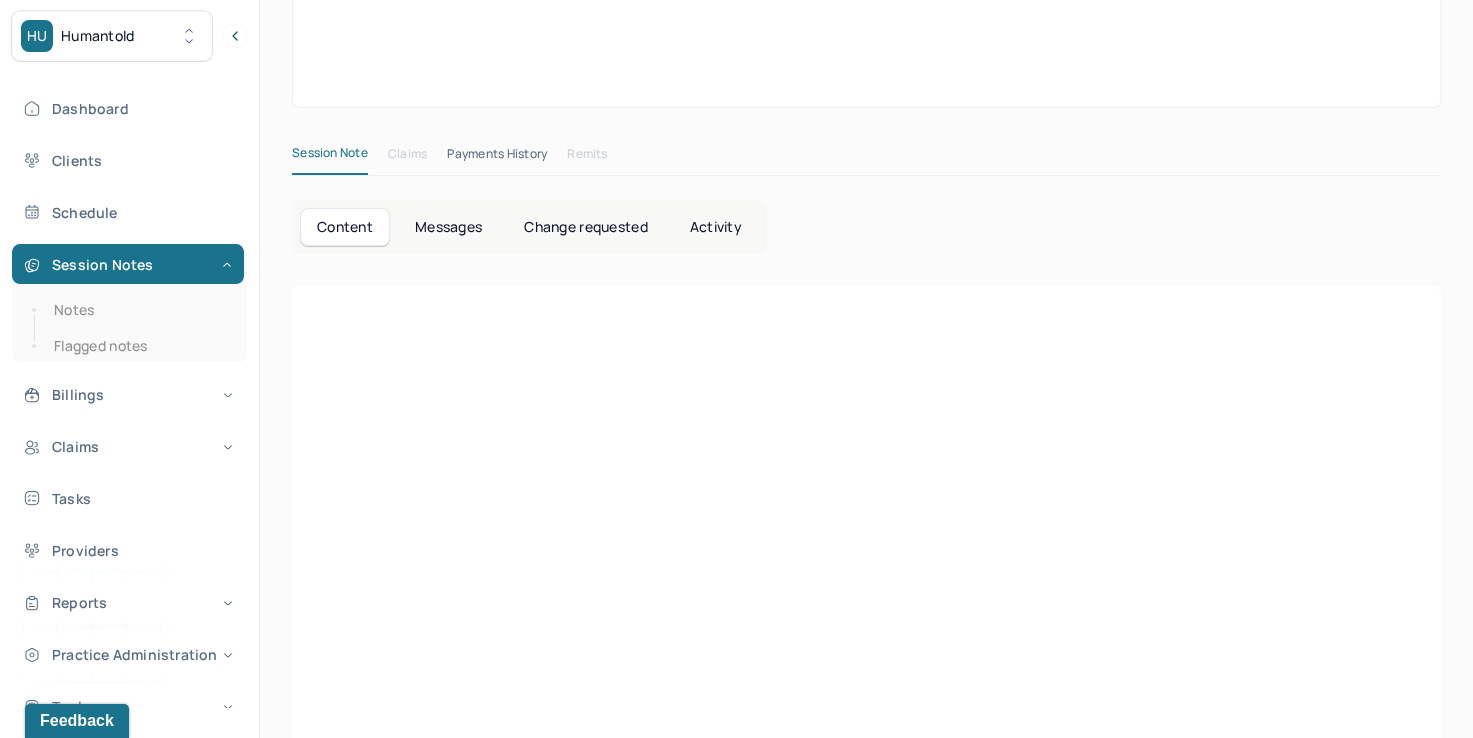 scroll, scrollTop: 0, scrollLeft: 0, axis: both 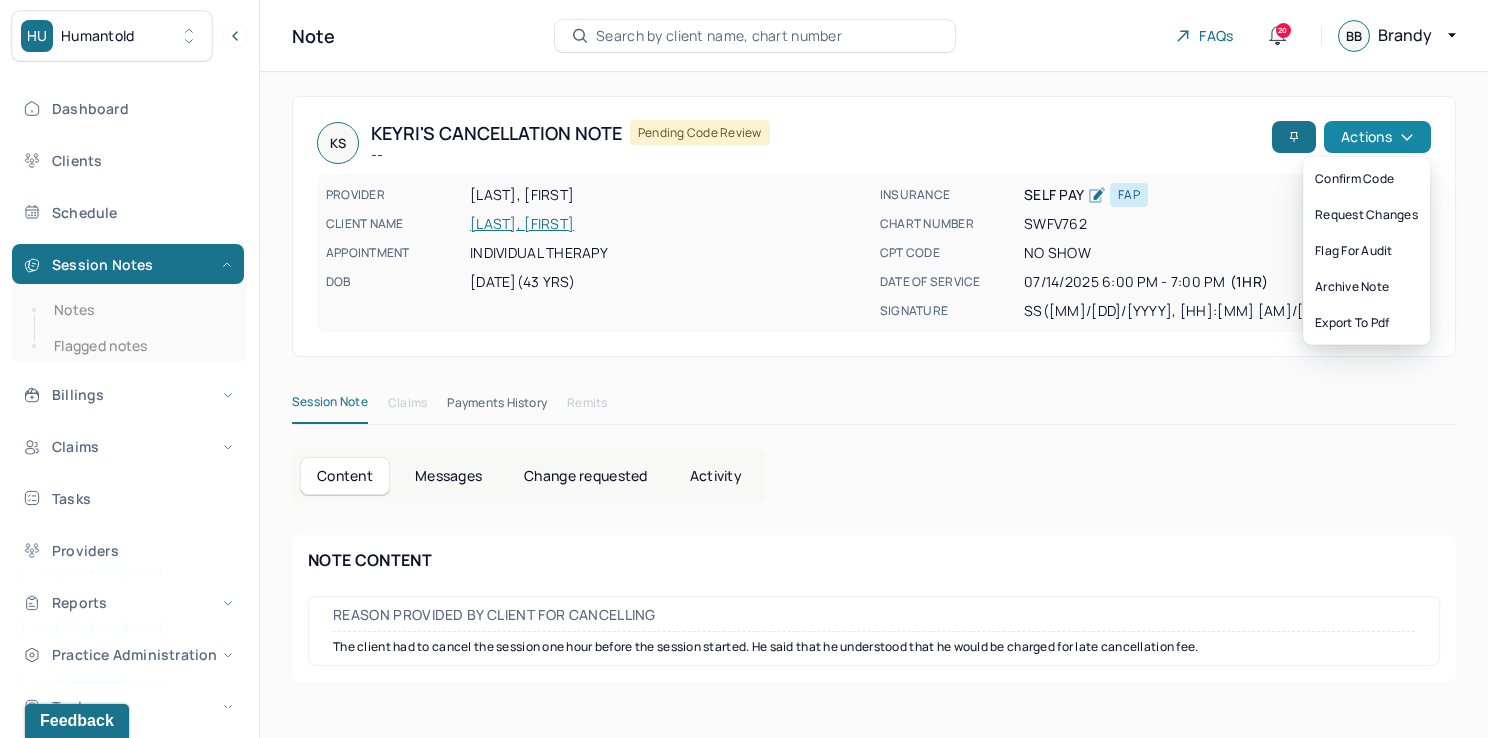click on "Actions" at bounding box center [1377, 137] 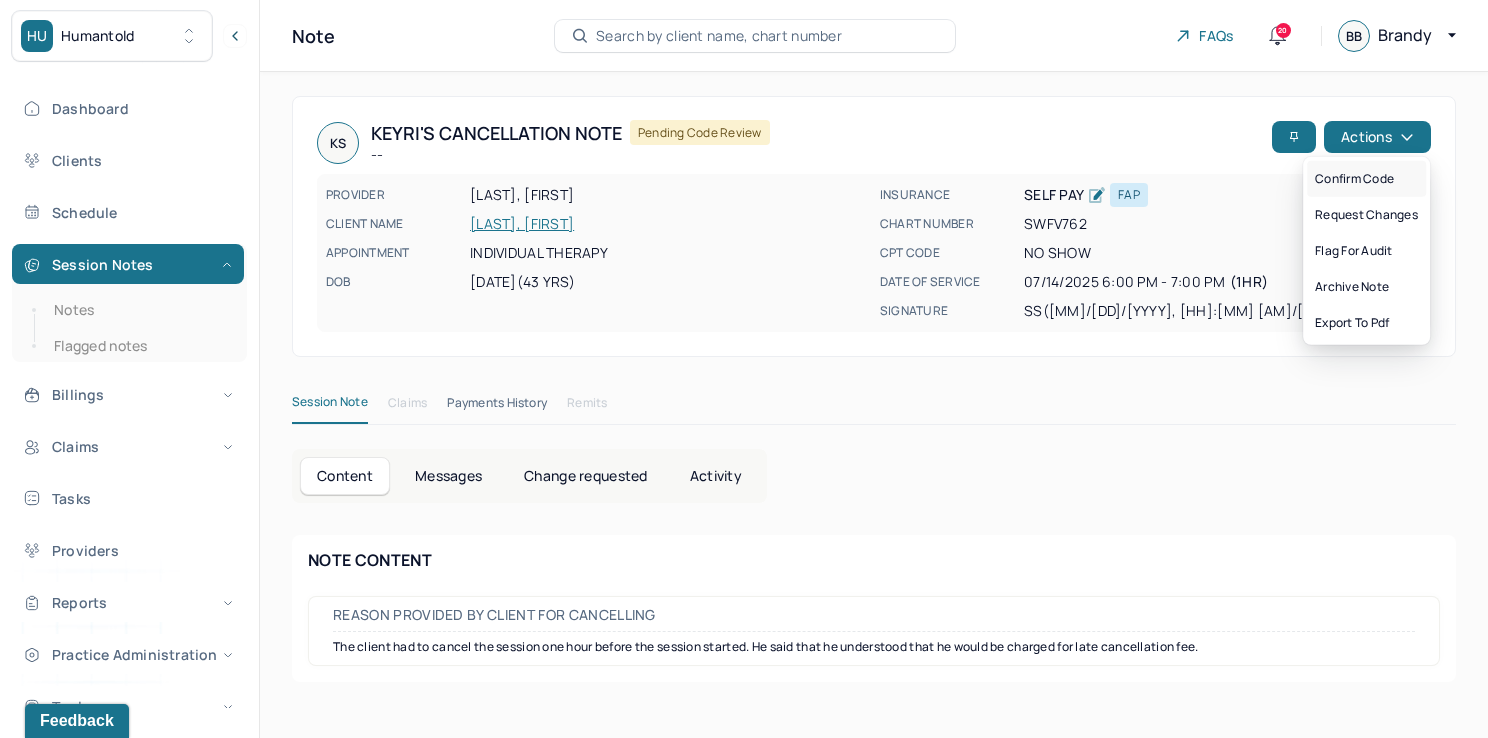 click on "Confirm code" at bounding box center [1366, 179] 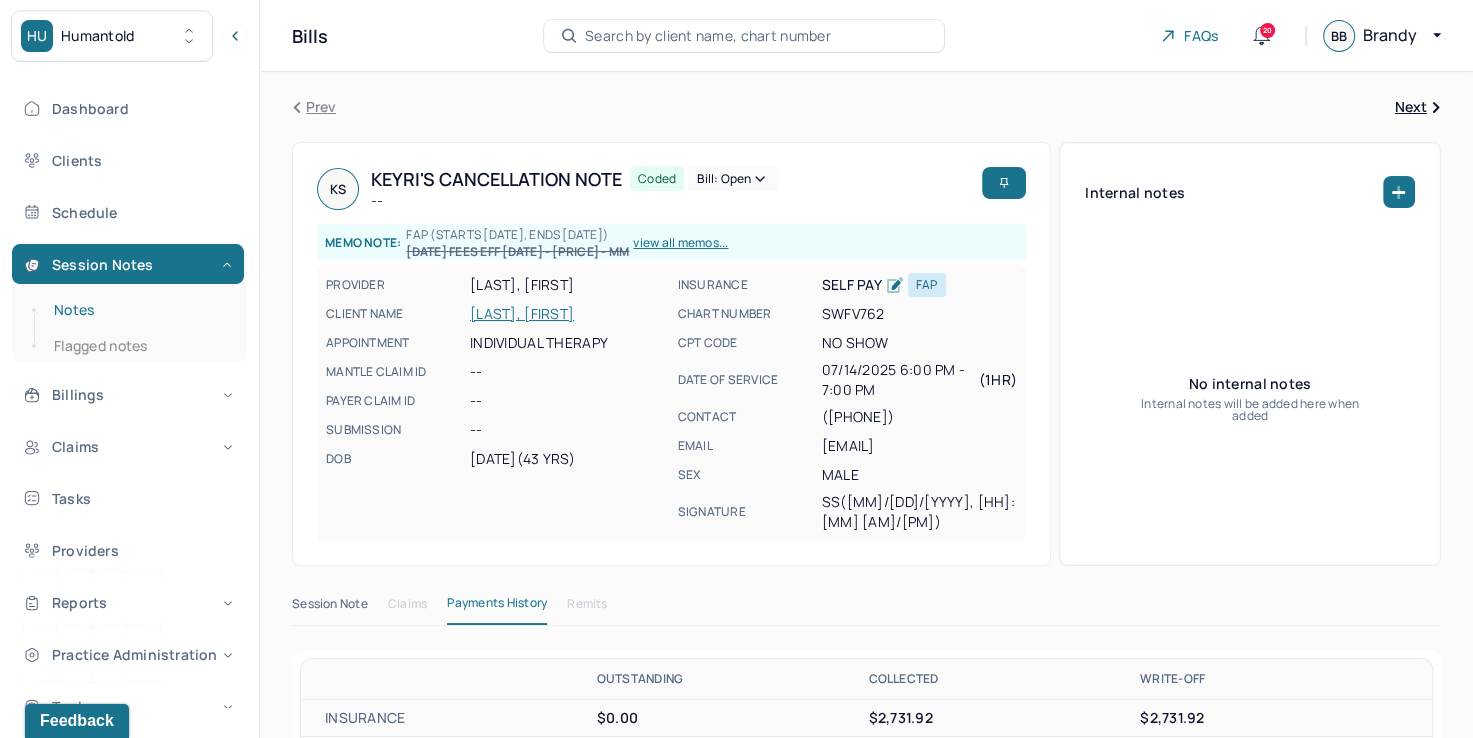 click on "Notes" at bounding box center (139, 310) 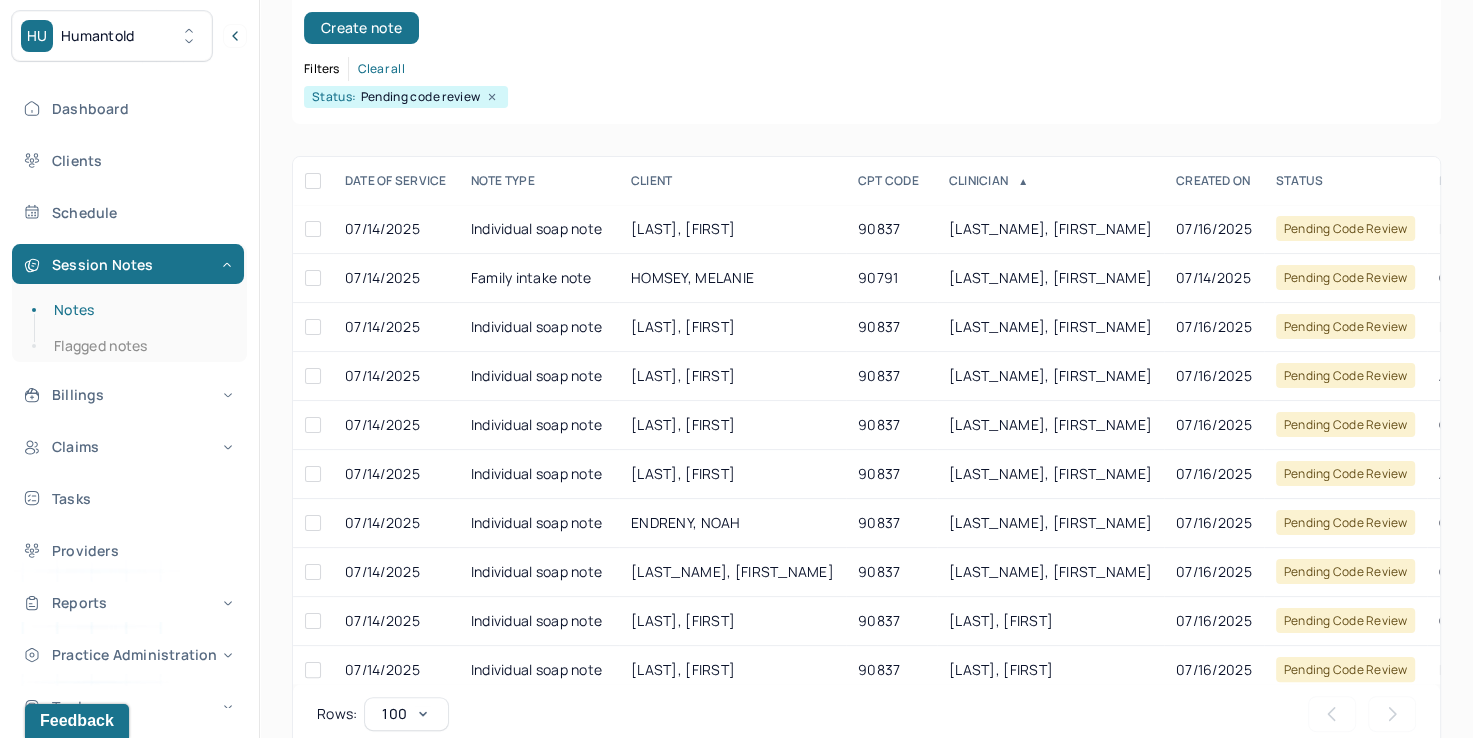 scroll, scrollTop: 288, scrollLeft: 0, axis: vertical 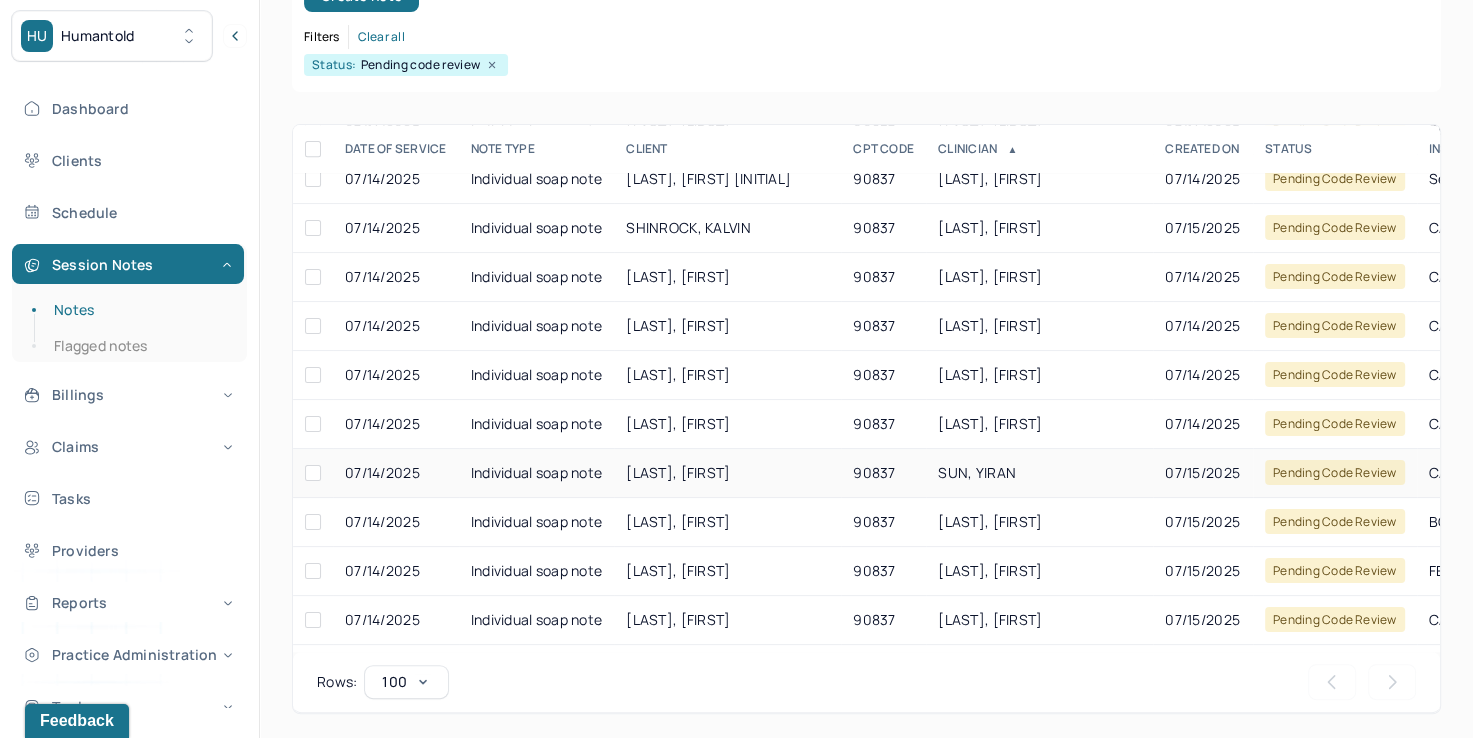 click on "SUN, YIRAN" at bounding box center (977, 472) 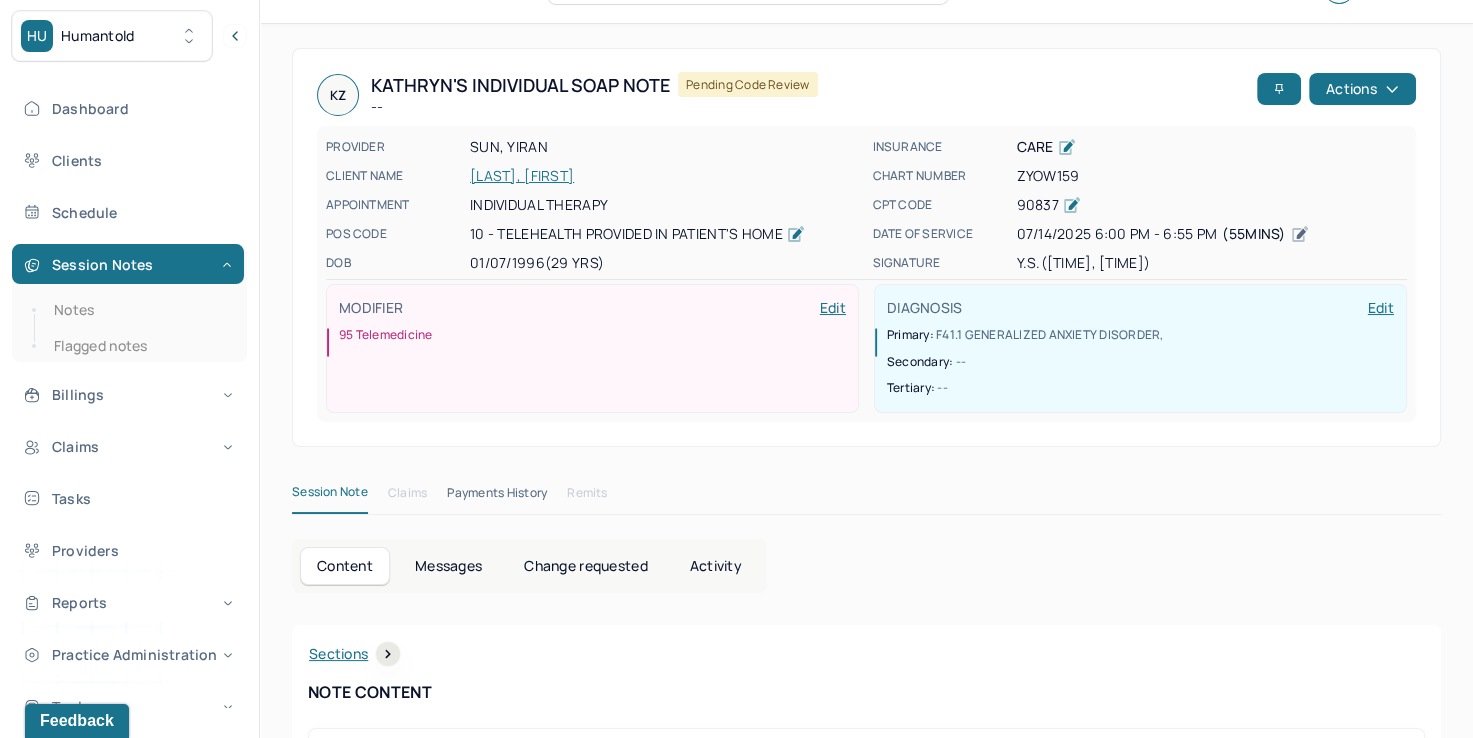 scroll, scrollTop: 0, scrollLeft: 0, axis: both 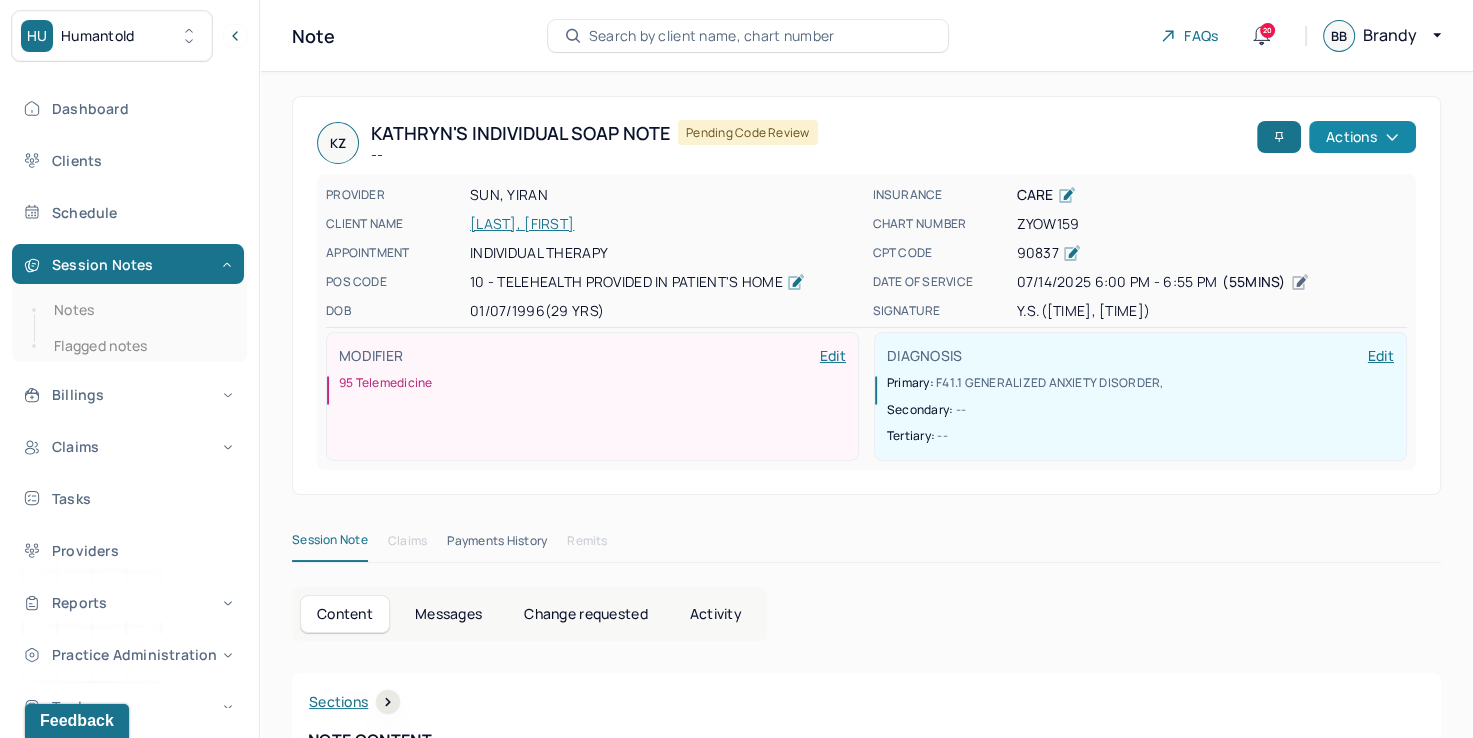 click 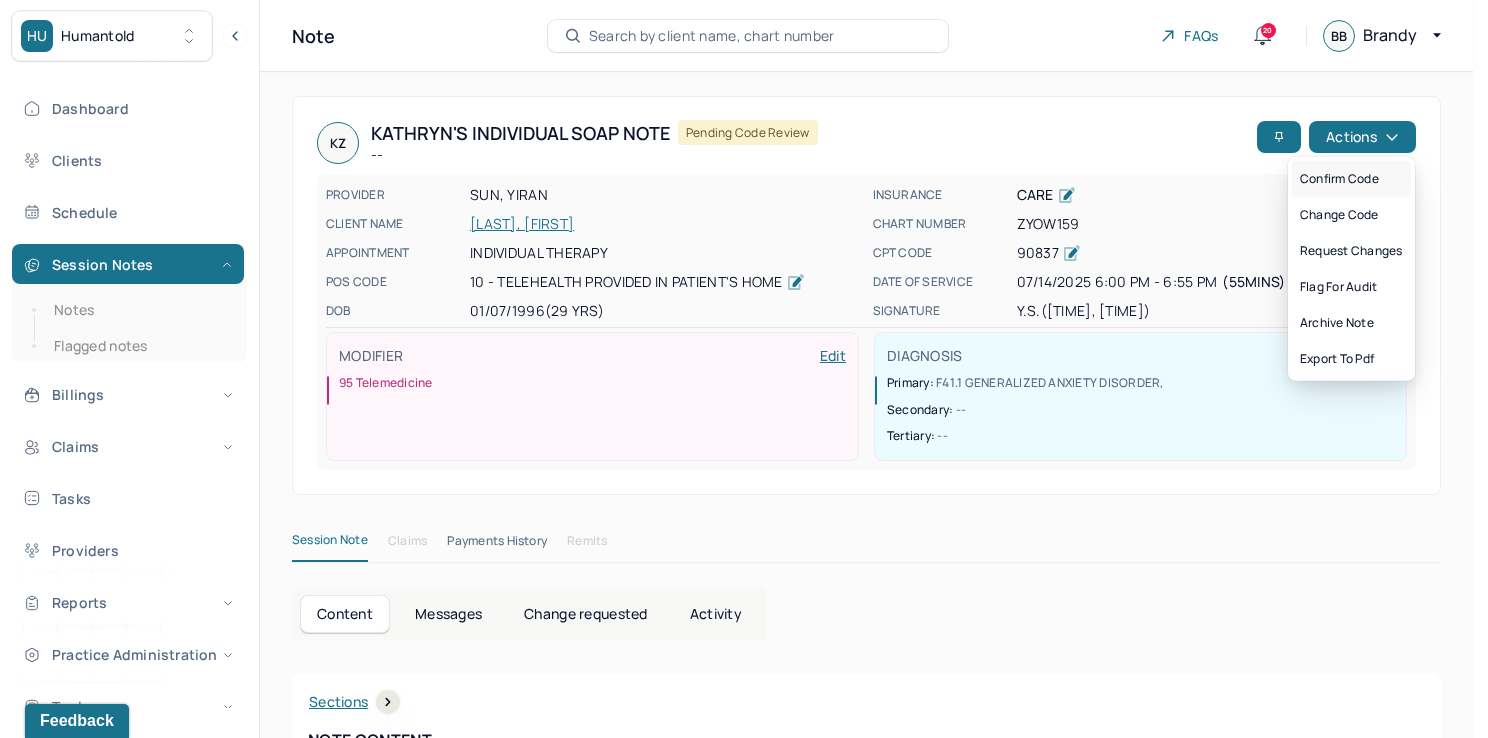 click on "Confirm code" at bounding box center [1351, 179] 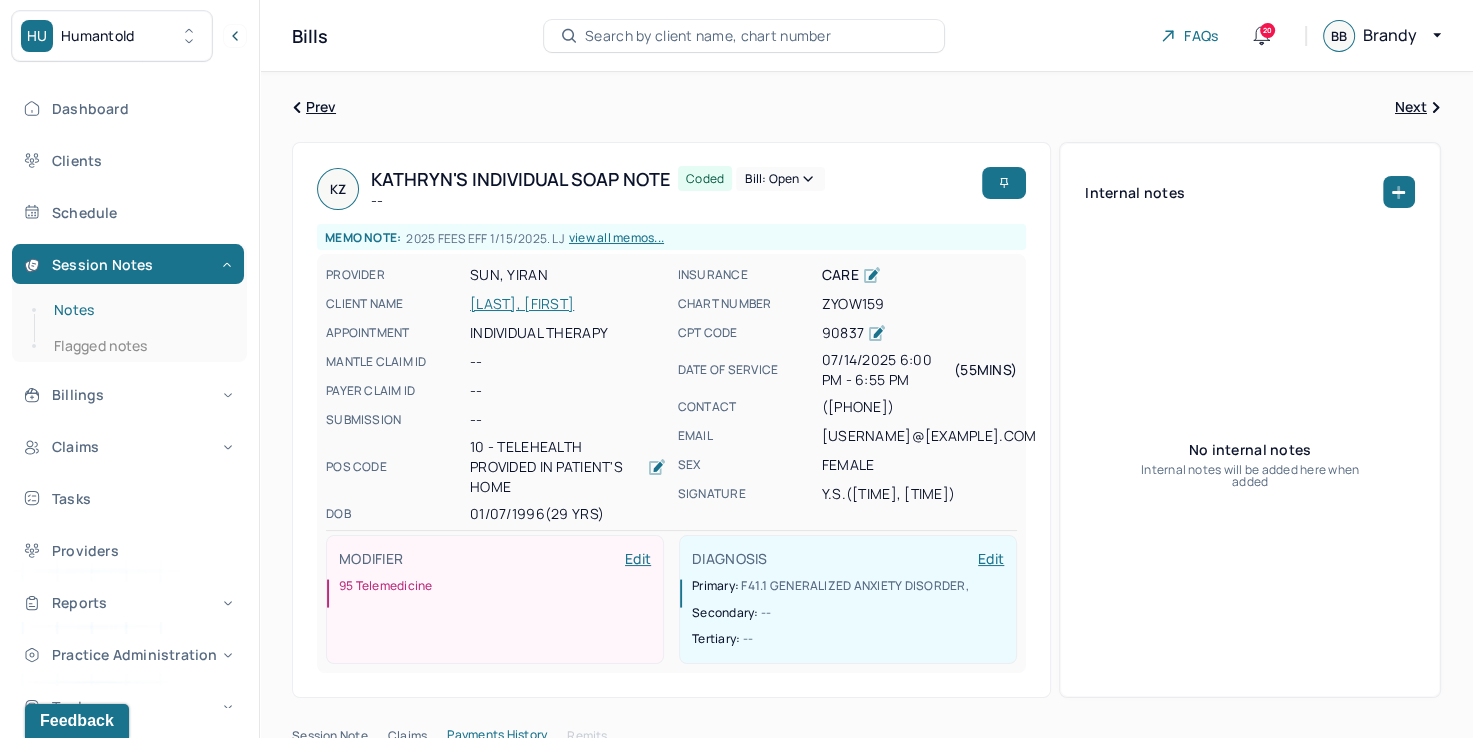 click on "Notes" at bounding box center (139, 310) 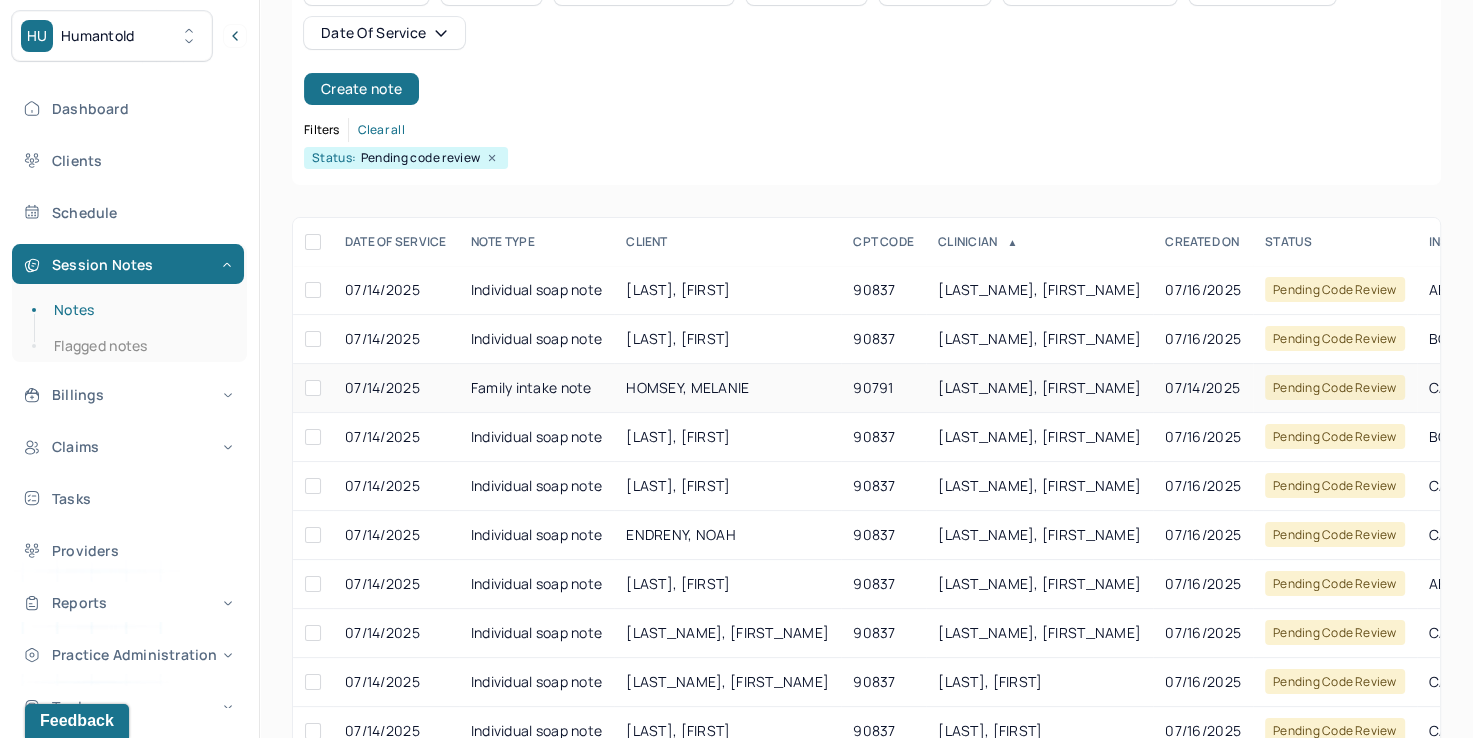 scroll, scrollTop: 200, scrollLeft: 0, axis: vertical 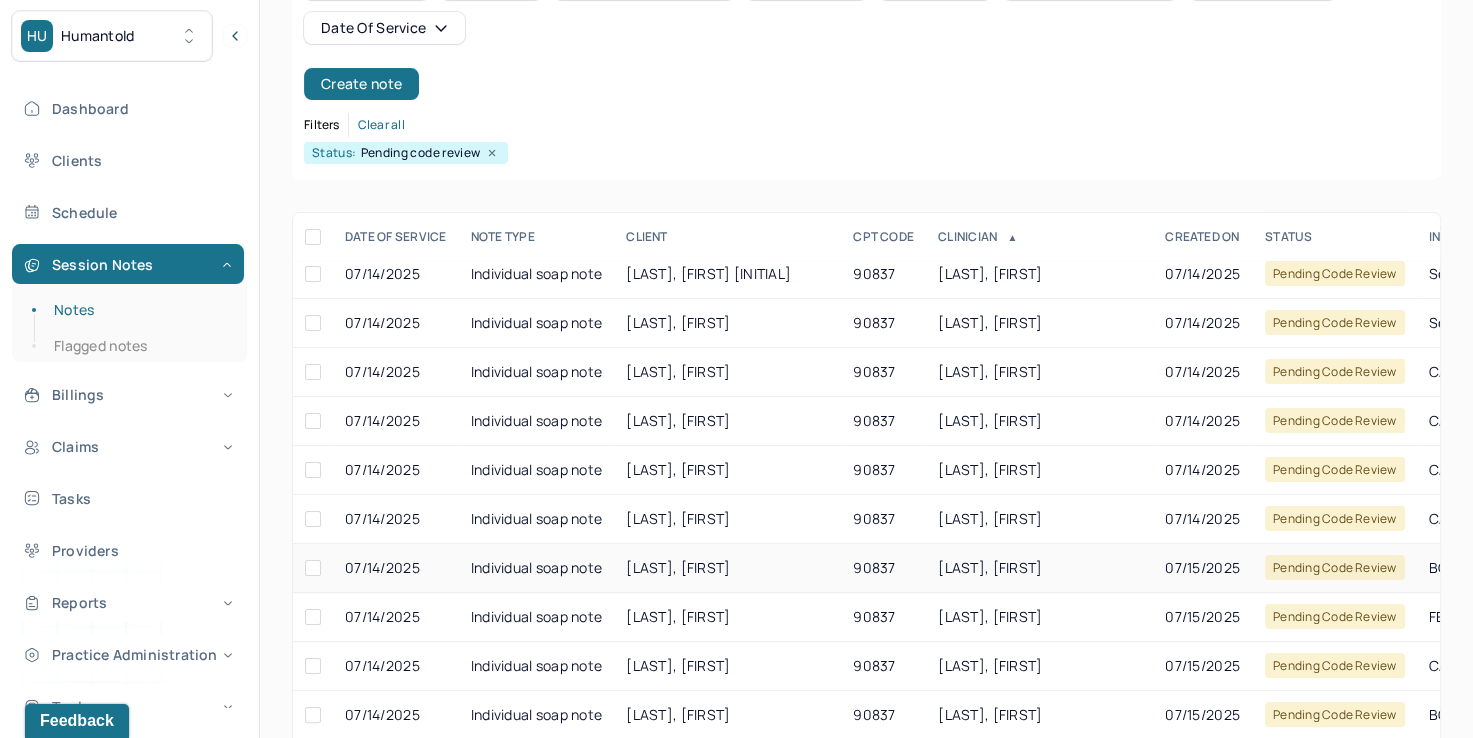 click on "[LAST], [FIRST]" at bounding box center (990, 567) 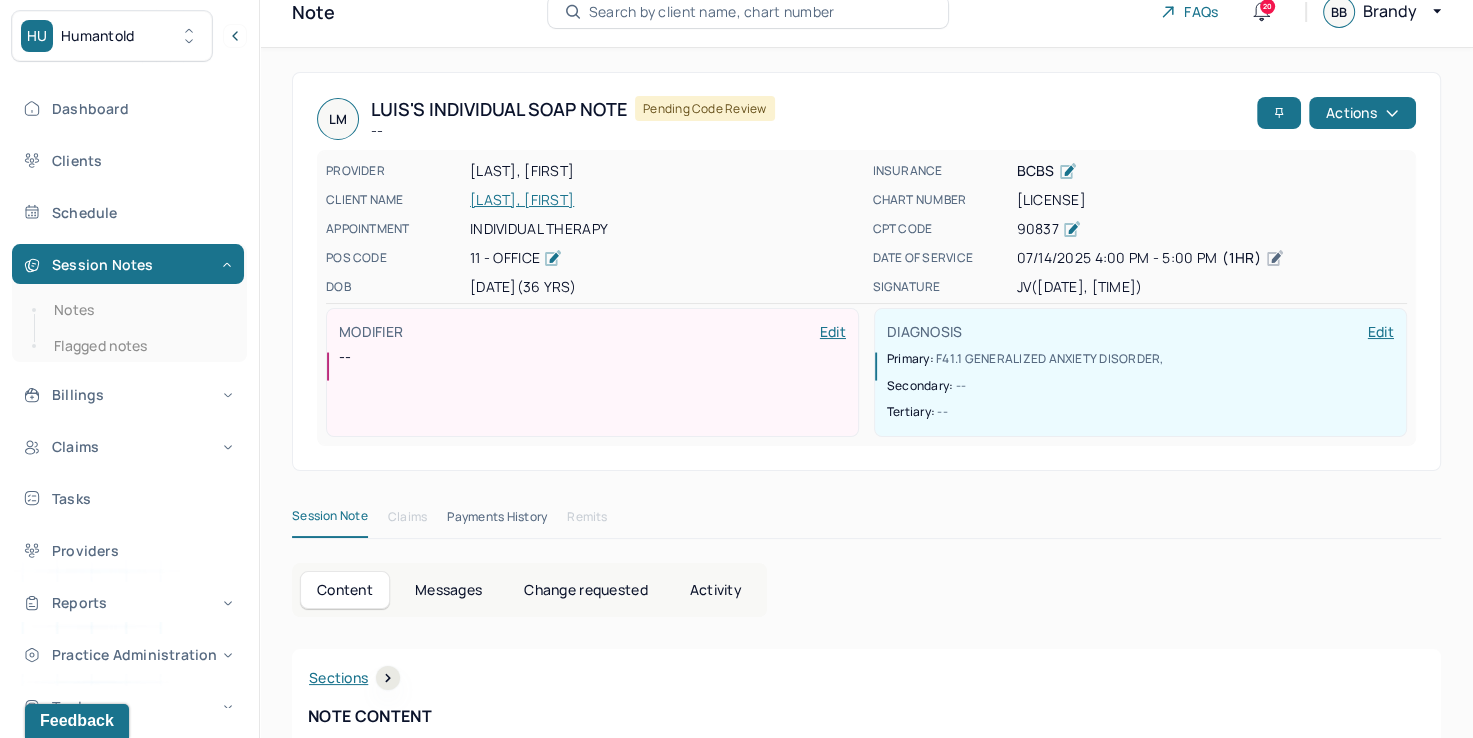 scroll, scrollTop: 0, scrollLeft: 0, axis: both 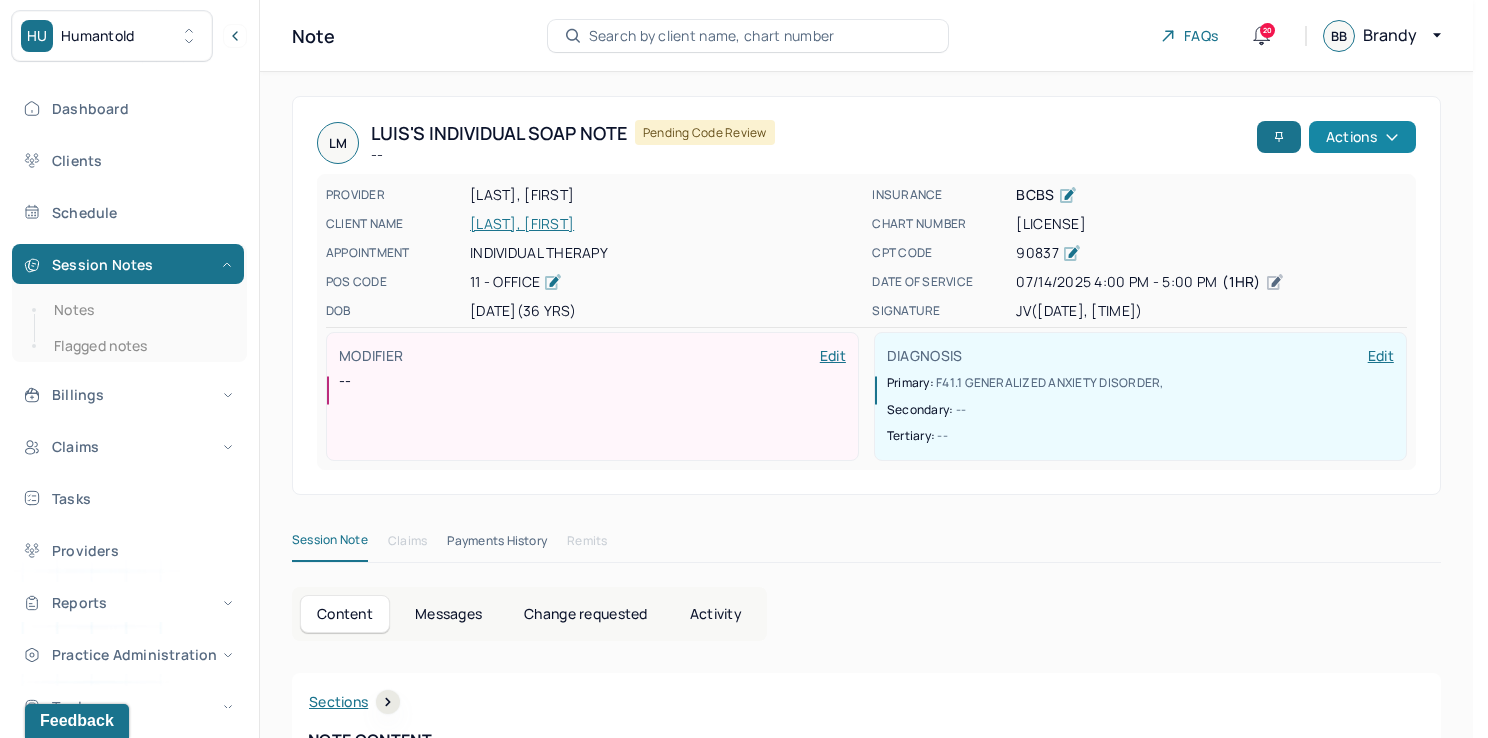 click on "Actions" at bounding box center [1362, 137] 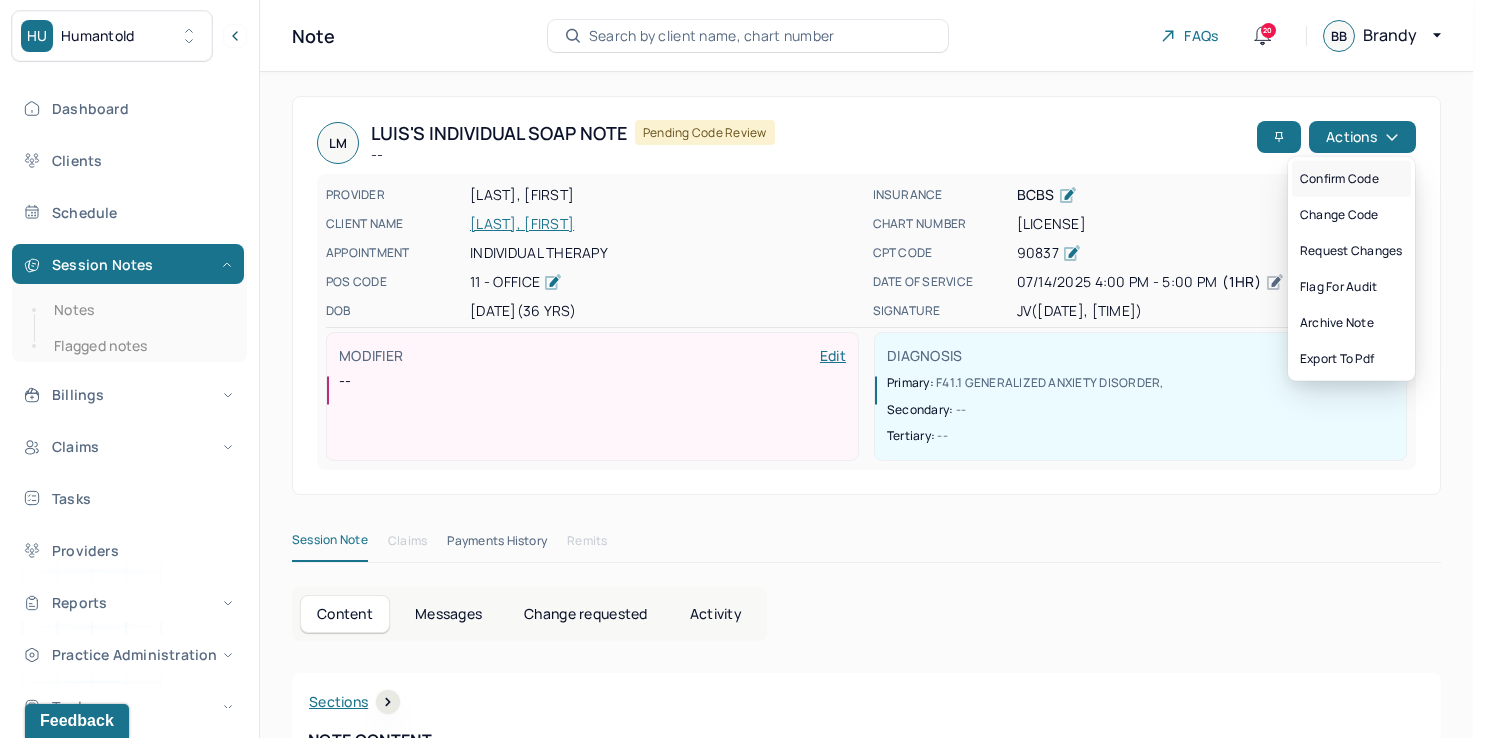 click on "Confirm code" at bounding box center (1351, 179) 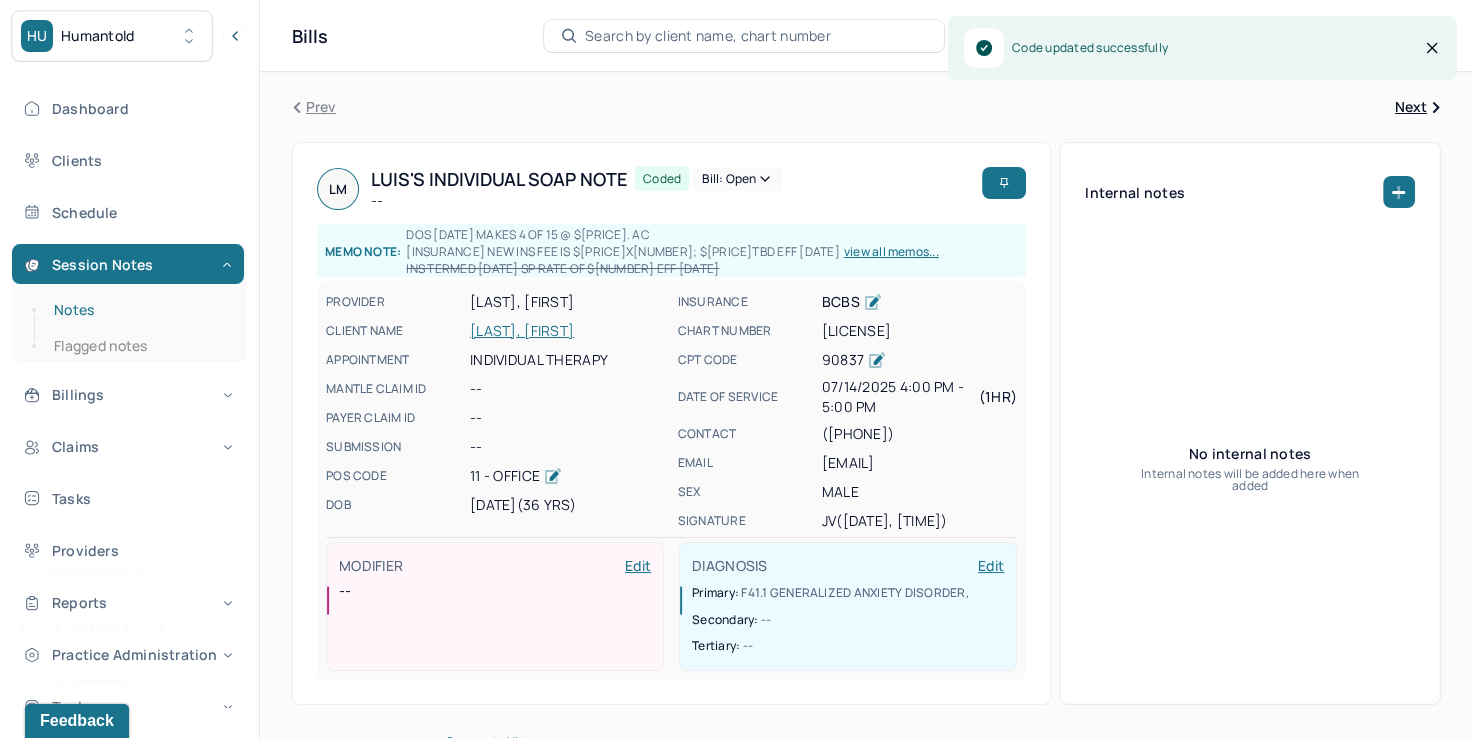 click on "Notes" at bounding box center (139, 310) 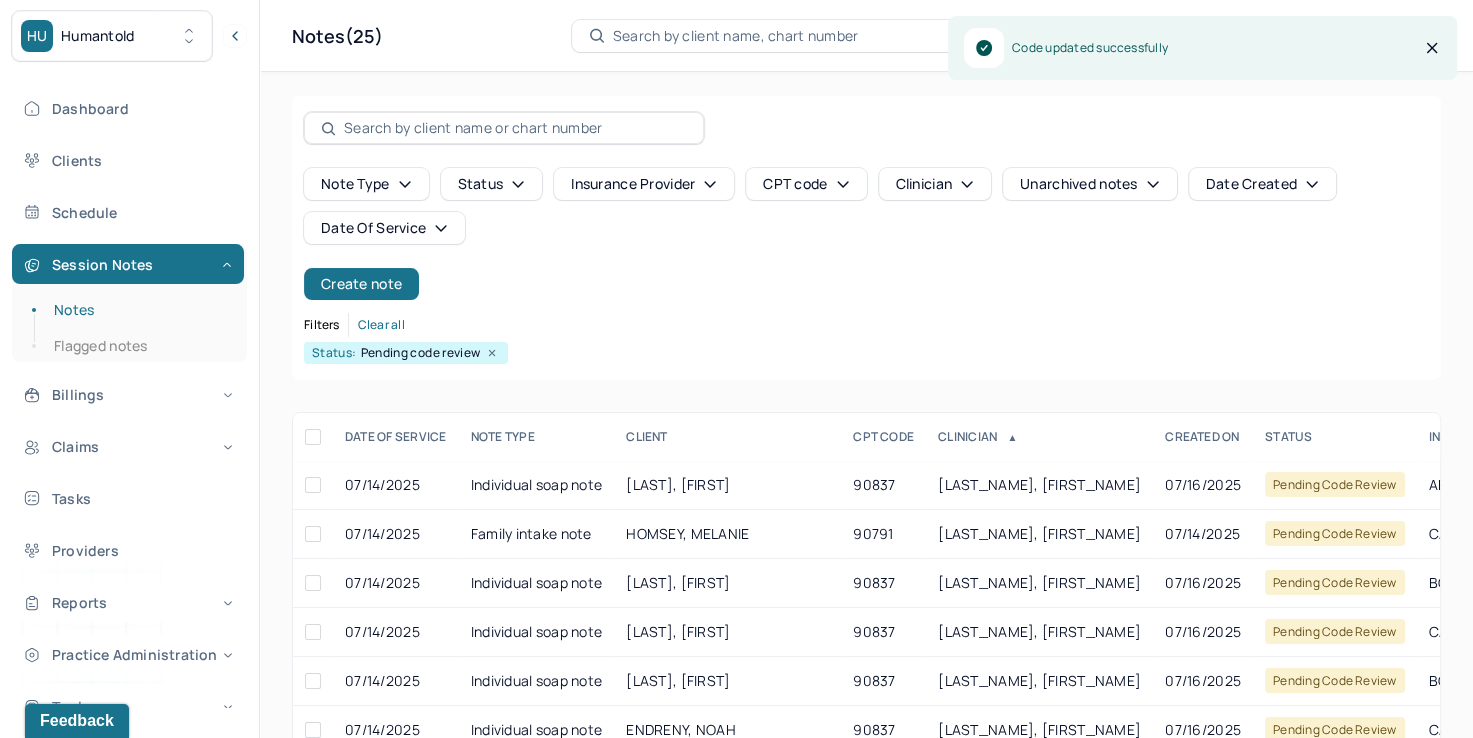 scroll, scrollTop: 288, scrollLeft: 0, axis: vertical 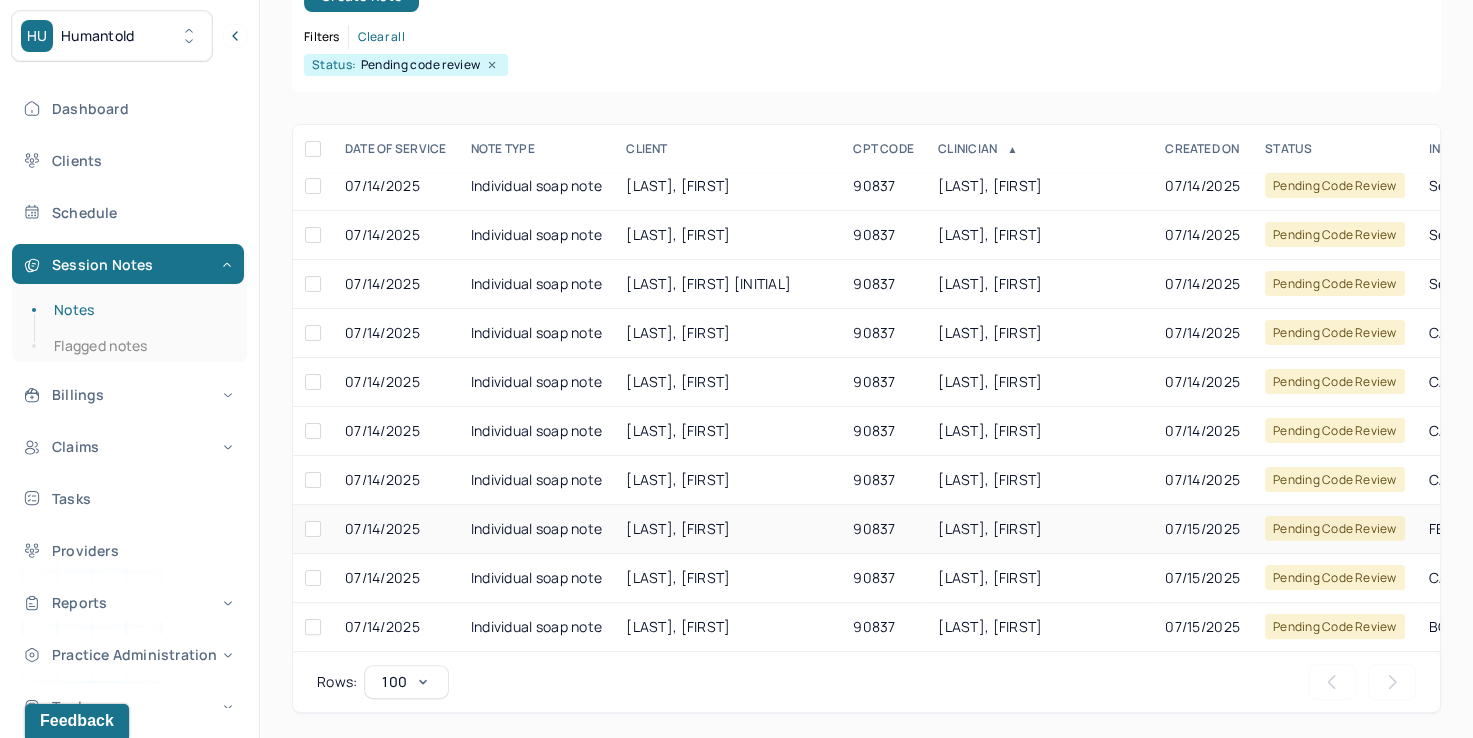 click on "[LAST], [FIRST]" at bounding box center [1039, 529] 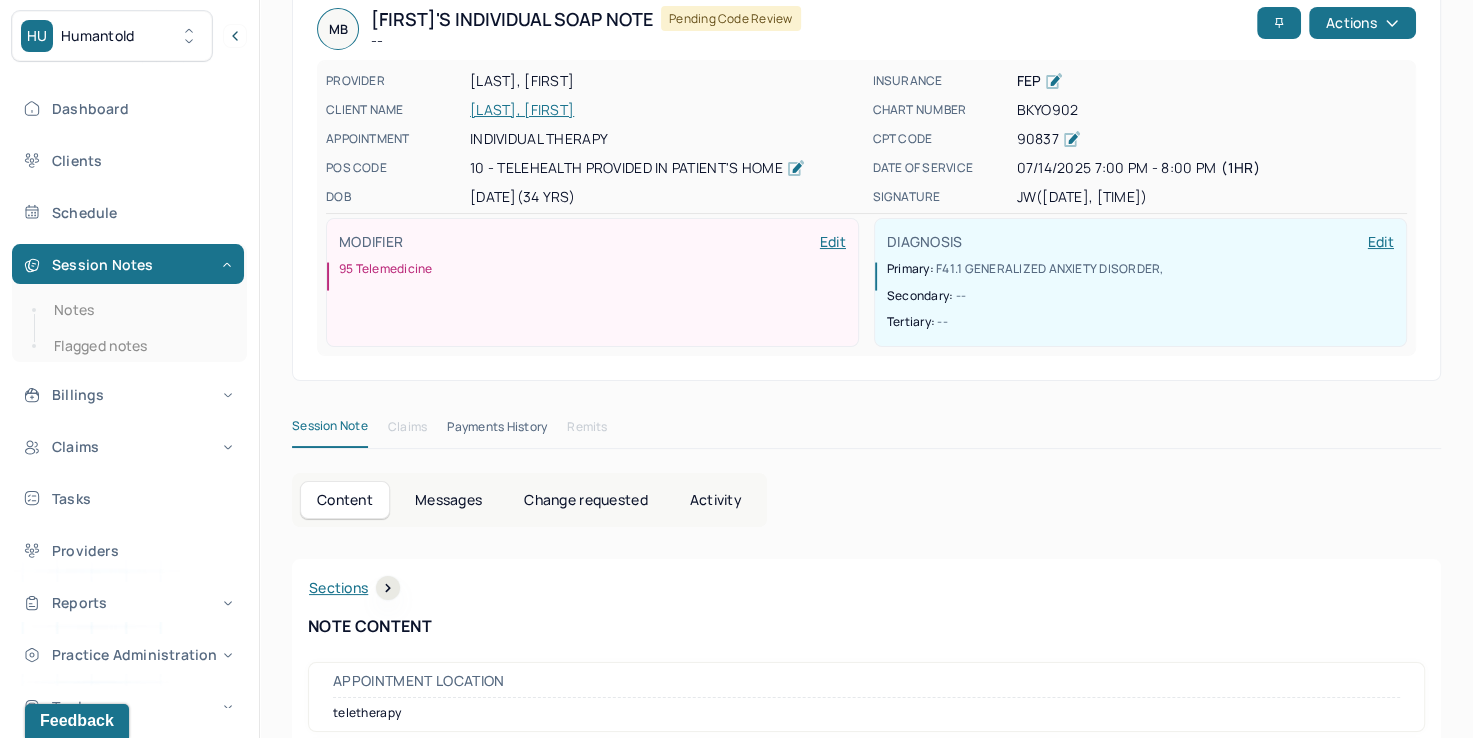 scroll, scrollTop: 0, scrollLeft: 0, axis: both 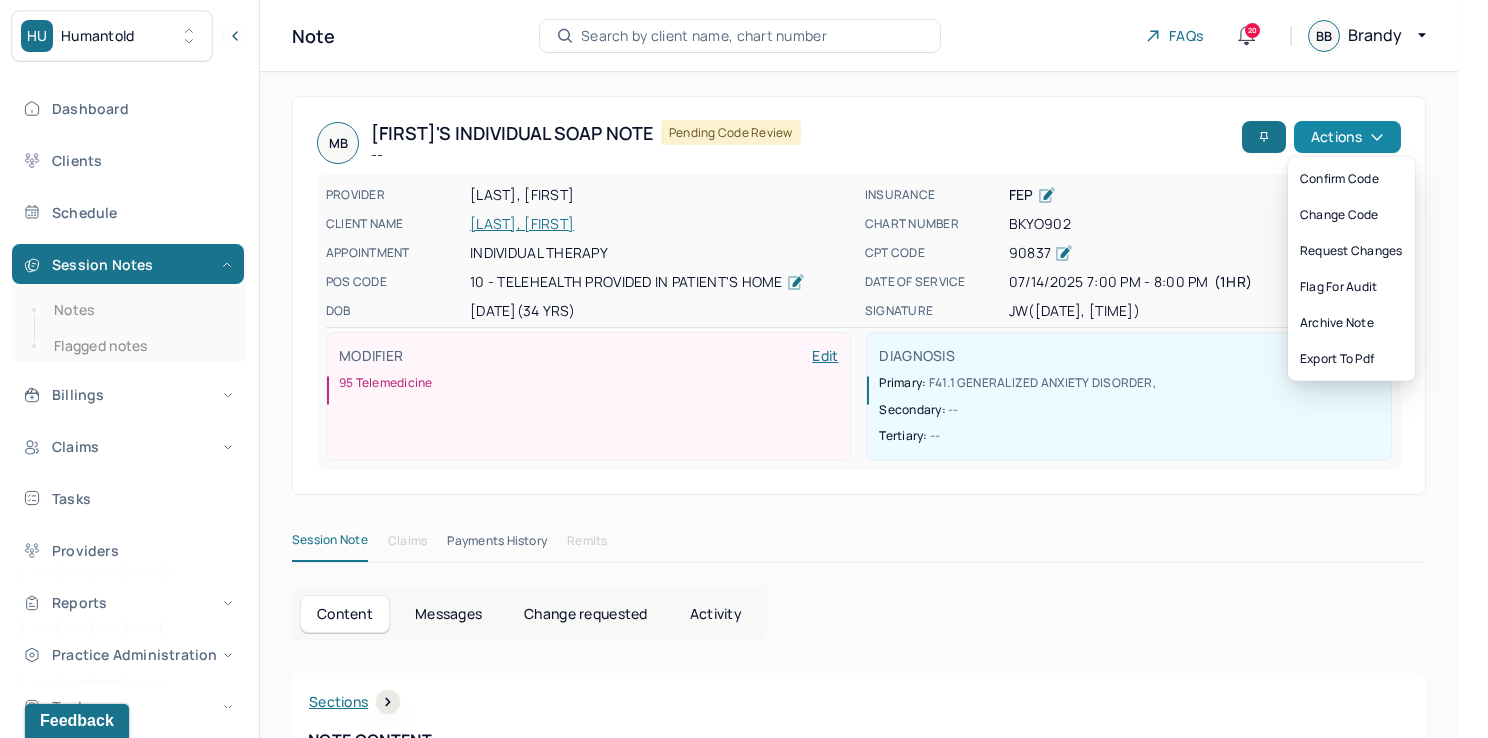 click on "Actions" at bounding box center (1347, 137) 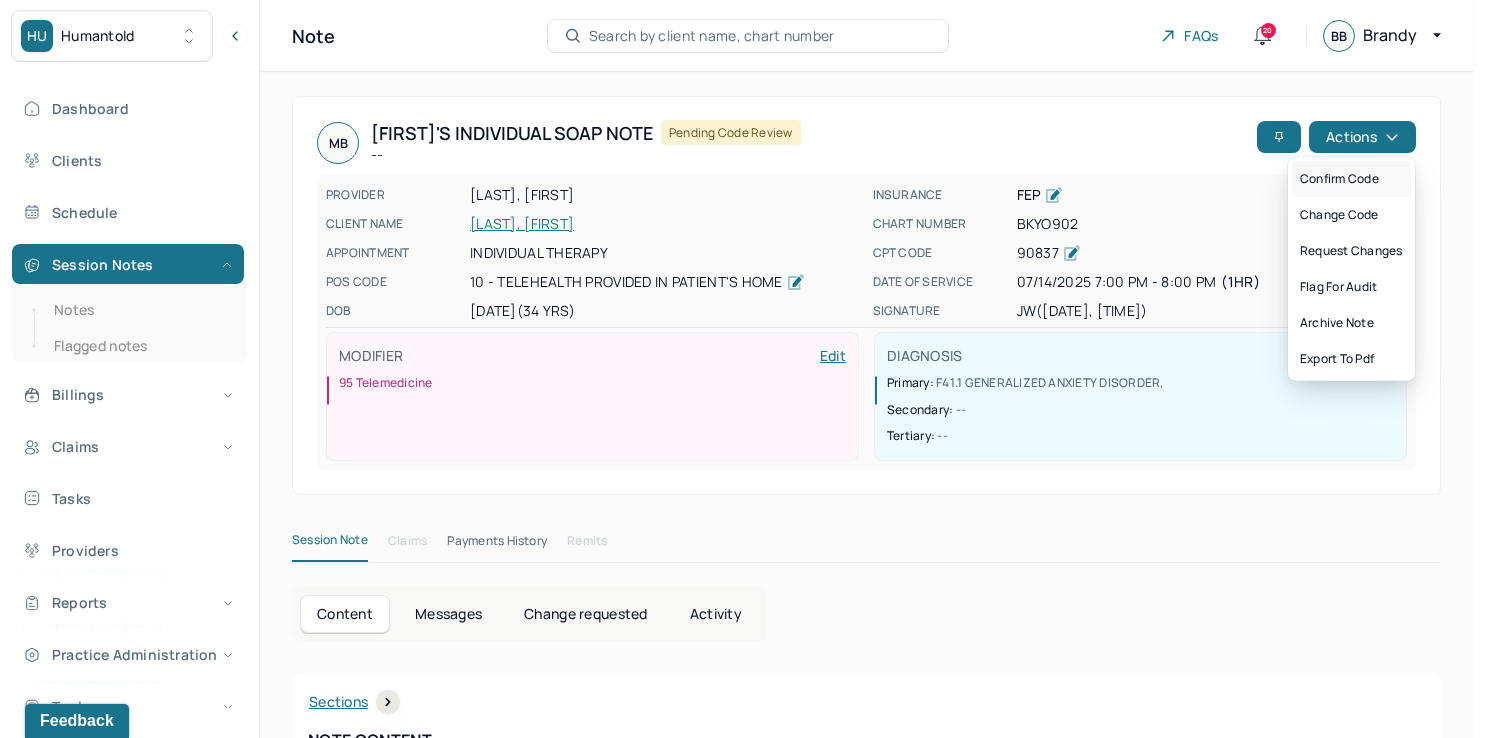 click on "Confirm code" at bounding box center [1351, 179] 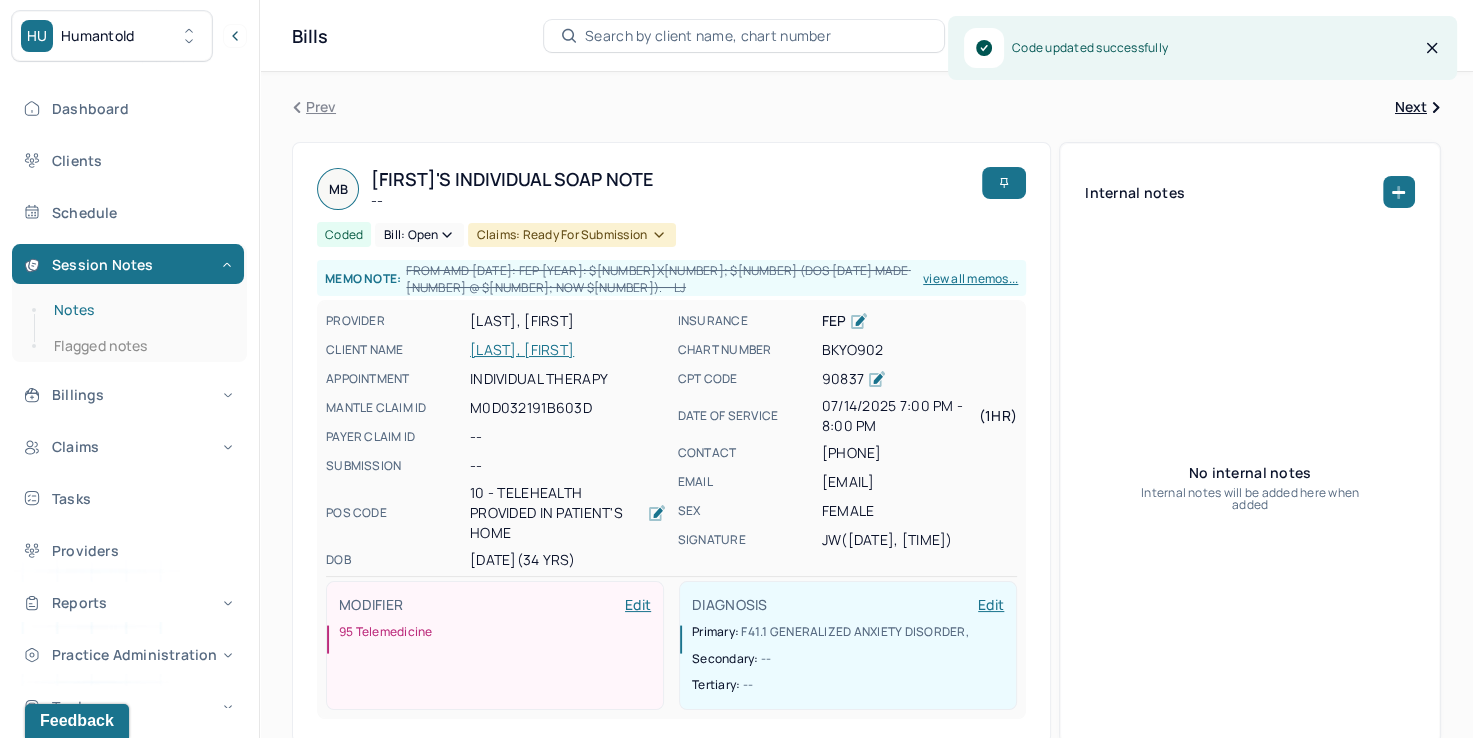 click on "Notes" at bounding box center [139, 310] 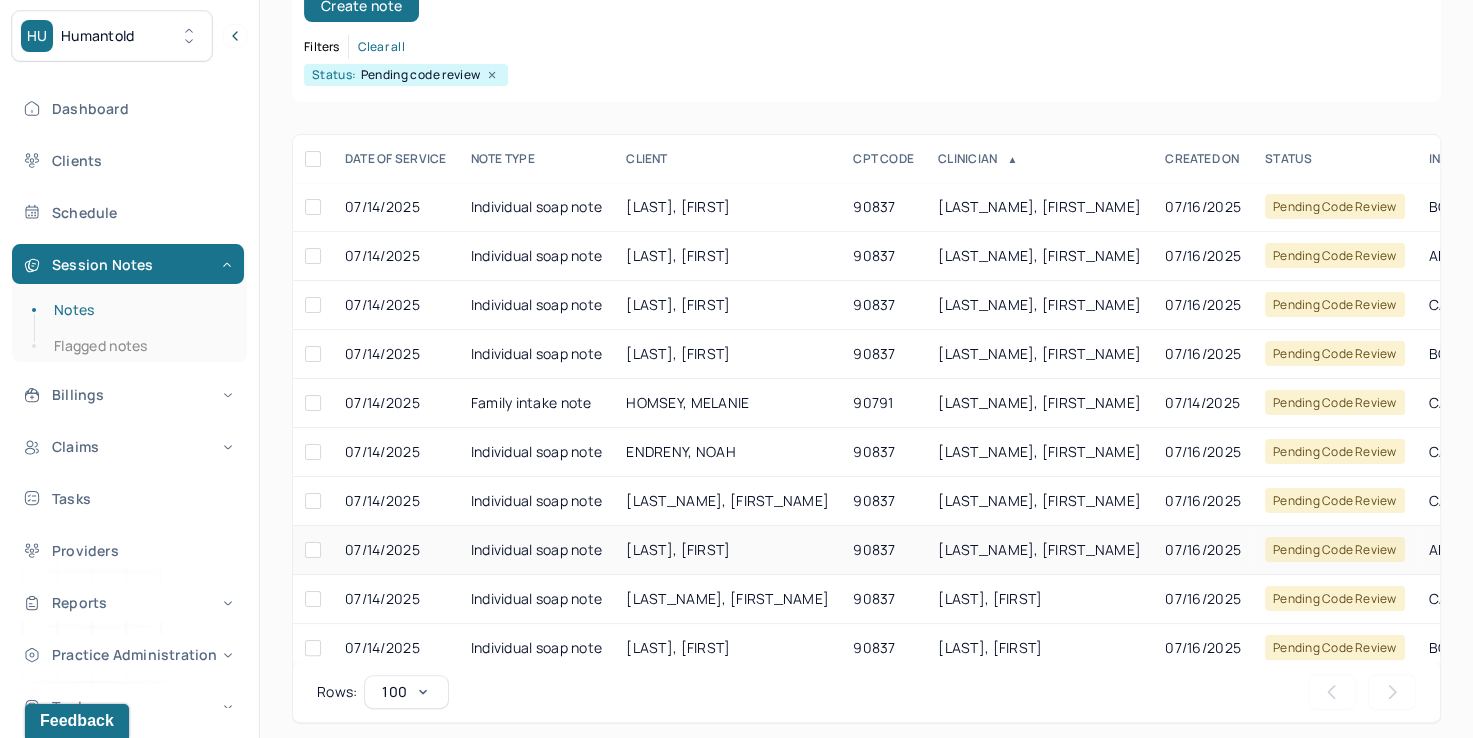 scroll, scrollTop: 288, scrollLeft: 0, axis: vertical 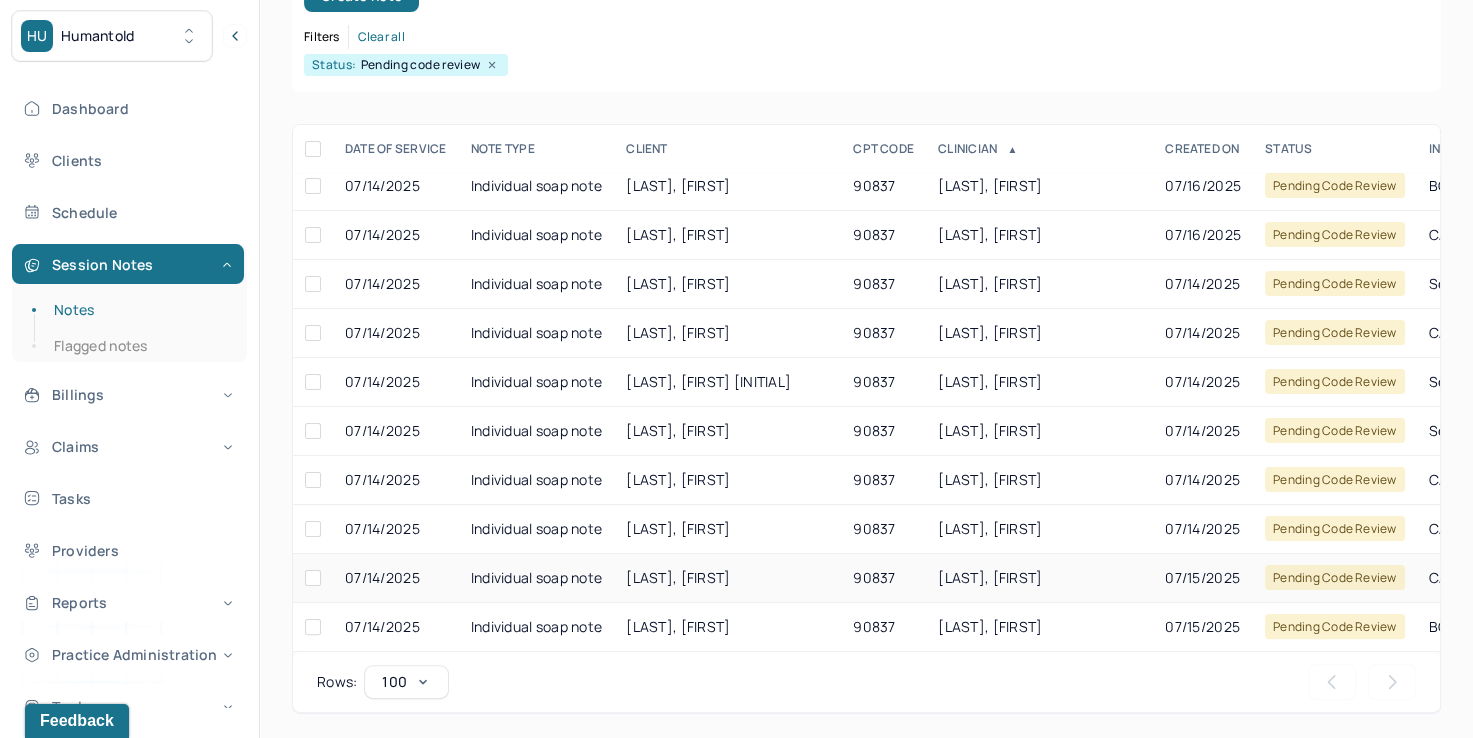 click on "[LAST], [FIRST]" at bounding box center [990, 577] 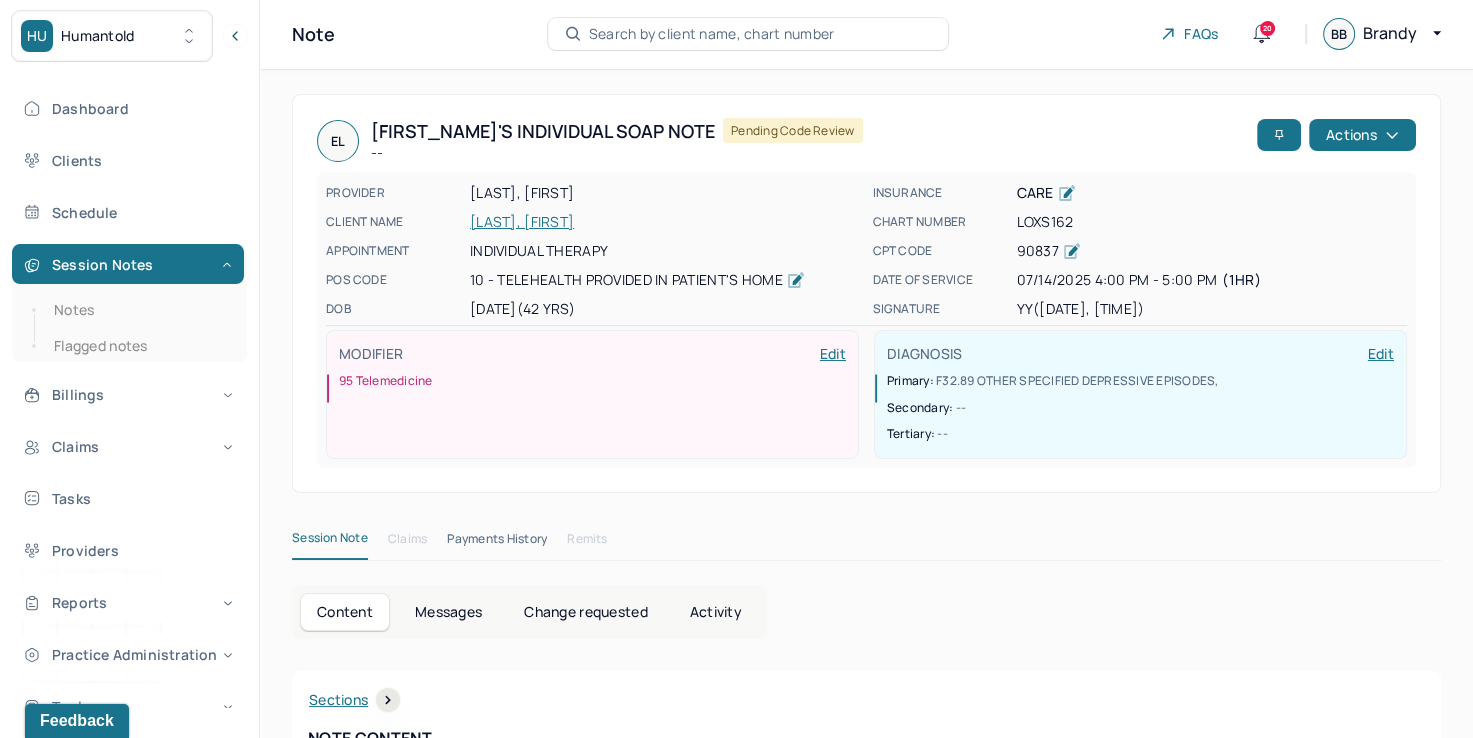 scroll, scrollTop: 0, scrollLeft: 0, axis: both 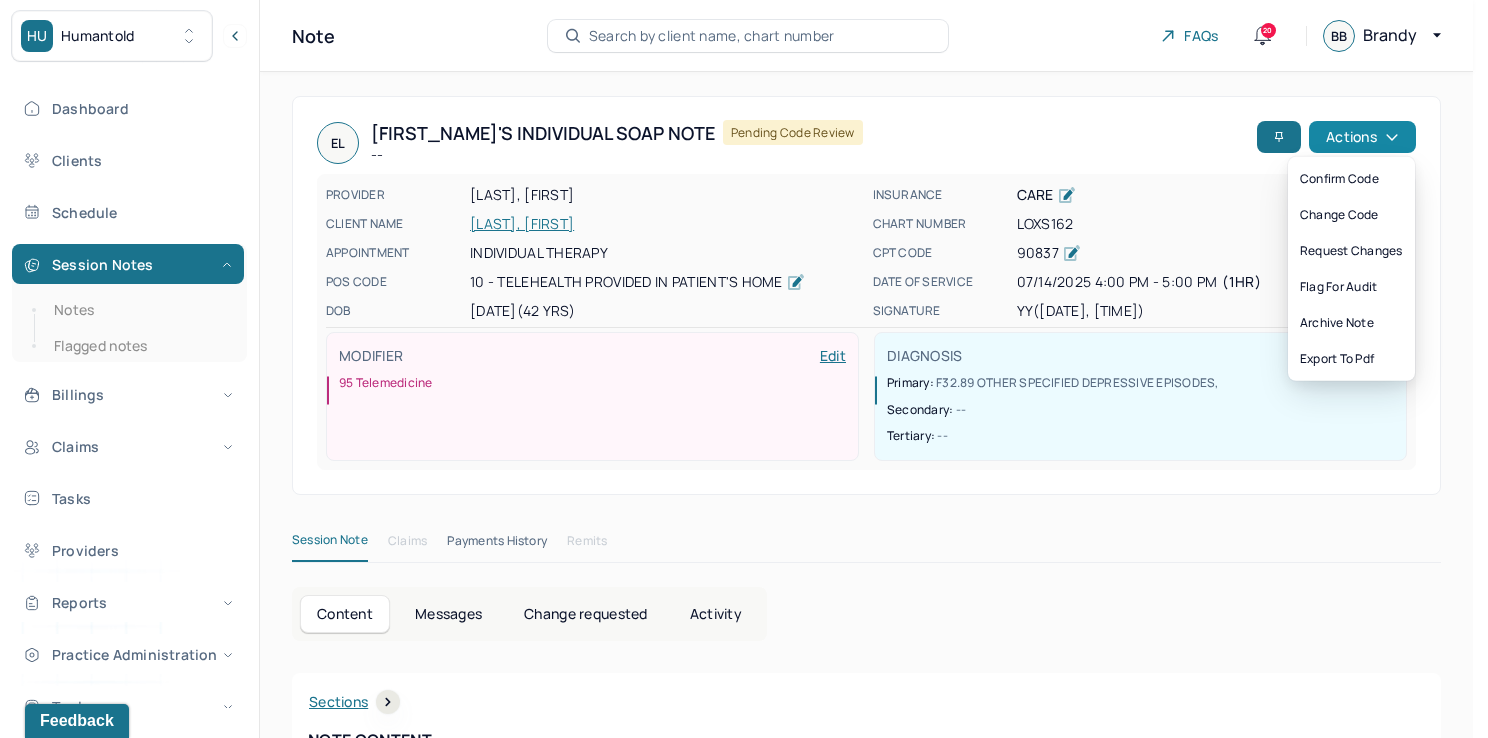 click 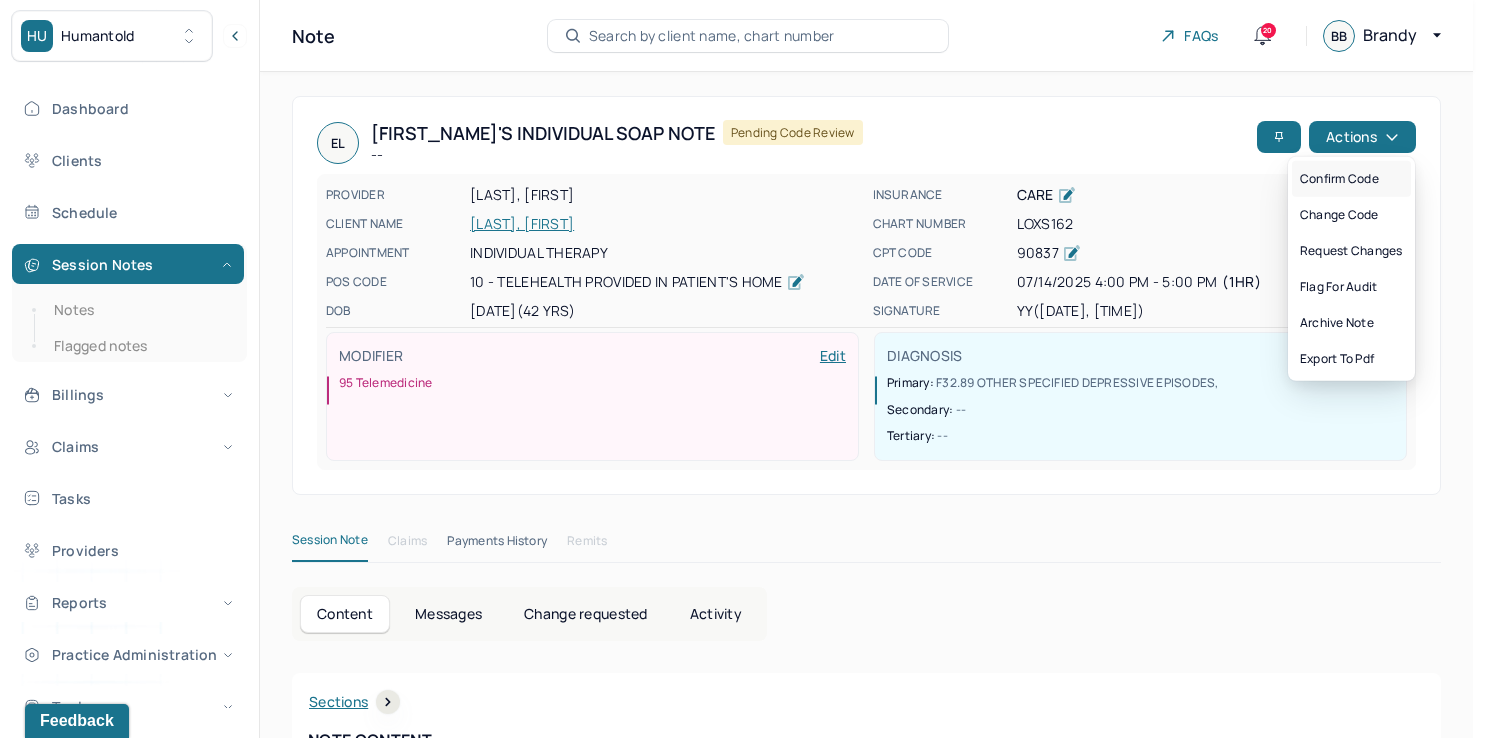 click on "Confirm code" at bounding box center [1351, 179] 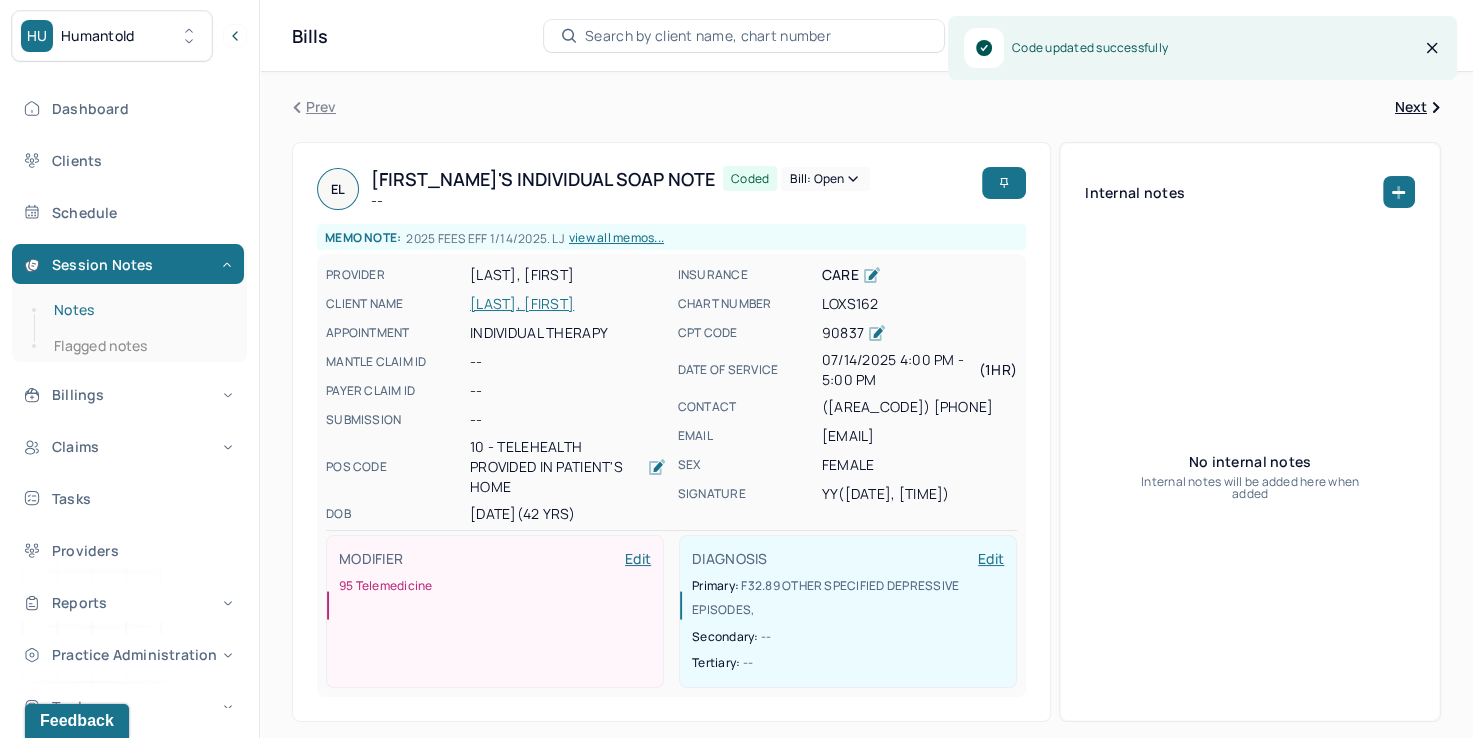 click on "Notes" at bounding box center [139, 310] 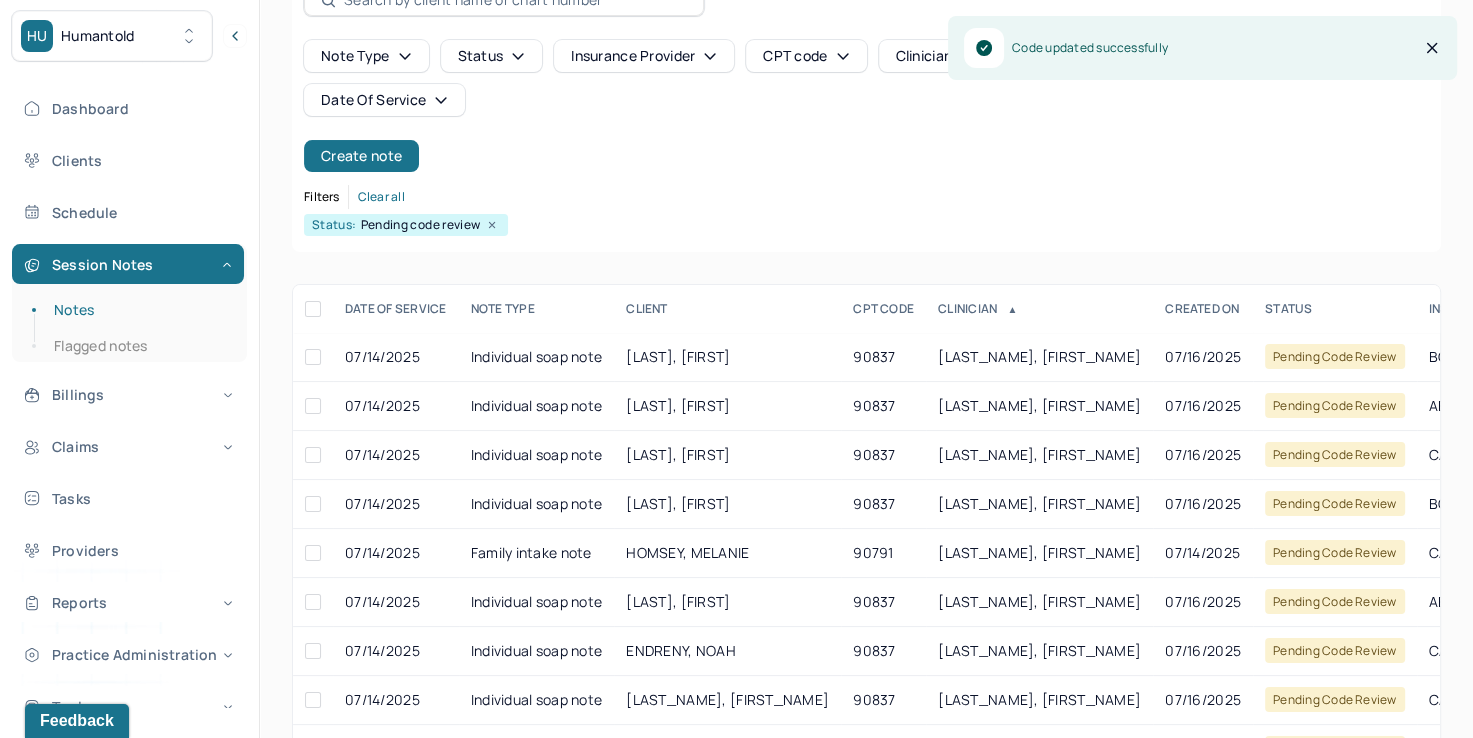 scroll, scrollTop: 288, scrollLeft: 0, axis: vertical 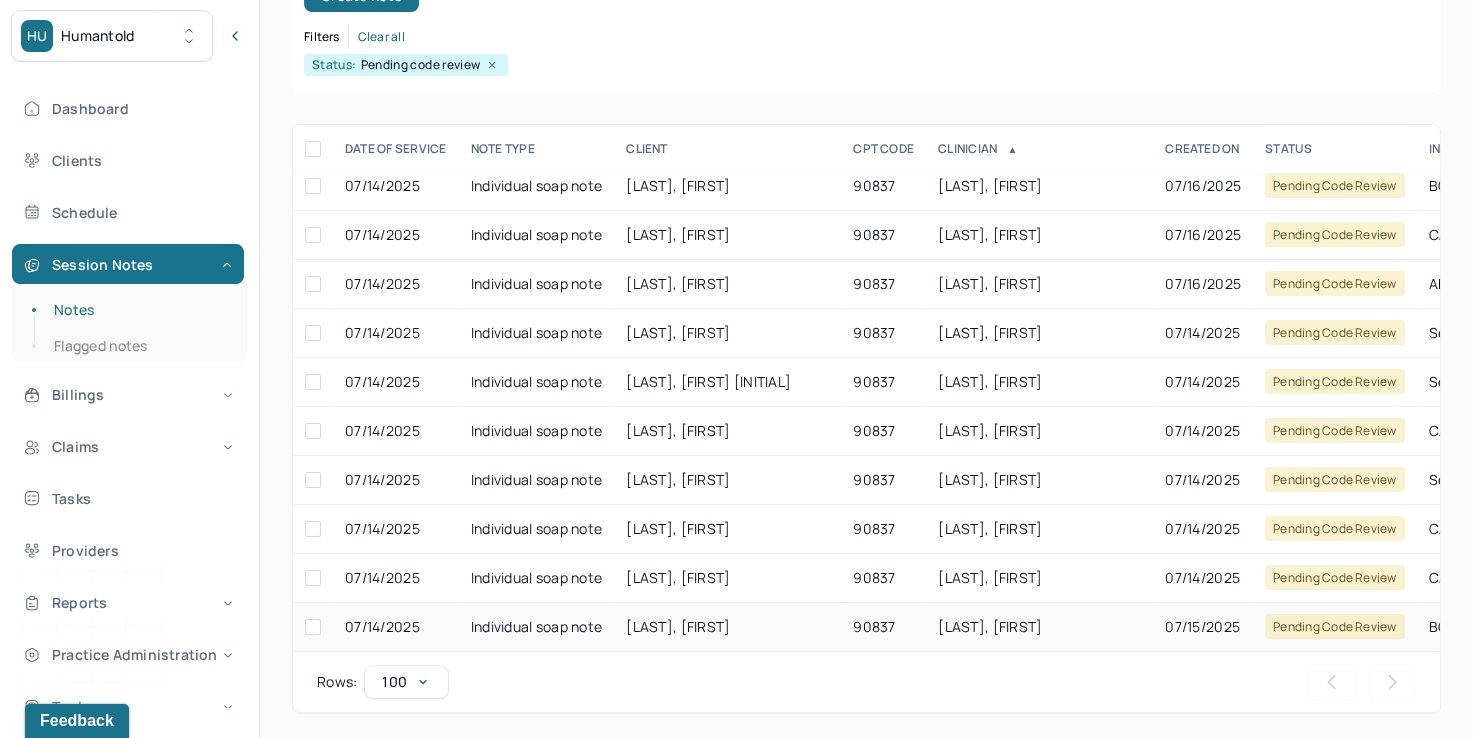 click on "[LAST], [FIRST]" at bounding box center [990, 626] 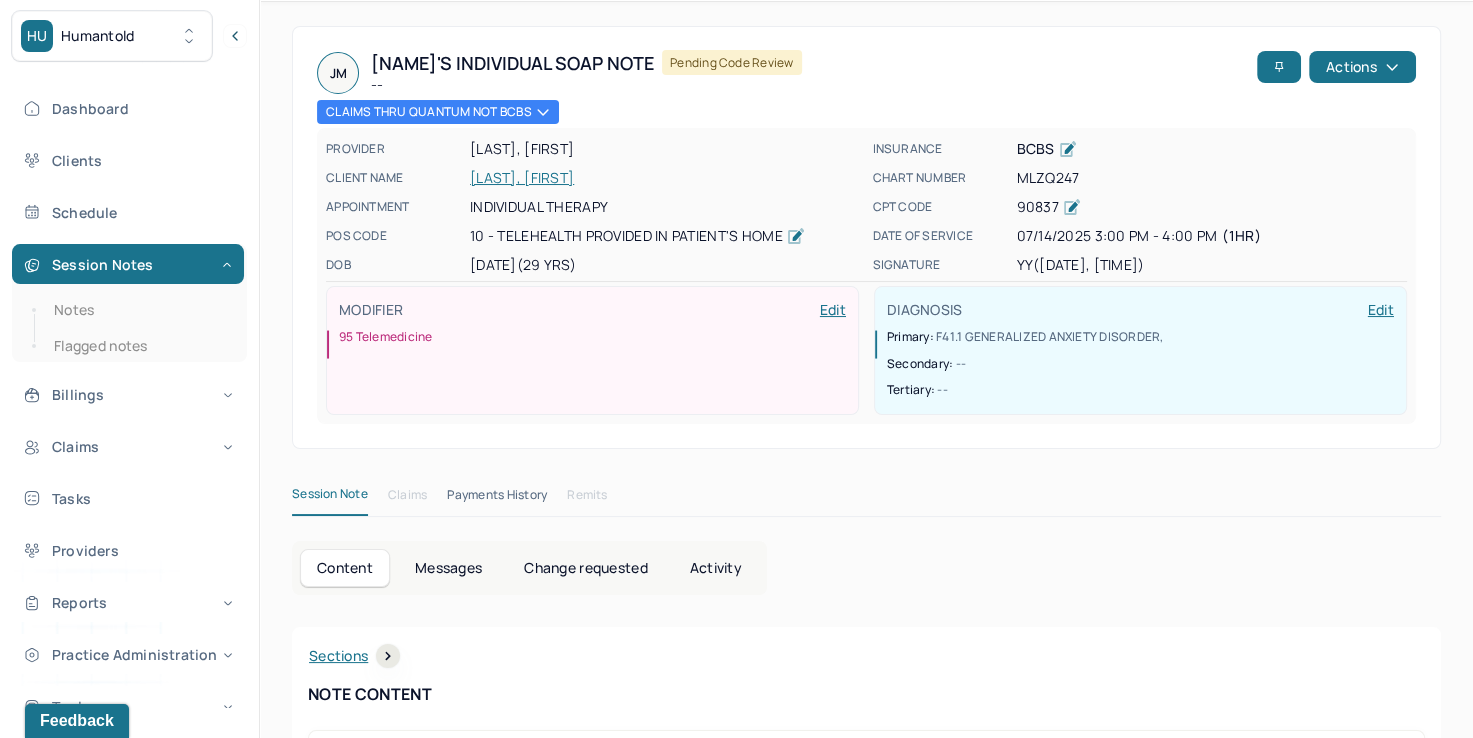 scroll, scrollTop: 0, scrollLeft: 0, axis: both 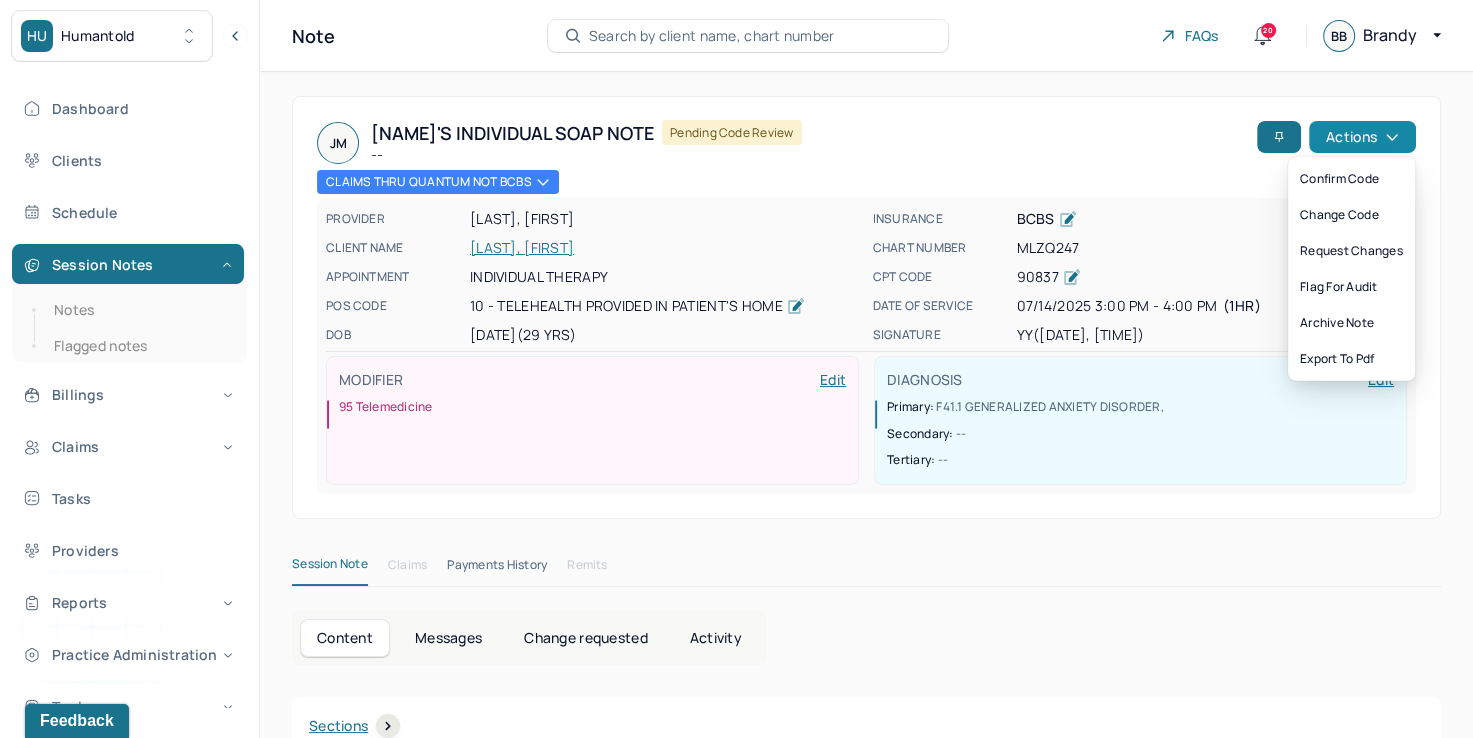 click 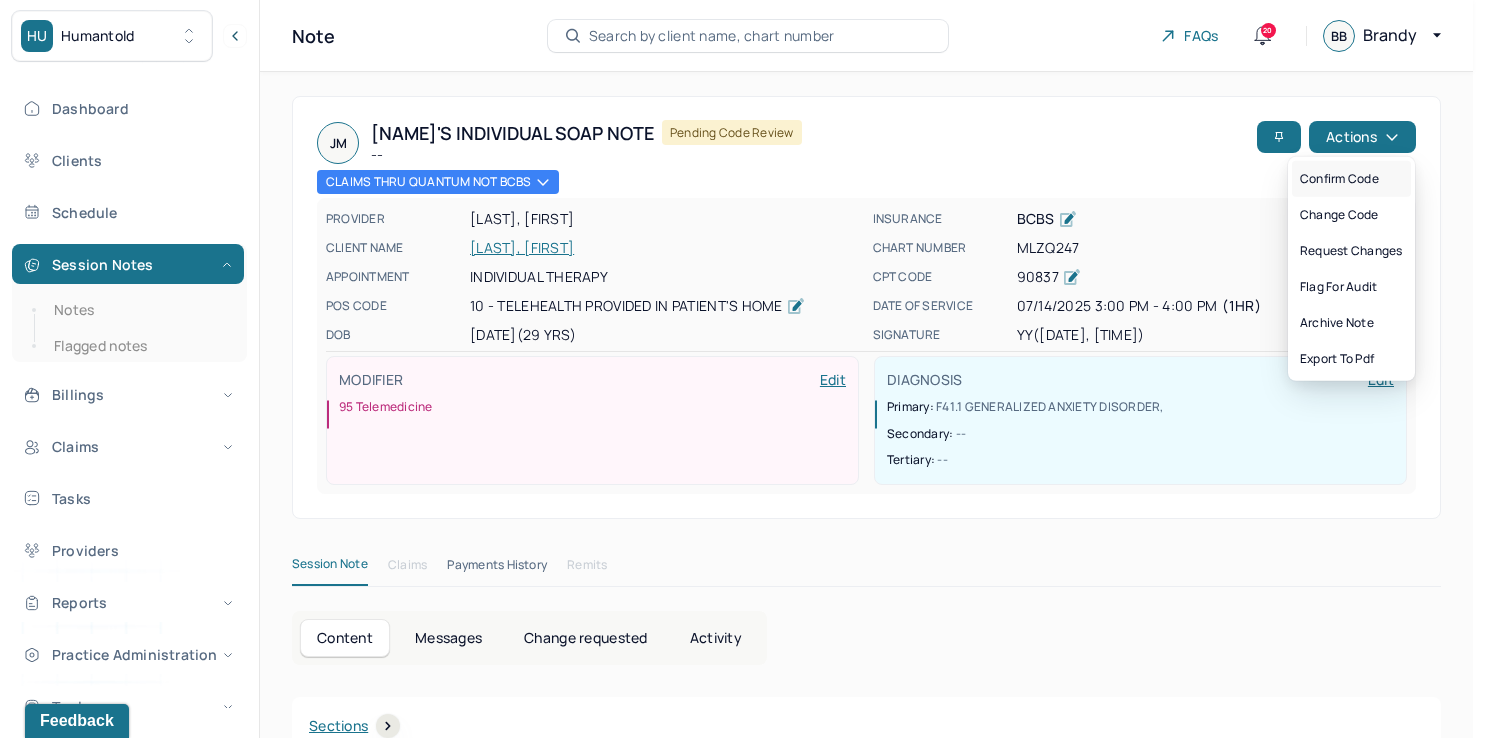 click on "Confirm code" at bounding box center [1351, 179] 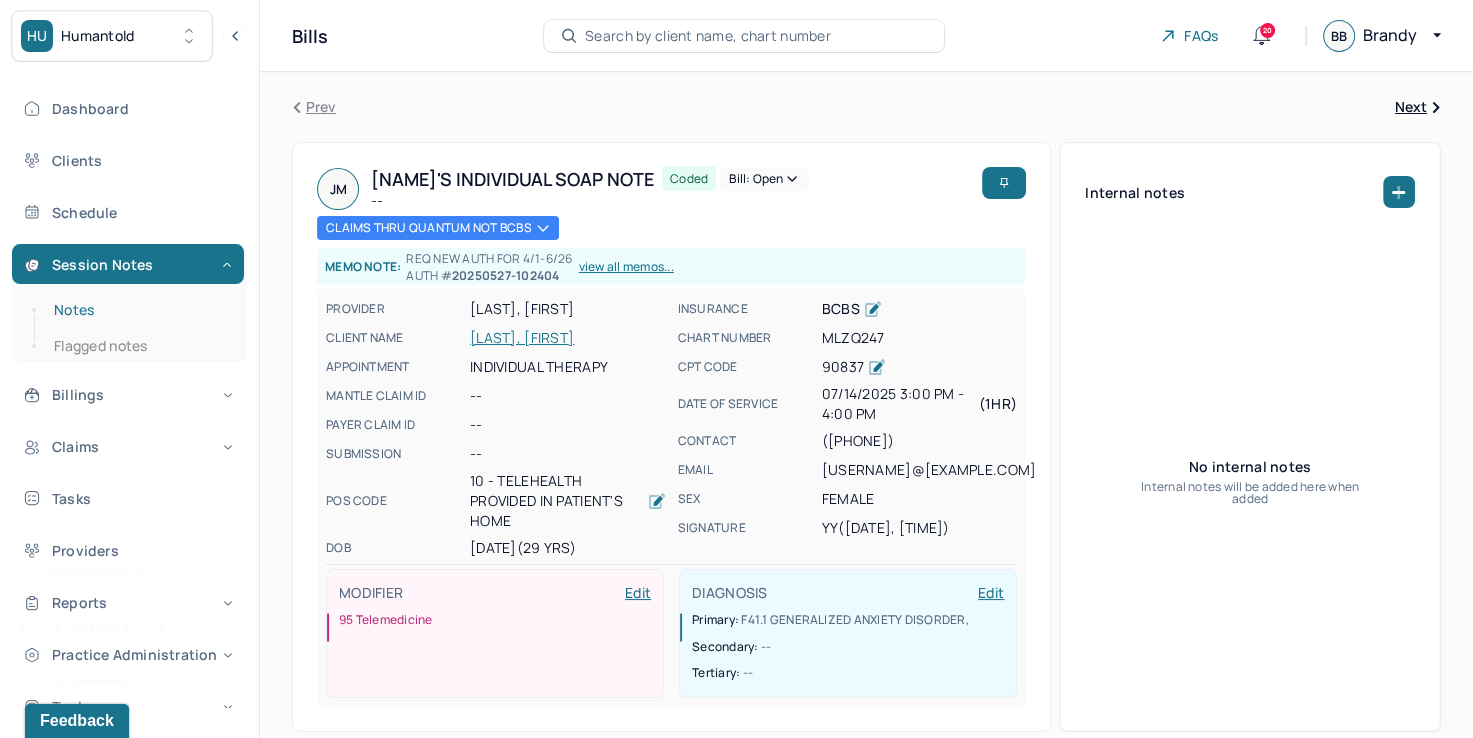click on "Notes" at bounding box center [139, 310] 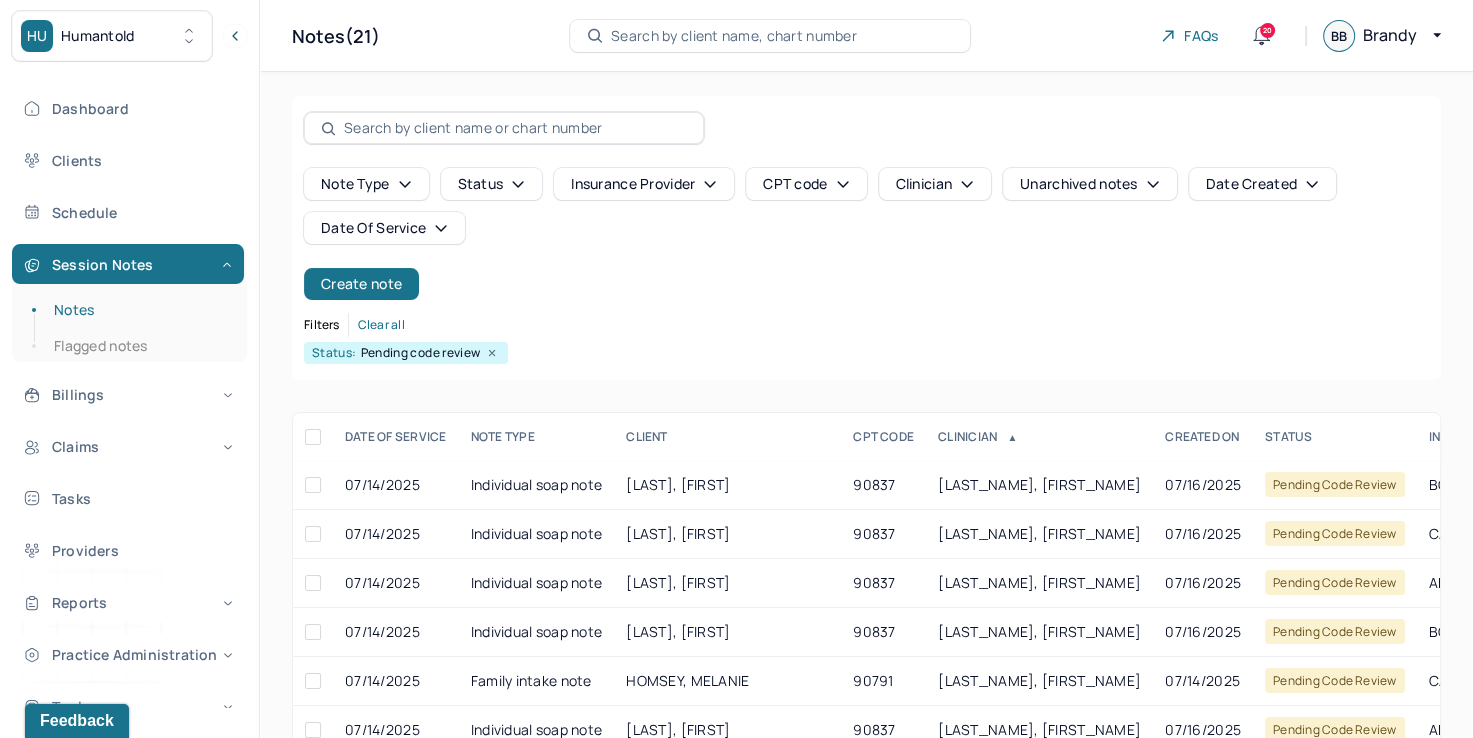 click on "Date Of Service" at bounding box center [384, 228] 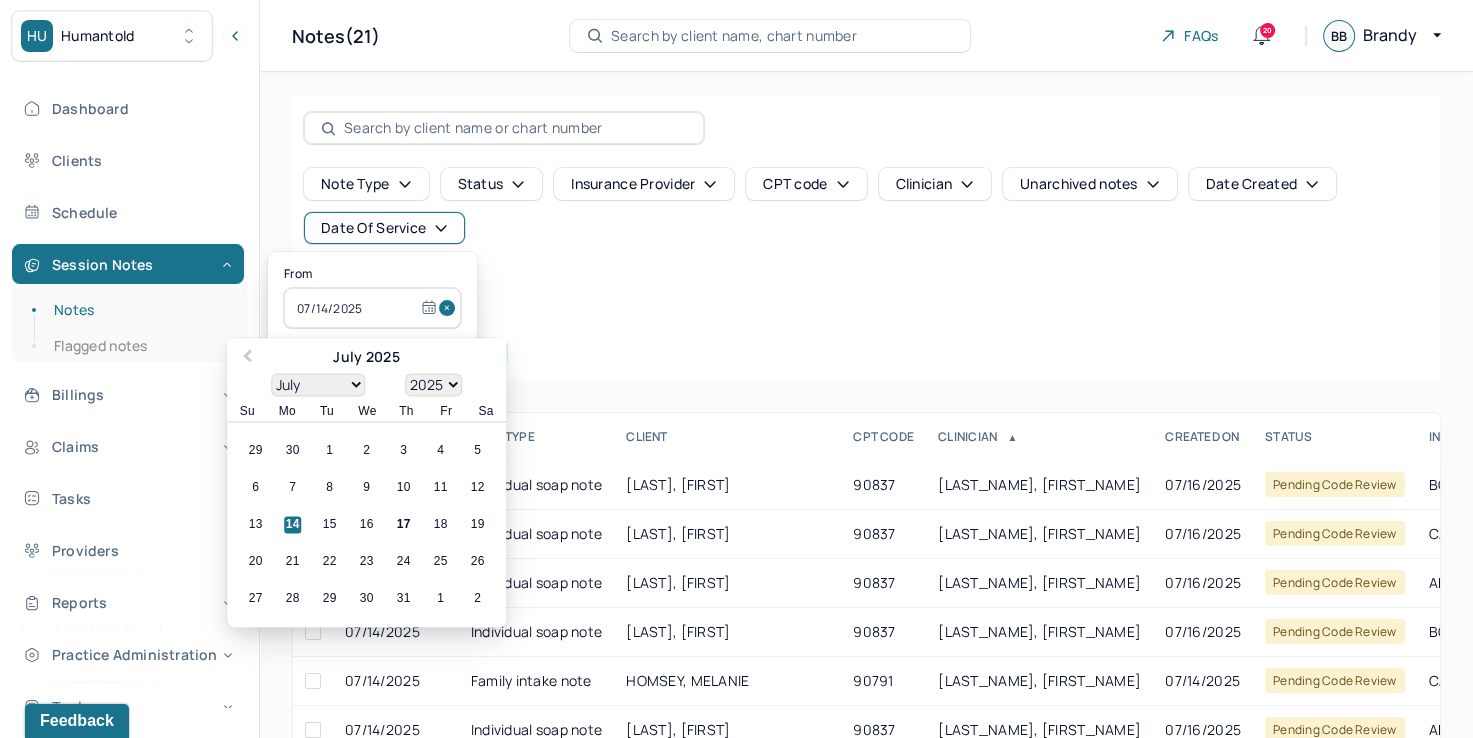 click at bounding box center (450, 308) 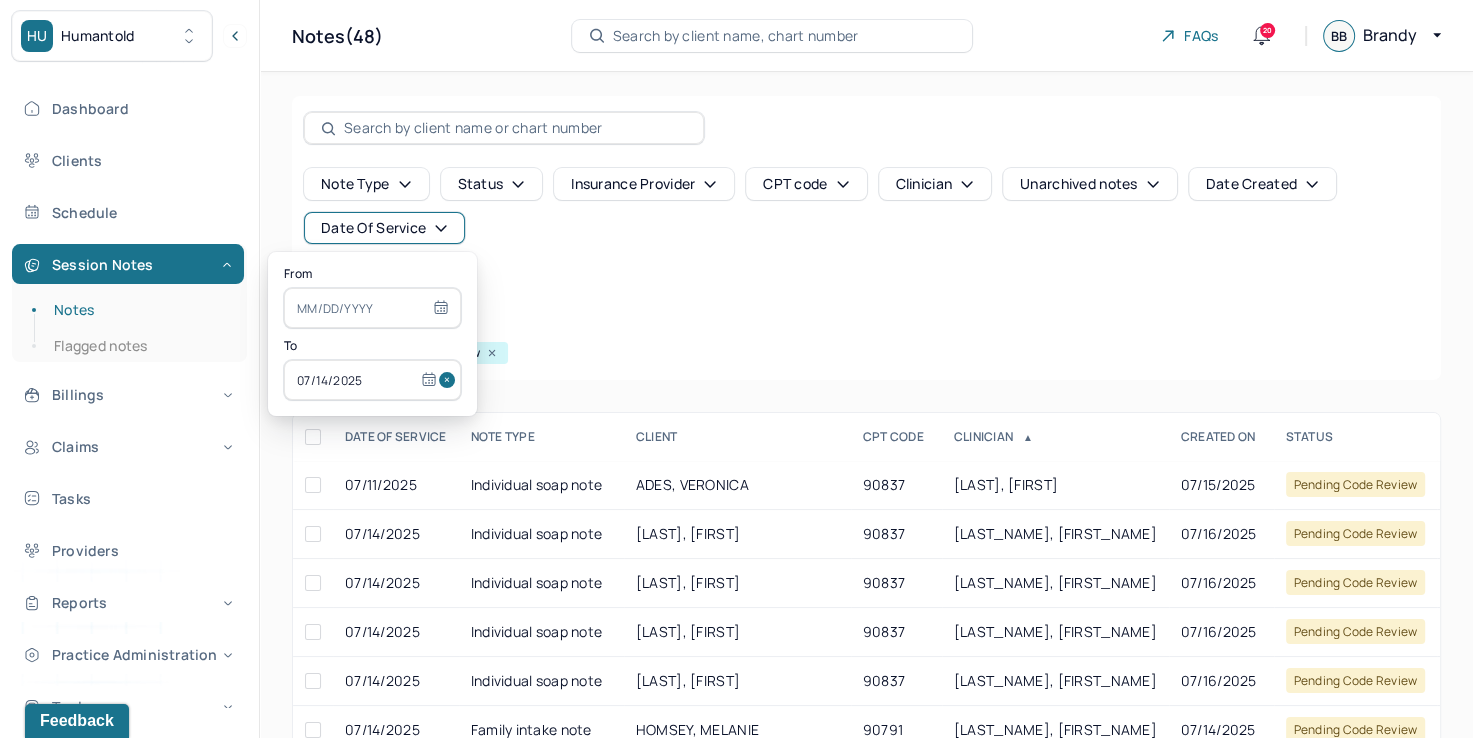 click at bounding box center [450, 380] 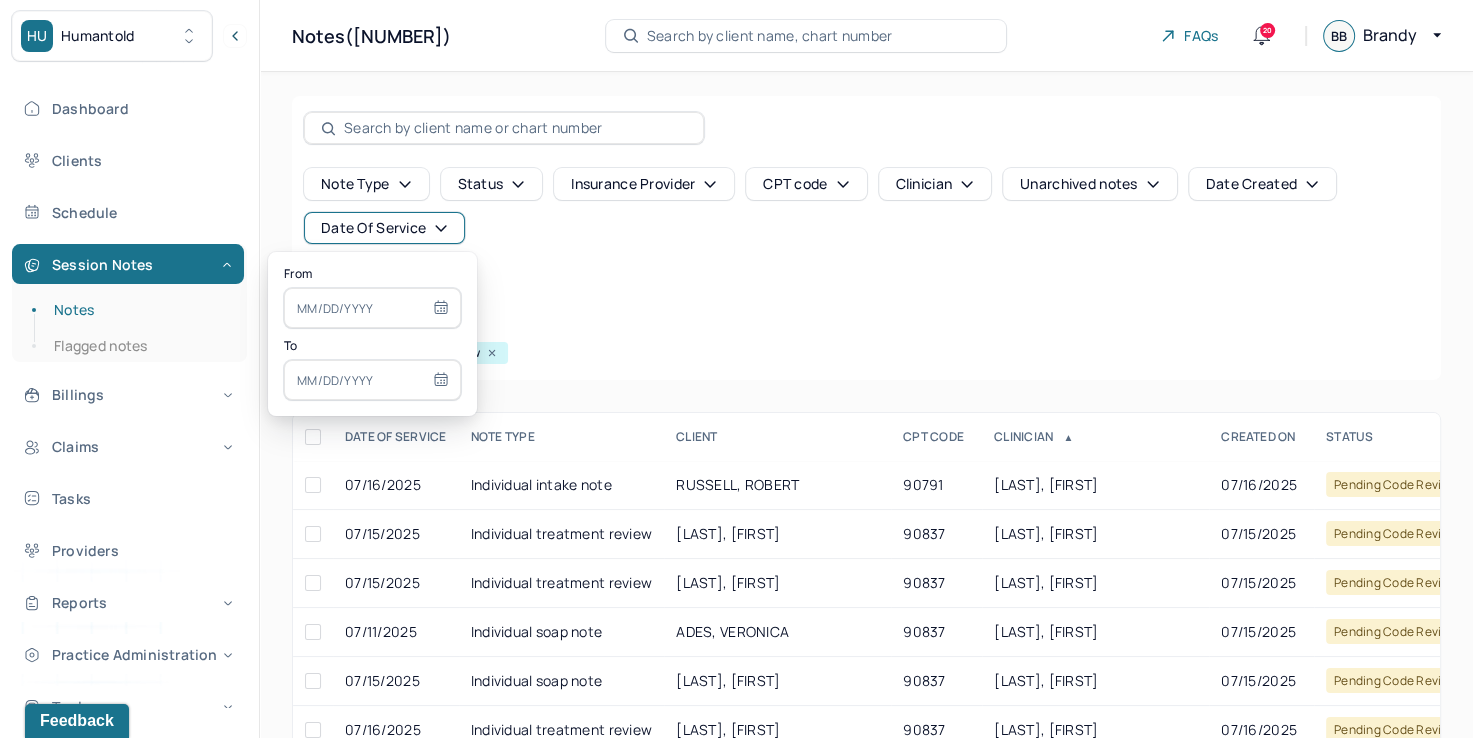 click at bounding box center [372, 308] 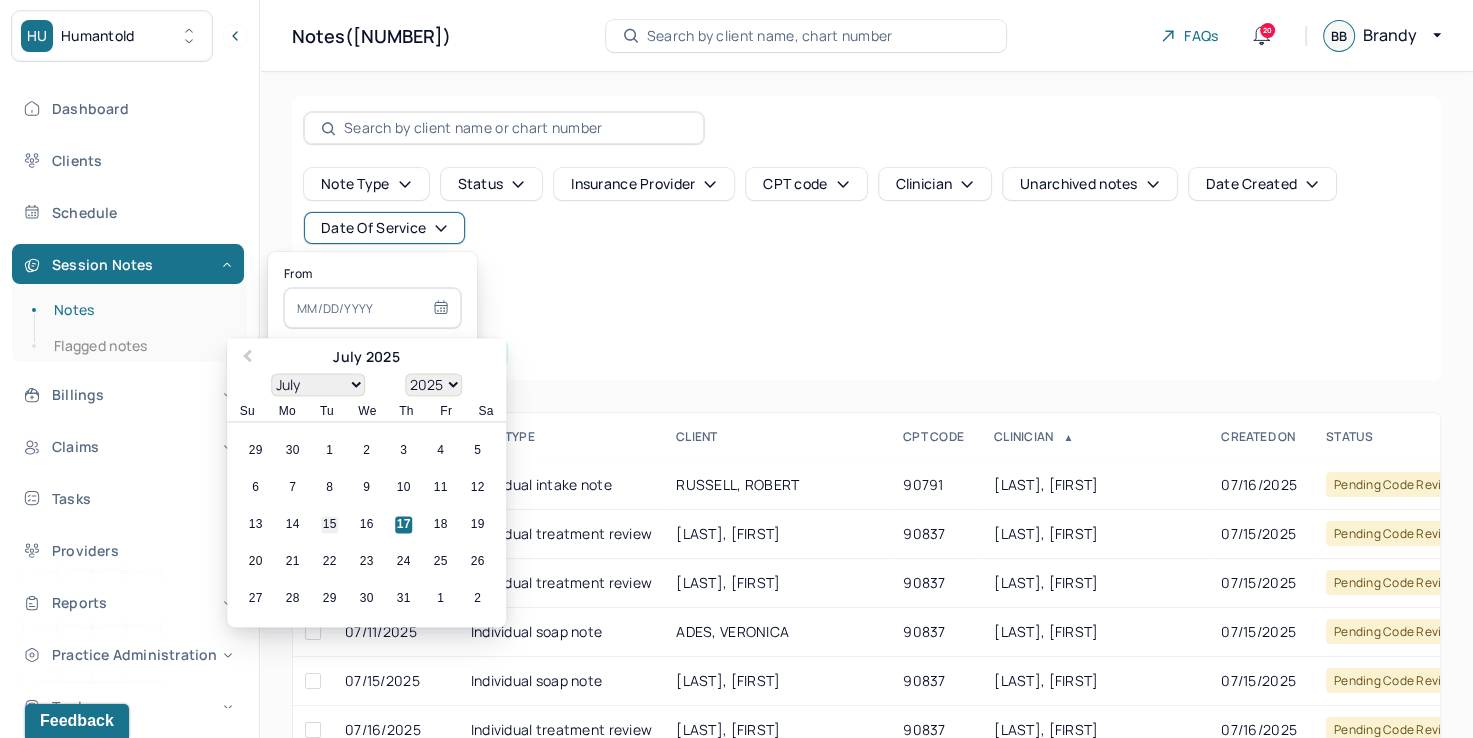 click on "15" at bounding box center (329, 525) 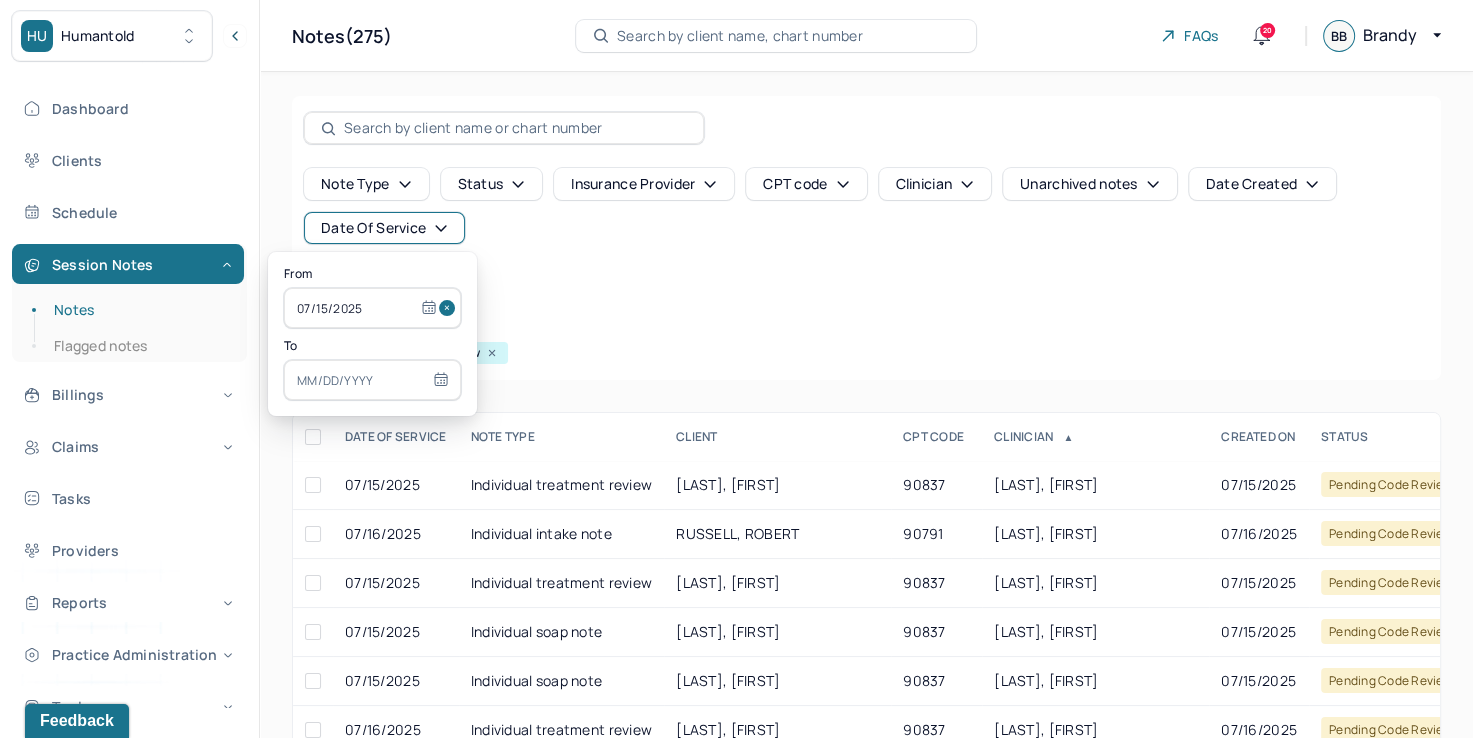 click at bounding box center [372, 380] 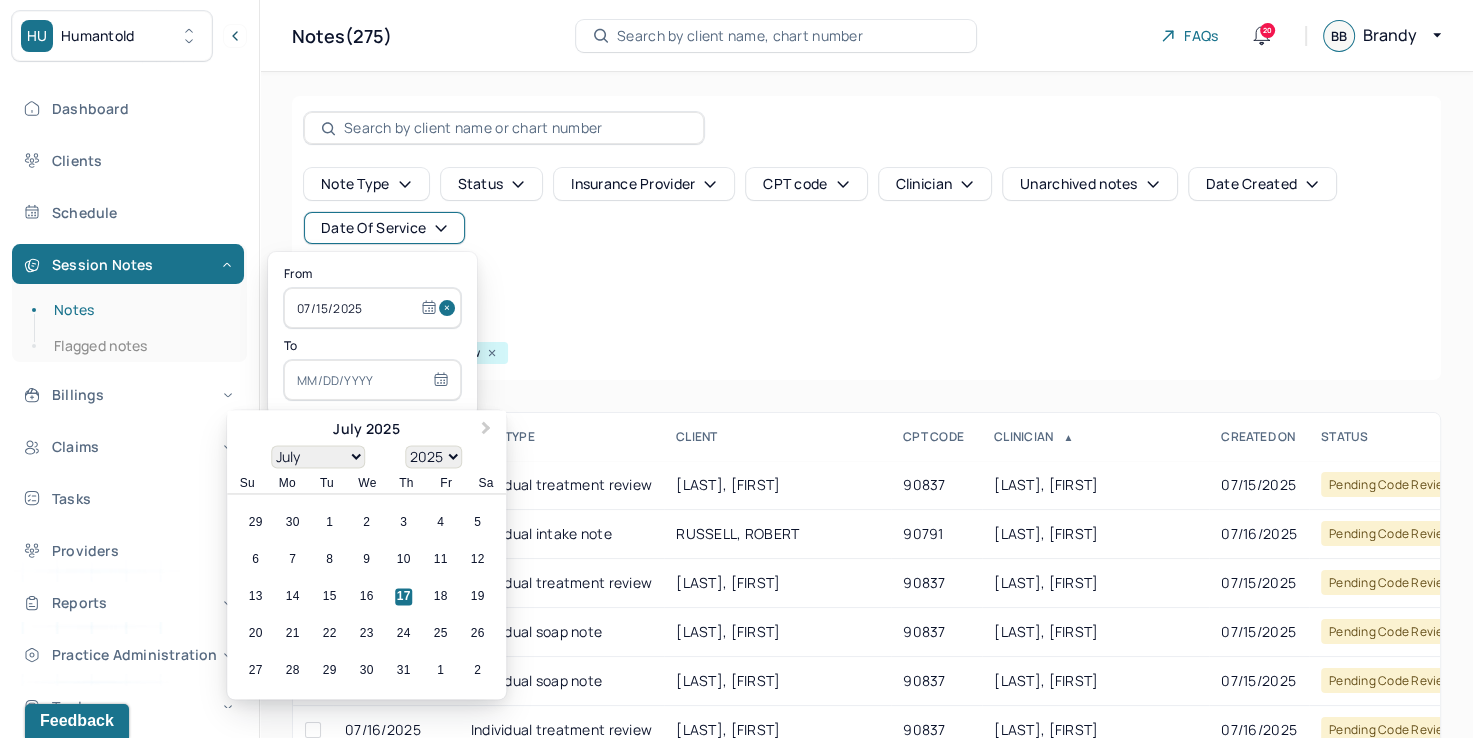 click on "13 14 15 16 17 18 19" at bounding box center (366, 597) 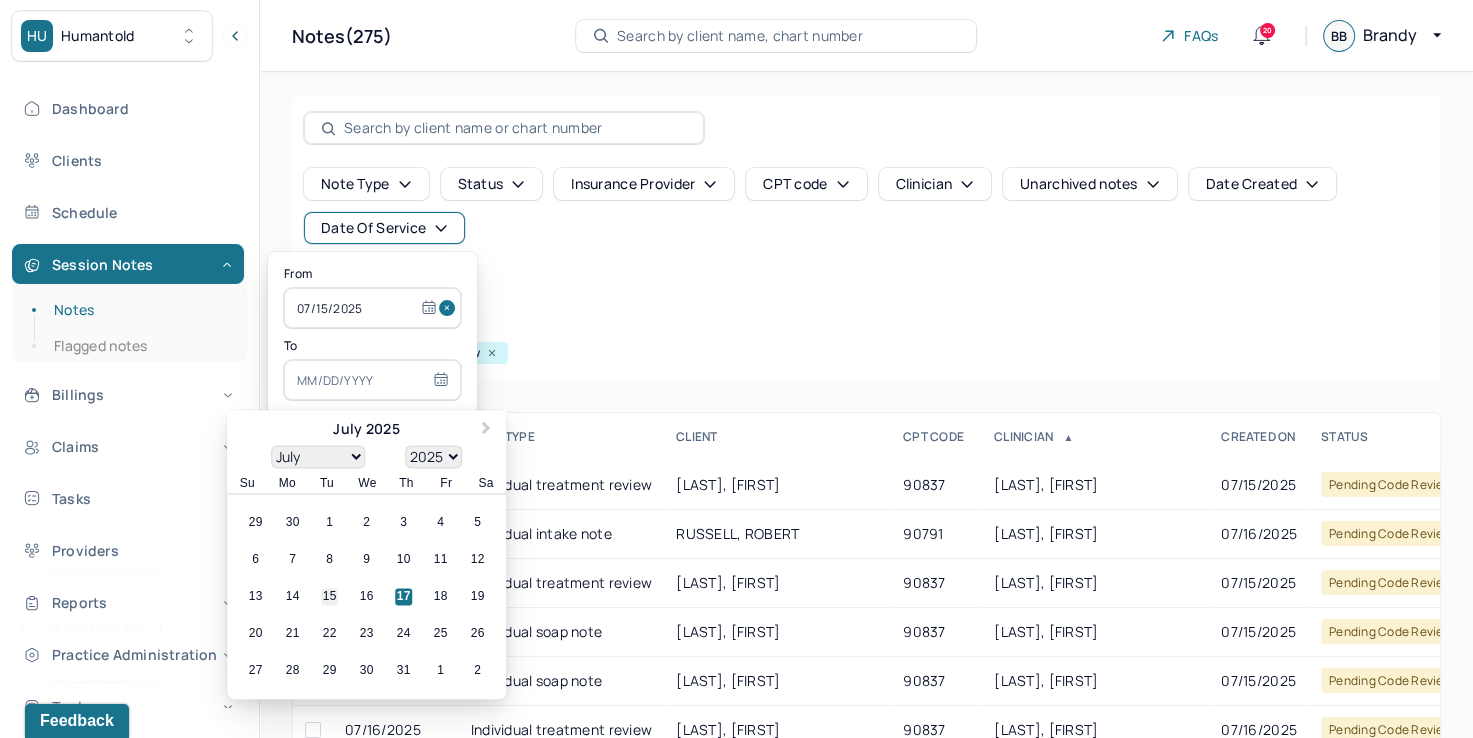 click on "15" at bounding box center [329, 597] 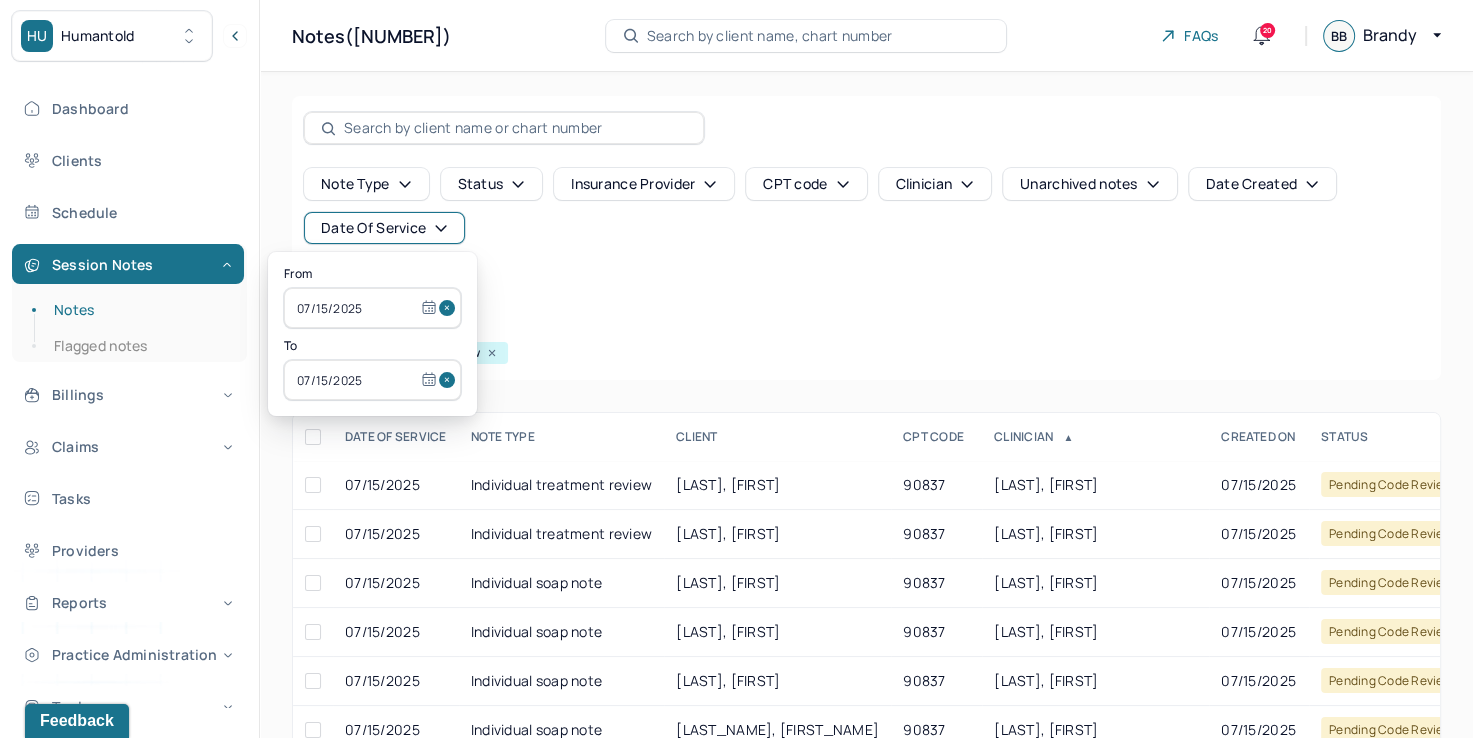 click on "Note type     Status     Insurance provider     CPT code     Clinician     Unarchived notes     Date Created     Date Of Service     Create note   Filters   Clear all   Status: Pending code review" at bounding box center (866, 238) 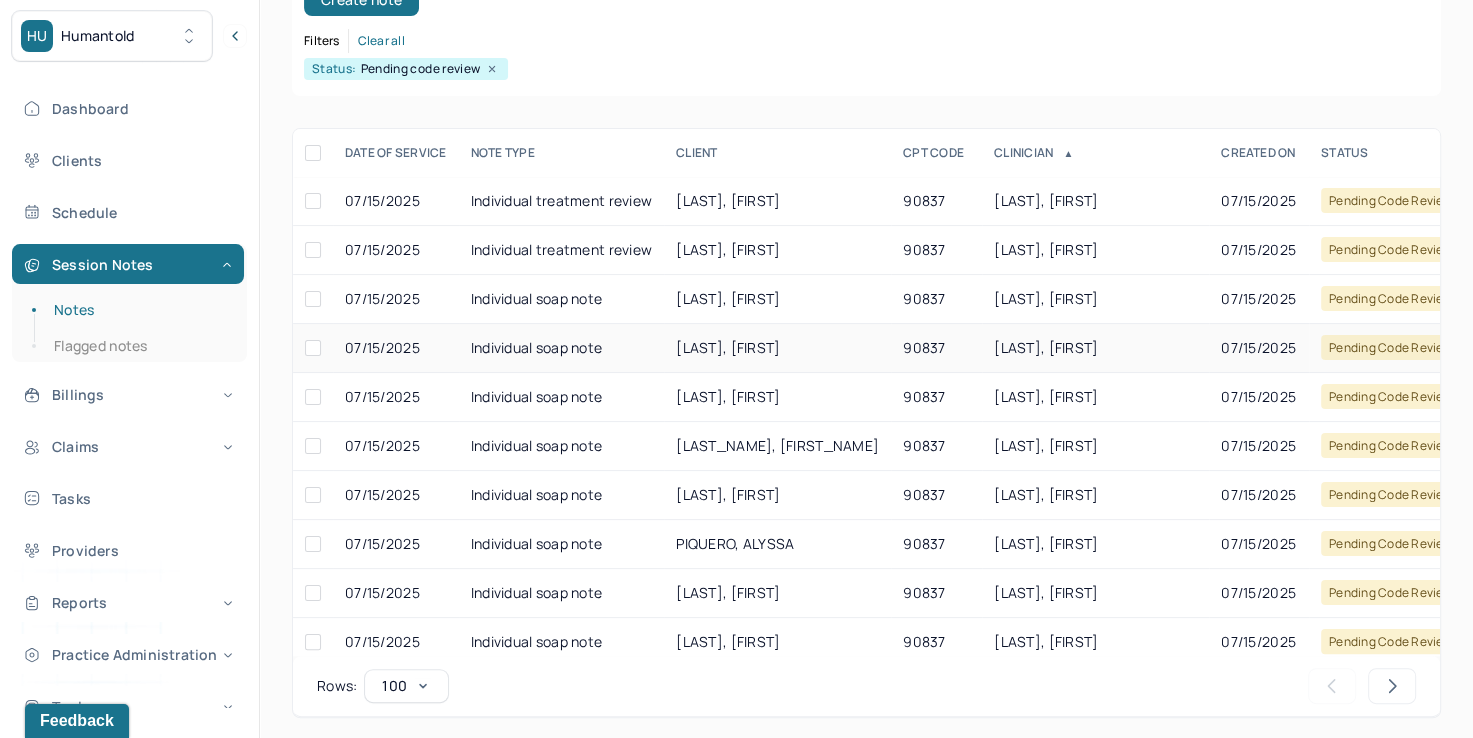 scroll, scrollTop: 288, scrollLeft: 0, axis: vertical 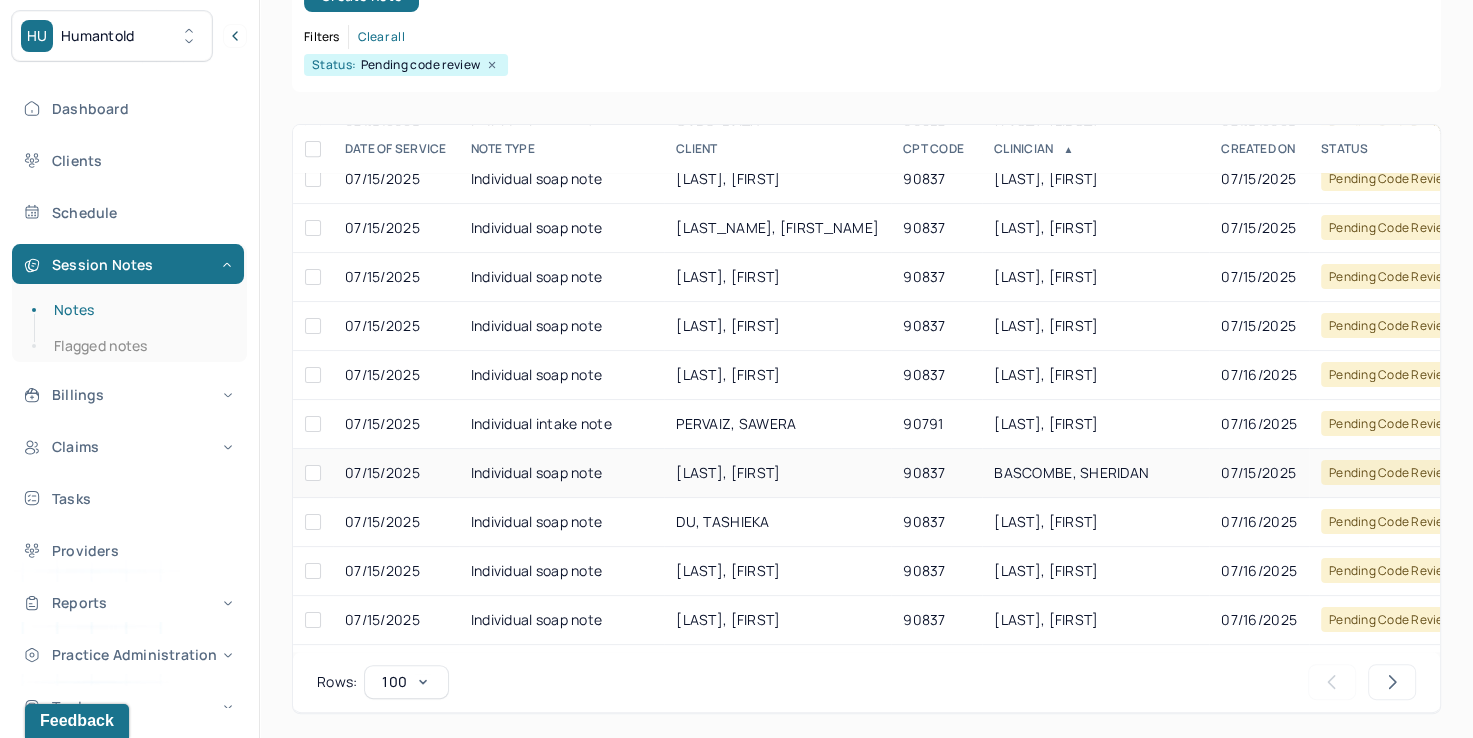 click on "BASCOMBE, SHERIDAN" at bounding box center (1071, 472) 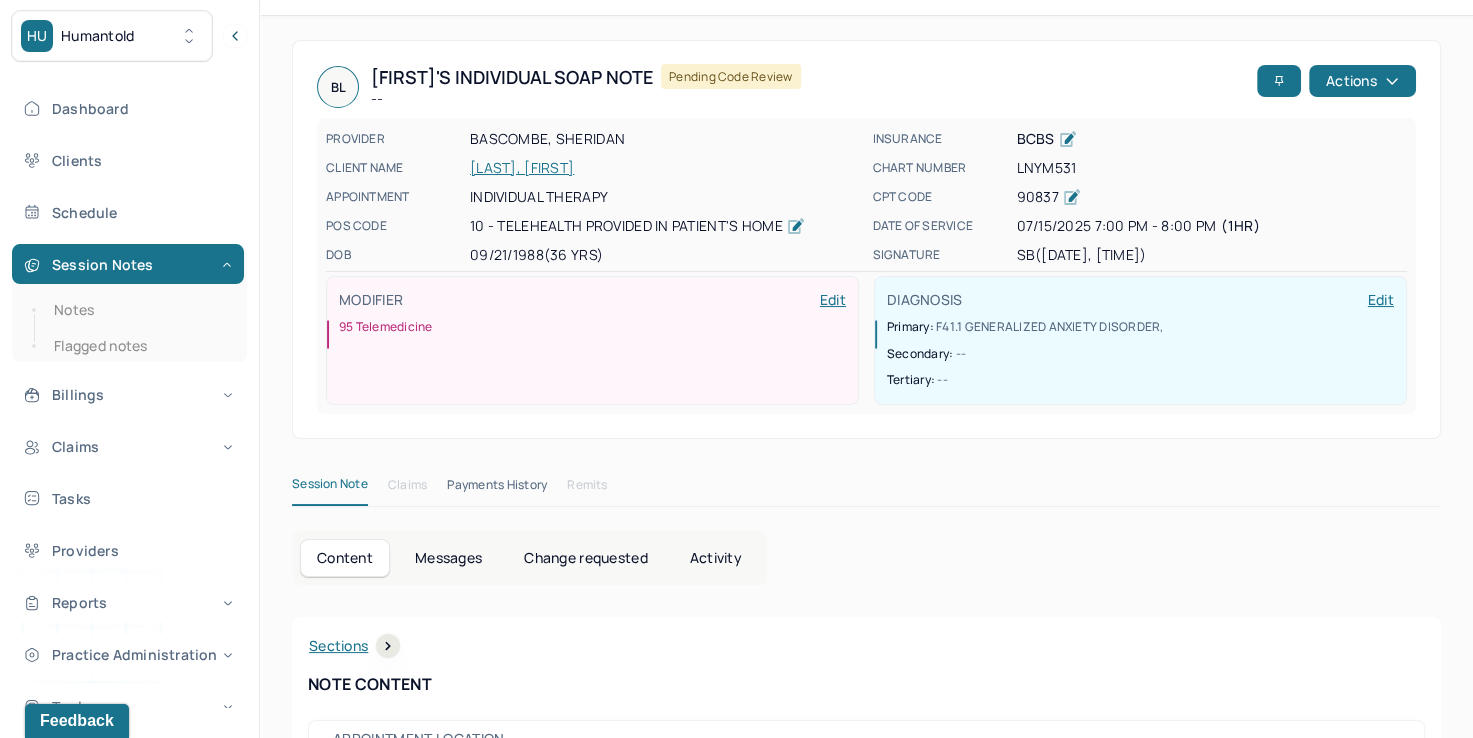 scroll, scrollTop: 0, scrollLeft: 0, axis: both 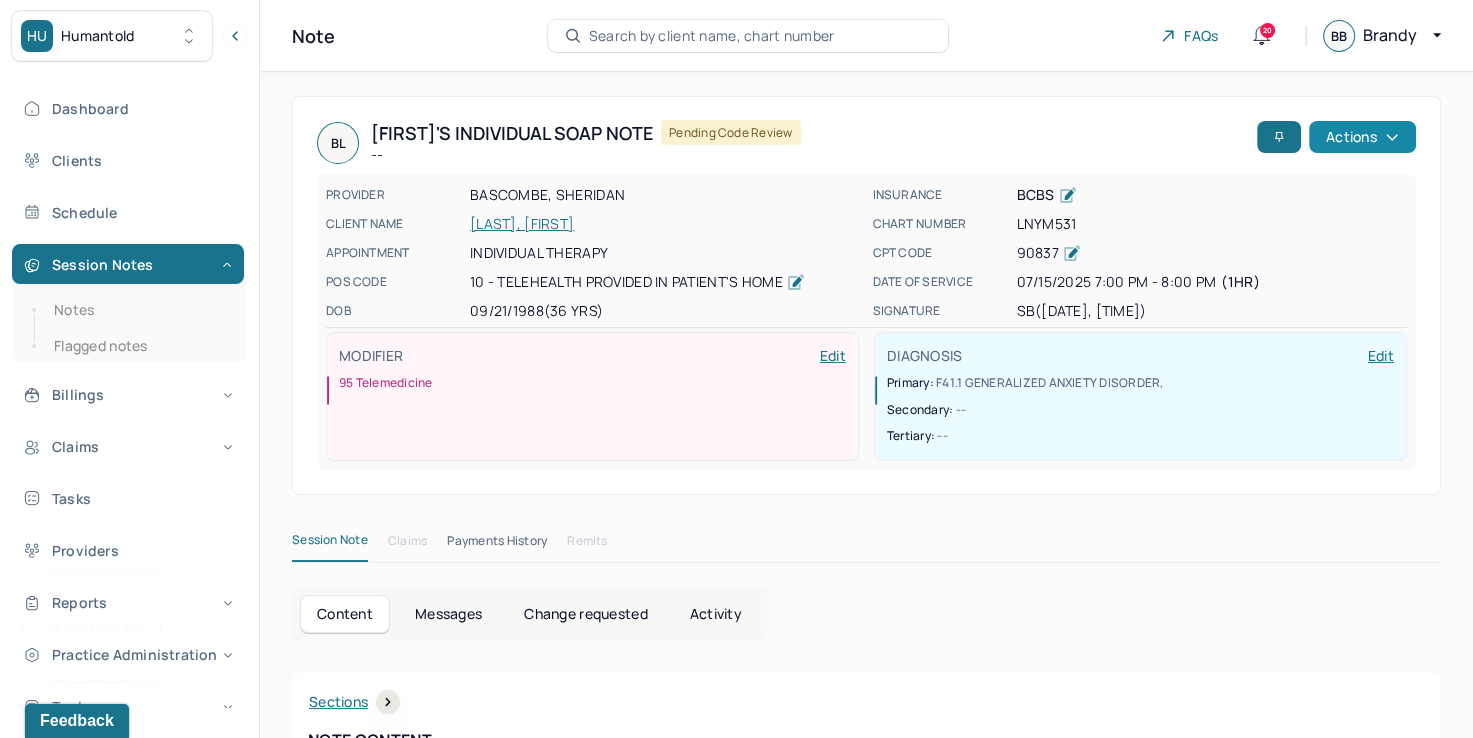 click on "Actions" at bounding box center (1362, 137) 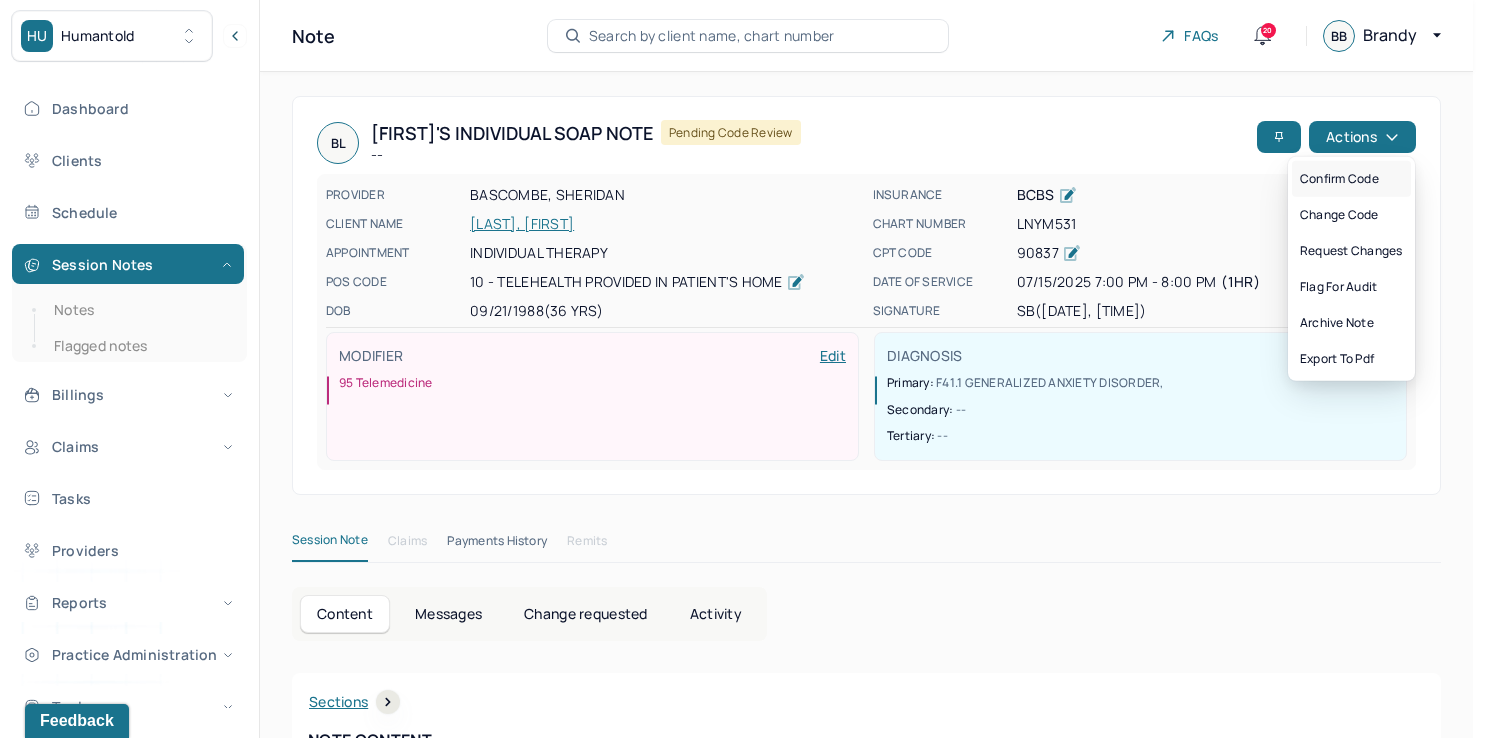 click on "Confirm code" at bounding box center (1351, 179) 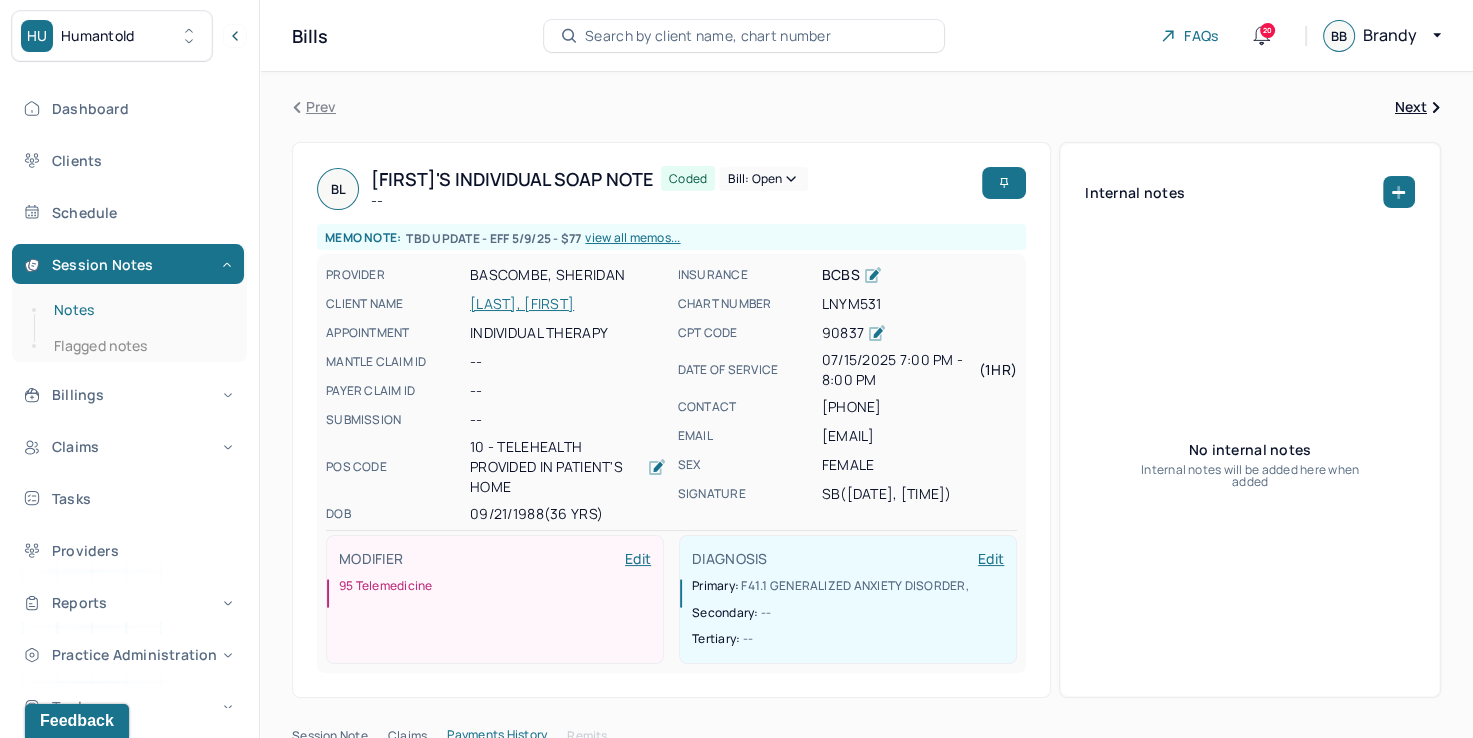 click on "Notes" at bounding box center (139, 310) 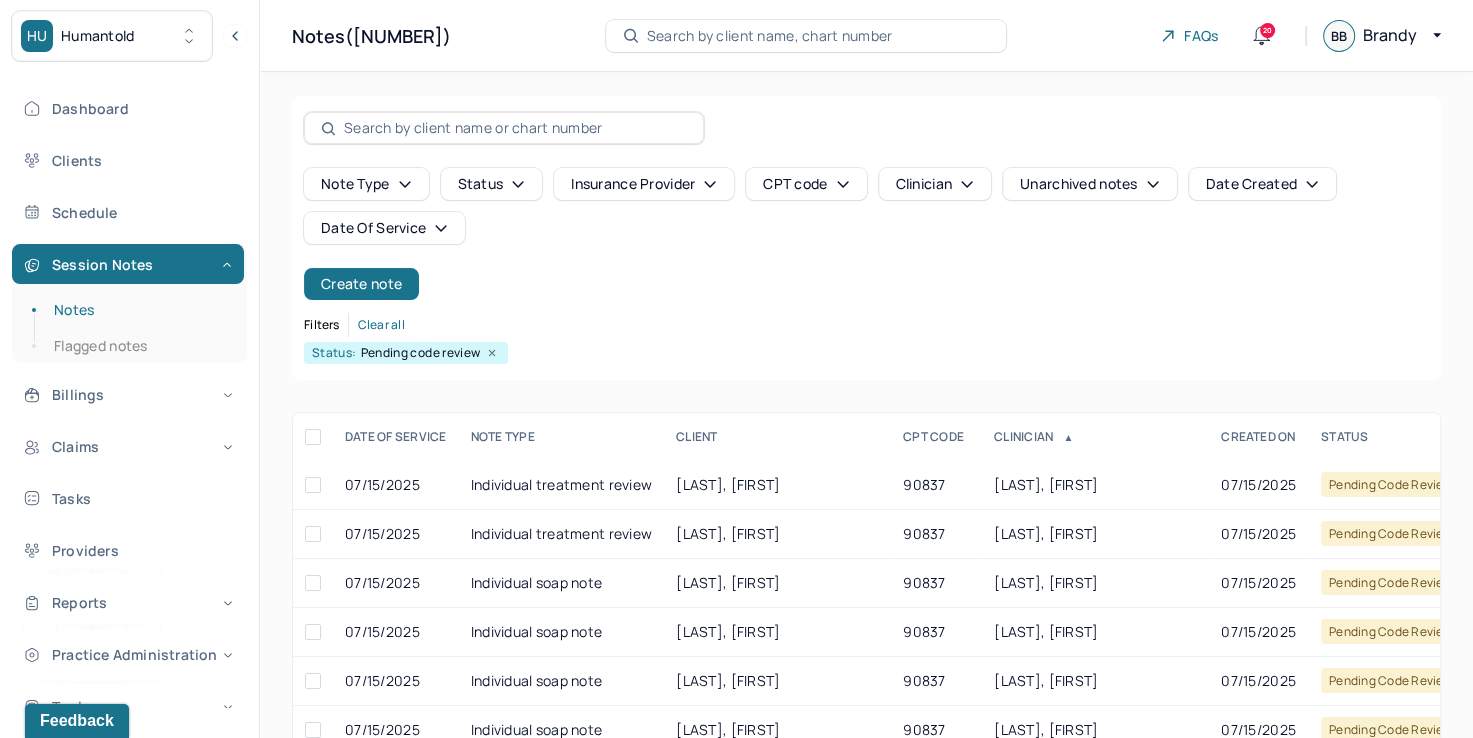 scroll, scrollTop: 288, scrollLeft: 0, axis: vertical 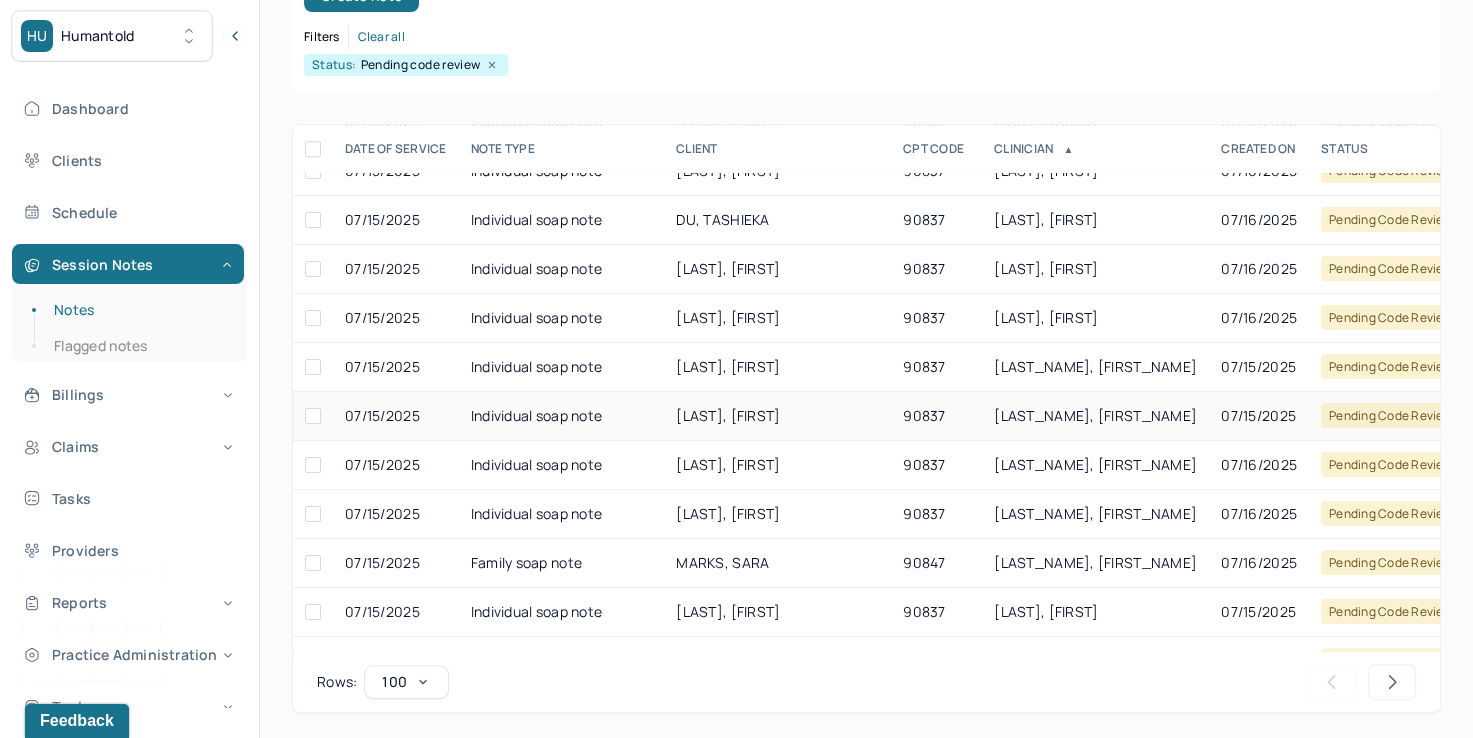 click on "[LAST_NAME], [FIRST_NAME]" at bounding box center [1095, 415] 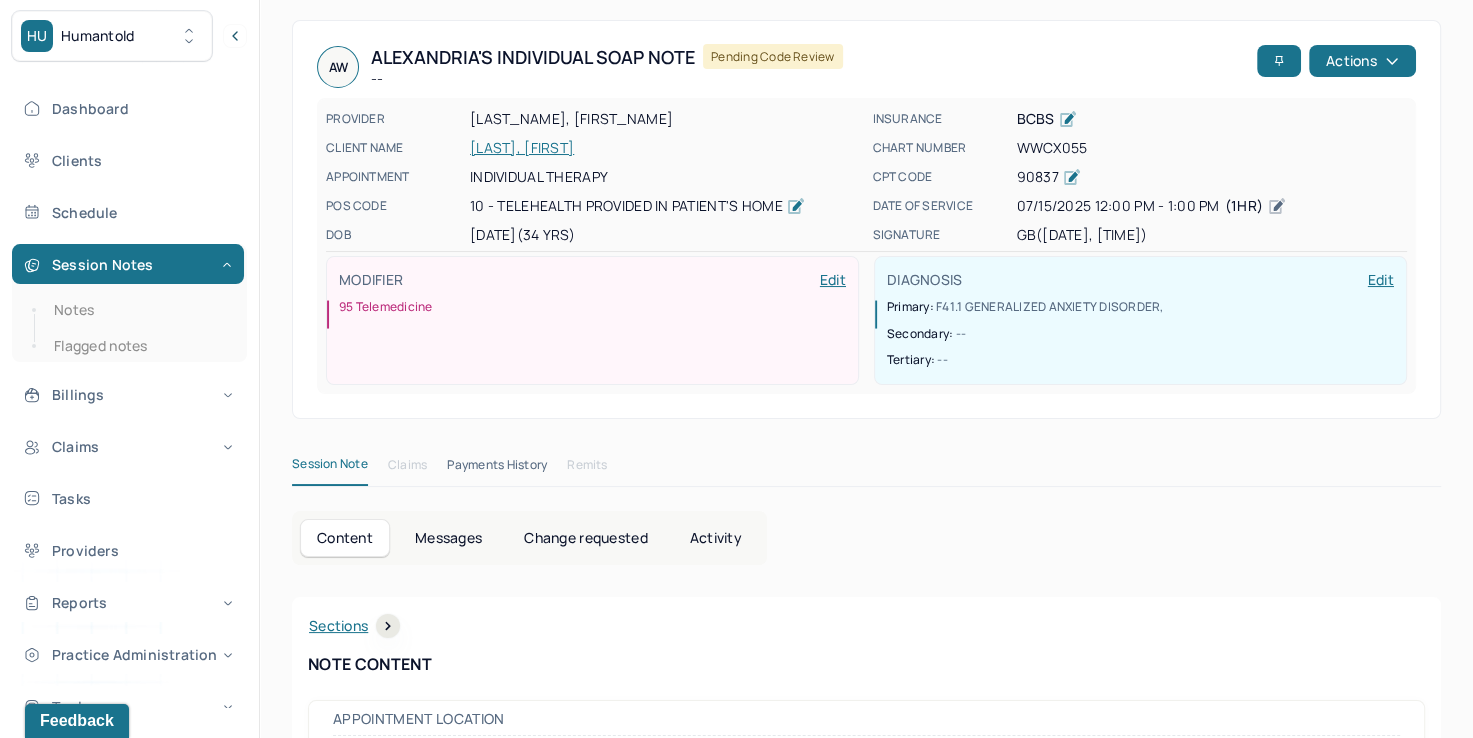 scroll, scrollTop: 0, scrollLeft: 0, axis: both 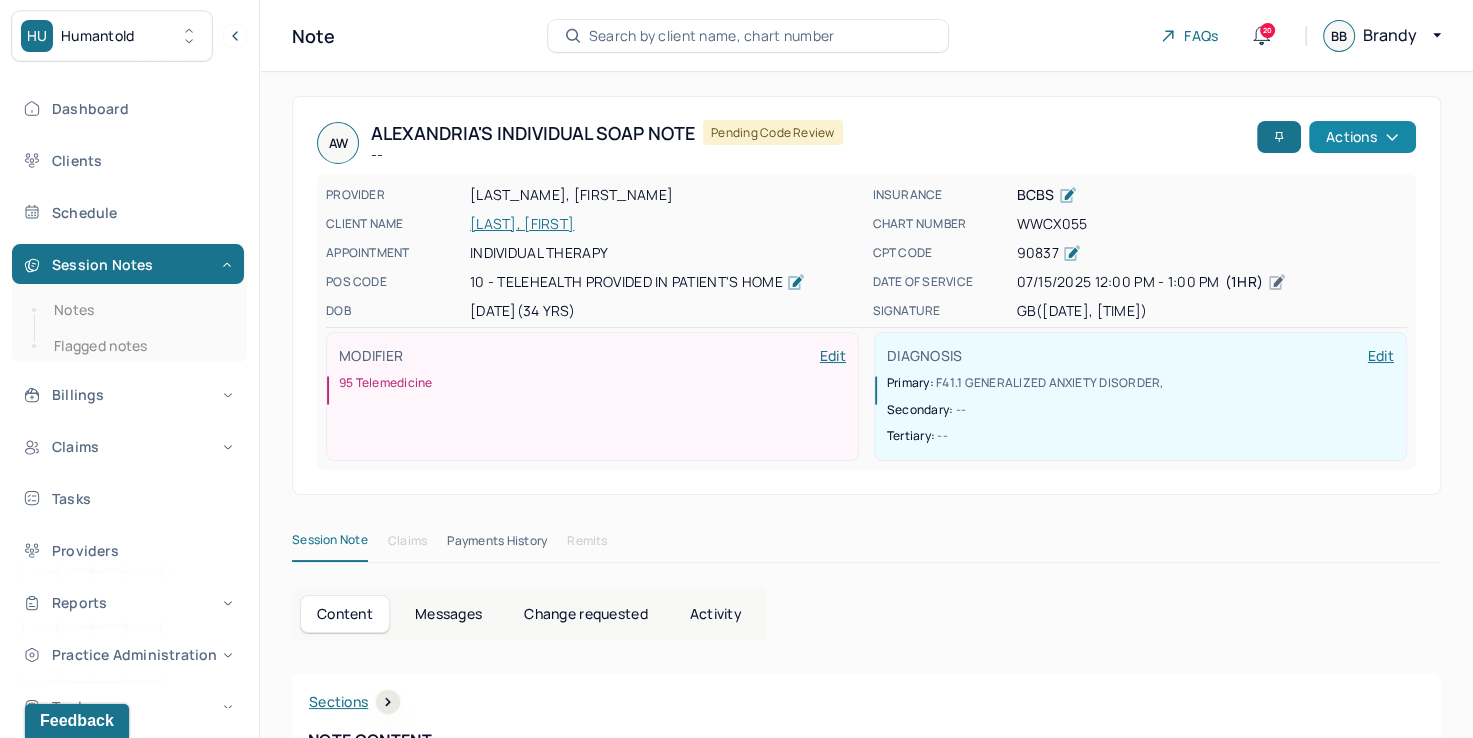 click on "Actions" at bounding box center [1362, 137] 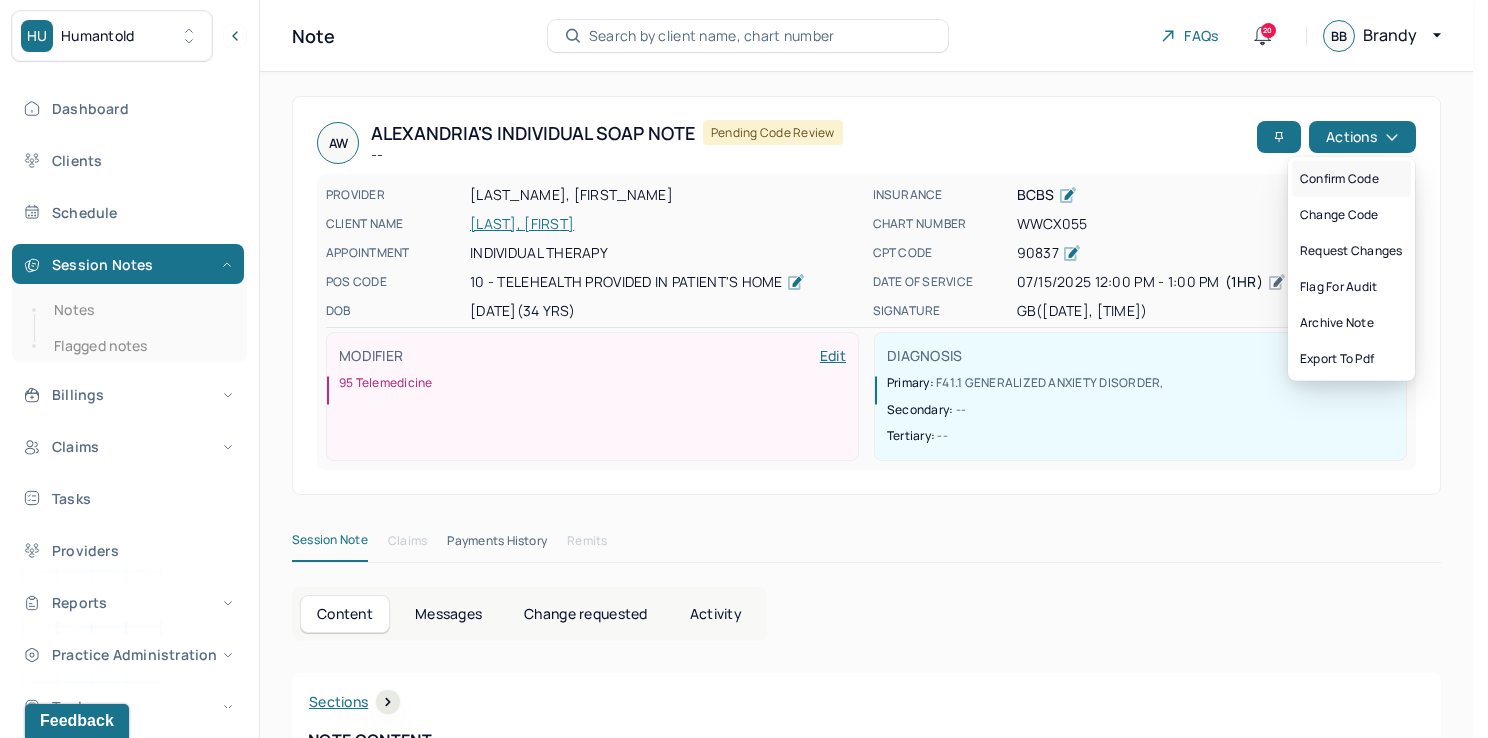 click on "Confirm code" at bounding box center (1351, 179) 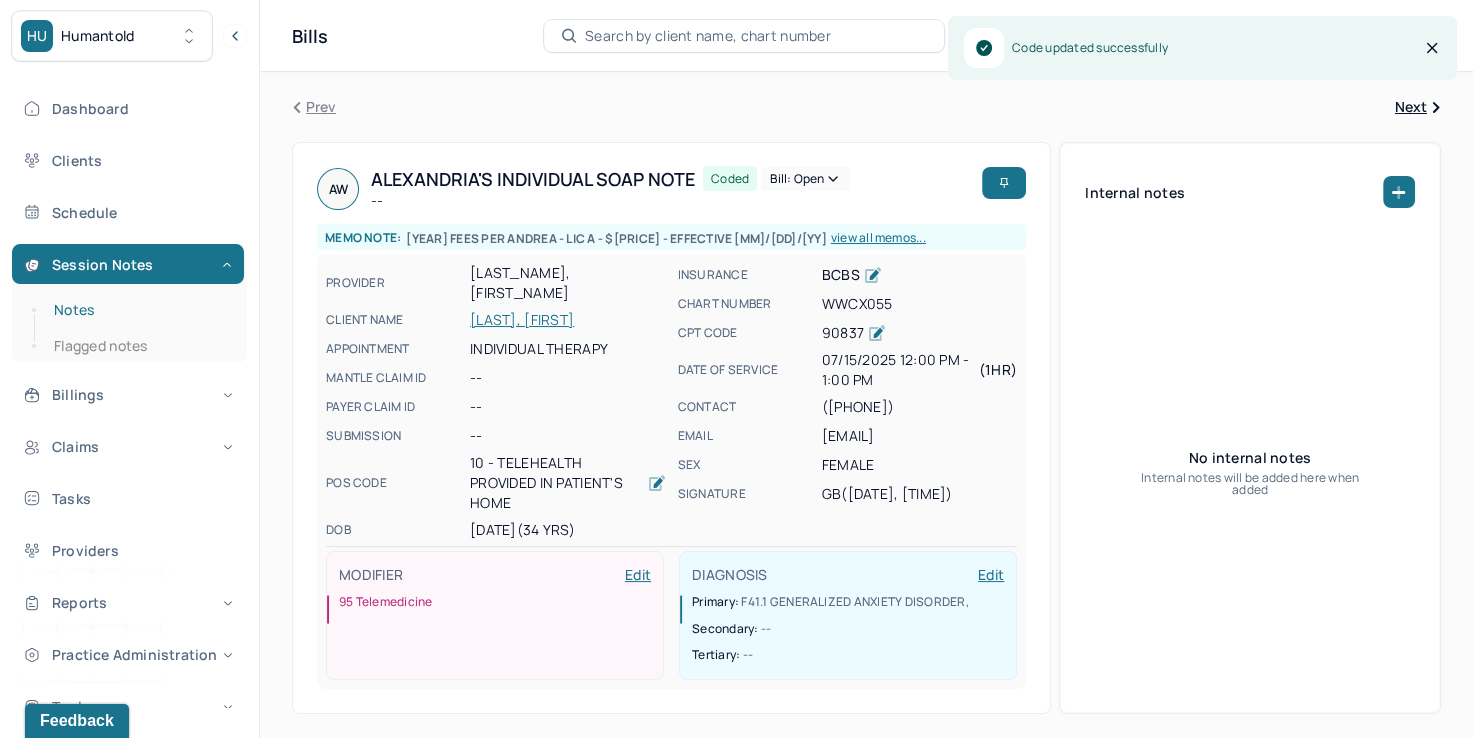 drag, startPoint x: 125, startPoint y: 306, endPoint x: 154, endPoint y: 304, distance: 29.068884 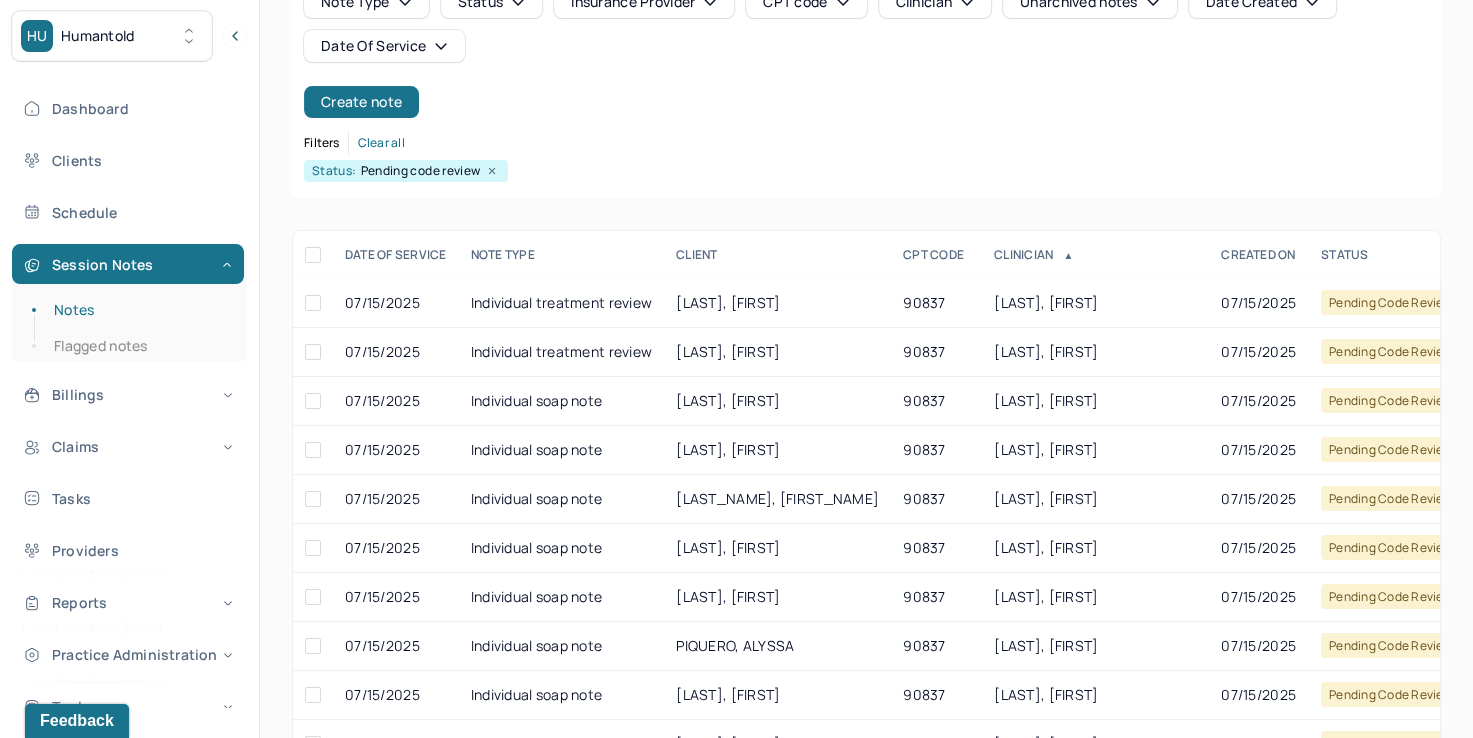 scroll, scrollTop: 288, scrollLeft: 0, axis: vertical 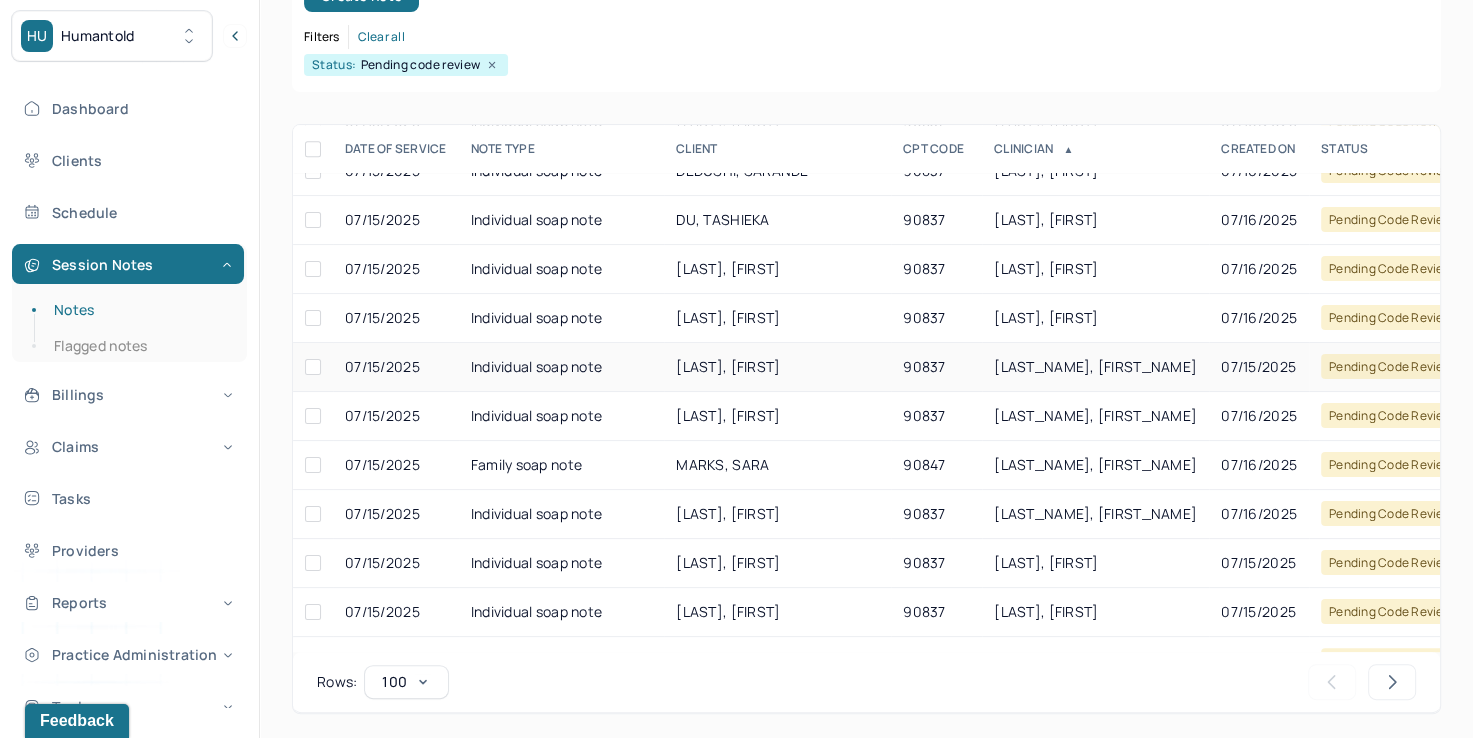 click on "[LAST_NAME], [FIRST_NAME]" at bounding box center (1095, 367) 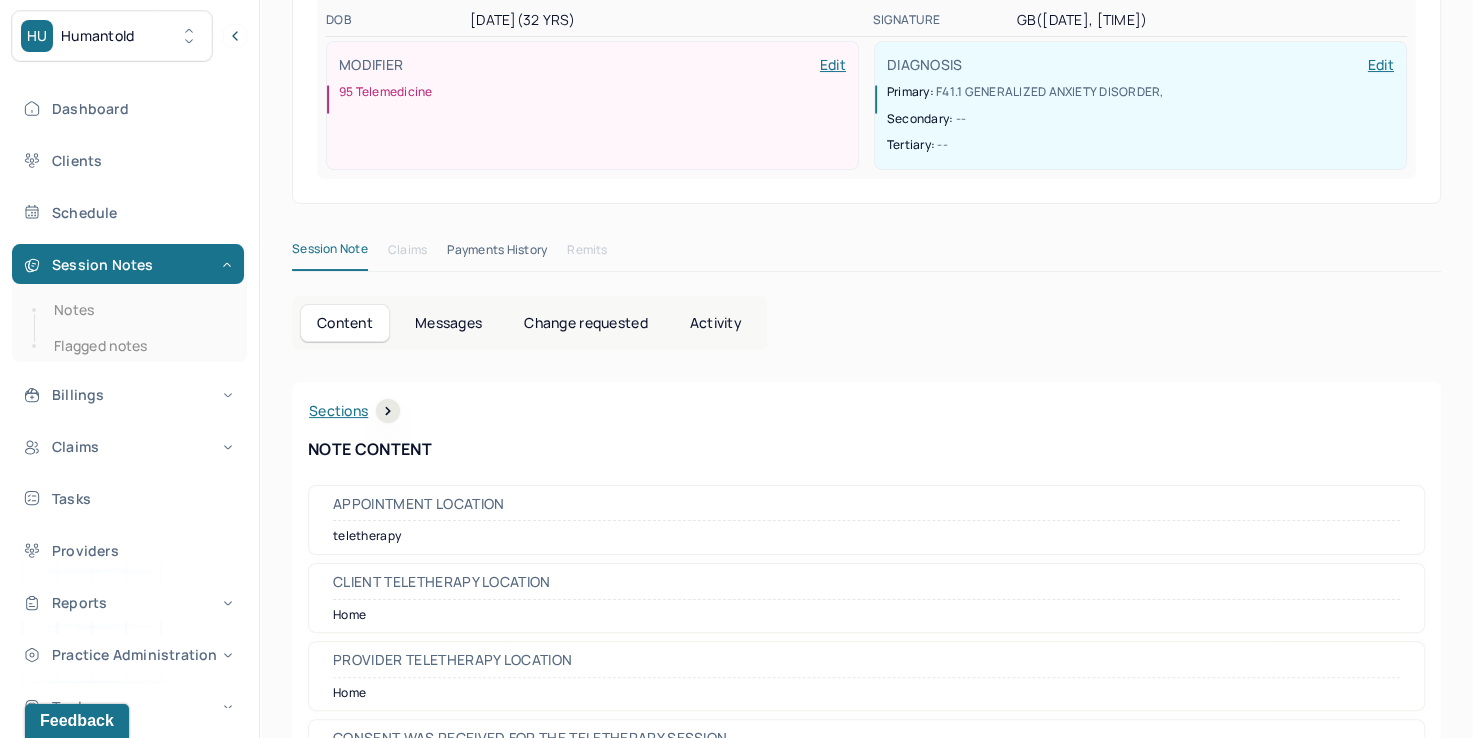 scroll, scrollTop: 0, scrollLeft: 0, axis: both 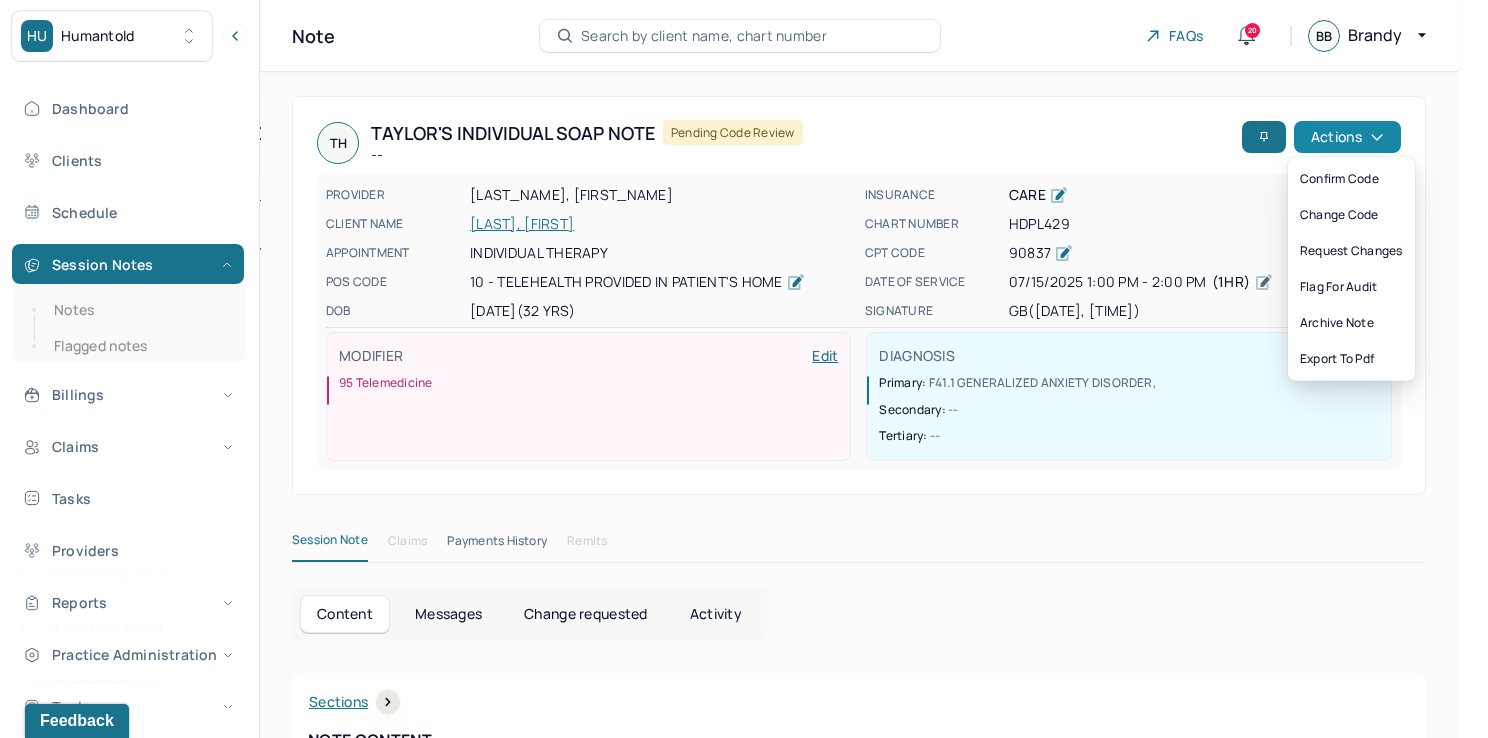 click 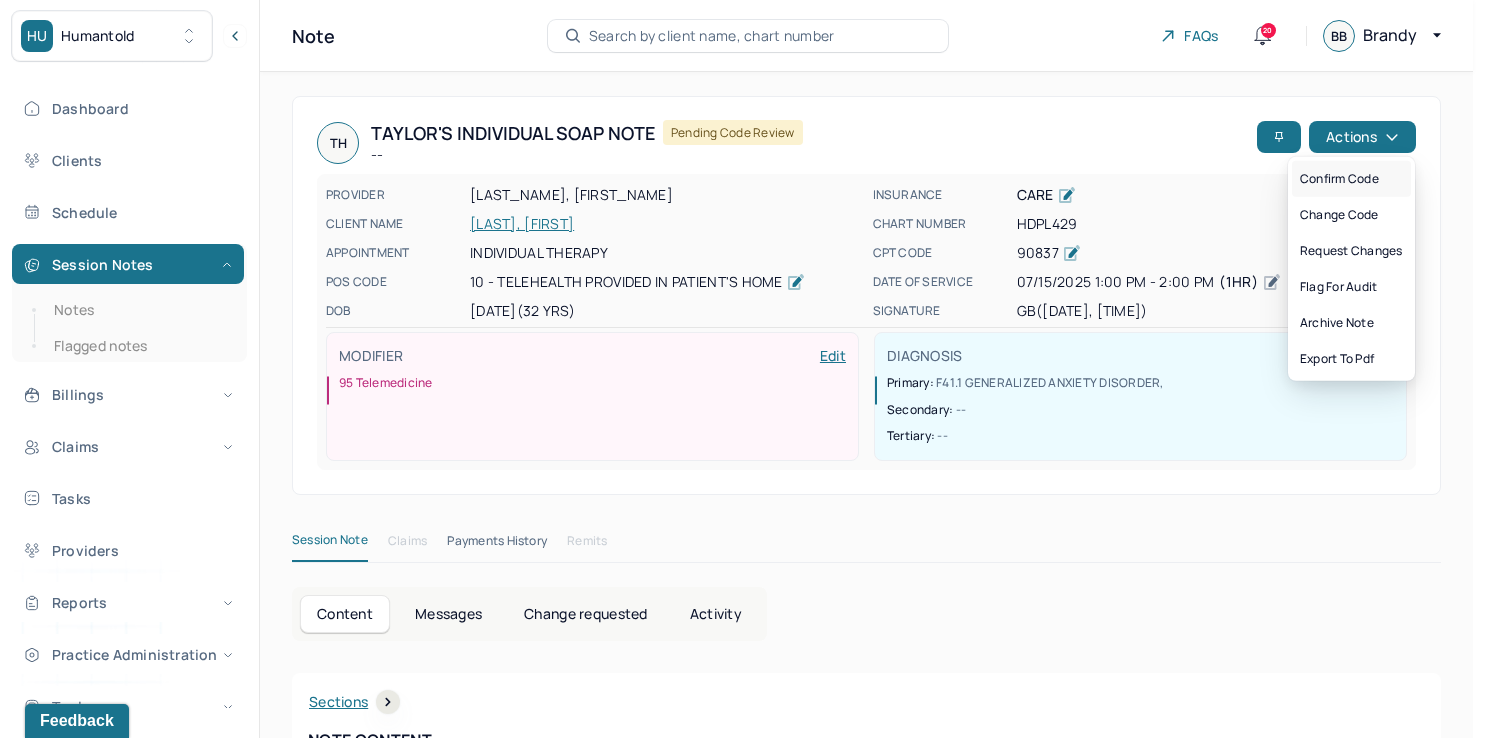 click on "Confirm code" at bounding box center [1351, 179] 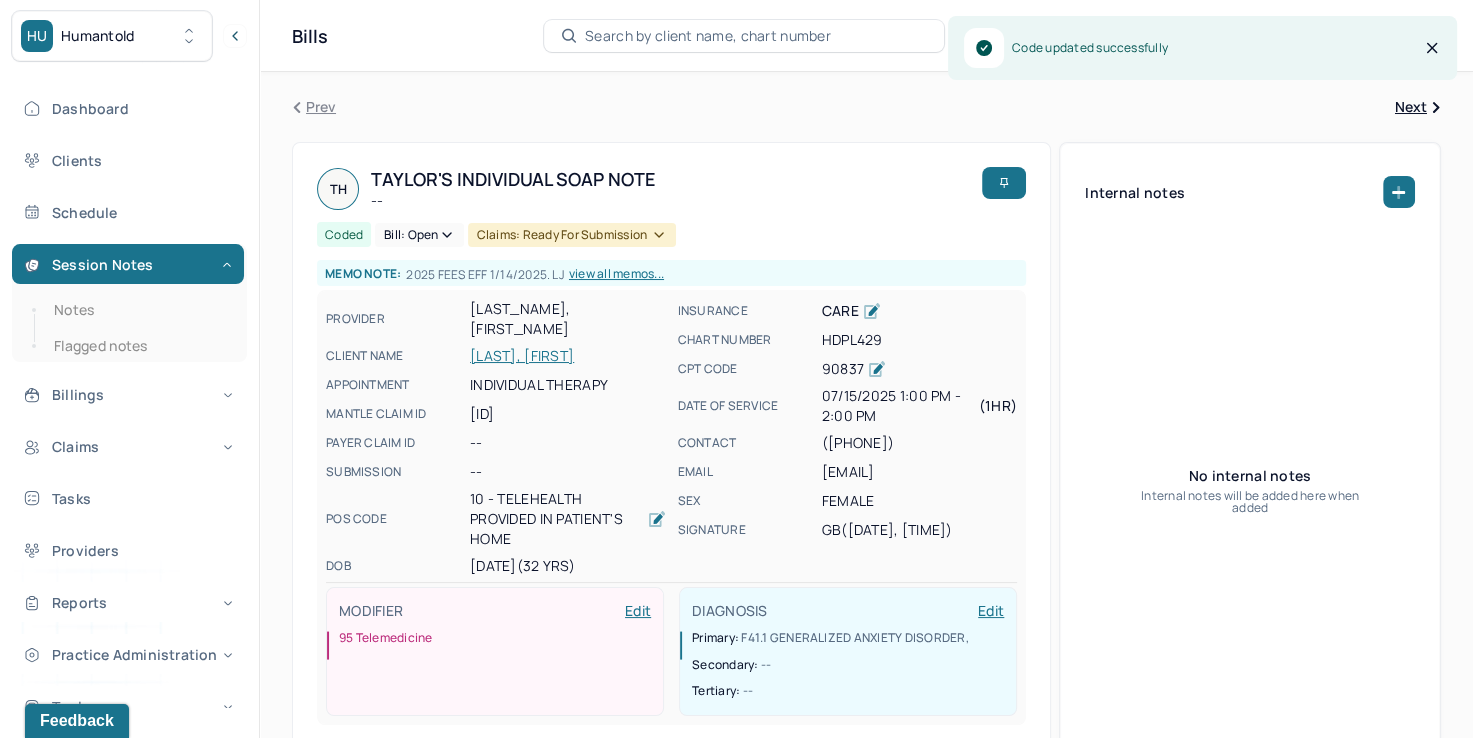 click on "Notes Flagged notes" at bounding box center (129, 328) 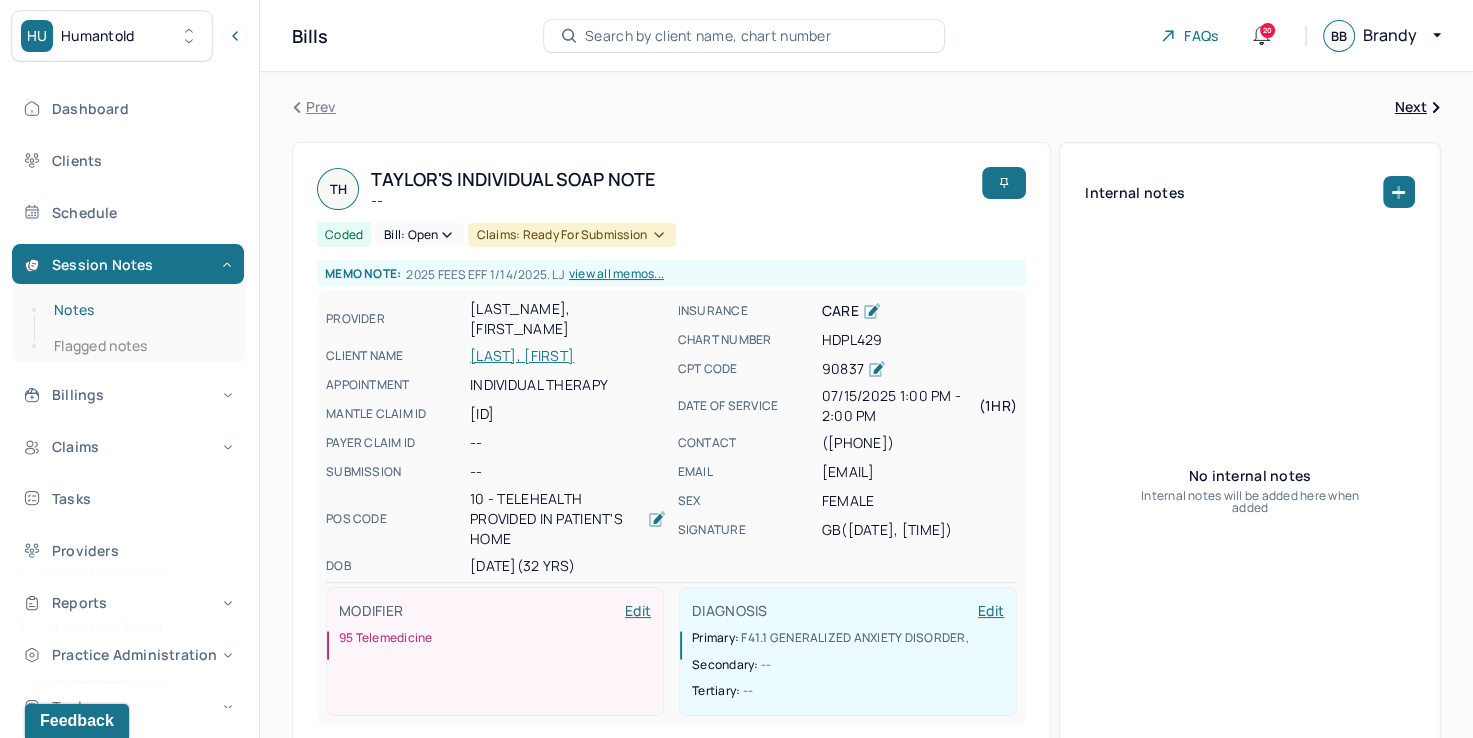 click on "Notes" at bounding box center [139, 310] 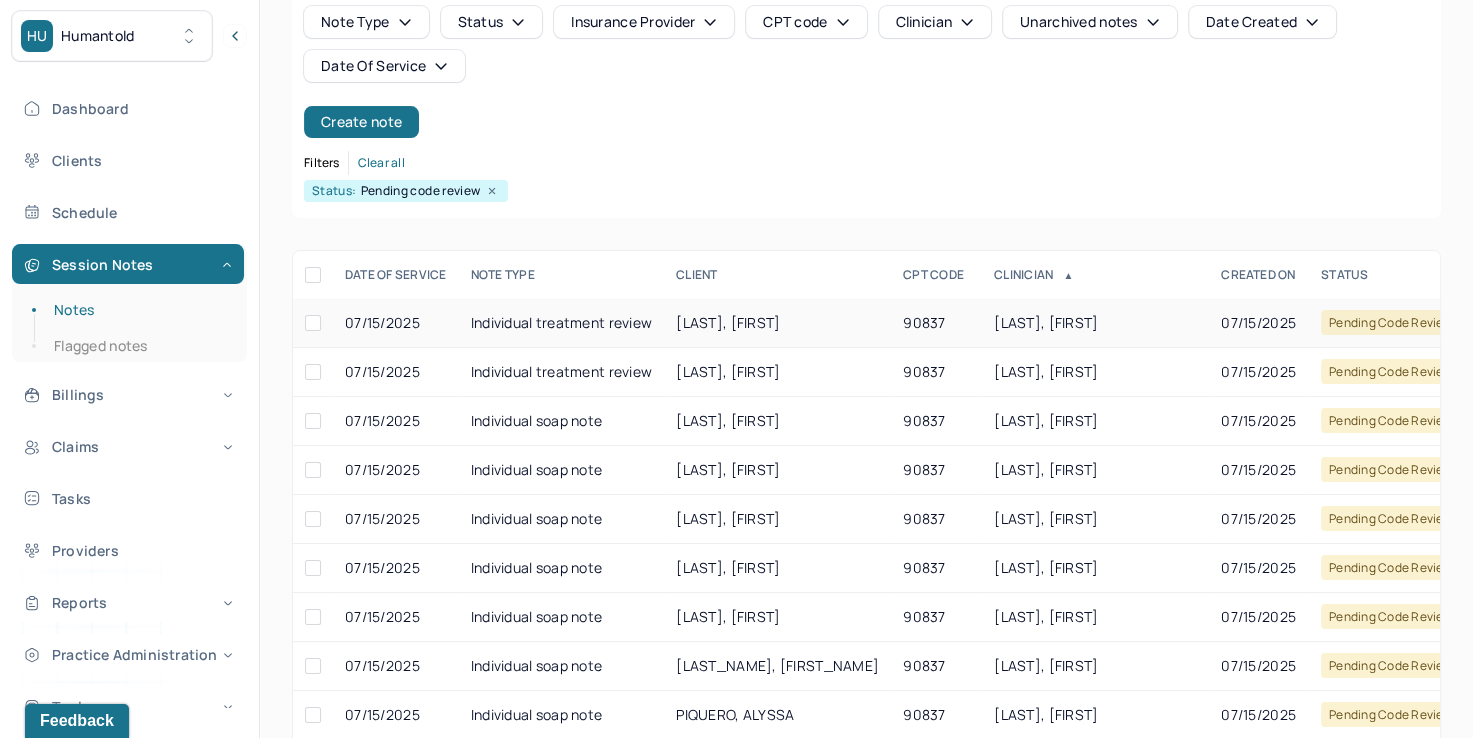 scroll, scrollTop: 200, scrollLeft: 0, axis: vertical 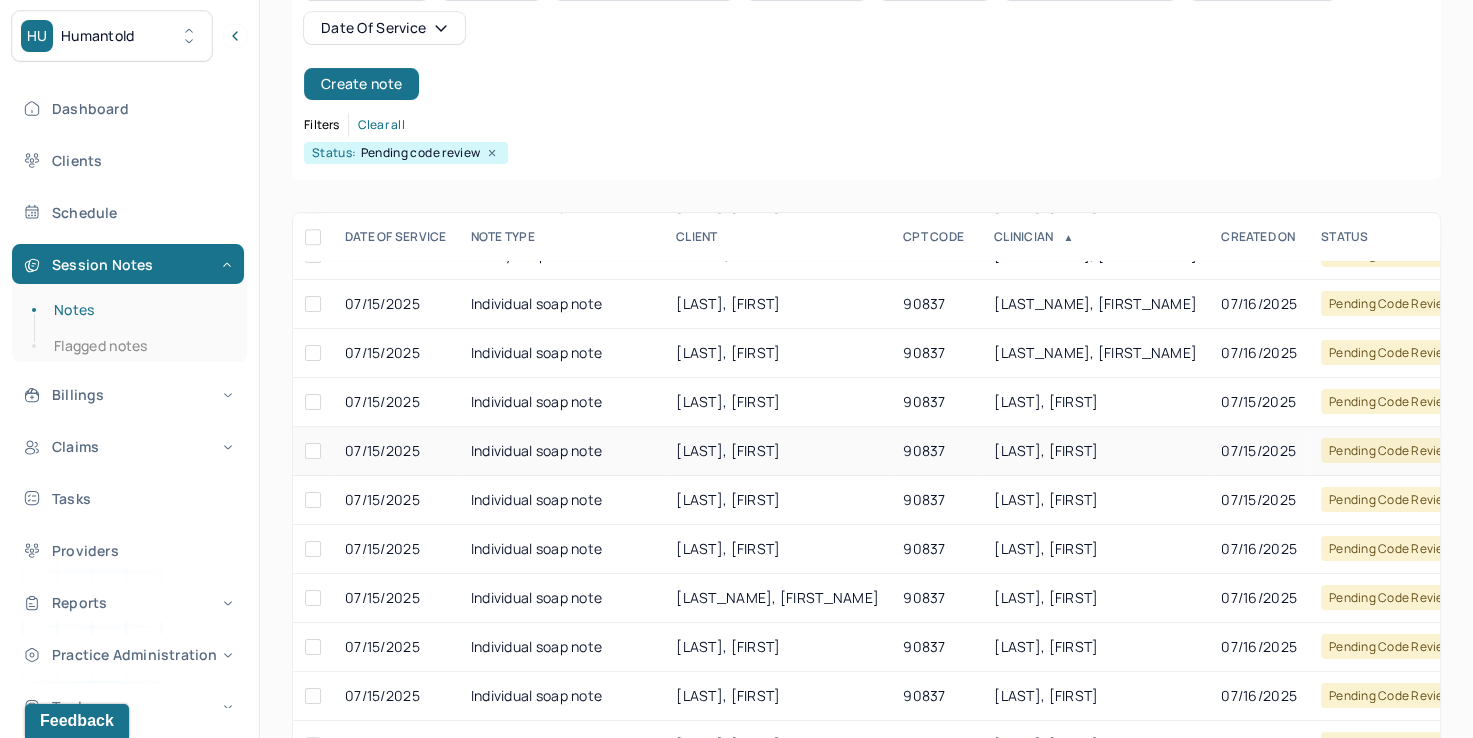 click on "[LAST], [FIRST]" at bounding box center (1046, 450) 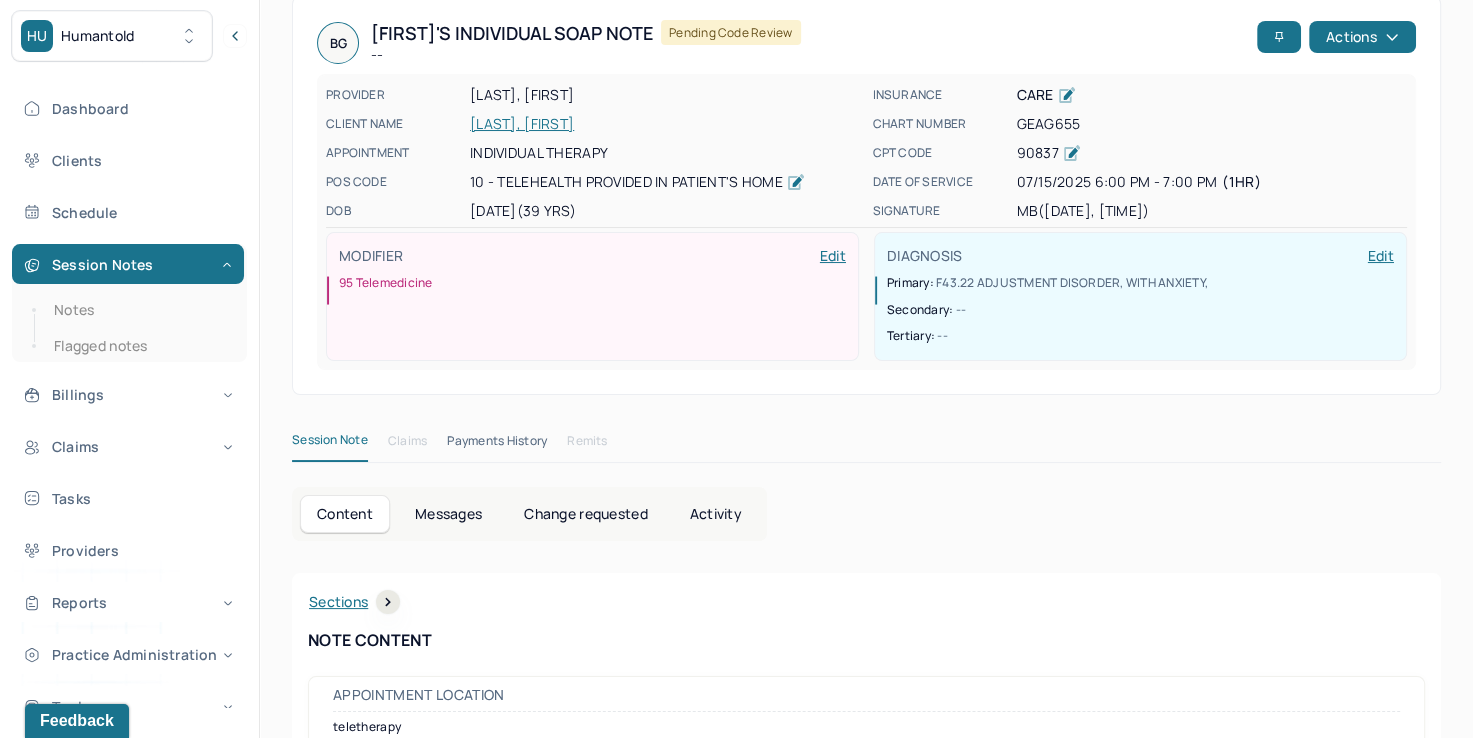 scroll, scrollTop: 0, scrollLeft: 0, axis: both 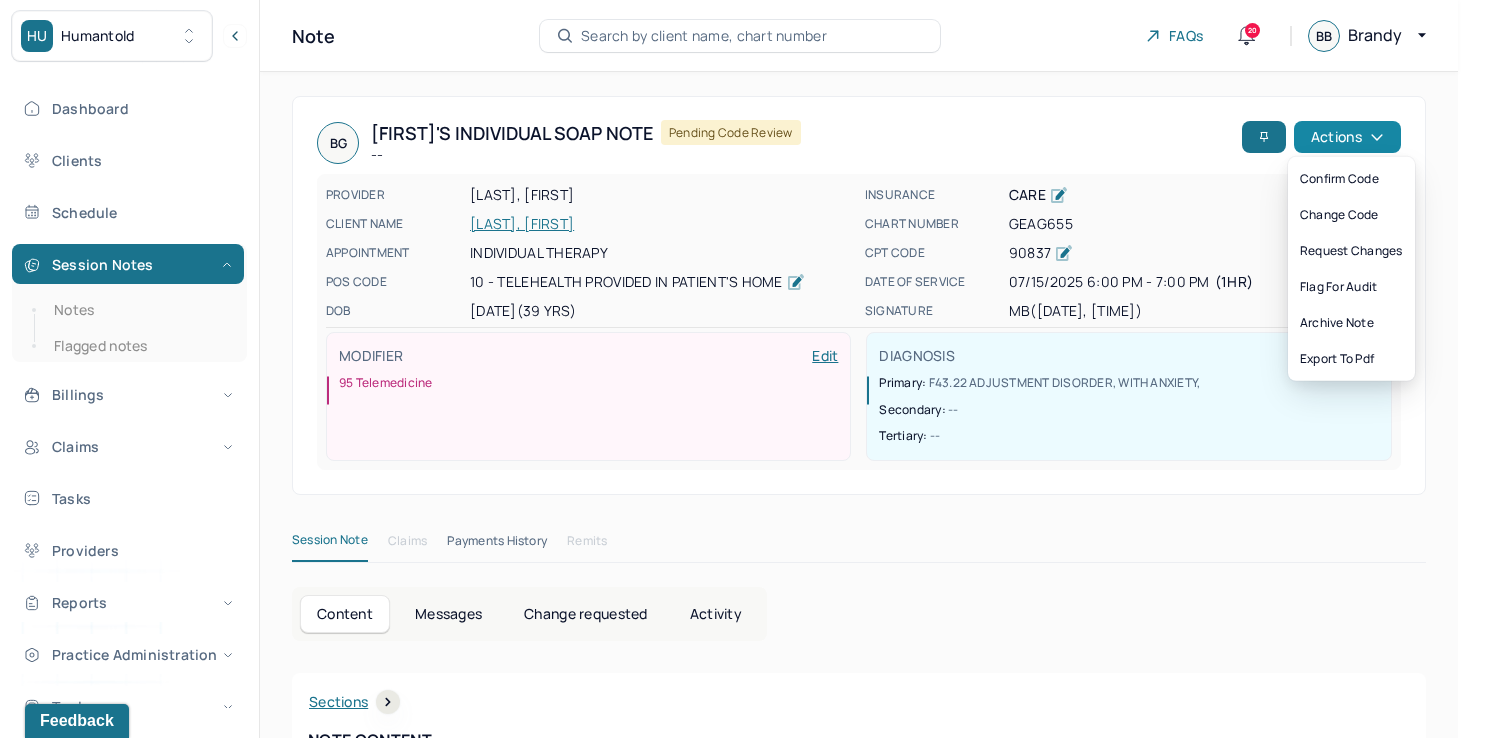 click on "Actions" at bounding box center (1347, 137) 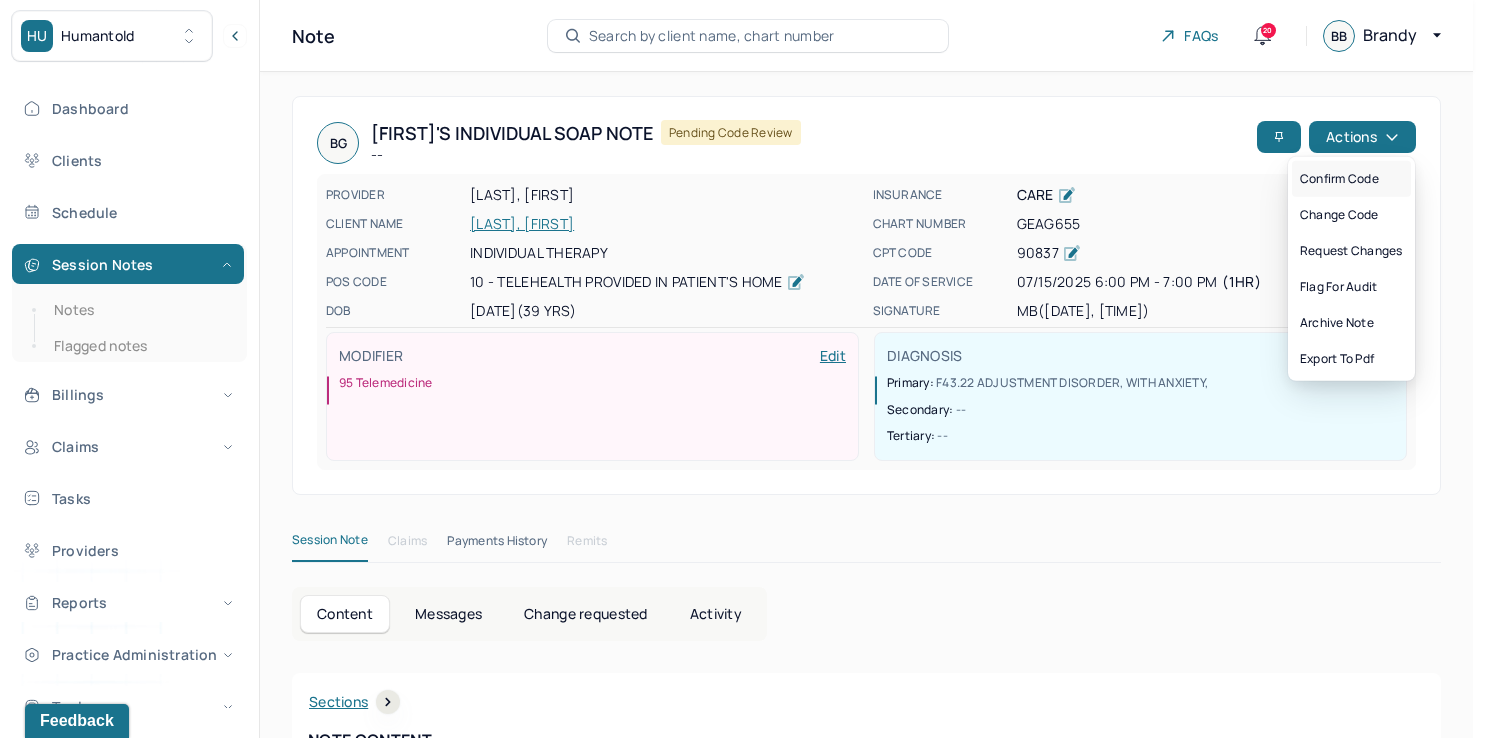 click on "Confirm code" at bounding box center (1351, 179) 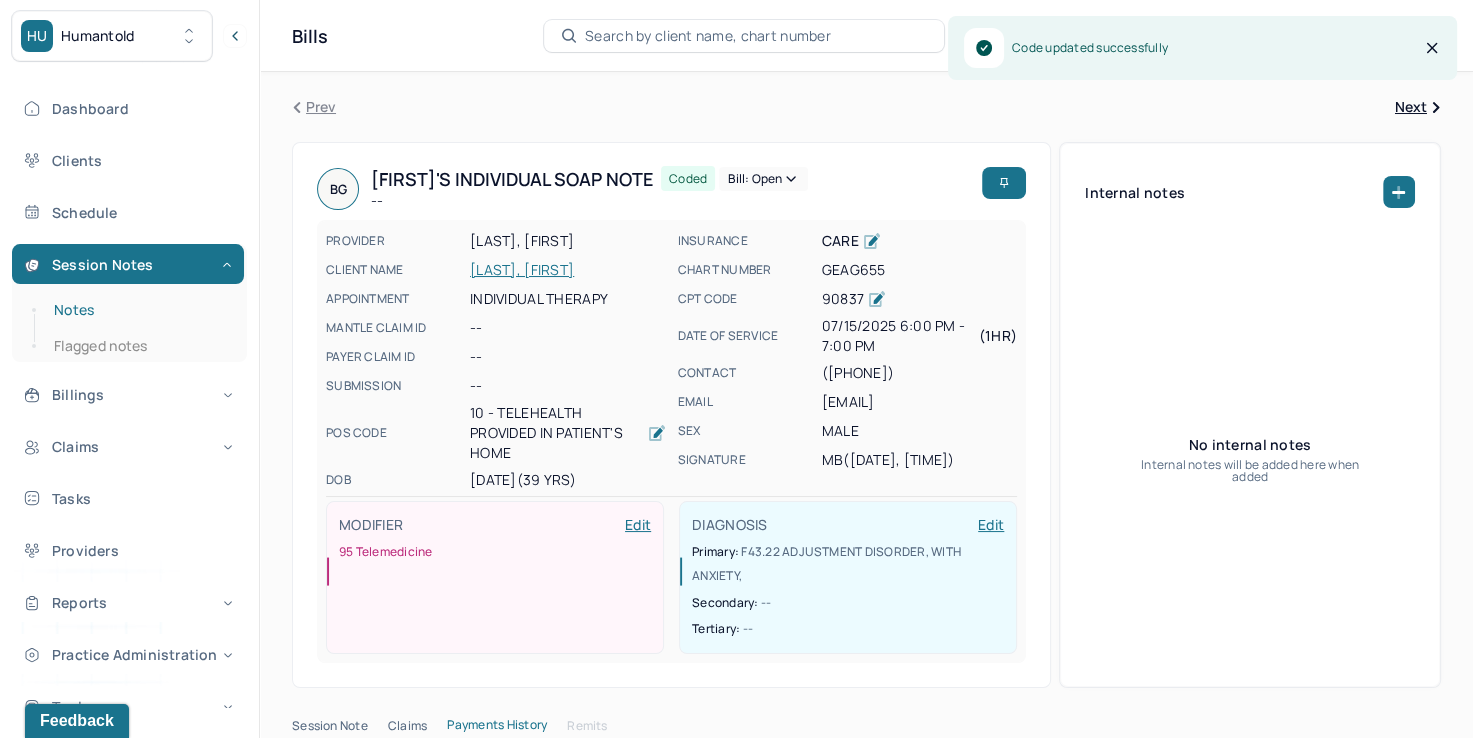 drag, startPoint x: 97, startPoint y: 310, endPoint x: 225, endPoint y: 322, distance: 128.56126 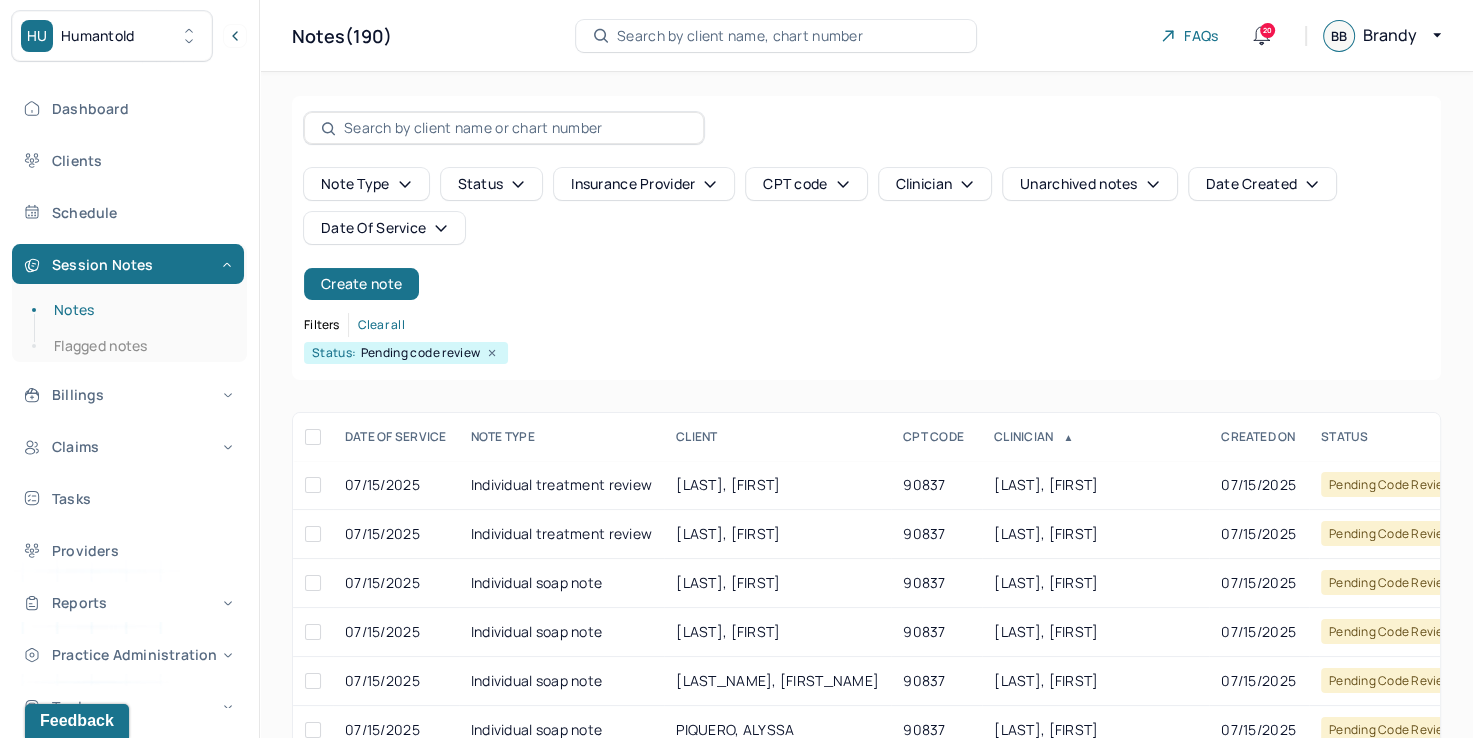 scroll, scrollTop: 288, scrollLeft: 0, axis: vertical 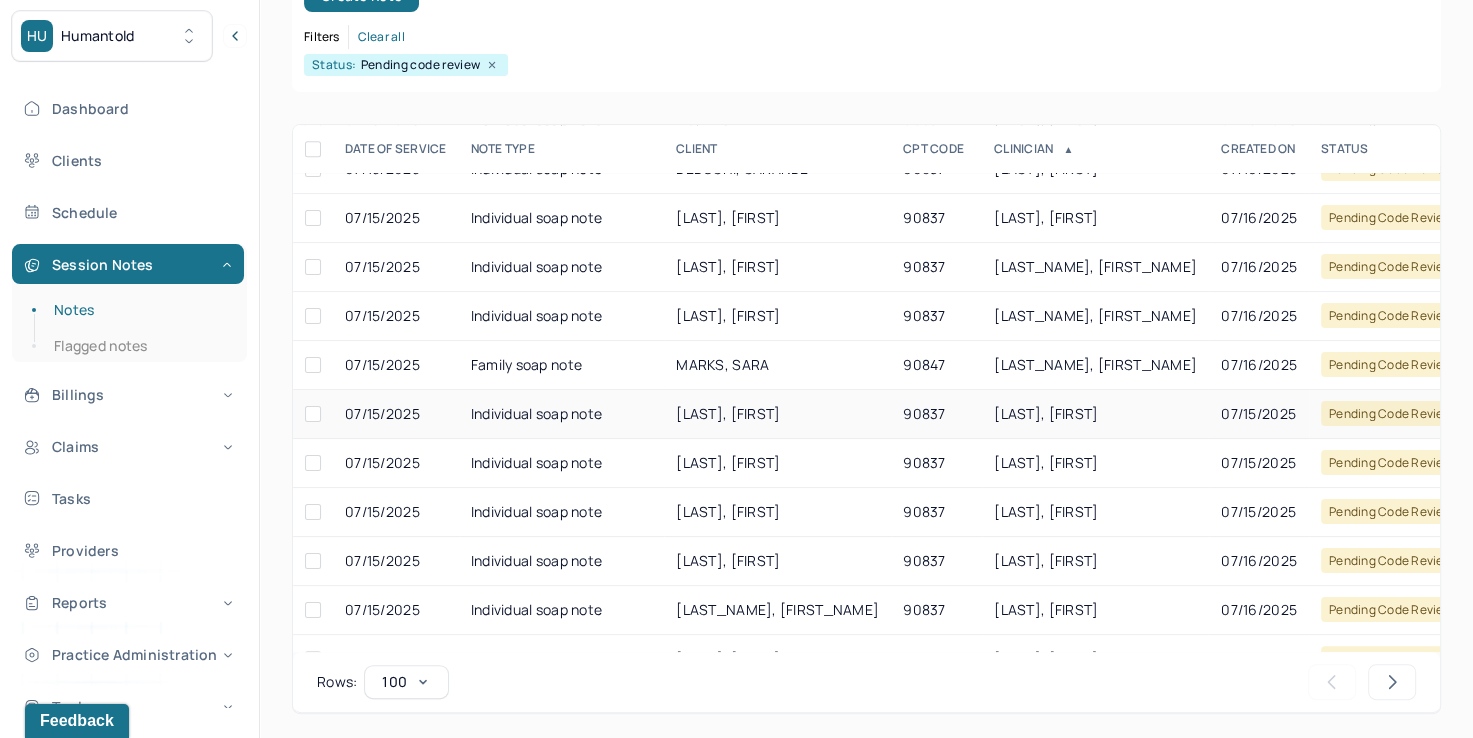 click on "[LAST], [FIRST]" at bounding box center [1046, 413] 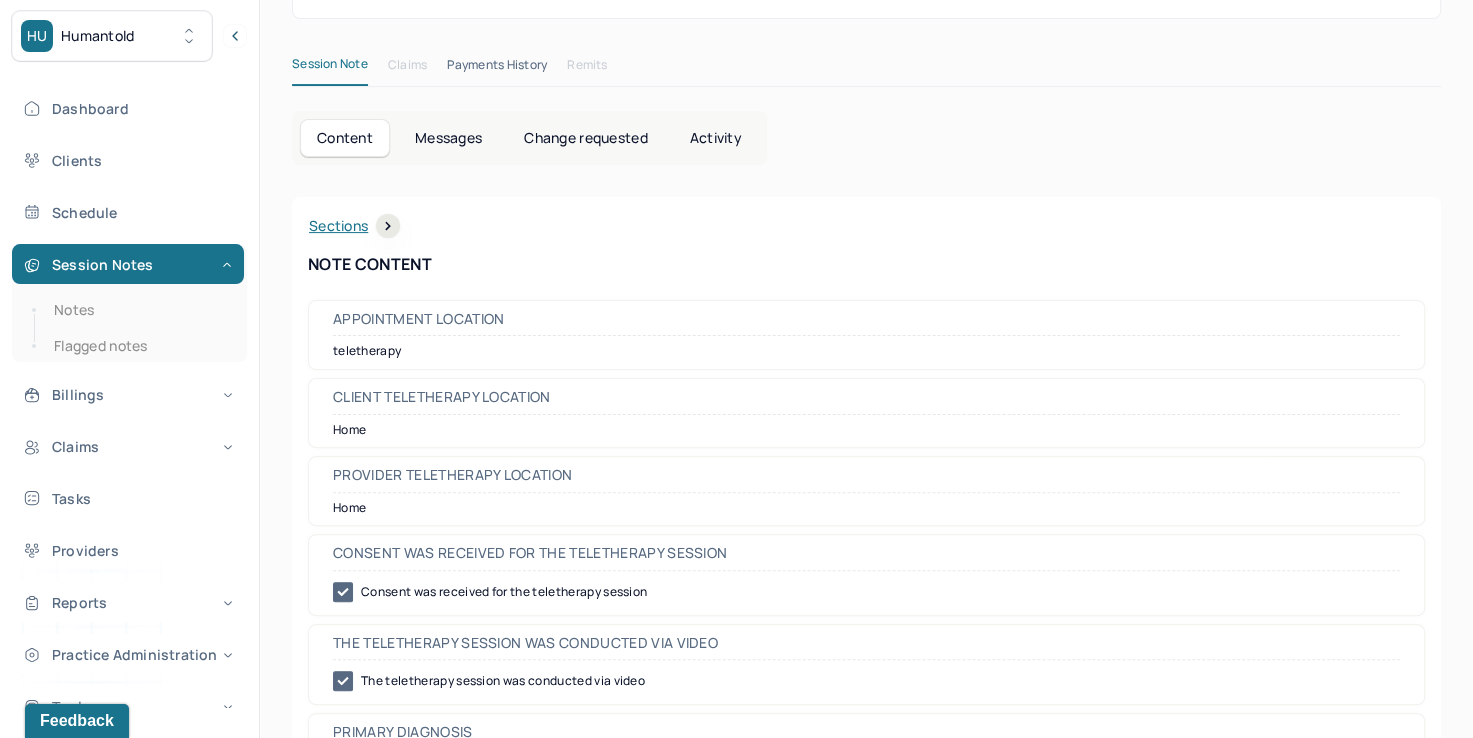scroll, scrollTop: 0, scrollLeft: 0, axis: both 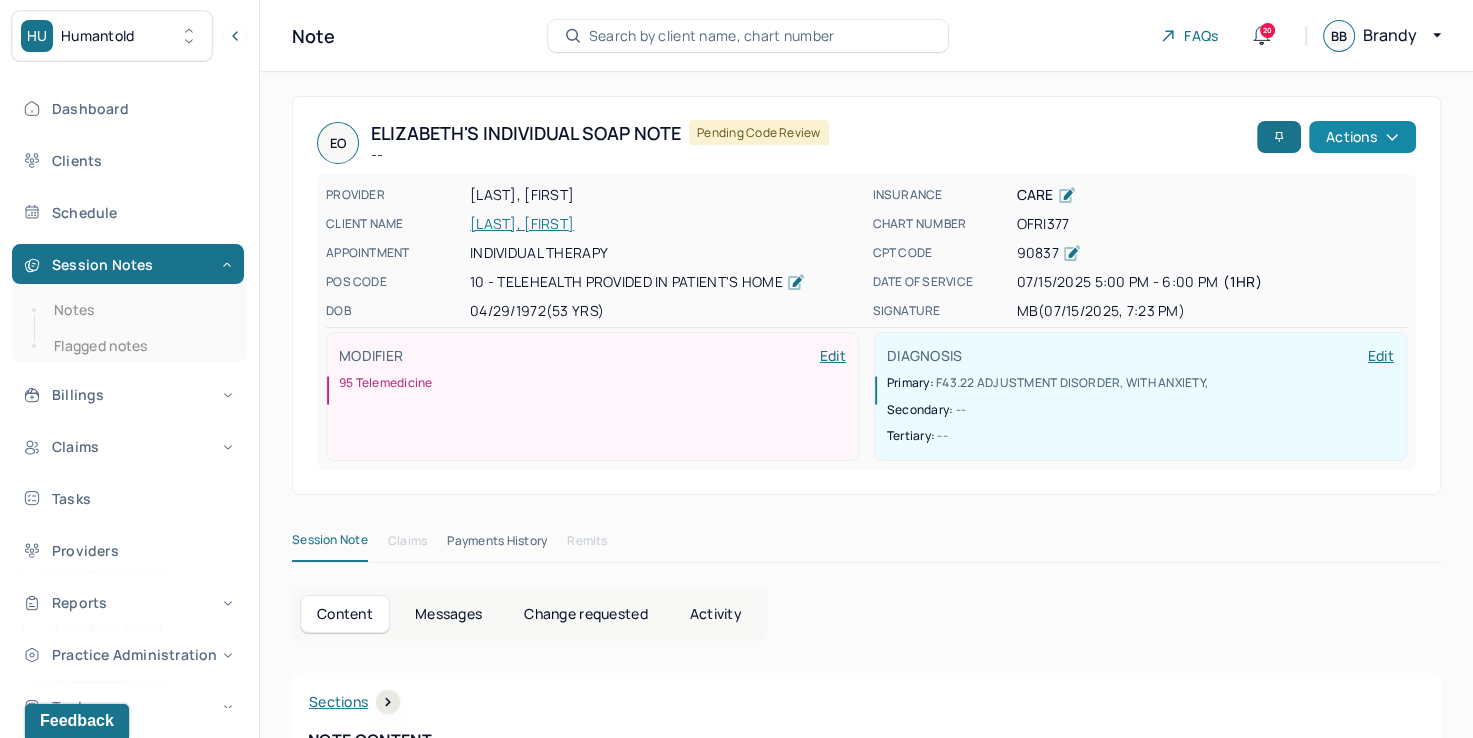 click on "Actions" at bounding box center (1362, 137) 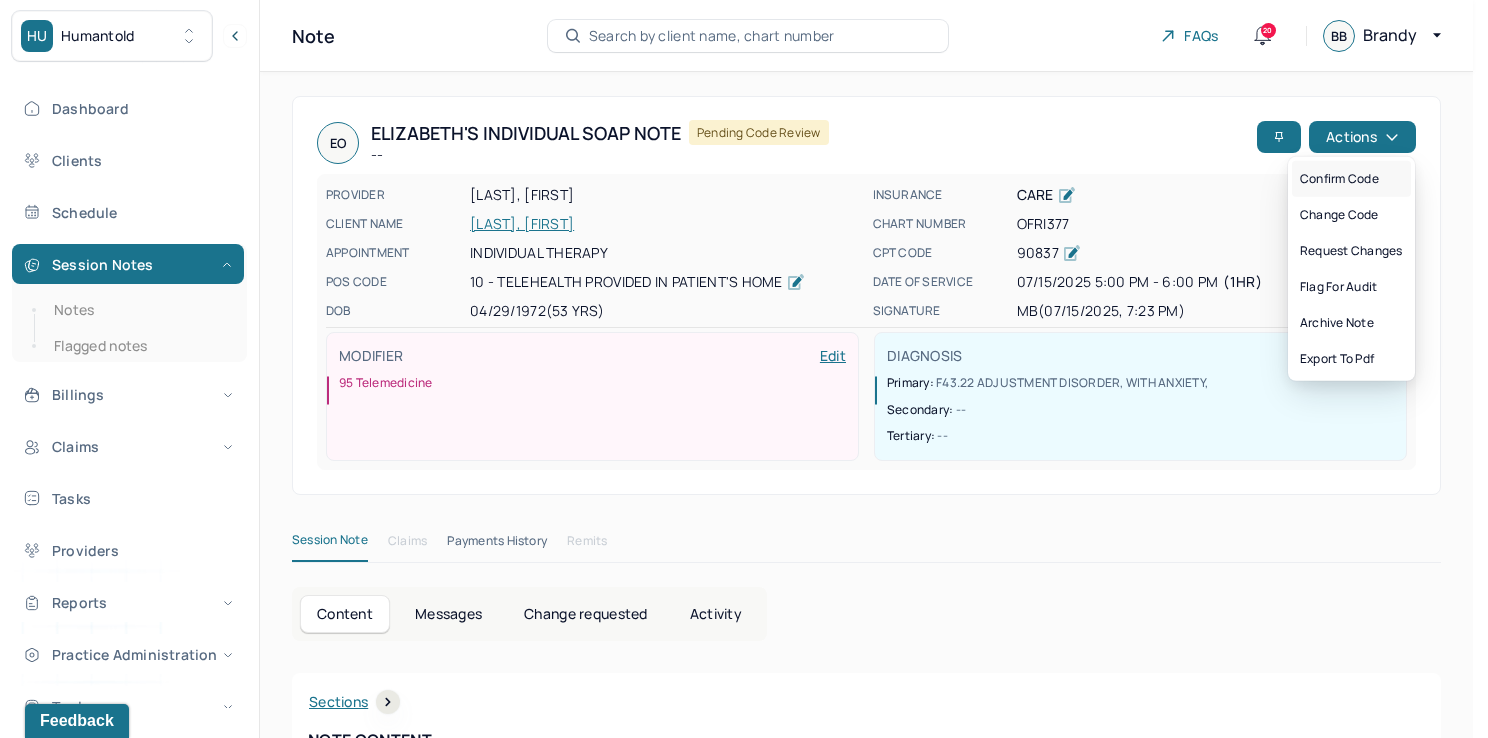 click on "Confirm code" at bounding box center [1351, 179] 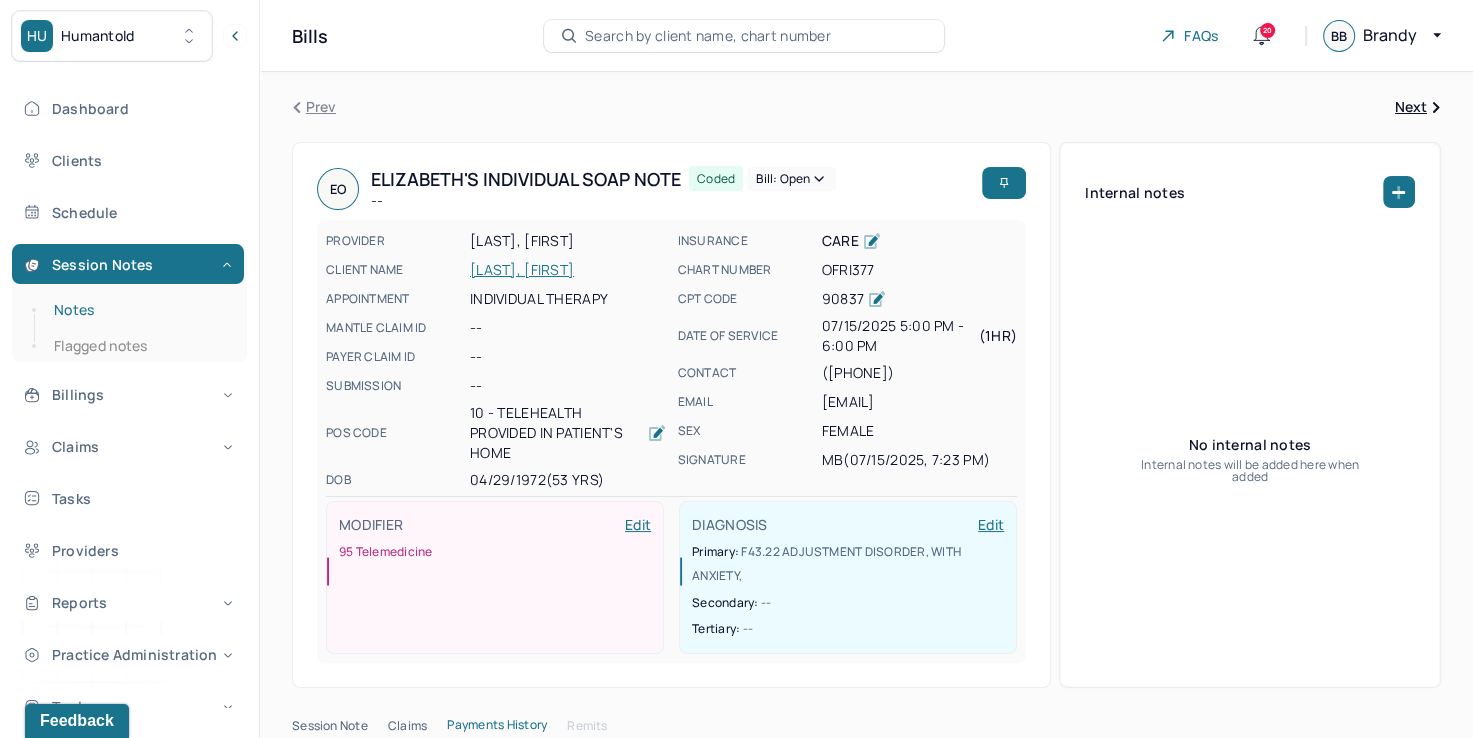 click on "Notes" at bounding box center (139, 310) 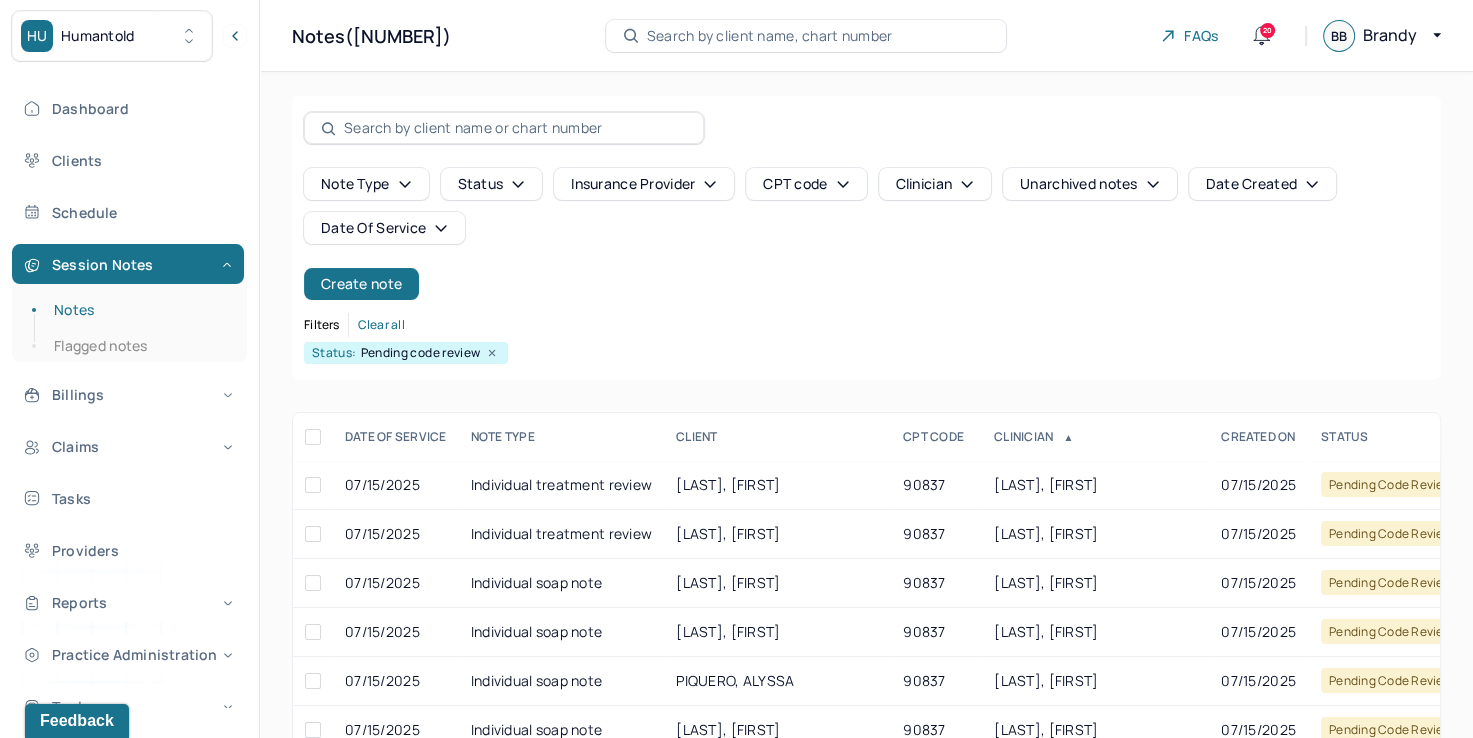 scroll, scrollTop: 288, scrollLeft: 0, axis: vertical 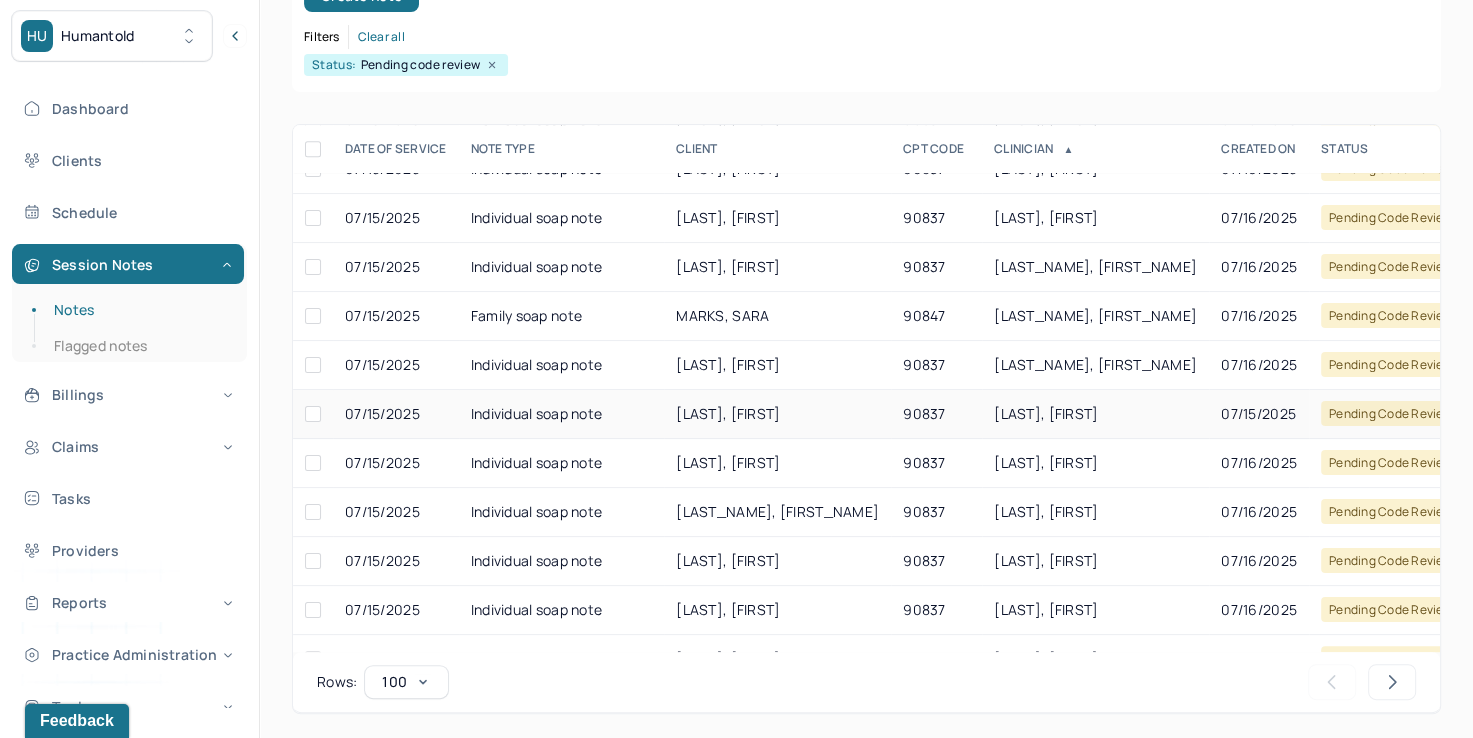 click on "[LAST], [FIRST]" at bounding box center (1095, 414) 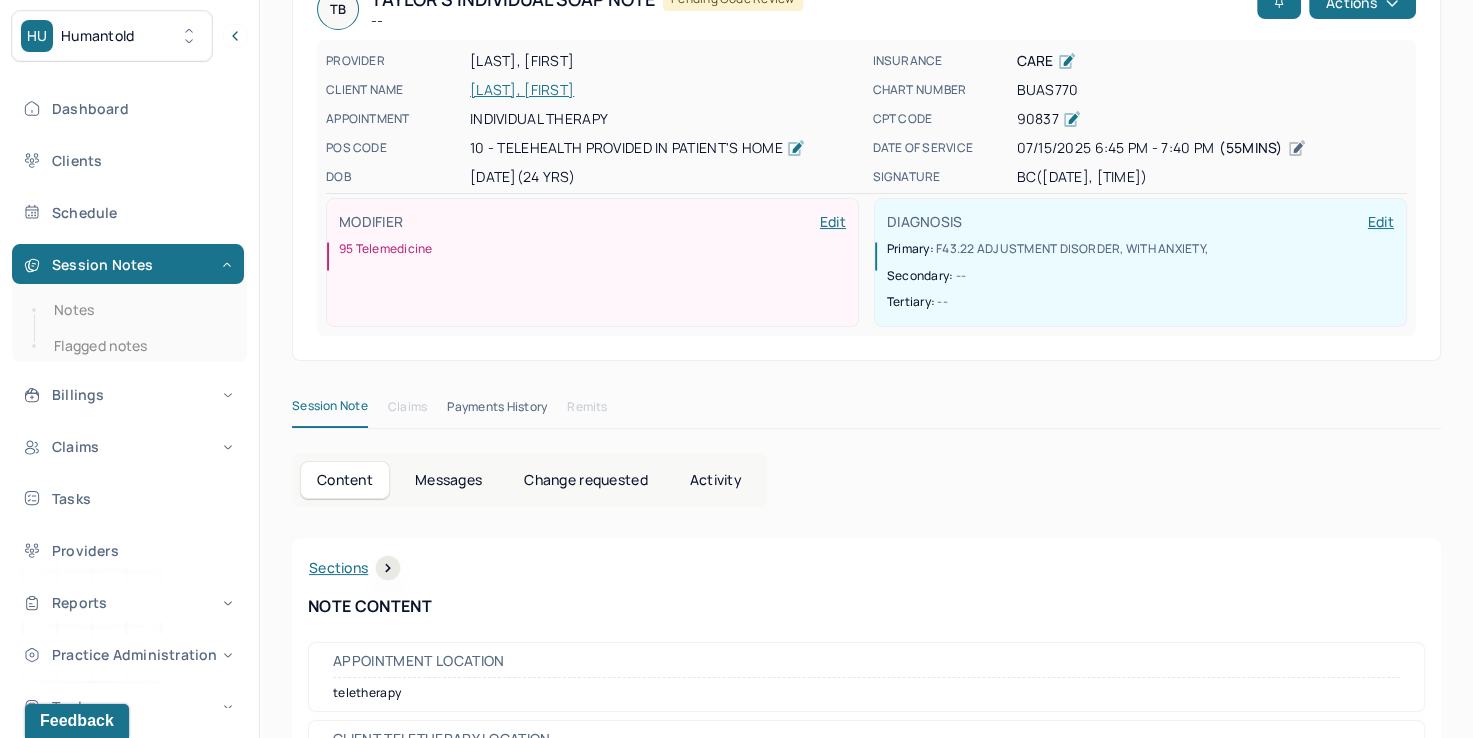scroll, scrollTop: 0, scrollLeft: 0, axis: both 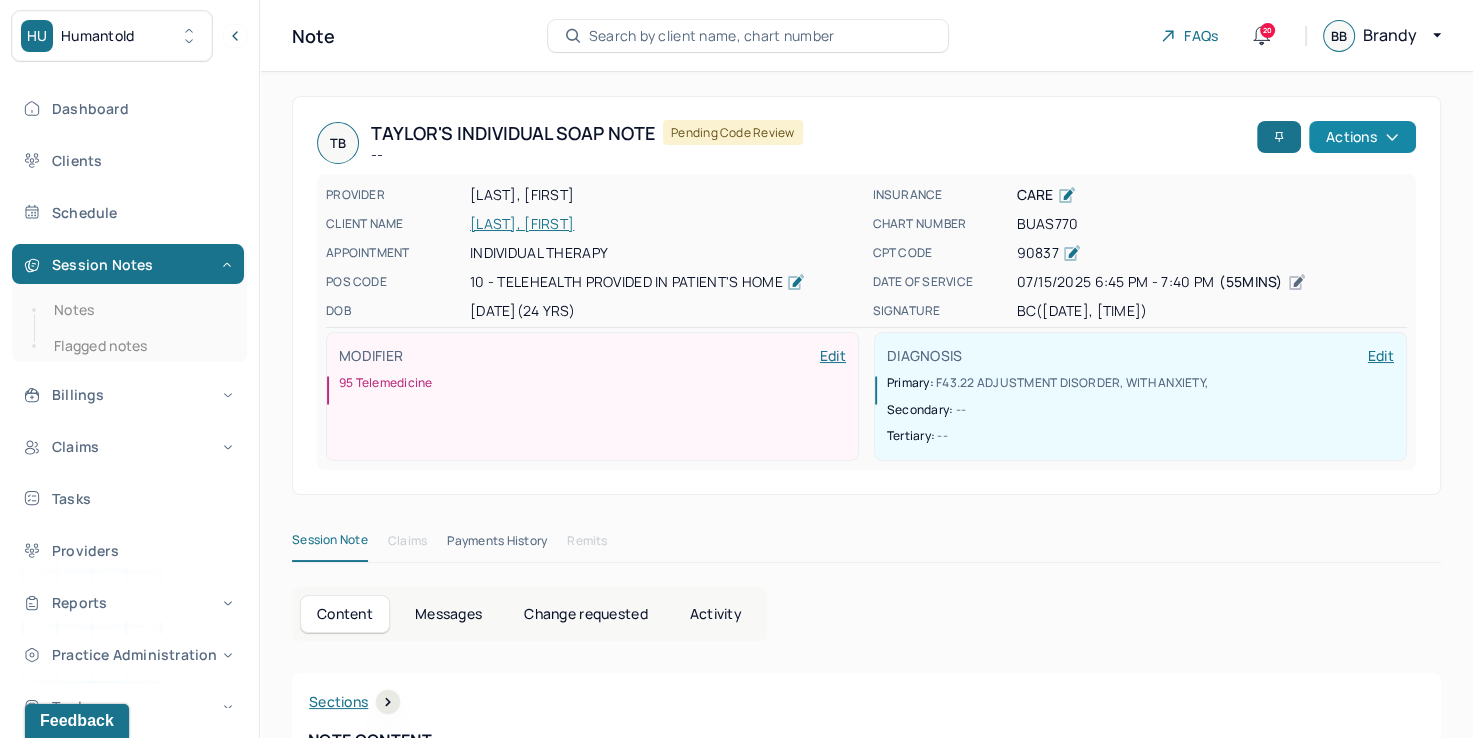 click on "Actions" at bounding box center [1362, 137] 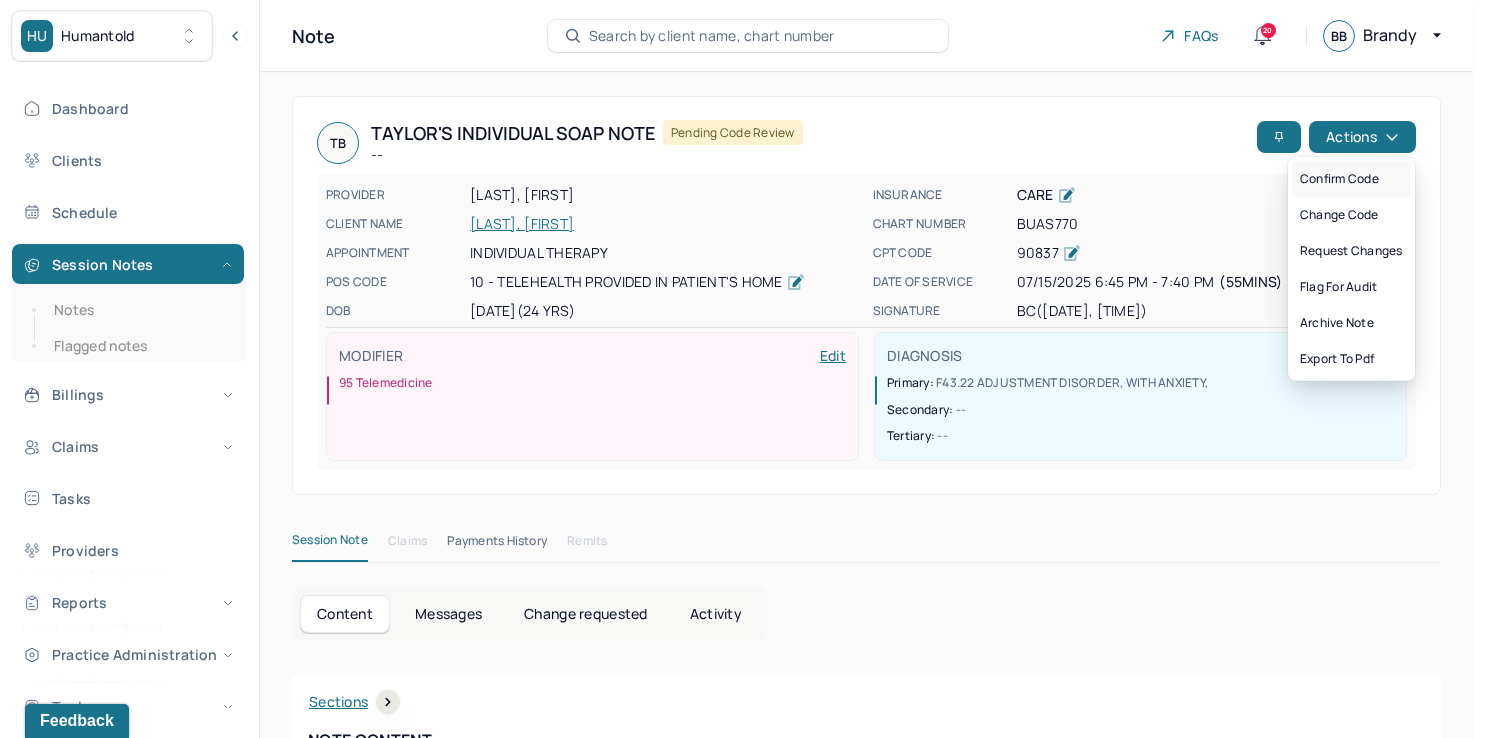 click on "Confirm code" at bounding box center (1351, 179) 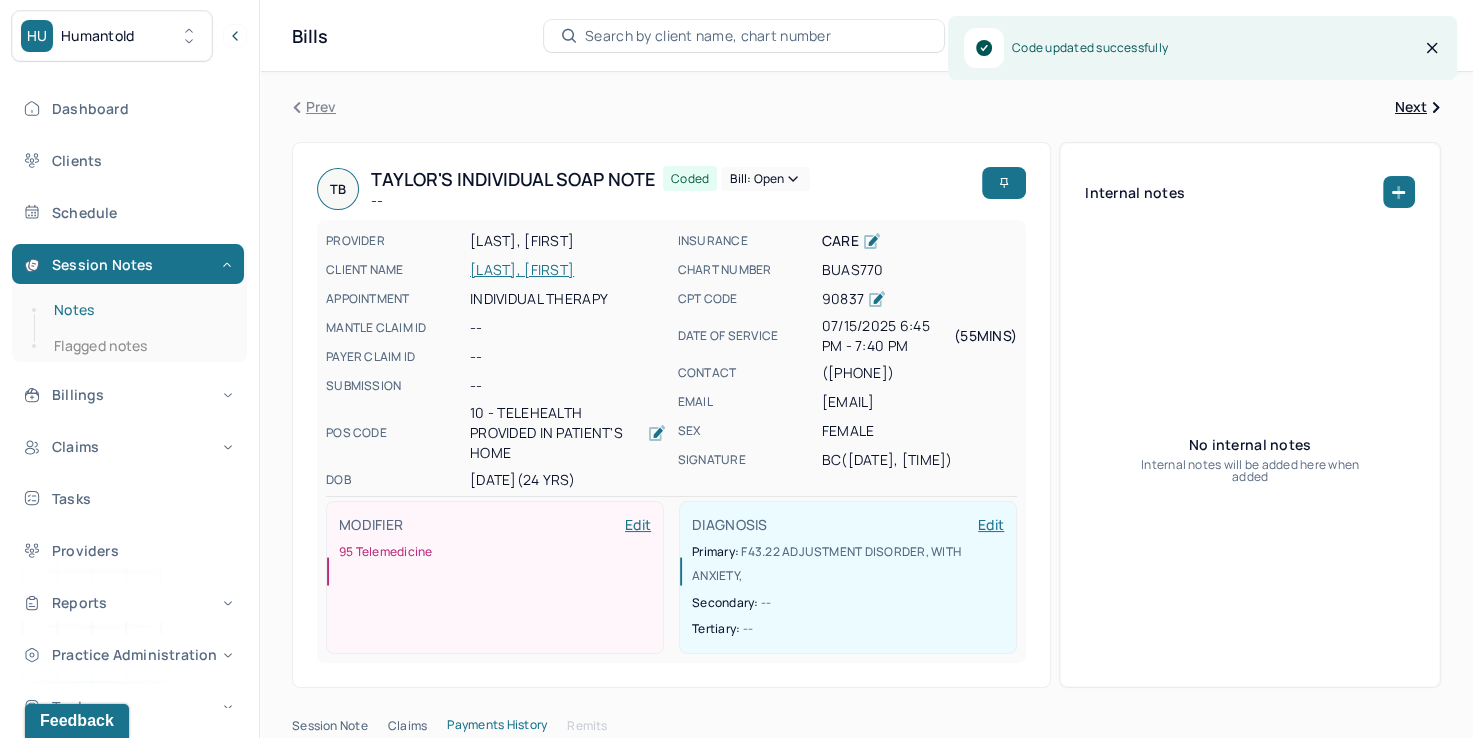 click on "Notes" at bounding box center (139, 310) 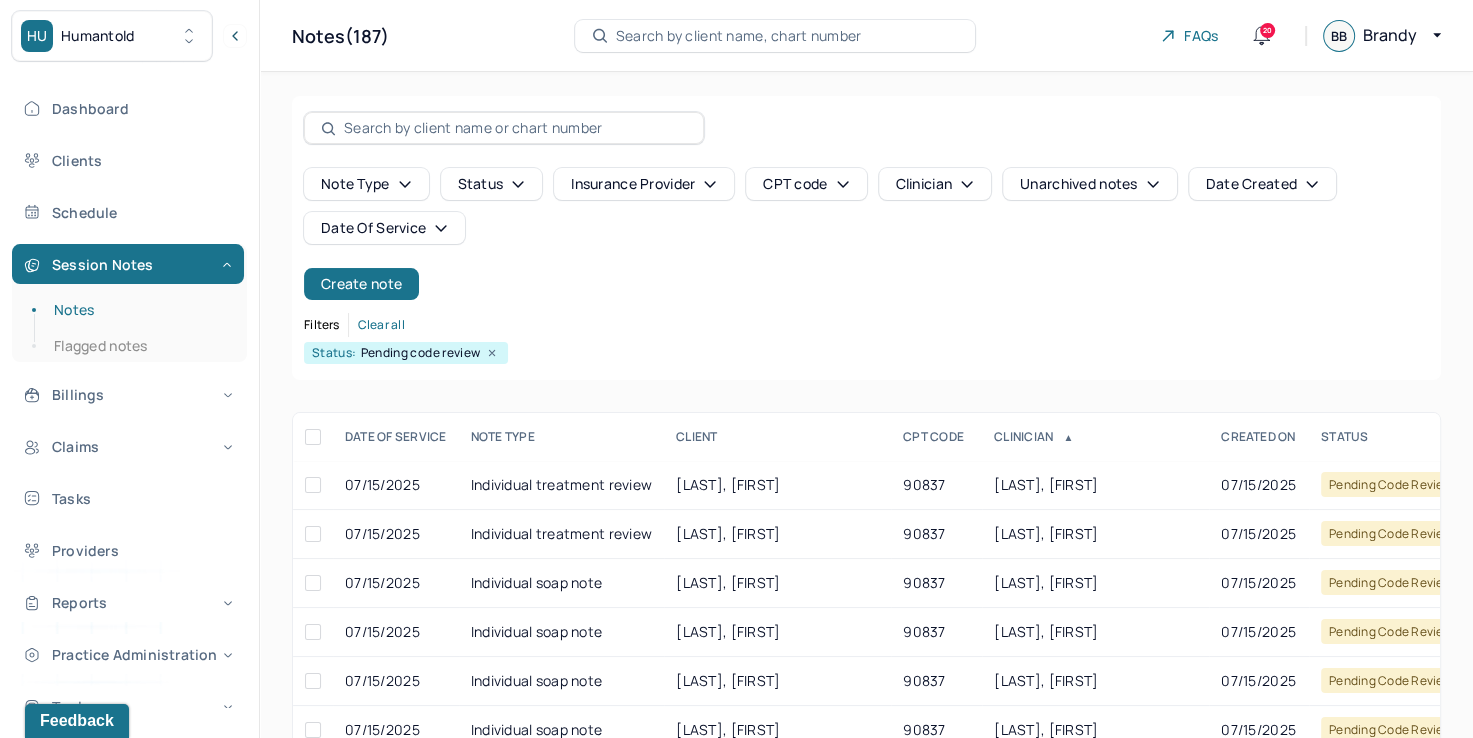 scroll, scrollTop: 288, scrollLeft: 0, axis: vertical 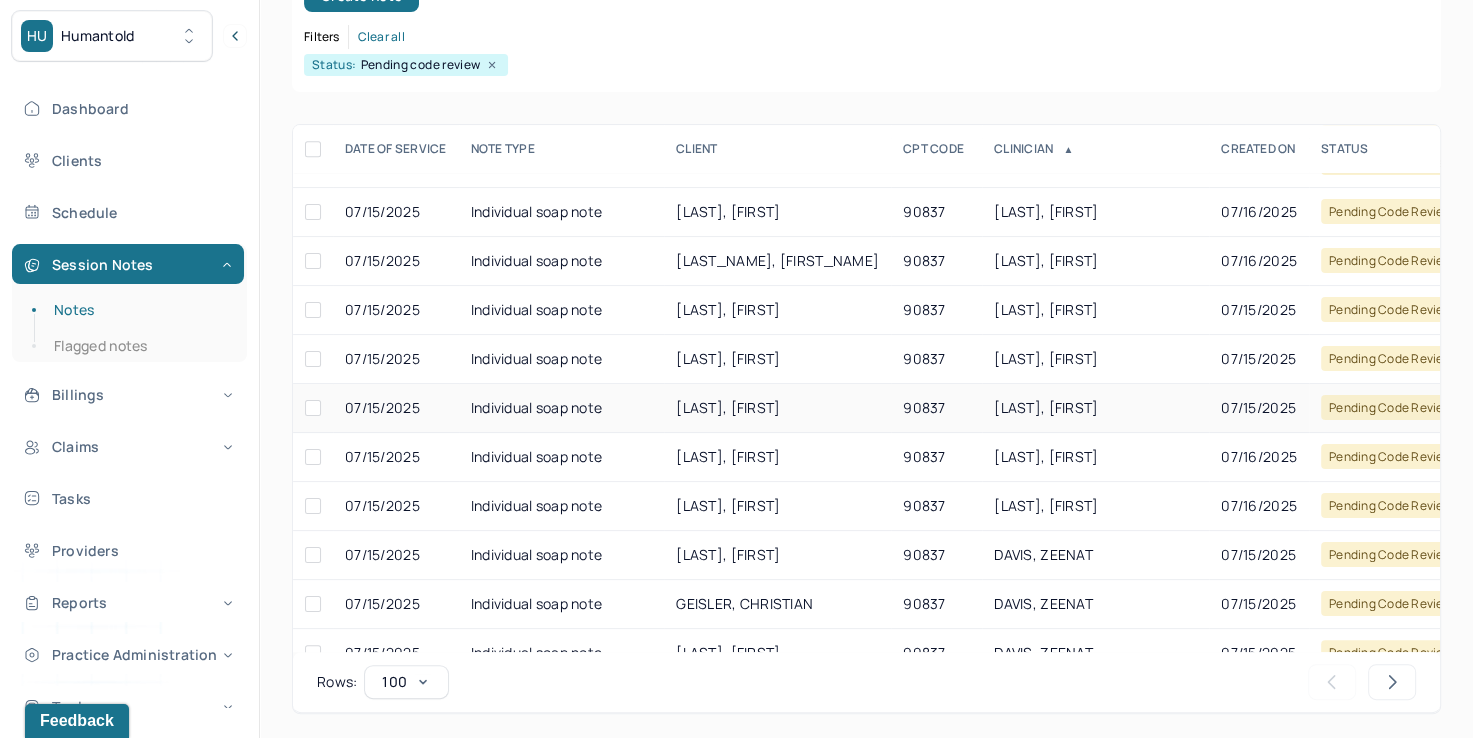 click on "[LAST], [FIRST]" at bounding box center [1046, 407] 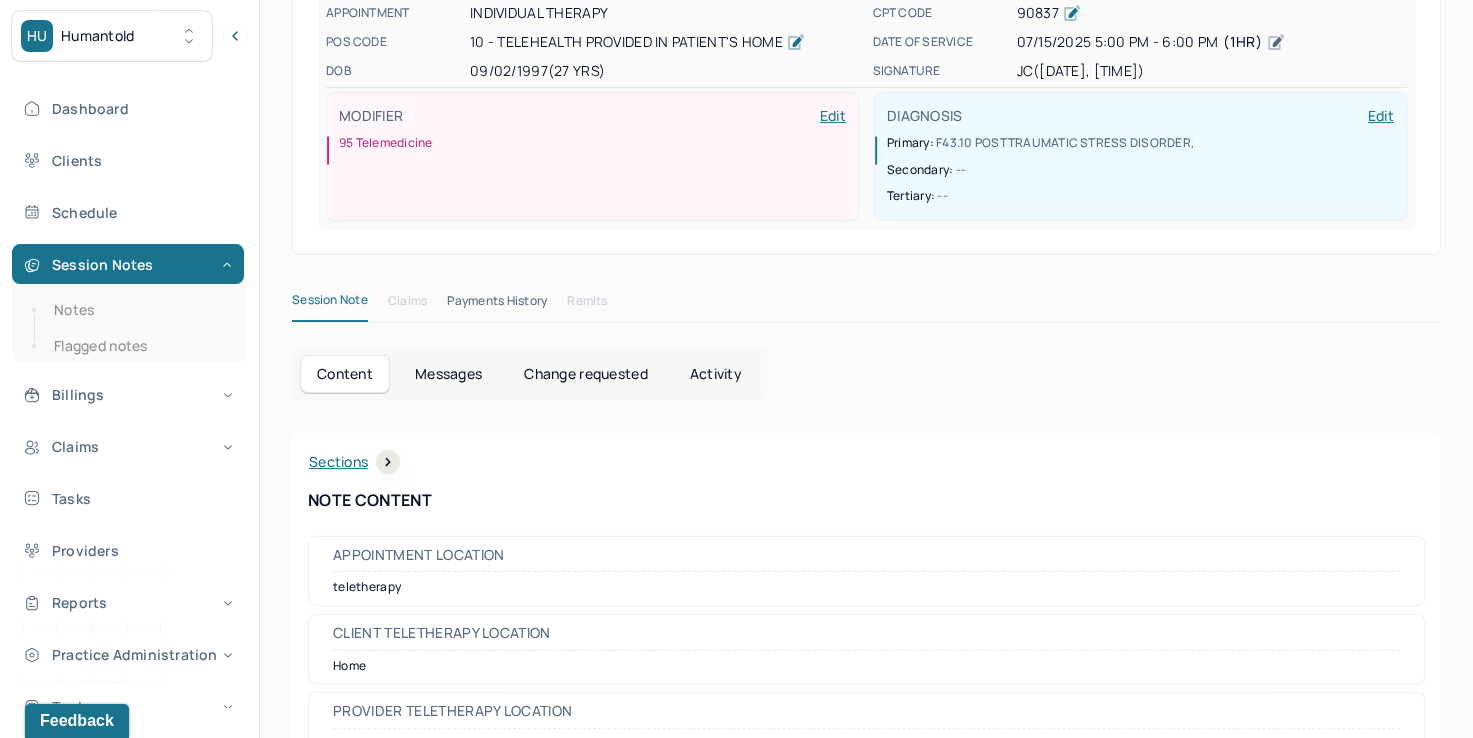 scroll, scrollTop: 0, scrollLeft: 0, axis: both 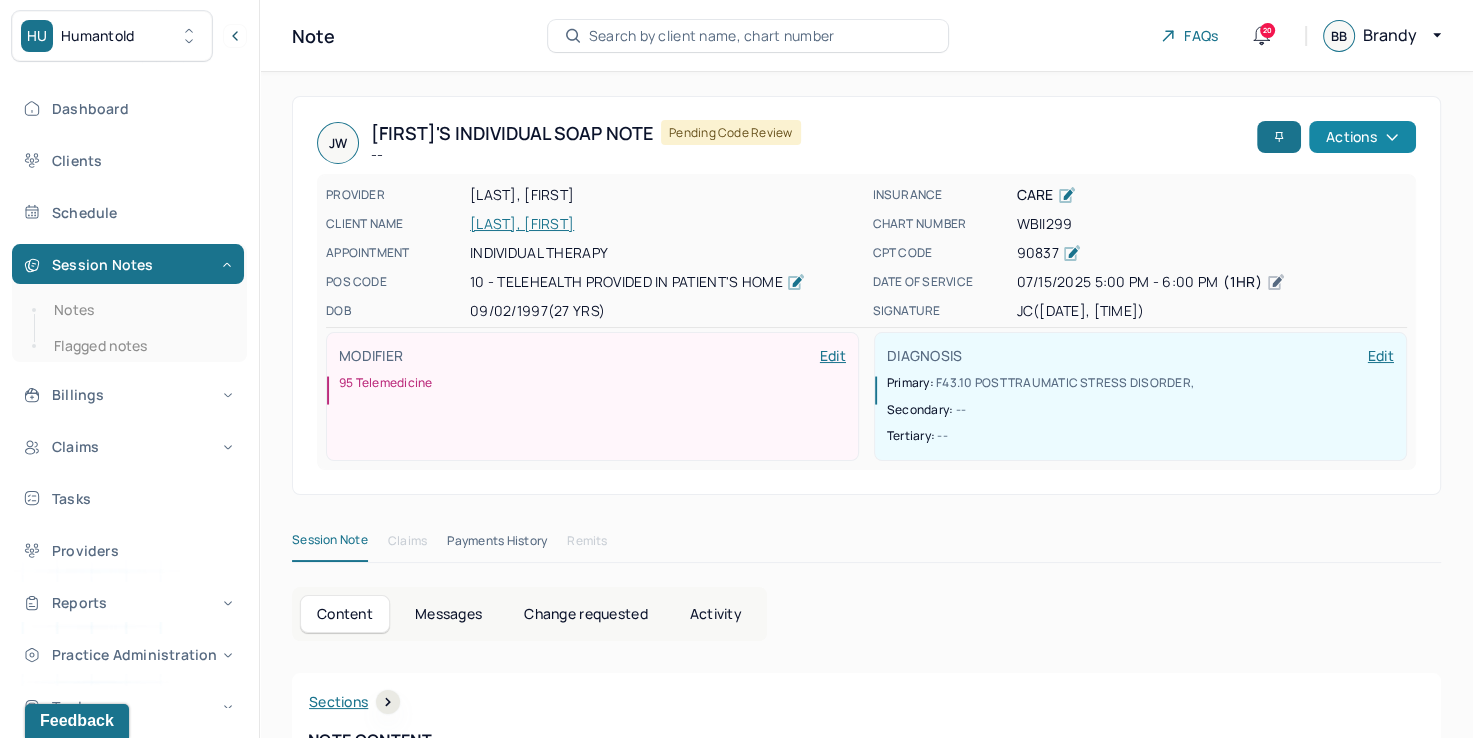 click on "Actions" at bounding box center [1362, 137] 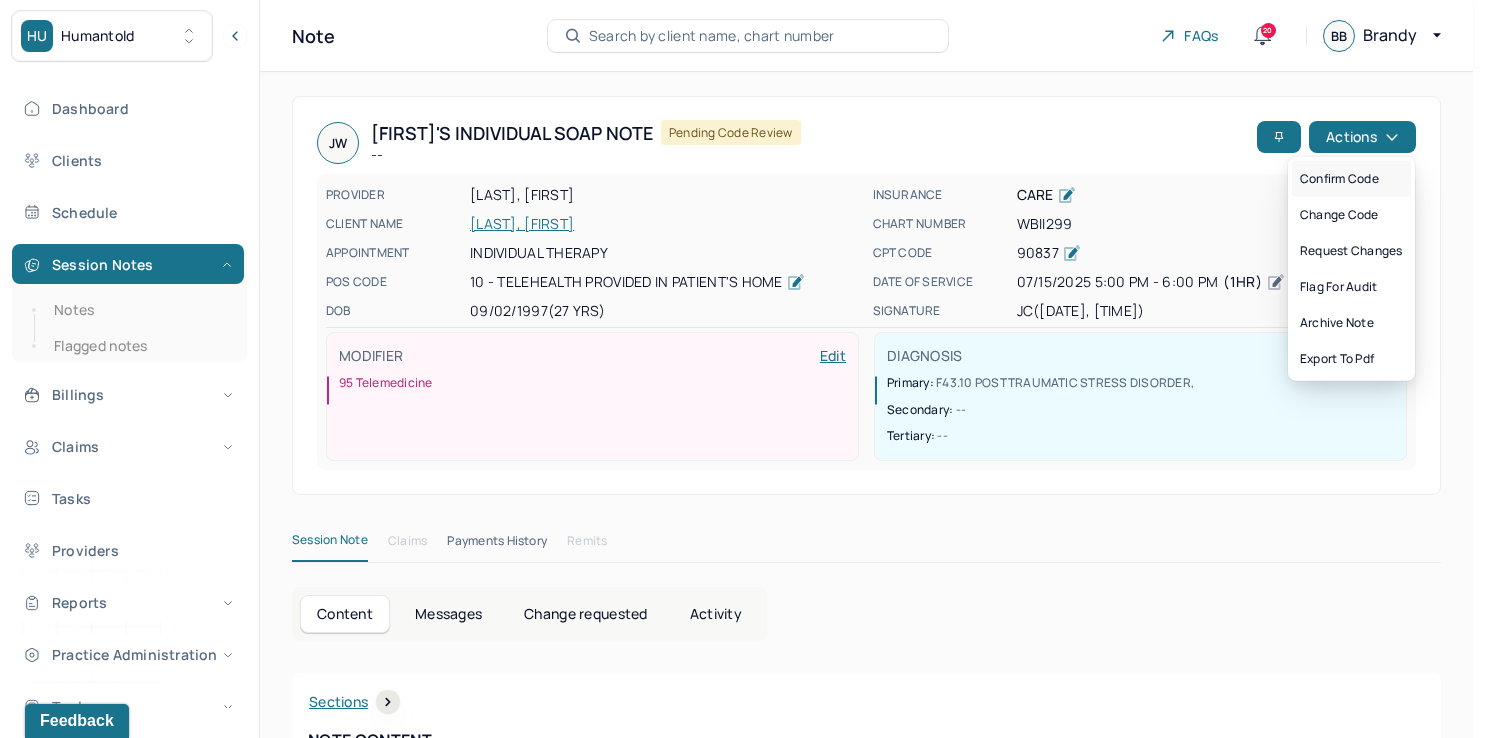 click on "Confirm code" at bounding box center (1351, 179) 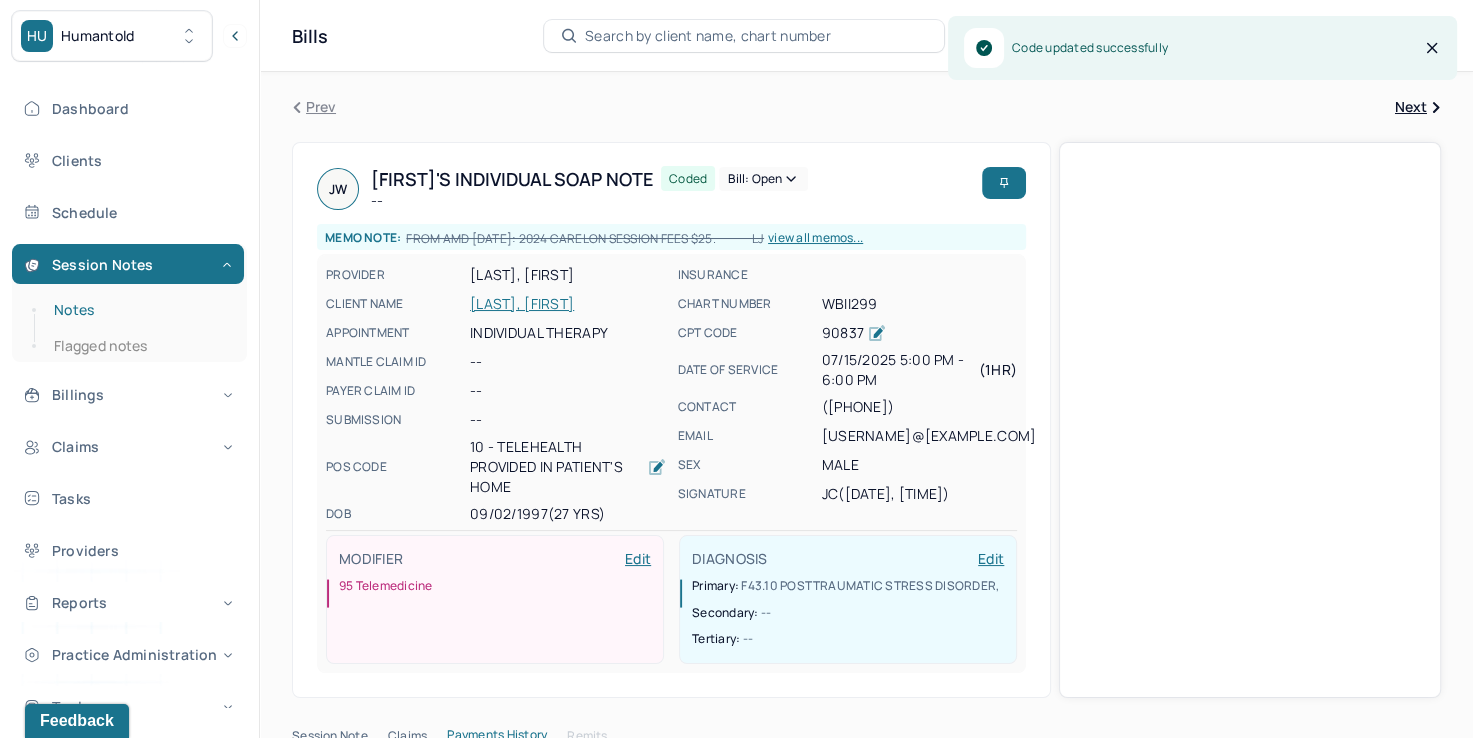 drag, startPoint x: 80, startPoint y: 315, endPoint x: 196, endPoint y: 316, distance: 116.00431 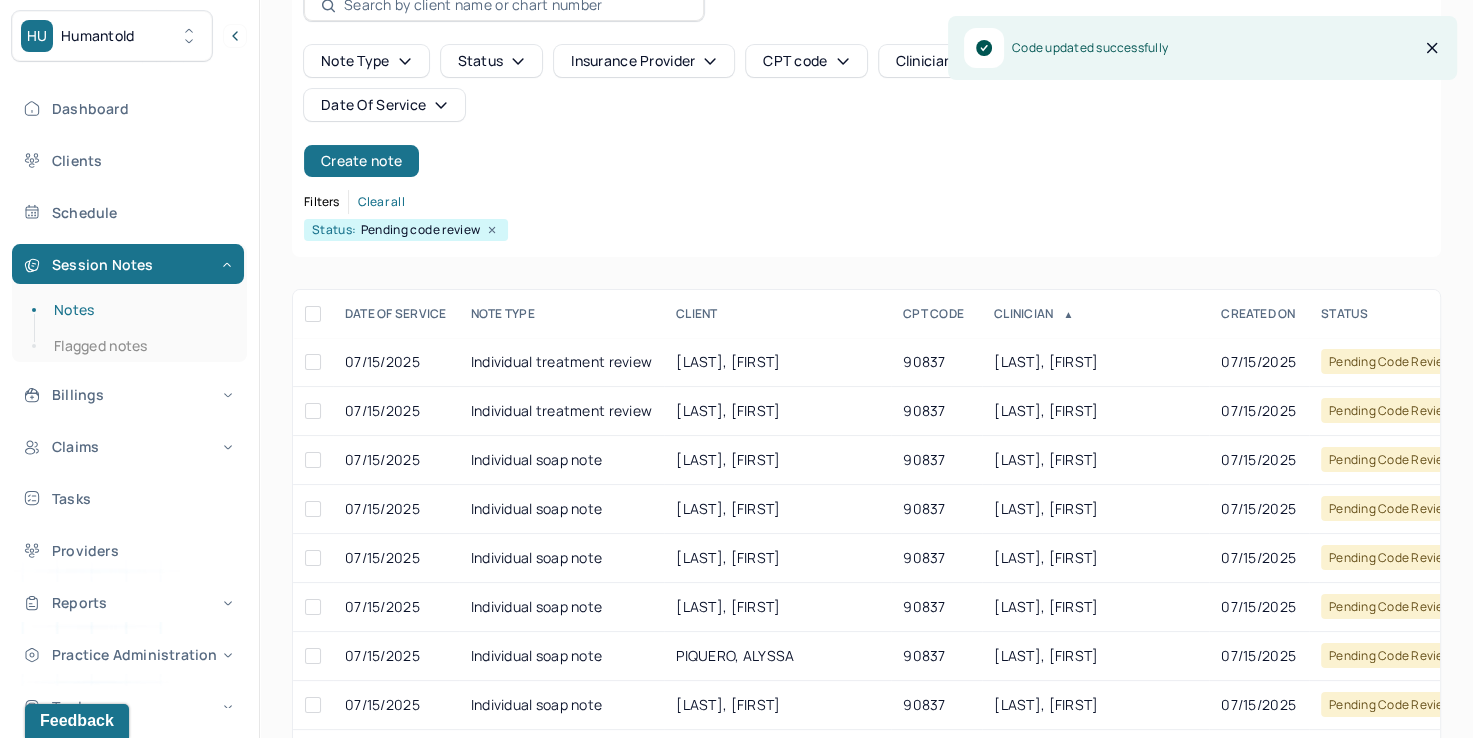 scroll, scrollTop: 288, scrollLeft: 0, axis: vertical 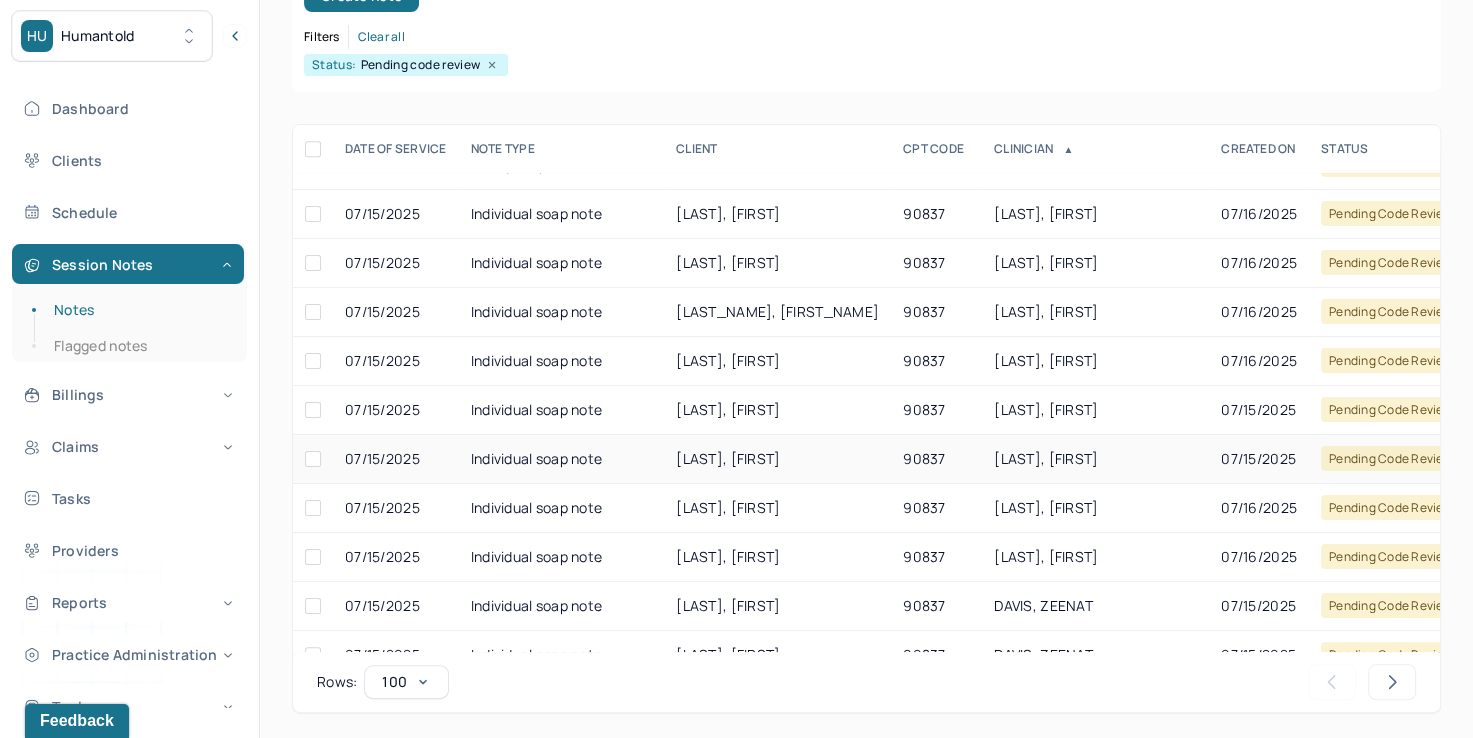 click on "[LAST], [FIRST]" at bounding box center [1046, 458] 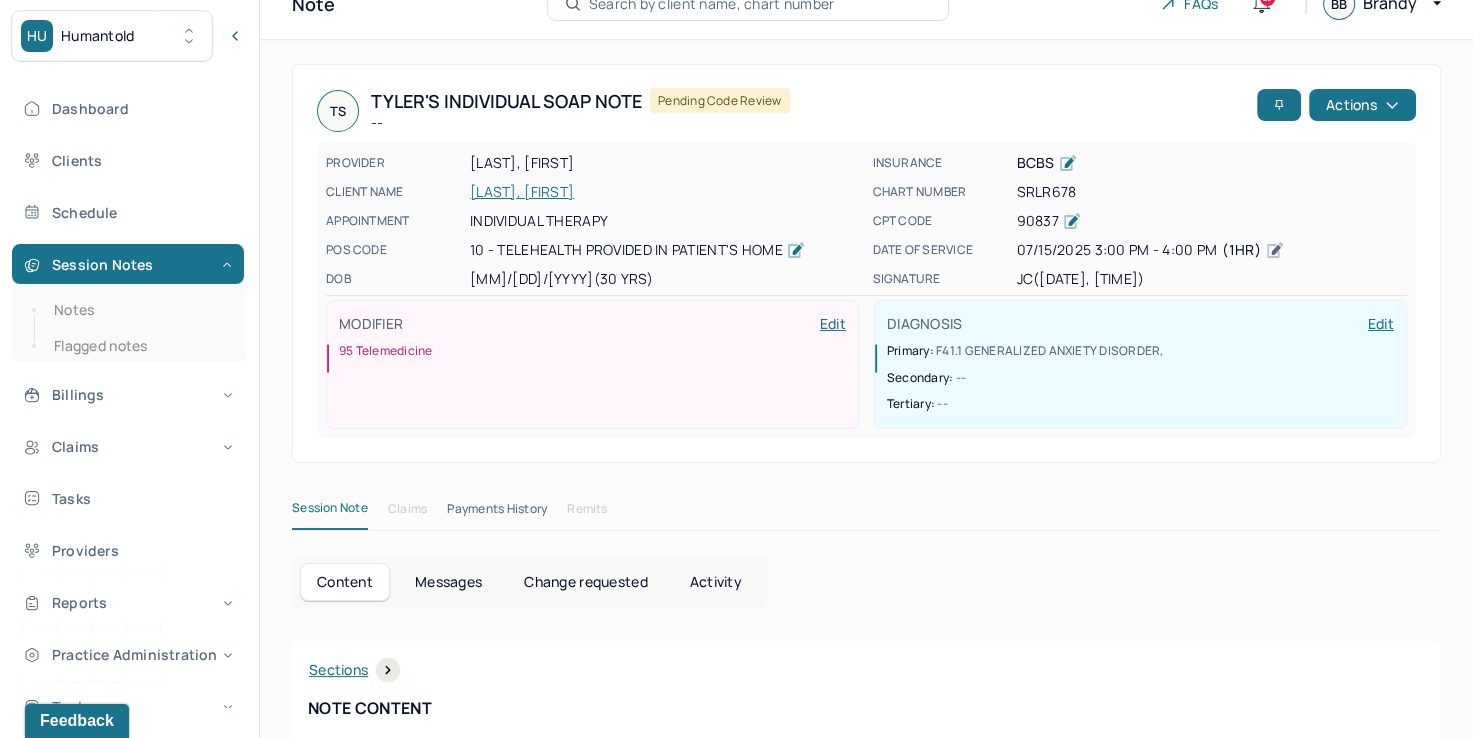 scroll, scrollTop: 0, scrollLeft: 0, axis: both 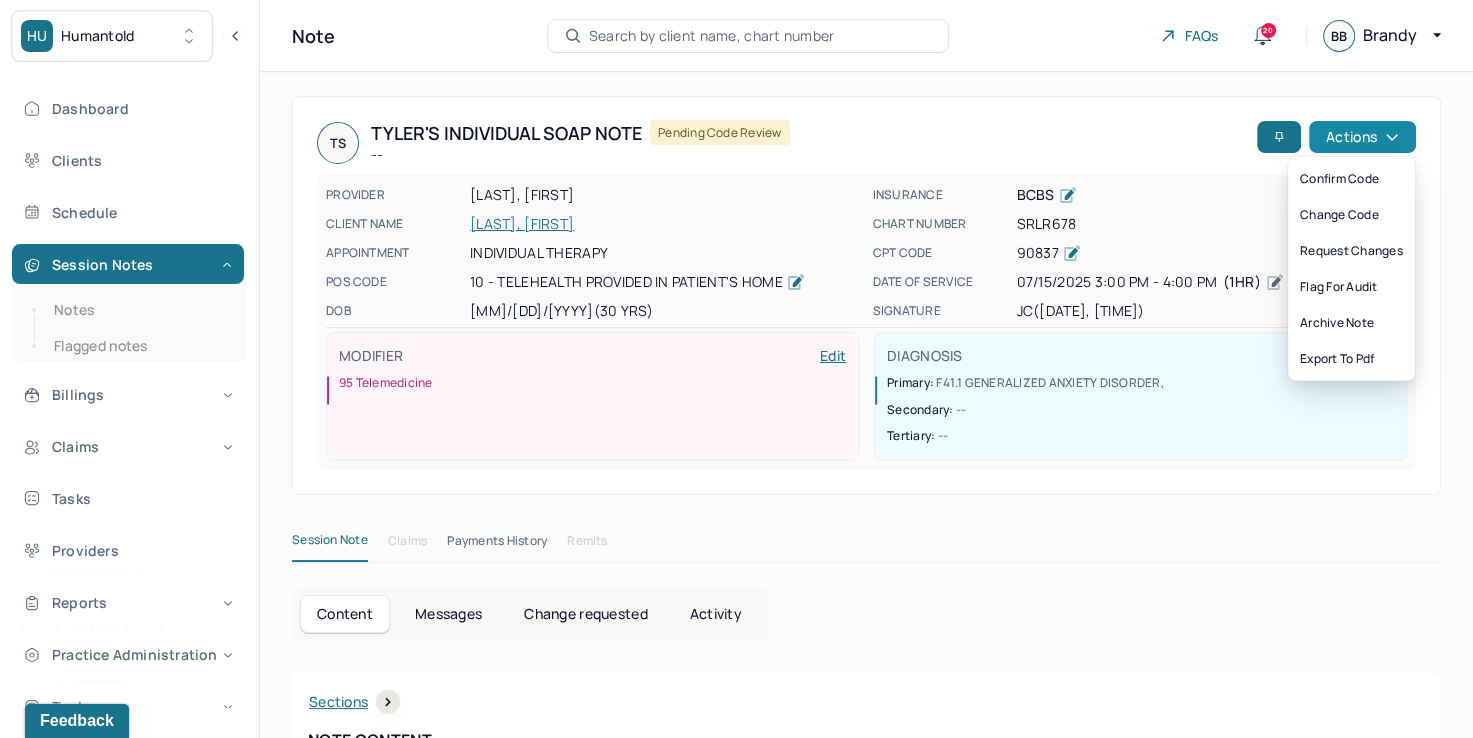click on "Actions" at bounding box center [1362, 137] 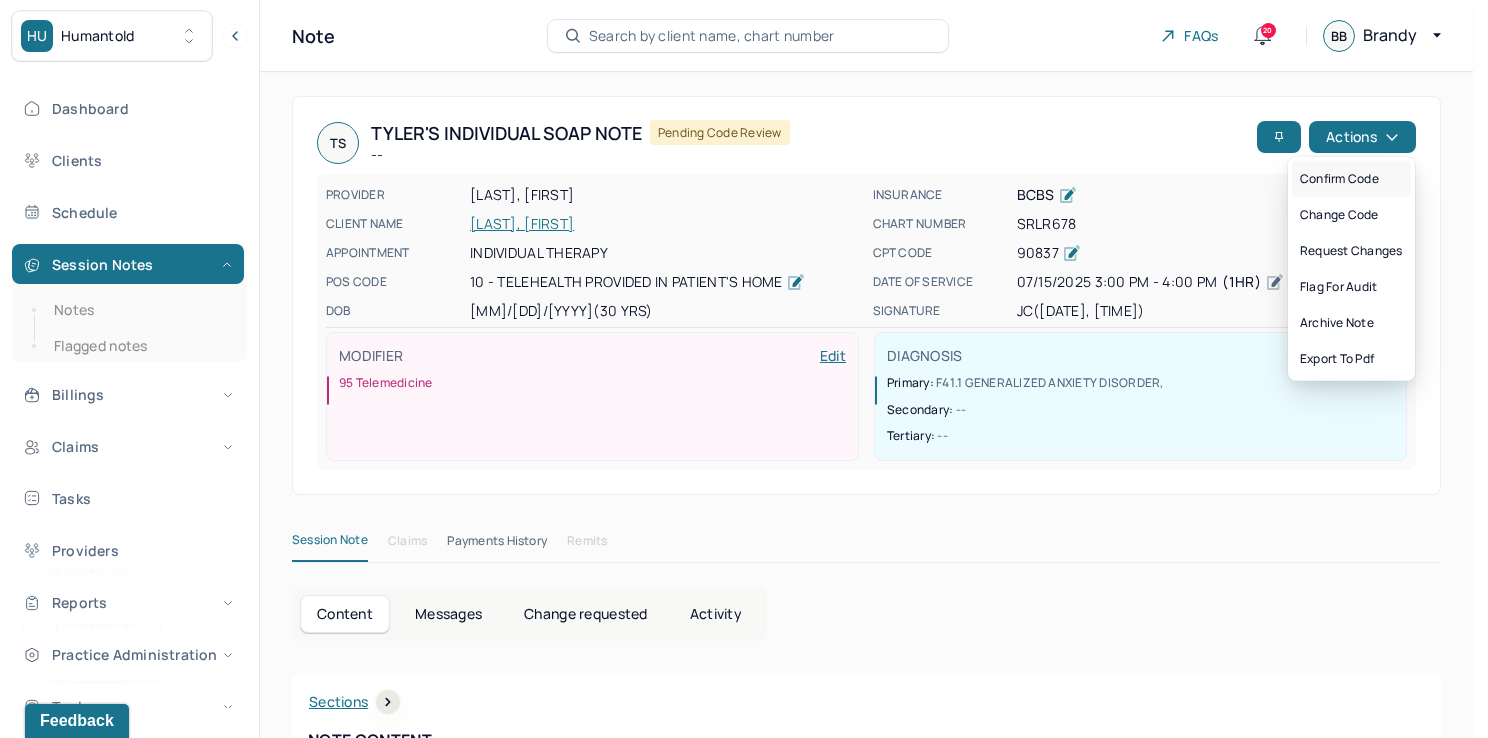 click on "Confirm code" at bounding box center (1351, 179) 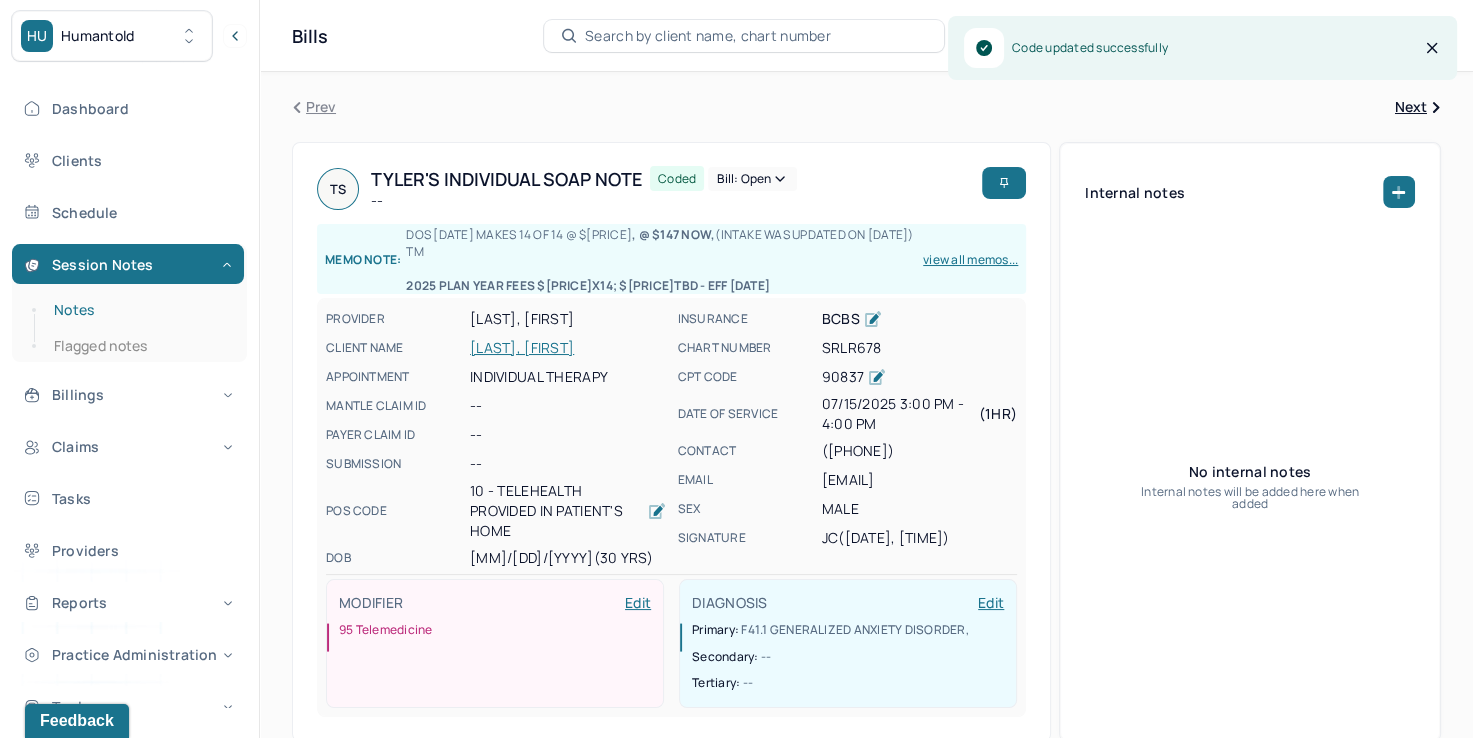 click on "Notes" at bounding box center (139, 310) 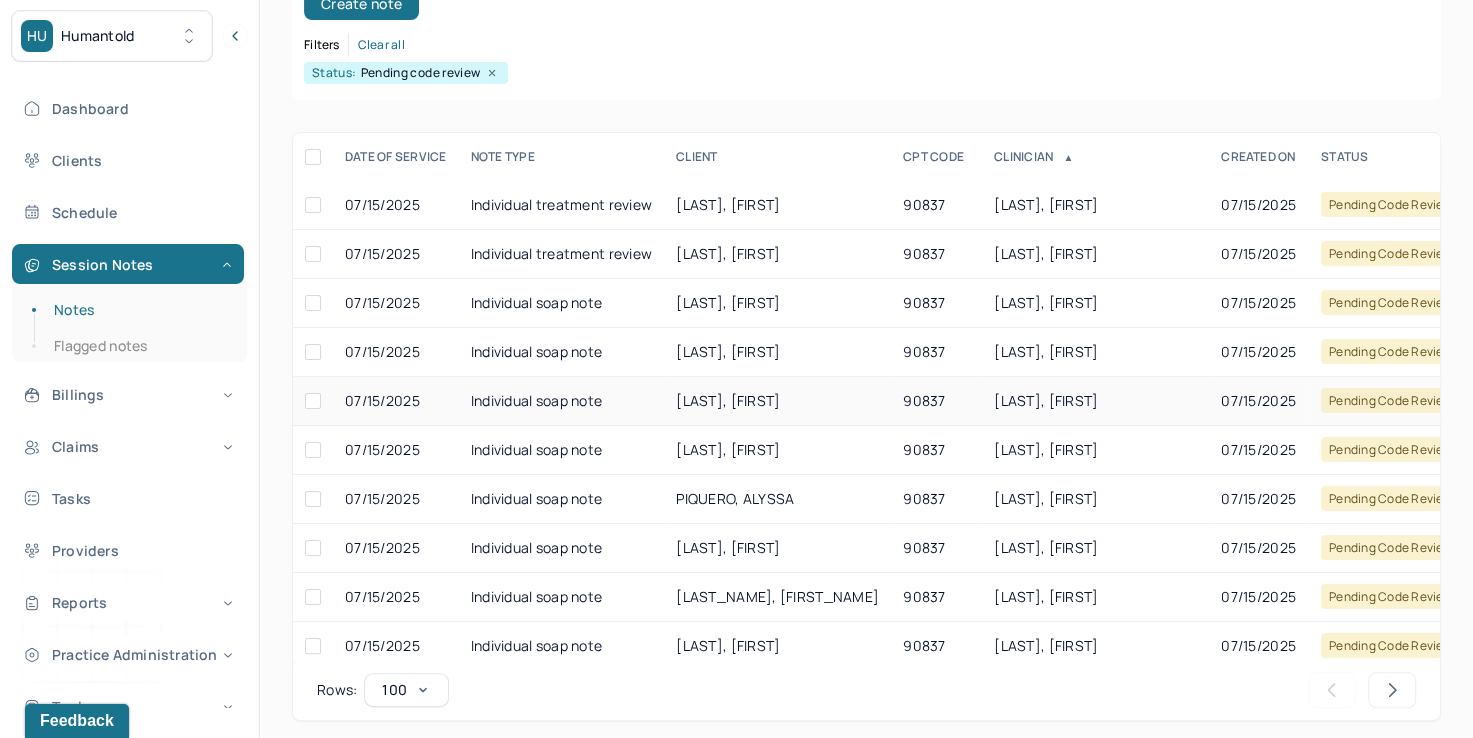 scroll, scrollTop: 288, scrollLeft: 0, axis: vertical 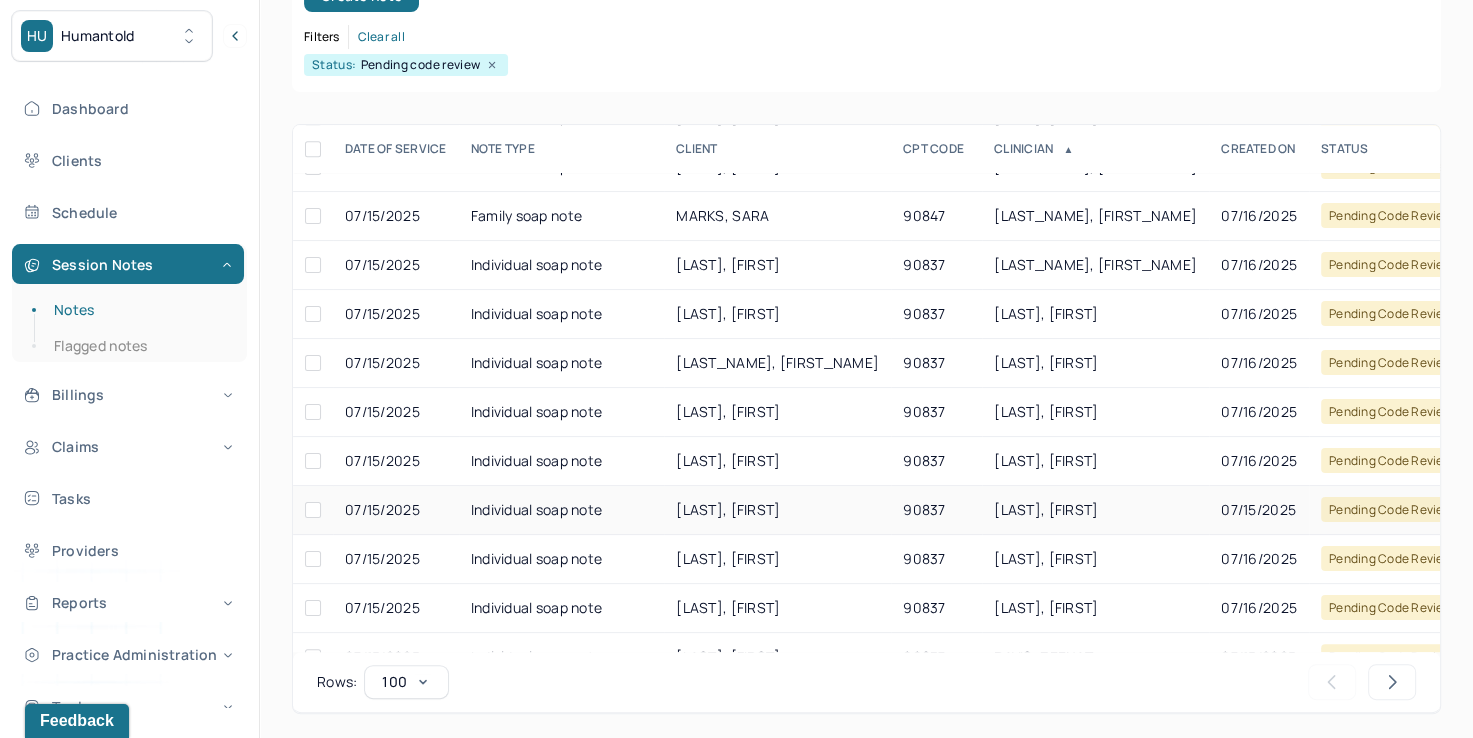 click on "[LAST], [FIRST]" at bounding box center (1095, 510) 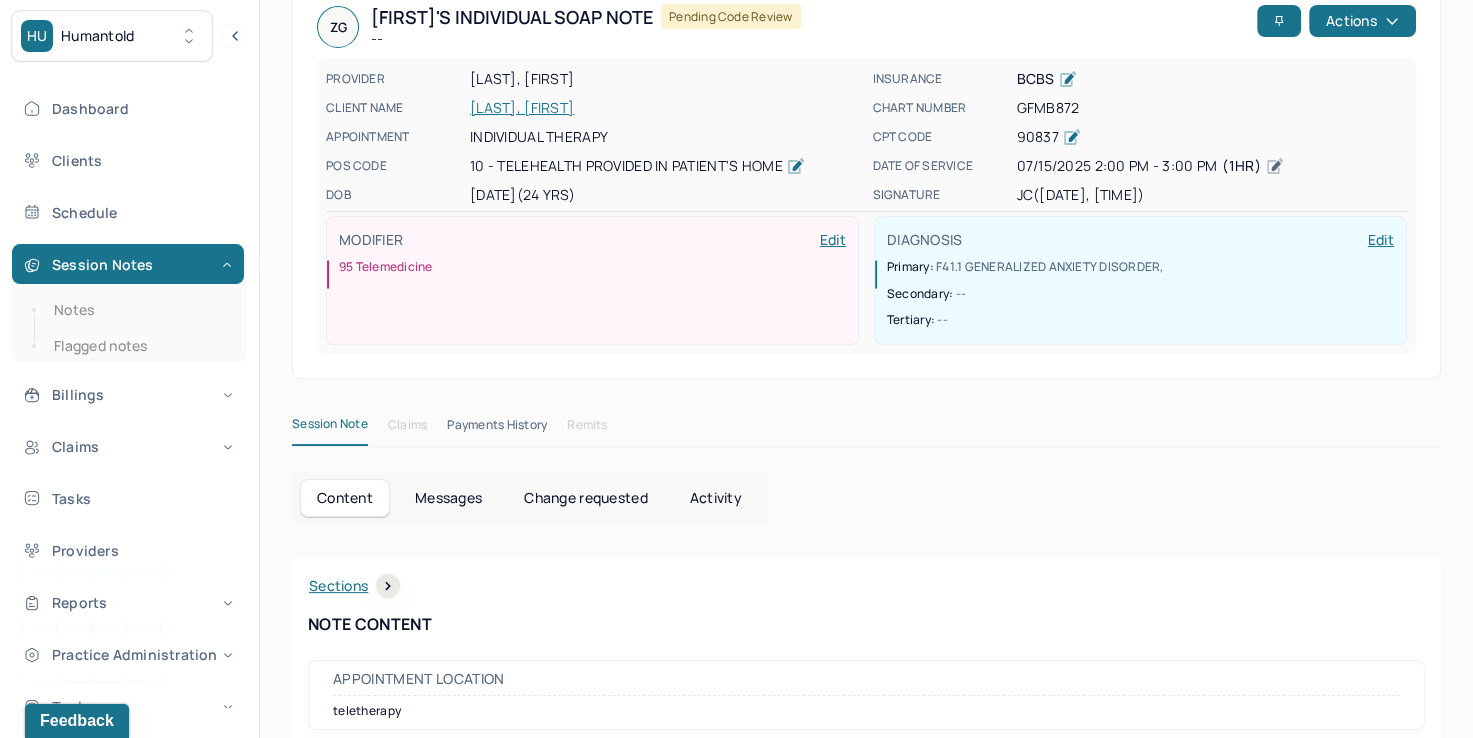 scroll, scrollTop: 0, scrollLeft: 0, axis: both 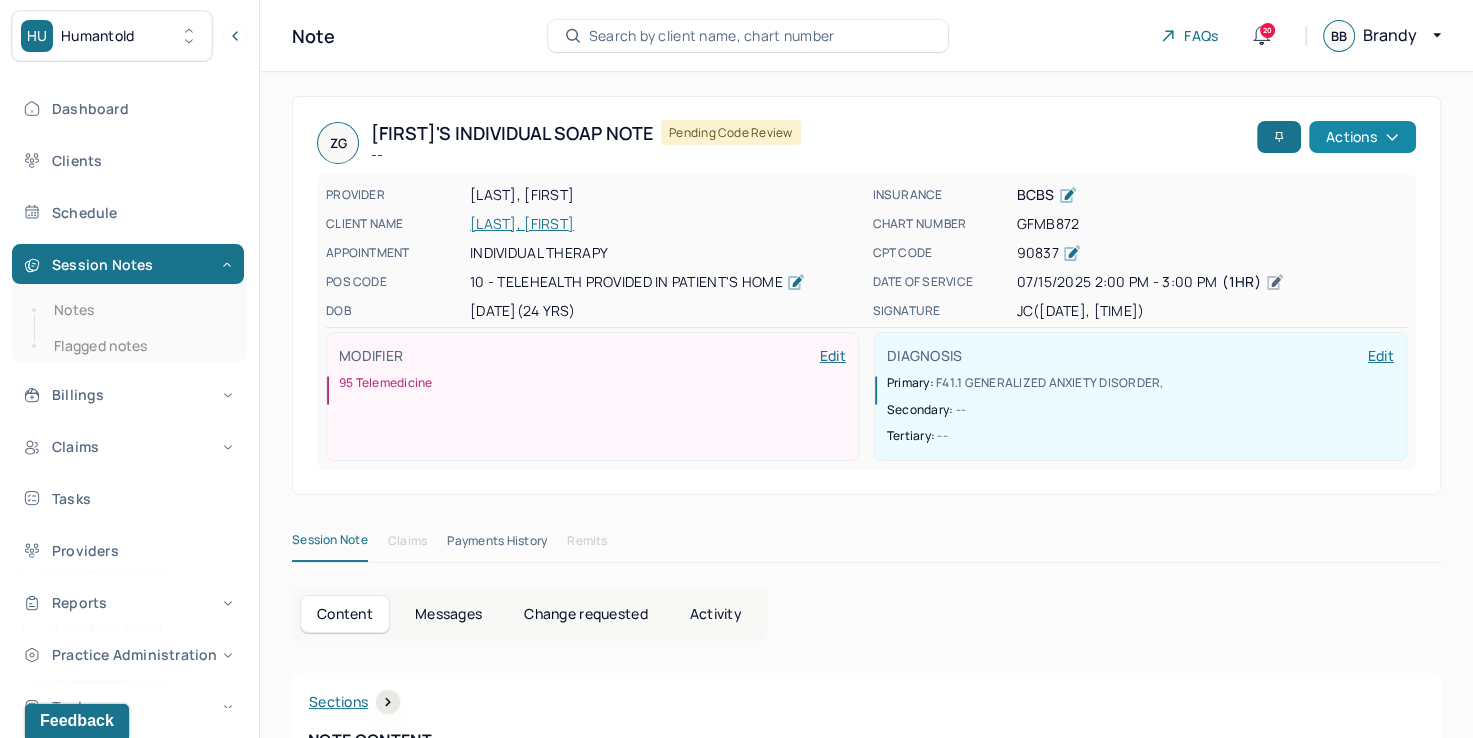 click on "Actions" at bounding box center (1362, 137) 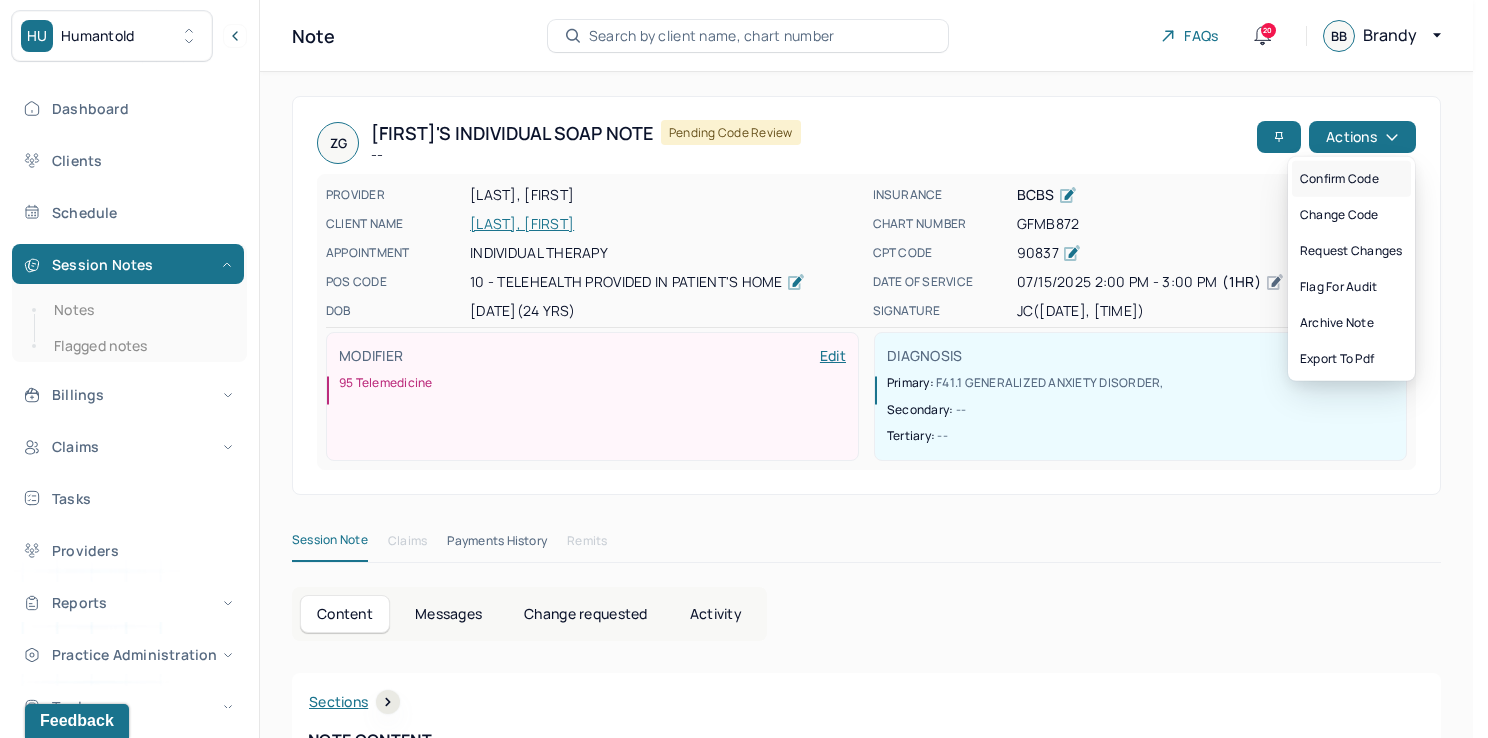 click on "Confirm code" at bounding box center (1351, 179) 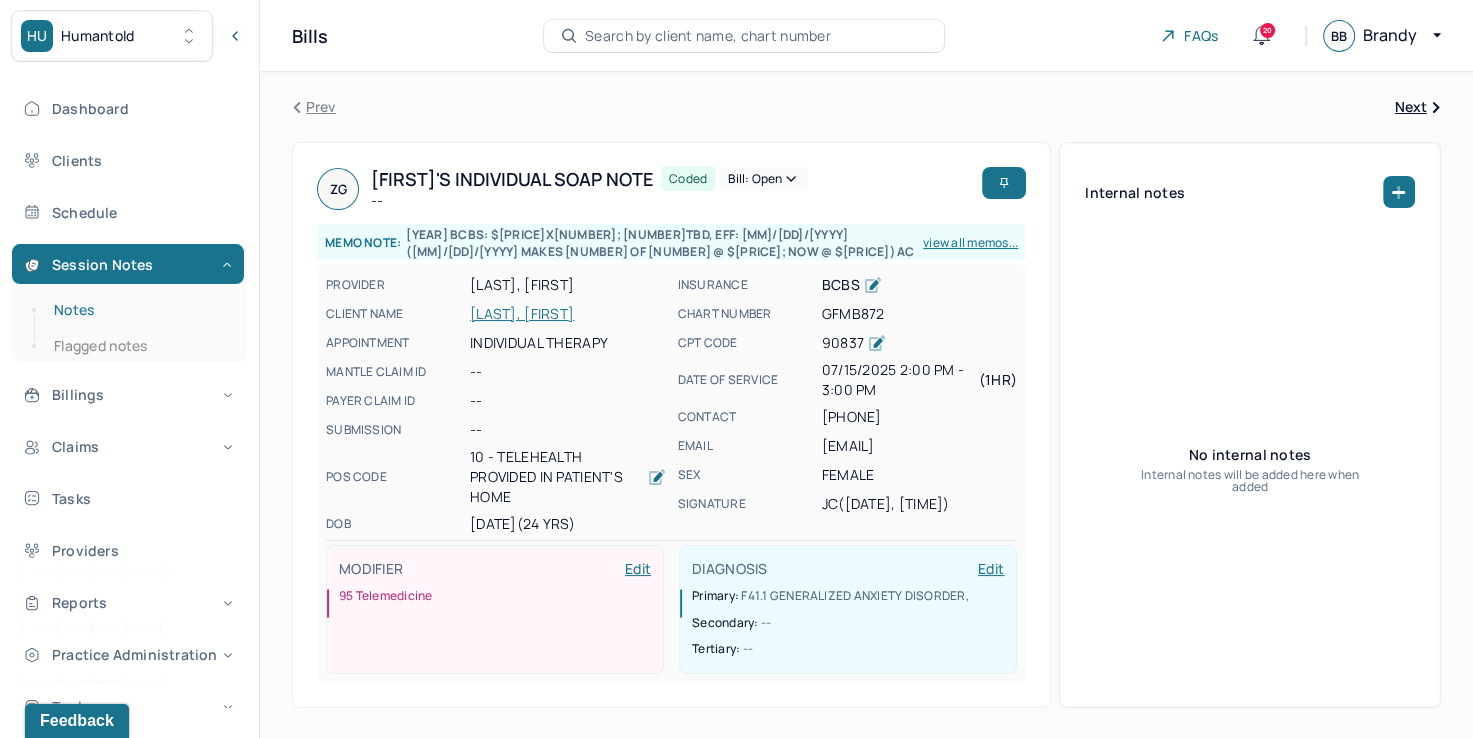 drag, startPoint x: 105, startPoint y: 317, endPoint x: 216, endPoint y: 320, distance: 111.040535 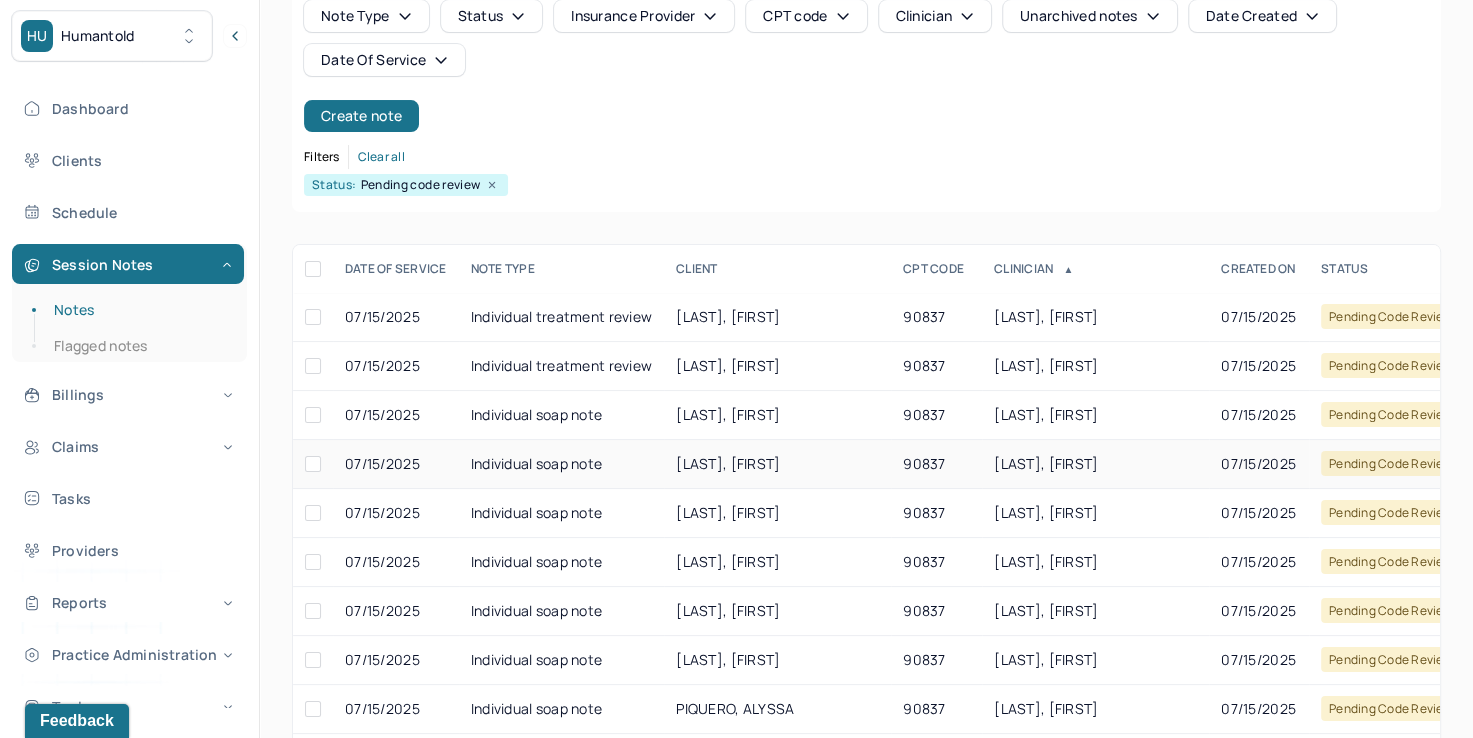 scroll, scrollTop: 288, scrollLeft: 0, axis: vertical 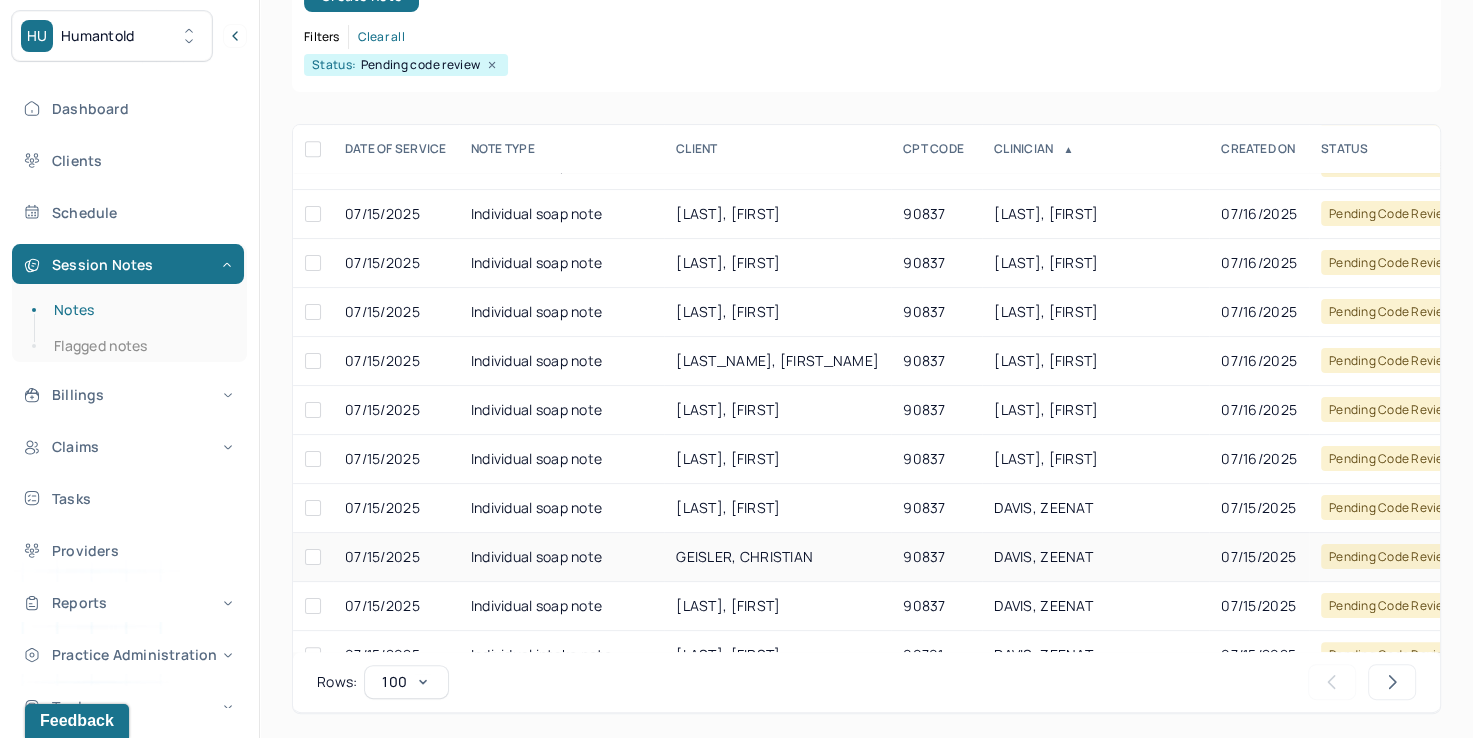 click on "DAVIS, ZEENAT" at bounding box center [1043, 556] 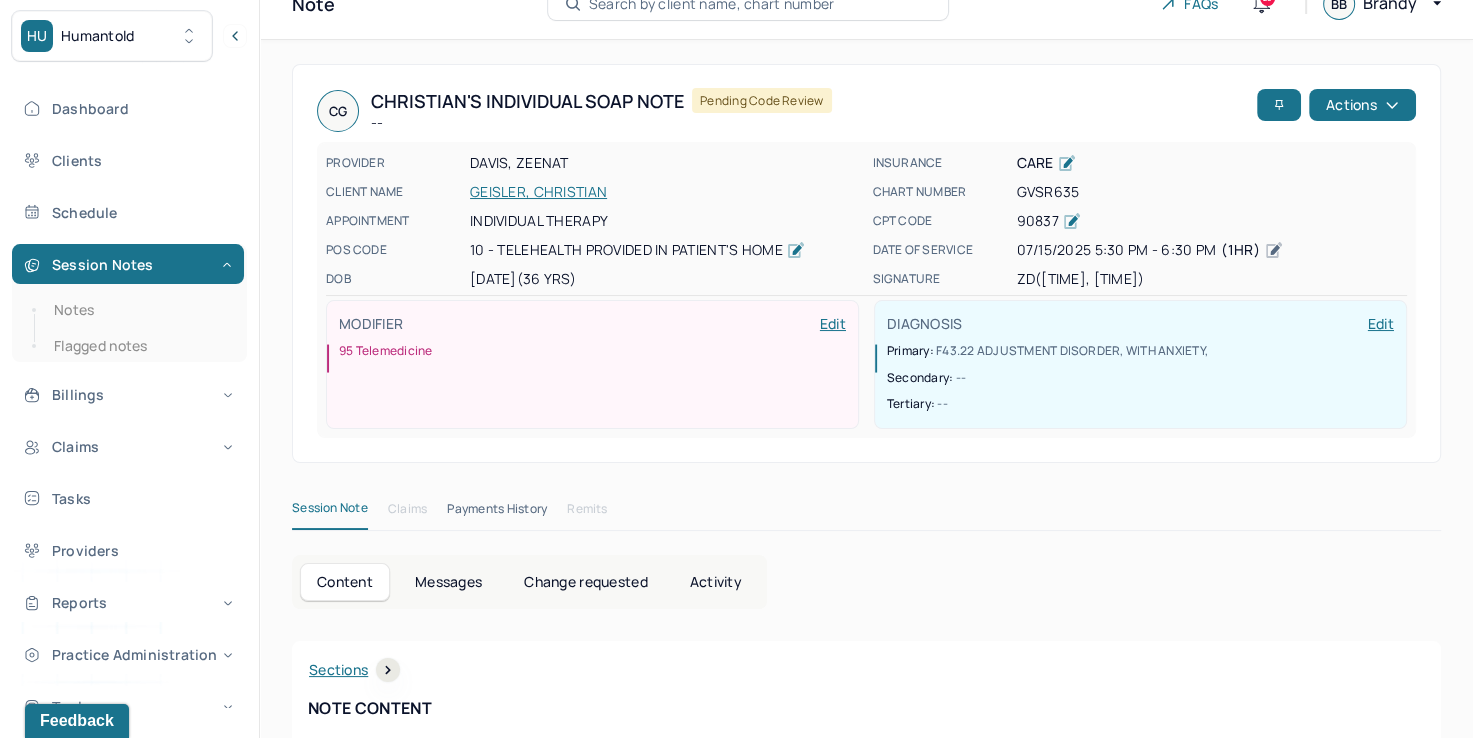 scroll, scrollTop: 0, scrollLeft: 0, axis: both 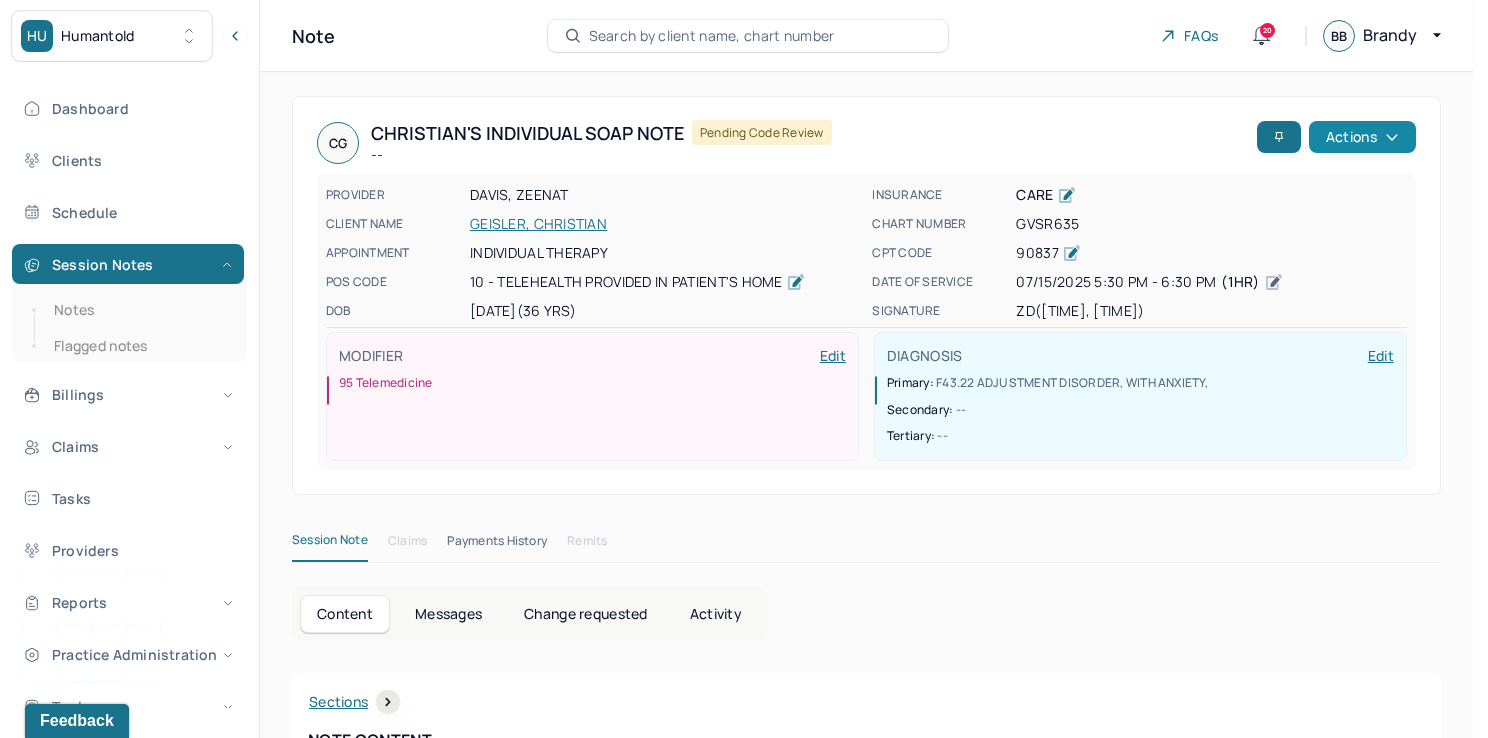 click on "Actions" at bounding box center (1362, 137) 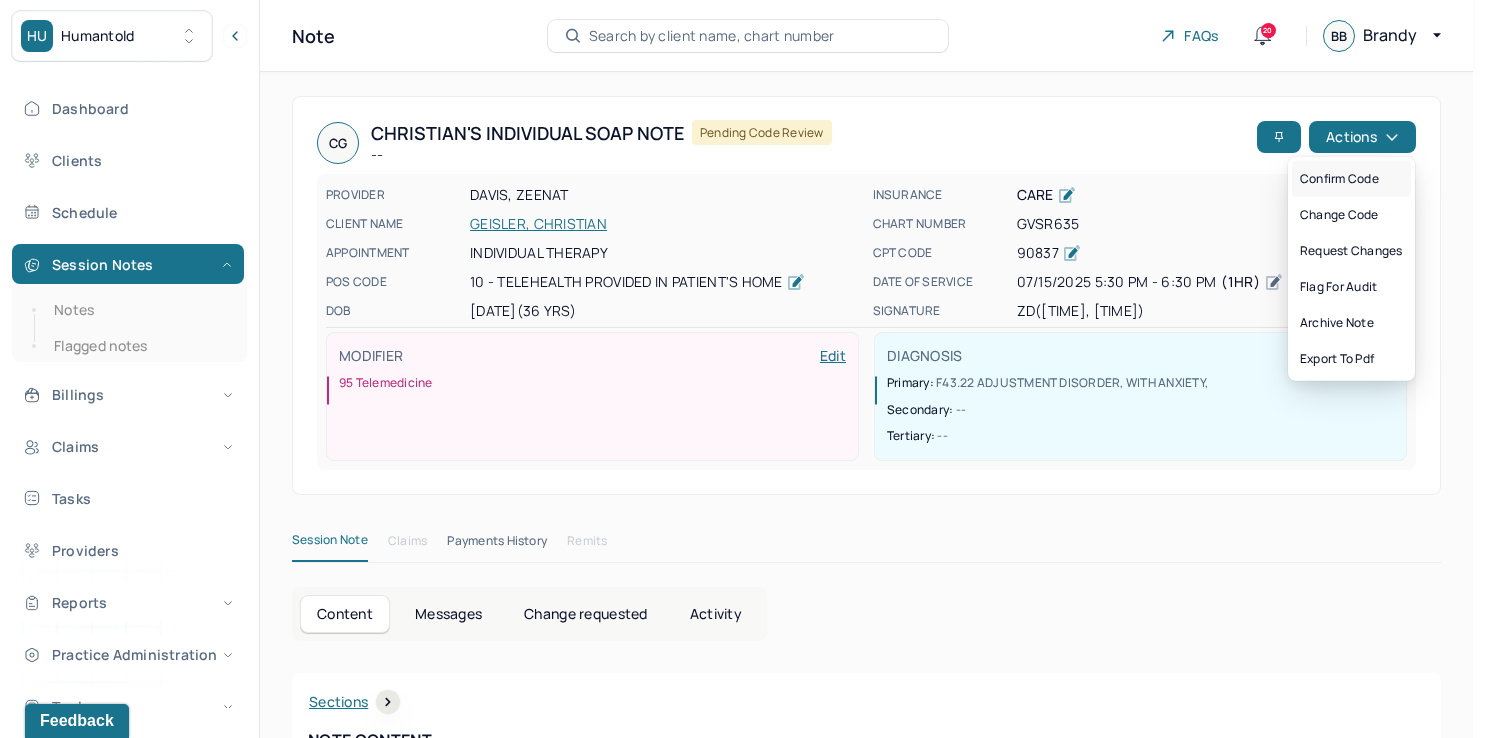 click on "Confirm code" at bounding box center [1351, 179] 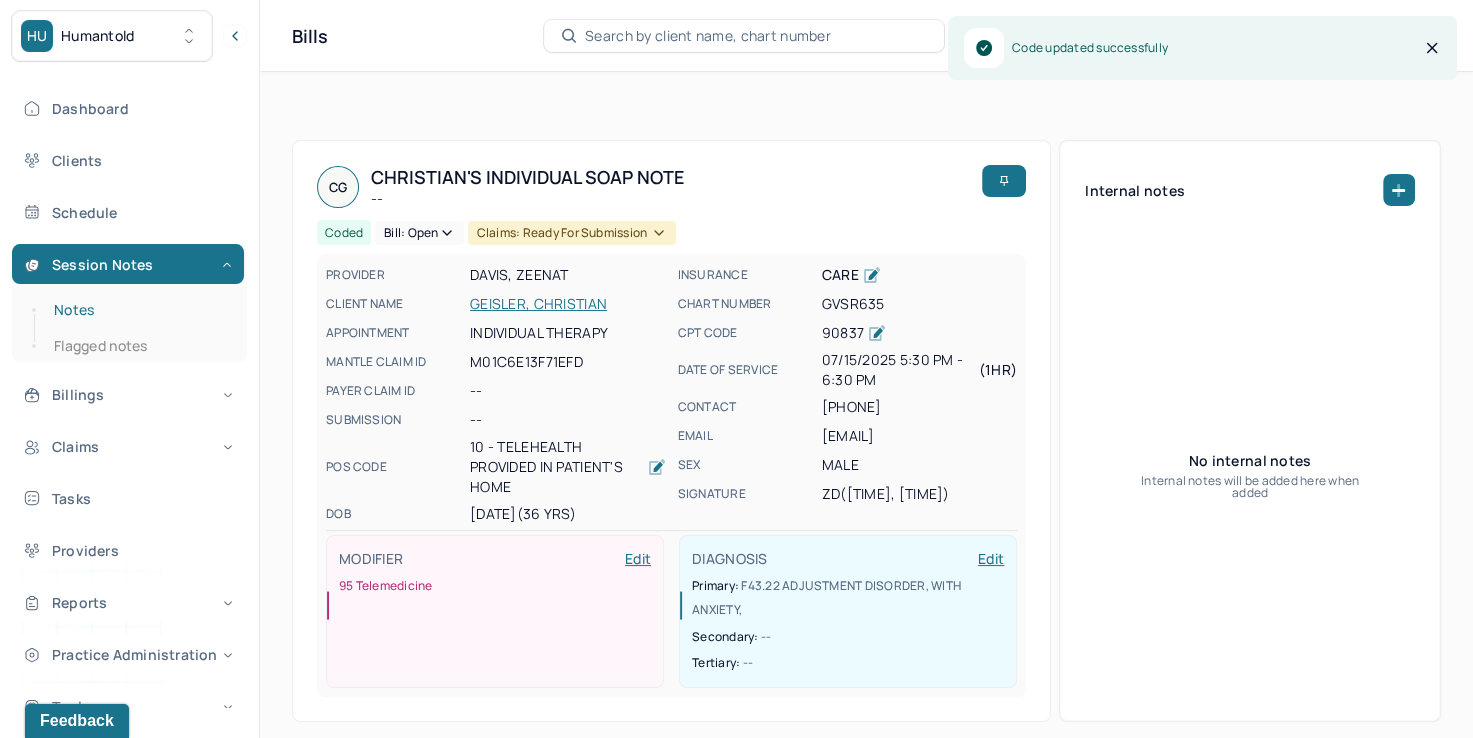 click on "Notes" at bounding box center (139, 310) 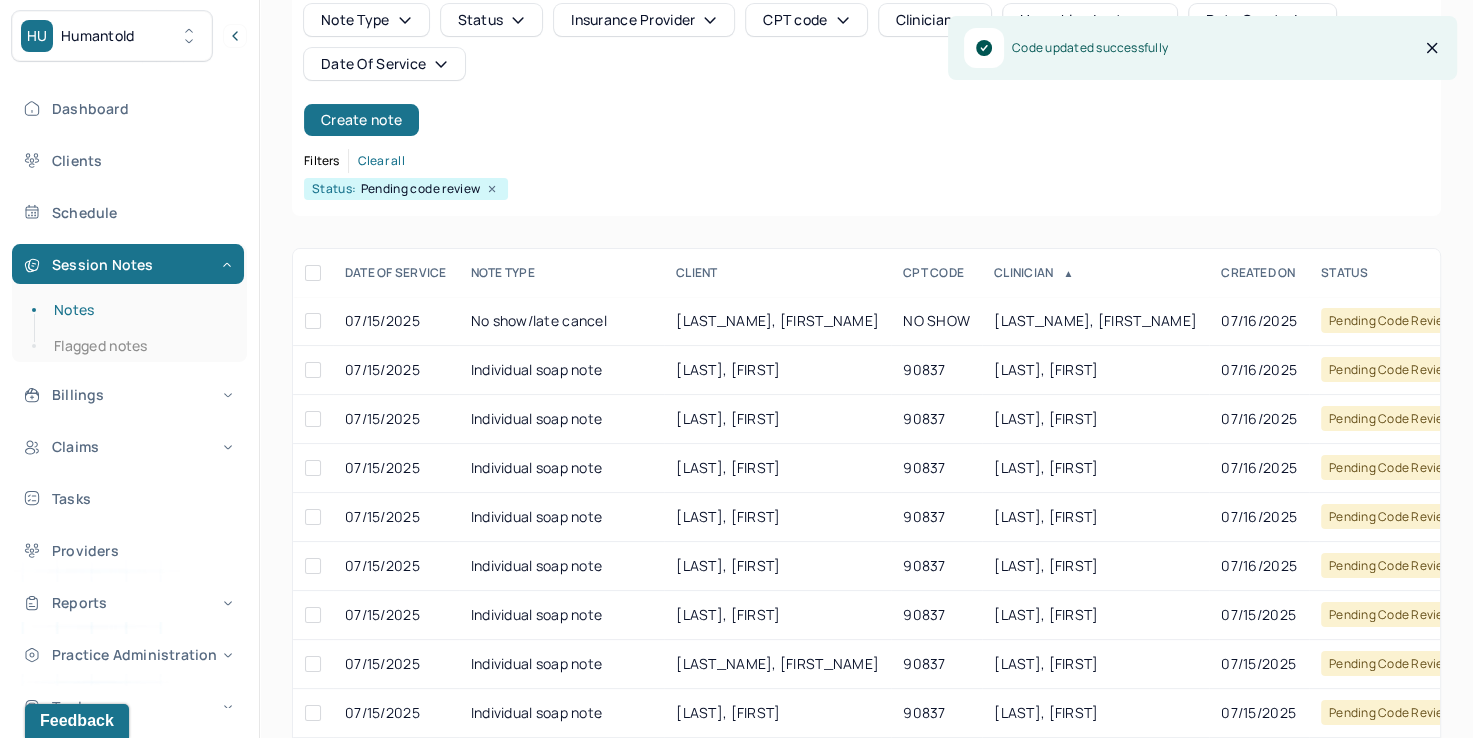 scroll, scrollTop: 200, scrollLeft: 0, axis: vertical 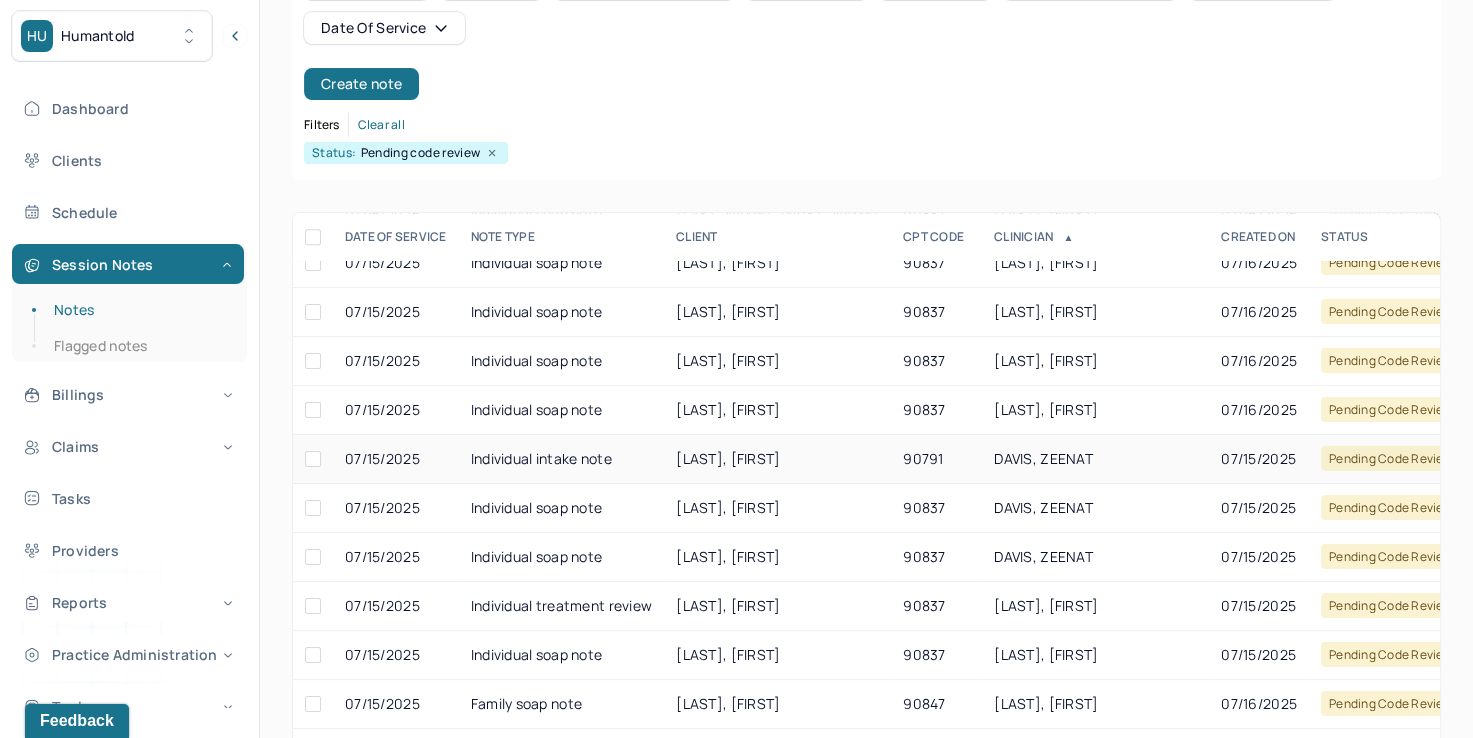 click on "DAVIS, ZEENAT" at bounding box center (1095, 459) 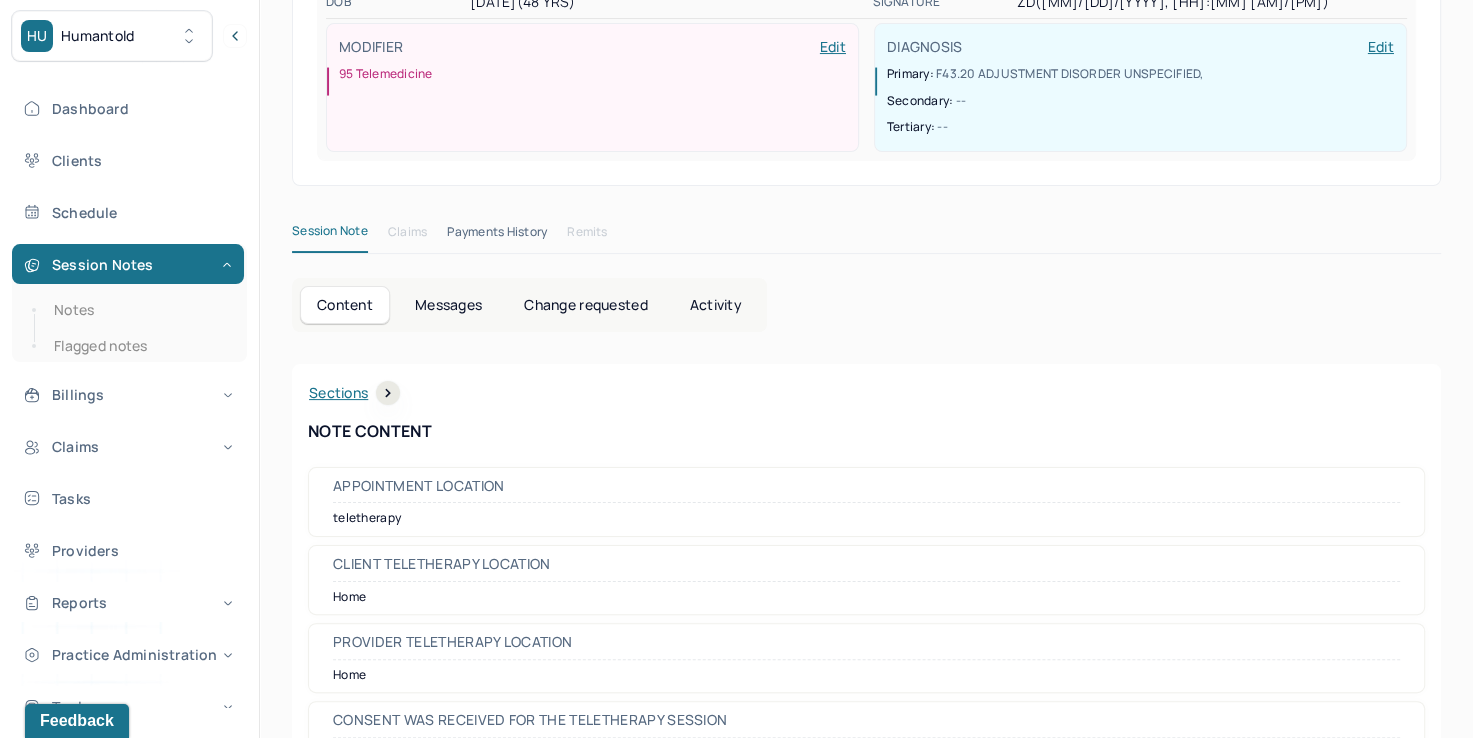 scroll, scrollTop: 9, scrollLeft: 0, axis: vertical 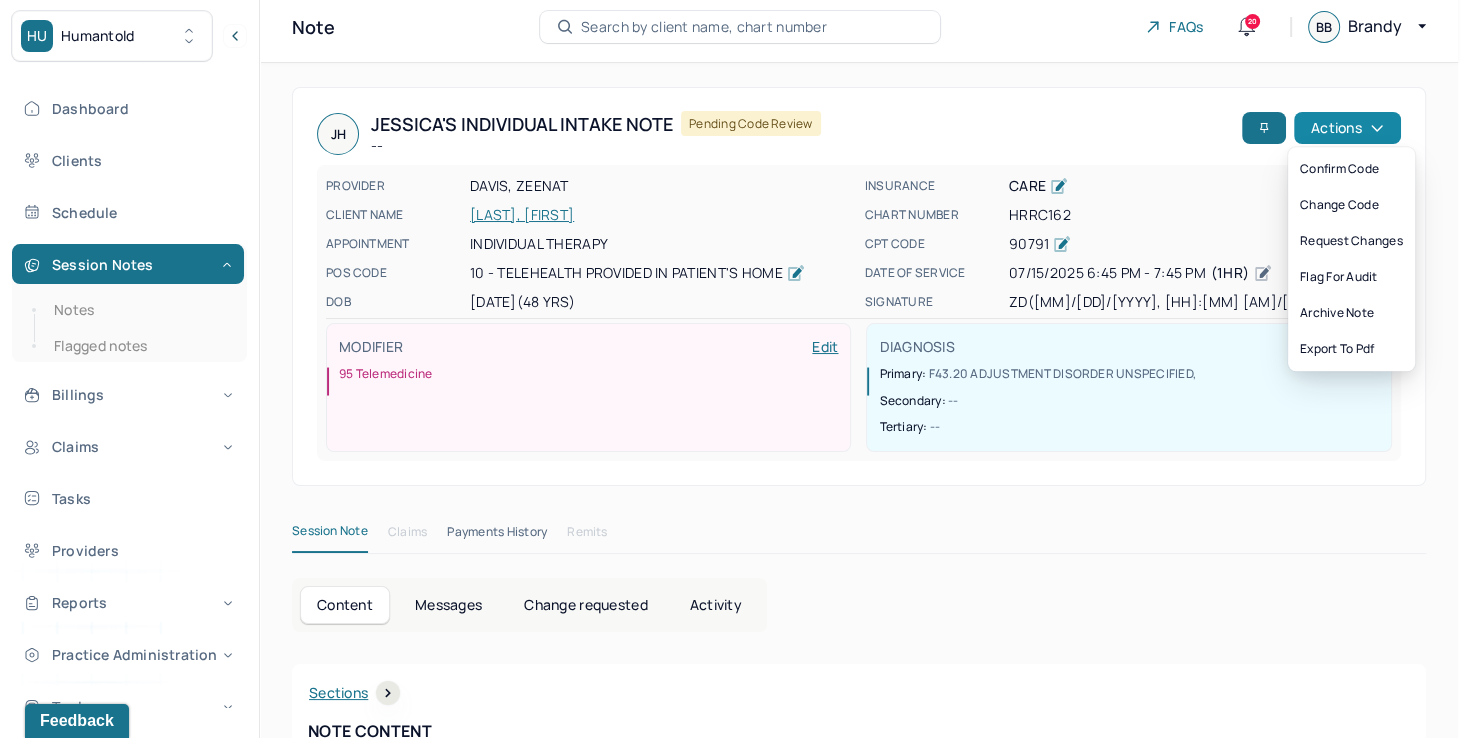 click on "Actions" at bounding box center [1347, 128] 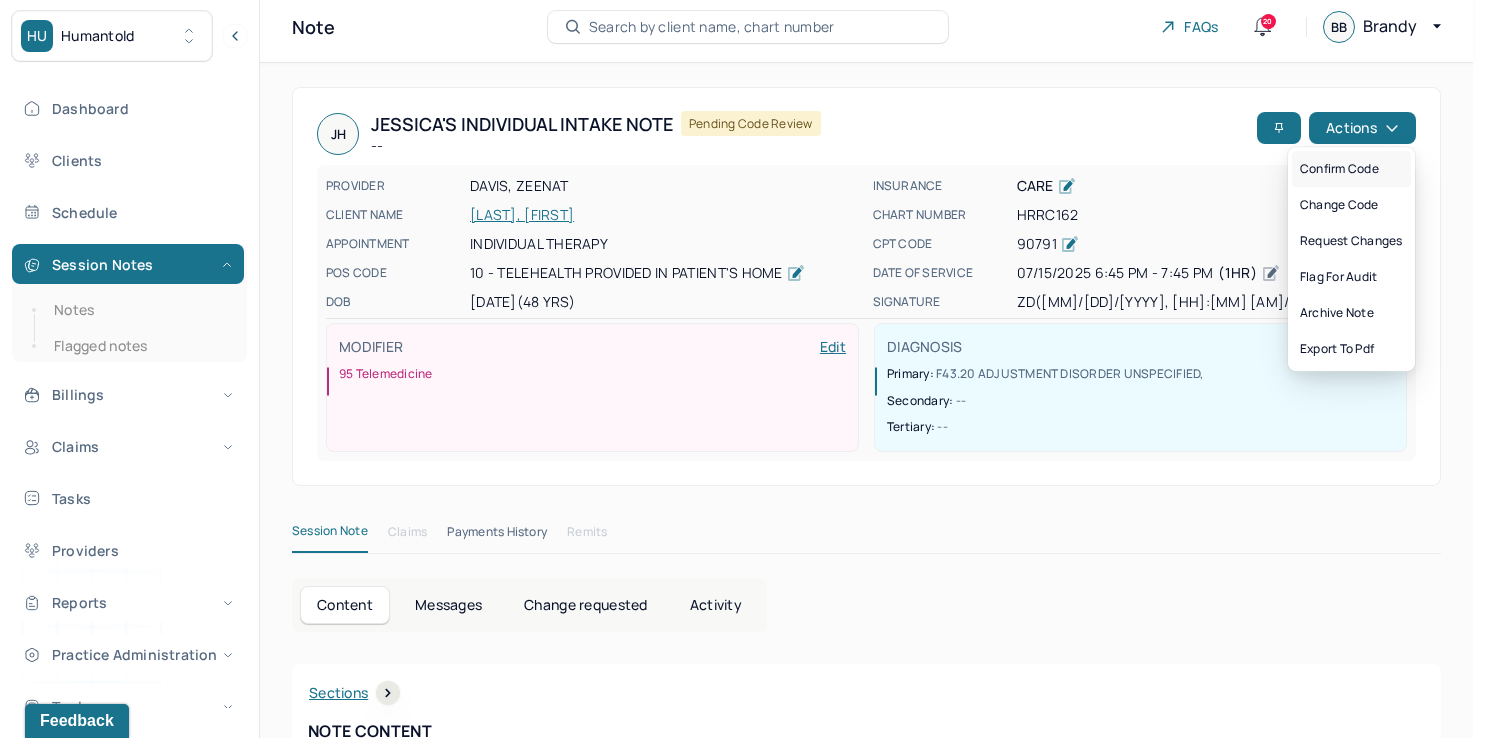 click on "Confirm code" at bounding box center [1351, 169] 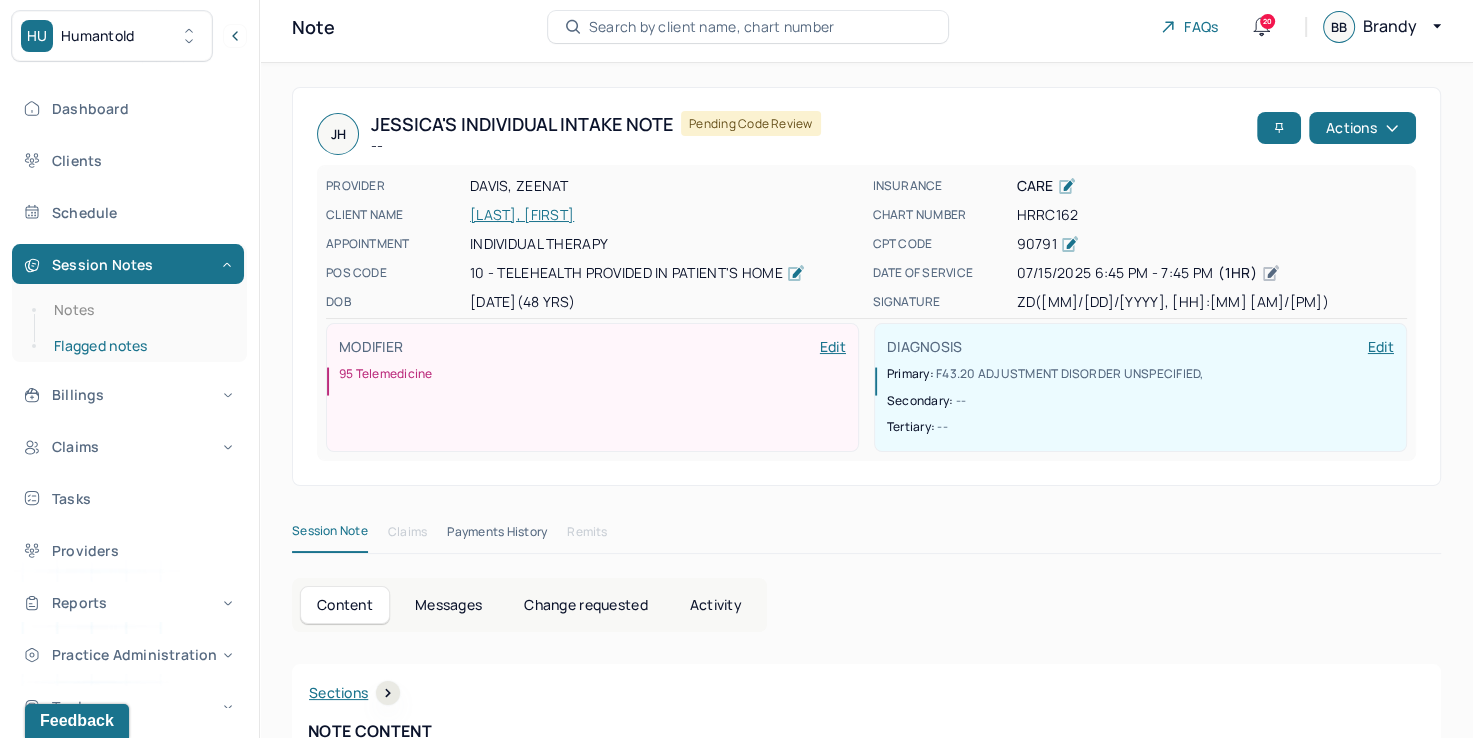scroll, scrollTop: 0, scrollLeft: 0, axis: both 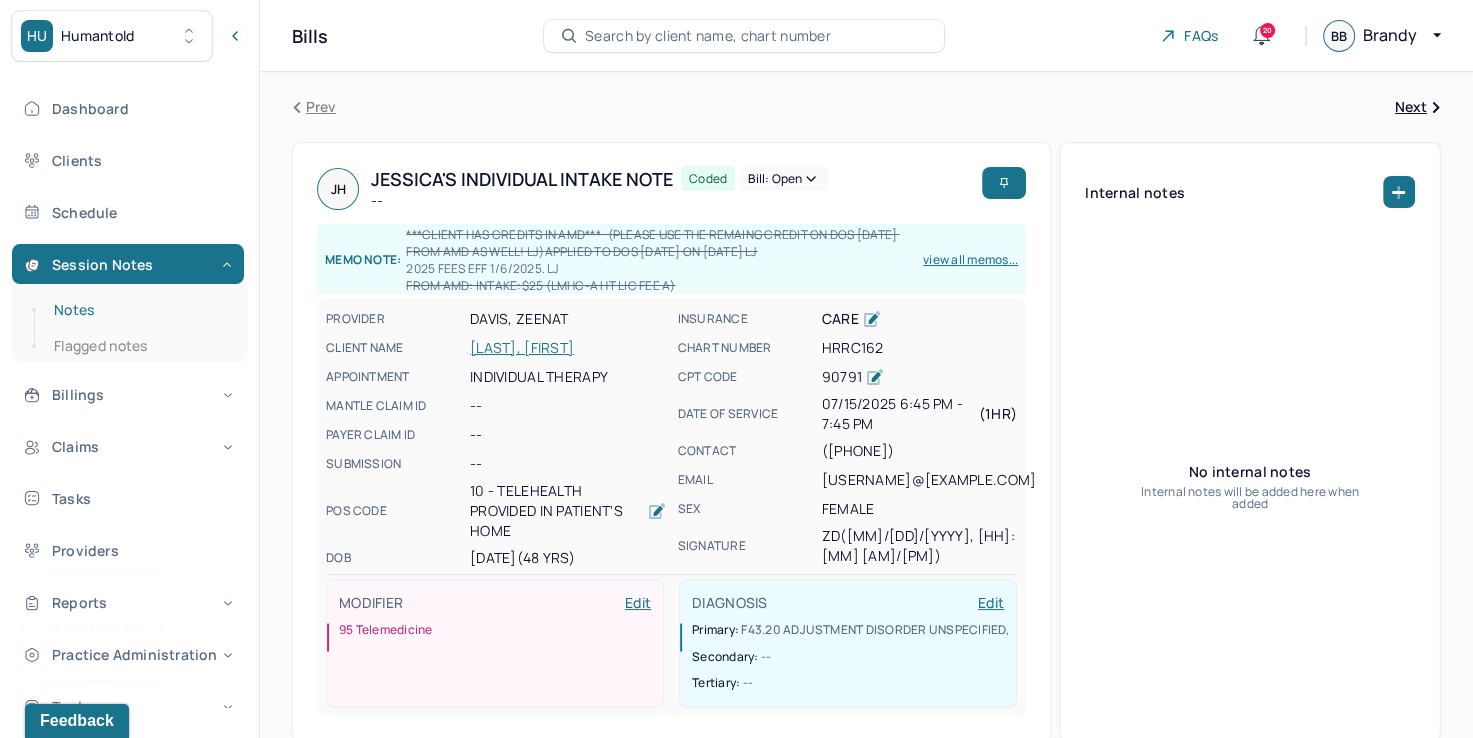 click on "Notes" at bounding box center (139, 310) 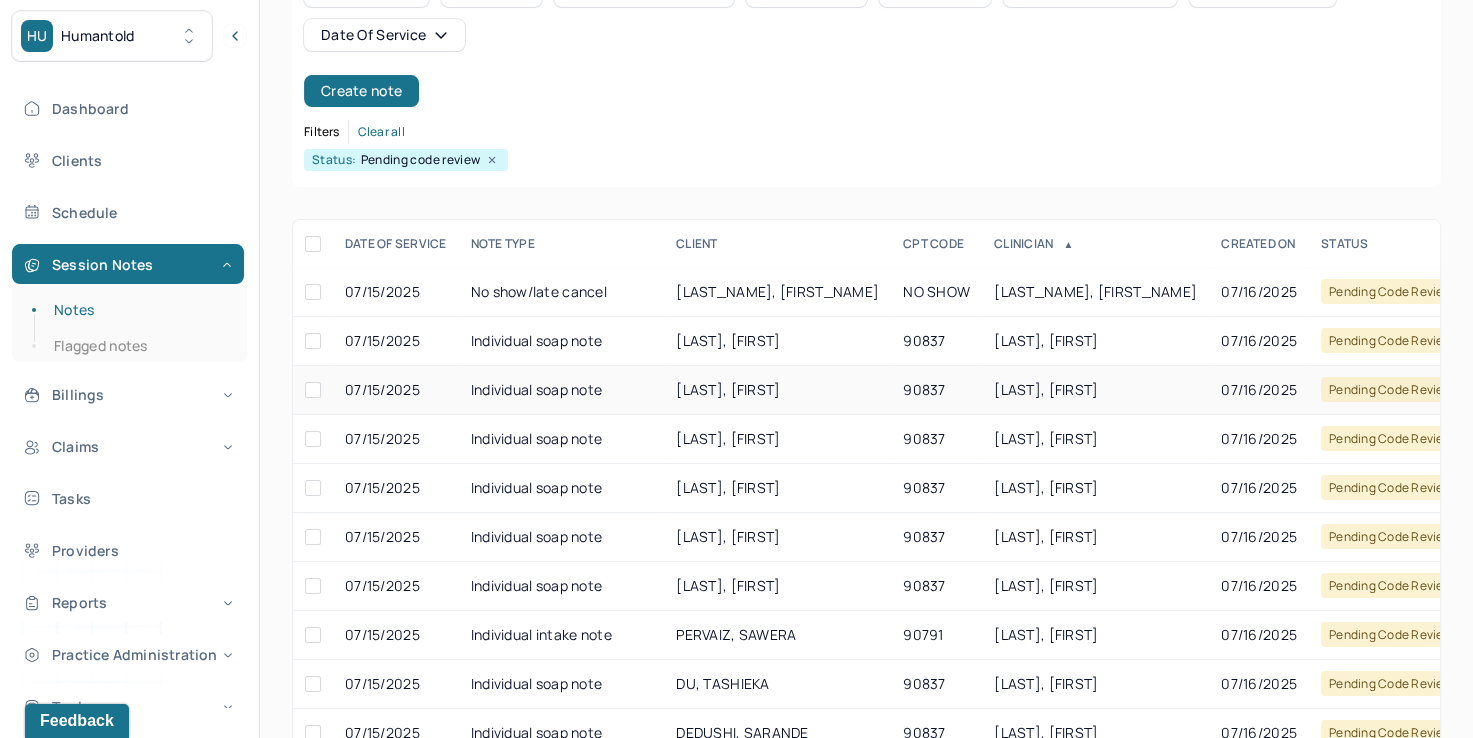 scroll, scrollTop: 200, scrollLeft: 0, axis: vertical 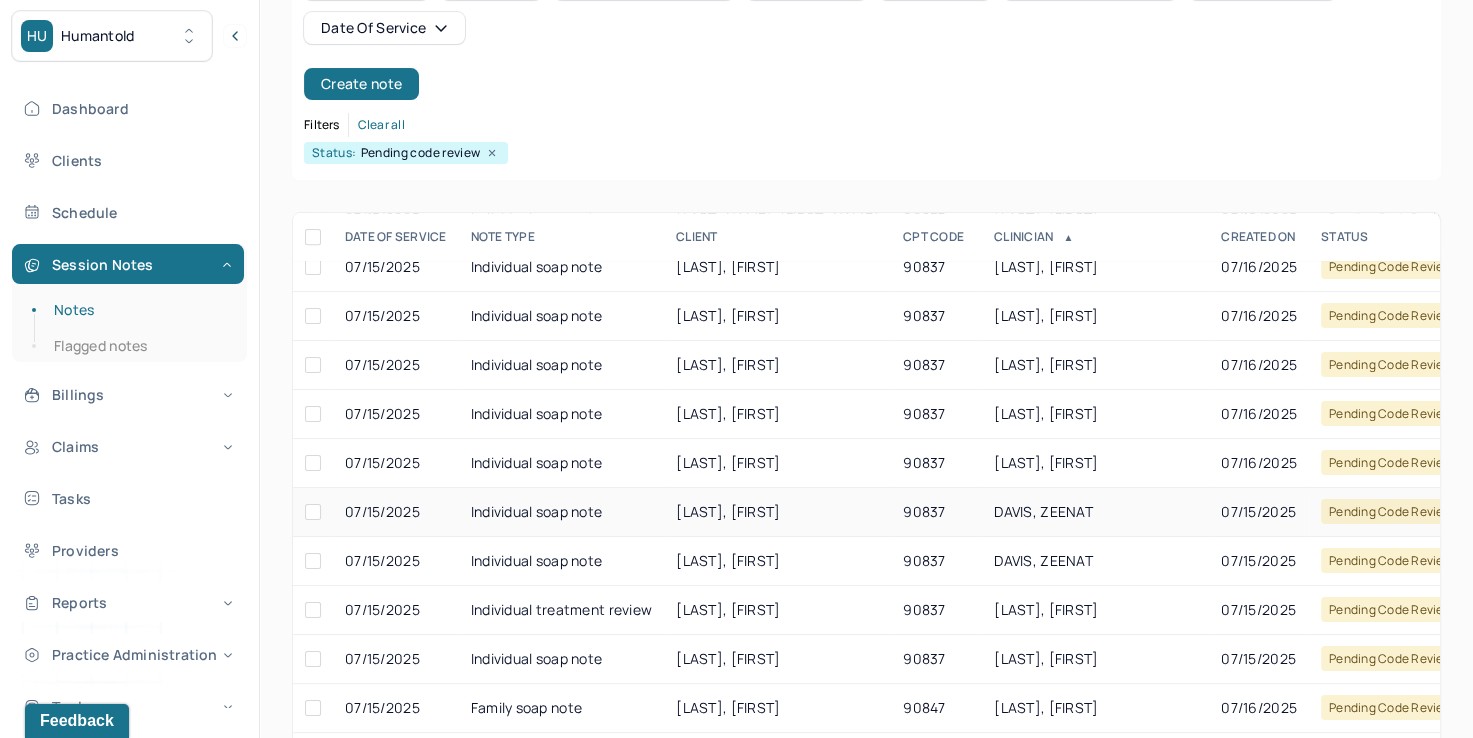click on "DAVIS, ZEENAT" at bounding box center (1043, 511) 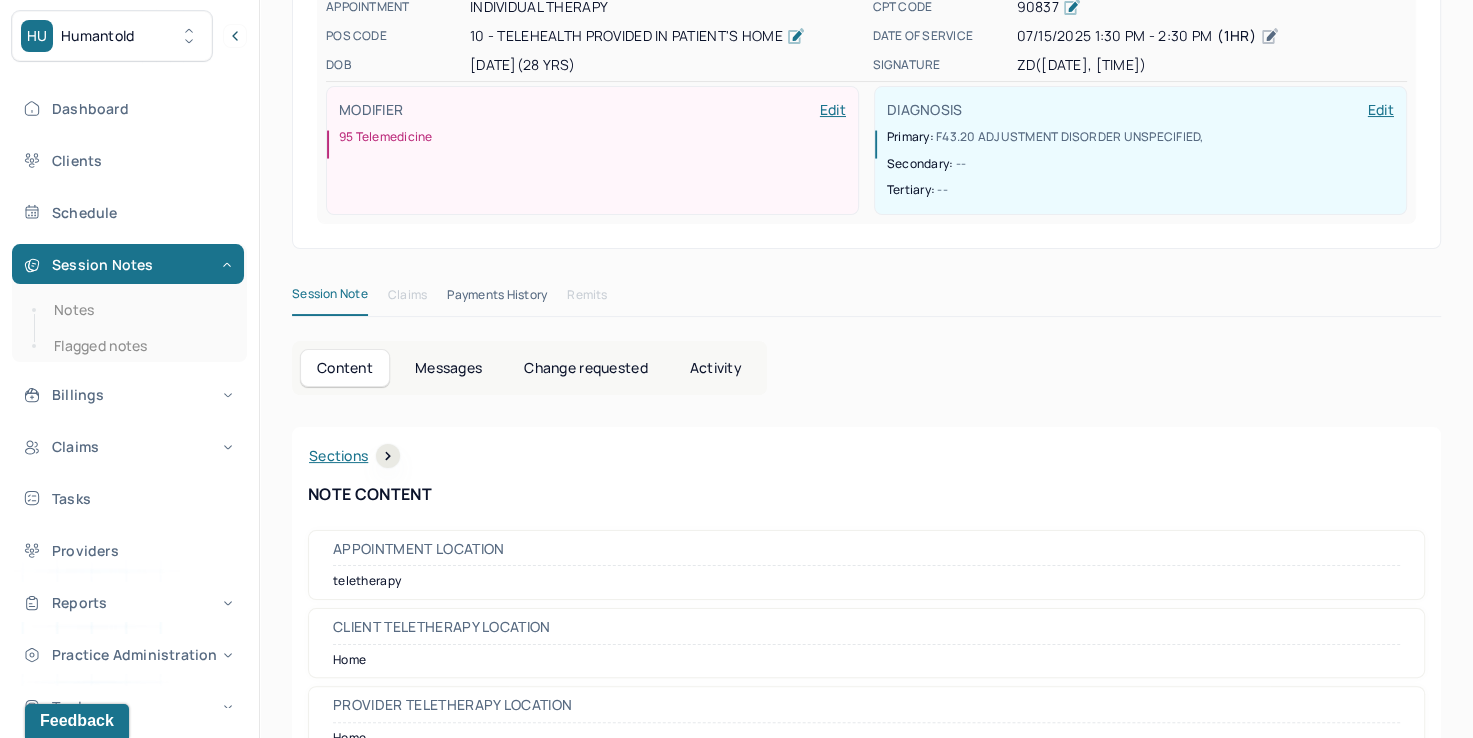 scroll, scrollTop: 0, scrollLeft: 0, axis: both 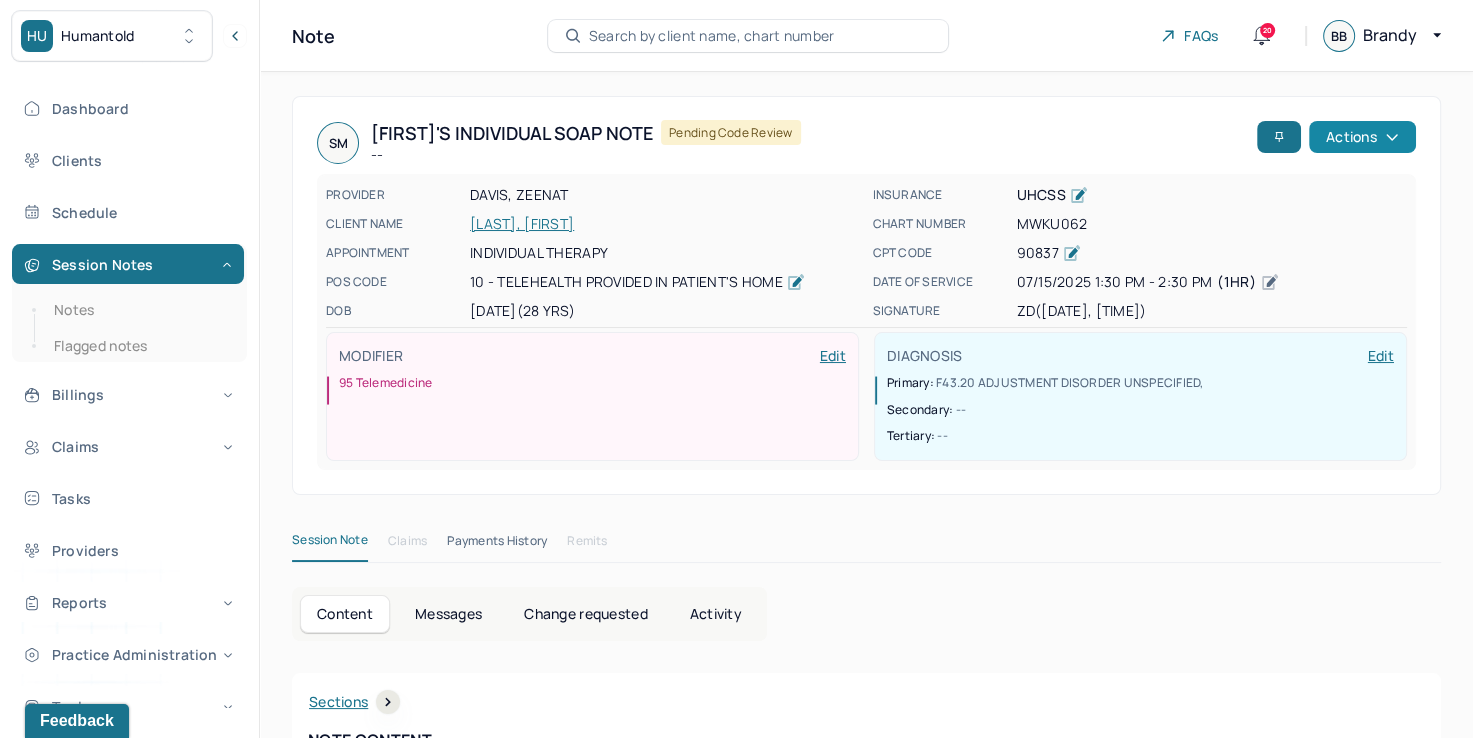 click on "Actions" at bounding box center [1362, 137] 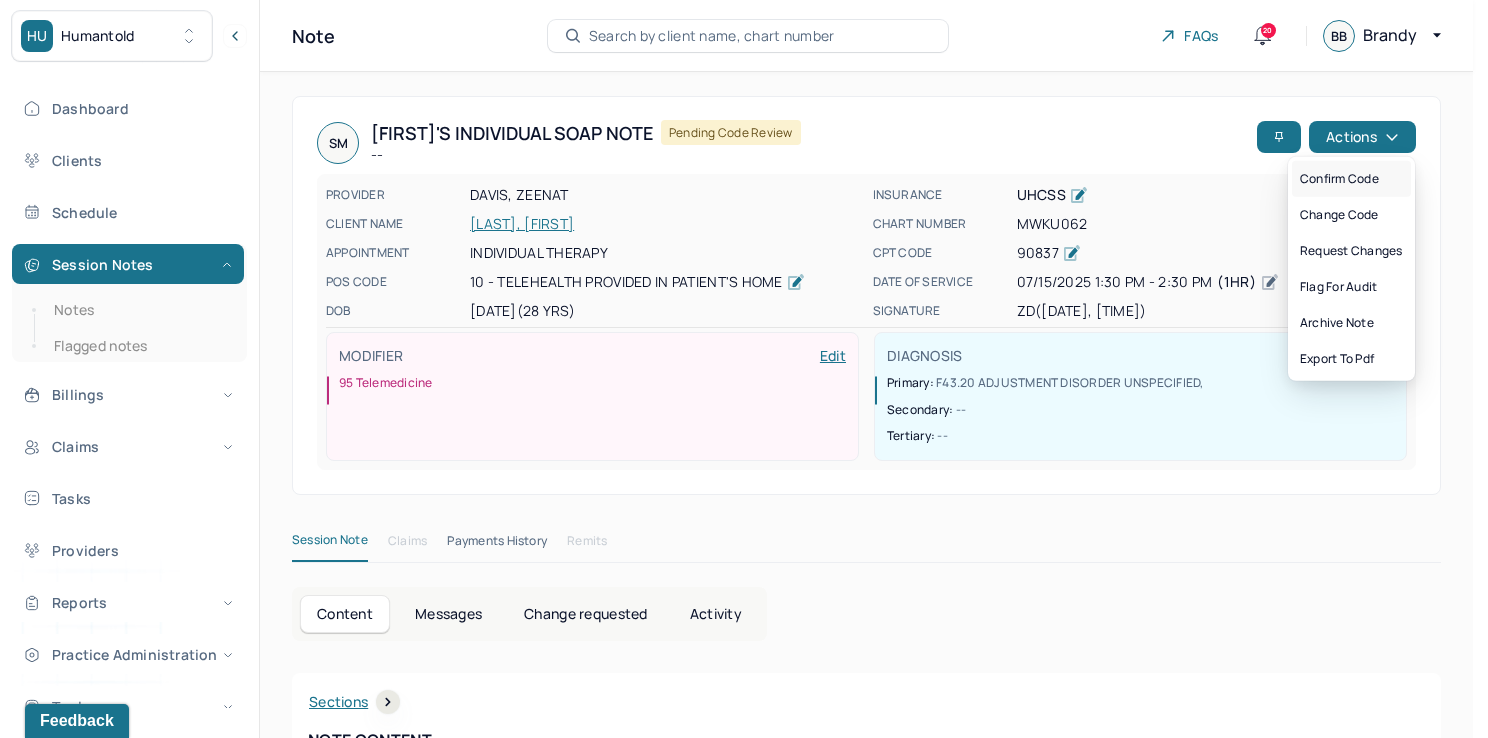 click on "Confirm code" at bounding box center (1351, 179) 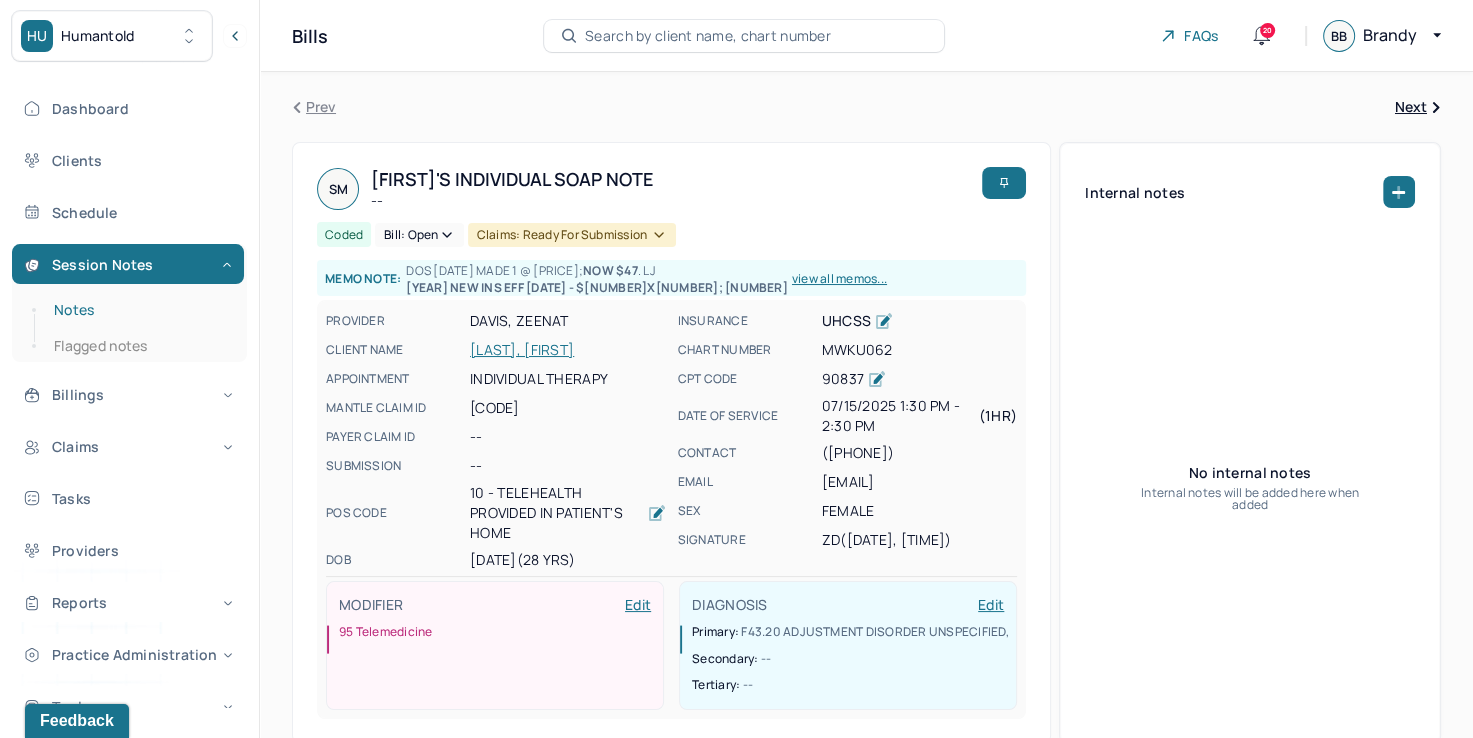 drag, startPoint x: 103, startPoint y: 316, endPoint x: 124, endPoint y: 316, distance: 21 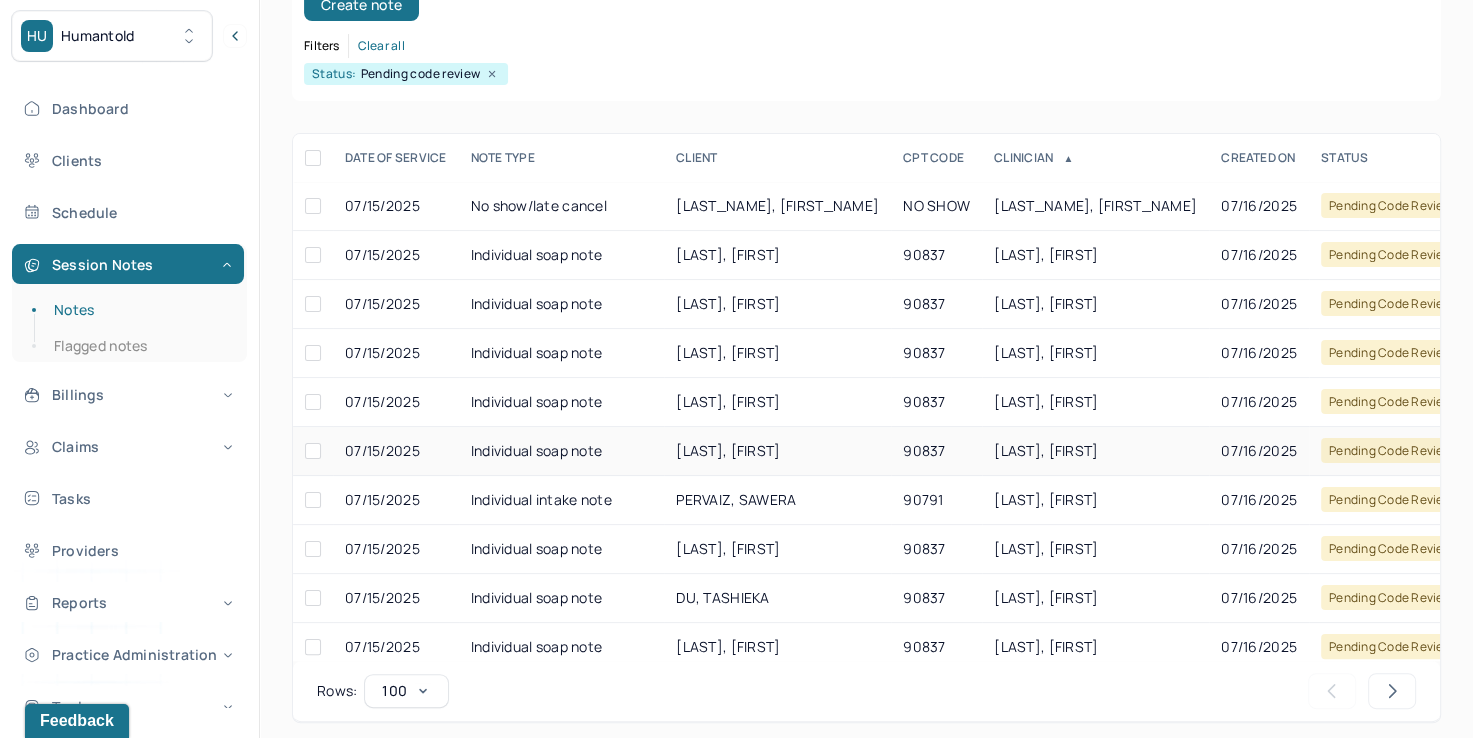 scroll, scrollTop: 288, scrollLeft: 0, axis: vertical 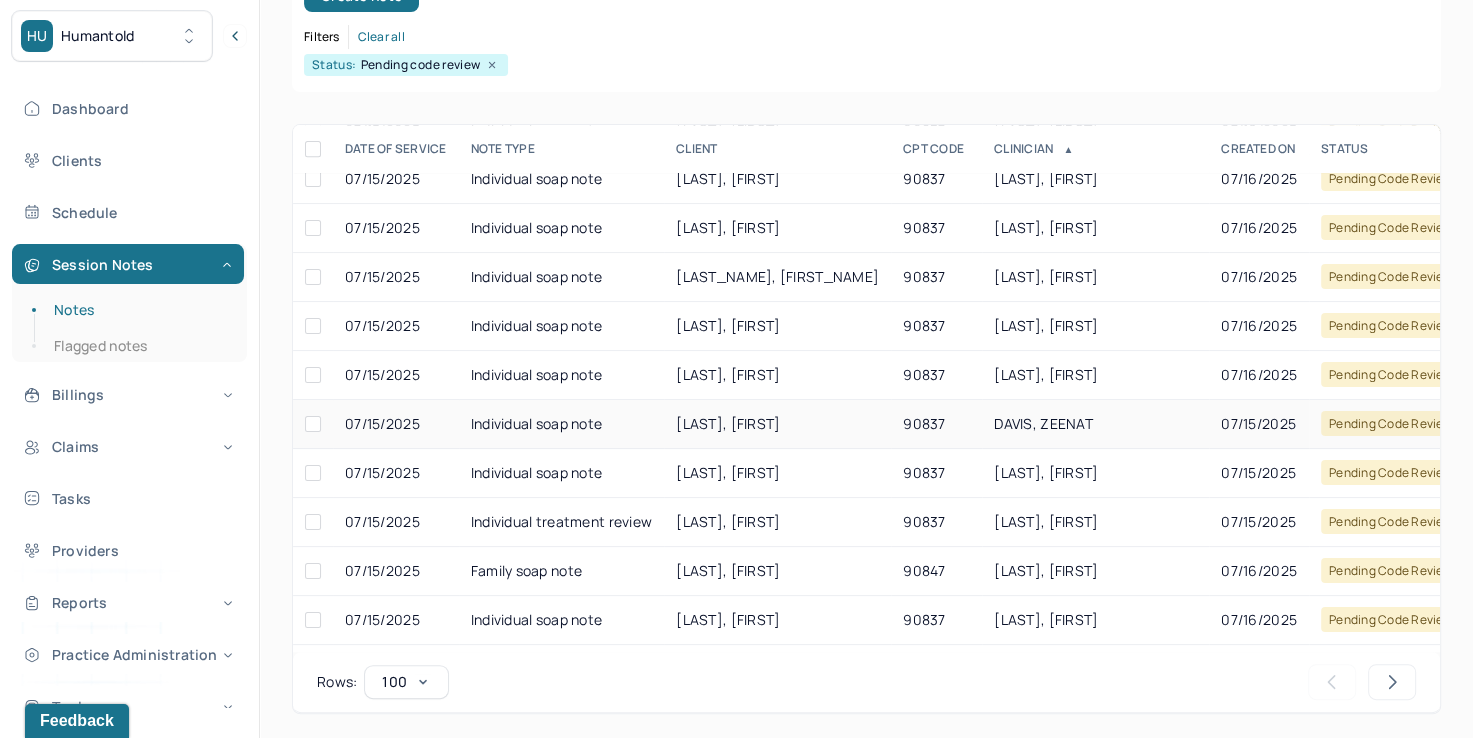 click on "DAVIS, ZEENAT" at bounding box center (1043, 423) 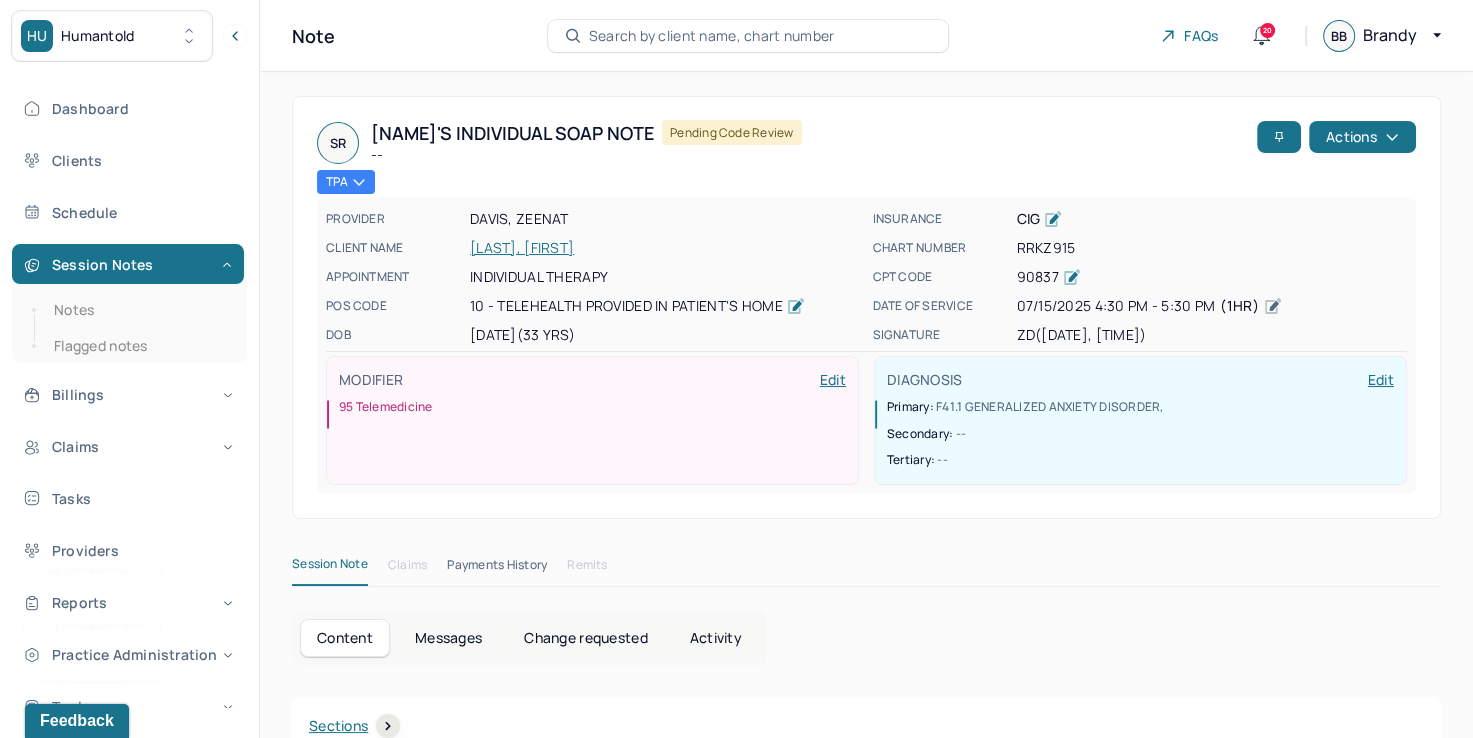 scroll, scrollTop: 0, scrollLeft: 0, axis: both 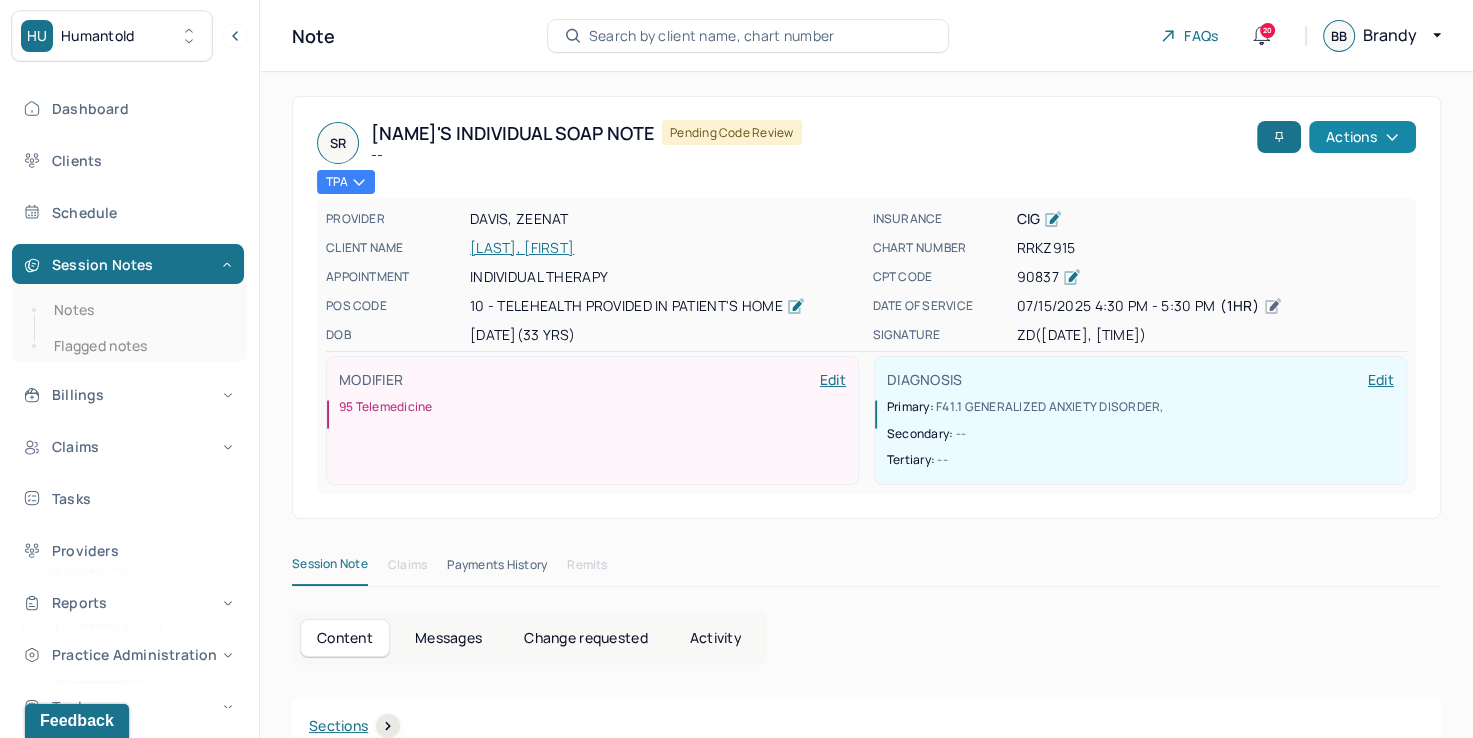 click 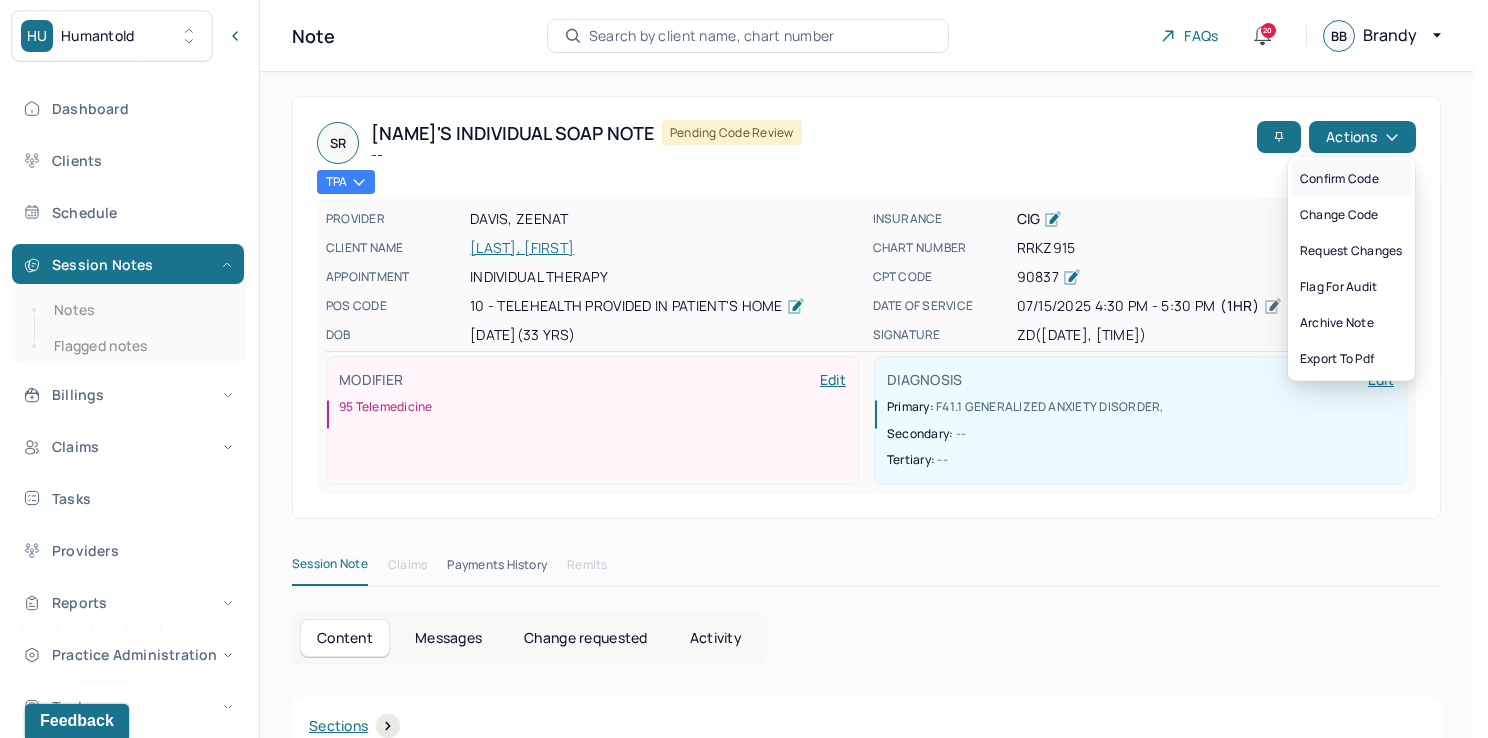 click on "Confirm code" at bounding box center [1351, 179] 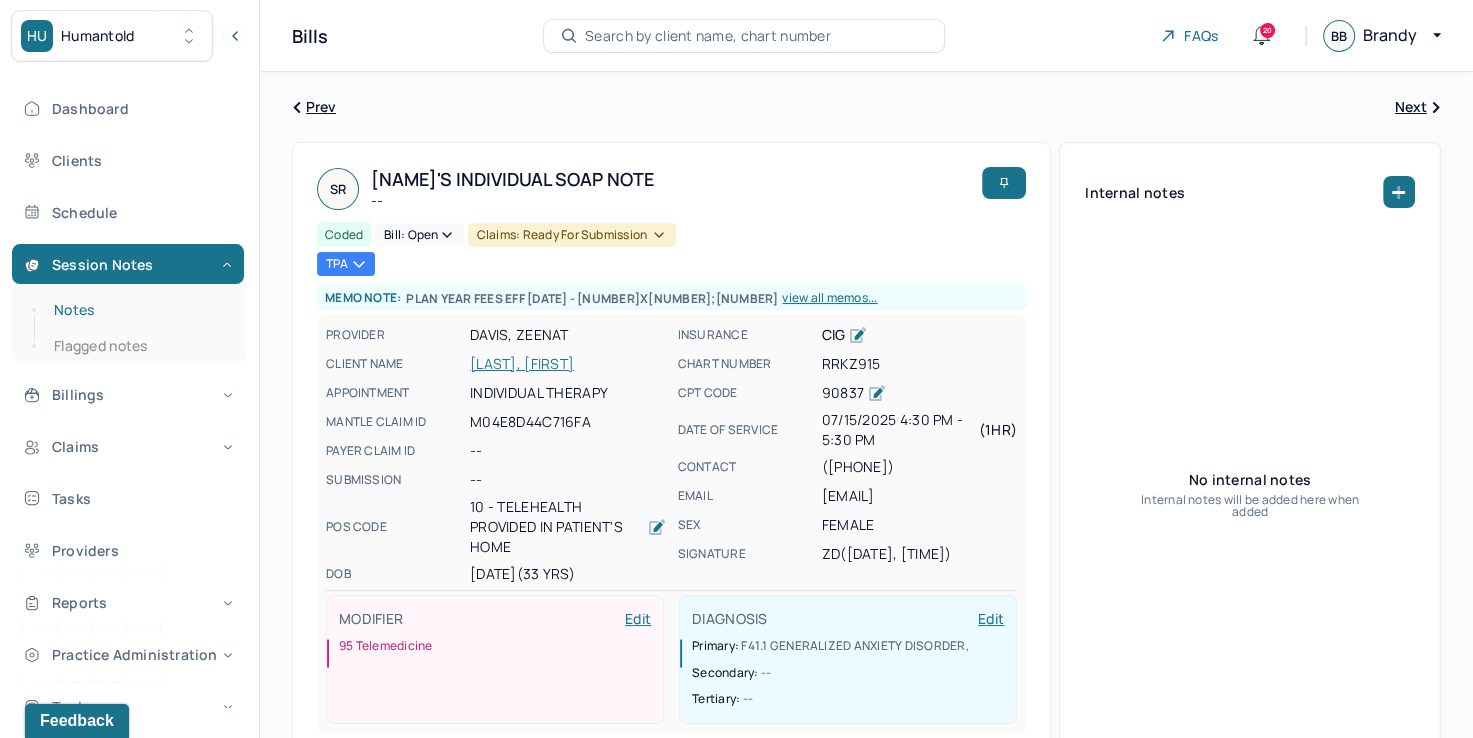 drag, startPoint x: 119, startPoint y: 305, endPoint x: 136, endPoint y: 303, distance: 17.117243 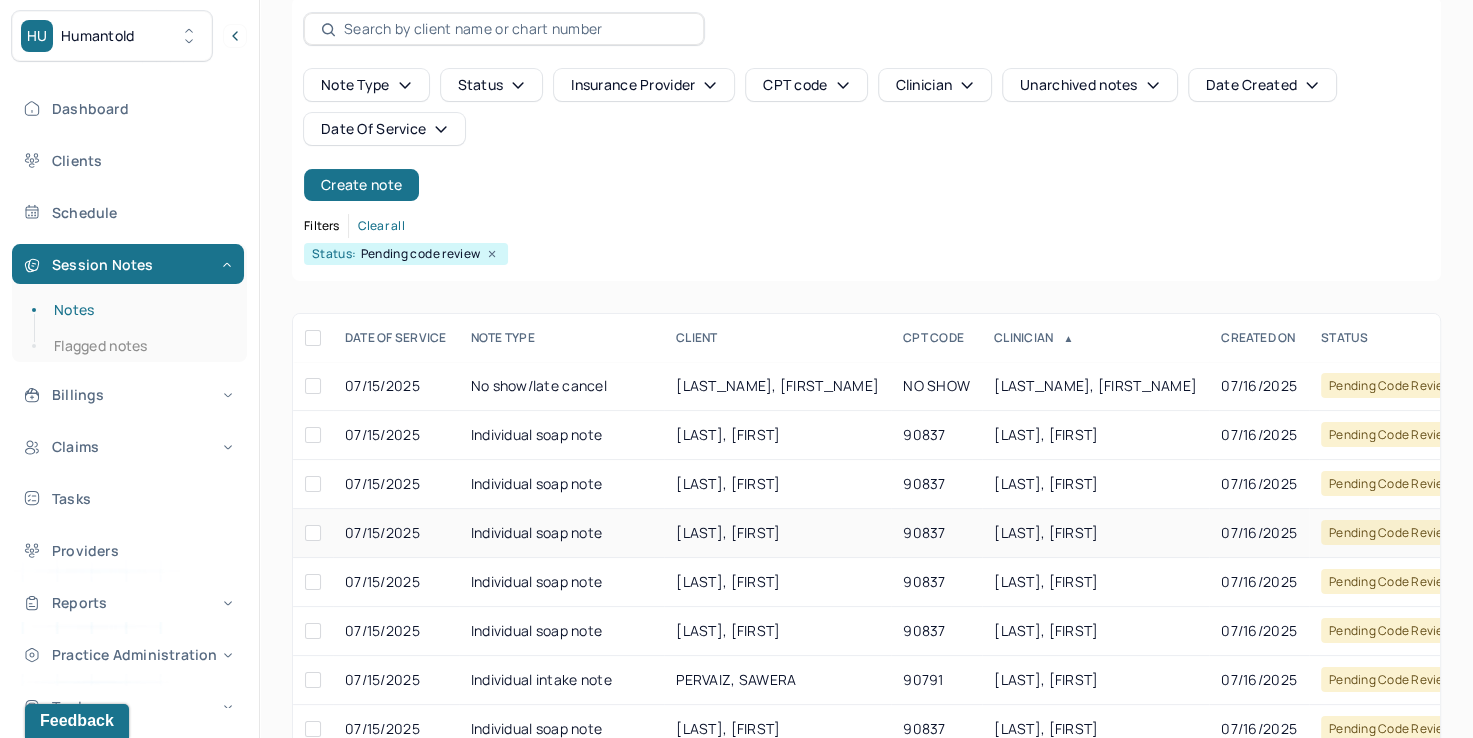 scroll, scrollTop: 288, scrollLeft: 0, axis: vertical 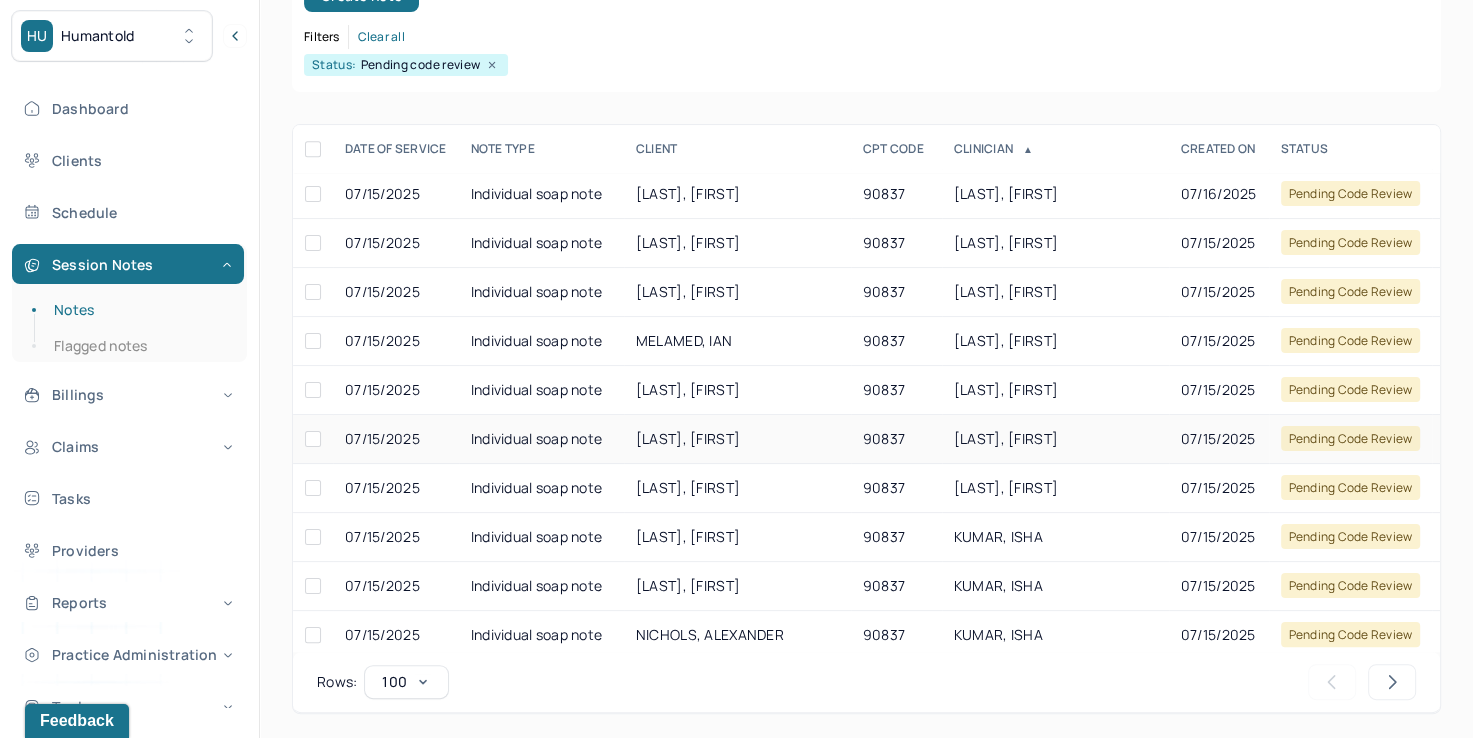 click on "[LAST], [FIRST]" at bounding box center [1006, 438] 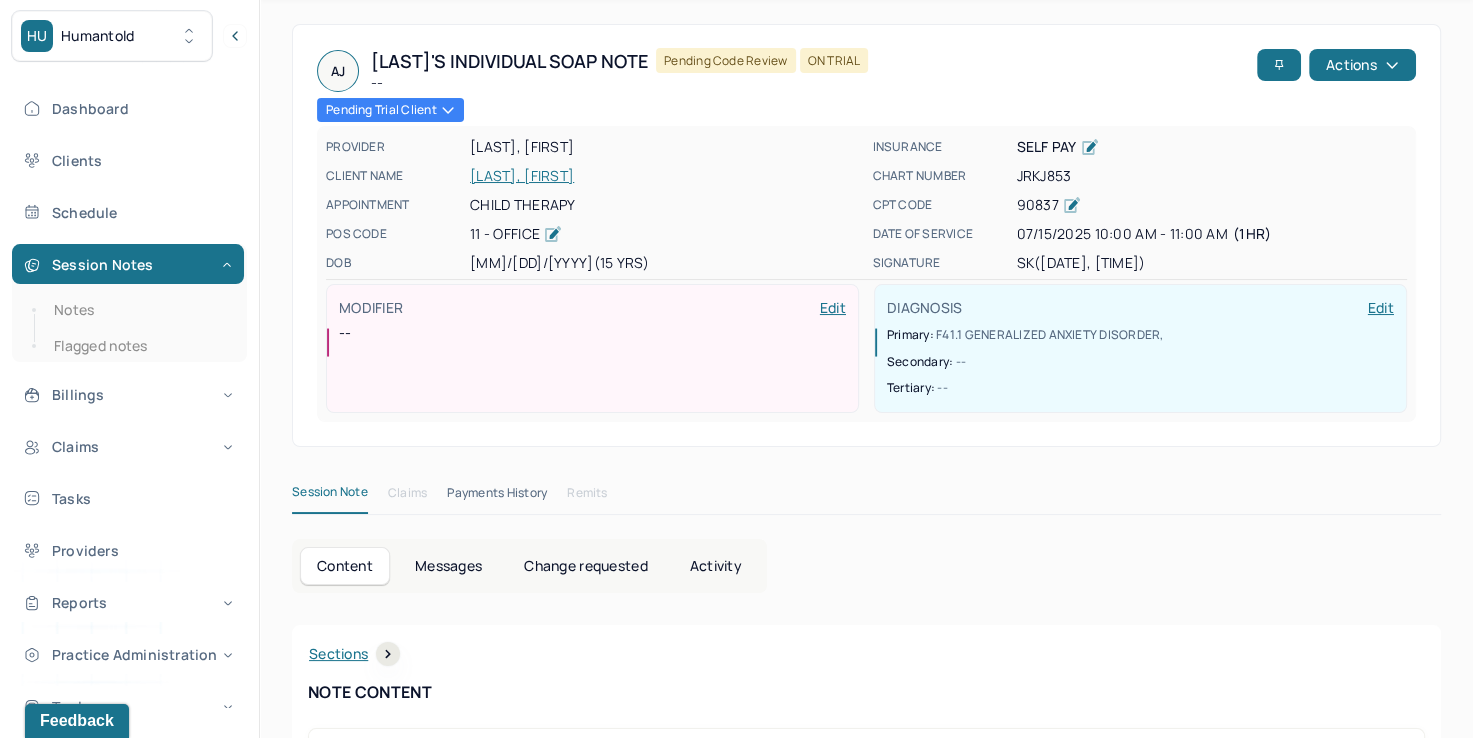 scroll, scrollTop: 0, scrollLeft: 0, axis: both 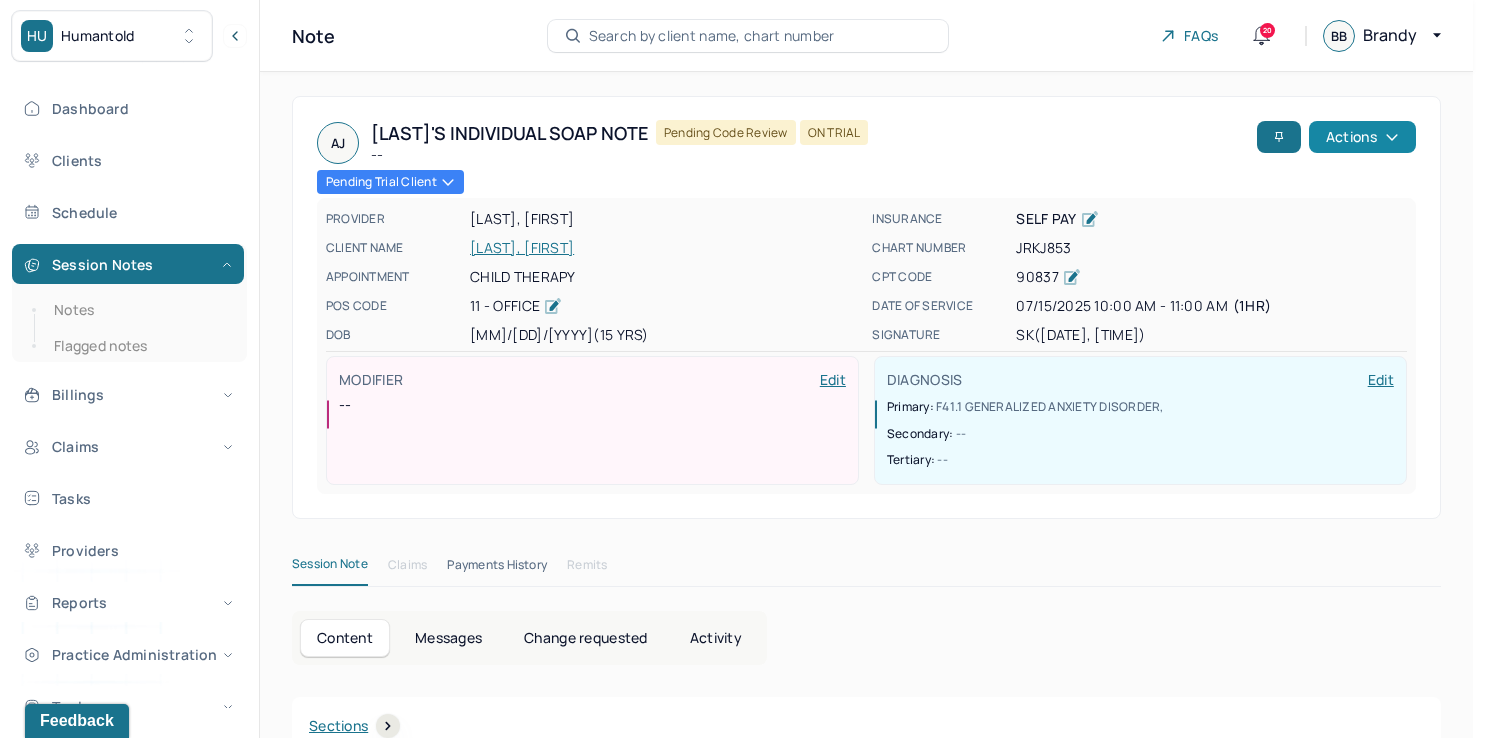 click on "Actions" at bounding box center (1362, 137) 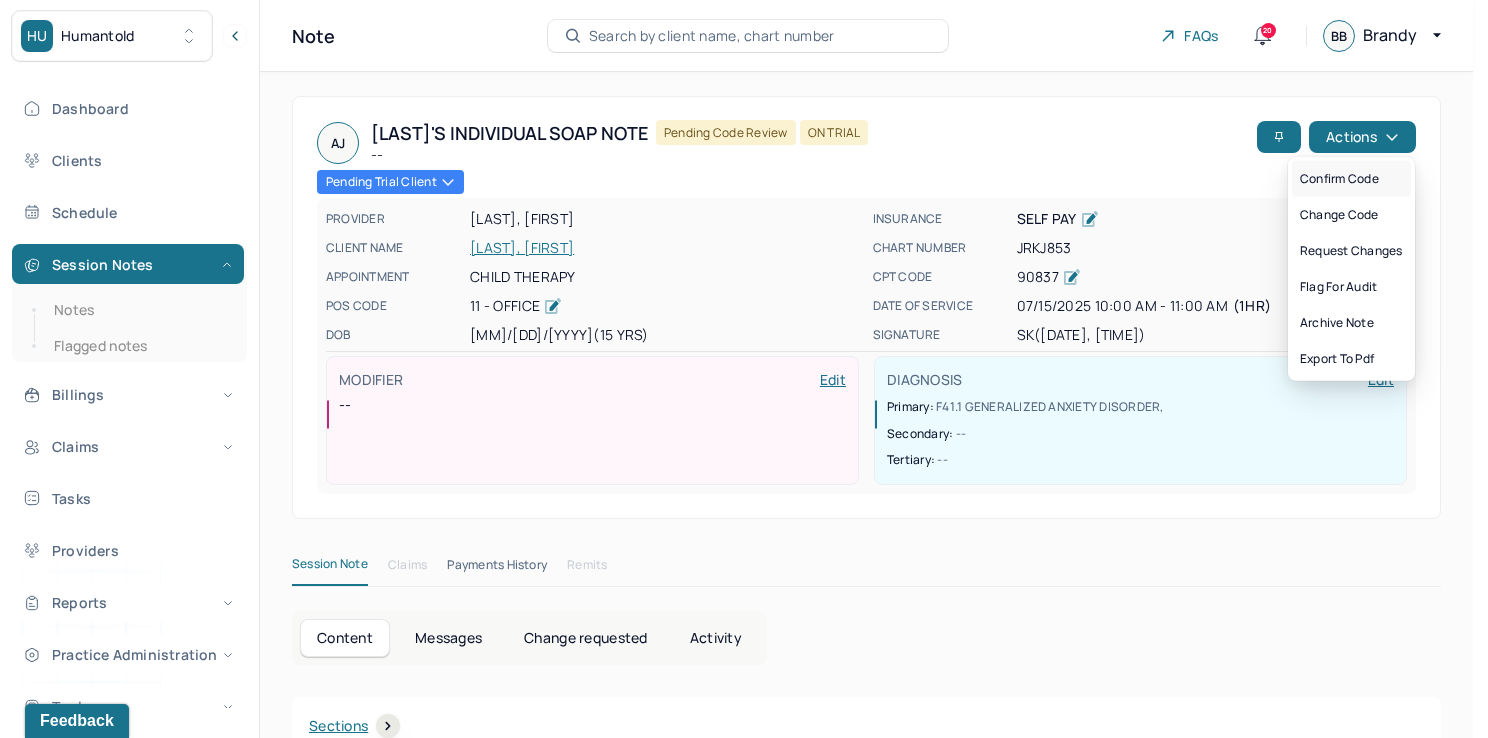 click on "Confirm code" at bounding box center (1351, 179) 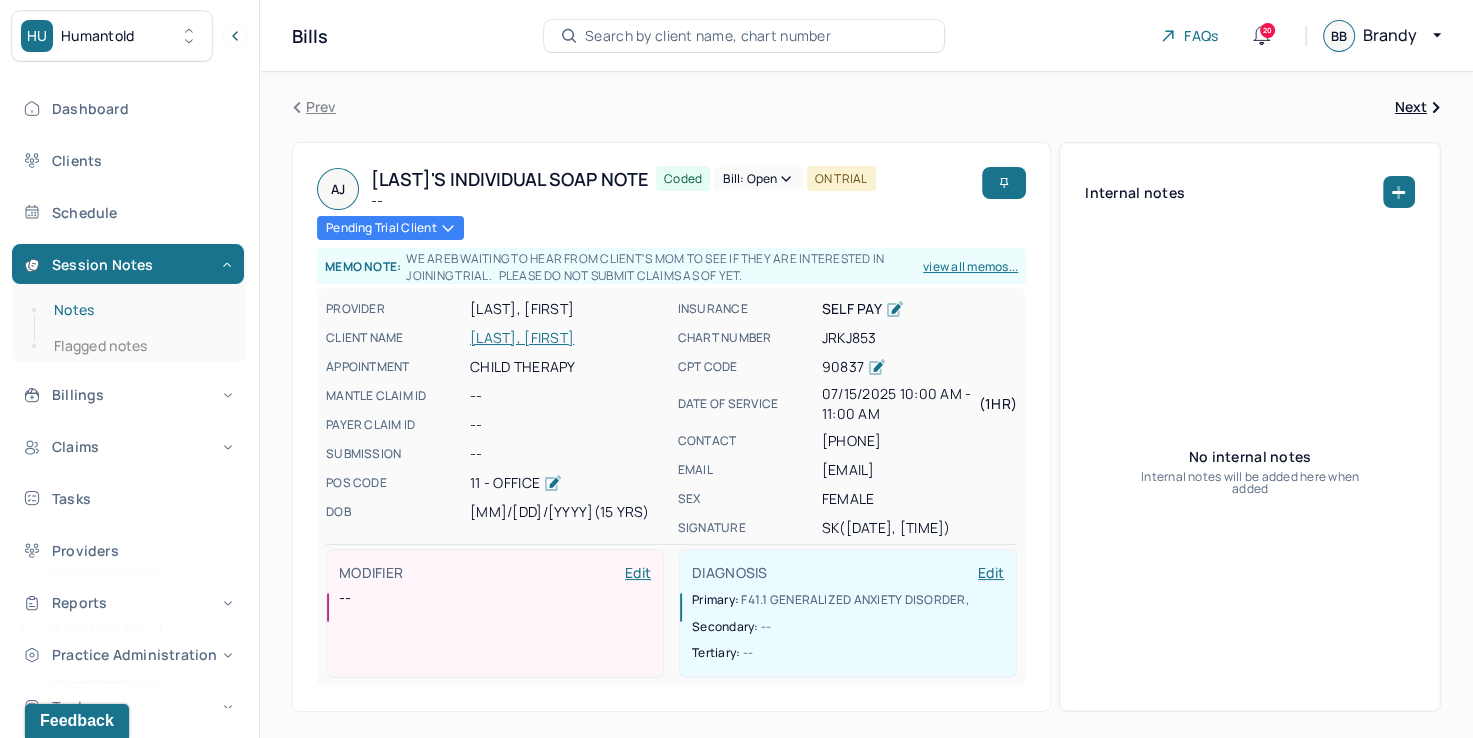 drag, startPoint x: 106, startPoint y: 305, endPoint x: 164, endPoint y: 304, distance: 58.00862 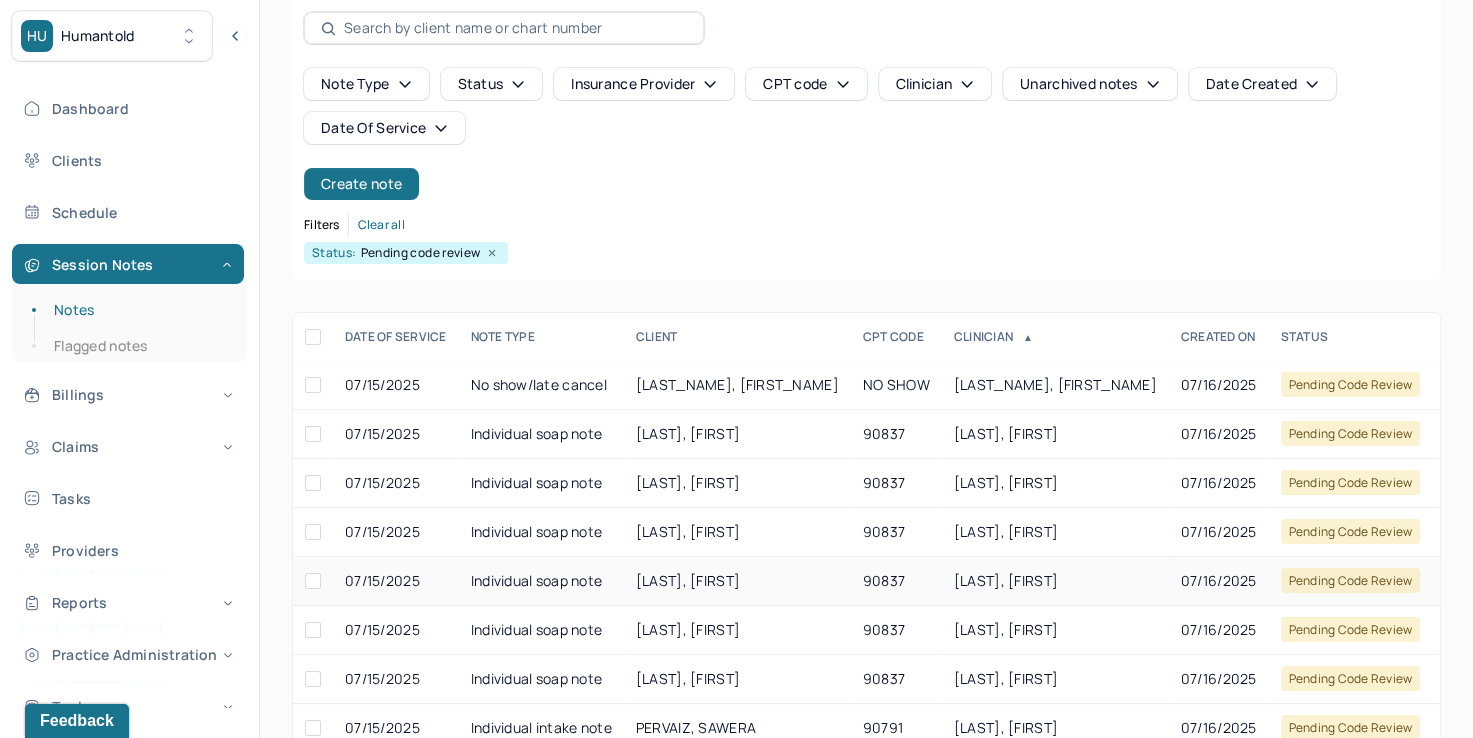 scroll, scrollTop: 288, scrollLeft: 0, axis: vertical 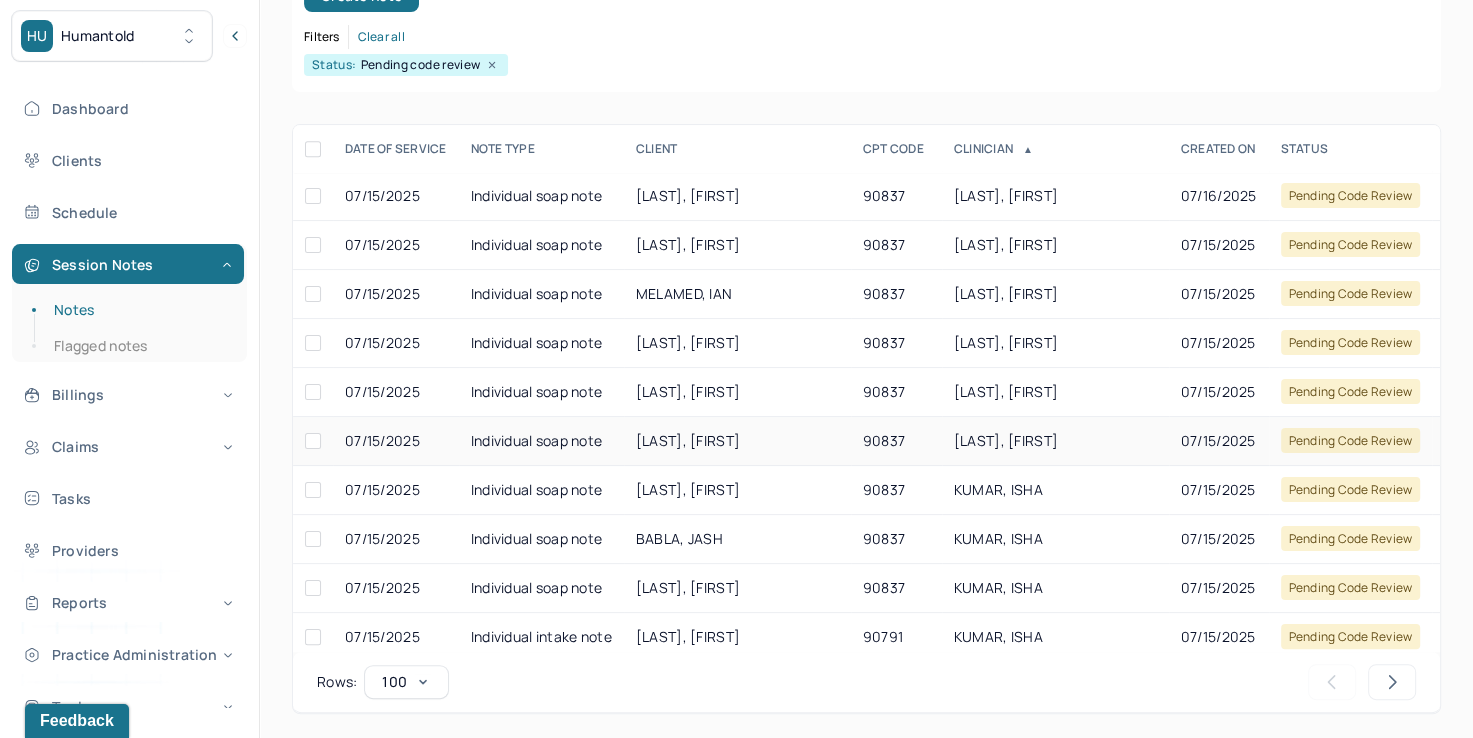 click on "[LAST], [FIRST]" at bounding box center (1006, 440) 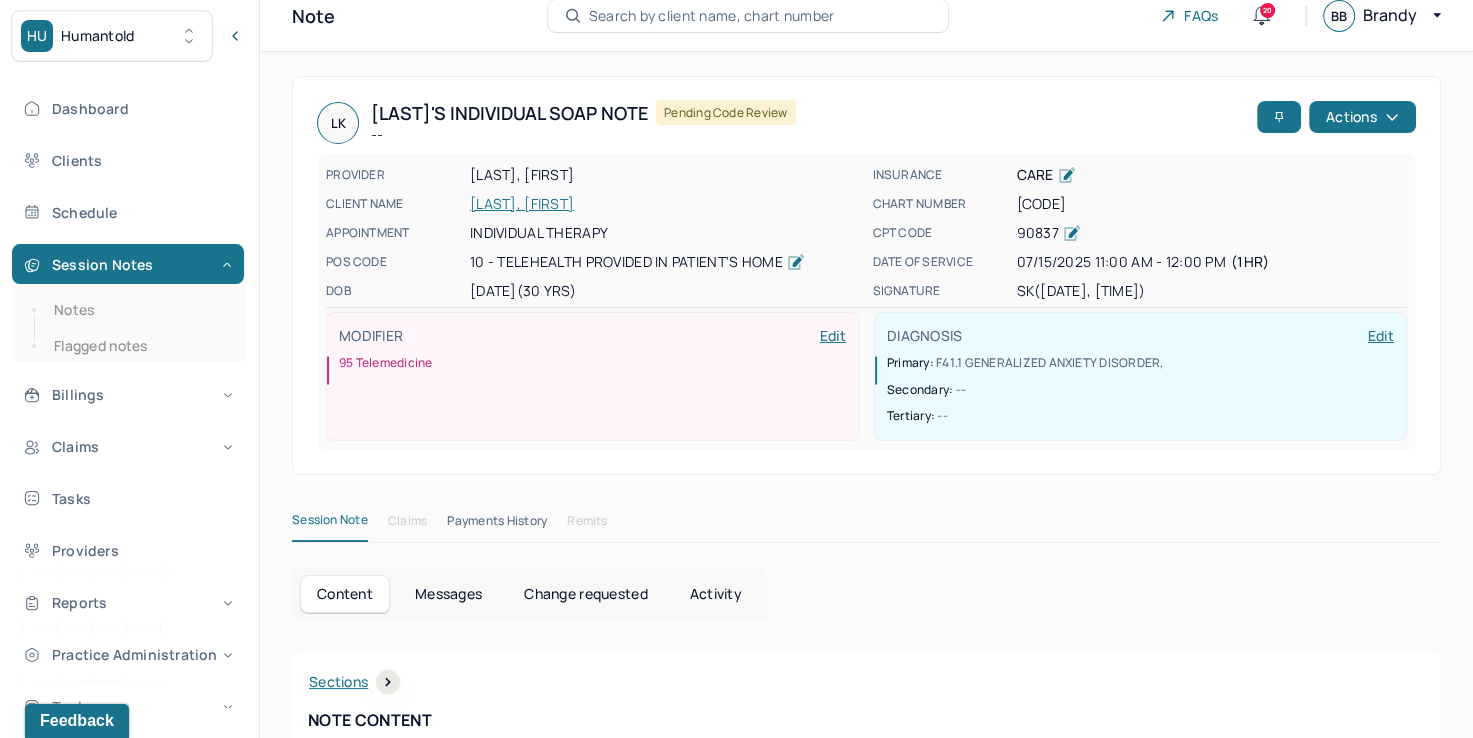 scroll, scrollTop: 0, scrollLeft: 0, axis: both 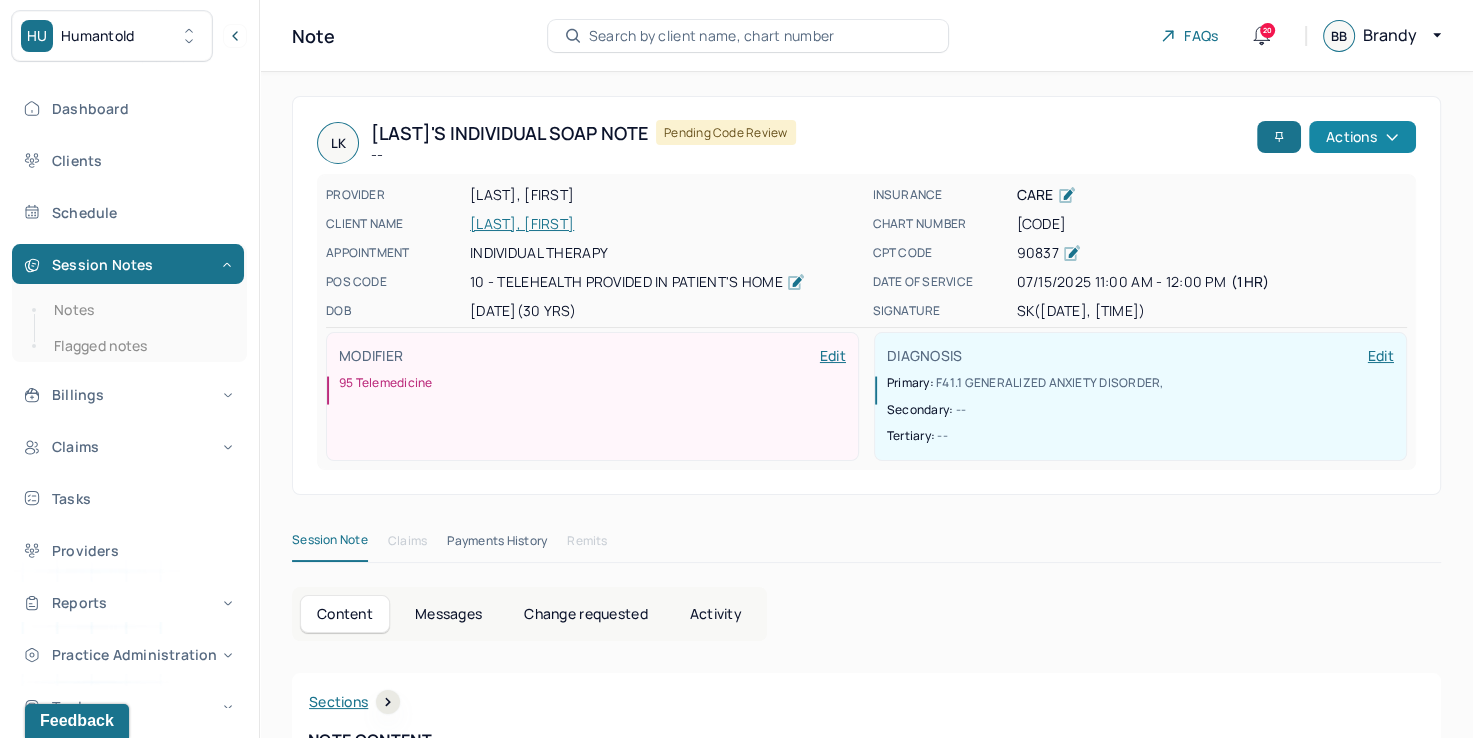 click on "Actions" at bounding box center (1362, 137) 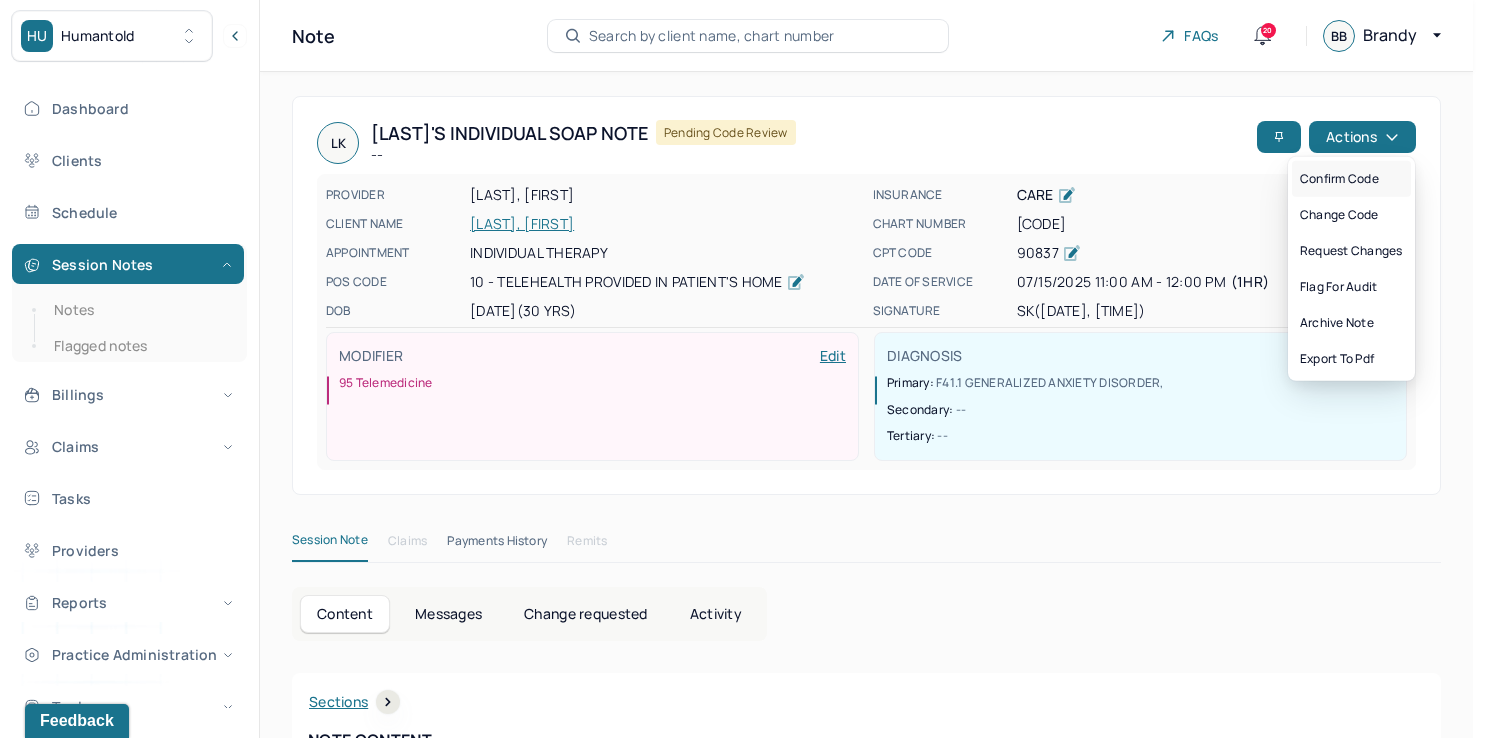 click on "Confirm code" at bounding box center [1351, 179] 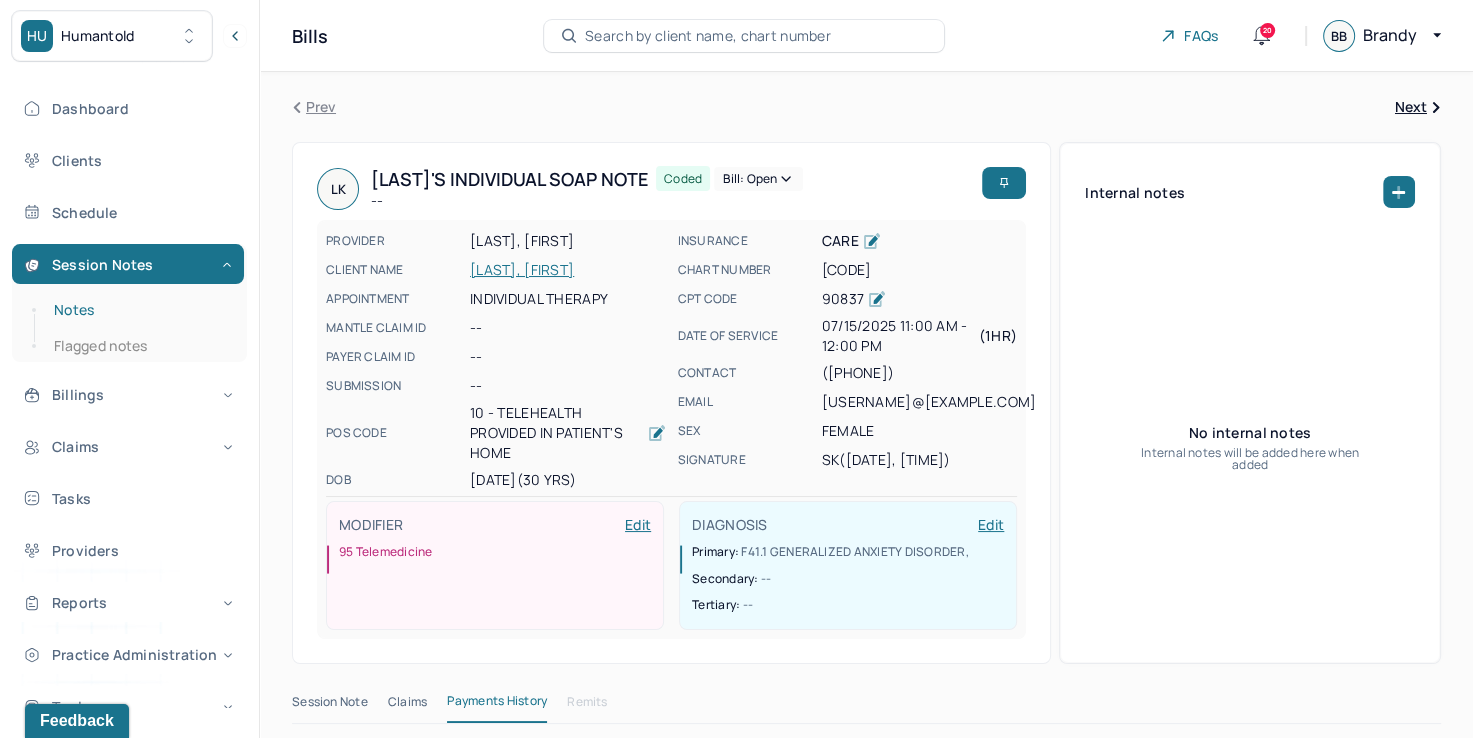 click on "Notes" at bounding box center [139, 310] 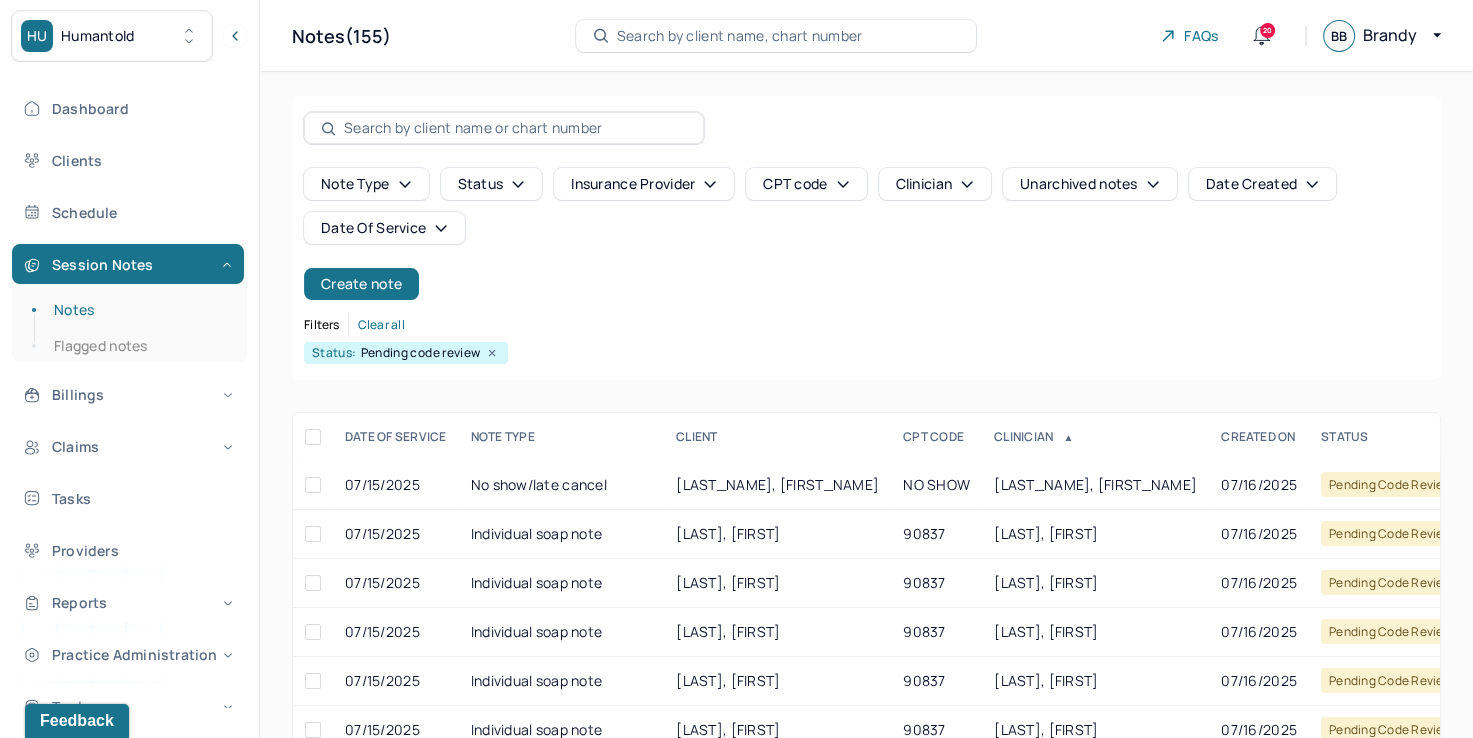 scroll, scrollTop: 288, scrollLeft: 0, axis: vertical 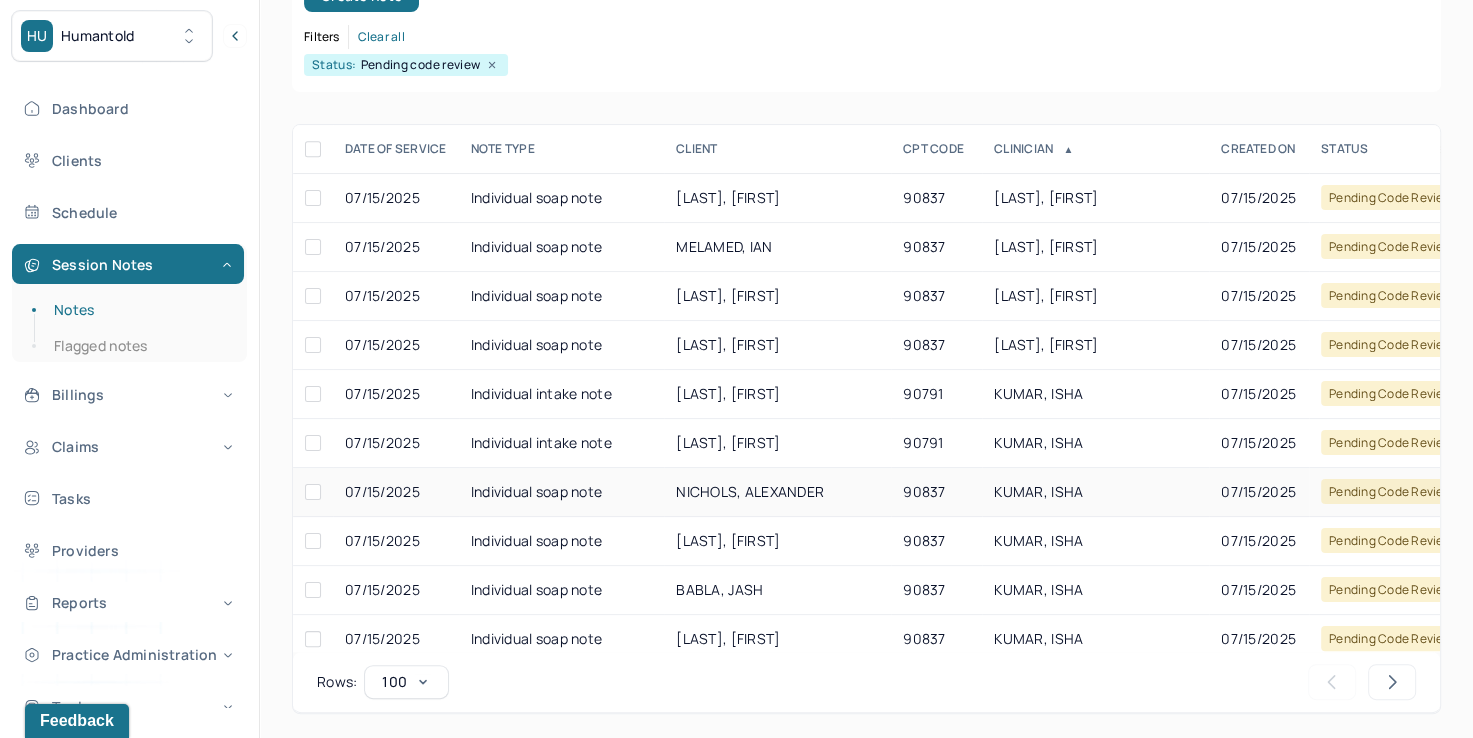 click on "KUMAR, ISHA" at bounding box center (1038, 491) 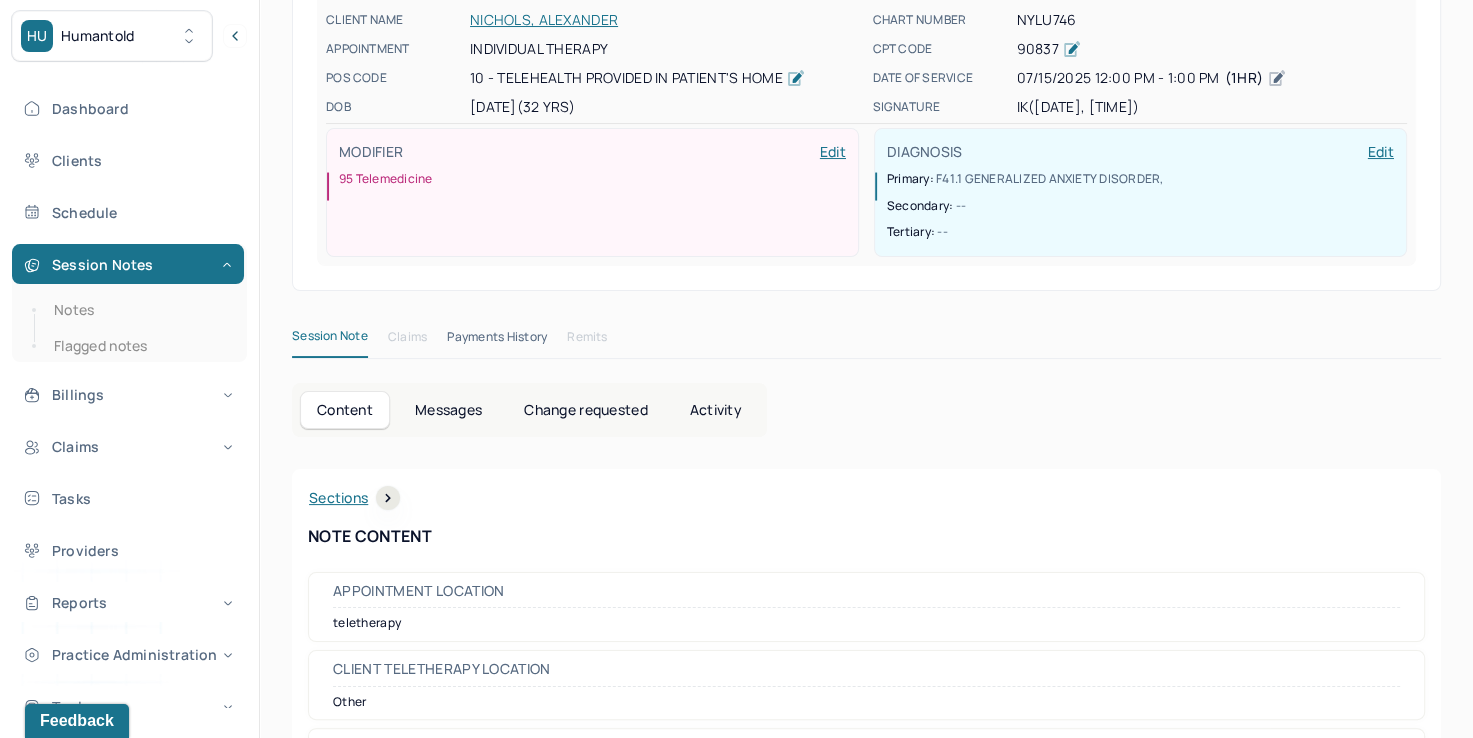 scroll, scrollTop: 0, scrollLeft: 0, axis: both 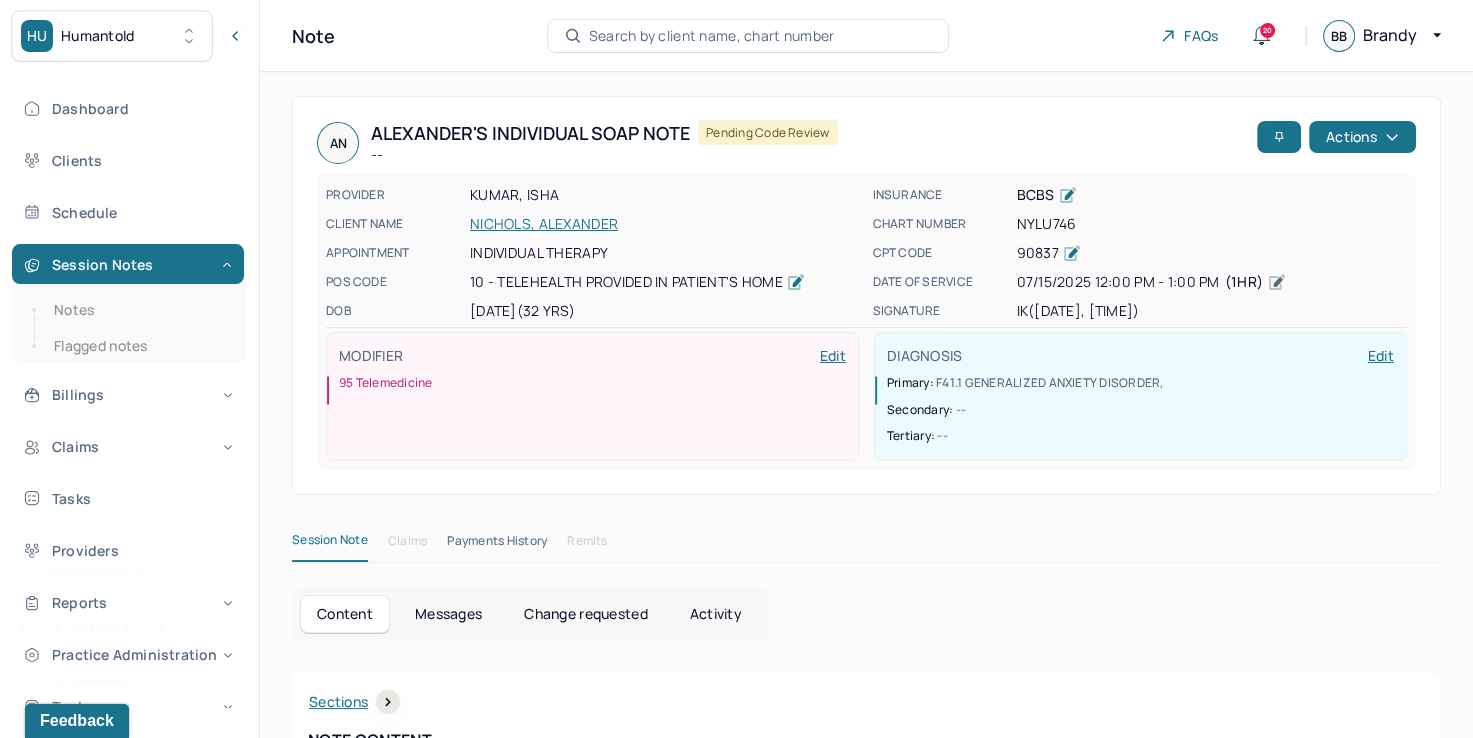 click on "AN [LAST]'s Individual soap note -- Pending code review Actions" at bounding box center [866, 143] 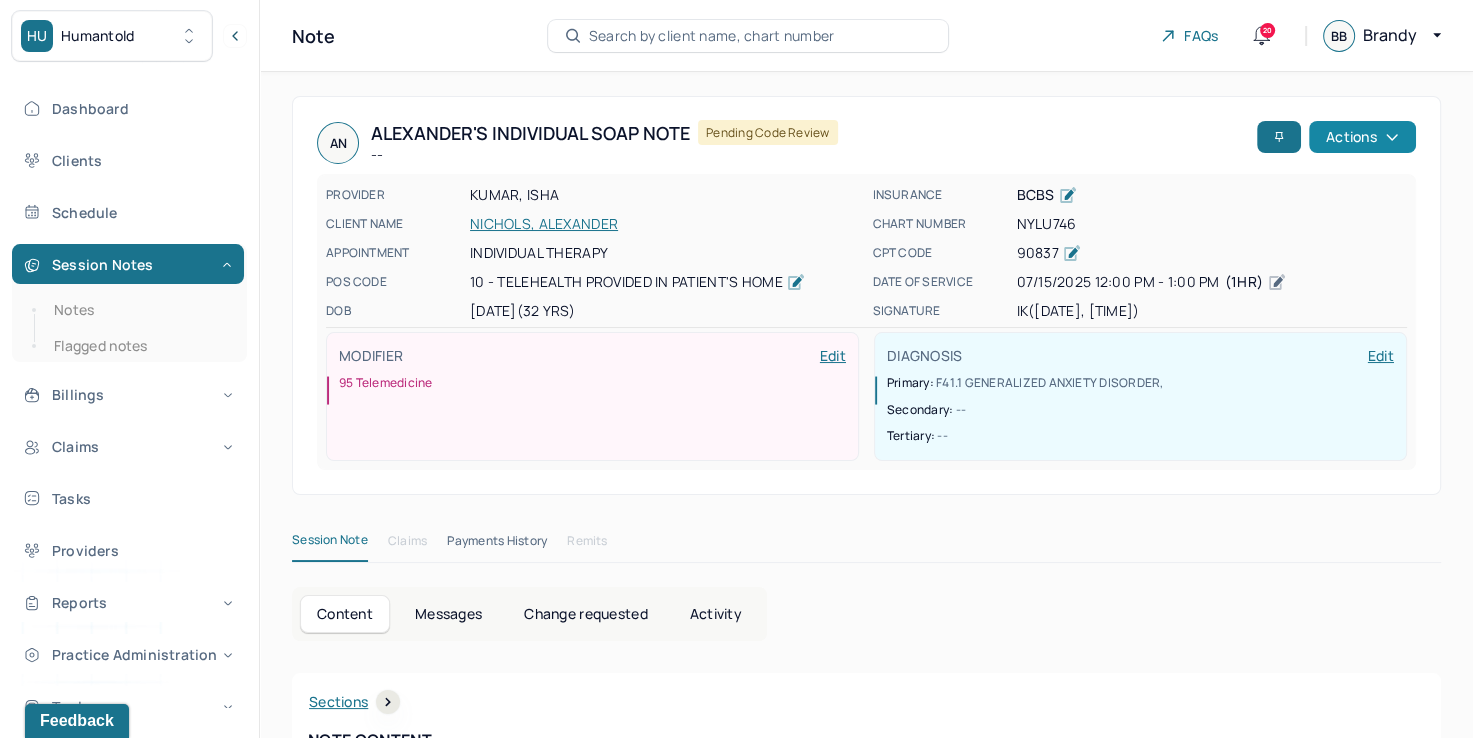 click 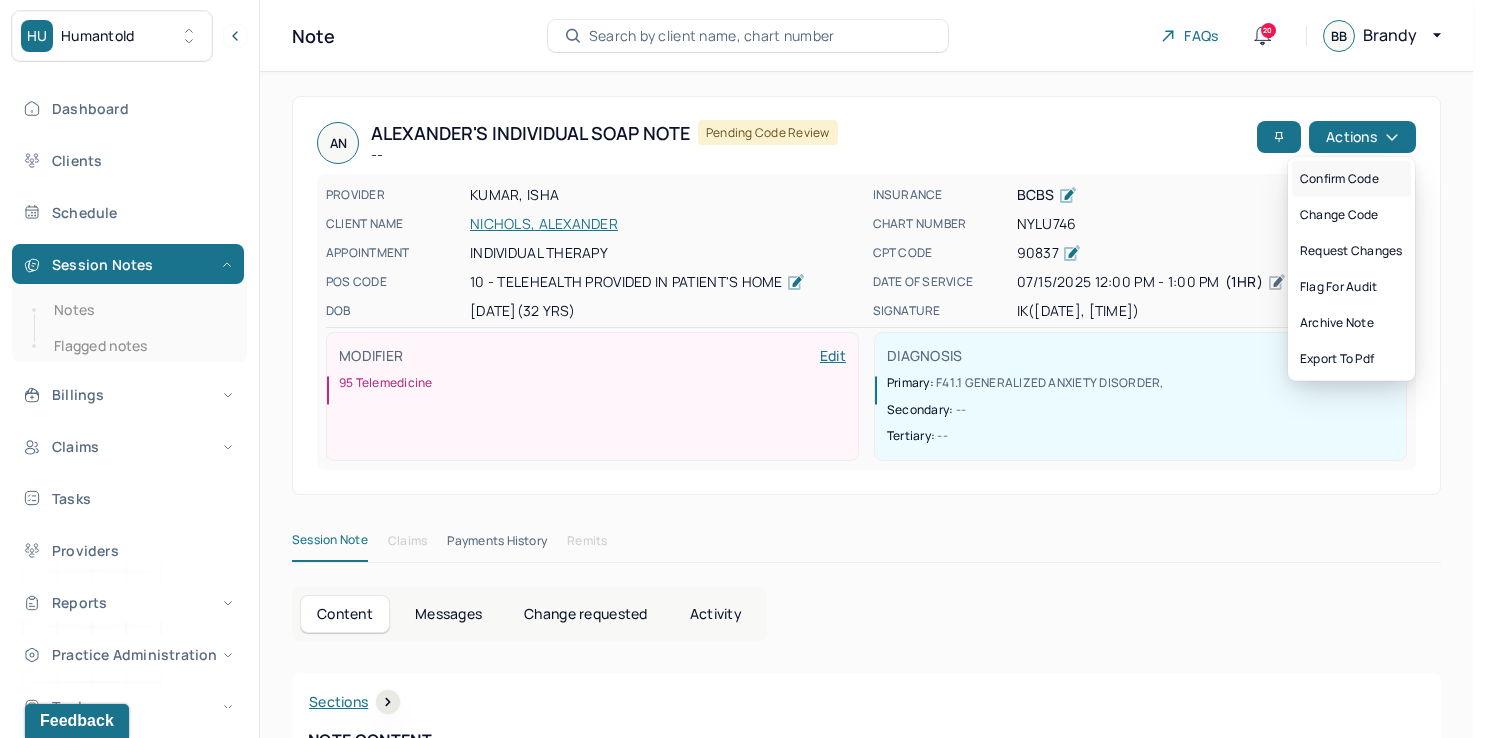 click on "Confirm code" at bounding box center (1351, 179) 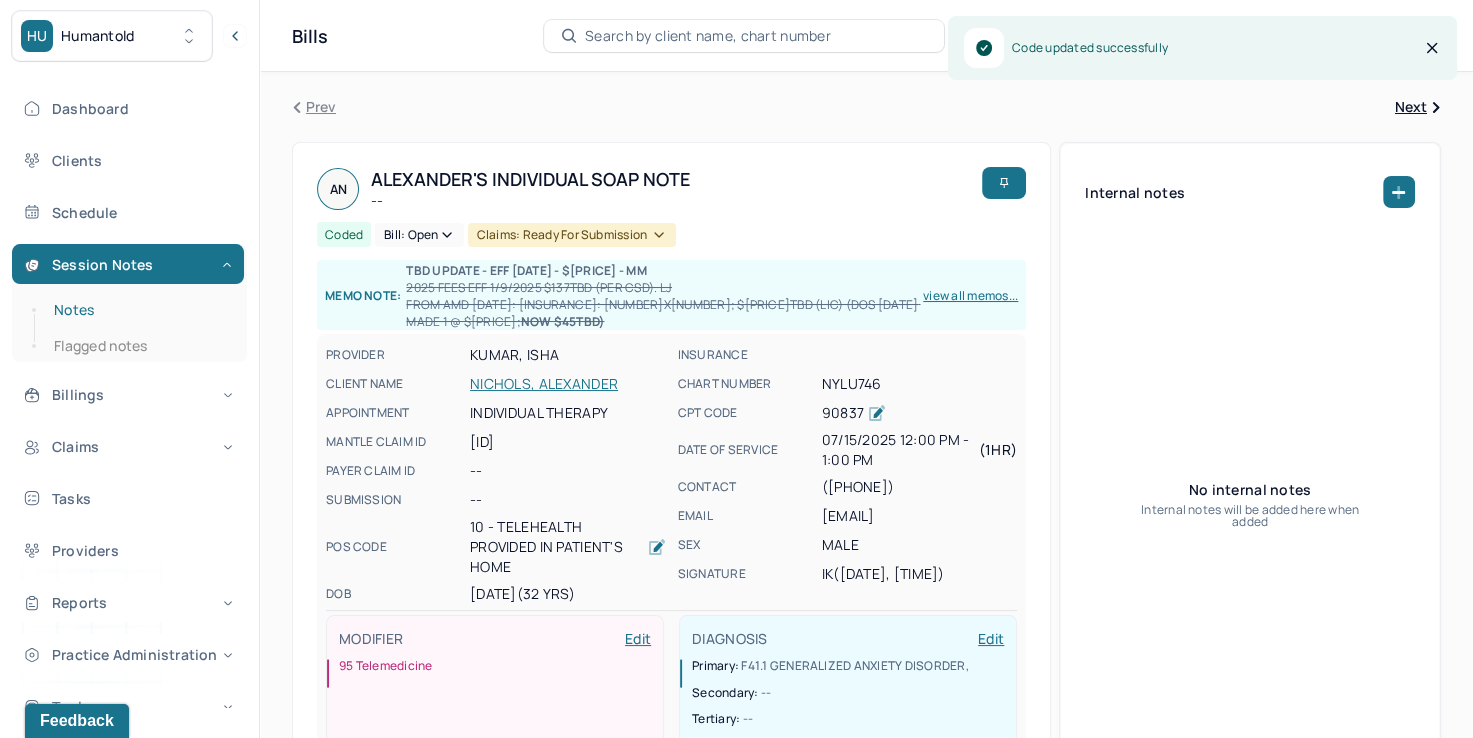 drag, startPoint x: 84, startPoint y: 316, endPoint x: 189, endPoint y: 314, distance: 105.01904 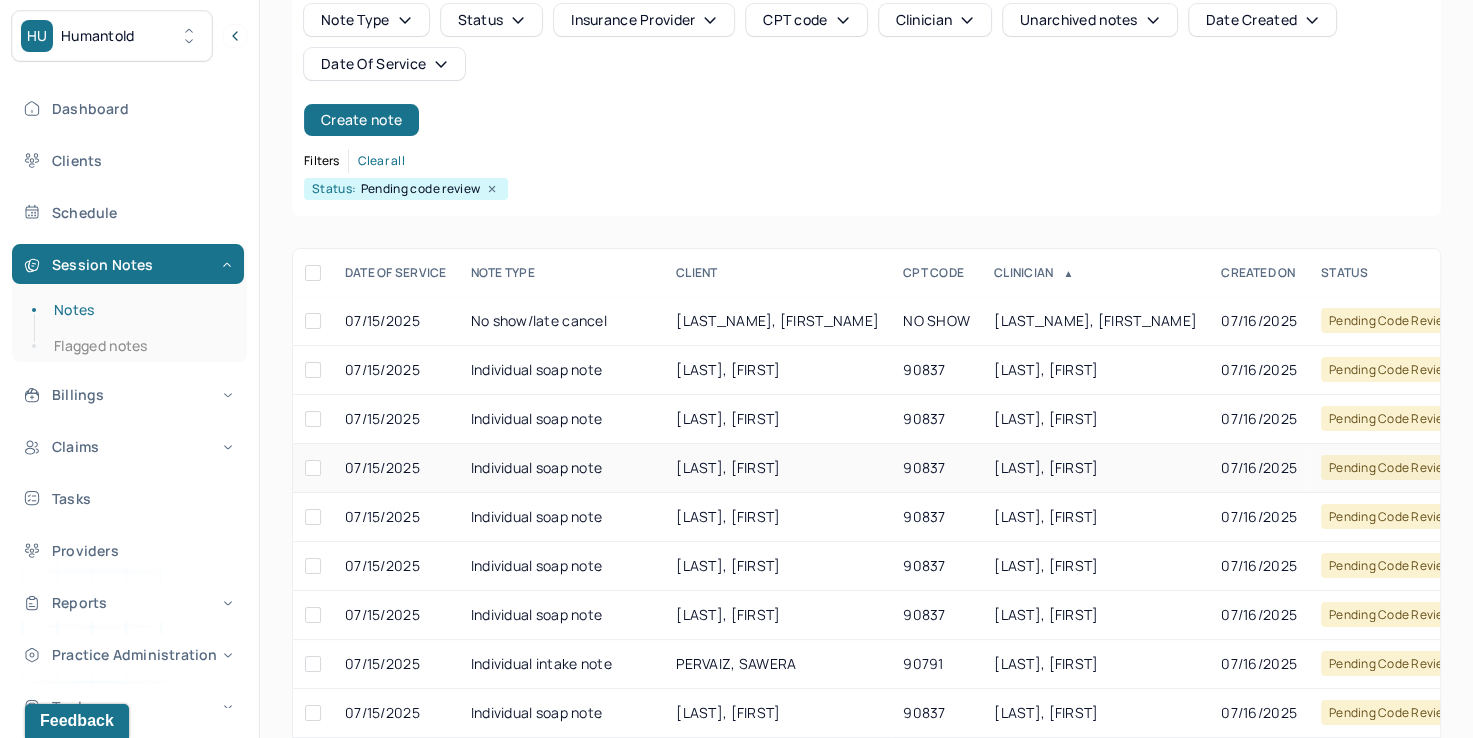 scroll, scrollTop: 288, scrollLeft: 0, axis: vertical 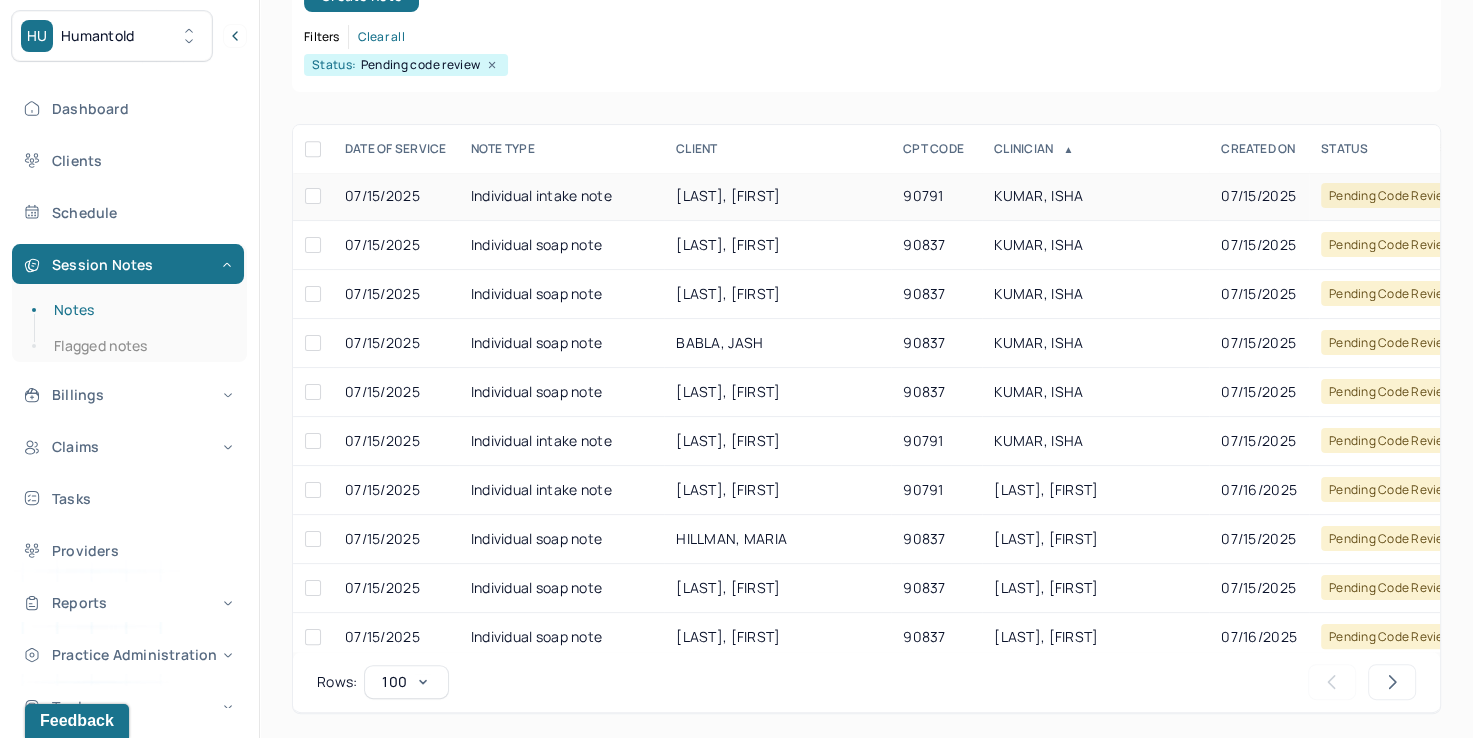 click on "KUMAR, ISHA" at bounding box center (1095, 196) 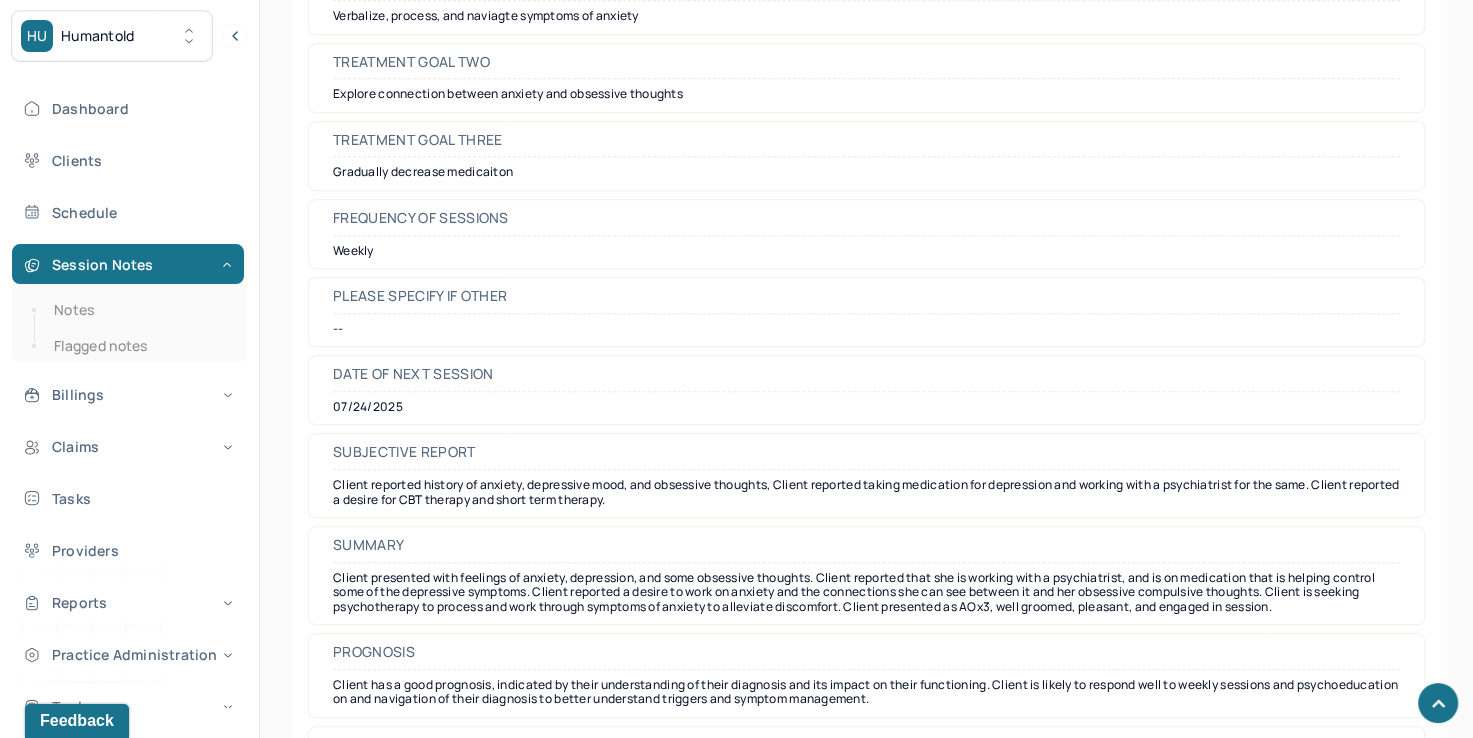 scroll, scrollTop: 9187, scrollLeft: 0, axis: vertical 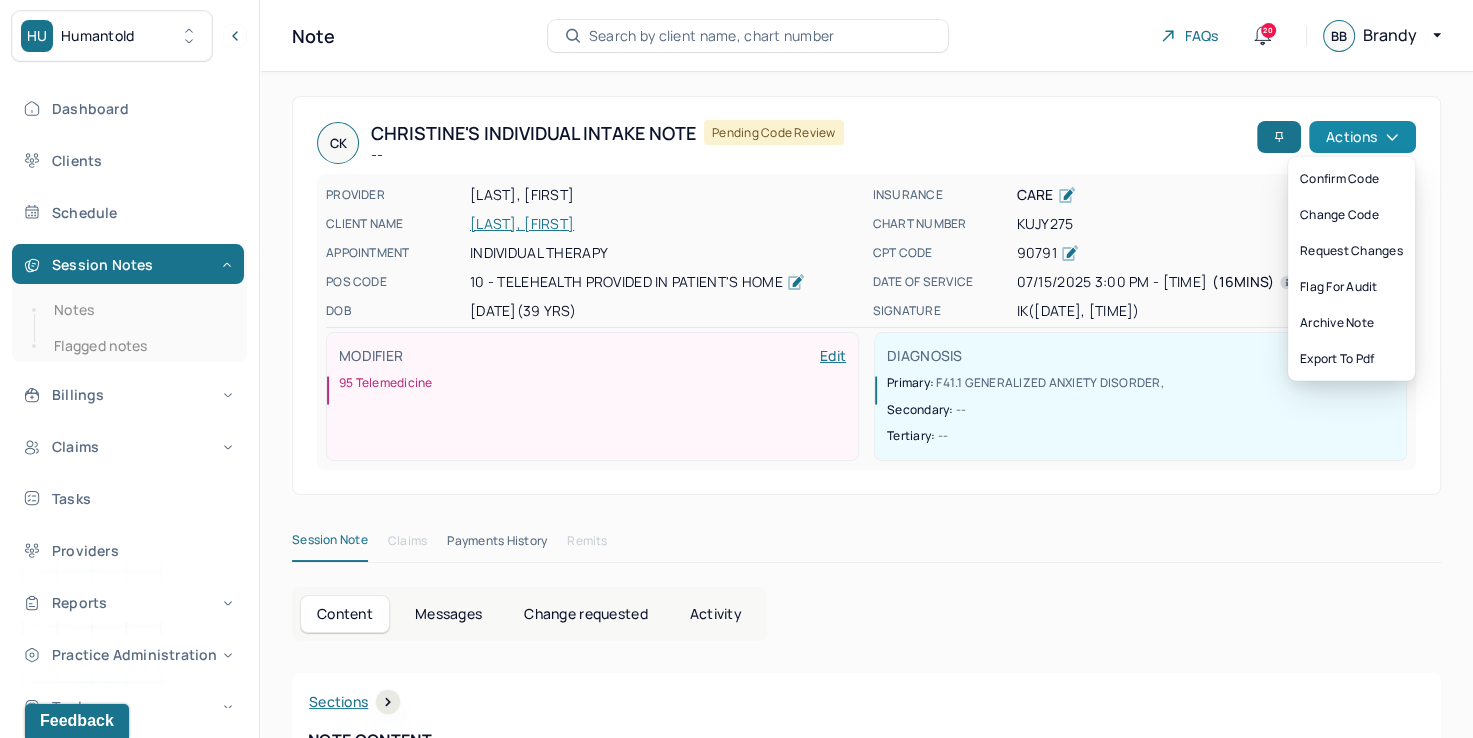click on "Actions" at bounding box center [1362, 137] 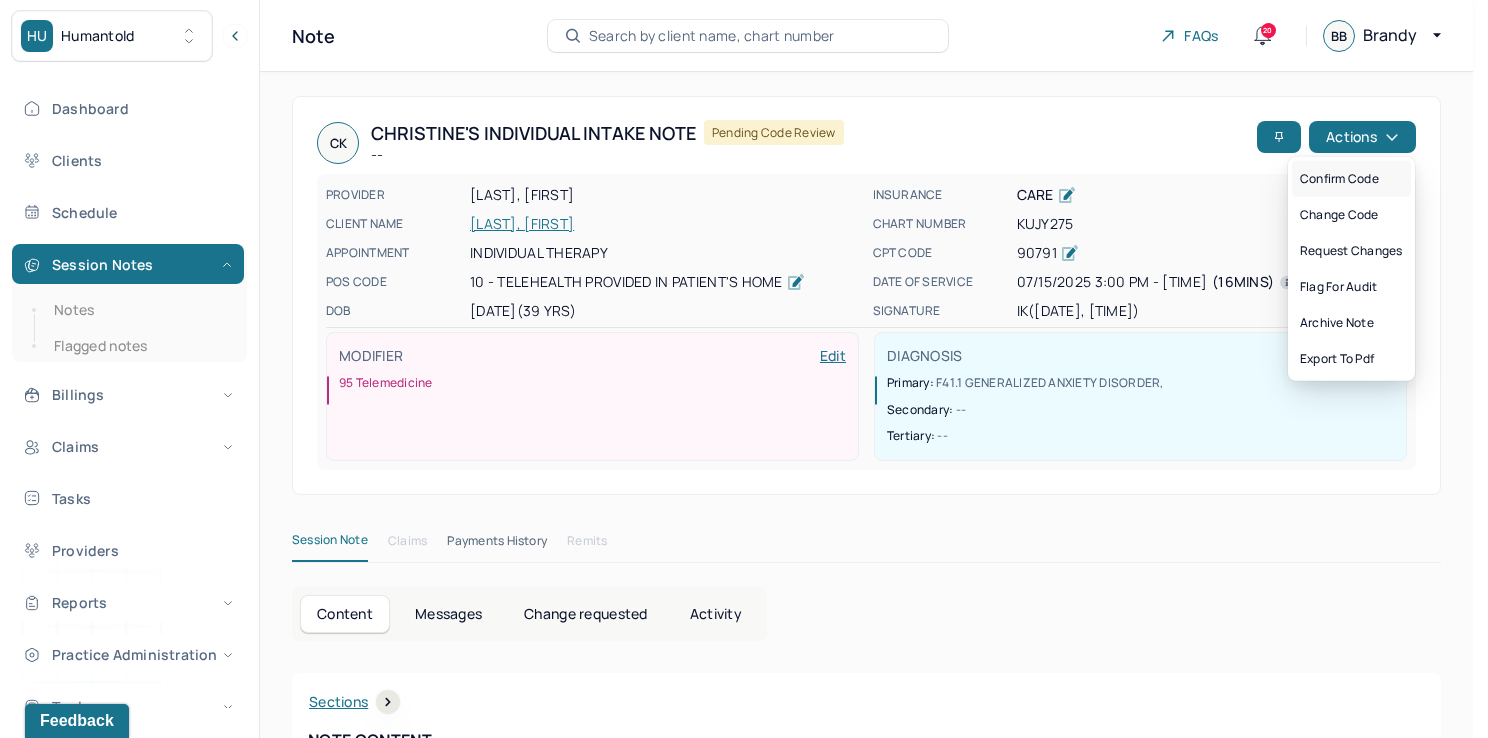 click on "Confirm code" at bounding box center (1351, 179) 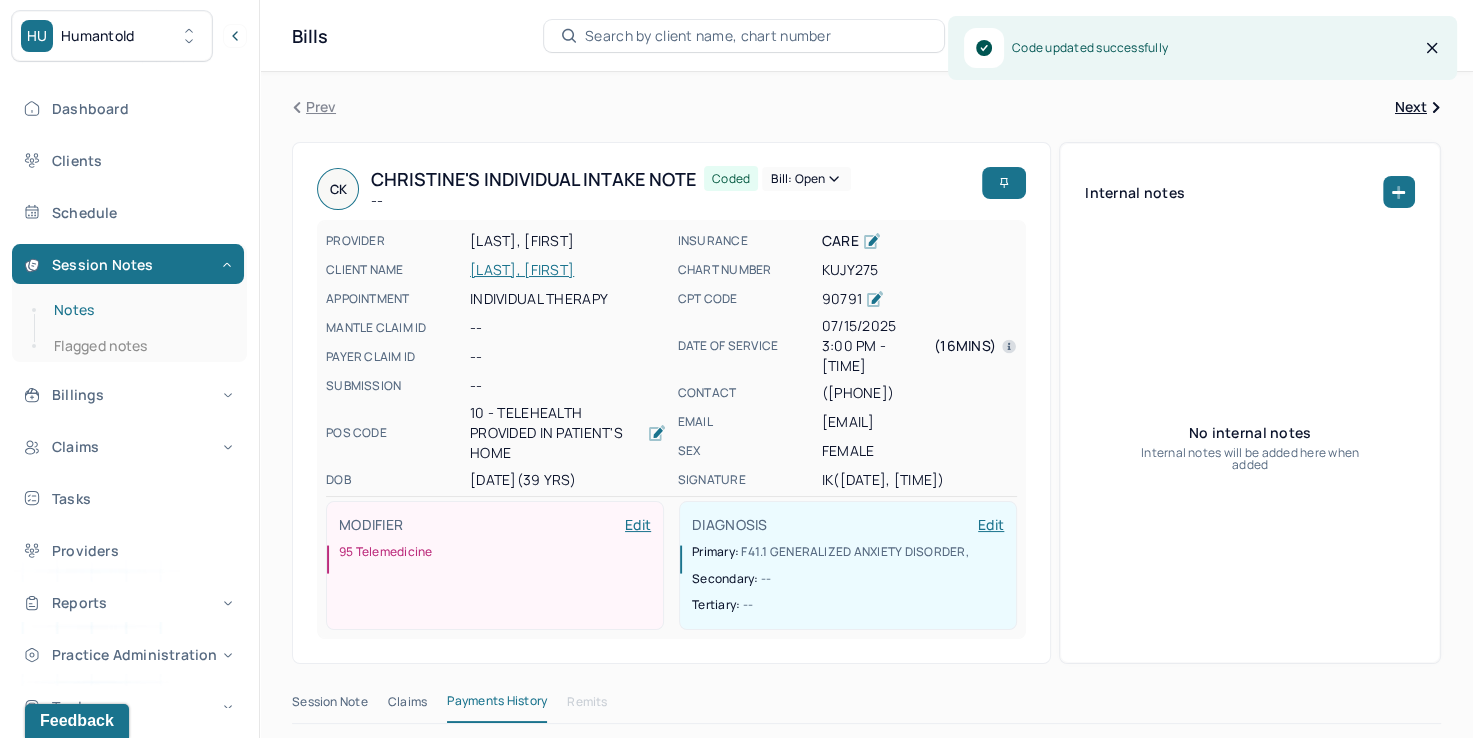 click on "Notes" at bounding box center [139, 310] 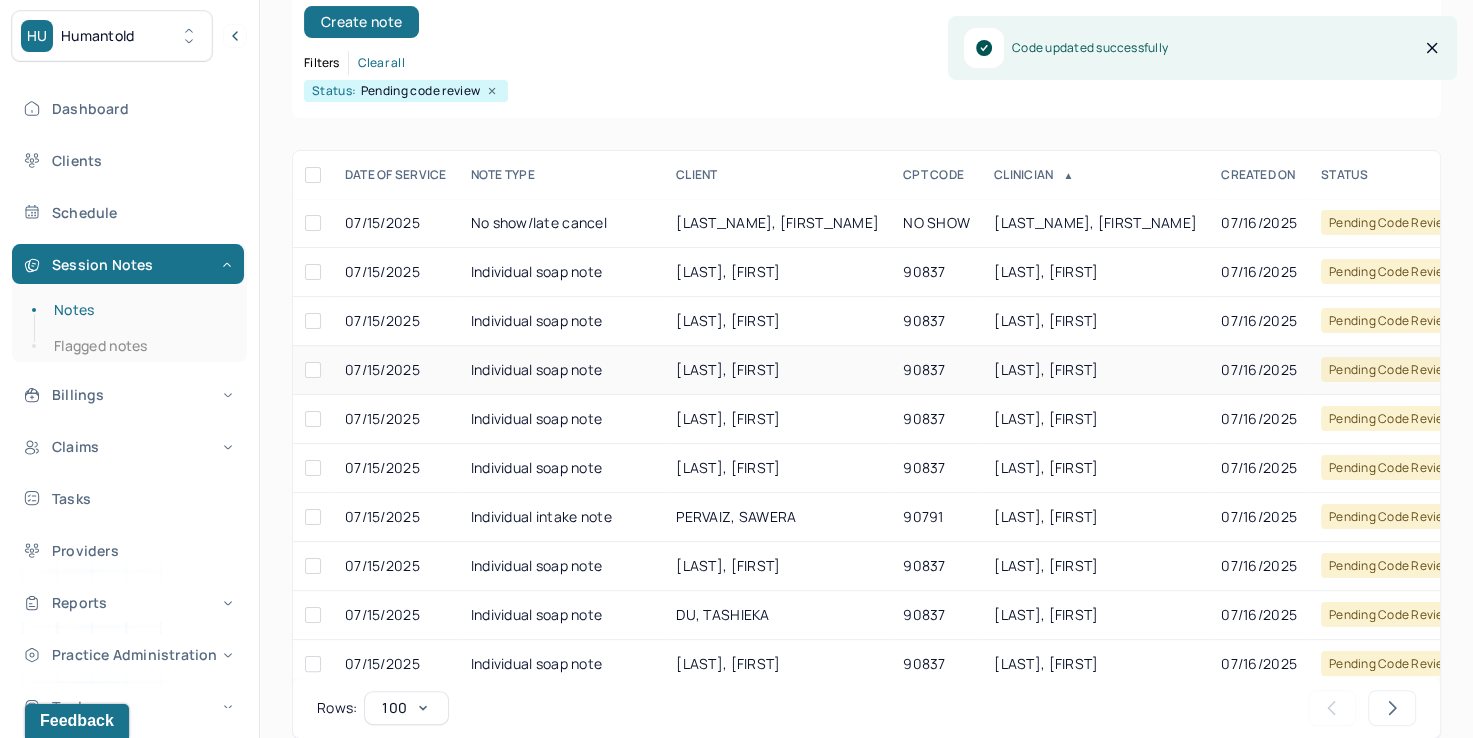 scroll, scrollTop: 288, scrollLeft: 0, axis: vertical 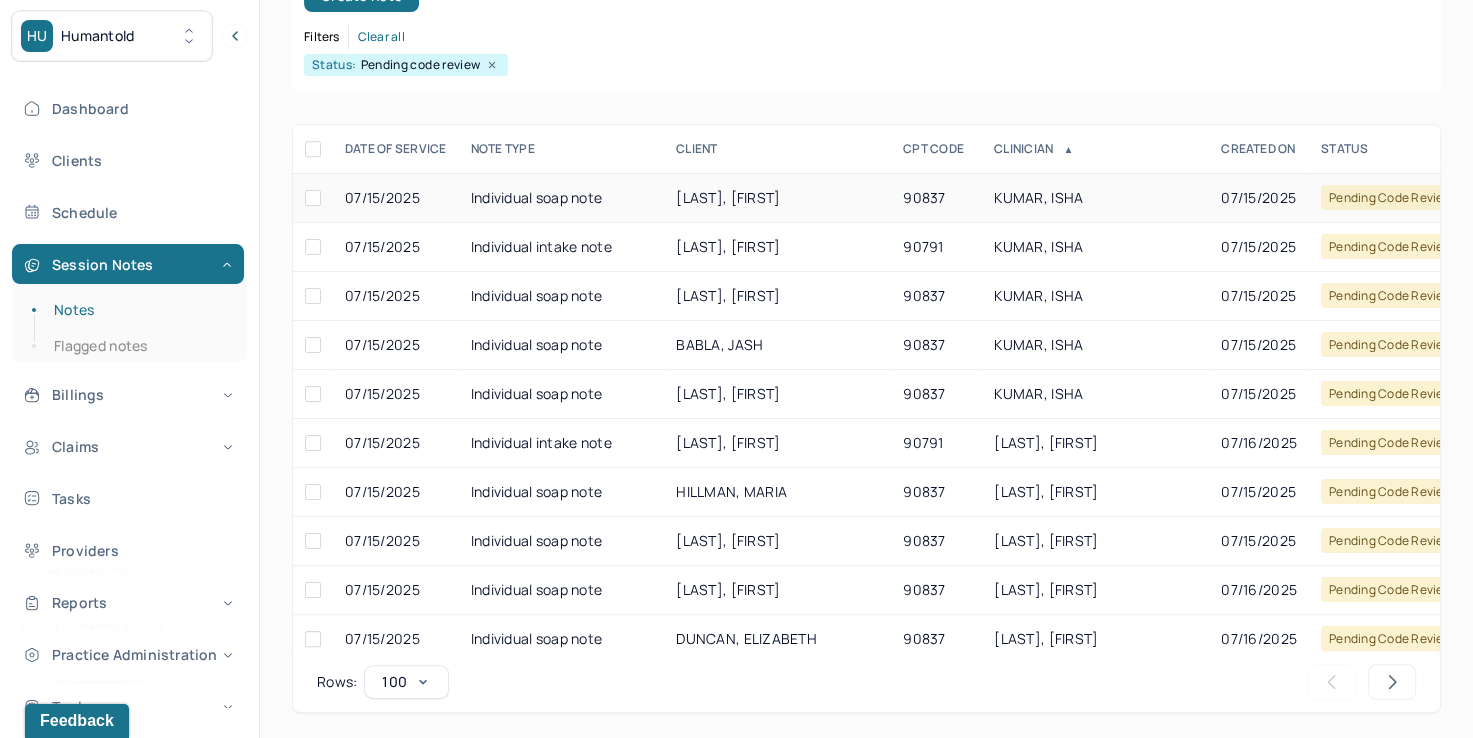 click on "KUMAR, ISHA" at bounding box center [1038, 197] 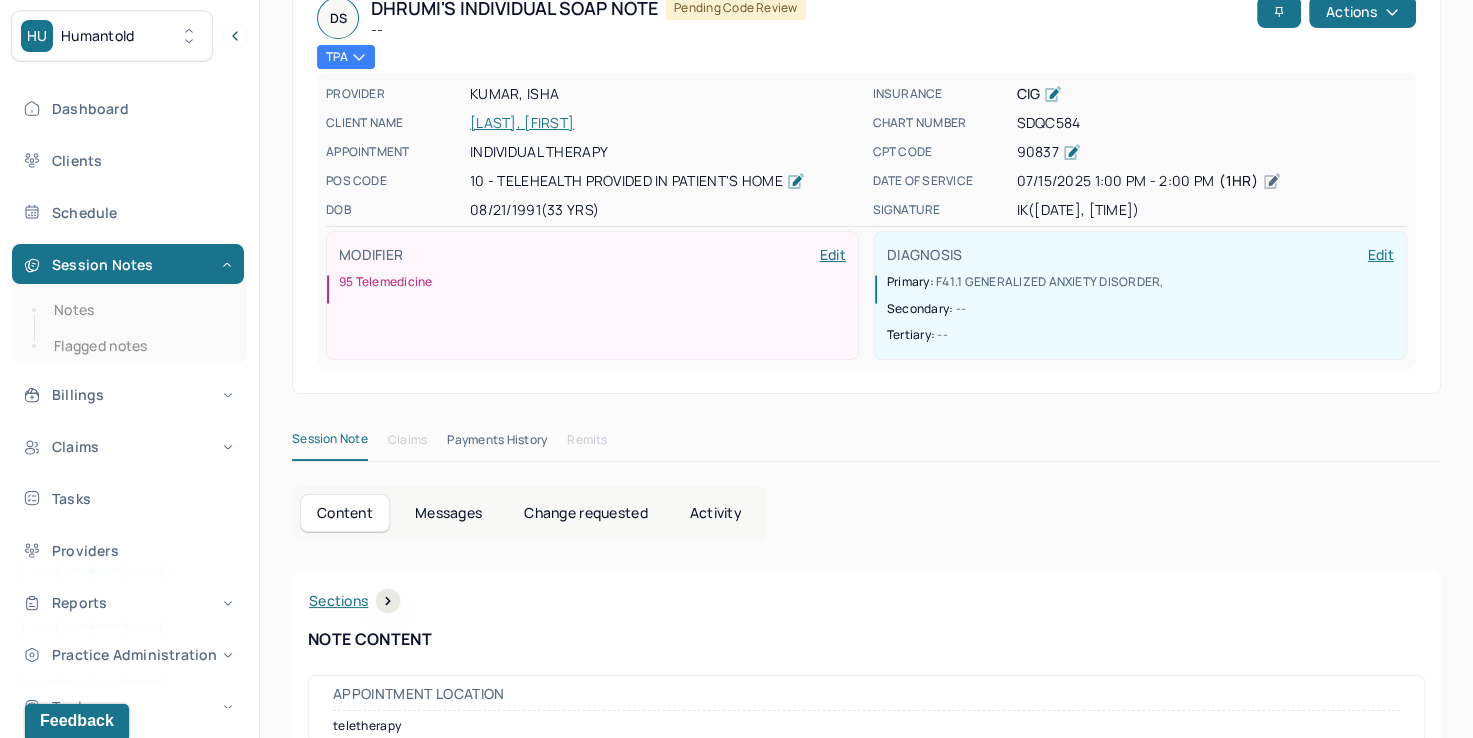 scroll, scrollTop: 0, scrollLeft: 0, axis: both 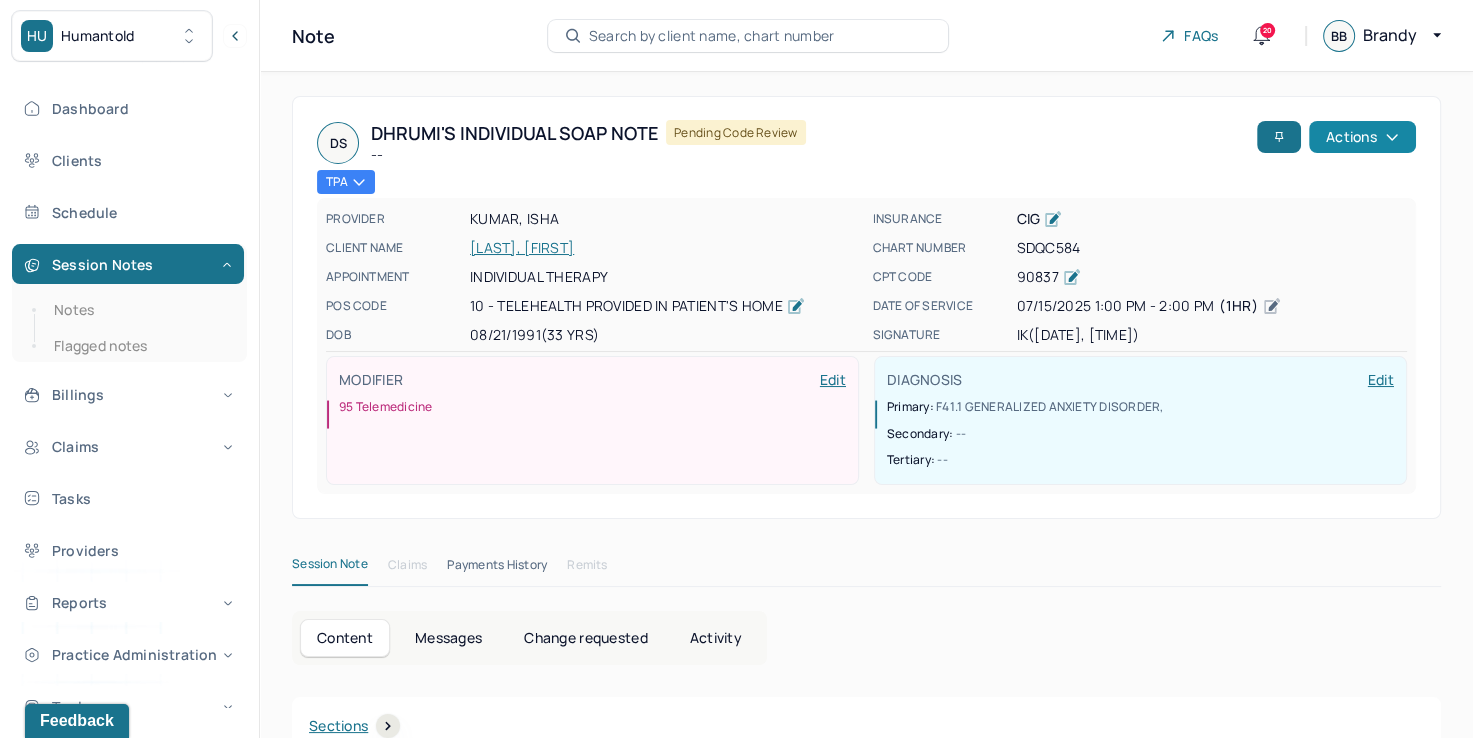 click 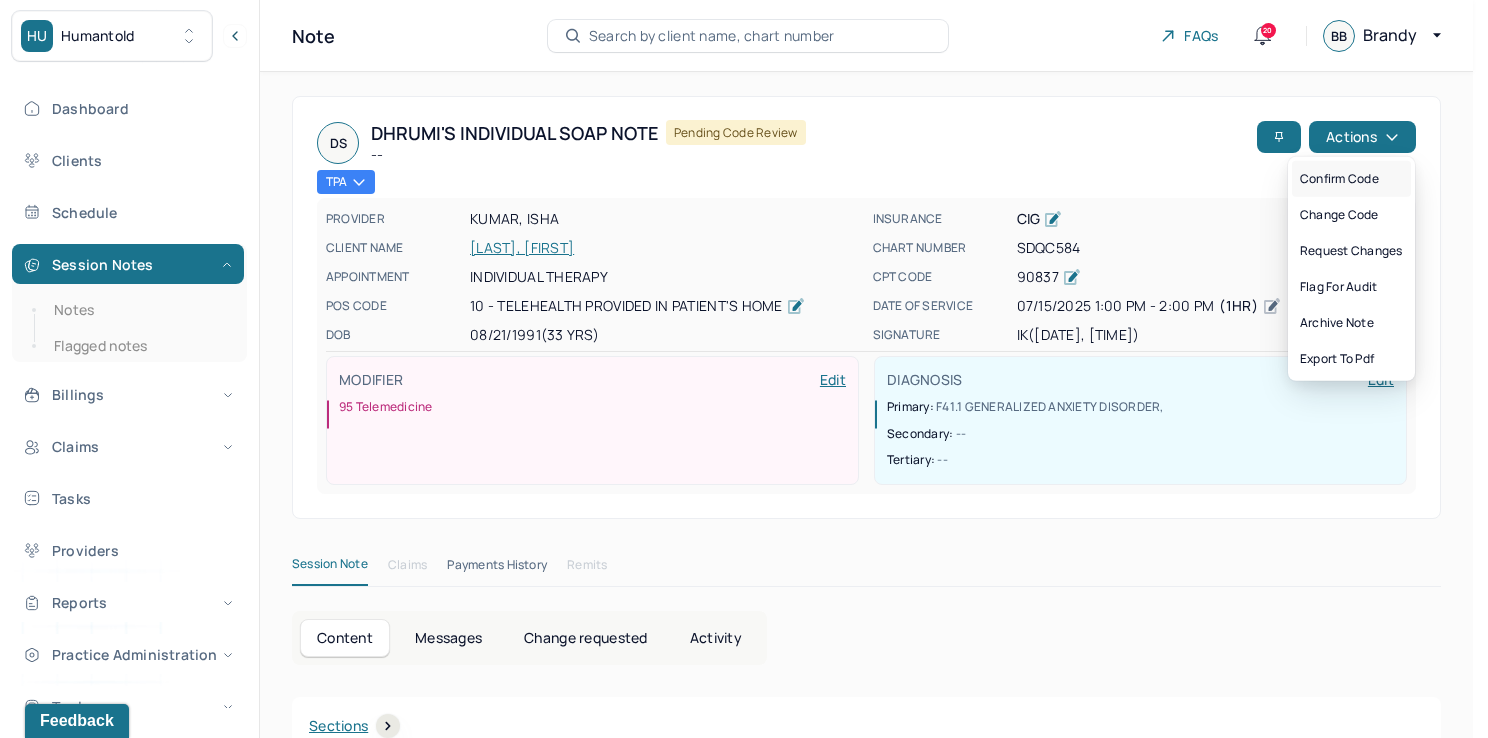 click on "Confirm code" at bounding box center (1351, 179) 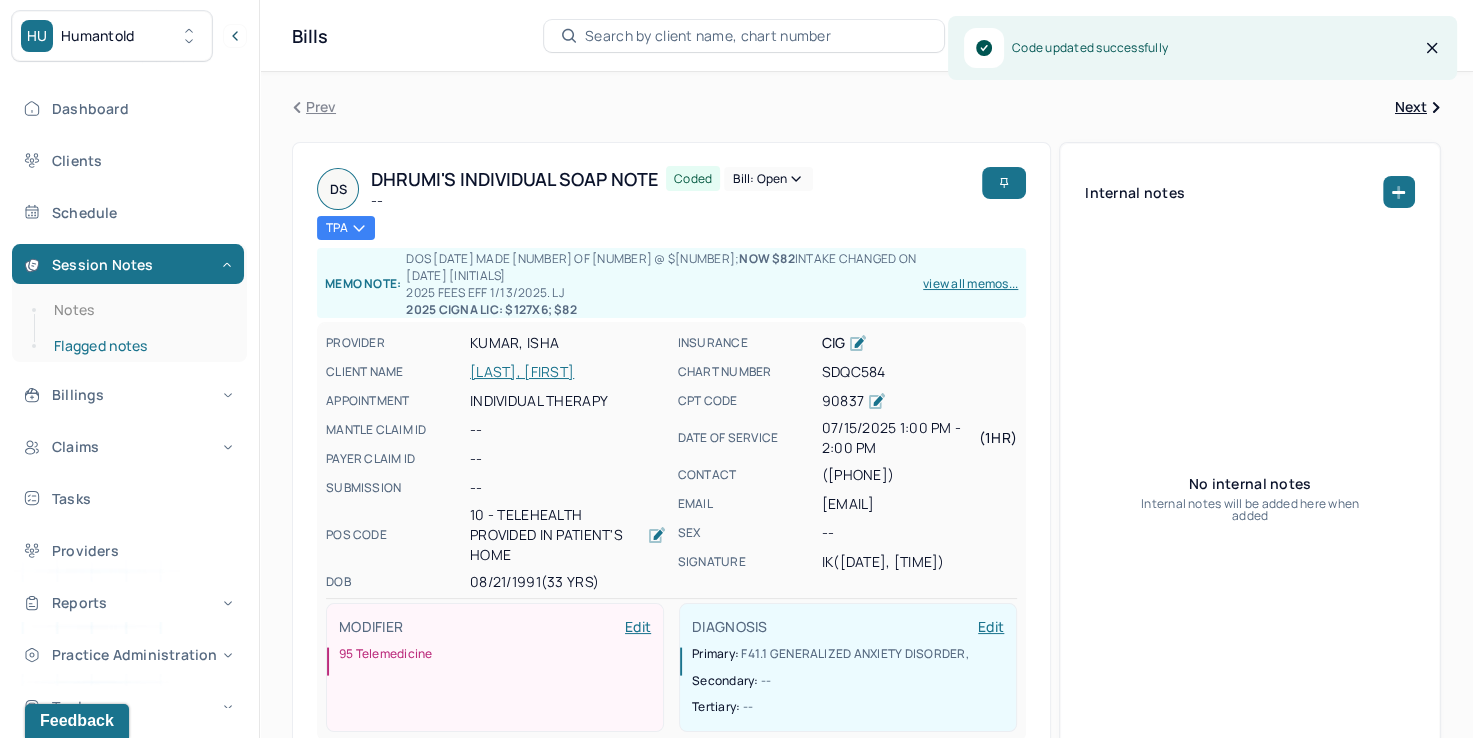 drag, startPoint x: 100, startPoint y: 318, endPoint x: 185, endPoint y: 360, distance: 94.81033 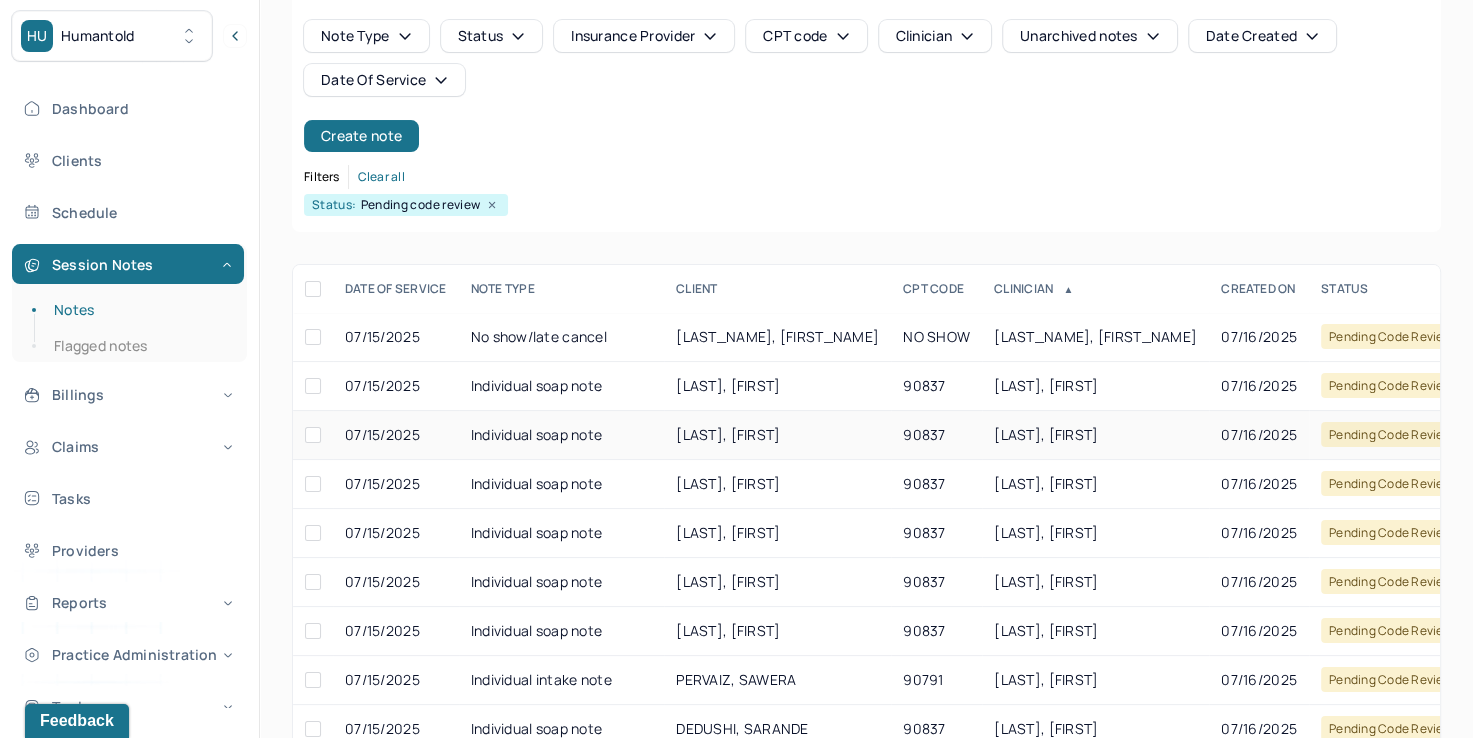 scroll, scrollTop: 288, scrollLeft: 0, axis: vertical 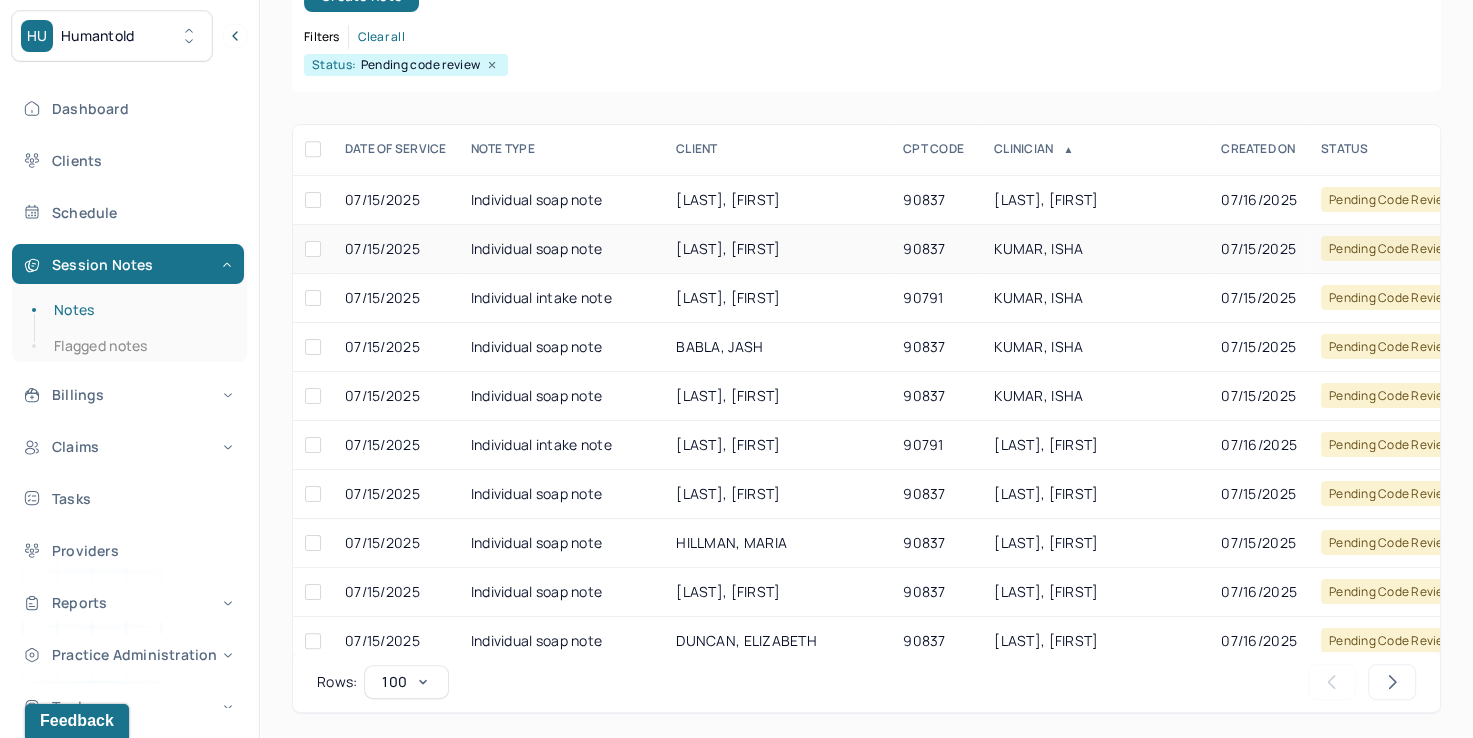 click on "KUMAR, ISHA" at bounding box center (1038, 248) 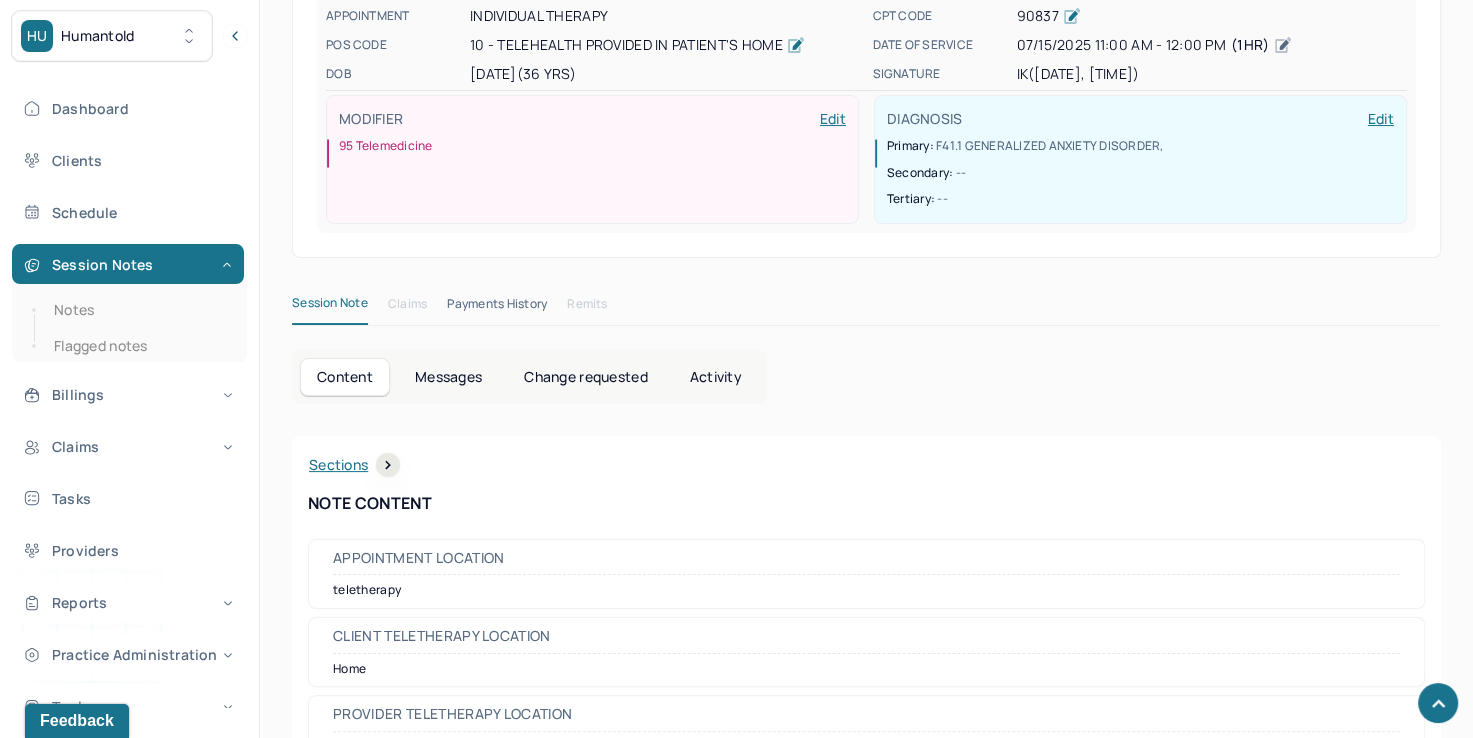 scroll, scrollTop: 0, scrollLeft: 0, axis: both 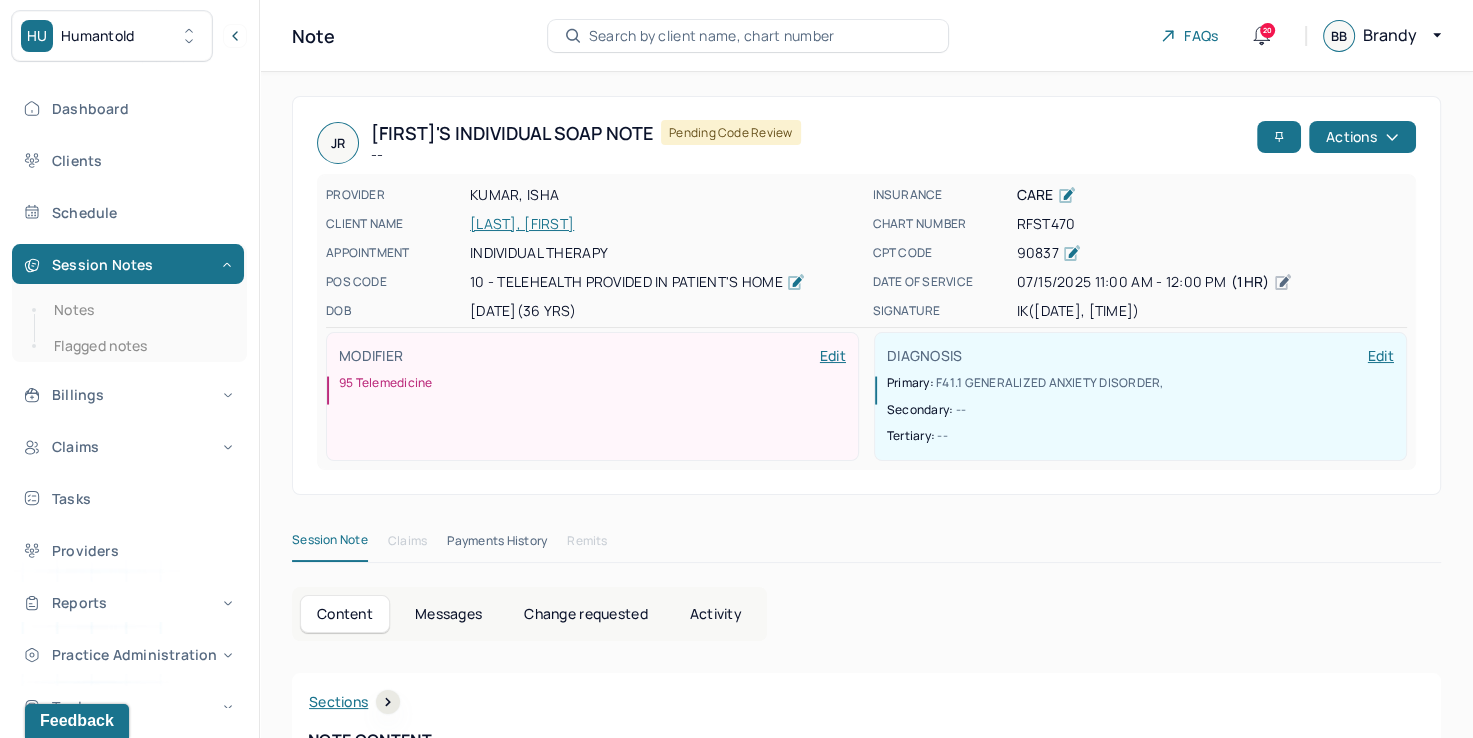 click on "JR Jane's Individual soap note -- Pending code review Actions PROVIDER KUMAR, ISHA CLIENT NAME ROSALES, JANE APPOINTMENT Individual therapy POS CODE 10 - Telehealth Provided in Patient's Home DOB [DATE] (36 Yrs) INSURANCE CARE CHART NUMBER RFST470 CPT CODE 90837 DATE OF SERVICE [DATE] [TIME] ( 1hr ) SIGNATURE IK ([DATE], [TIME]) MODIFIER Edit 95 Telemedicine DIAGNOSIS Edit Primary: F41.1 GENERALIZED ANXIETY DISORDER , Secondary: -- Tertiary: --" at bounding box center (866, 295) 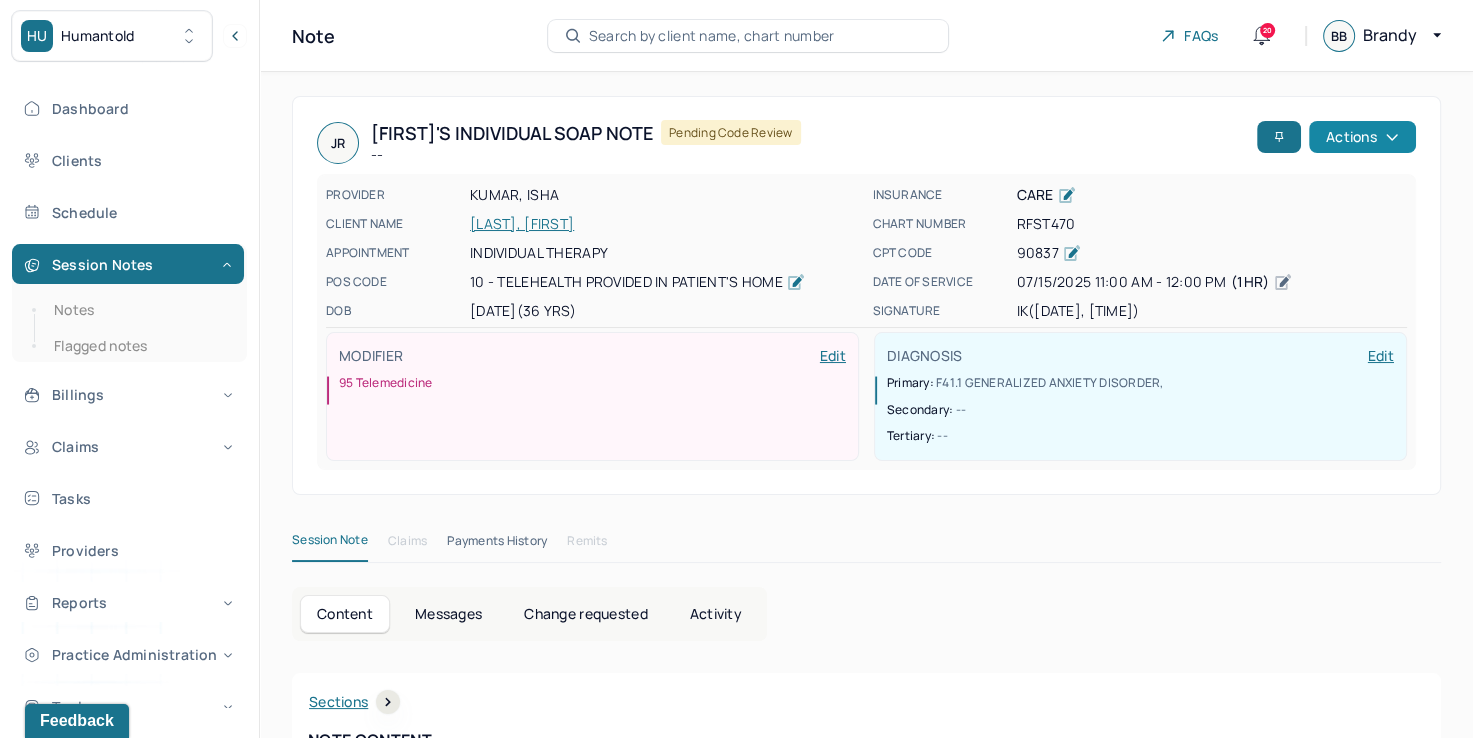 click on "Actions" at bounding box center [1362, 137] 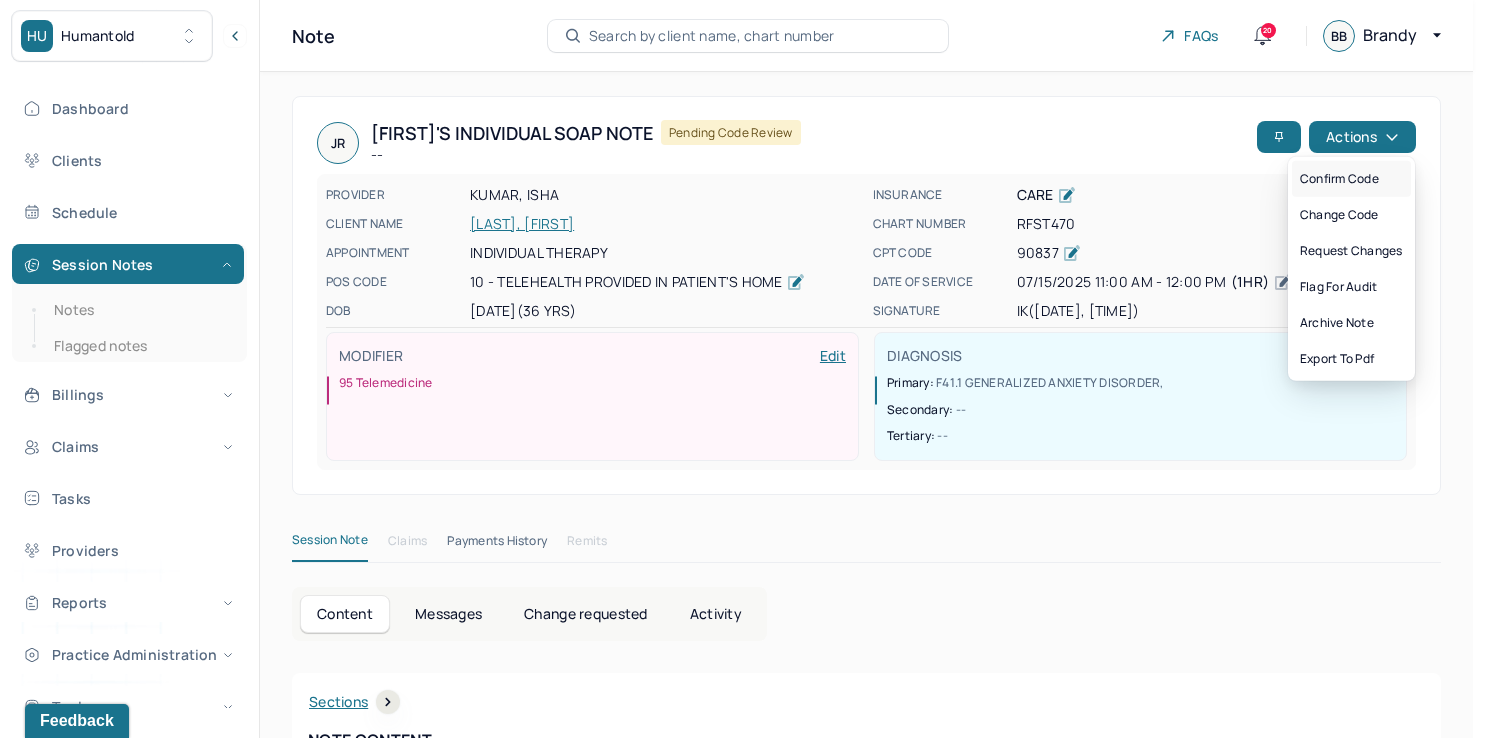 click on "Confirm code" at bounding box center (1351, 179) 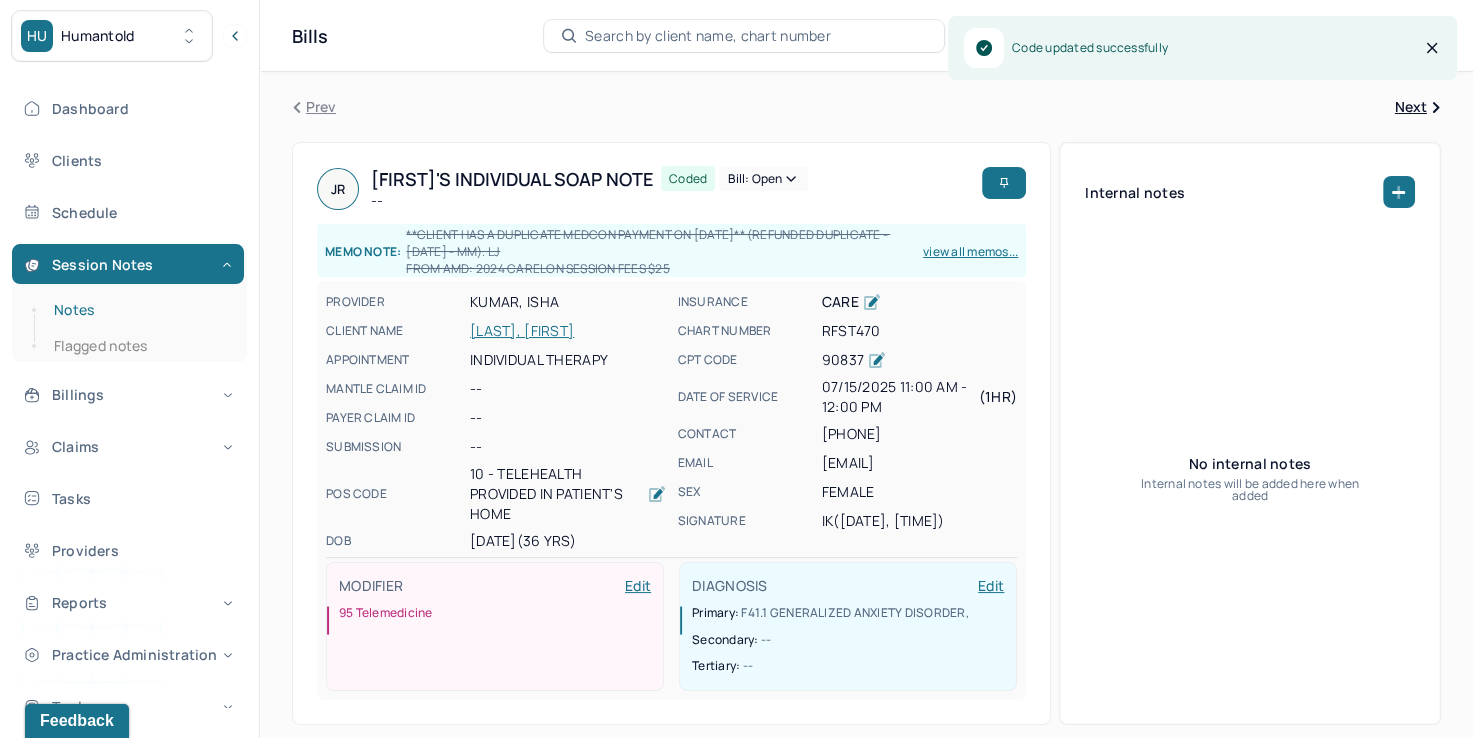 click on "Notes" at bounding box center (139, 310) 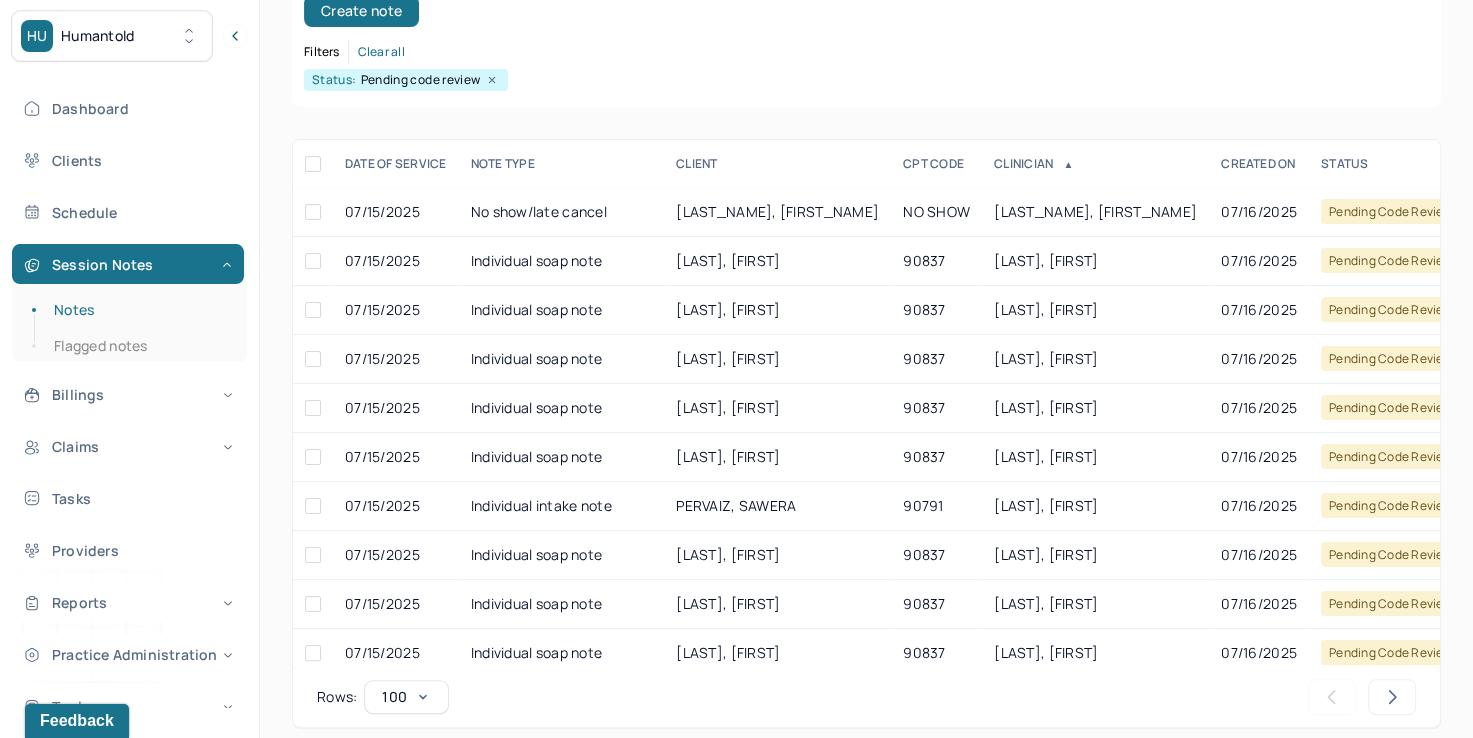 scroll, scrollTop: 288, scrollLeft: 0, axis: vertical 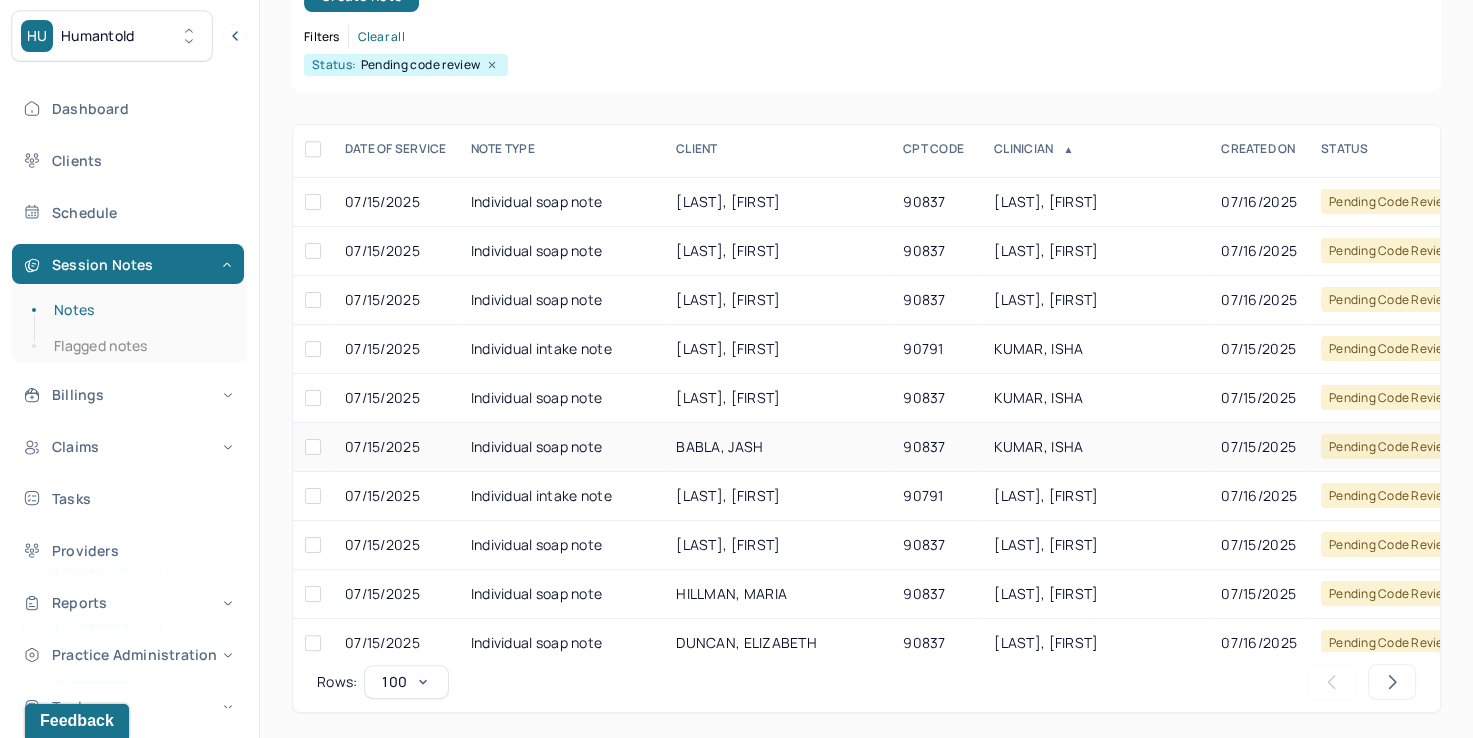 click on "KUMAR, ISHA" at bounding box center [1038, 446] 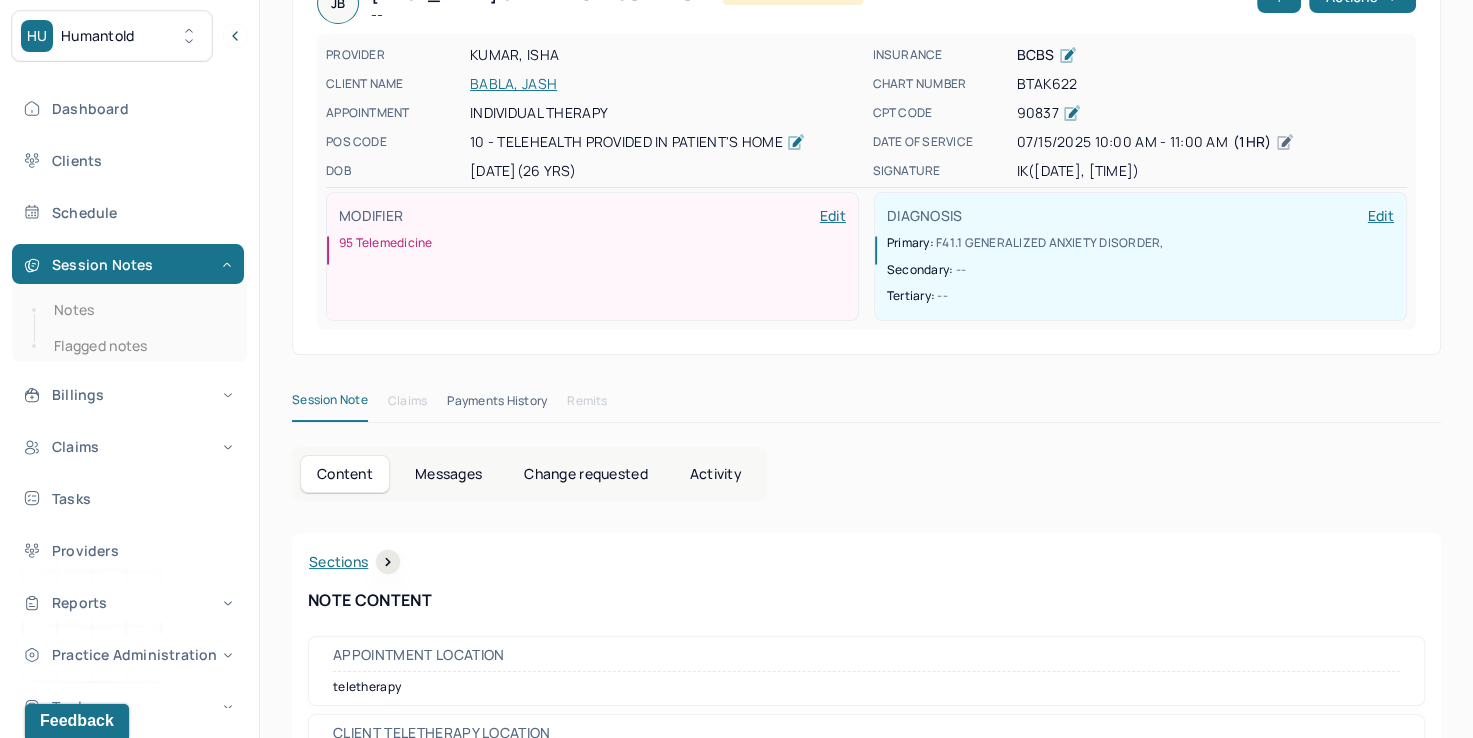 scroll, scrollTop: 0, scrollLeft: 0, axis: both 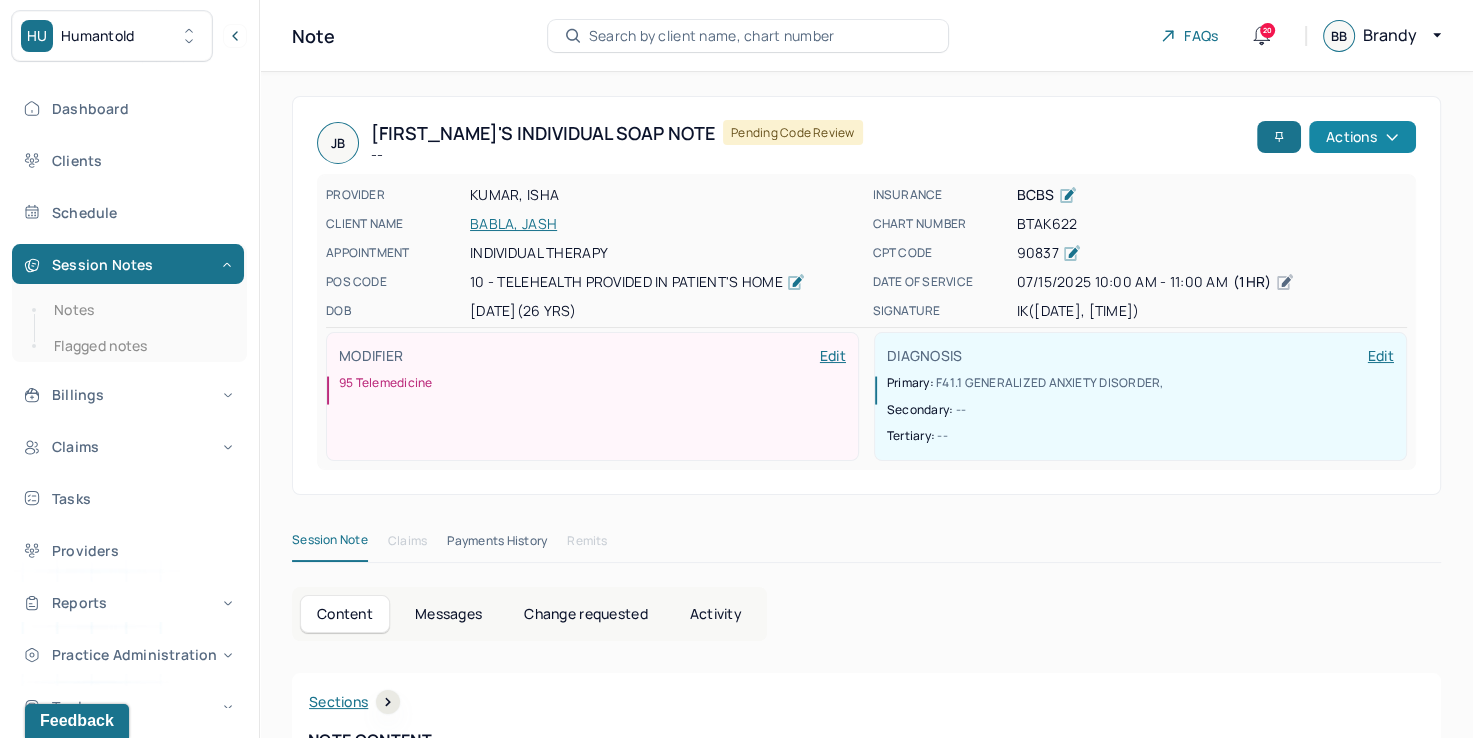 click on "Actions" at bounding box center (1362, 137) 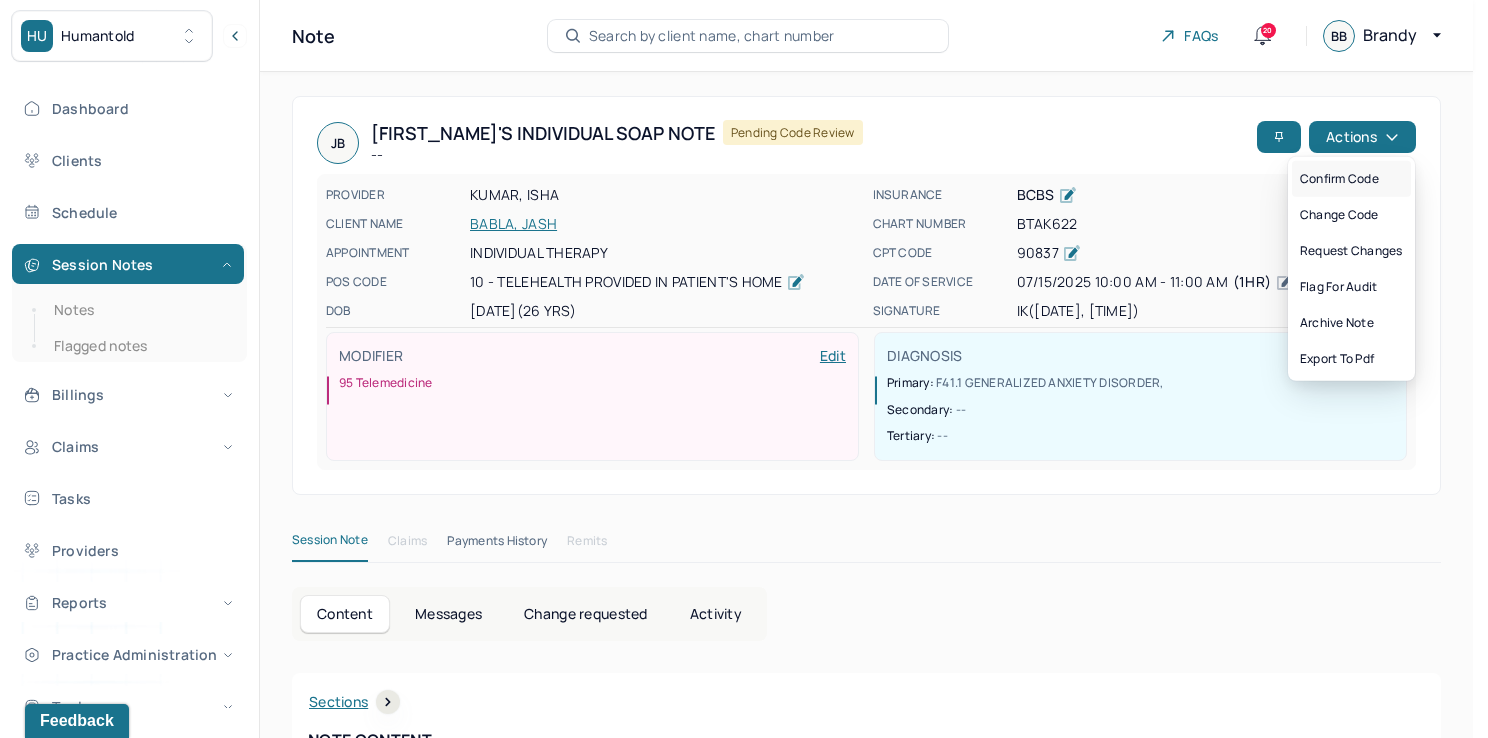 click on "Confirm code" at bounding box center [1351, 179] 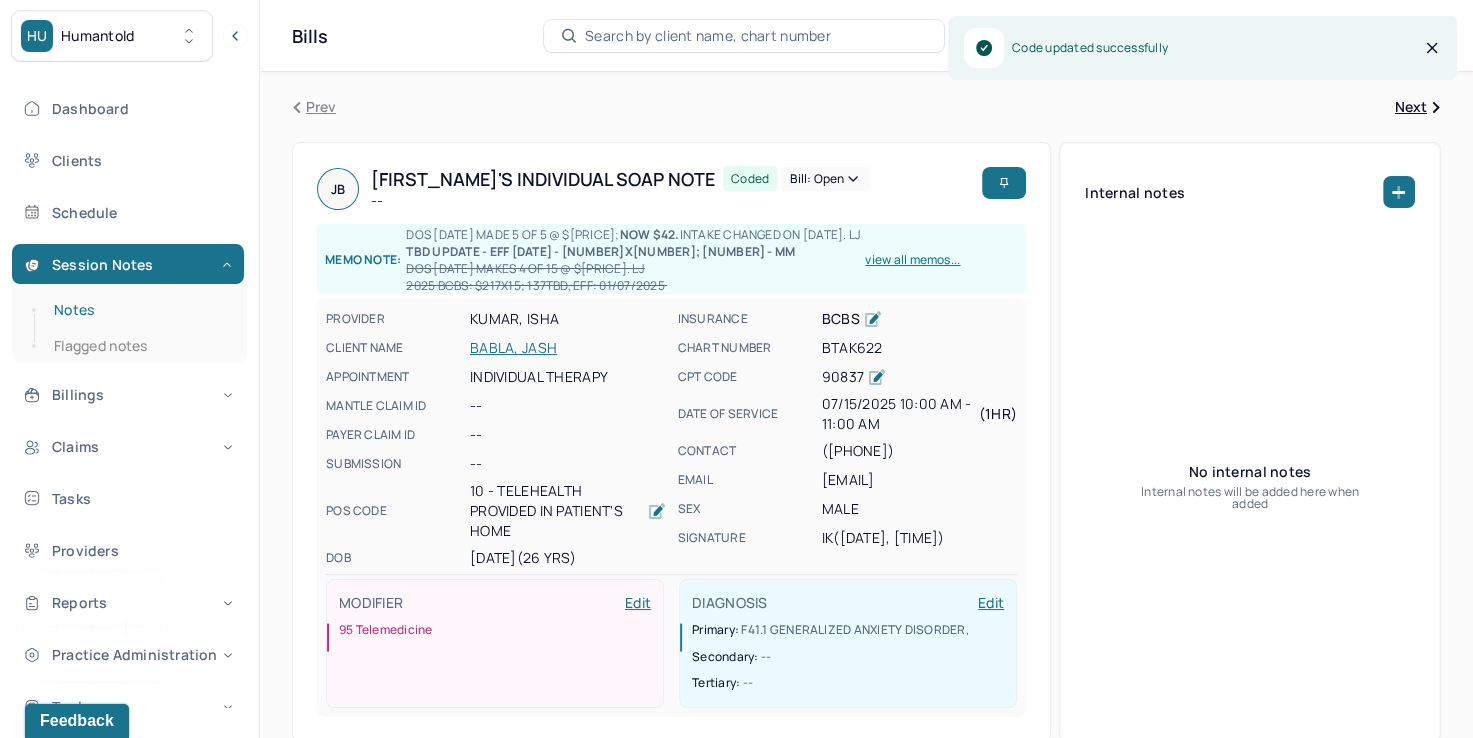 drag, startPoint x: 76, startPoint y: 315, endPoint x: 86, endPoint y: 314, distance: 10.049875 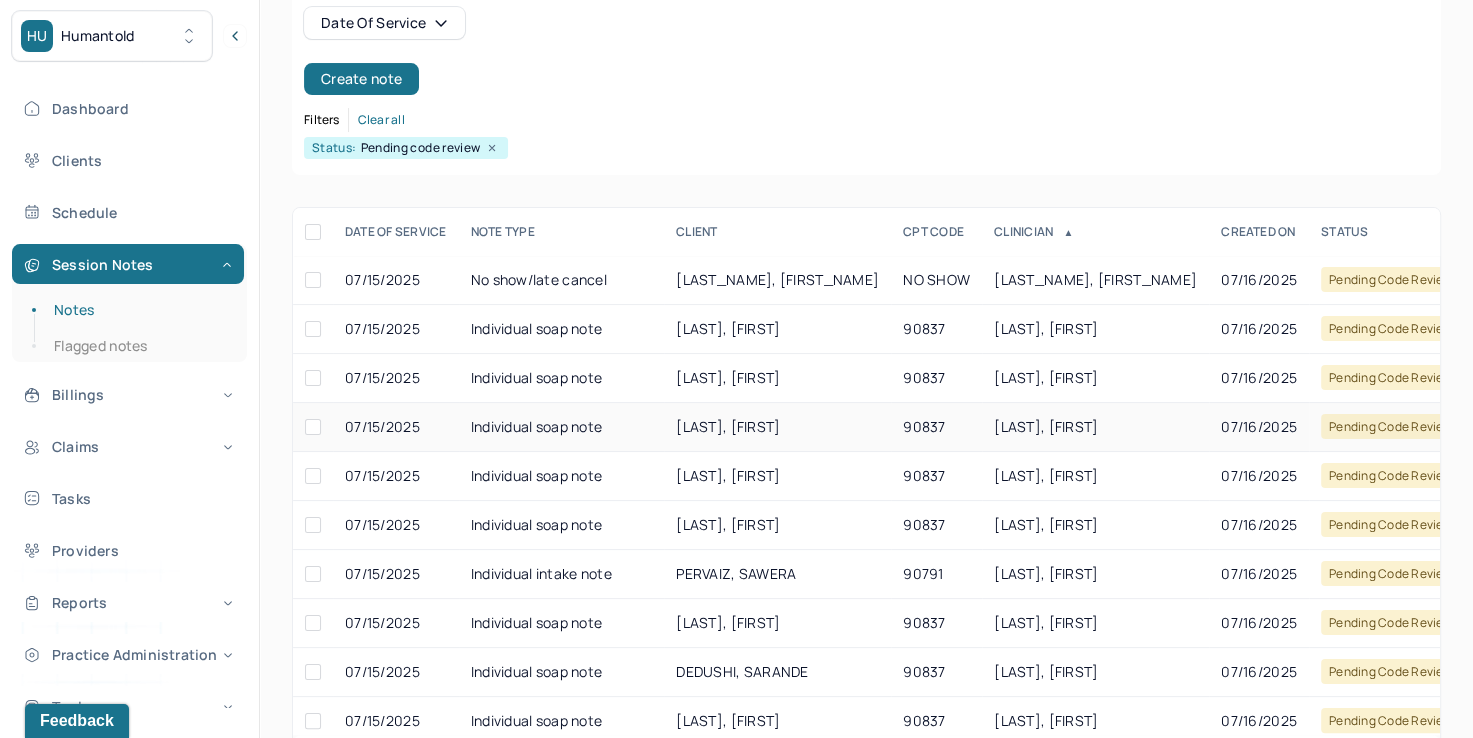 scroll, scrollTop: 288, scrollLeft: 0, axis: vertical 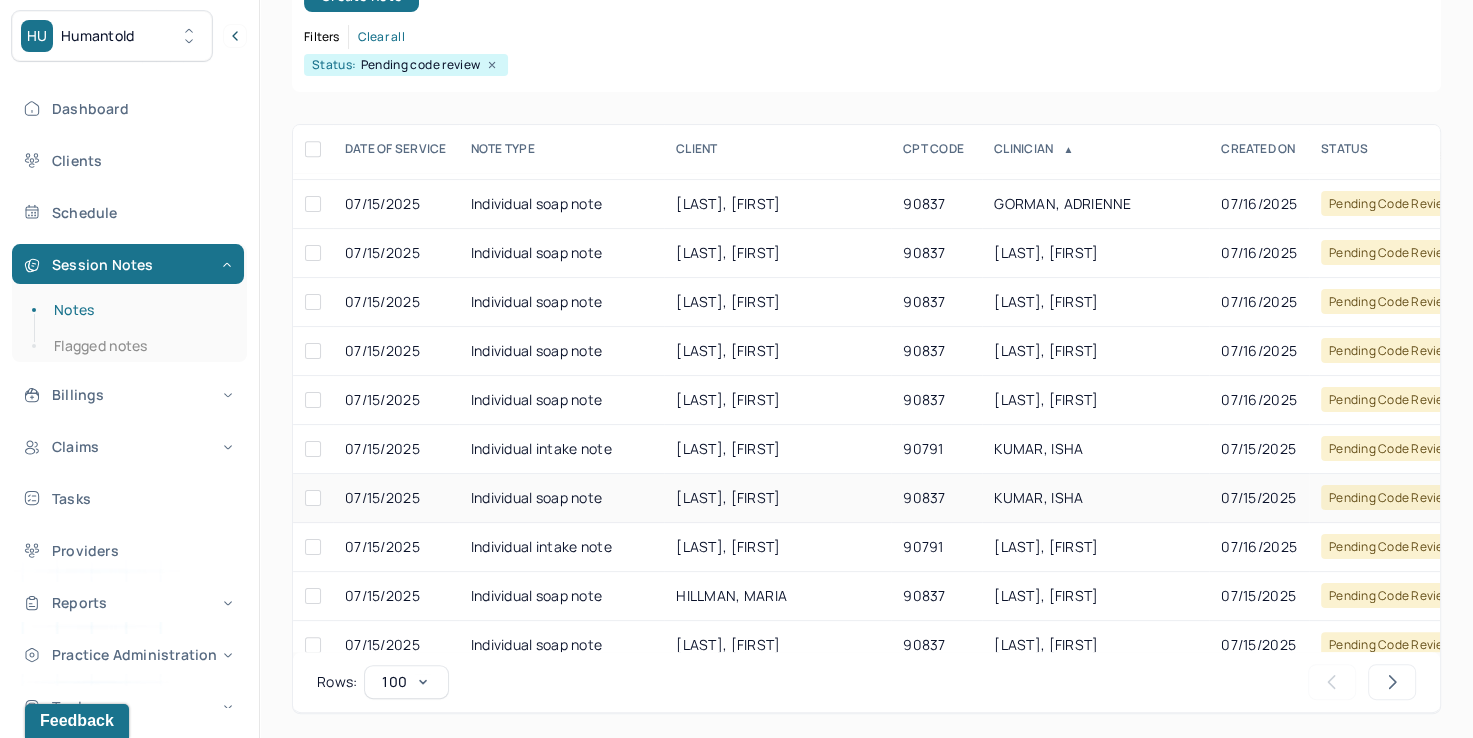 click on "KUMAR, ISHA" at bounding box center [1095, 498] 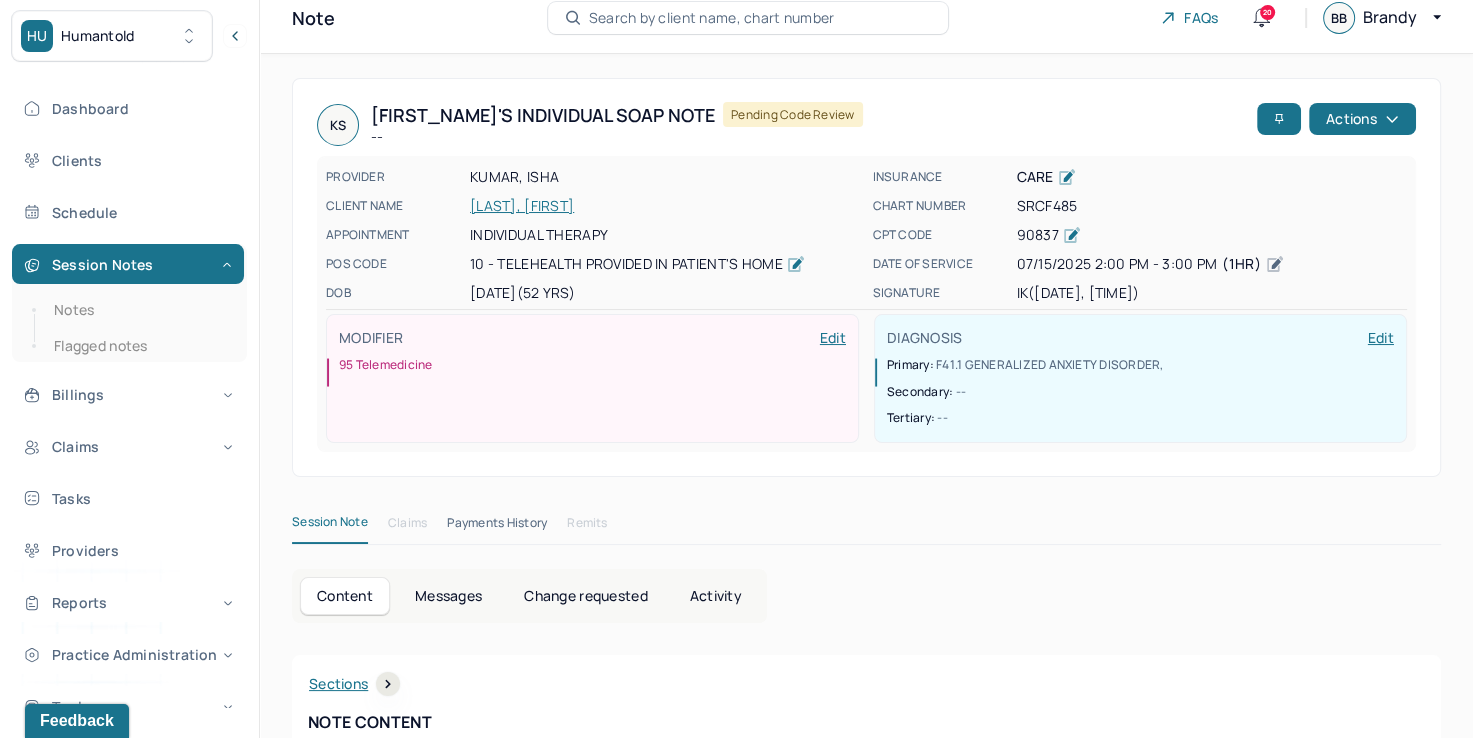 scroll, scrollTop: 0, scrollLeft: 0, axis: both 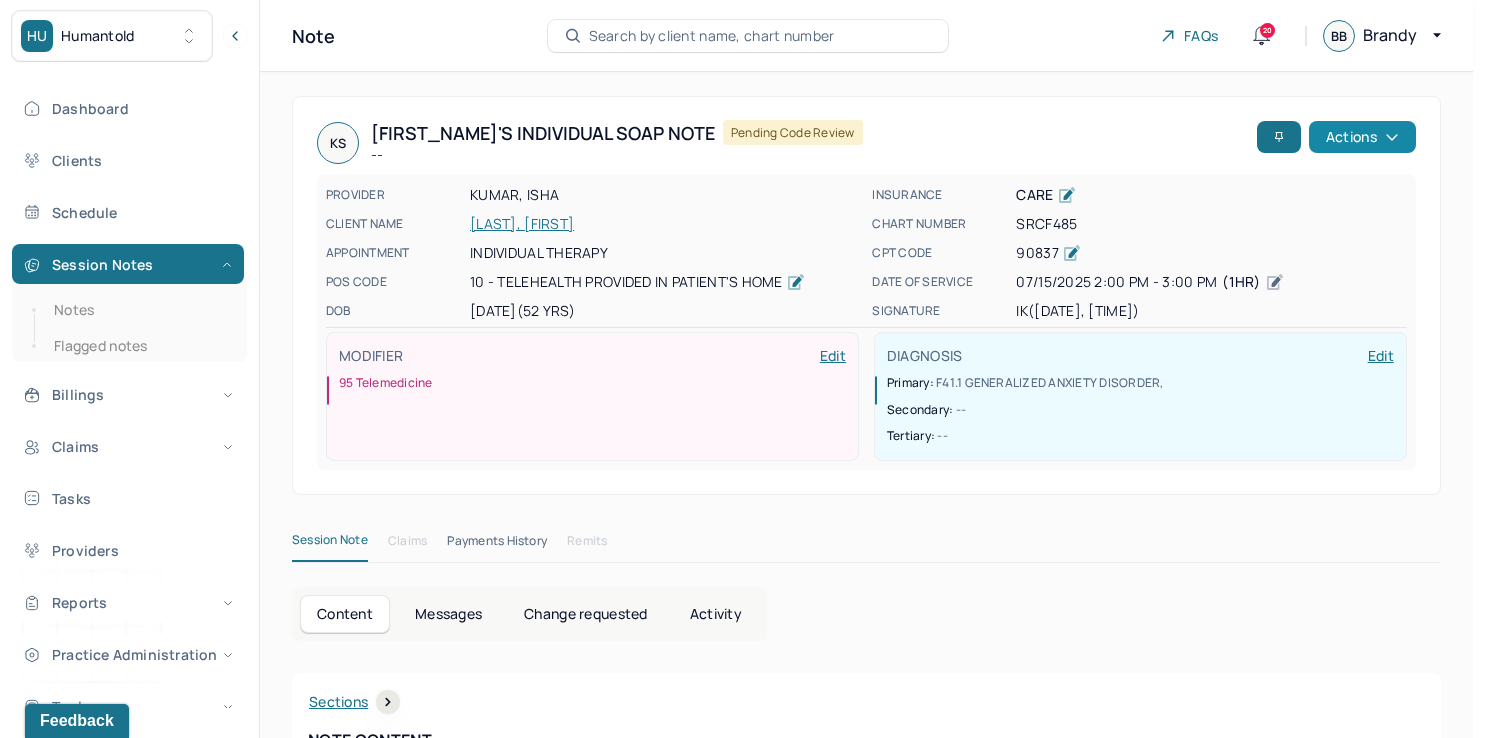 click on "Actions" at bounding box center (1362, 137) 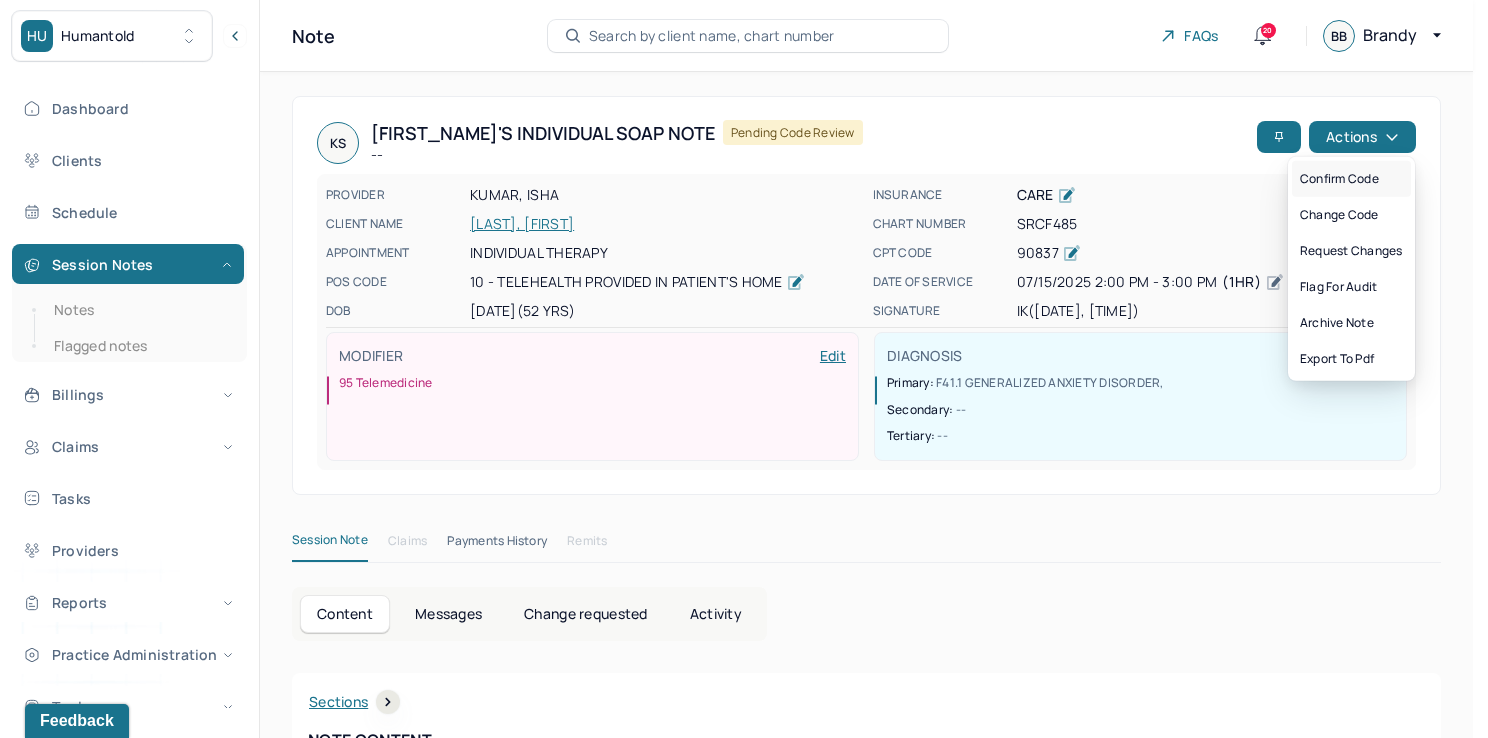 click on "Confirm code" at bounding box center [1351, 179] 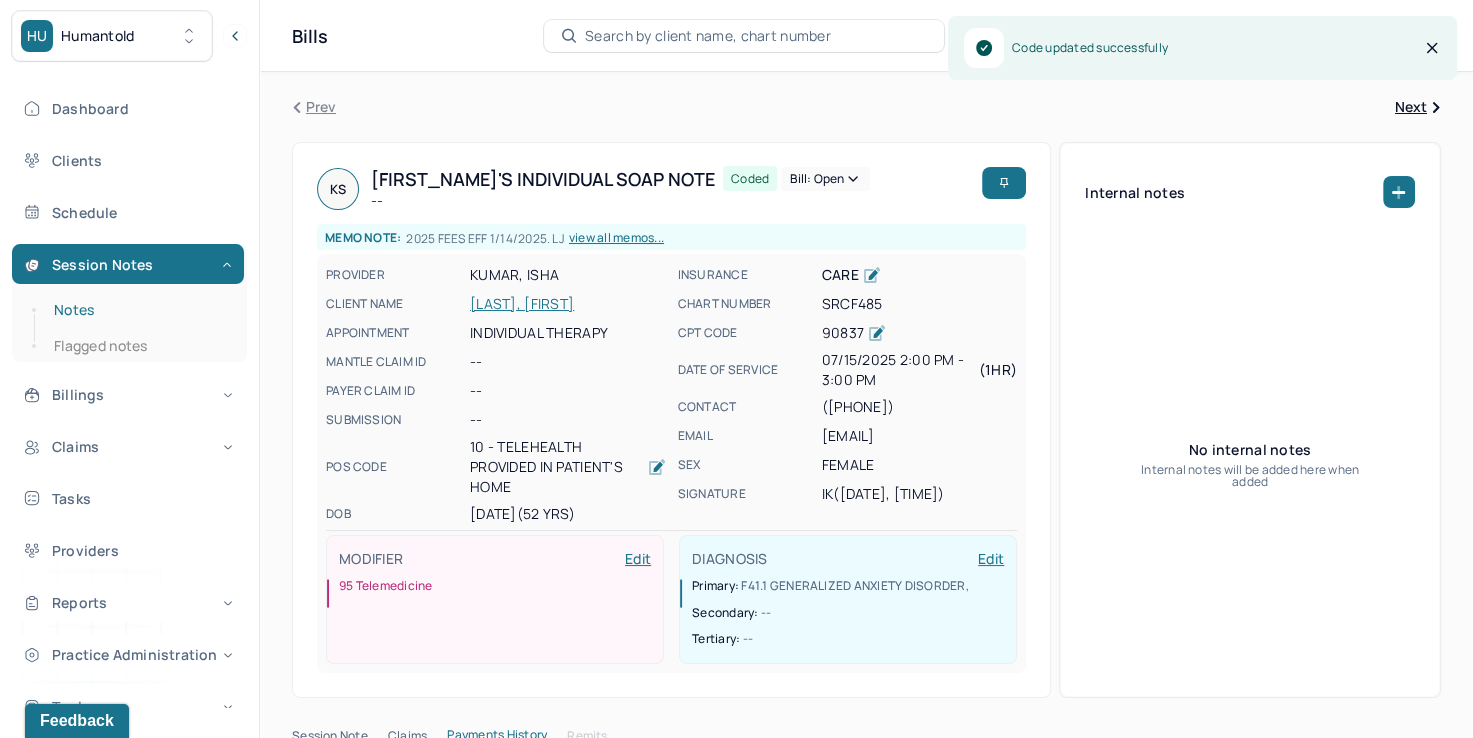 click on "Notes" at bounding box center (139, 310) 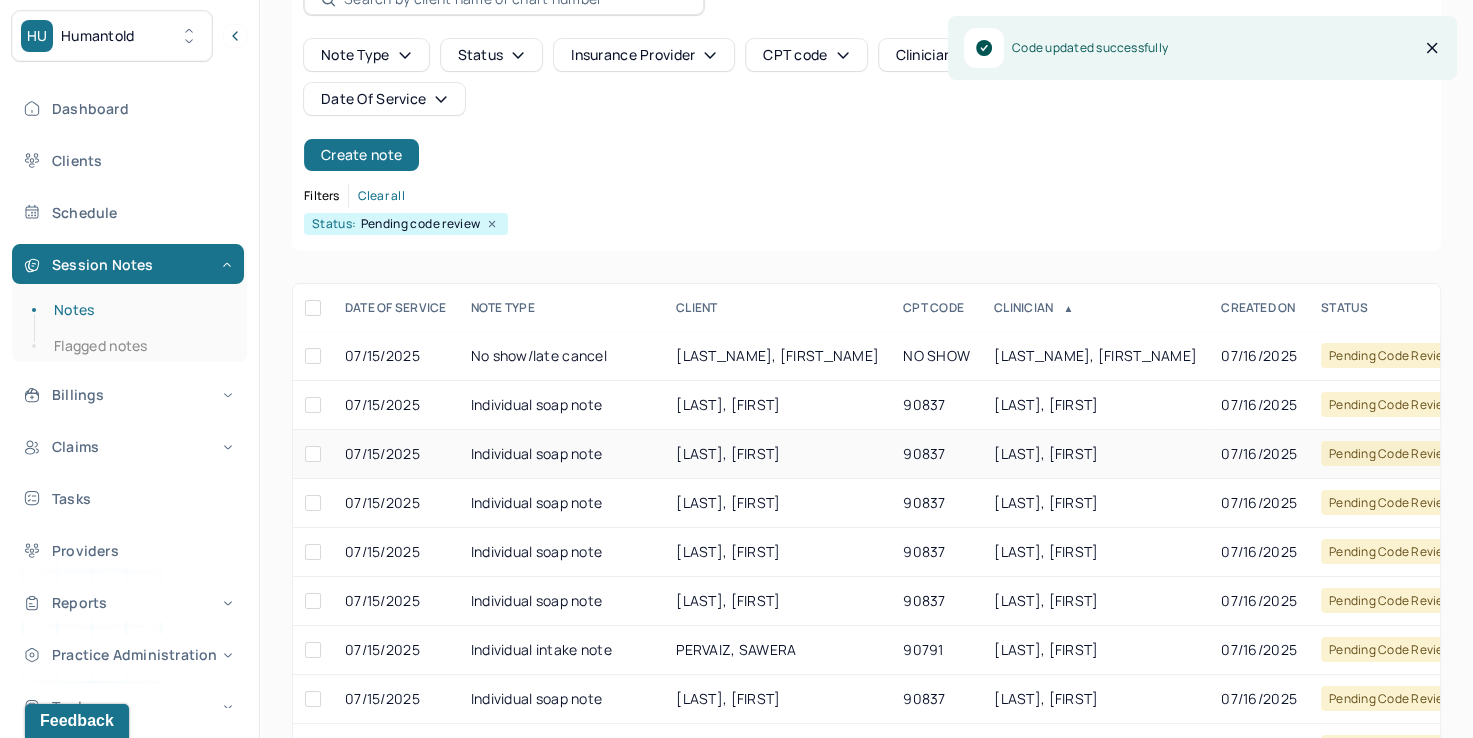 scroll, scrollTop: 288, scrollLeft: 0, axis: vertical 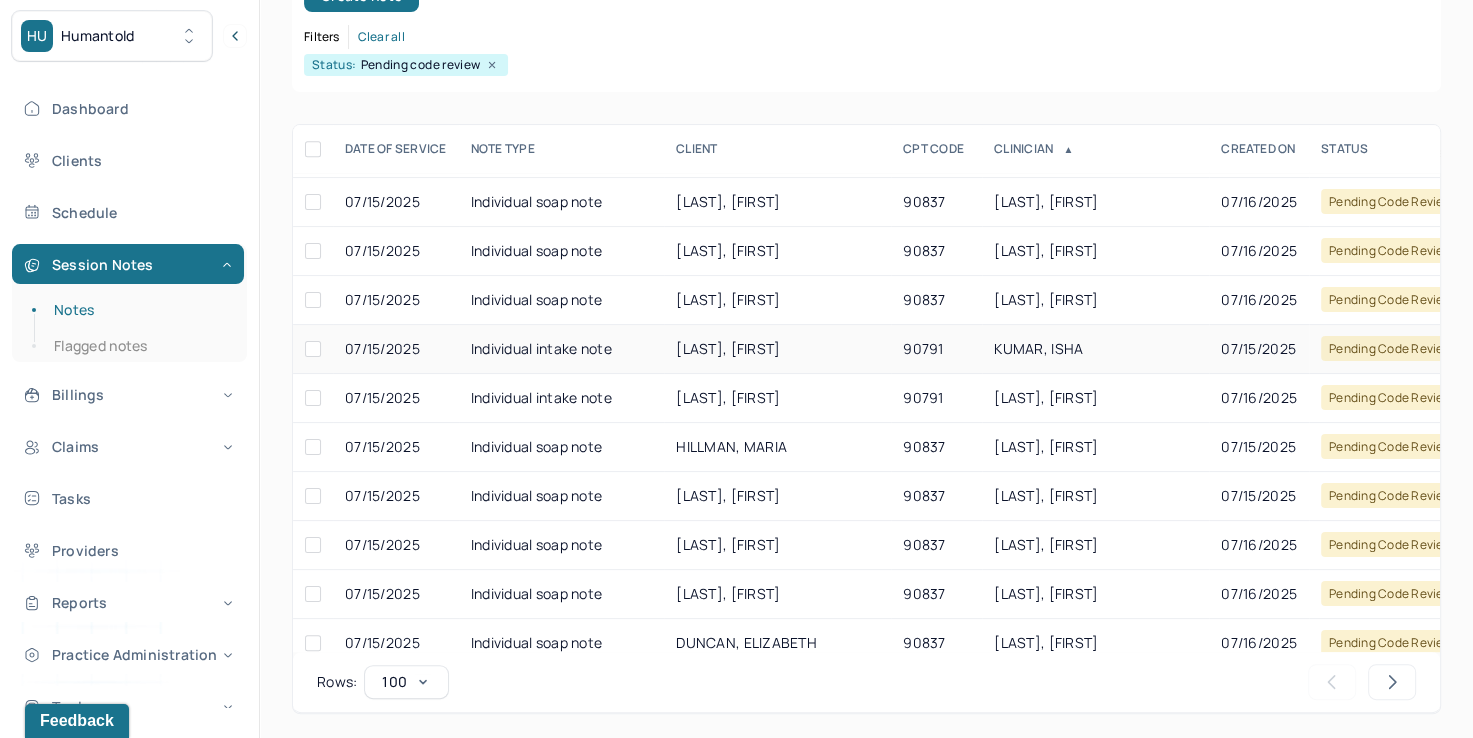 click on "KUMAR, ISHA" at bounding box center [1038, 348] 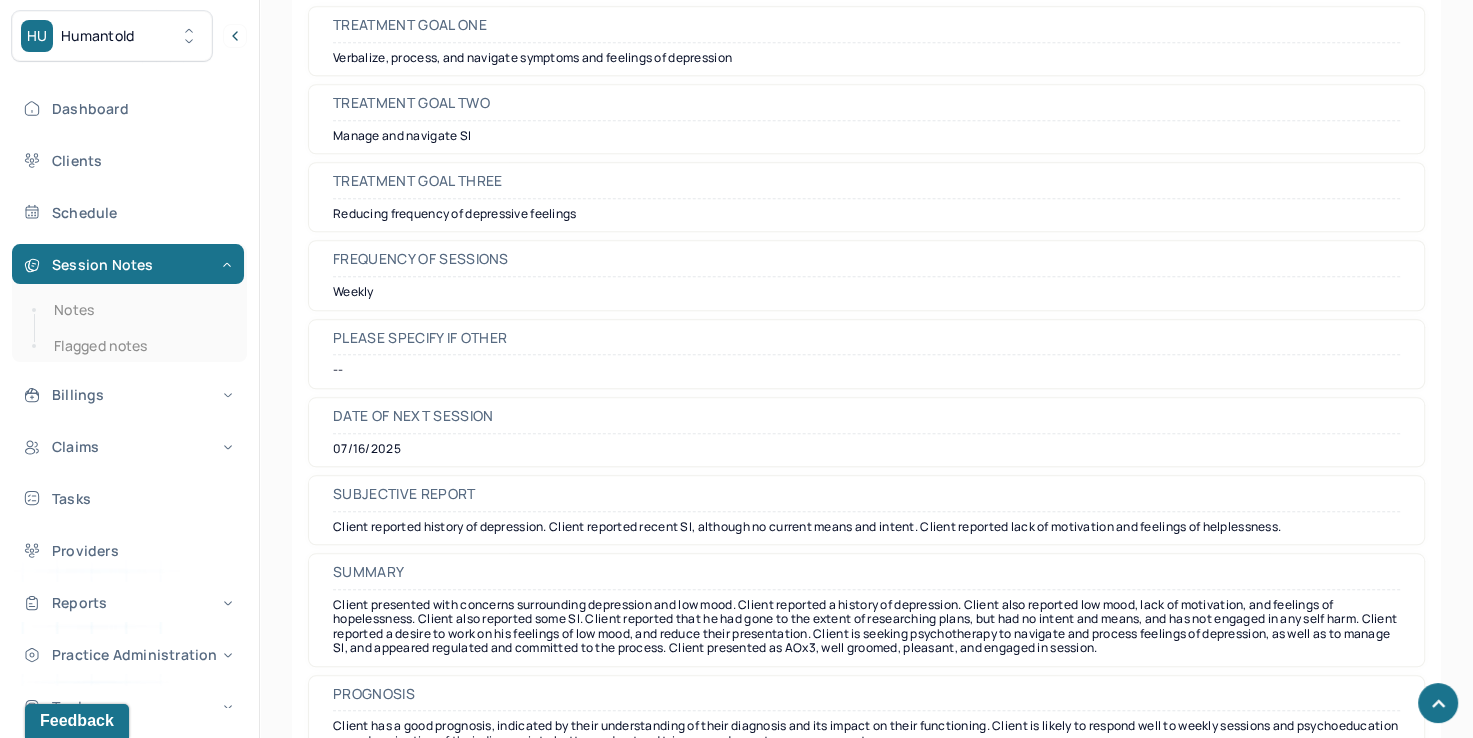 scroll, scrollTop: 9116, scrollLeft: 0, axis: vertical 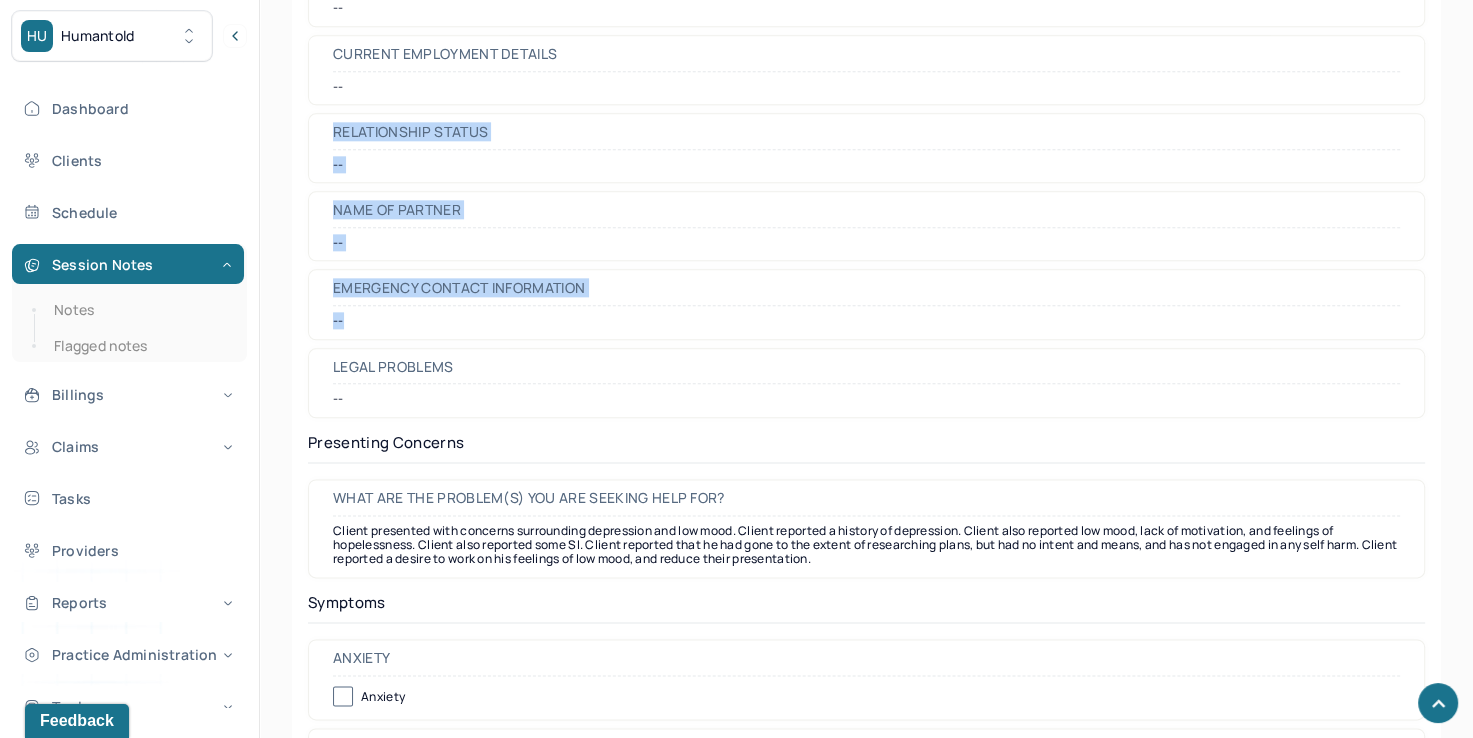 drag, startPoint x: 1398, startPoint y: 82, endPoint x: 1475, endPoint y: -2, distance: 113.951744 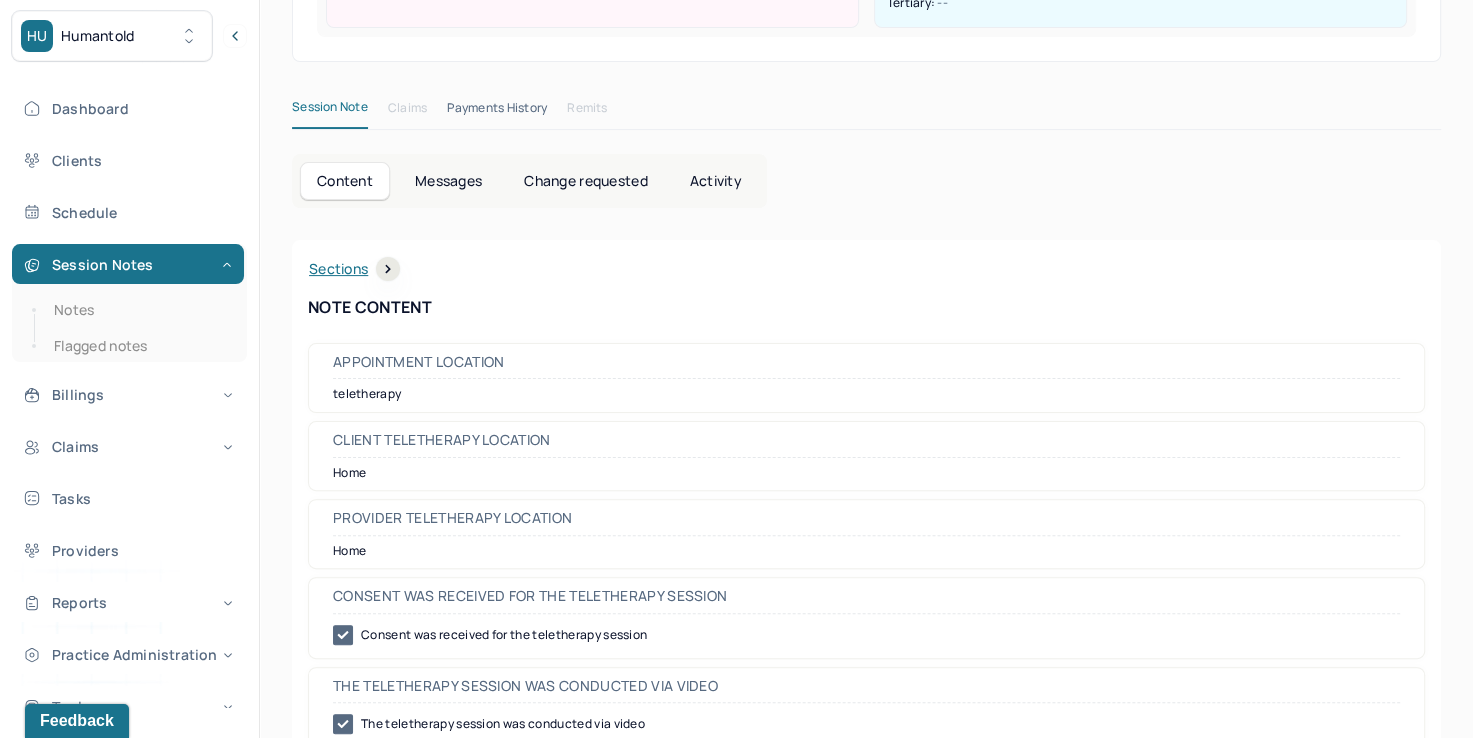 click on "Content     Messages     Change requested     Activity       Sections Identity Presenting concerns Symptoms Family history Family psychiatric history Mental health history Suicide risk assessment Mental status exam Summary Treatment goals   Sections   NOTE CONTENT Appointment location teletherapy Client Teletherapy Location Home Provider Teletherapy Location Home Consent was received for the teletherapy session Consent was received for the teletherapy session The teletherapy session was conducted via video The teletherapy session was conducted via video Primary diagnosis F43.21 ADJUST D/O WITH DEPRESSED MOOD Secondary diagnosis -- Tertiary diagnosis -- Identity Preferred name [NAME]   Gender male Other gender -- Pronouns -- Religion -- Education -- Race -- Ethnicity -- Sexual orientation -- Other sexual orientation -- Current employment -- Current employment details -- Relationship status -- Name of partner -- Emergency contact information -- Legal problems -- Presenting Concerns Symptoms Anxiety Anxiety -- --" at bounding box center [866, 4908] 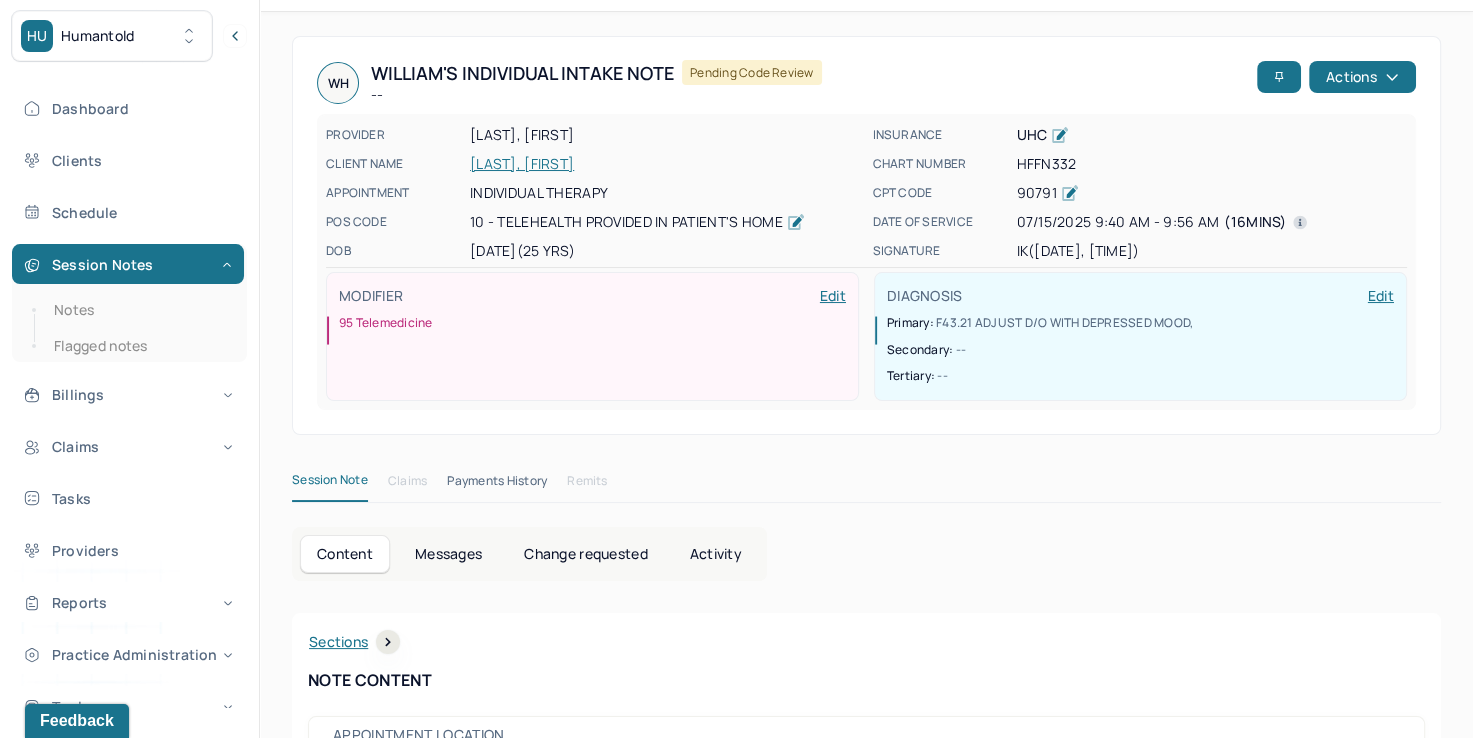 scroll, scrollTop: 0, scrollLeft: 0, axis: both 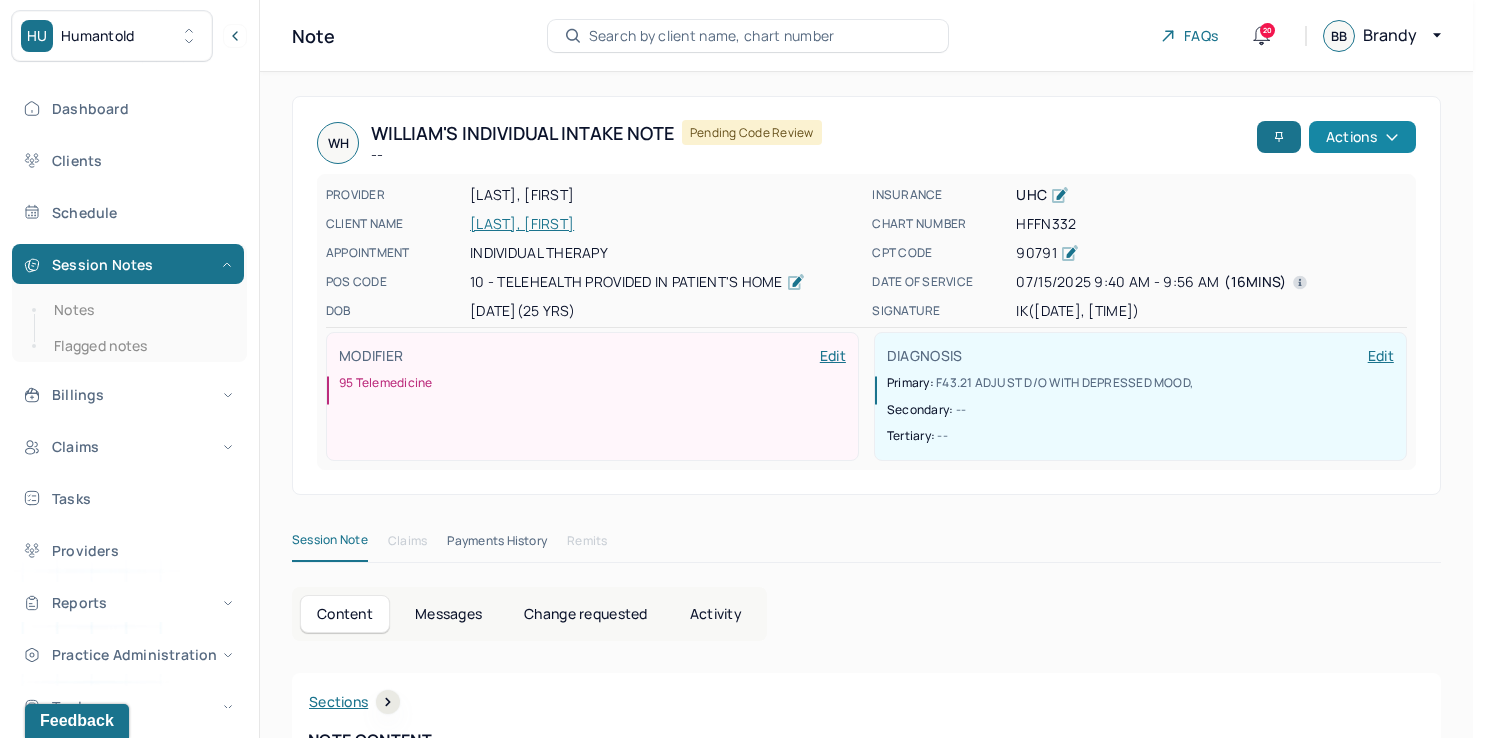 click 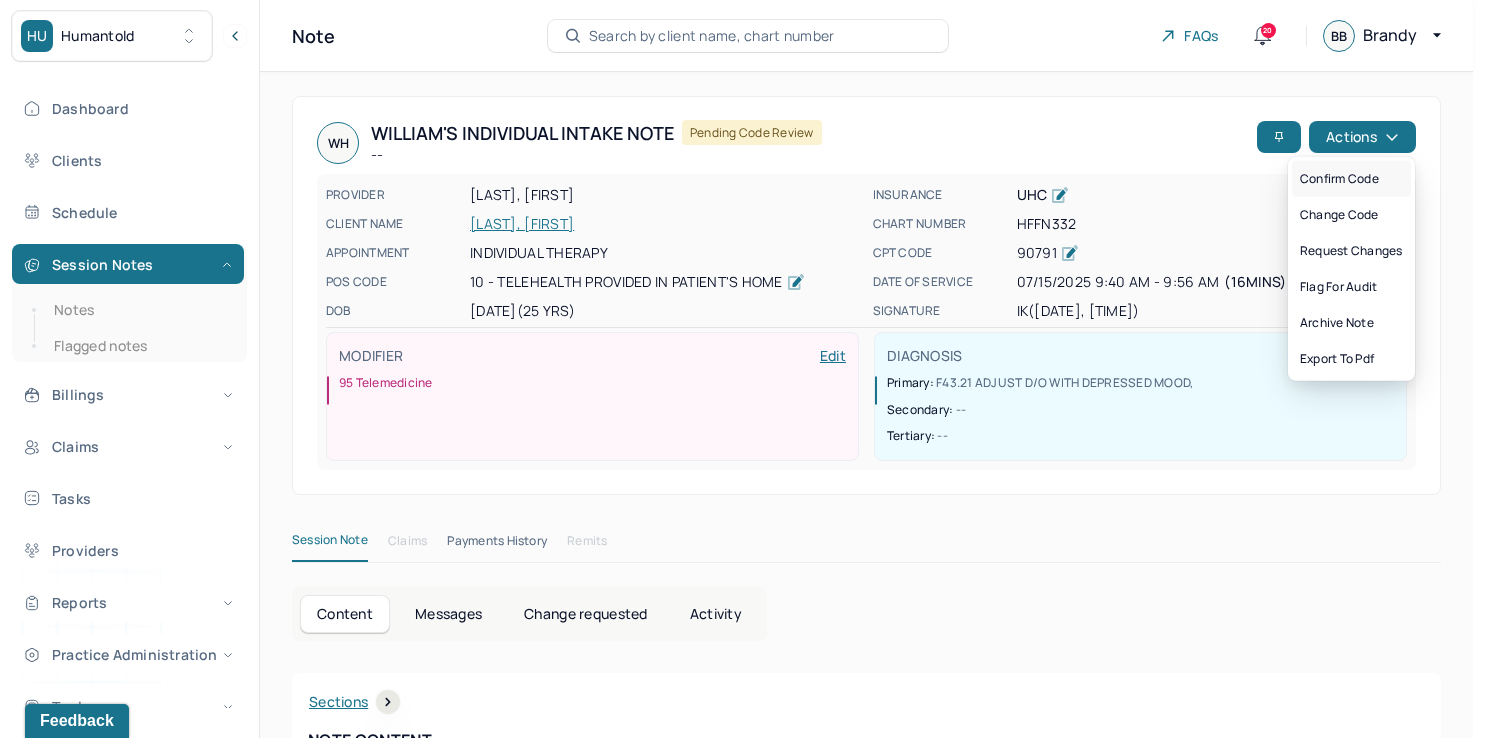 click on "Confirm code" at bounding box center [1351, 179] 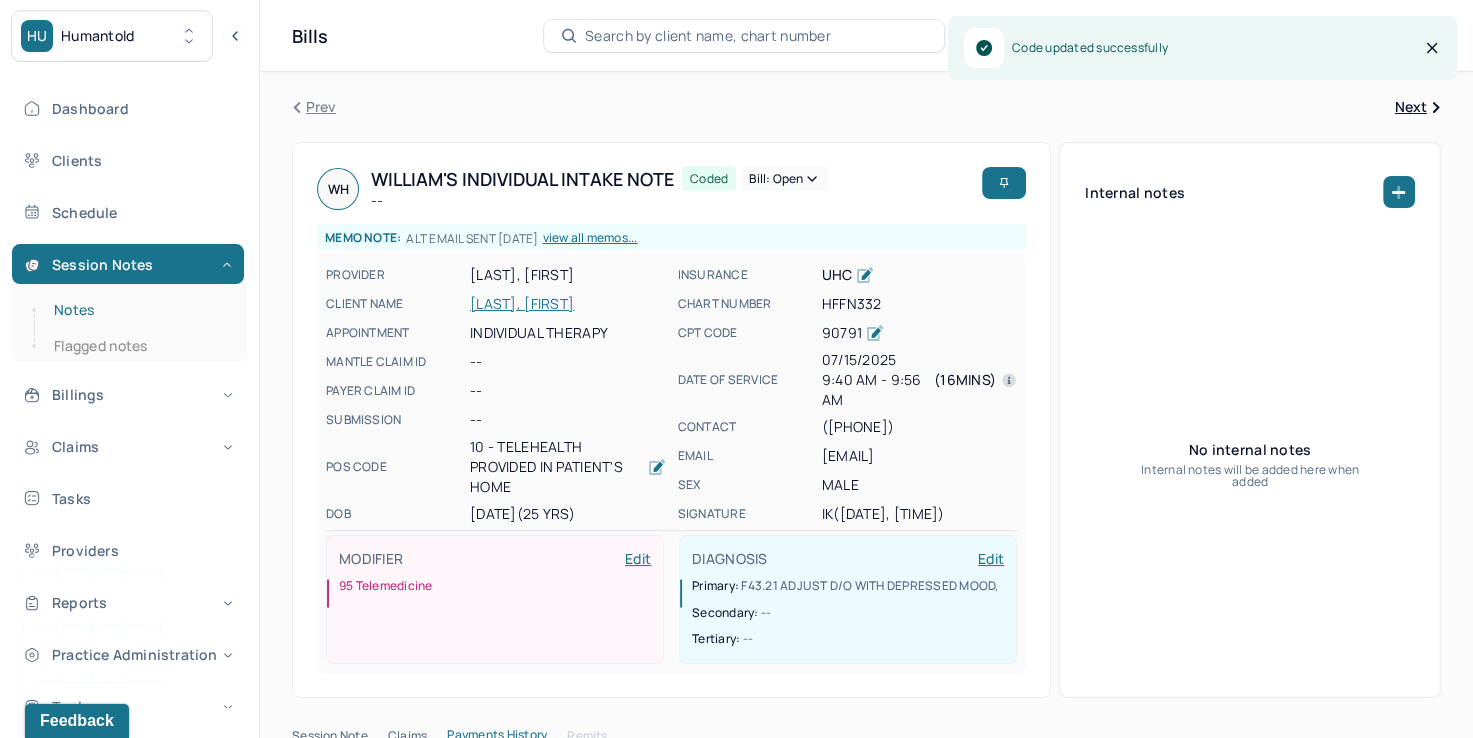 click on "Notes" at bounding box center (139, 310) 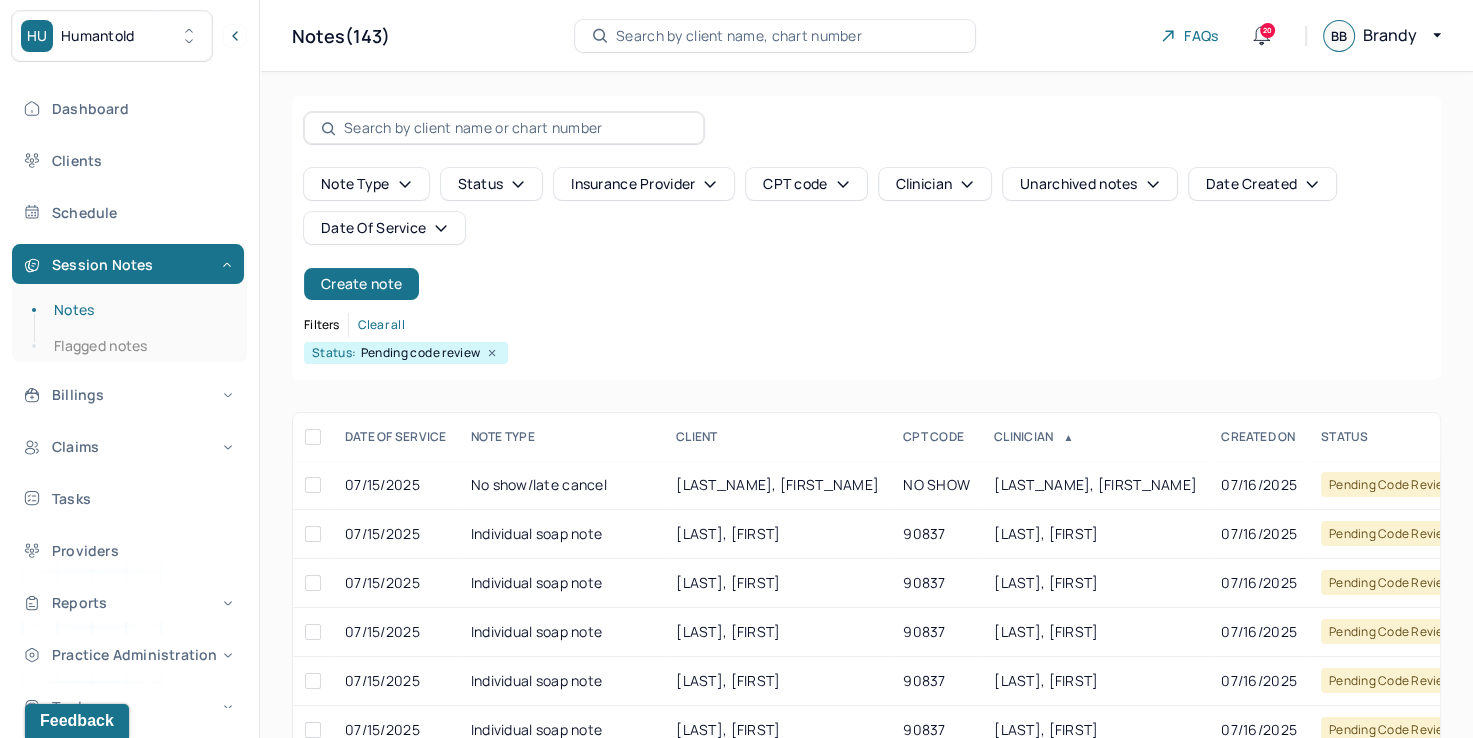 scroll, scrollTop: 288, scrollLeft: 0, axis: vertical 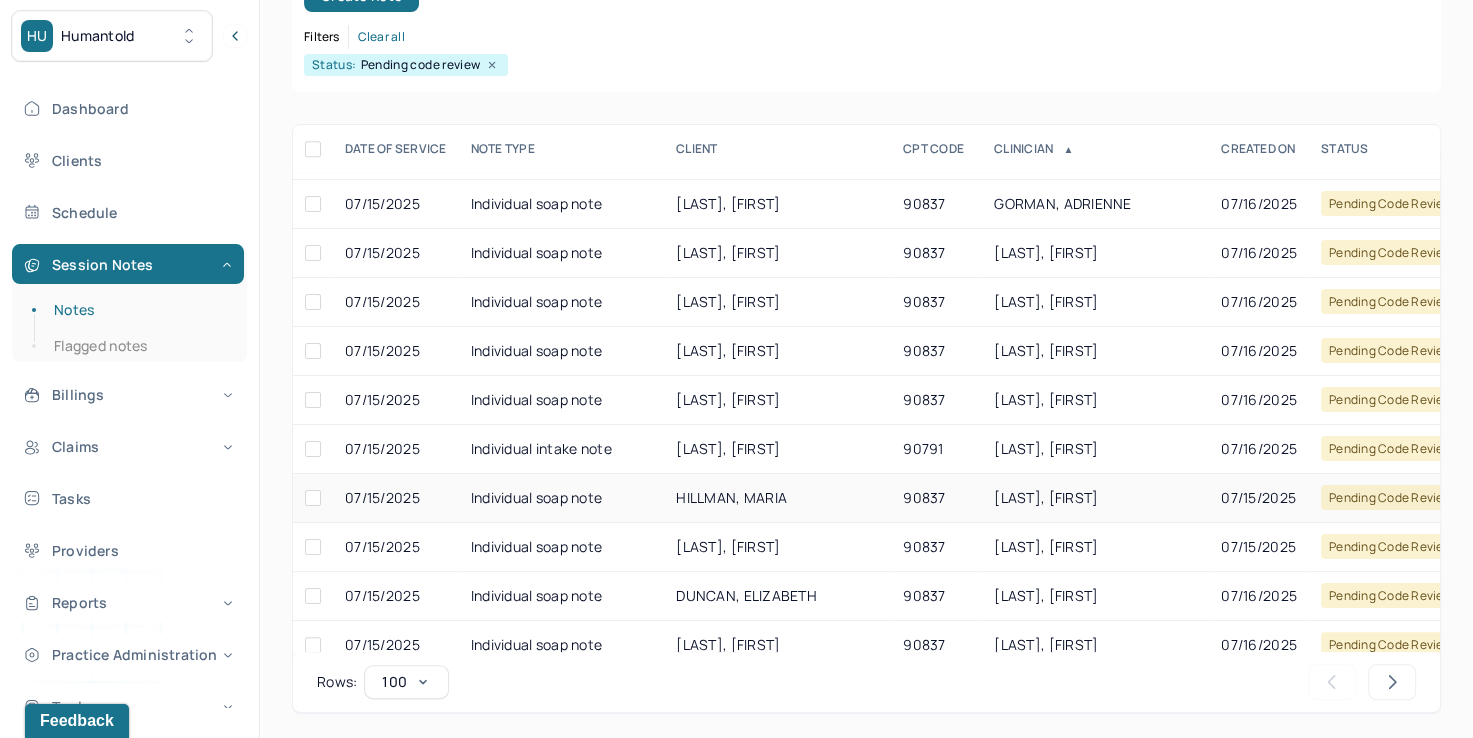 click on "[LAST], [FIRST]" at bounding box center [1046, 497] 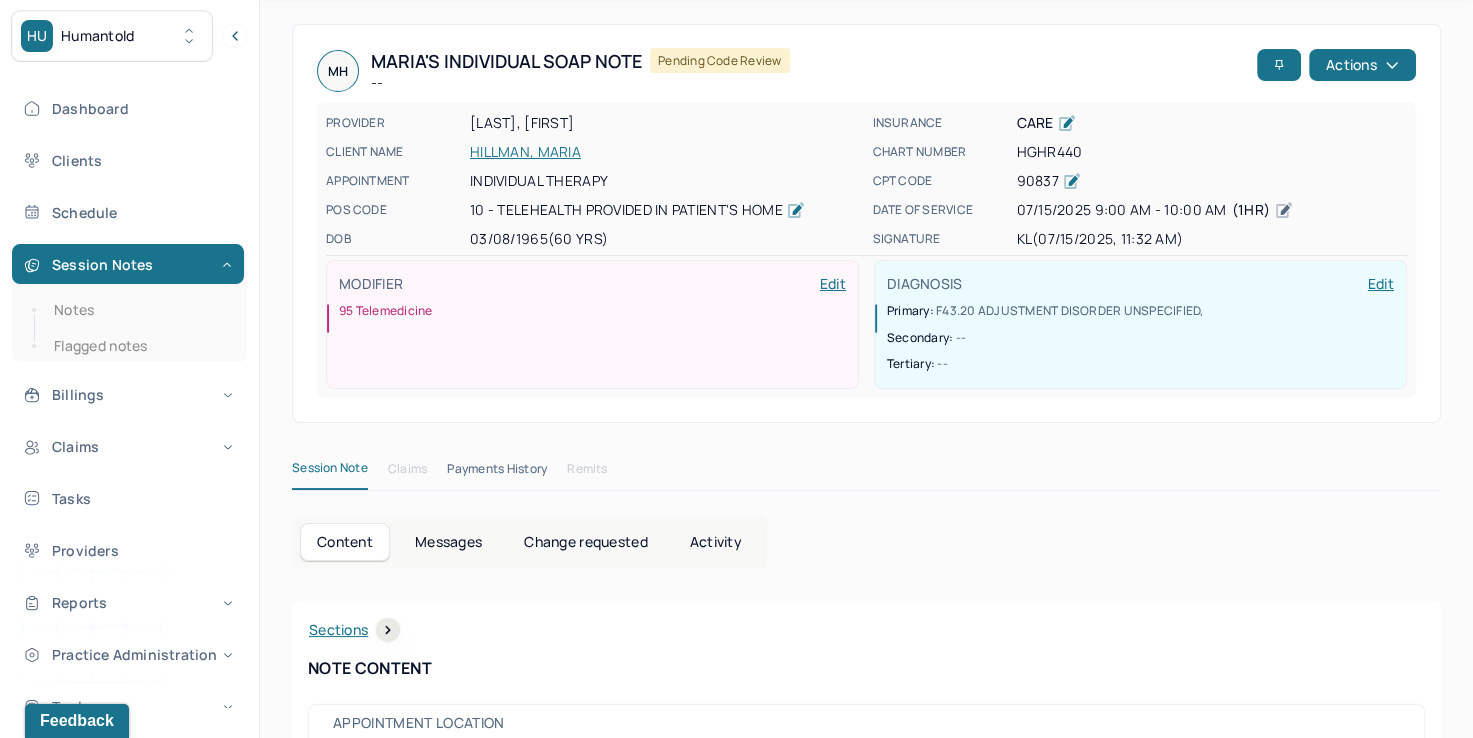 scroll, scrollTop: 0, scrollLeft: 0, axis: both 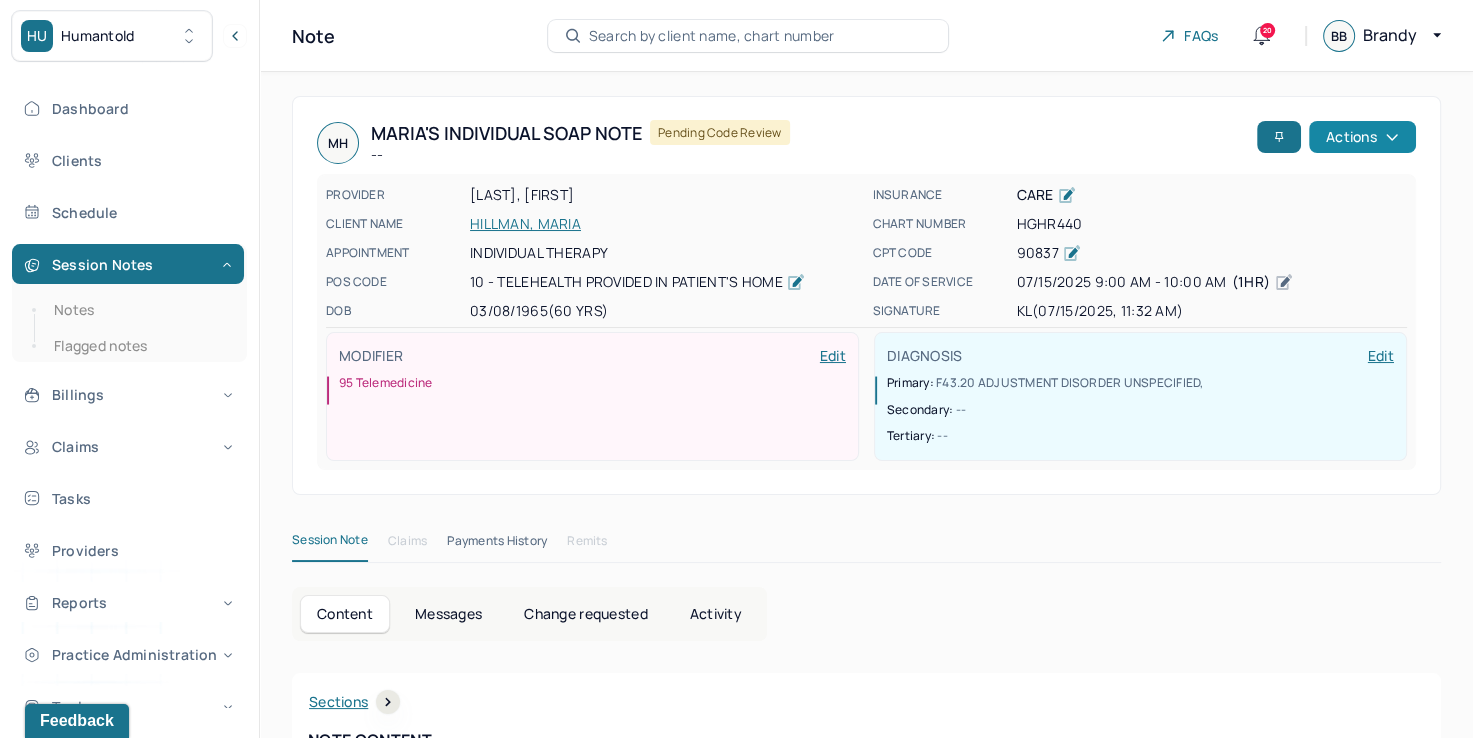 click on "Actions" at bounding box center (1362, 137) 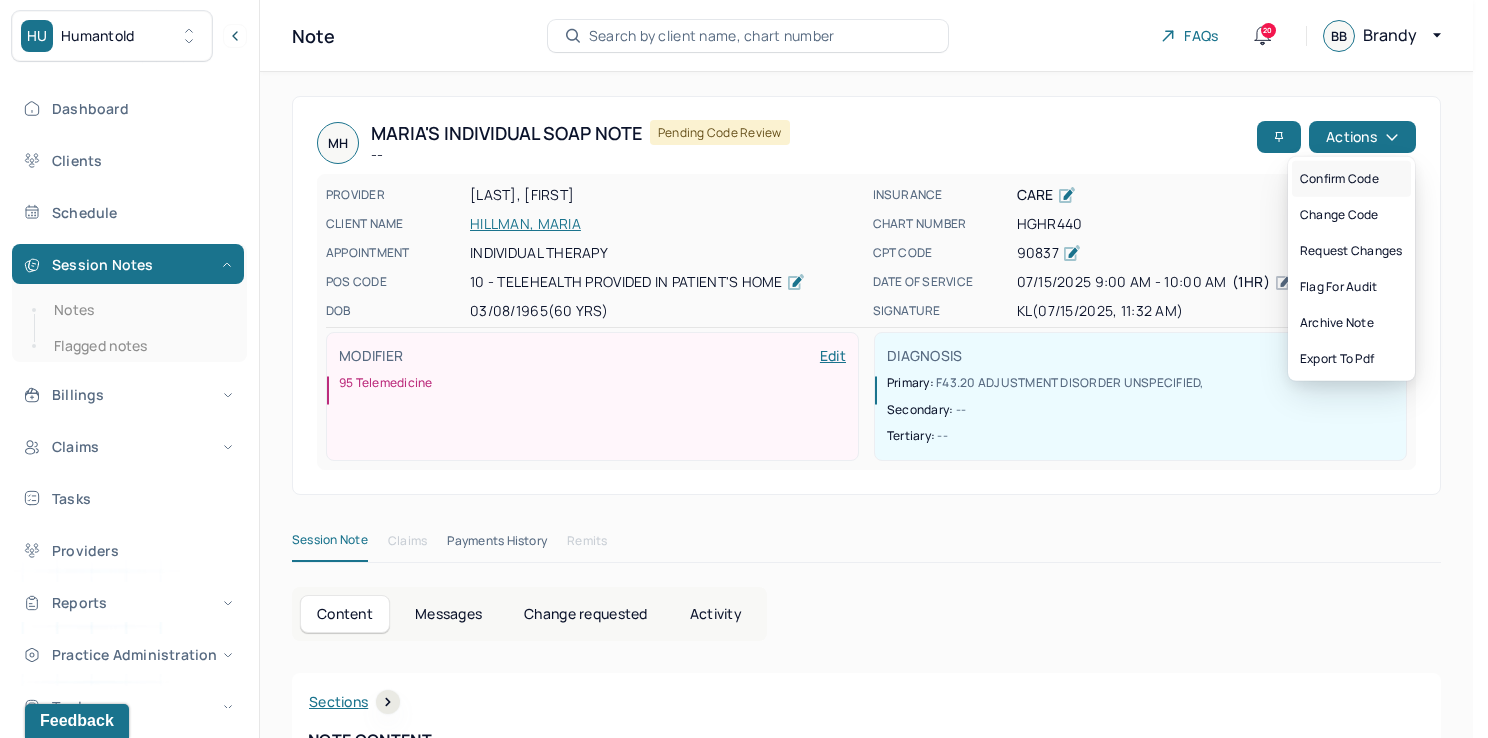 click on "Confirm code" at bounding box center [1351, 179] 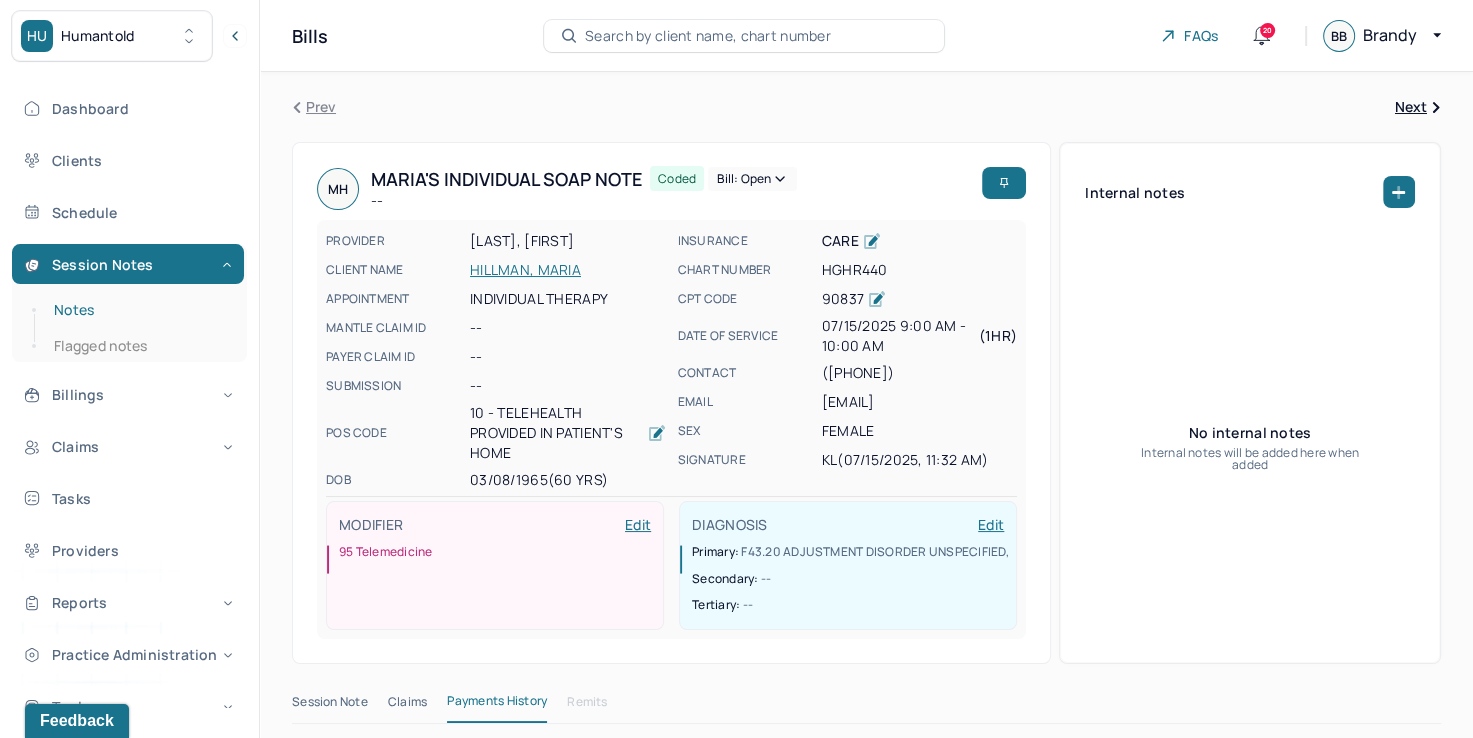 click on "Notes" at bounding box center (139, 310) 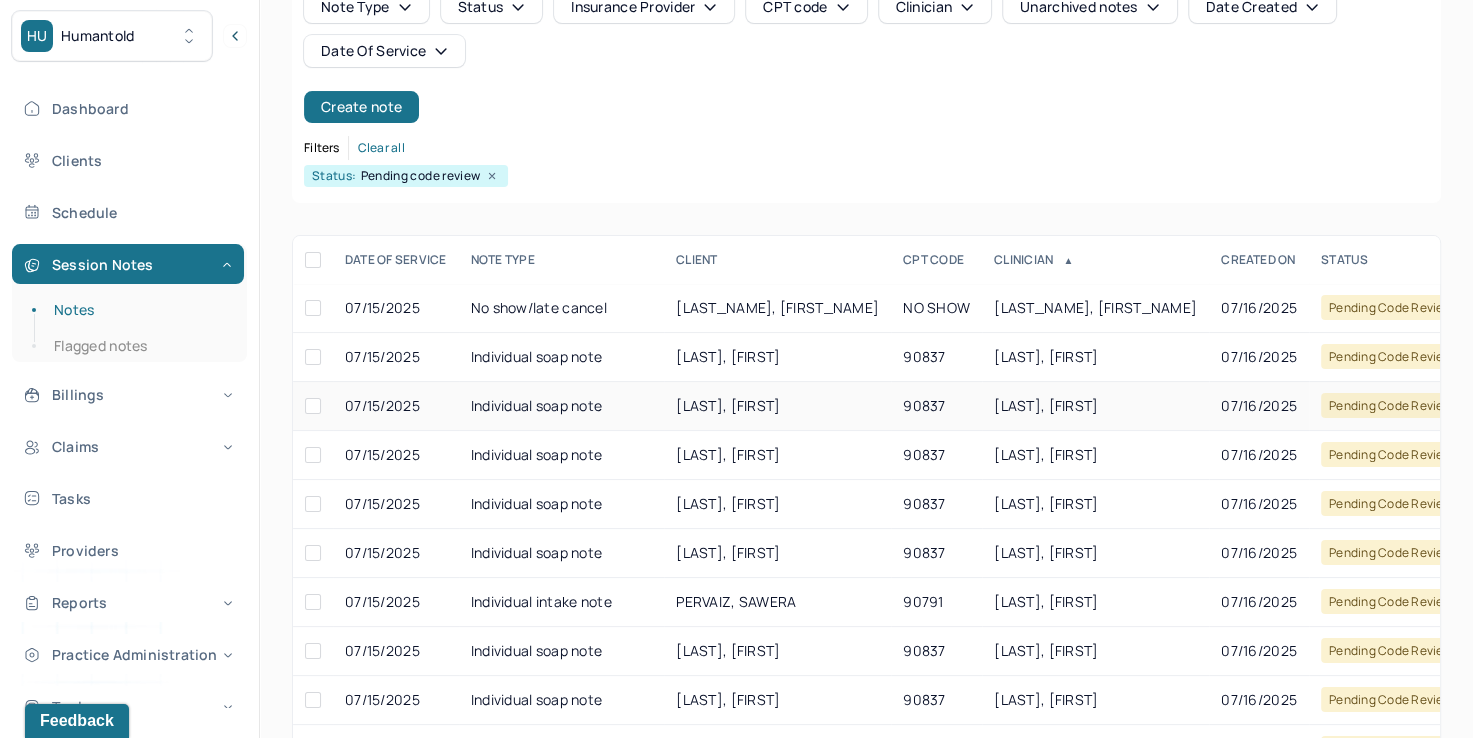 scroll, scrollTop: 288, scrollLeft: 0, axis: vertical 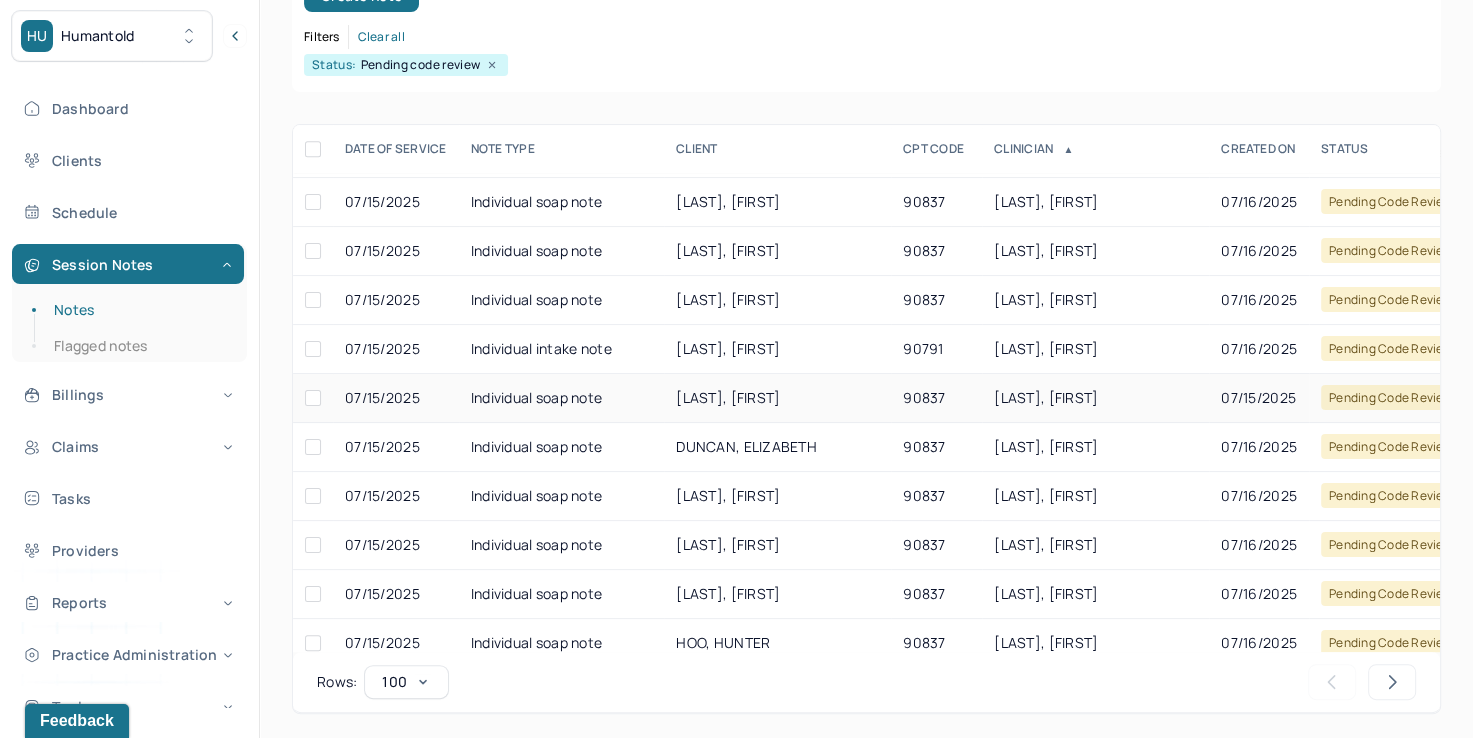 click on "[LAST], [FIRST]" at bounding box center (1095, 398) 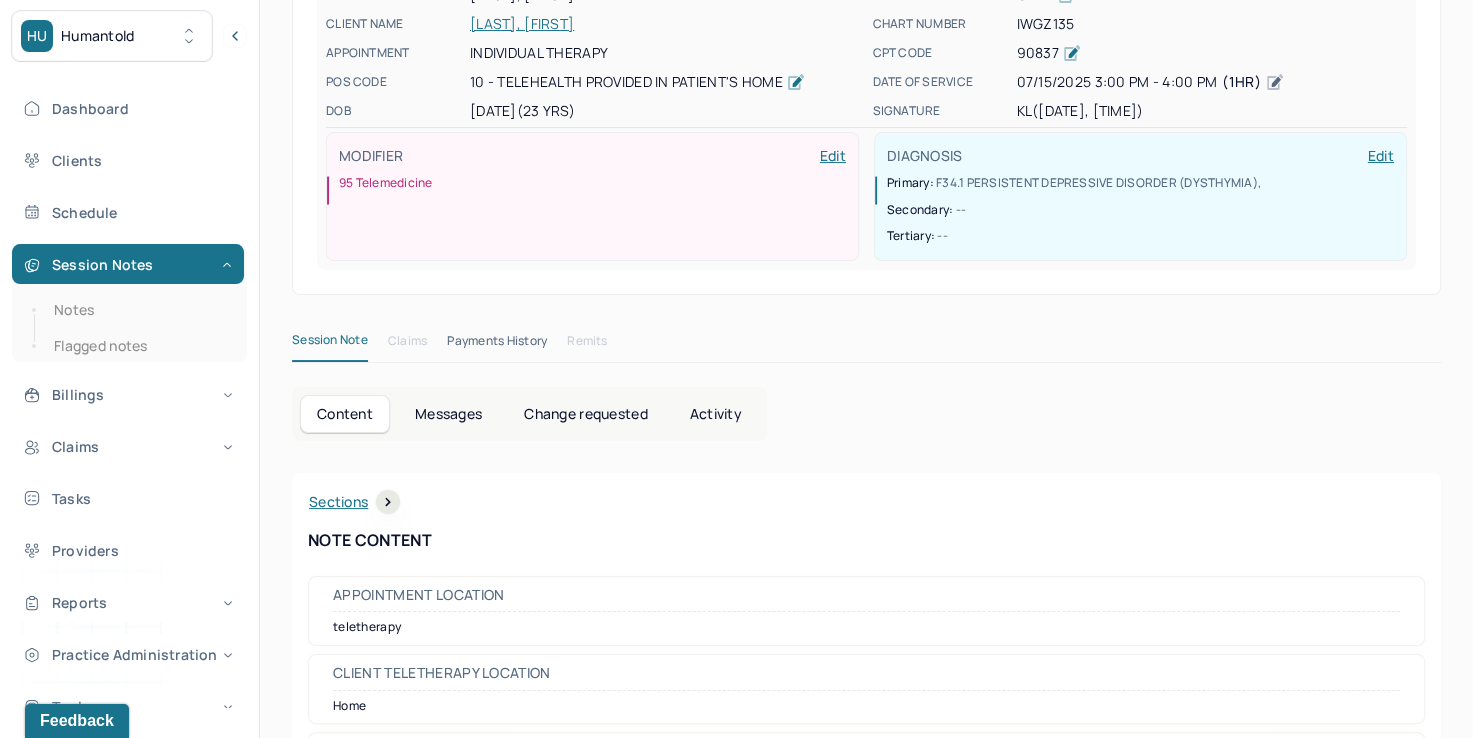 scroll, scrollTop: 0, scrollLeft: 0, axis: both 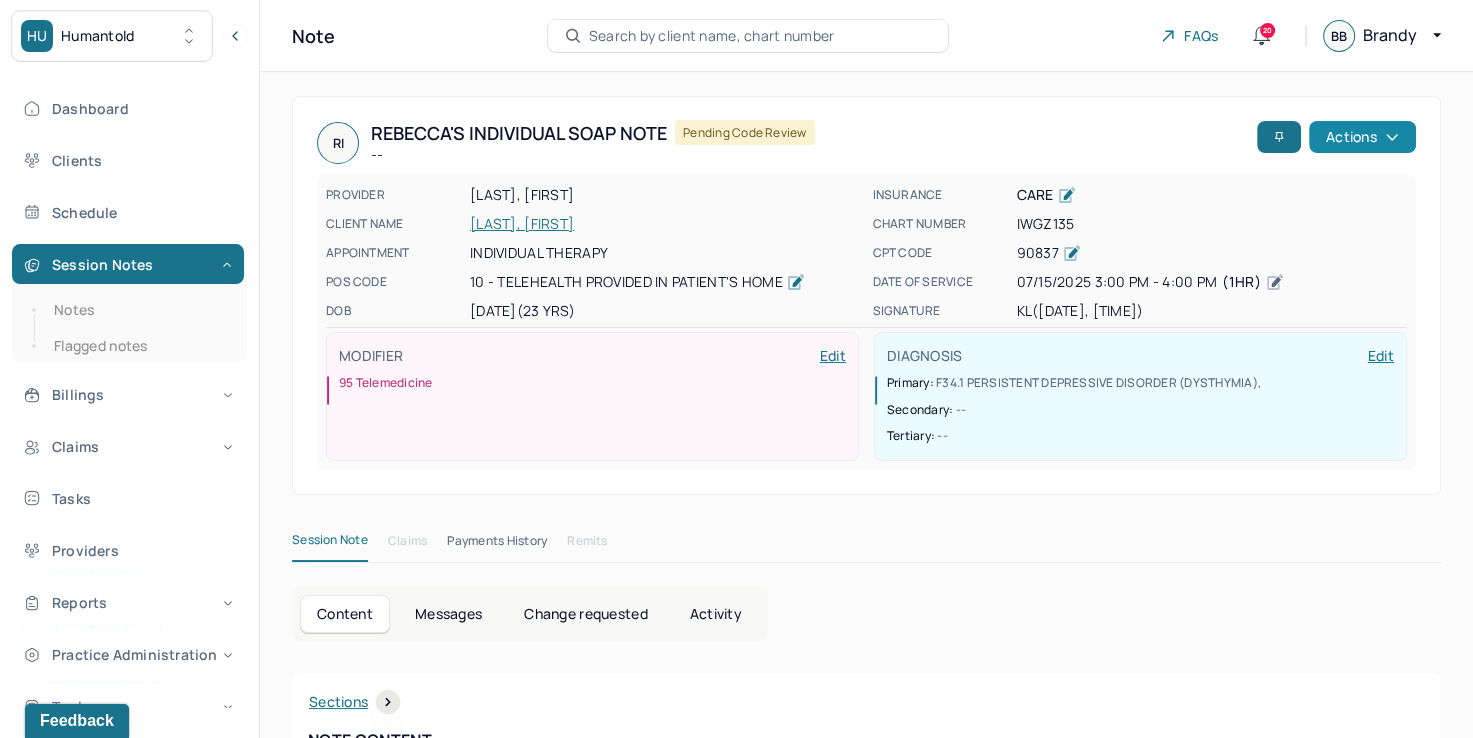 click on "Actions" at bounding box center [1362, 137] 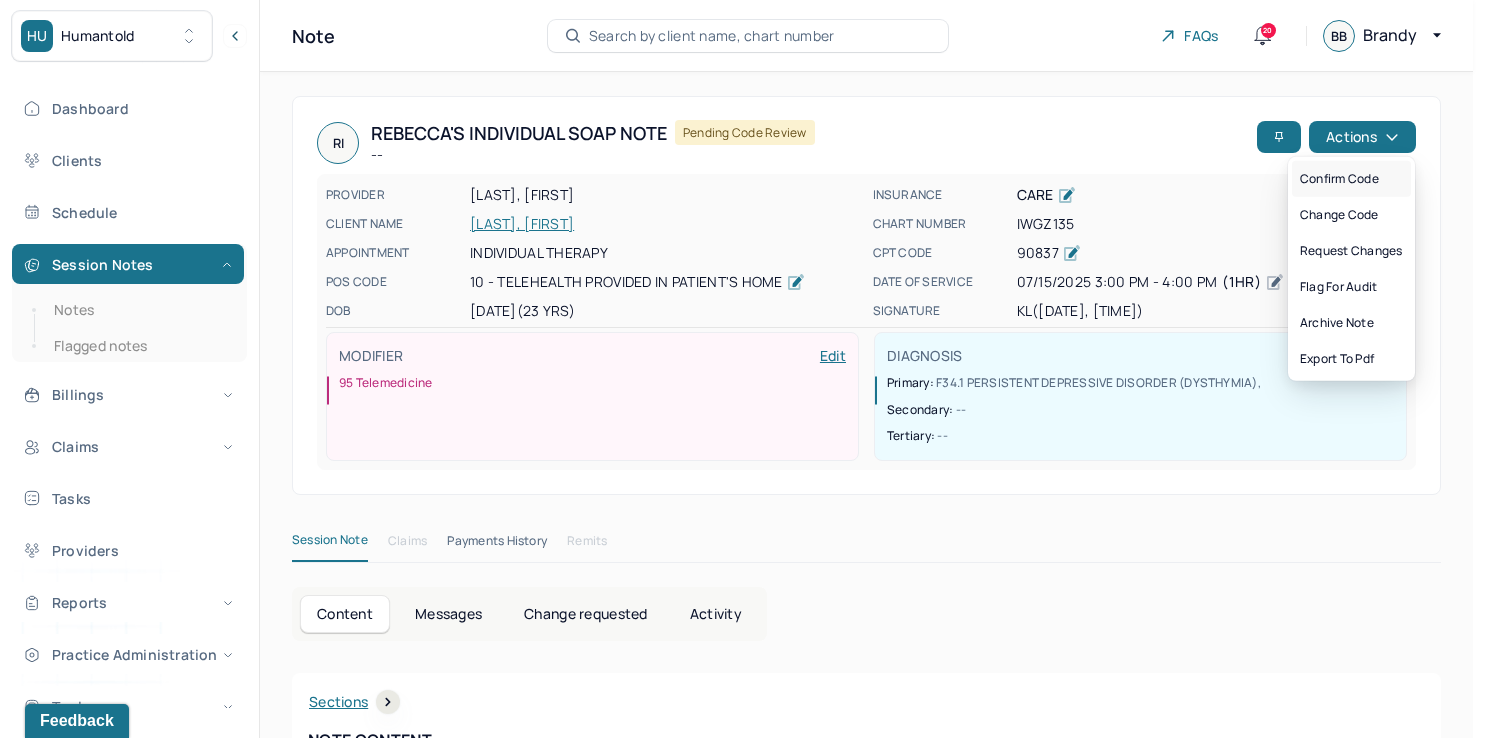 click on "Confirm code" at bounding box center [1351, 179] 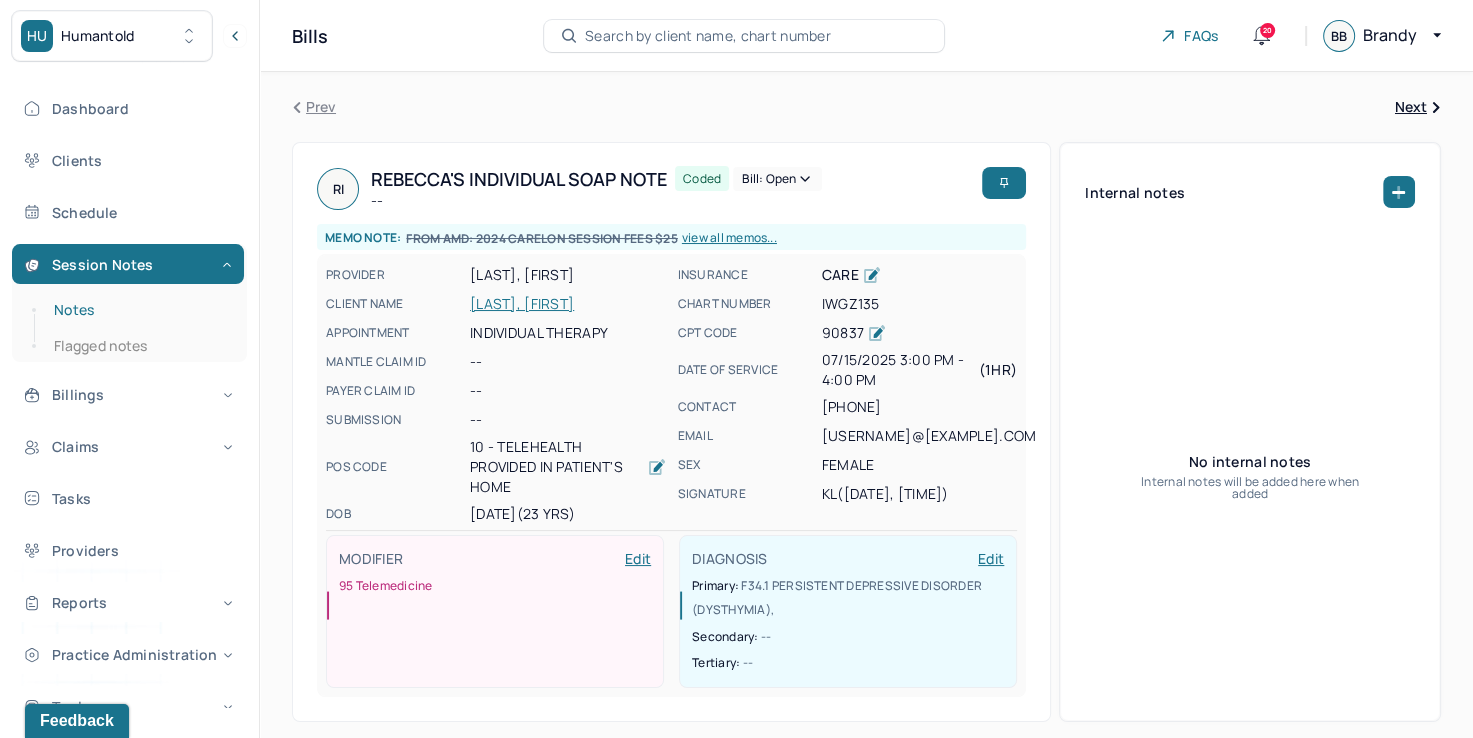 drag, startPoint x: 71, startPoint y: 311, endPoint x: 131, endPoint y: 306, distance: 60.207973 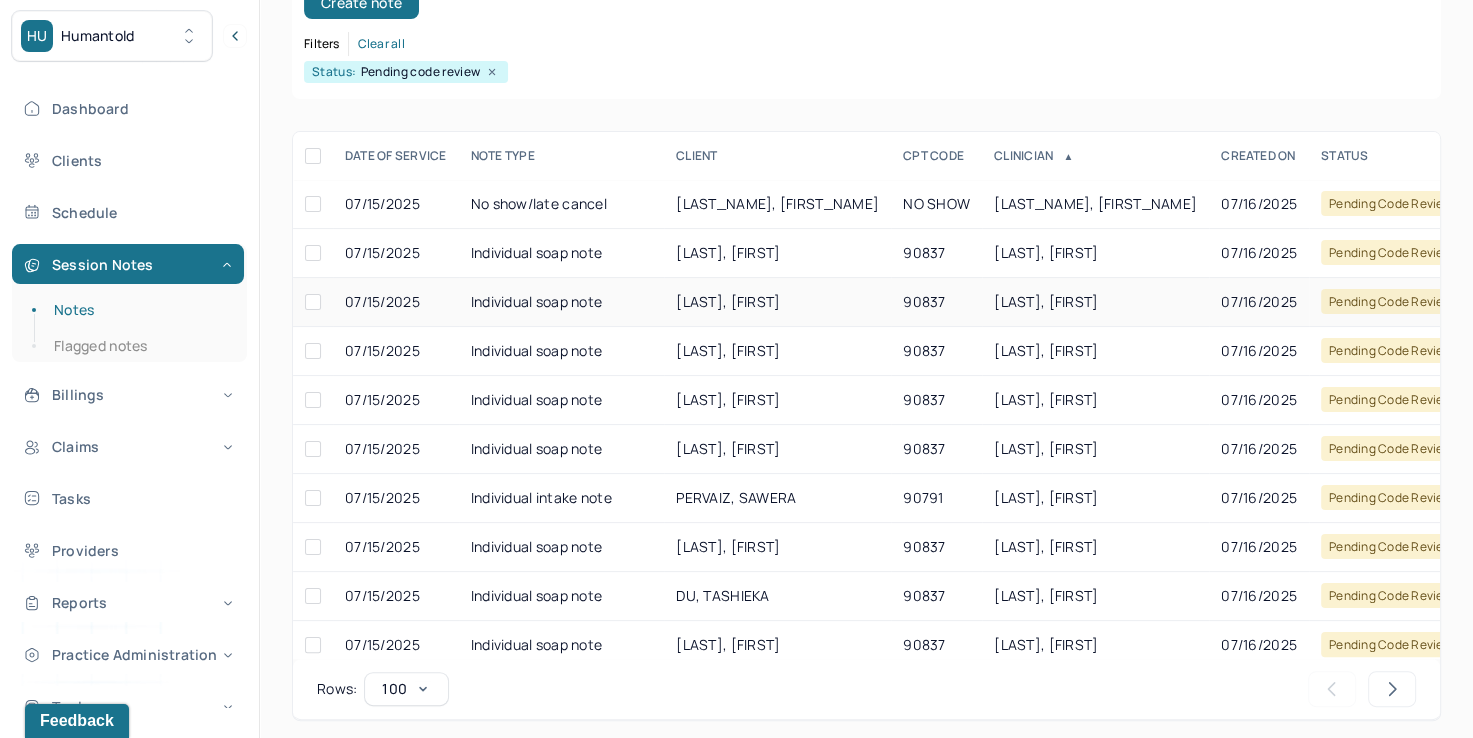 scroll, scrollTop: 288, scrollLeft: 0, axis: vertical 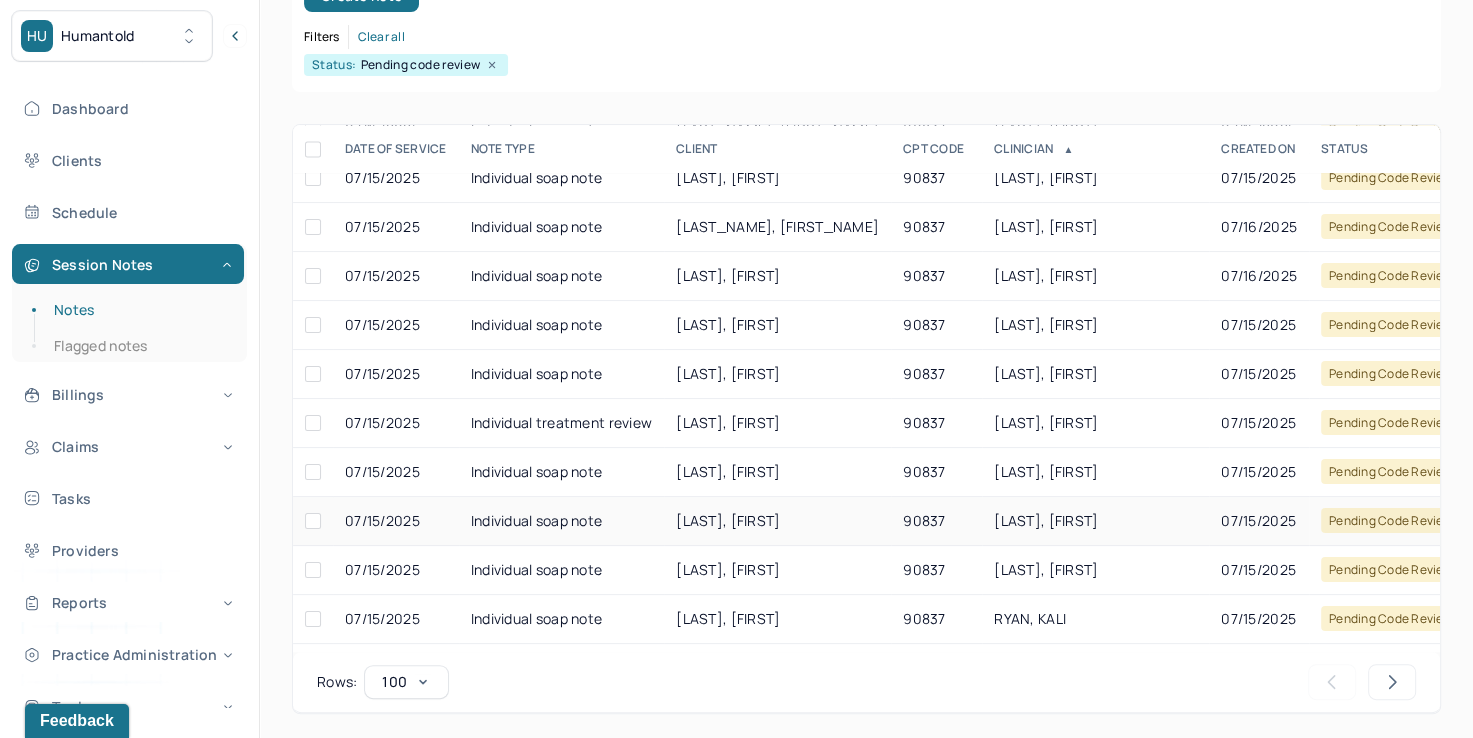 click on "[LAST], [FIRST]" at bounding box center [1046, 520] 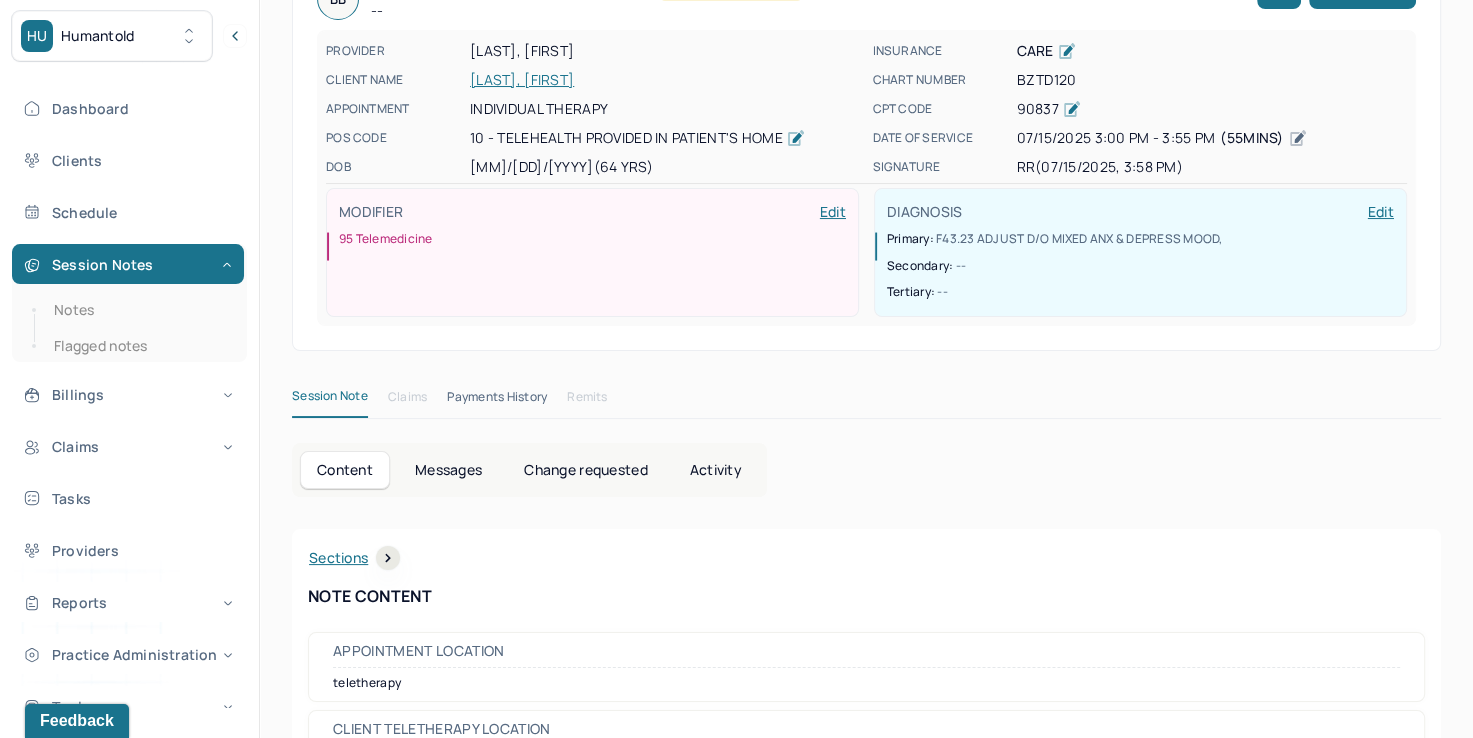 scroll, scrollTop: 0, scrollLeft: 0, axis: both 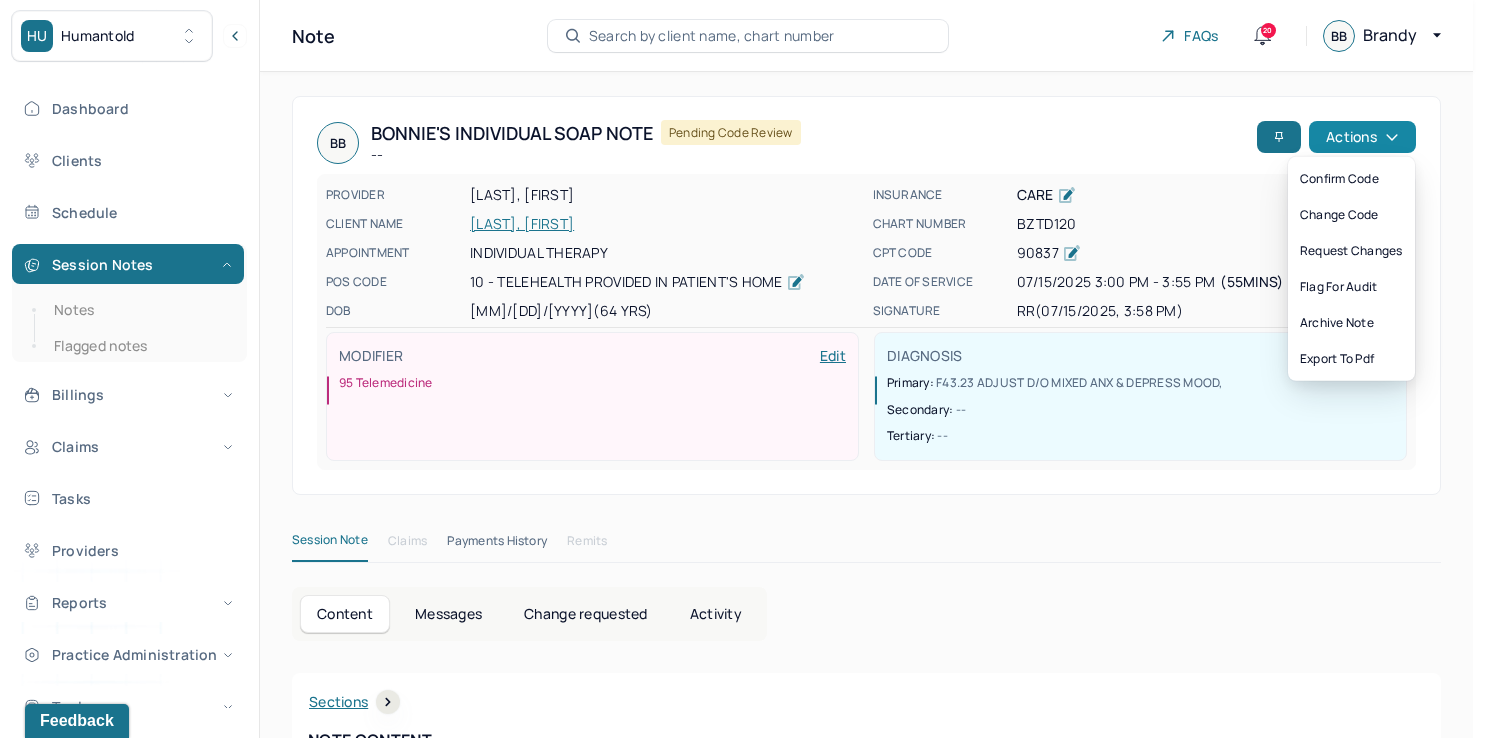 click 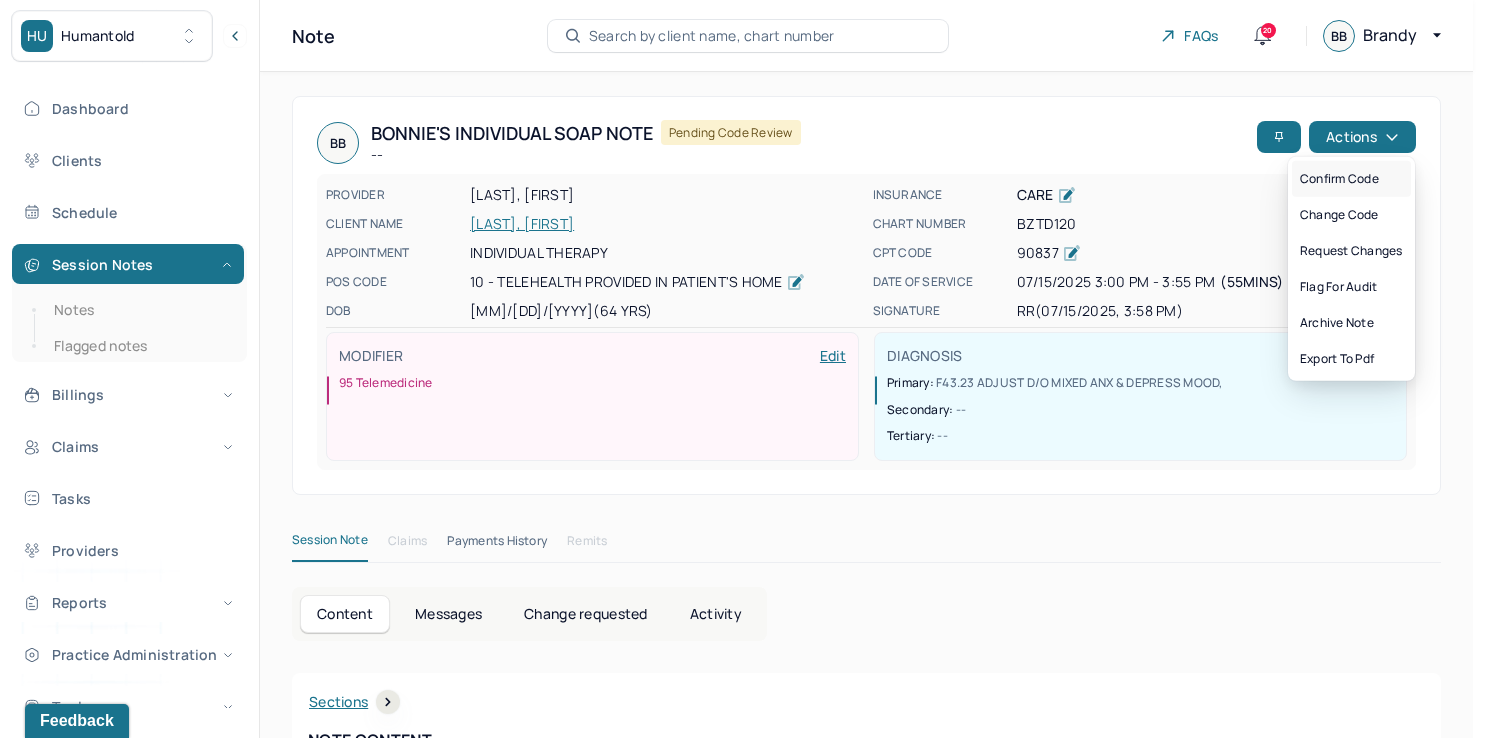 click on "Confirm code" at bounding box center (1351, 179) 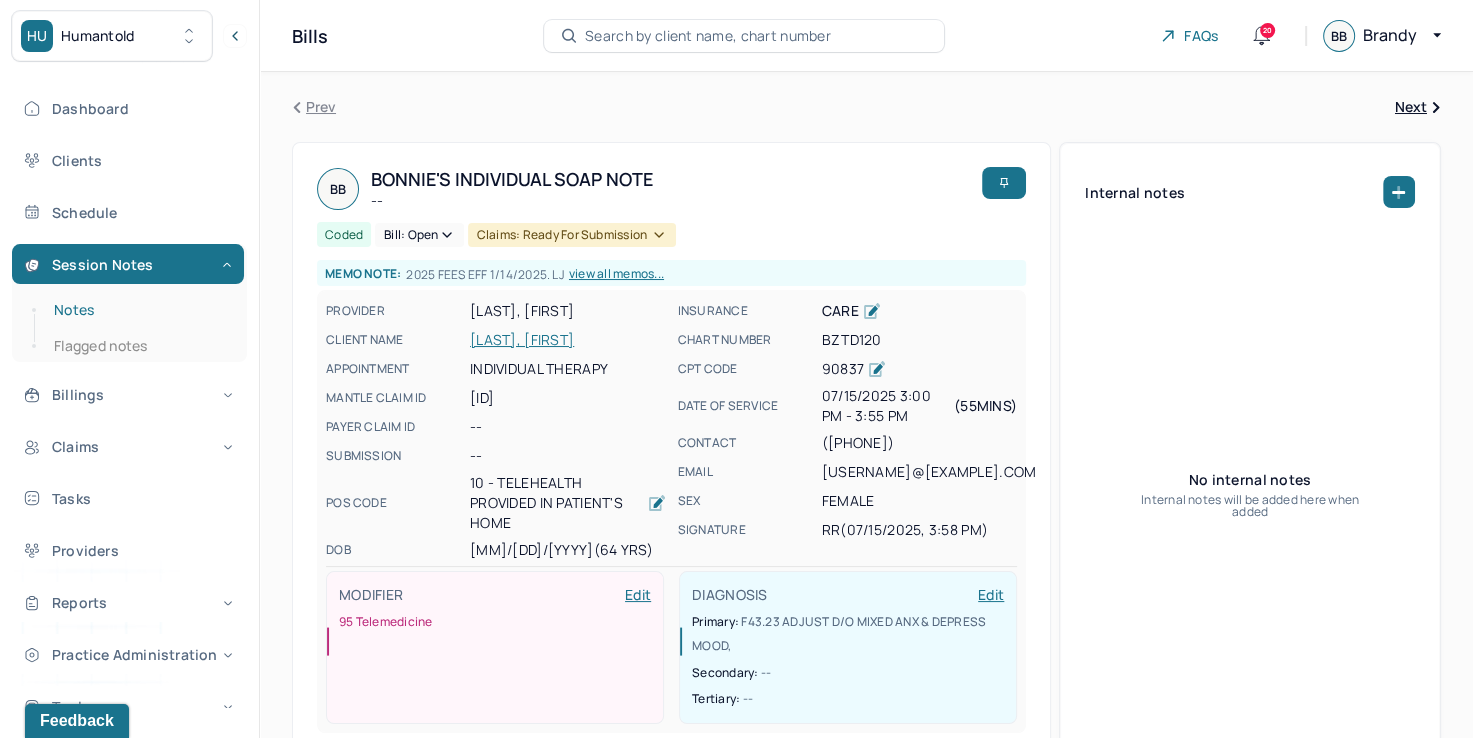 click on "Notes" at bounding box center (139, 310) 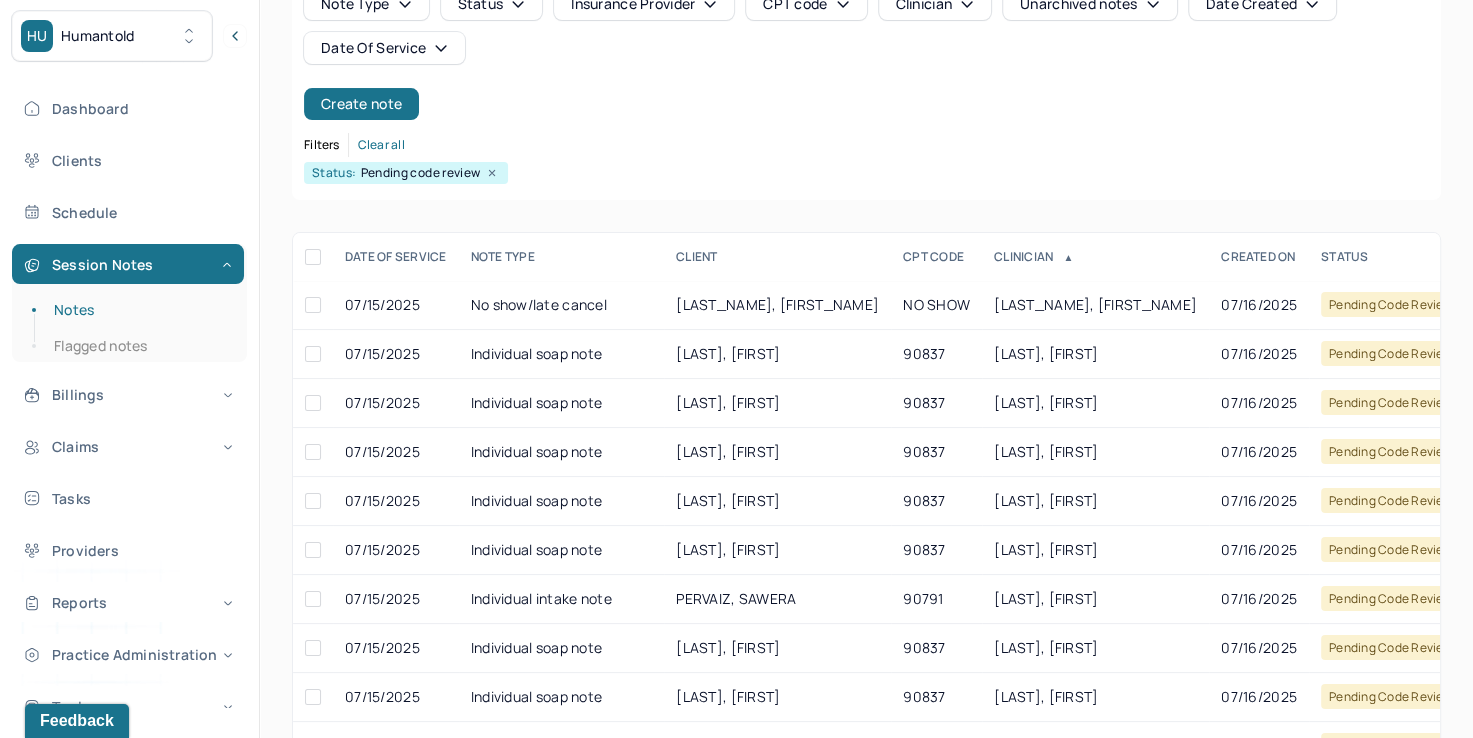 scroll, scrollTop: 288, scrollLeft: 0, axis: vertical 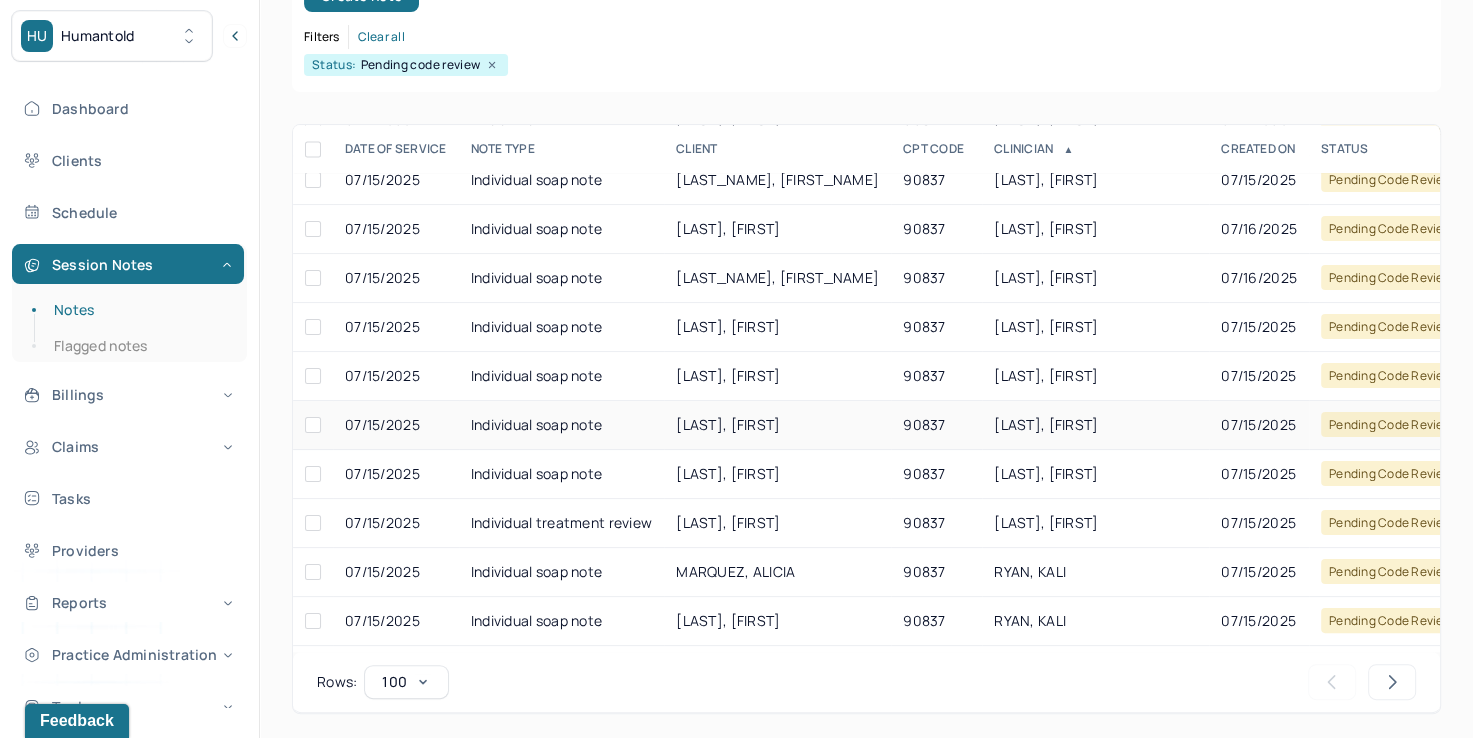 click on "[LAST], [FIRST]" at bounding box center [1046, 424] 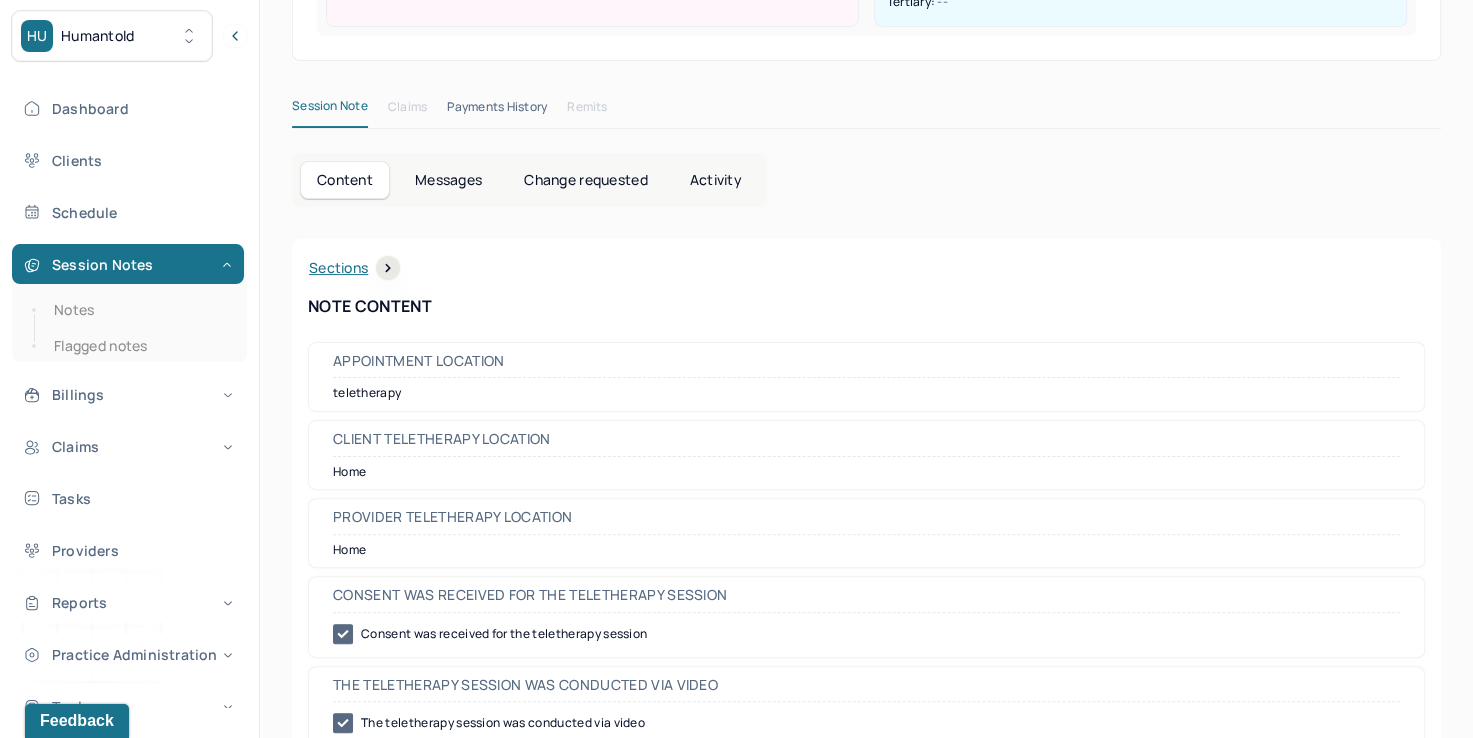 scroll, scrollTop: 0, scrollLeft: 0, axis: both 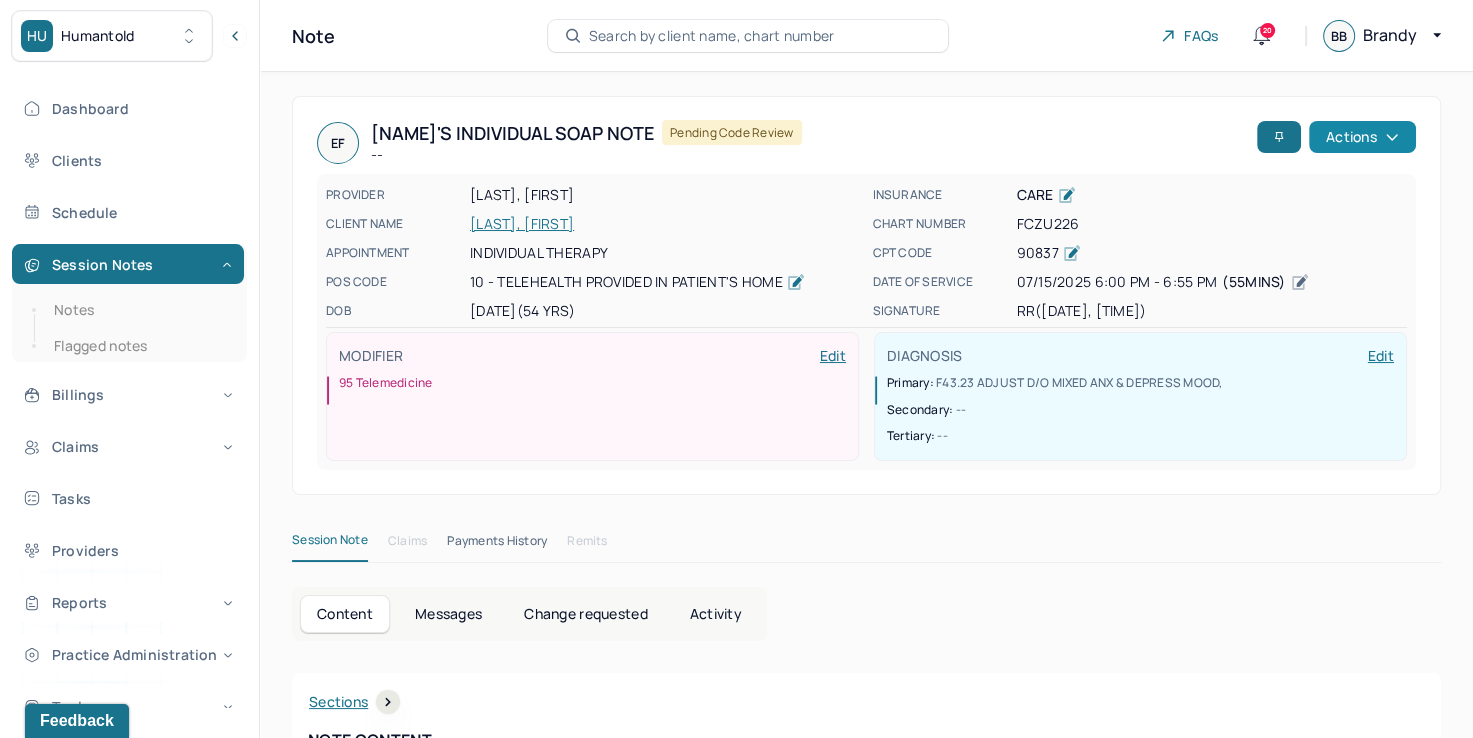 click on "Actions" at bounding box center [1362, 137] 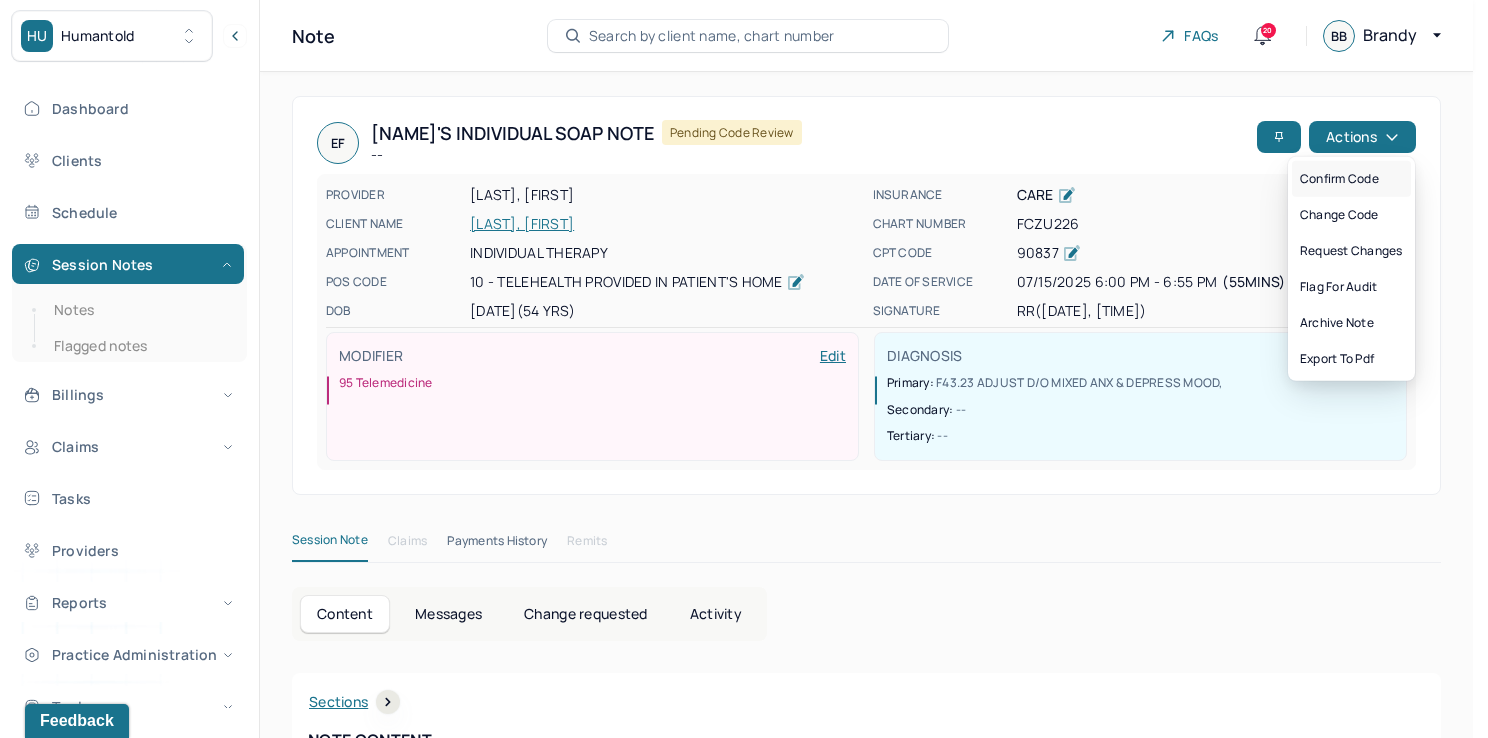 click on "Confirm code" at bounding box center (1351, 179) 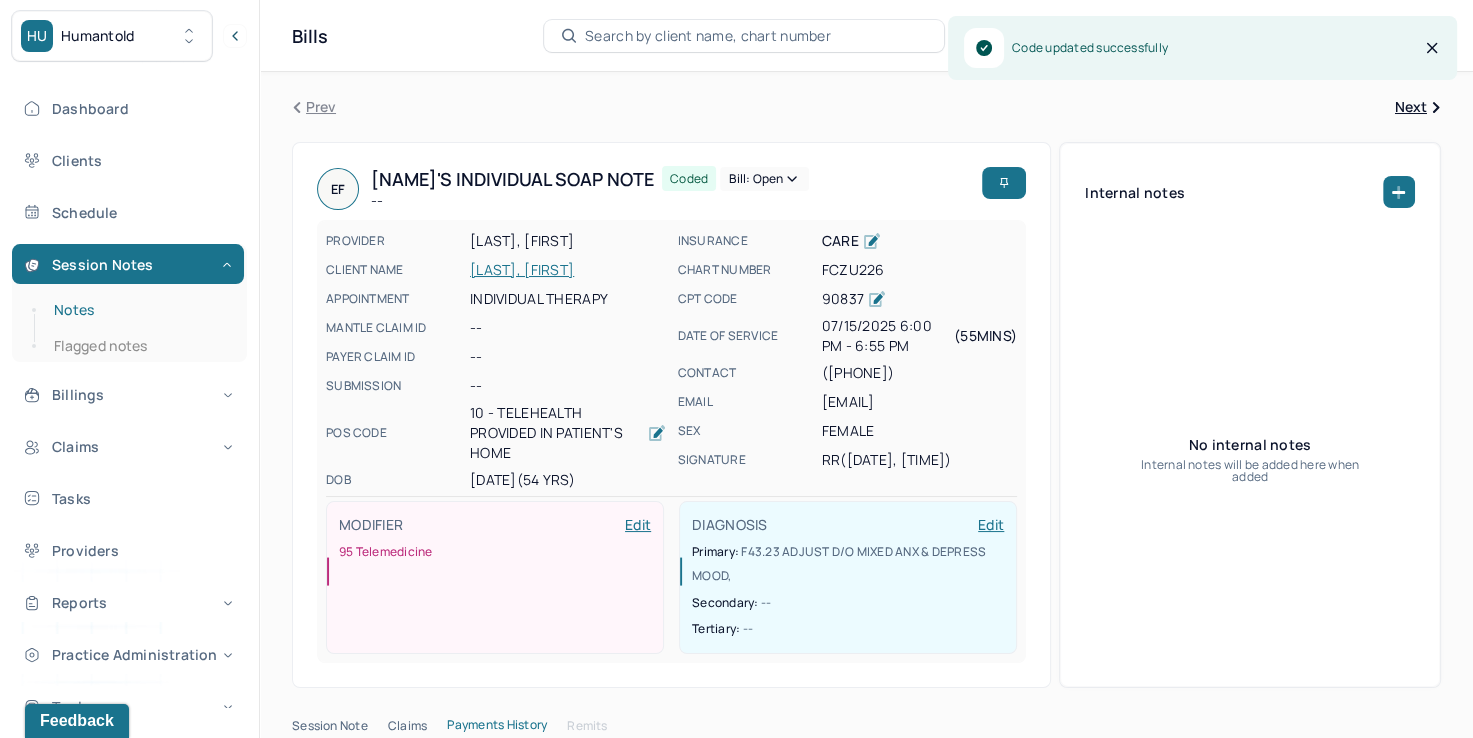 click on "Notes" at bounding box center [139, 310] 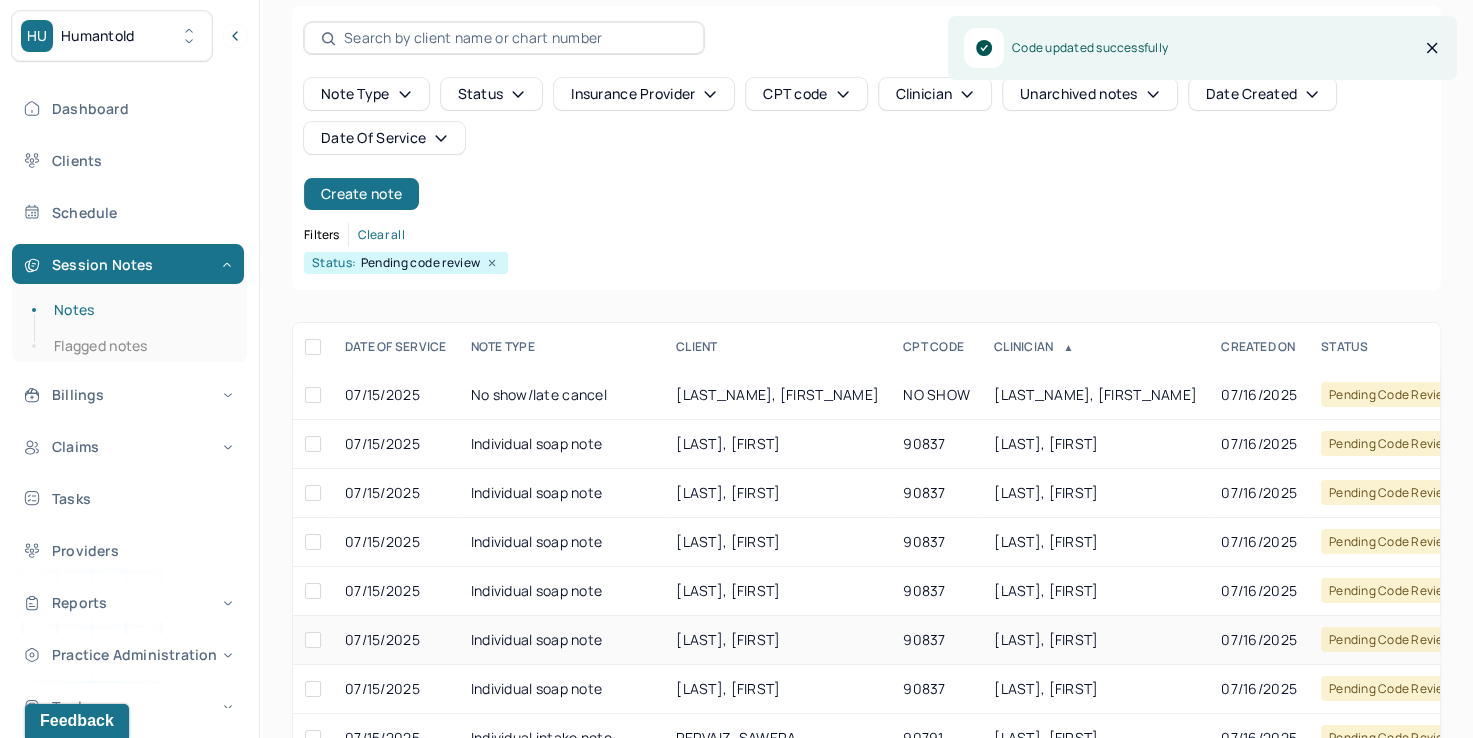 scroll, scrollTop: 288, scrollLeft: 0, axis: vertical 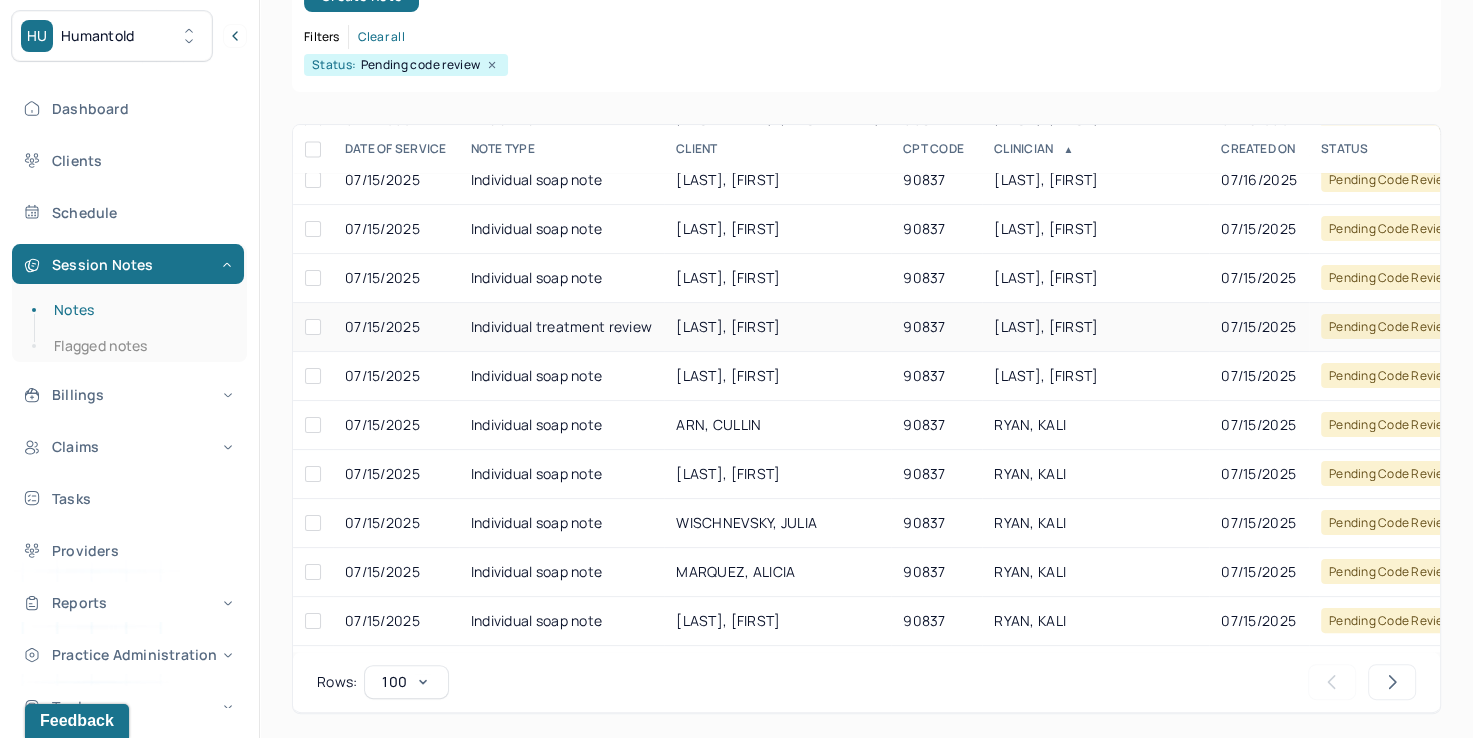 click on "[LAST], [FIRST]" at bounding box center [1046, 326] 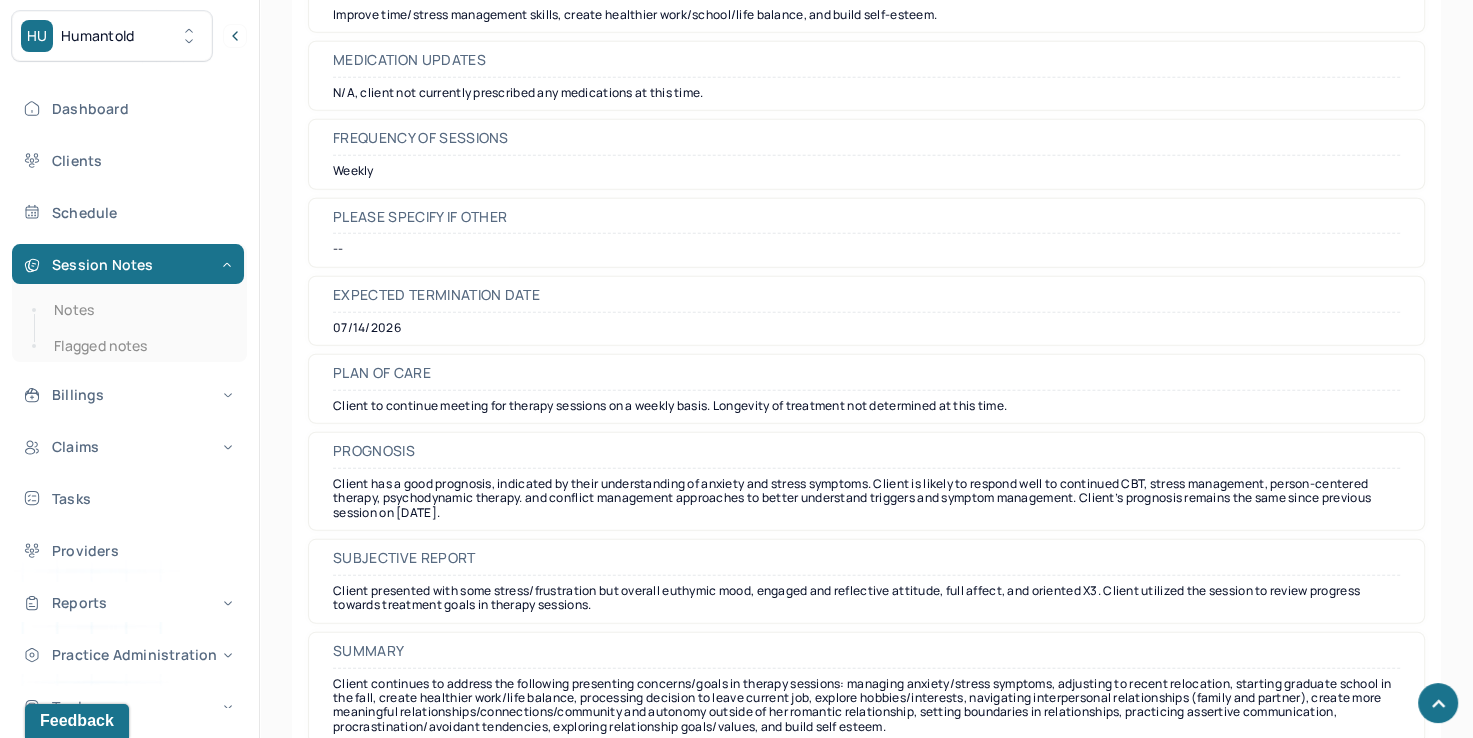 scroll, scrollTop: 5320, scrollLeft: 0, axis: vertical 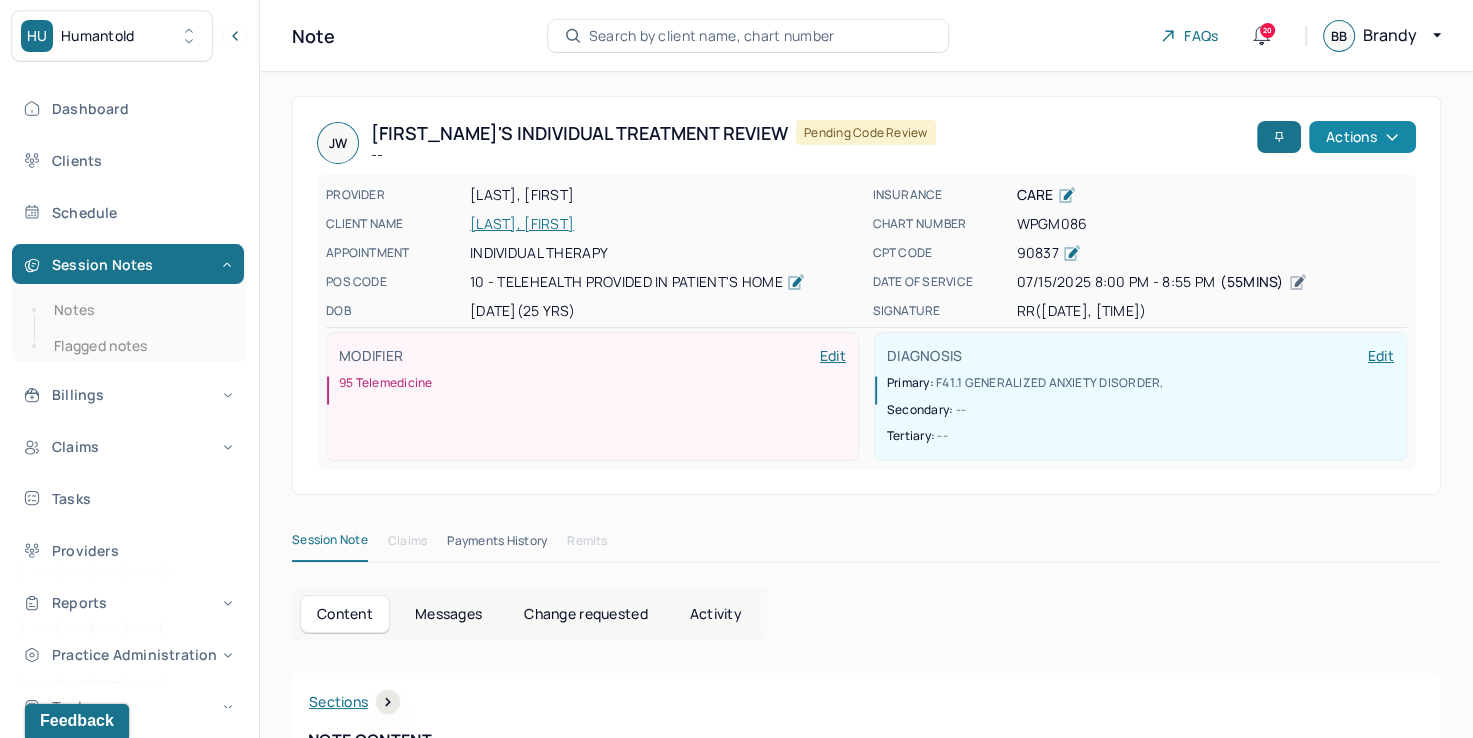 click 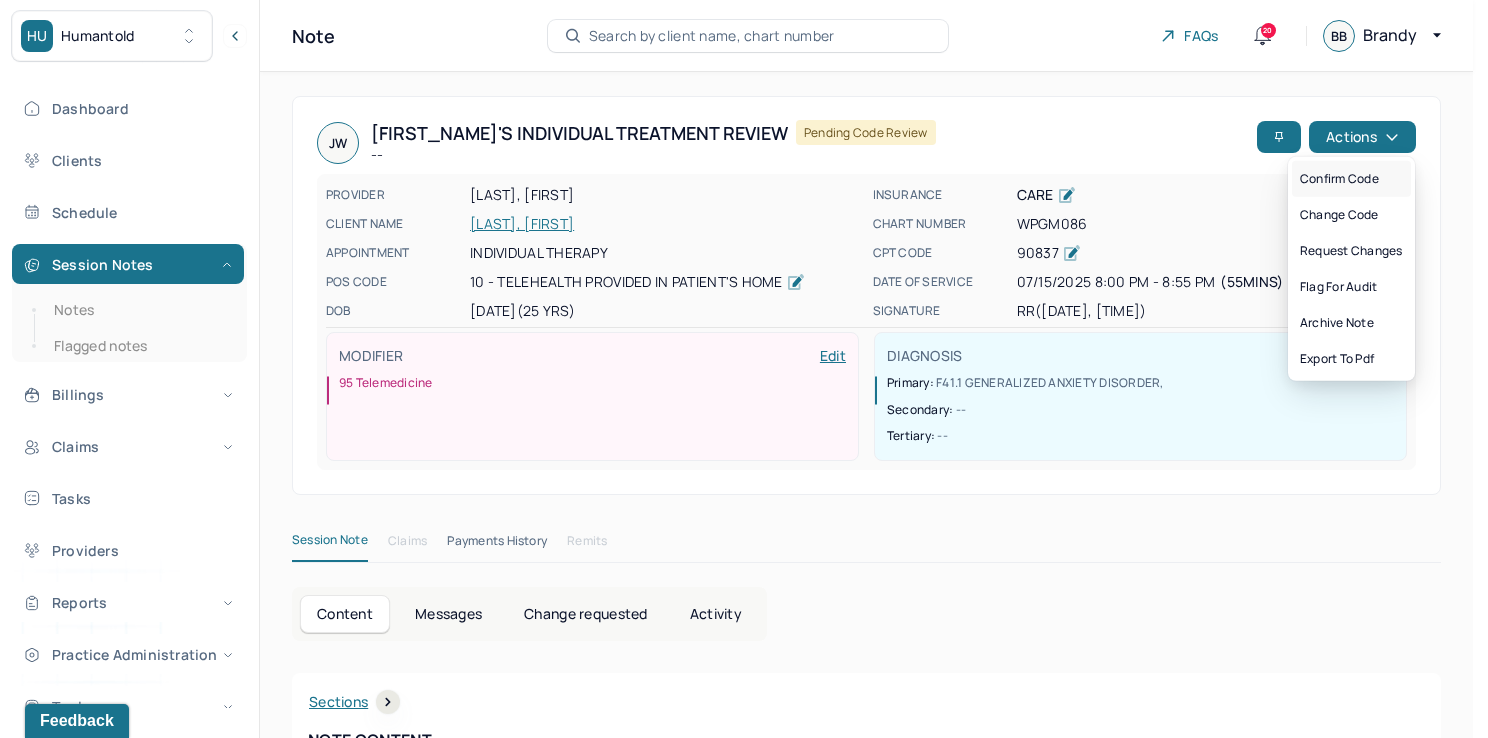 click on "Confirm code" at bounding box center (1351, 179) 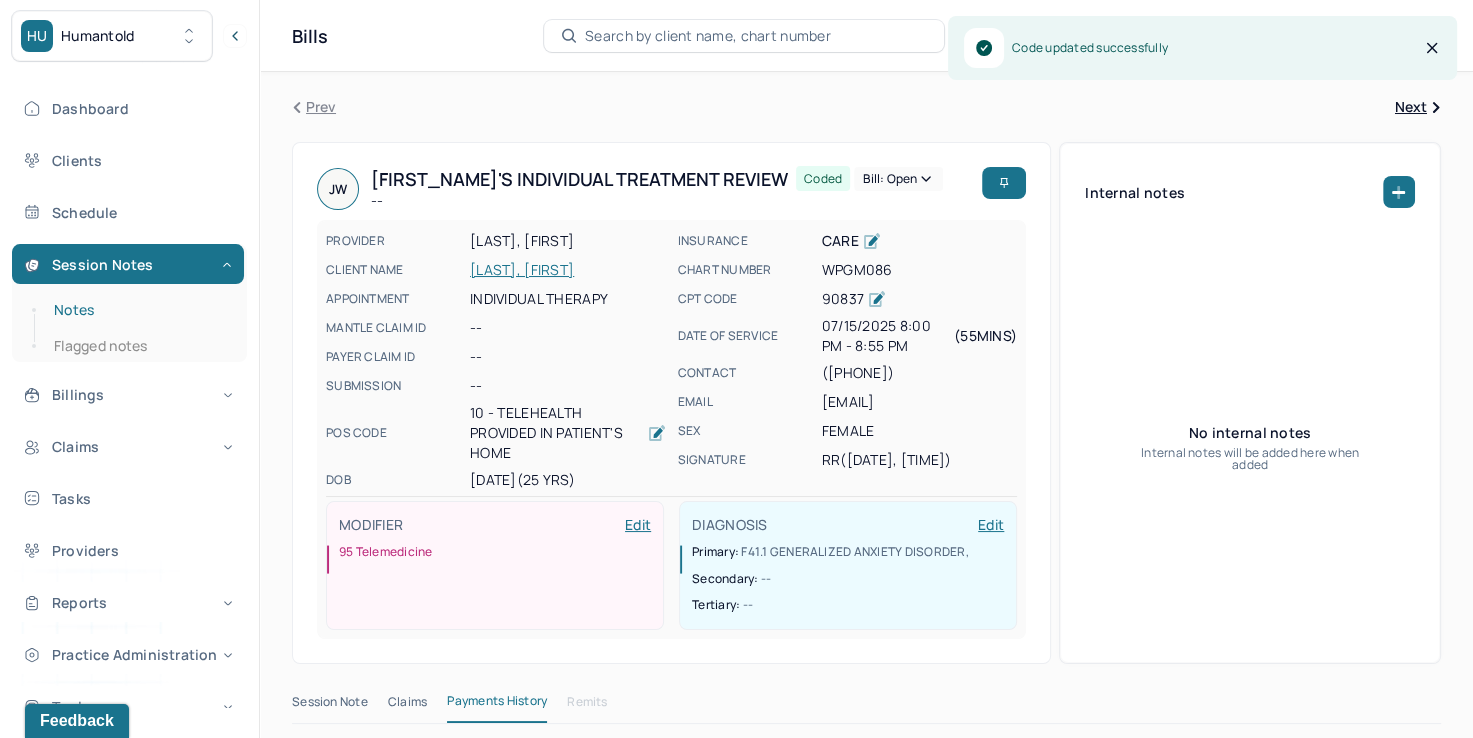 click on "Notes" at bounding box center [139, 310] 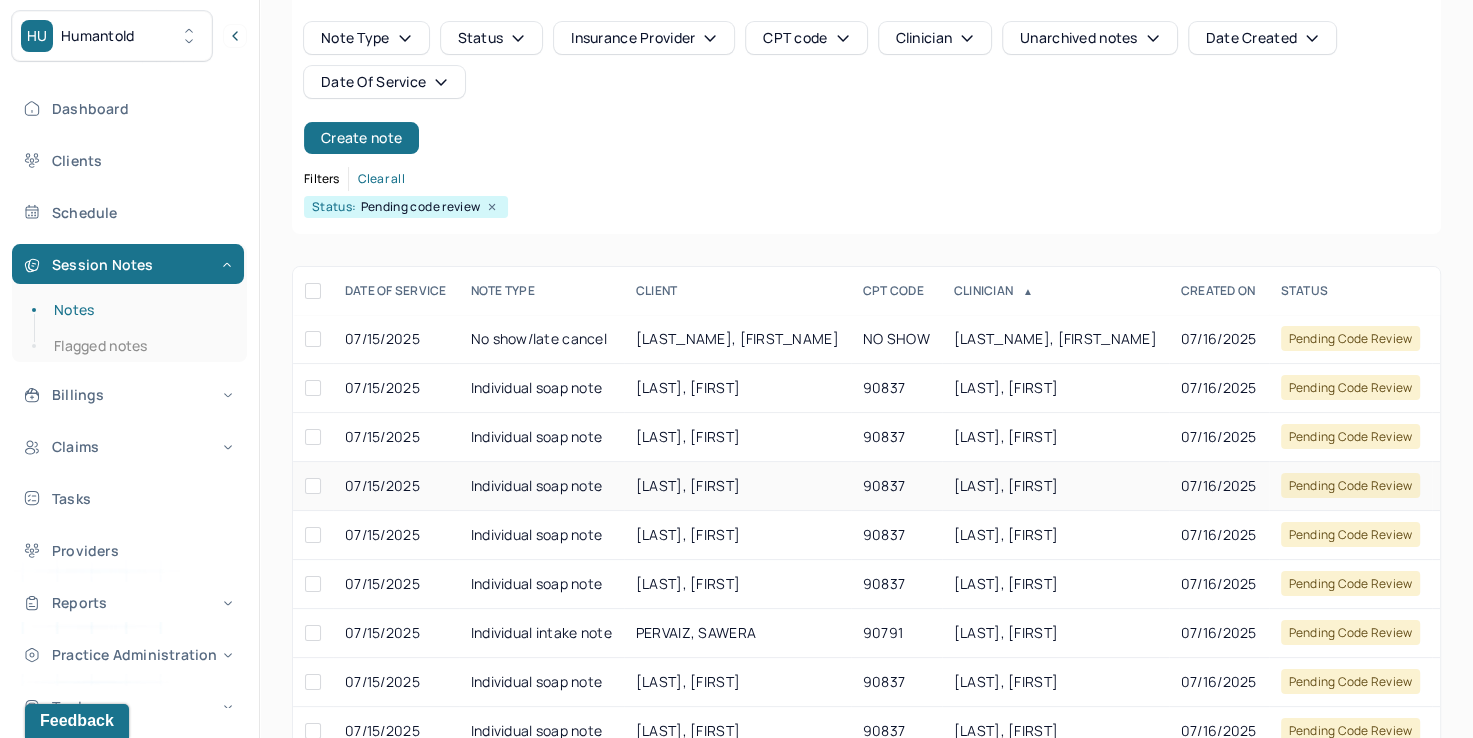 scroll, scrollTop: 288, scrollLeft: 0, axis: vertical 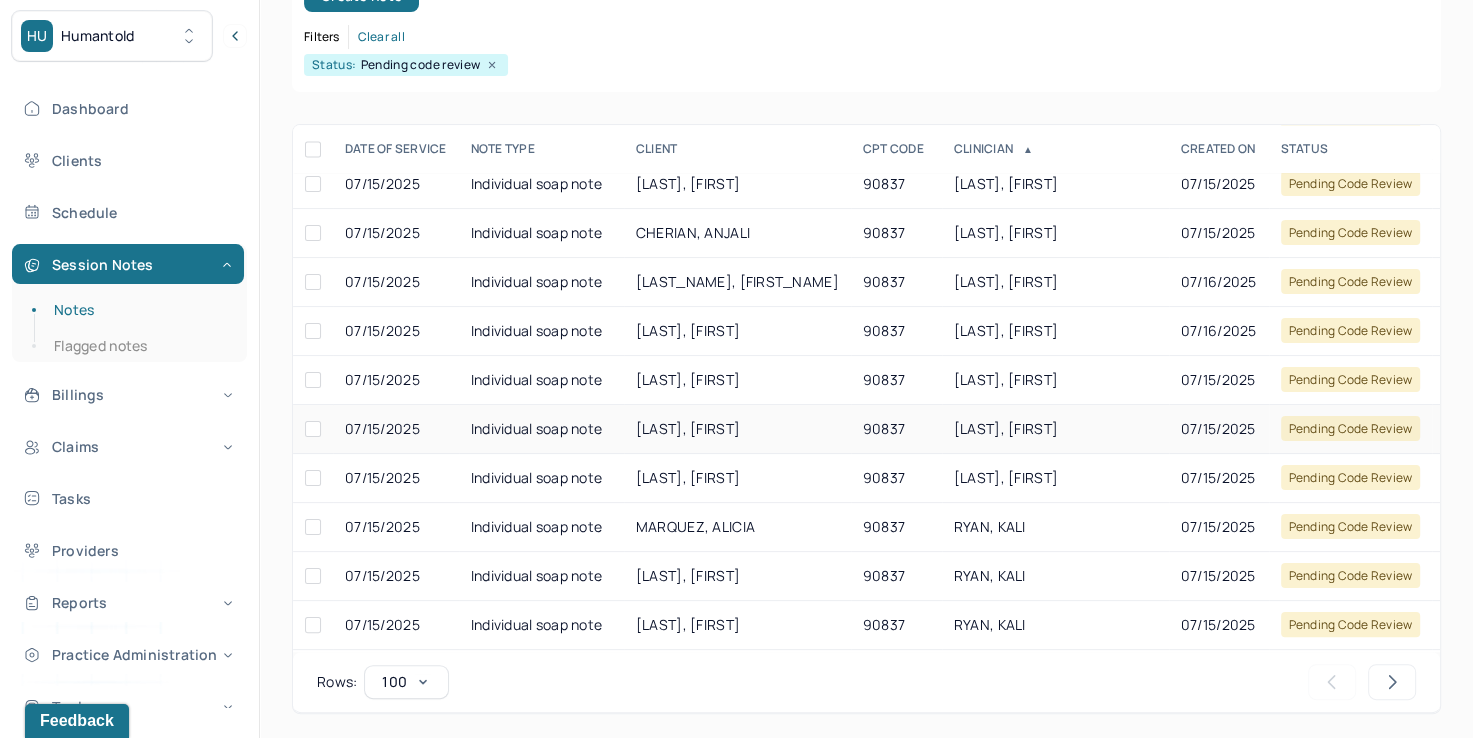 click on "[LAST], [FIRST]" at bounding box center [1006, 428] 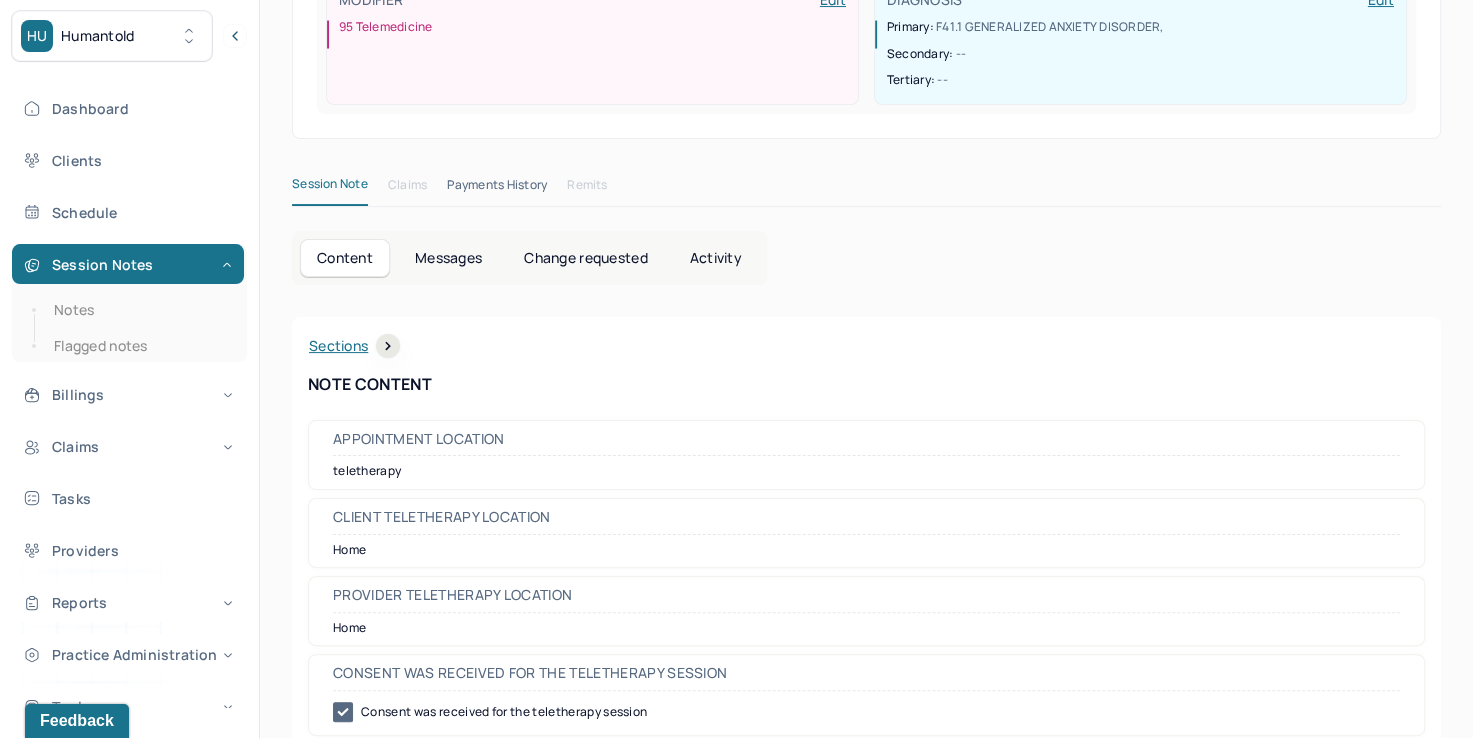 scroll, scrollTop: 0, scrollLeft: 0, axis: both 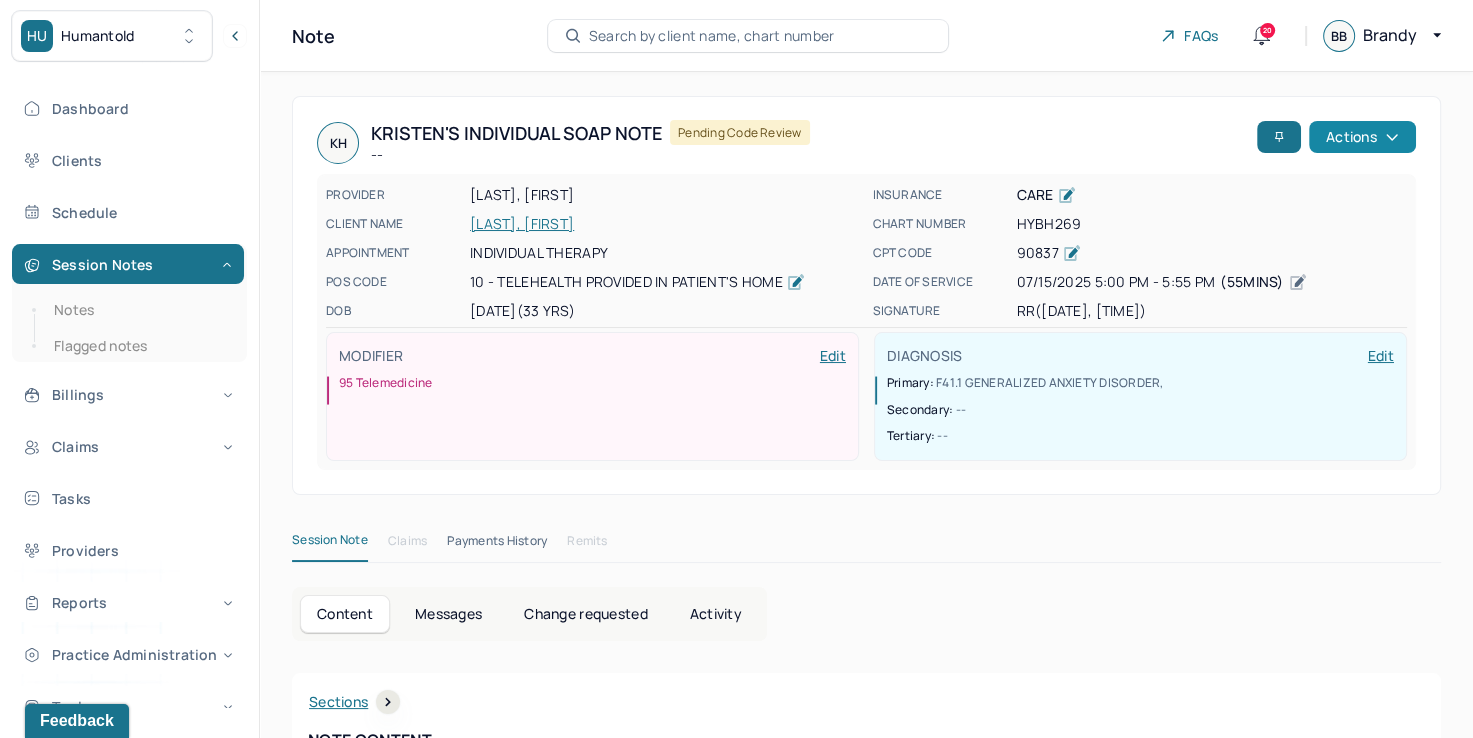 click on "Actions" at bounding box center (1362, 137) 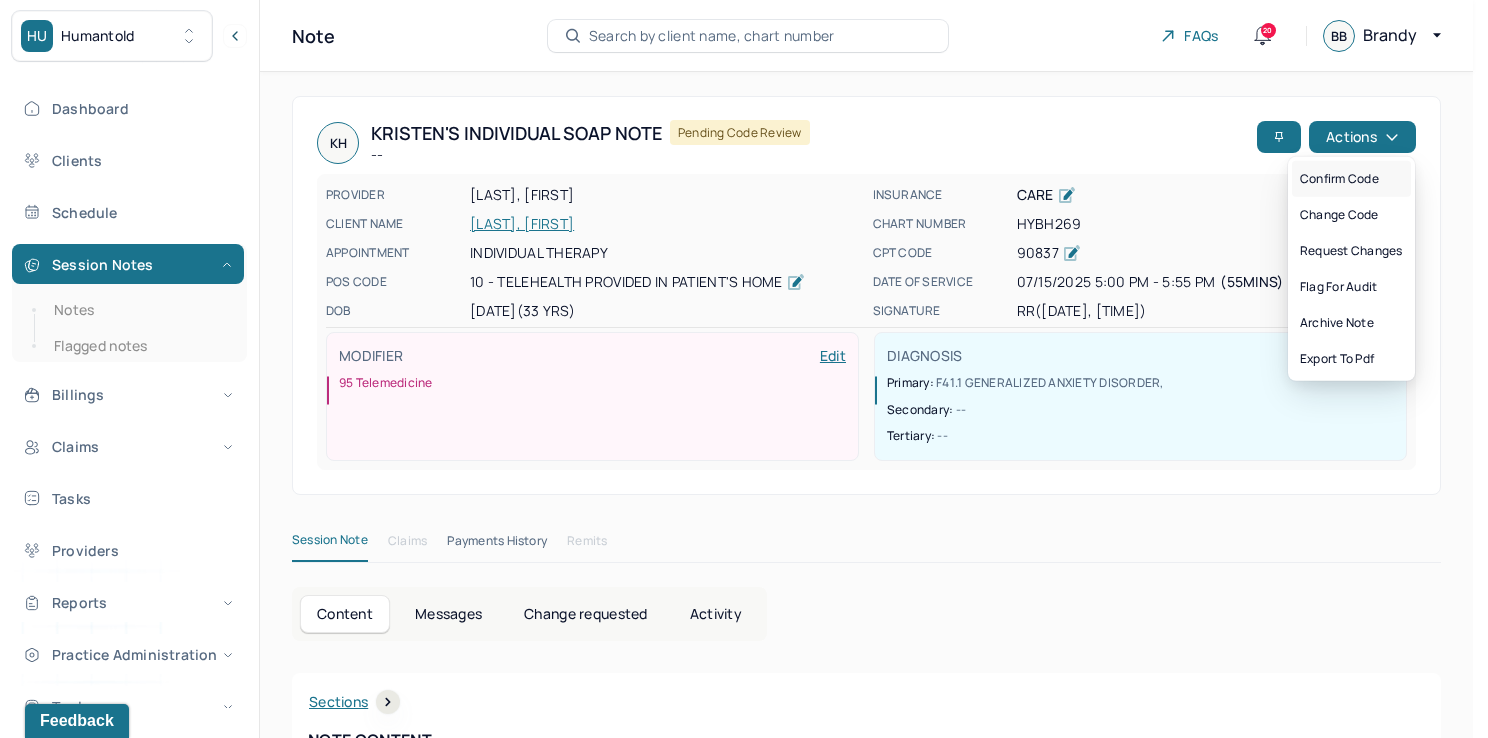 click on "Confirm code" at bounding box center [1351, 179] 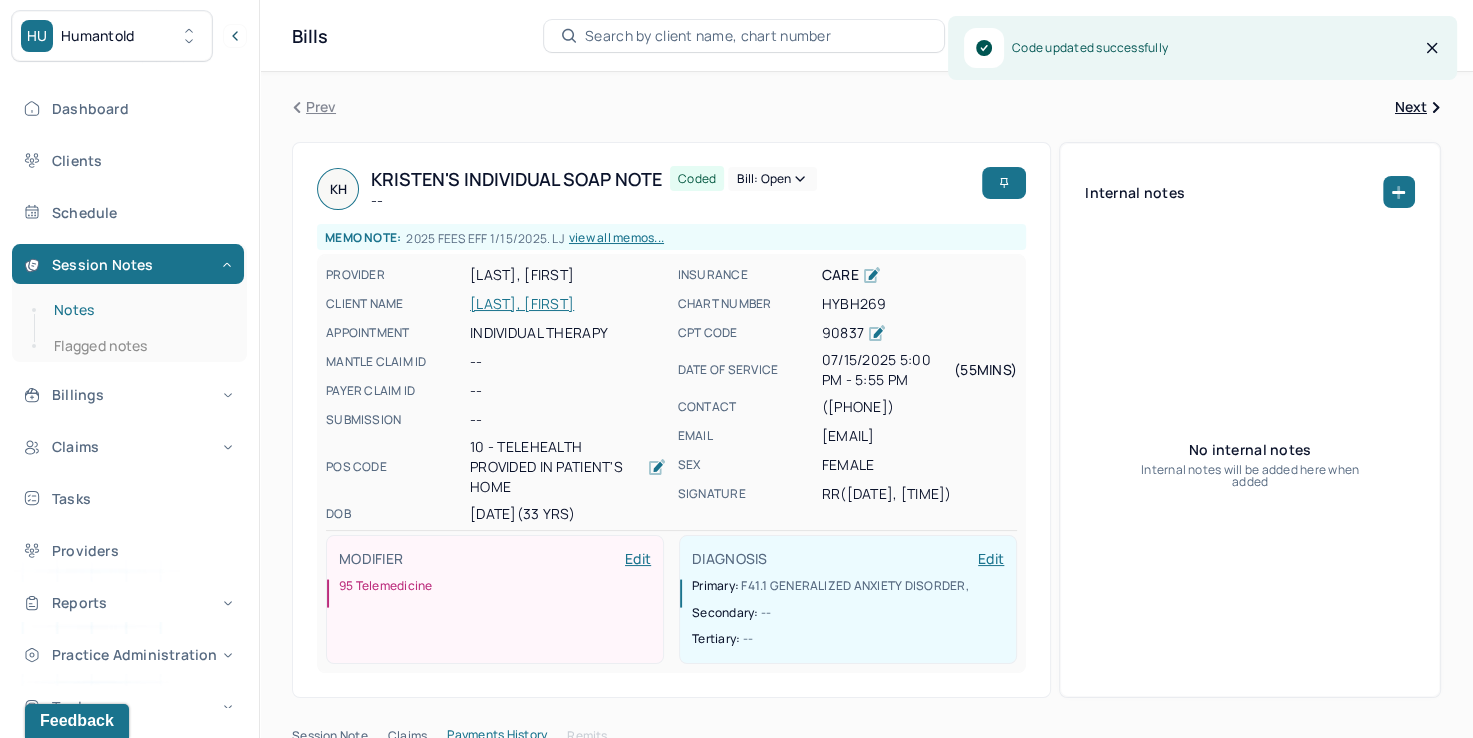 click on "Notes" at bounding box center (139, 310) 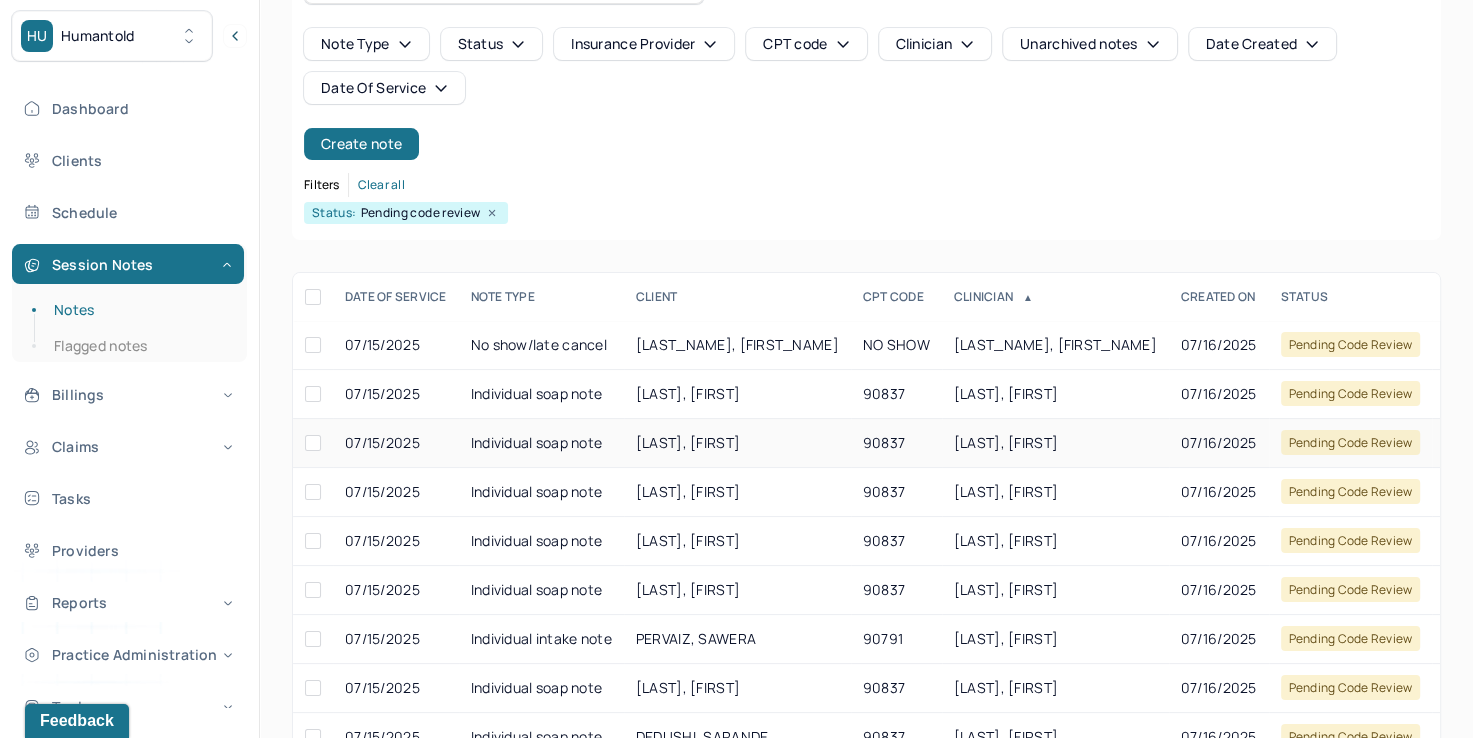 scroll, scrollTop: 288, scrollLeft: 0, axis: vertical 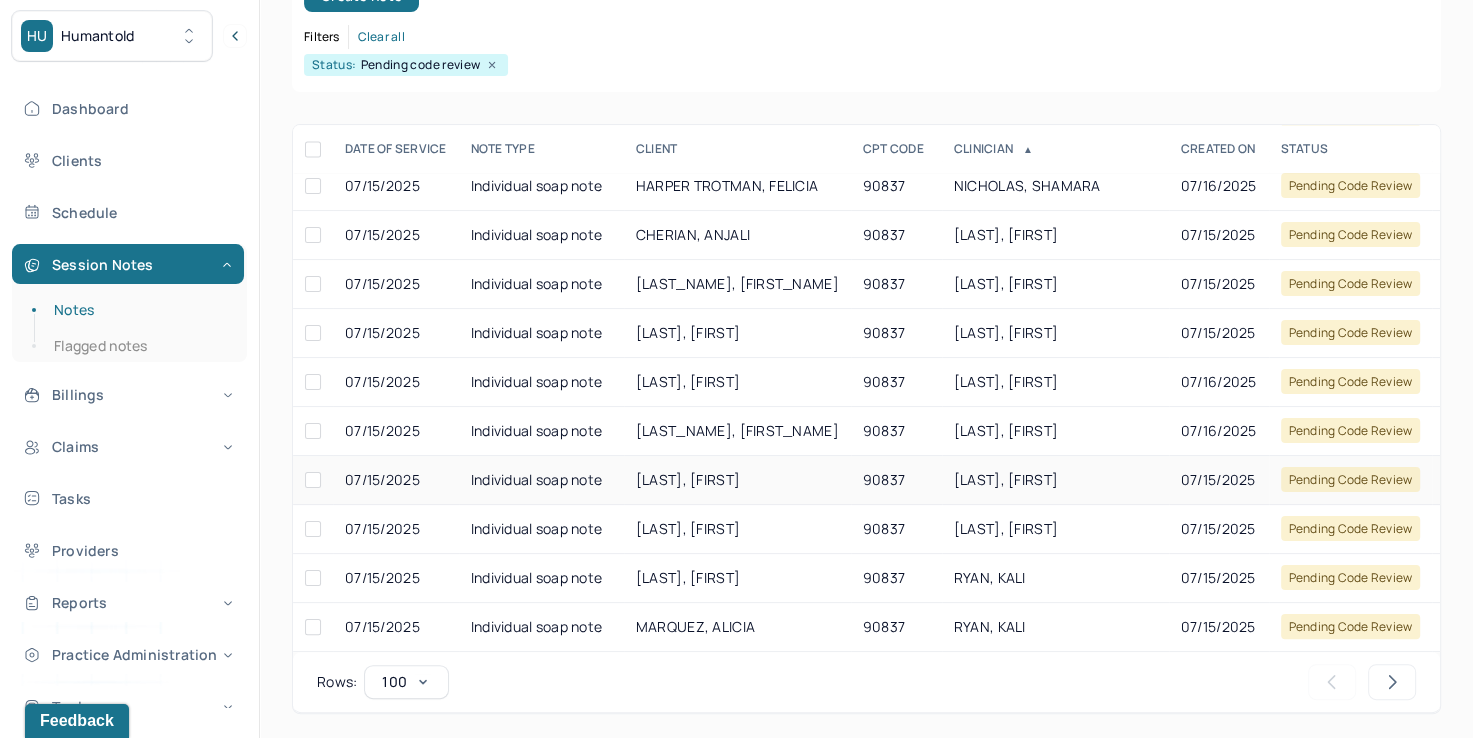 click on "[LAST], [FIRST]" at bounding box center (1055, 480) 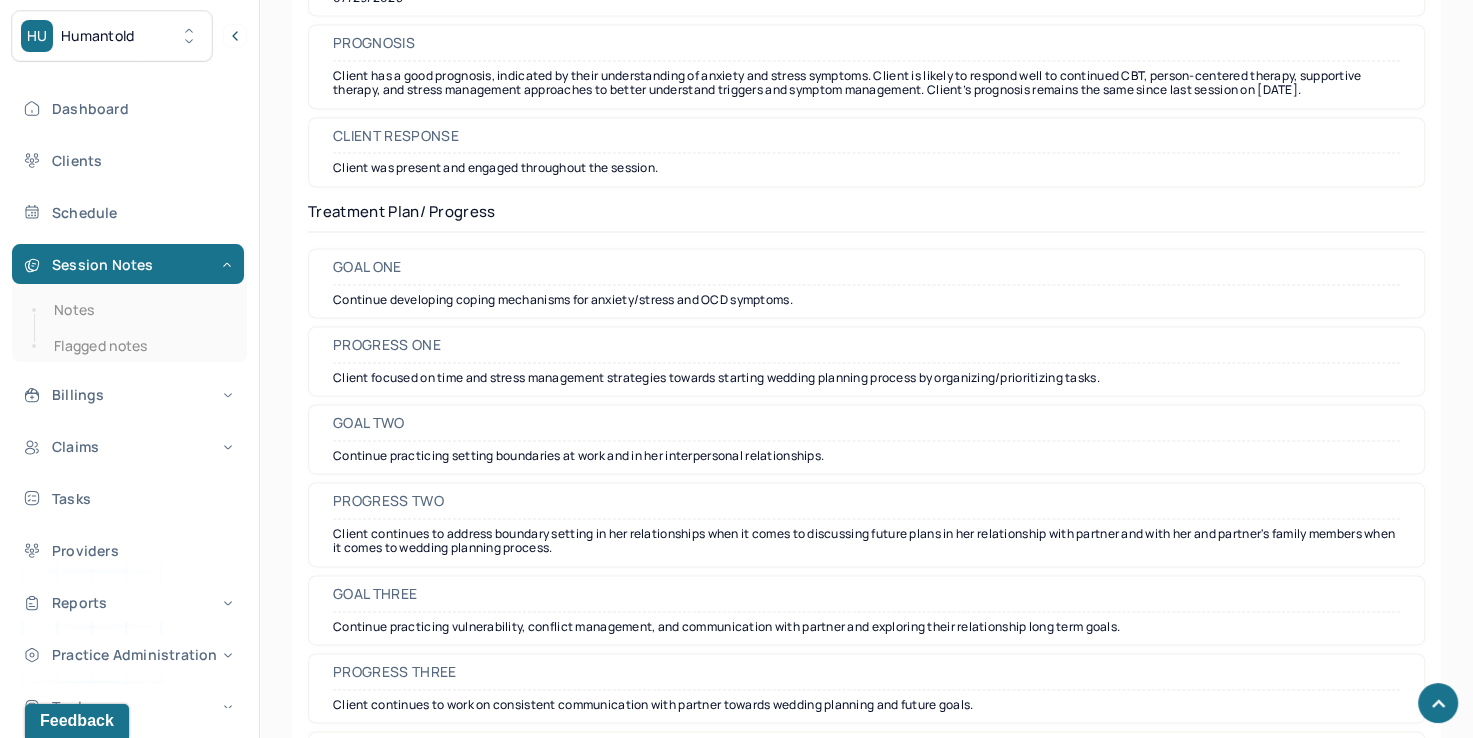 scroll, scrollTop: 2912, scrollLeft: 0, axis: vertical 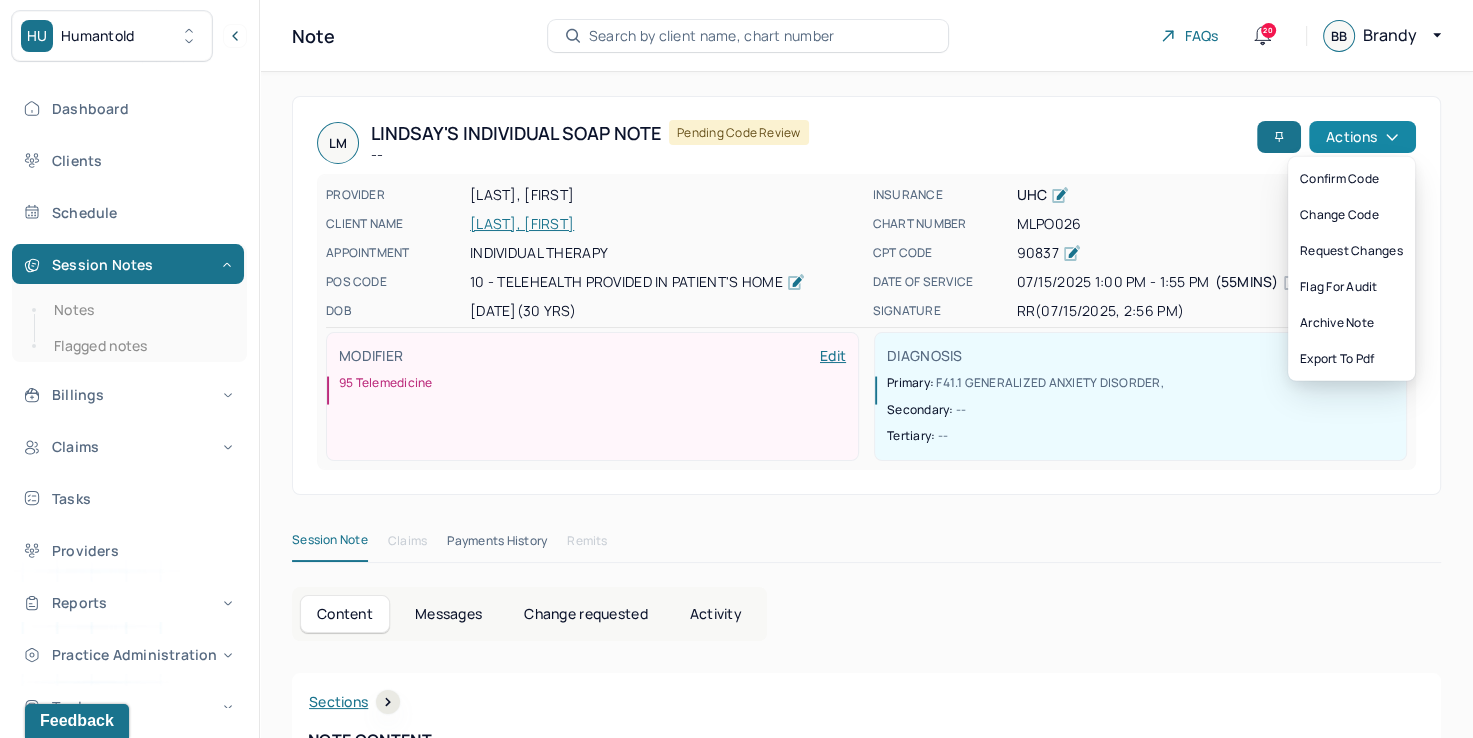click on "Actions" at bounding box center [1362, 137] 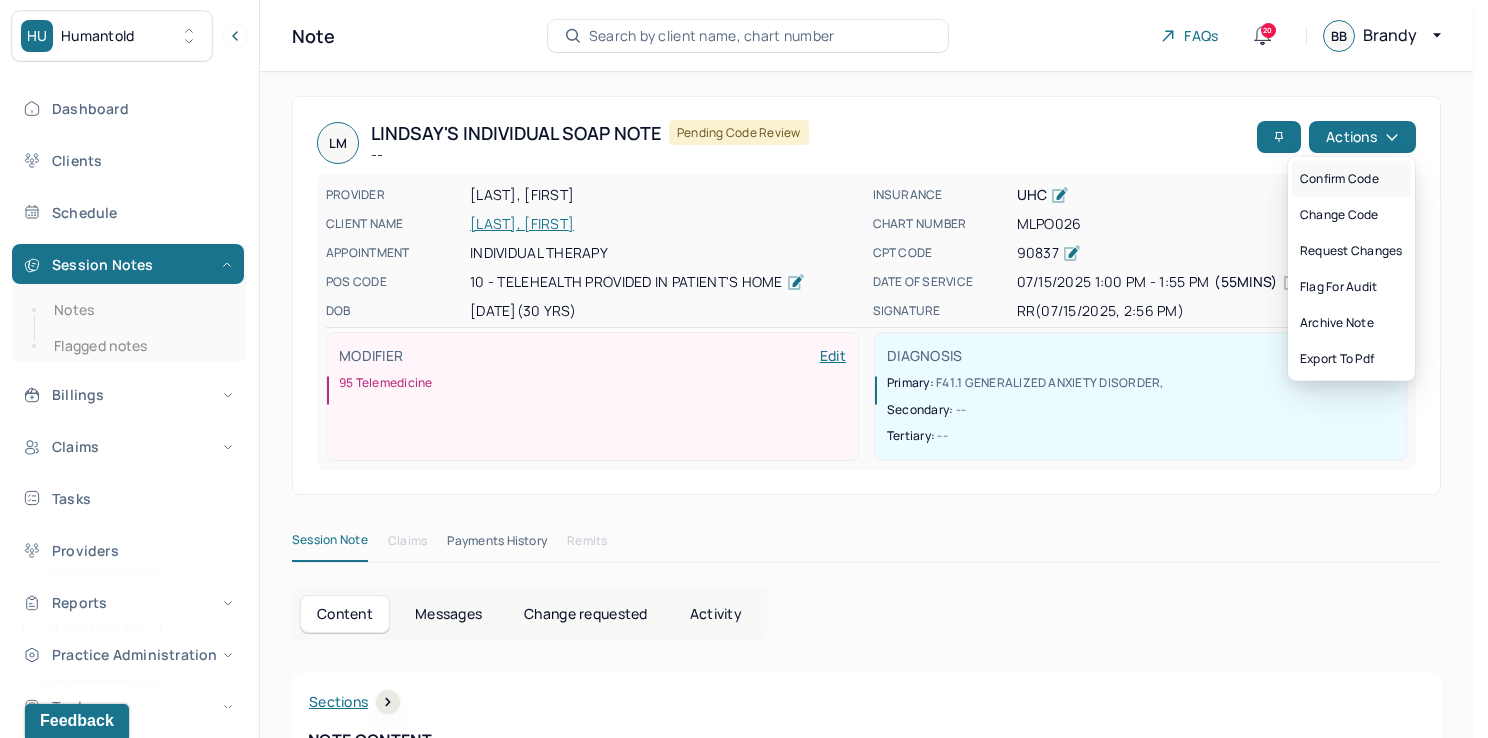 click on "Confirm code" at bounding box center [1351, 179] 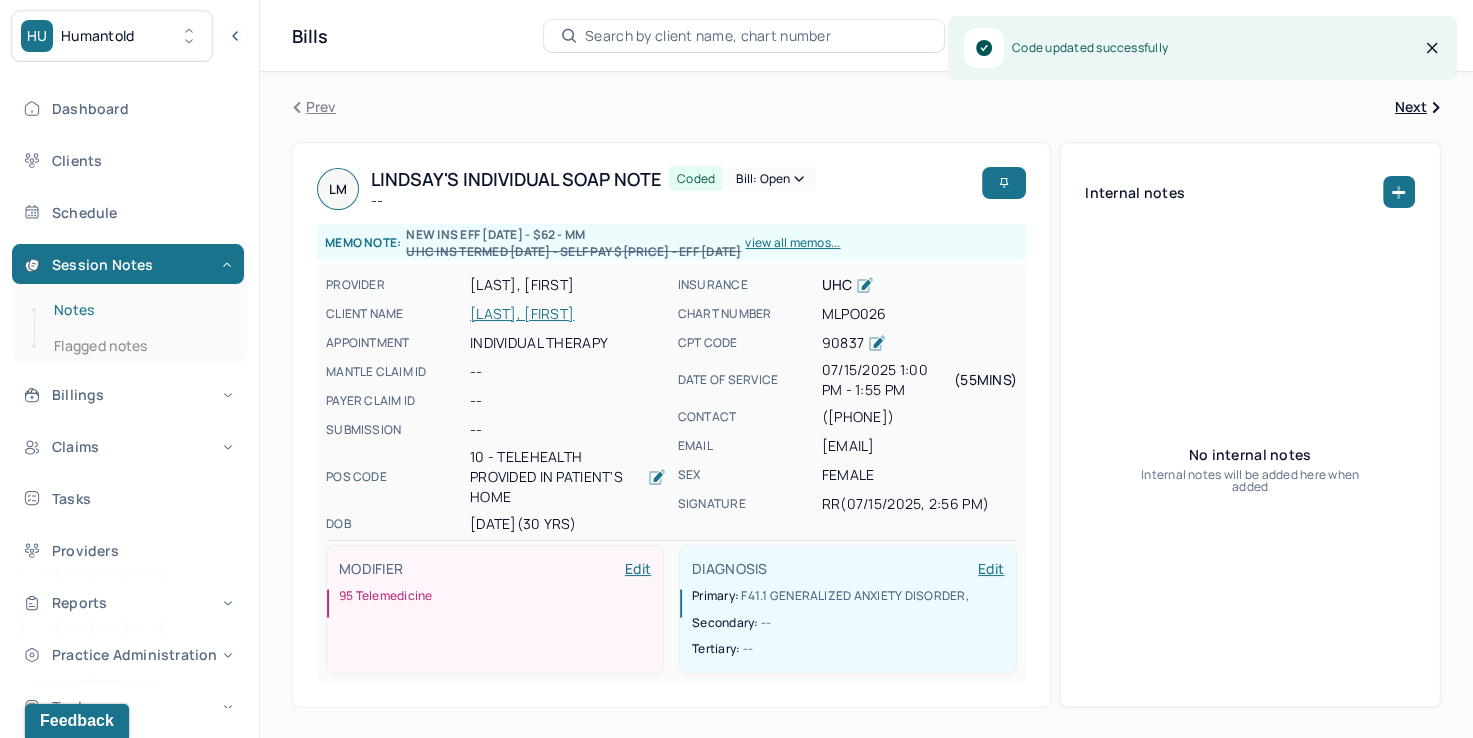 click on "Notes" at bounding box center [139, 310] 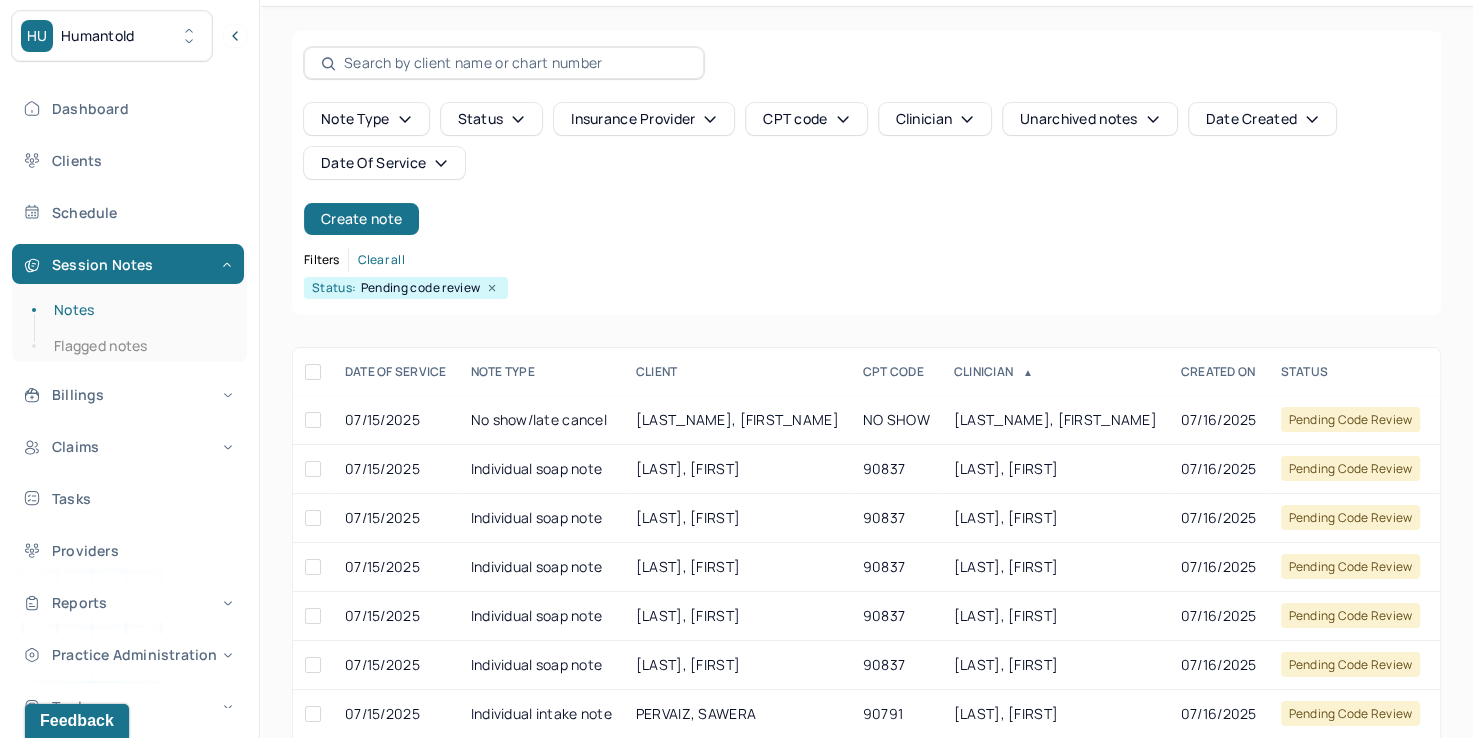 scroll, scrollTop: 100, scrollLeft: 0, axis: vertical 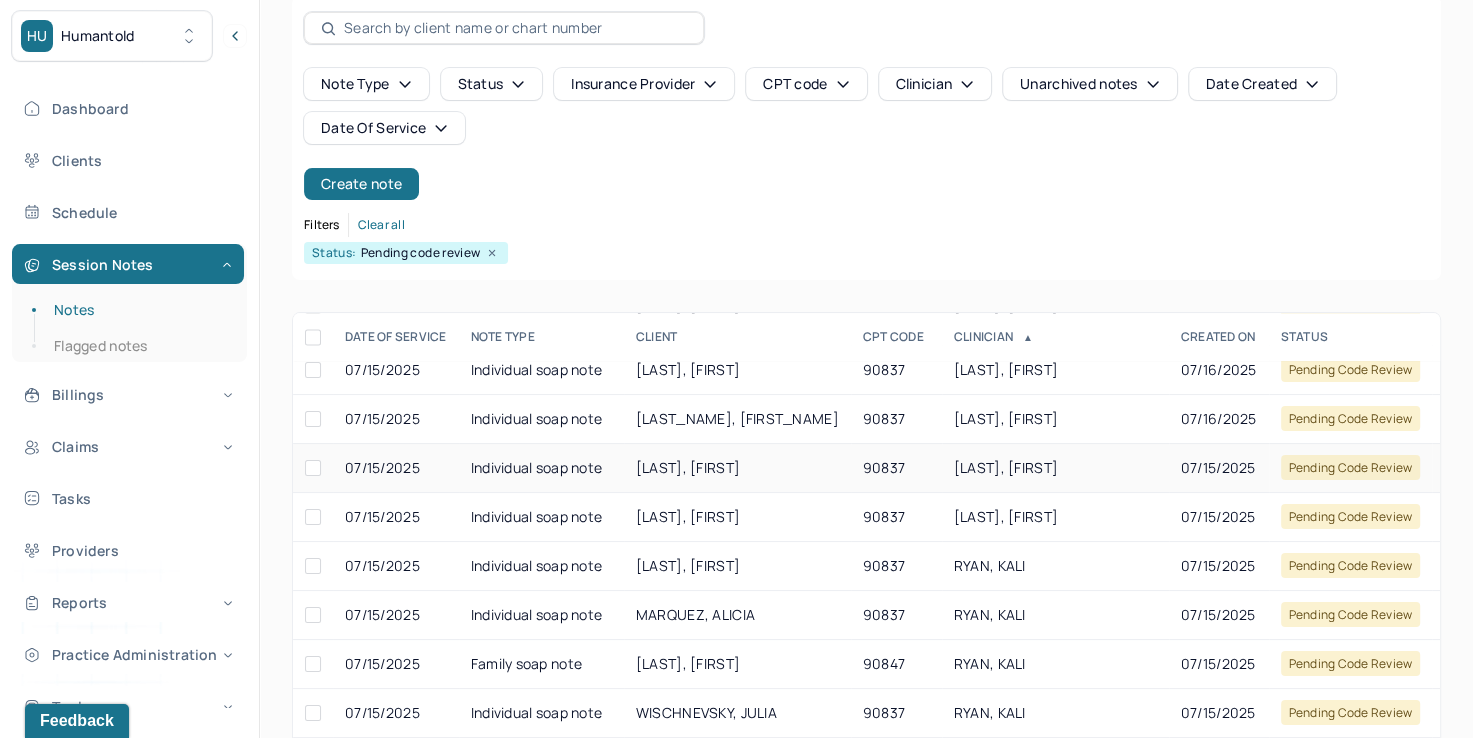 click on "[LAST], [FIRST]" at bounding box center (1055, 468) 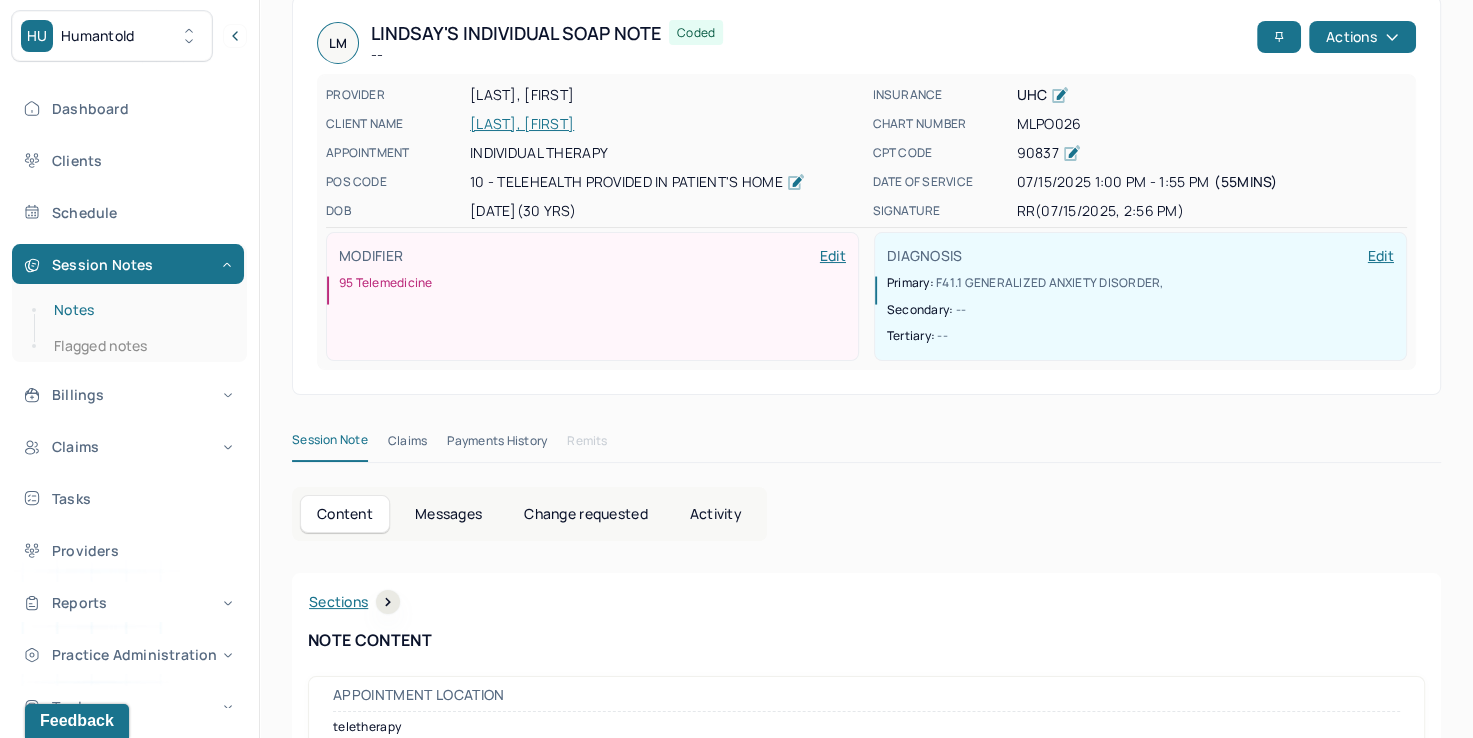 click on "Notes" at bounding box center [139, 310] 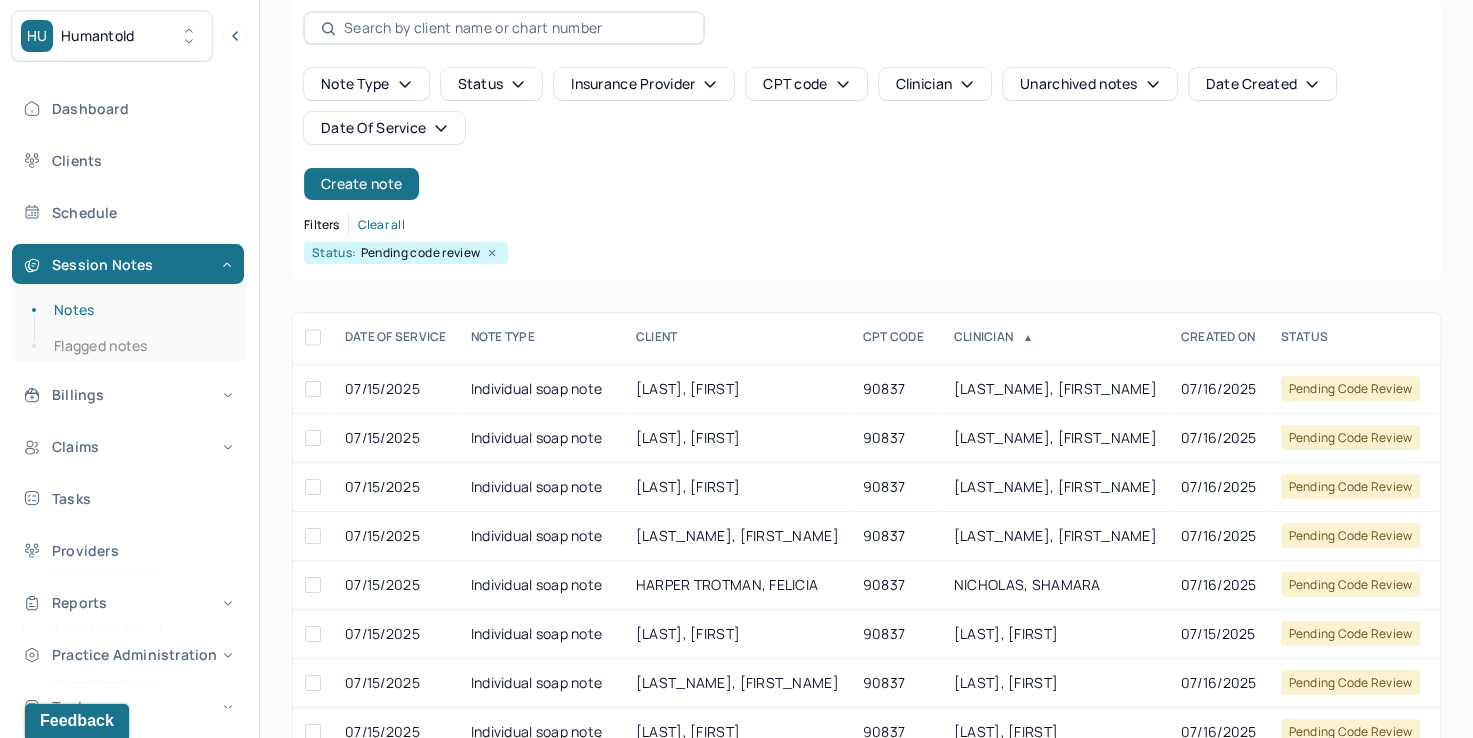 scroll, scrollTop: 2800, scrollLeft: 0, axis: vertical 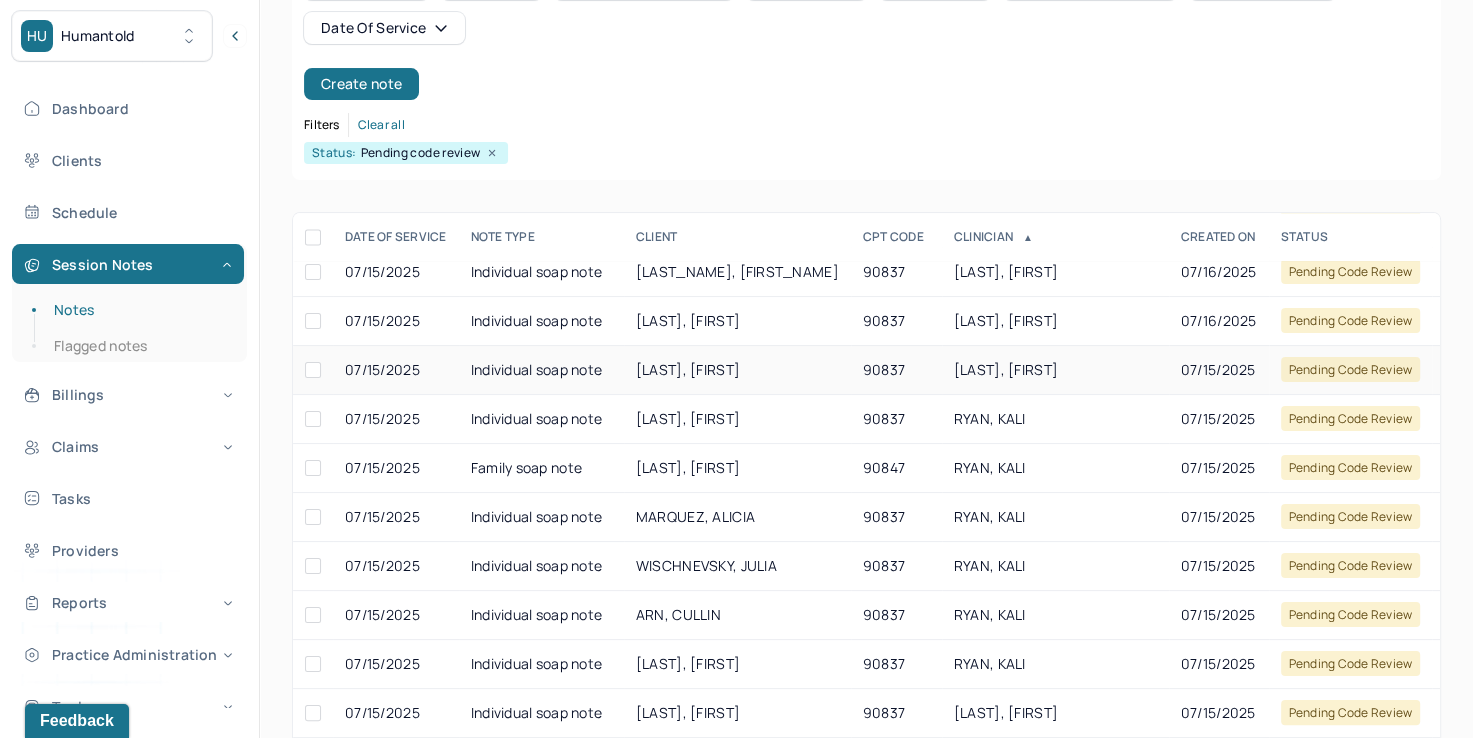 click on "[LAST], [FIRST]" at bounding box center (1006, 369) 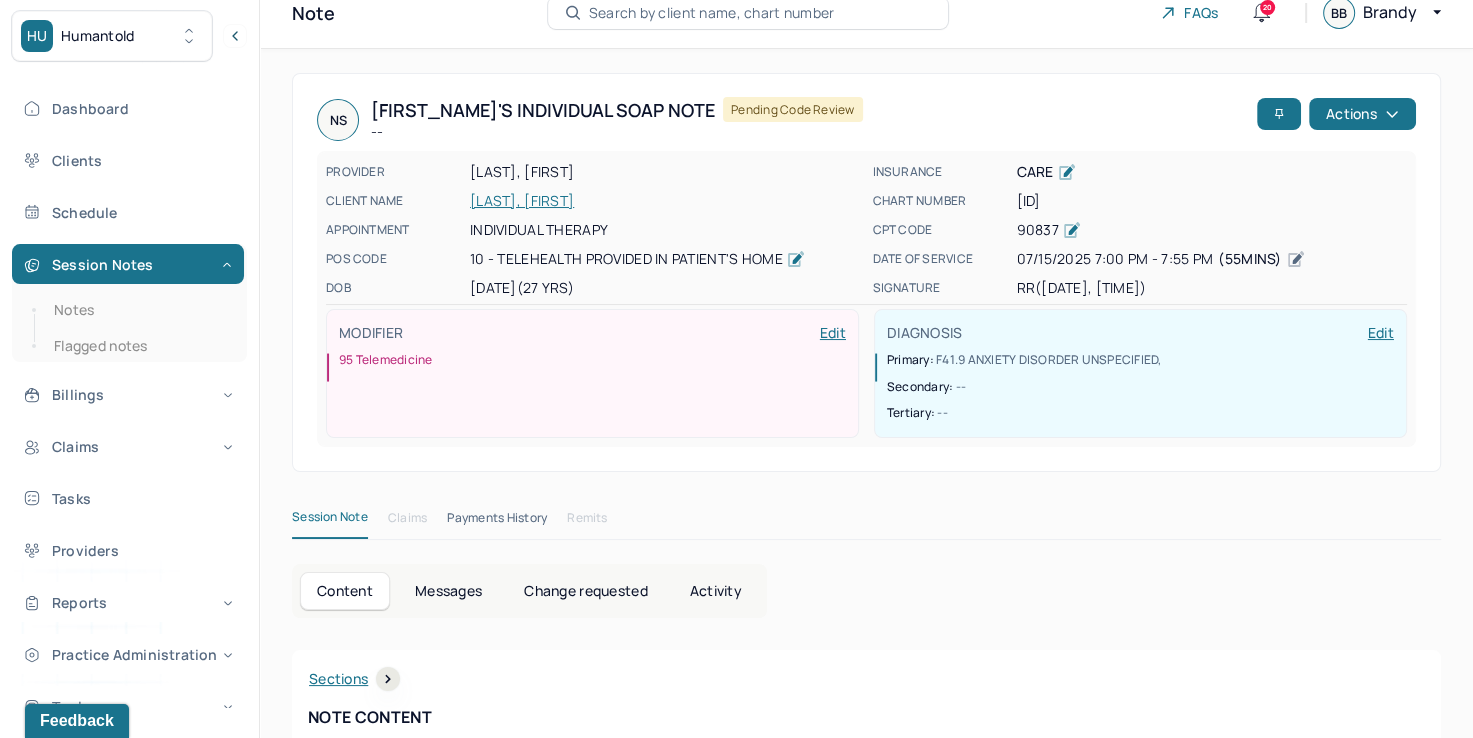 scroll, scrollTop: 0, scrollLeft: 0, axis: both 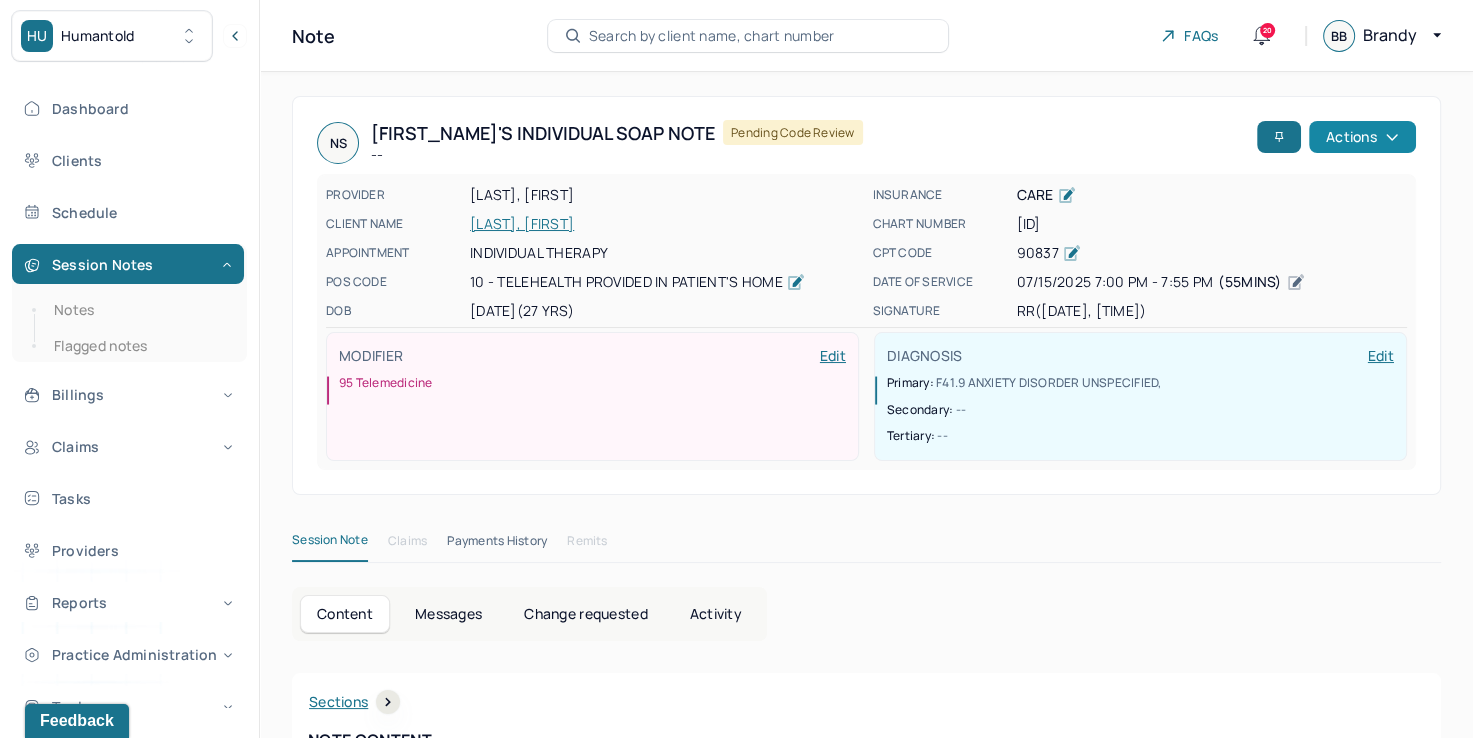 click on "Actions" at bounding box center (1362, 137) 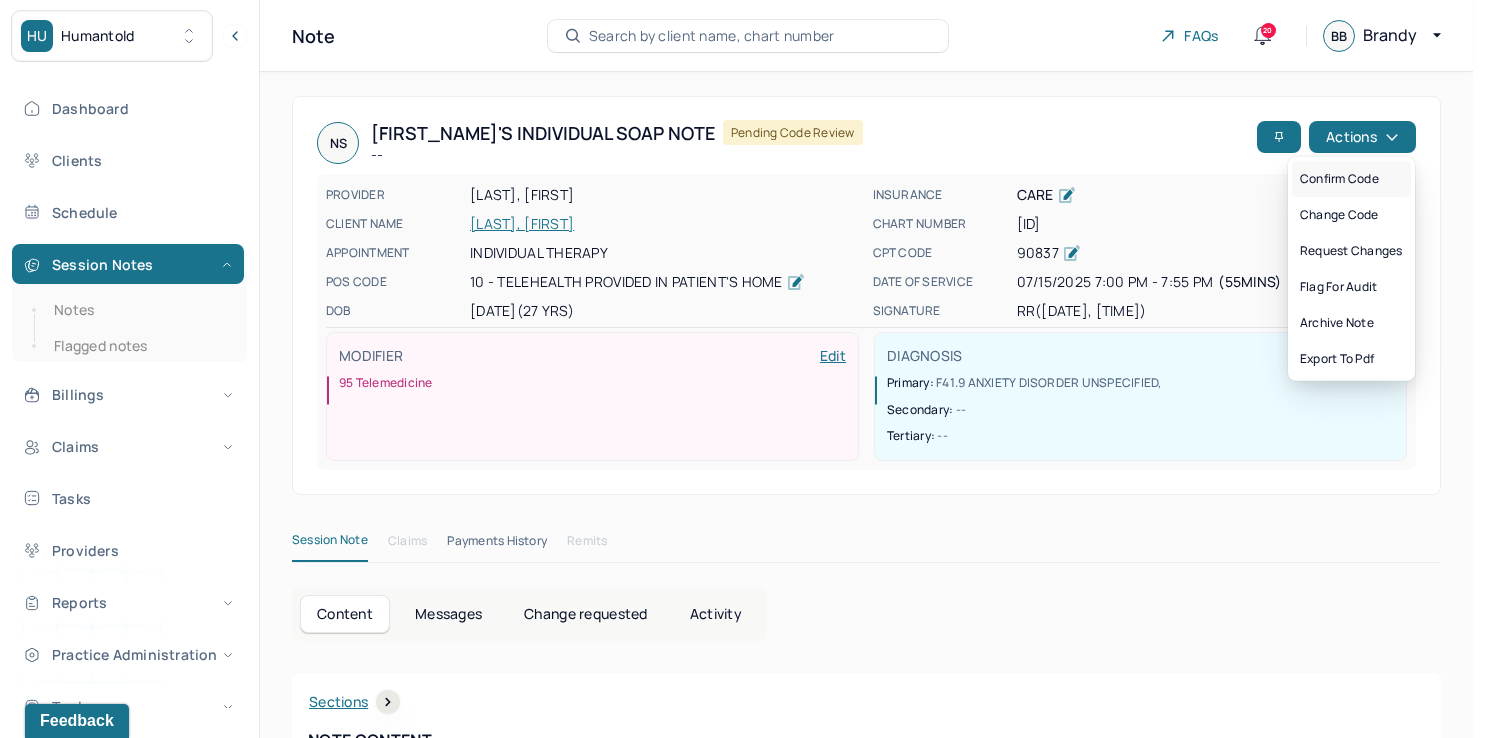 click on "Confirm code" at bounding box center (1351, 179) 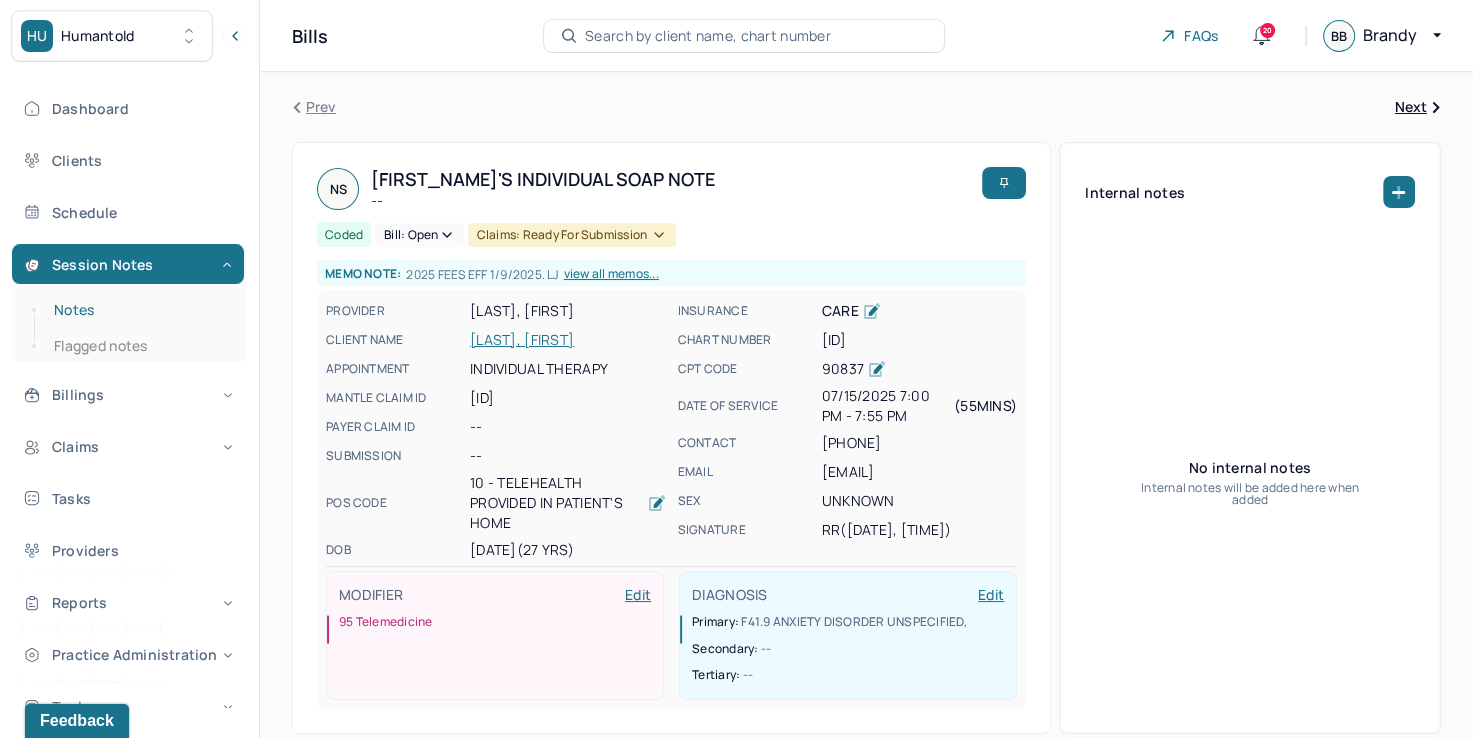 click on "Notes" at bounding box center (139, 310) 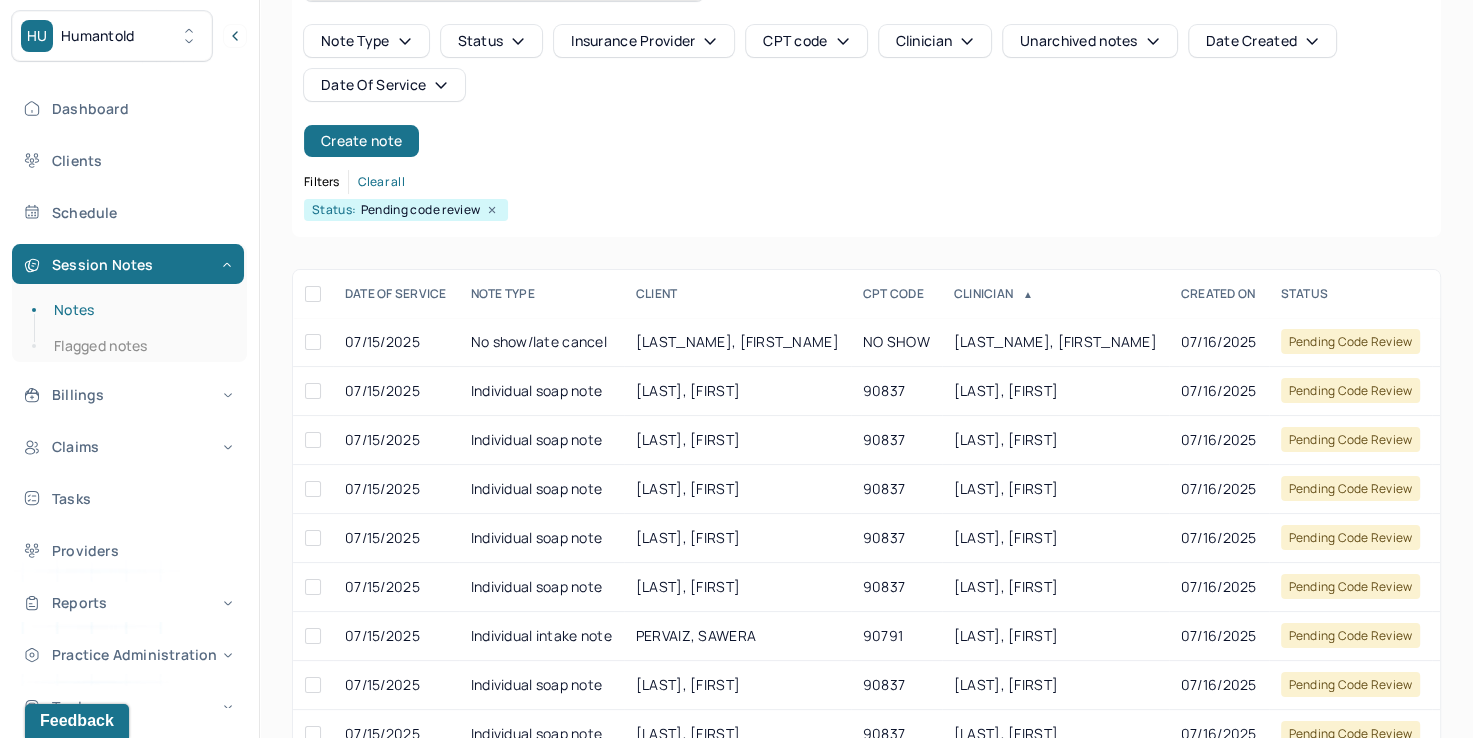 scroll, scrollTop: 288, scrollLeft: 0, axis: vertical 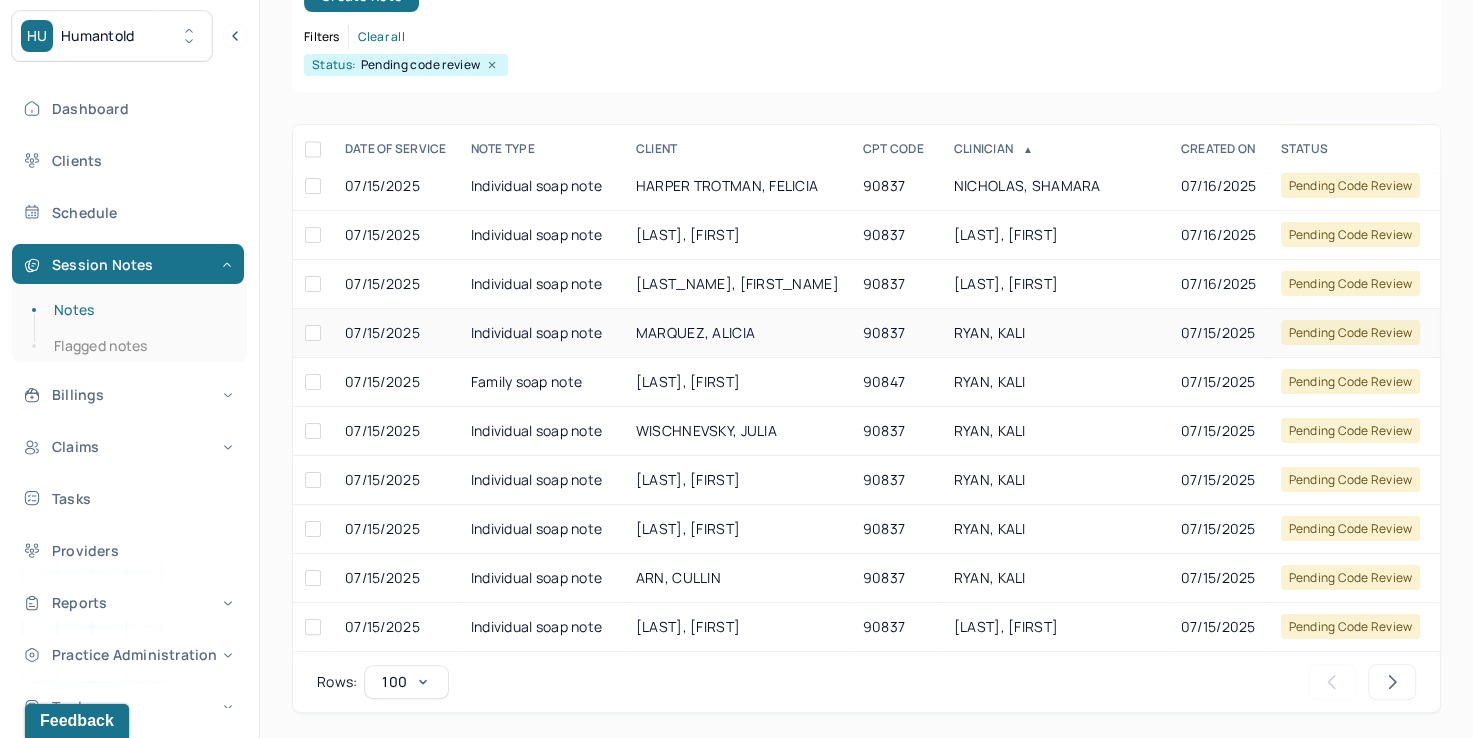 click on "RYAN, KALI" at bounding box center [990, 332] 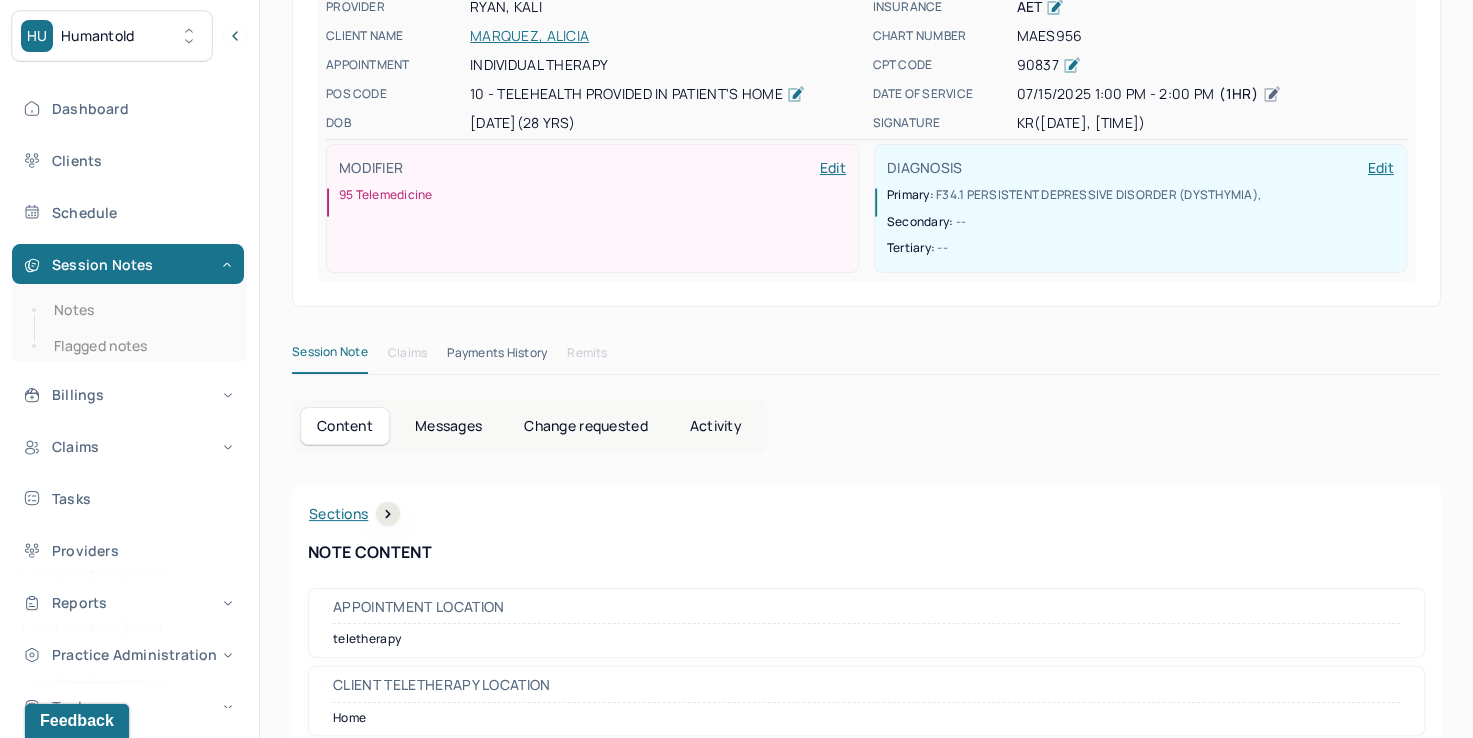 scroll, scrollTop: 0, scrollLeft: 0, axis: both 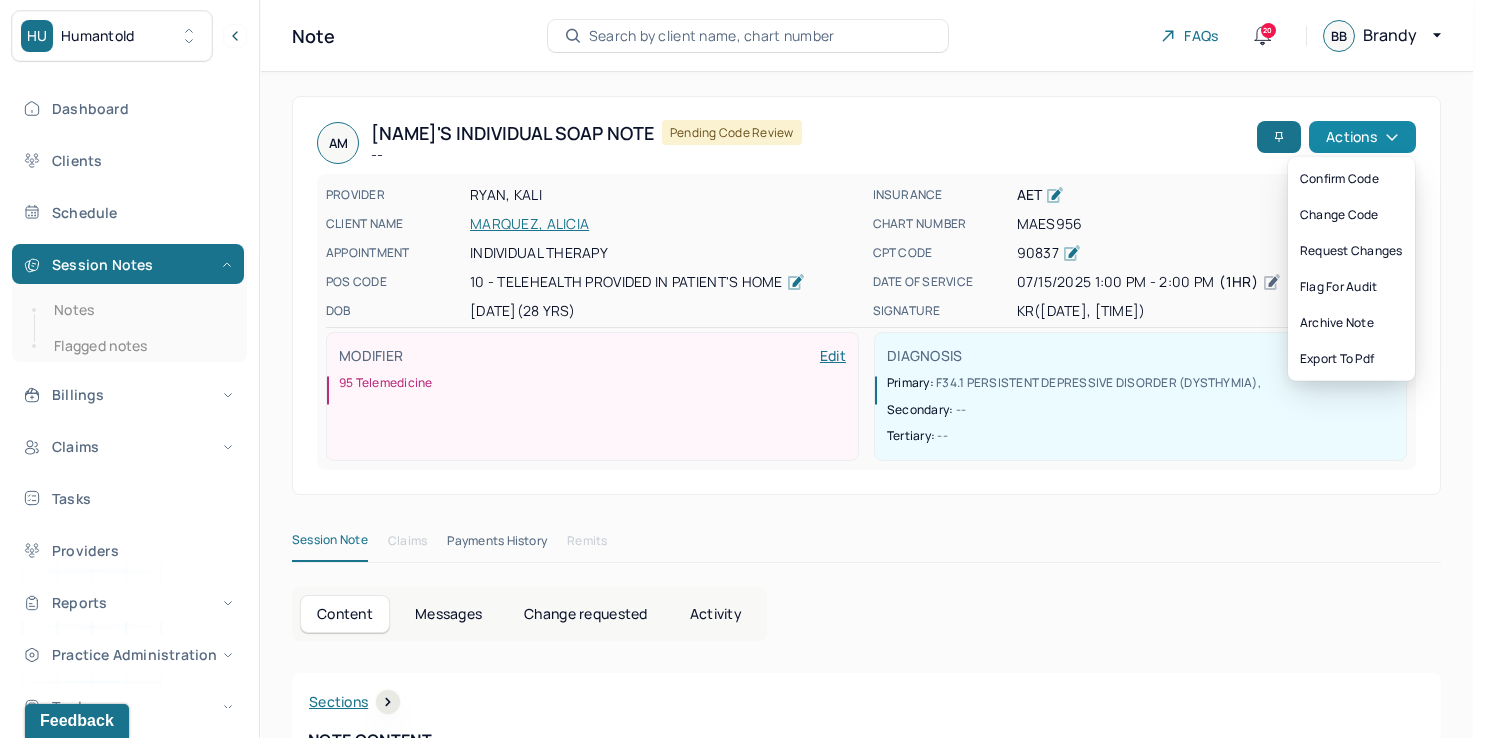 click on "Actions" at bounding box center [1362, 137] 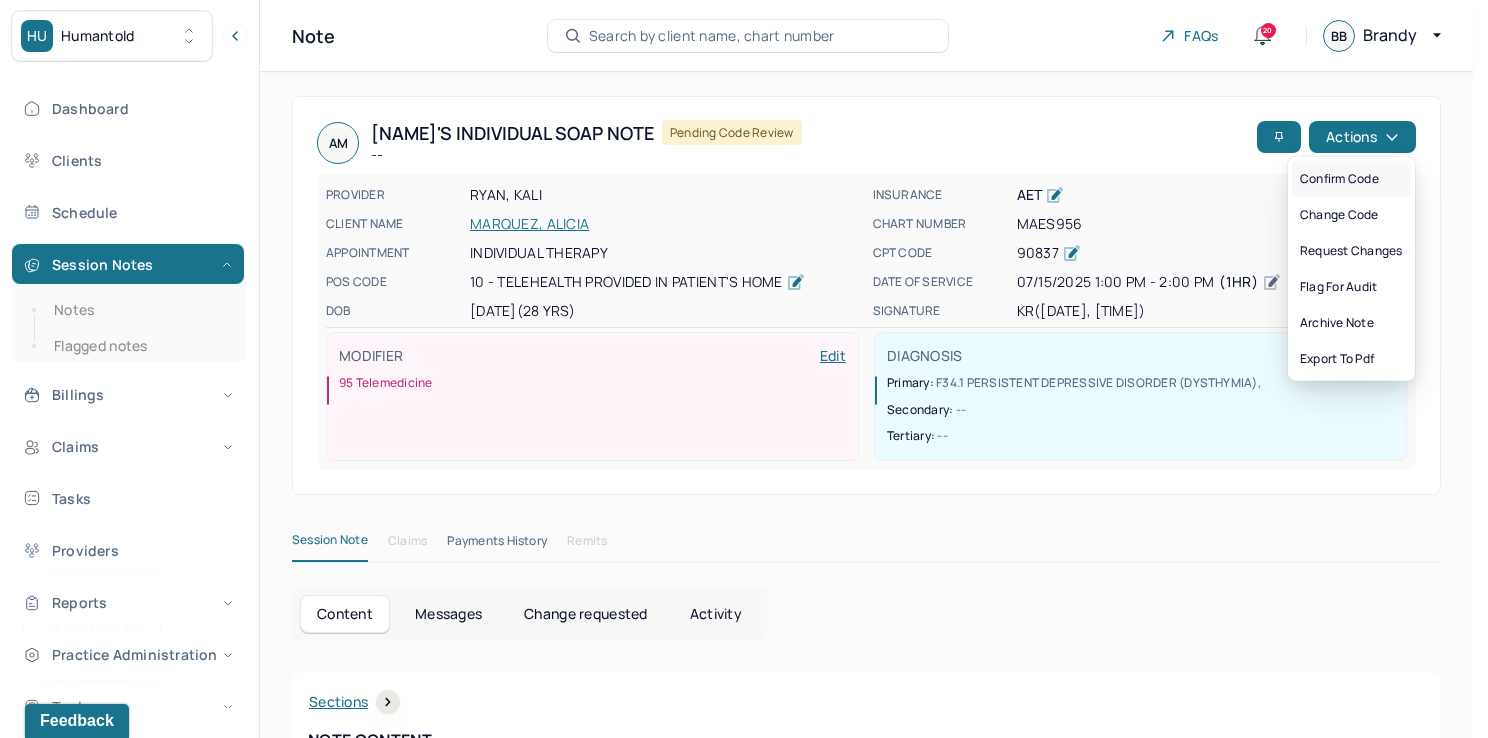 click on "Confirm code" at bounding box center [1351, 179] 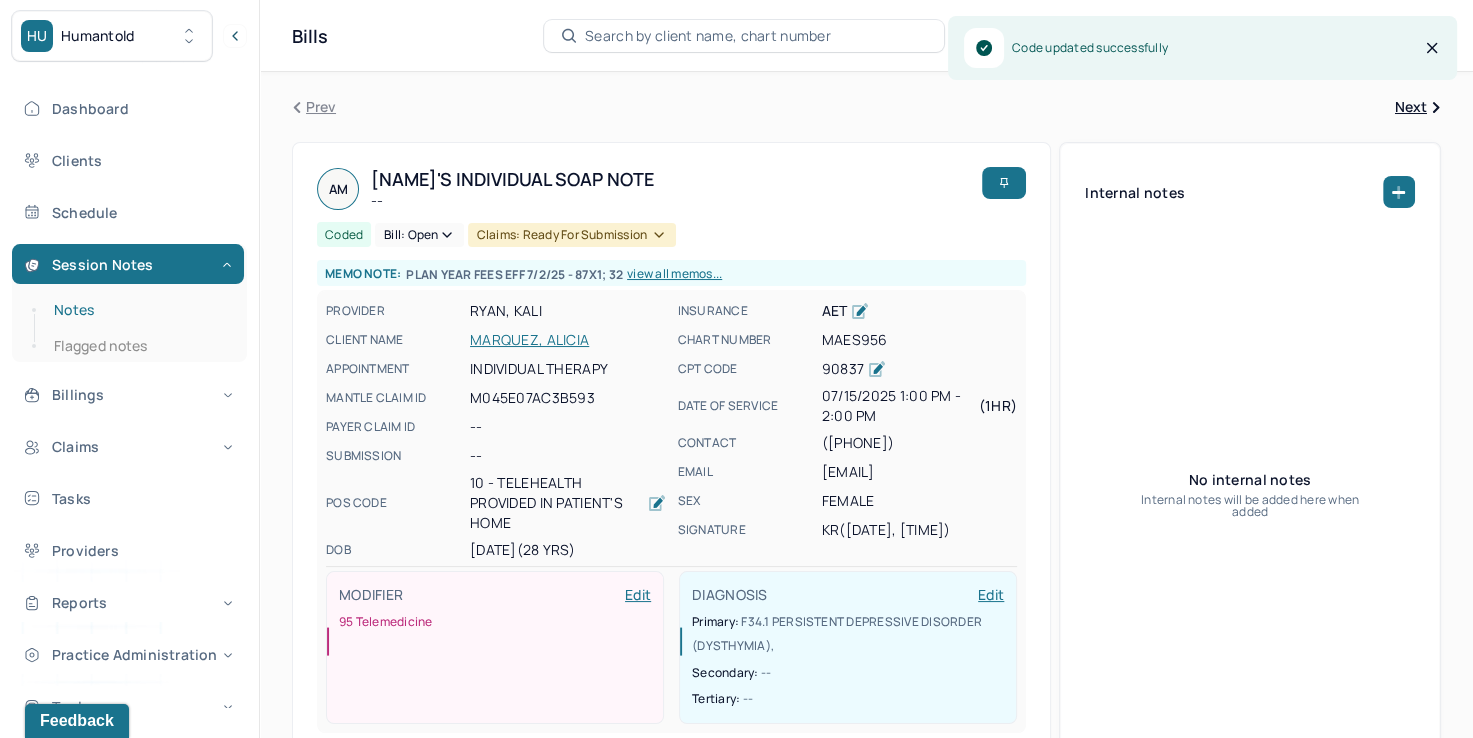 click on "Notes" at bounding box center [139, 310] 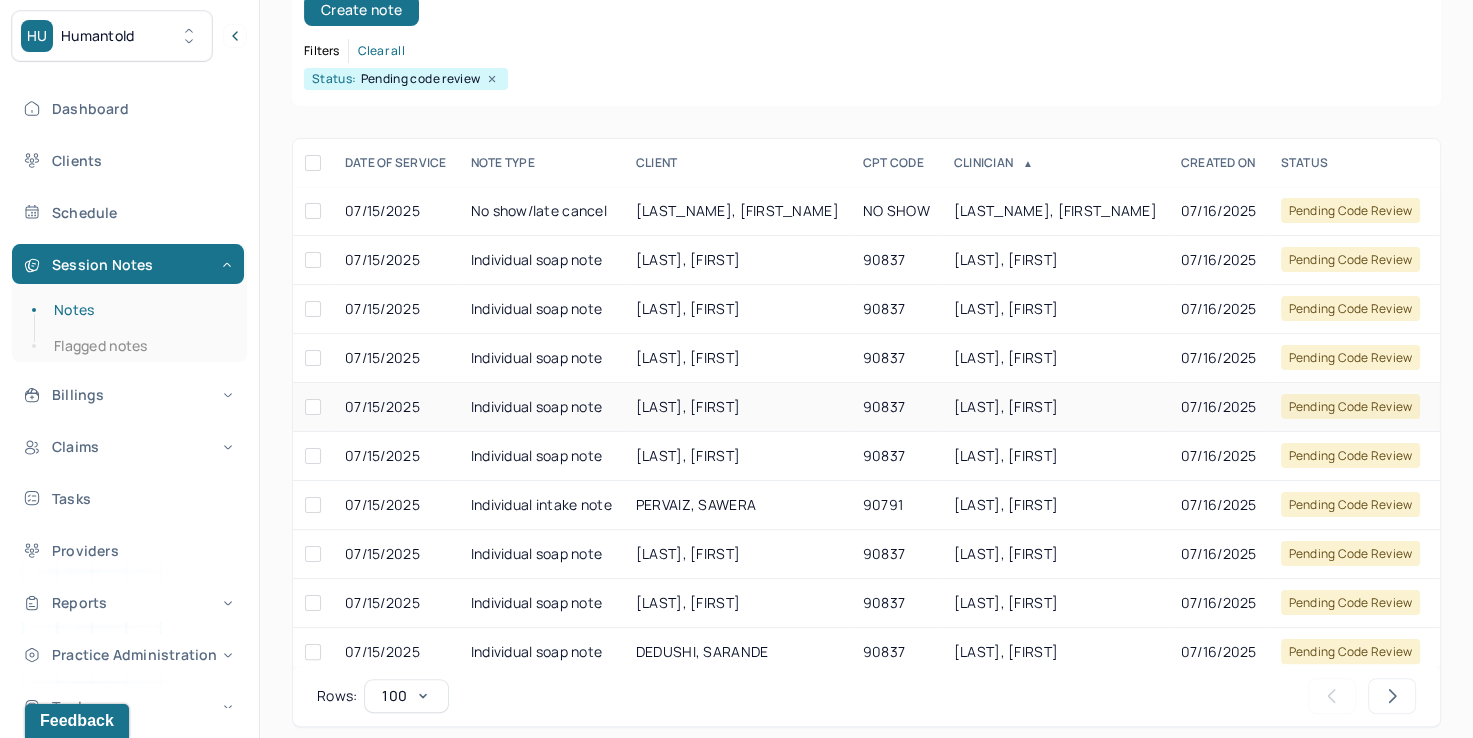 scroll, scrollTop: 288, scrollLeft: 0, axis: vertical 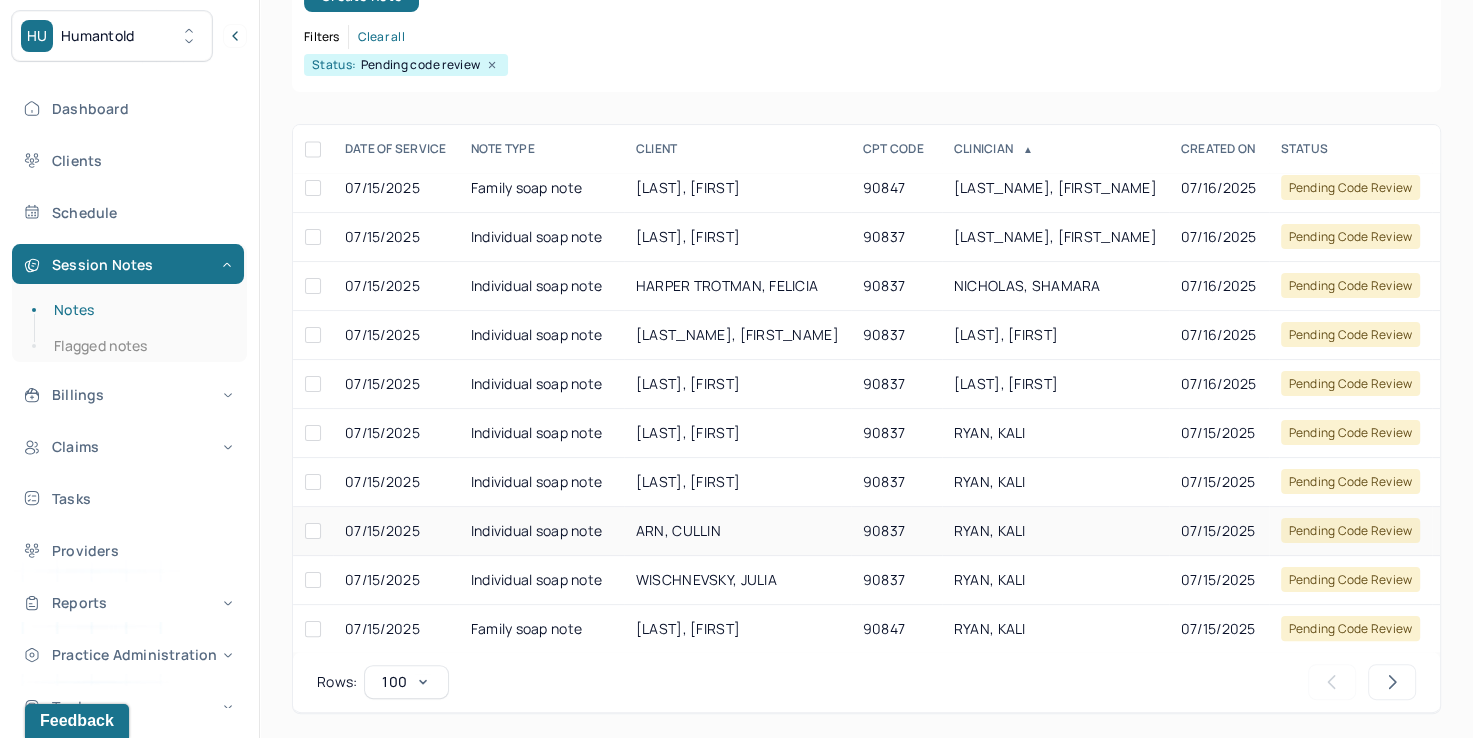 click on "RYAN, KALI" at bounding box center [990, 530] 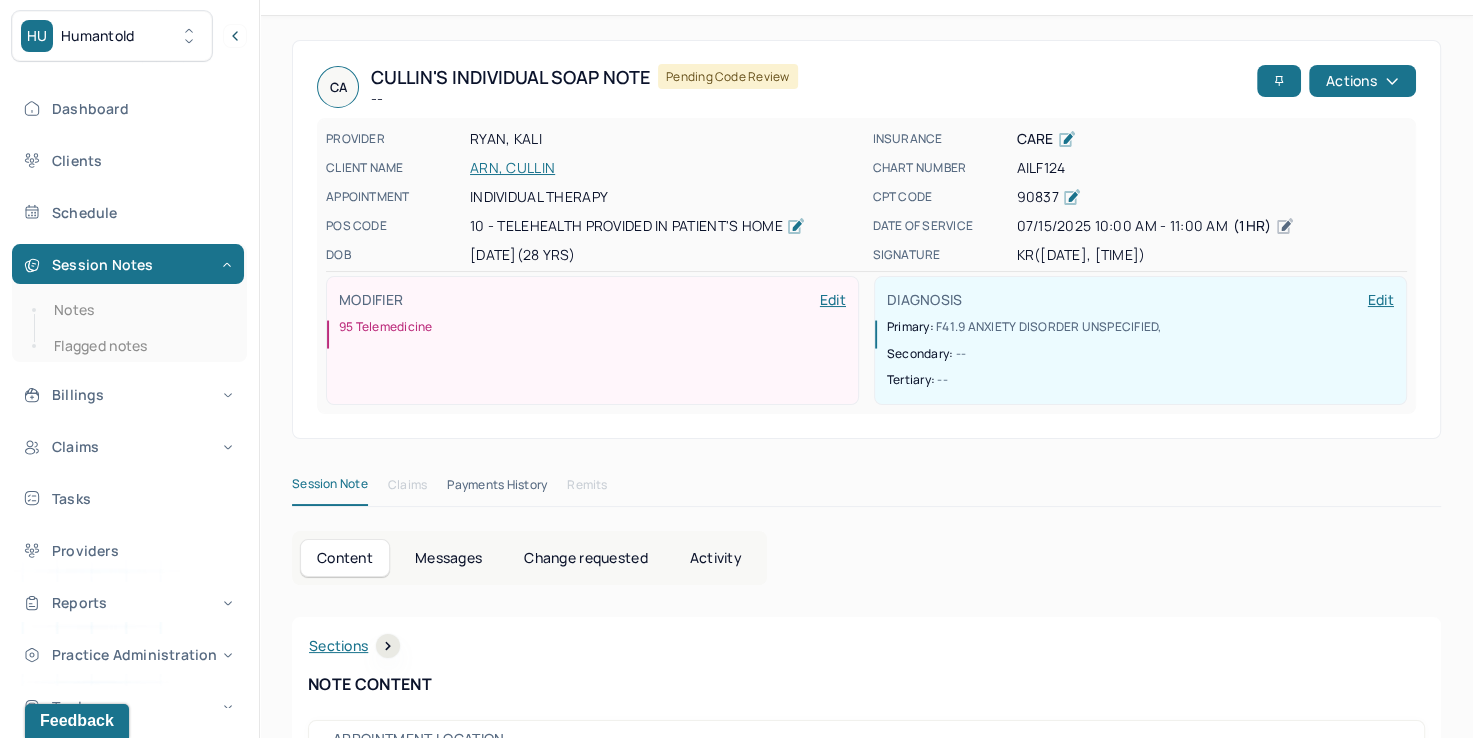 scroll, scrollTop: 0, scrollLeft: 0, axis: both 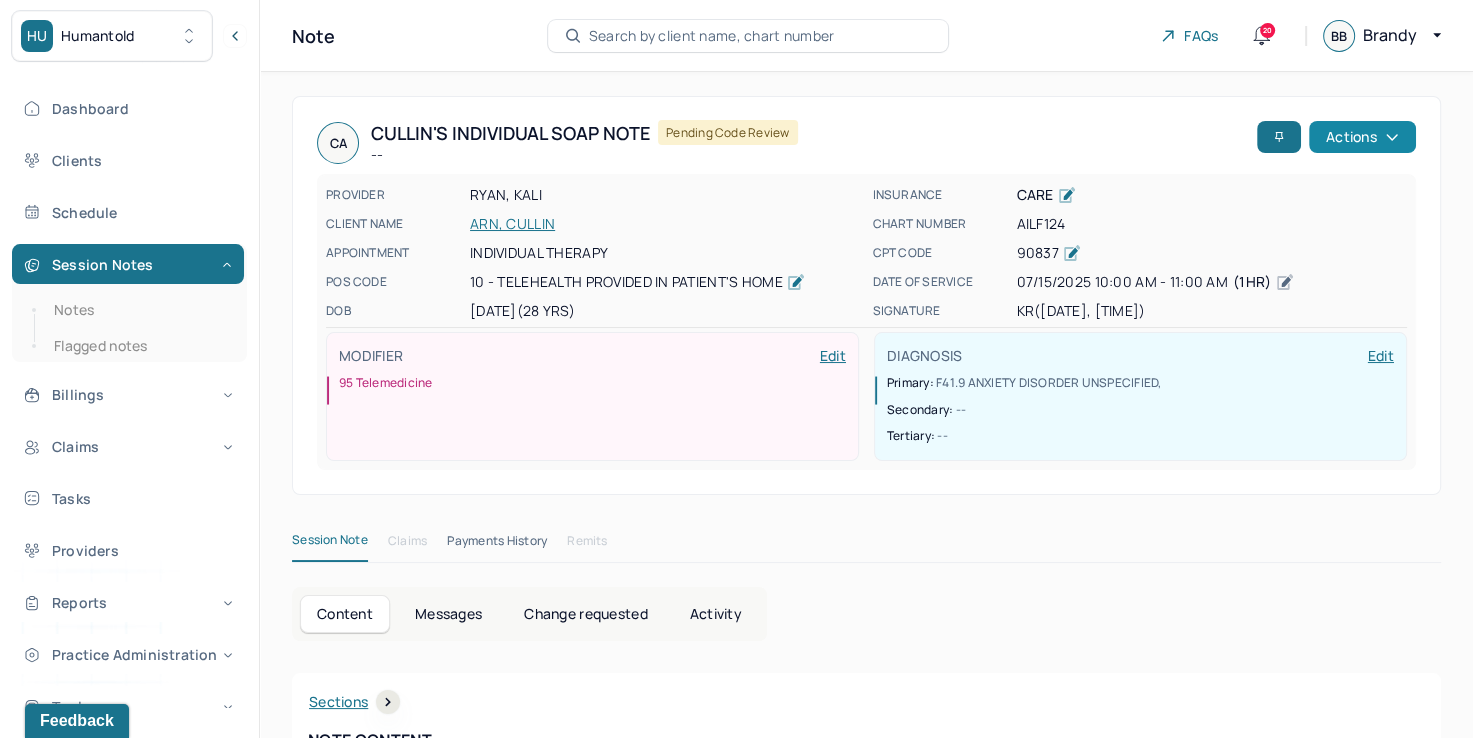 click 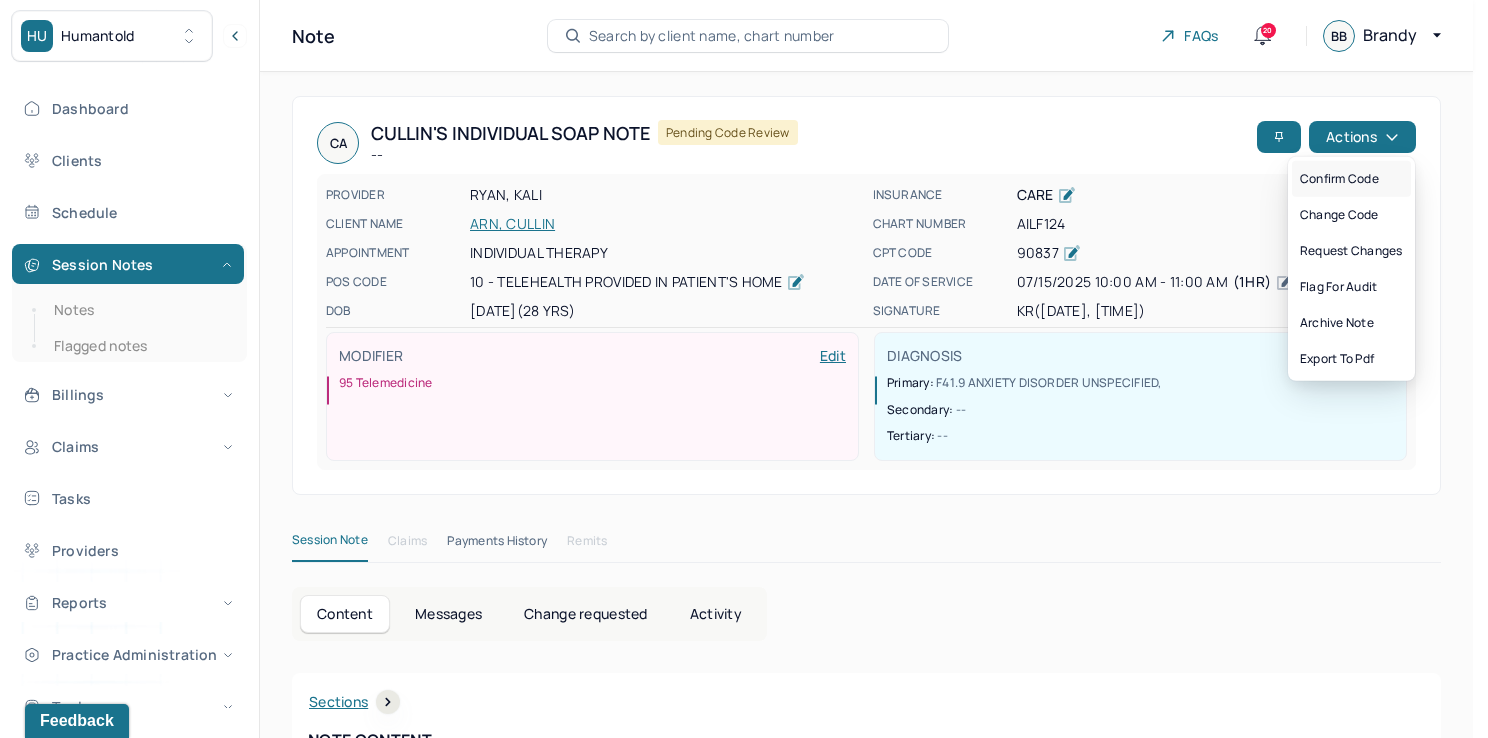 click on "Confirm code" at bounding box center (1351, 179) 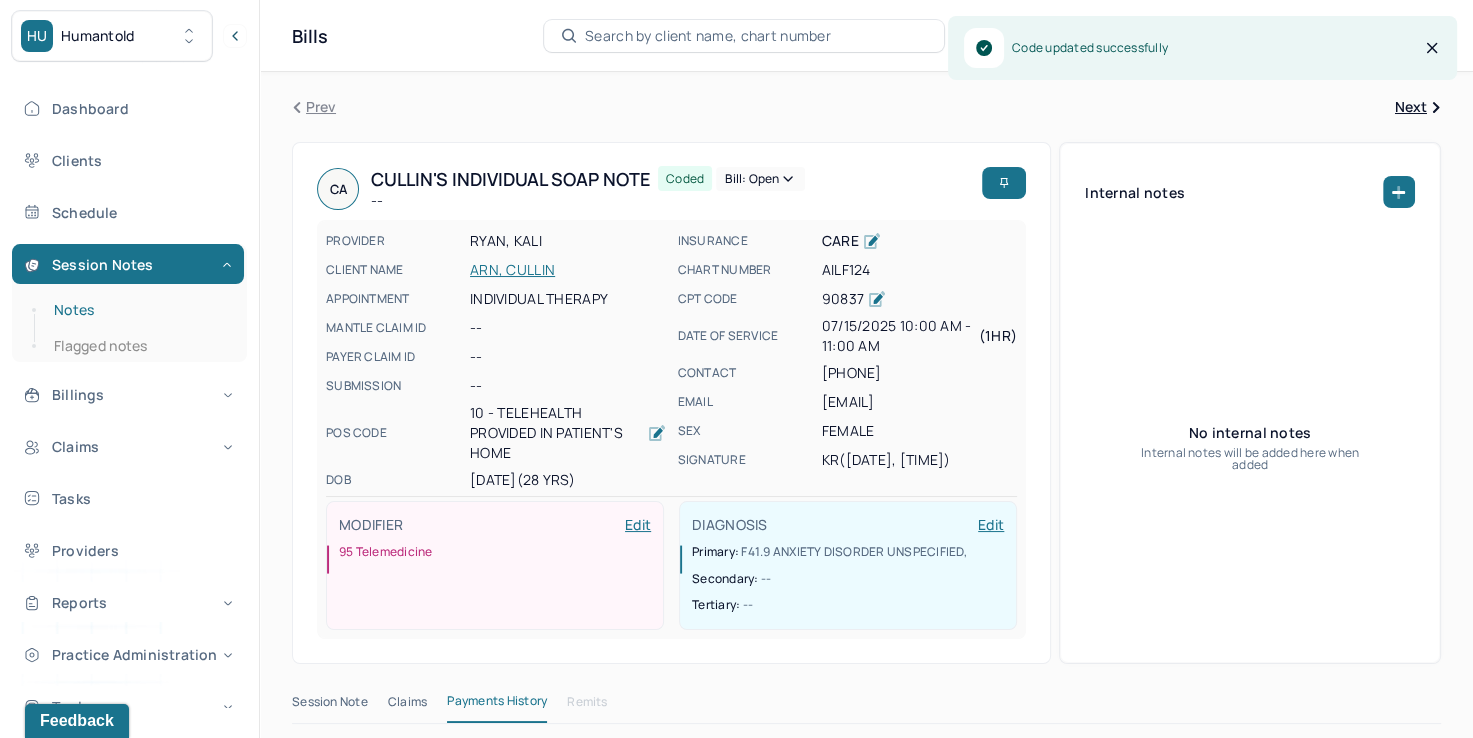 click on "Notes" at bounding box center [139, 310] 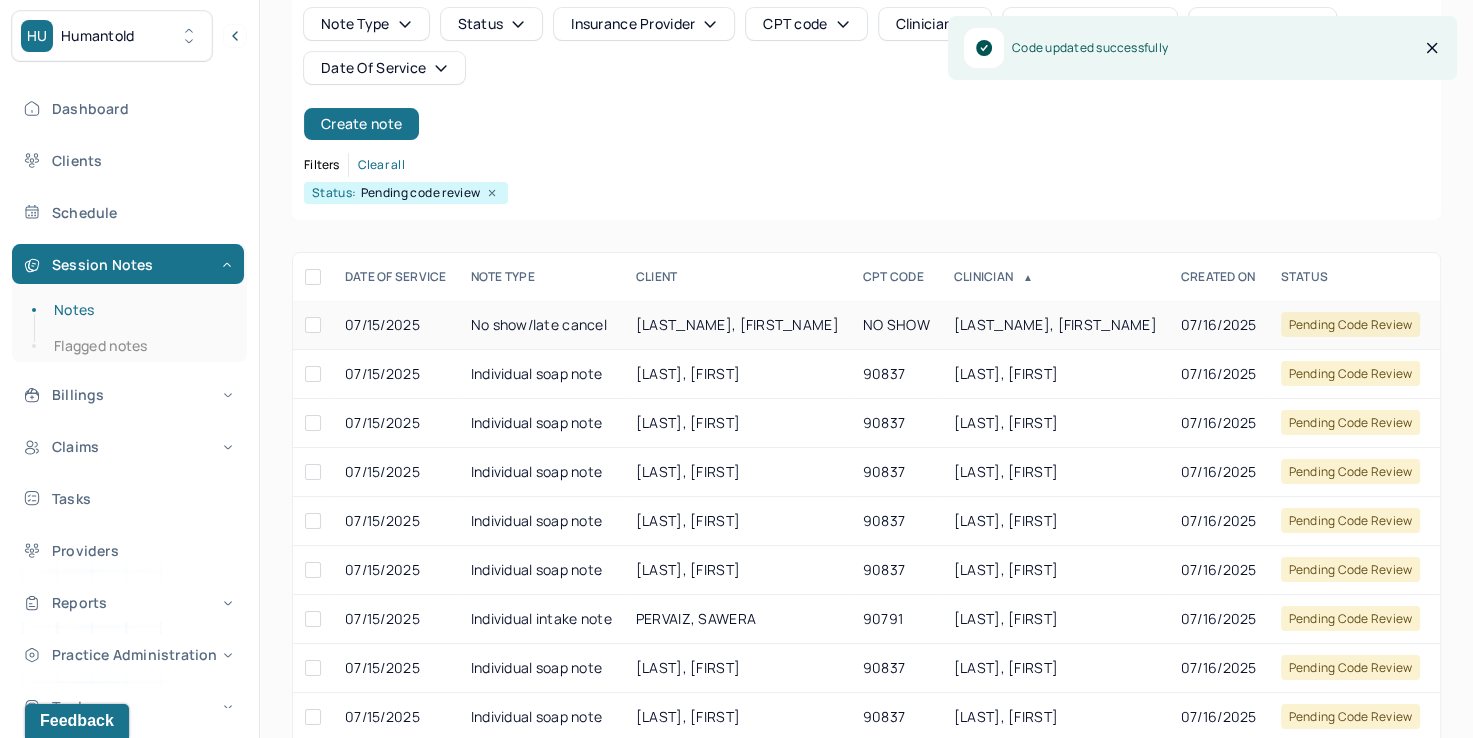 scroll, scrollTop: 288, scrollLeft: 0, axis: vertical 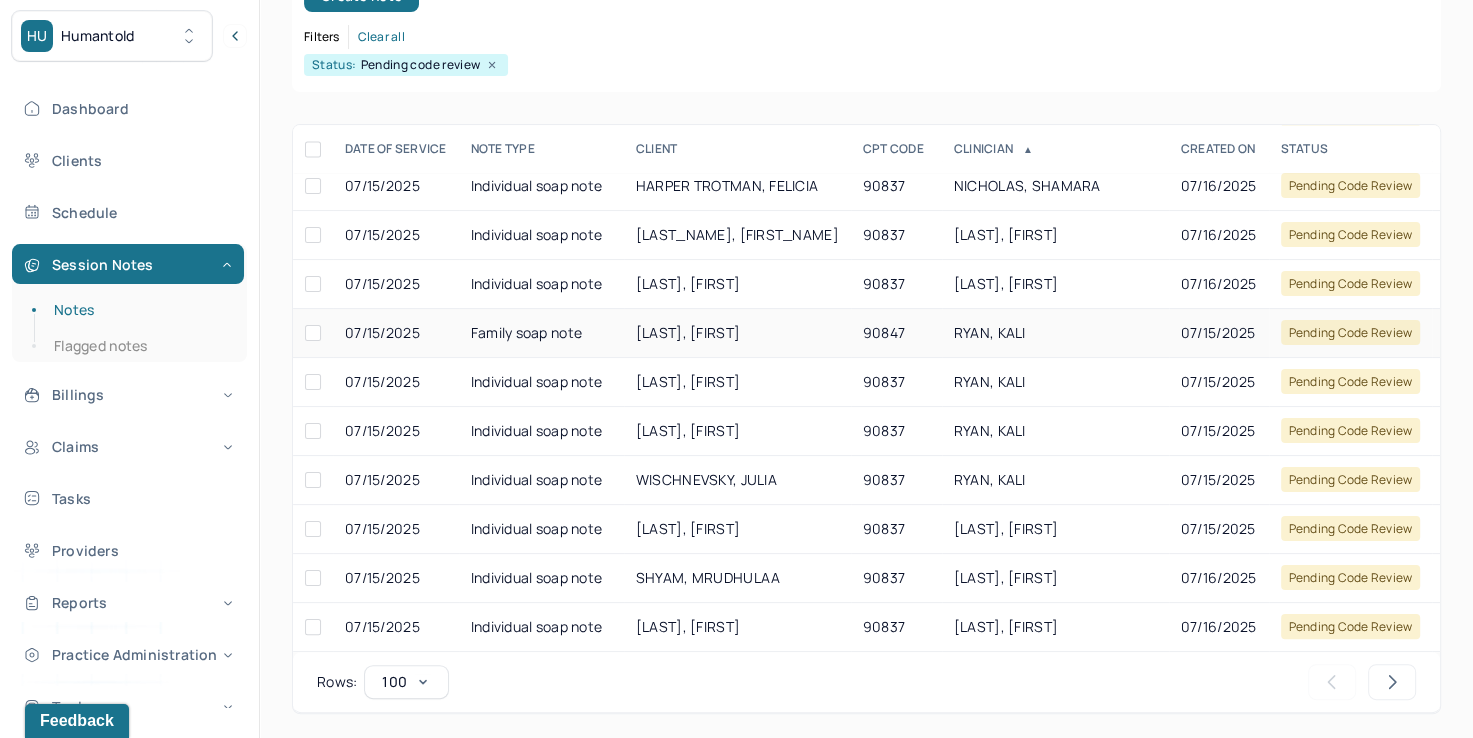 click on "RYAN, KALI" at bounding box center [990, 332] 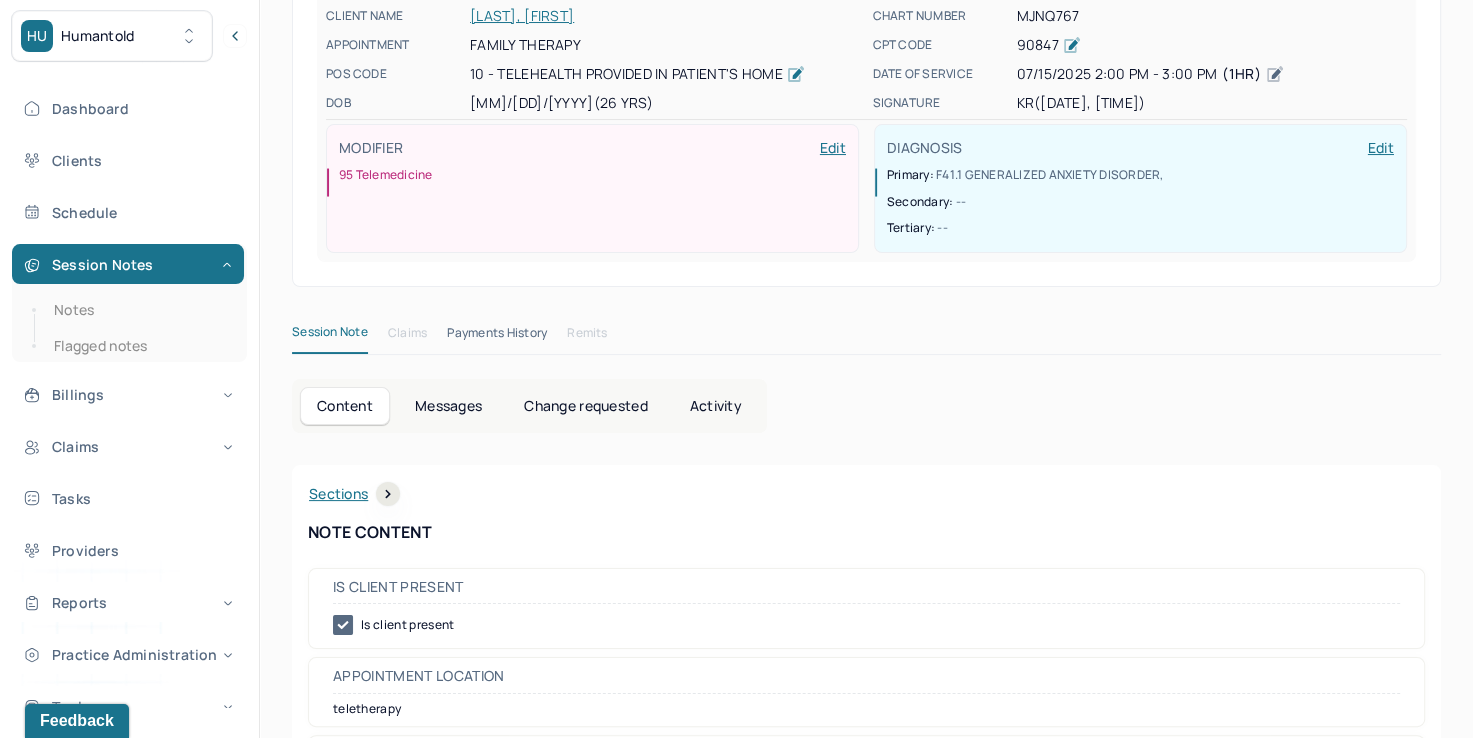 scroll, scrollTop: 0, scrollLeft: 0, axis: both 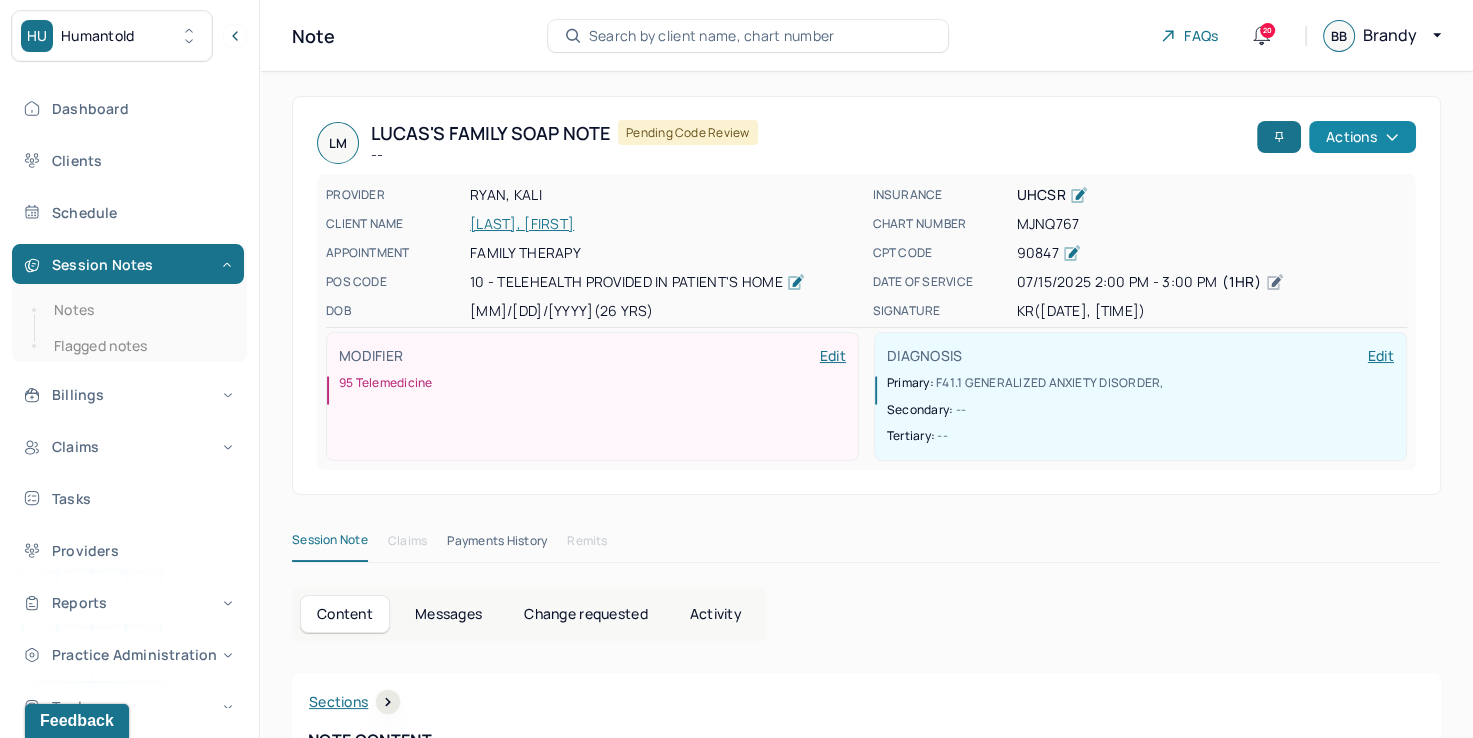 click on "Actions" at bounding box center (1362, 137) 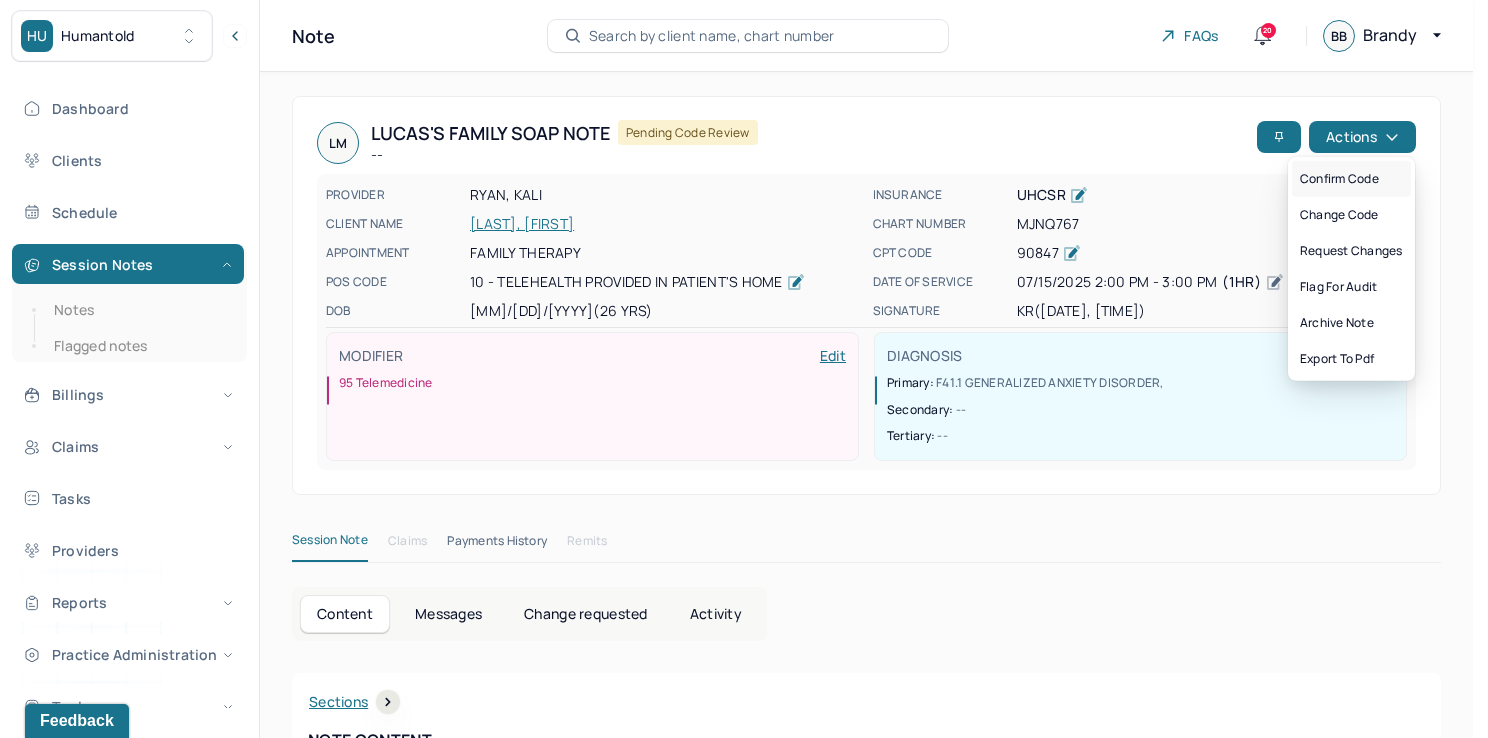 click on "Confirm code" at bounding box center [1351, 179] 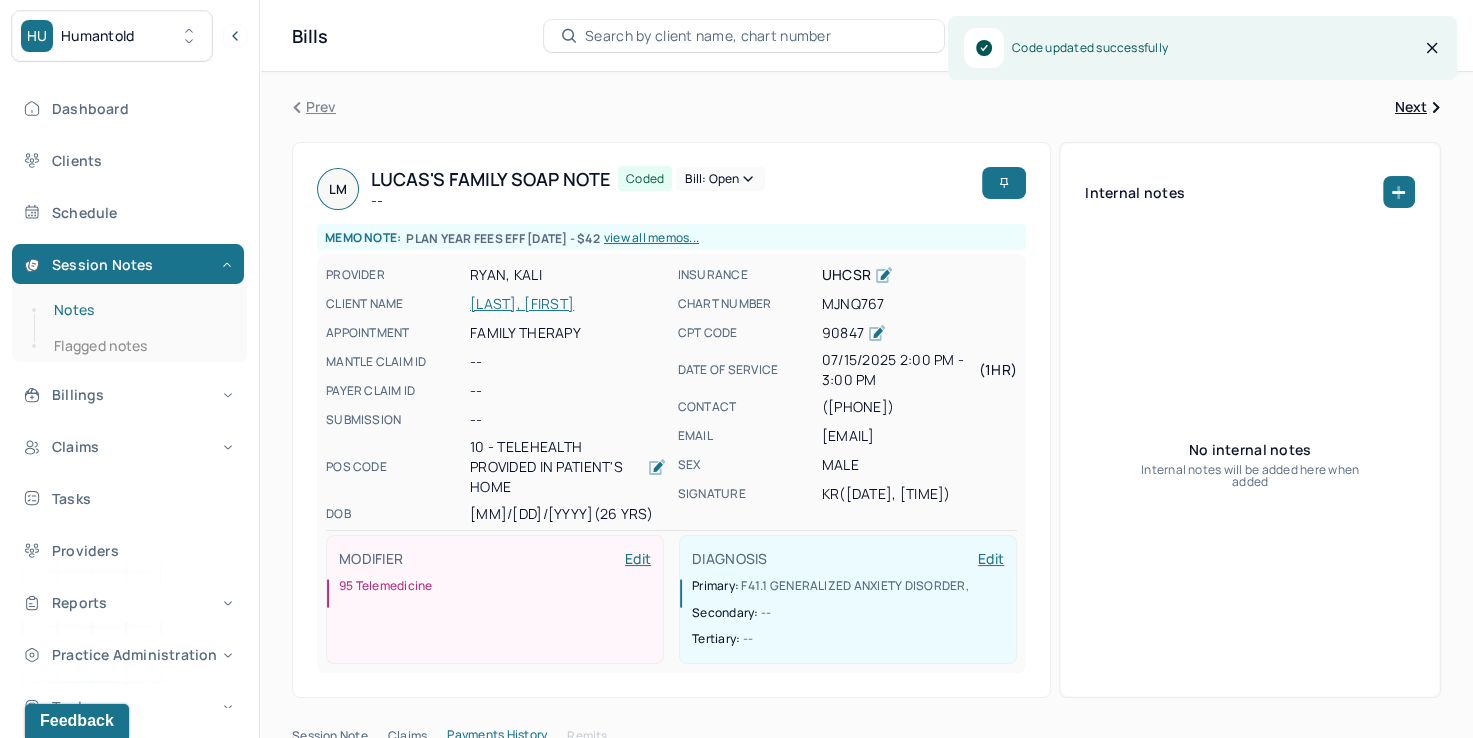click on "Notes" at bounding box center (139, 310) 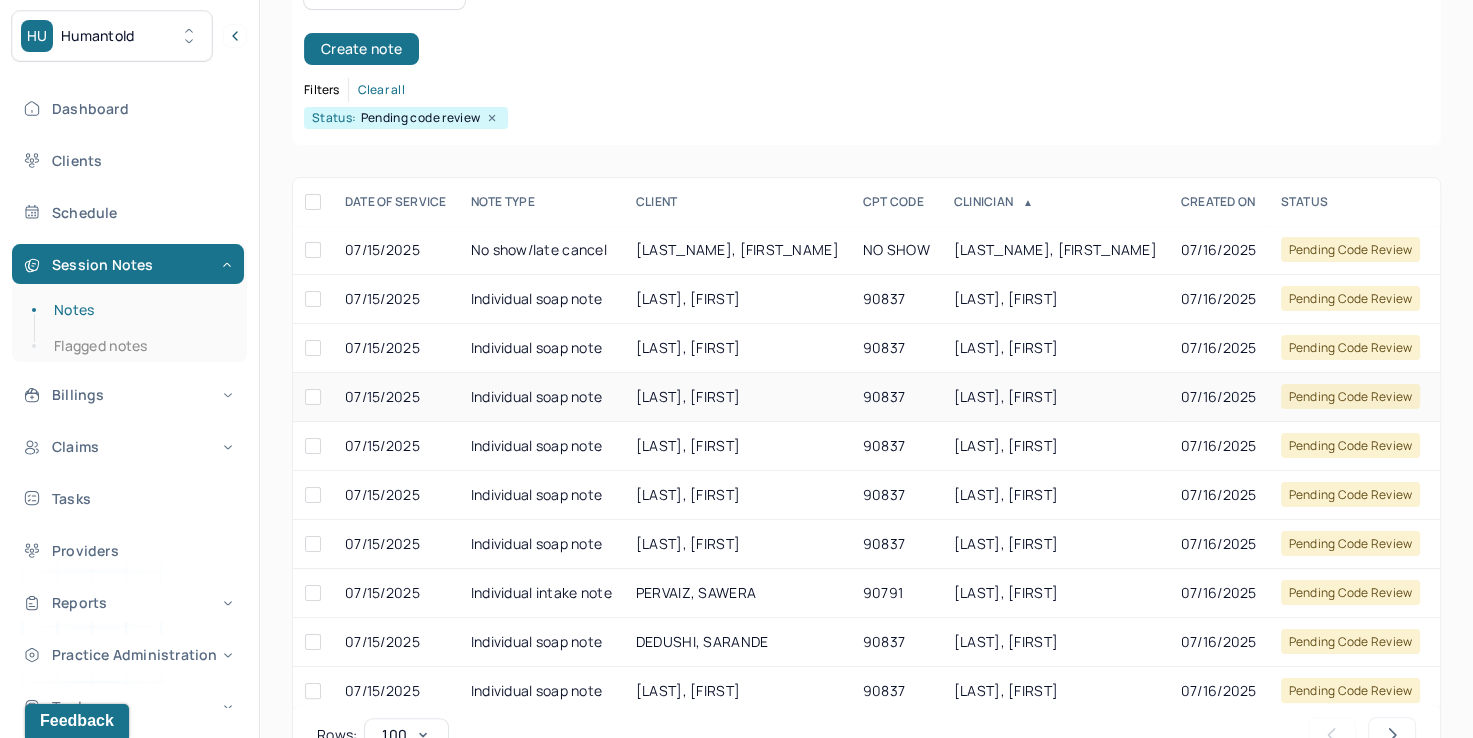 scroll, scrollTop: 288, scrollLeft: 0, axis: vertical 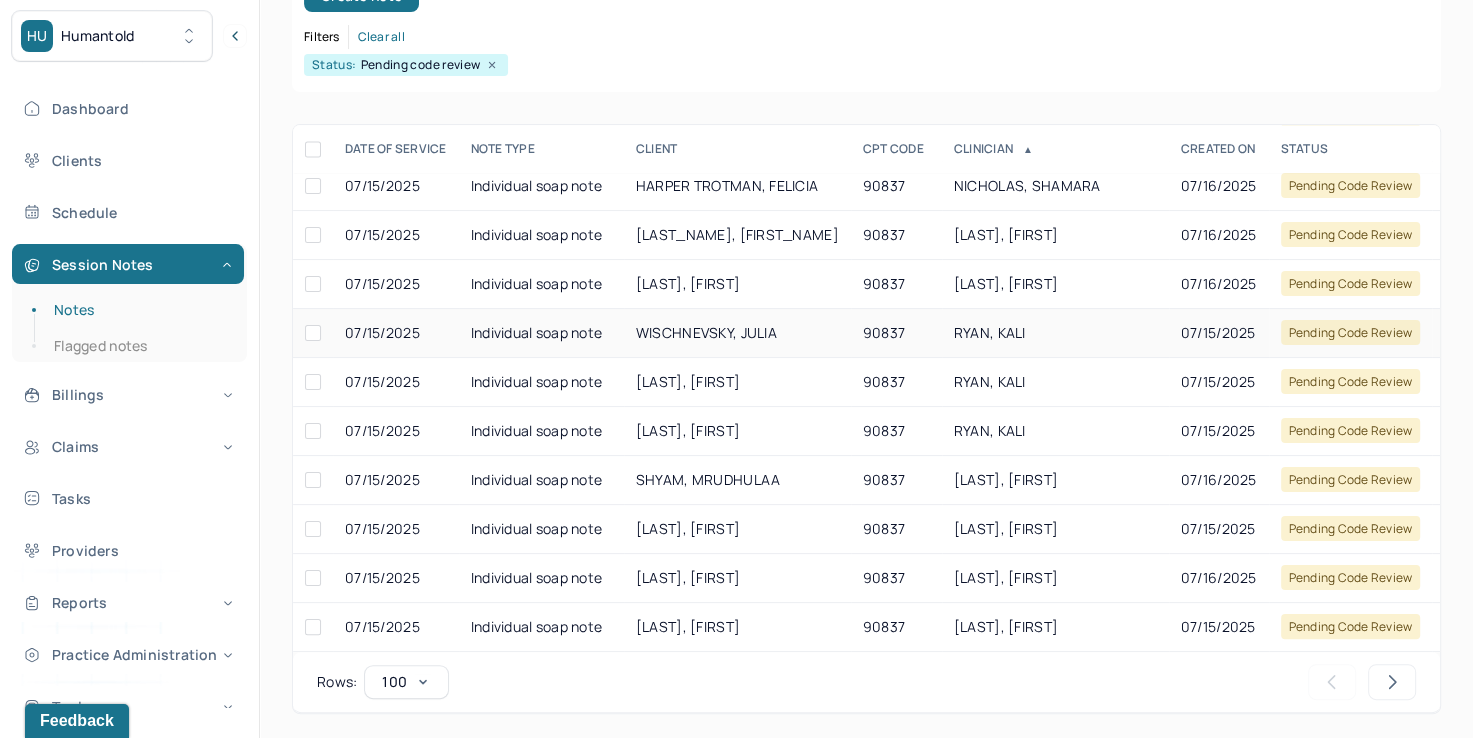 click on "RYAN, KALI" at bounding box center (990, 332) 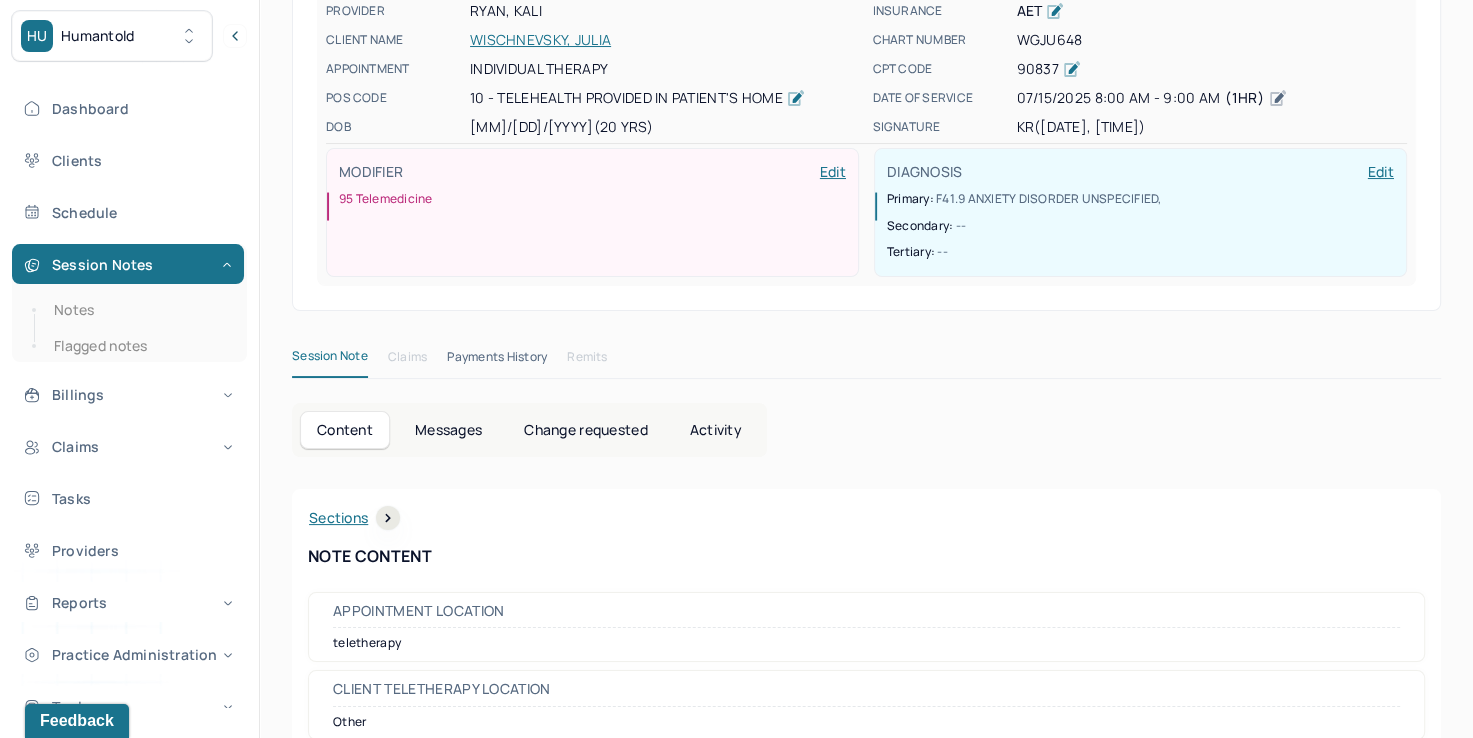 scroll, scrollTop: 0, scrollLeft: 0, axis: both 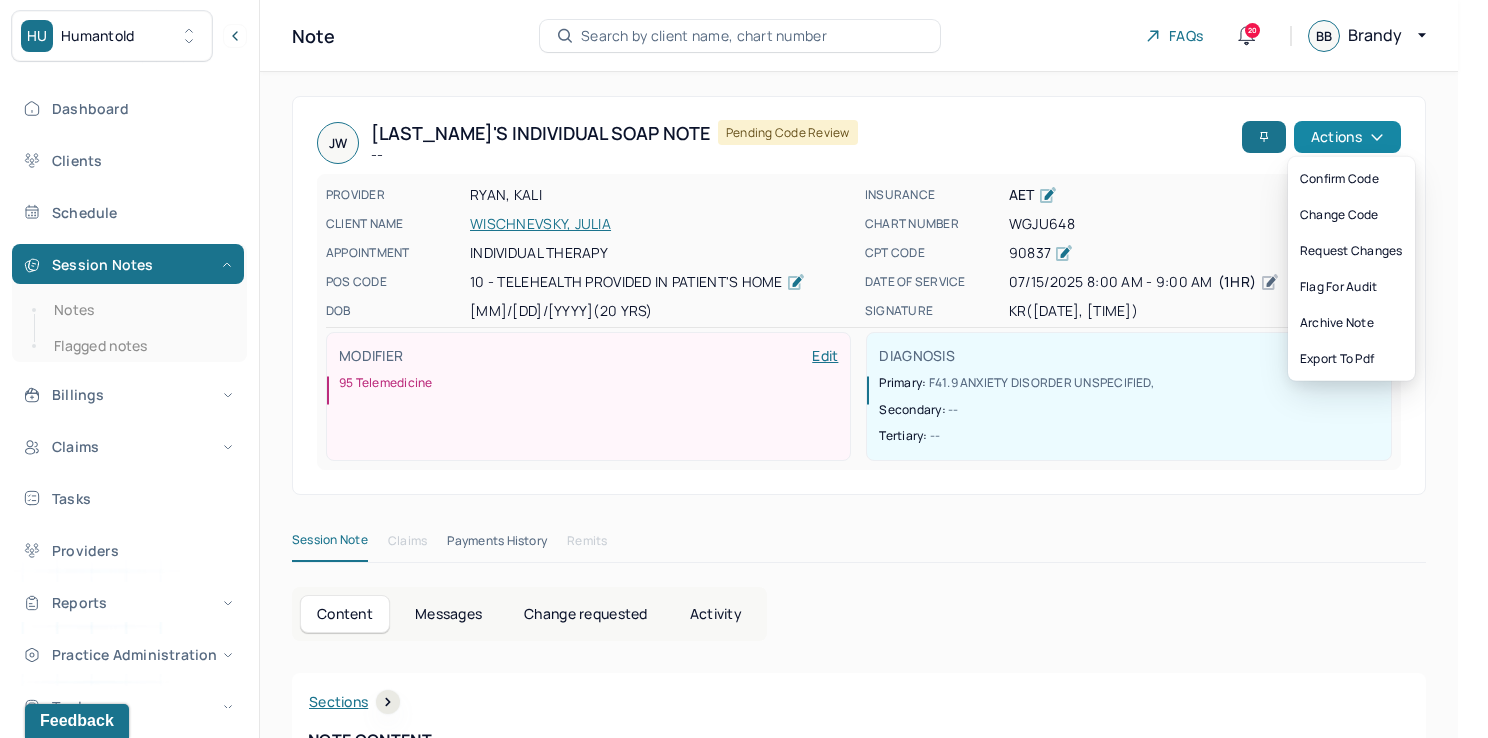 click 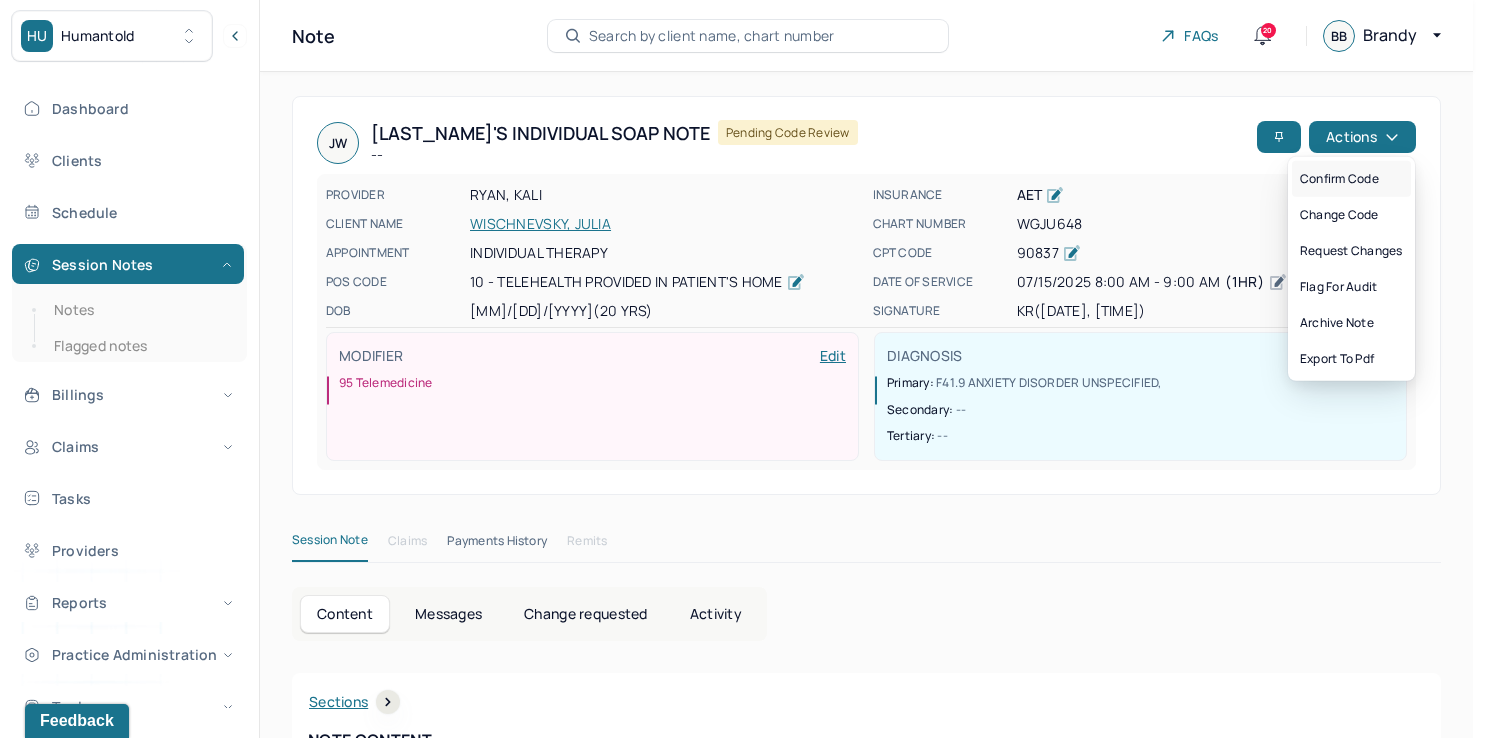 click on "Confirm code" at bounding box center (1351, 179) 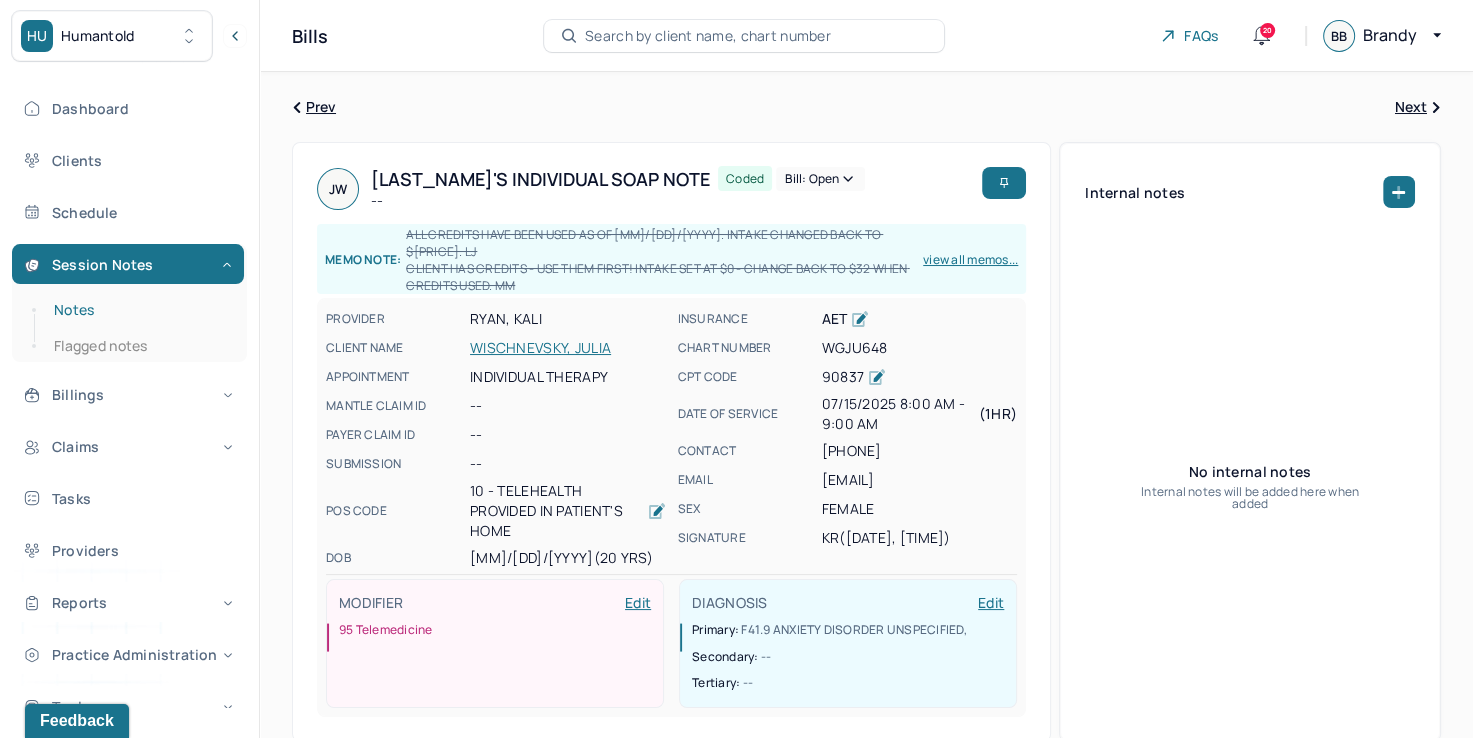 click on "Notes" at bounding box center (139, 310) 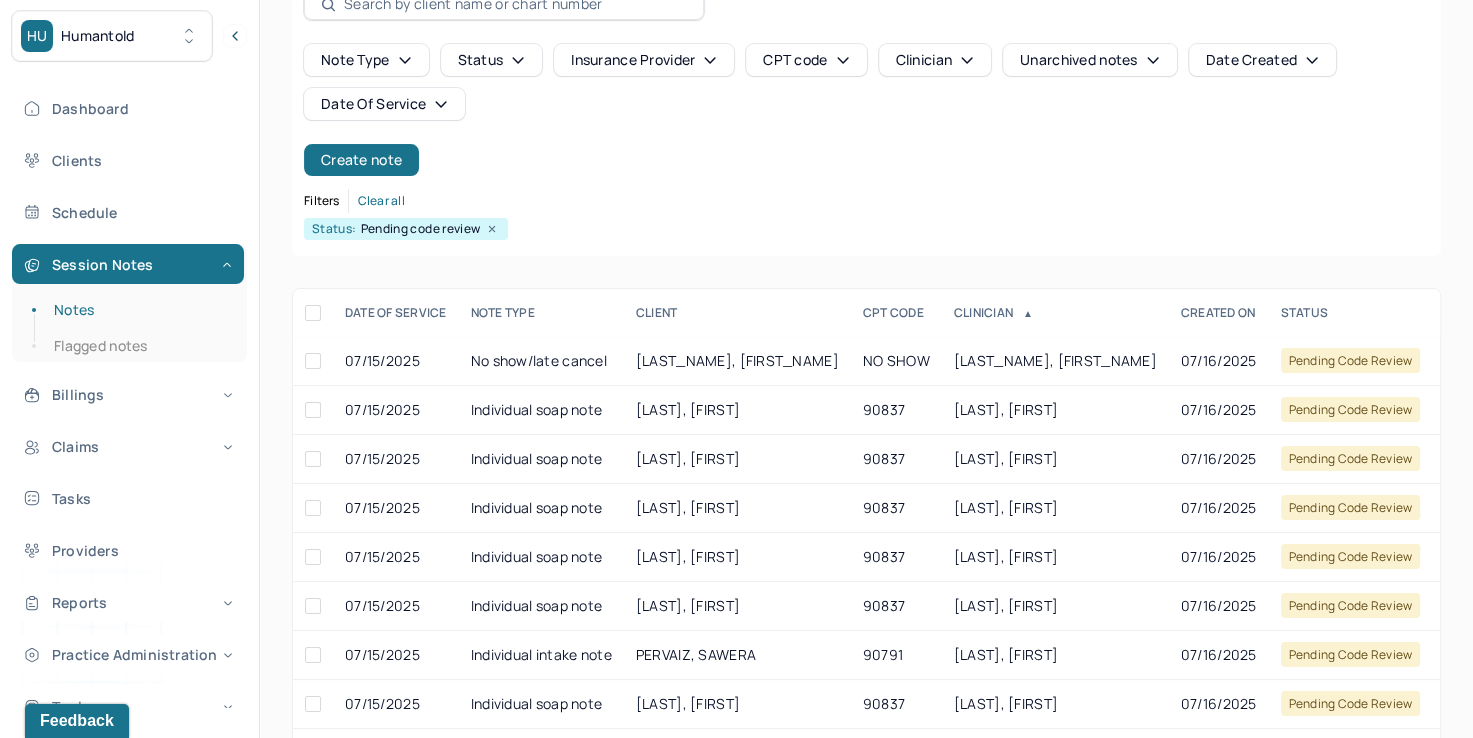 scroll, scrollTop: 288, scrollLeft: 0, axis: vertical 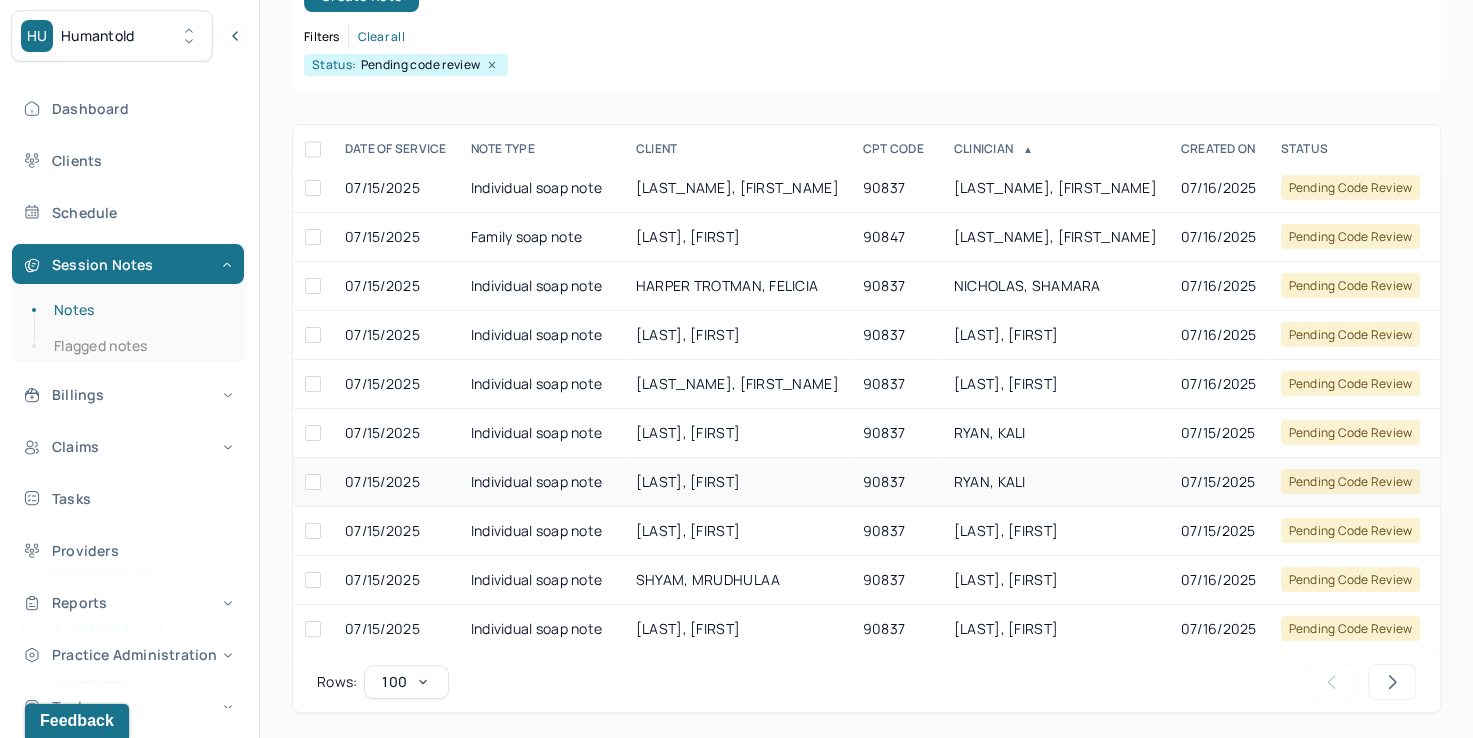 click on "RYAN, KALI" at bounding box center [1055, 482] 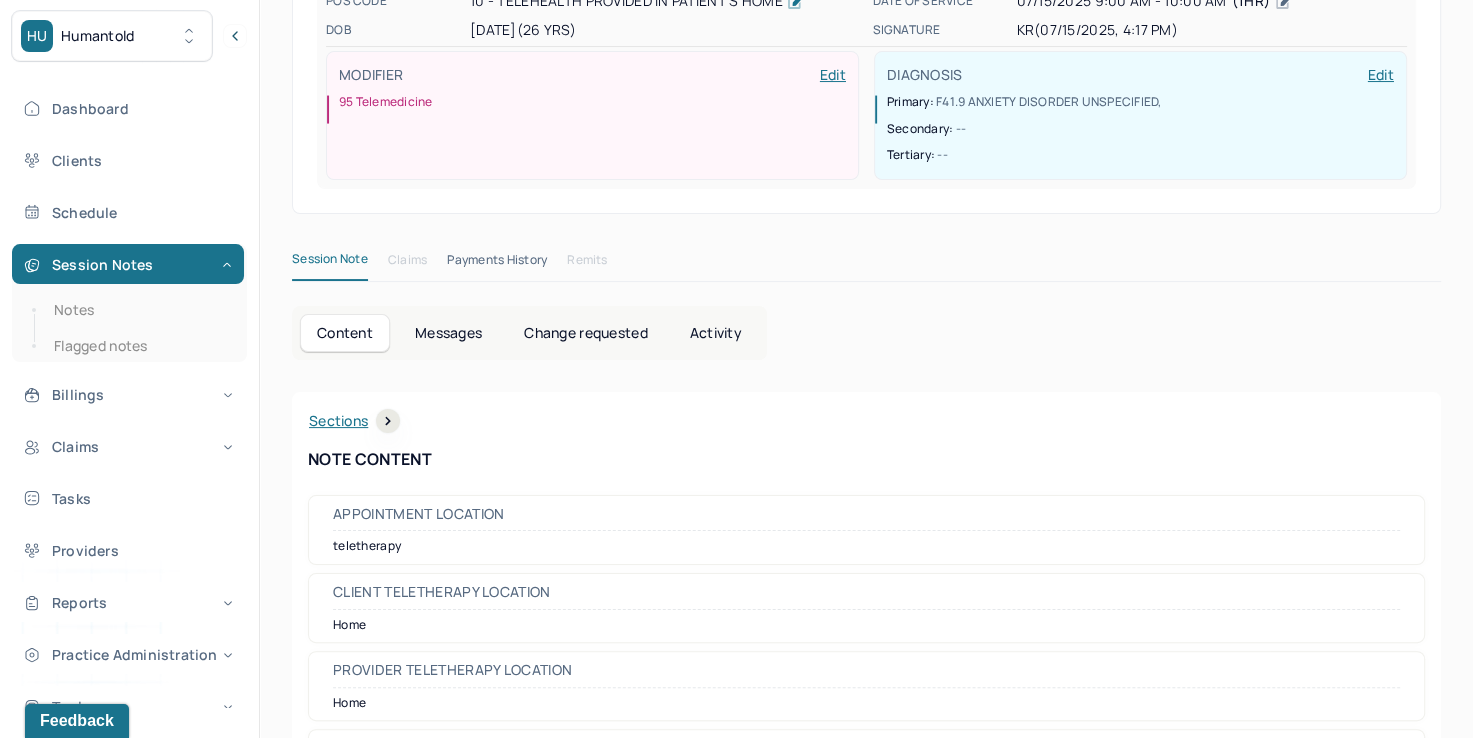 scroll, scrollTop: 0, scrollLeft: 0, axis: both 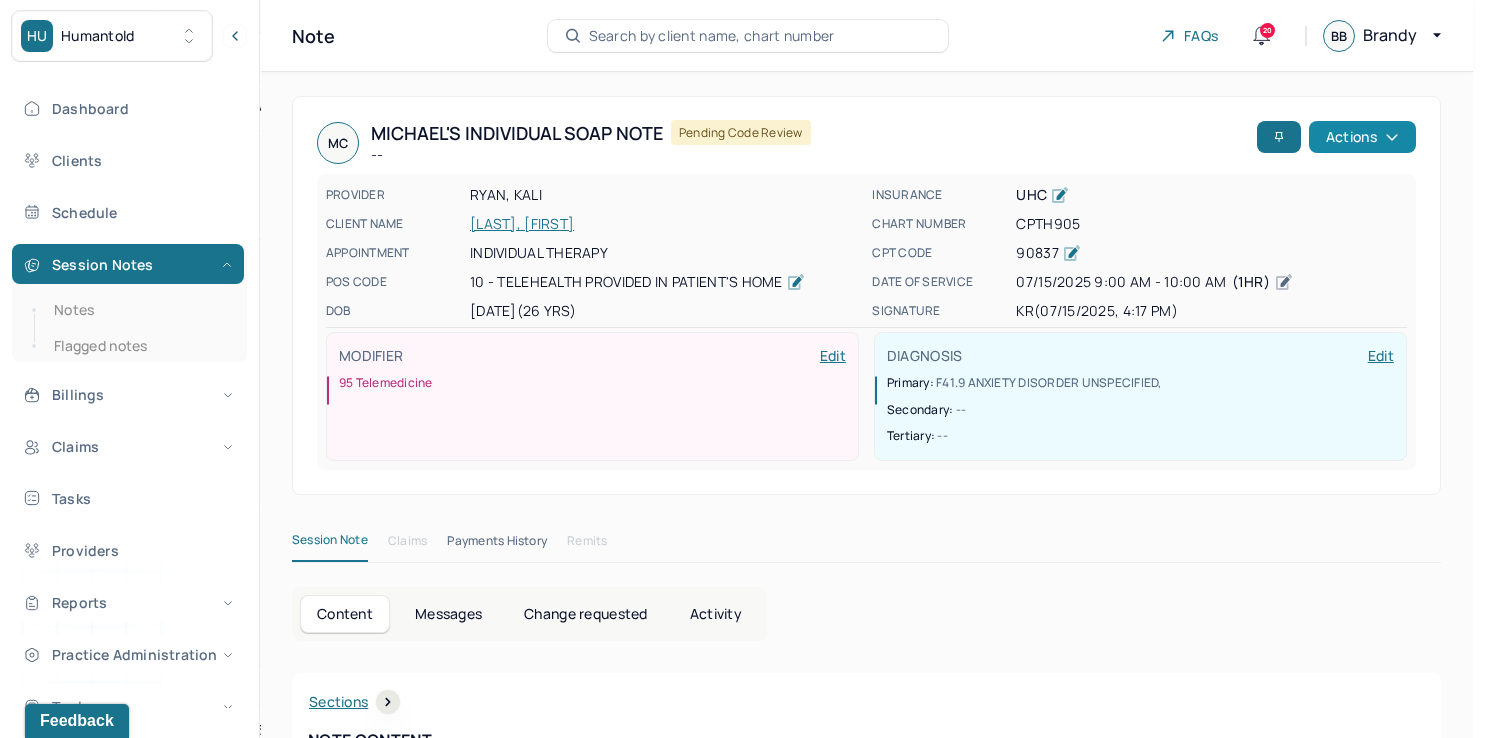 click on "Actions" at bounding box center [1362, 137] 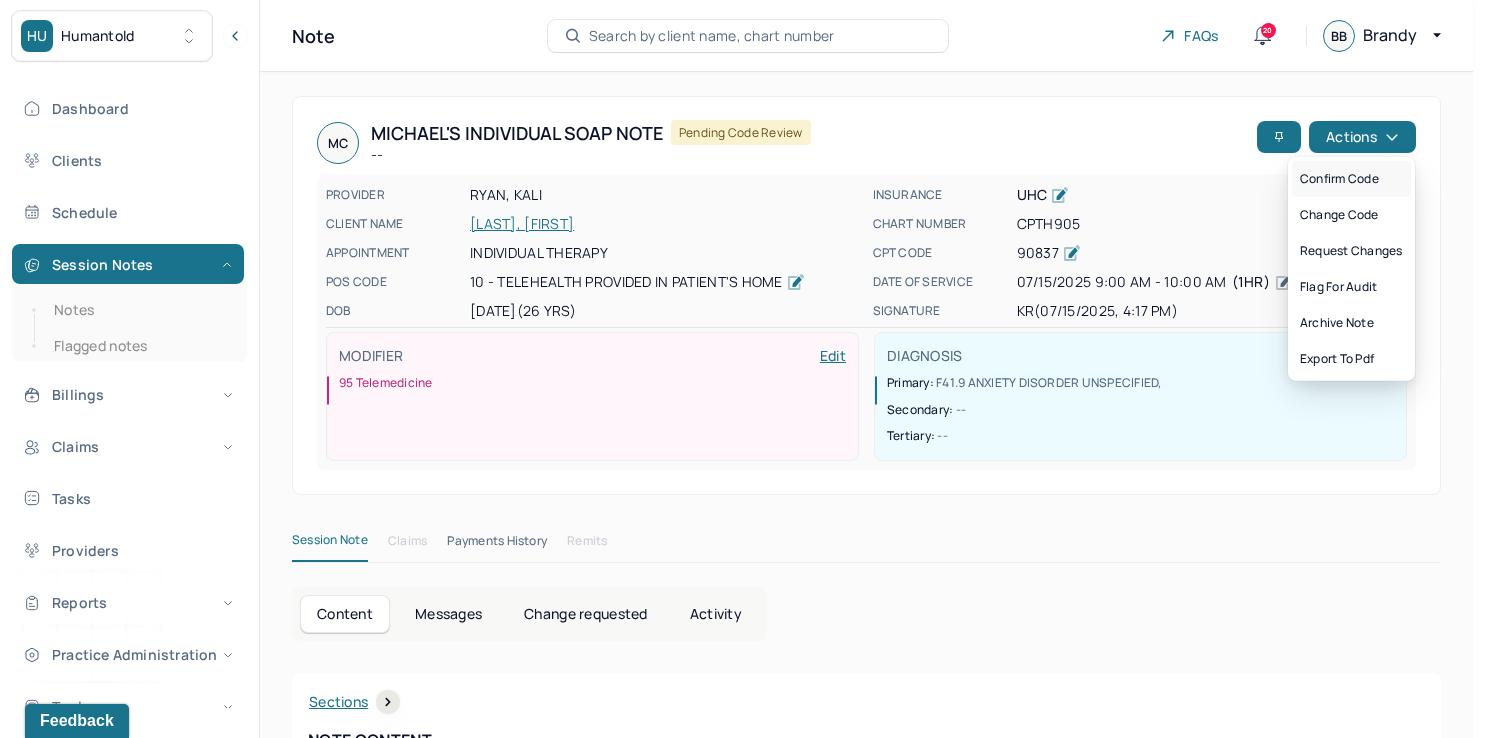 click on "Confirm code" at bounding box center [1351, 179] 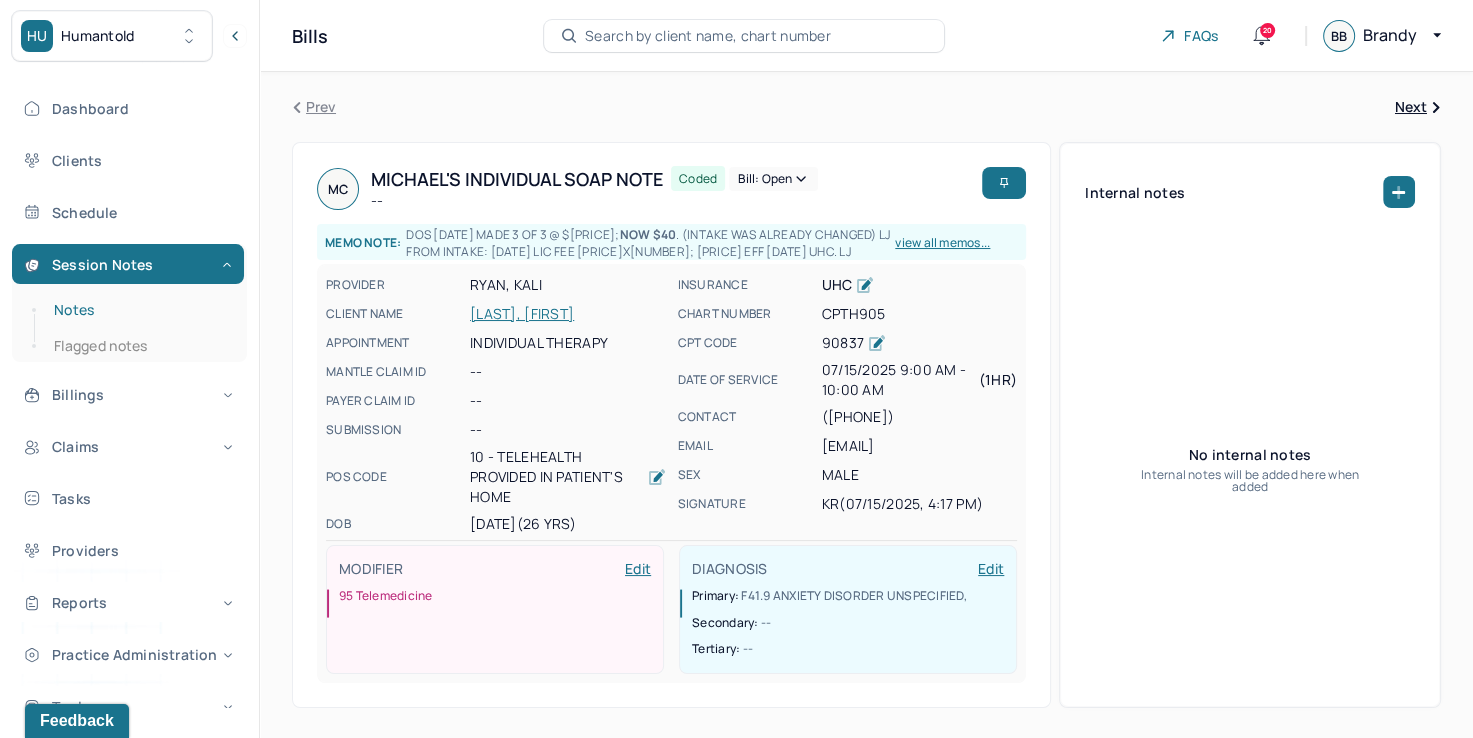 click on "Notes" at bounding box center (139, 310) 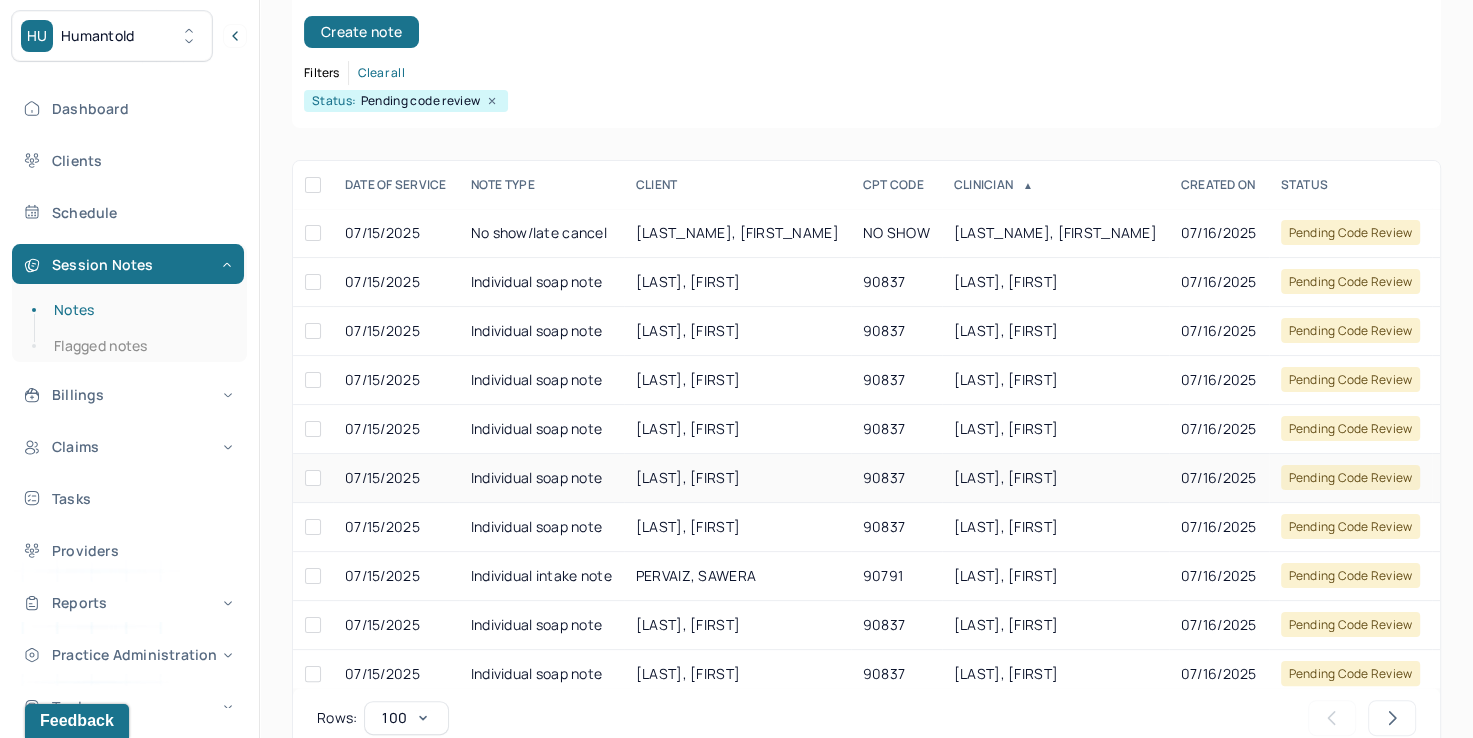 scroll, scrollTop: 288, scrollLeft: 0, axis: vertical 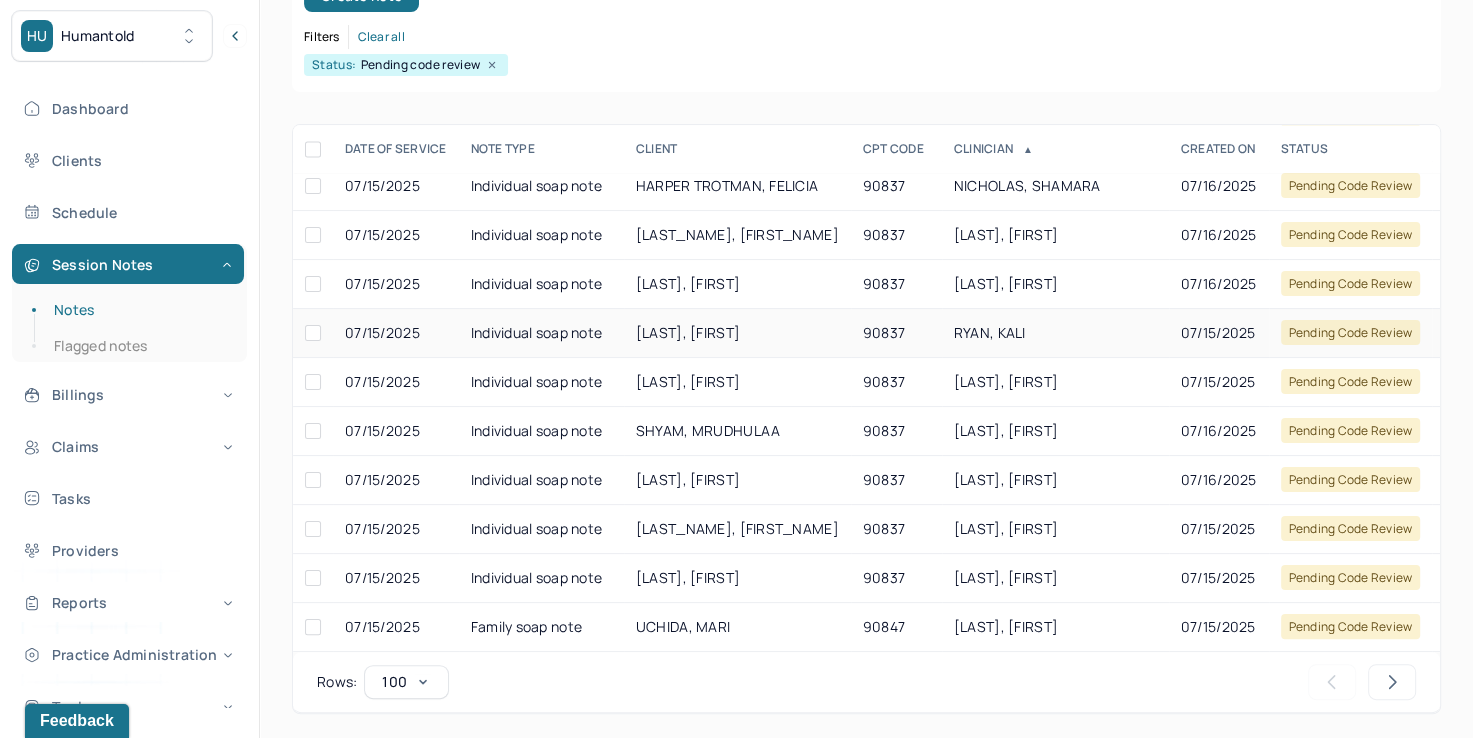 click on "RYAN, KALI" at bounding box center (990, 332) 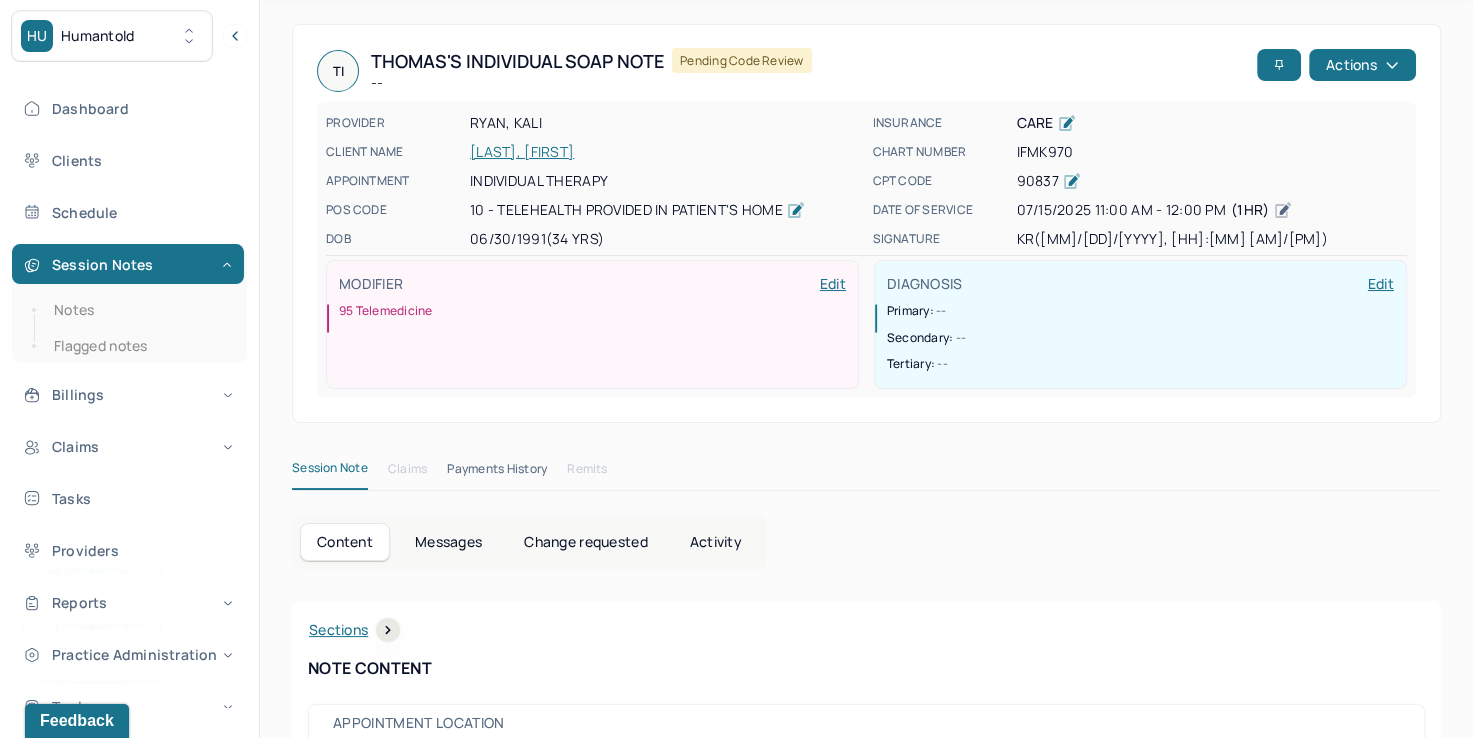 scroll, scrollTop: 0, scrollLeft: 0, axis: both 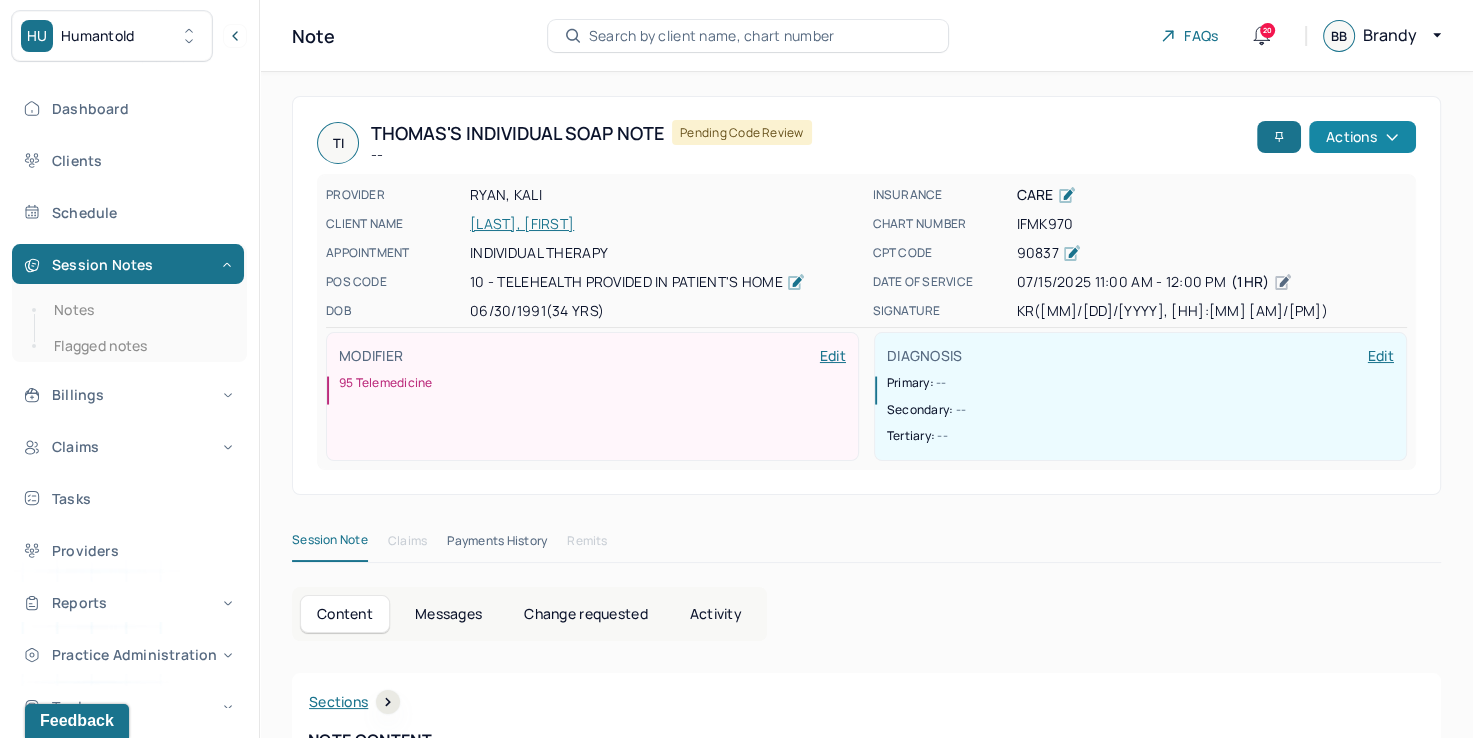 click on "Actions" at bounding box center (1362, 137) 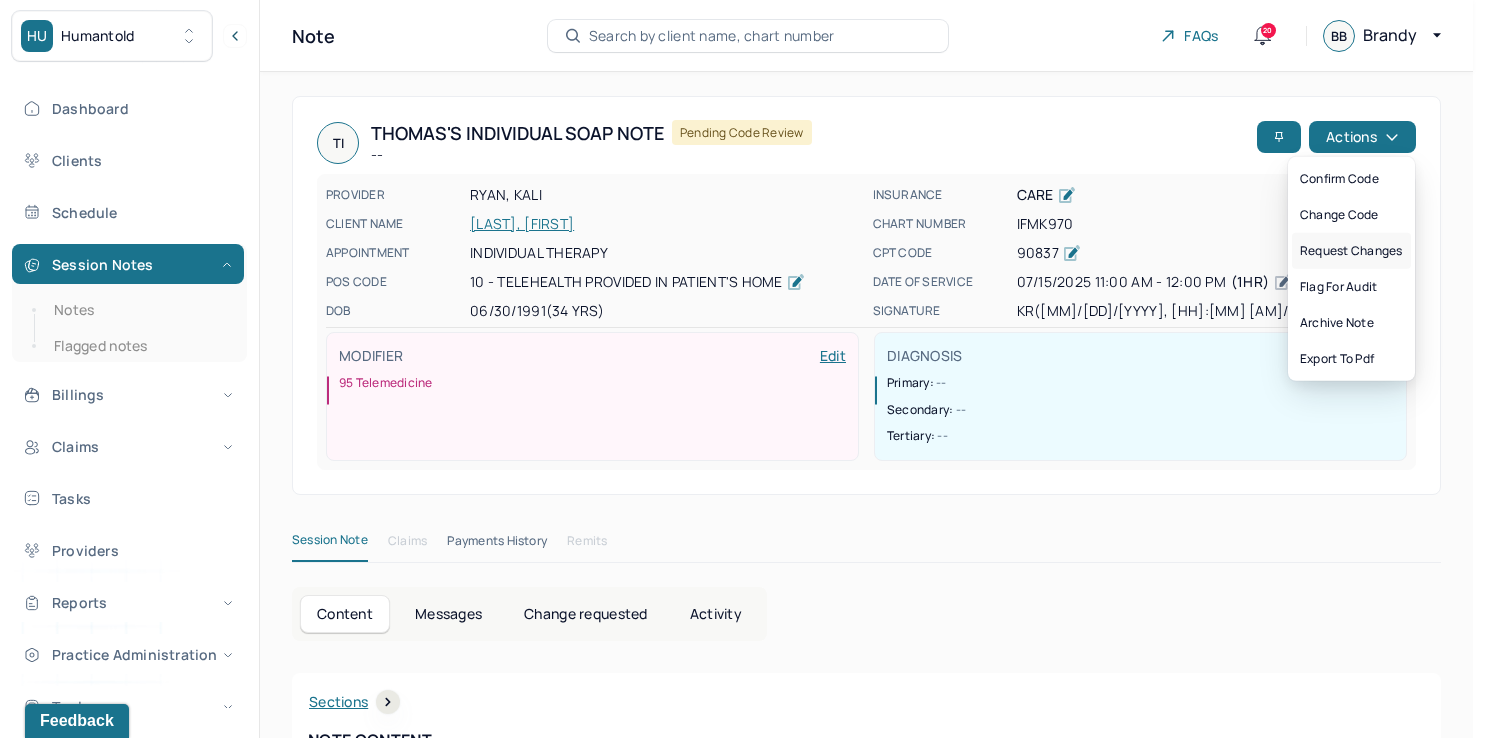 click on "Request changes" at bounding box center (1351, 251) 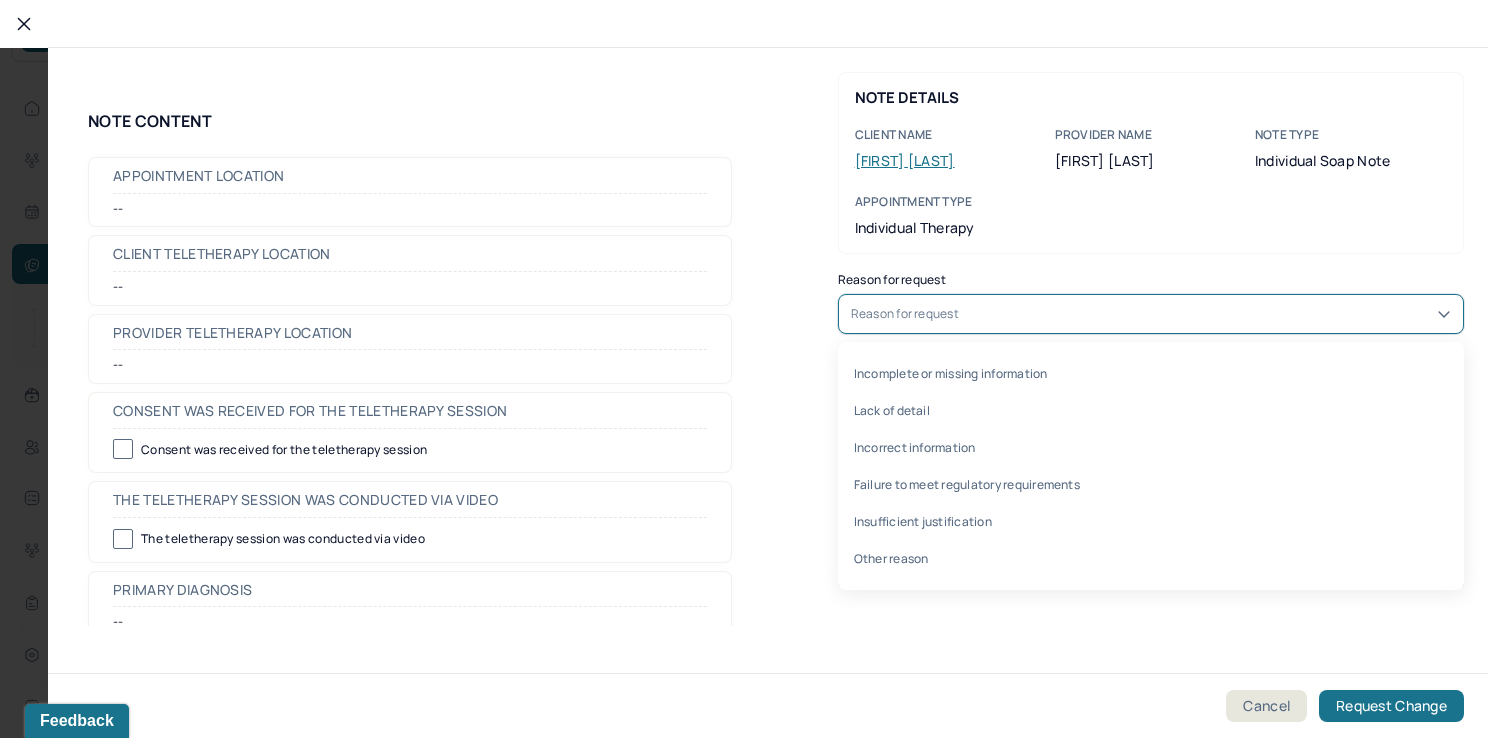 click on "Reason for request" at bounding box center (1151, 314) 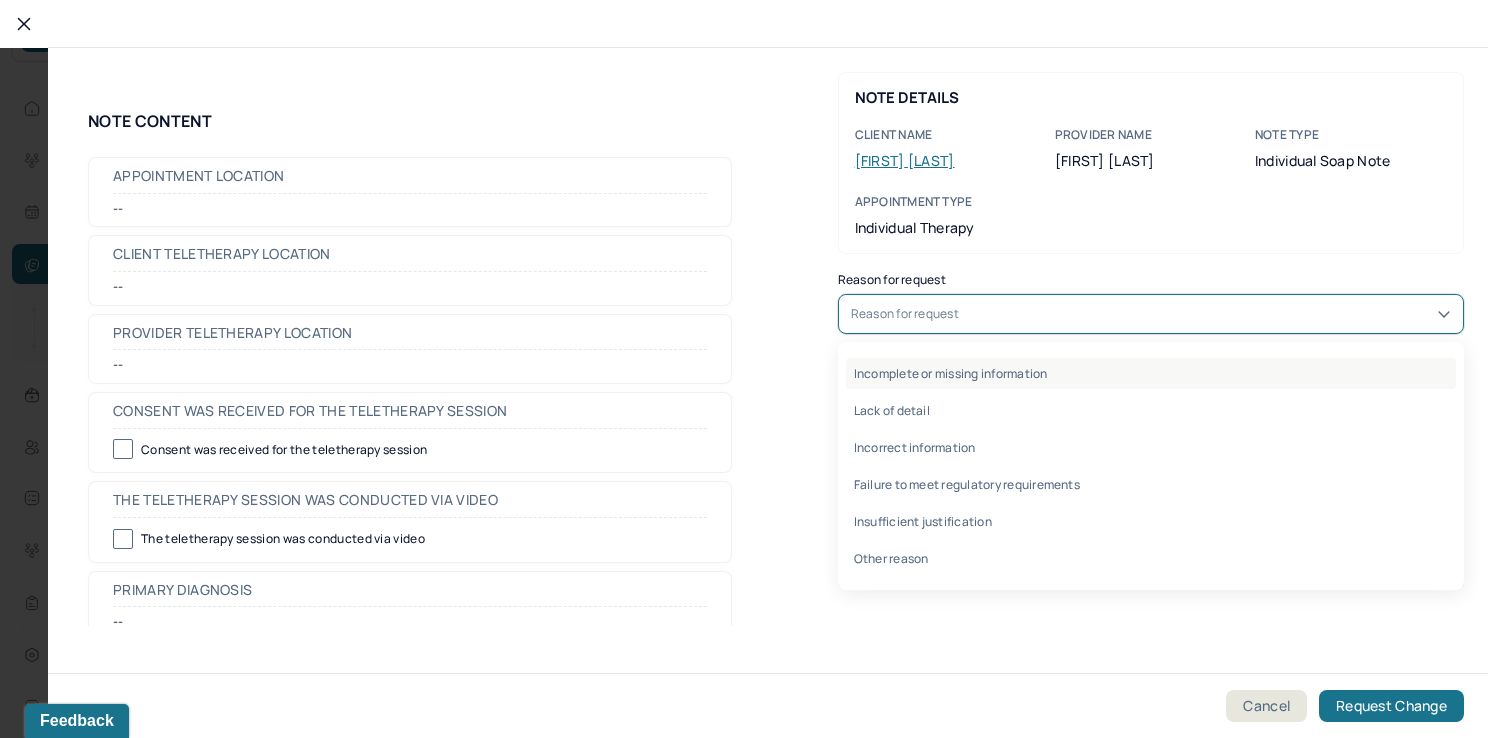 click on "Incomplete or missing information" at bounding box center (1151, 373) 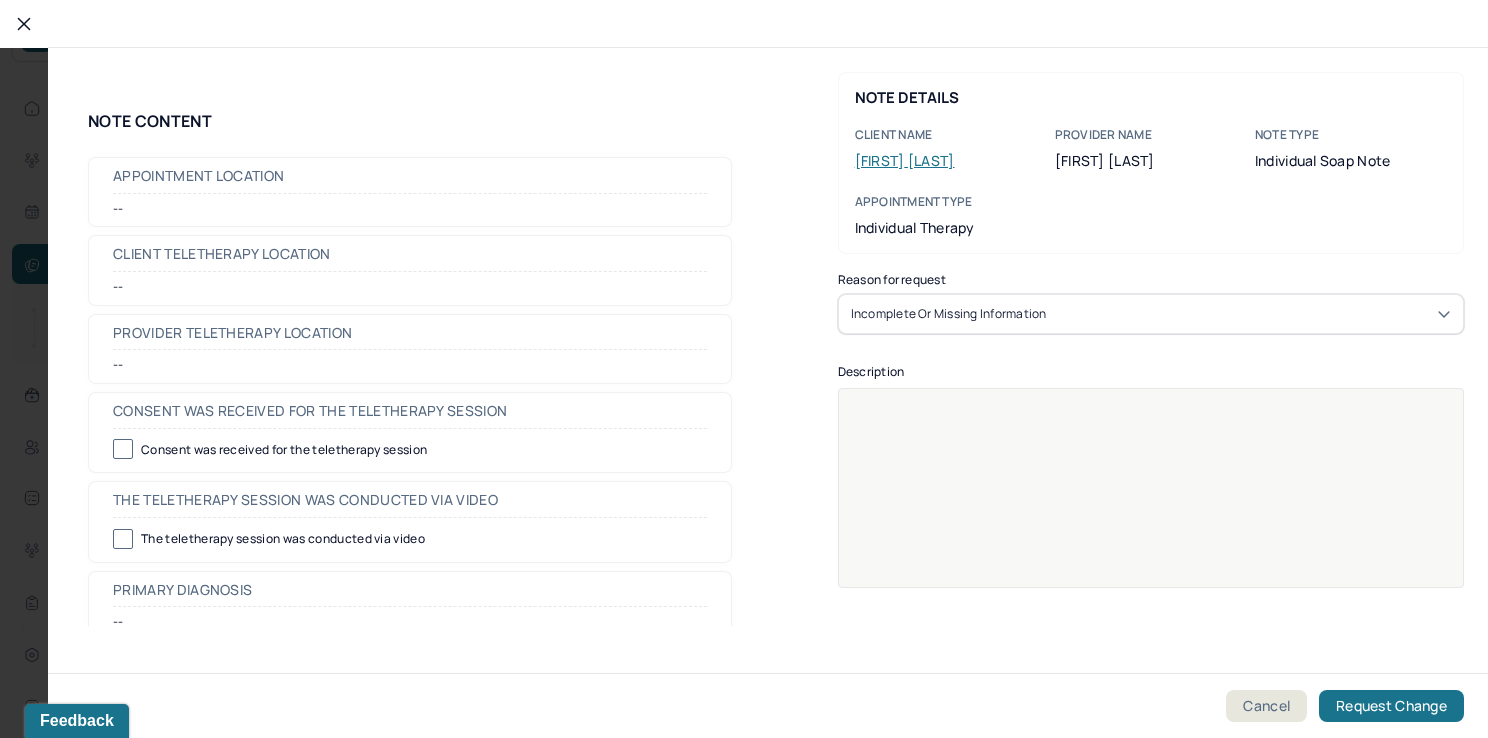 click at bounding box center (1151, 409) 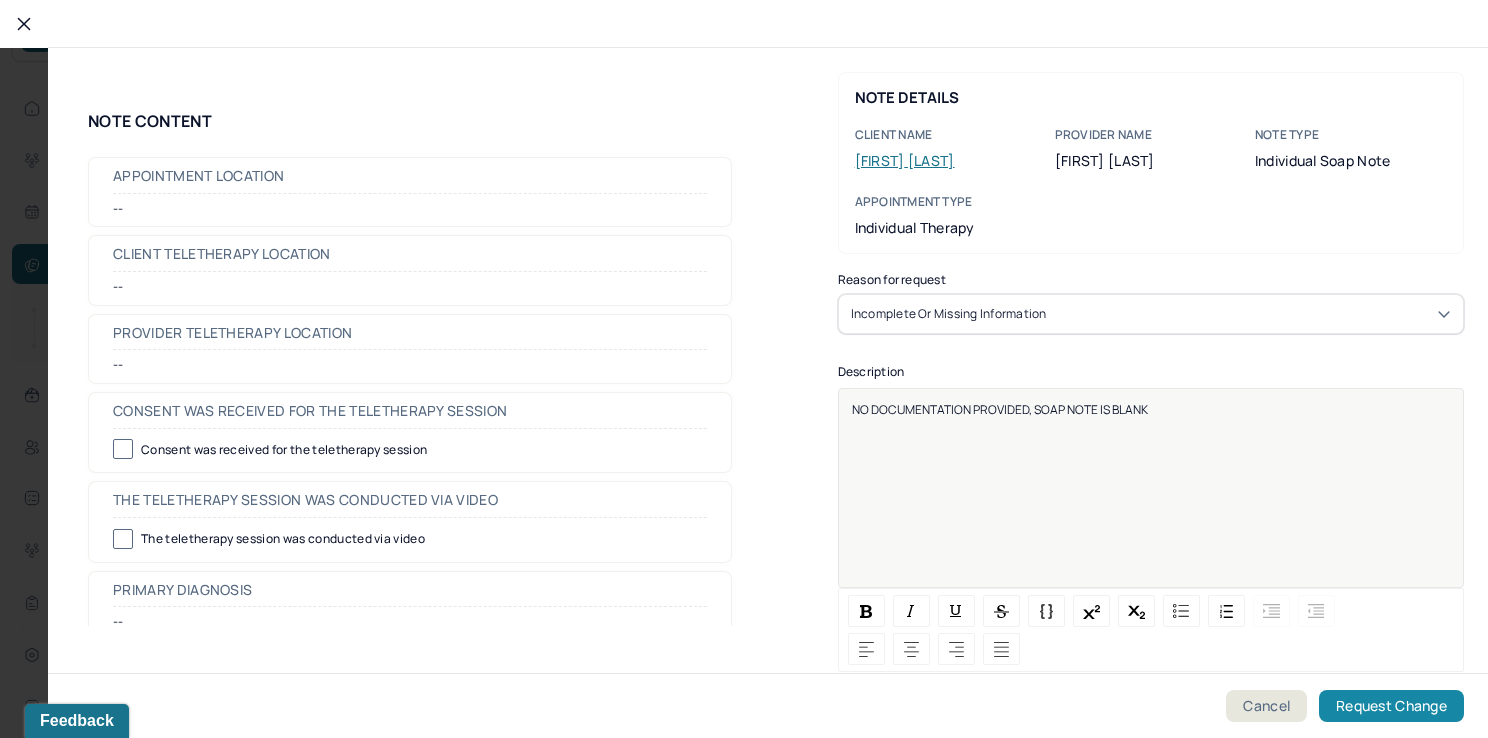 click on "Request Change" at bounding box center (1391, 706) 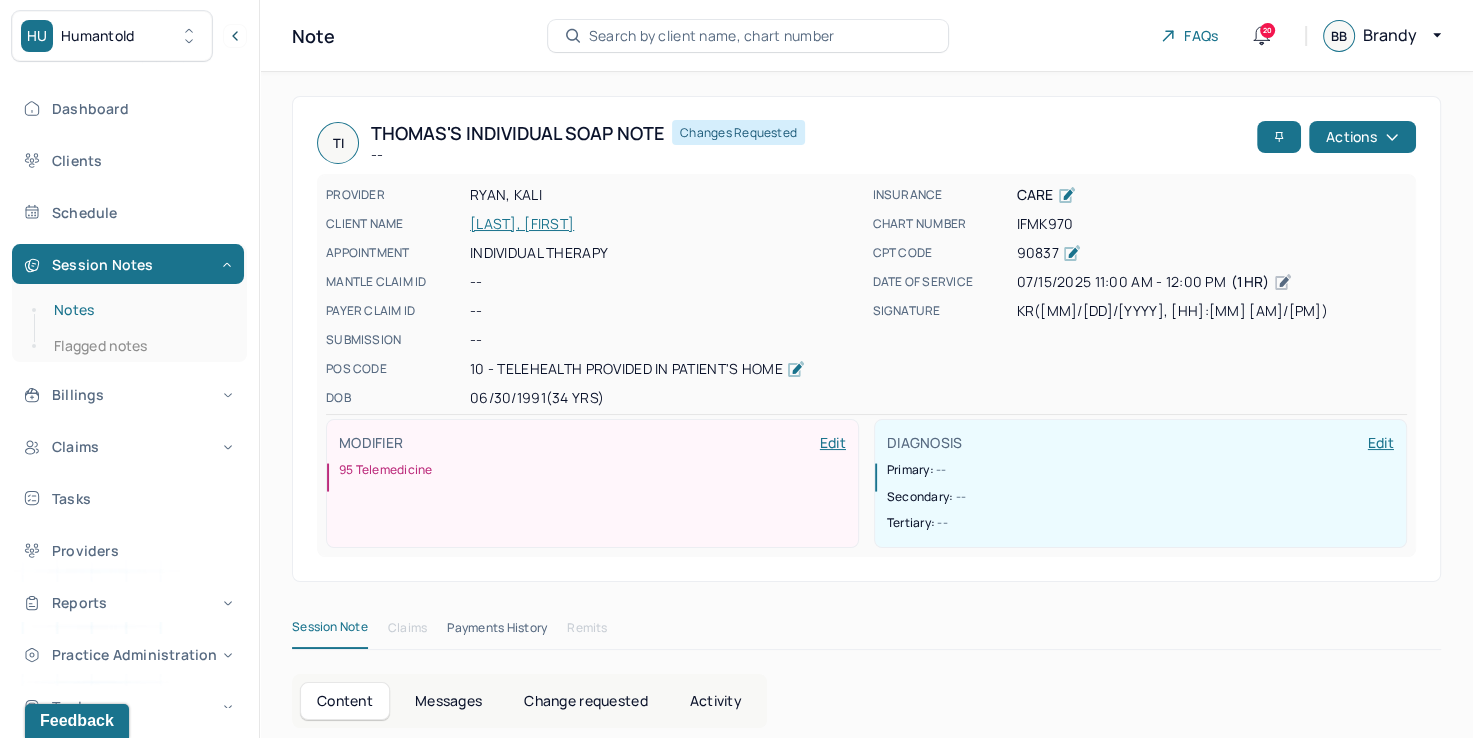 click on "Notes" at bounding box center (139, 310) 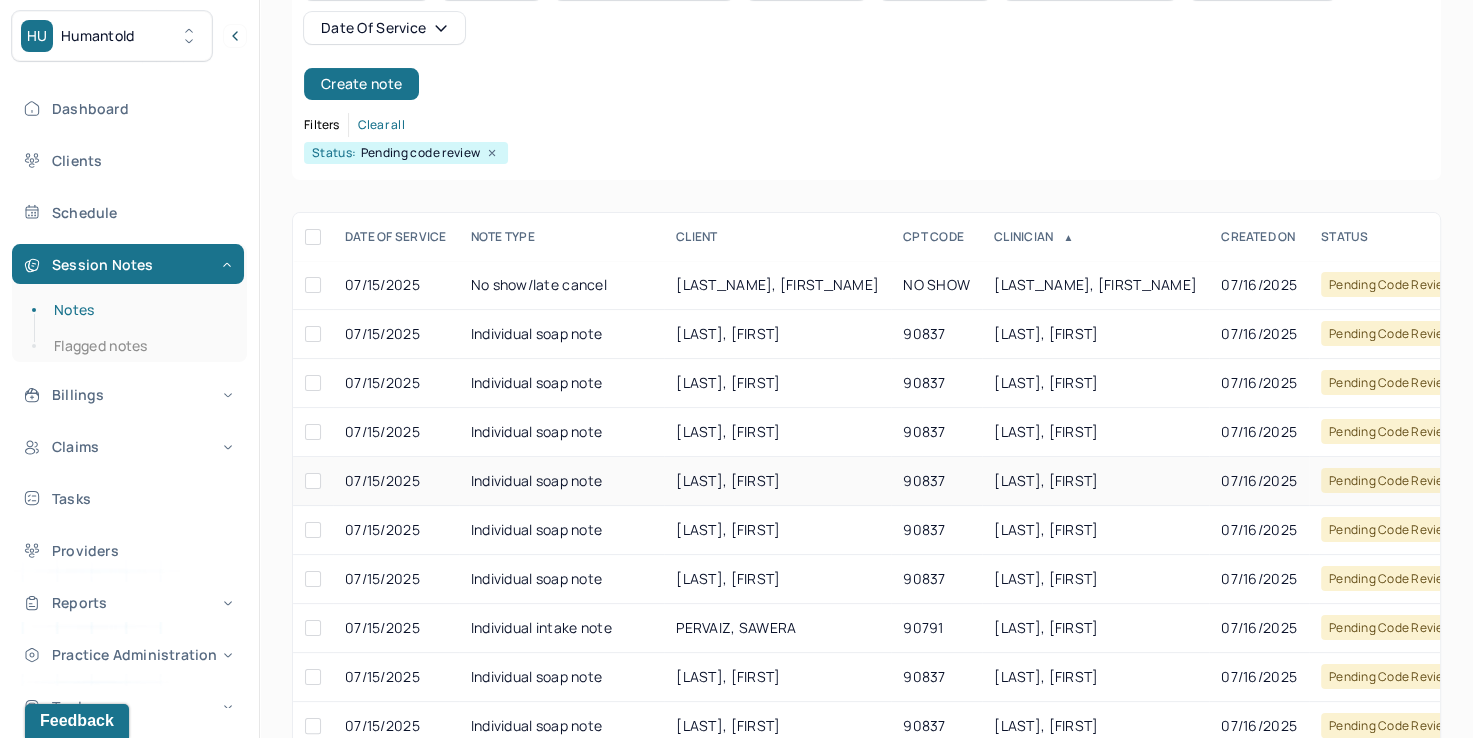 scroll, scrollTop: 288, scrollLeft: 0, axis: vertical 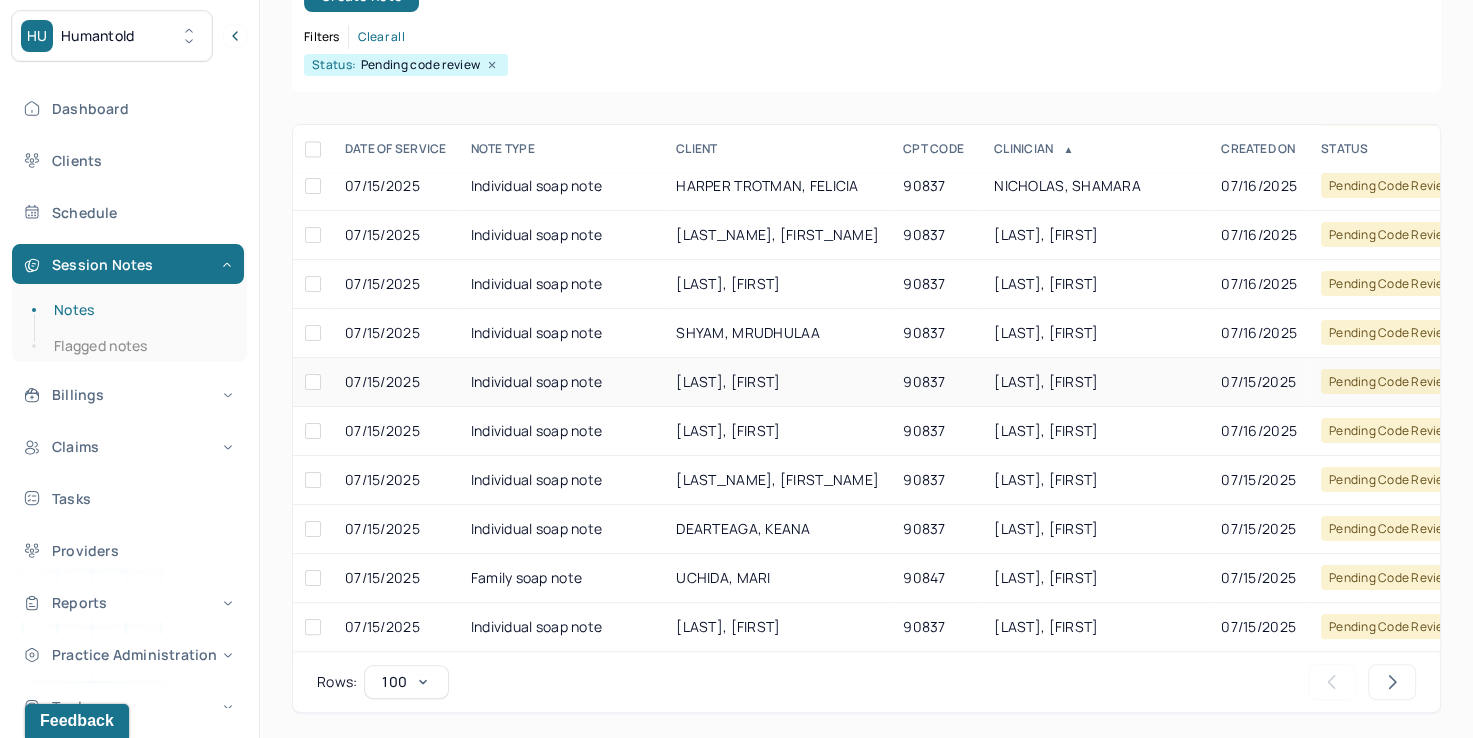 click on "[LAST], [FIRST]" at bounding box center [1046, 381] 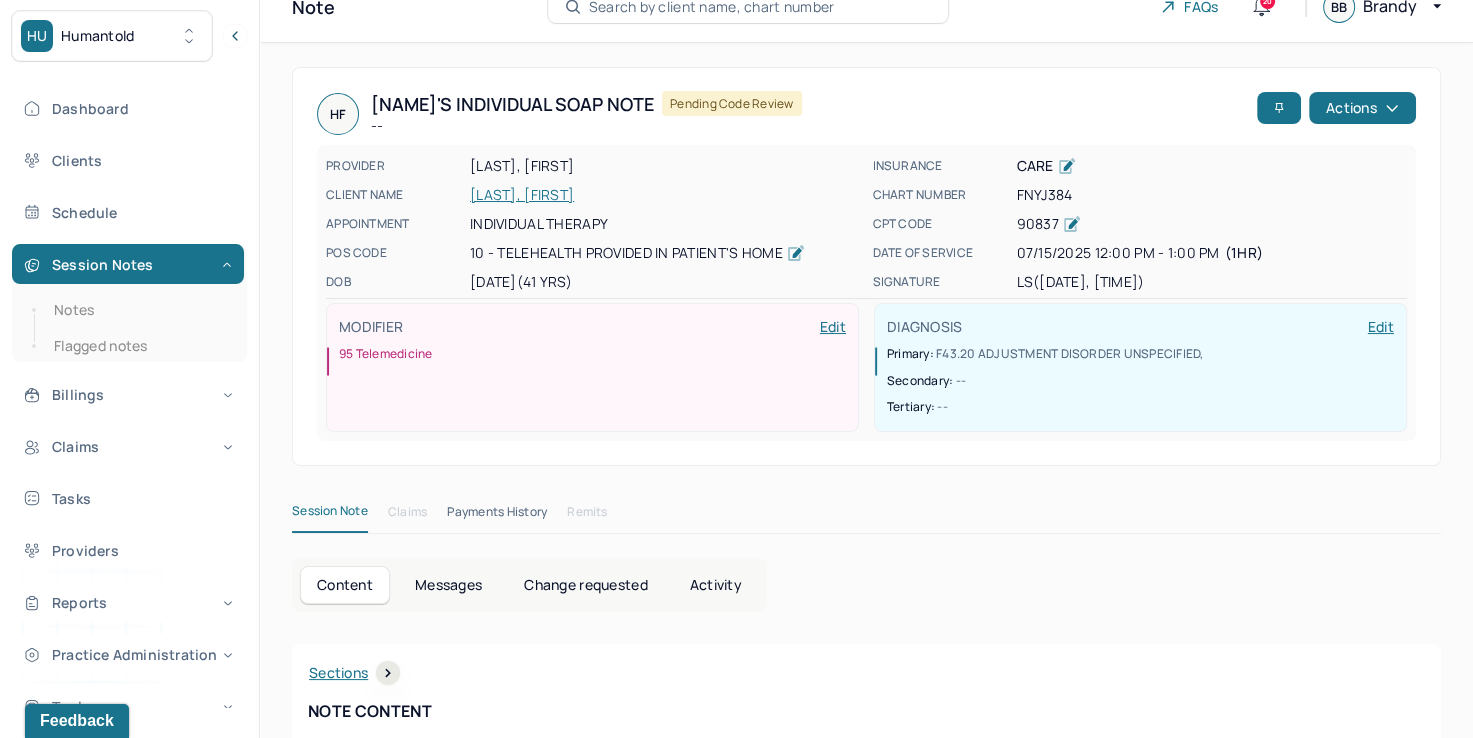 scroll, scrollTop: 0, scrollLeft: 0, axis: both 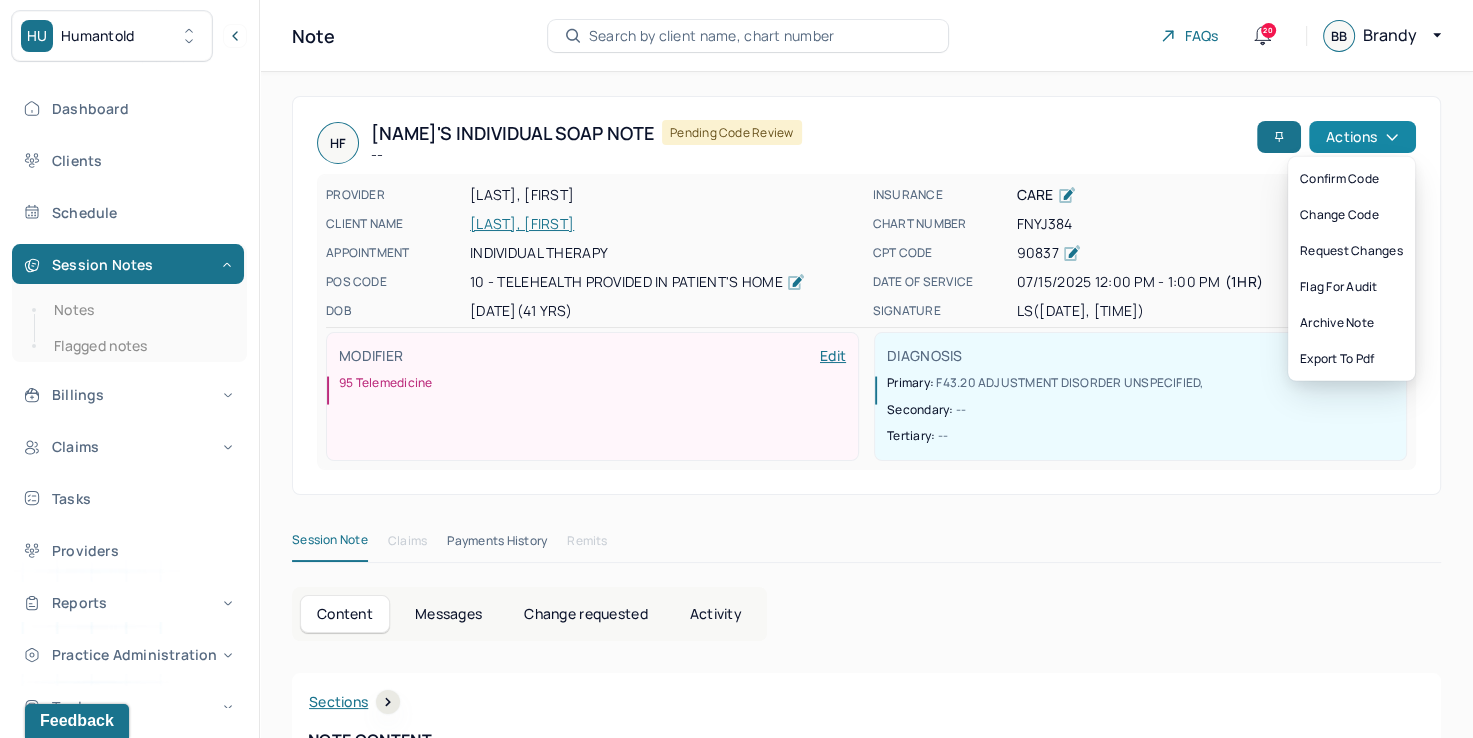 click 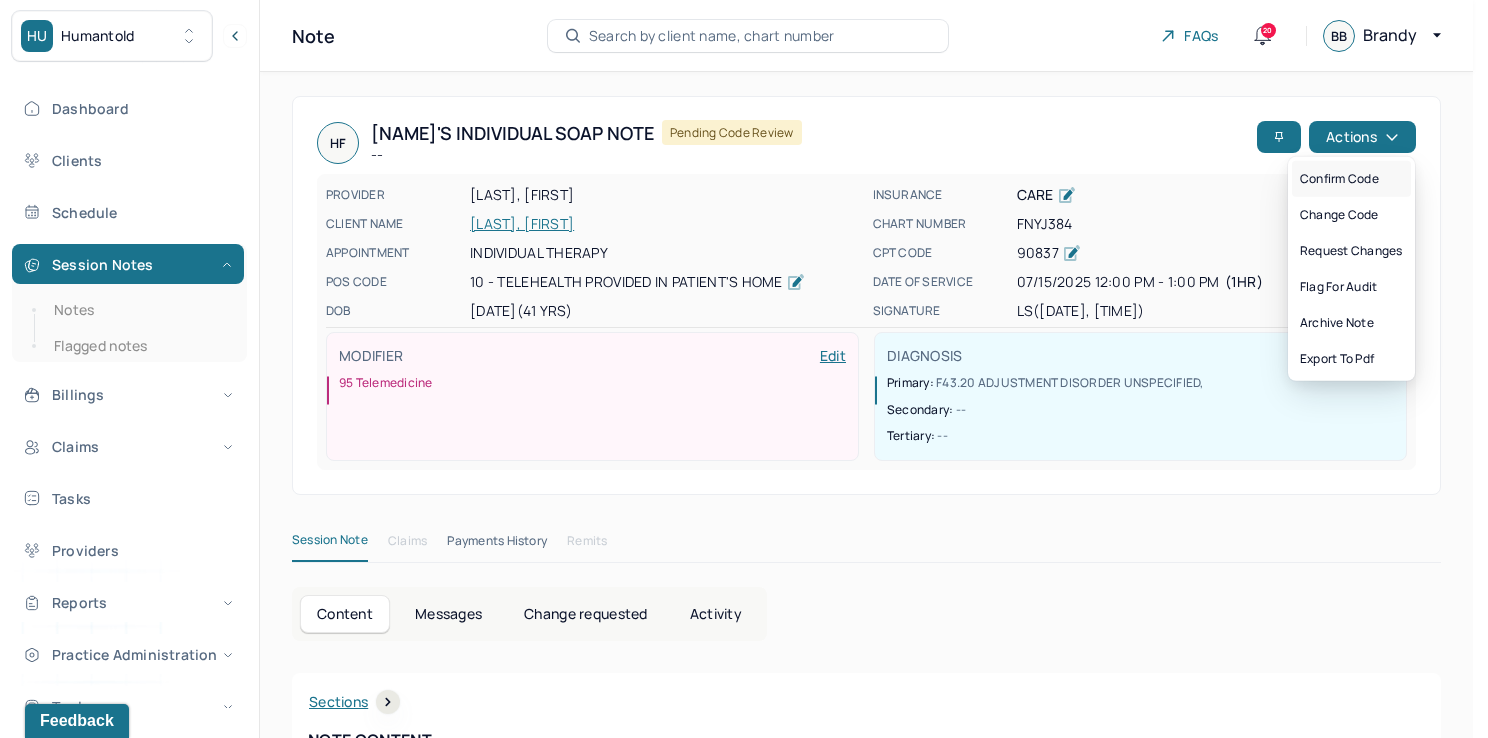 click on "Confirm code" at bounding box center (1351, 179) 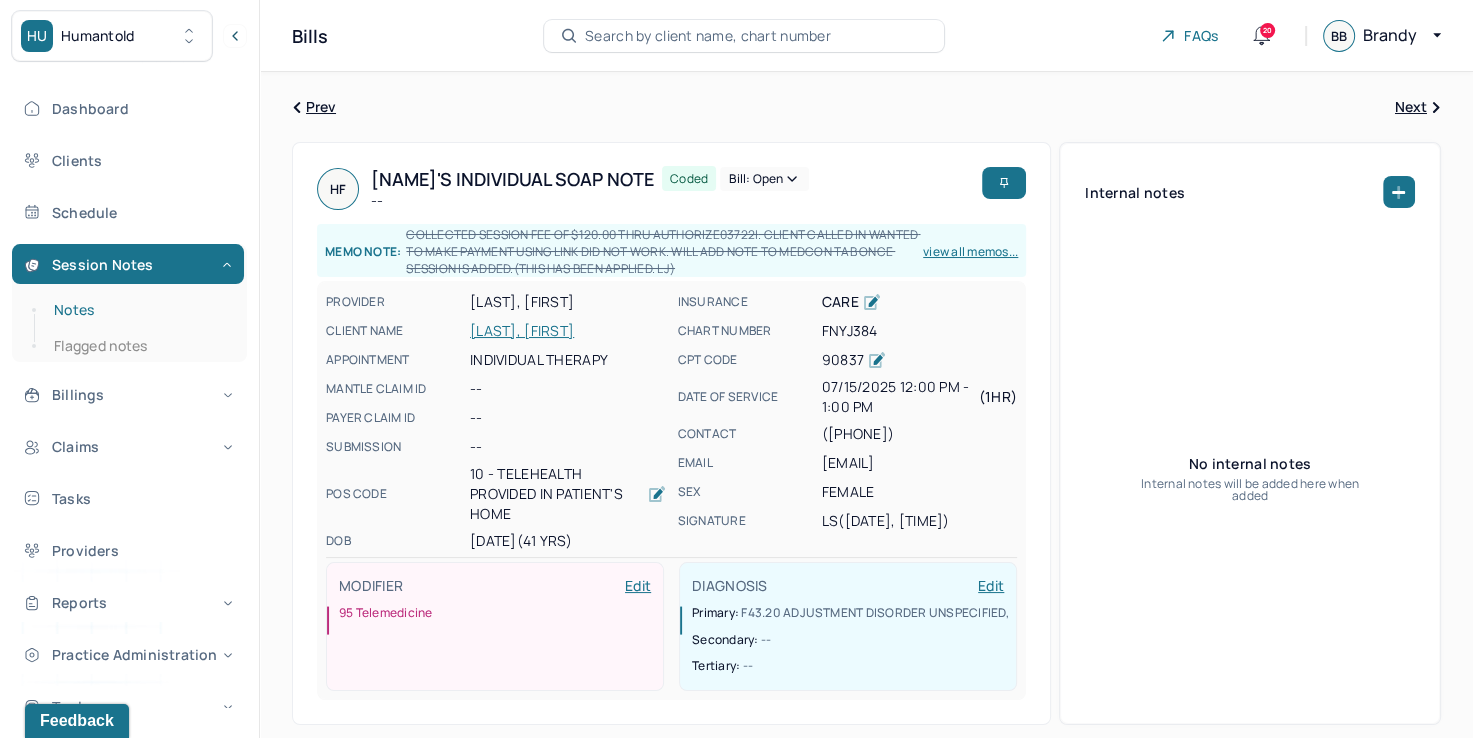 drag, startPoint x: 105, startPoint y: 303, endPoint x: 138, endPoint y: 302, distance: 33.01515 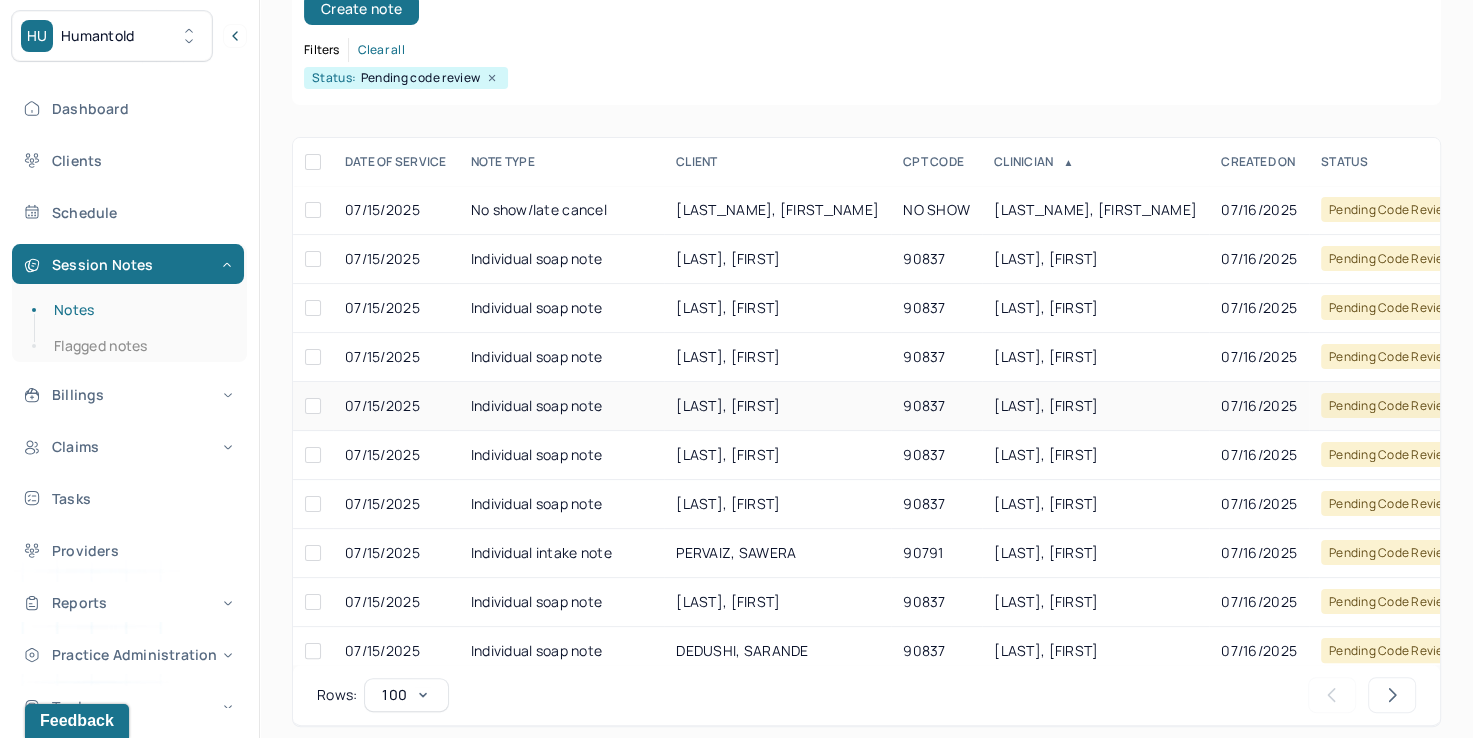 scroll, scrollTop: 288, scrollLeft: 0, axis: vertical 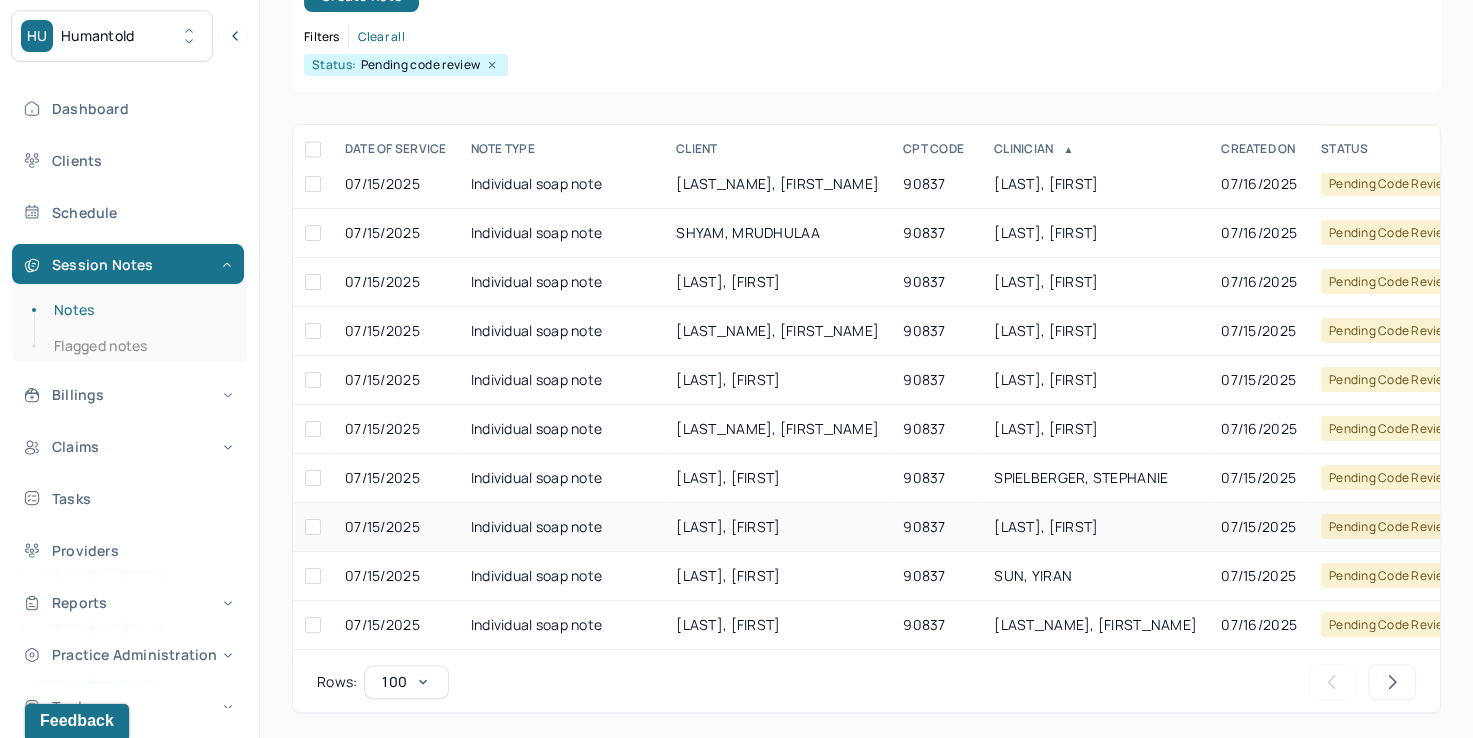 click on "[LAST], [FIRST]" at bounding box center (1046, 526) 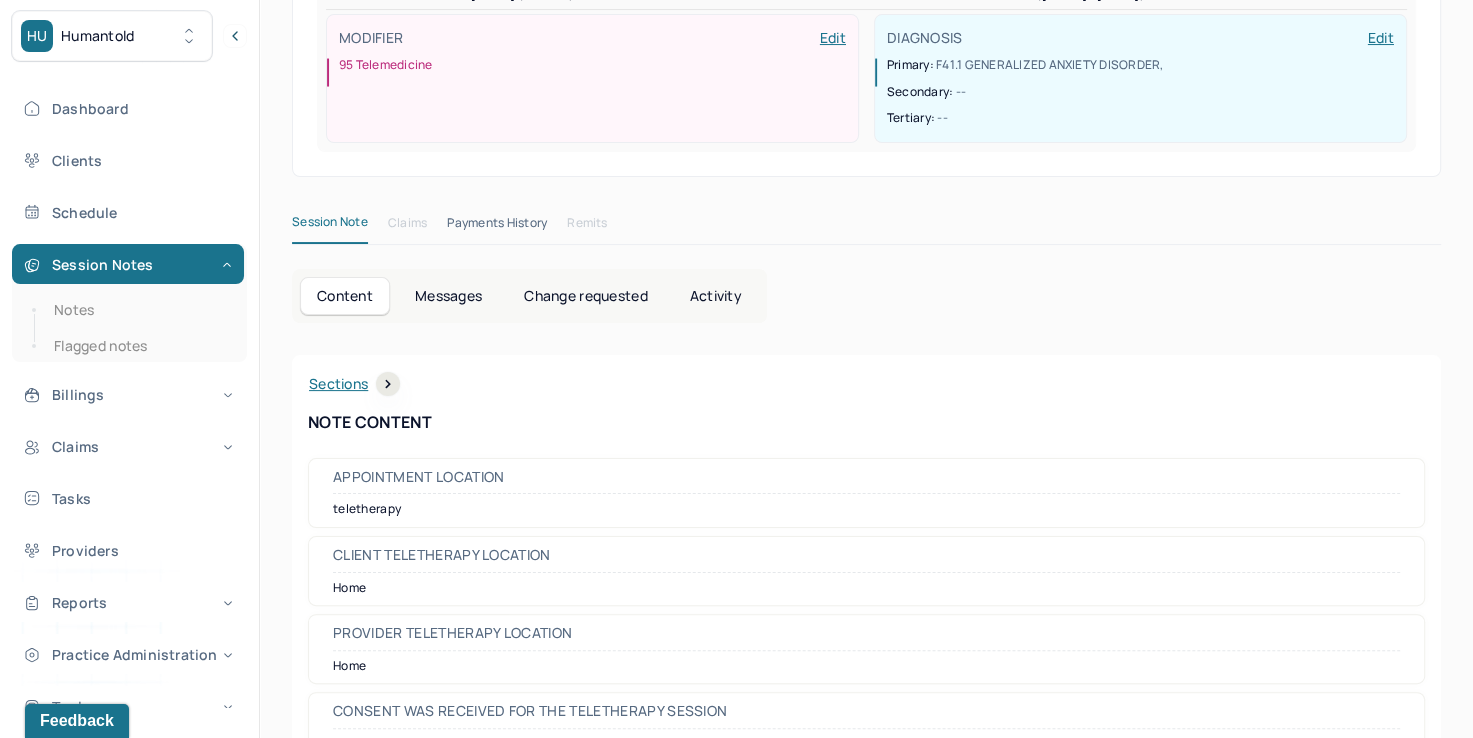 scroll, scrollTop: 0, scrollLeft: 0, axis: both 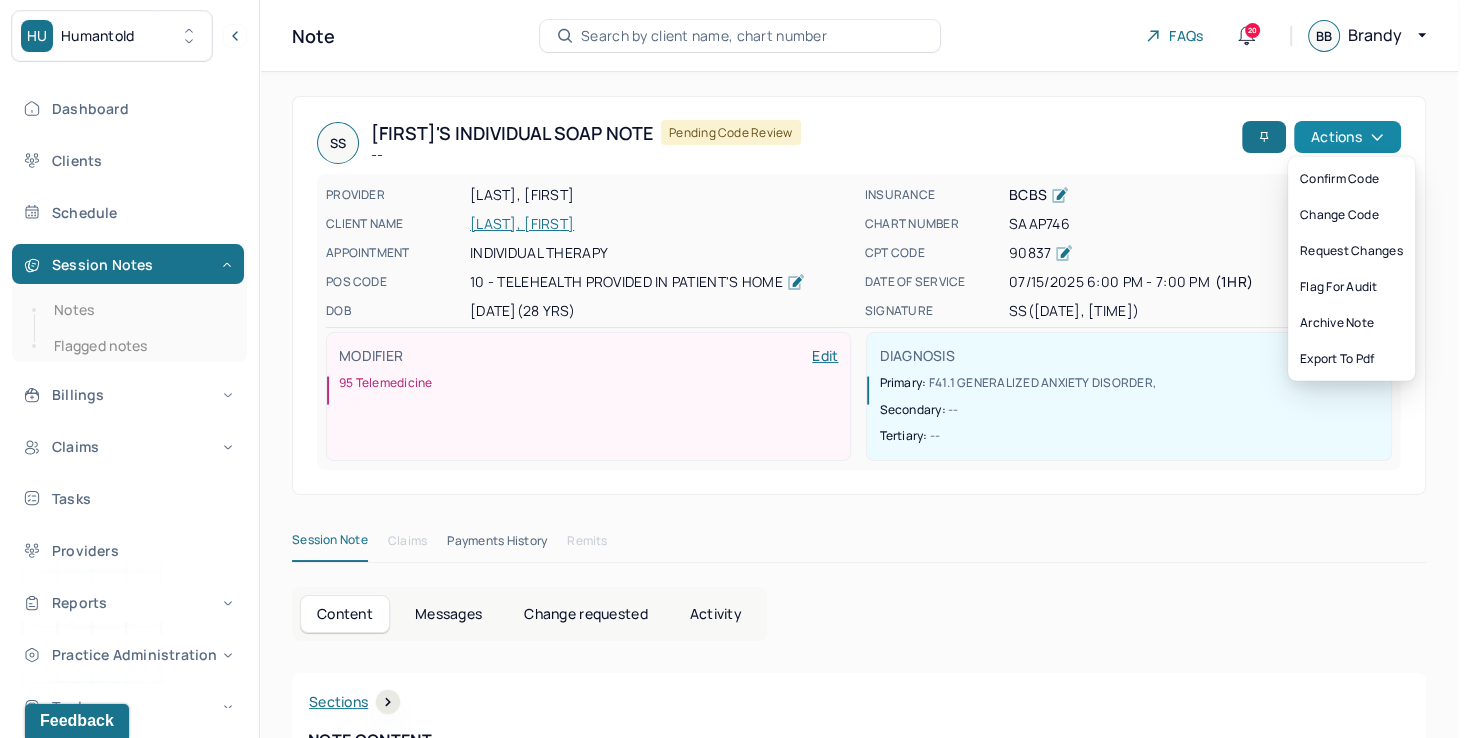 click on "Actions" at bounding box center (1347, 137) 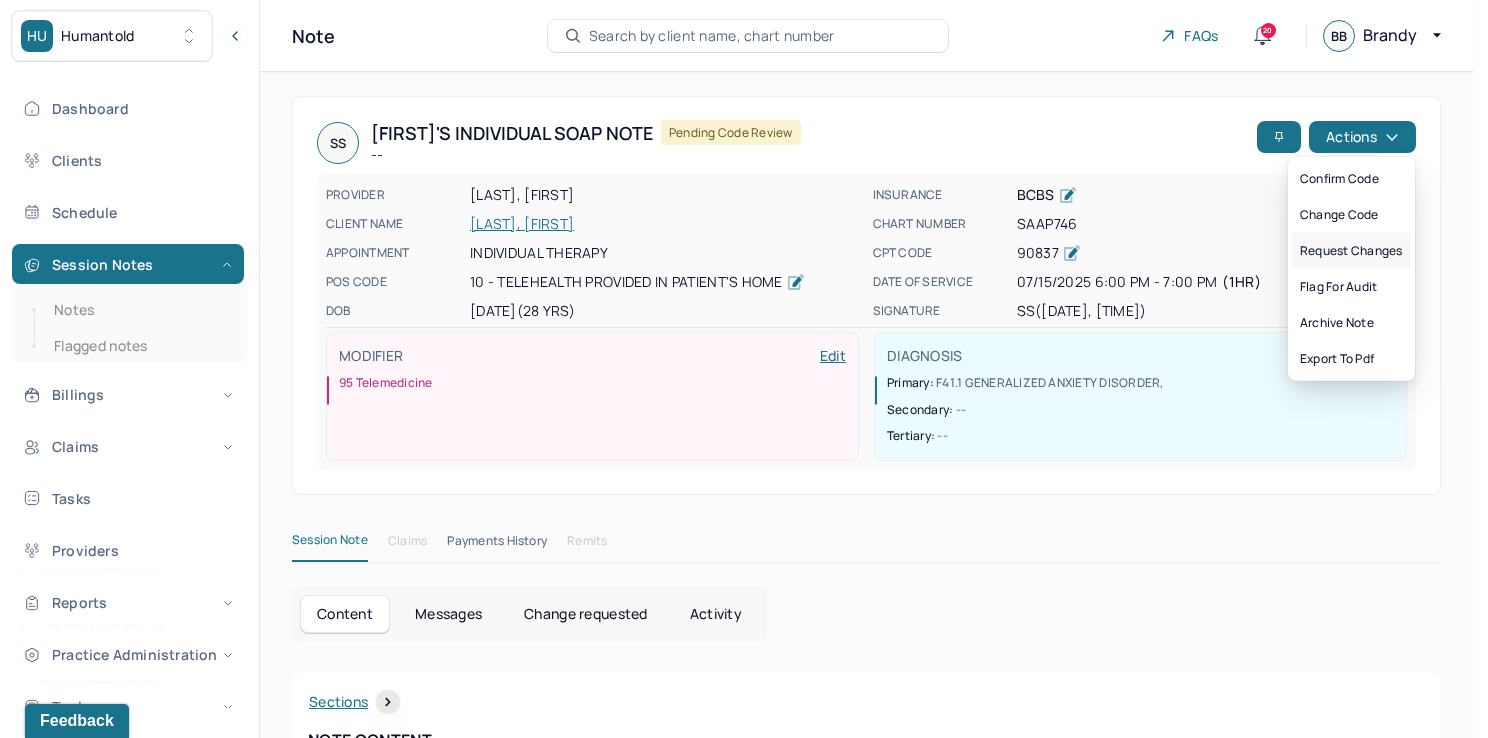 click on "Request changes" at bounding box center (1351, 251) 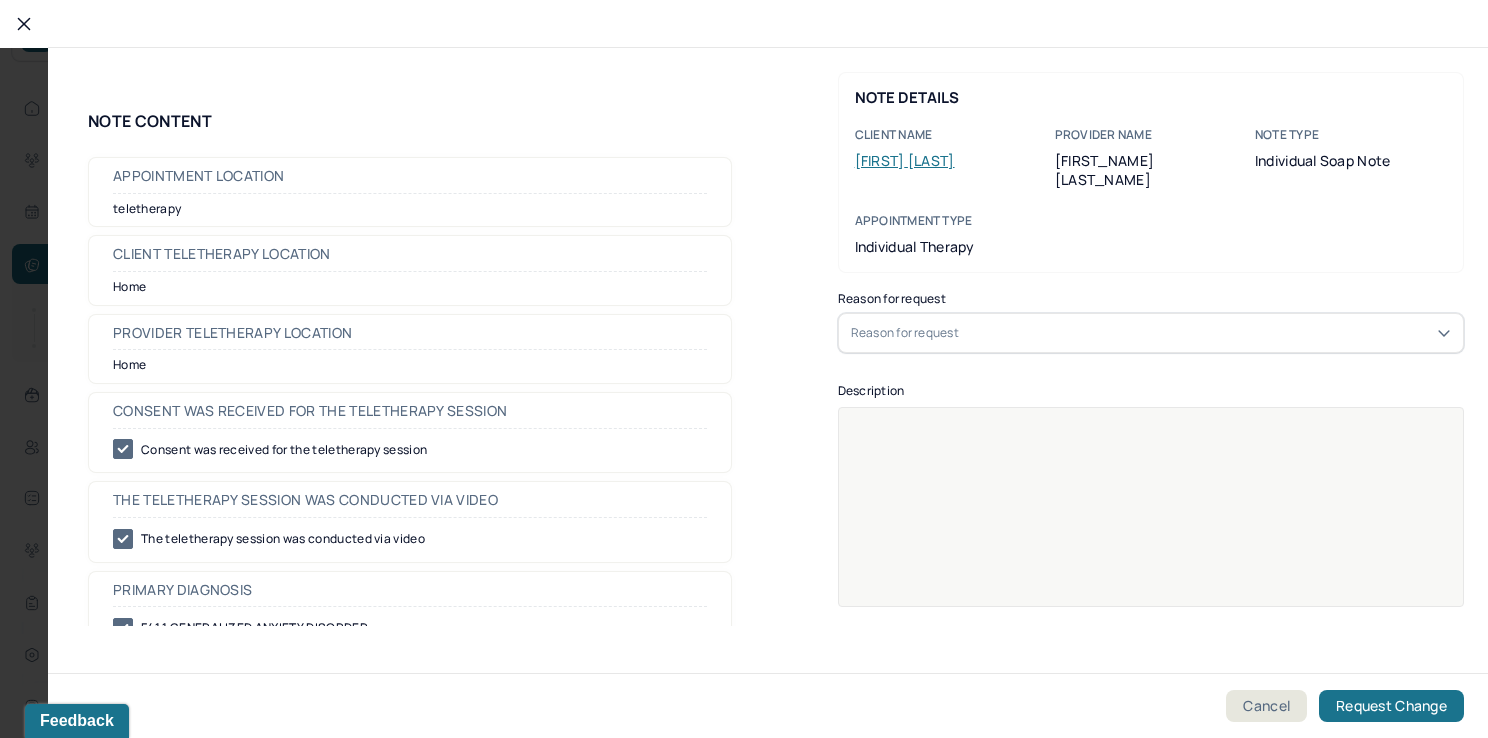 click on "Reason for request" at bounding box center [1151, 333] 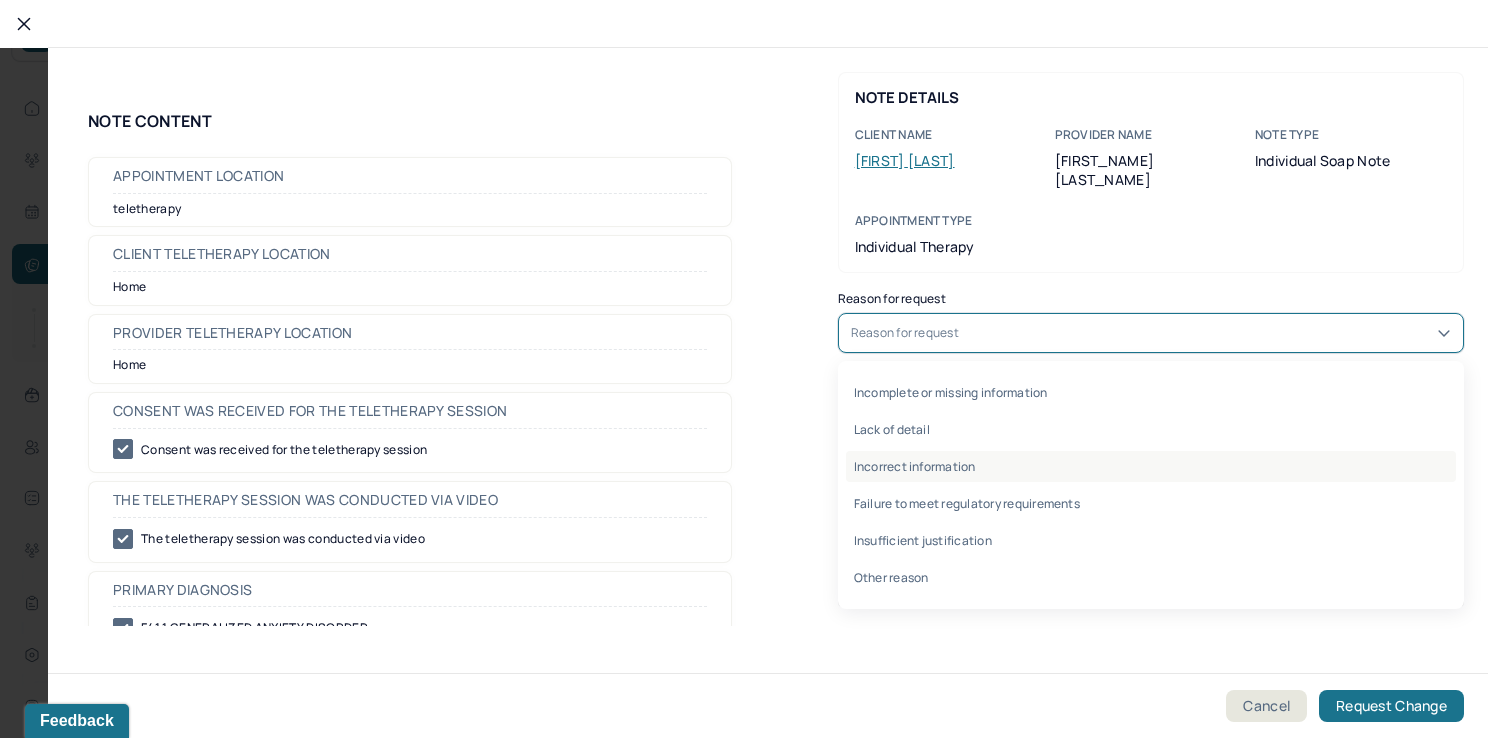 click on "Incorrect information" at bounding box center (1151, 466) 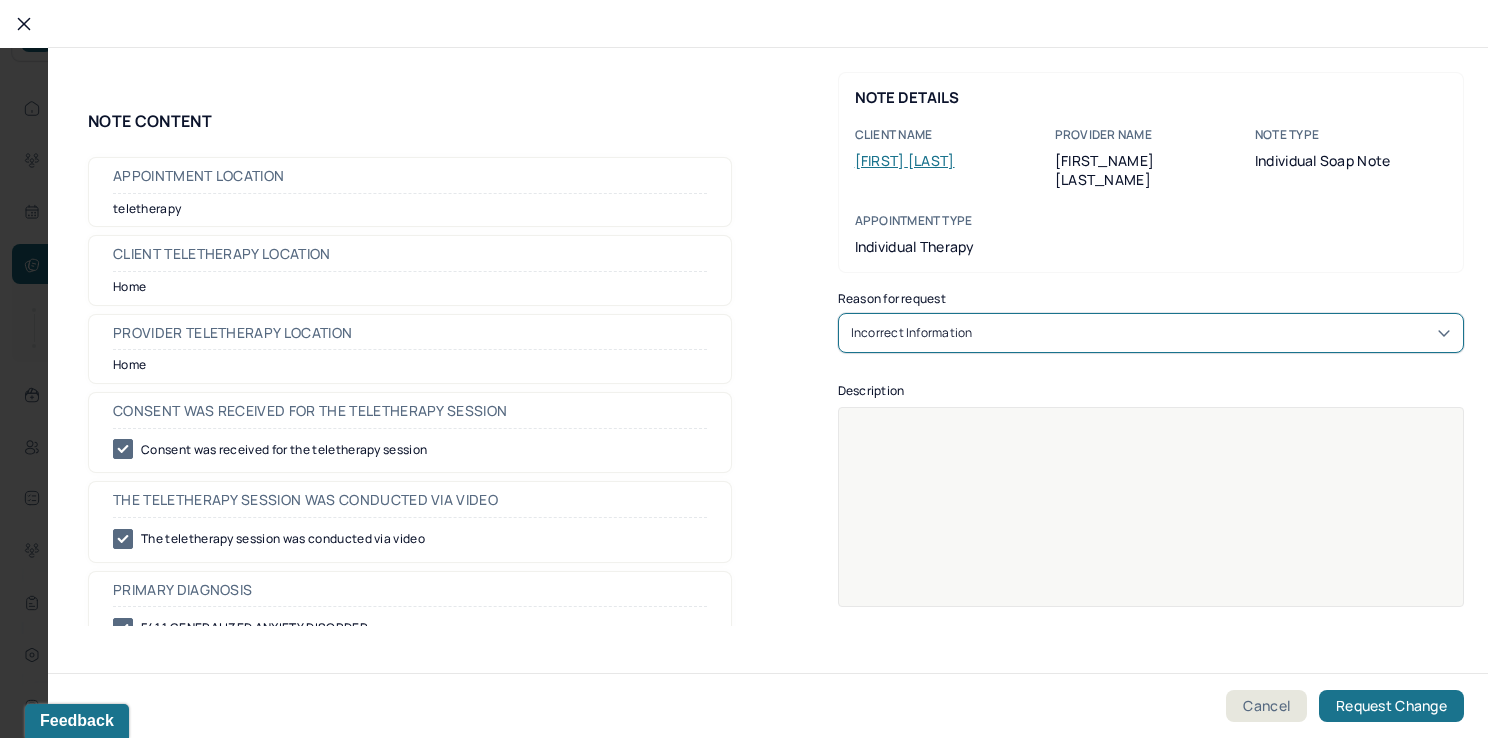 click at bounding box center (1151, 520) 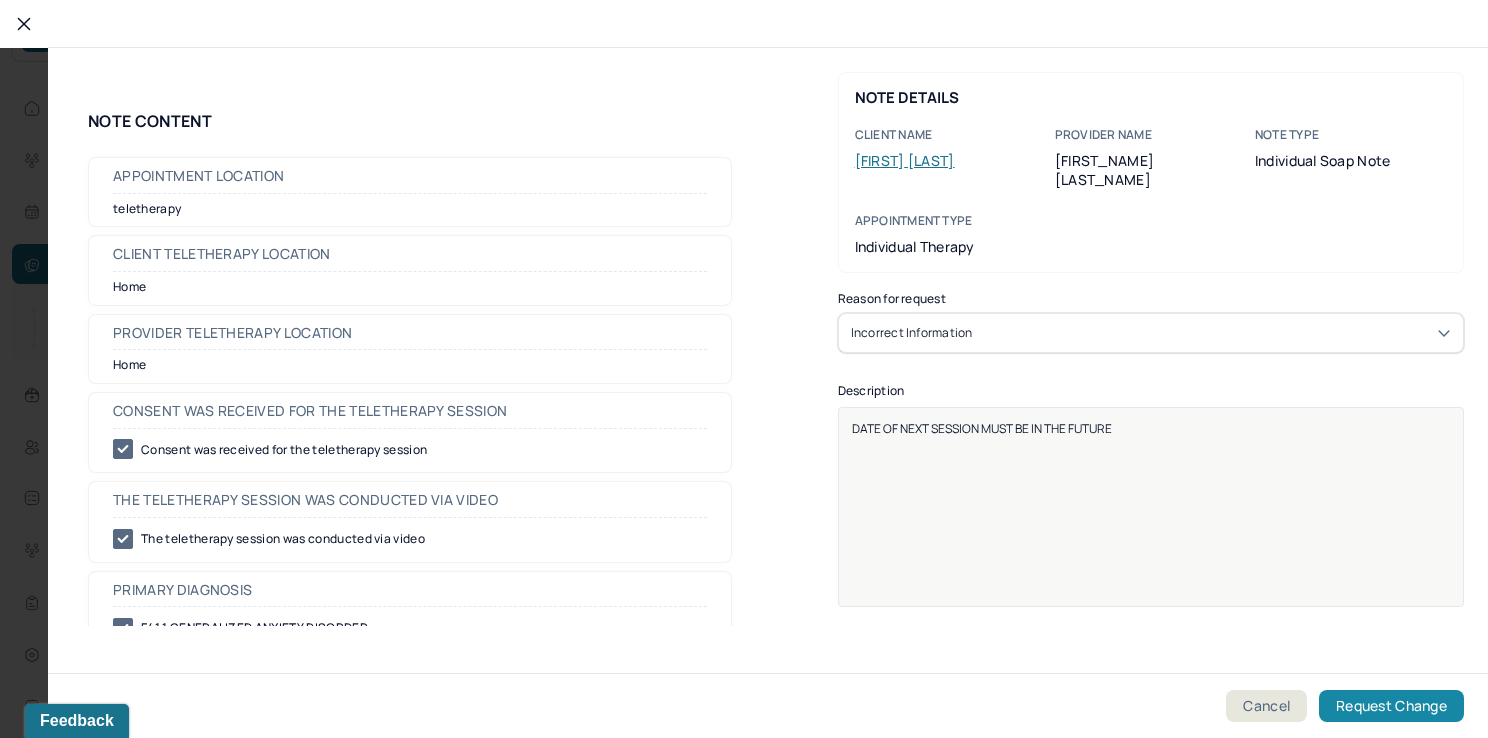 click on "Request Change" at bounding box center [1391, 706] 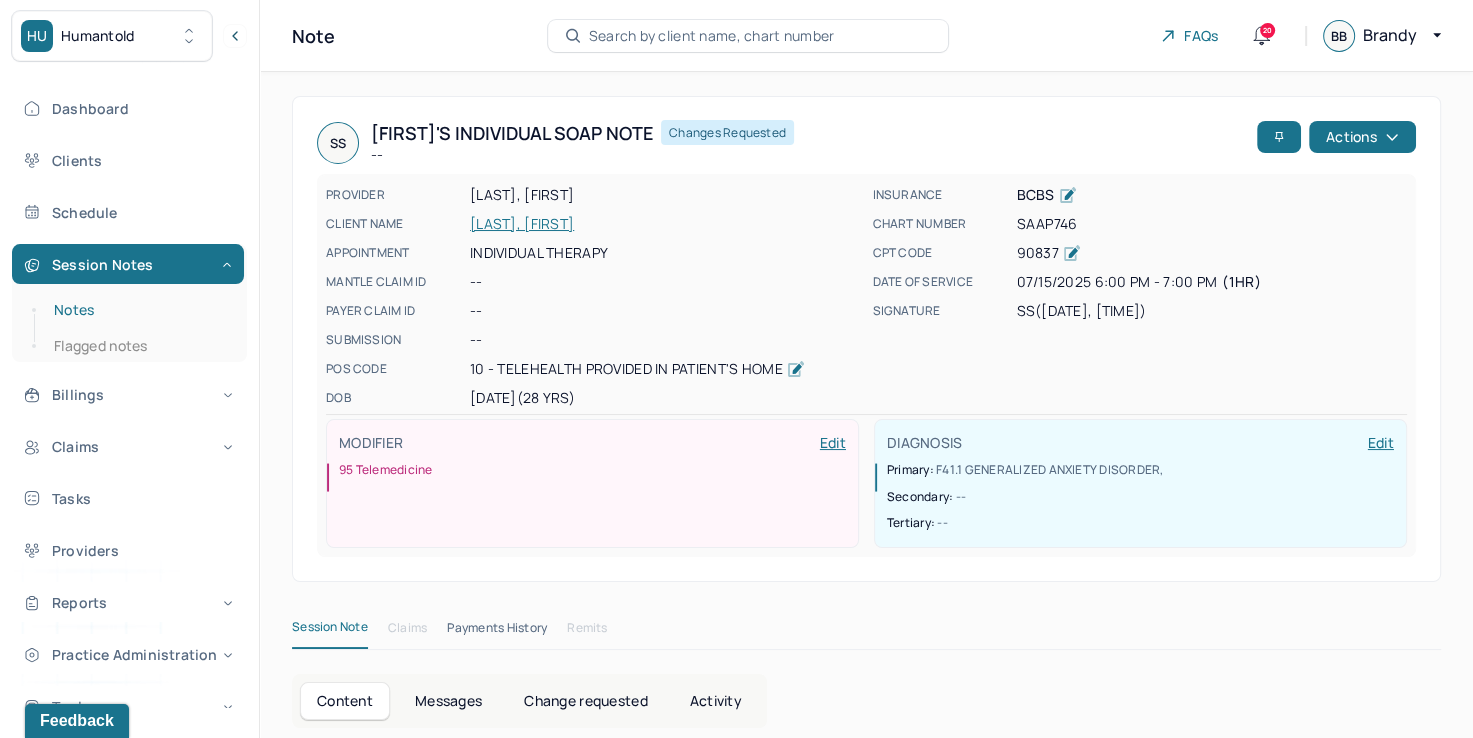 click on "Notes" at bounding box center [139, 310] 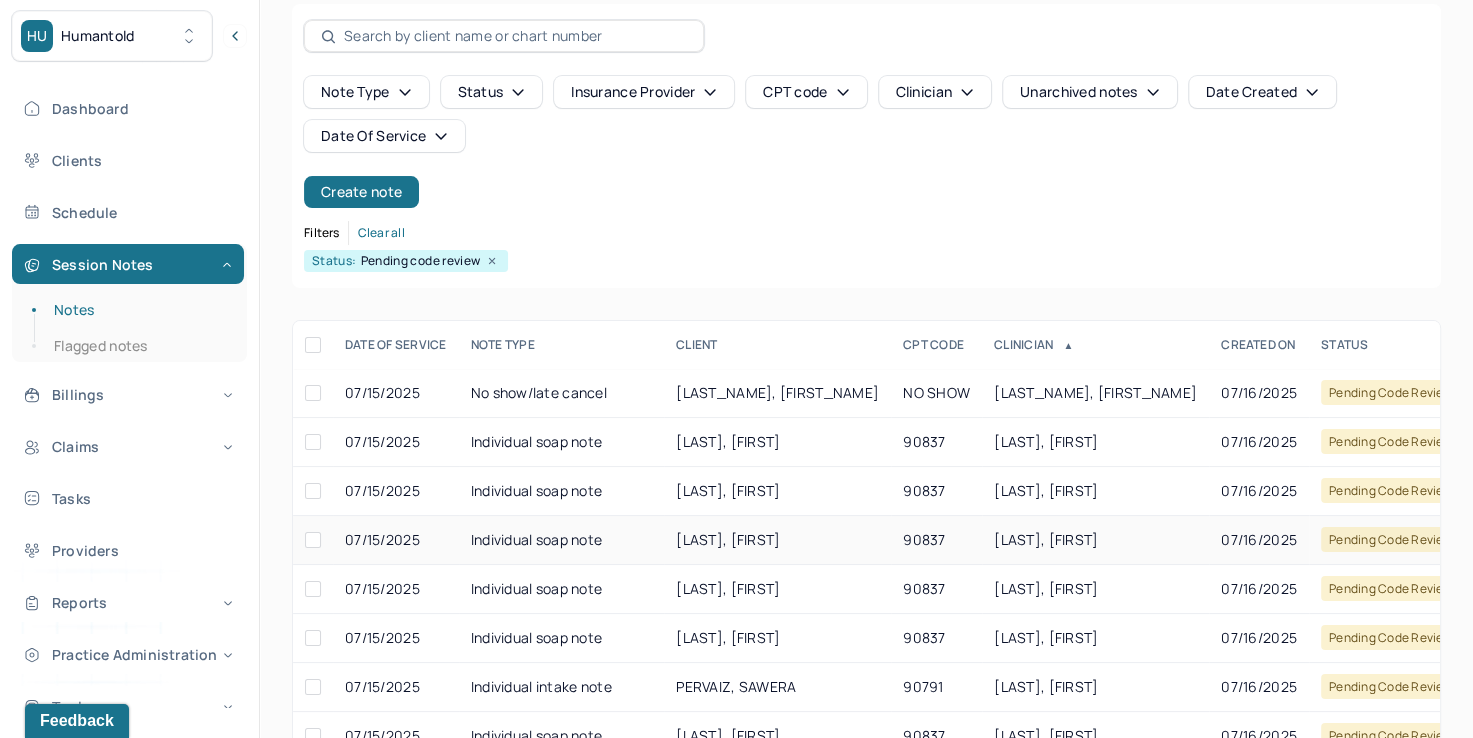 scroll, scrollTop: 288, scrollLeft: 0, axis: vertical 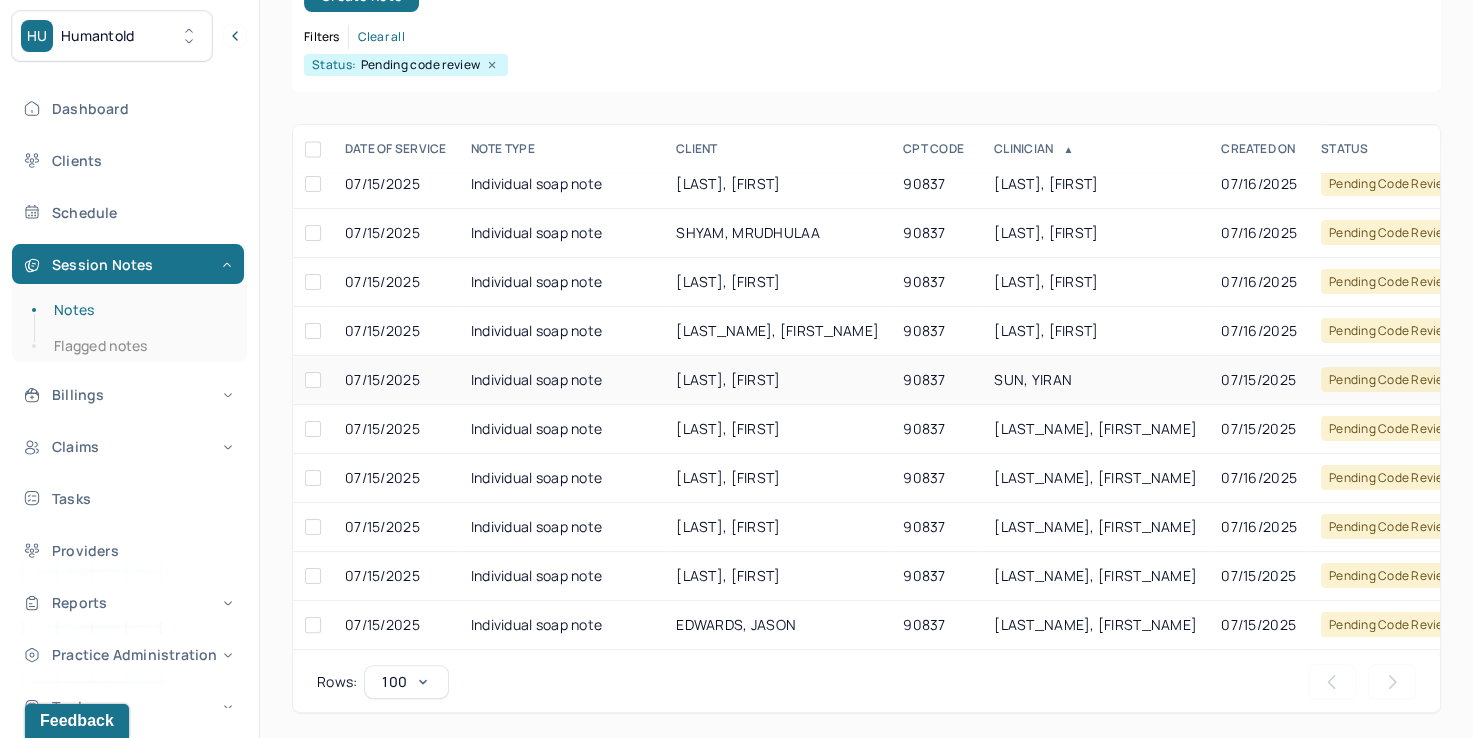 click on "SUN, YIRAN" at bounding box center (1095, 380) 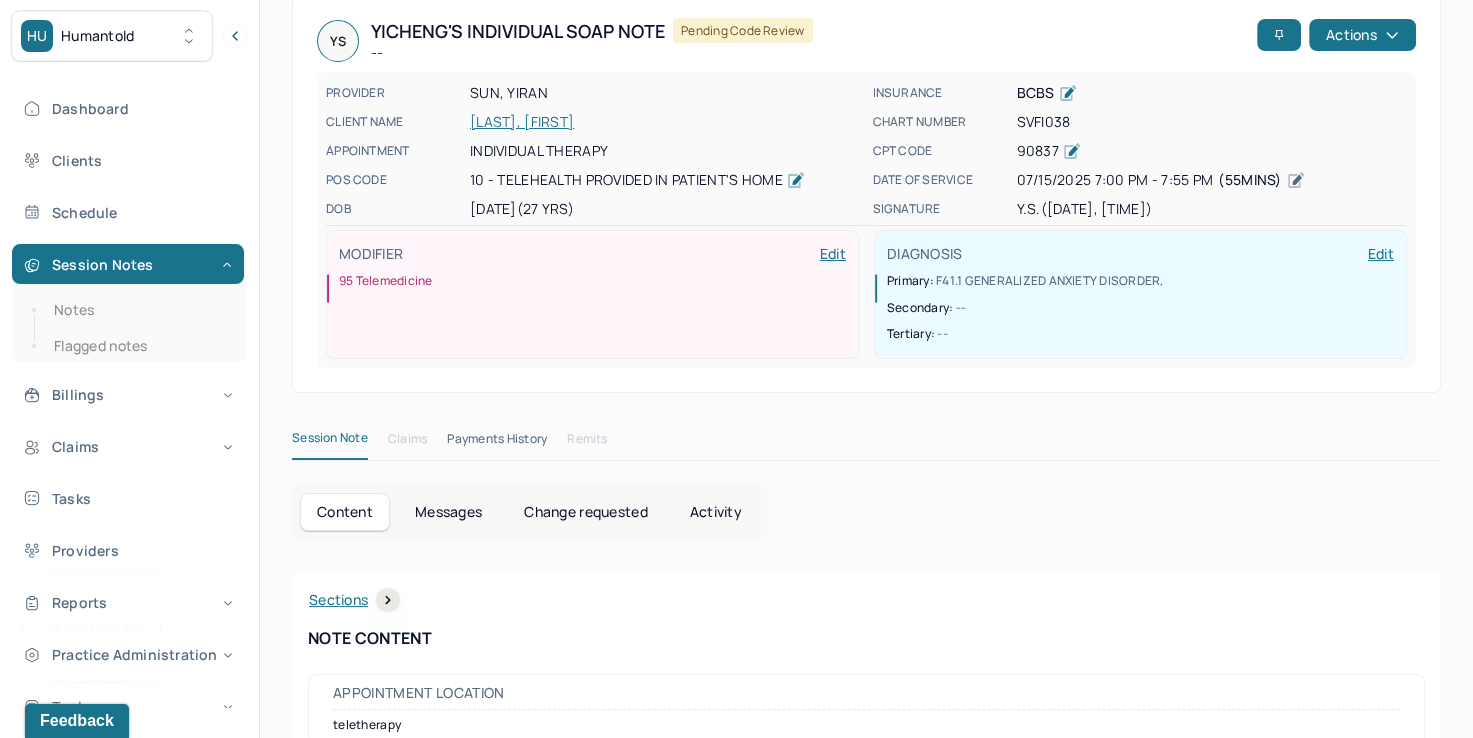scroll, scrollTop: 0, scrollLeft: 0, axis: both 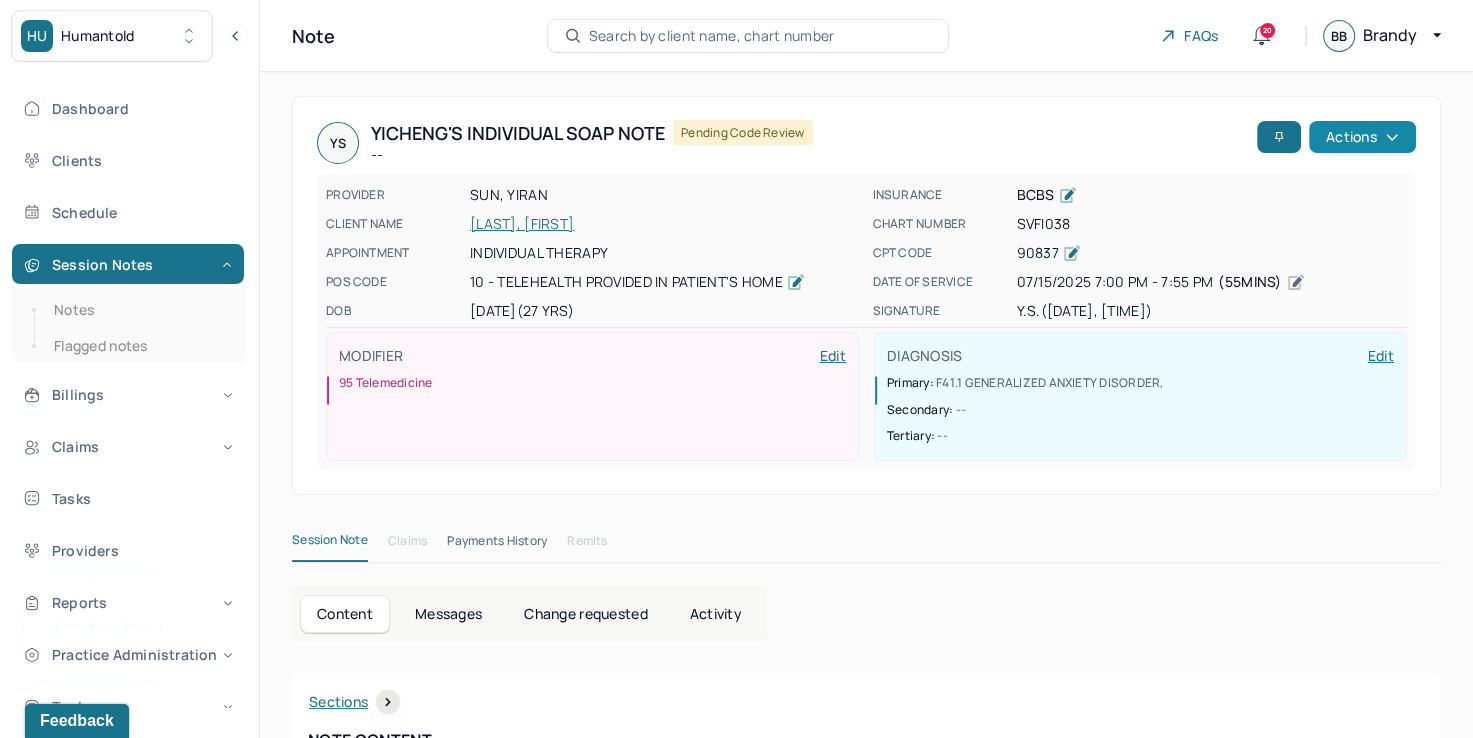 click 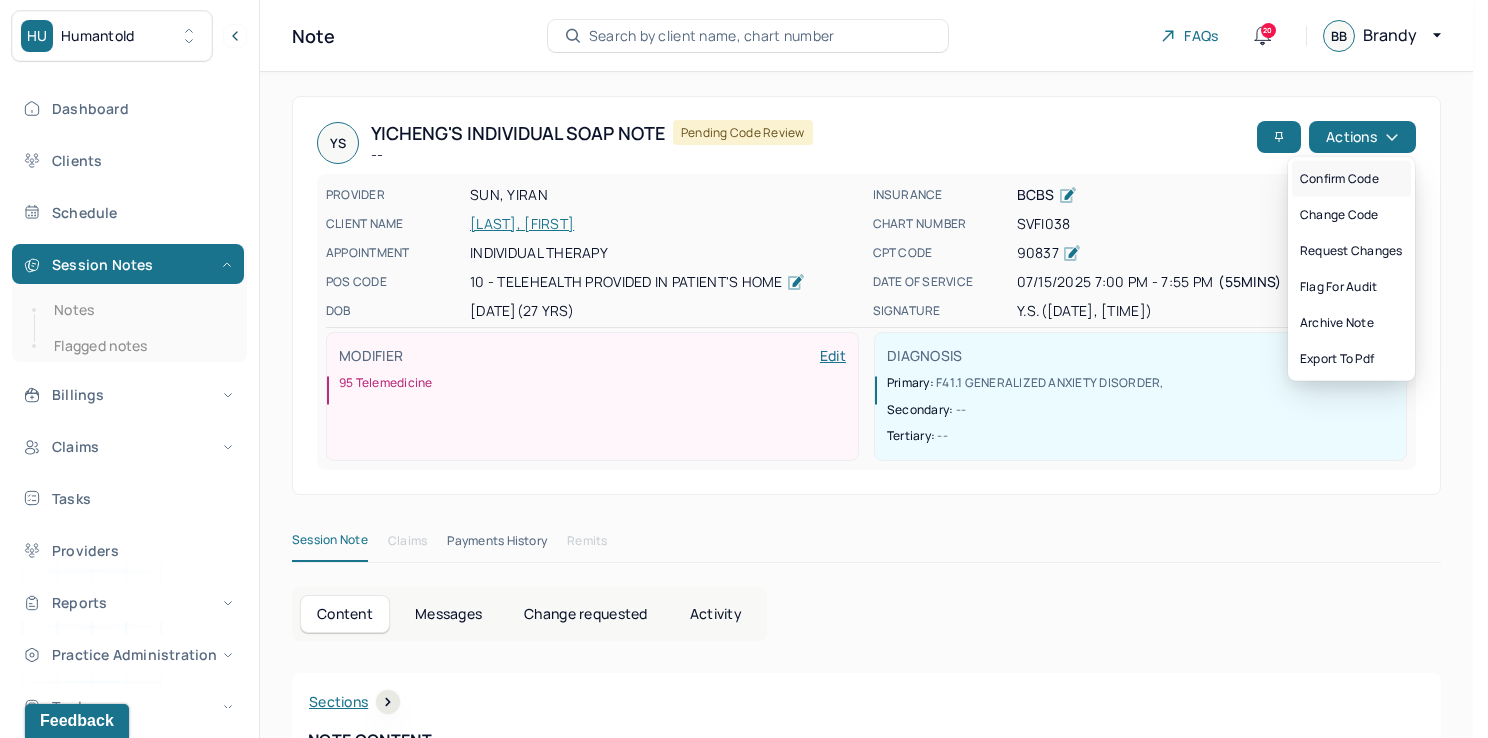 click on "Confirm code" at bounding box center [1351, 179] 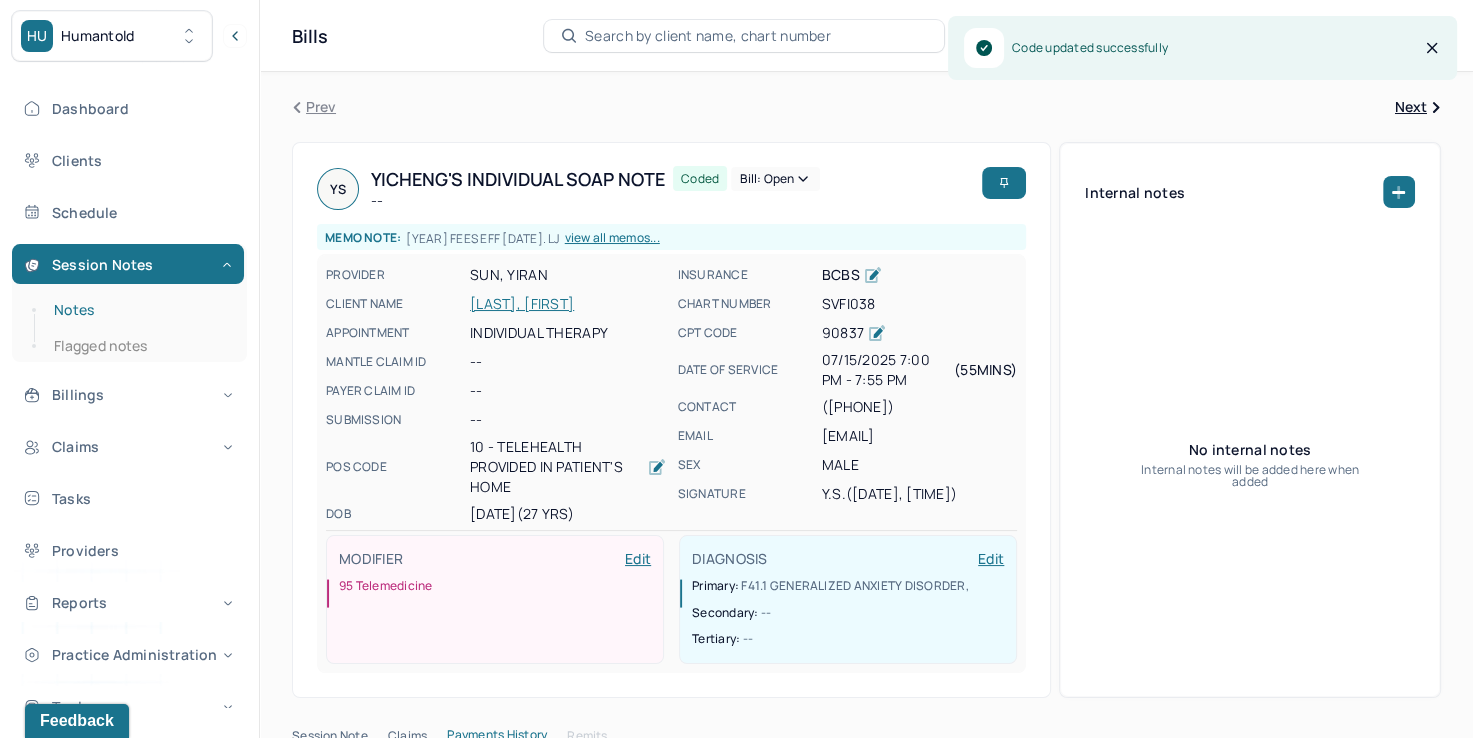 click on "Notes" at bounding box center (139, 310) 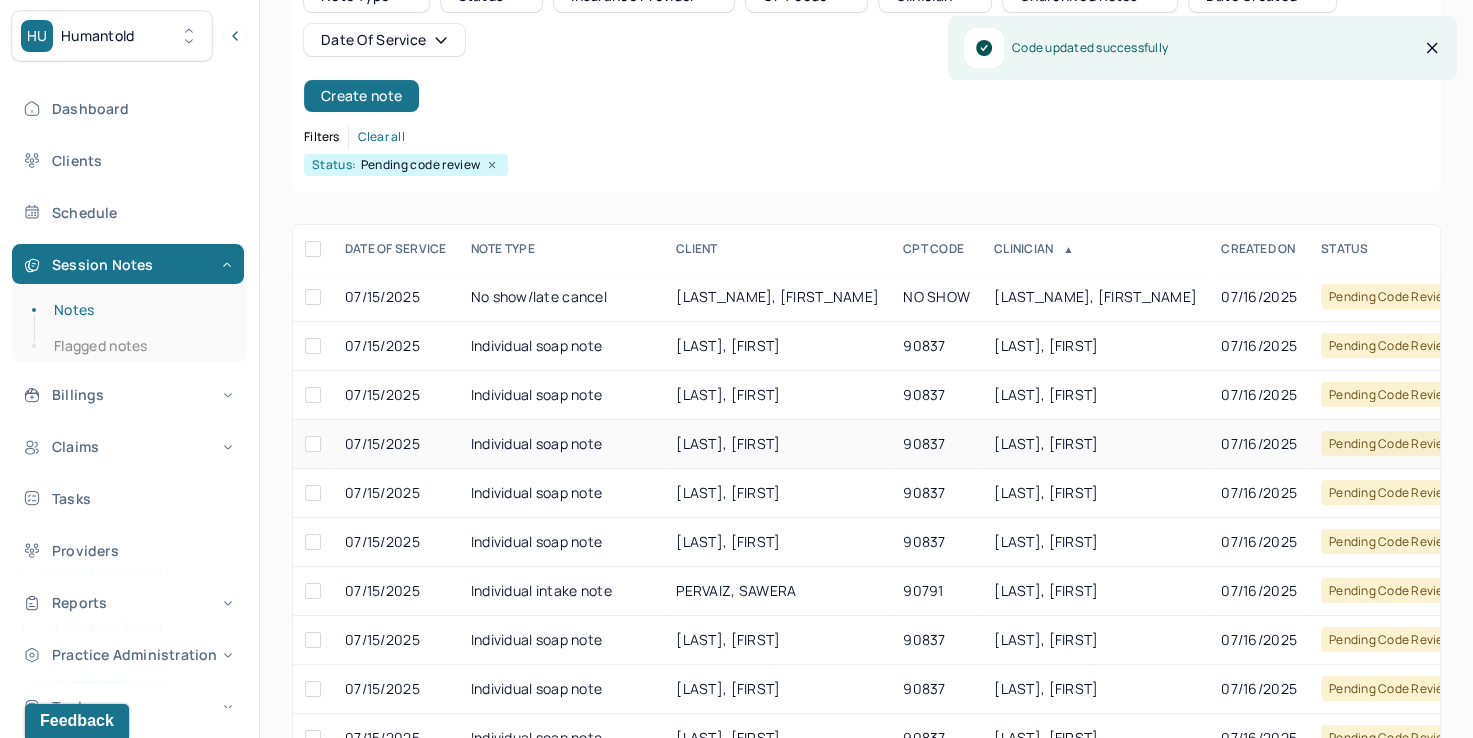 scroll, scrollTop: 288, scrollLeft: 0, axis: vertical 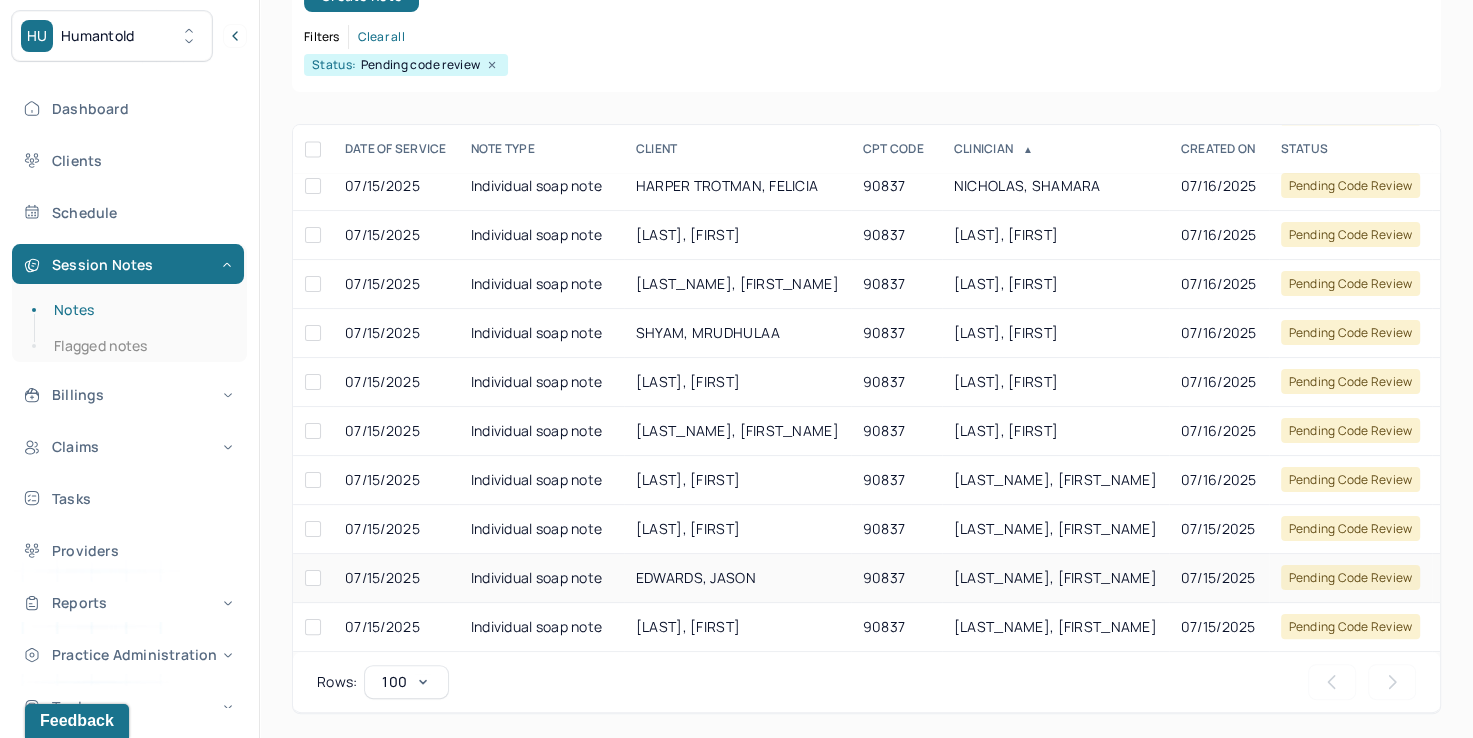 click on "[LAST_NAME], [FIRST_NAME]" at bounding box center [1055, 577] 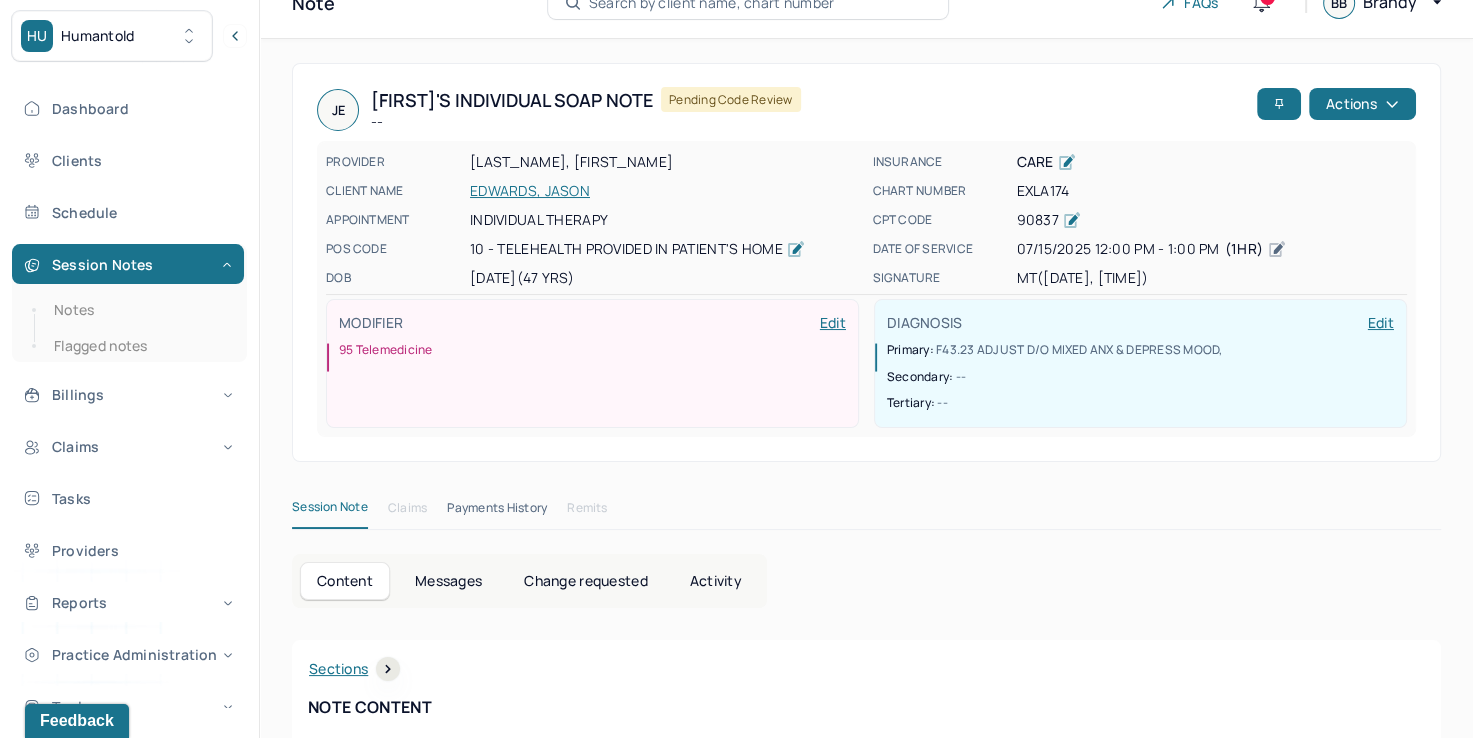 scroll, scrollTop: 0, scrollLeft: 0, axis: both 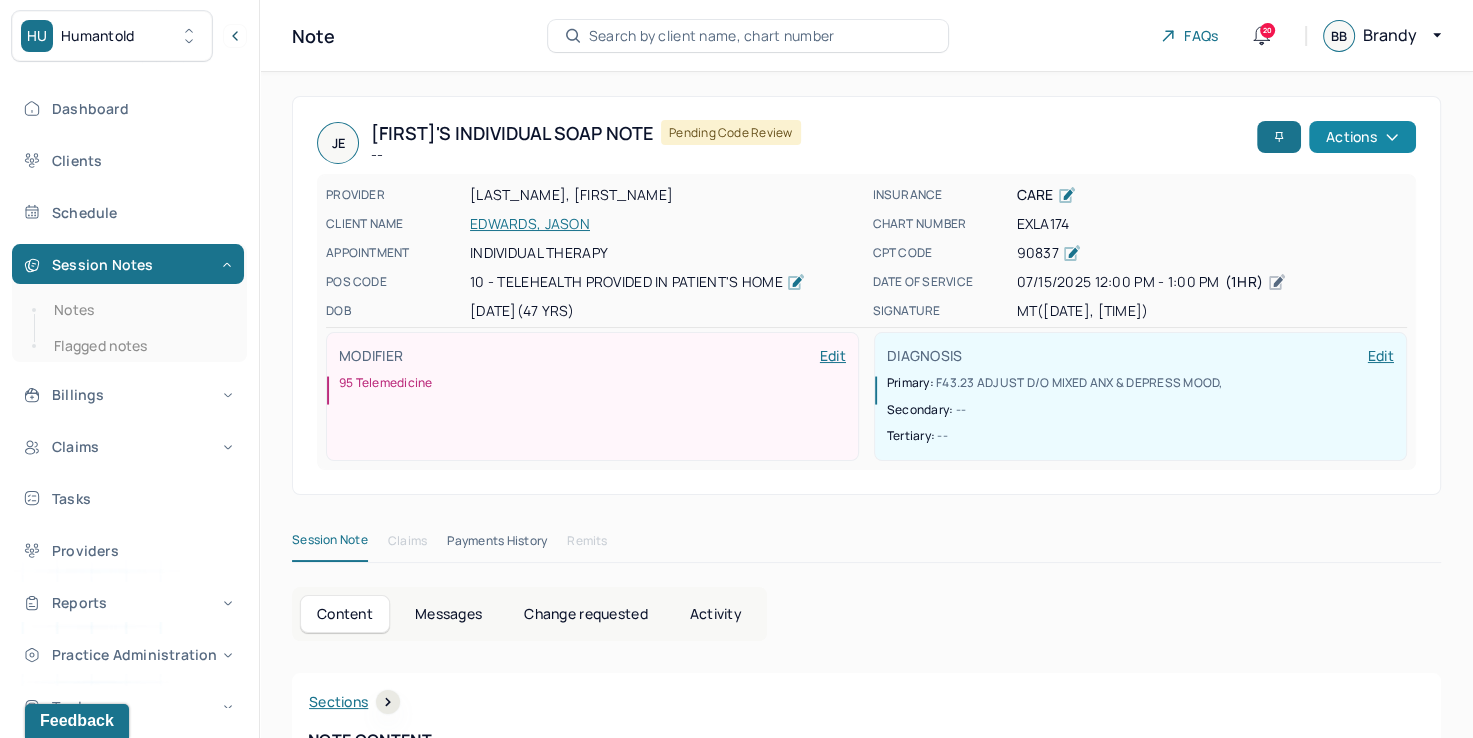 click on "Actions" at bounding box center (1362, 137) 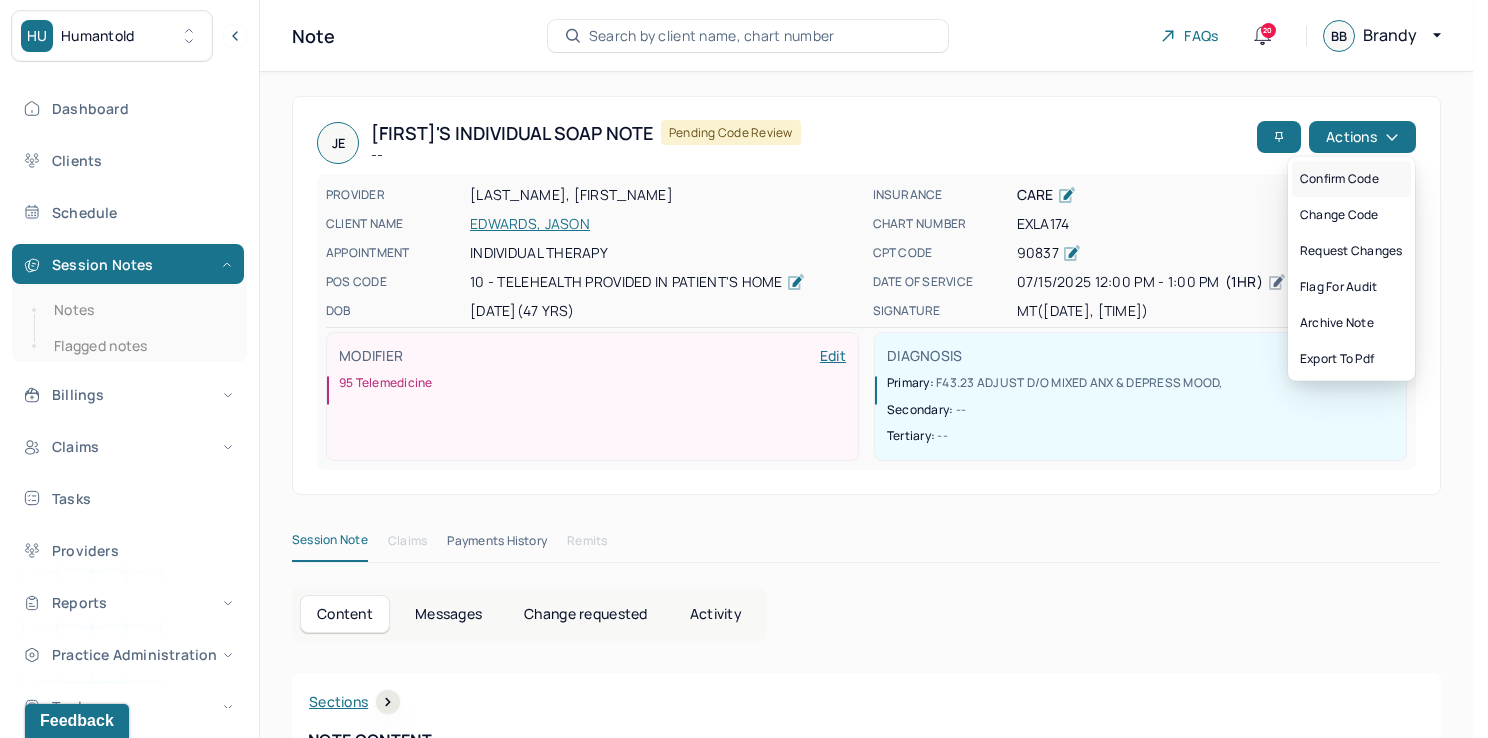 click on "Confirm code" at bounding box center (1351, 179) 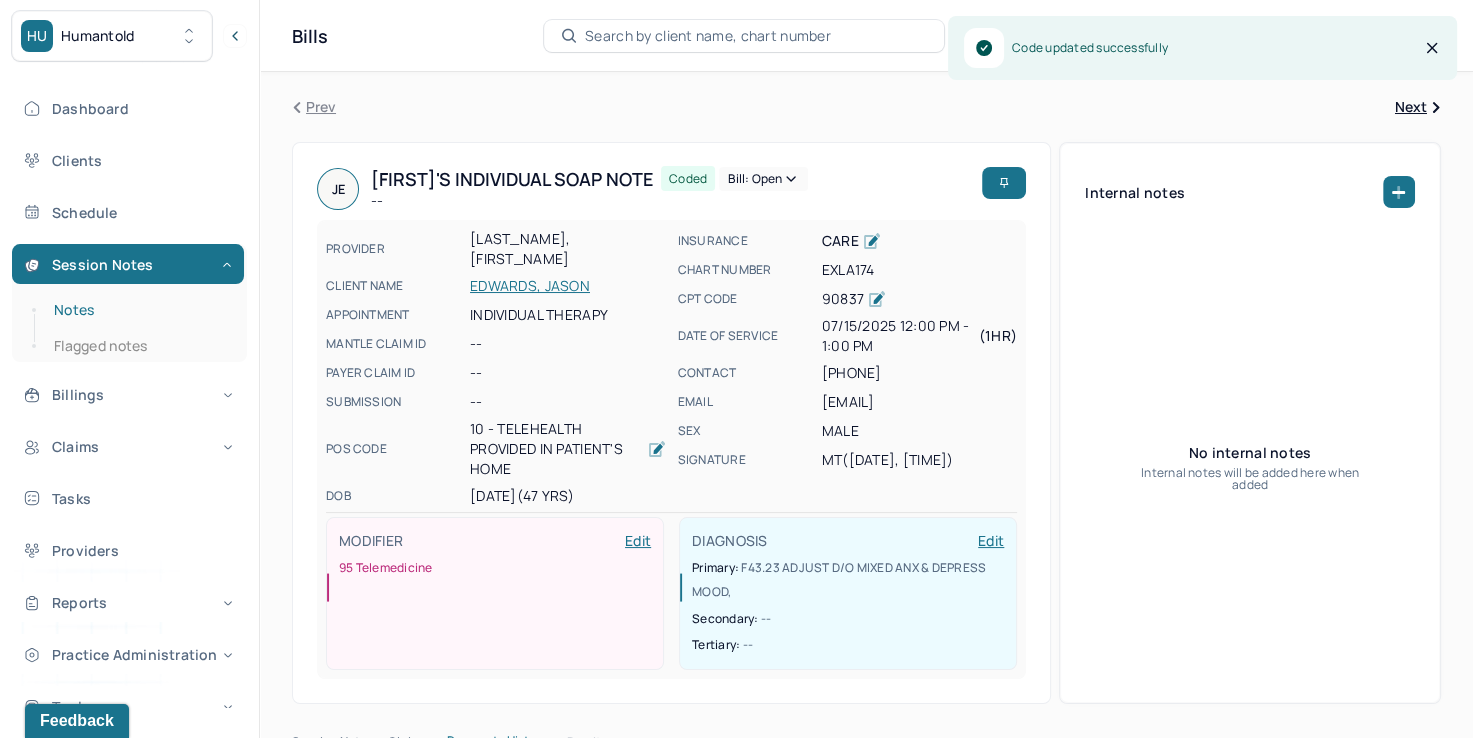 drag, startPoint x: 123, startPoint y: 308, endPoint x: 243, endPoint y: 317, distance: 120.33703 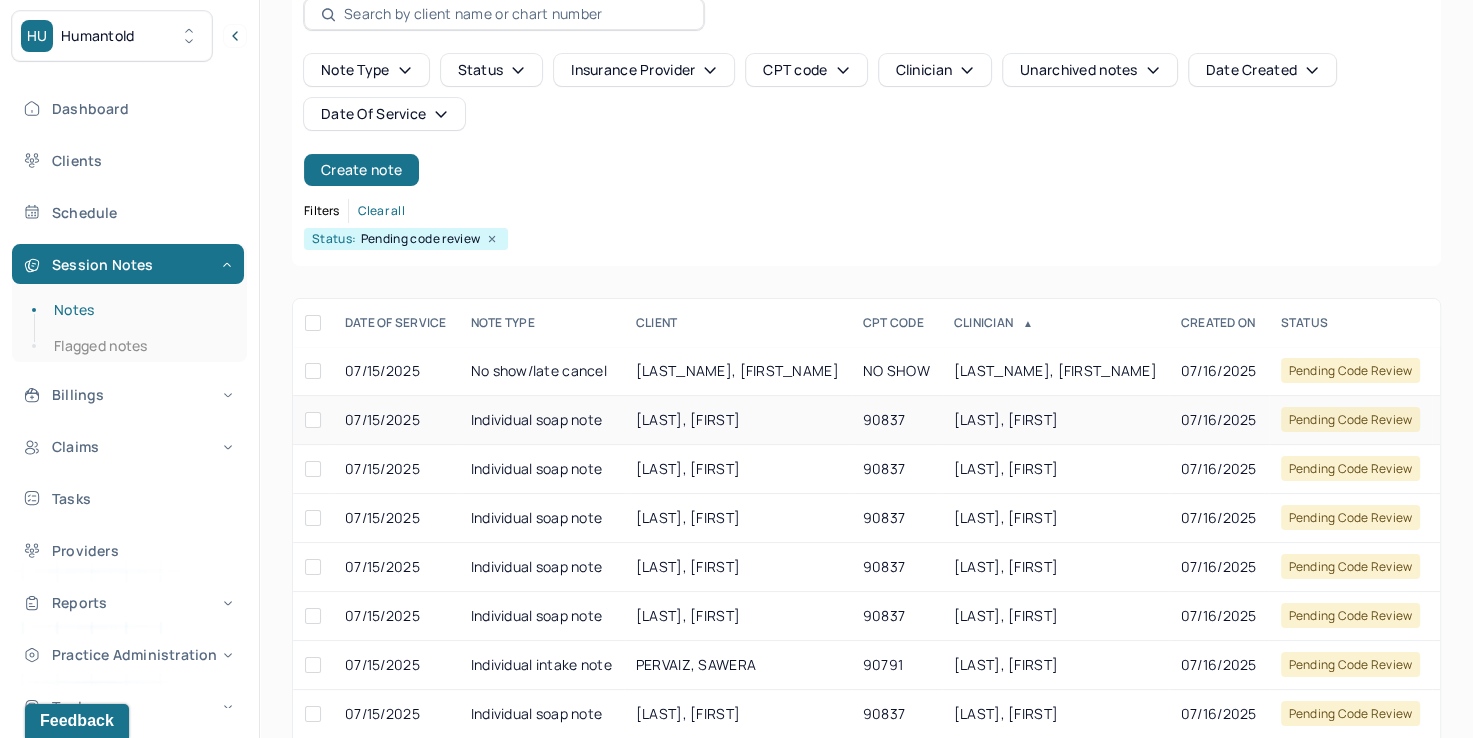 scroll, scrollTop: 288, scrollLeft: 0, axis: vertical 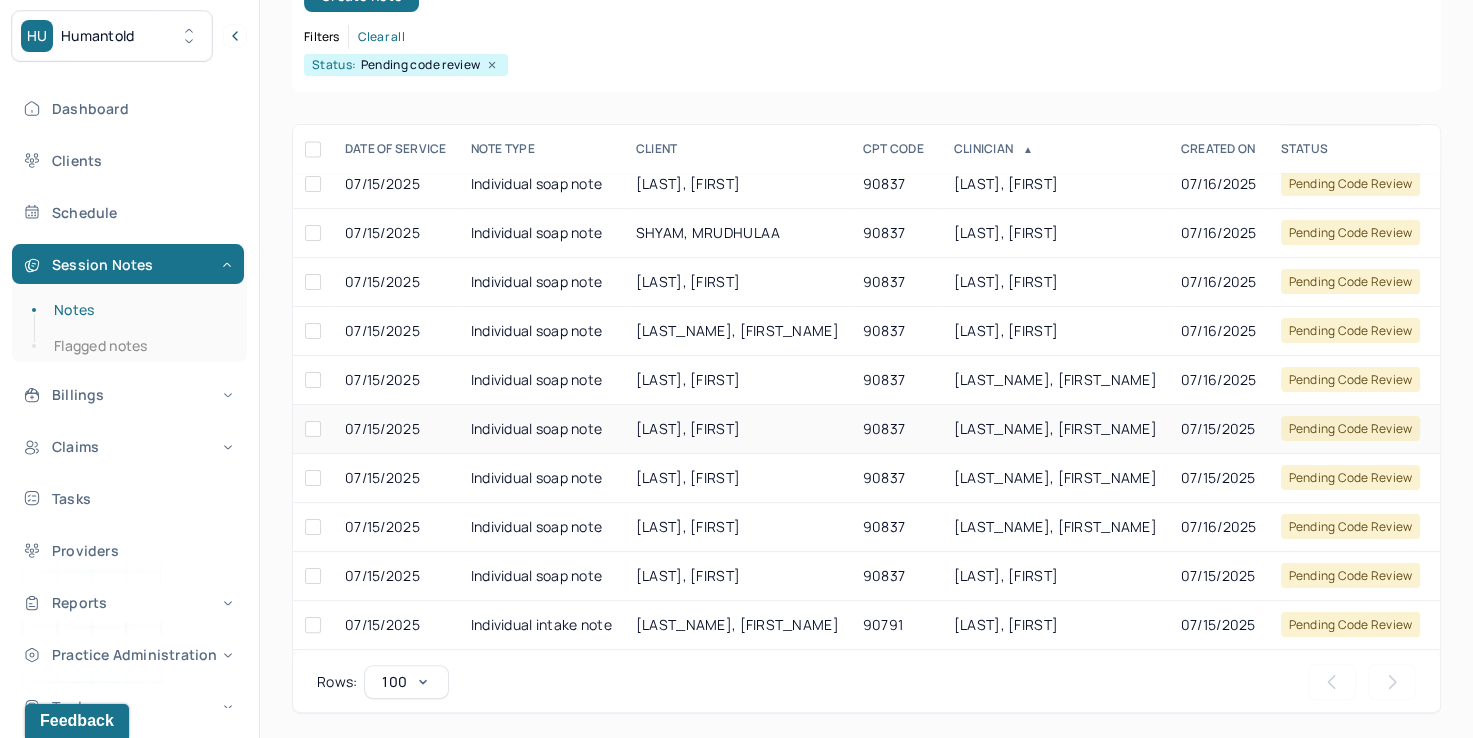 click on "[LAST_NAME], [FIRST_NAME]" at bounding box center (1055, 428) 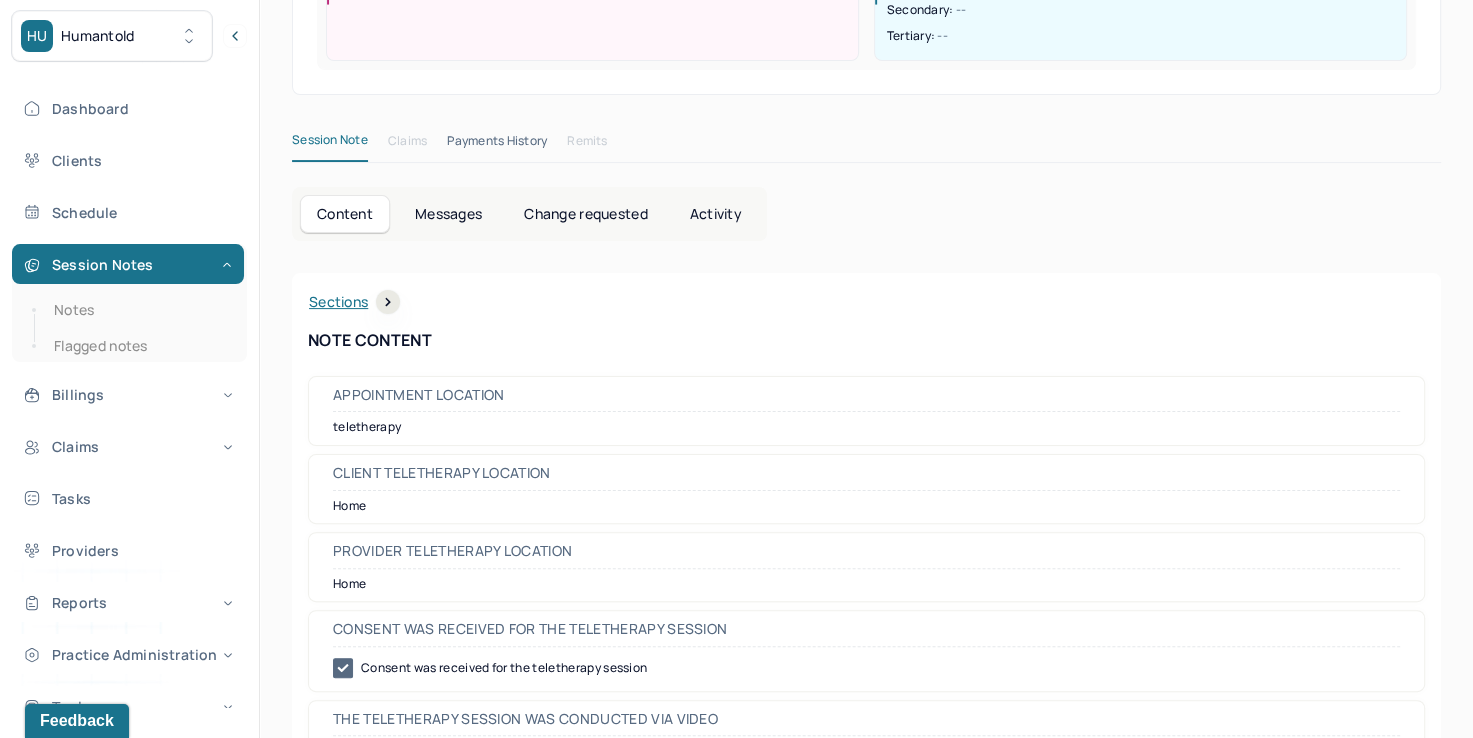 scroll, scrollTop: 0, scrollLeft: 0, axis: both 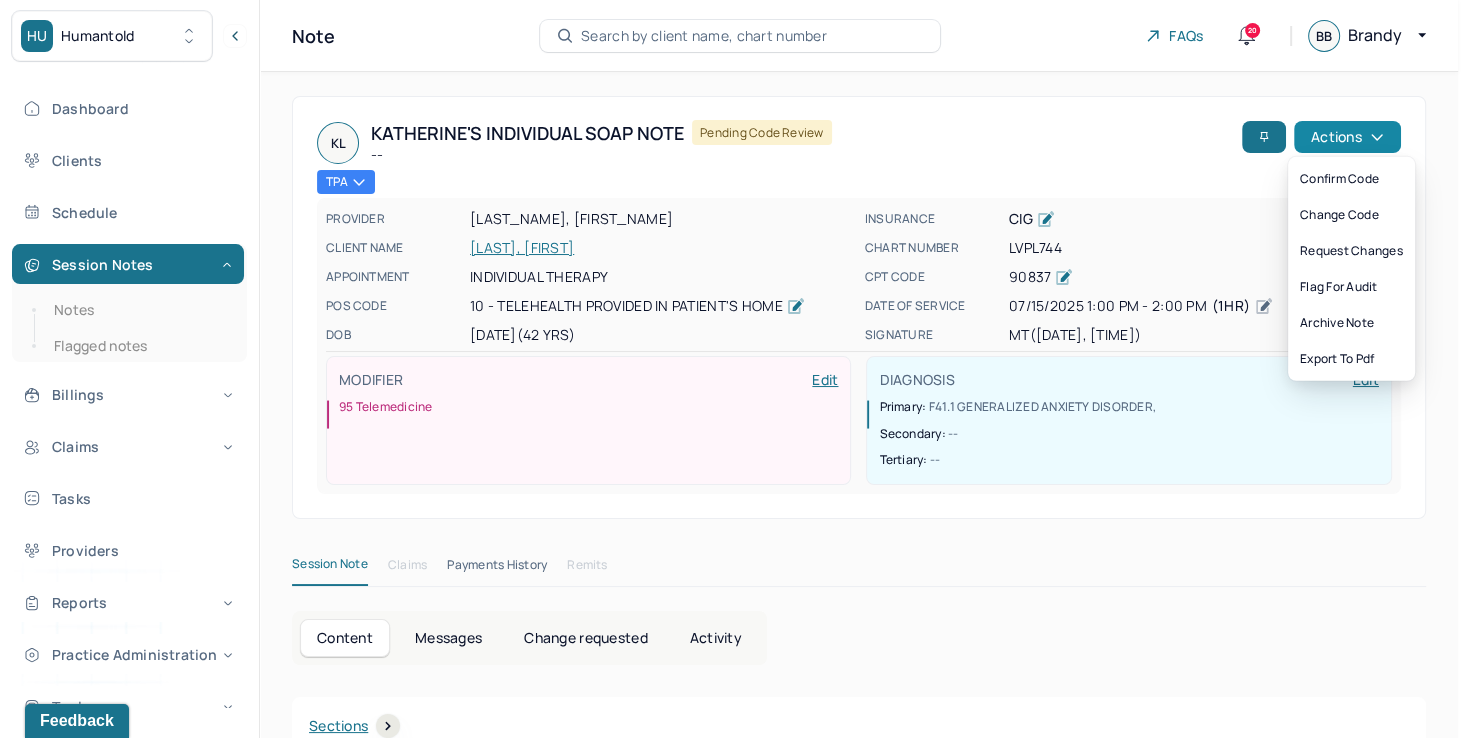 click on "Actions" at bounding box center (1347, 137) 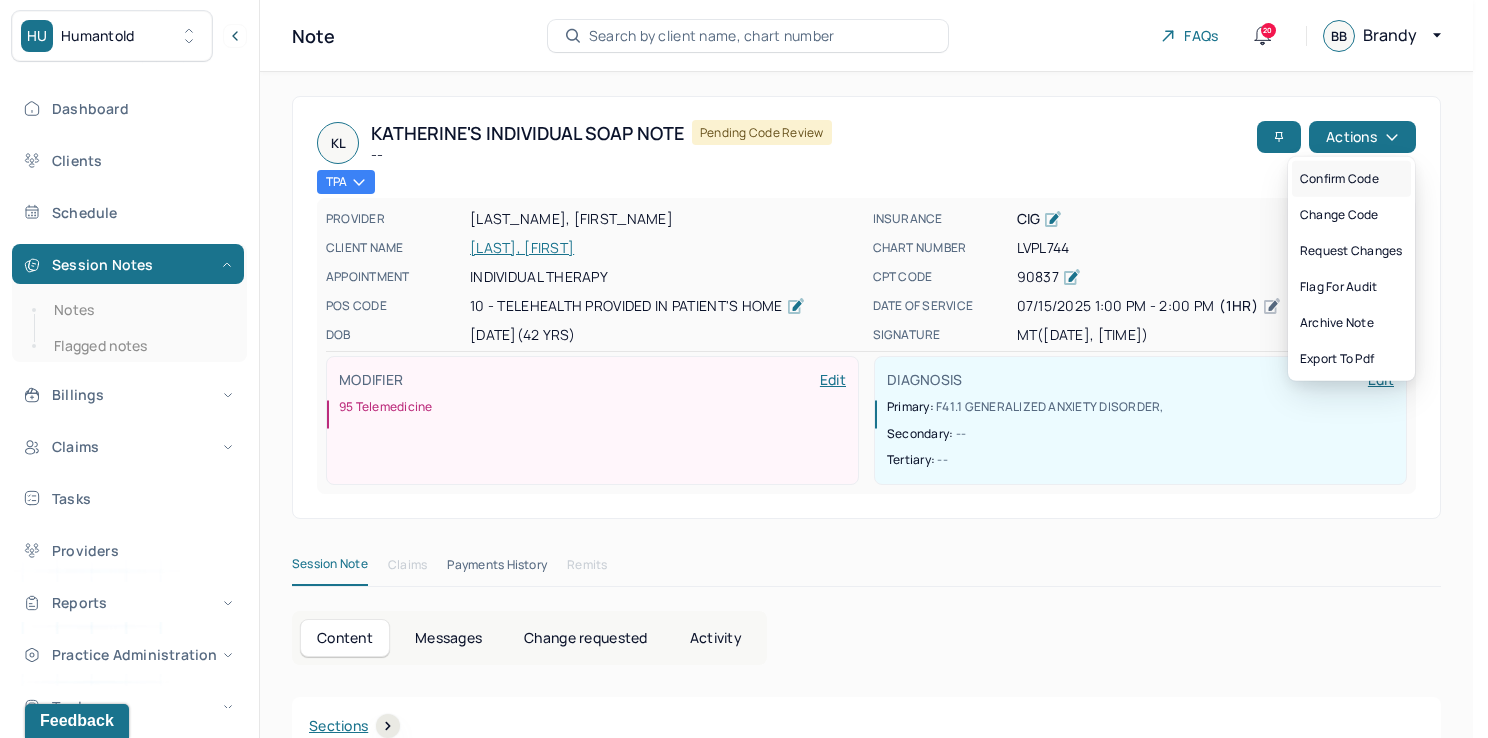 click on "Confirm code" at bounding box center [1351, 179] 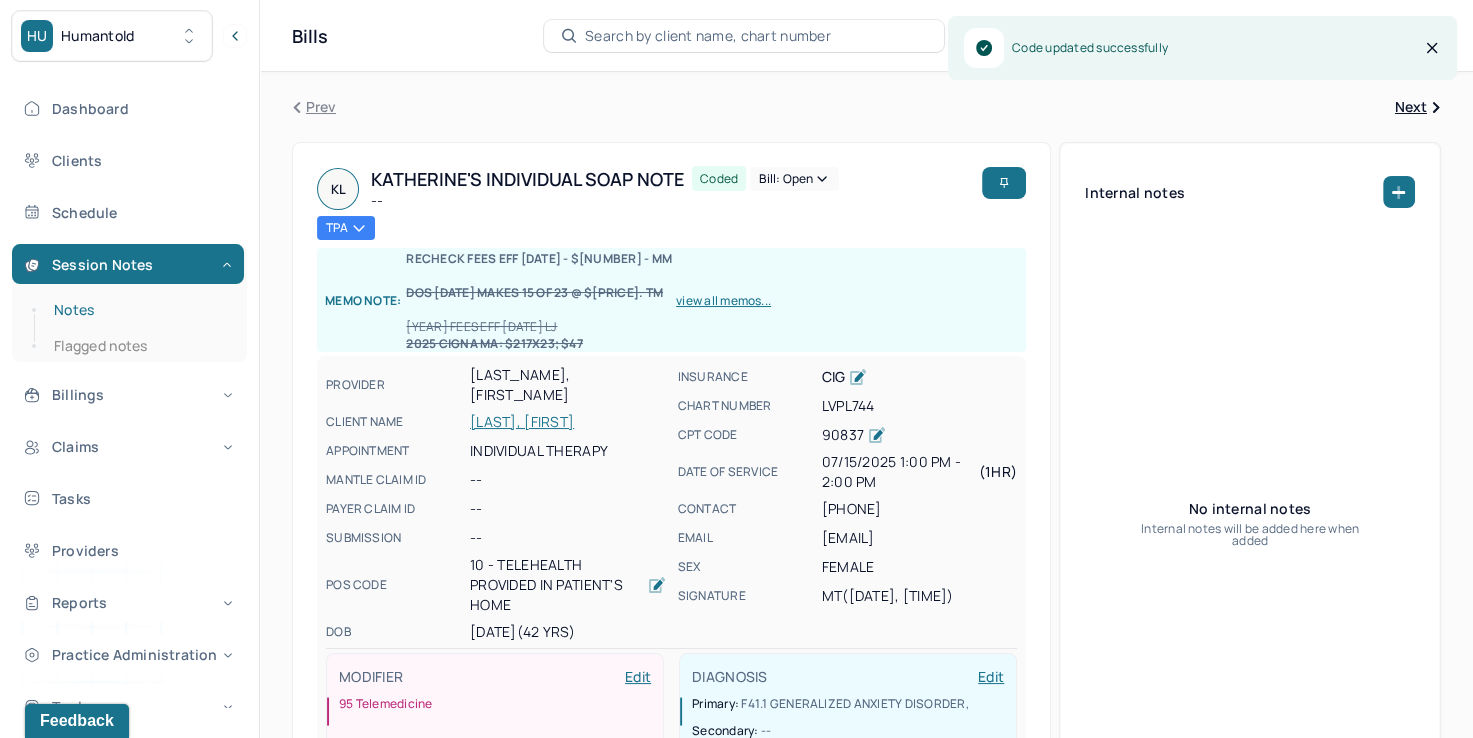 click on "Notes" at bounding box center [139, 310] 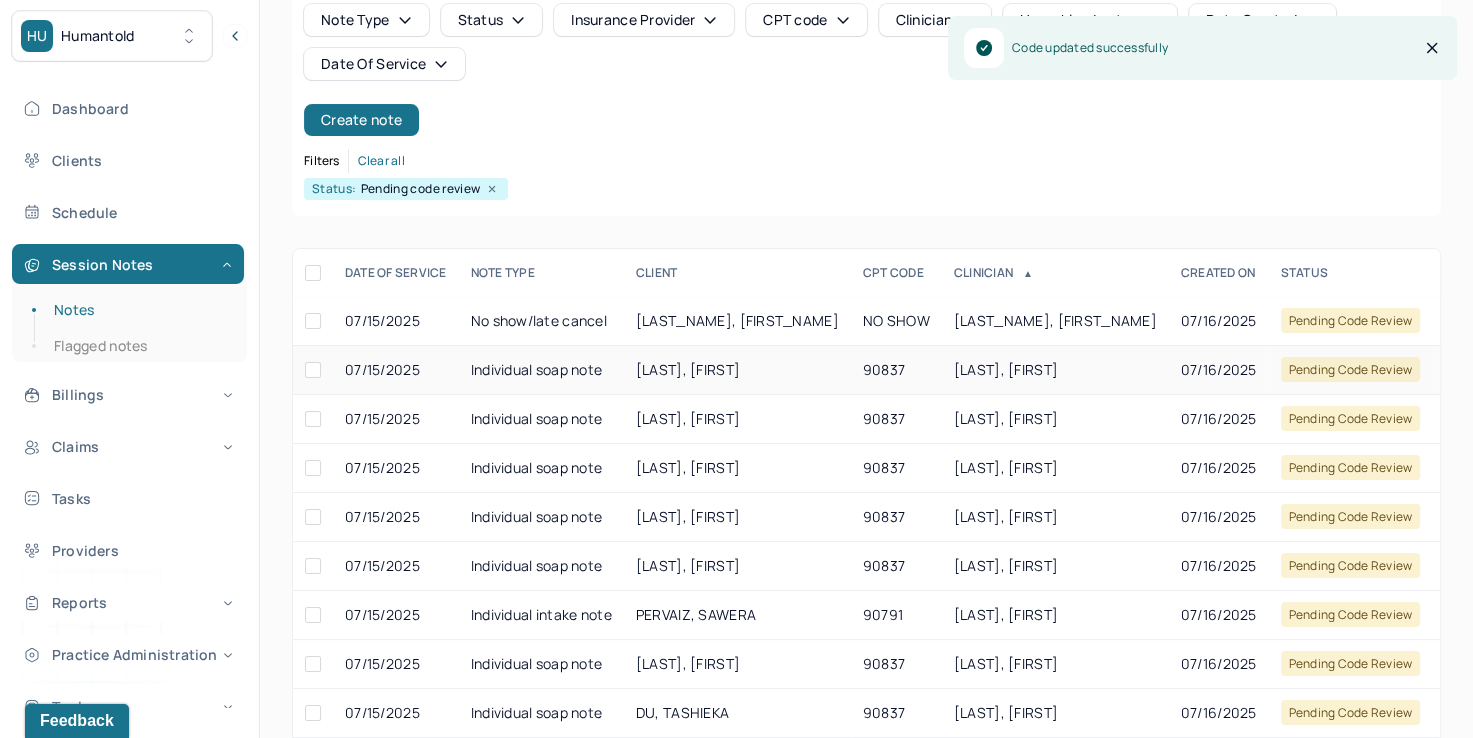 scroll, scrollTop: 288, scrollLeft: 0, axis: vertical 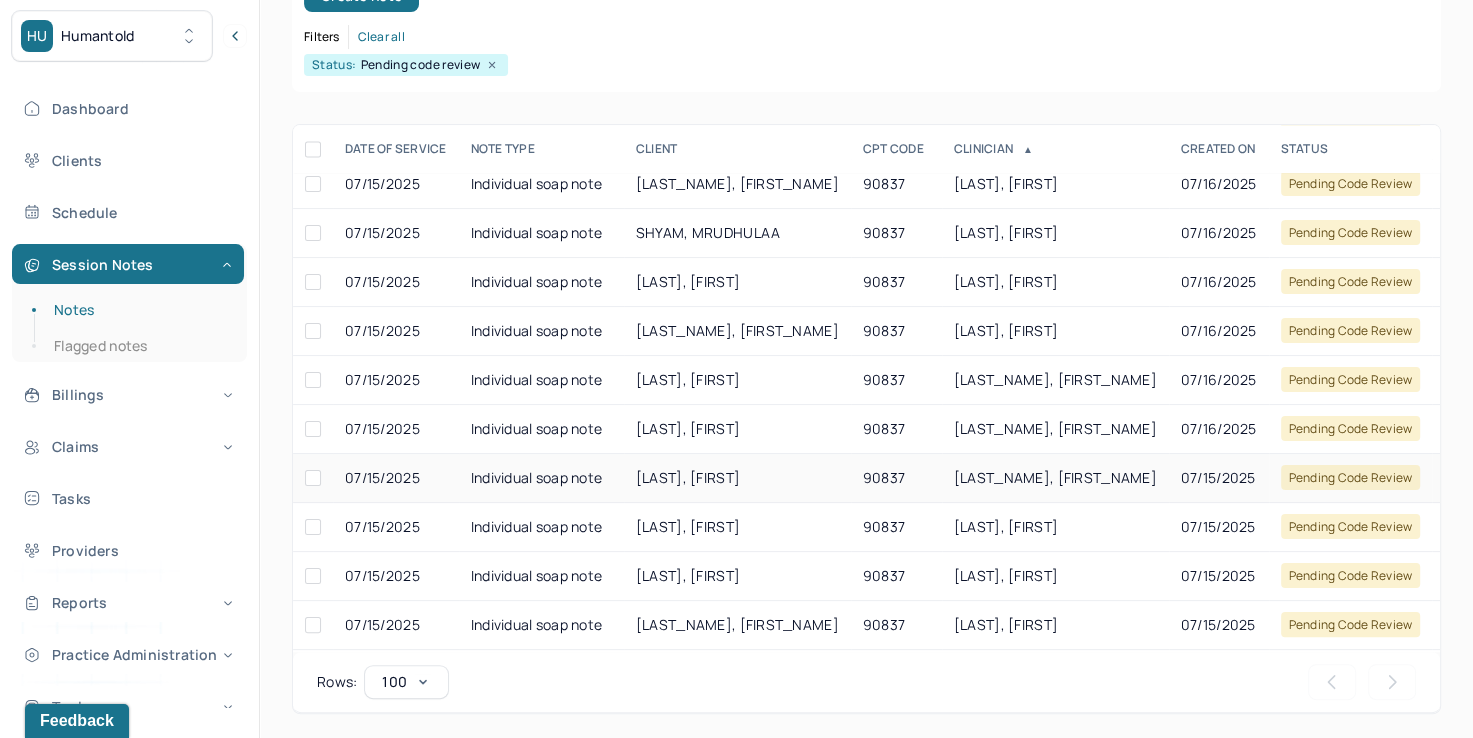 click on "[LAST_NAME], [FIRST_NAME]" at bounding box center (1055, 477) 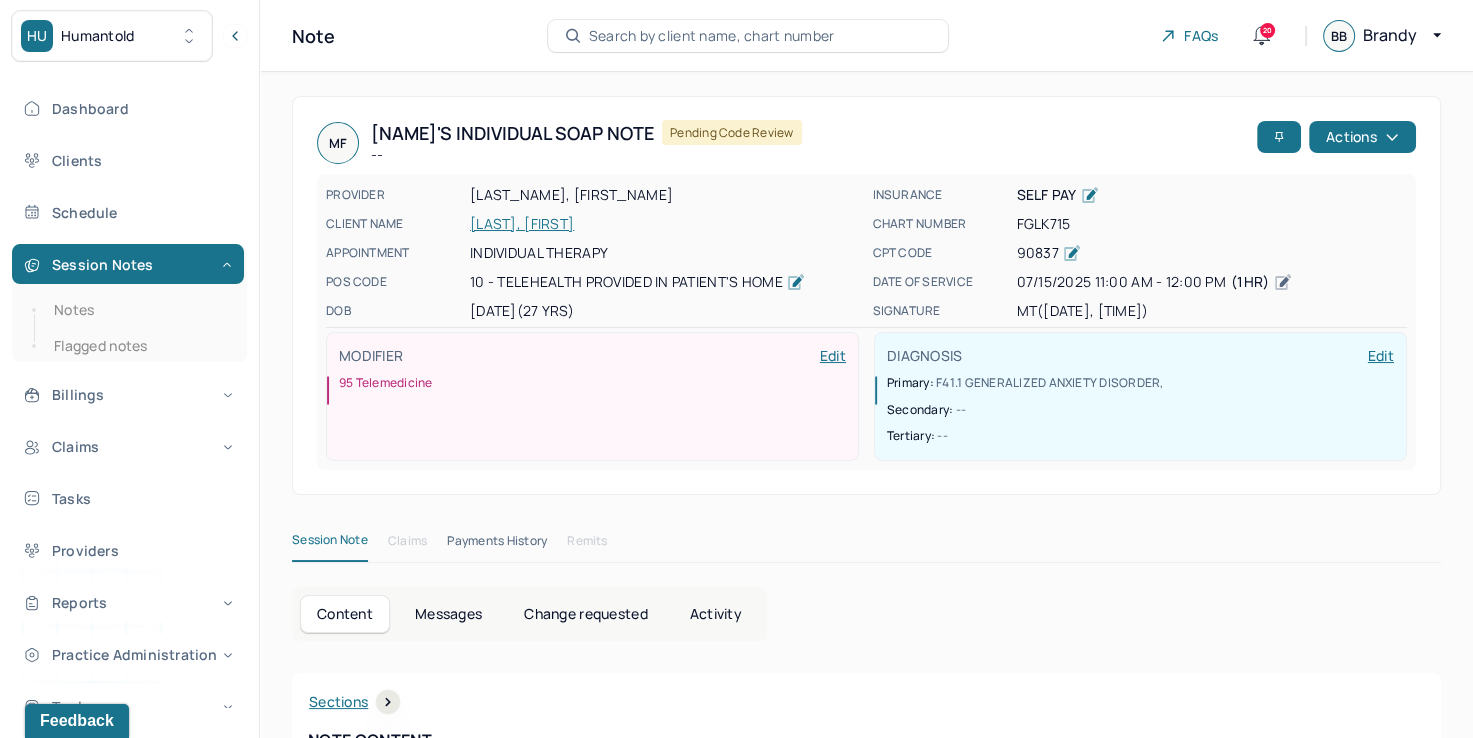 scroll, scrollTop: 0, scrollLeft: 0, axis: both 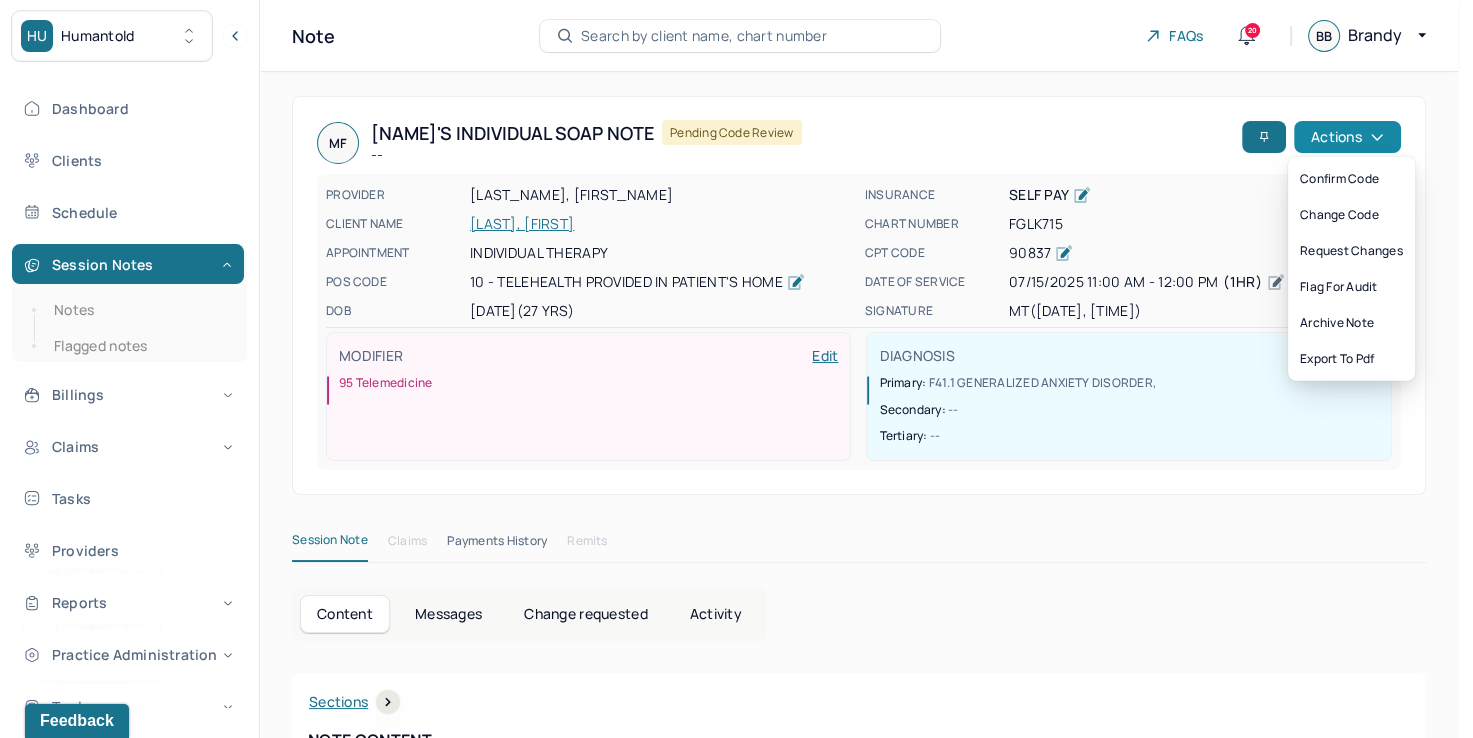 click on "Actions" at bounding box center (1347, 137) 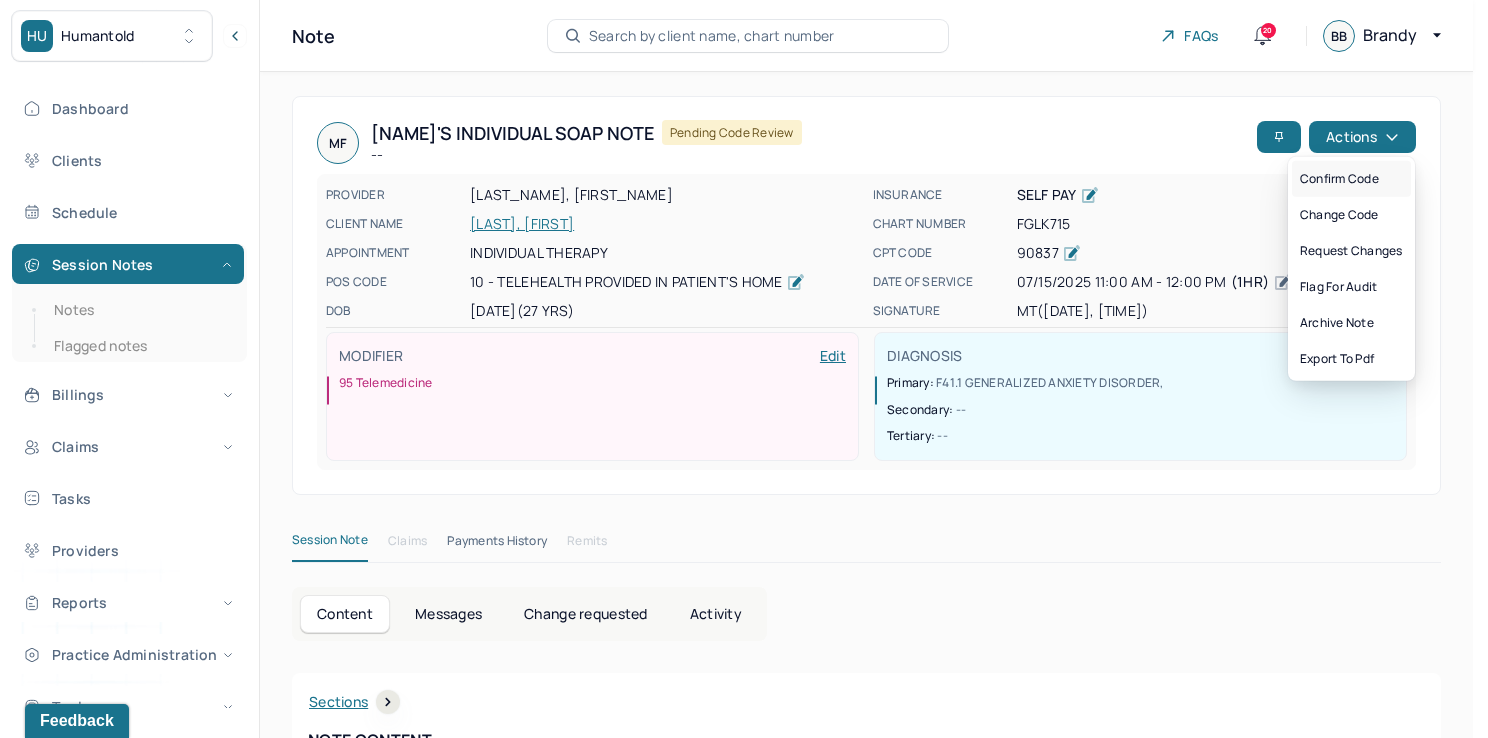 click on "Confirm code" at bounding box center (1351, 179) 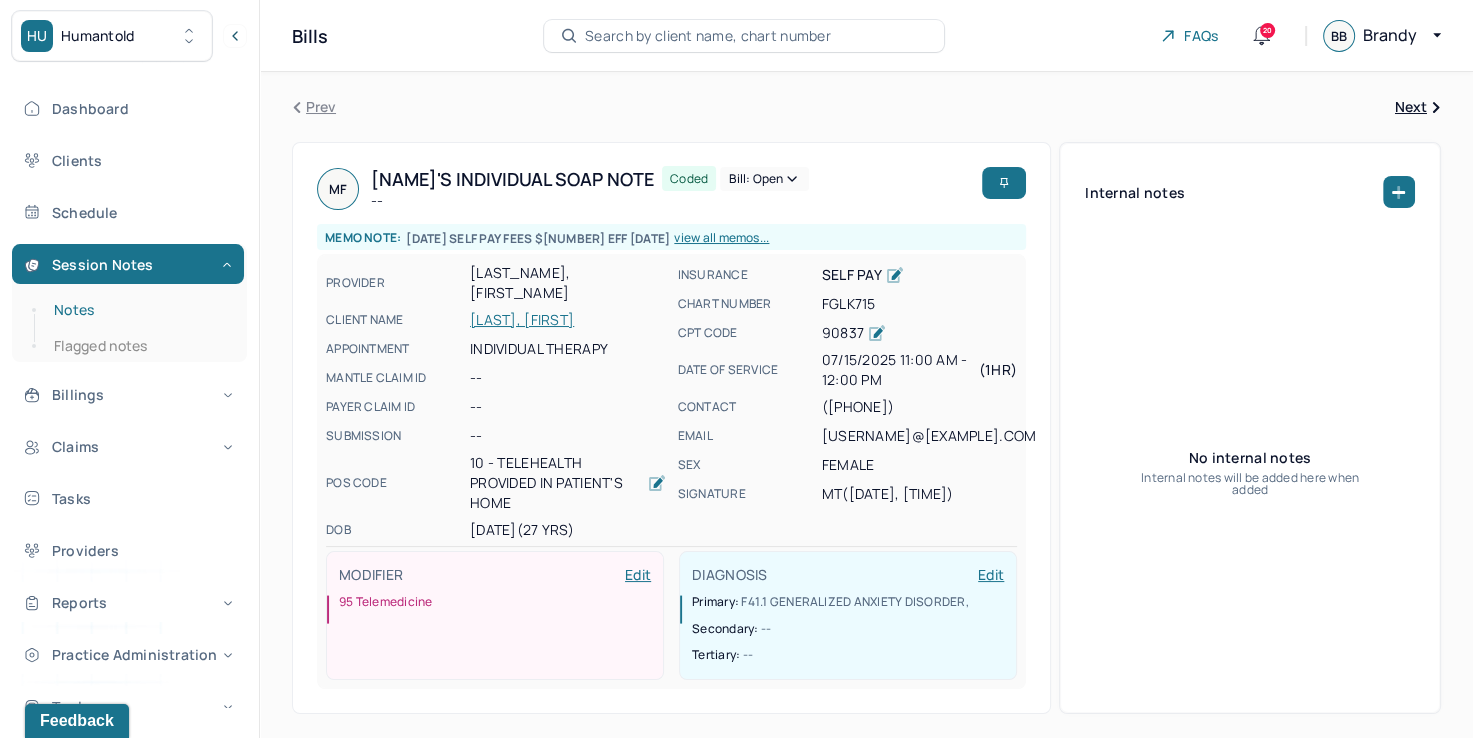 drag, startPoint x: 112, startPoint y: 316, endPoint x: 160, endPoint y: 317, distance: 48.010414 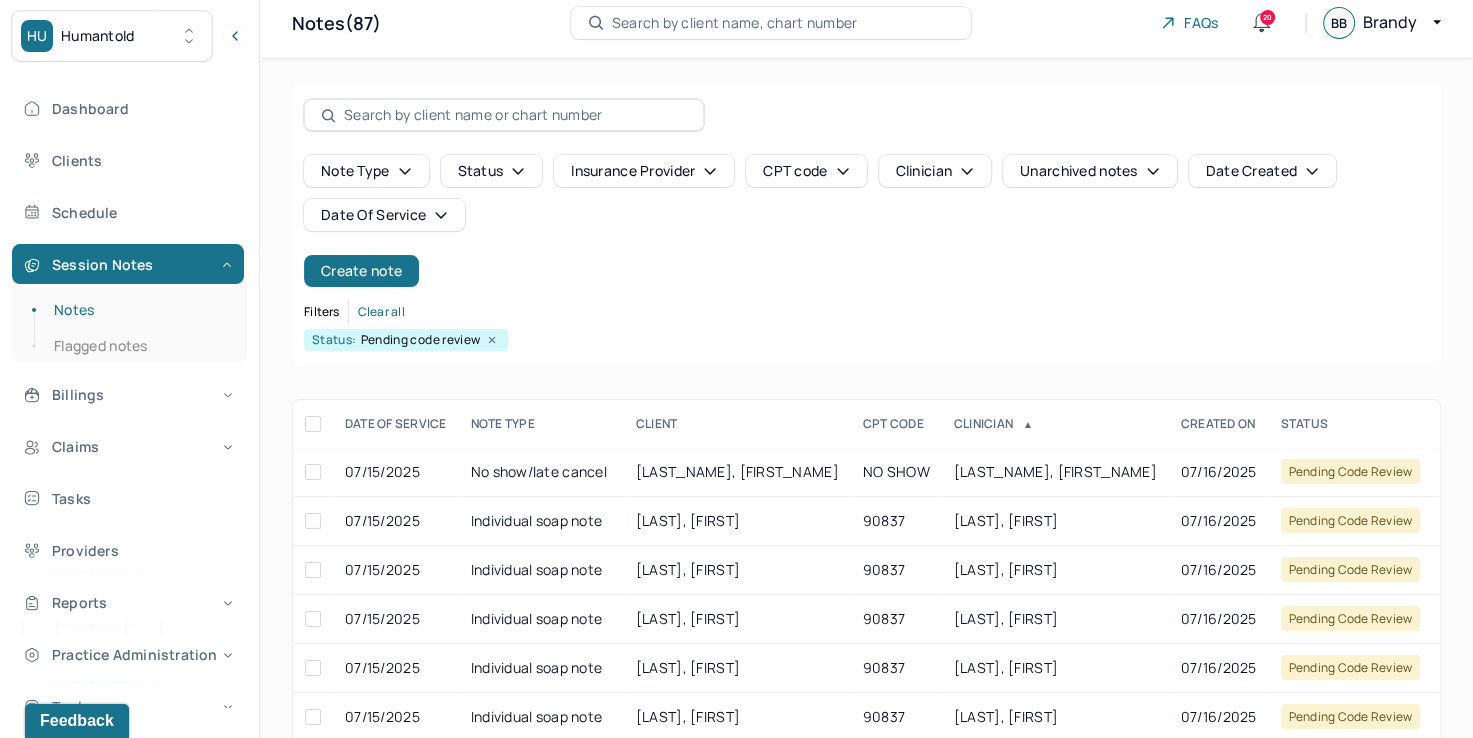 scroll, scrollTop: 288, scrollLeft: 0, axis: vertical 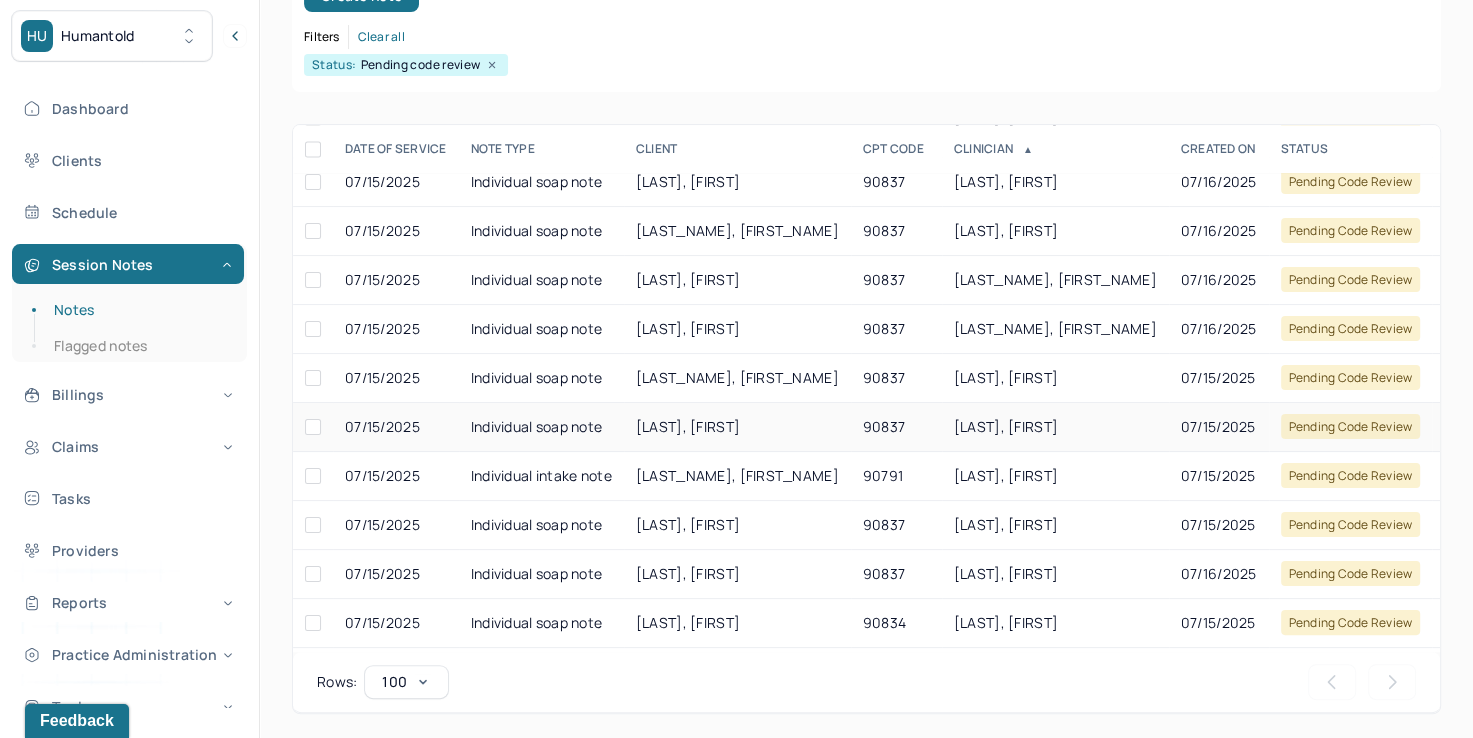 click on "[LAST], [FIRST]" at bounding box center [1006, 426] 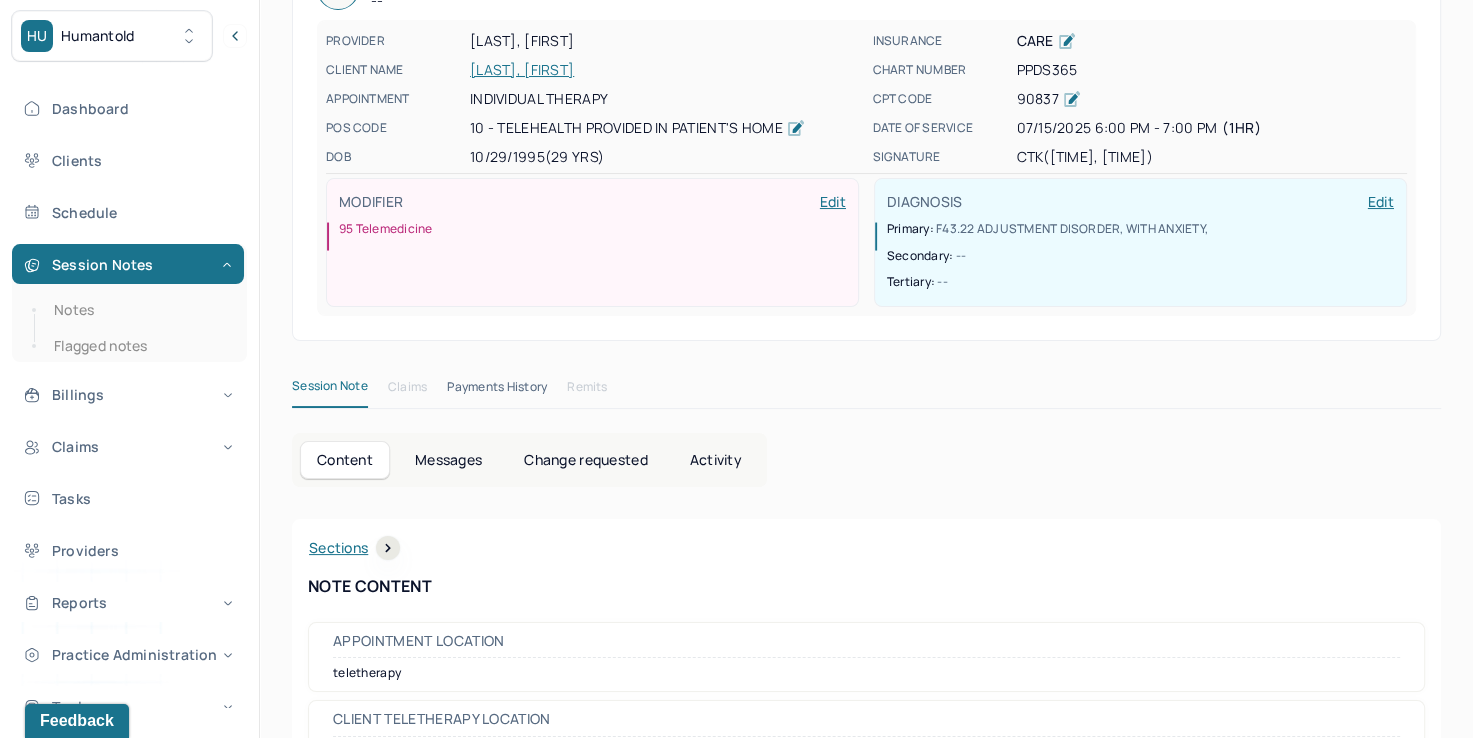 scroll, scrollTop: 0, scrollLeft: 0, axis: both 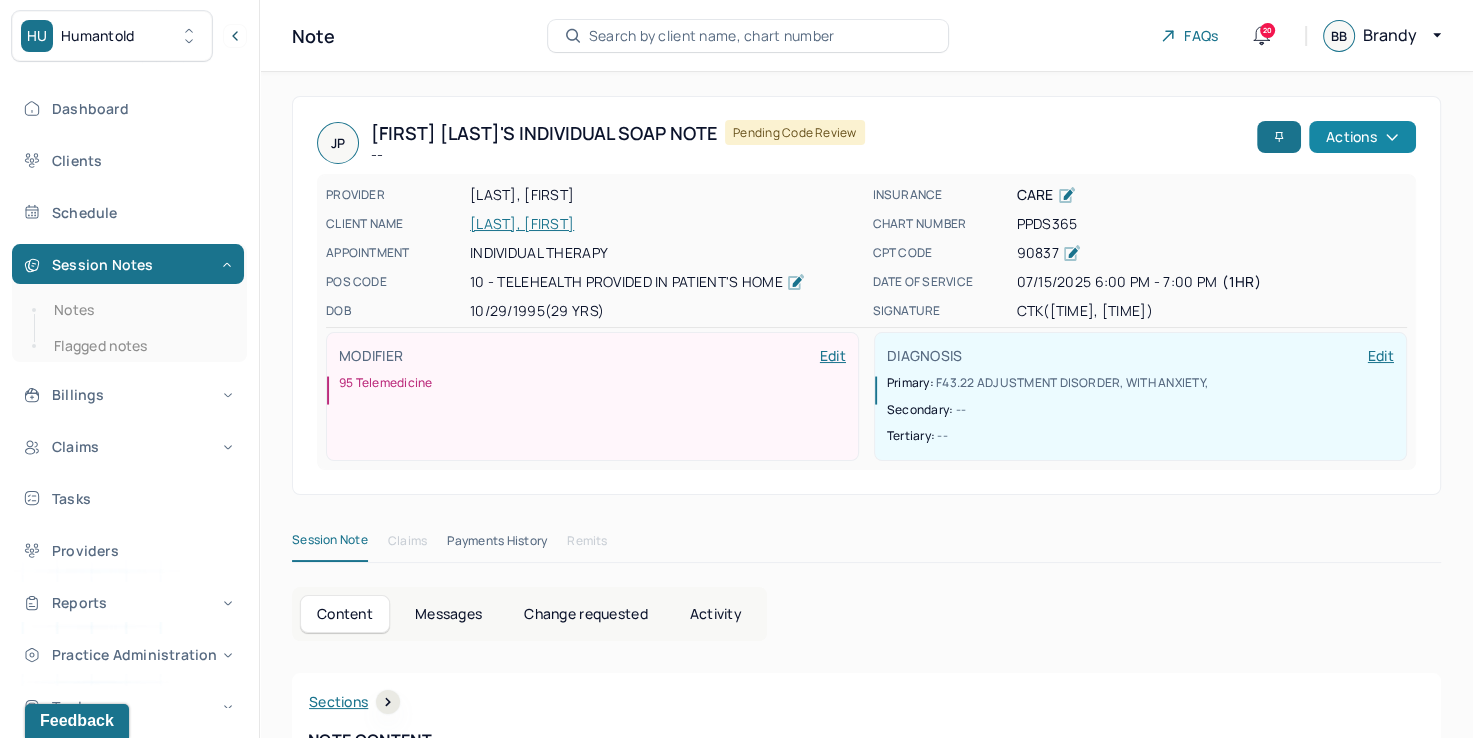 click on "Actions" at bounding box center [1362, 137] 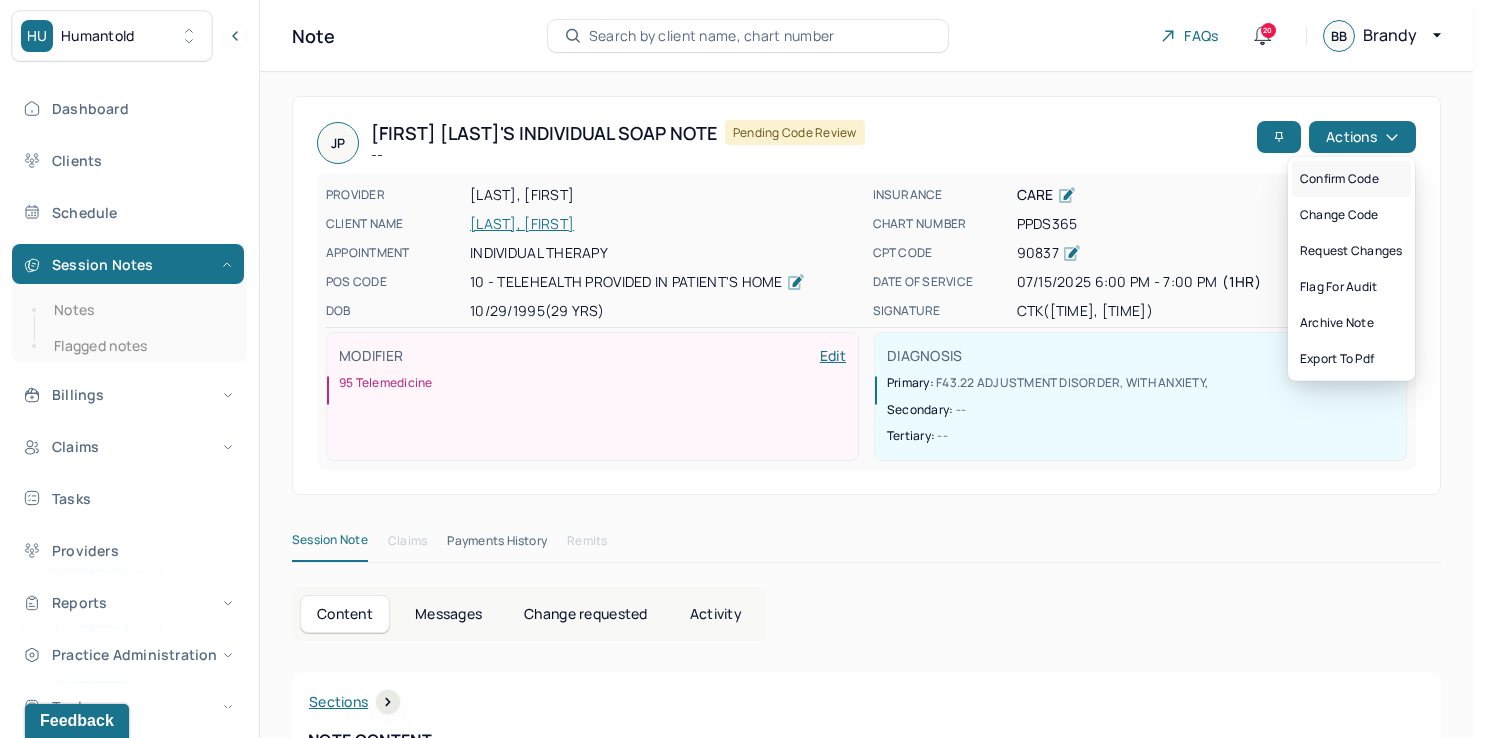click on "Confirm code" at bounding box center (1351, 179) 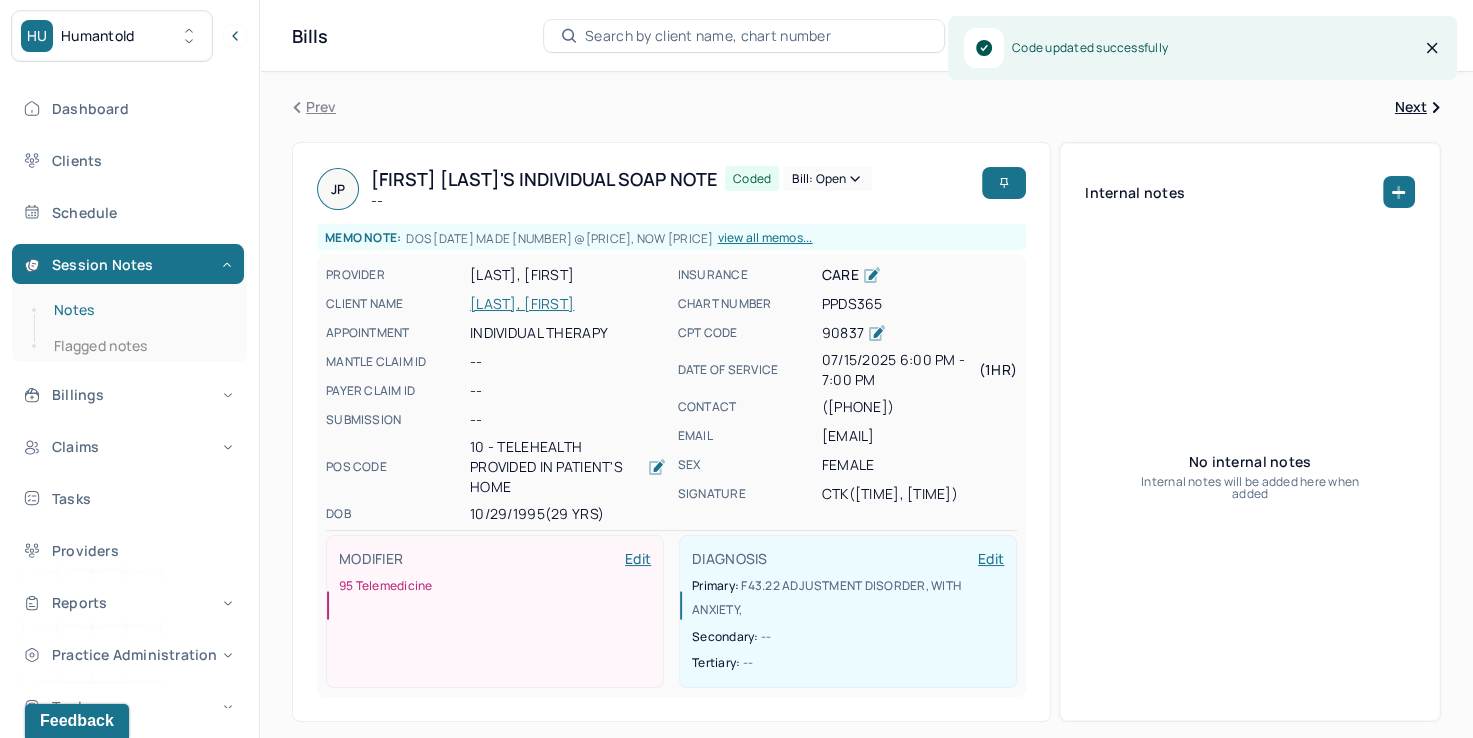 drag, startPoint x: 108, startPoint y: 316, endPoint x: 120, endPoint y: 316, distance: 12 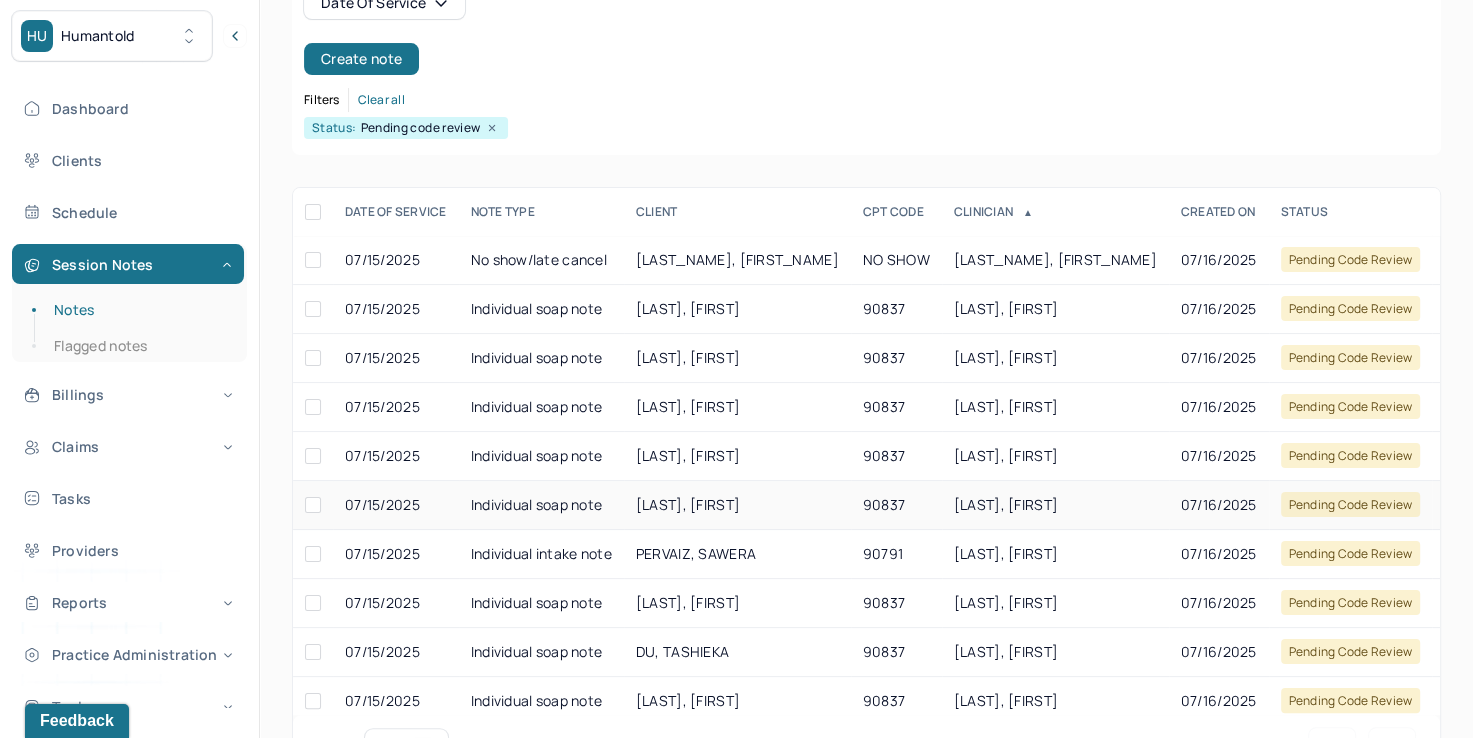 scroll, scrollTop: 288, scrollLeft: 0, axis: vertical 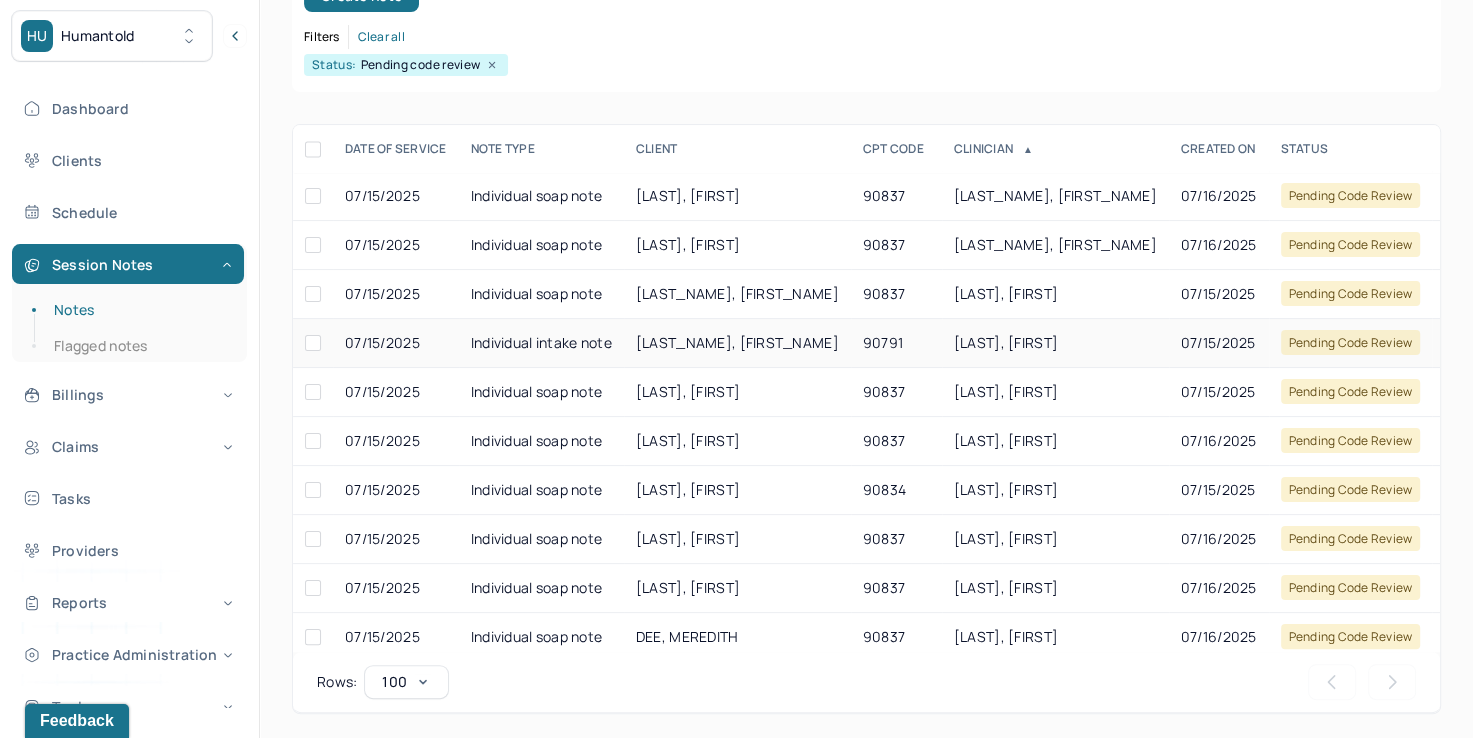 click on "[LAST], [FIRST]" at bounding box center [1006, 342] 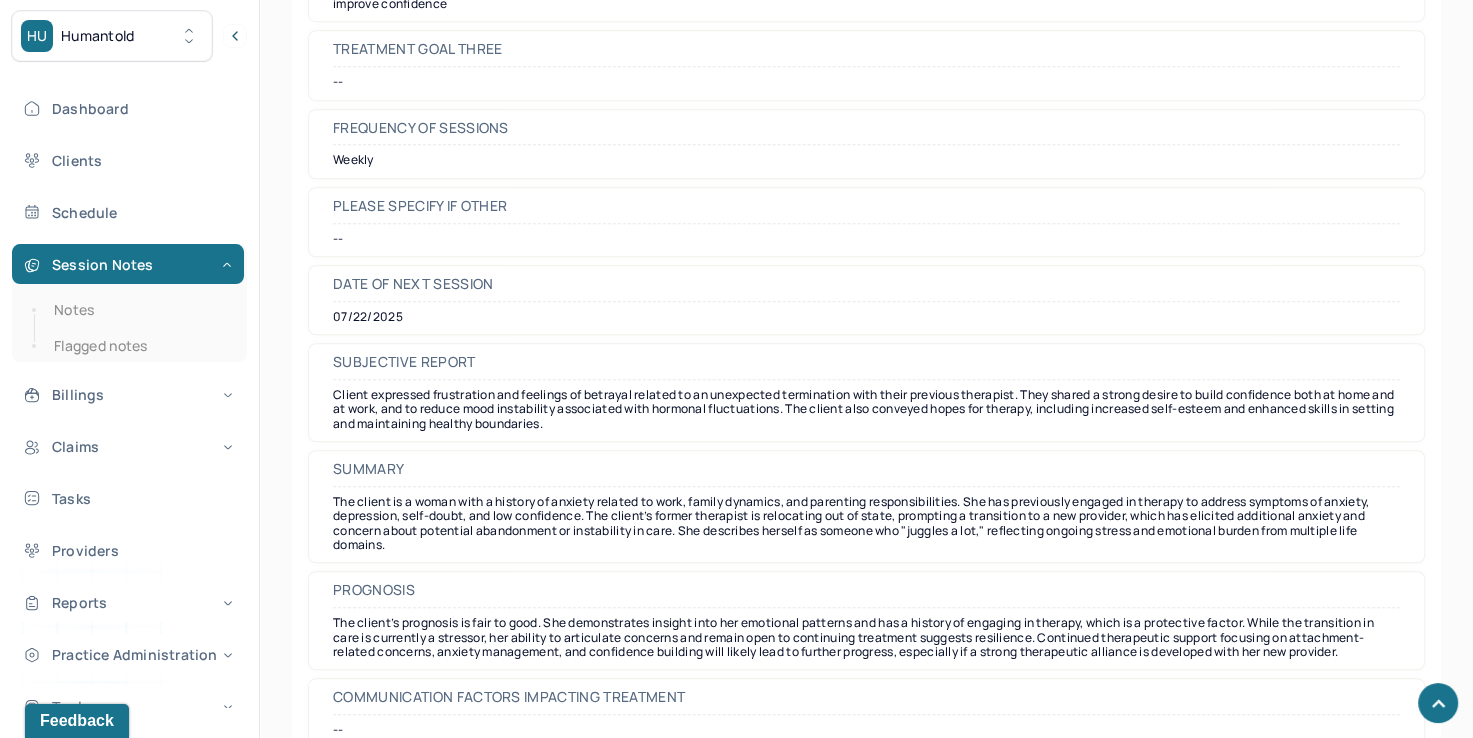 scroll, scrollTop: 8878, scrollLeft: 0, axis: vertical 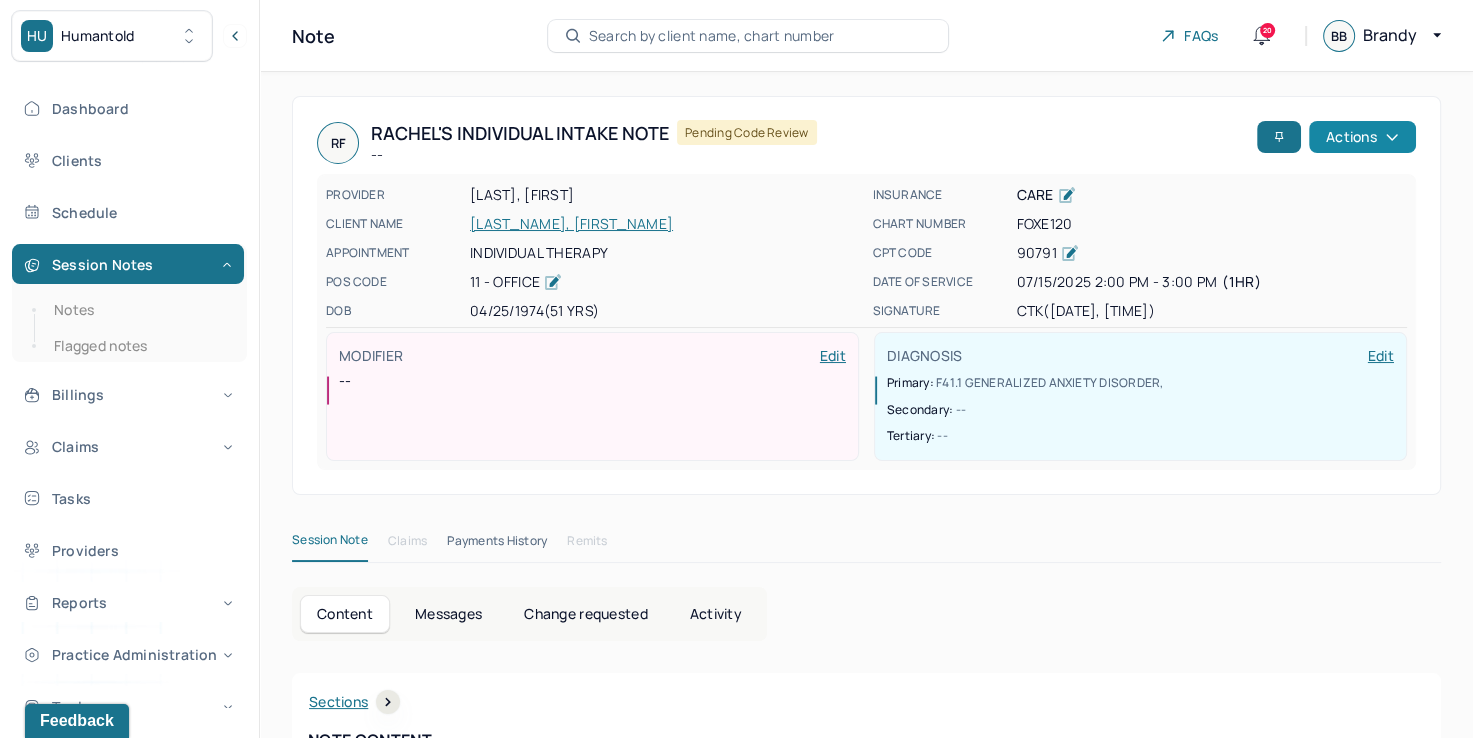 click 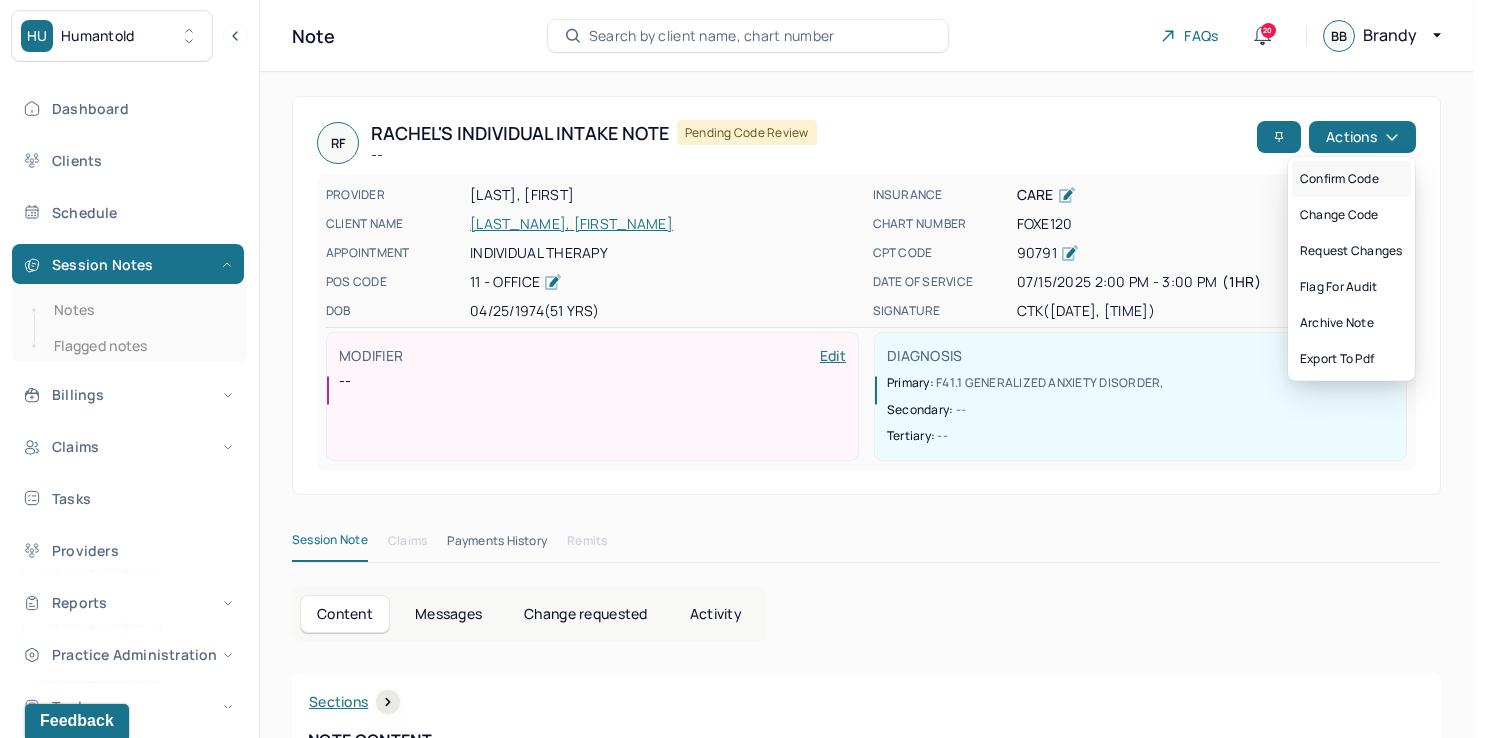 click on "Confirm code" at bounding box center (1351, 179) 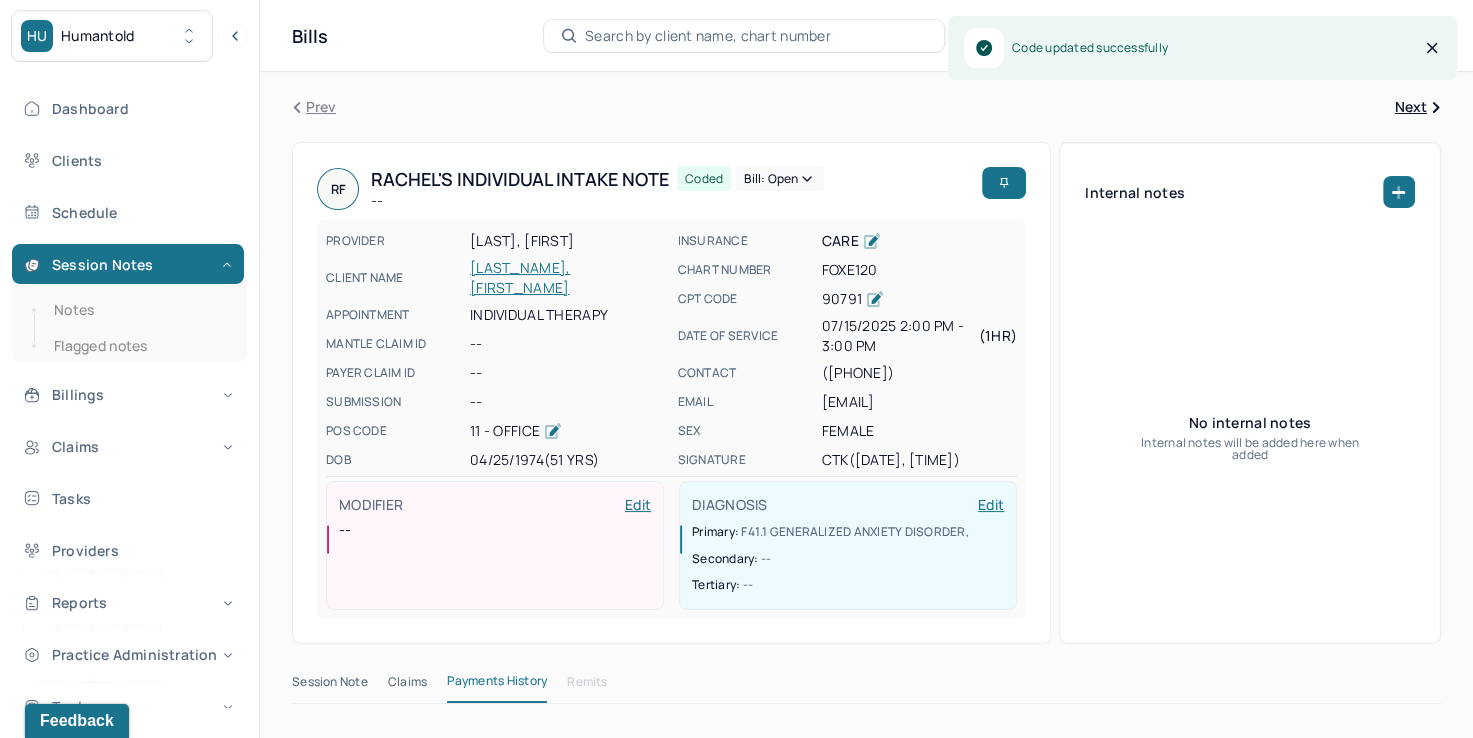 drag, startPoint x: 116, startPoint y: 313, endPoint x: 229, endPoint y: 290, distance: 115.316956 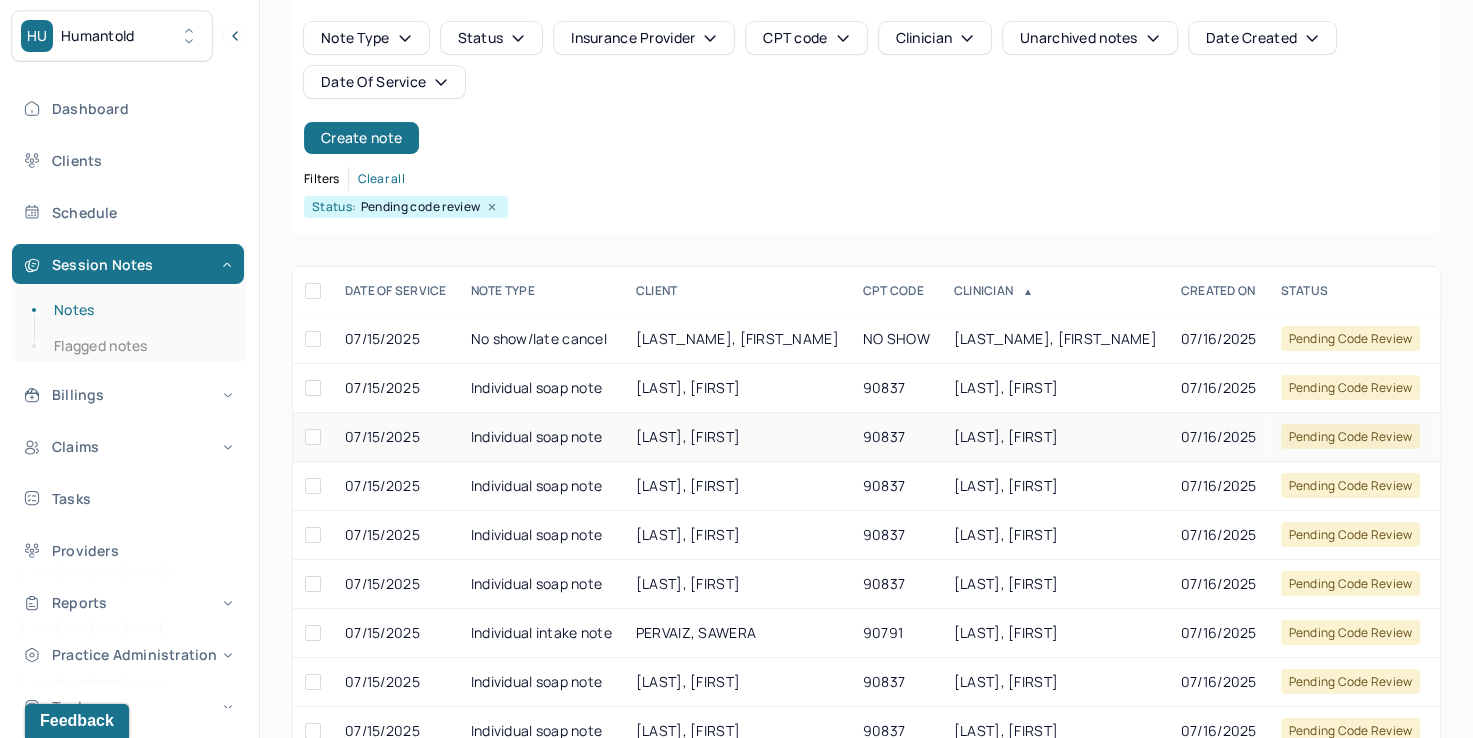 scroll, scrollTop: 288, scrollLeft: 0, axis: vertical 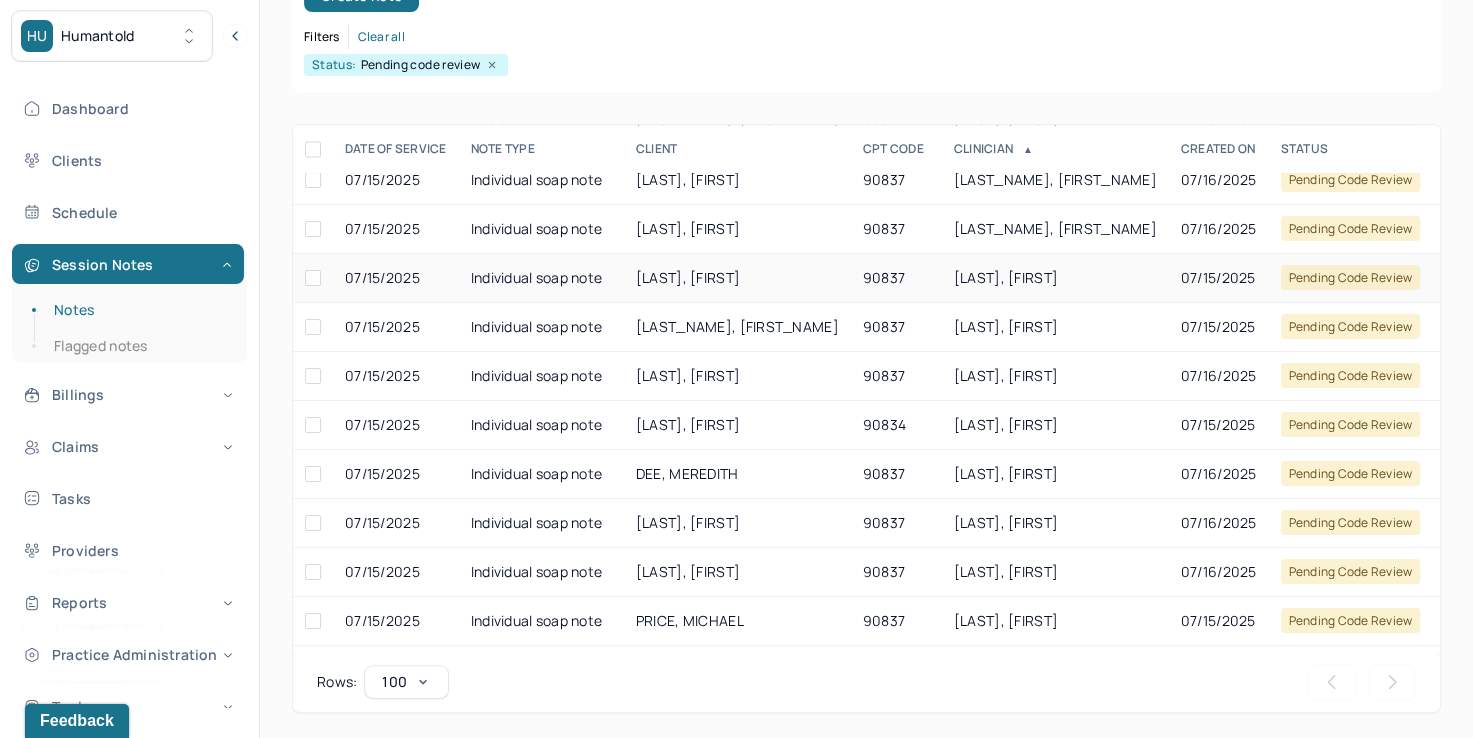 click on "[LAST], [FIRST]" at bounding box center (1006, 277) 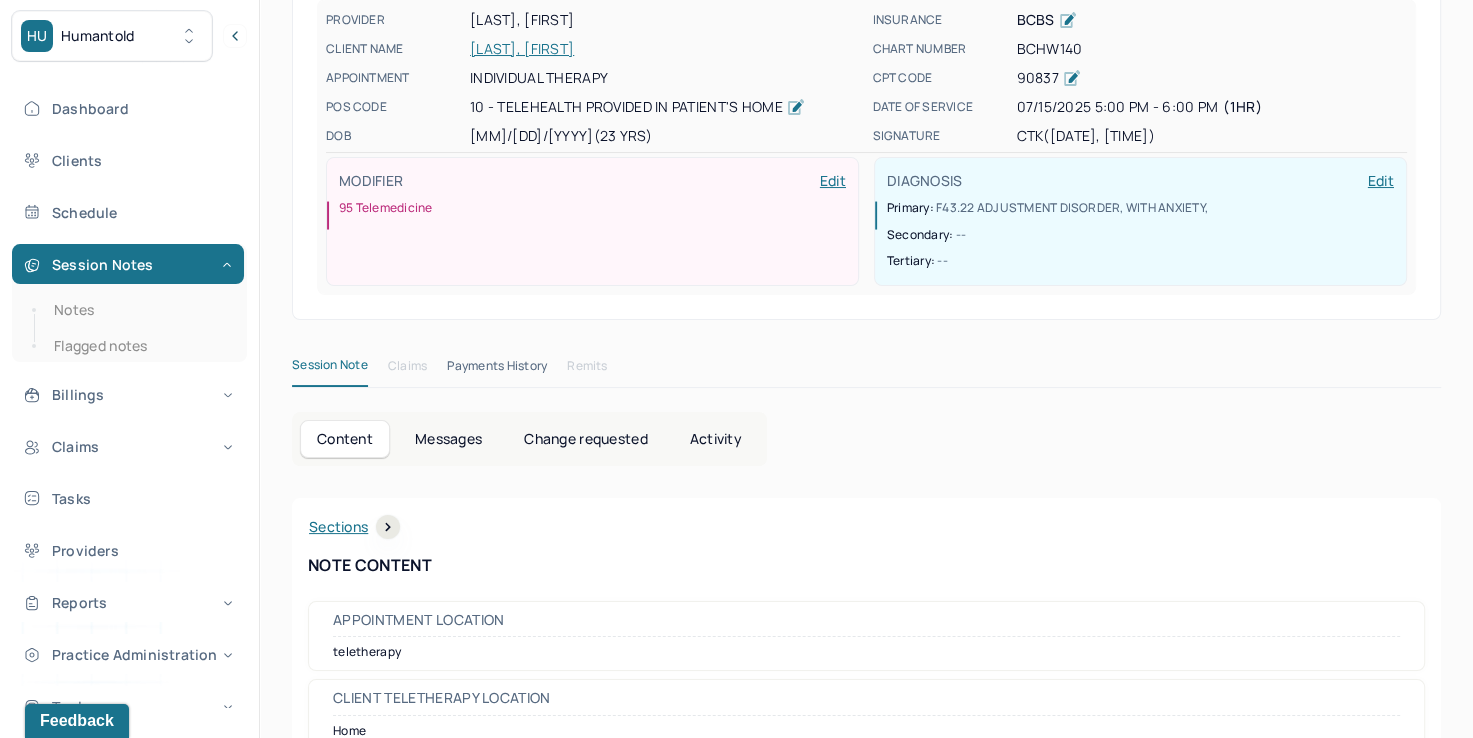 scroll, scrollTop: 0, scrollLeft: 0, axis: both 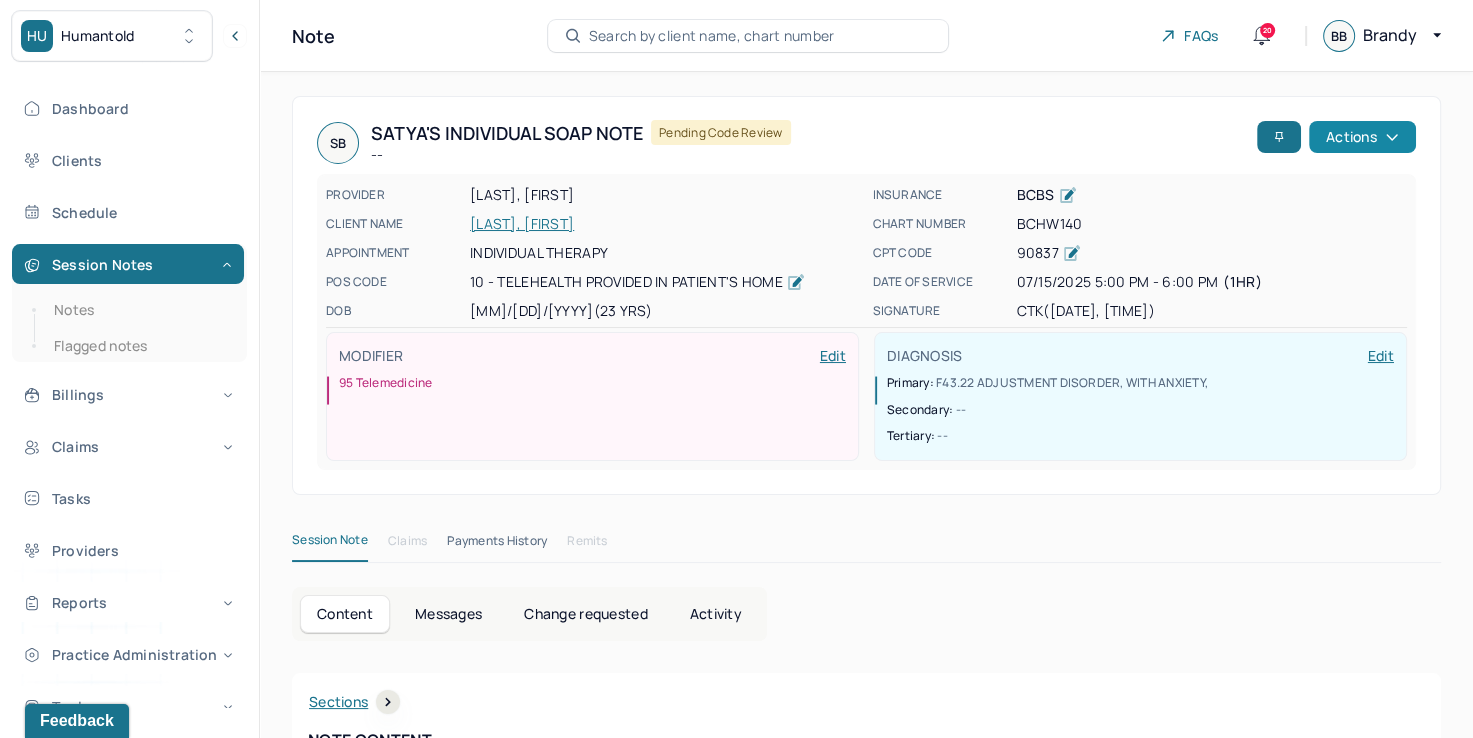 click 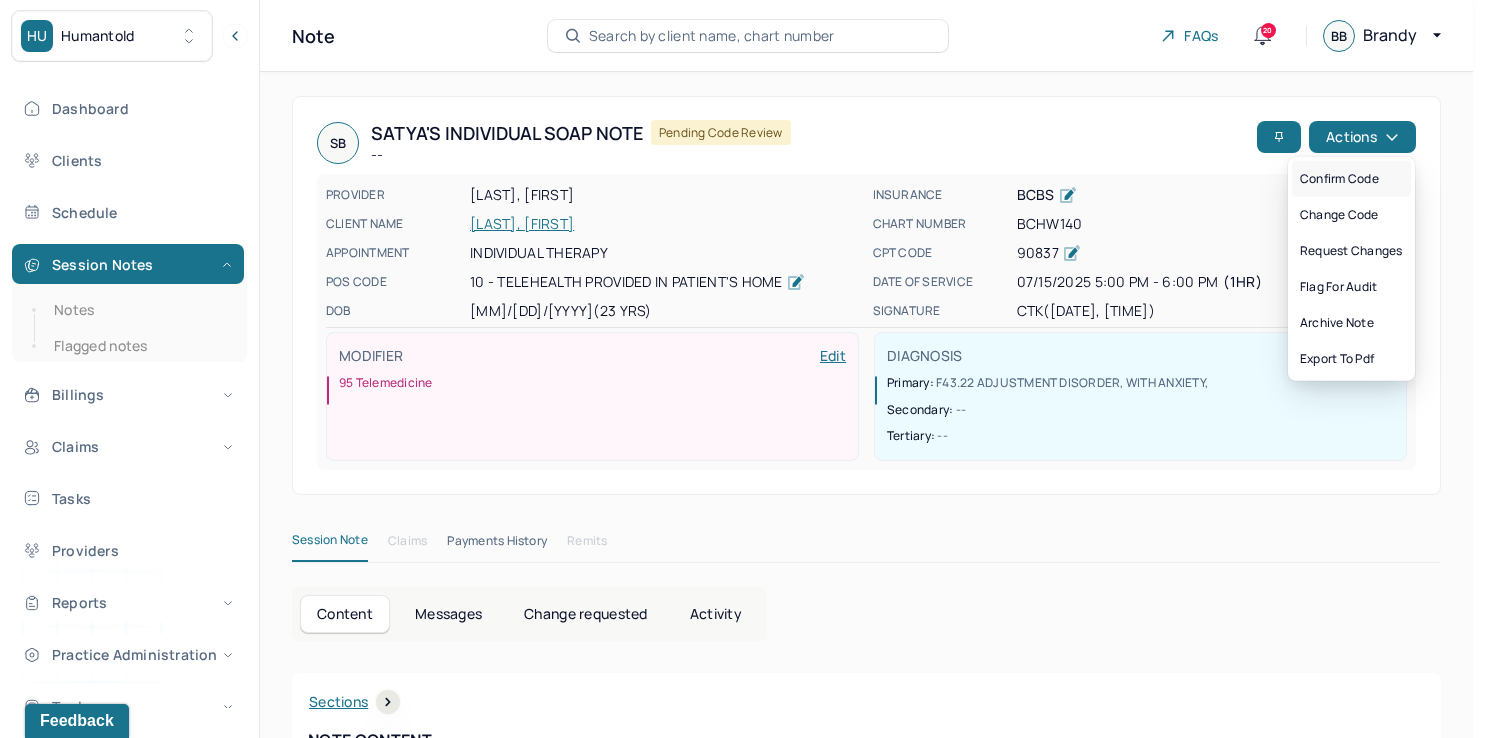 click on "Confirm code" at bounding box center (1351, 179) 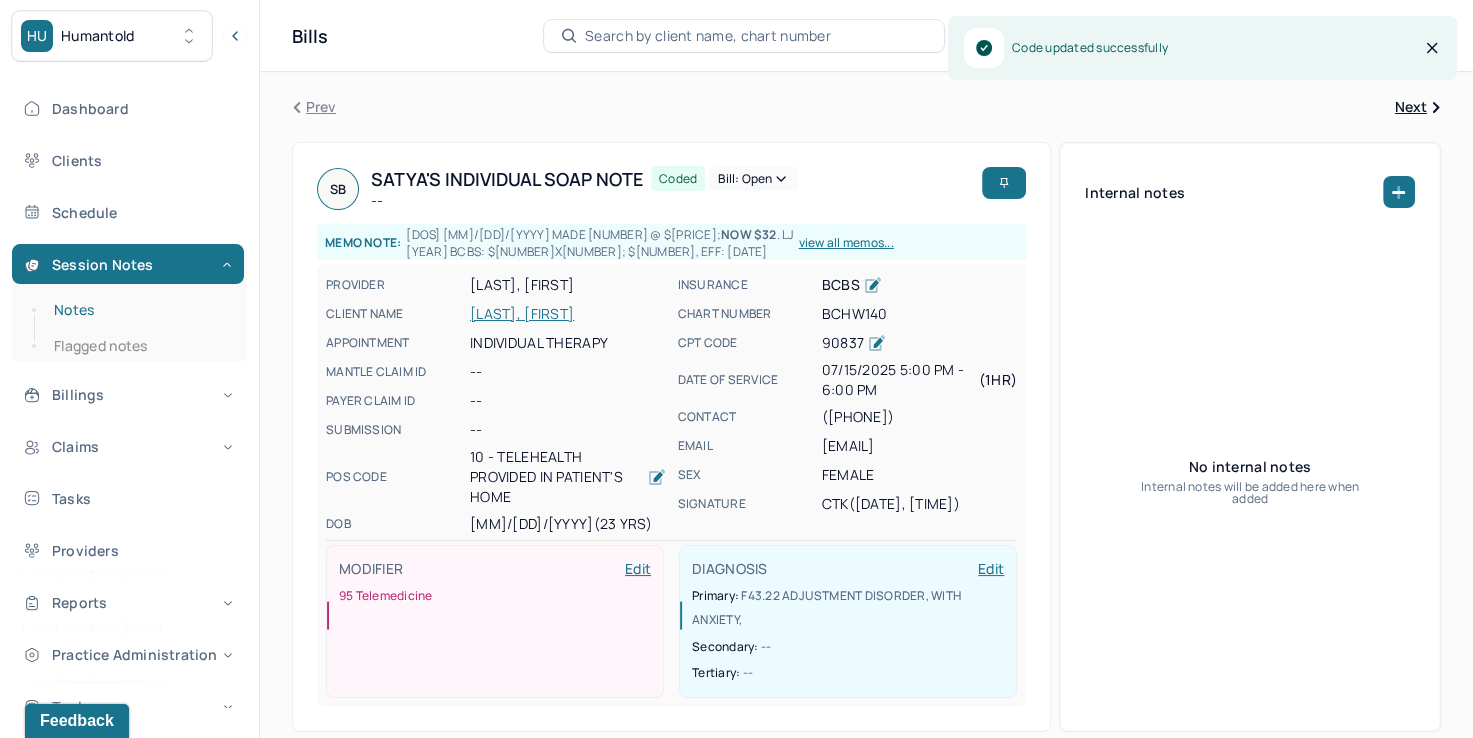 click on "Notes" at bounding box center (139, 310) 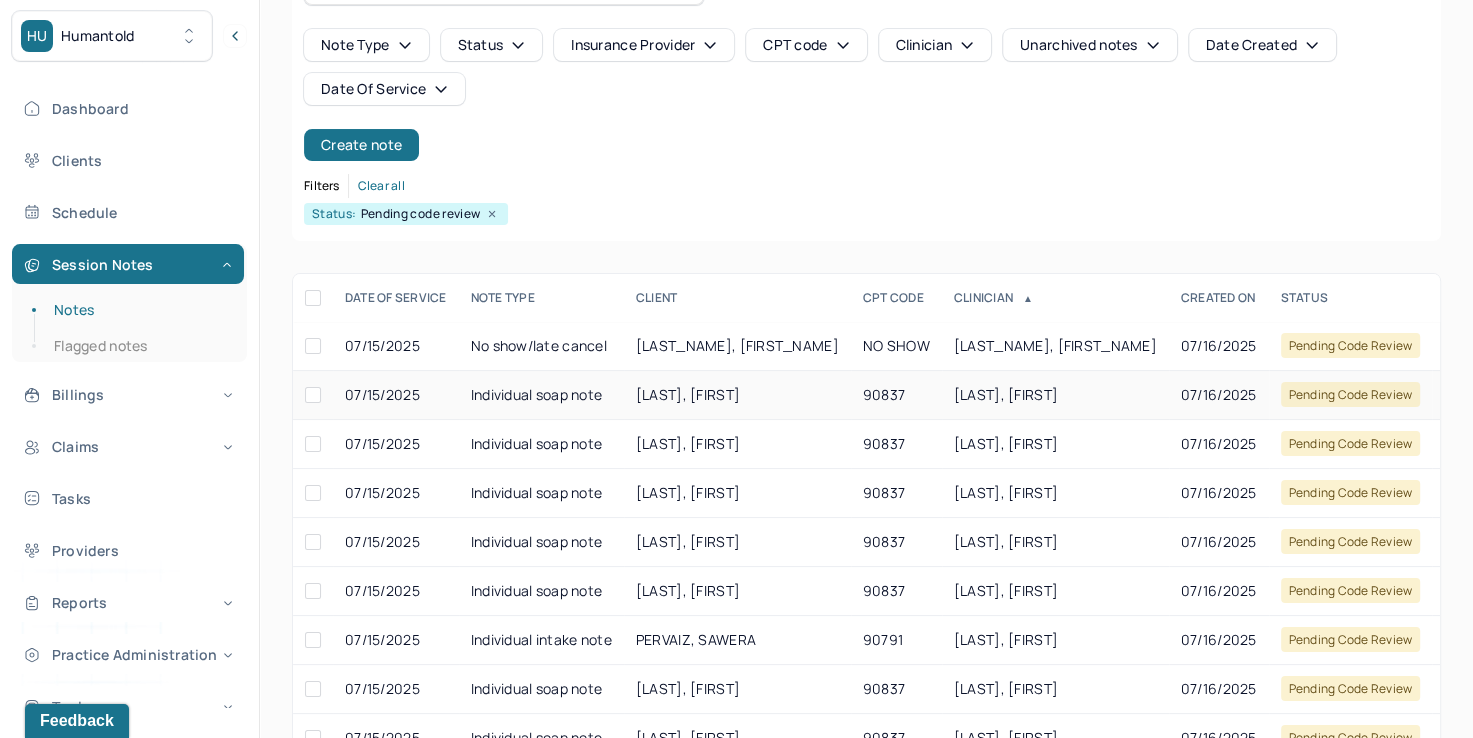 scroll, scrollTop: 288, scrollLeft: 0, axis: vertical 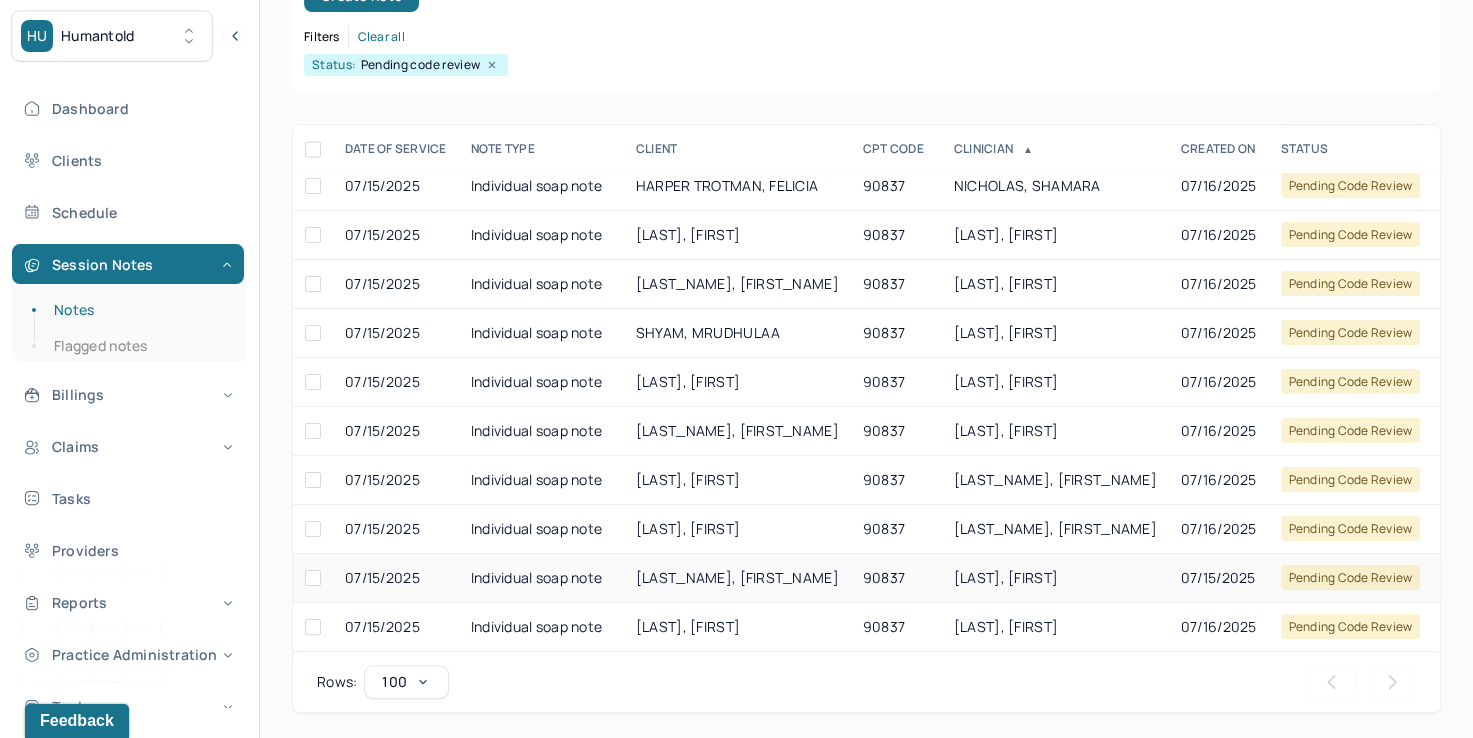 click on "[LAST], [FIRST]" at bounding box center [1006, 577] 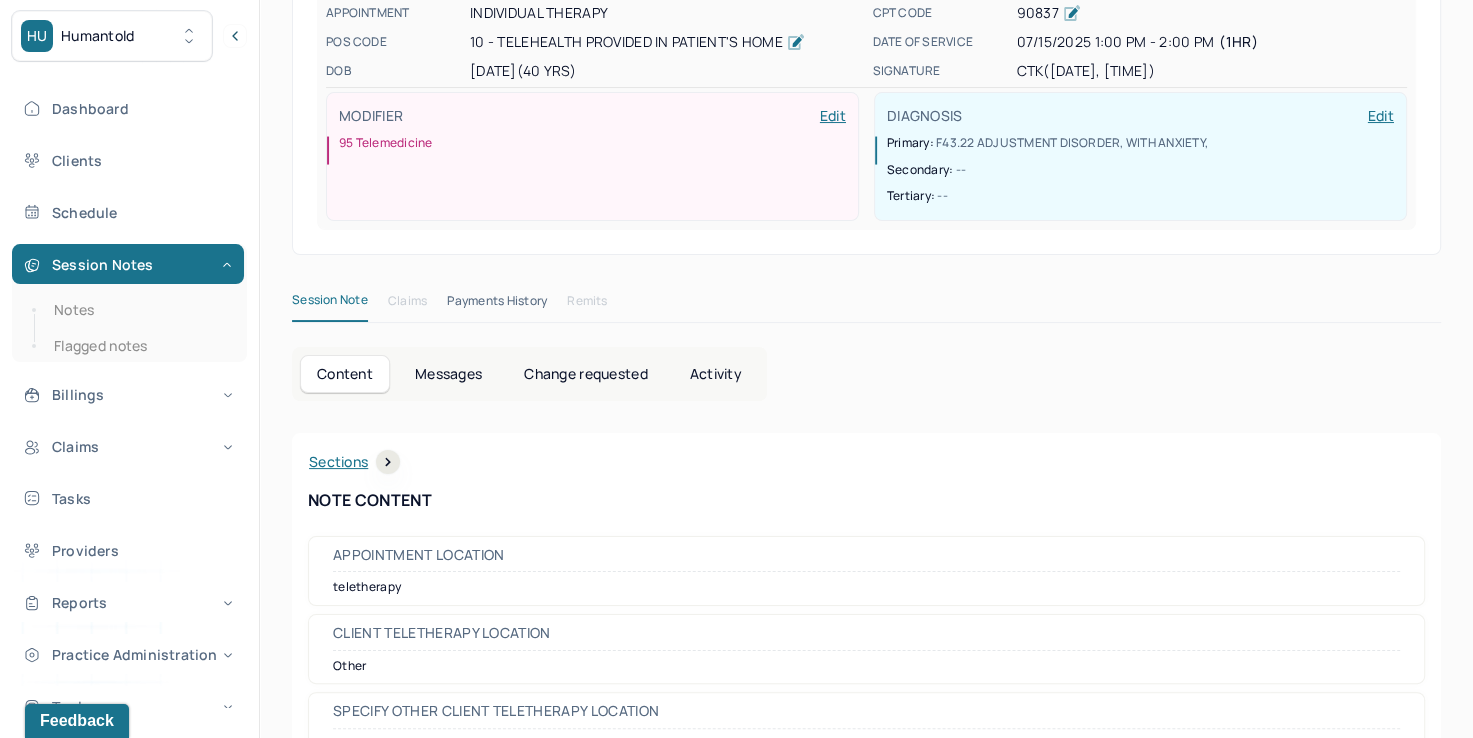 scroll, scrollTop: 0, scrollLeft: 0, axis: both 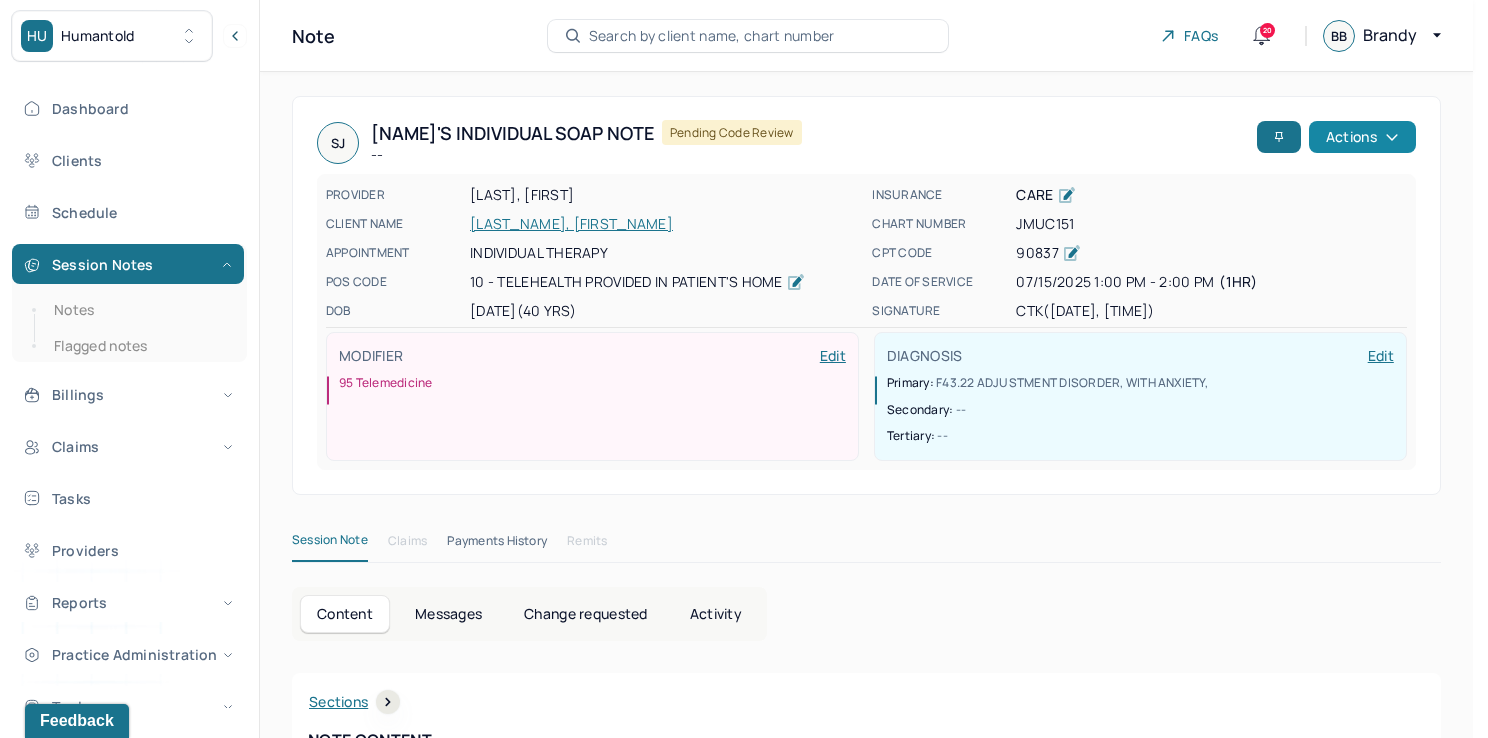 click 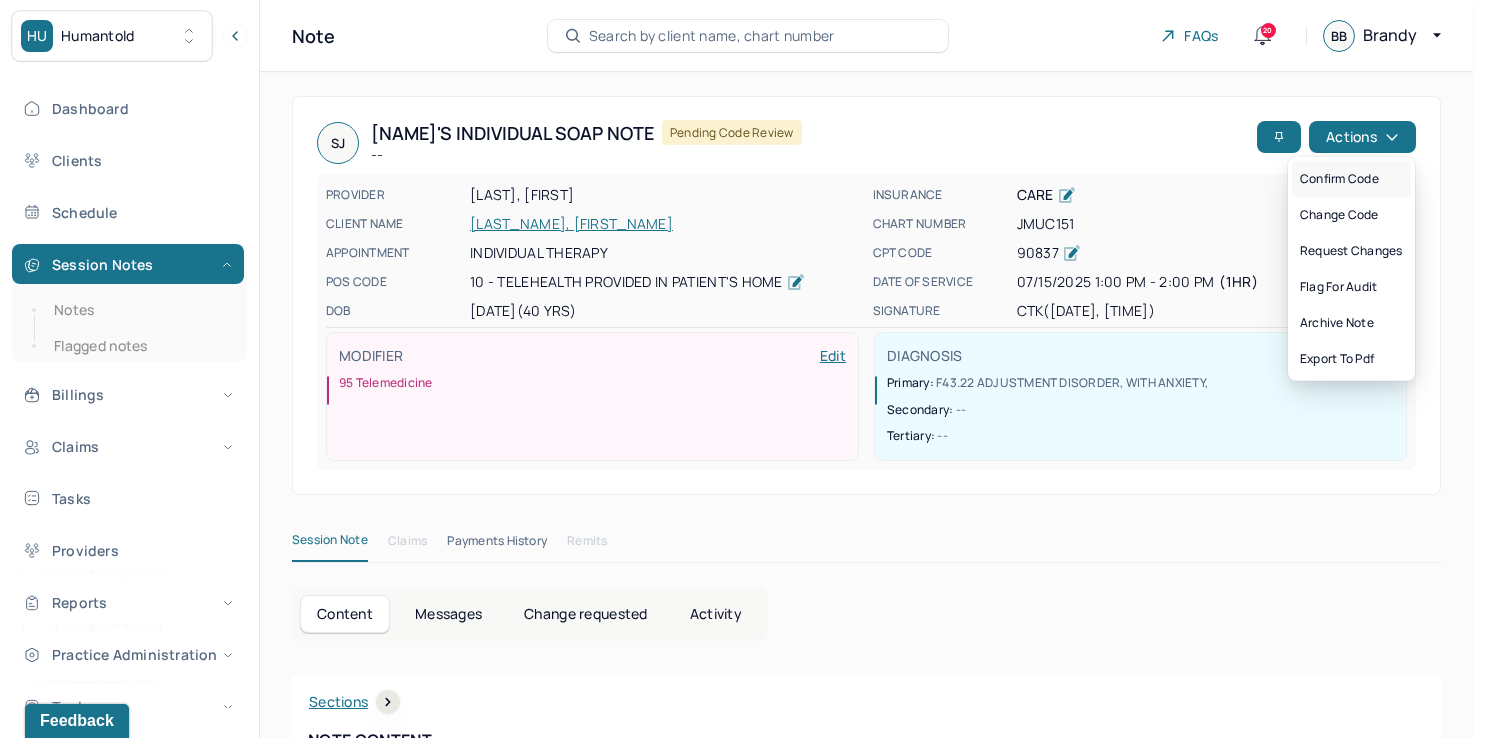 click on "Confirm code" at bounding box center (1351, 179) 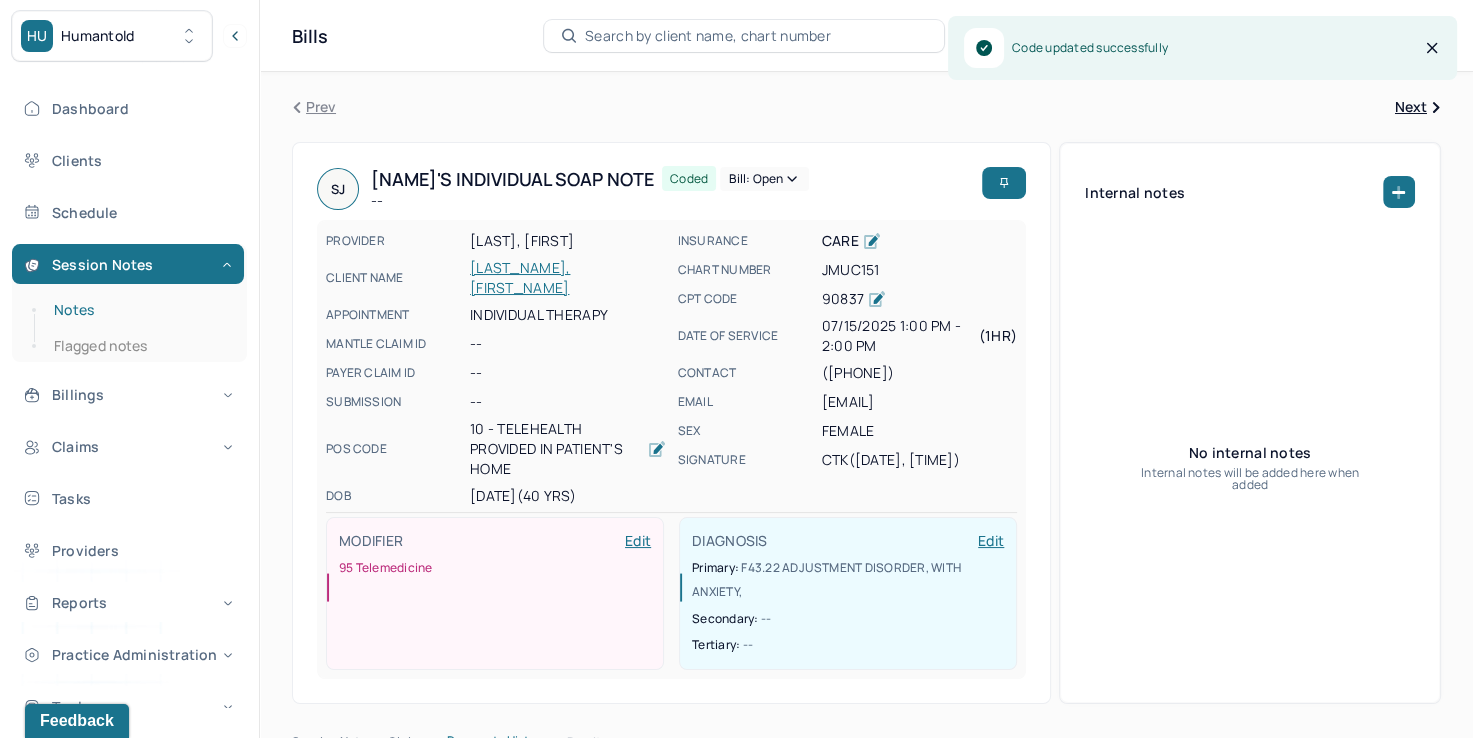 click on "Notes" at bounding box center (139, 310) 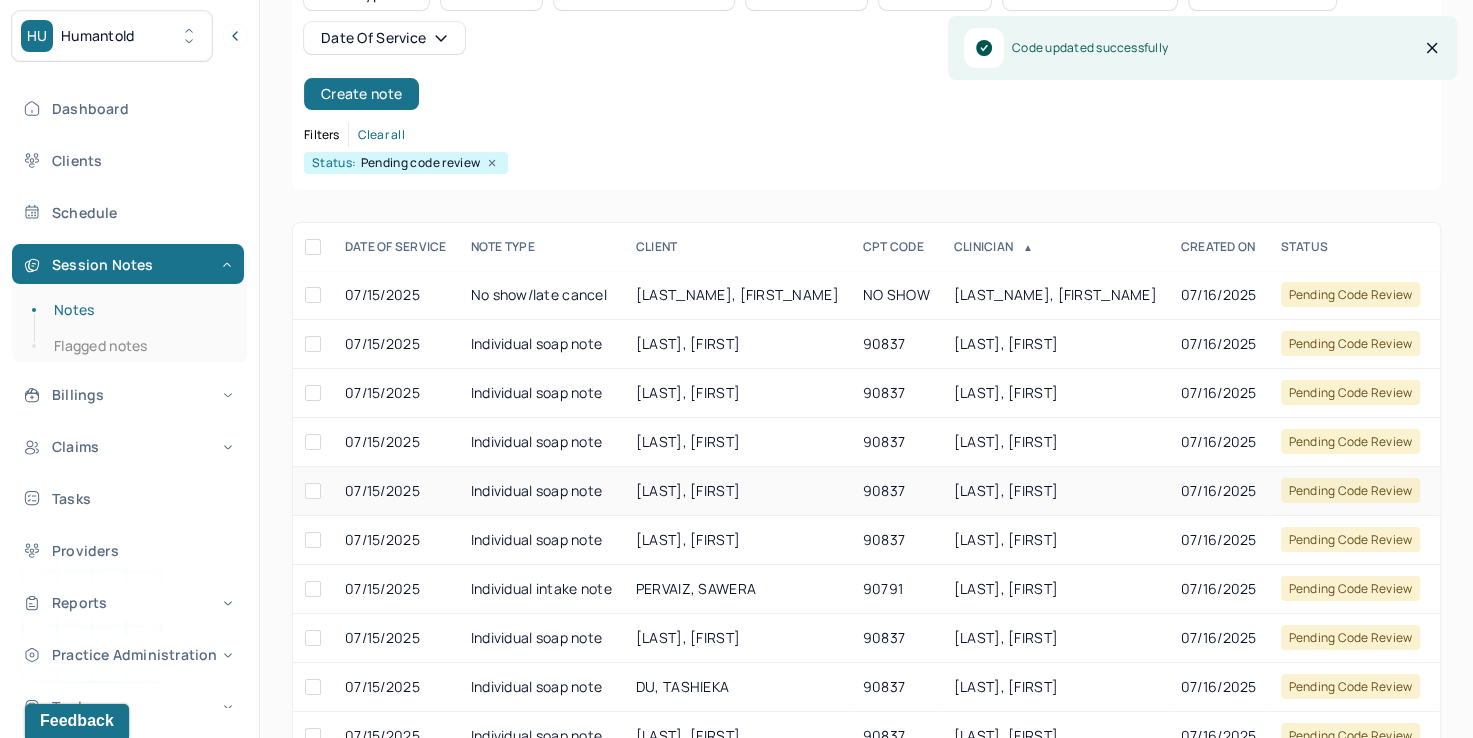 scroll, scrollTop: 288, scrollLeft: 0, axis: vertical 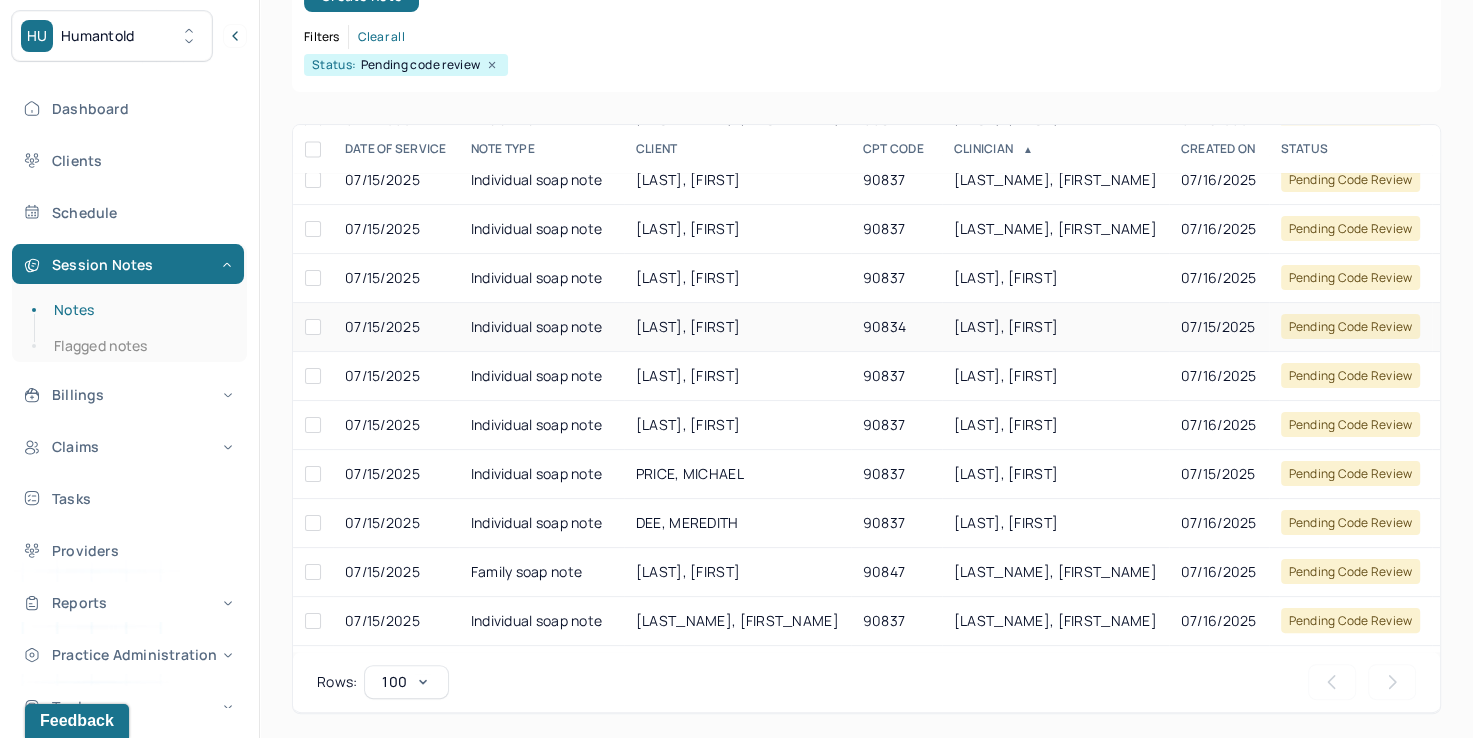 click on "[LAST], [FIRST]" at bounding box center [1006, 326] 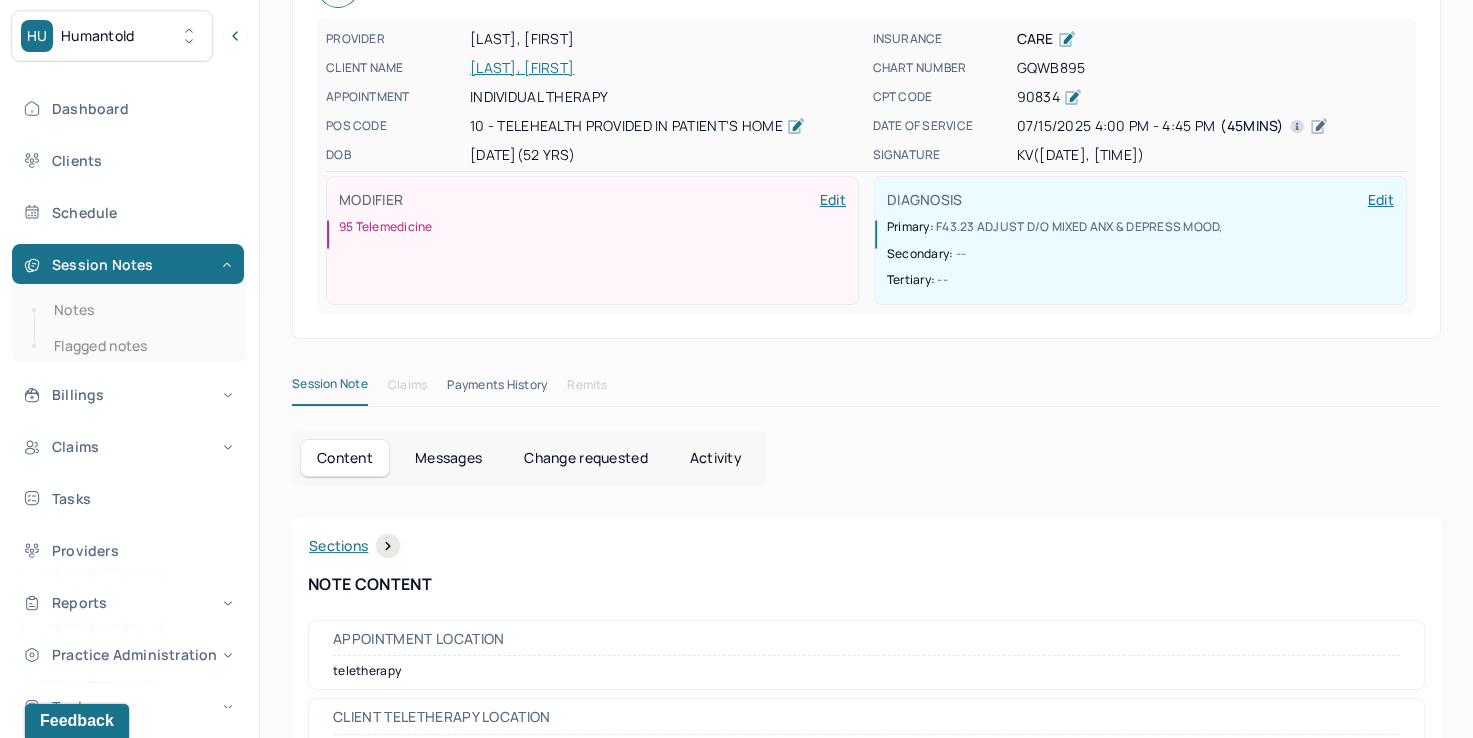 scroll, scrollTop: 0, scrollLeft: 0, axis: both 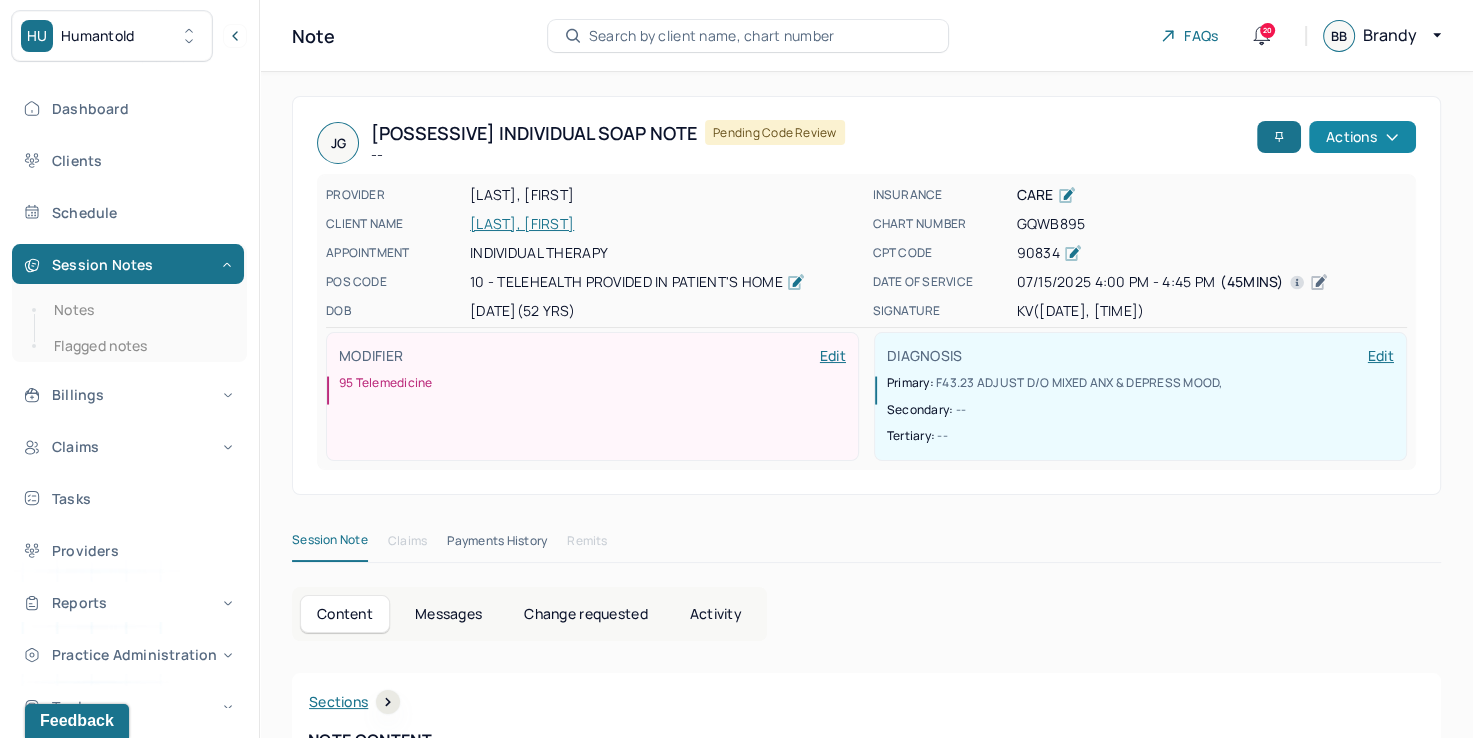 click on "Actions" at bounding box center (1362, 137) 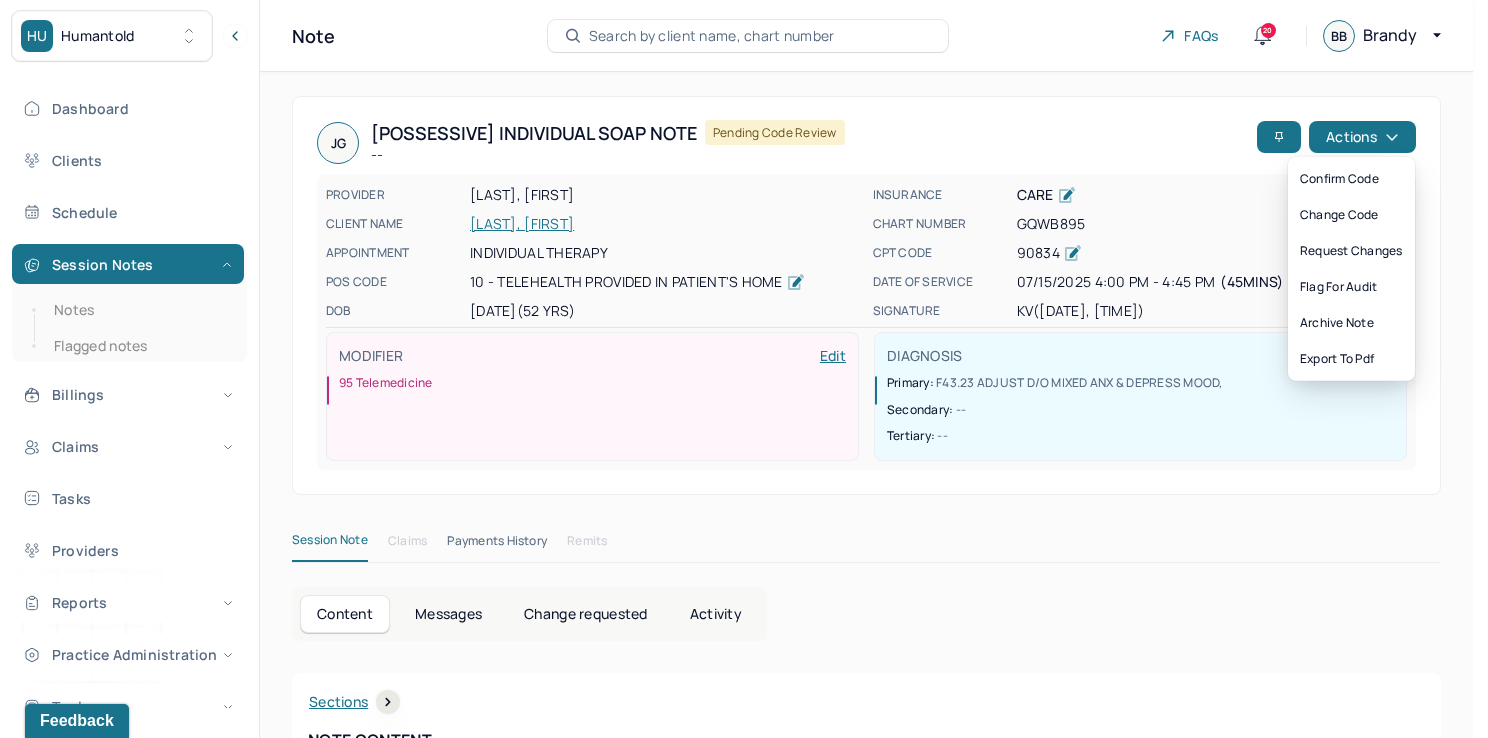 drag, startPoint x: 79, startPoint y: 306, endPoint x: 220, endPoint y: 289, distance: 142.02112 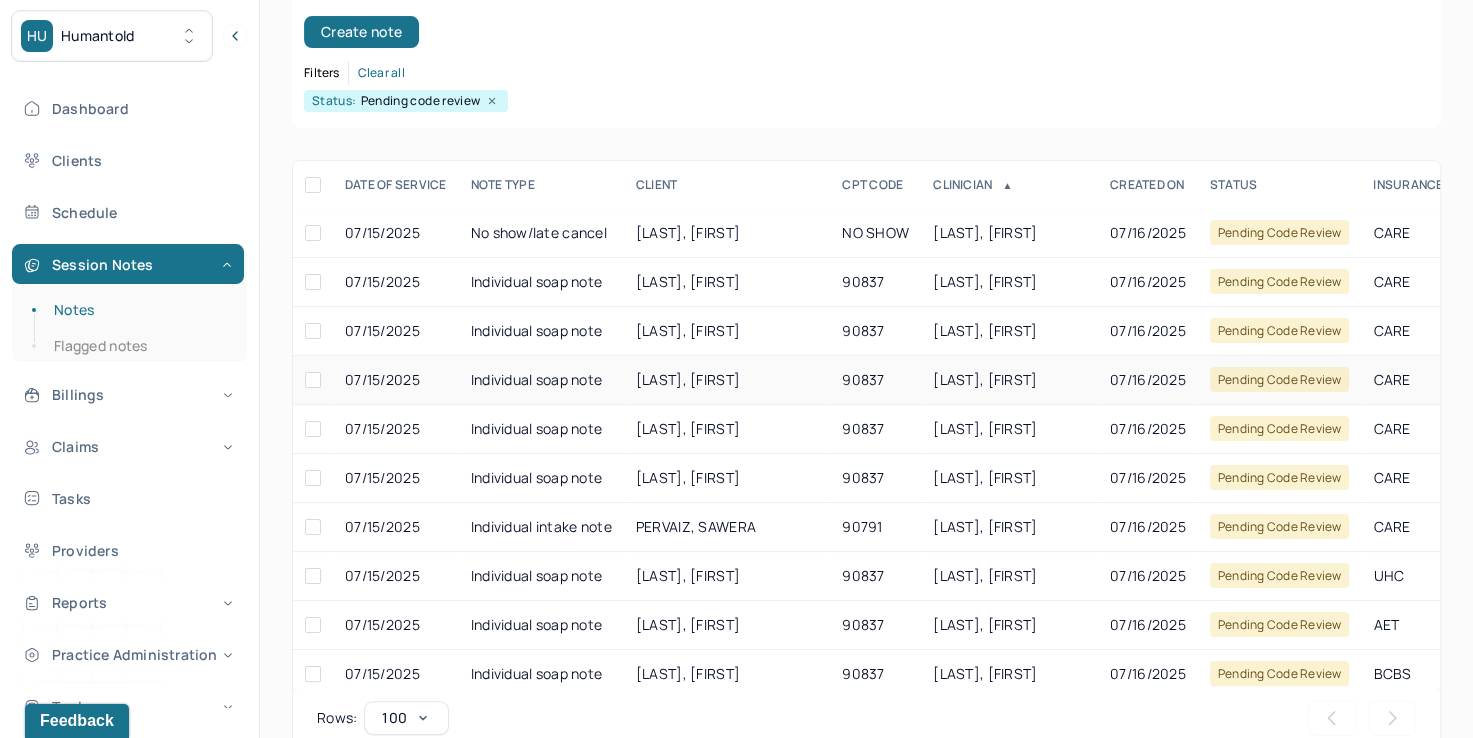scroll, scrollTop: 288, scrollLeft: 0, axis: vertical 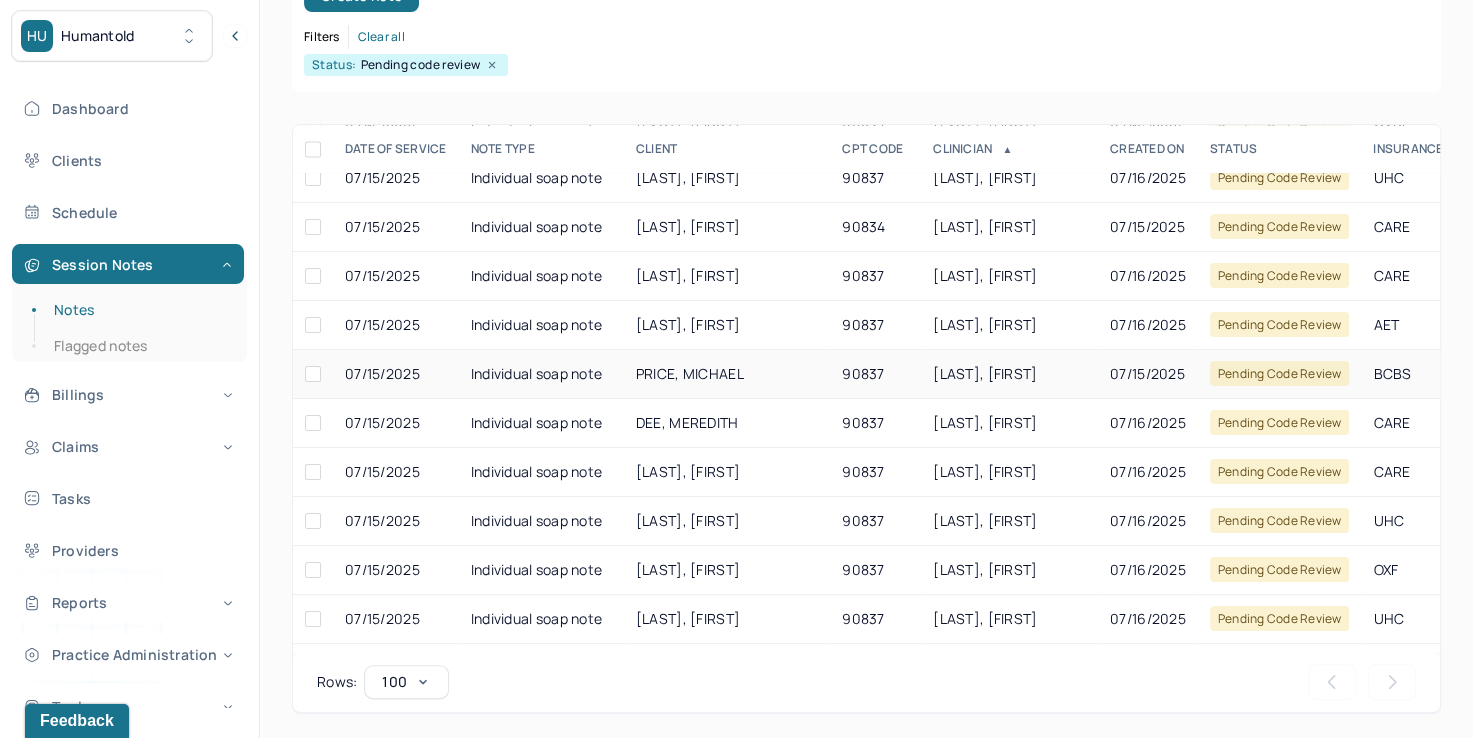 click on "[LAST], [FIRST]" at bounding box center (985, 373) 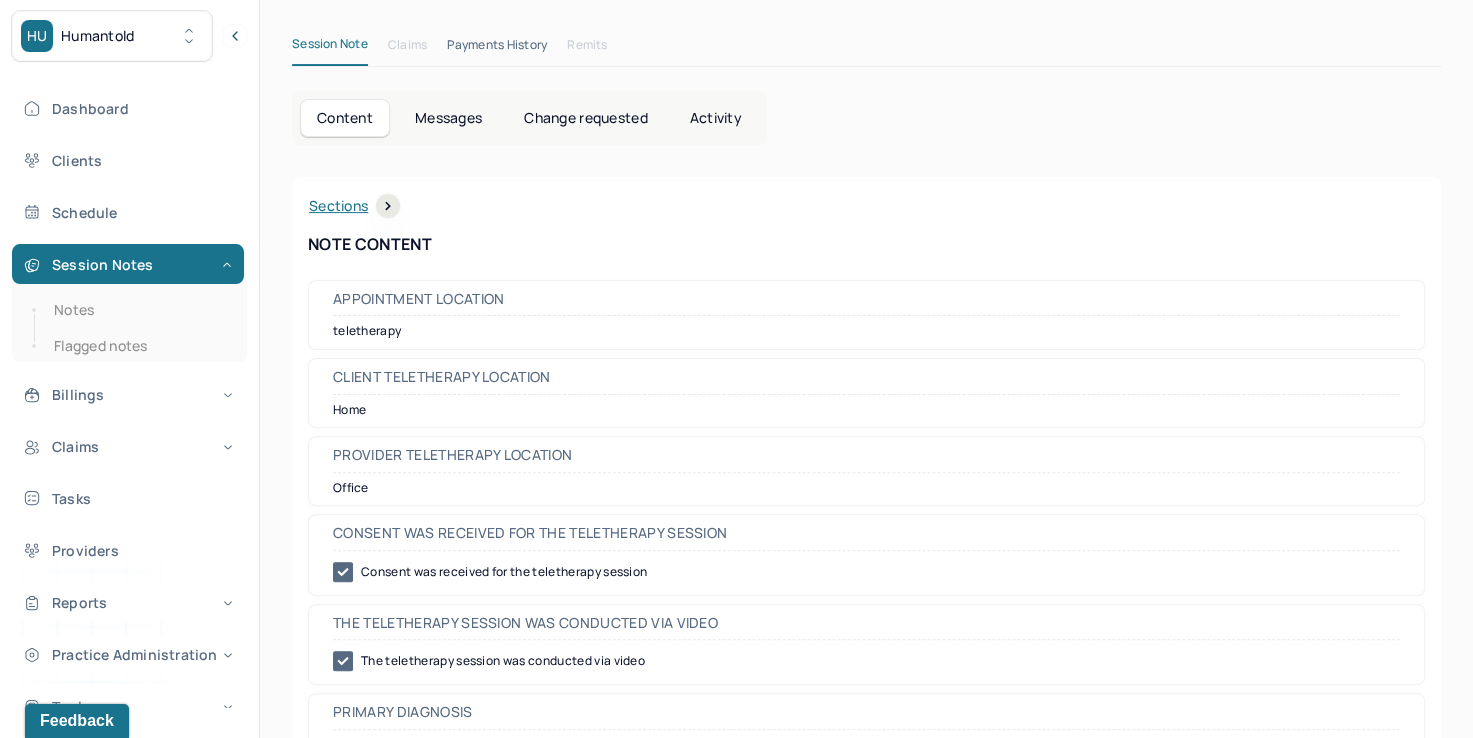 scroll, scrollTop: 0, scrollLeft: 0, axis: both 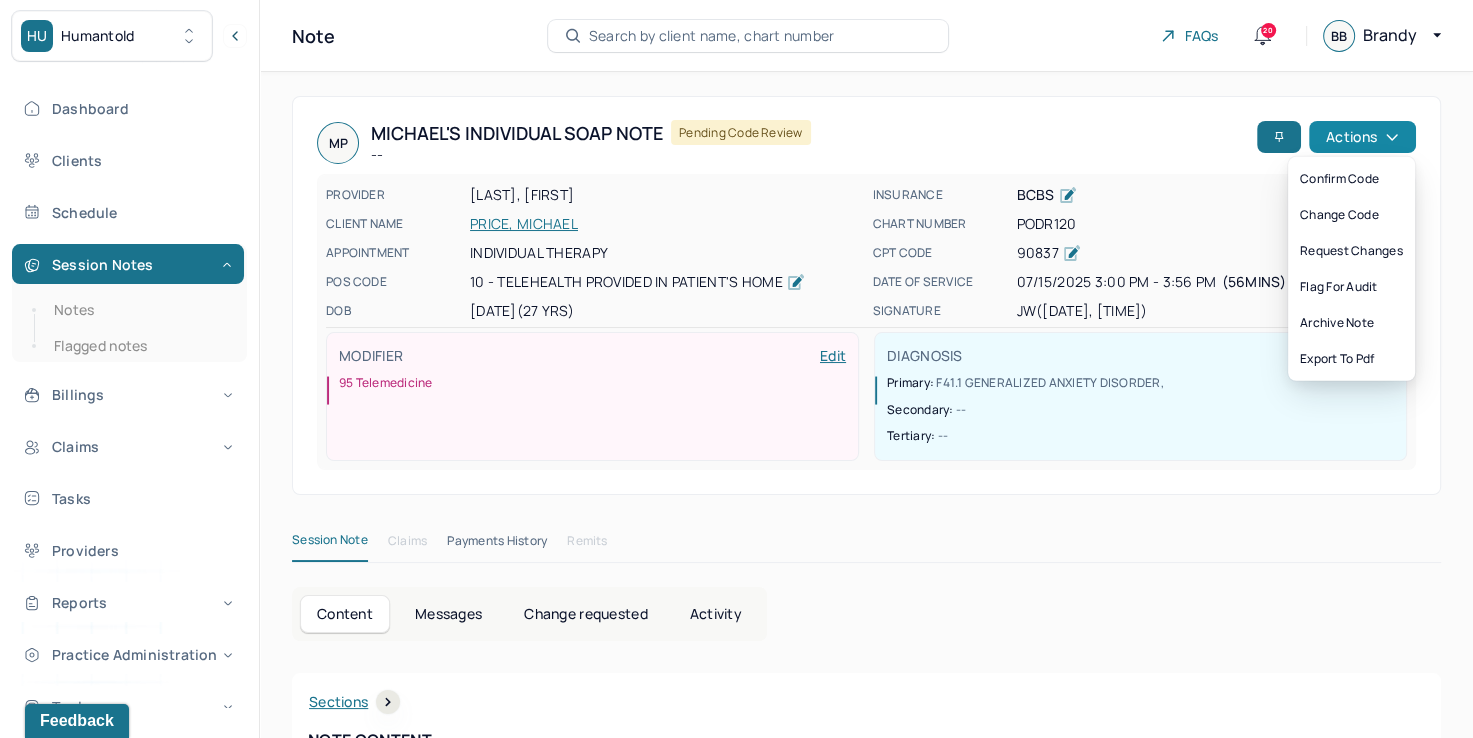click 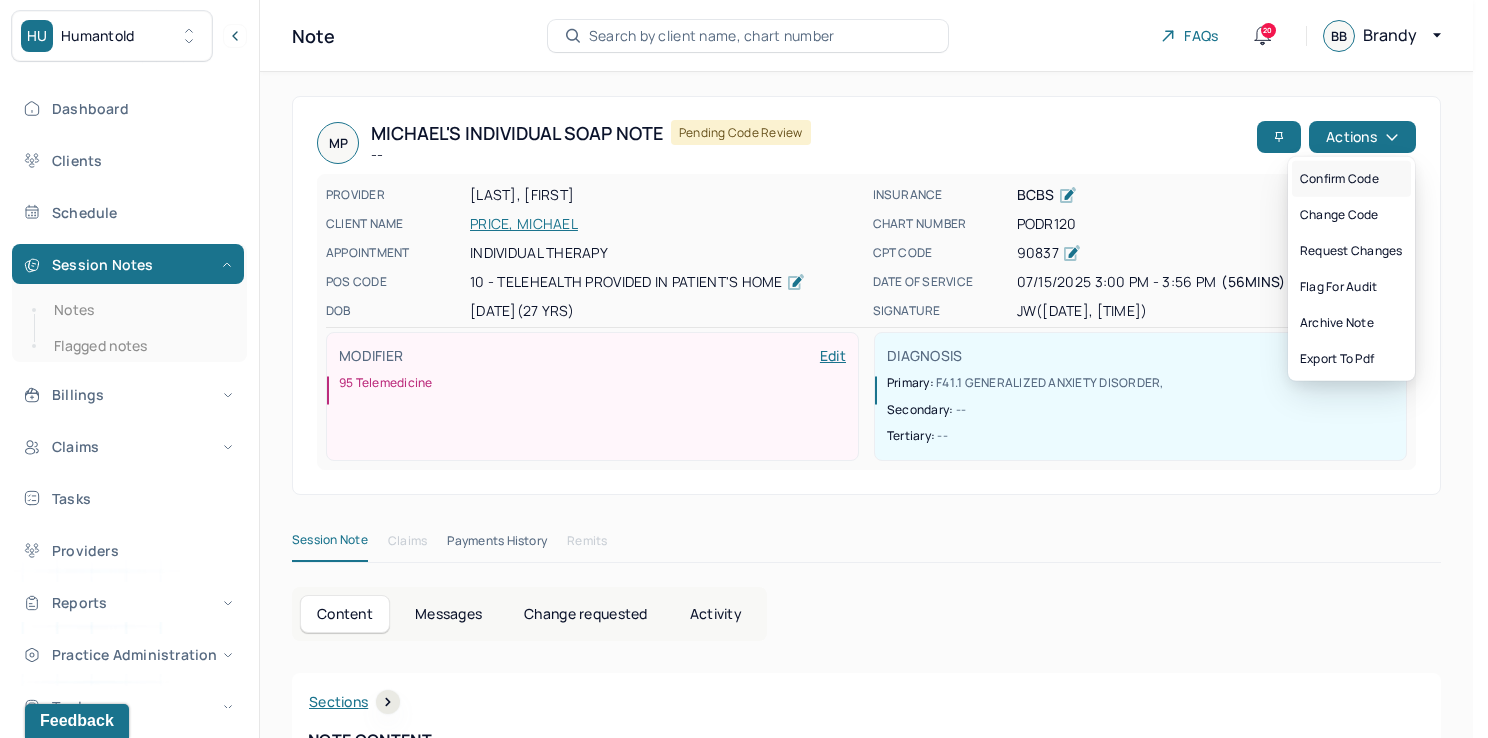 click on "Confirm code" at bounding box center (1351, 179) 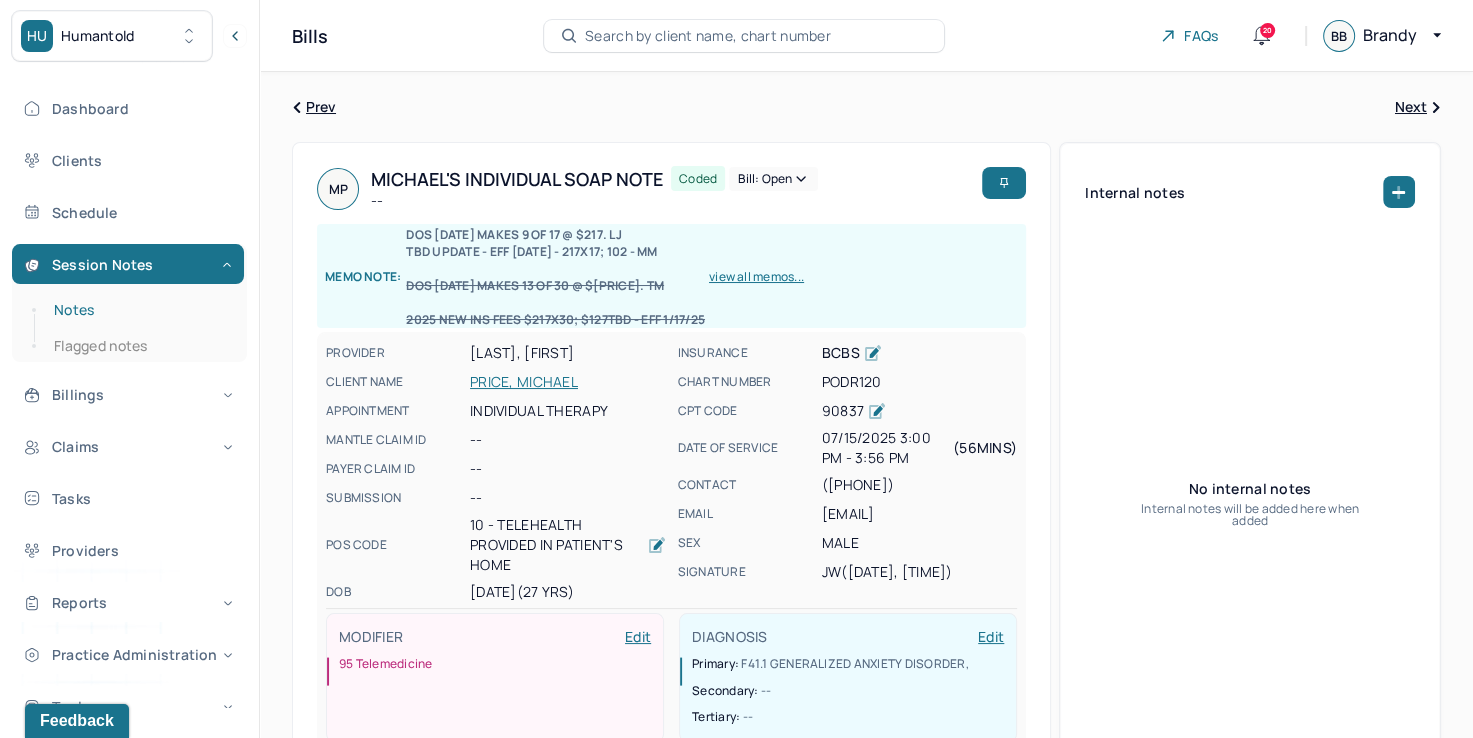 click on "Notes" at bounding box center [139, 310] 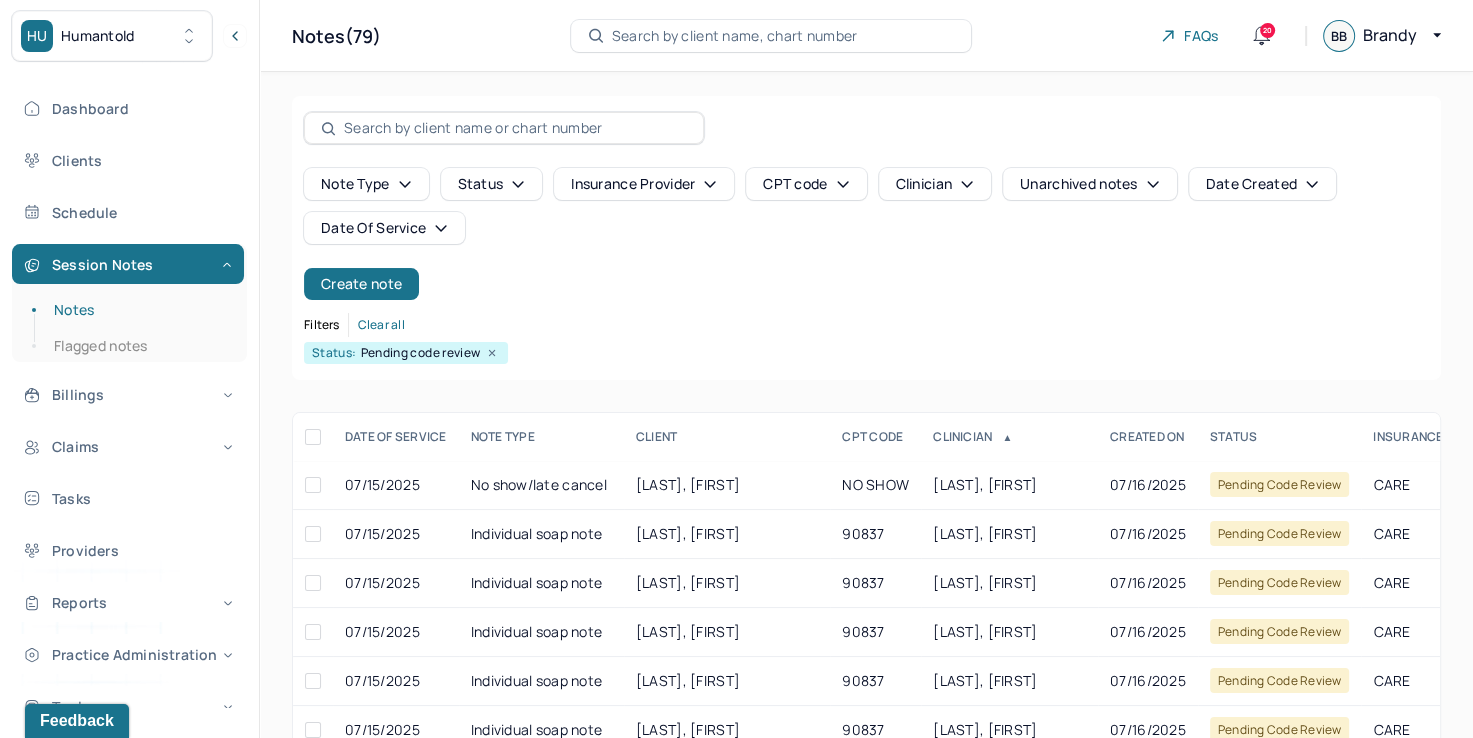click on "Date Of Service" at bounding box center (384, 228) 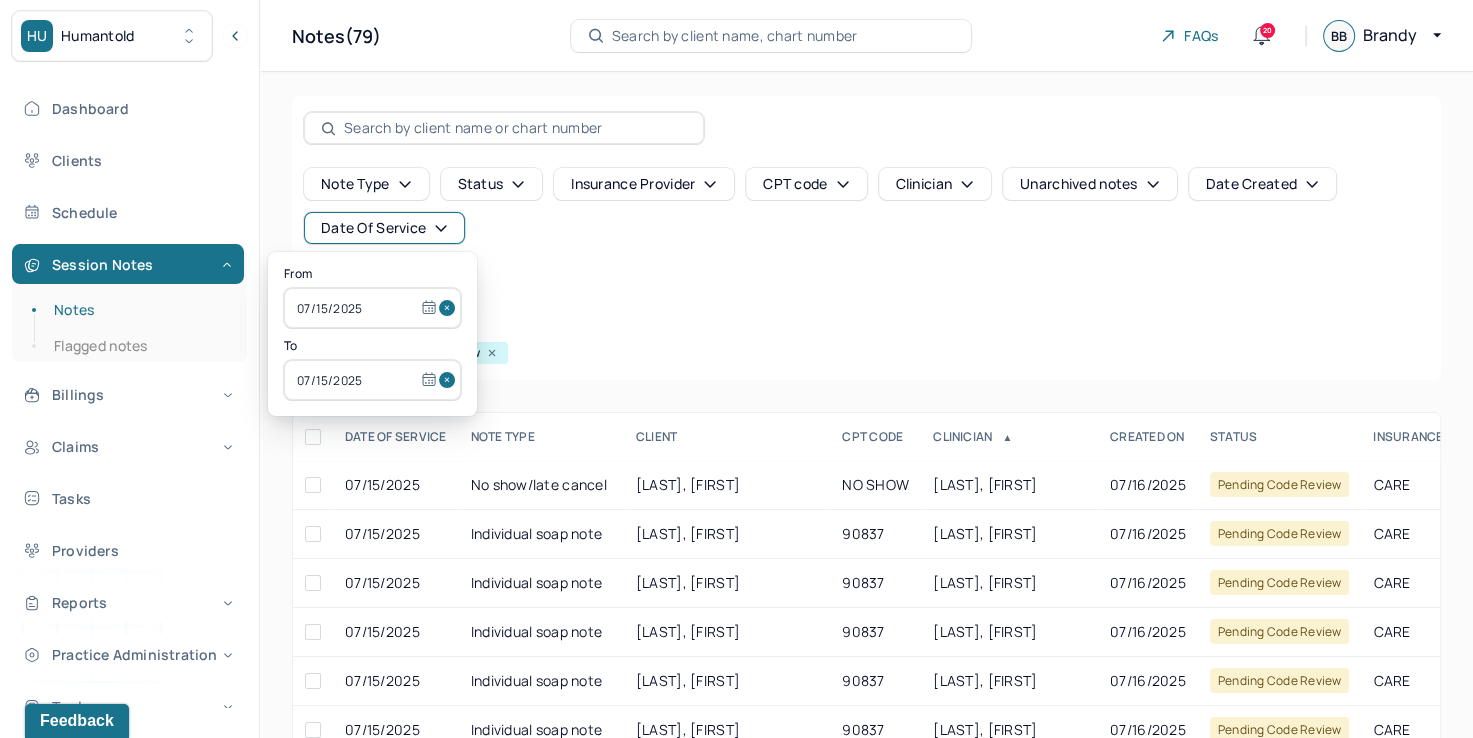 click at bounding box center (450, 308) 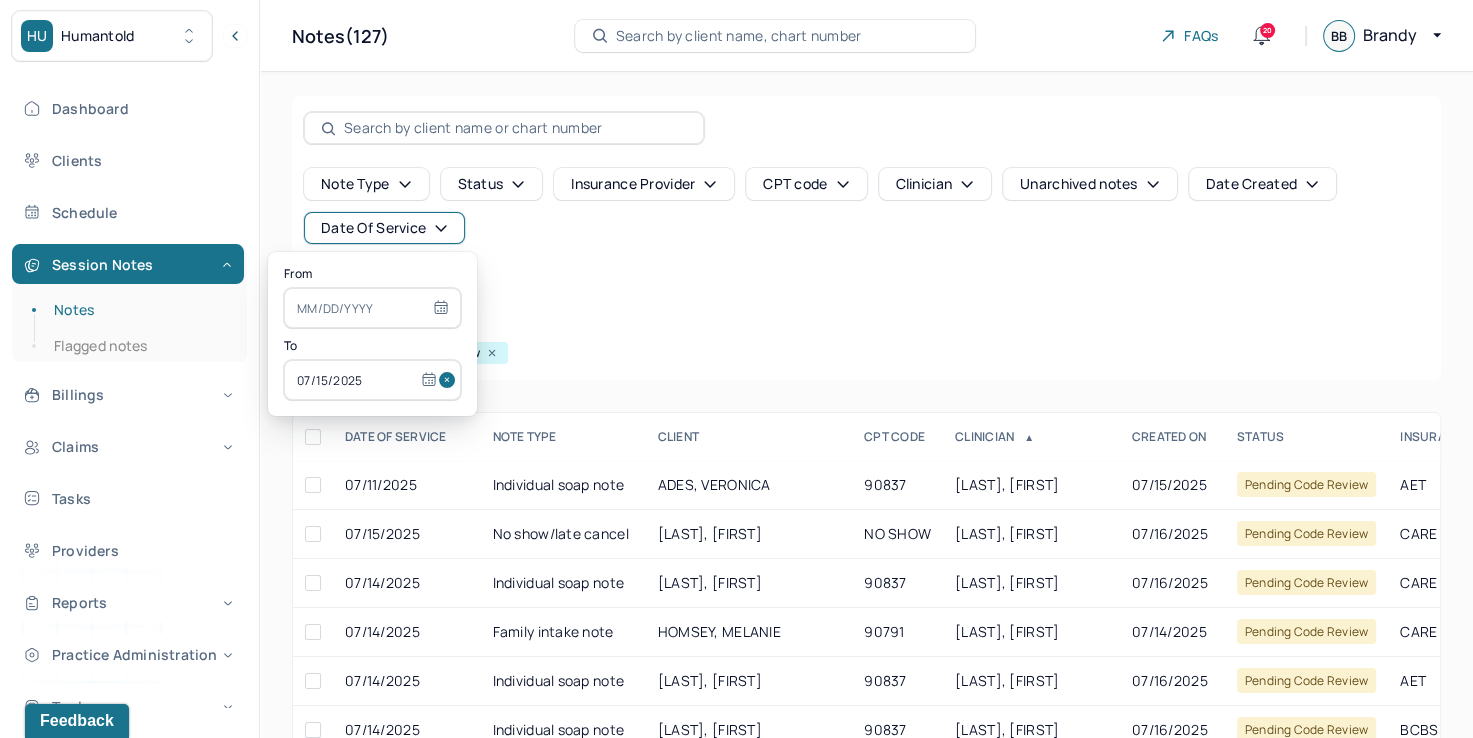 click at bounding box center (450, 380) 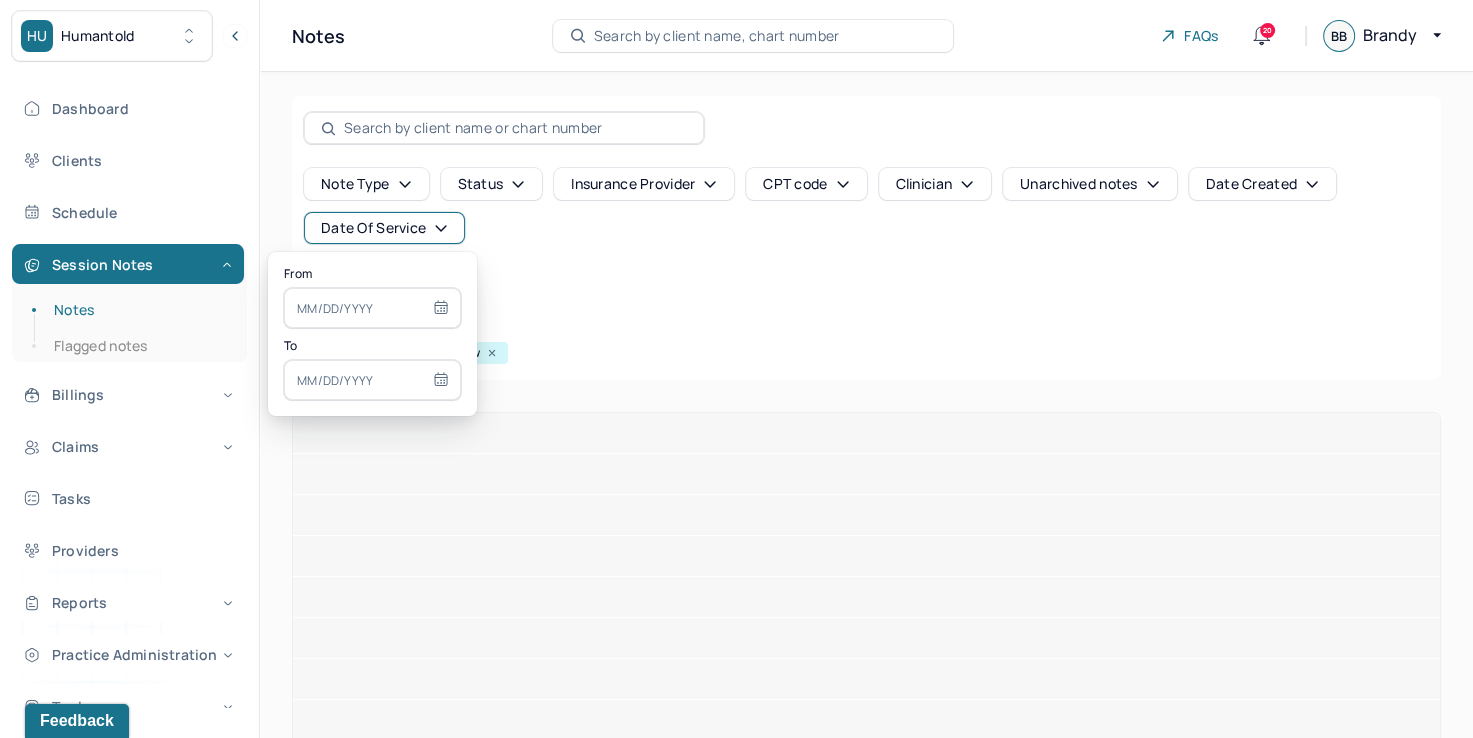 click at bounding box center (372, 308) 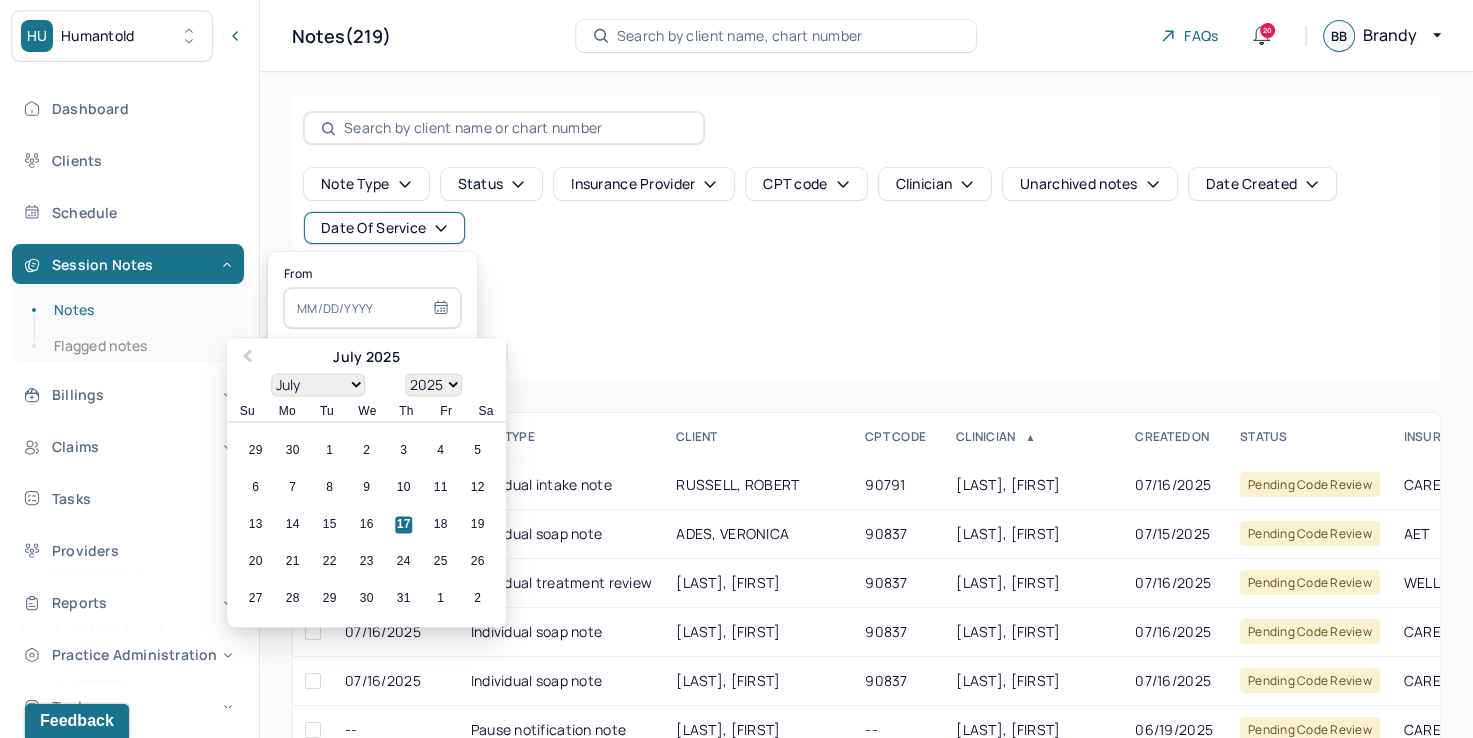 click on "13 14 15 16 17 18 19" at bounding box center [366, 525] 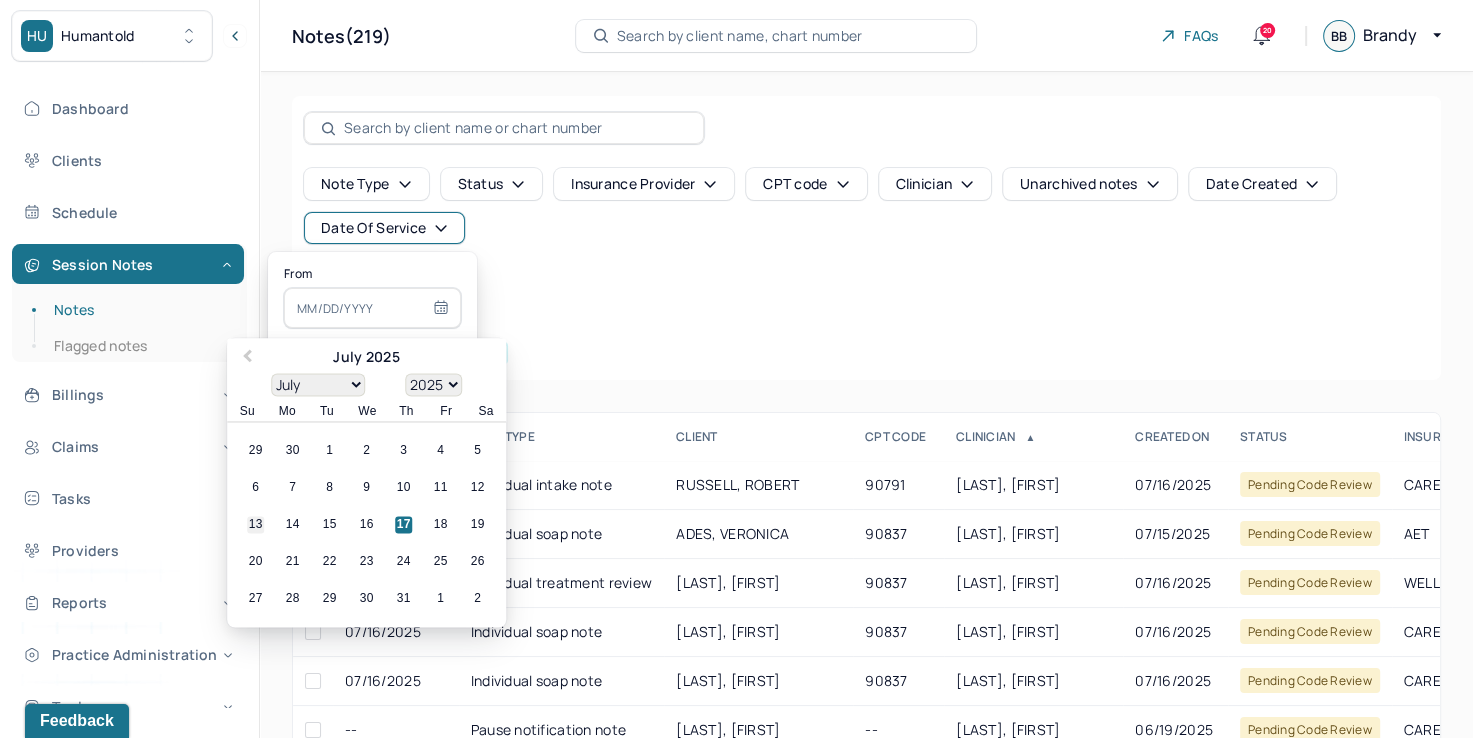 click on "13" at bounding box center [255, 525] 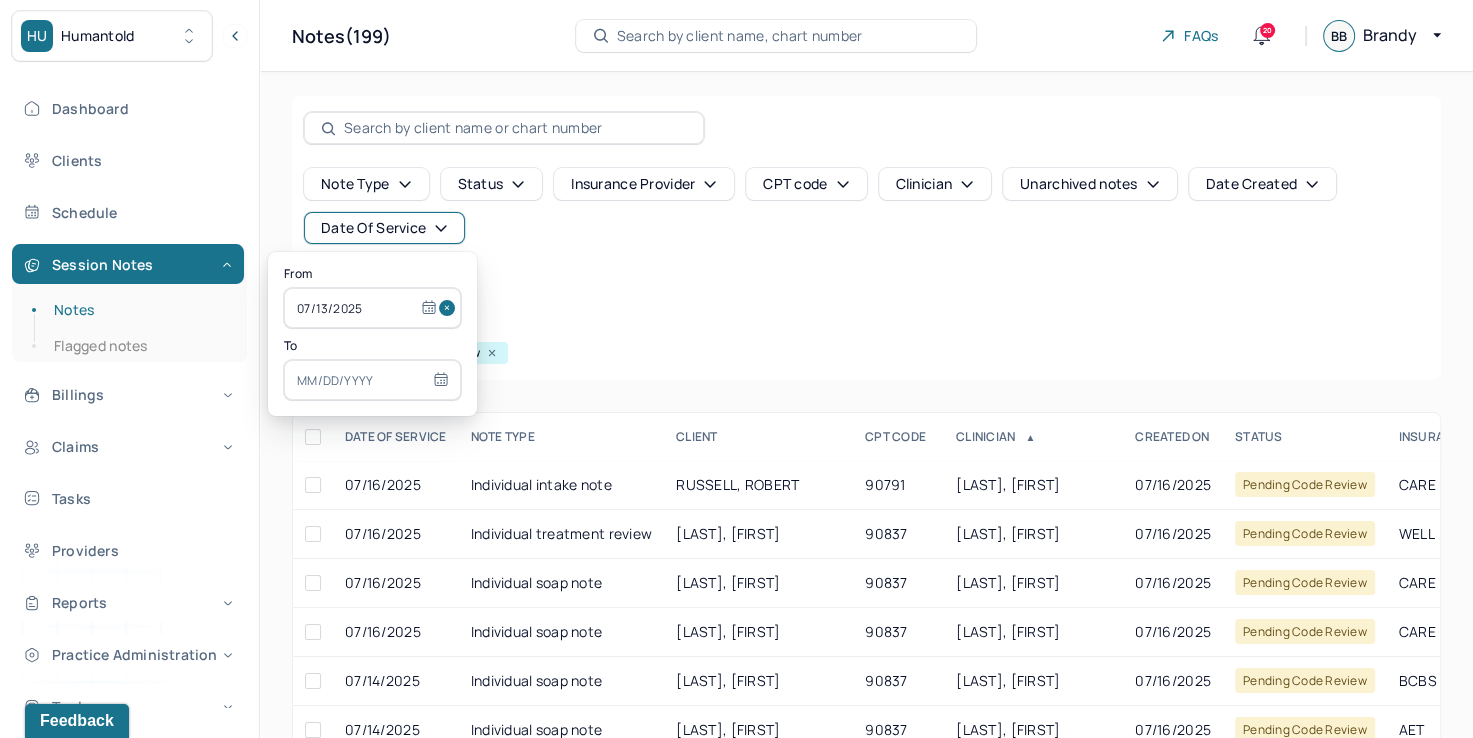 click at bounding box center (372, 380) 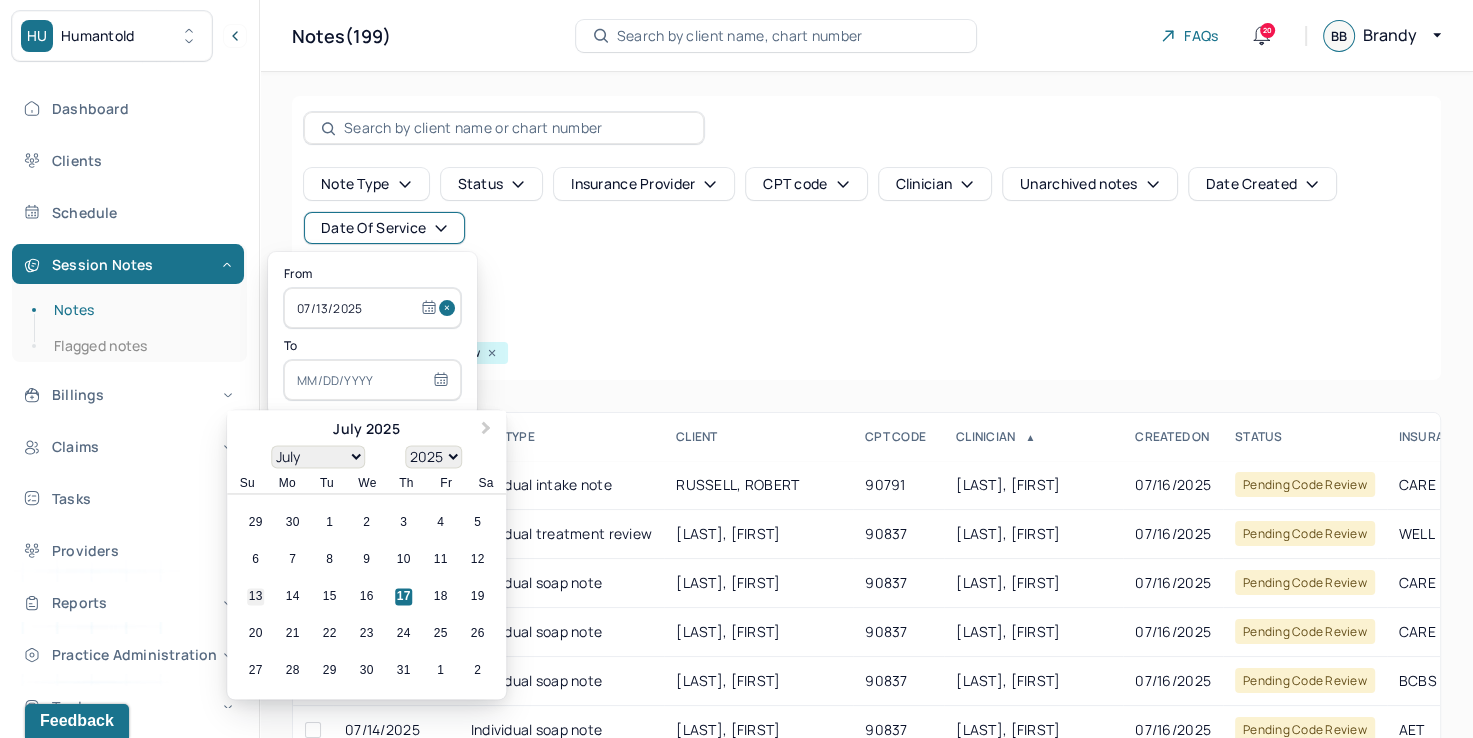 click on "13" at bounding box center (255, 597) 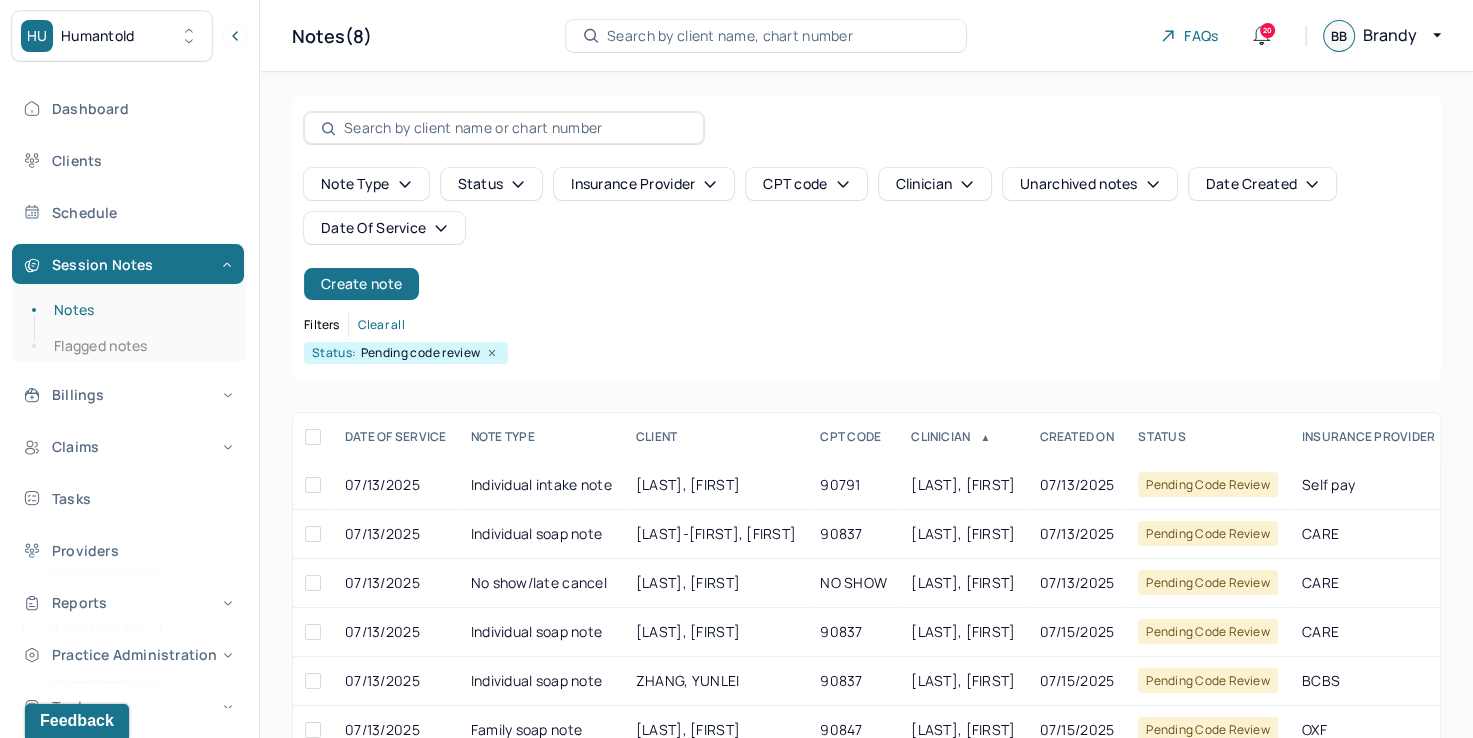 click on "Note type     Status     Insurance provider     CPT code     Clinician     Unarchived notes     Date Created     Date Of Service     Create note" at bounding box center [866, 234] 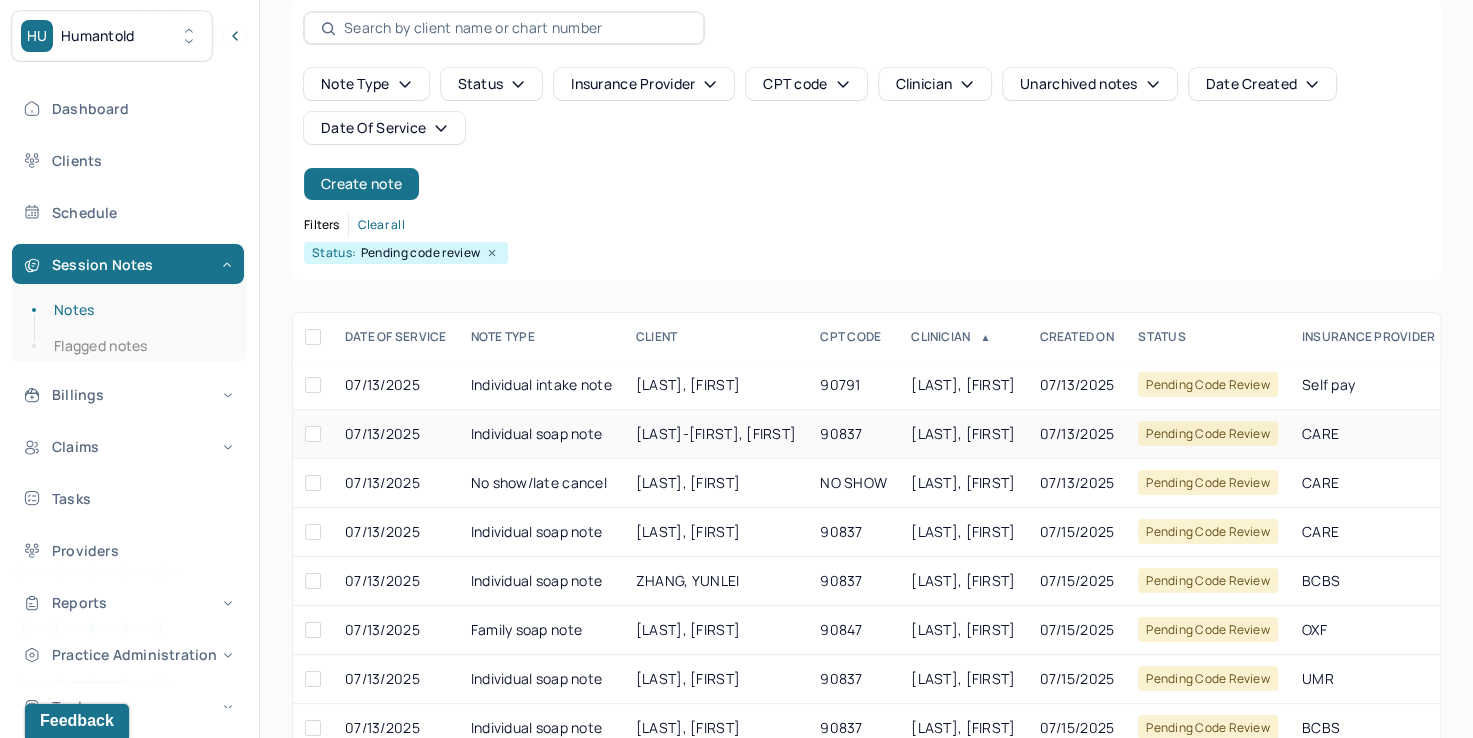 click on "[LAST], [FIRST]" at bounding box center [963, 434] 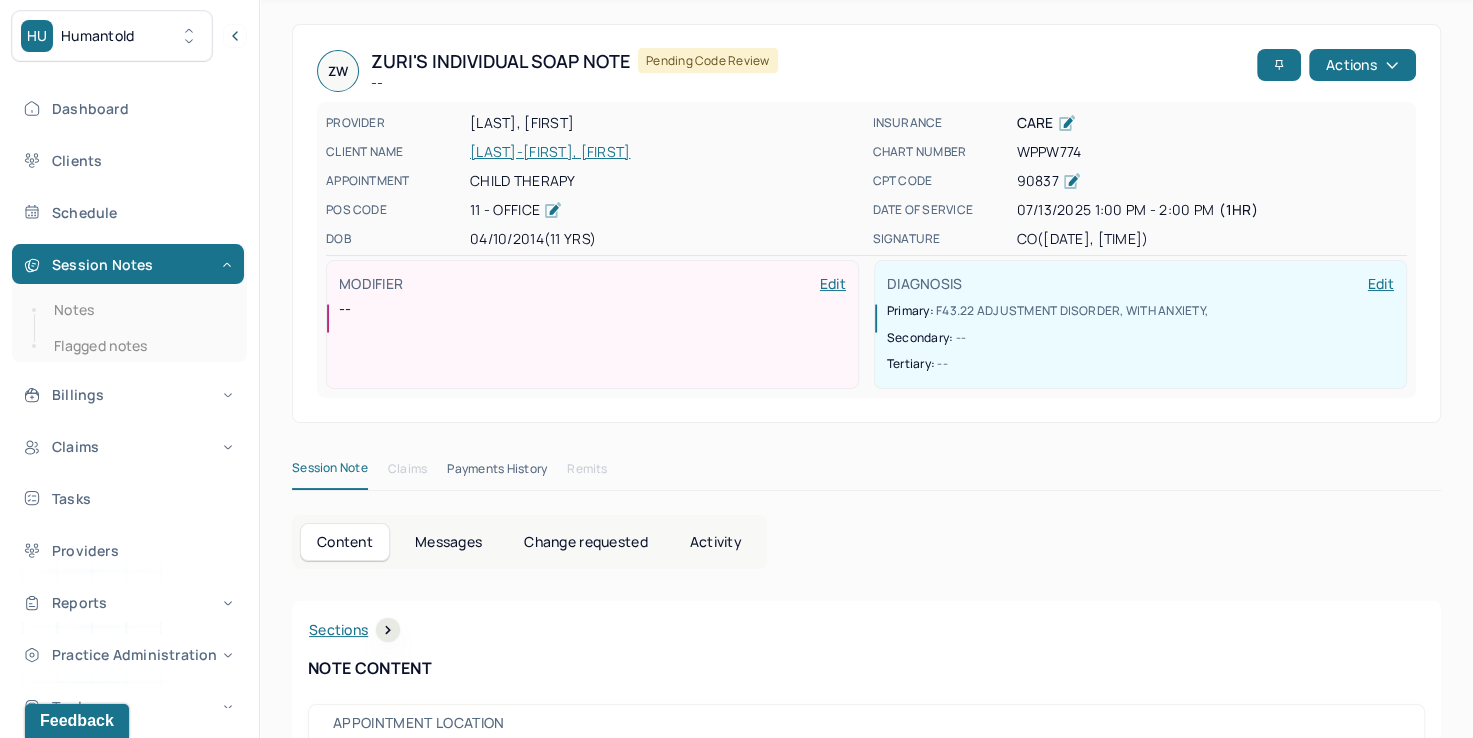 scroll, scrollTop: 0, scrollLeft: 0, axis: both 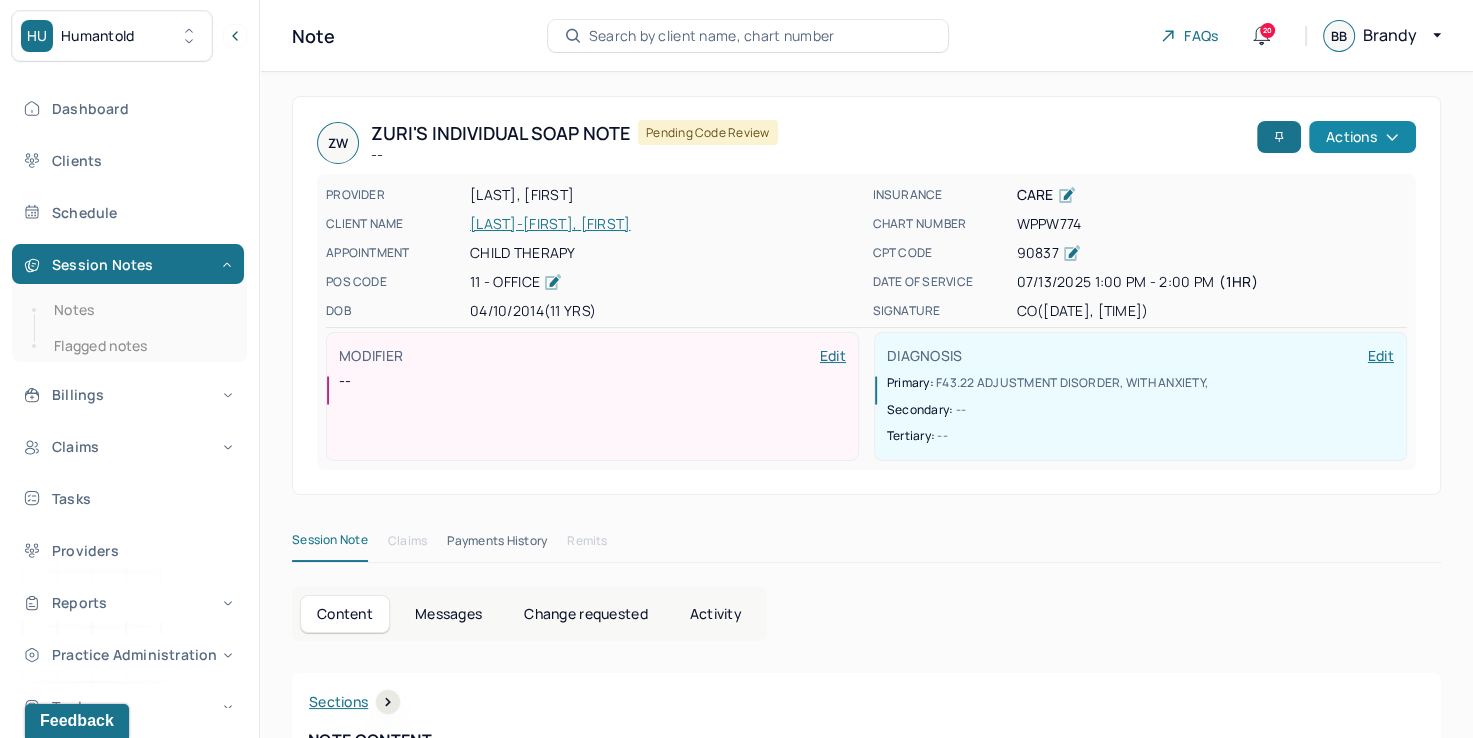 click on "Actions" at bounding box center [1362, 137] 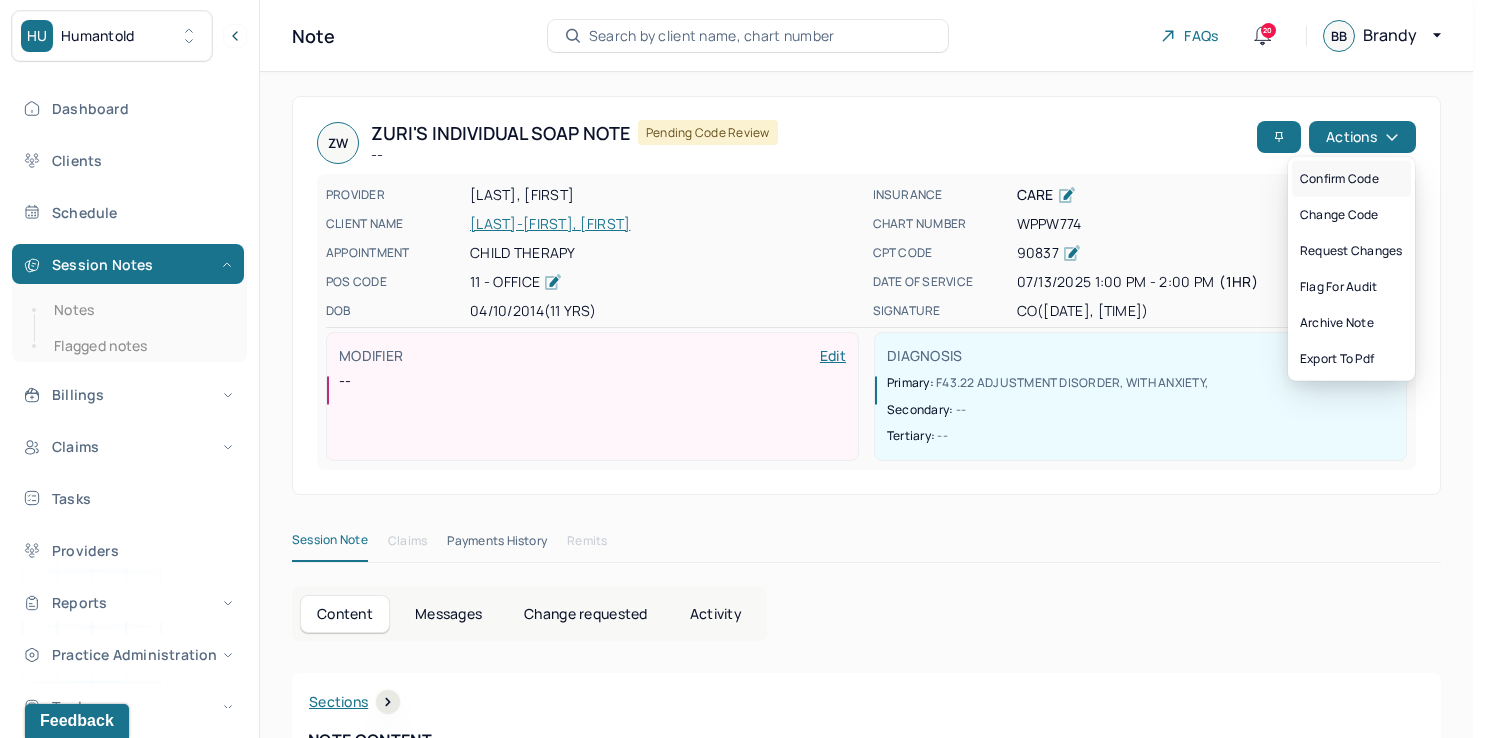 click on "Confirm code" at bounding box center [1351, 179] 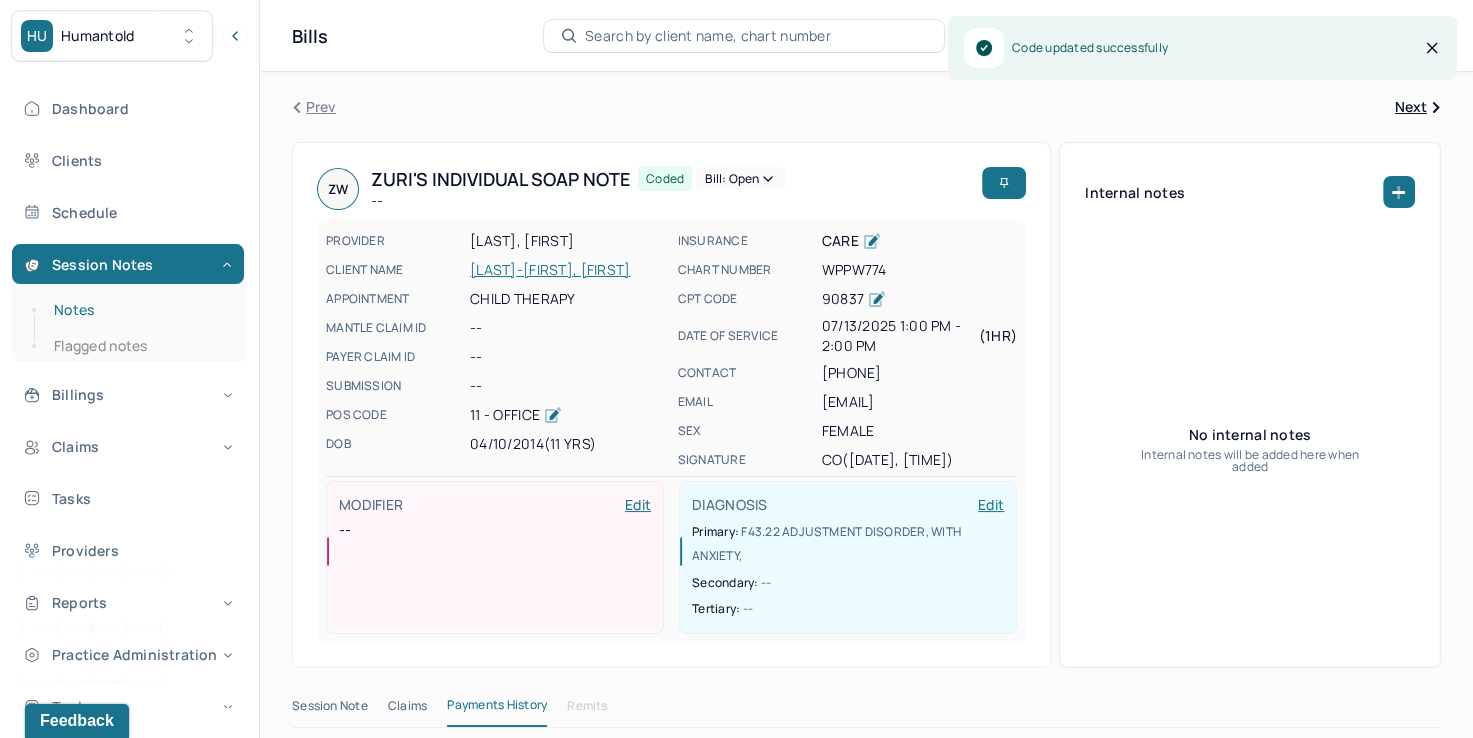 click on "Notes" at bounding box center [139, 310] 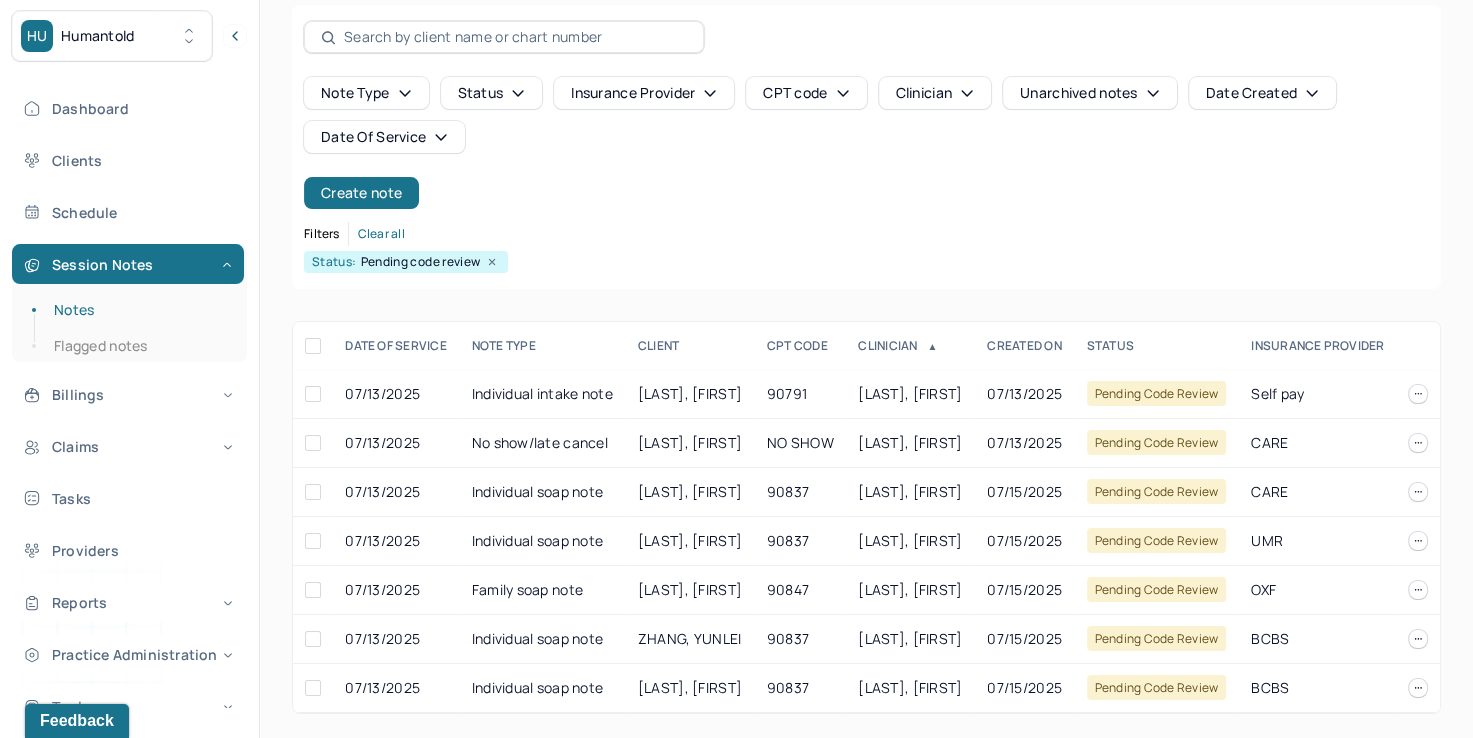 scroll, scrollTop: 100, scrollLeft: 0, axis: vertical 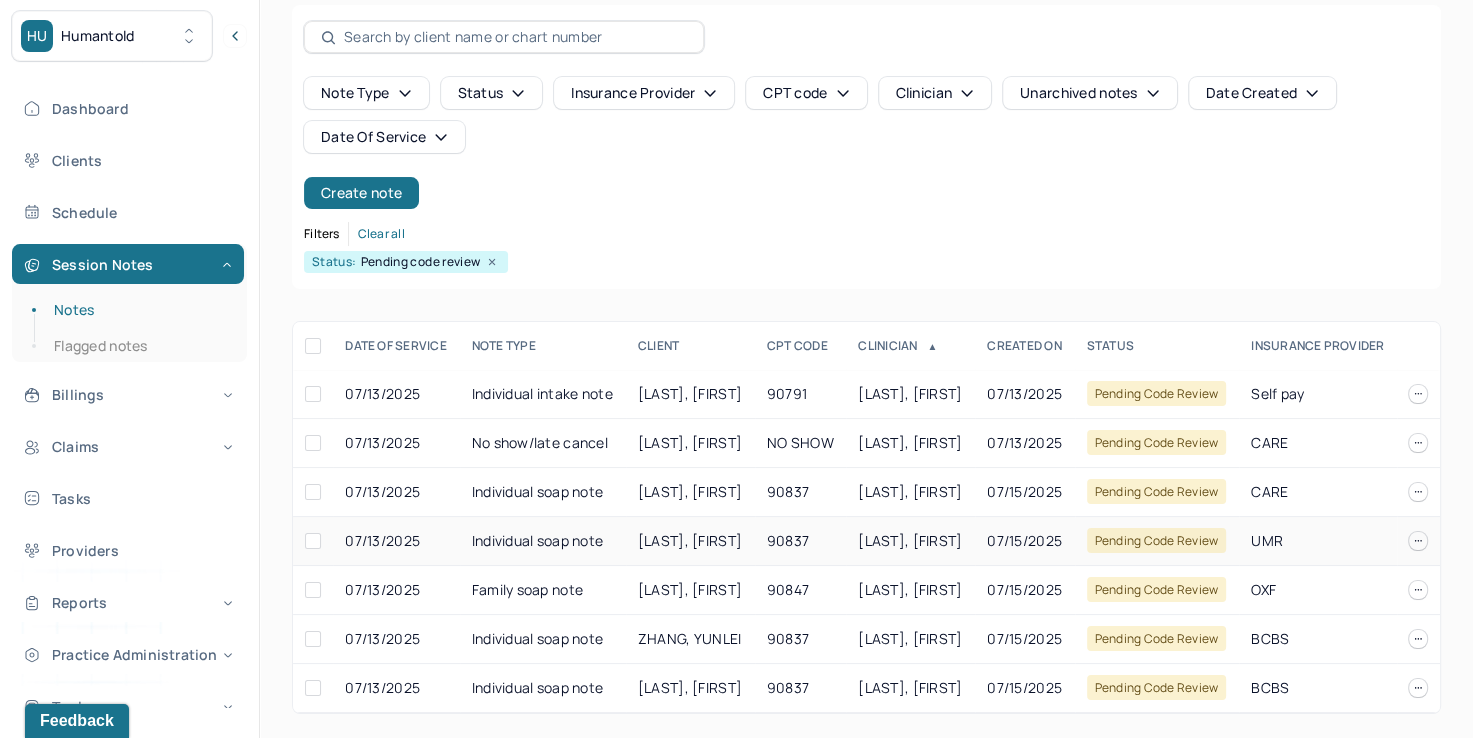 click on "[LAST], [FIRST]" at bounding box center [910, 541] 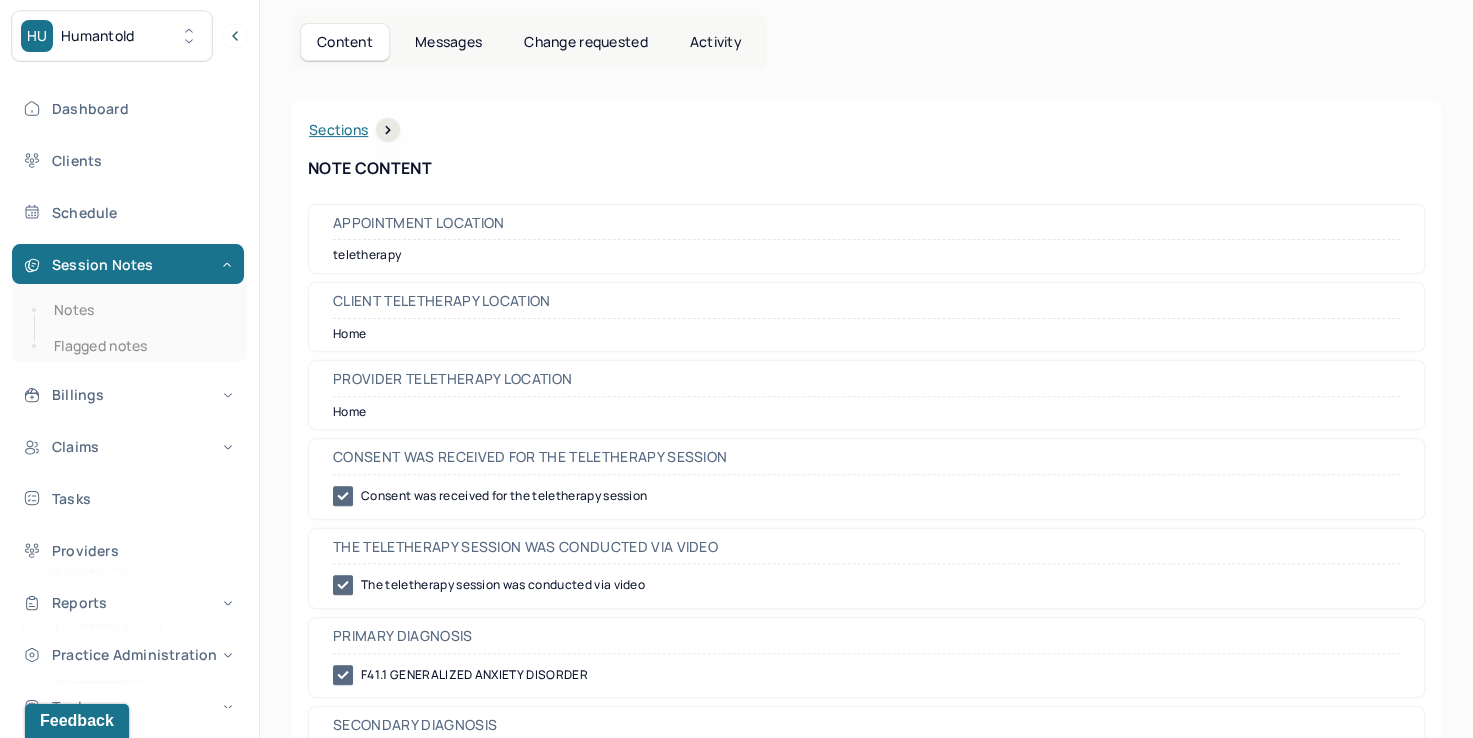 scroll, scrollTop: 0, scrollLeft: 0, axis: both 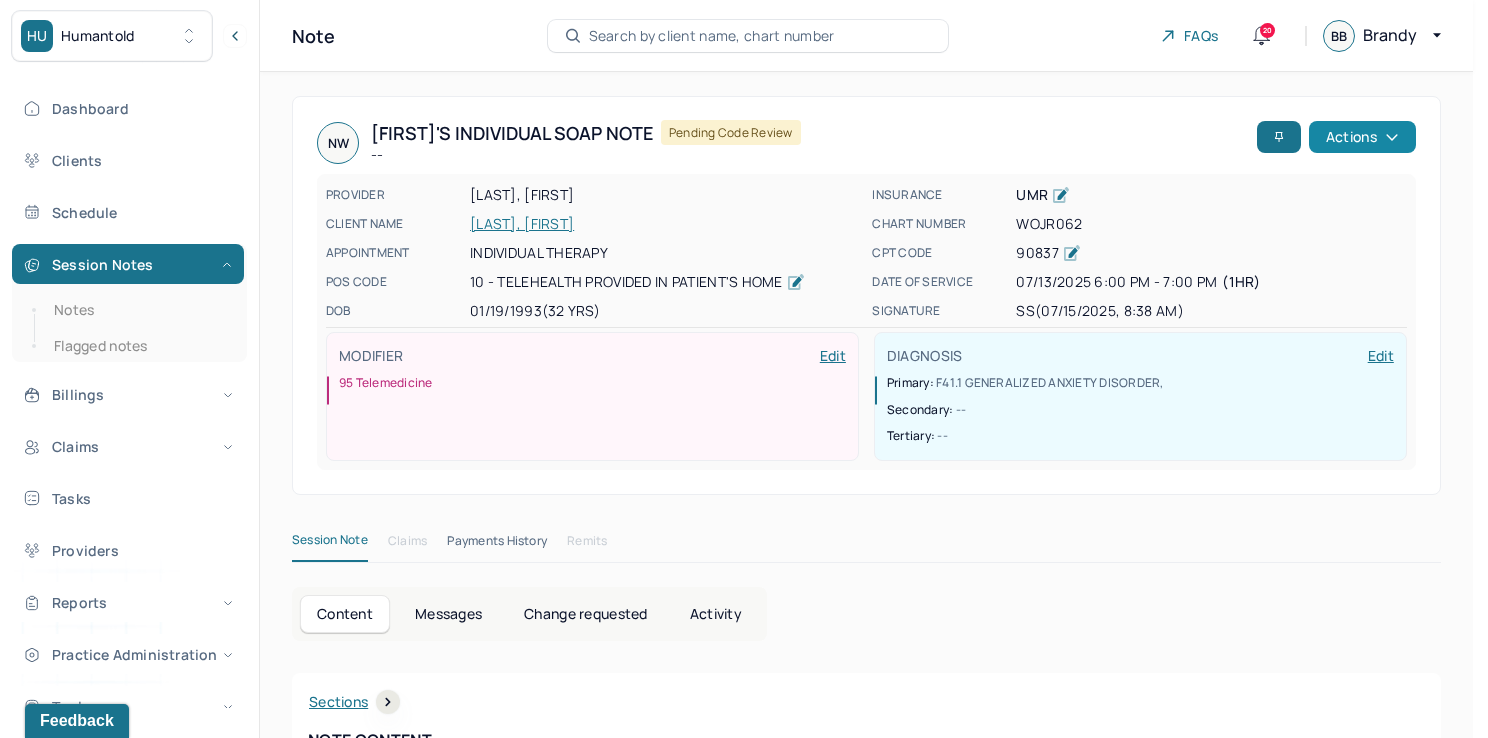 click on "Actions" at bounding box center [1362, 137] 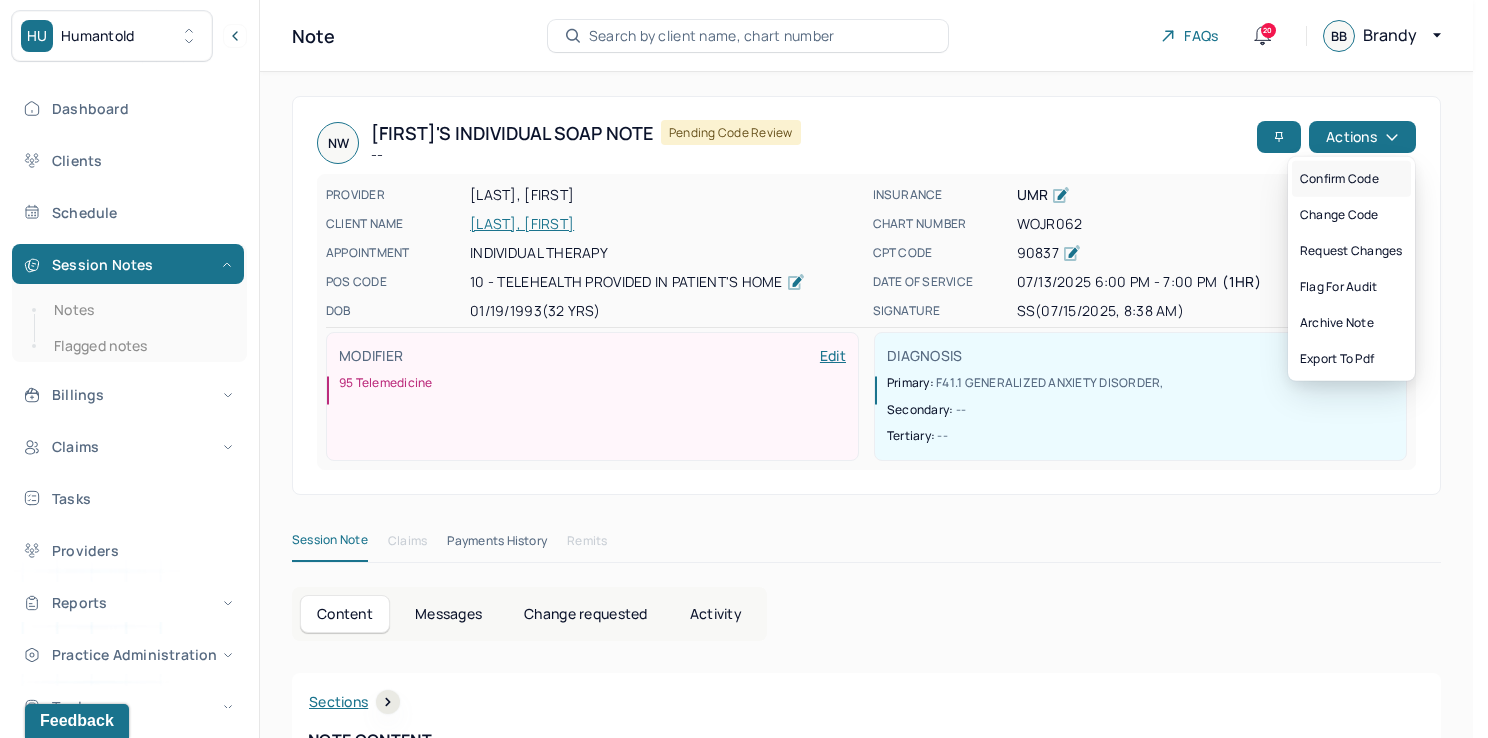 click on "Confirm code" at bounding box center (1351, 179) 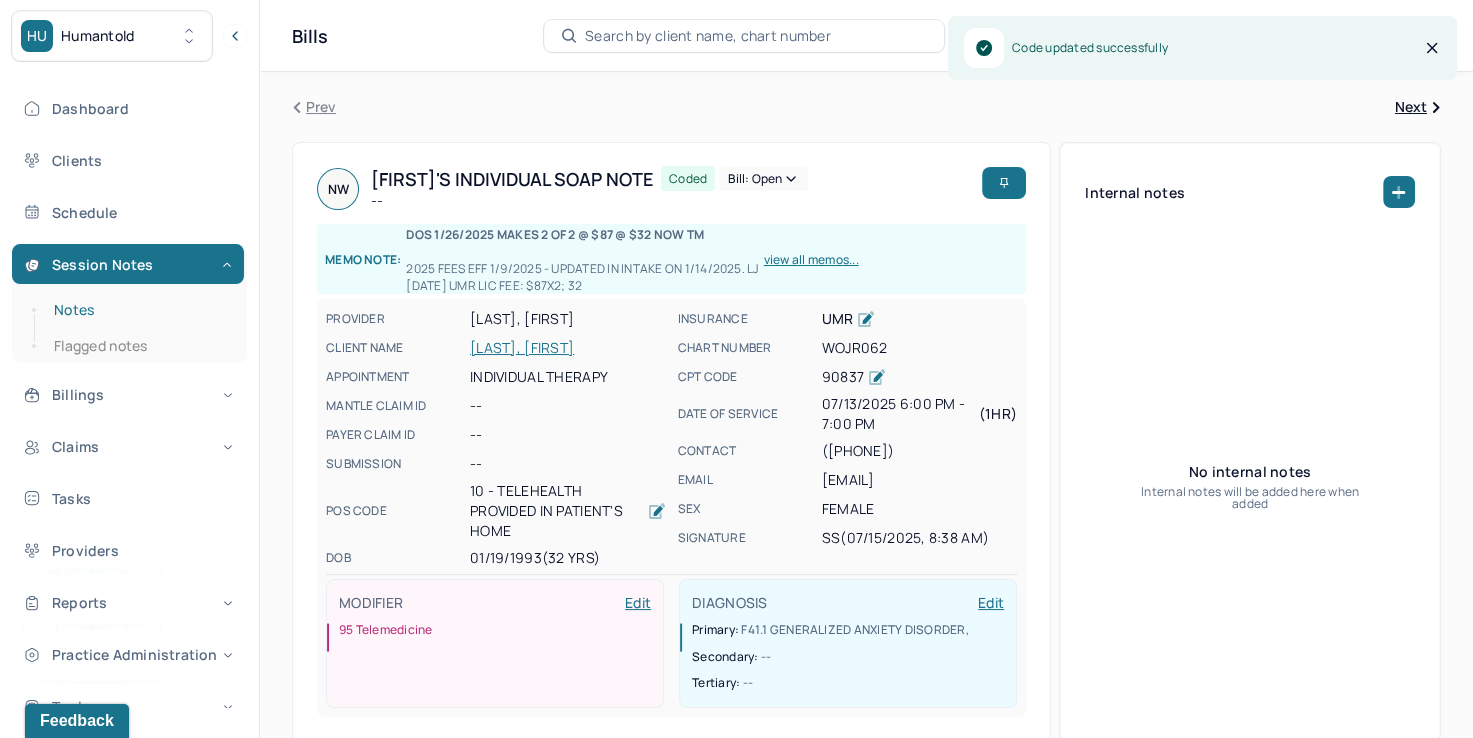 click on "Notes" at bounding box center [139, 310] 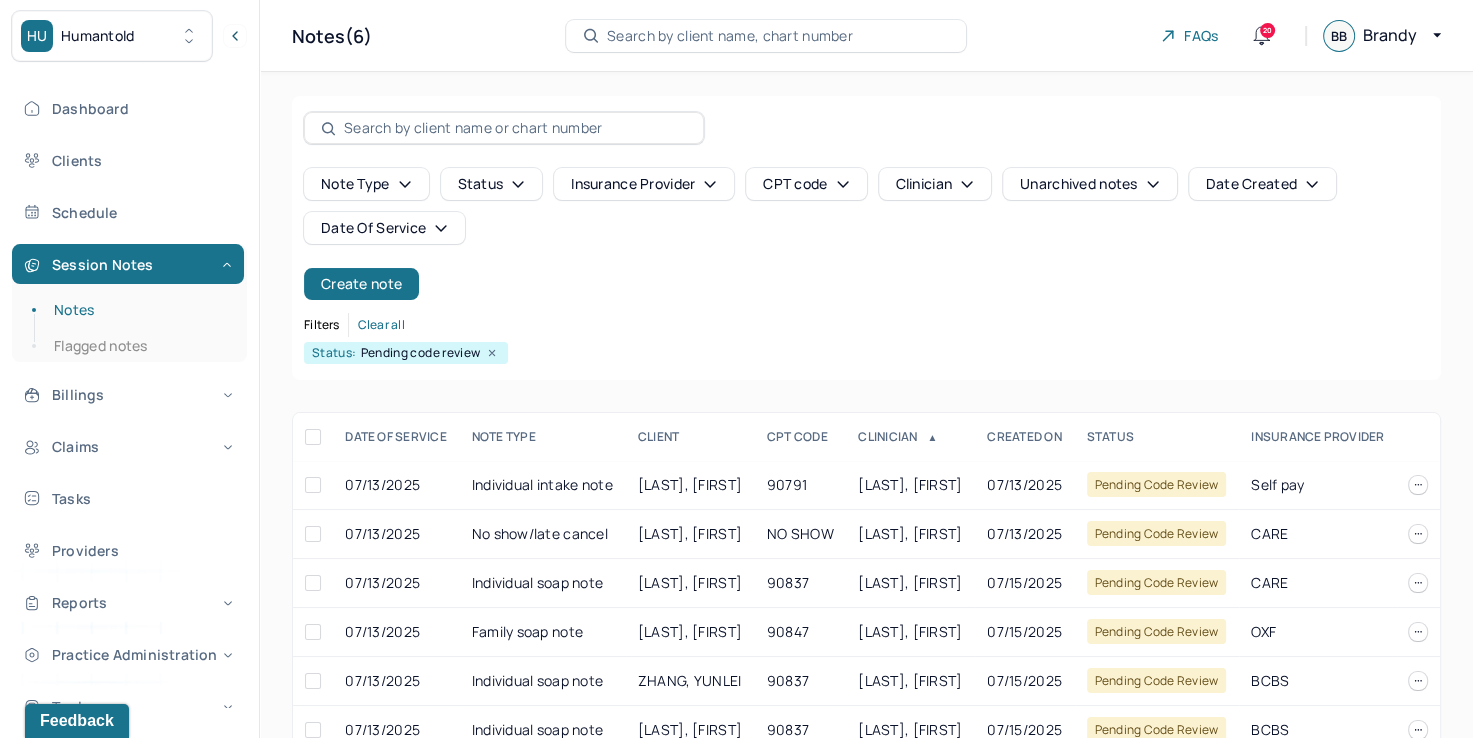 scroll, scrollTop: 56, scrollLeft: 0, axis: vertical 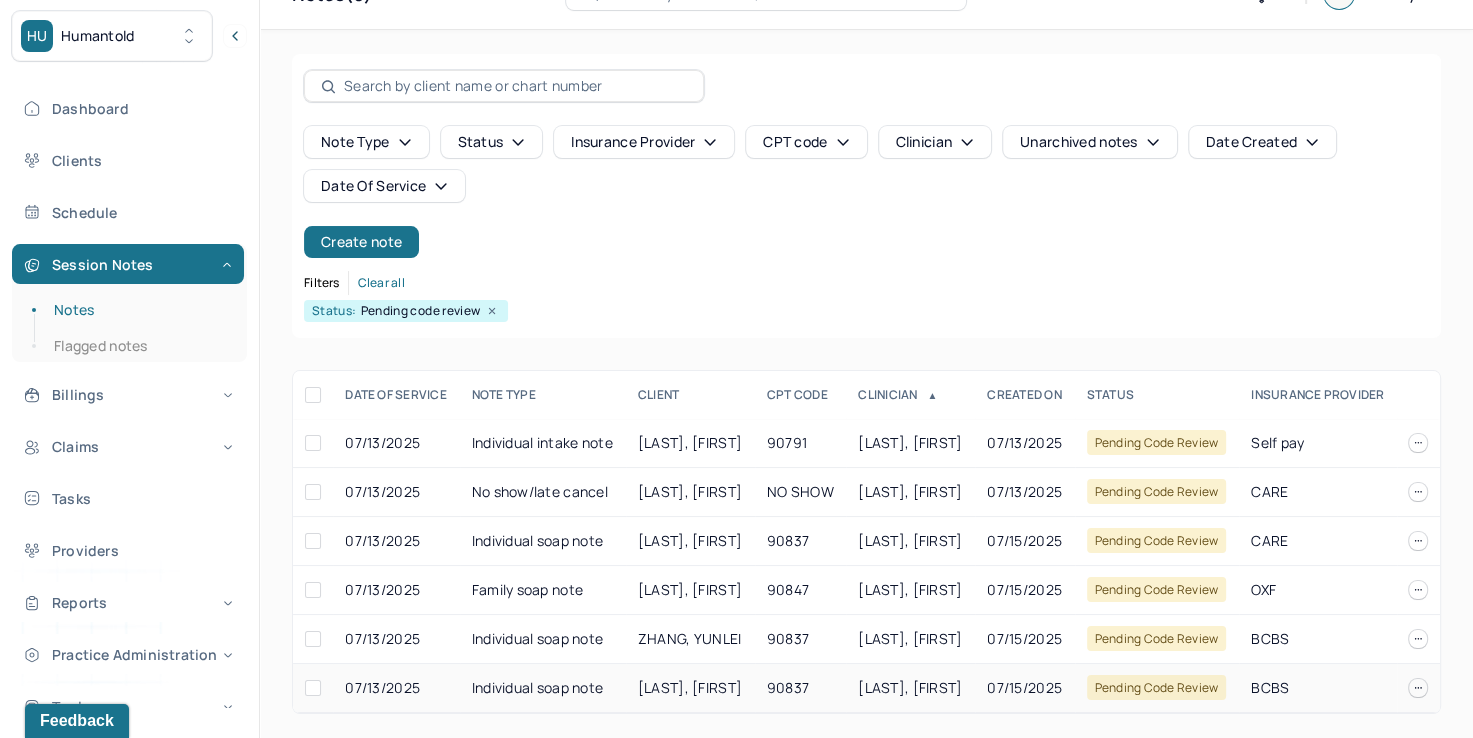 click on "[LAST], [FIRST]" at bounding box center (910, 688) 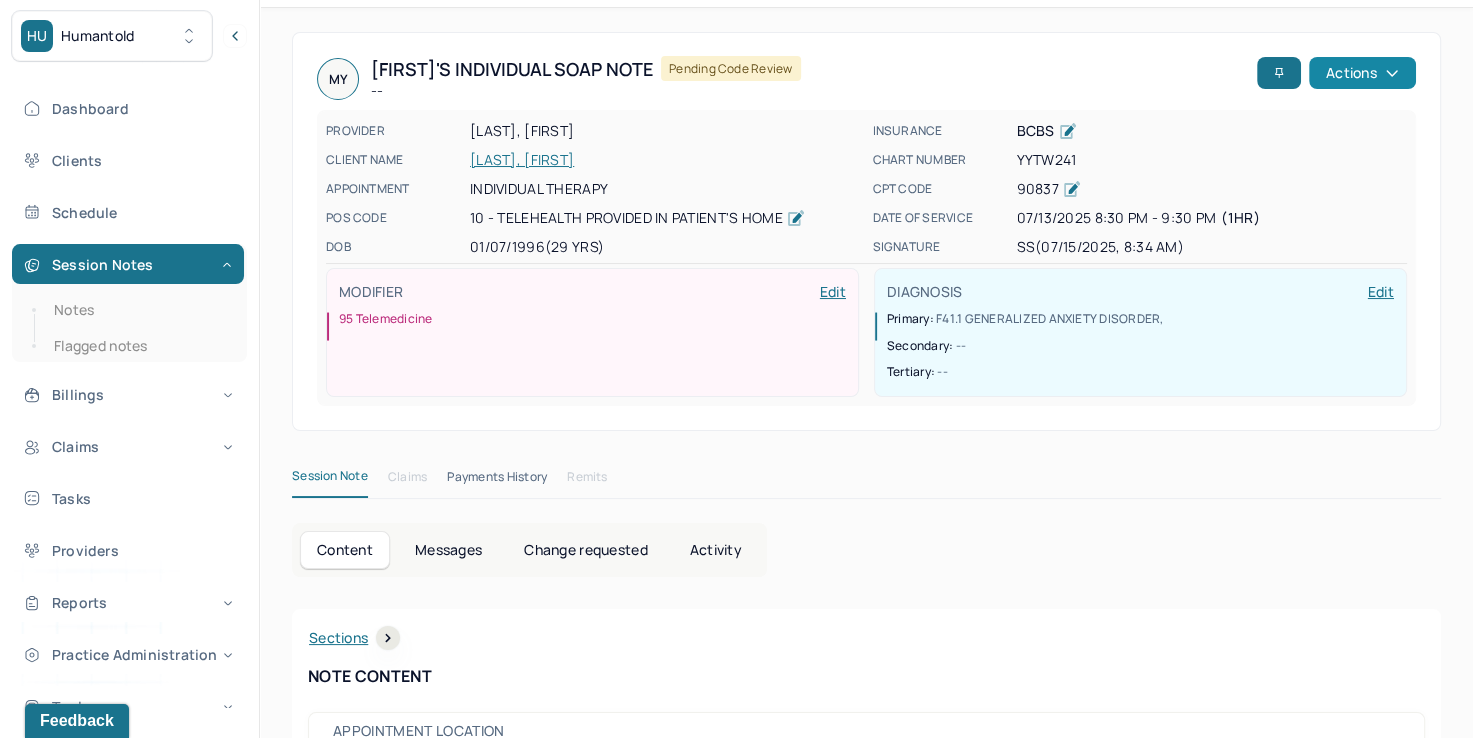 scroll, scrollTop: 0, scrollLeft: 0, axis: both 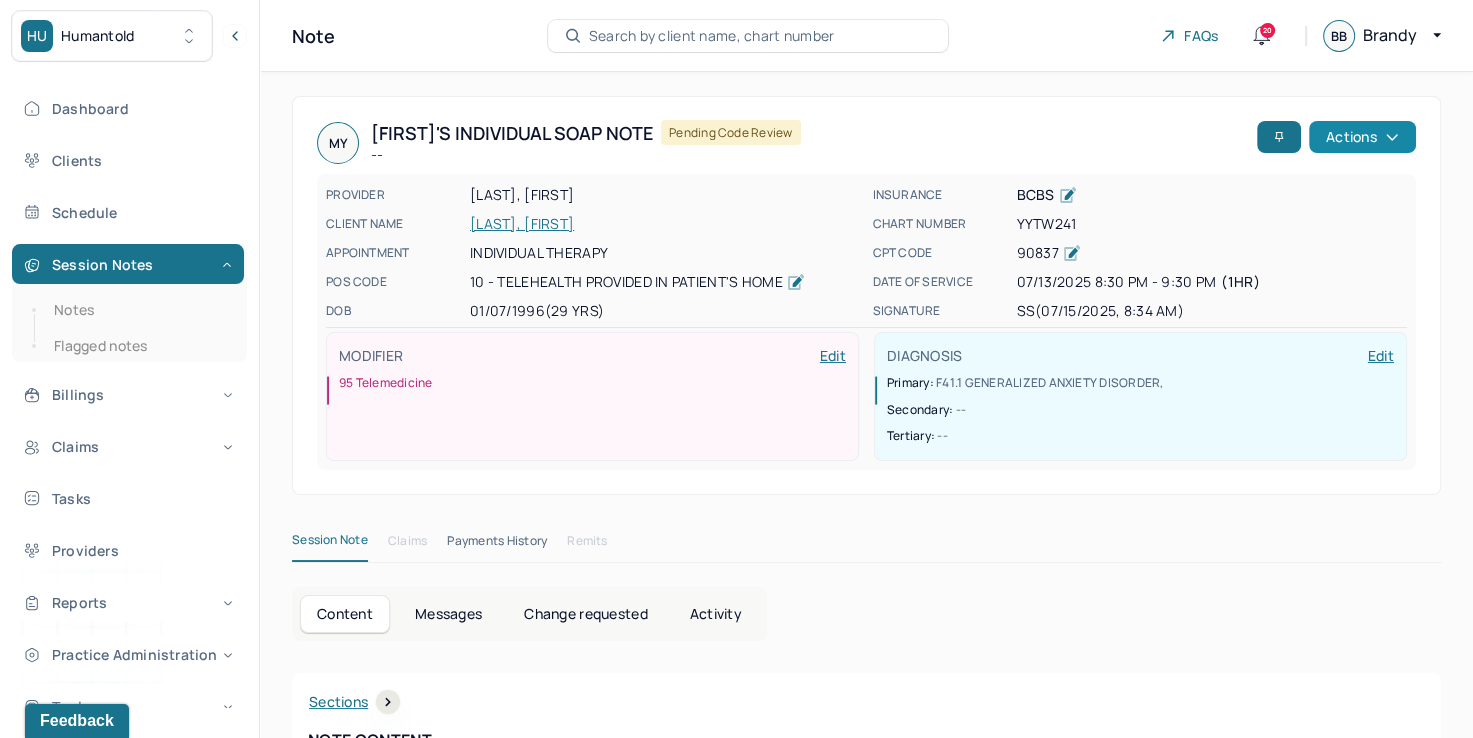 click on "Actions" at bounding box center [1362, 137] 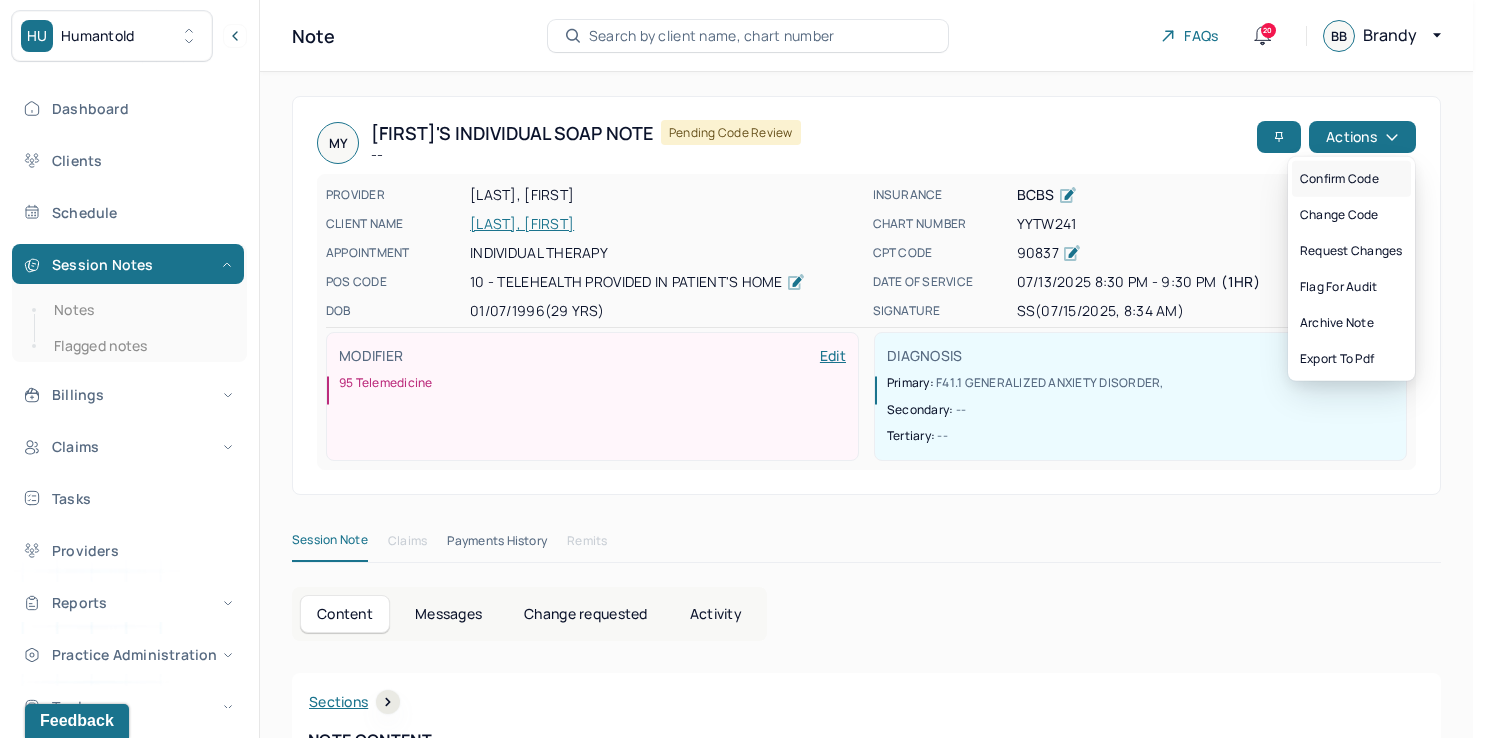 click on "Confirm code" at bounding box center (1351, 179) 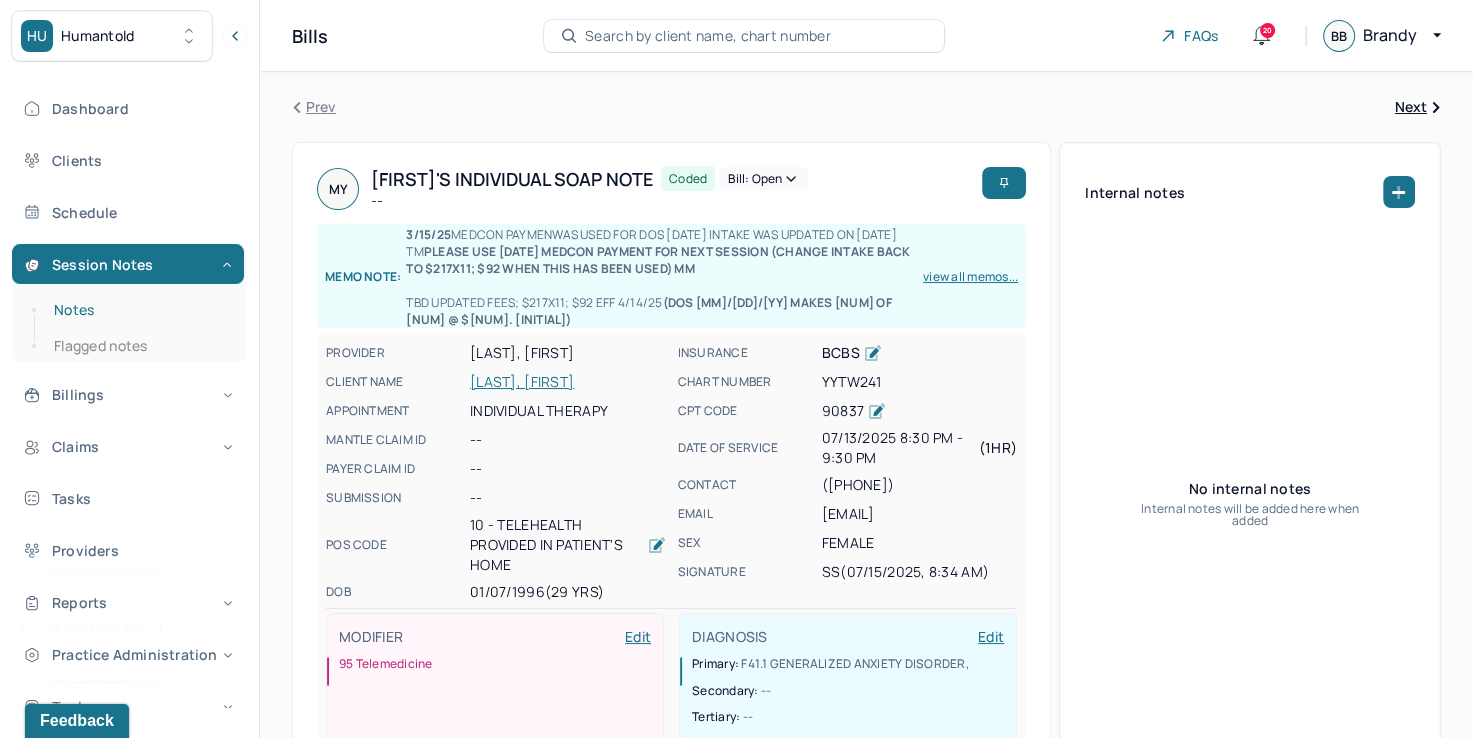 click on "Notes" at bounding box center (139, 310) 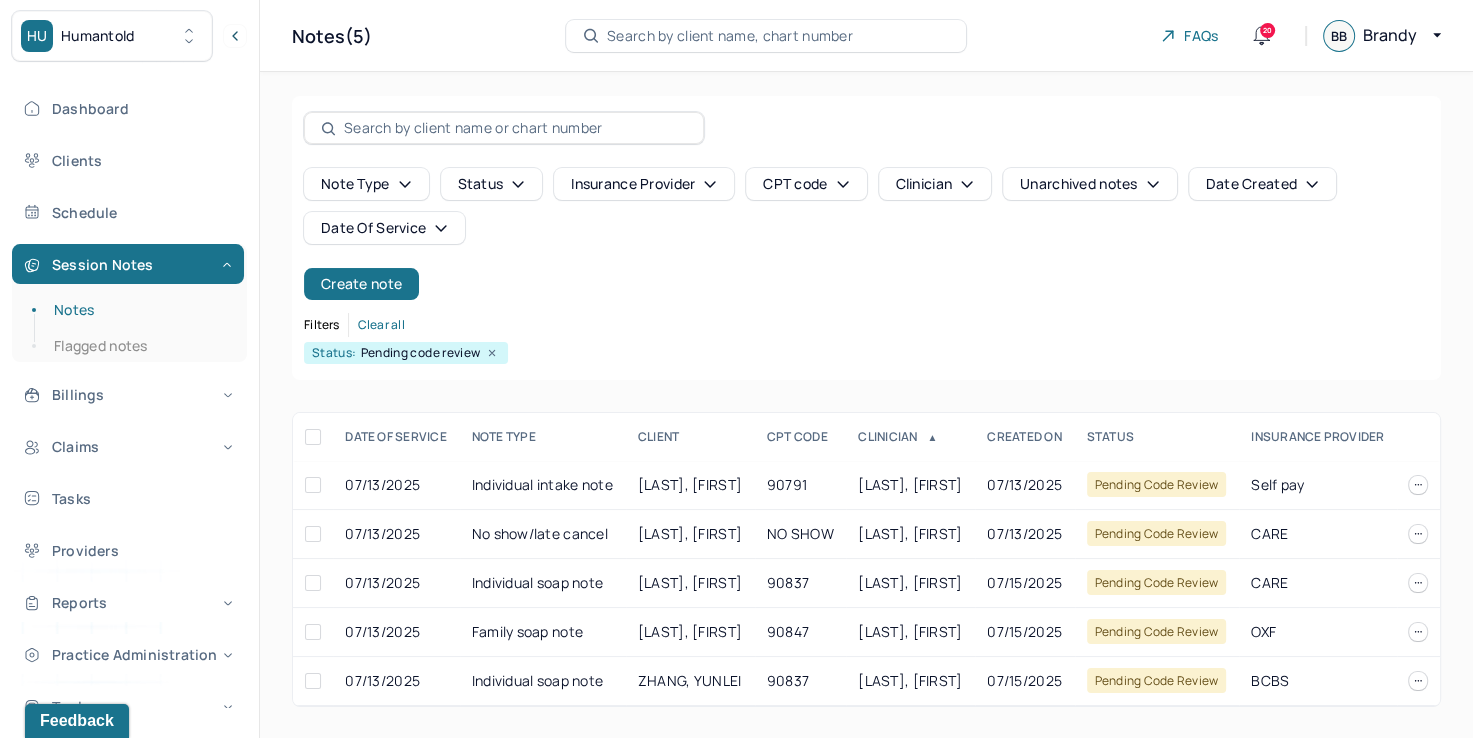 scroll, scrollTop: 7, scrollLeft: 0, axis: vertical 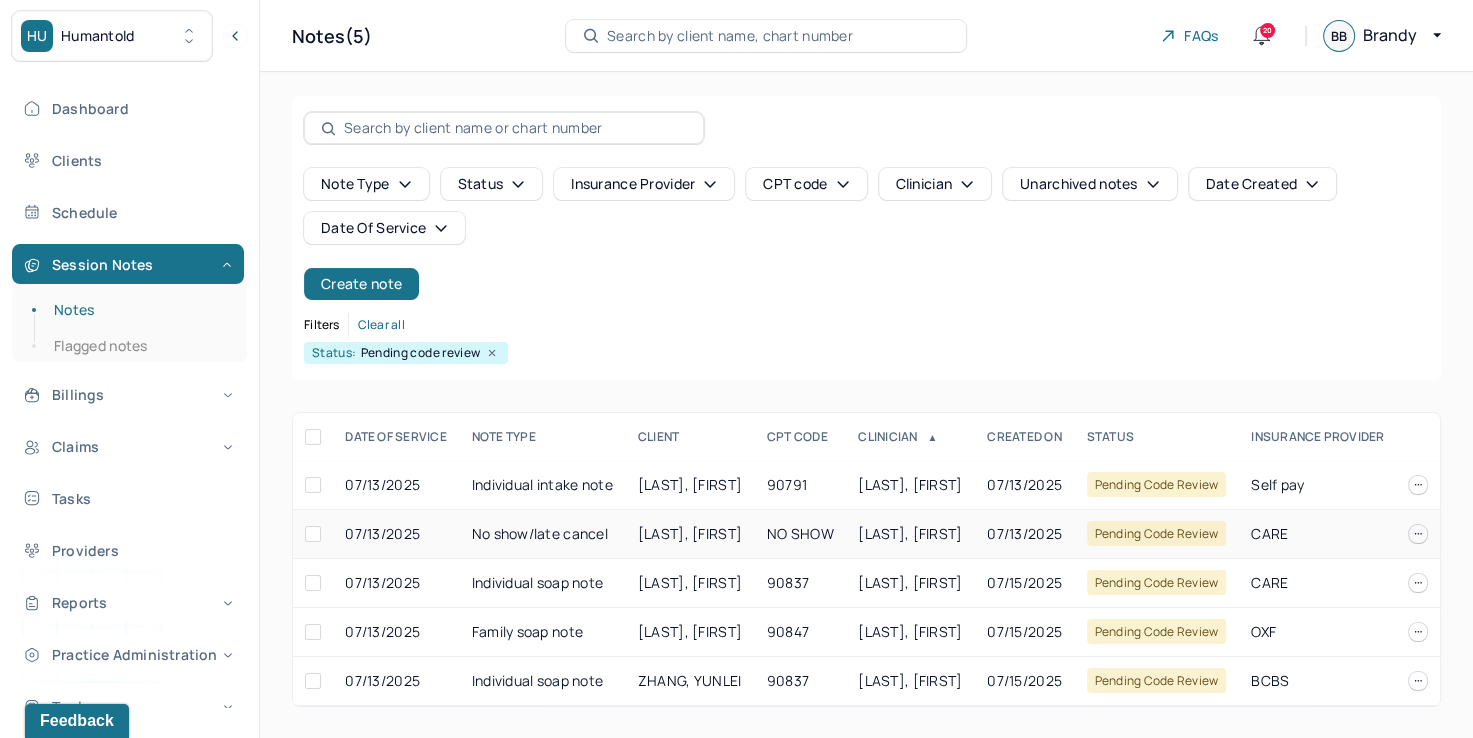 click on "[LAST], [FIRST]" at bounding box center (910, 533) 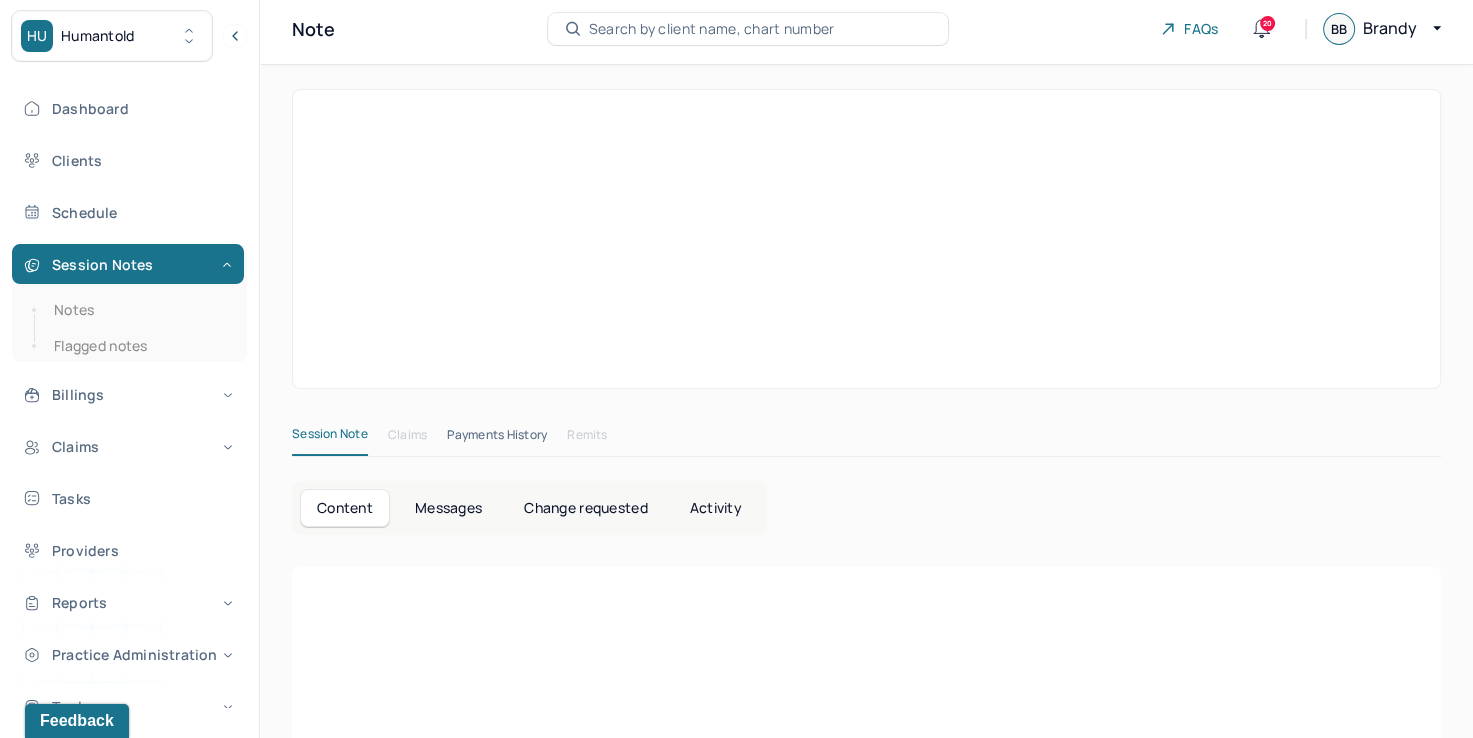 scroll, scrollTop: 0, scrollLeft: 0, axis: both 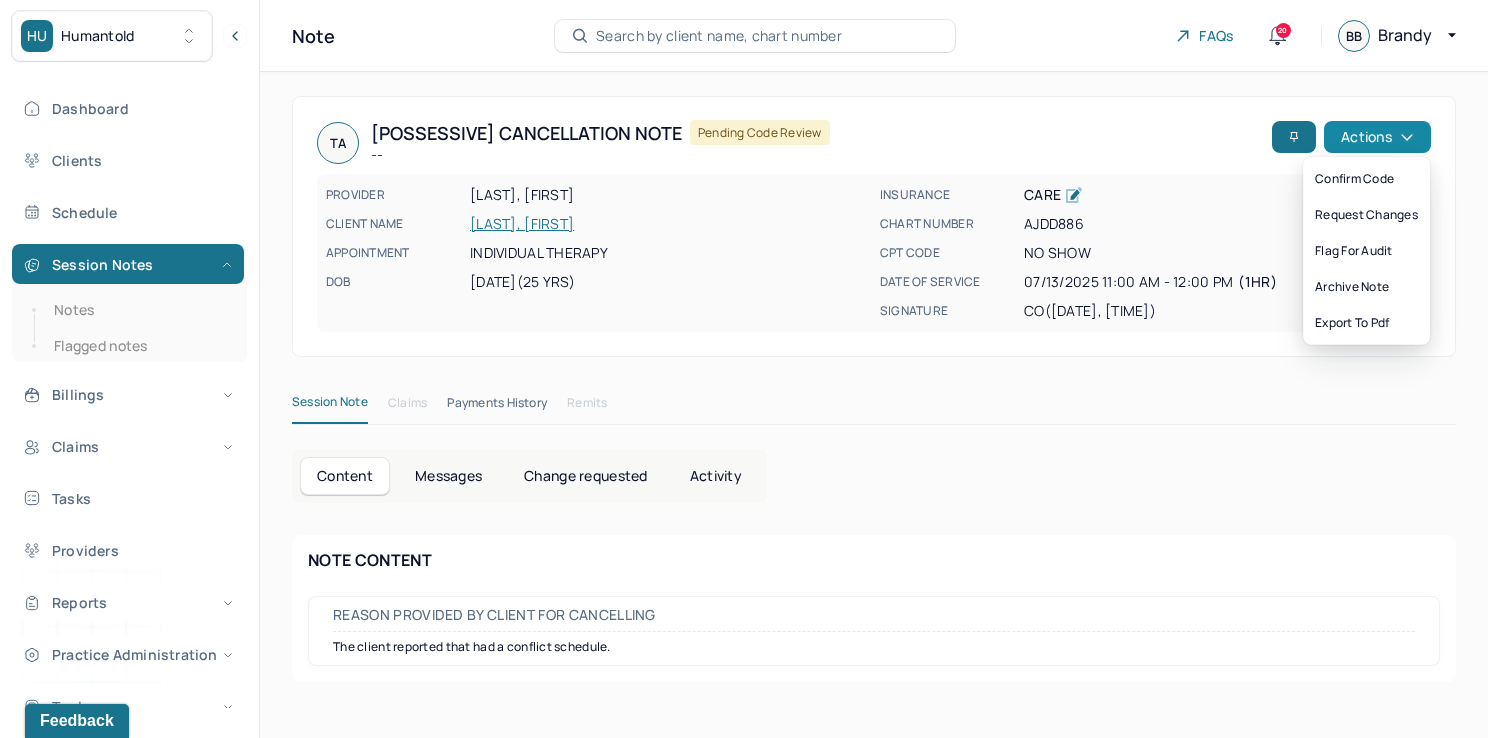 click on "Actions" at bounding box center [1377, 137] 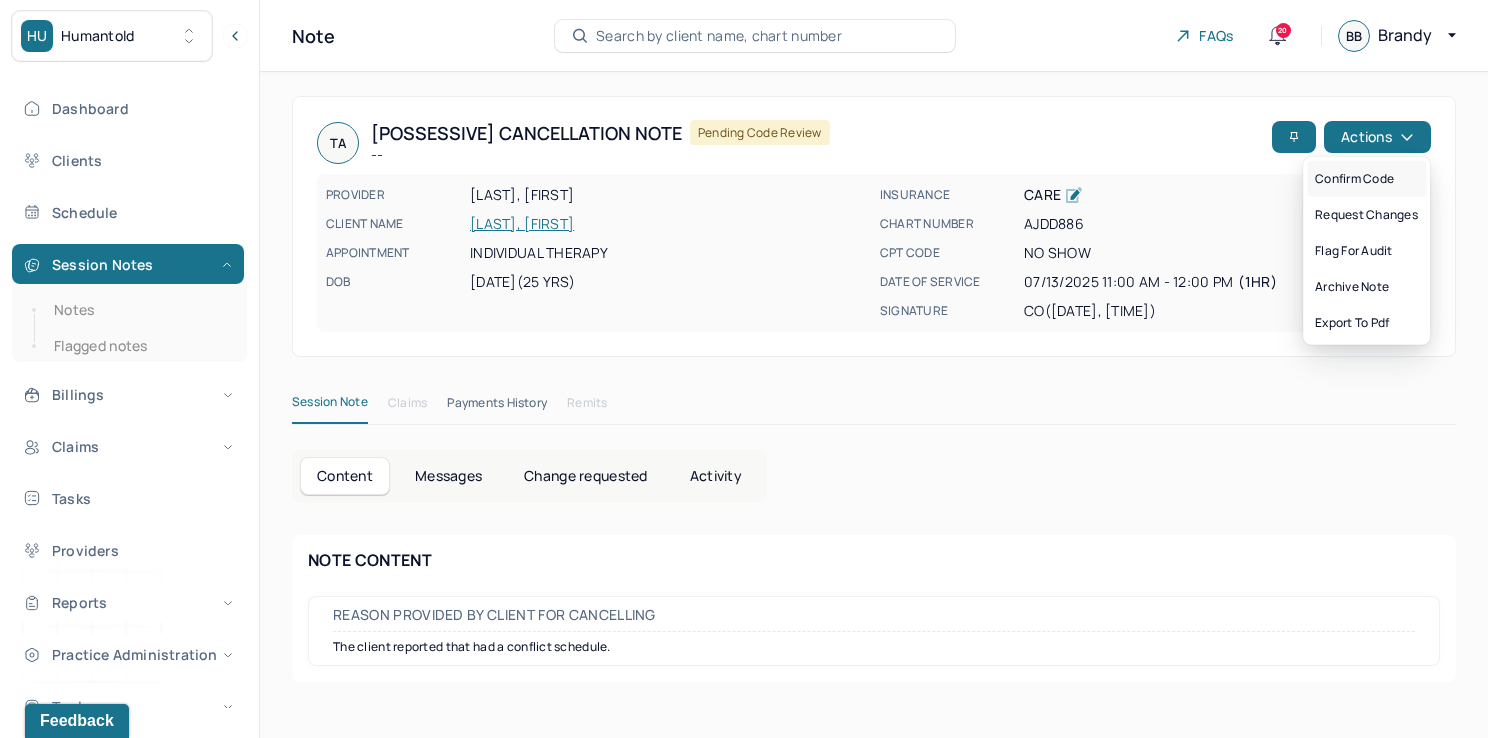click on "Confirm code" at bounding box center [1366, 179] 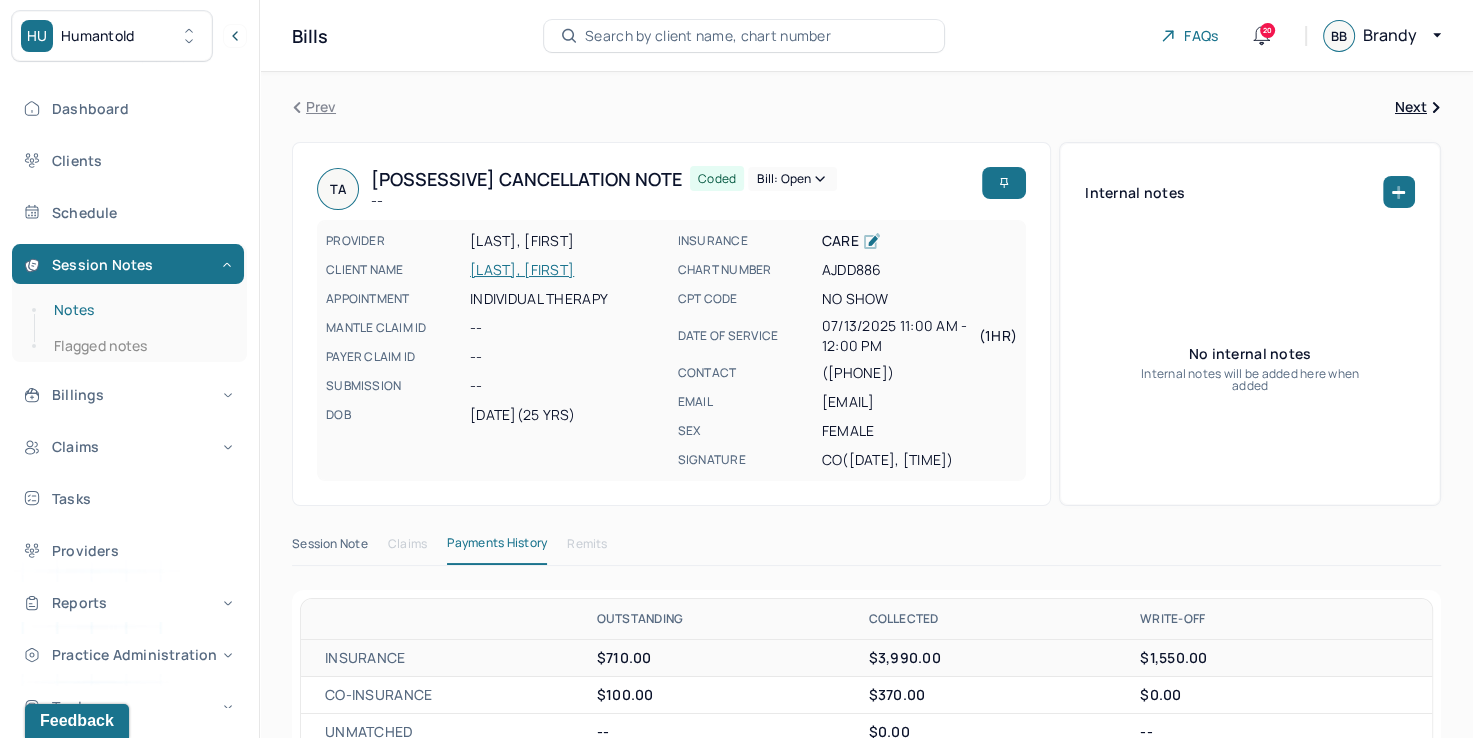 click on "Notes" at bounding box center (139, 310) 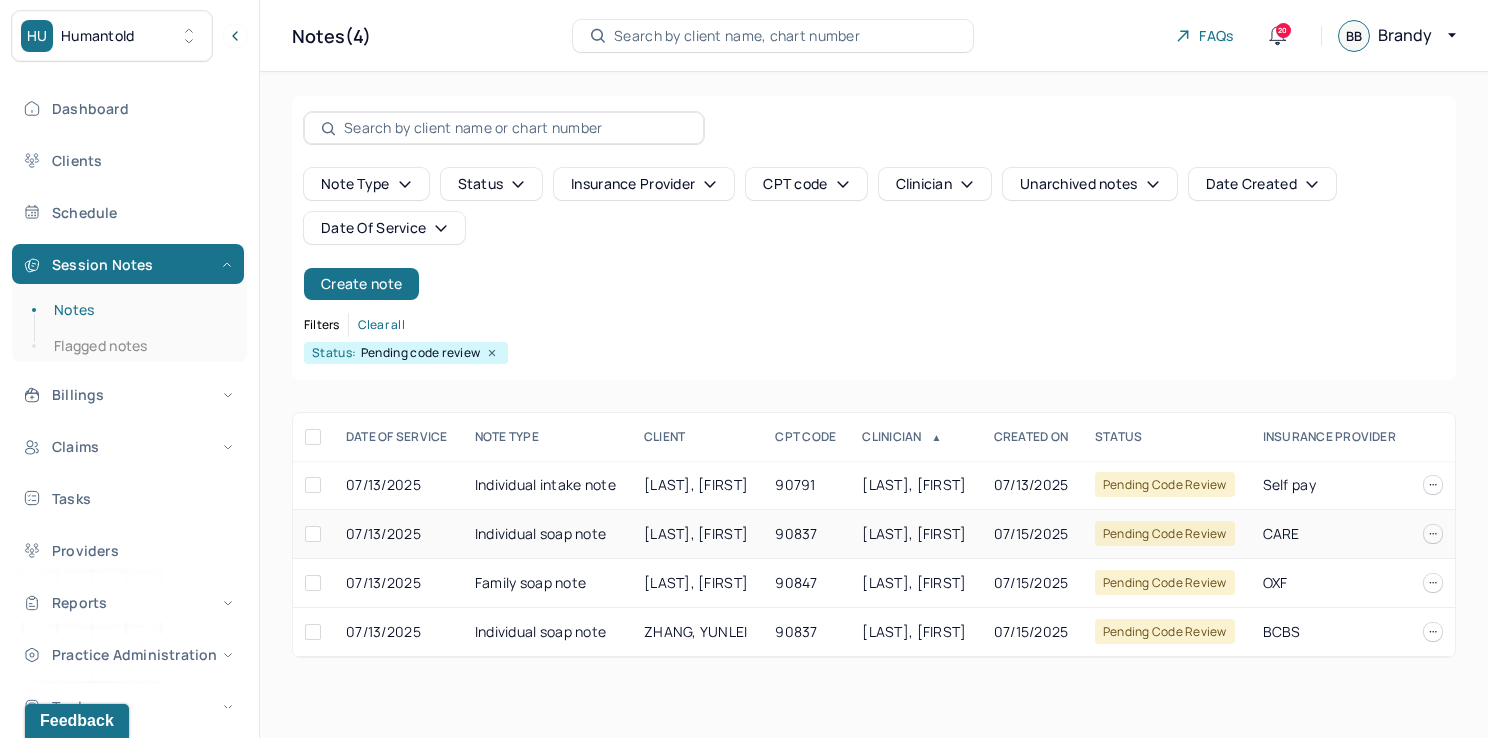 click on "[LAST], [FIRST]" at bounding box center [914, 533] 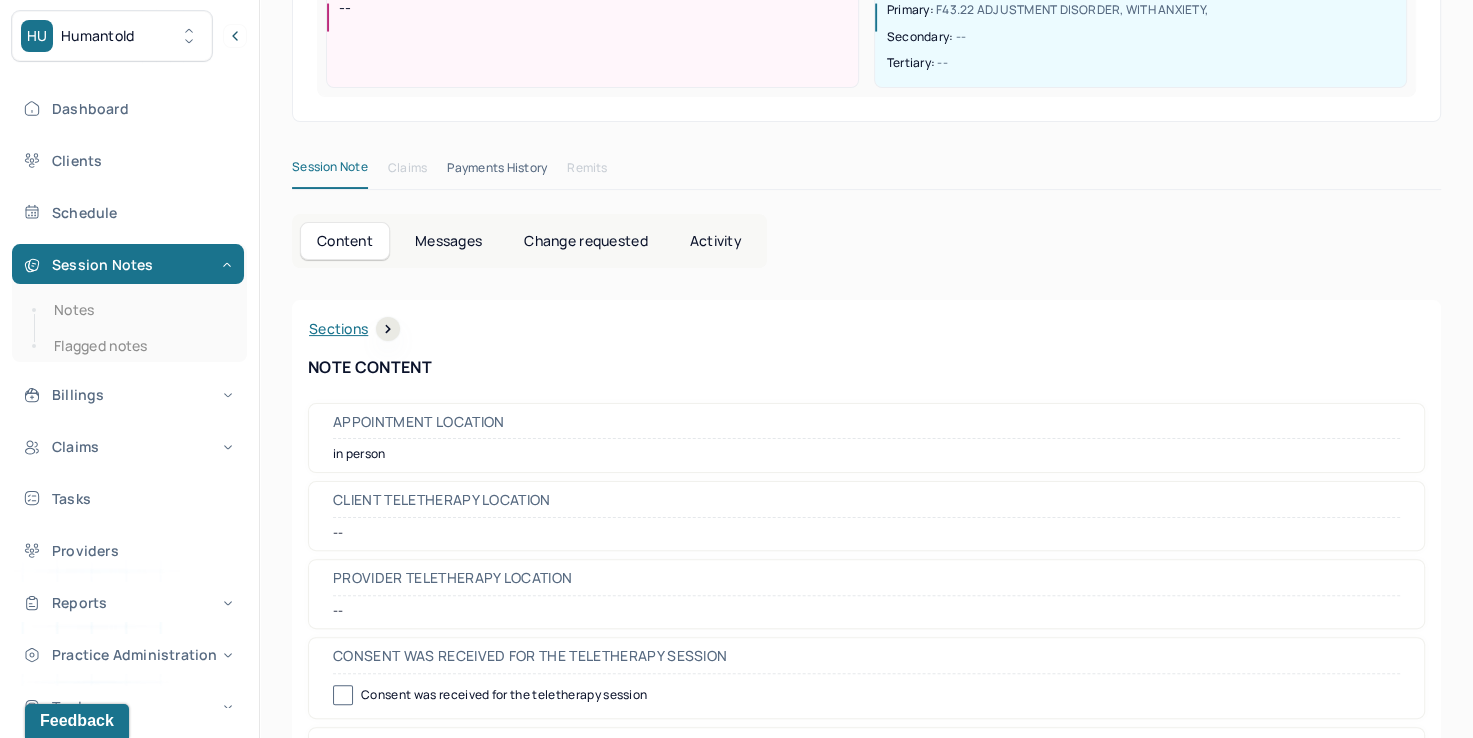 scroll, scrollTop: 0, scrollLeft: 0, axis: both 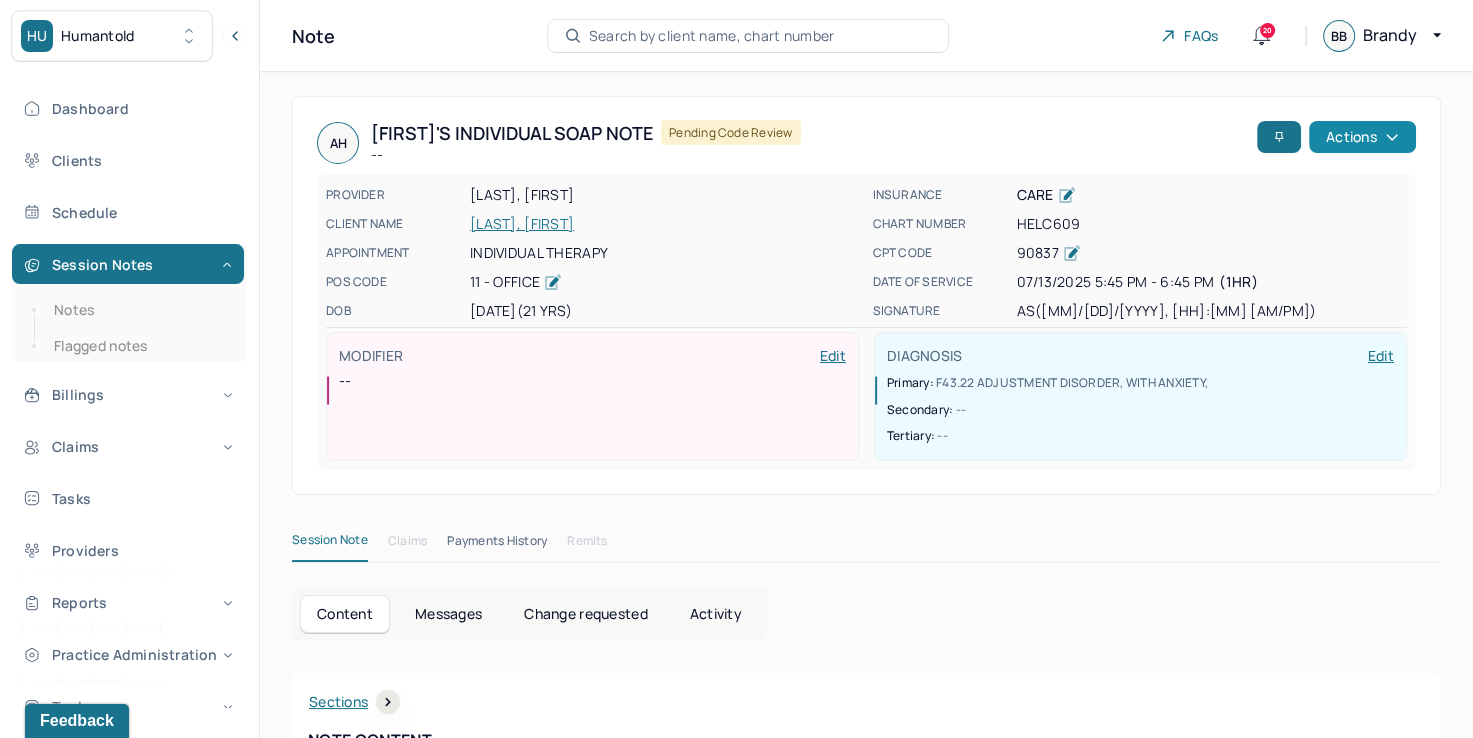 click 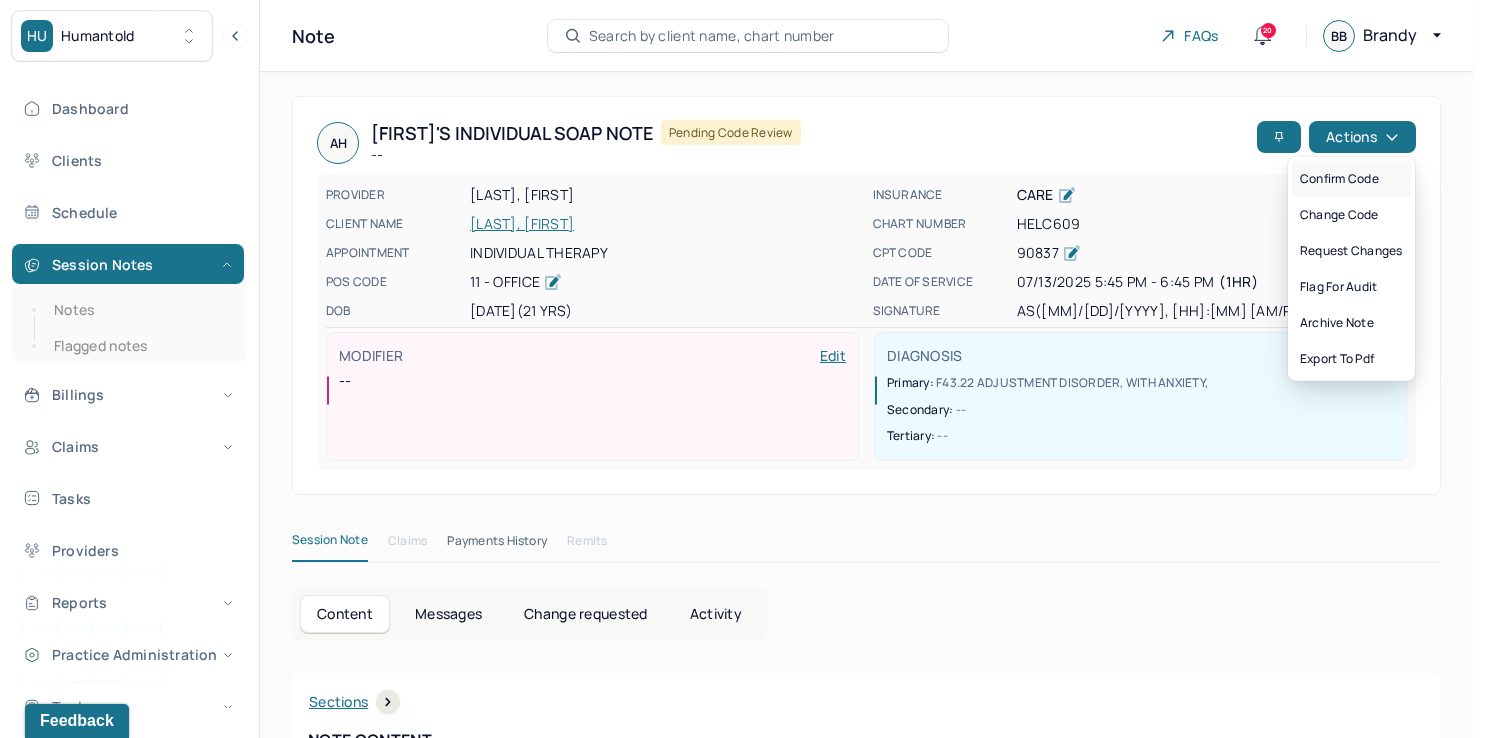 drag, startPoint x: 1369, startPoint y: 177, endPoint x: 1346, endPoint y: 181, distance: 23.345236 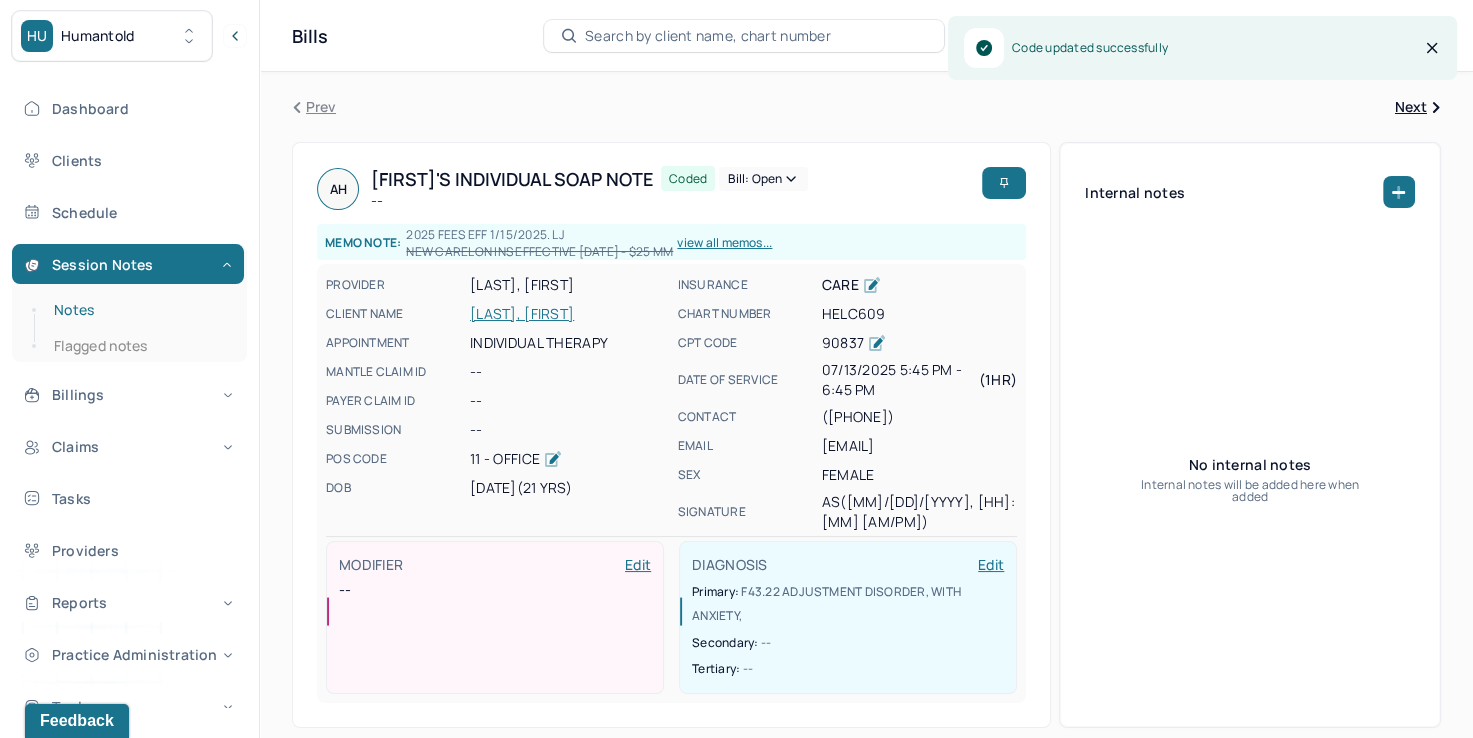drag, startPoint x: 80, startPoint y: 306, endPoint x: 109, endPoint y: 310, distance: 29.274563 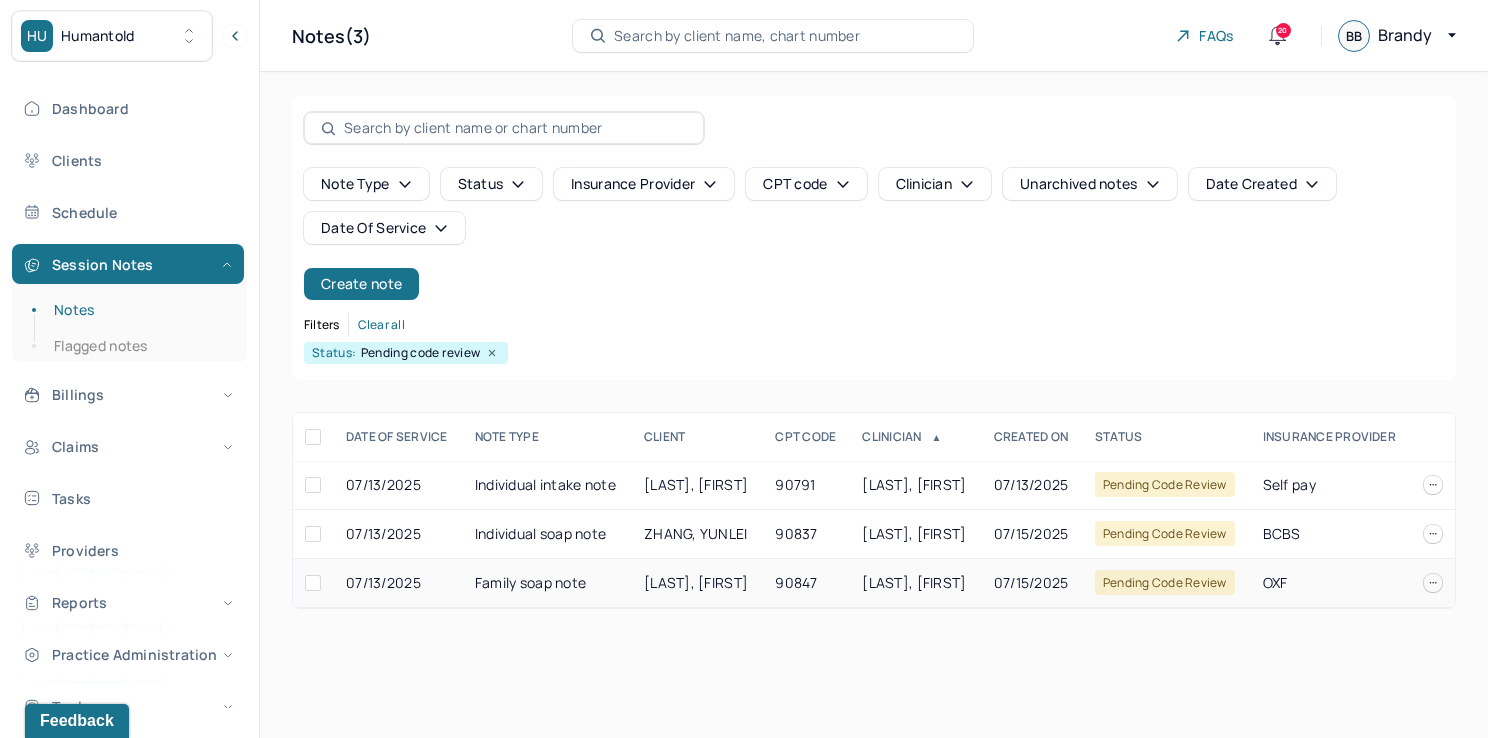 click on "[LAST], [FIRST]" at bounding box center [914, 582] 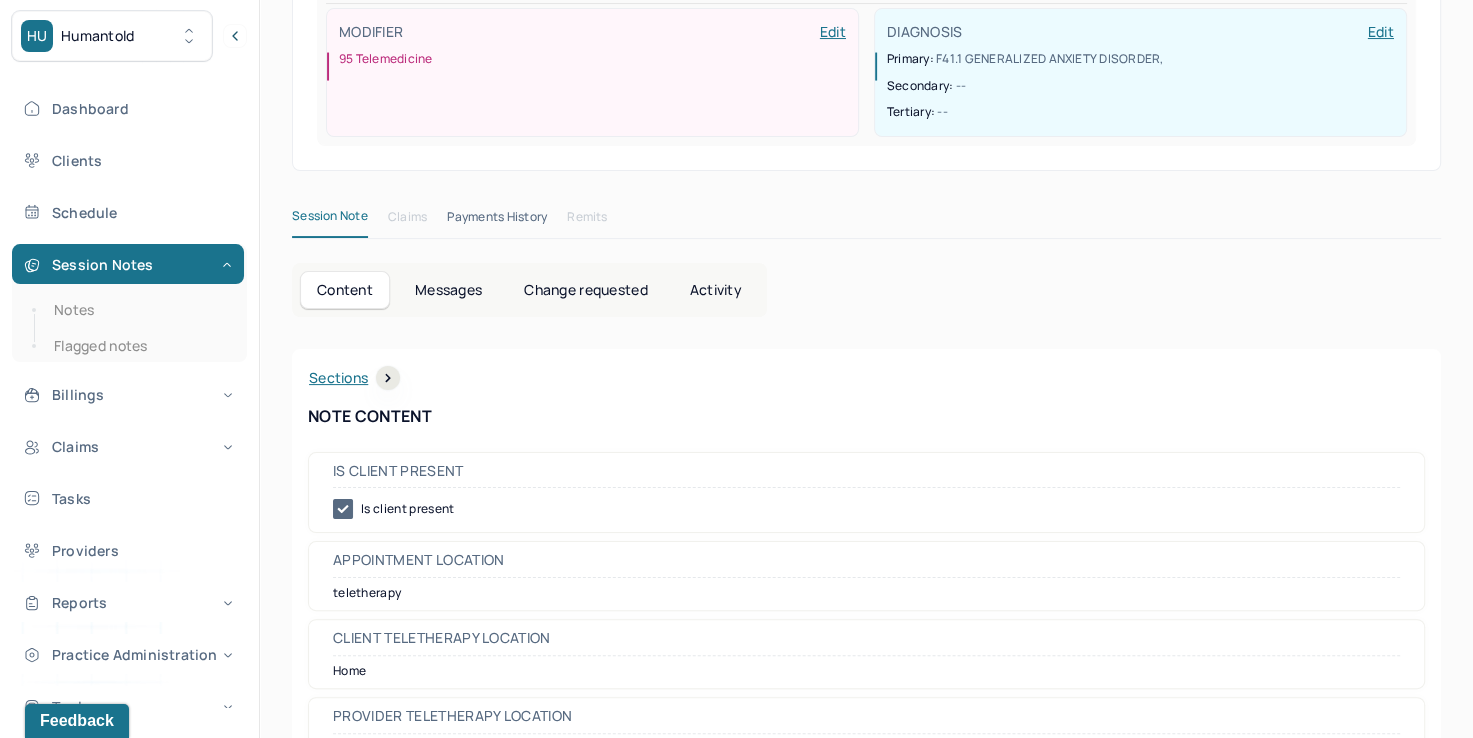 scroll, scrollTop: 0, scrollLeft: 0, axis: both 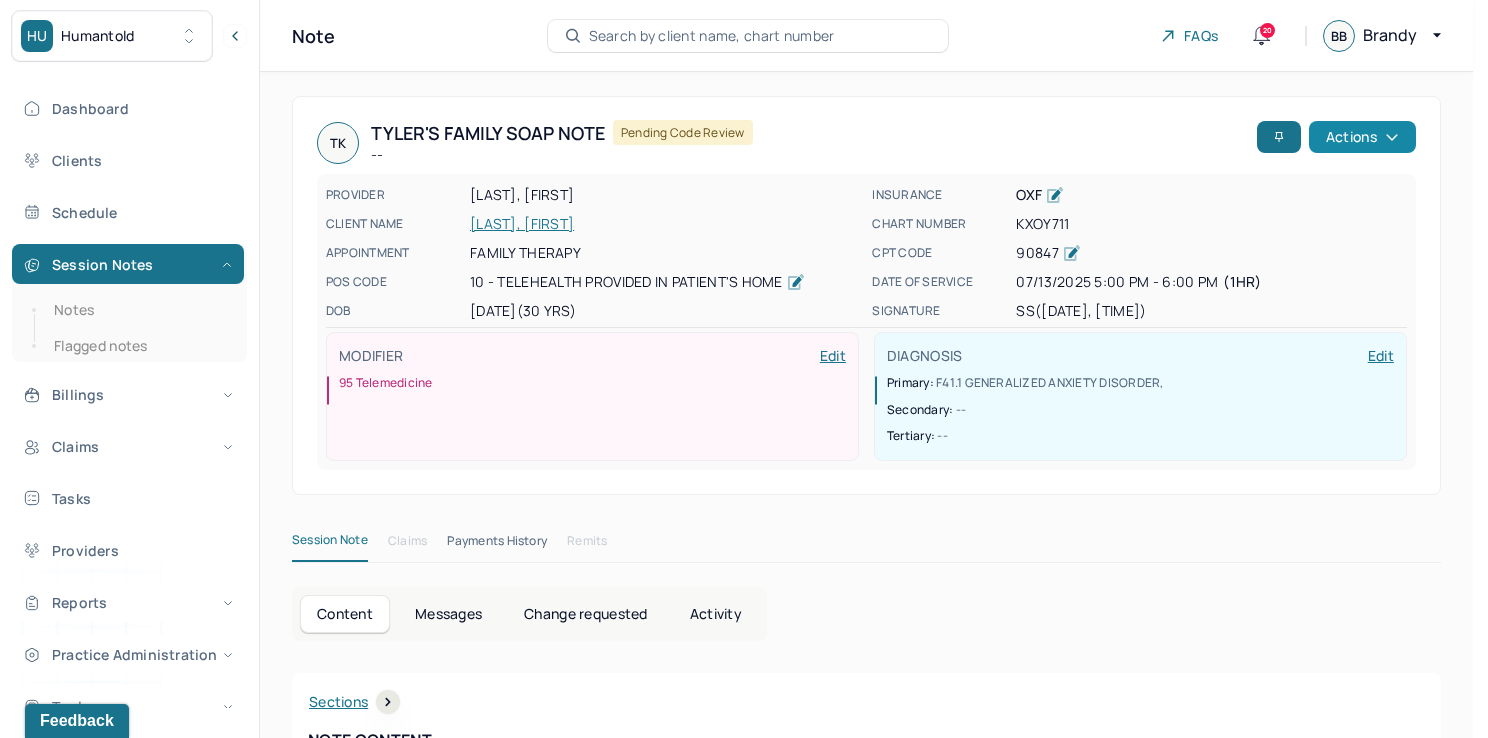 click on "Actions" at bounding box center [1362, 137] 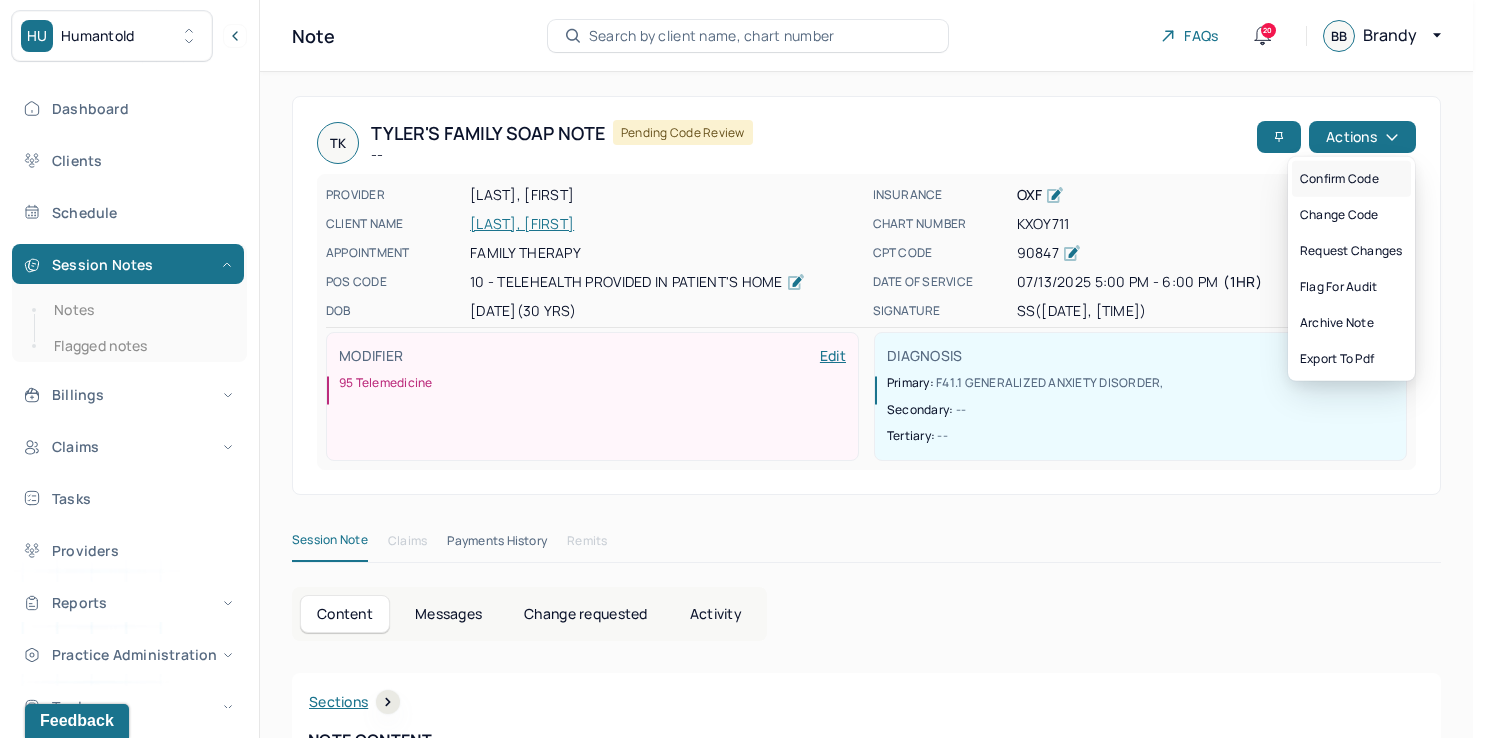 click on "Confirm code" at bounding box center (1351, 179) 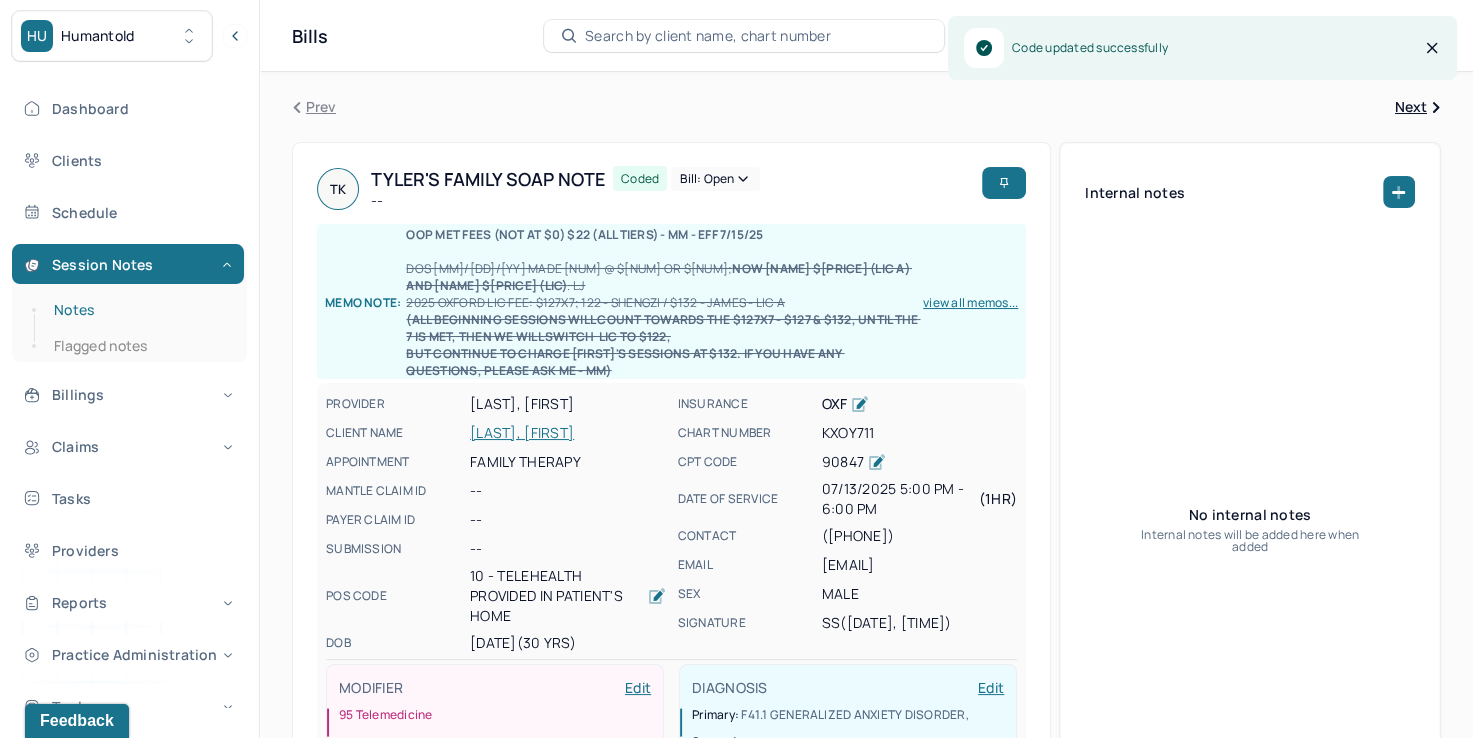 click on "Notes" at bounding box center [139, 310] 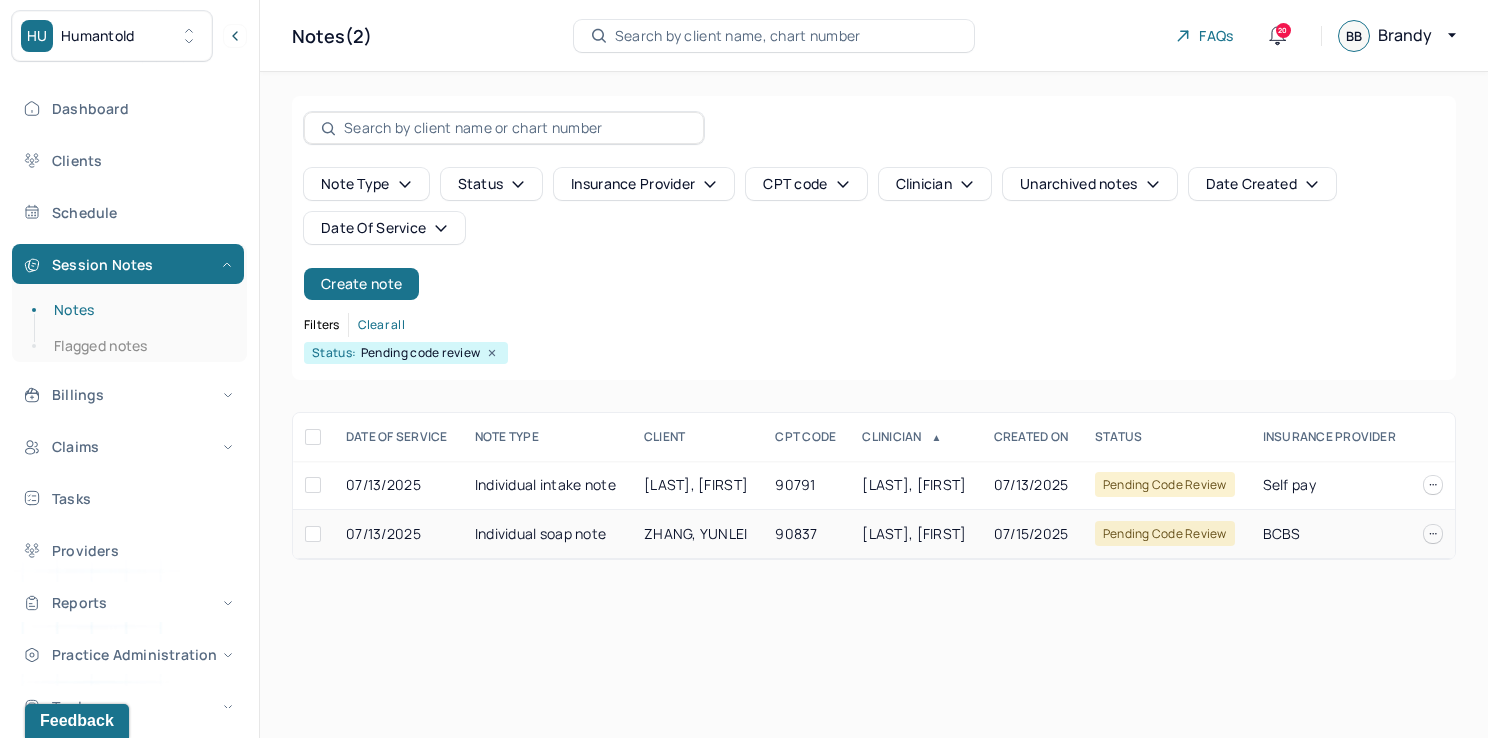 click on "[LAST], [FIRST]" at bounding box center [915, 534] 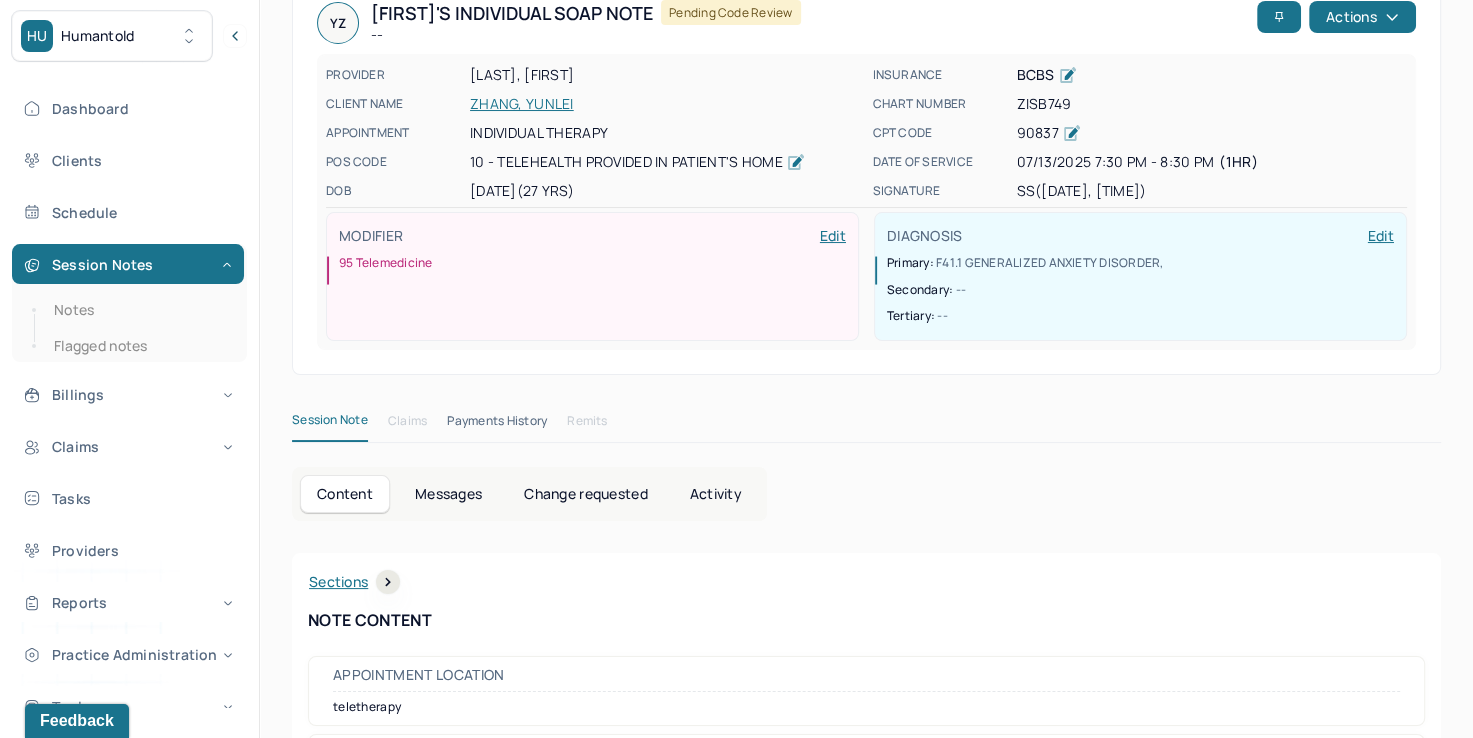 scroll, scrollTop: 0, scrollLeft: 0, axis: both 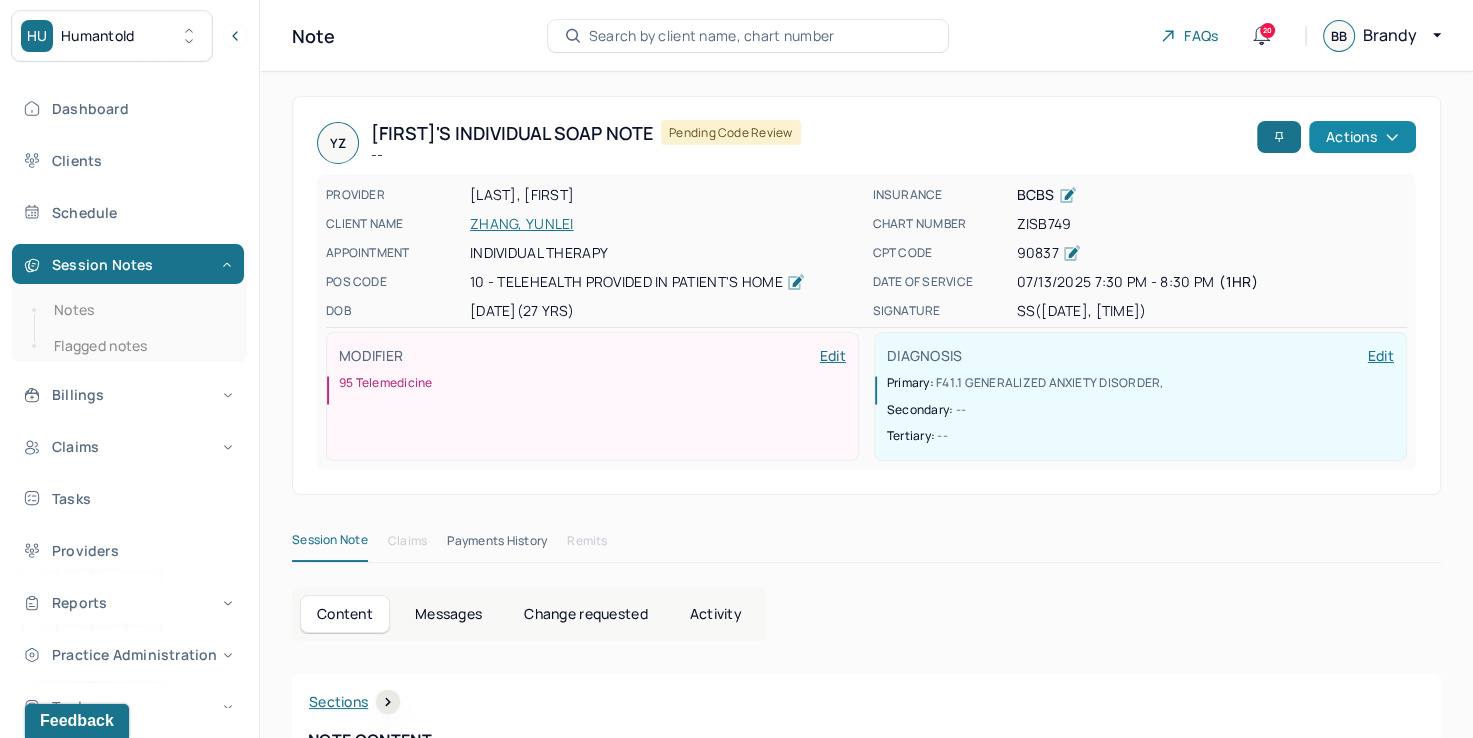 click on "Actions" at bounding box center [1362, 137] 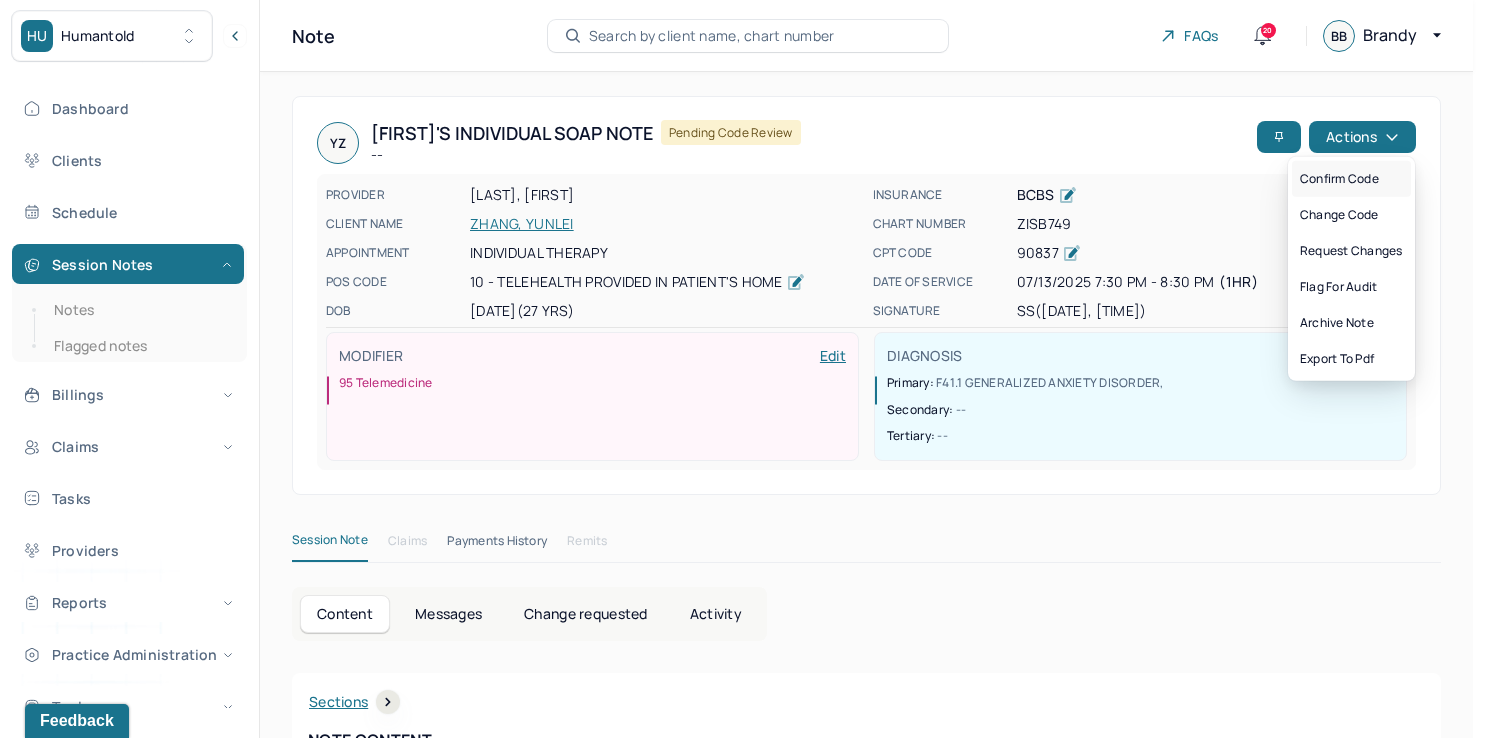 click on "Confirm code" at bounding box center (1351, 179) 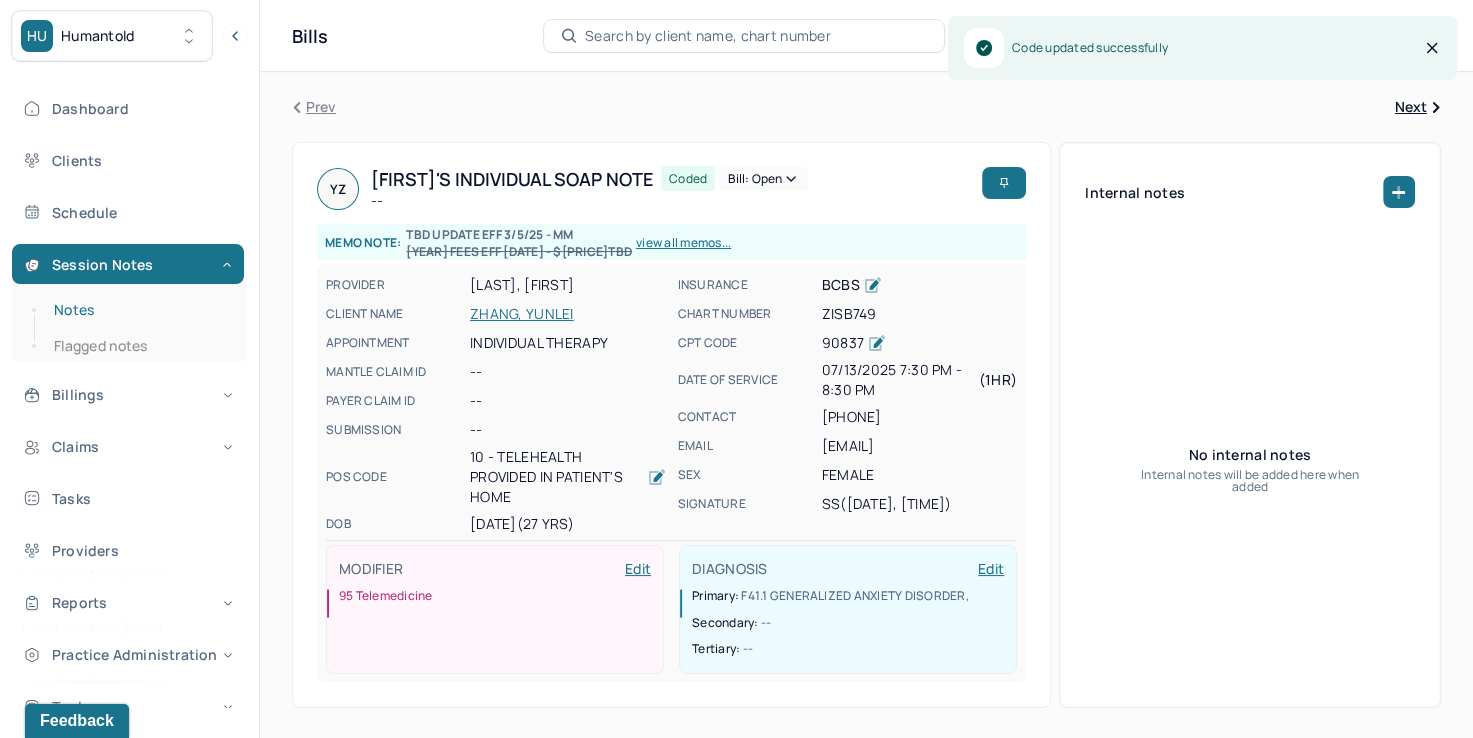 click on "Notes" at bounding box center [139, 310] 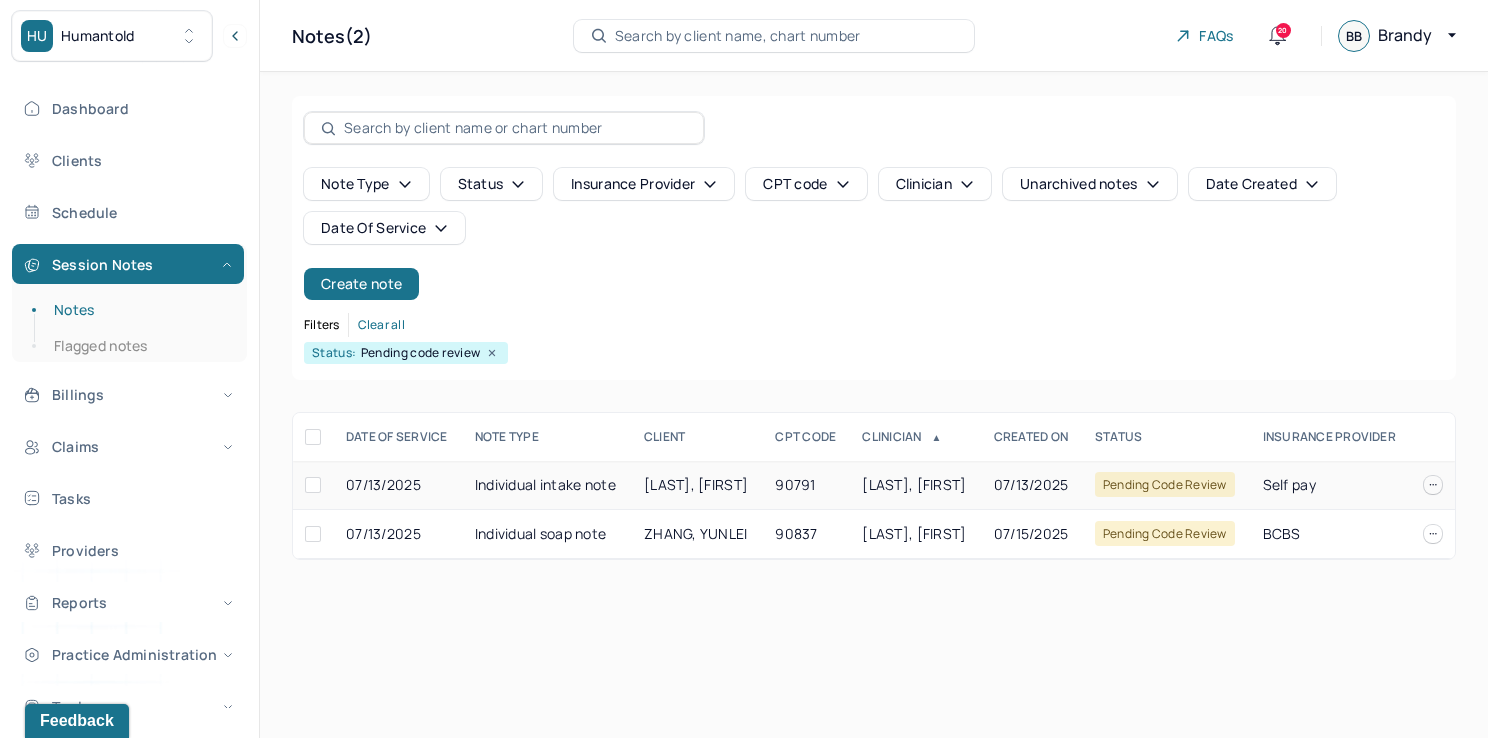 click on "[LAST], [FIRST]" at bounding box center [914, 484] 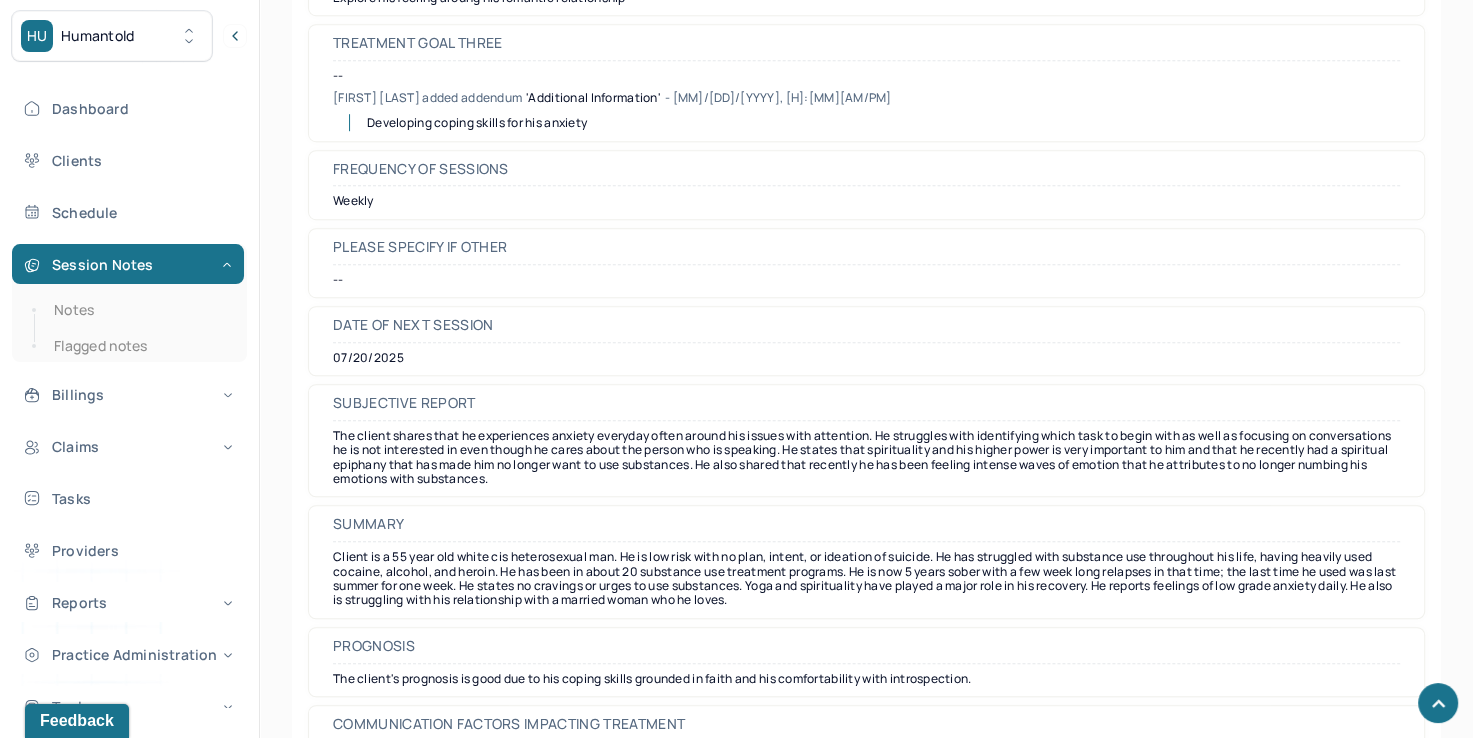 scroll, scrollTop: 8791, scrollLeft: 0, axis: vertical 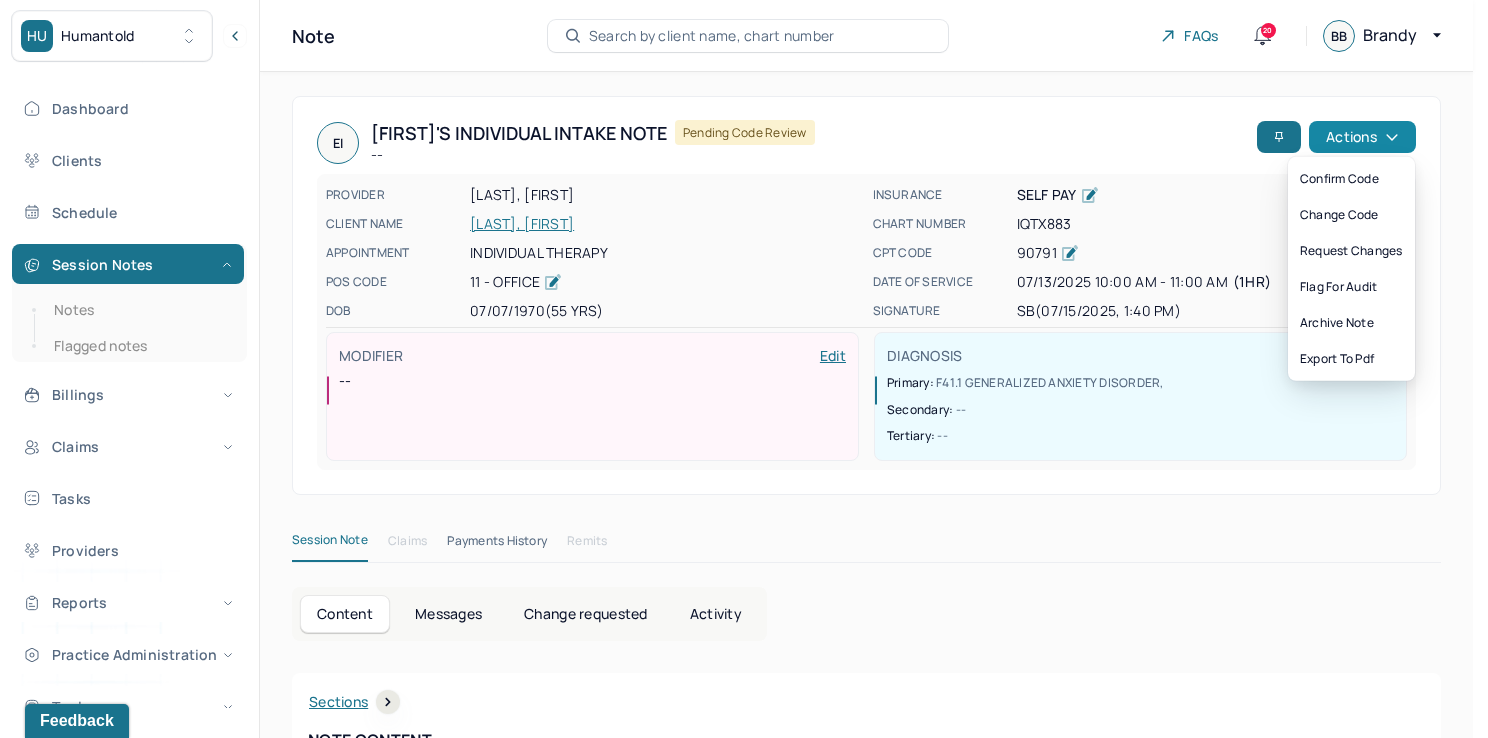 click on "Actions" at bounding box center (1362, 137) 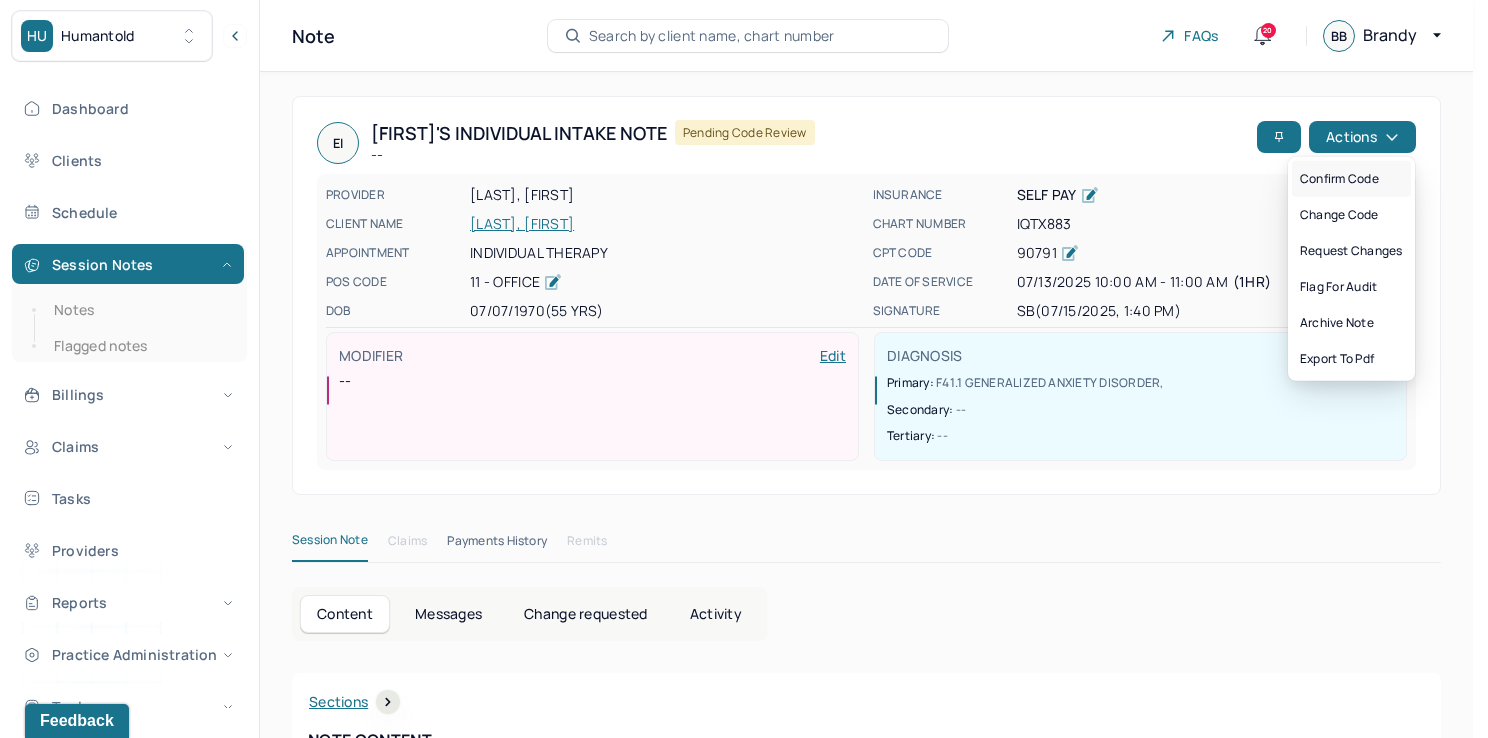 click on "Confirm code" at bounding box center [1351, 179] 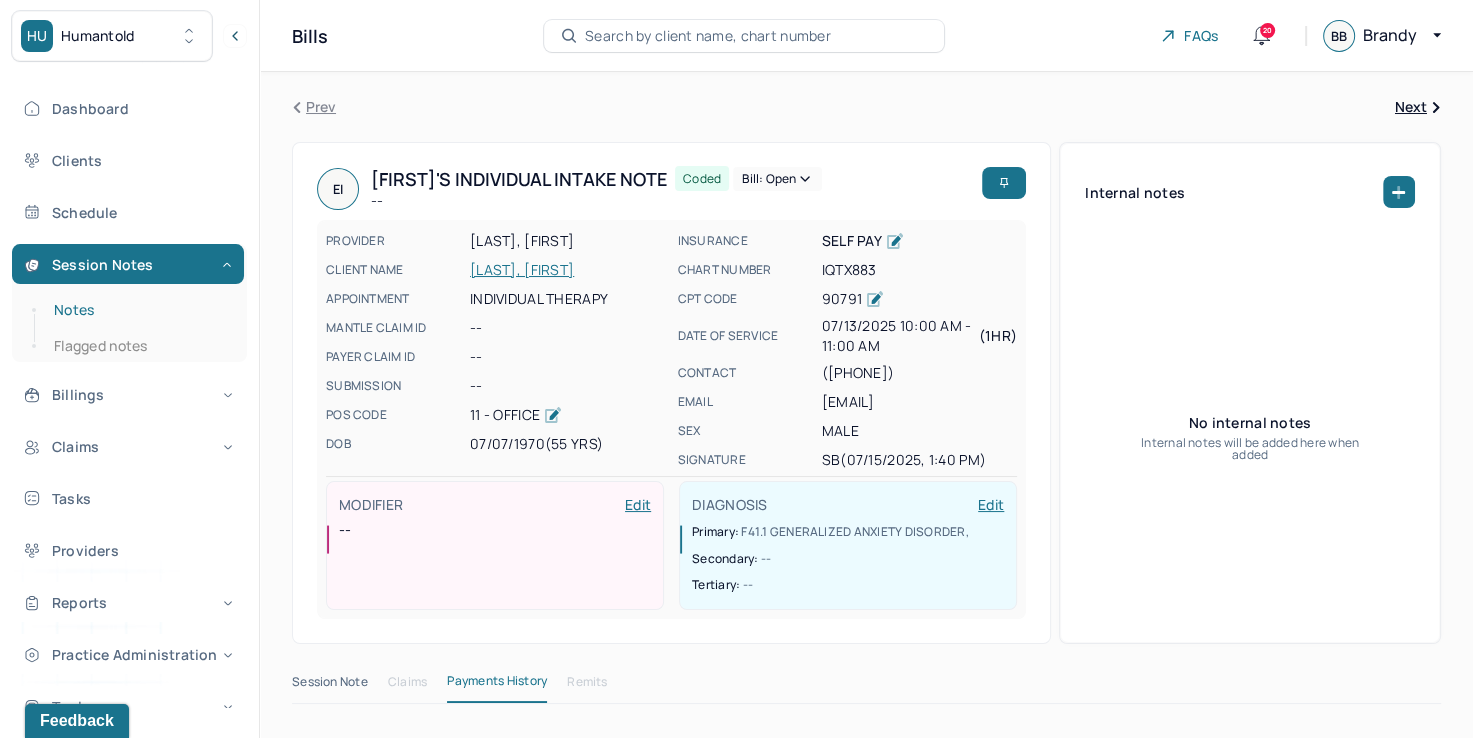 click on "Notes" at bounding box center [139, 310] 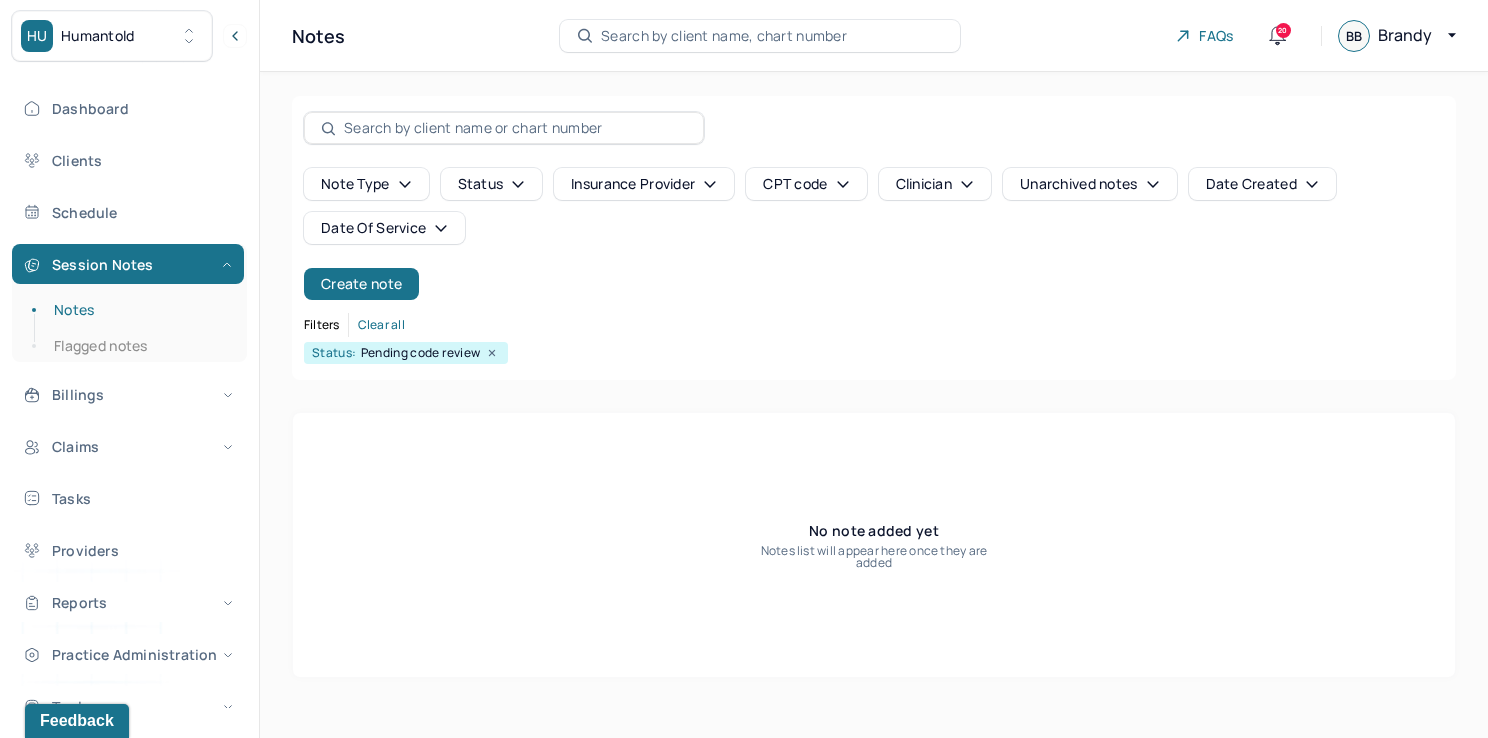 click 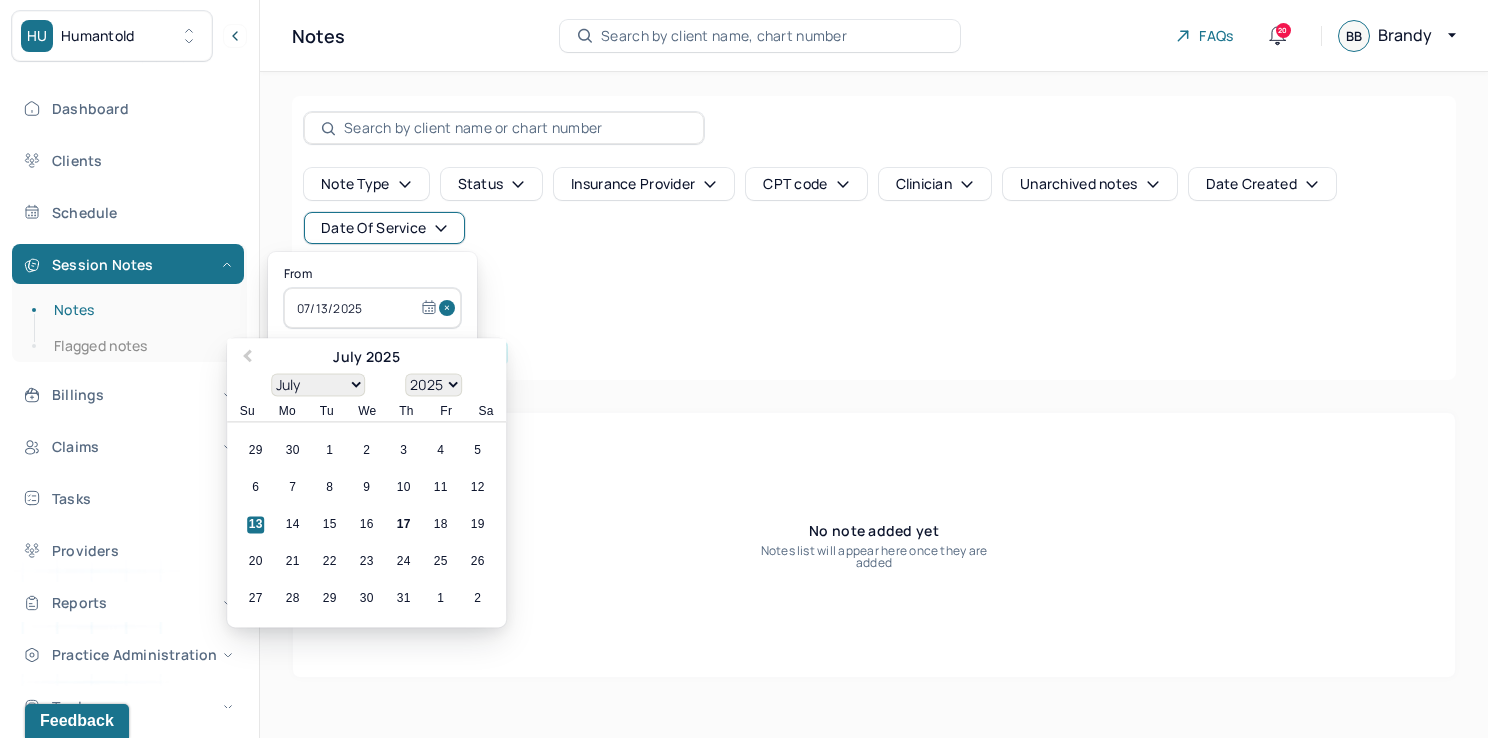 click at bounding box center [450, 308] 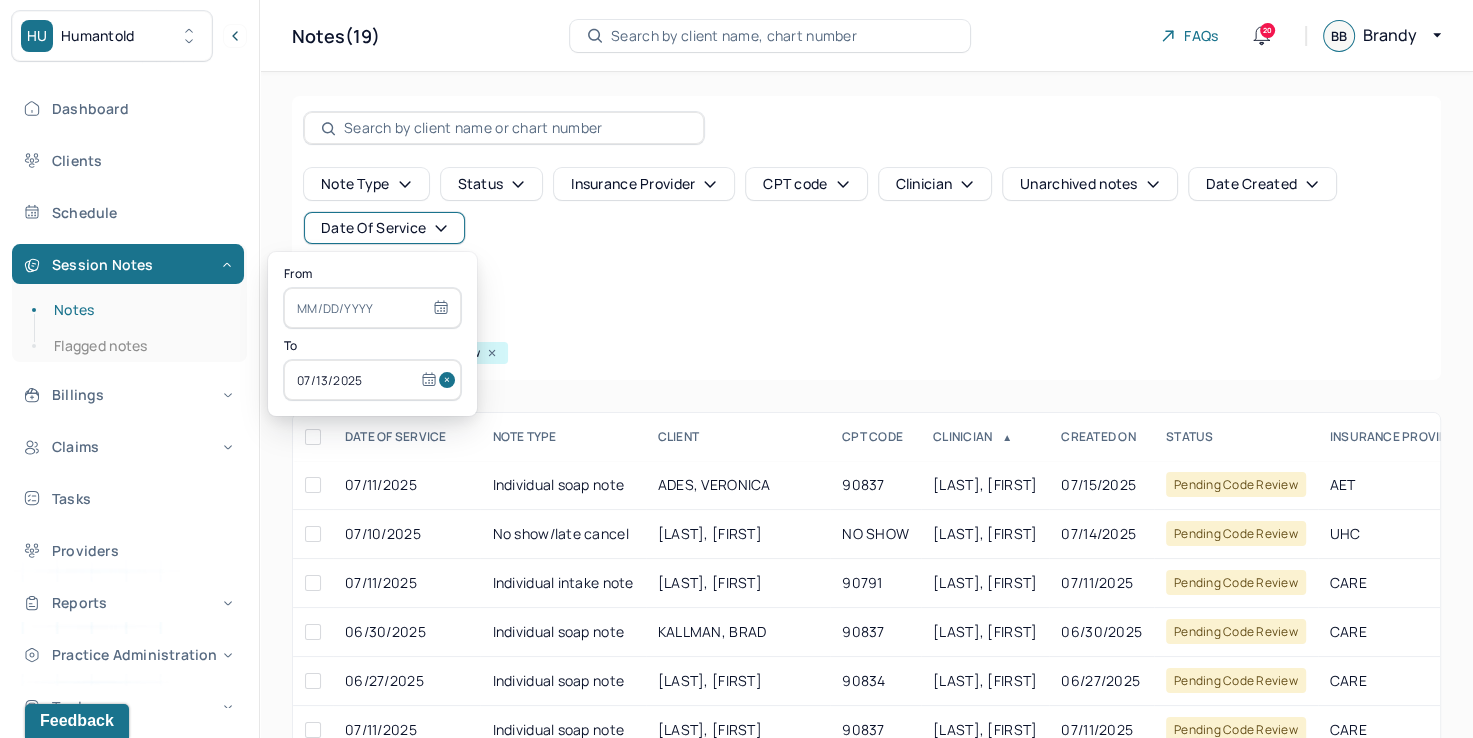 click at bounding box center (450, 380) 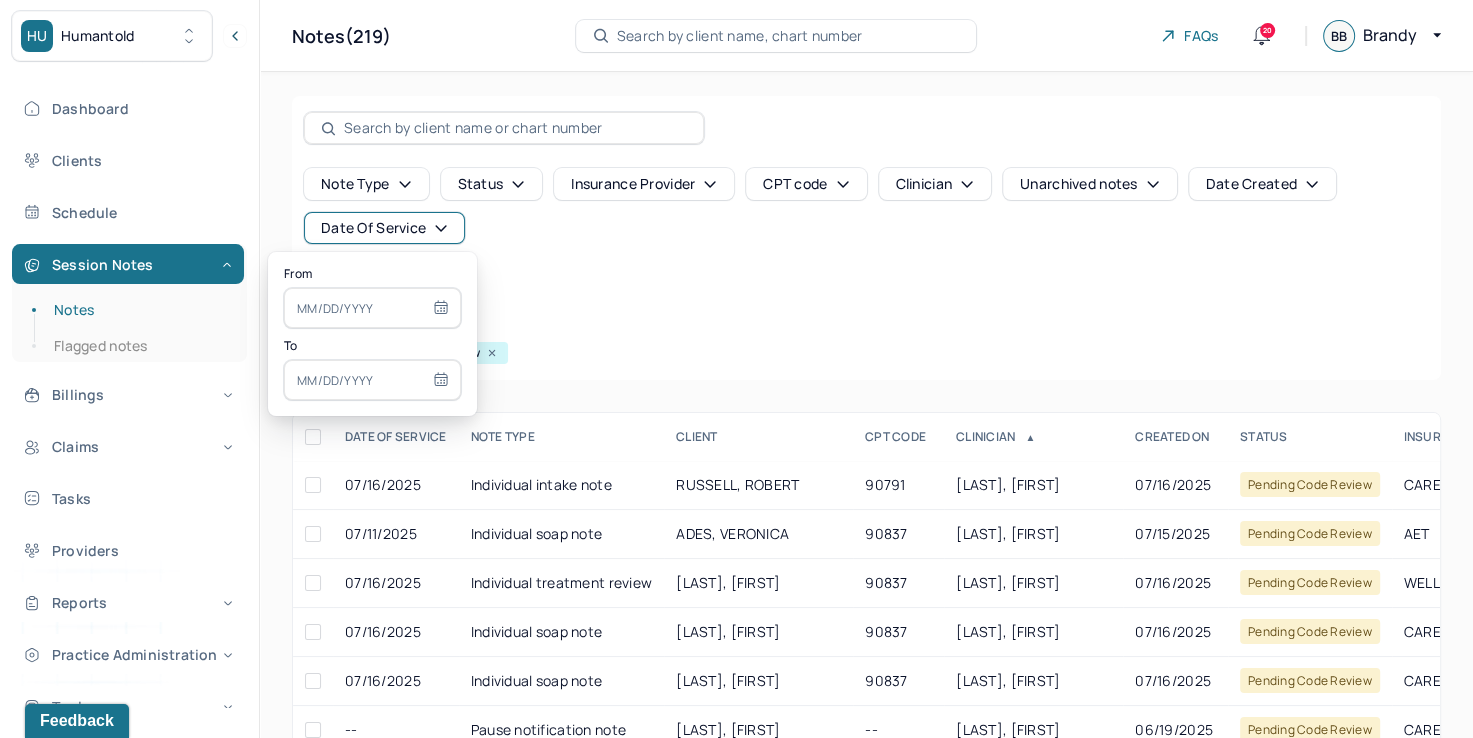 click at bounding box center (372, 308) 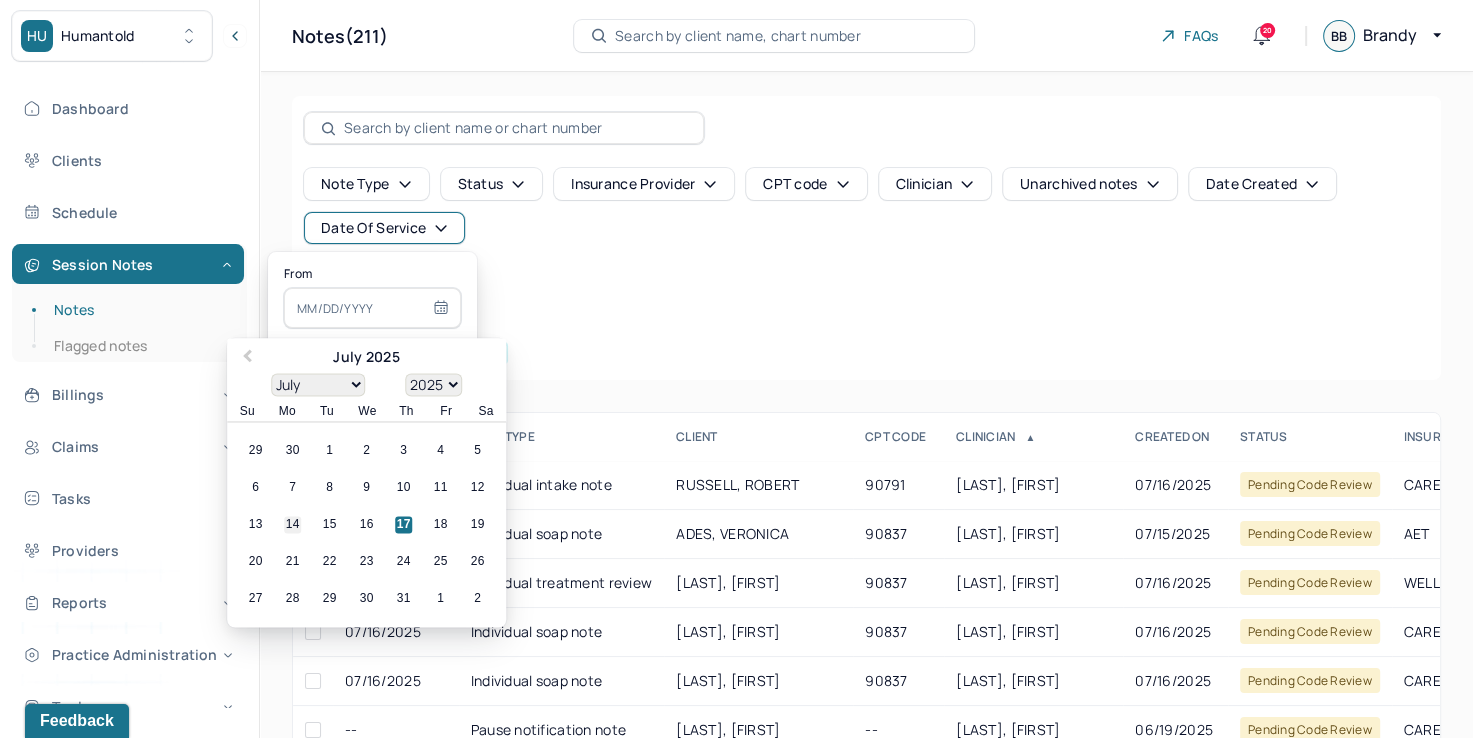 click on "14" at bounding box center [292, 525] 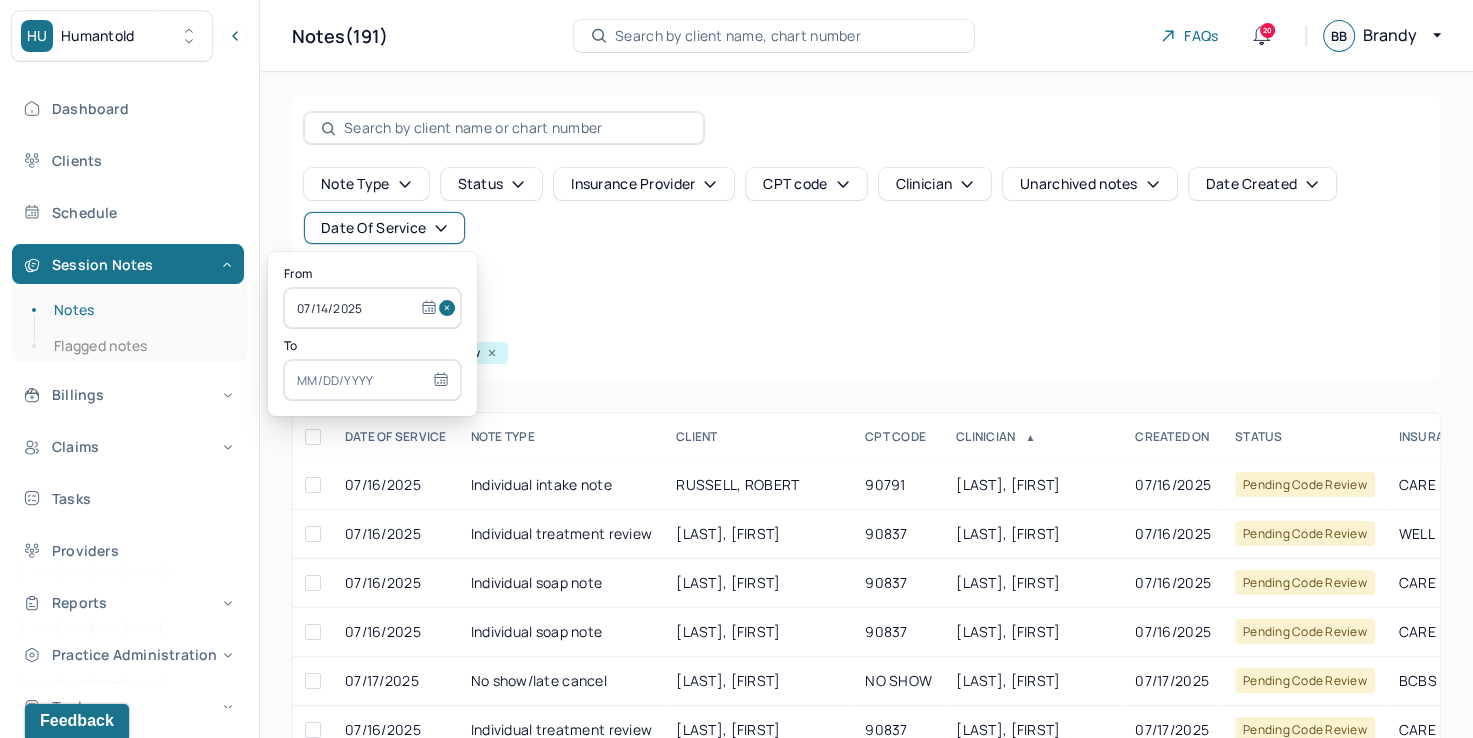 select on "6" 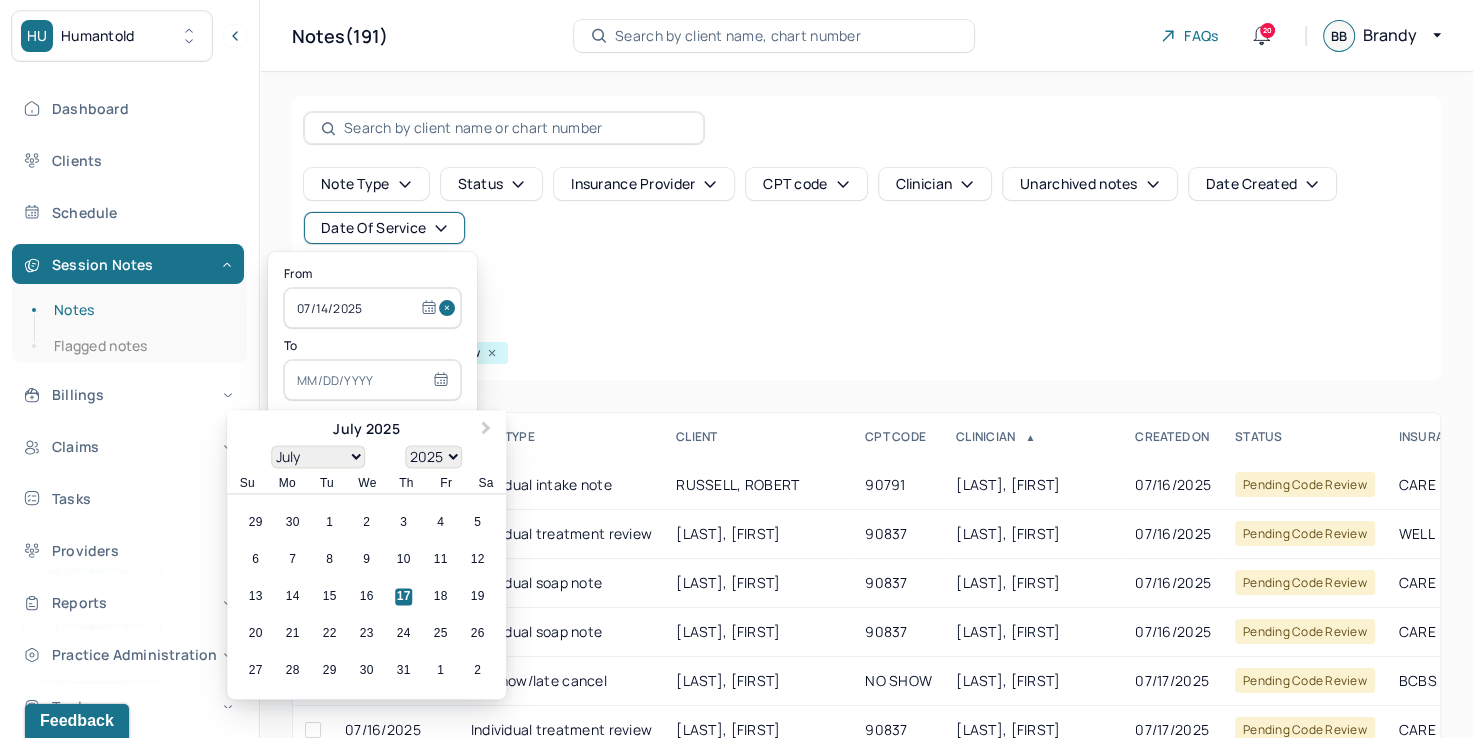 click at bounding box center [372, 380] 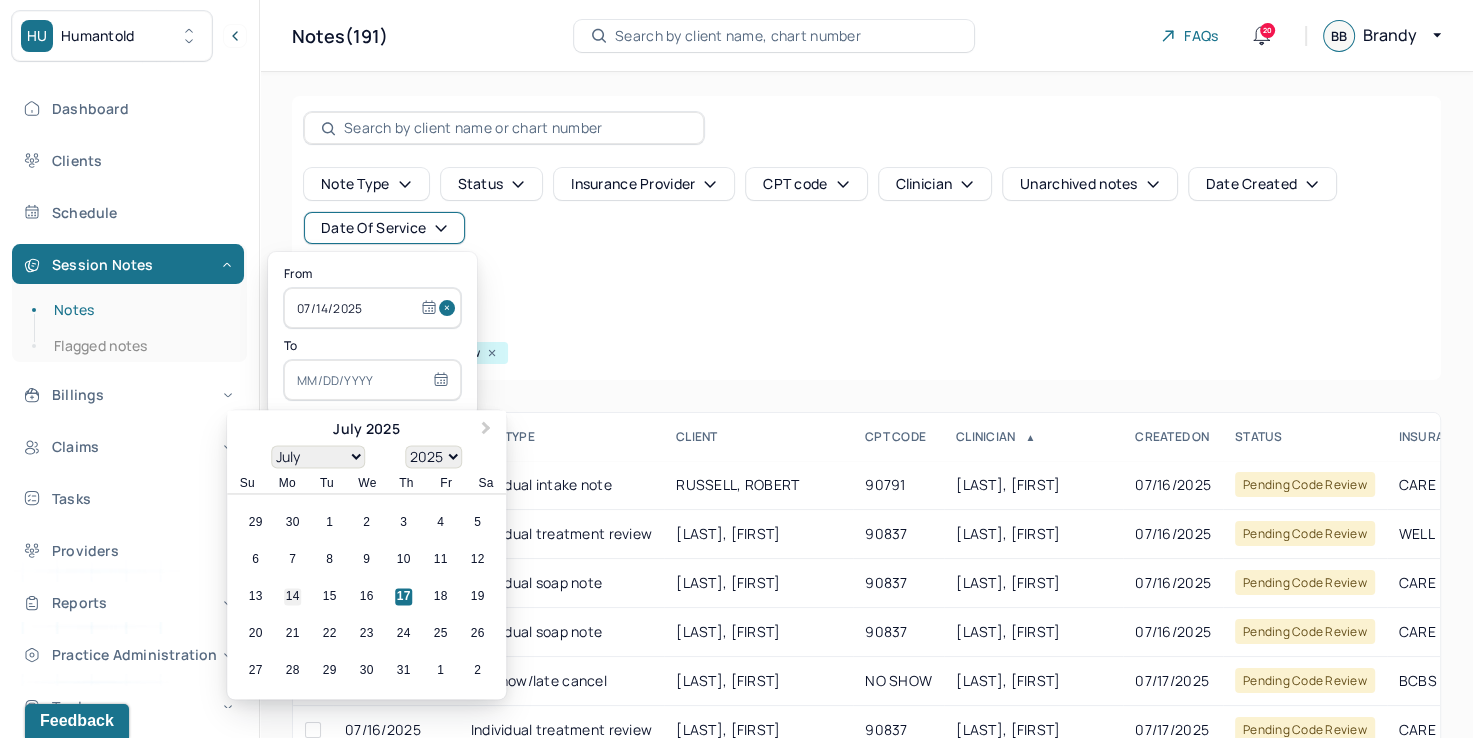 click on "14" at bounding box center [292, 597] 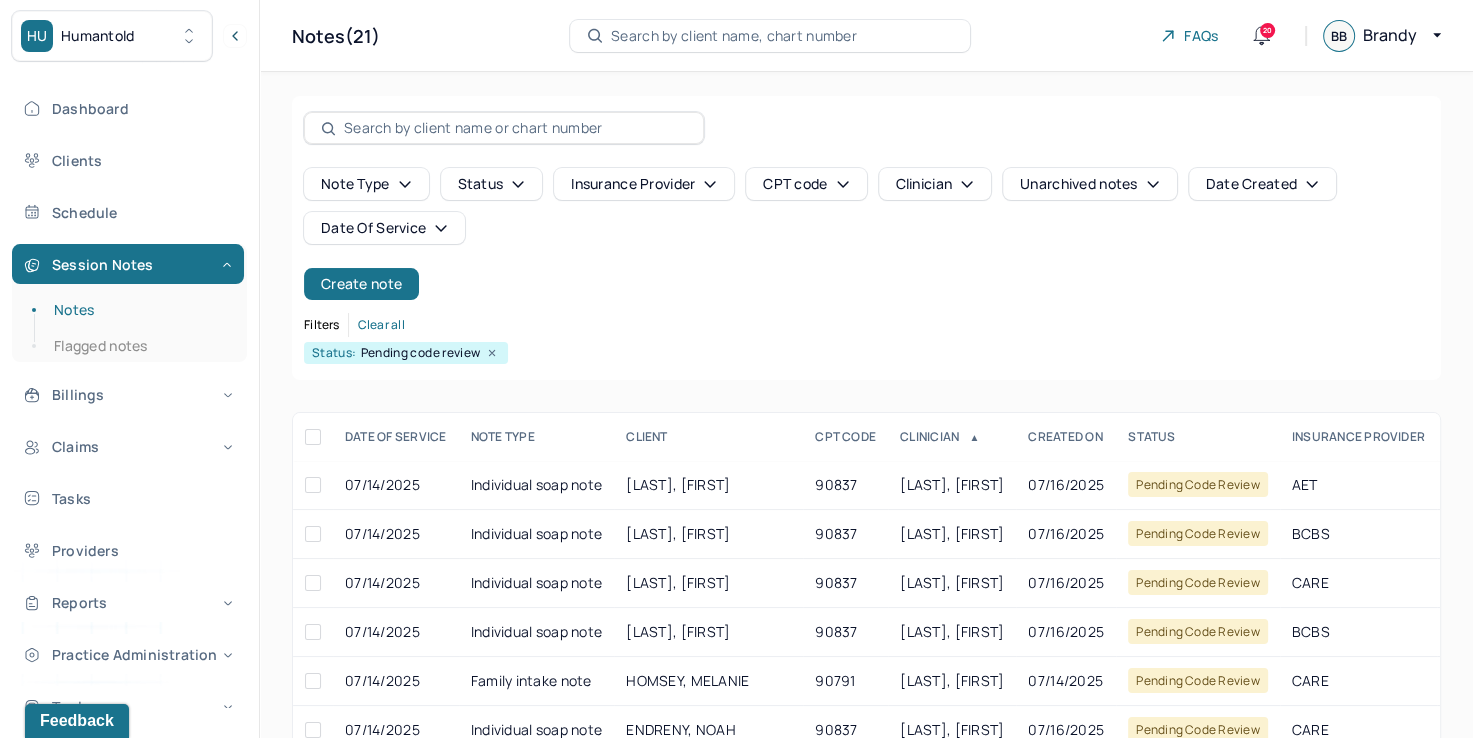 click on "Note type     Status     Insurance provider     CPT code     Clinician     Unarchived notes     Date Created     Date Of Service     Create note" at bounding box center (866, 234) 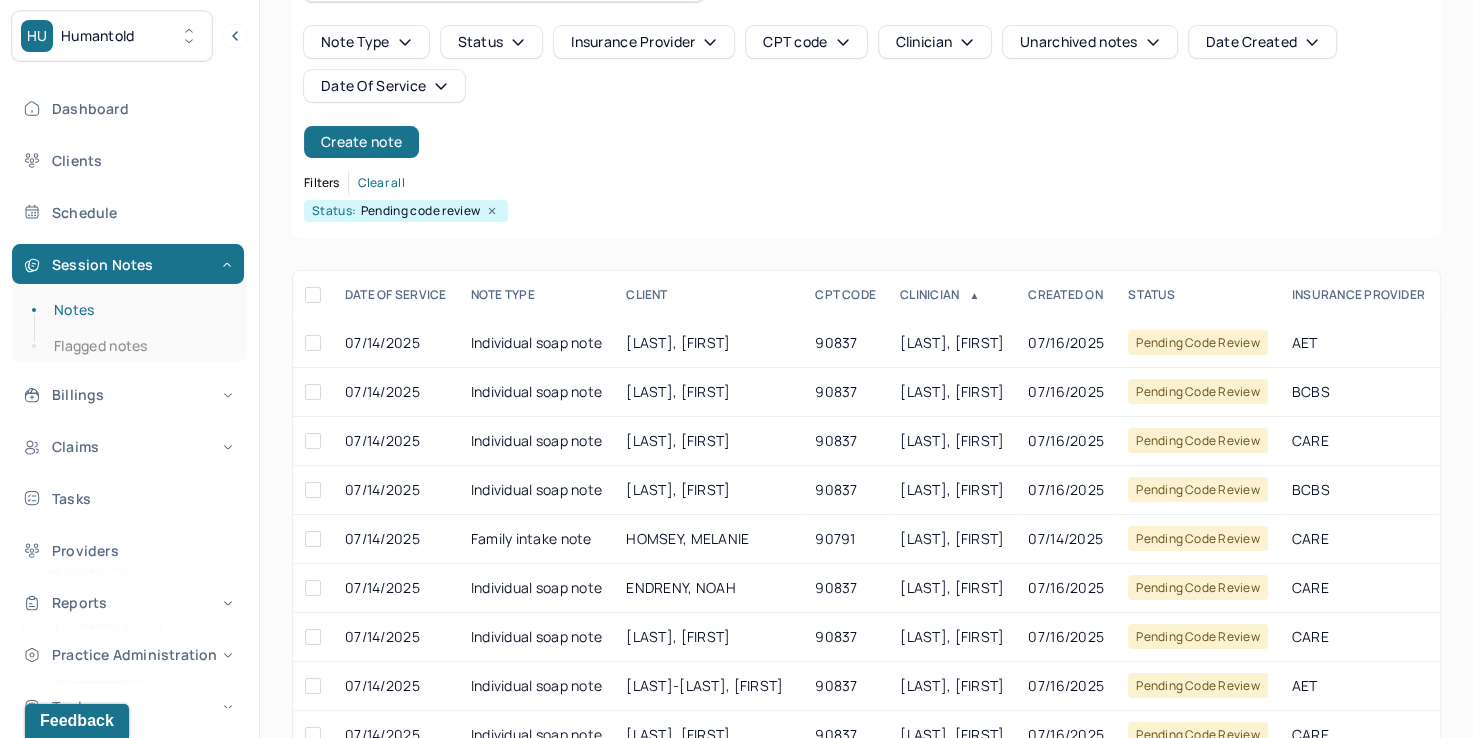 scroll, scrollTop: 200, scrollLeft: 0, axis: vertical 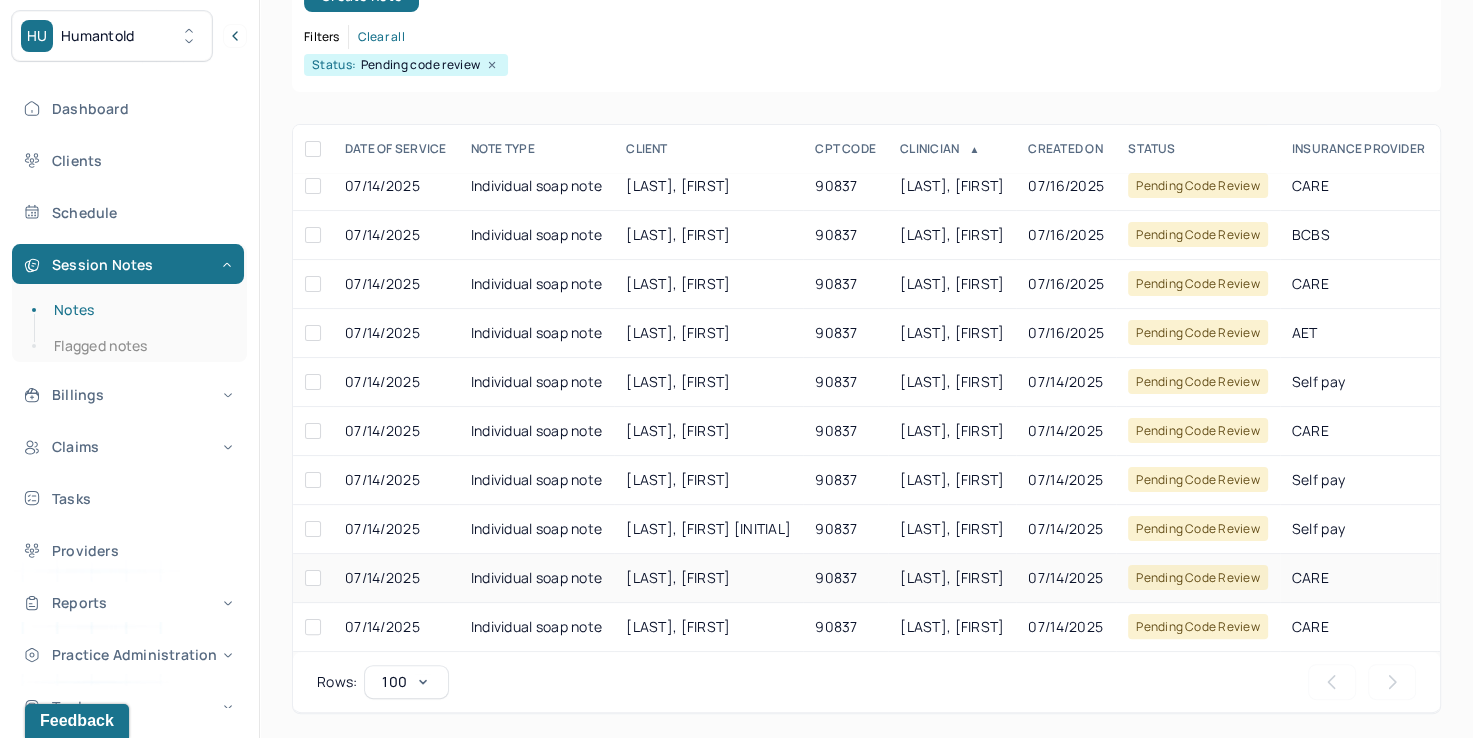 click on "[LAST], [FIRST]" at bounding box center [952, 577] 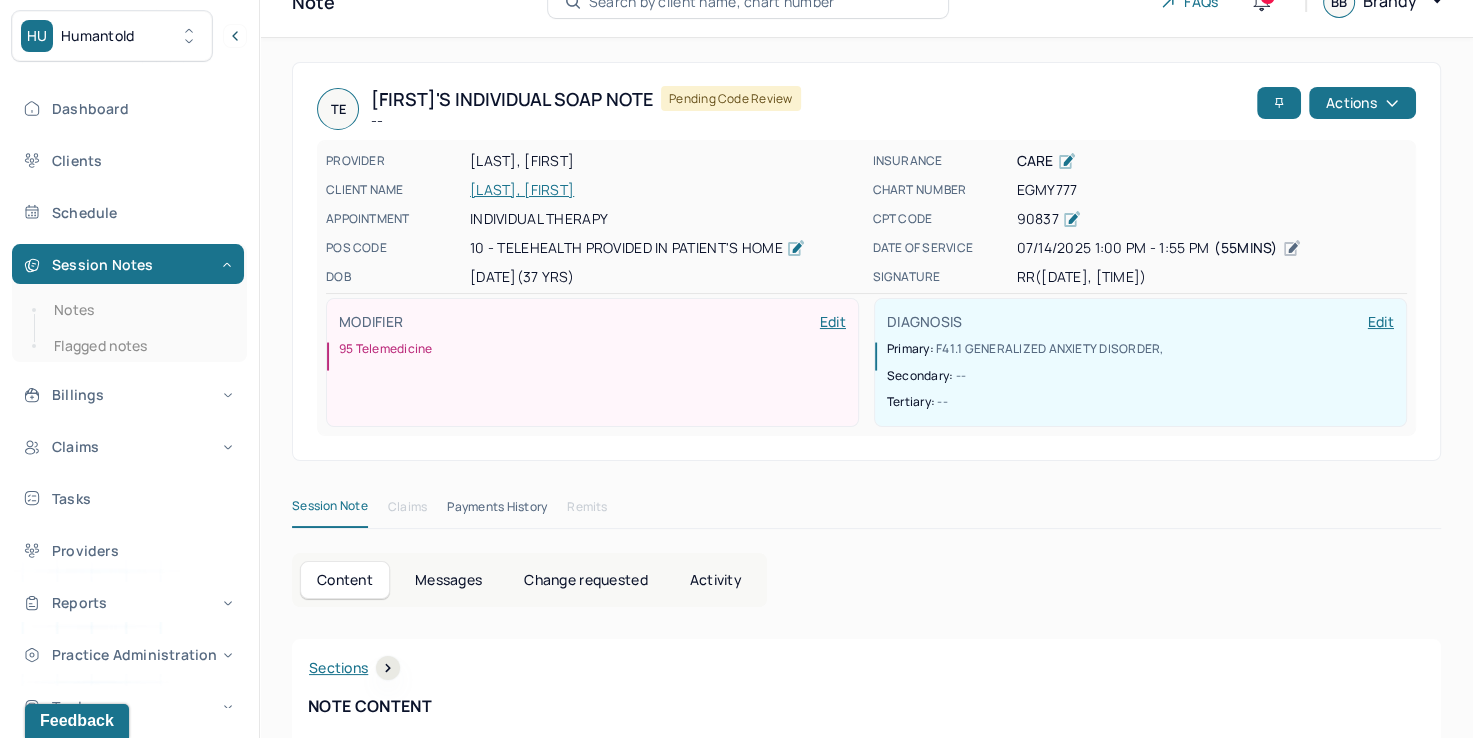 scroll, scrollTop: 0, scrollLeft: 0, axis: both 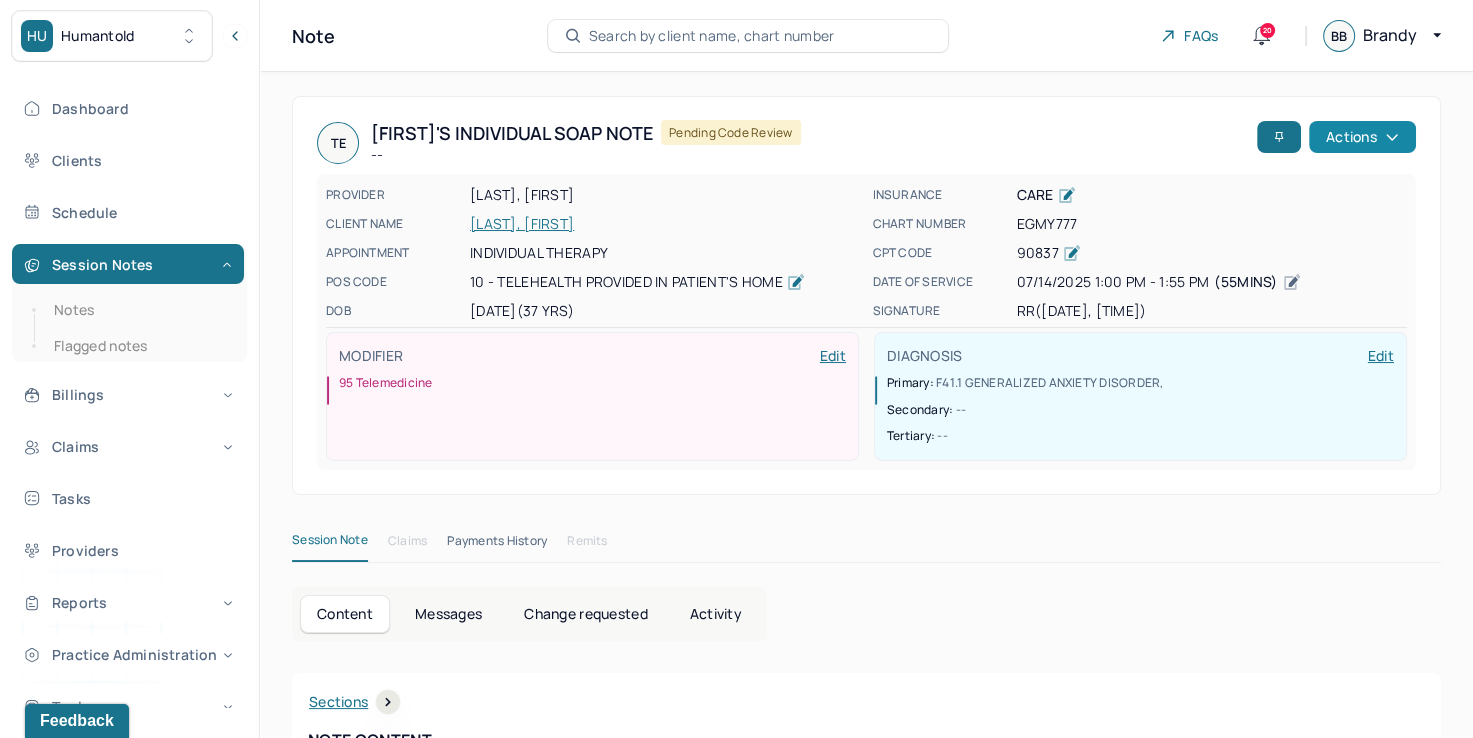 click 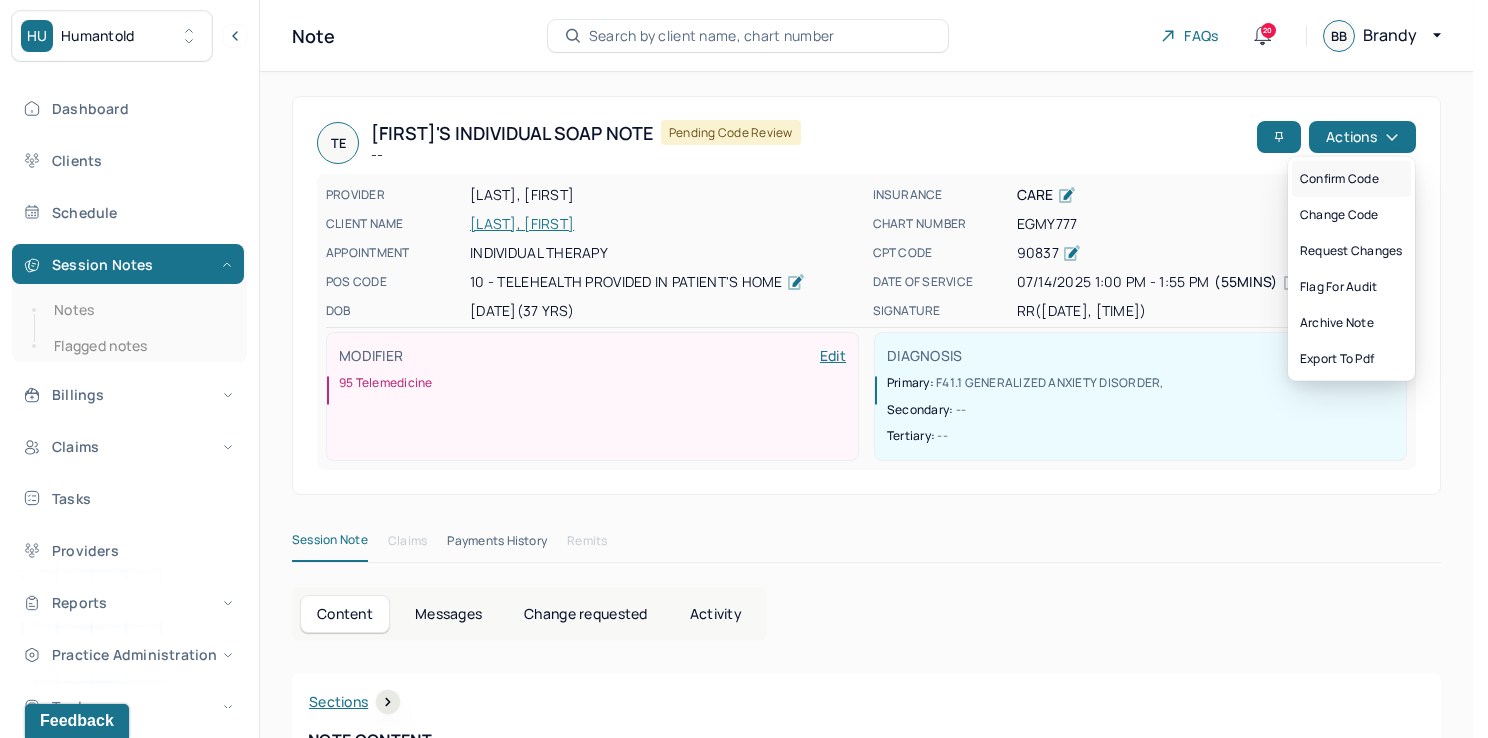 click on "Confirm code" at bounding box center [1351, 179] 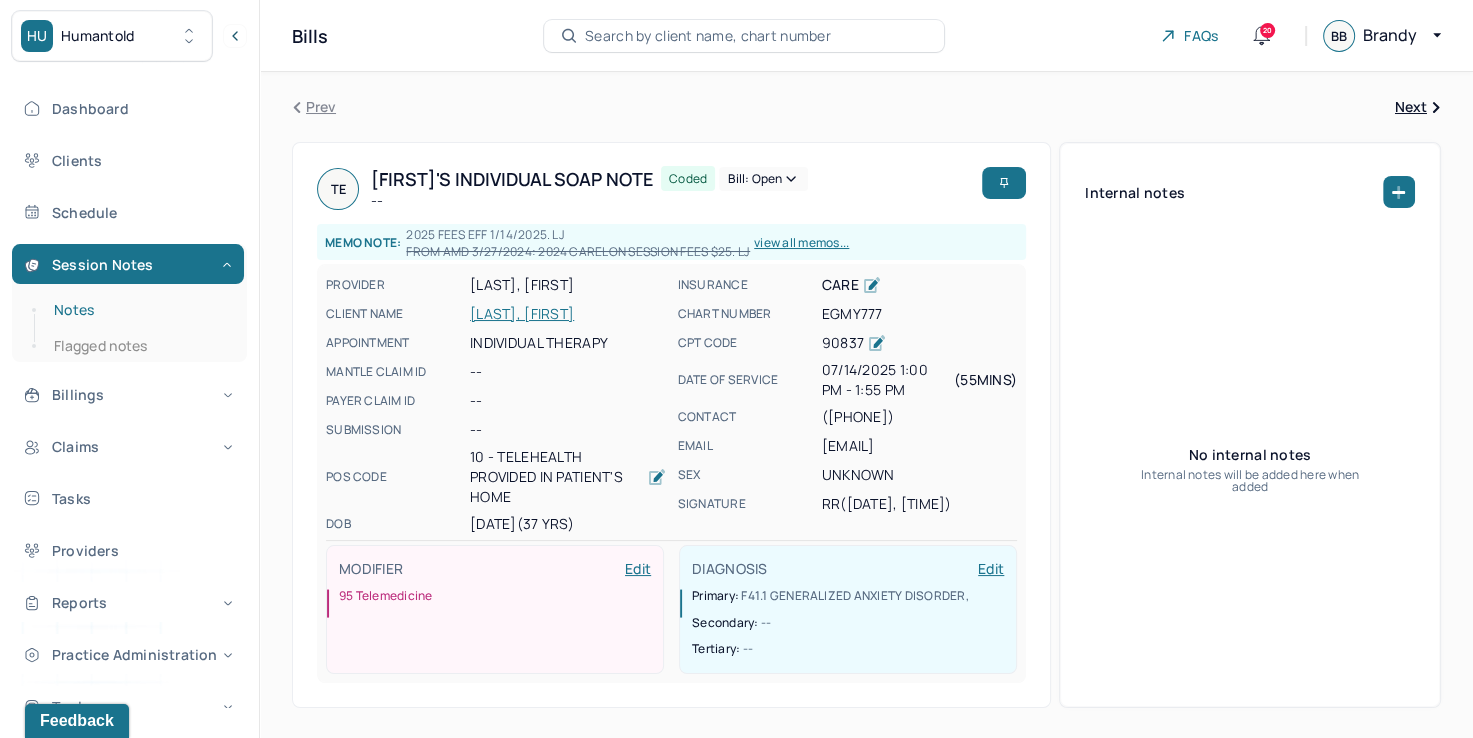 click on "Notes" at bounding box center (139, 310) 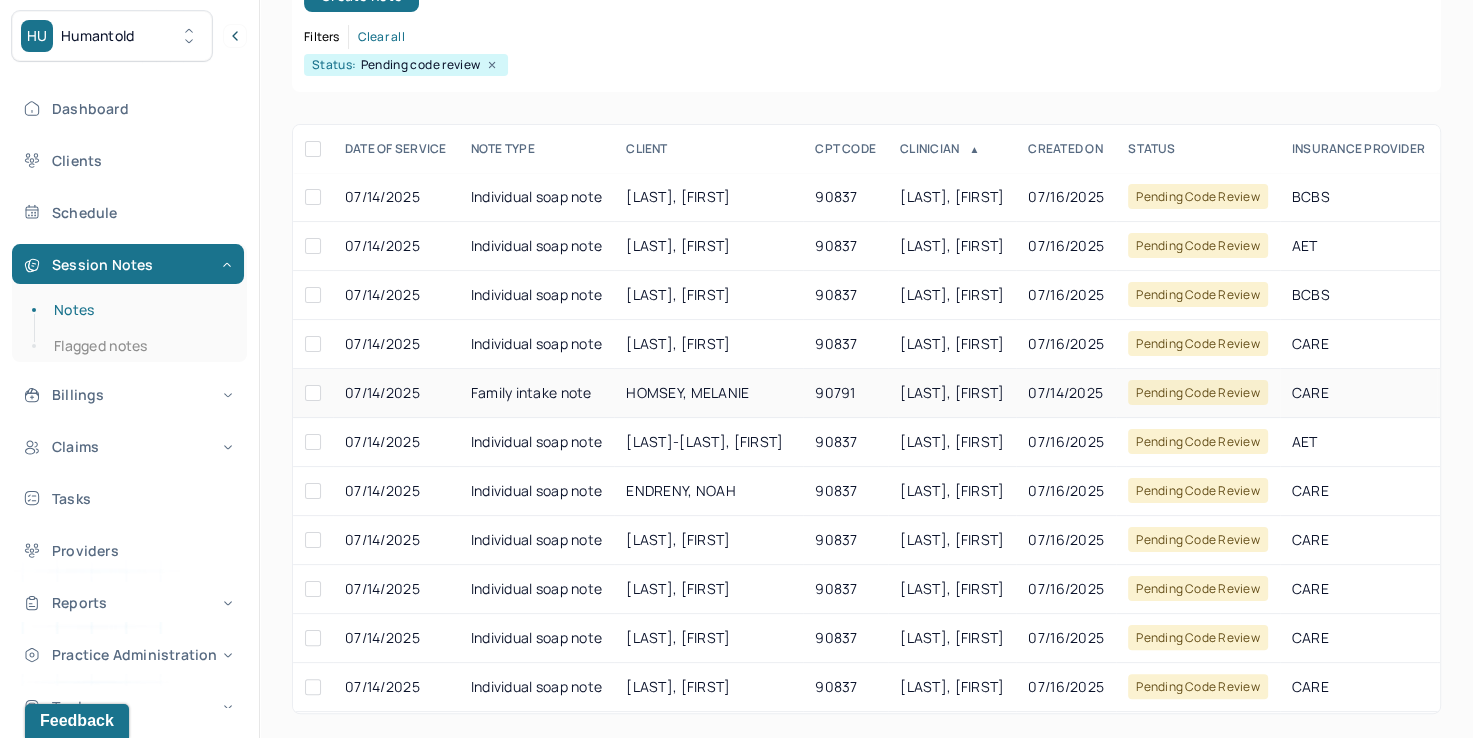 scroll, scrollTop: 0, scrollLeft: 0, axis: both 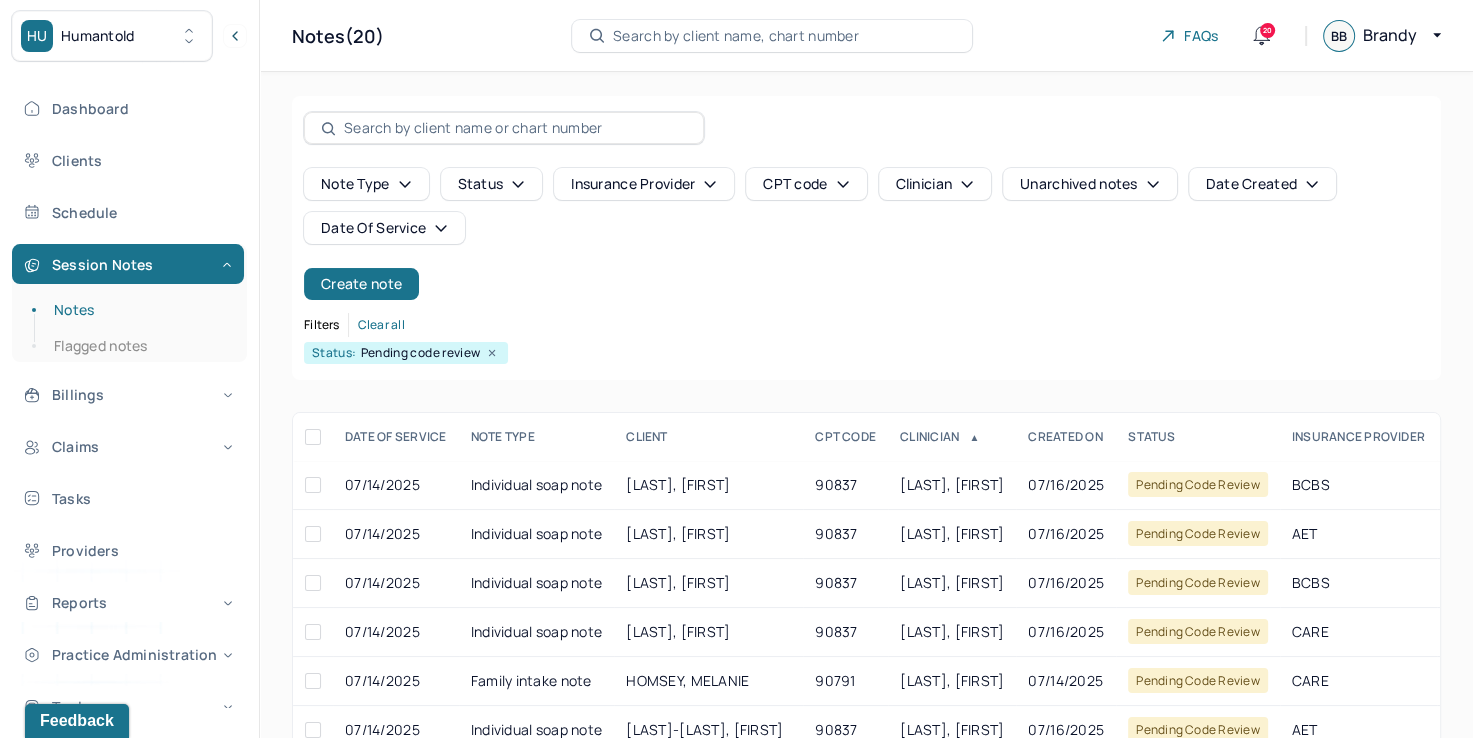 click on "Date Of Service" at bounding box center (384, 228) 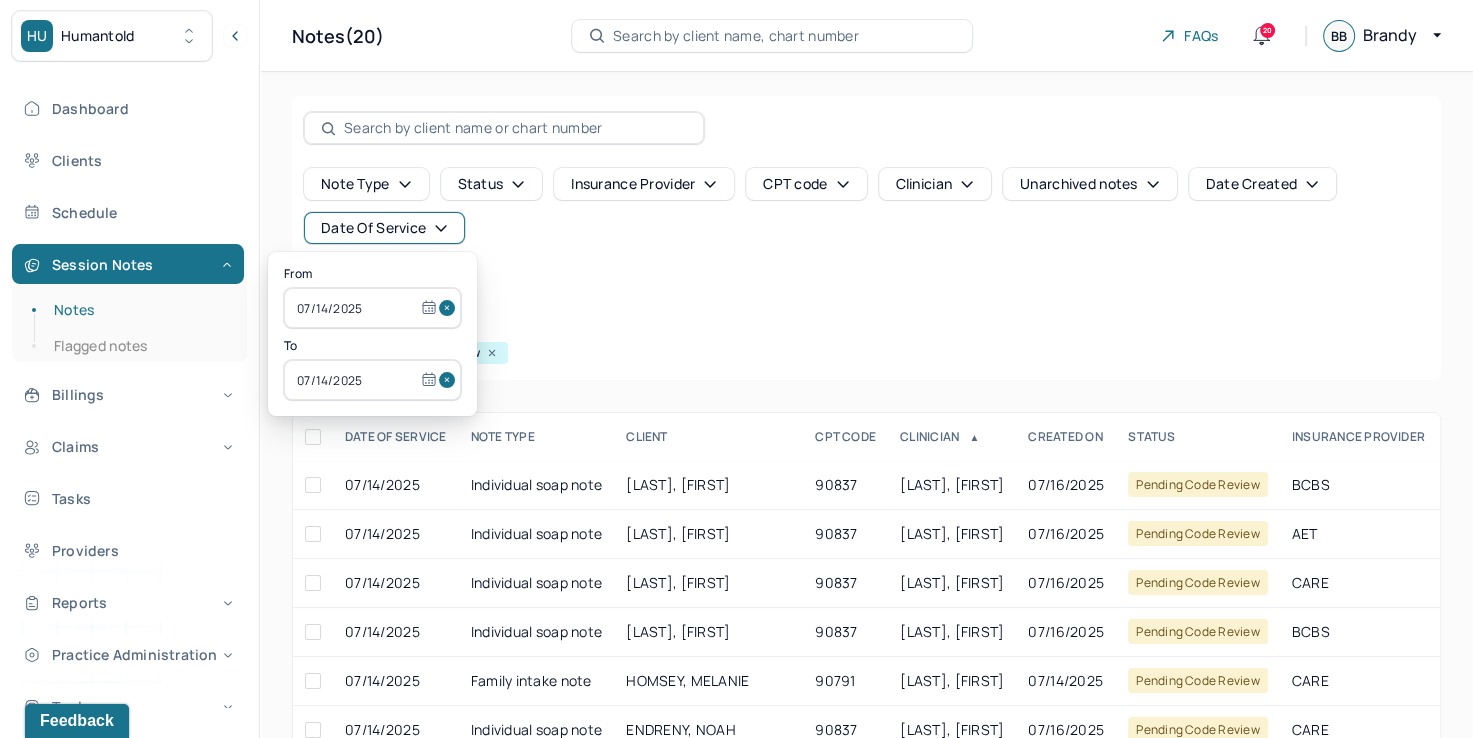 click at bounding box center [450, 308] 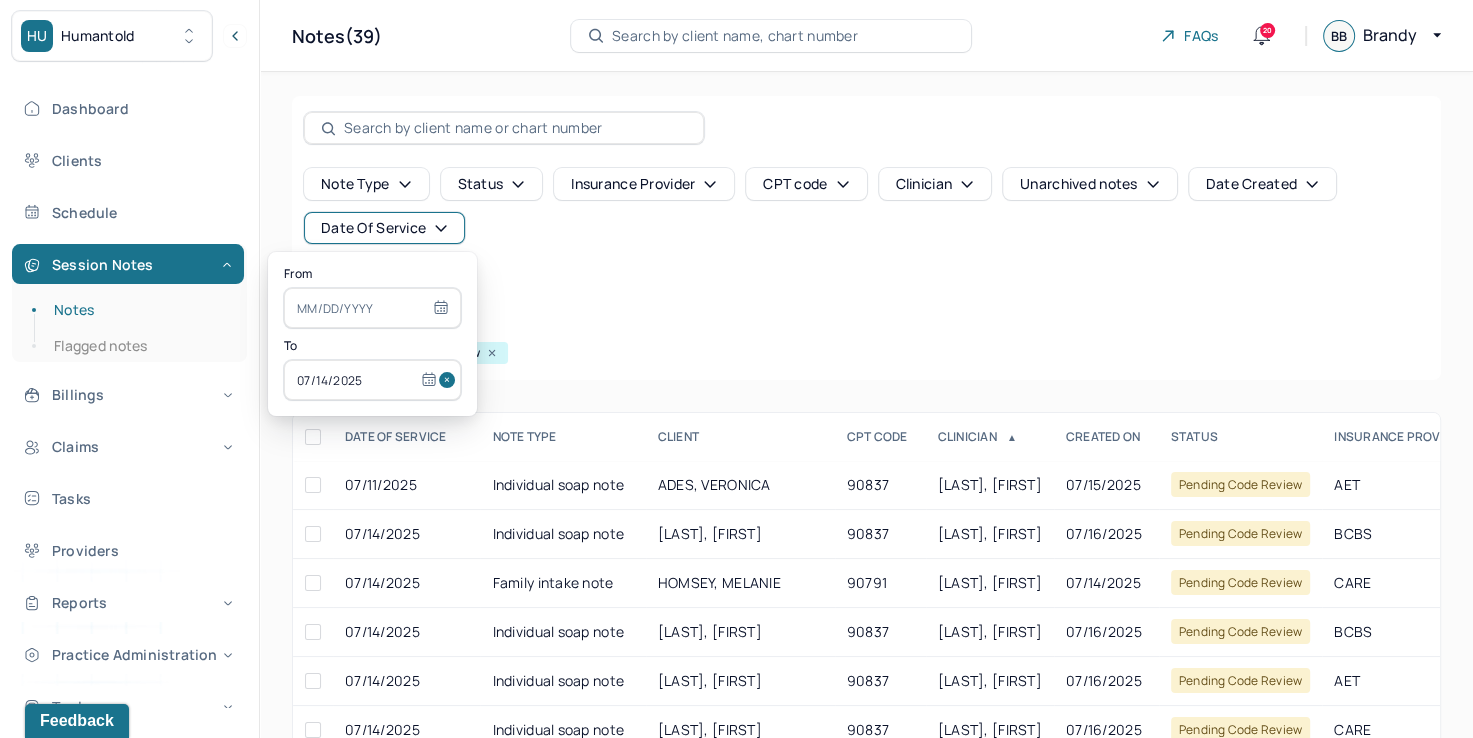 click at bounding box center [450, 380] 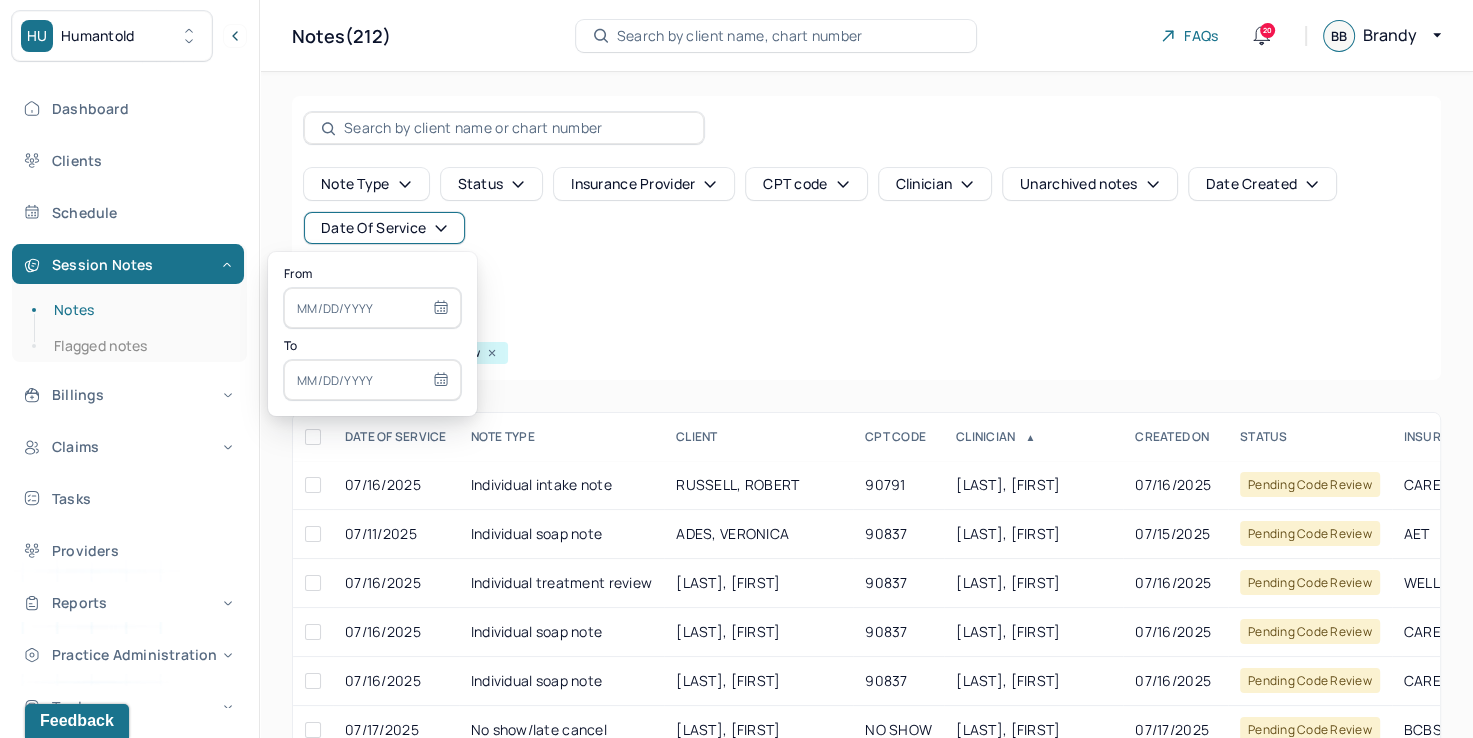 click at bounding box center [372, 308] 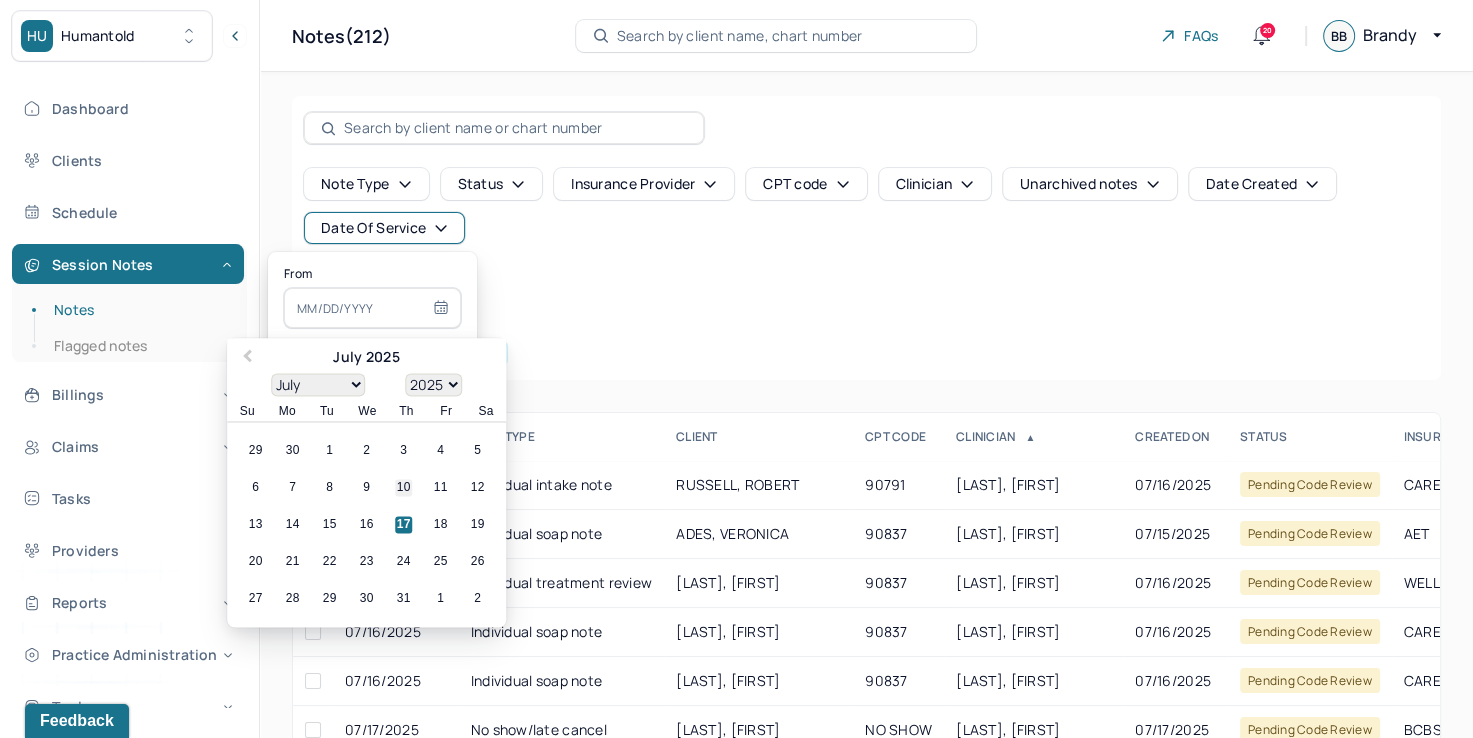 click on "10" at bounding box center (403, 488) 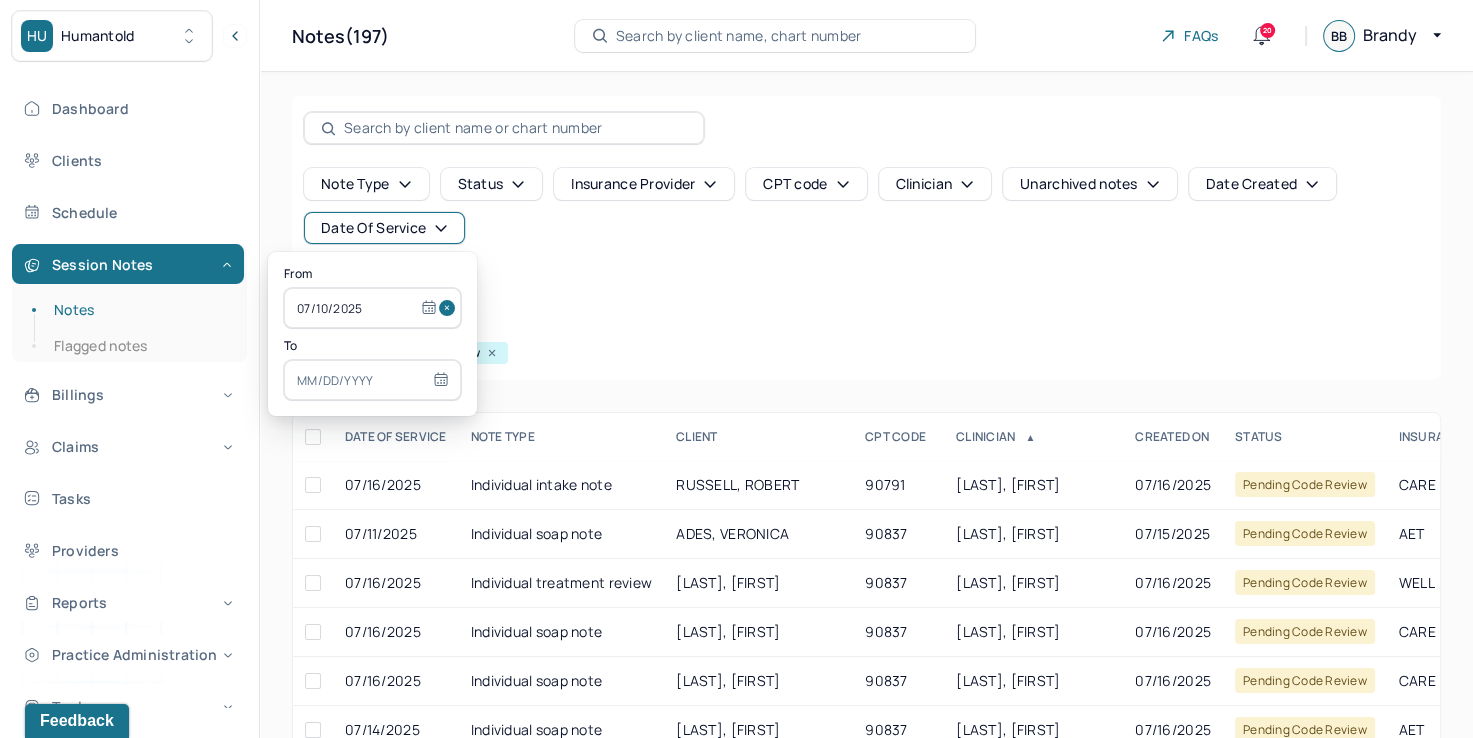 click at bounding box center [372, 380] 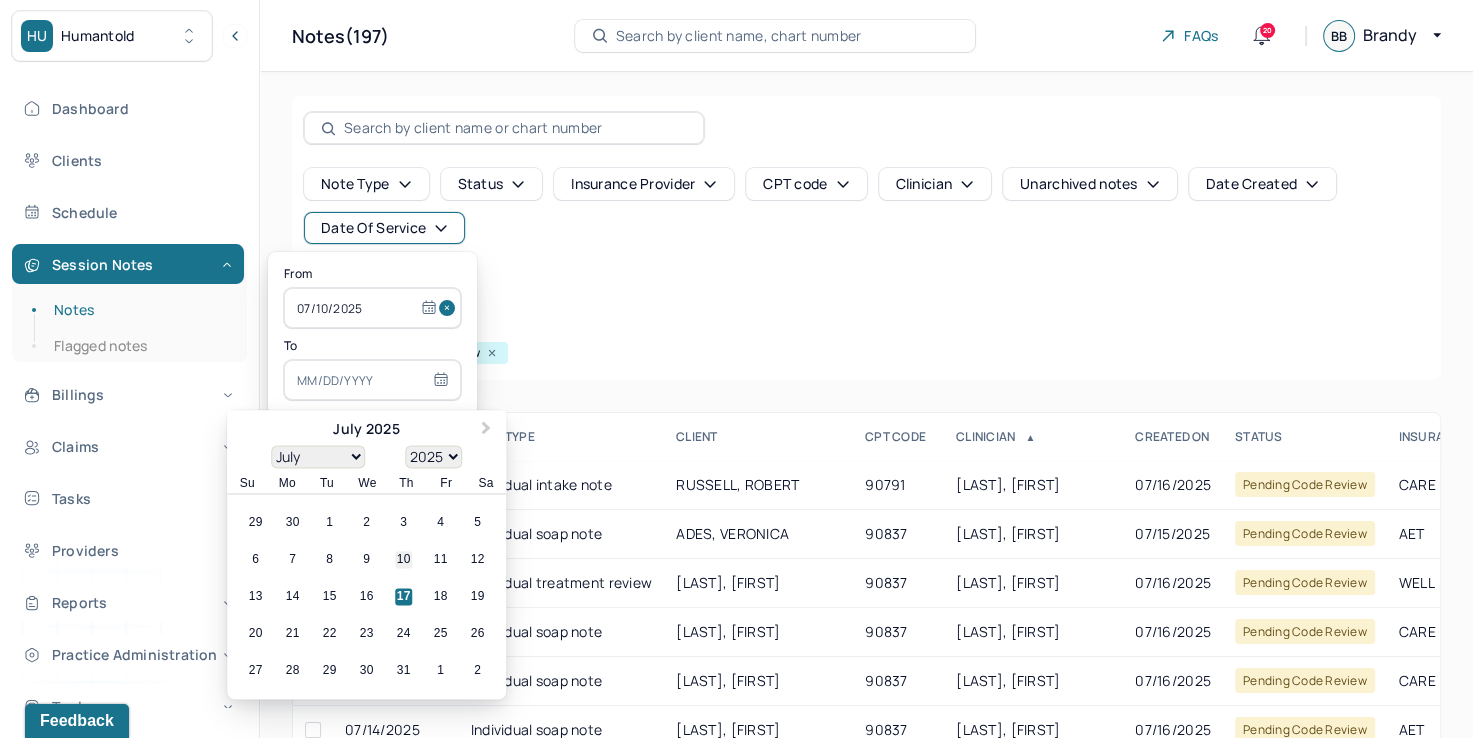 click on "10" at bounding box center [403, 560] 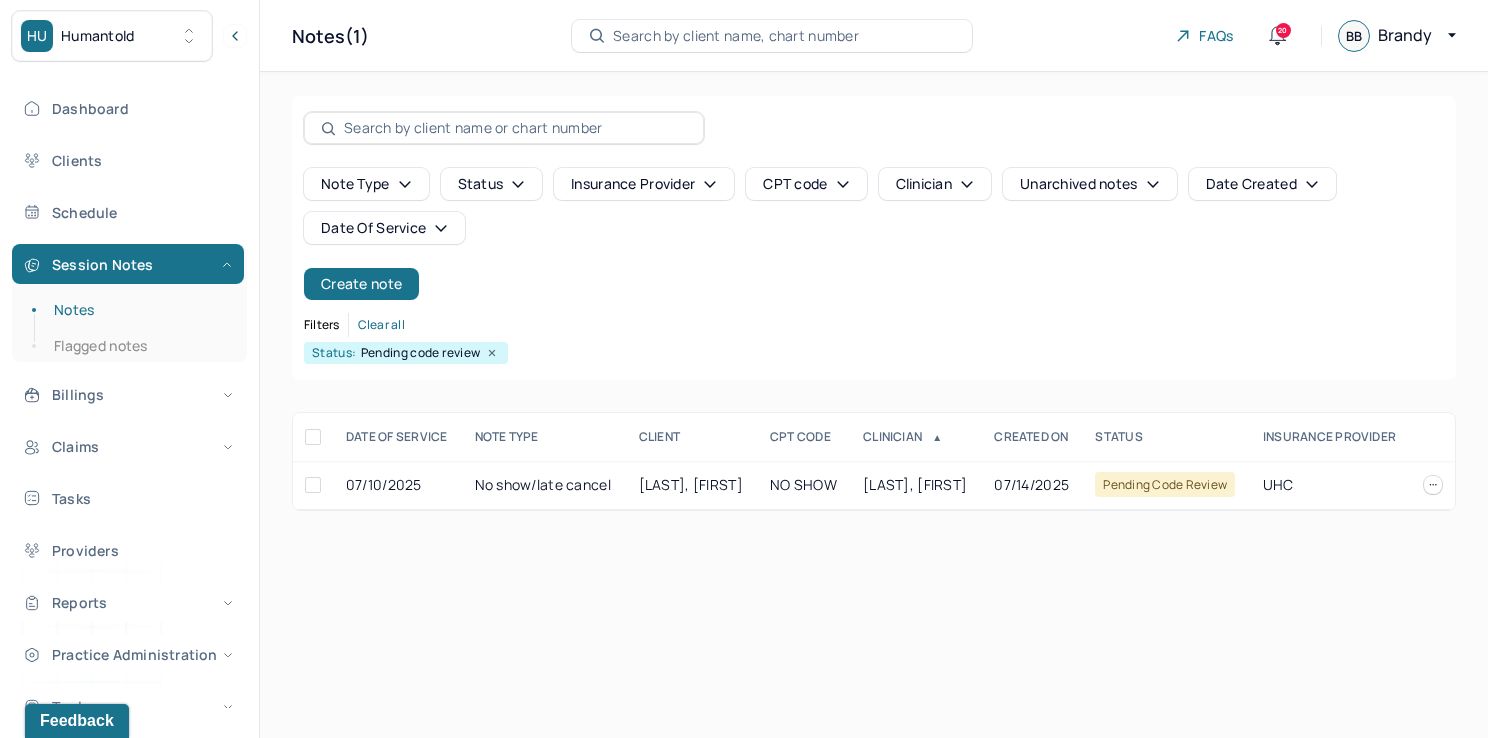 click on "Note type     Status     Insurance provider     CPT code     Clinician     Unarchived notes     Date Created     Date Of Service     Create note" at bounding box center (874, 234) 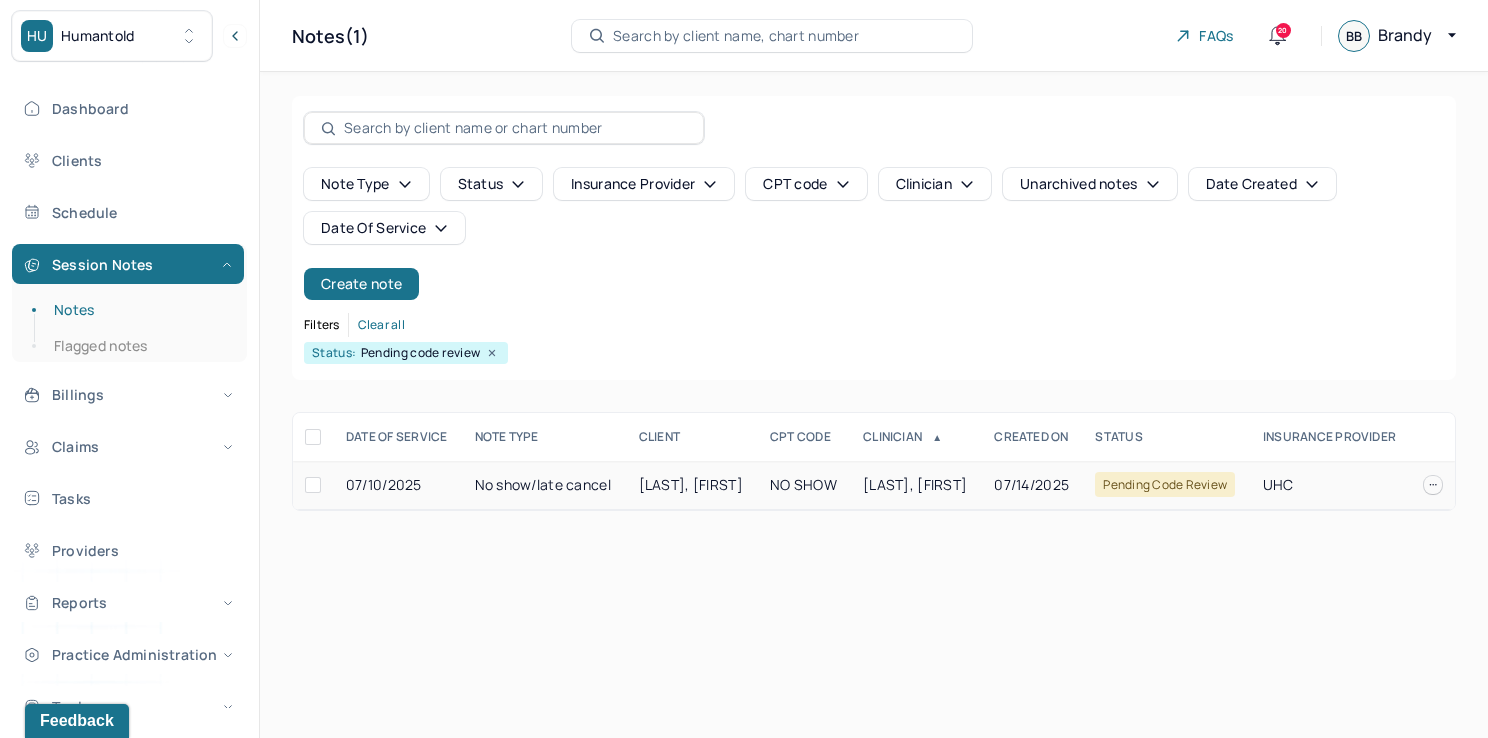 click on "NO SHOW" at bounding box center (804, 485) 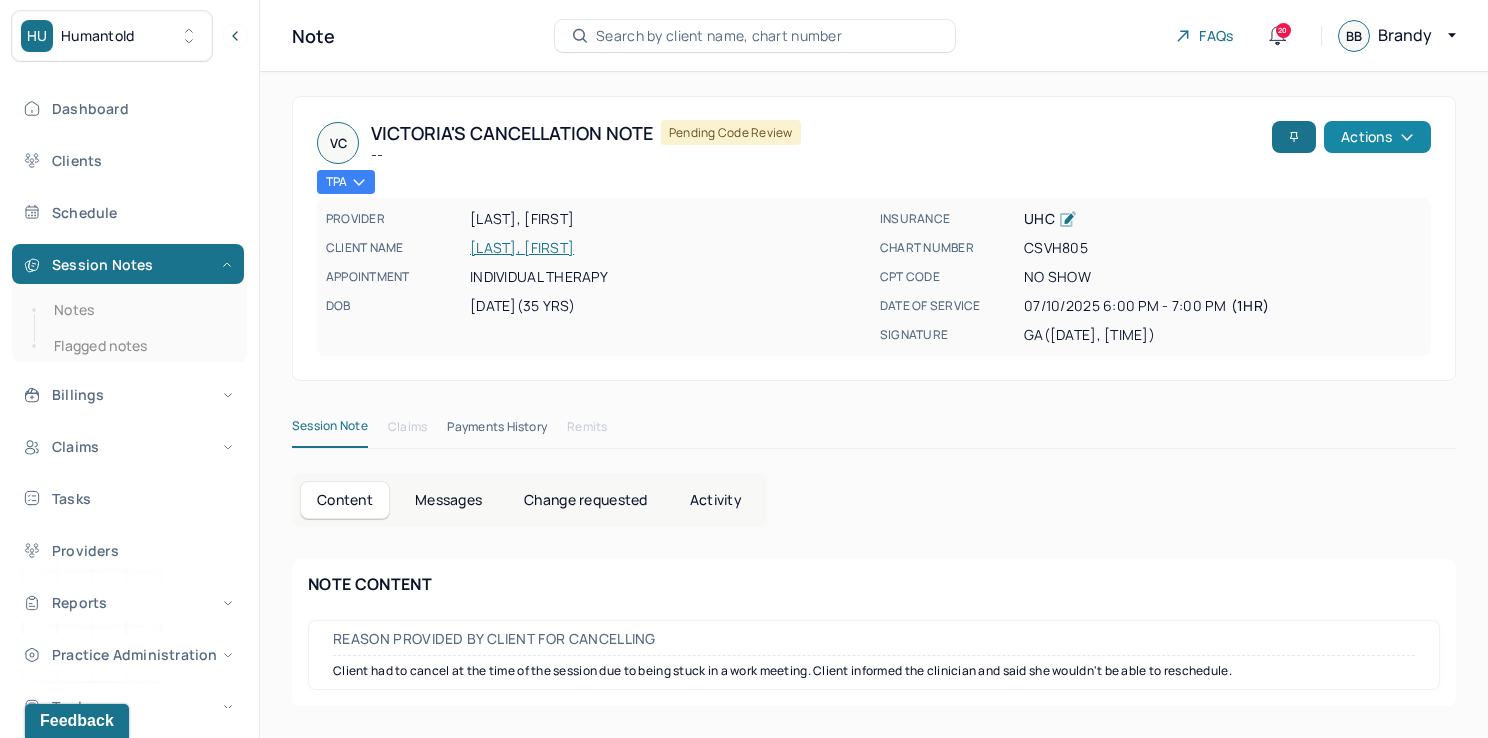 click 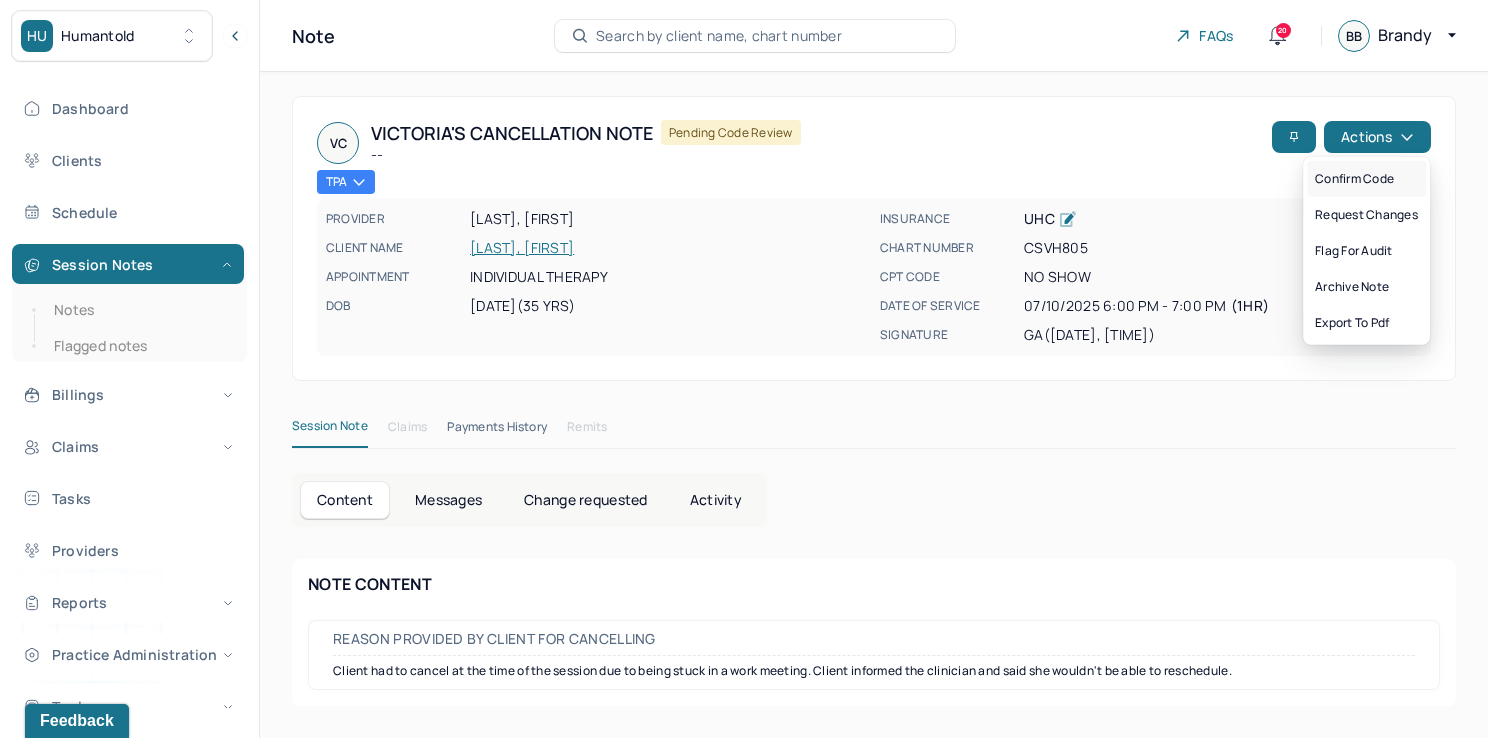 click on "Confirm code" at bounding box center (1366, 179) 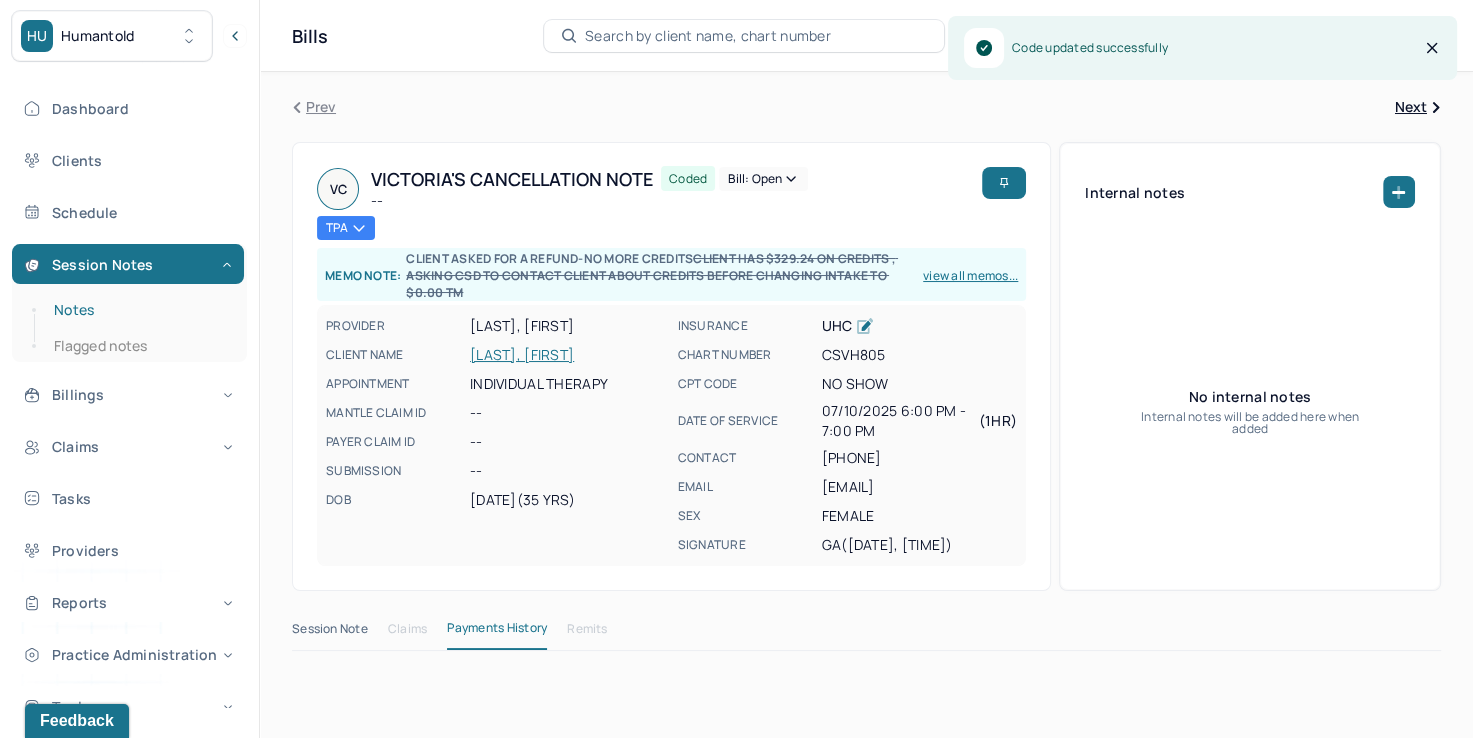 click on "Notes" at bounding box center (139, 310) 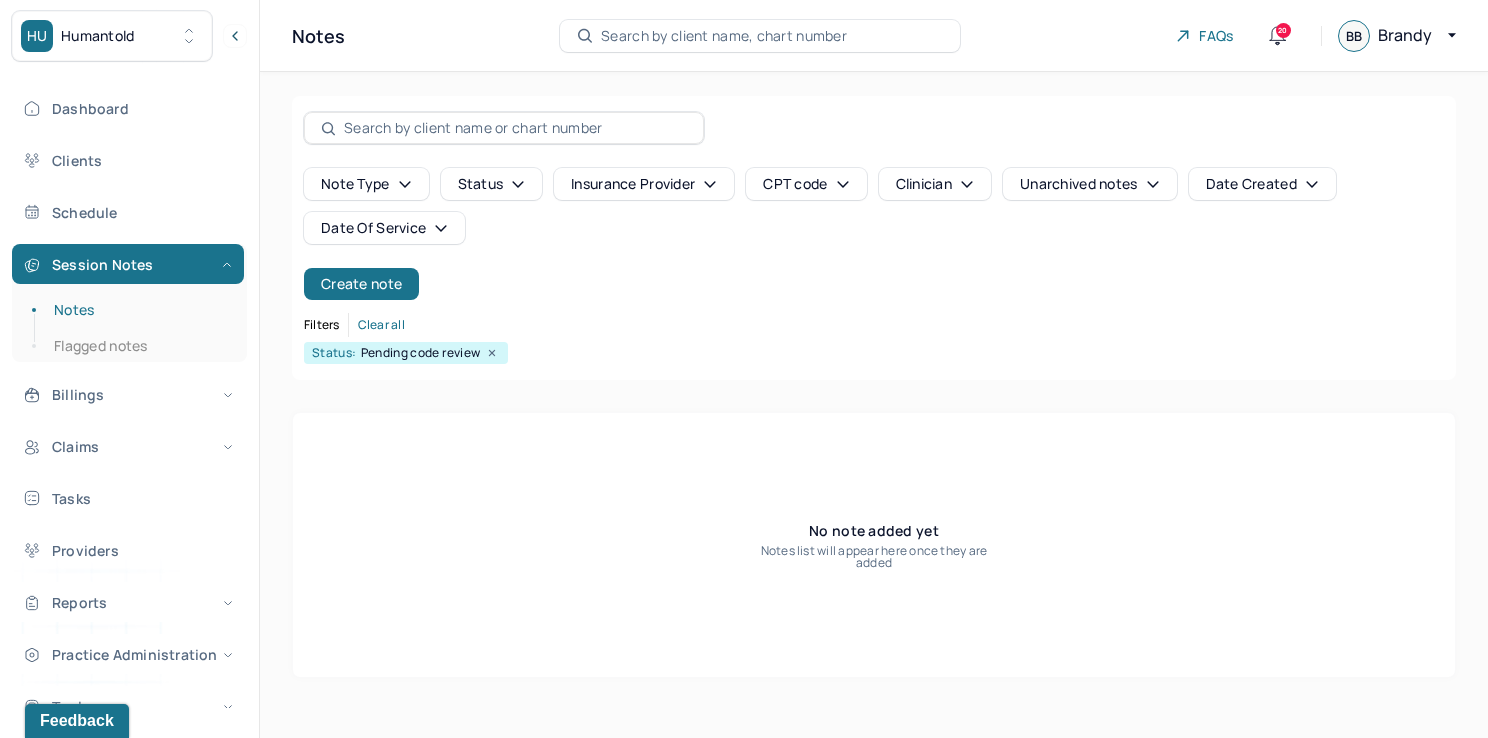 click on "Date Of Service" at bounding box center [384, 228] 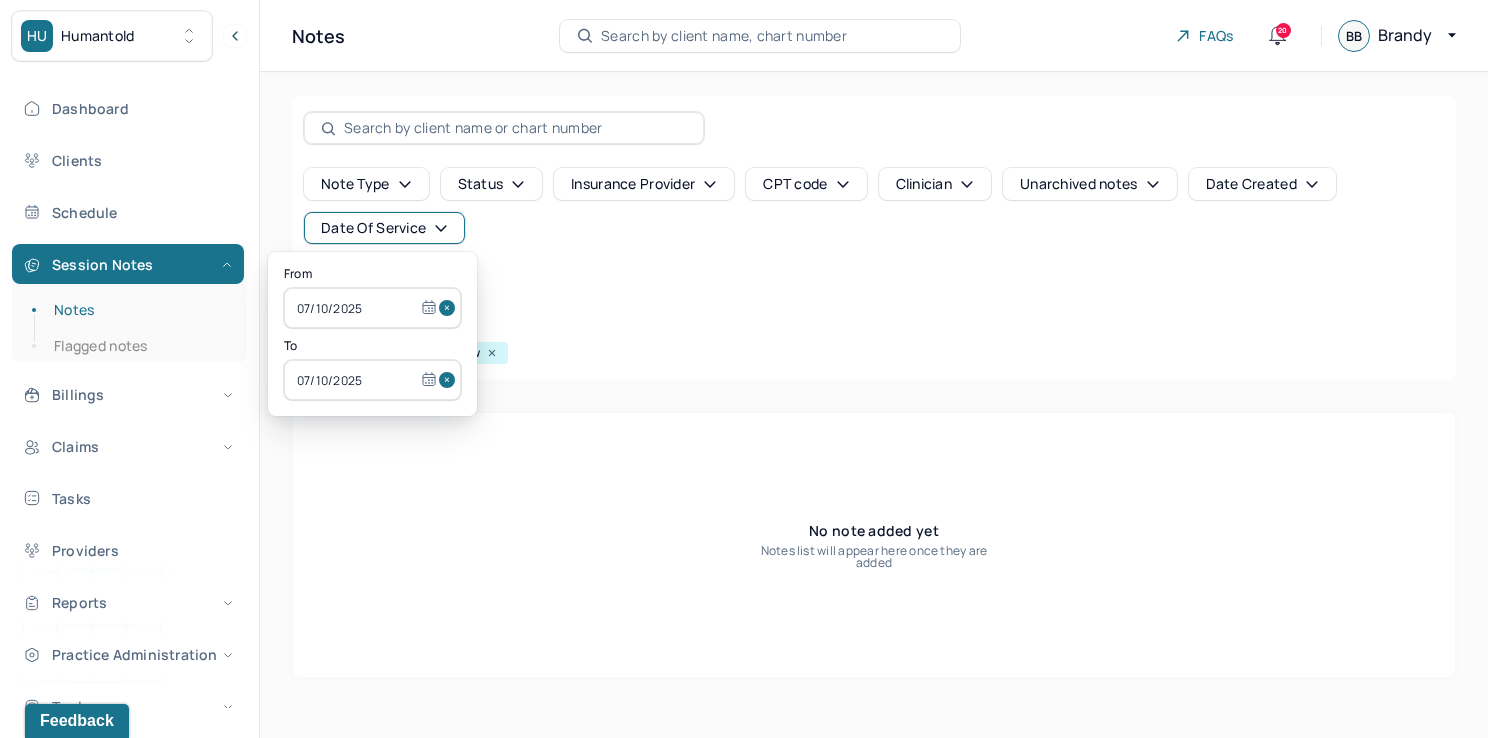 click at bounding box center [450, 308] 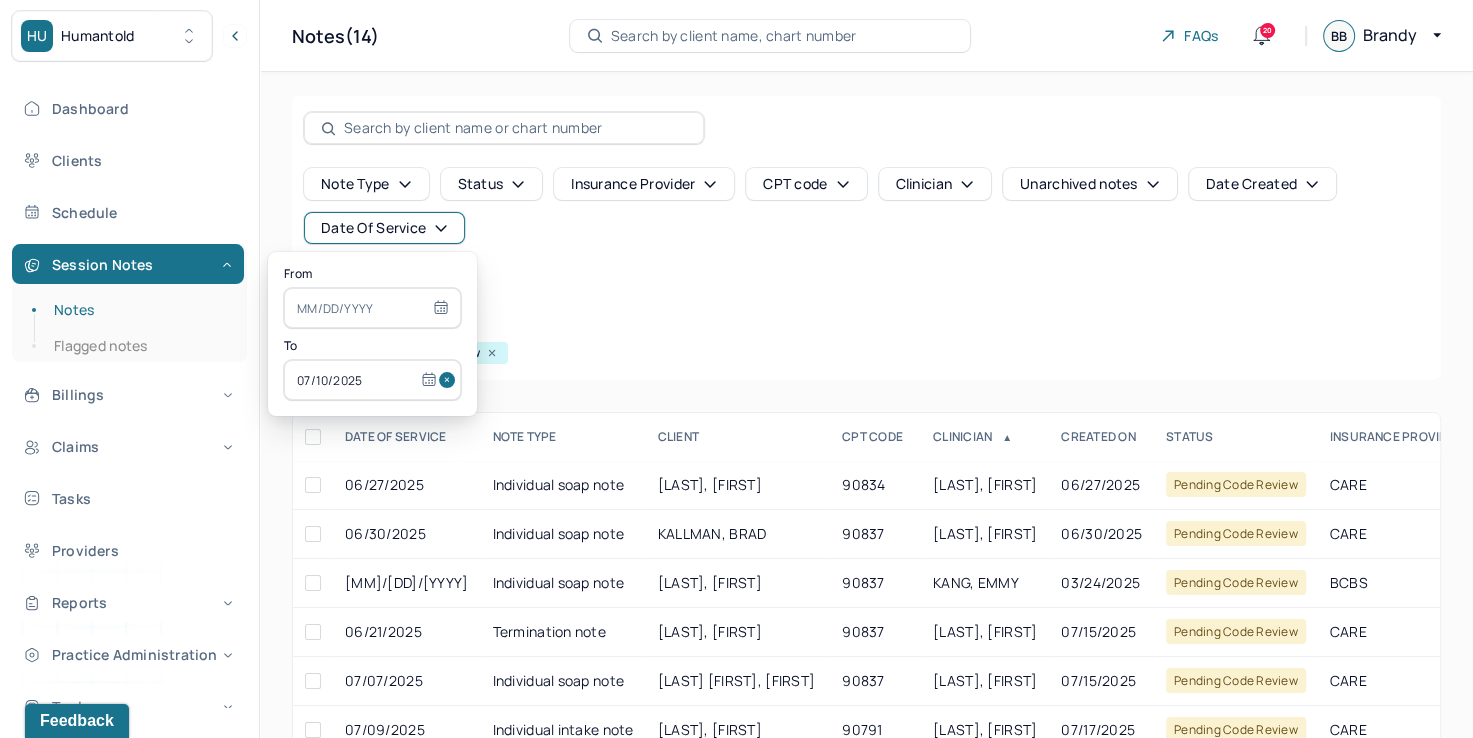 click at bounding box center [450, 380] 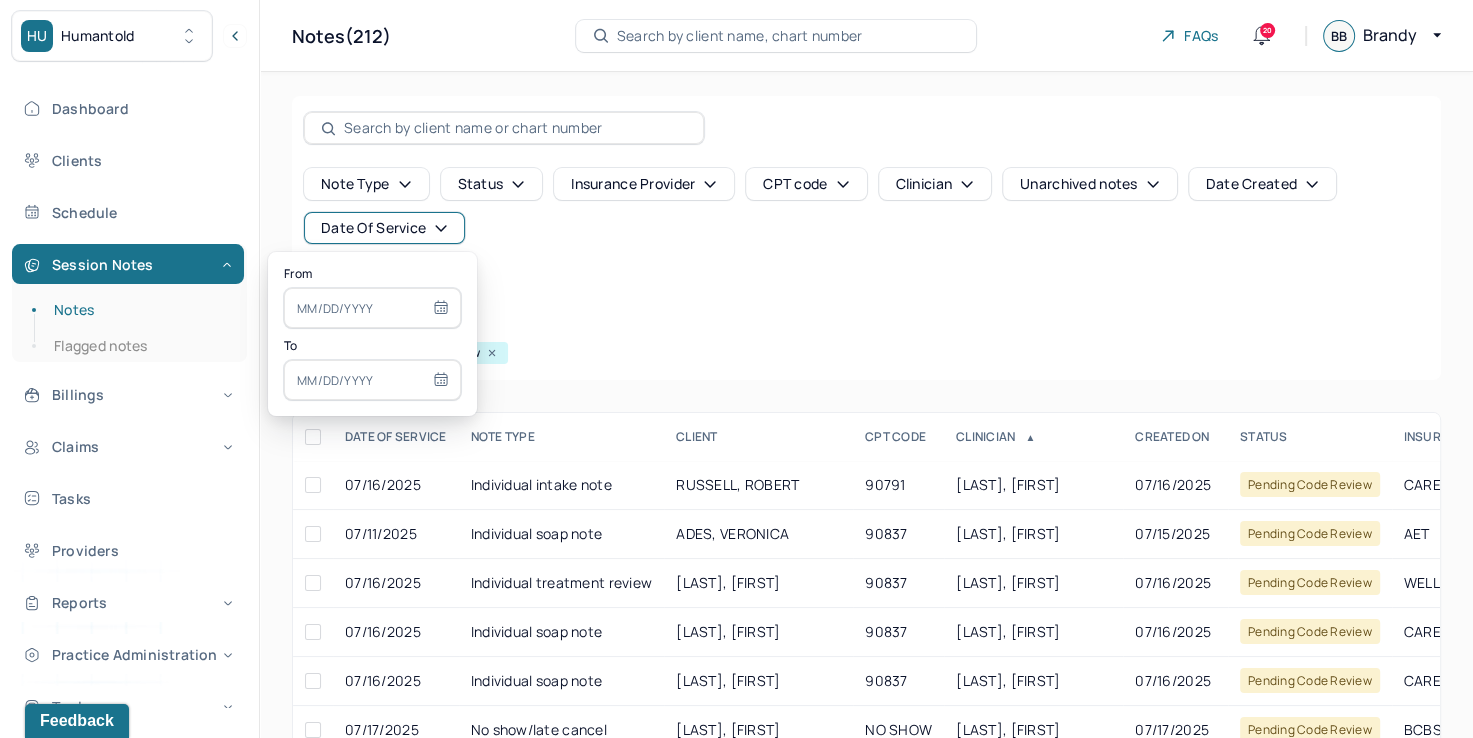 select on "6" 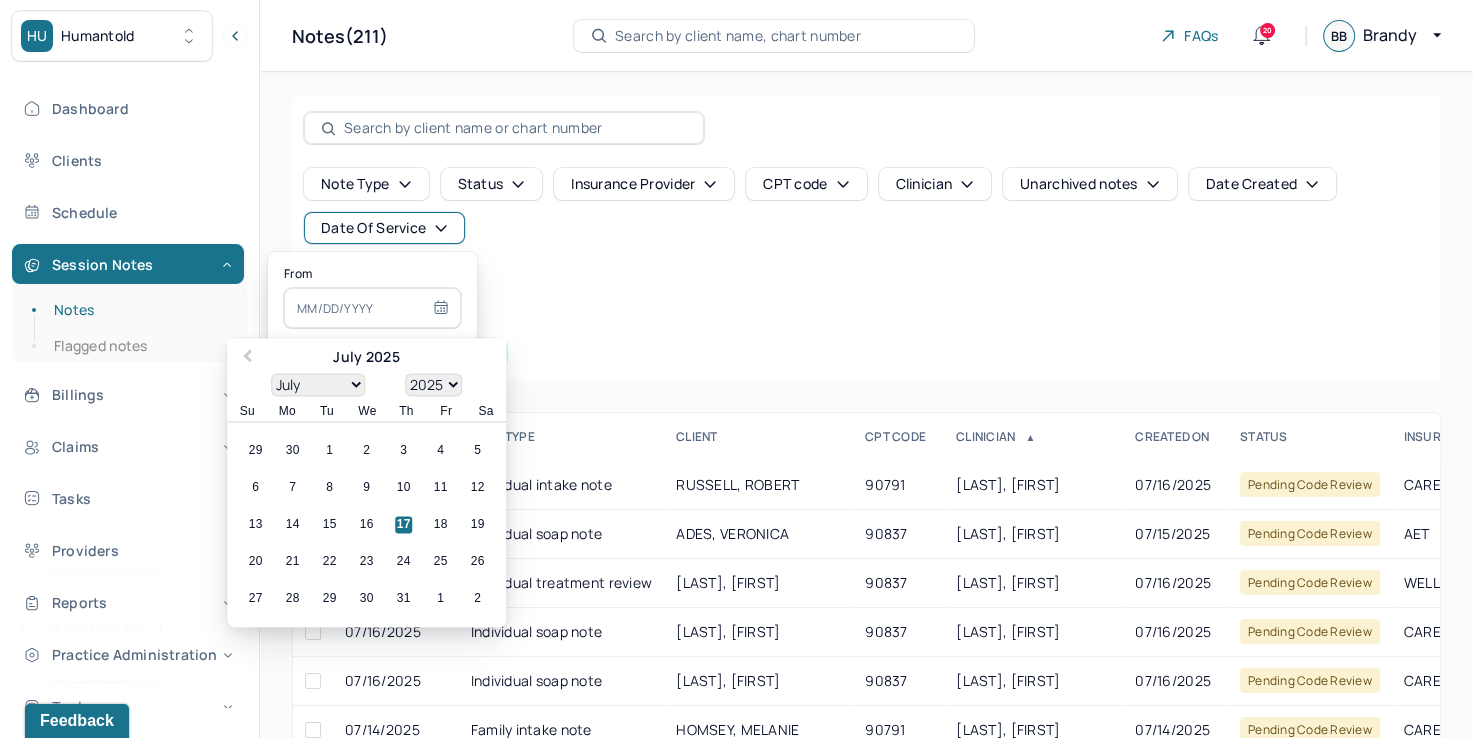 click at bounding box center (372, 308) 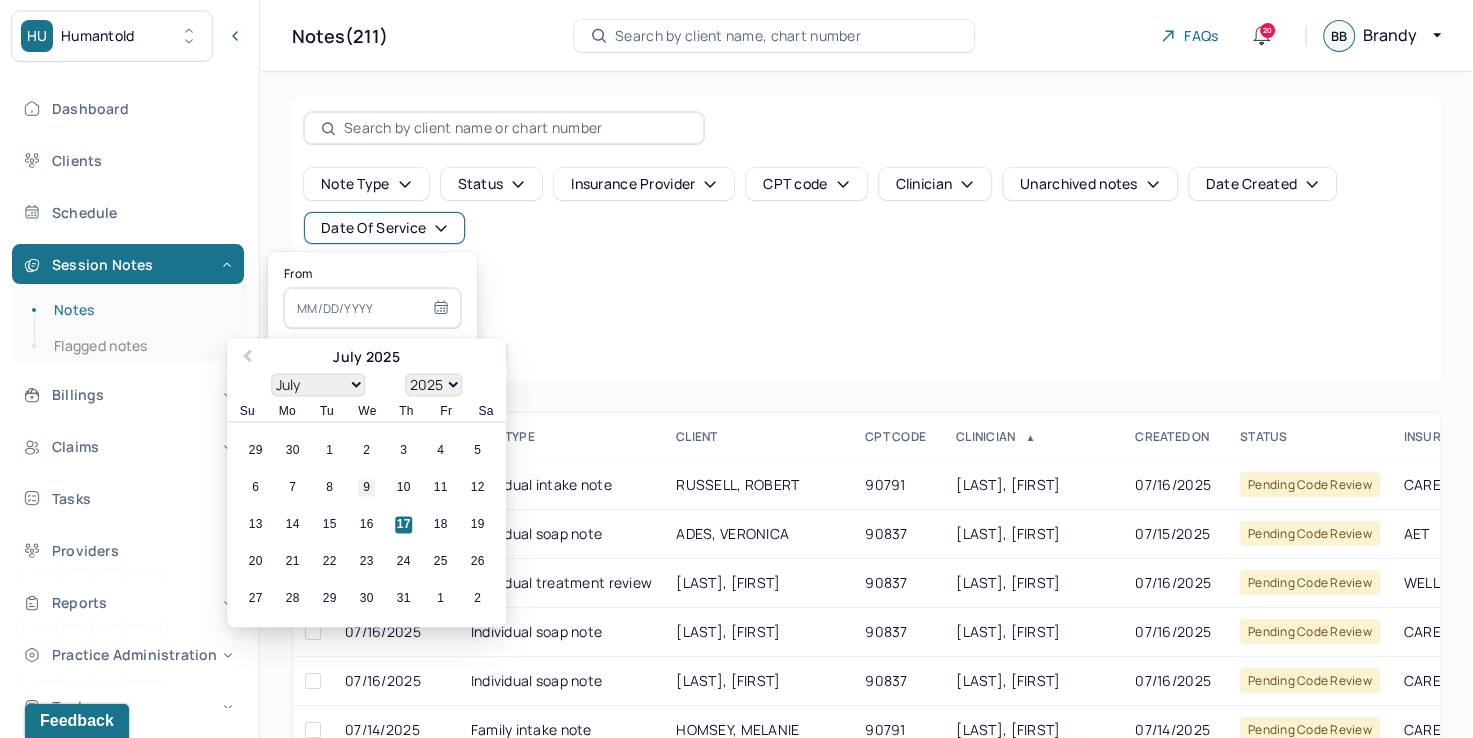 click on "9" at bounding box center (366, 488) 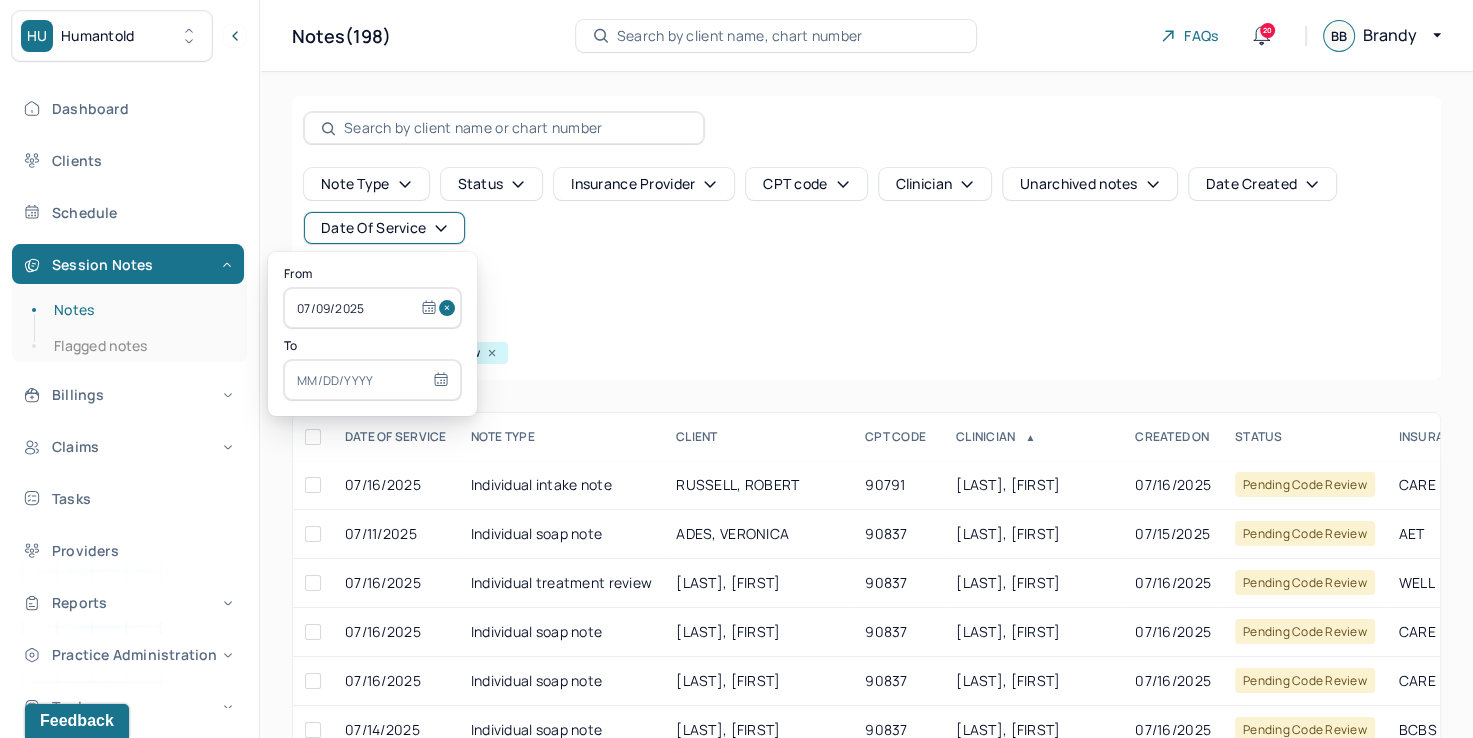 select on "6" 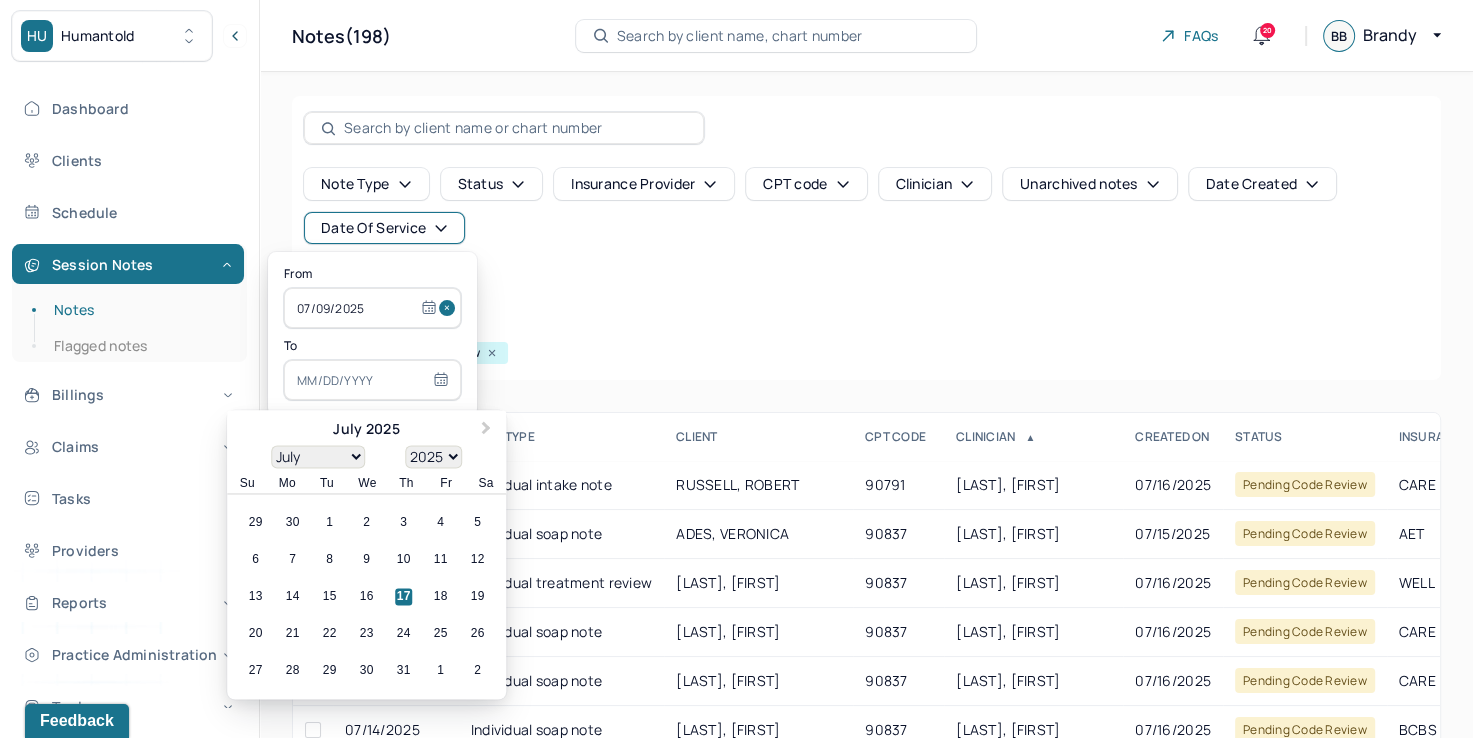 click at bounding box center [372, 380] 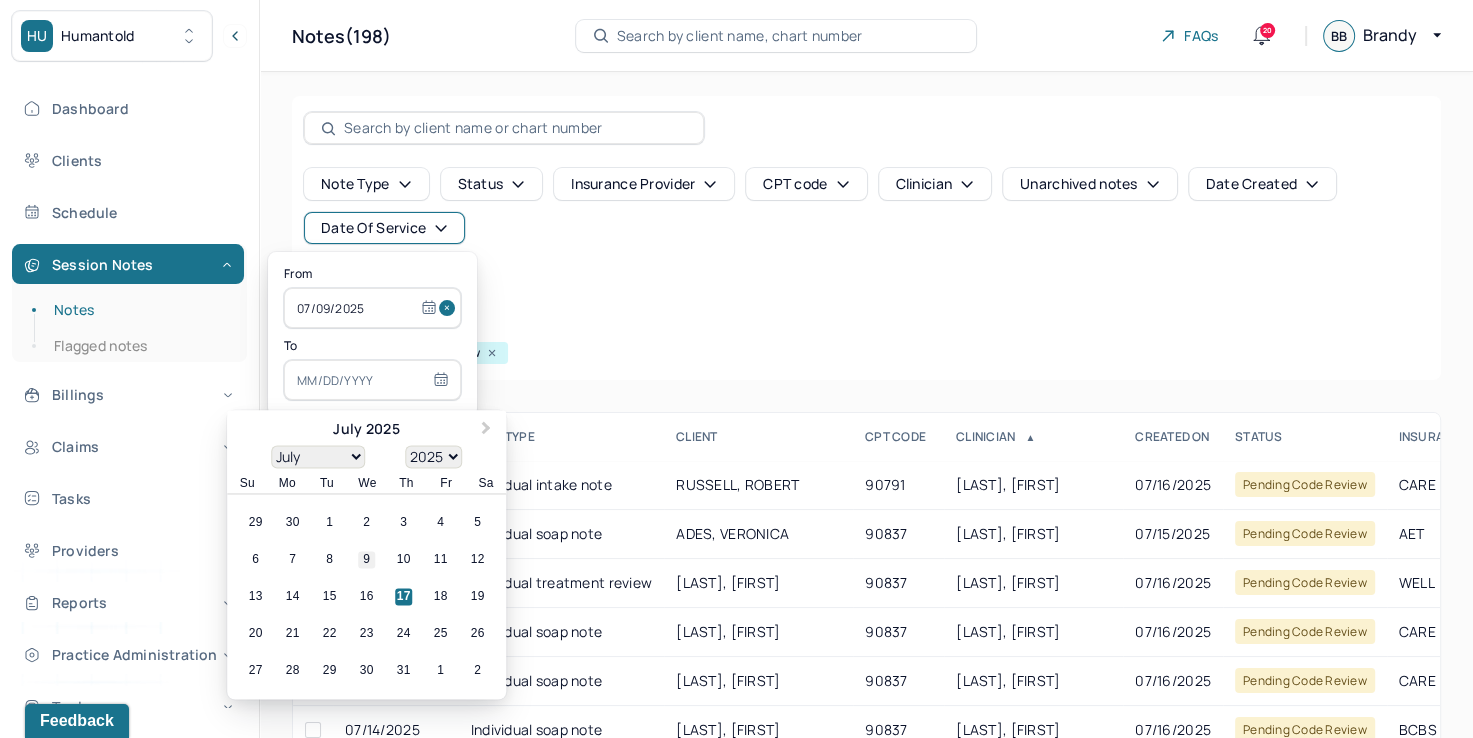 click on "9" at bounding box center (366, 560) 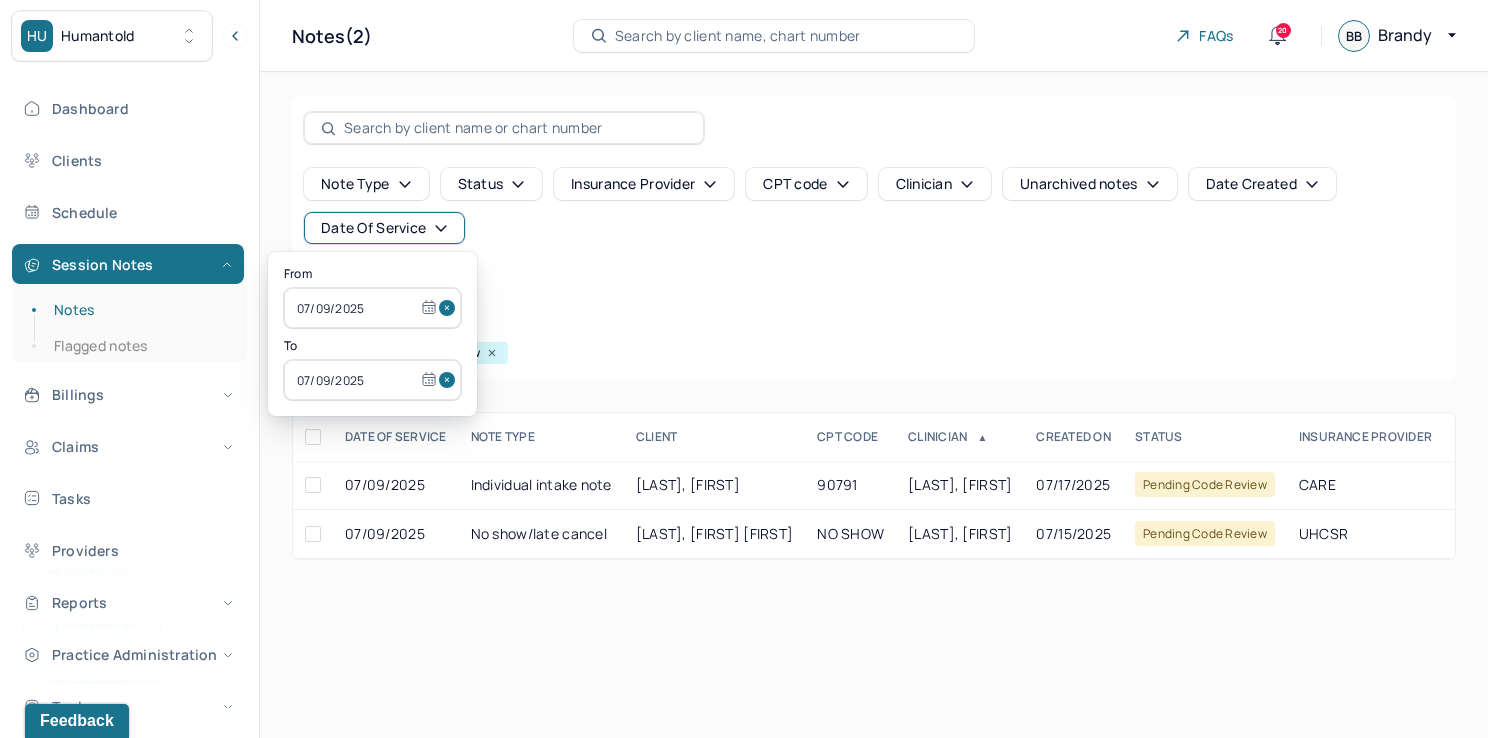 click on "Note type     Status     Insurance provider     CPT code     Clinician     Unarchived notes     Date Created     Date Of Service     Create note   Filters   Clear all   Status: Pending code review" at bounding box center (874, 238) 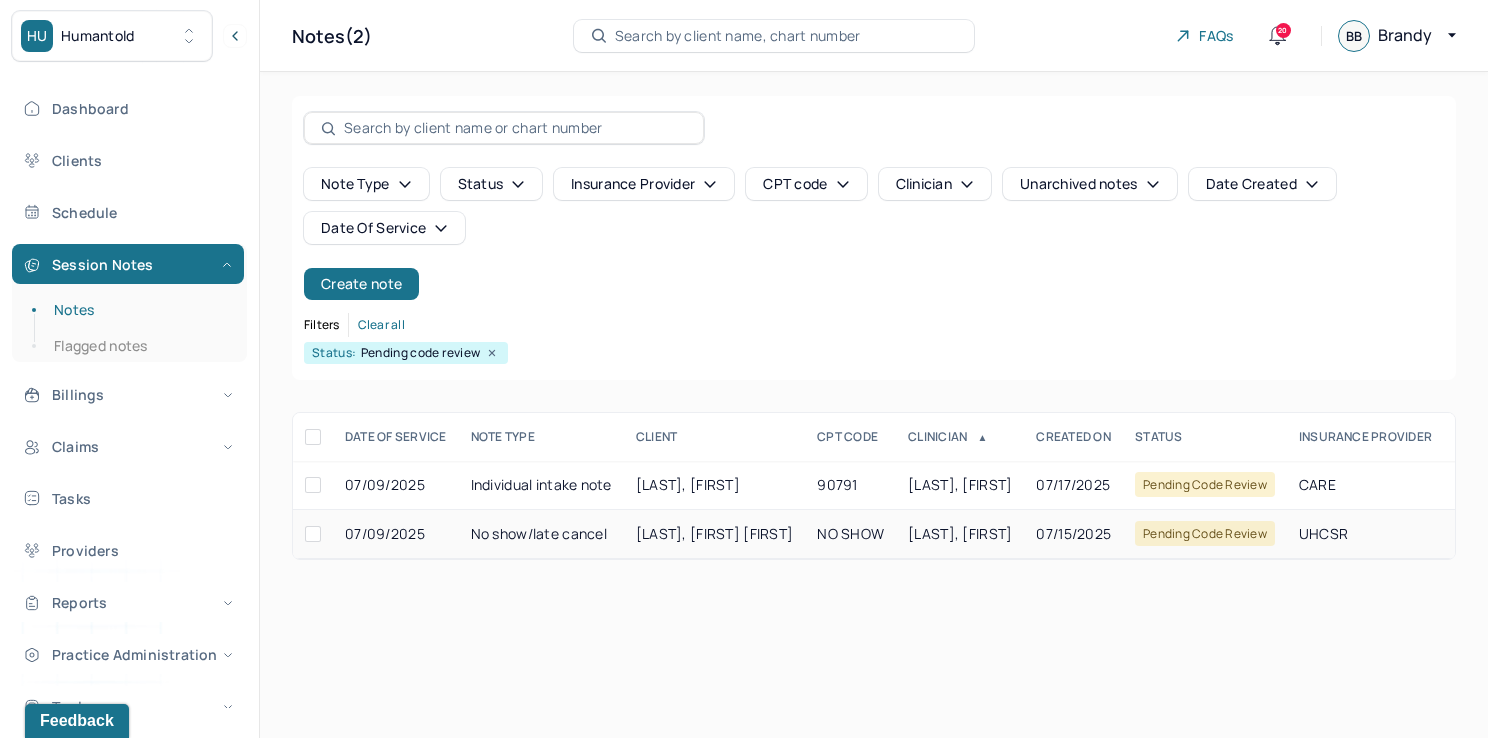 click on "[LAST], [FIRST]" at bounding box center [960, 534] 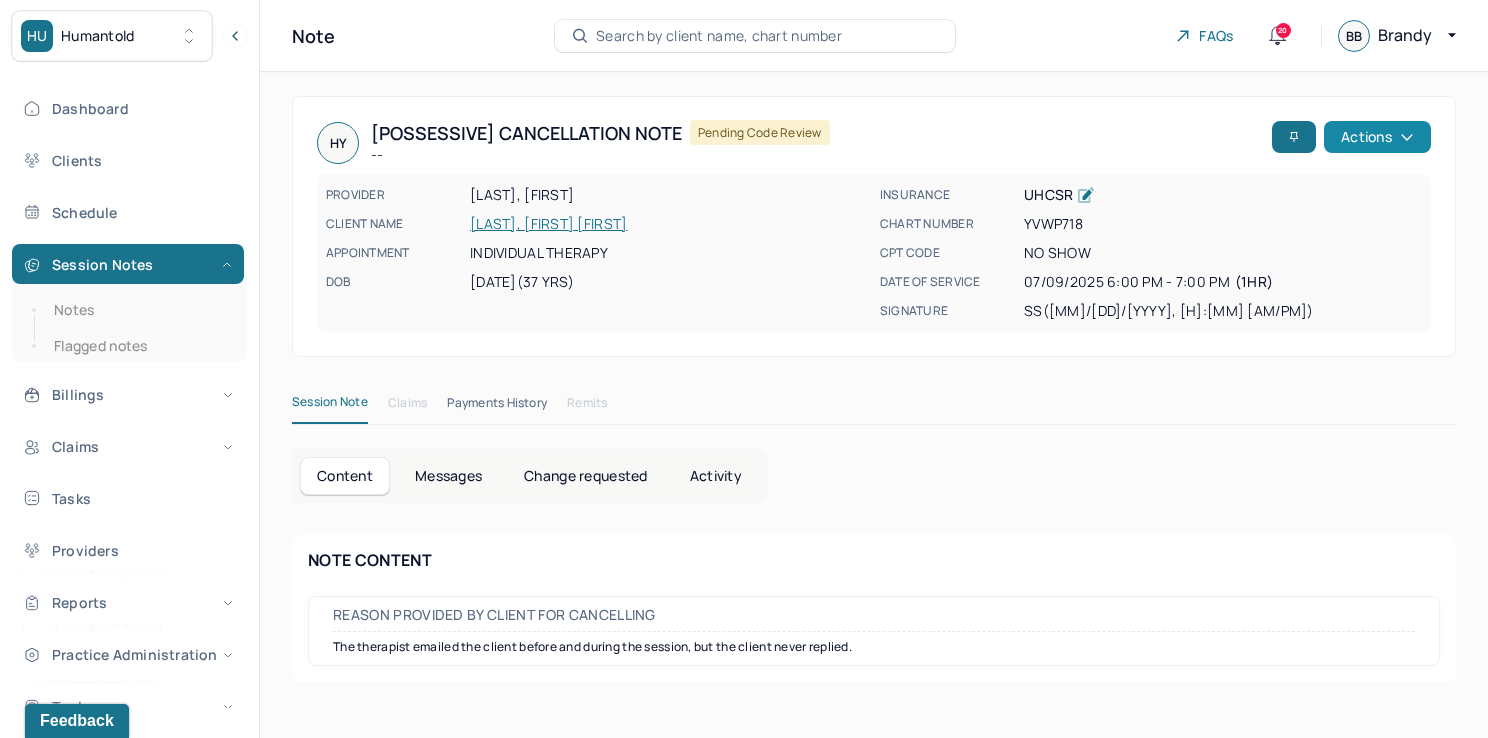 click 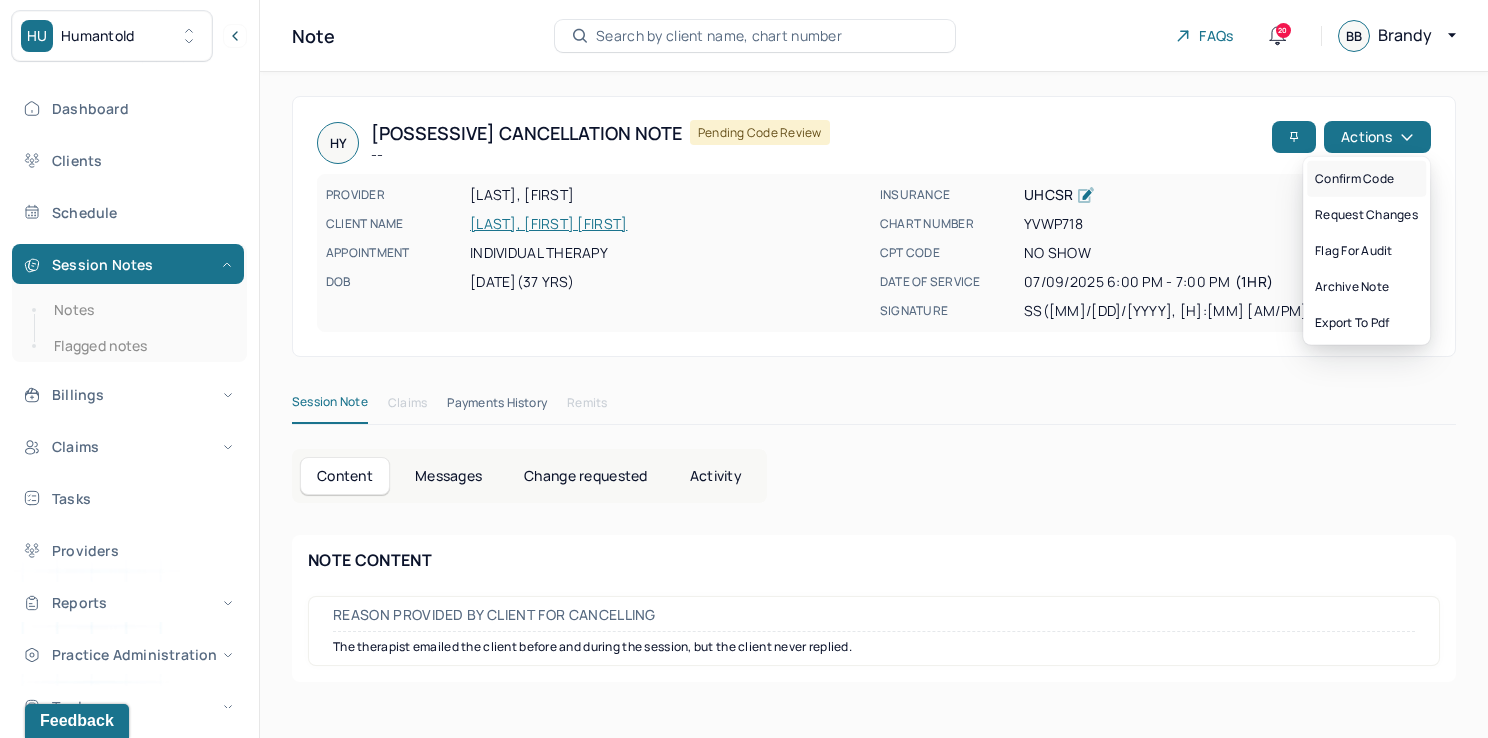 drag, startPoint x: 1400, startPoint y: 172, endPoint x: 1256, endPoint y: 202, distance: 147.09181 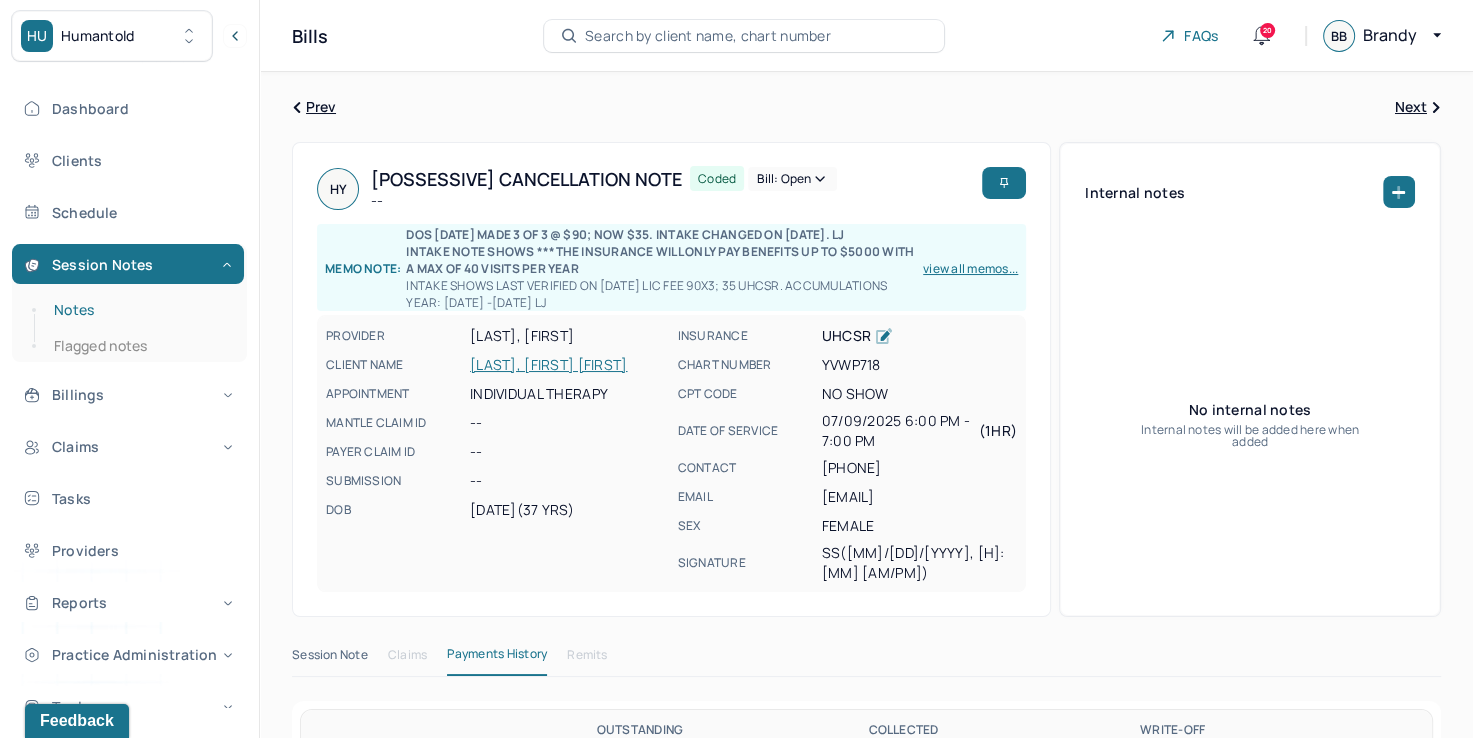 click on "Notes" at bounding box center [139, 310] 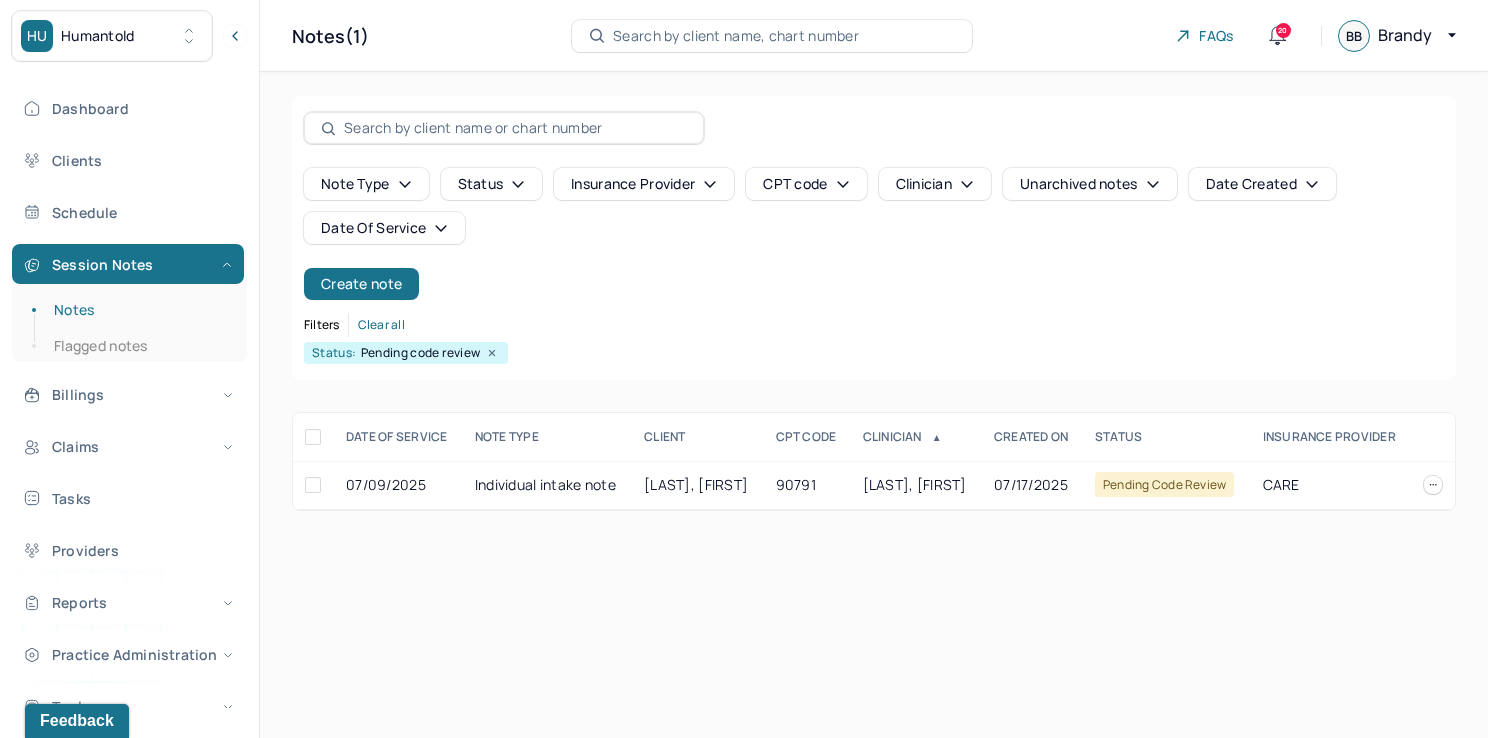 click on "Date Of Service" at bounding box center [384, 228] 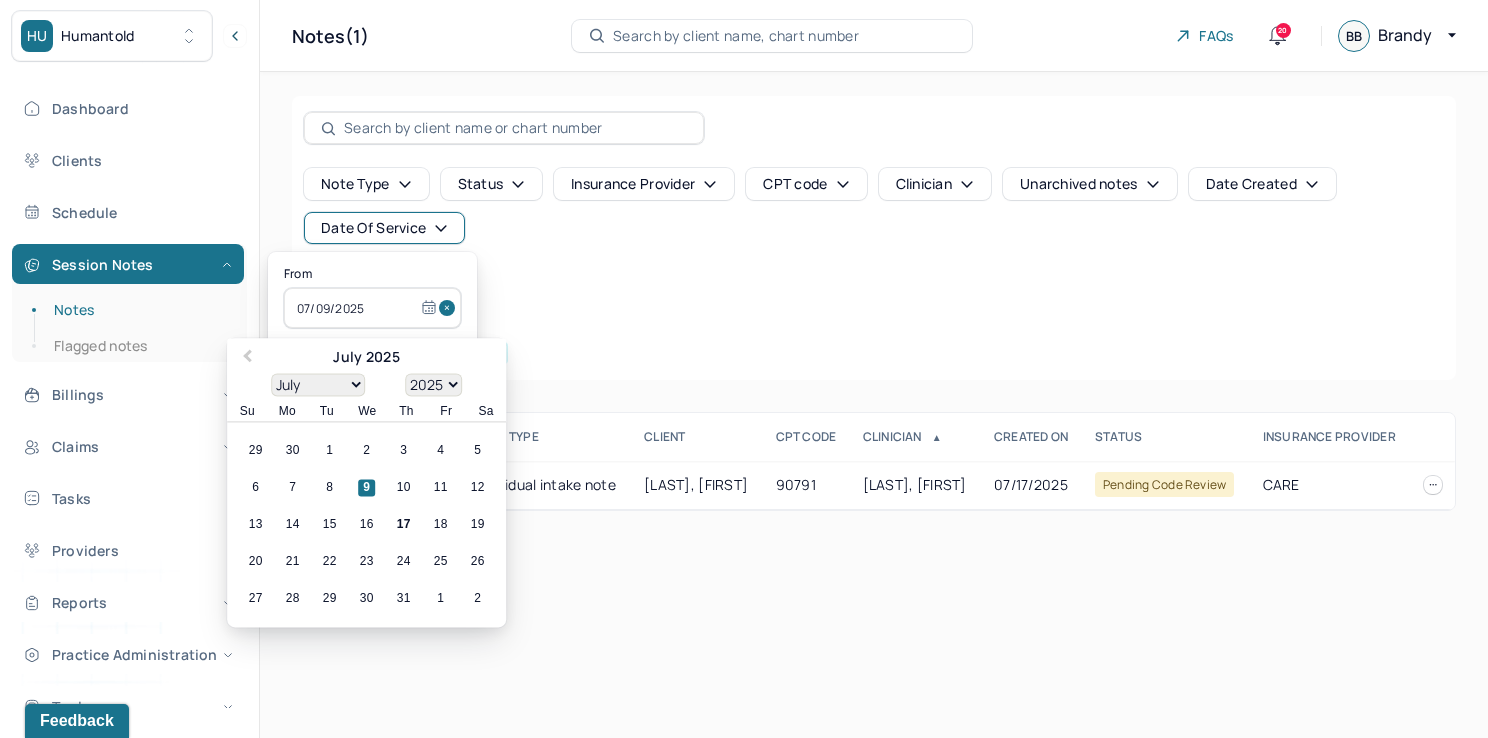click at bounding box center [450, 308] 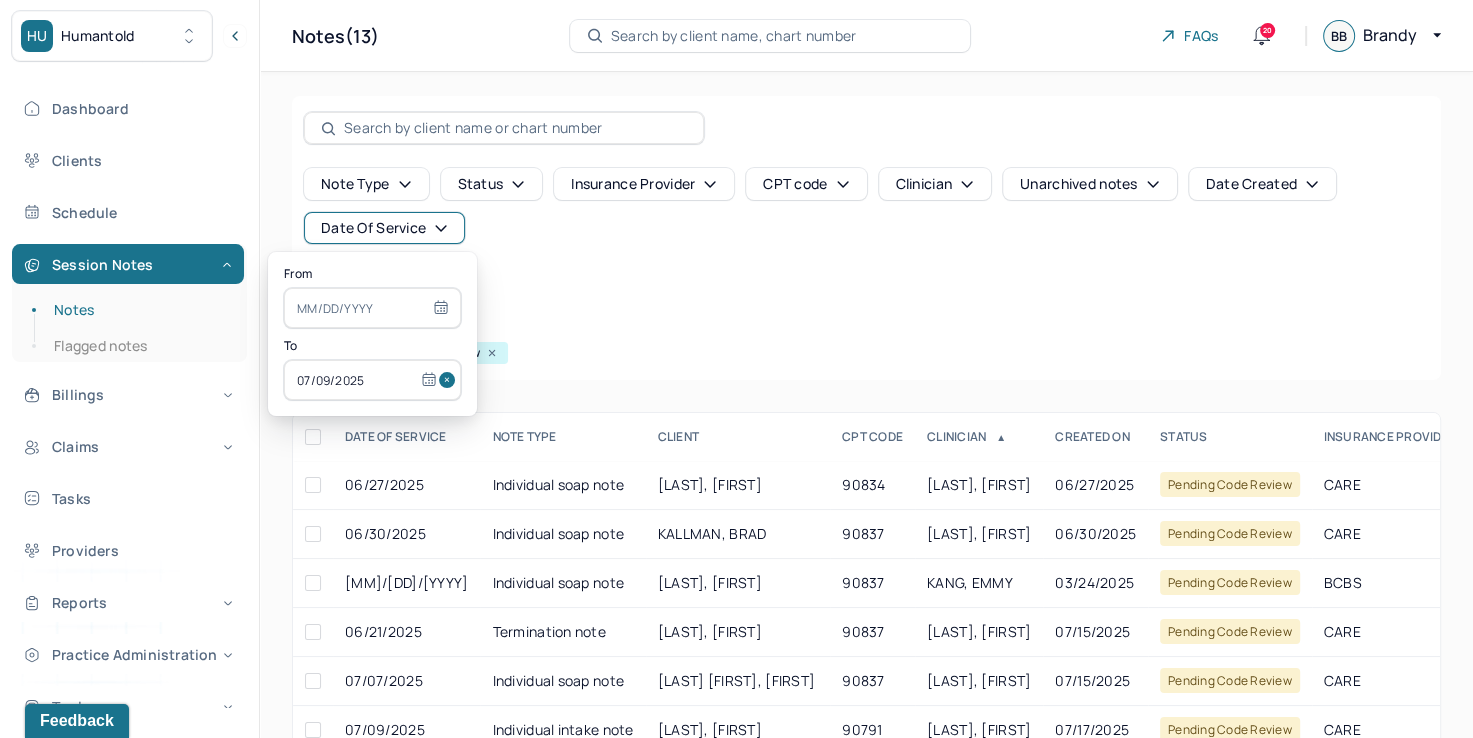 click at bounding box center (450, 380) 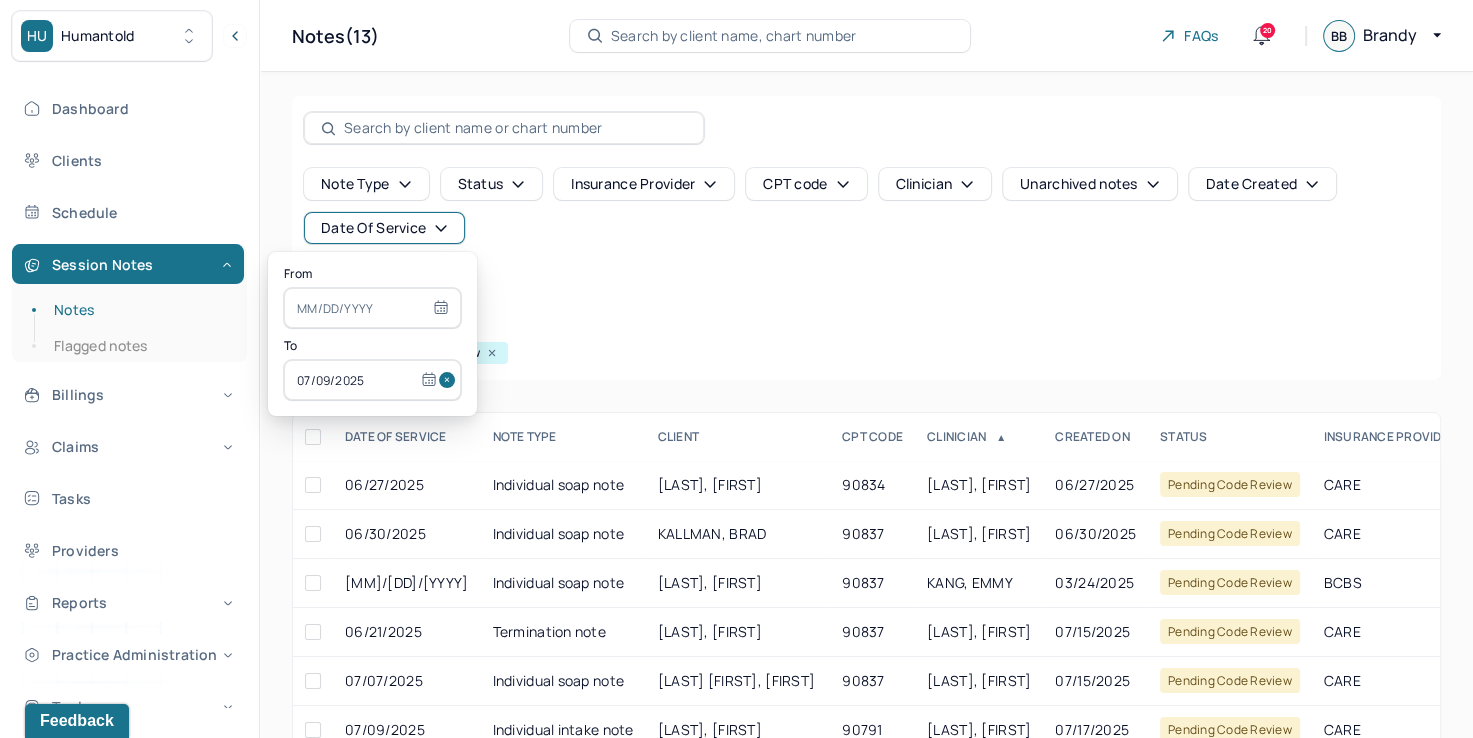 type 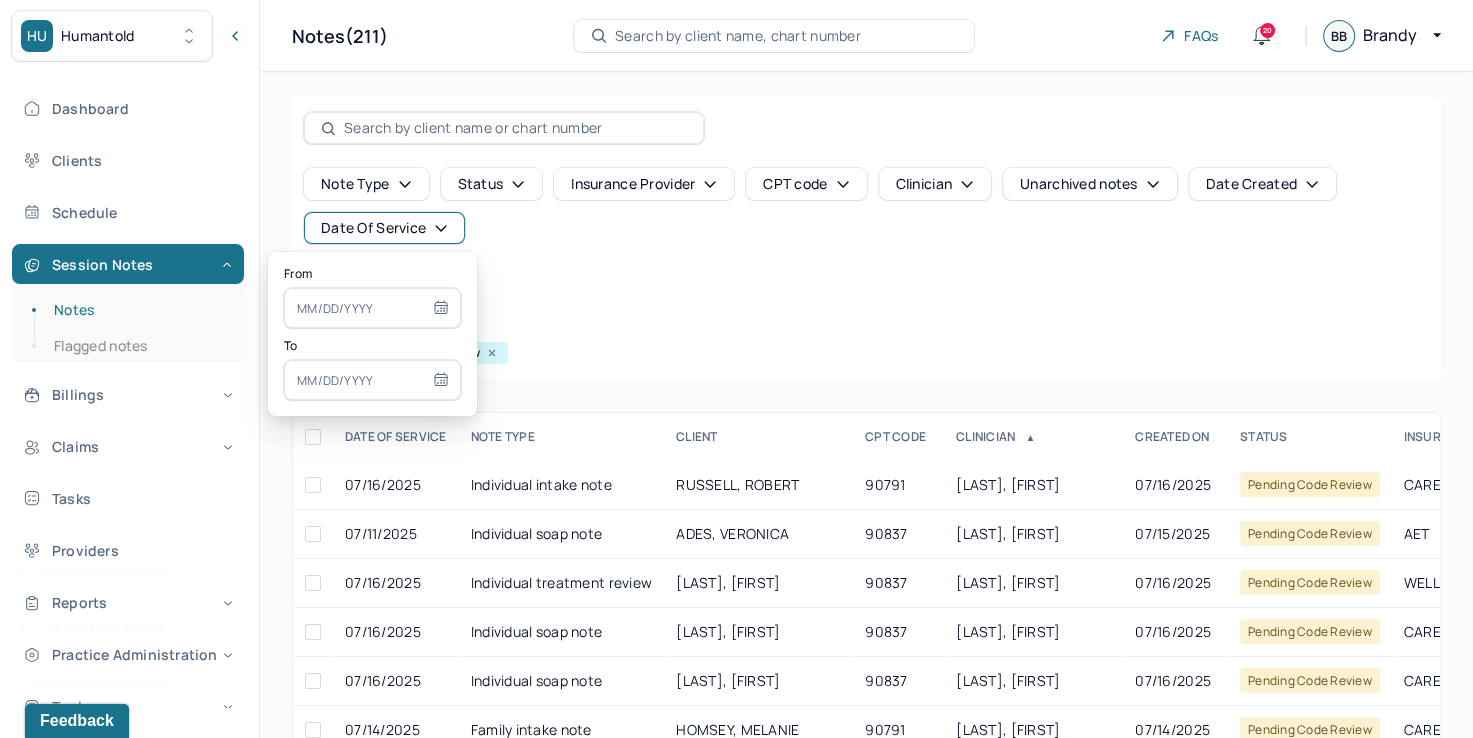 click at bounding box center [372, 308] 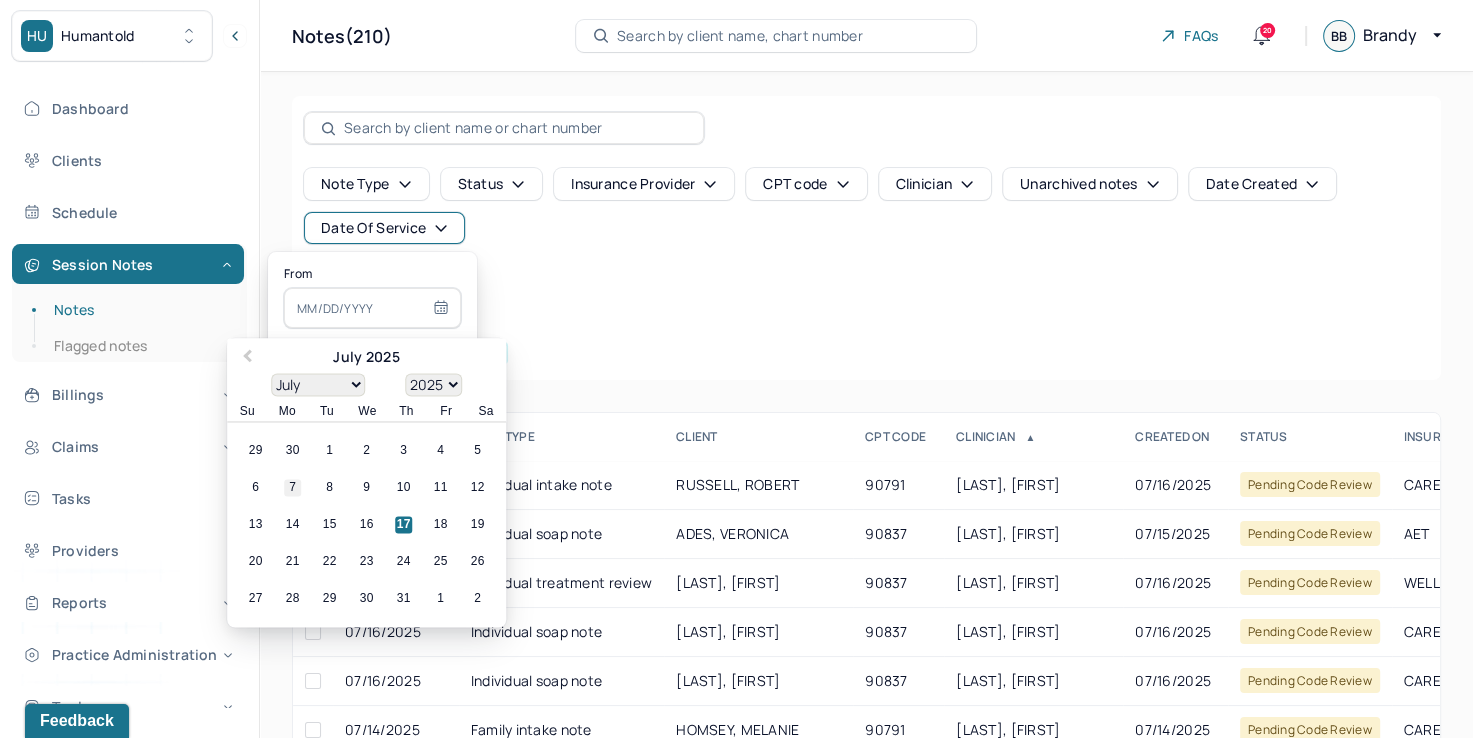 click on "7" at bounding box center [292, 488] 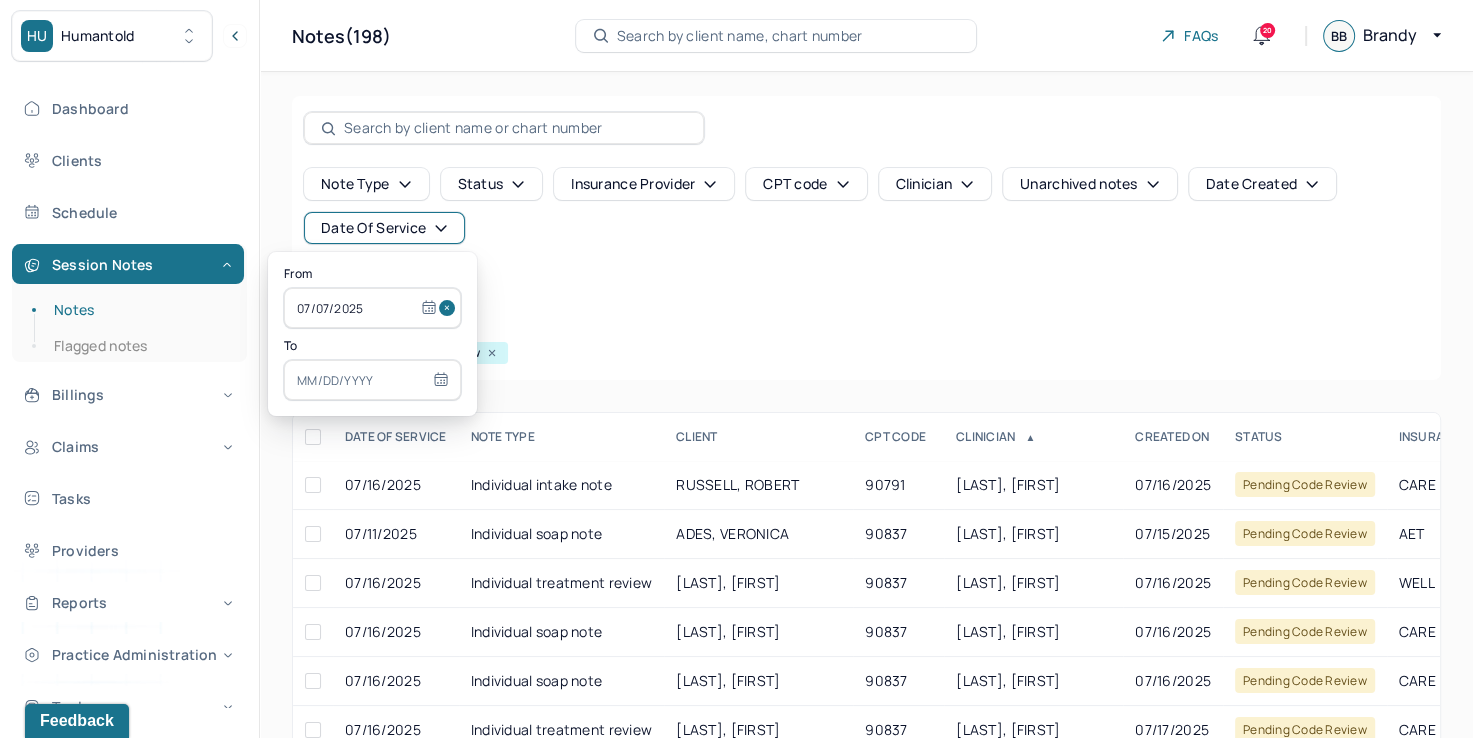select on "6" 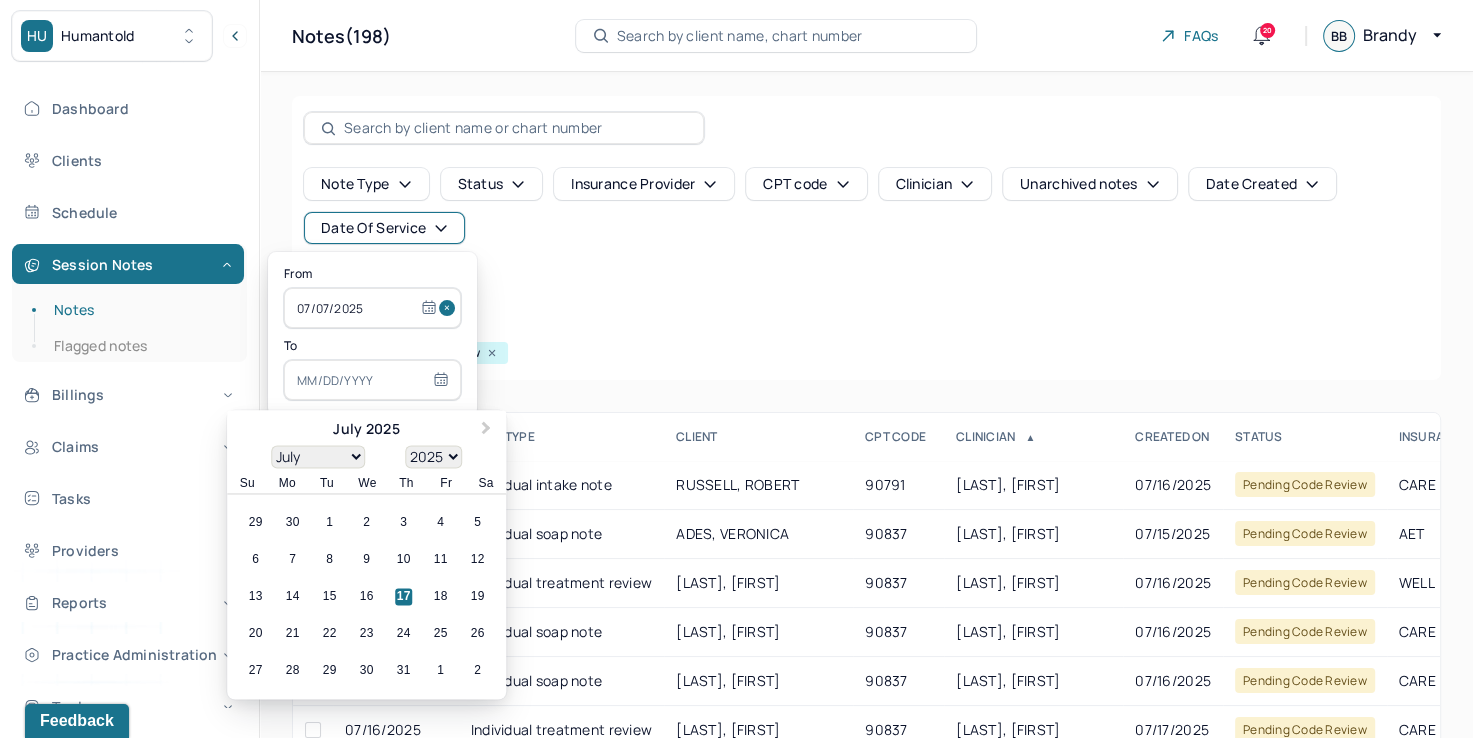 drag, startPoint x: 330, startPoint y: 384, endPoint x: 327, endPoint y: 402, distance: 18.248287 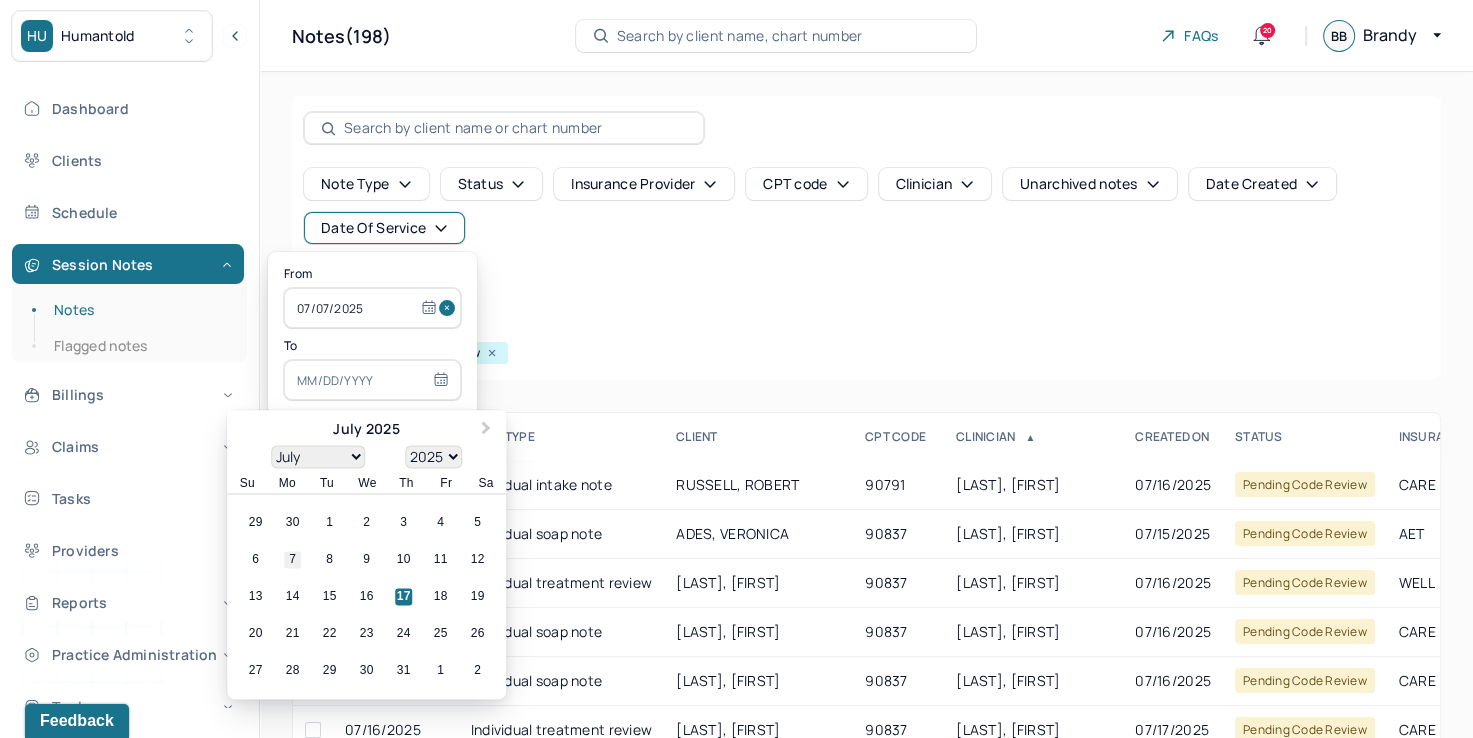 click on "7" at bounding box center (292, 560) 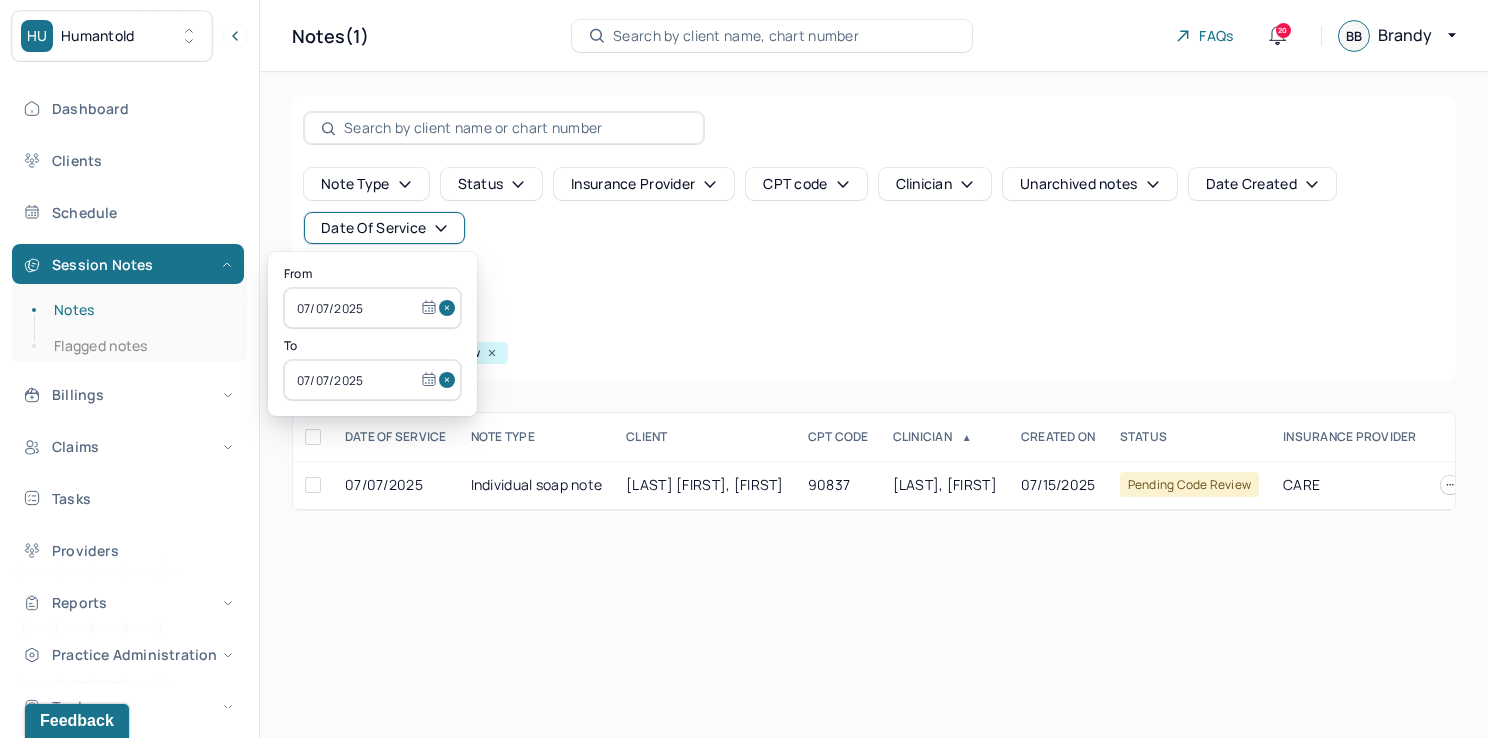 click on "Note type     Status     Insurance provider     CPT code     Clinician     Unarchived notes     Date Created     Date Of Service     Create note" at bounding box center [874, 234] 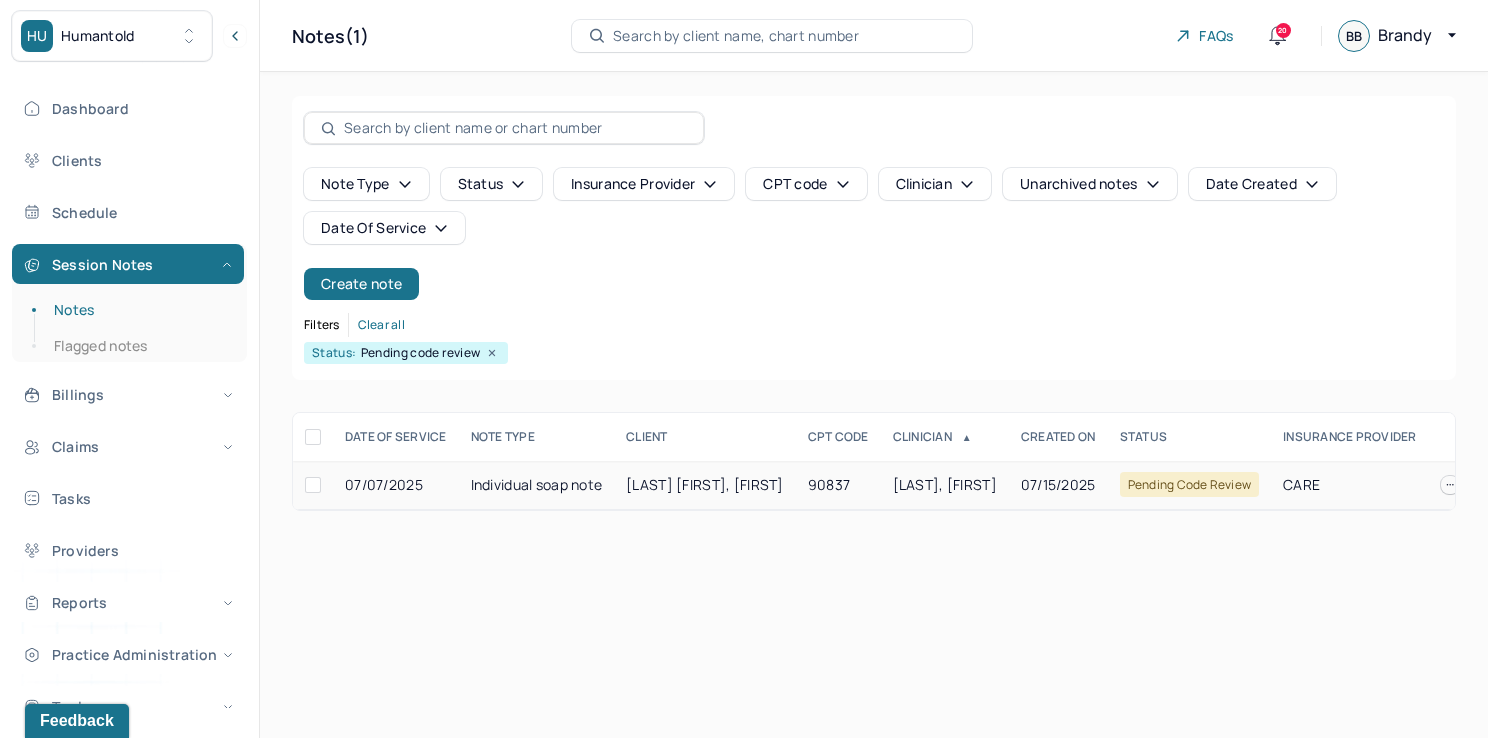 click on "[LAST_NAME], [FIRST_NAME]" at bounding box center (945, 485) 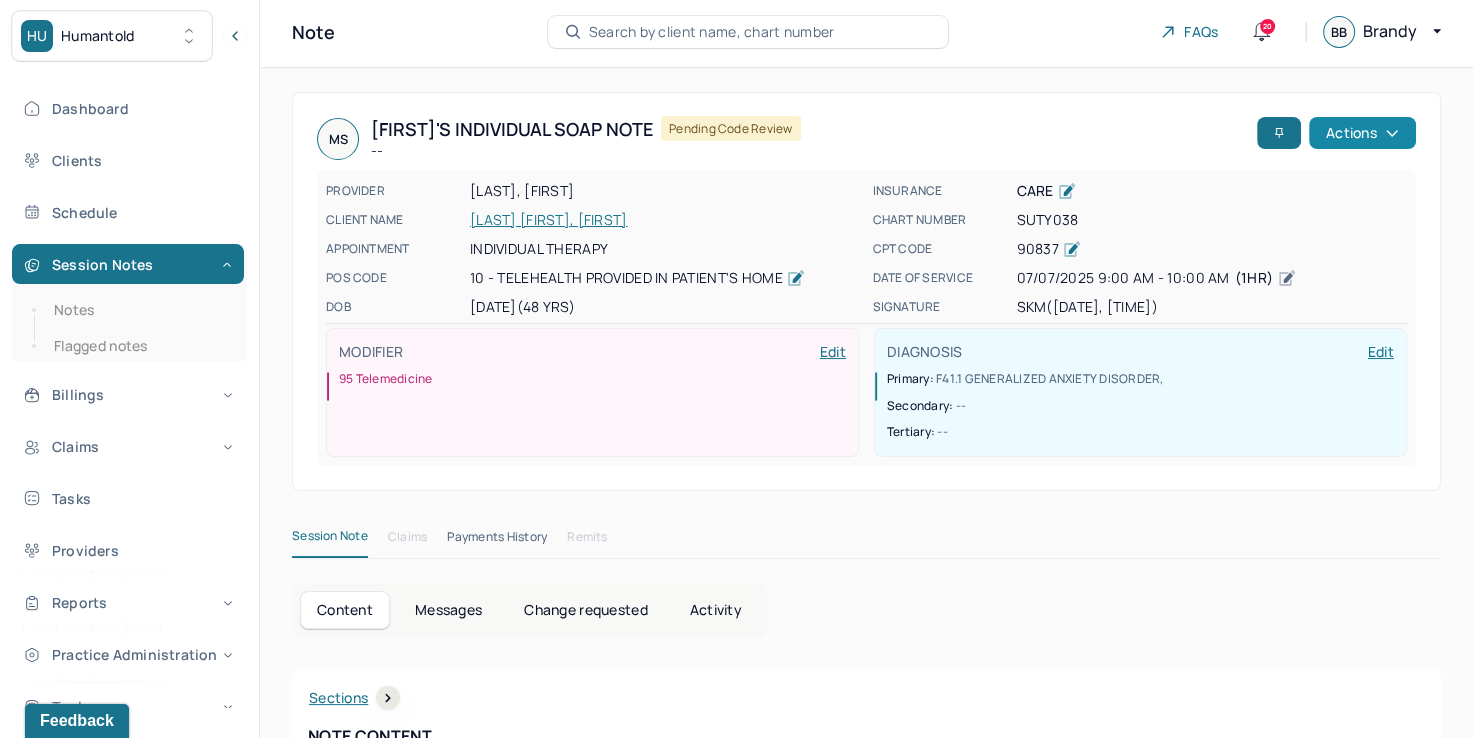 scroll, scrollTop: 0, scrollLeft: 0, axis: both 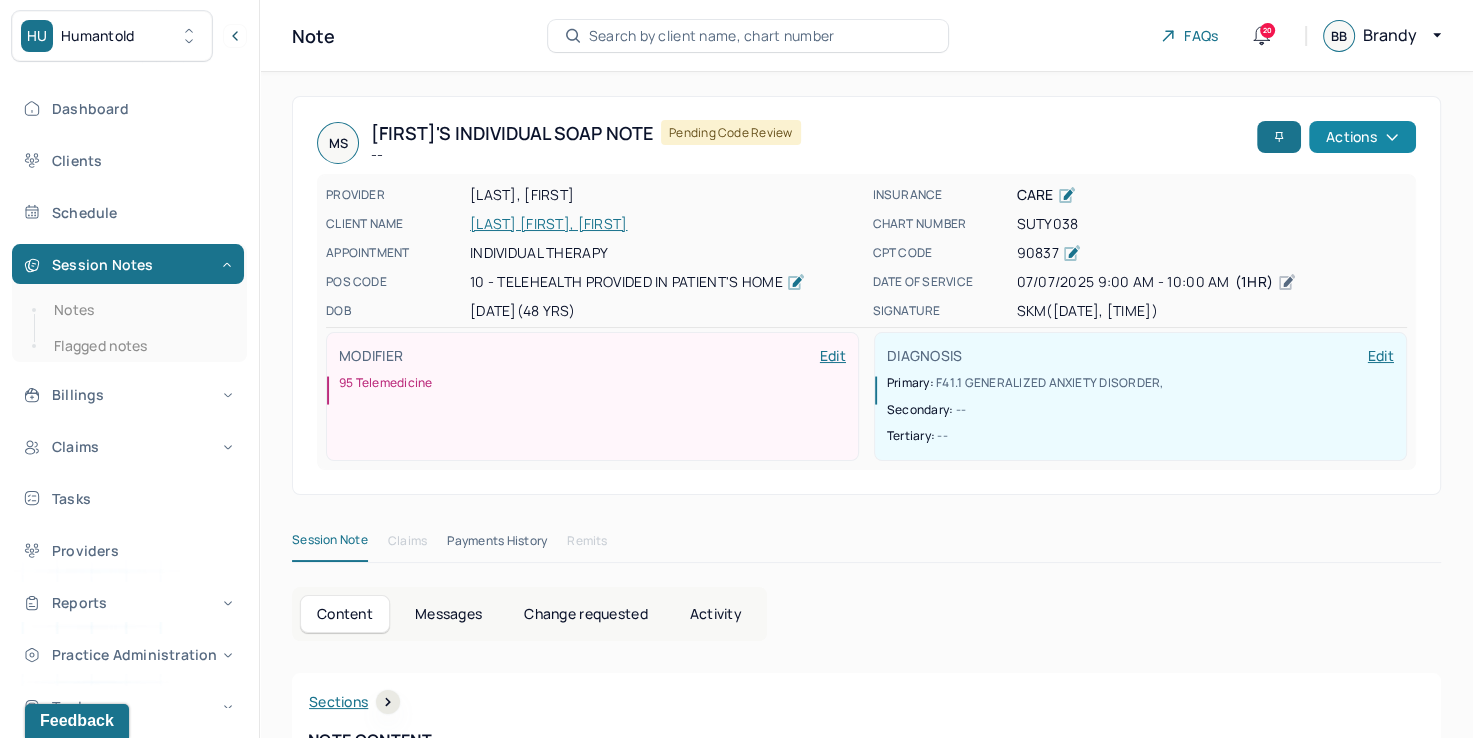 click on "Actions" at bounding box center [1362, 137] 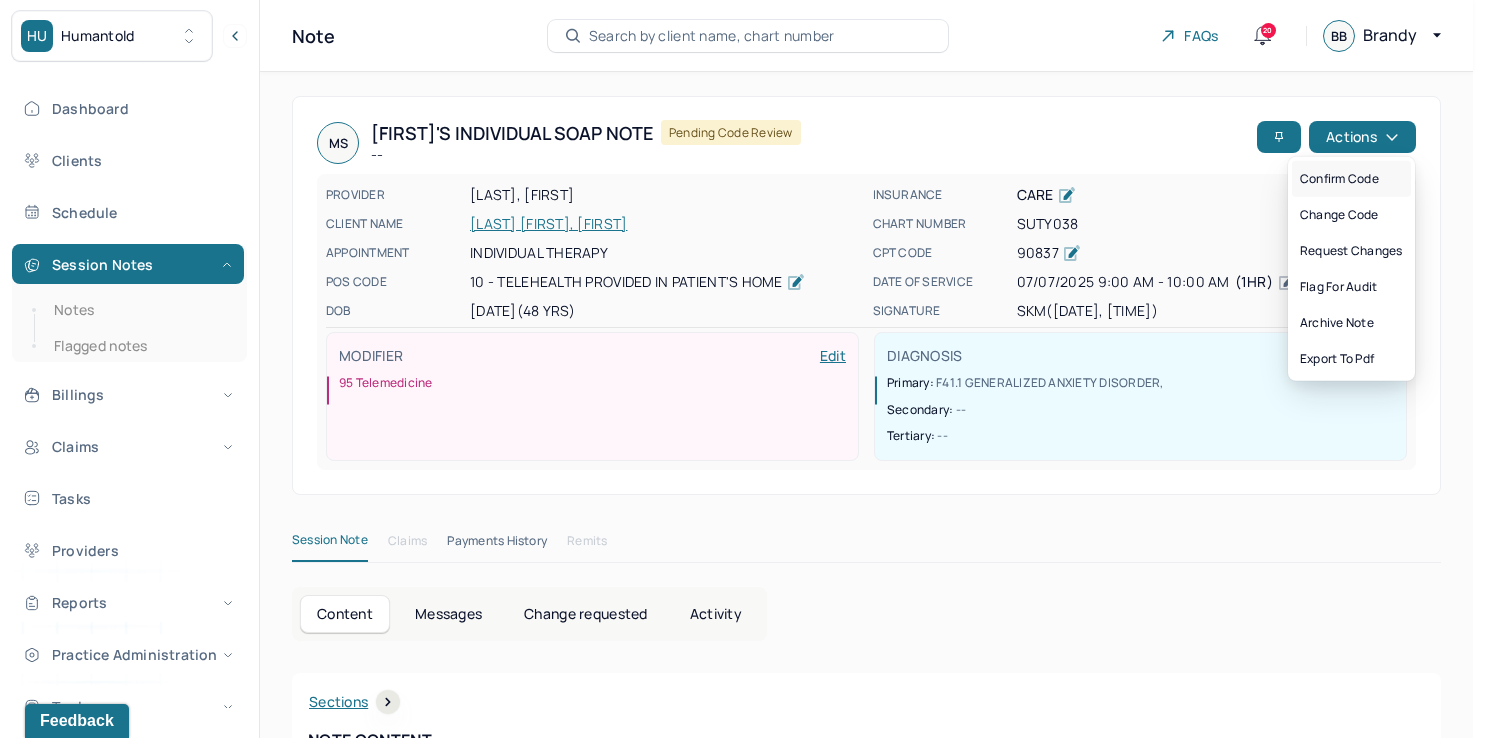 click on "Confirm code" at bounding box center [1351, 179] 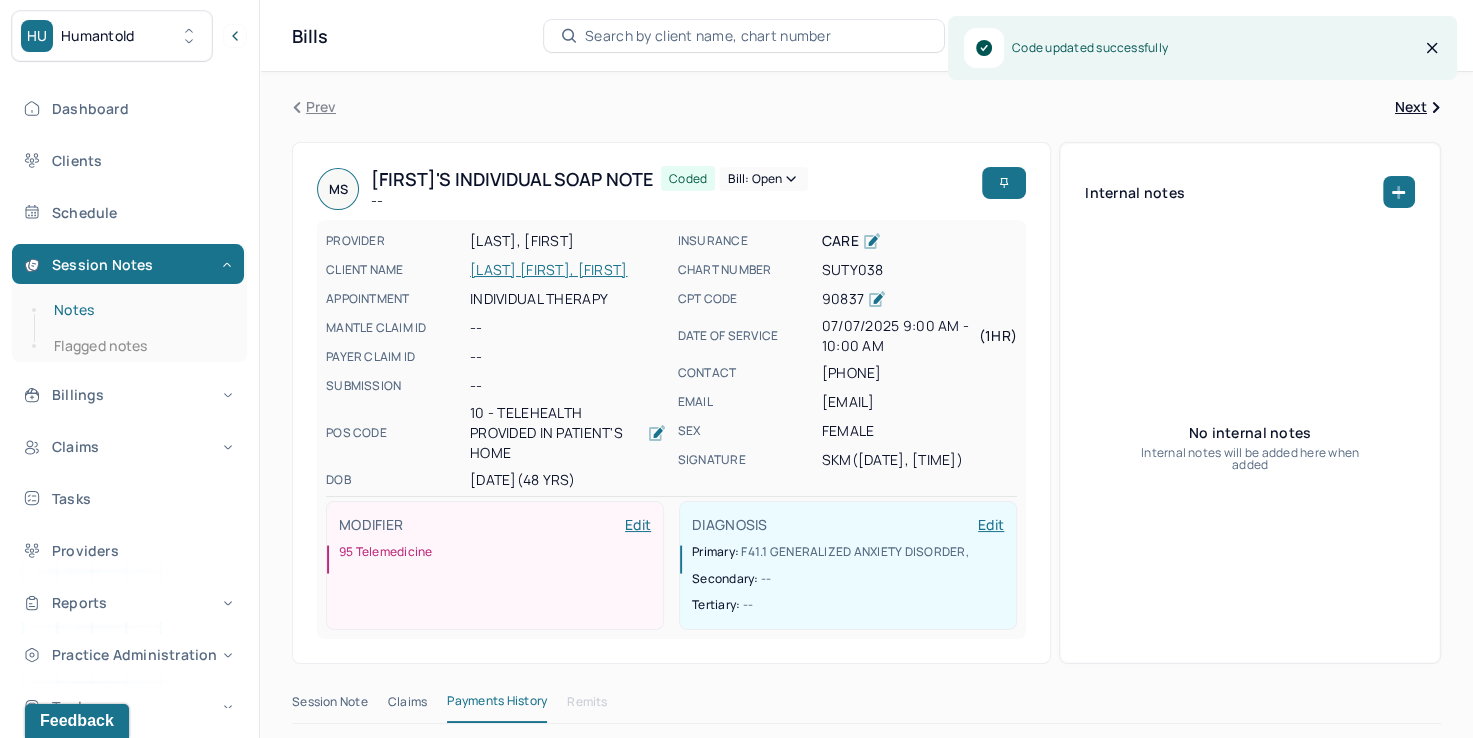 click on "Notes" at bounding box center (139, 310) 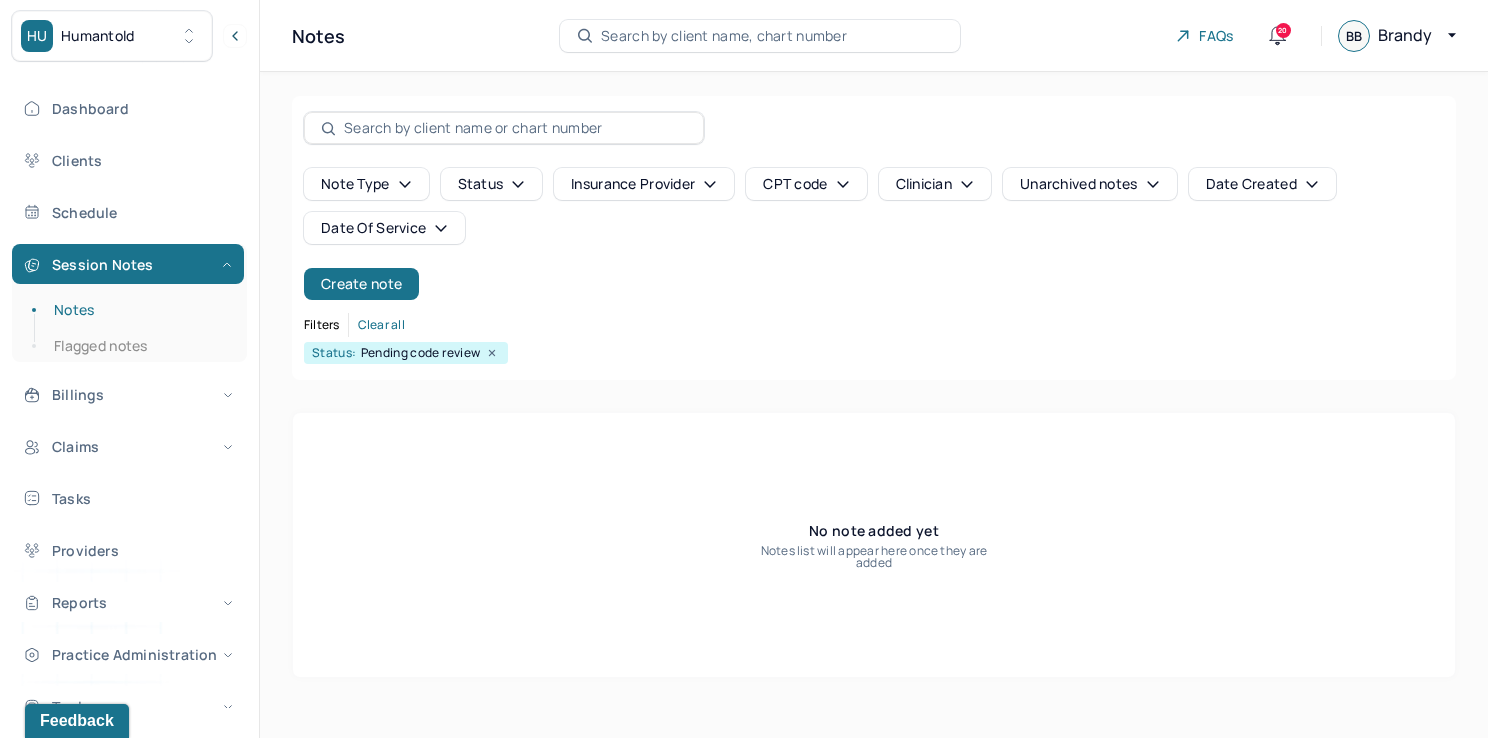 click 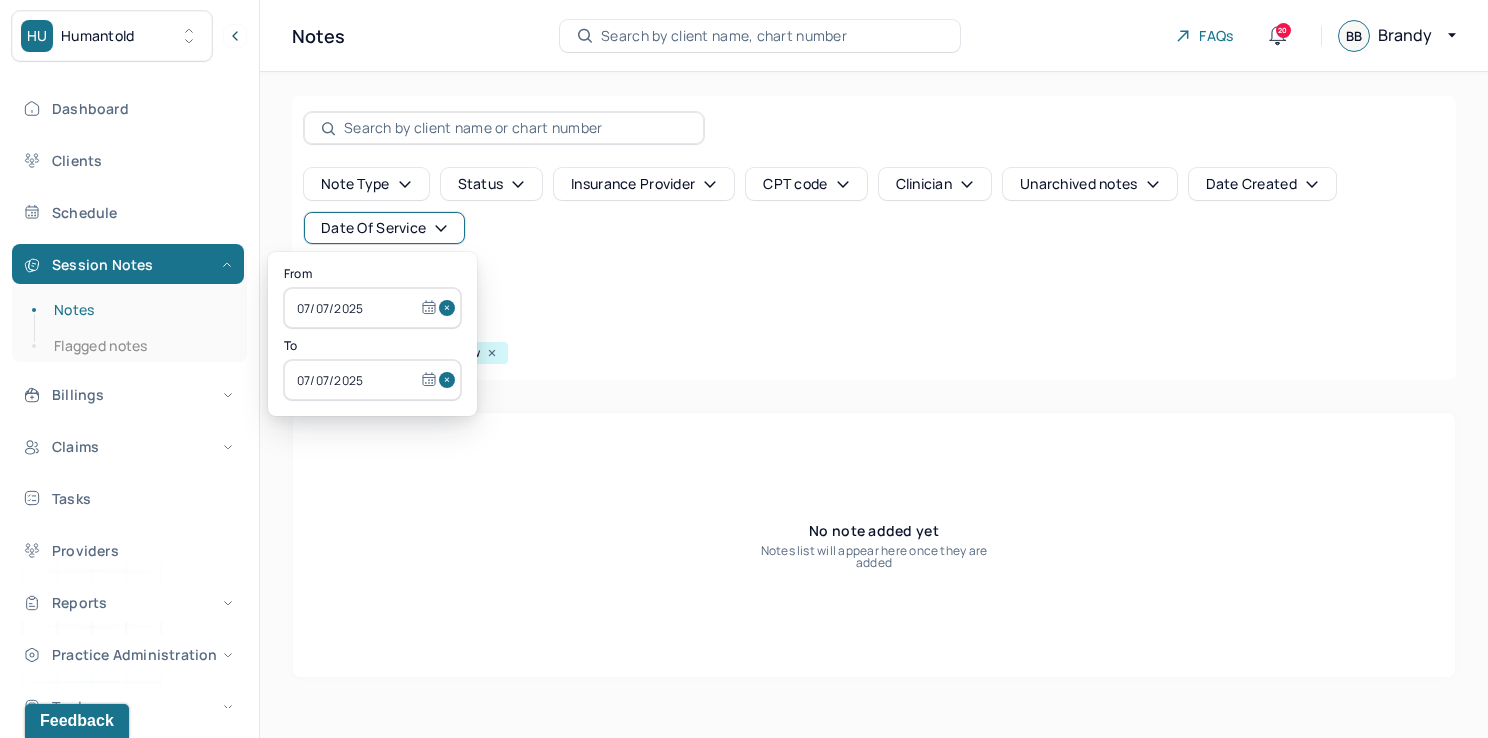 click at bounding box center [450, 308] 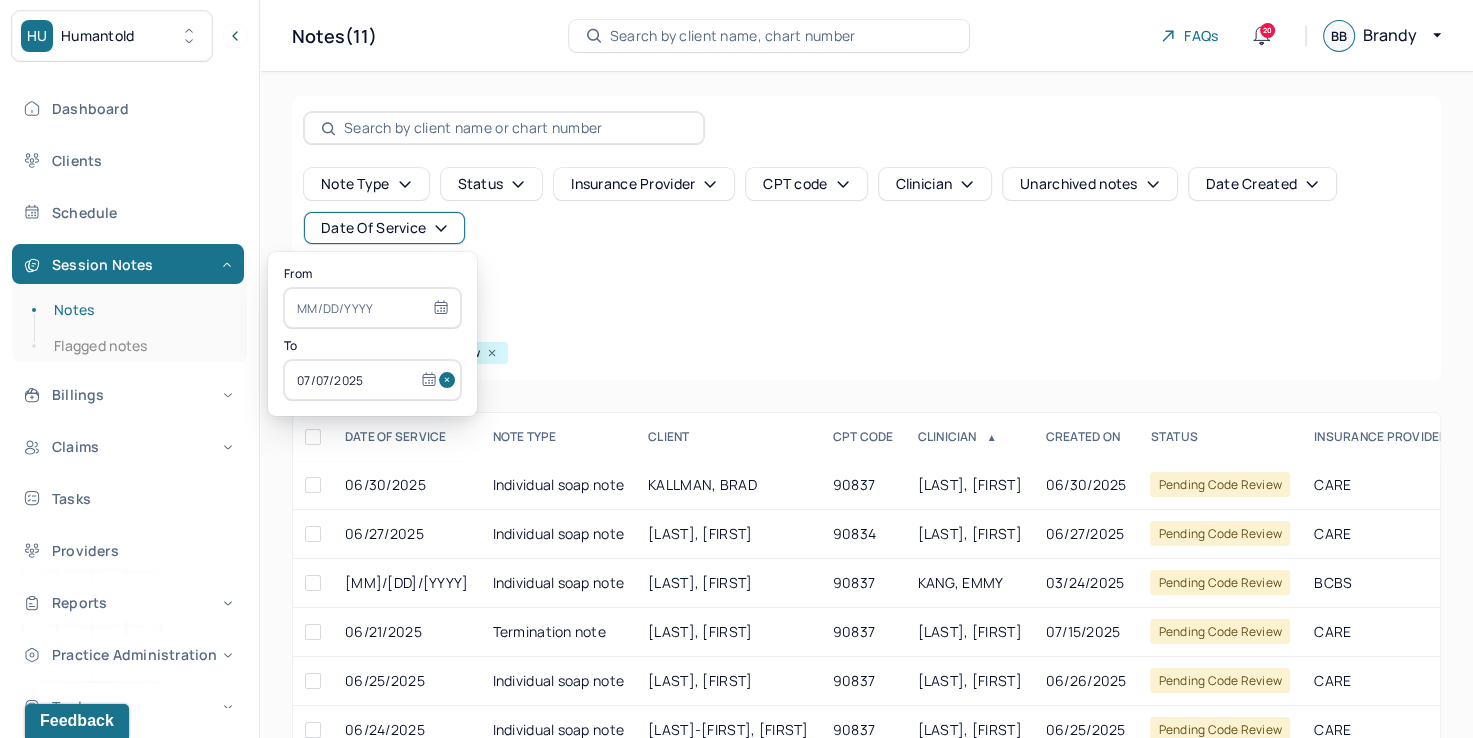 click at bounding box center [450, 380] 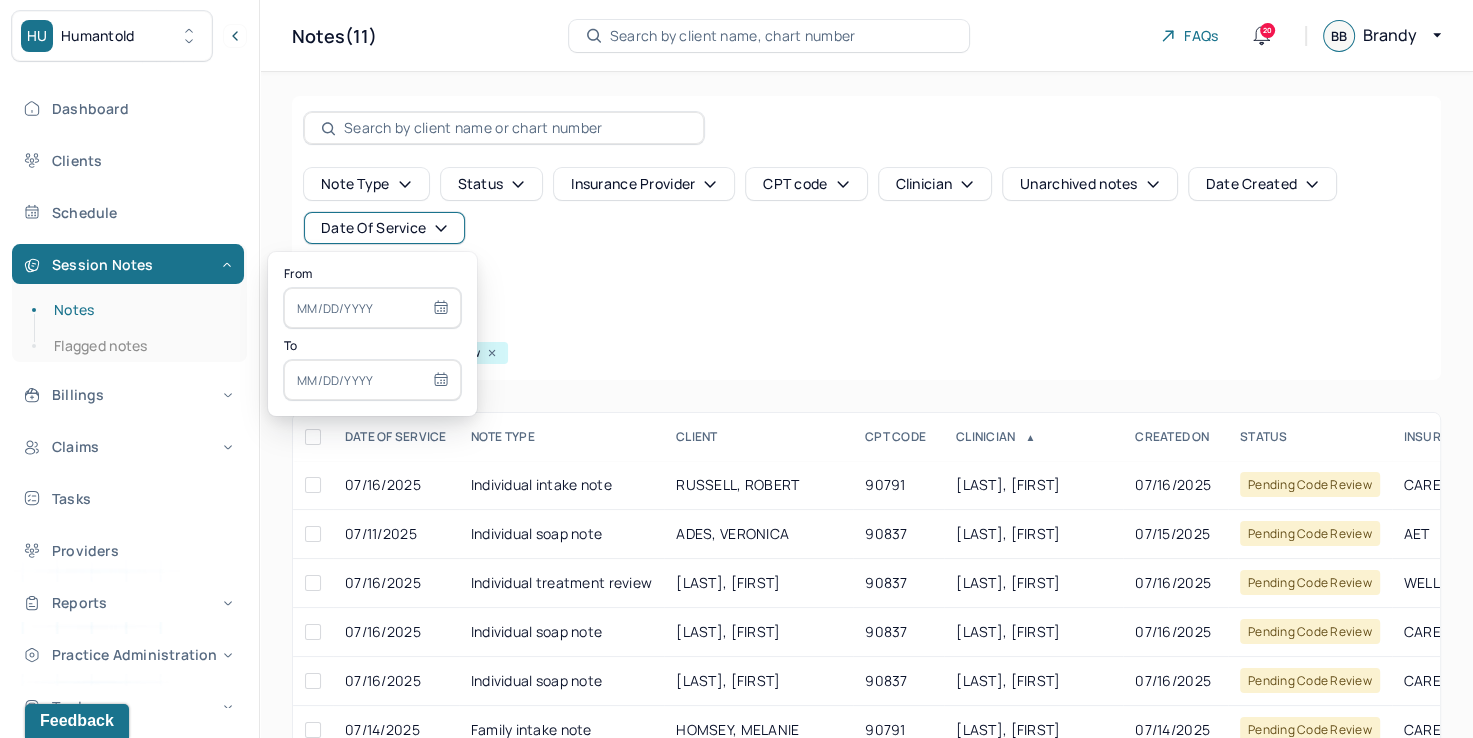 type 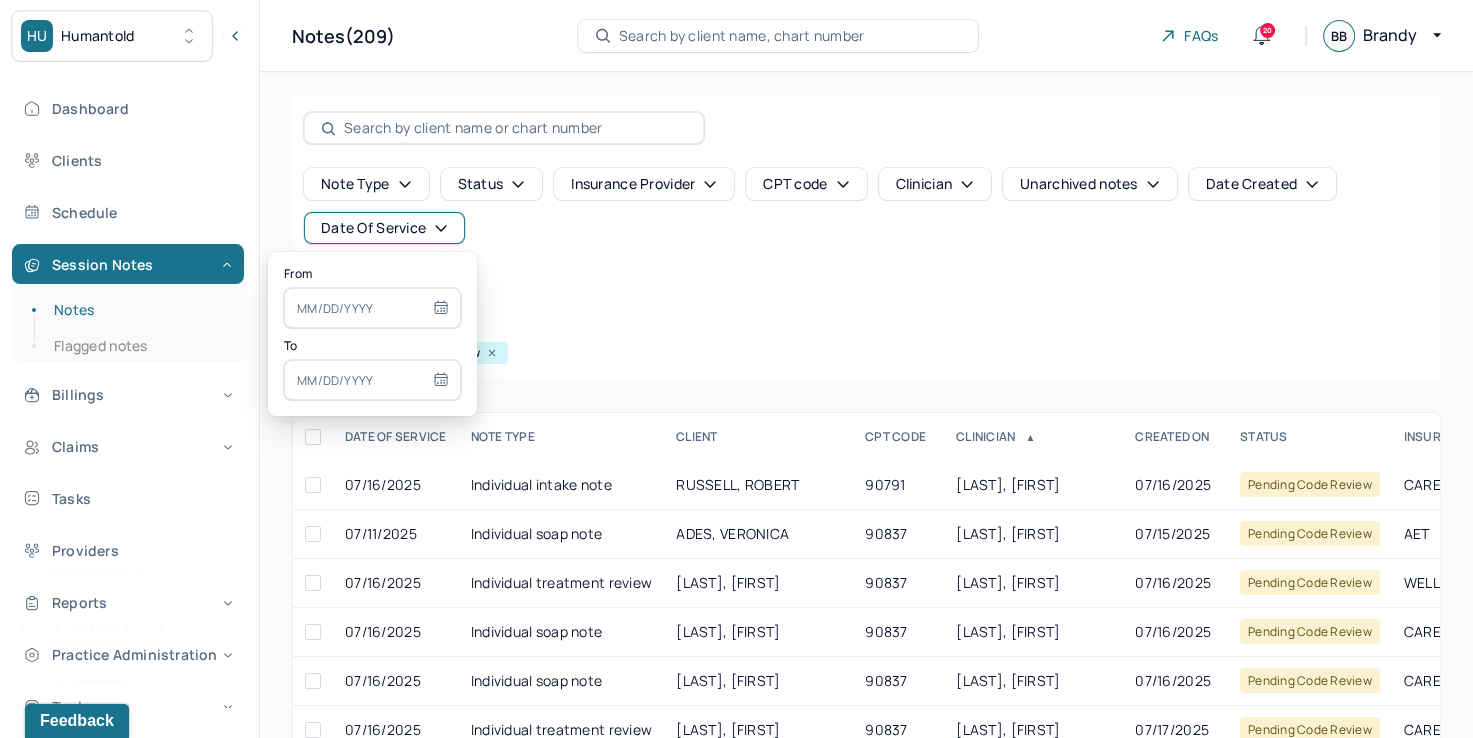 click at bounding box center [372, 308] 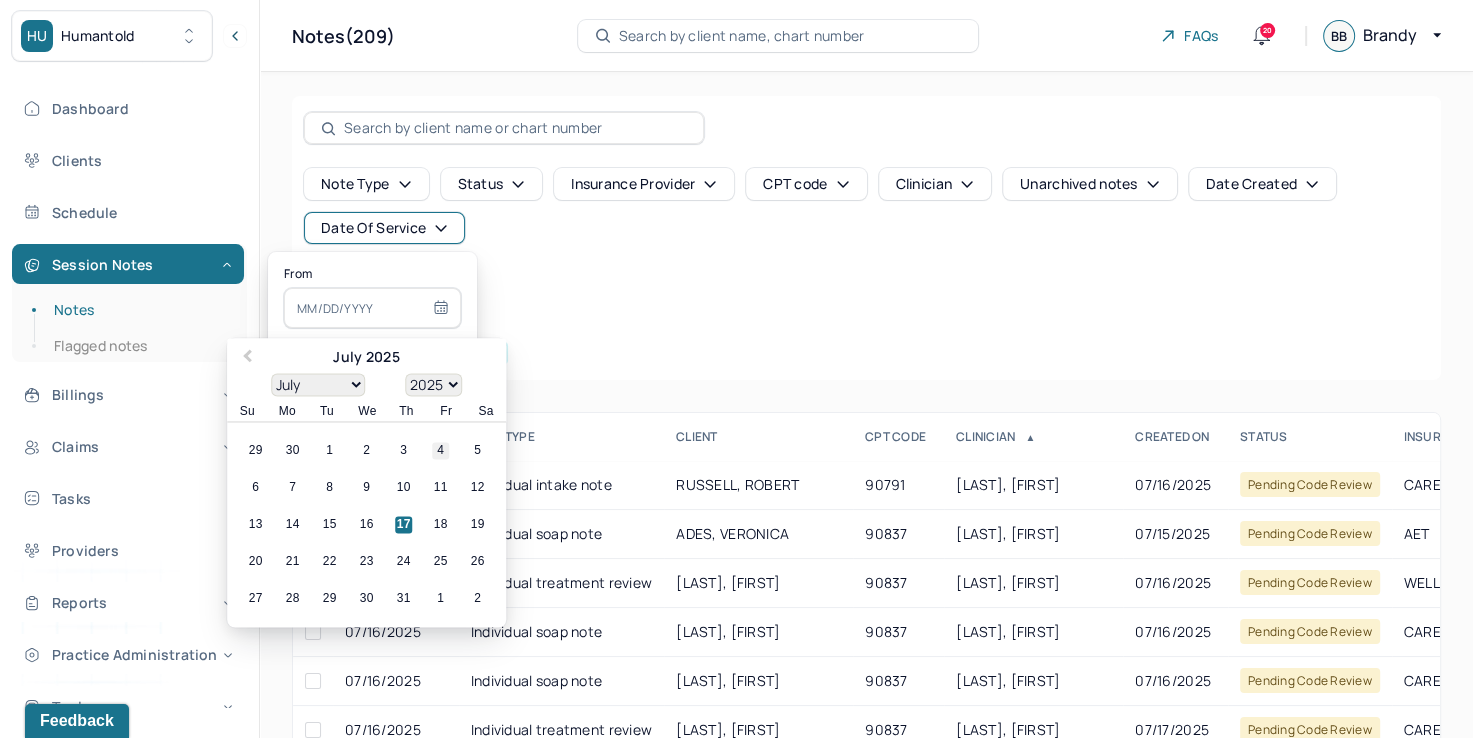 click on "4" at bounding box center [440, 451] 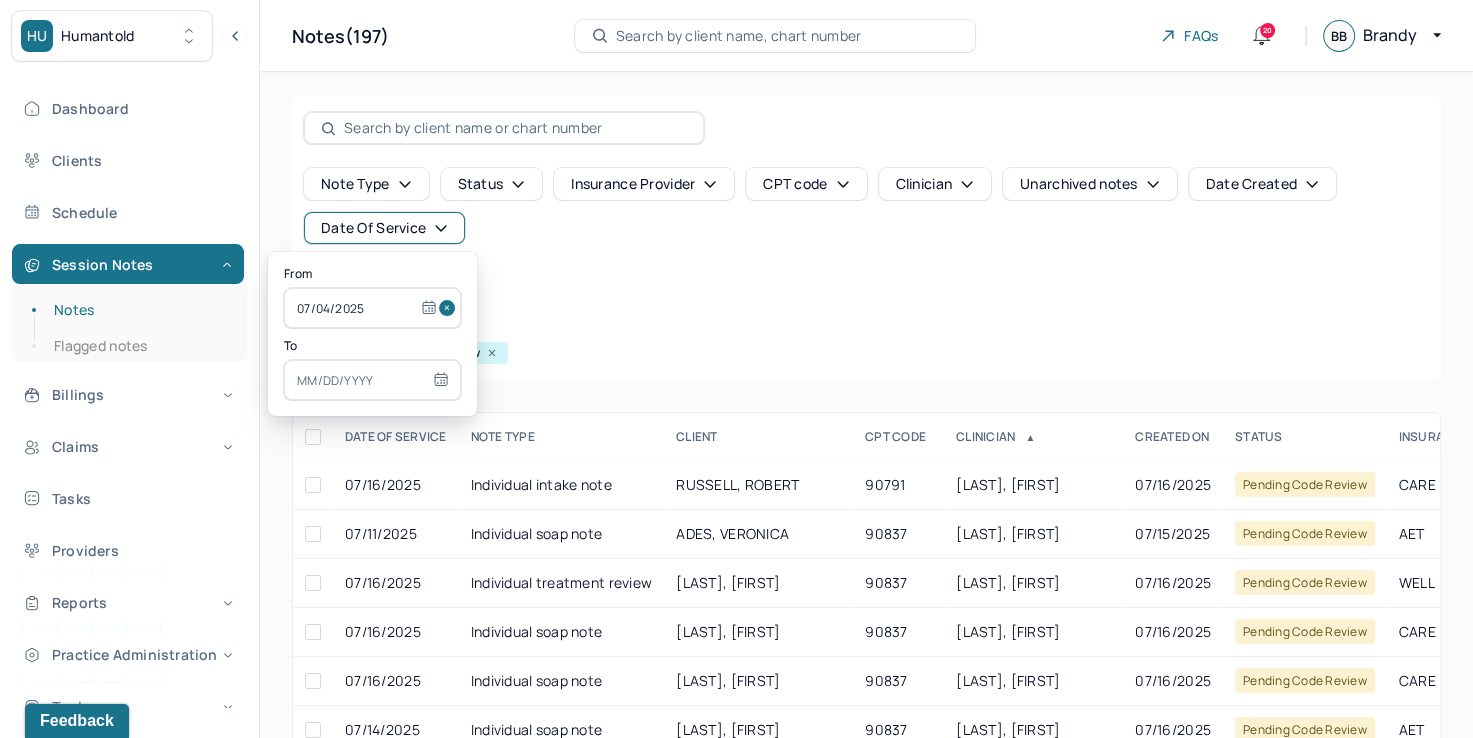 click at bounding box center [372, 380] 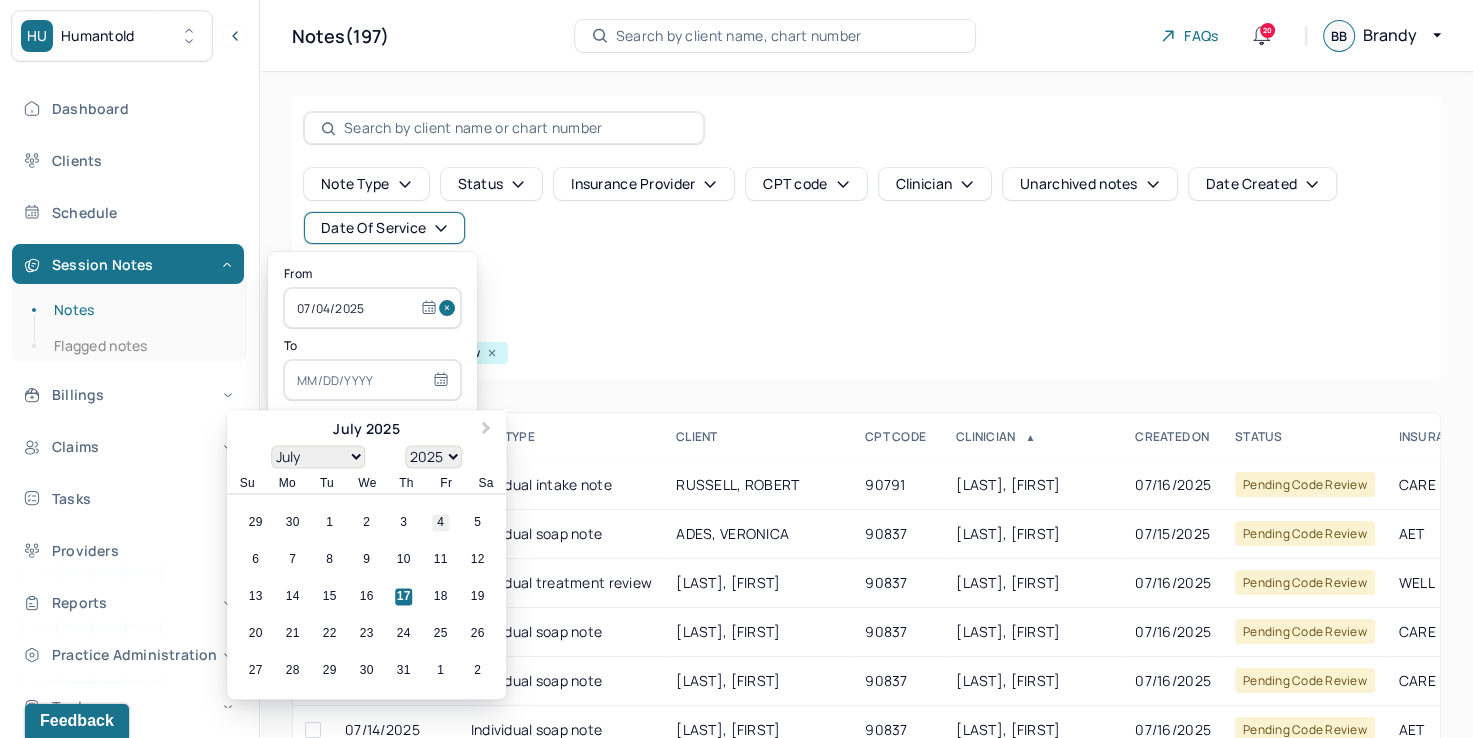 click on "4" at bounding box center [440, 523] 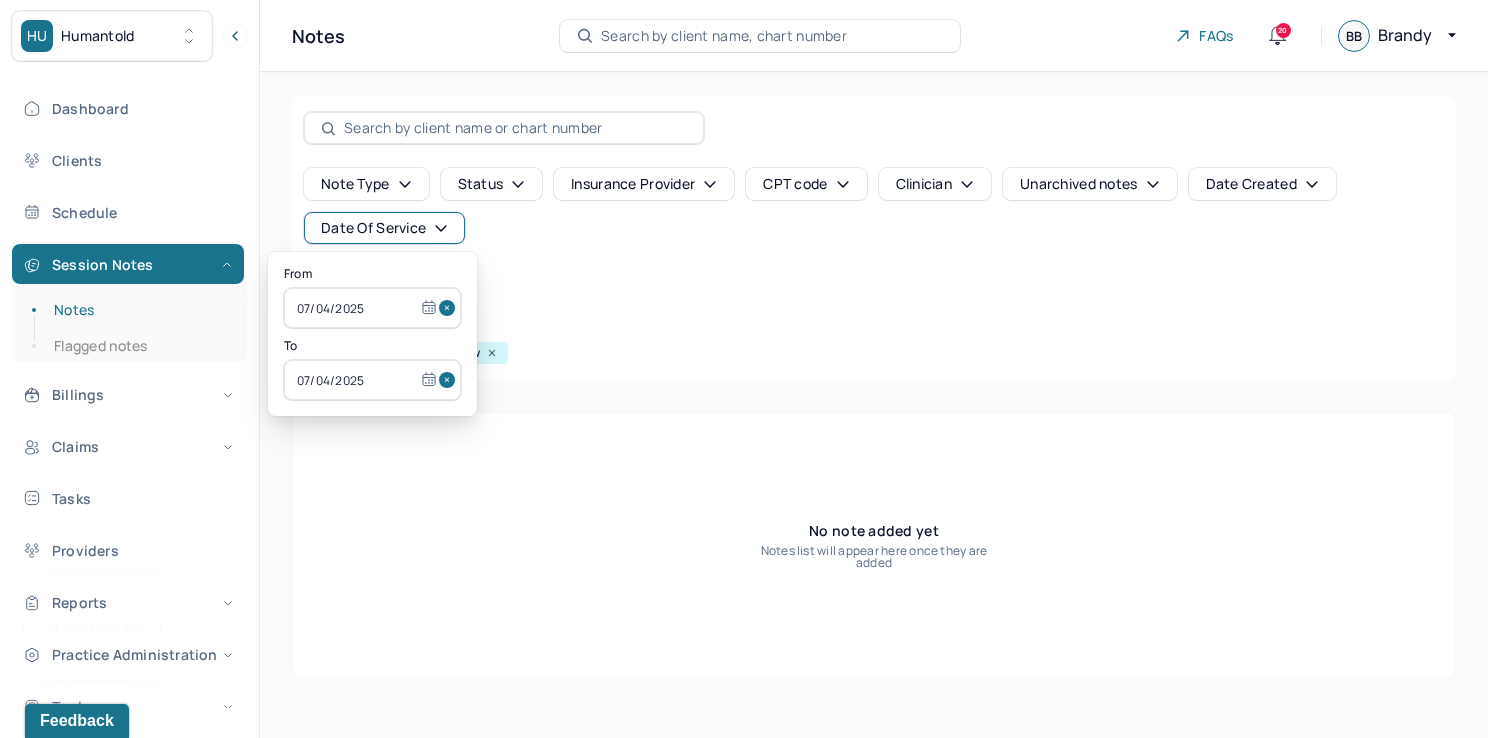 click at bounding box center (450, 308) 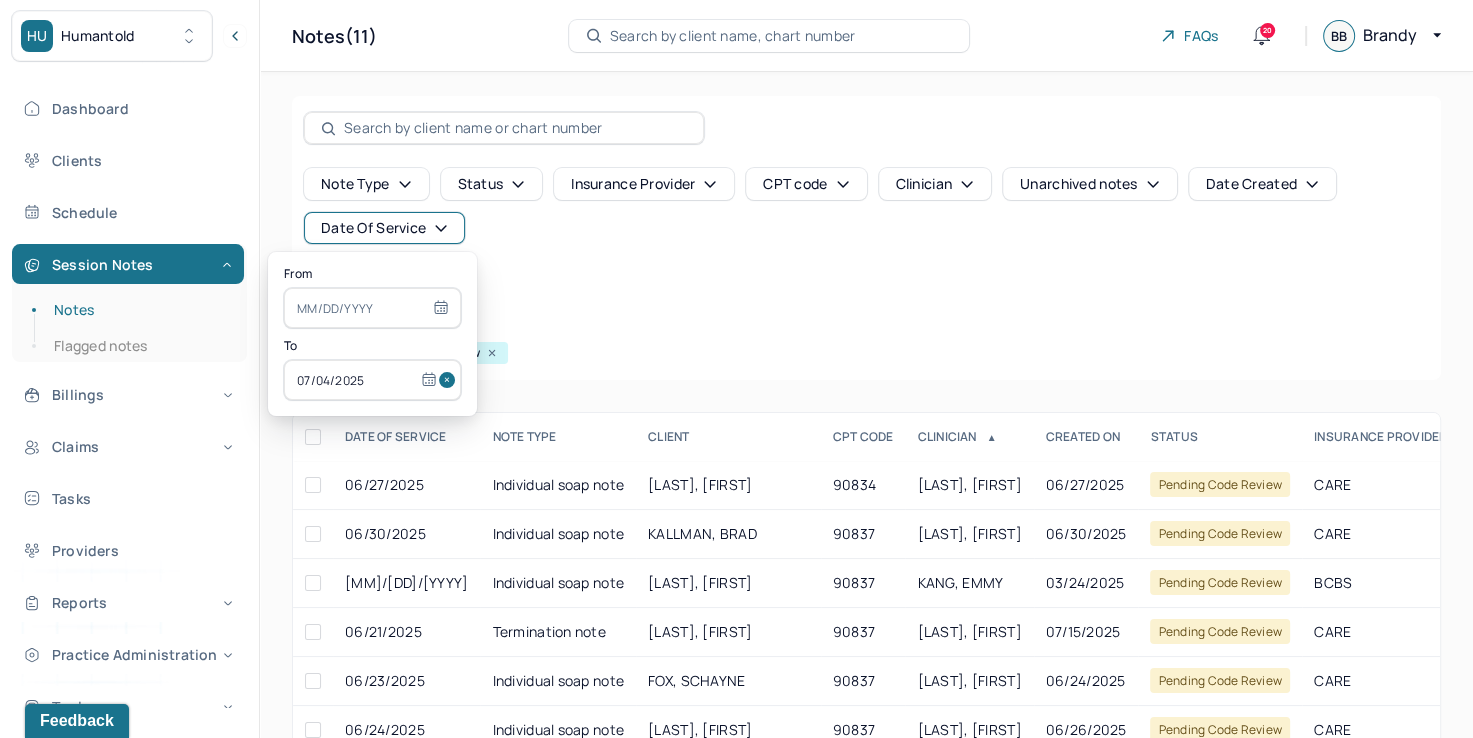 click at bounding box center [450, 380] 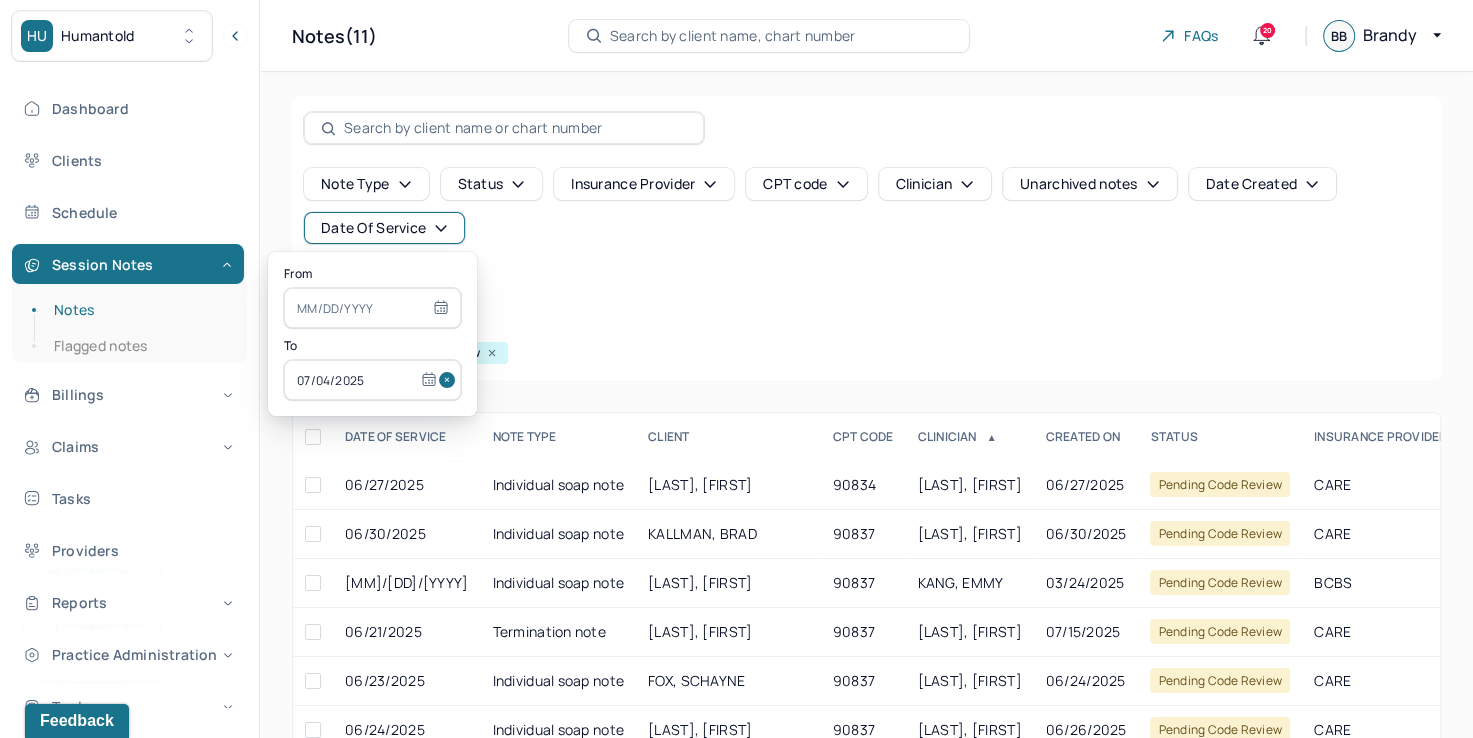type 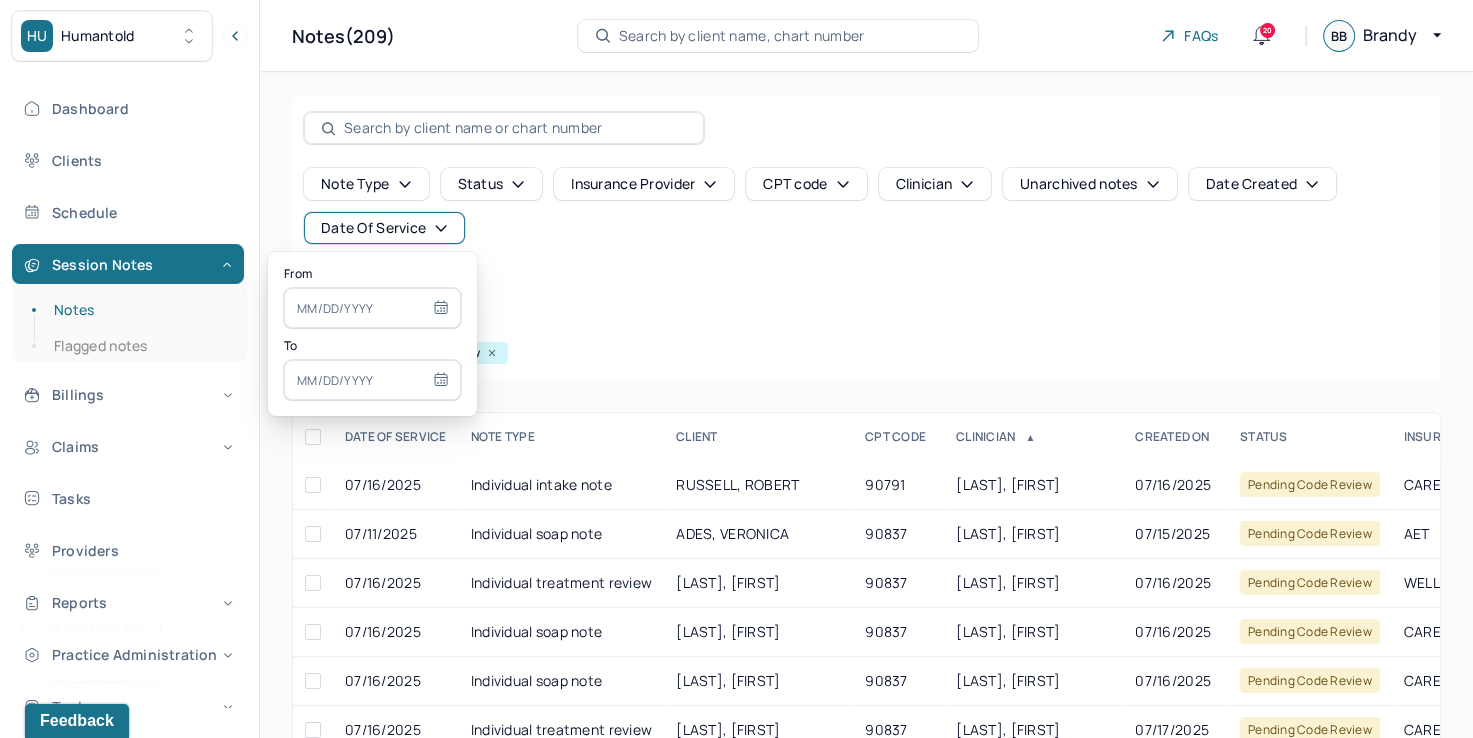 click at bounding box center (372, 308) 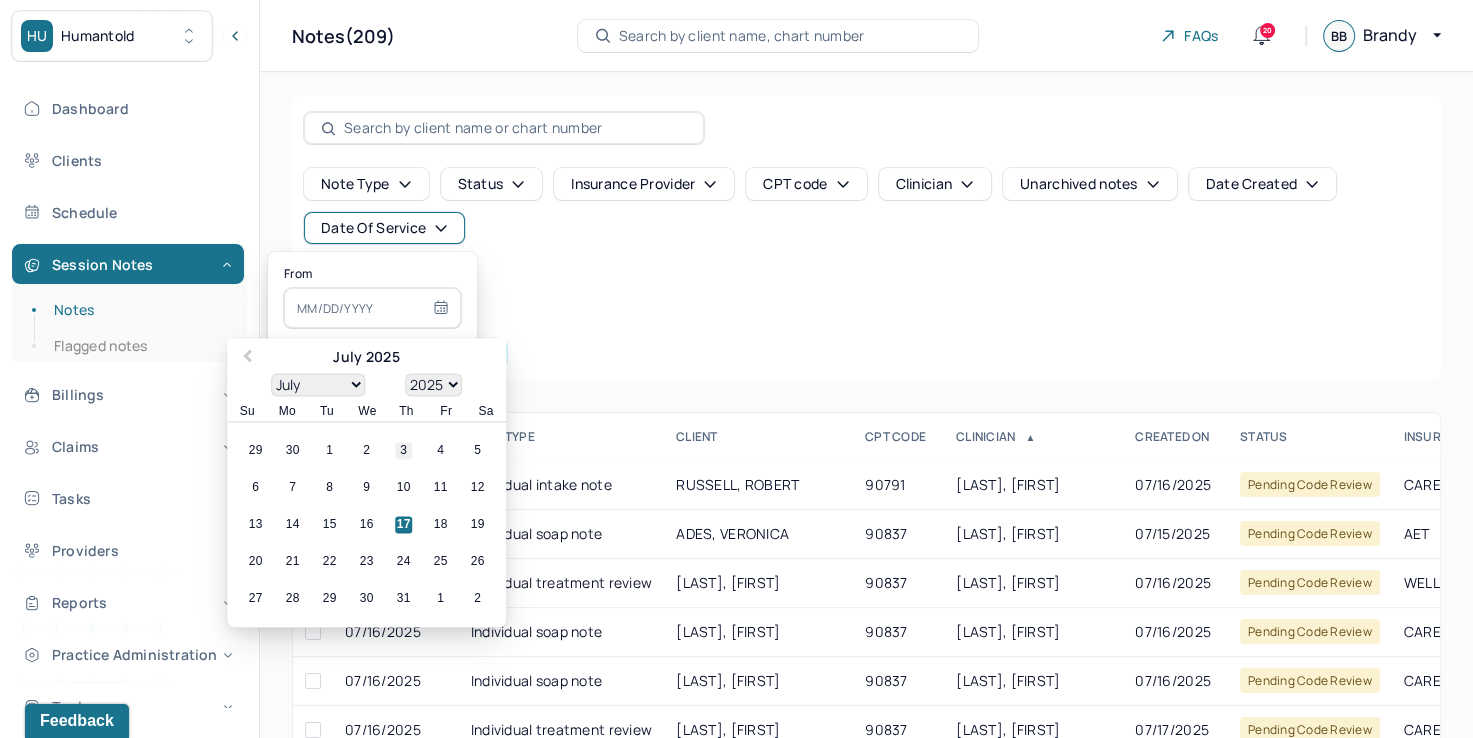 click on "3" at bounding box center (403, 451) 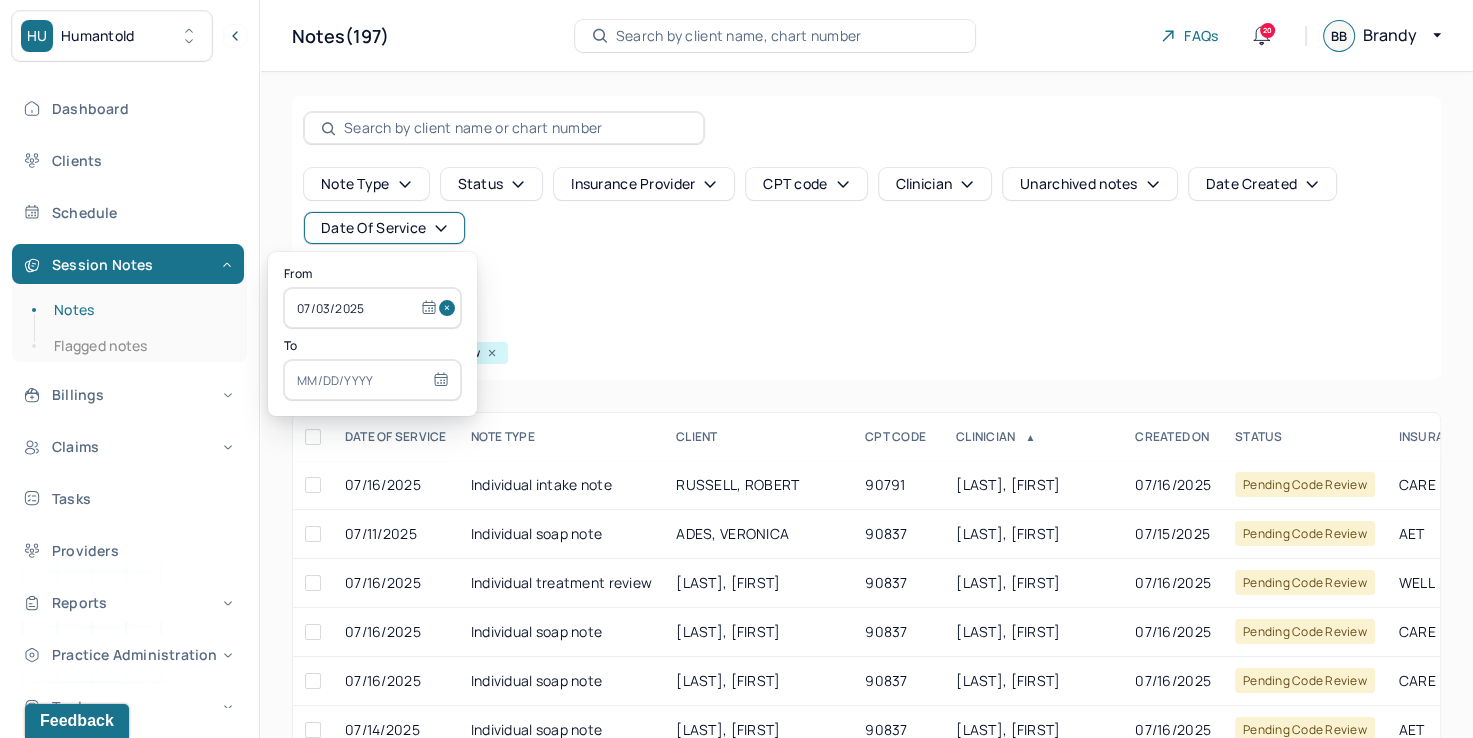 click at bounding box center [372, 380] 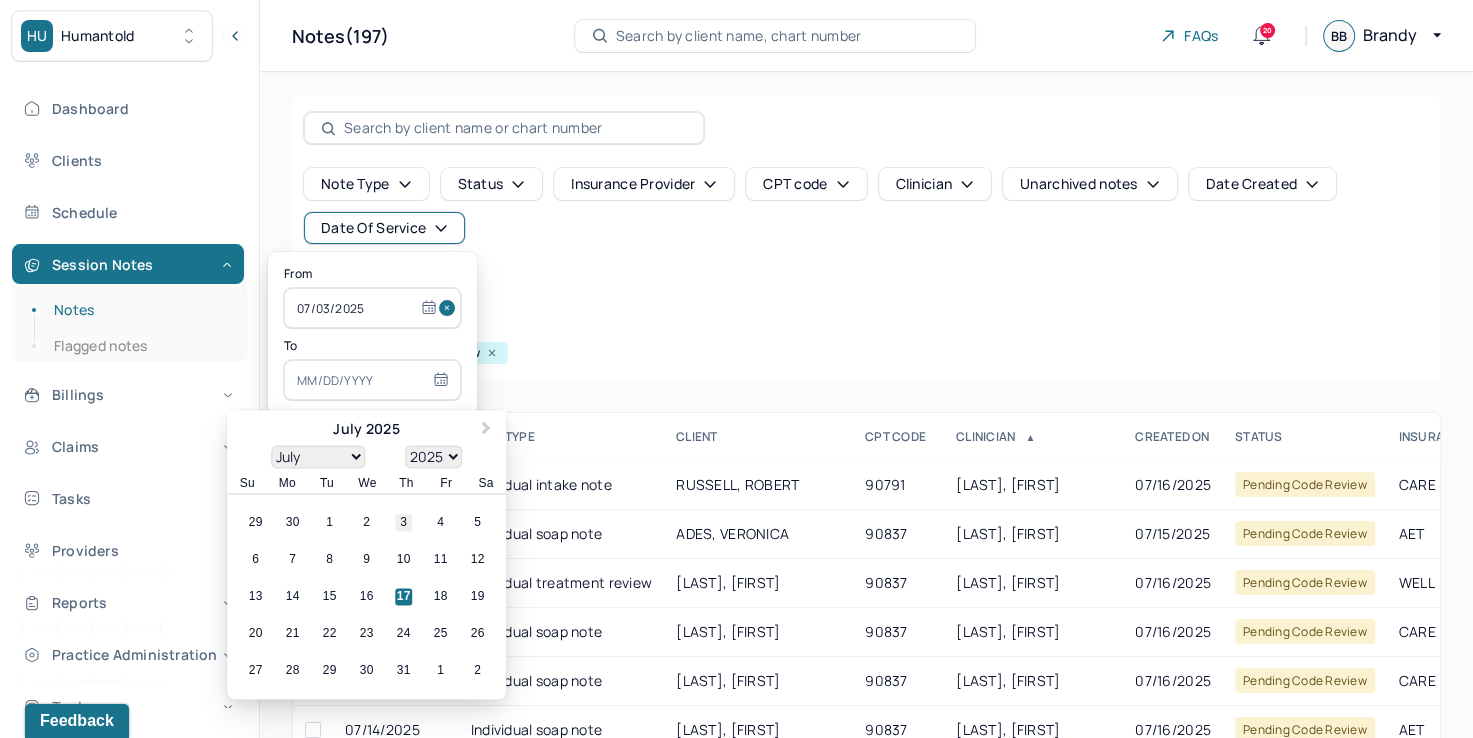 click on "3" at bounding box center [403, 523] 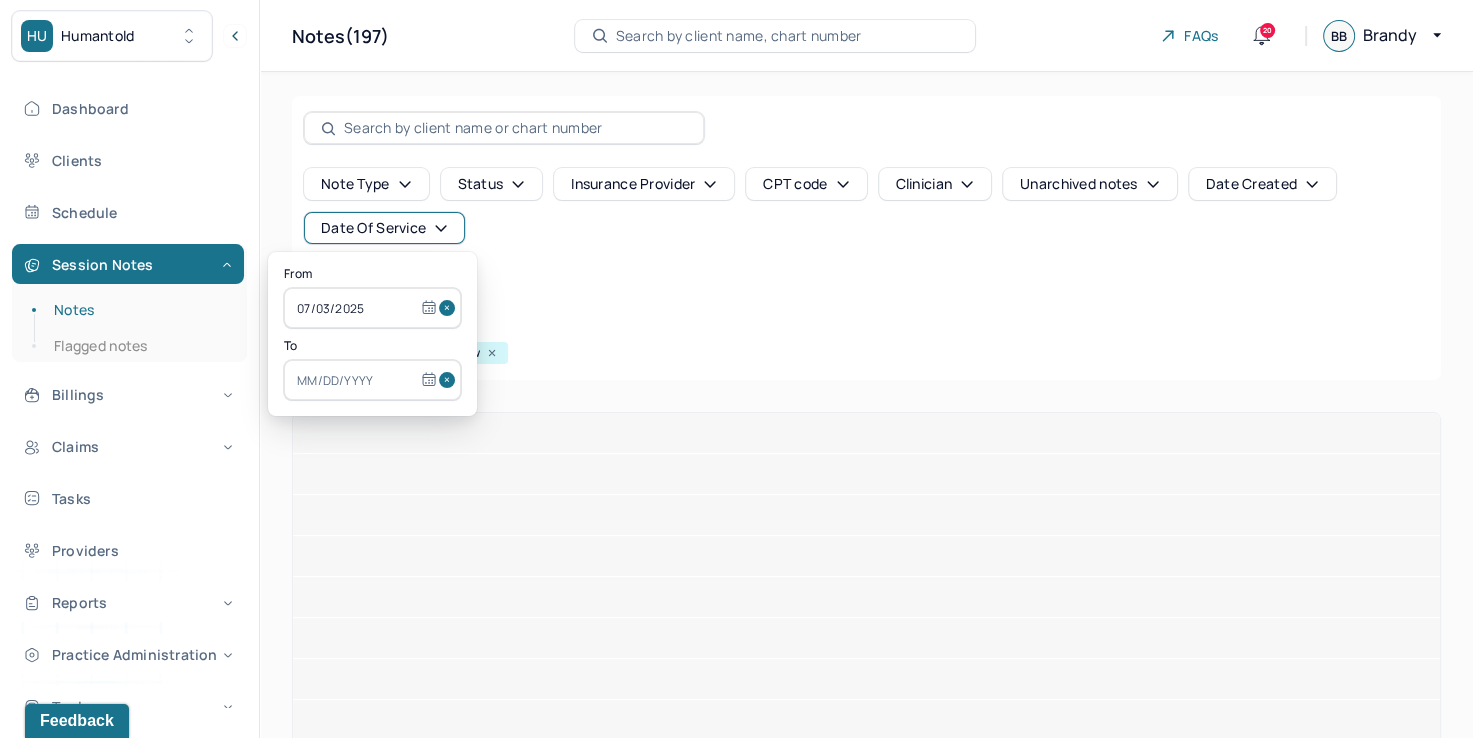type on "07/03/2025" 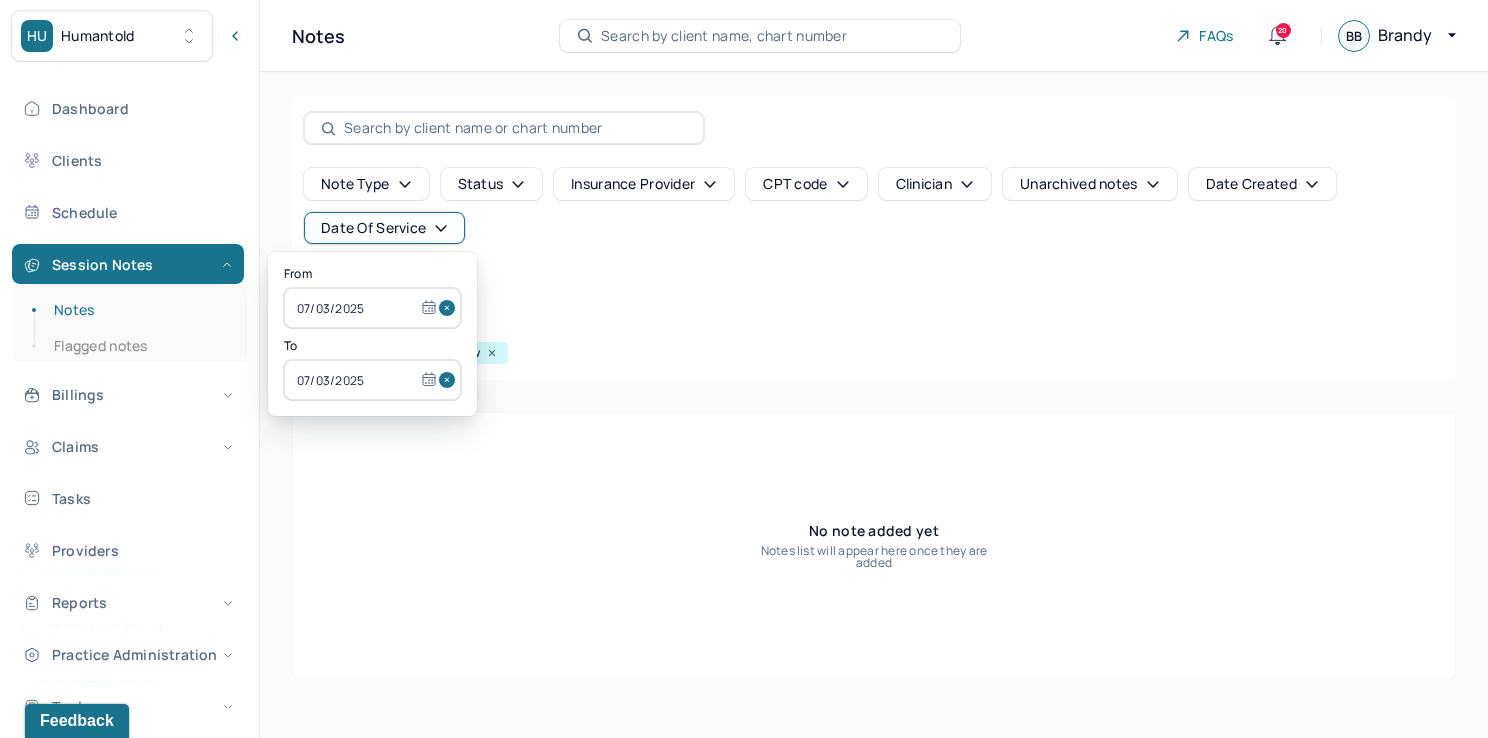 click on "Note type     Status     Insurance provider     CPT code     Clinician     Unarchived notes     Date Created     Date Of Service     Create note" at bounding box center [874, 234] 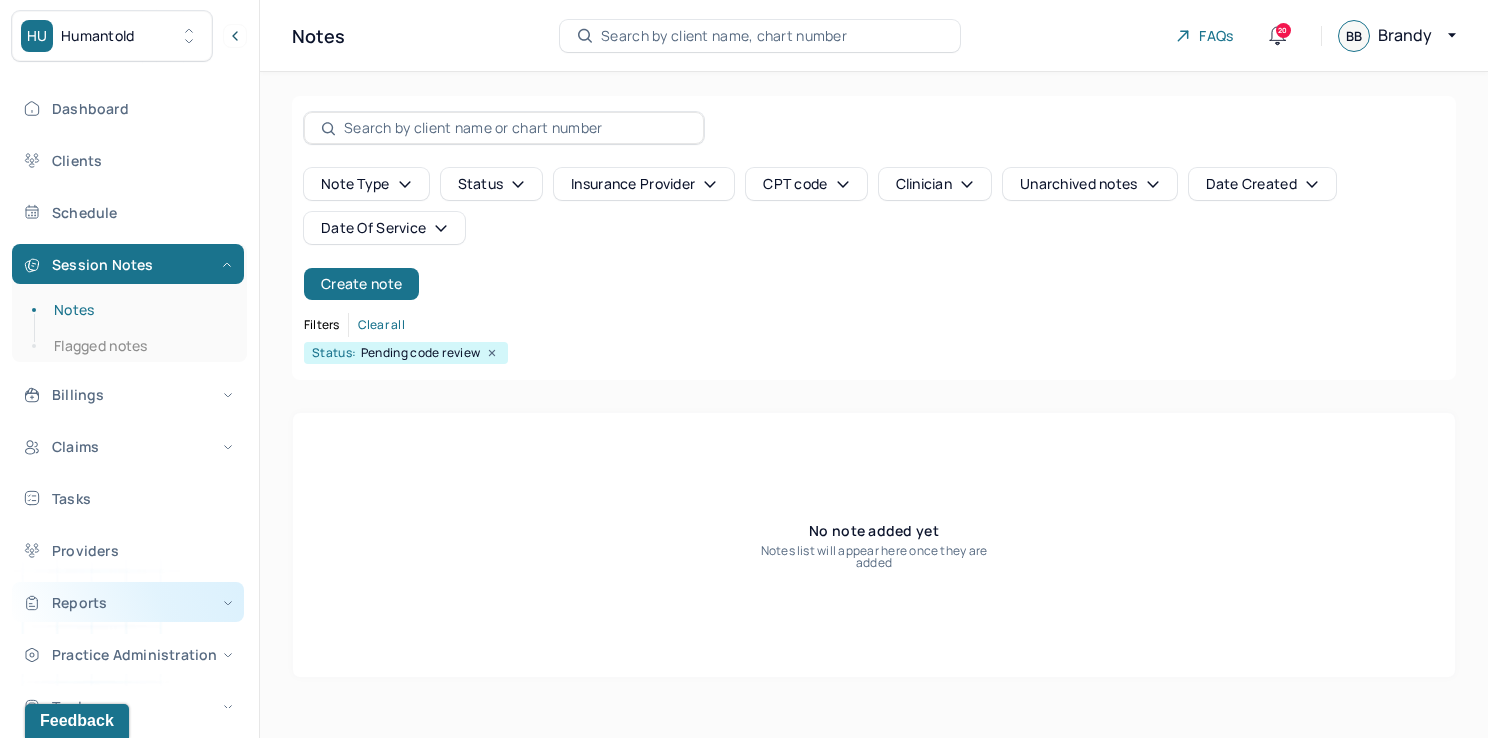 click on "Reports" at bounding box center (128, 602) 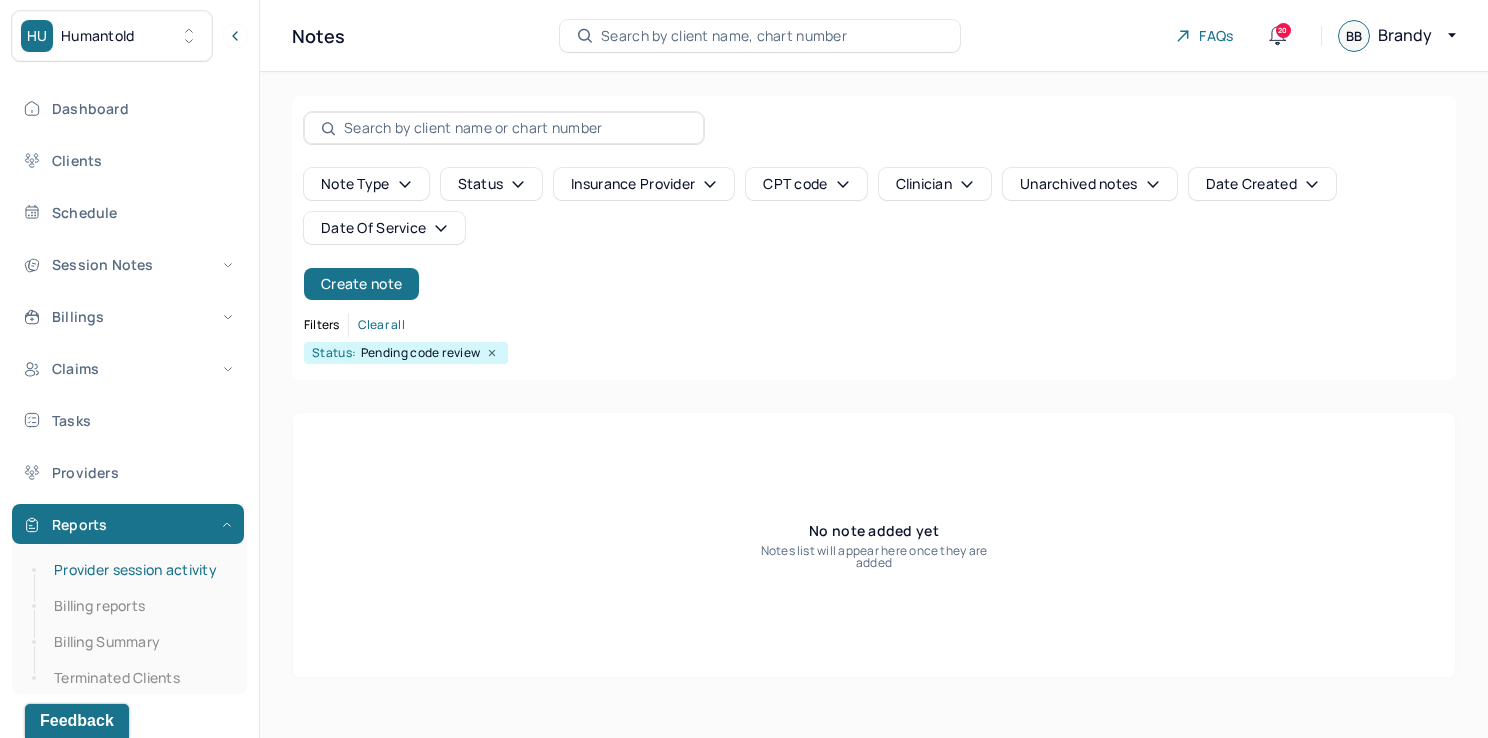 click on "Provider session activity" at bounding box center (139, 570) 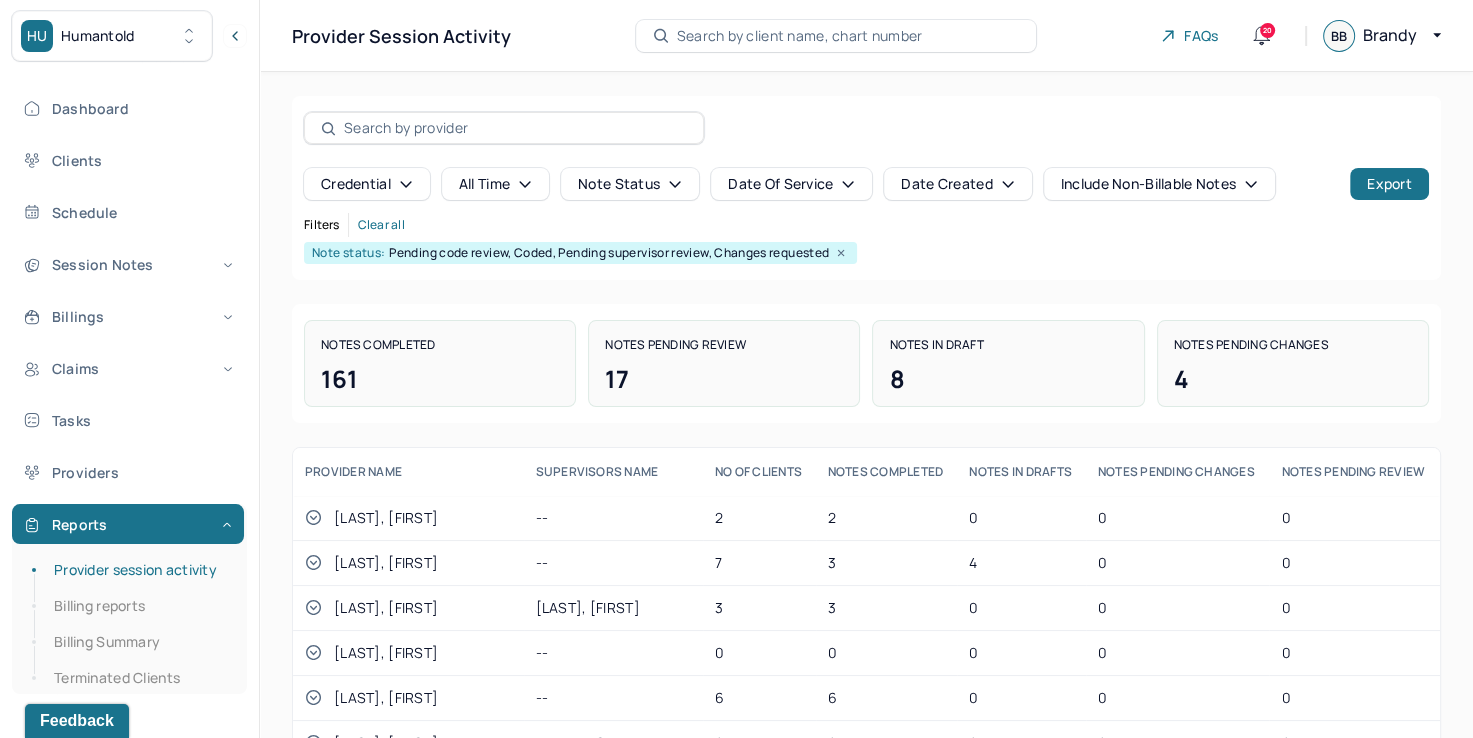 click 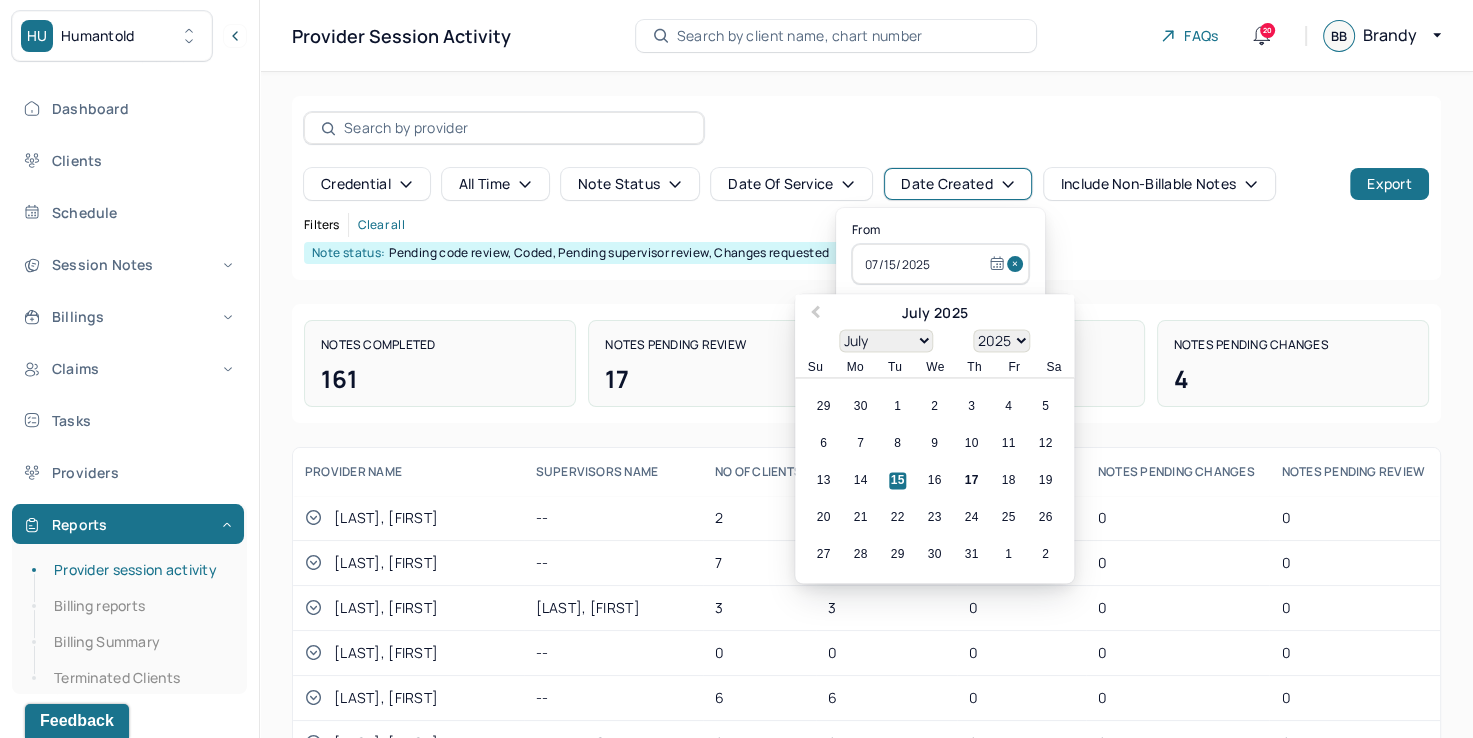 click at bounding box center [1018, 264] 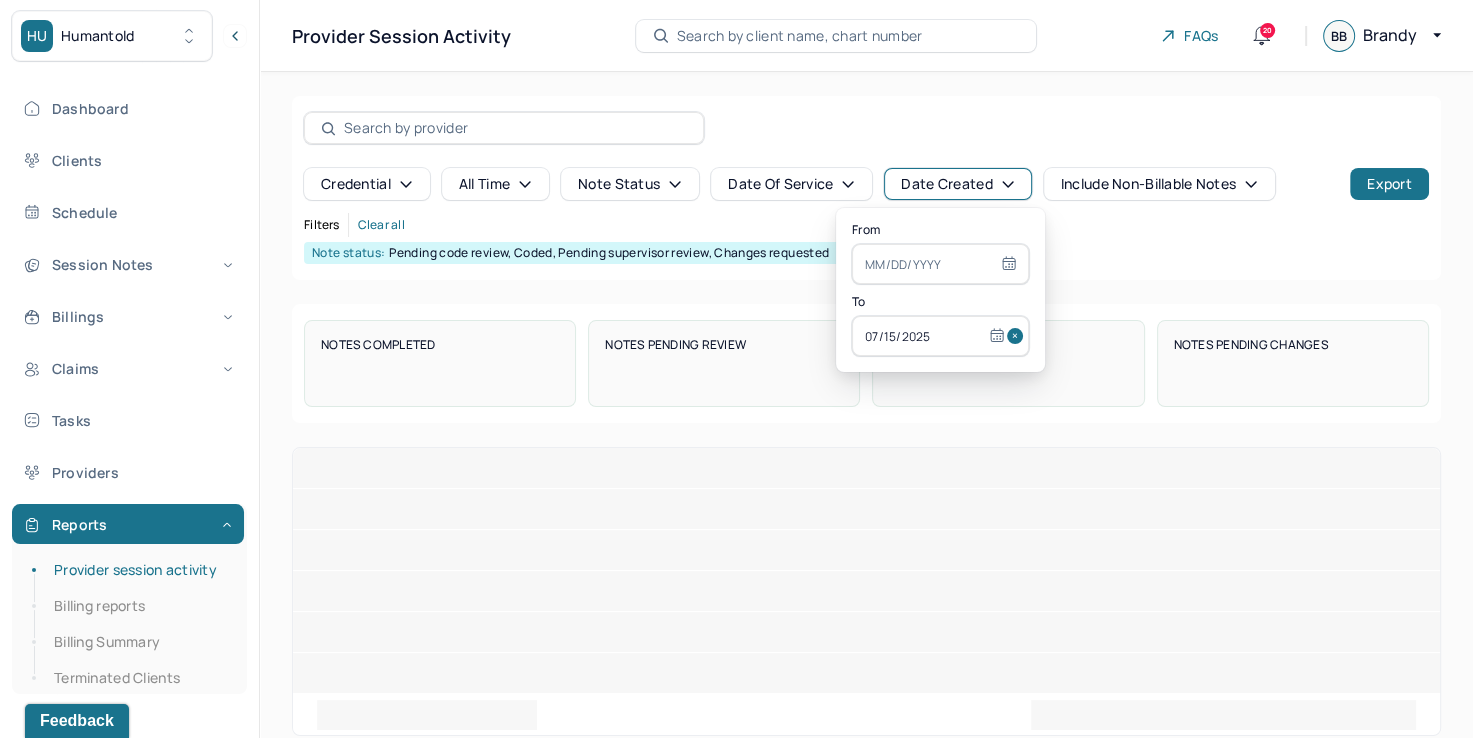 click at bounding box center [1018, 336] 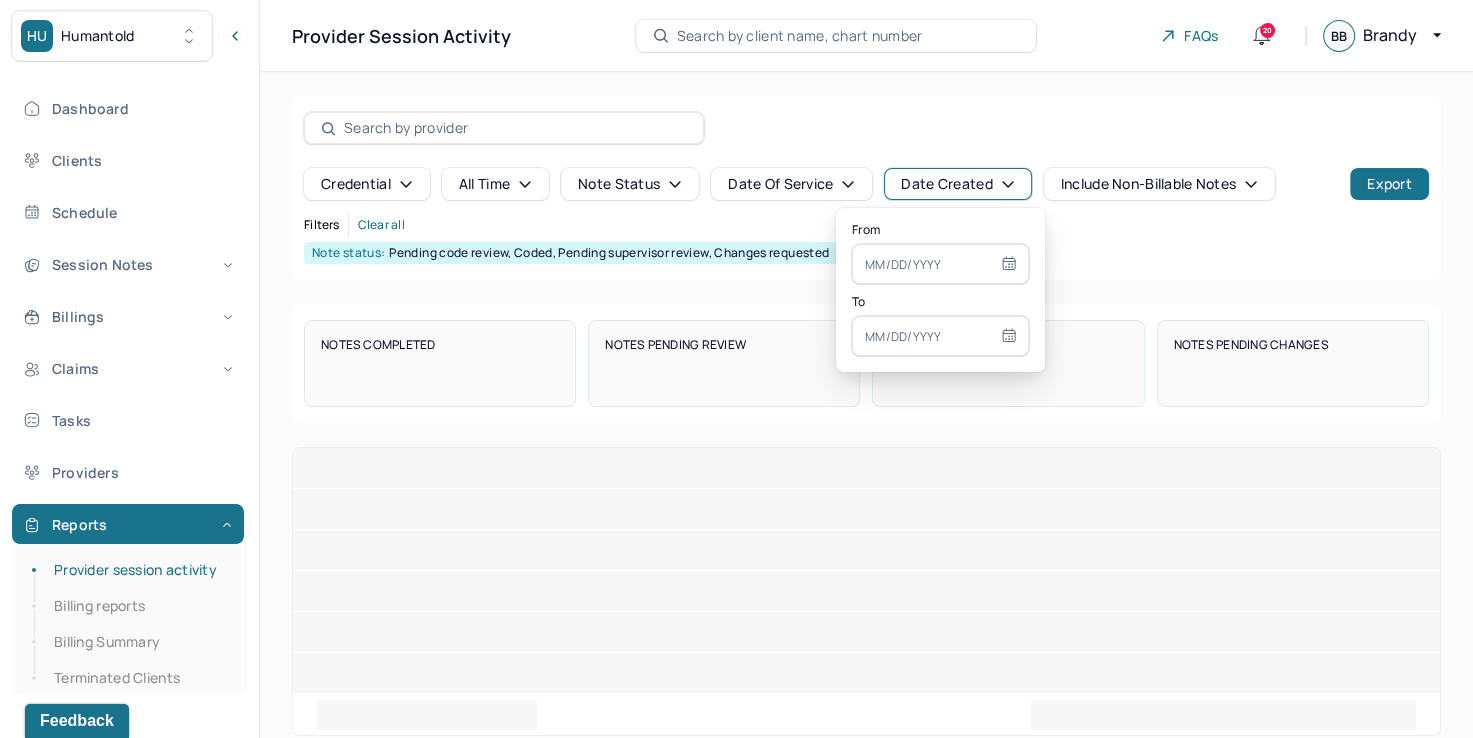 select on "6" 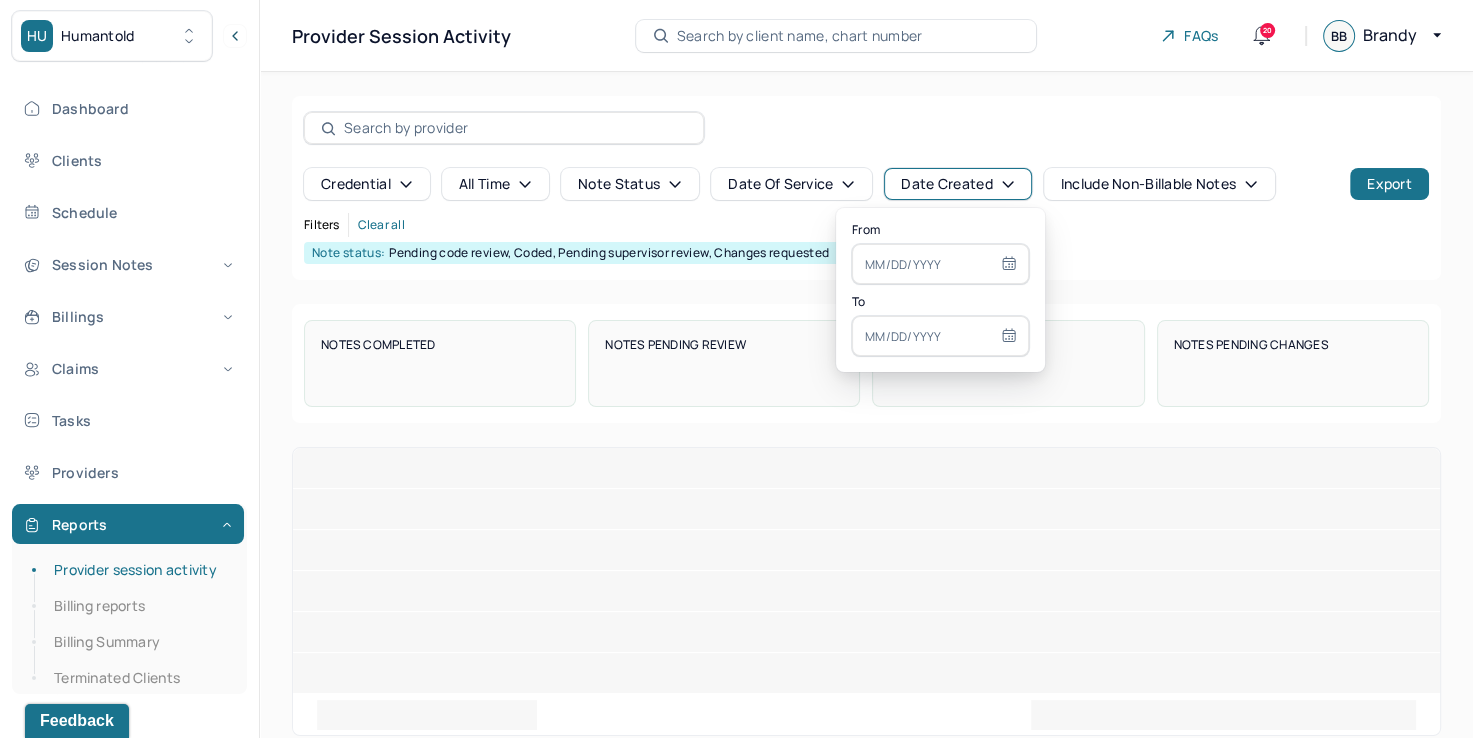 select on "2025" 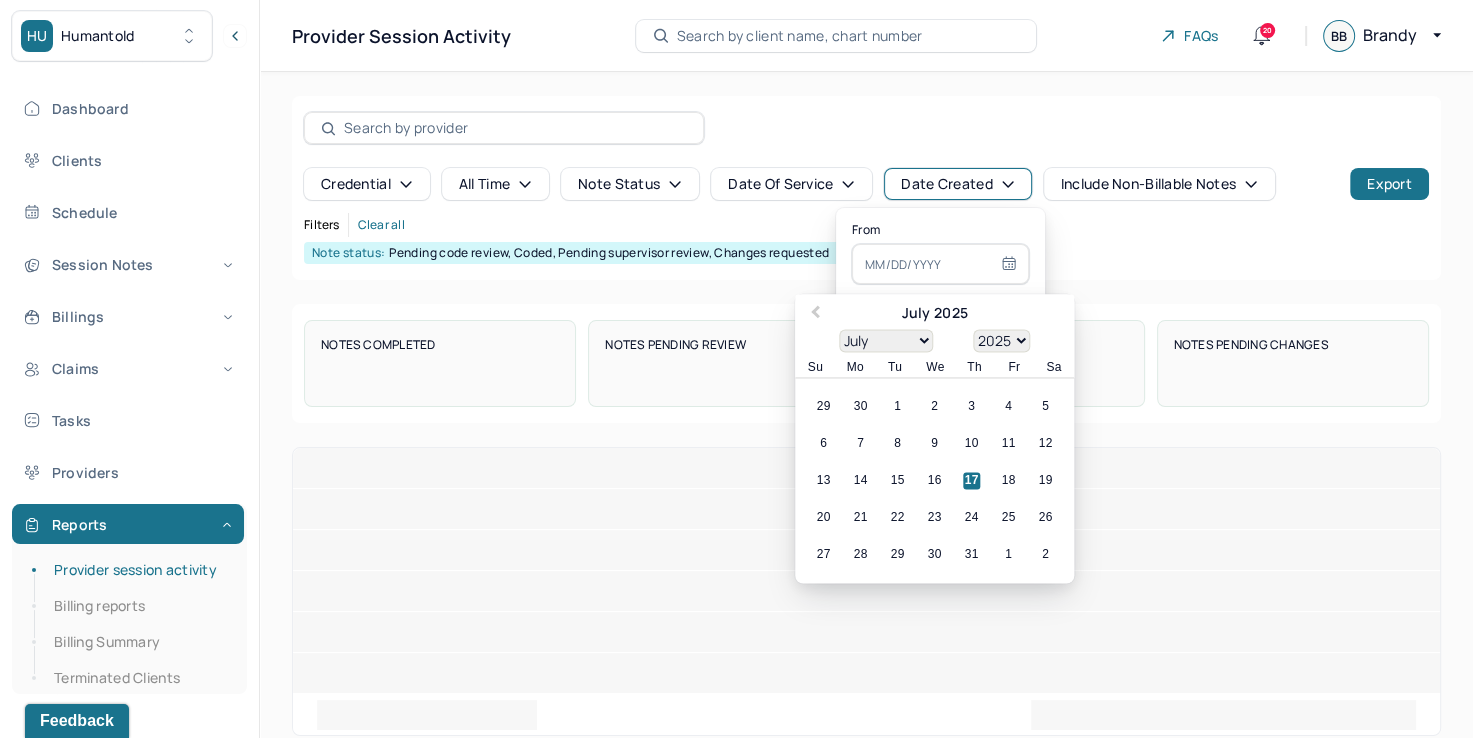 click at bounding box center (940, 264) 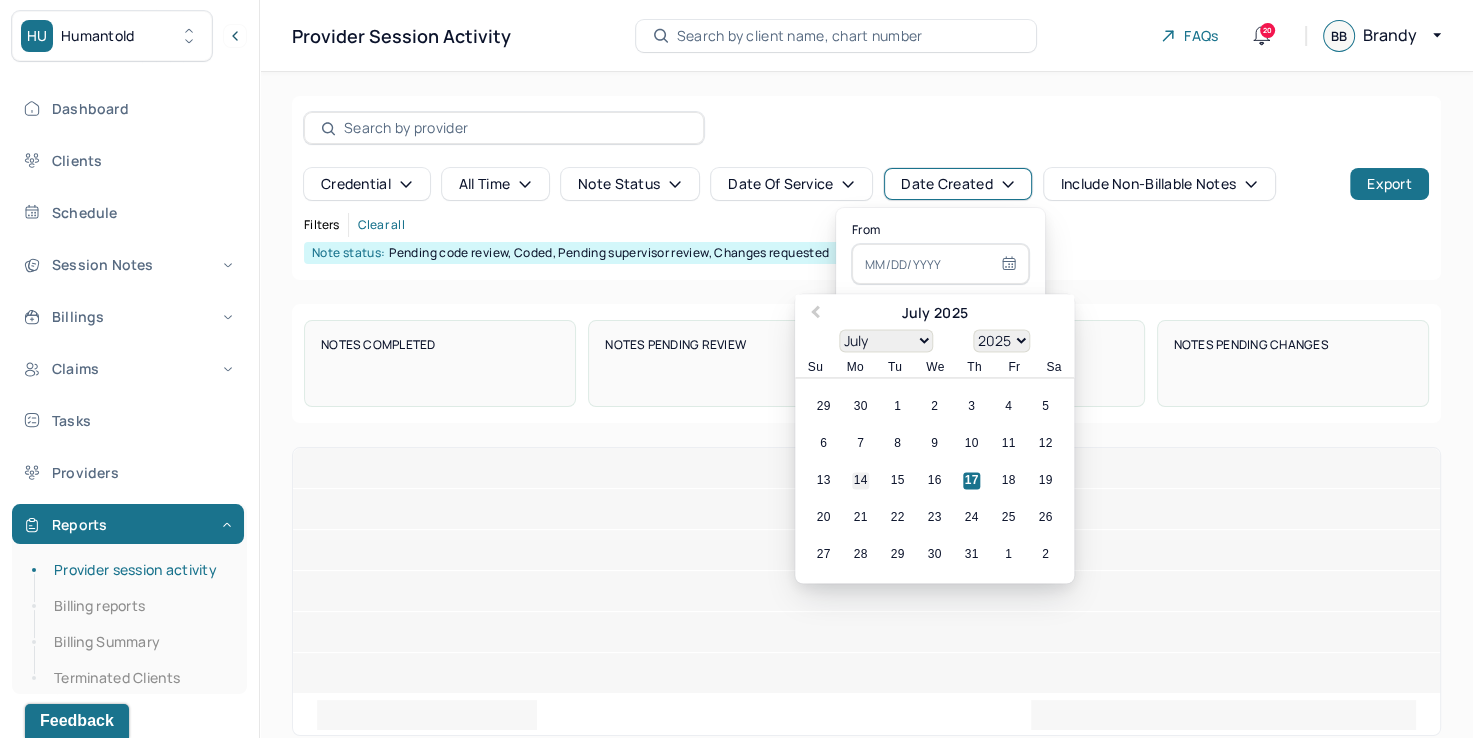 click on "14" at bounding box center [860, 481] 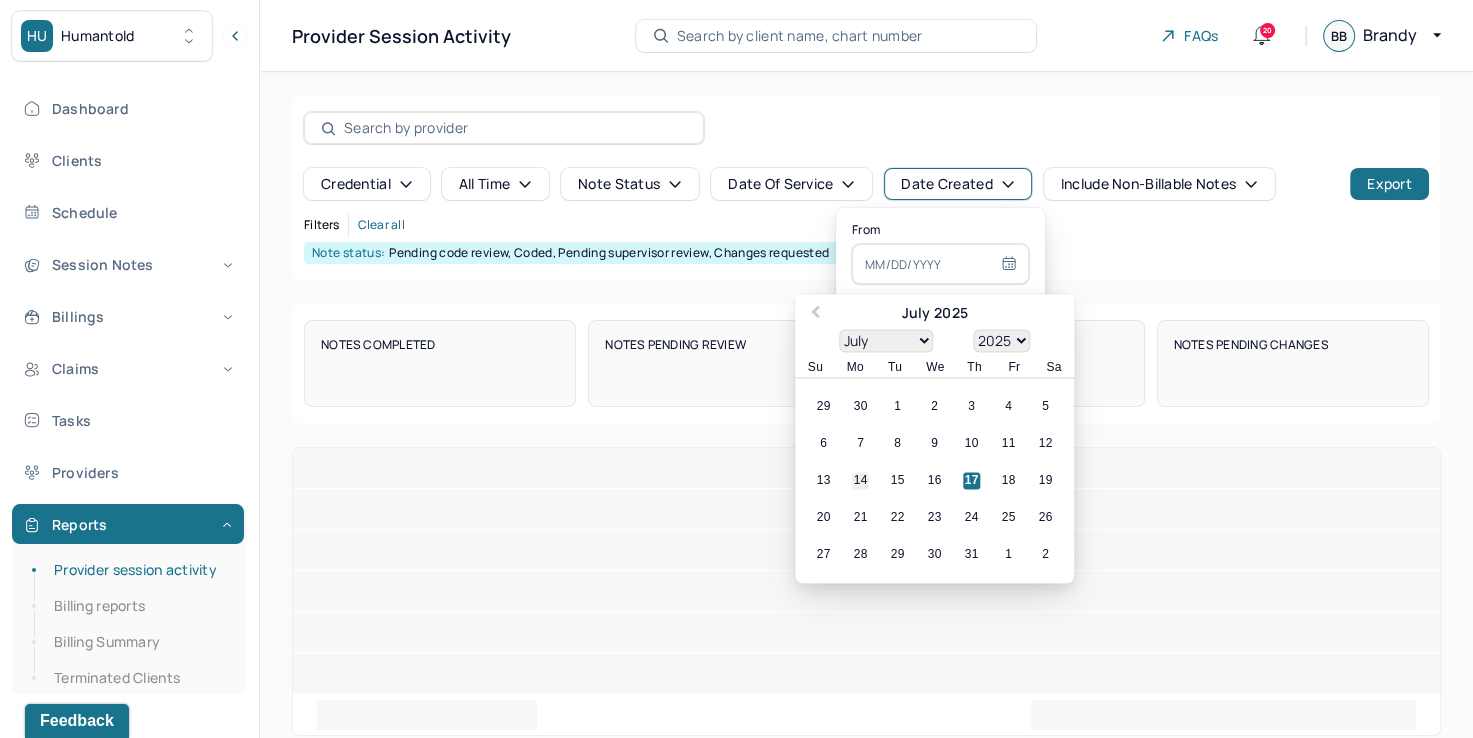 type on "07/14/2025" 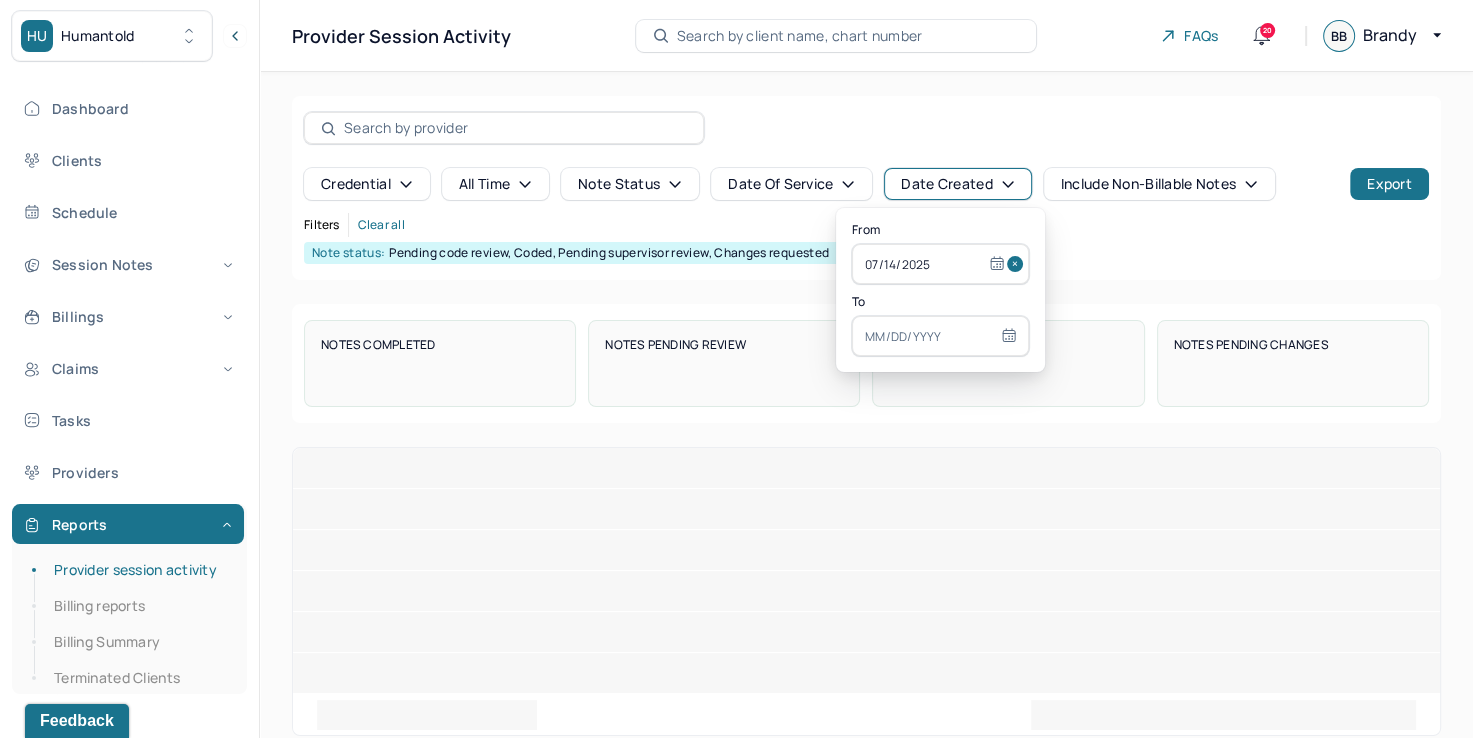 click at bounding box center [940, 336] 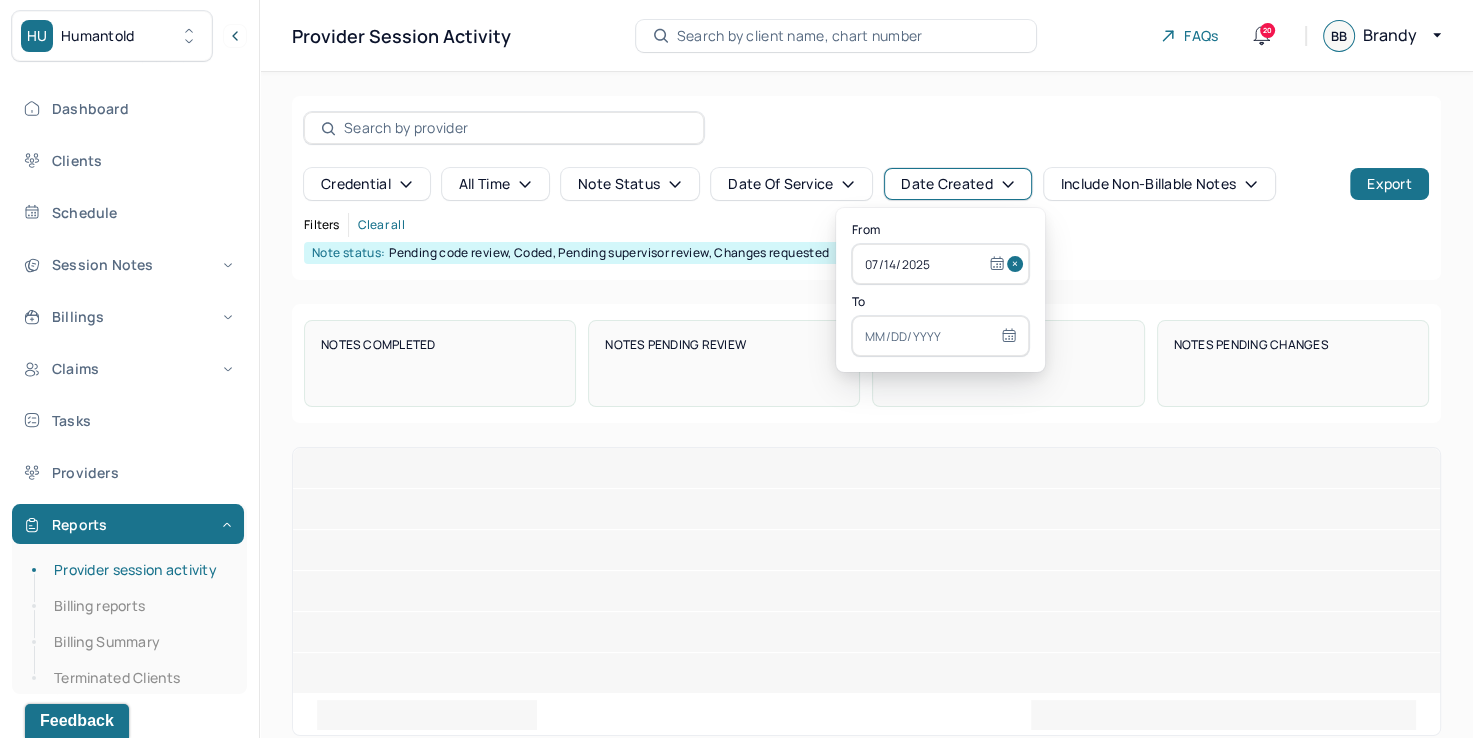 select on "6" 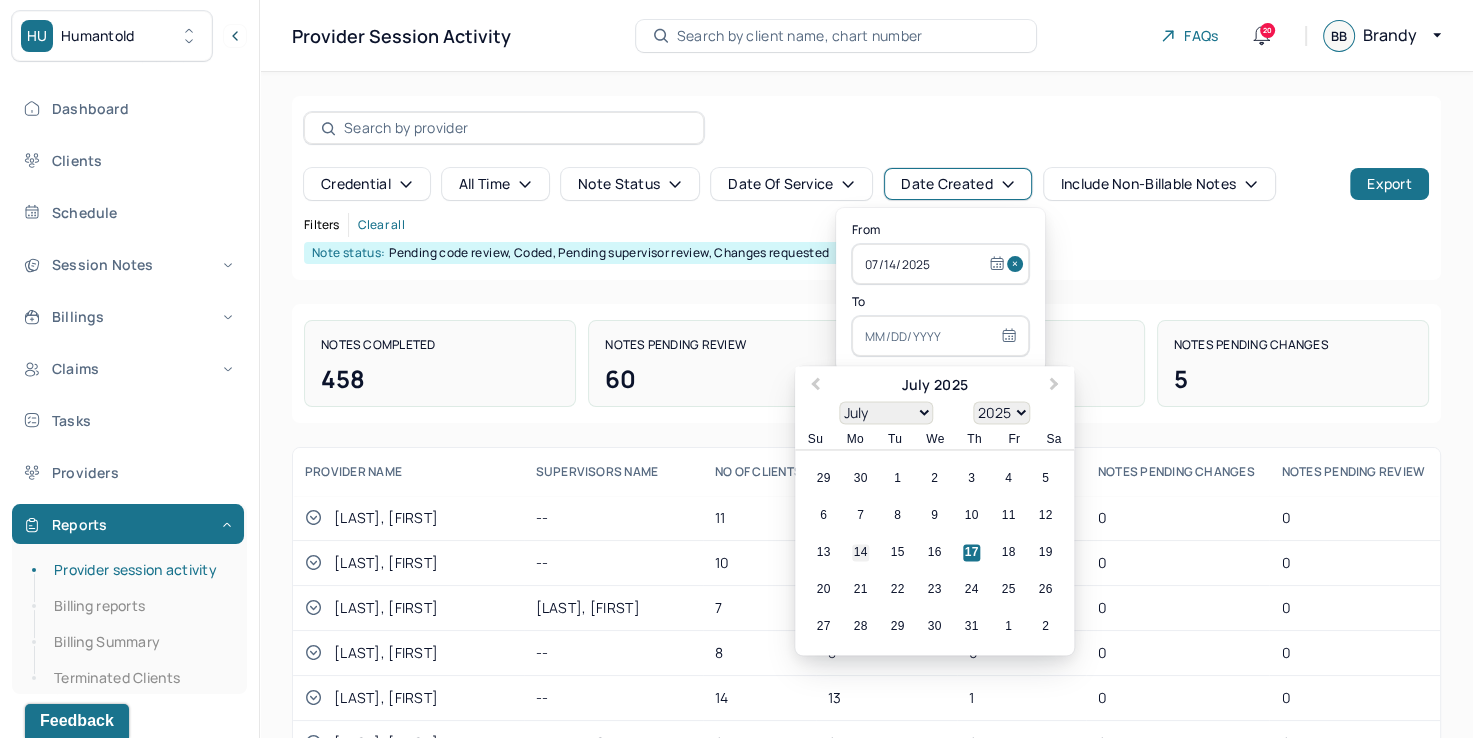 click on "14" at bounding box center (860, 553) 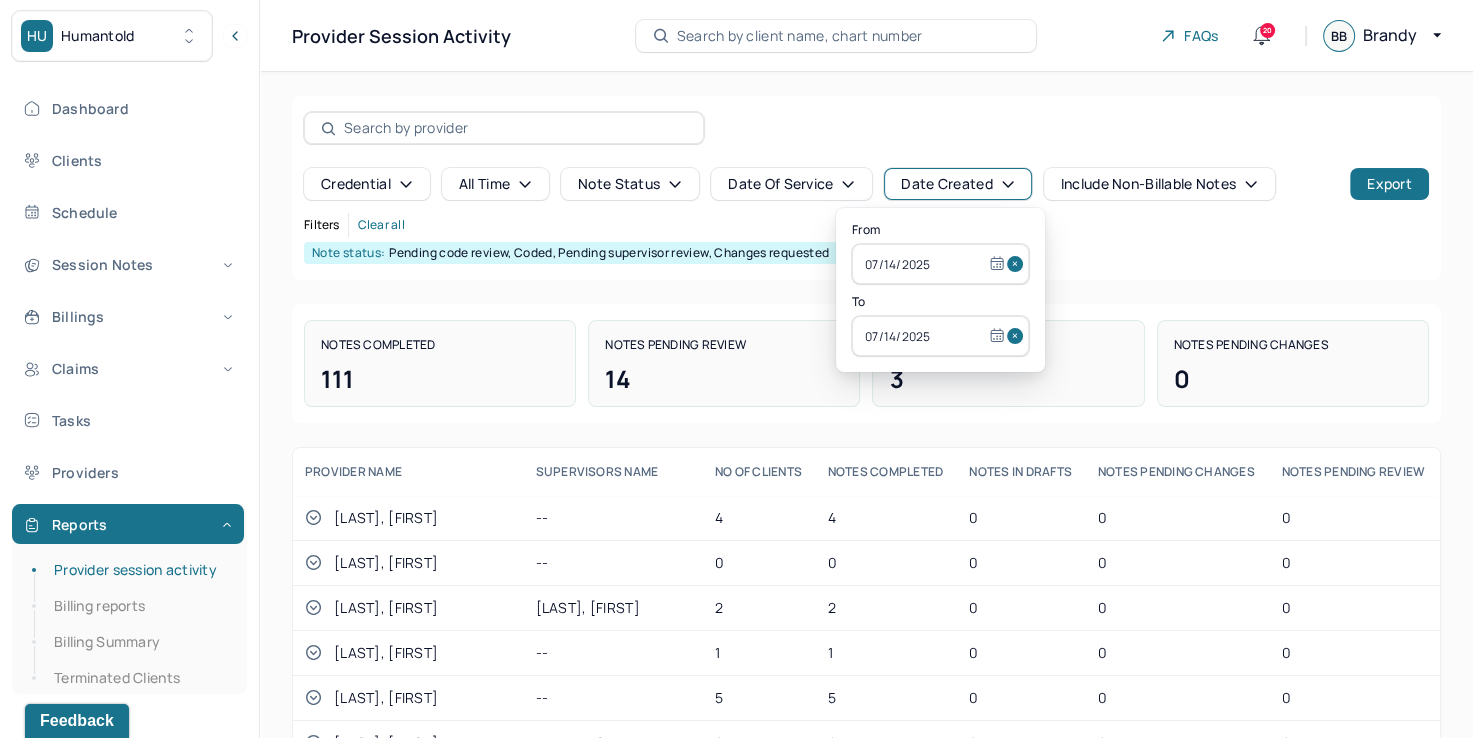 click on "Note status" at bounding box center [630, 184] 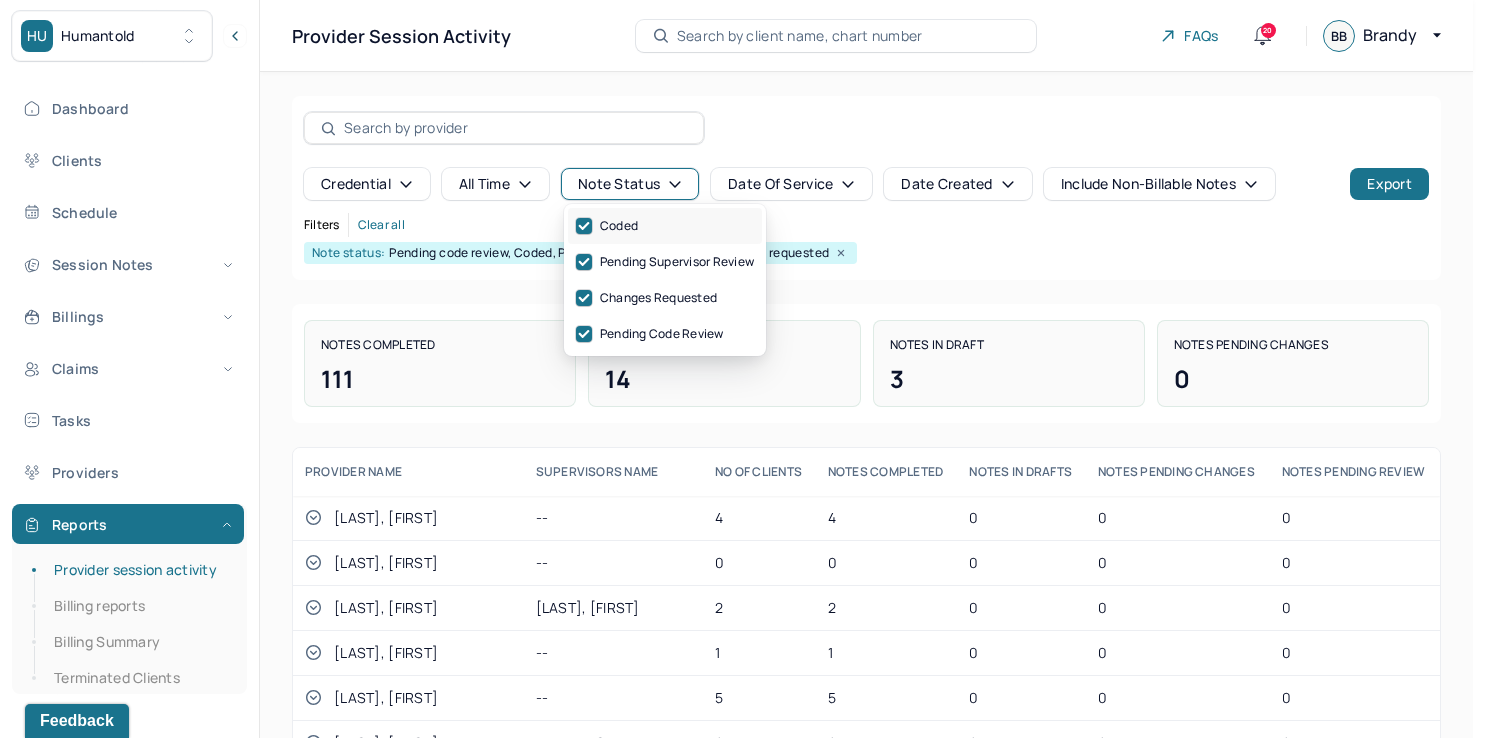 click 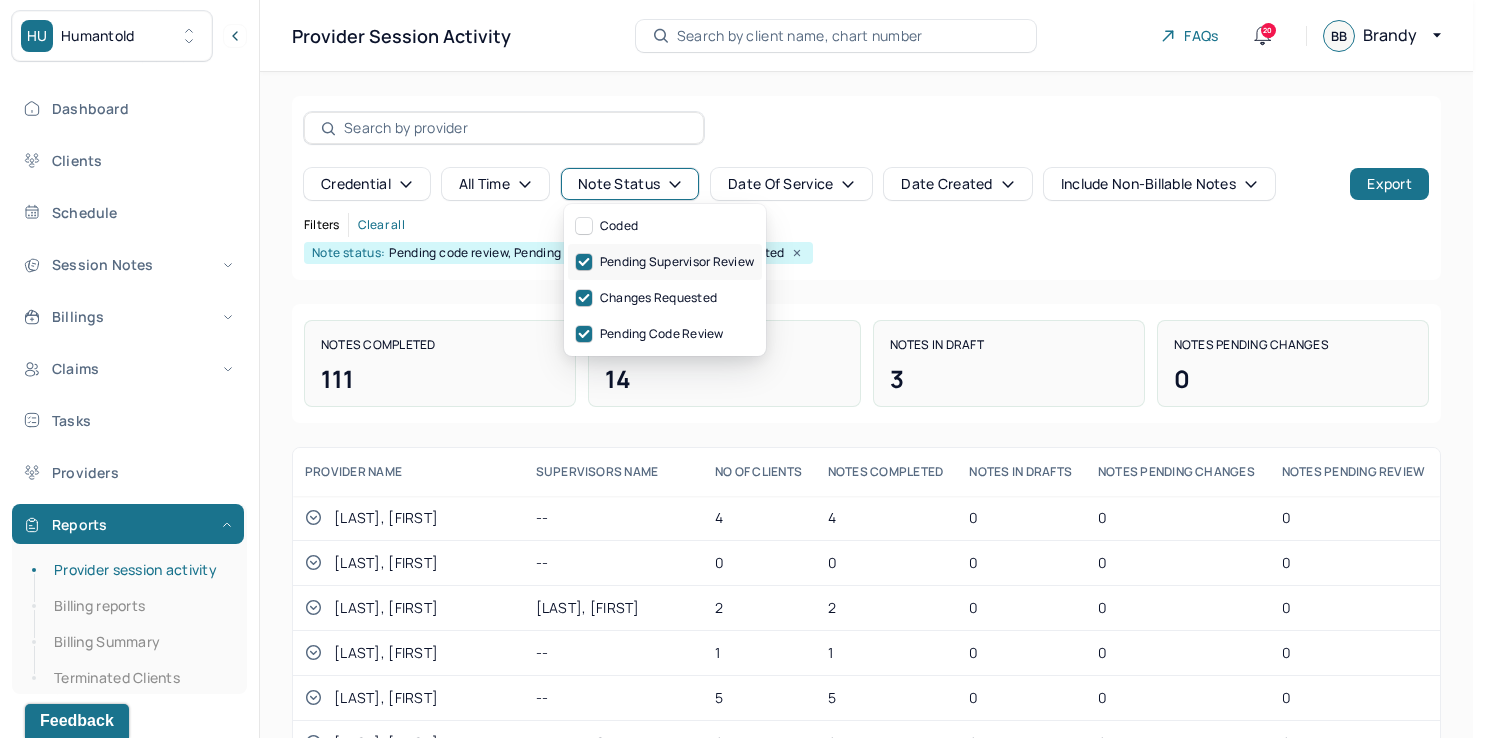 click on "Pending supervisor review" at bounding box center (665, 262) 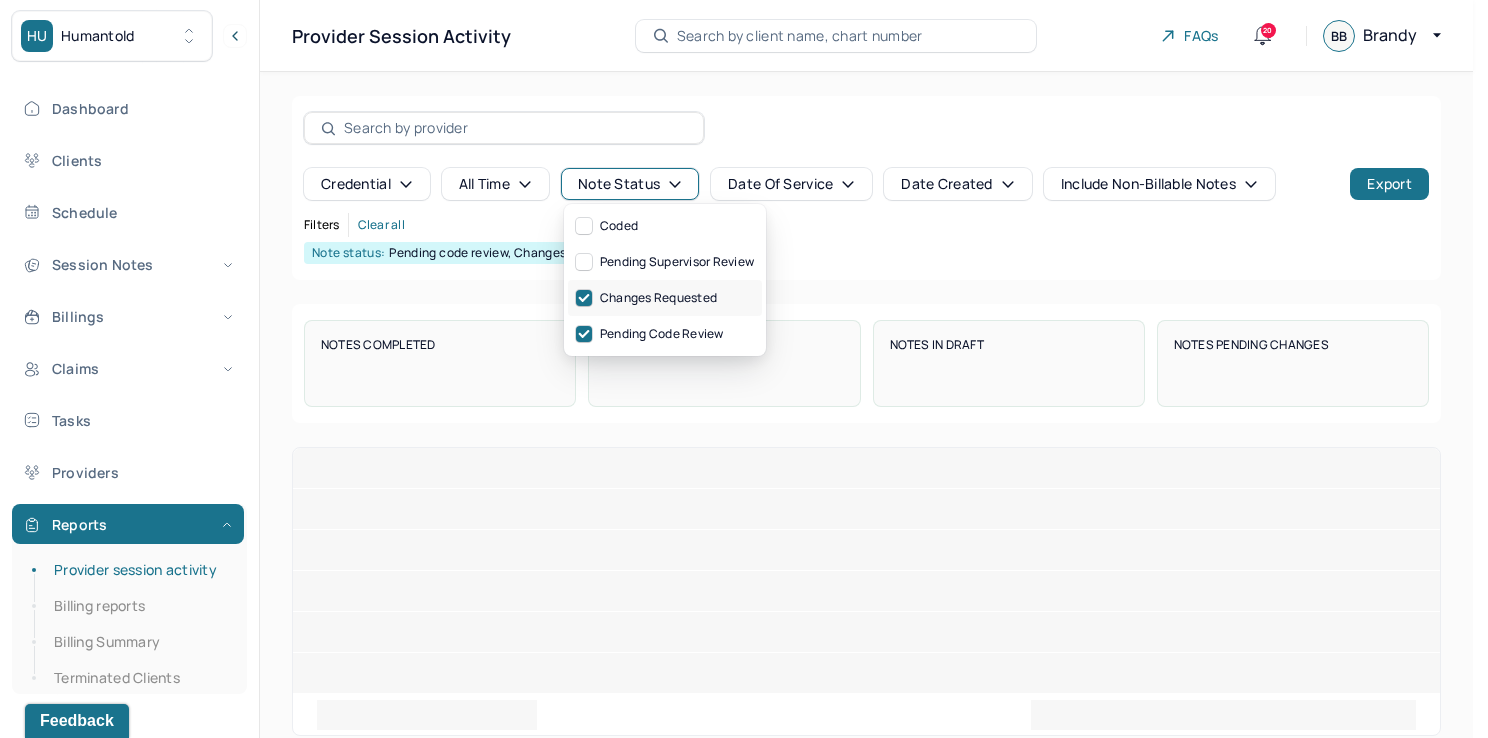 click 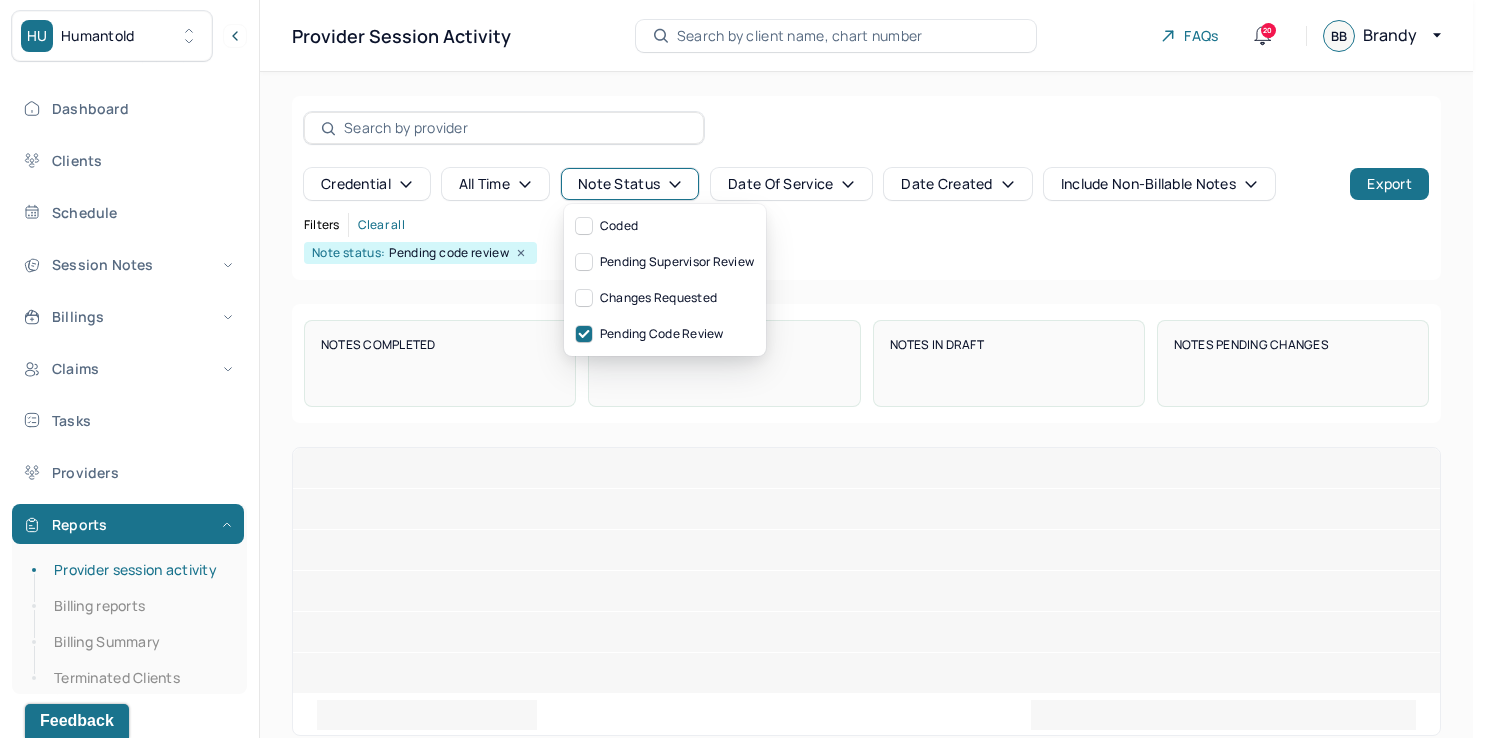 click on "Note status: Pending code review" at bounding box center [866, 253] 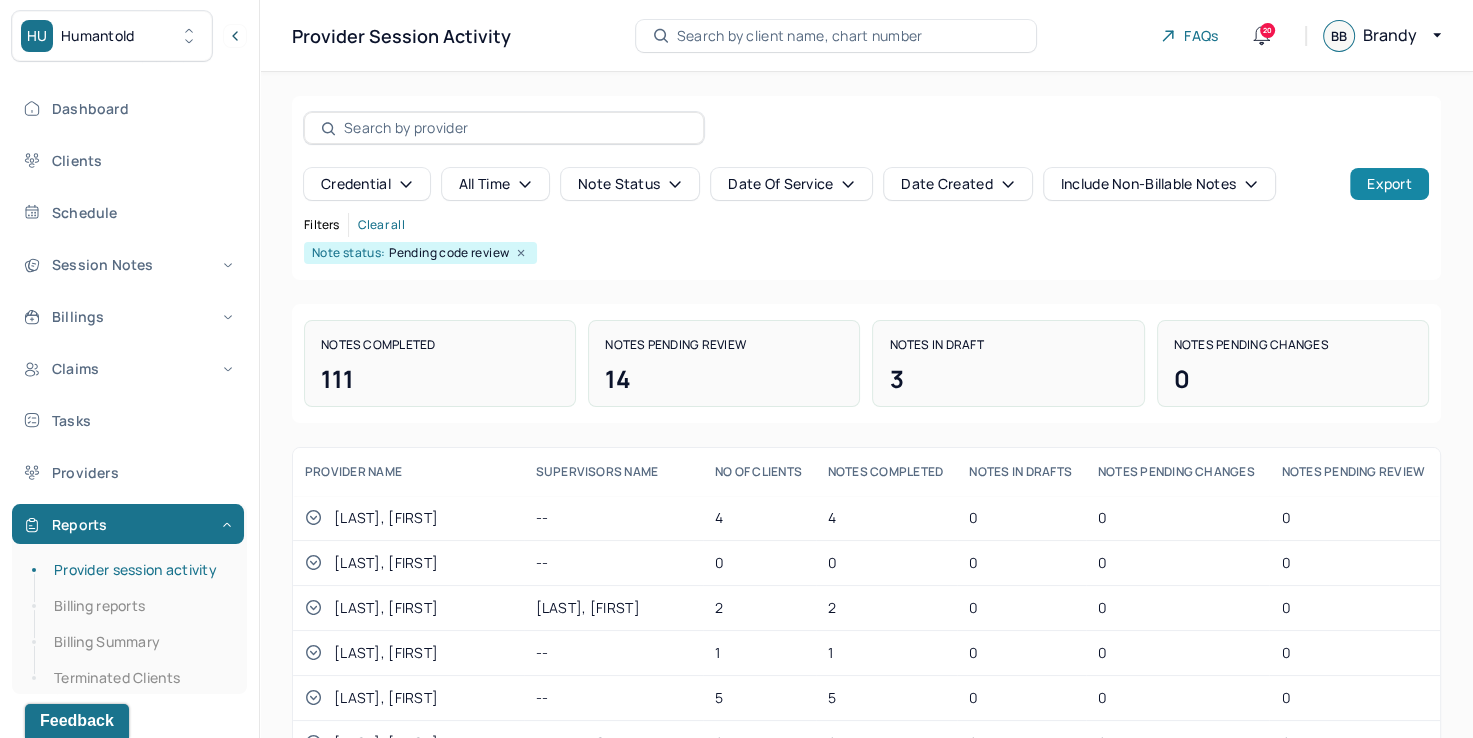 click on "Export" at bounding box center (1389, 184) 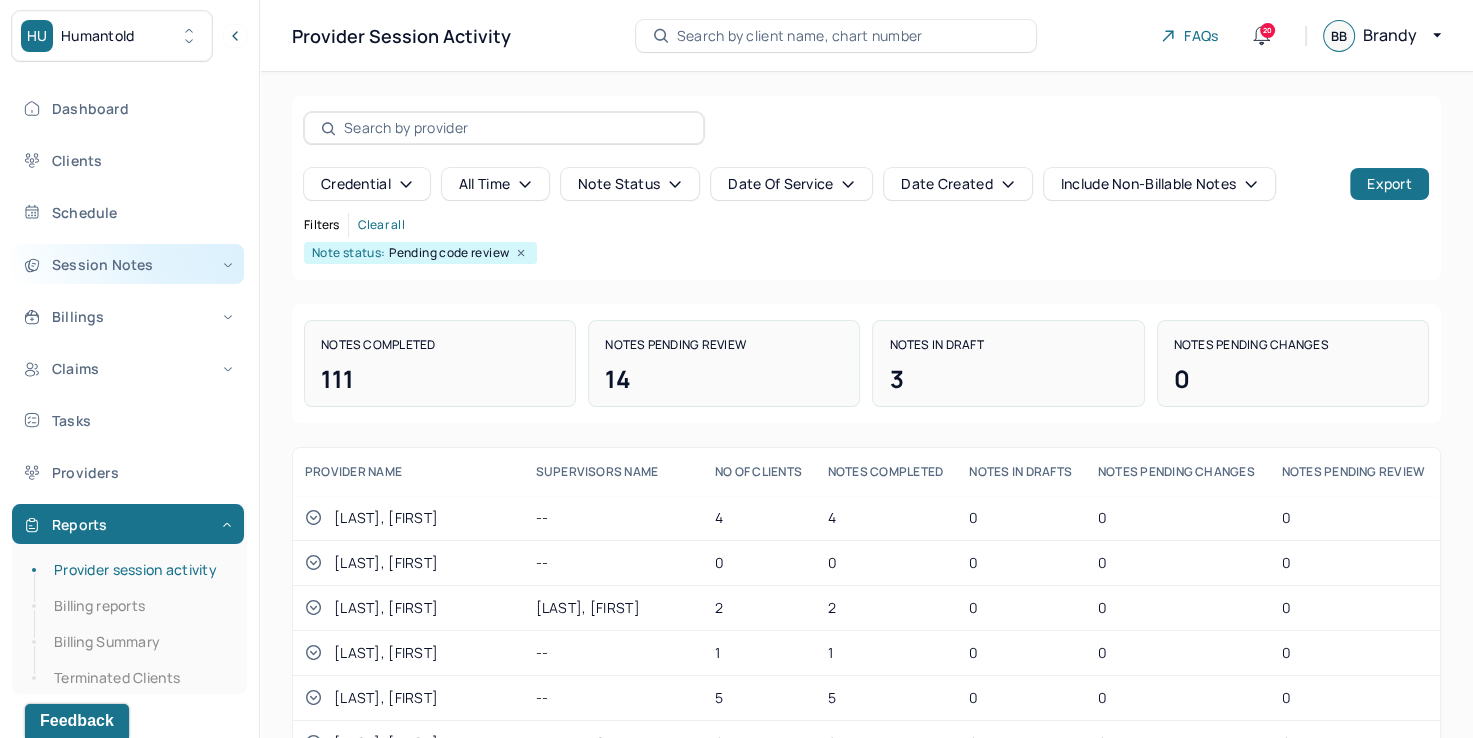 click on "Session Notes" at bounding box center [128, 264] 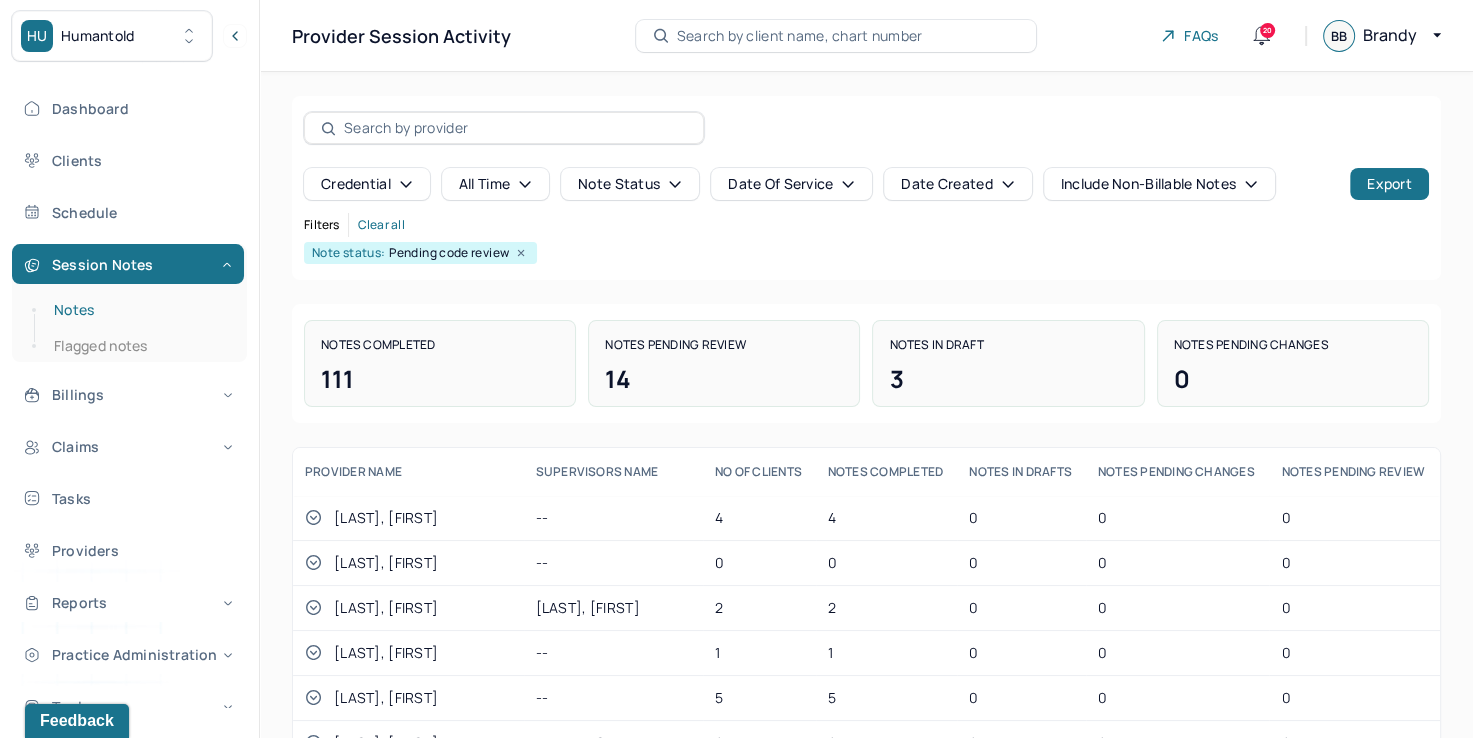 click on "Notes" at bounding box center (139, 310) 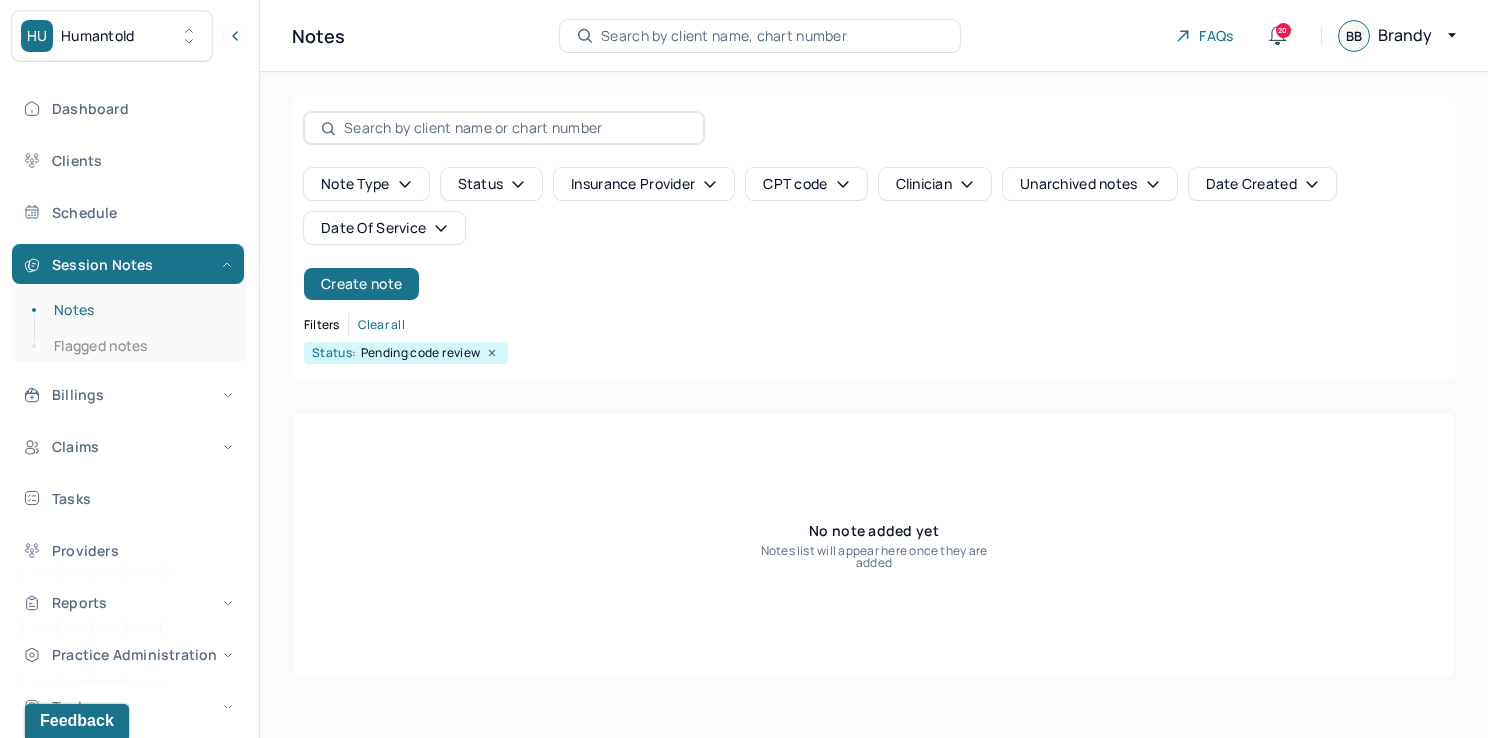 click 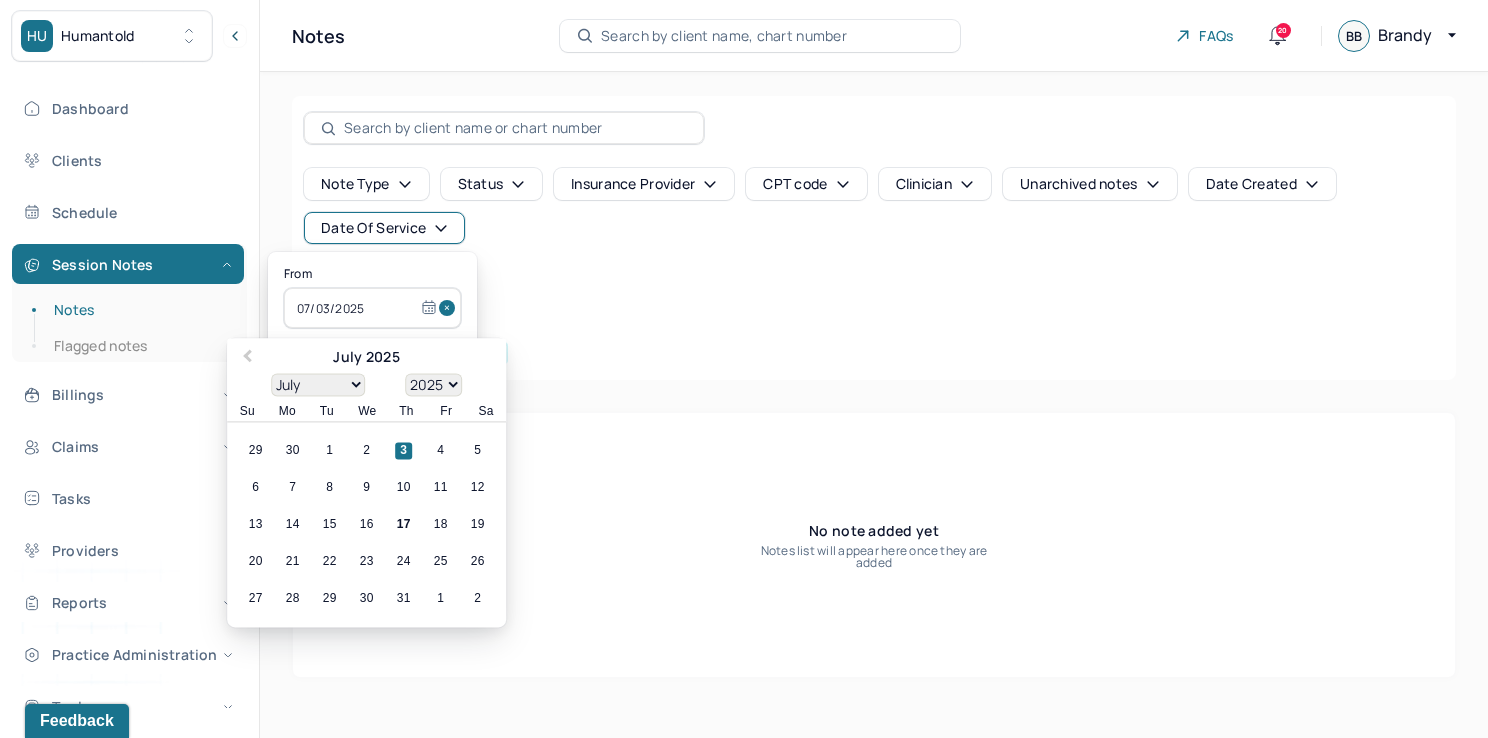 click at bounding box center (450, 308) 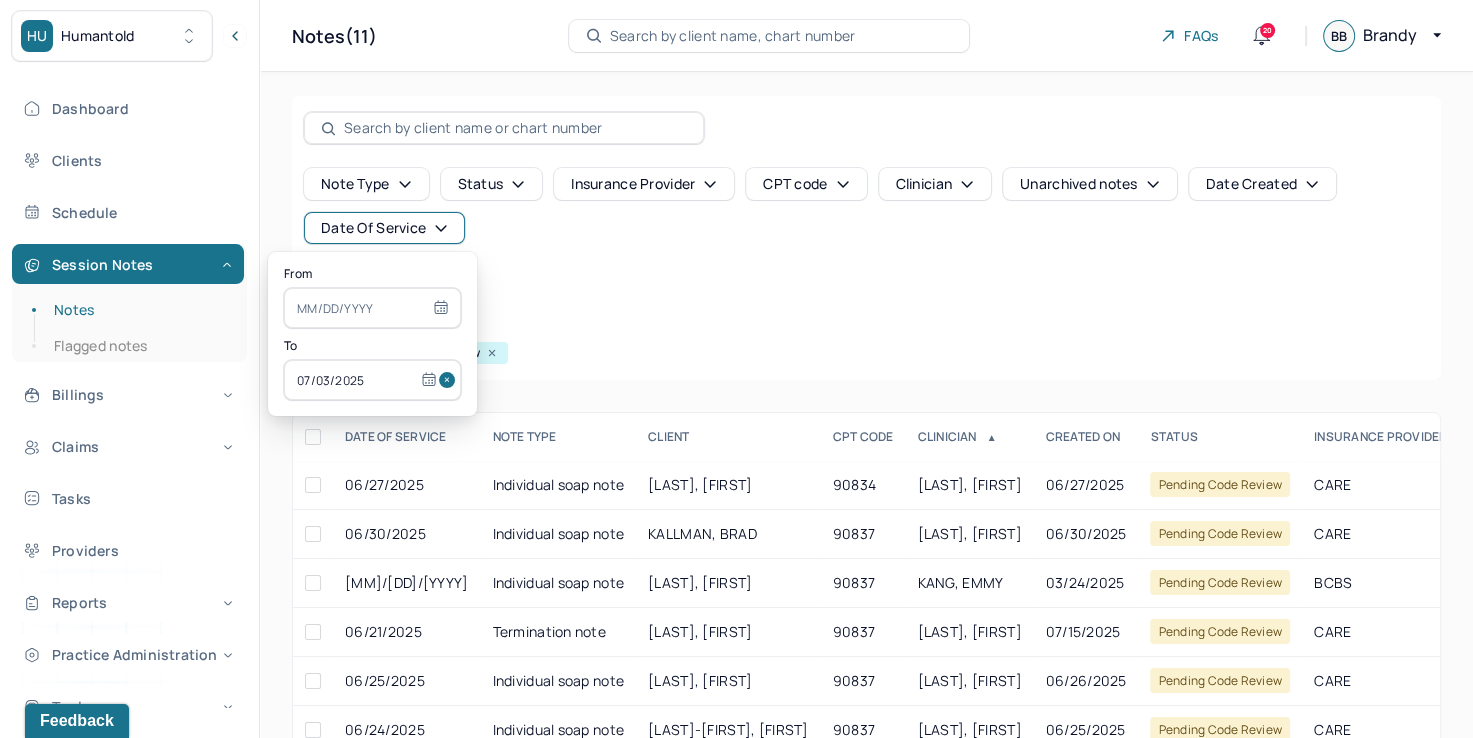 click at bounding box center [450, 380] 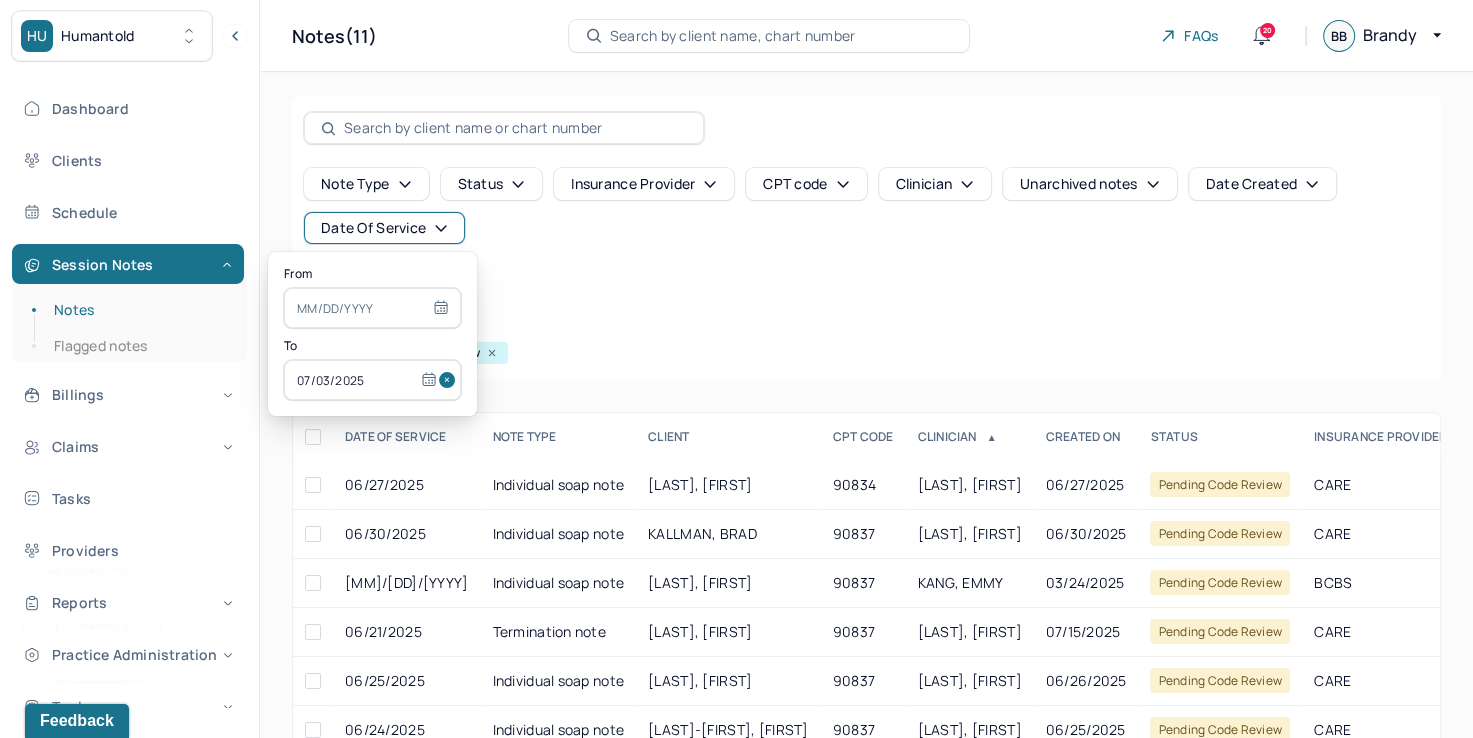 type 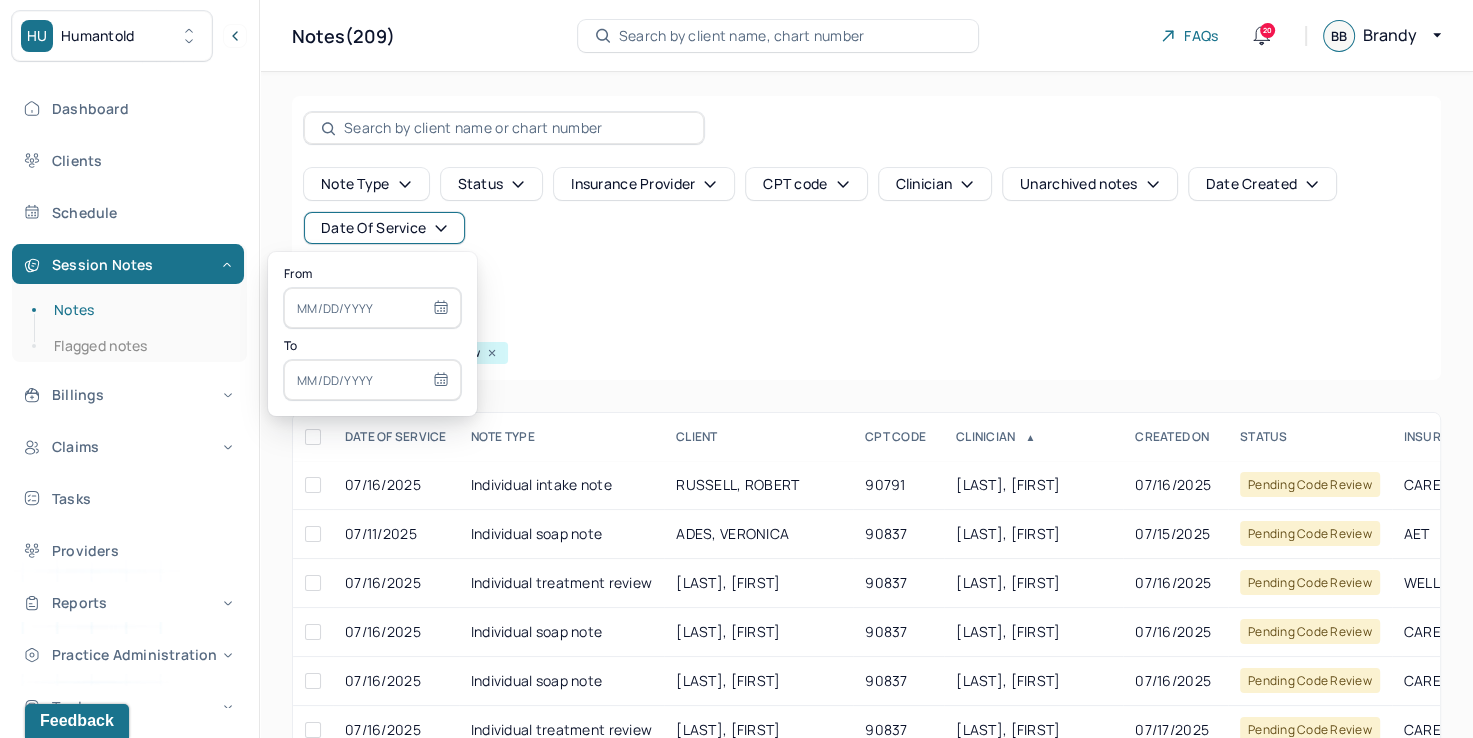 click at bounding box center (372, 308) 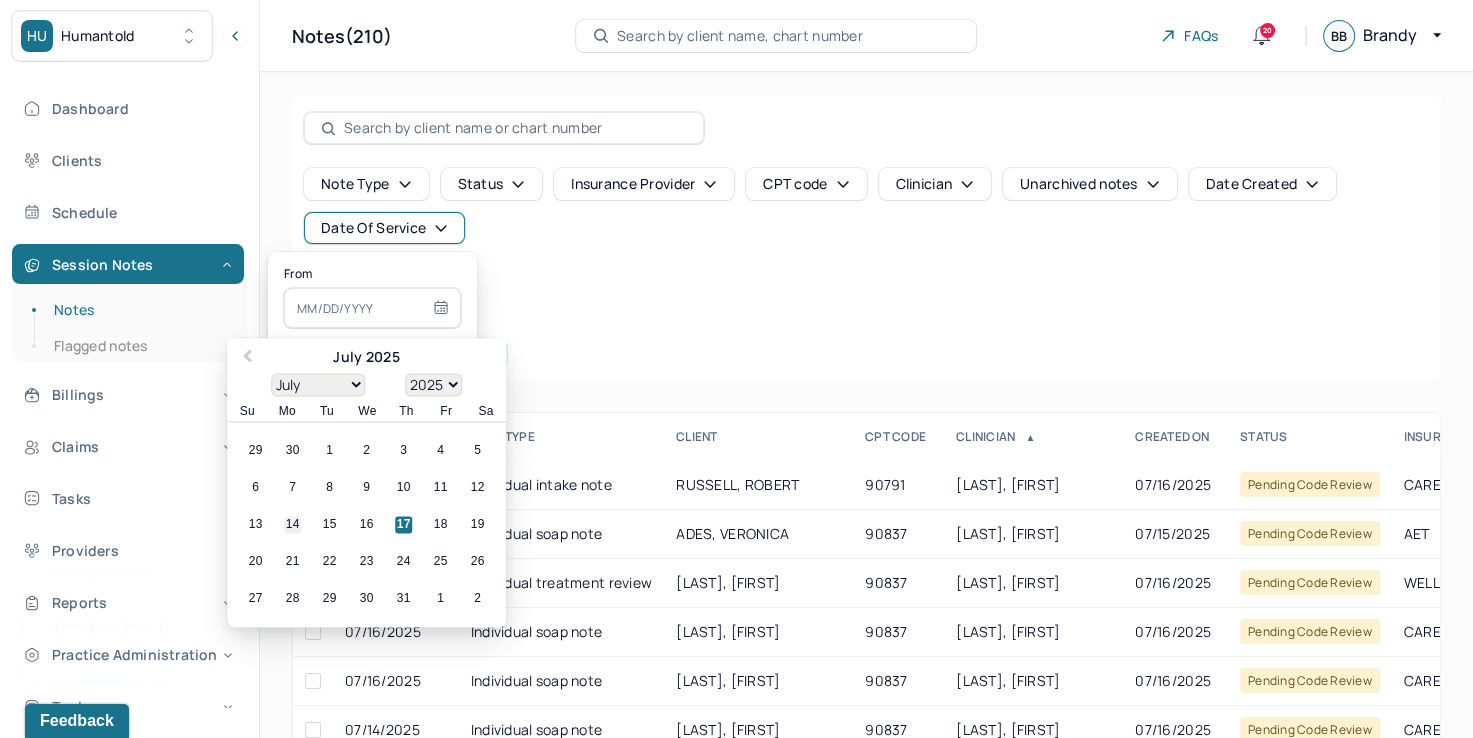 click on "14" at bounding box center (292, 525) 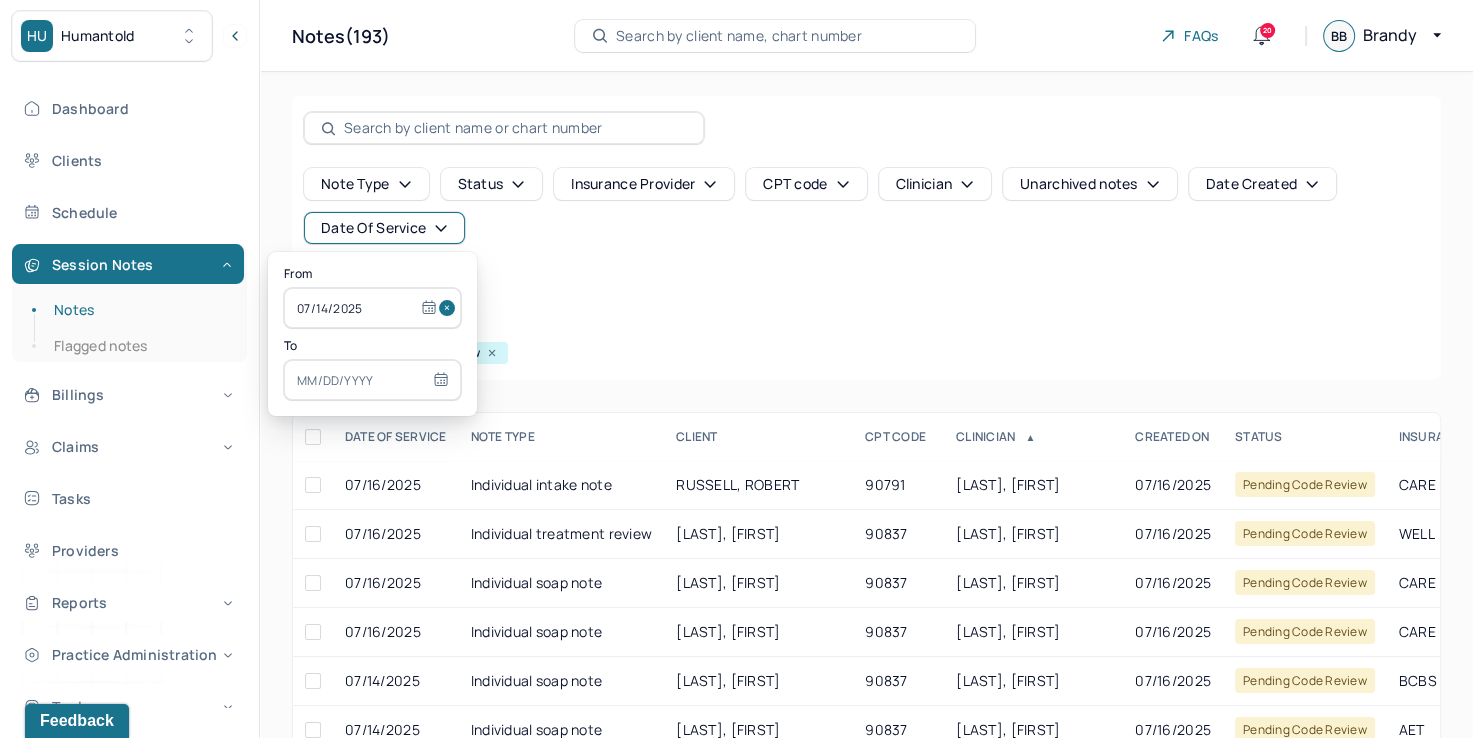 click at bounding box center [372, 380] 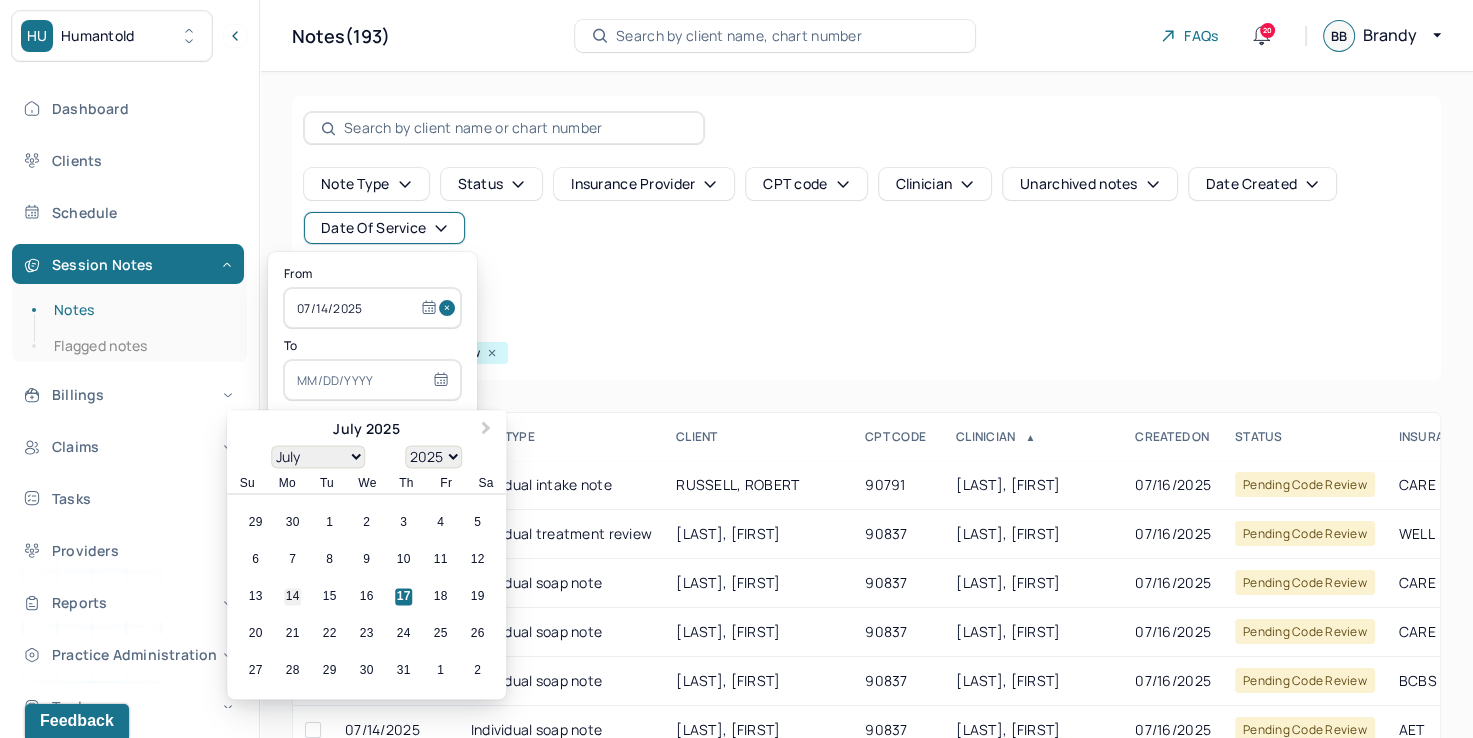 click on "14" at bounding box center (292, 597) 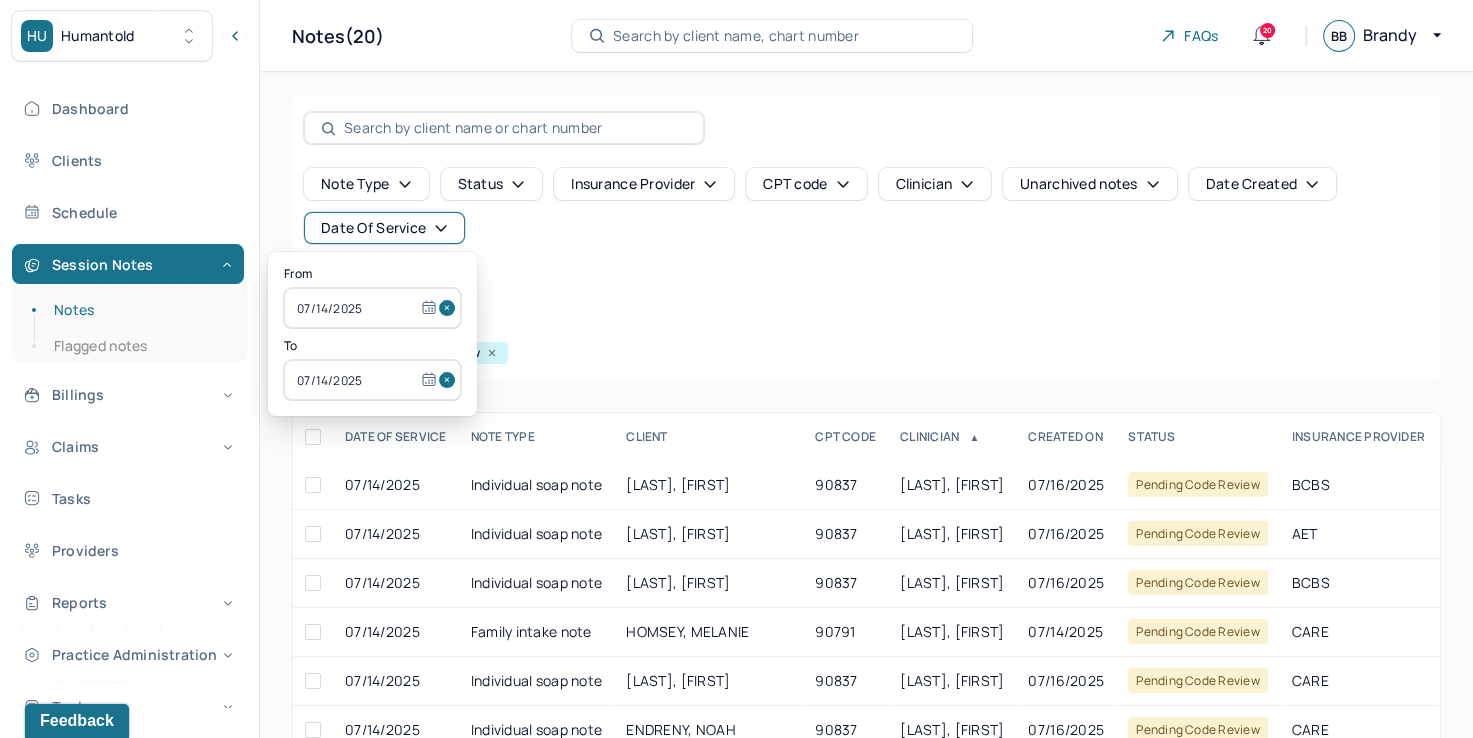 click on "Filters   Clear all" at bounding box center (866, 325) 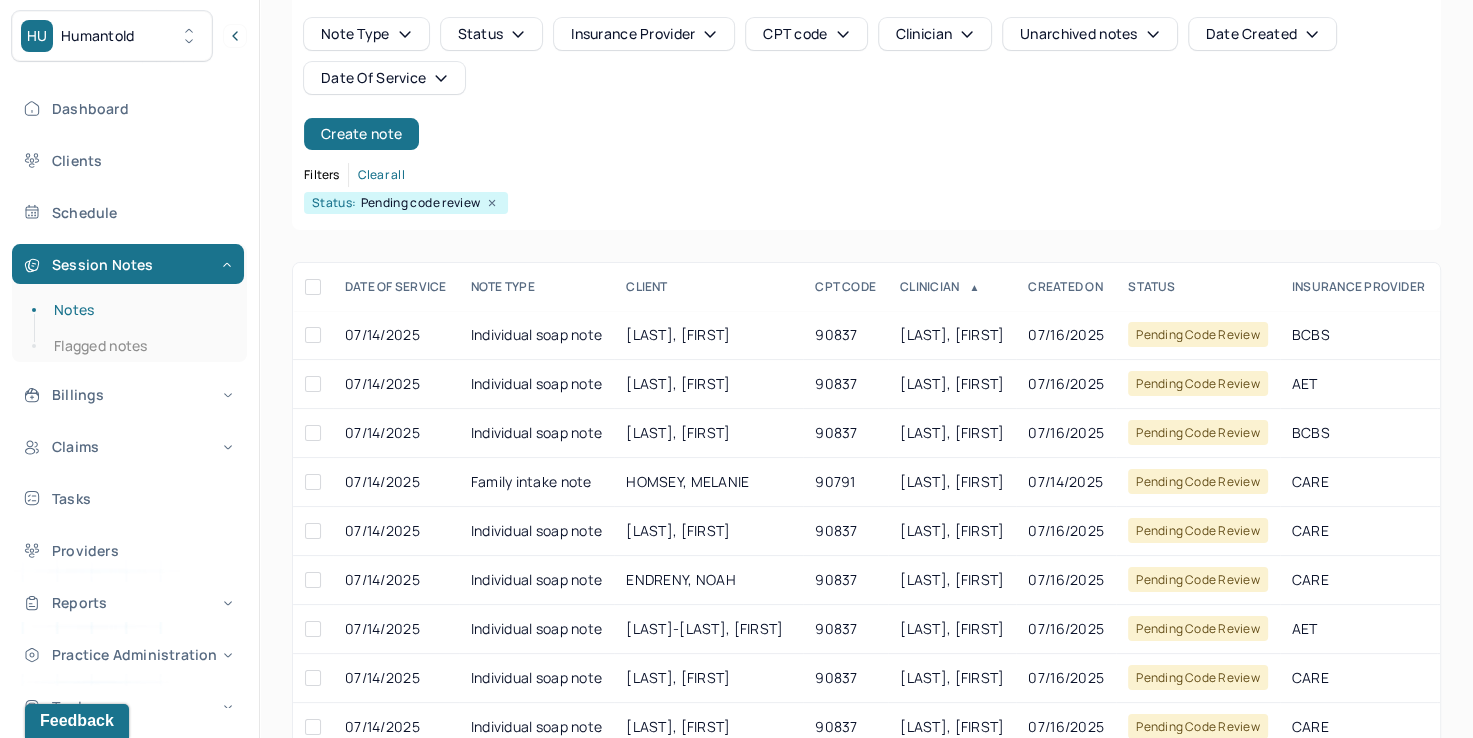 scroll, scrollTop: 200, scrollLeft: 0, axis: vertical 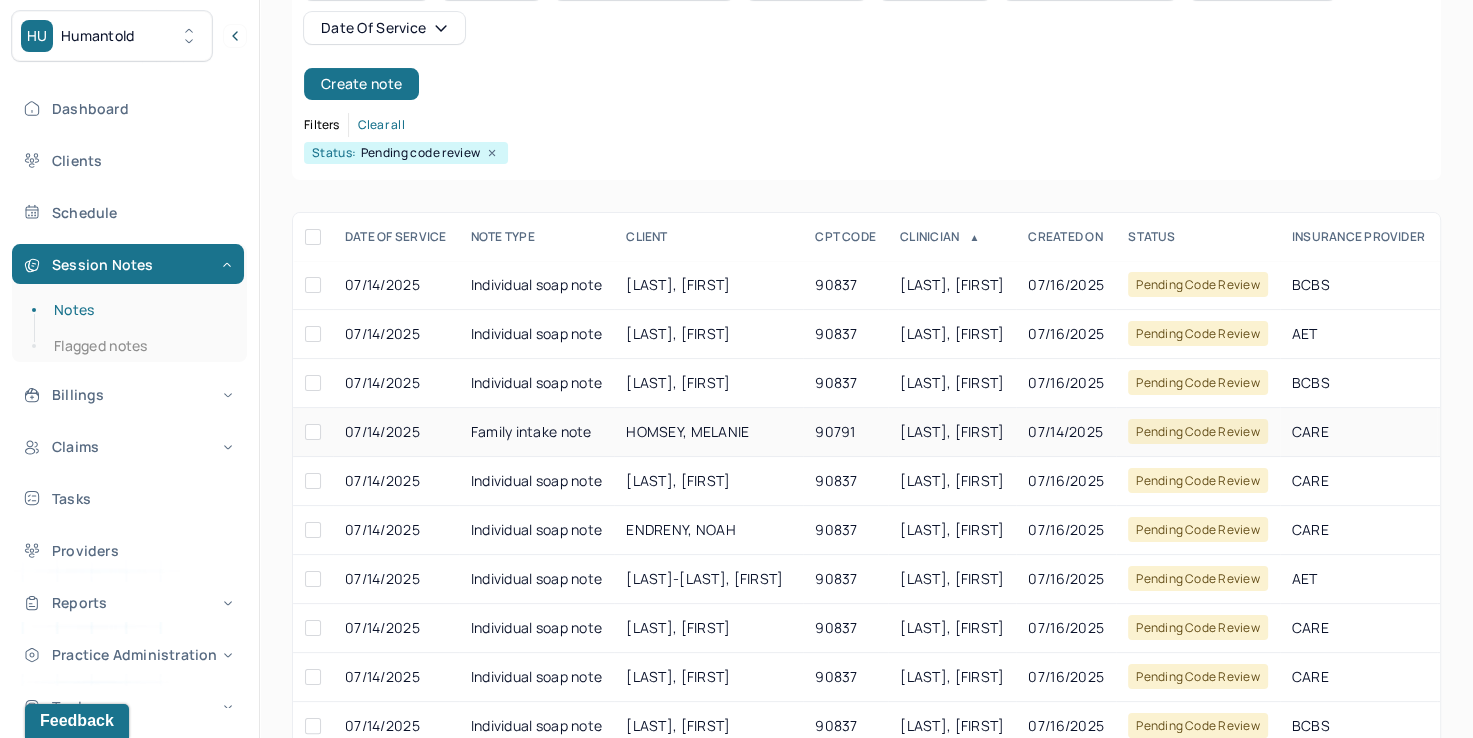 click on "[LAST_NAME], [FIRST_NAME]" at bounding box center [952, 431] 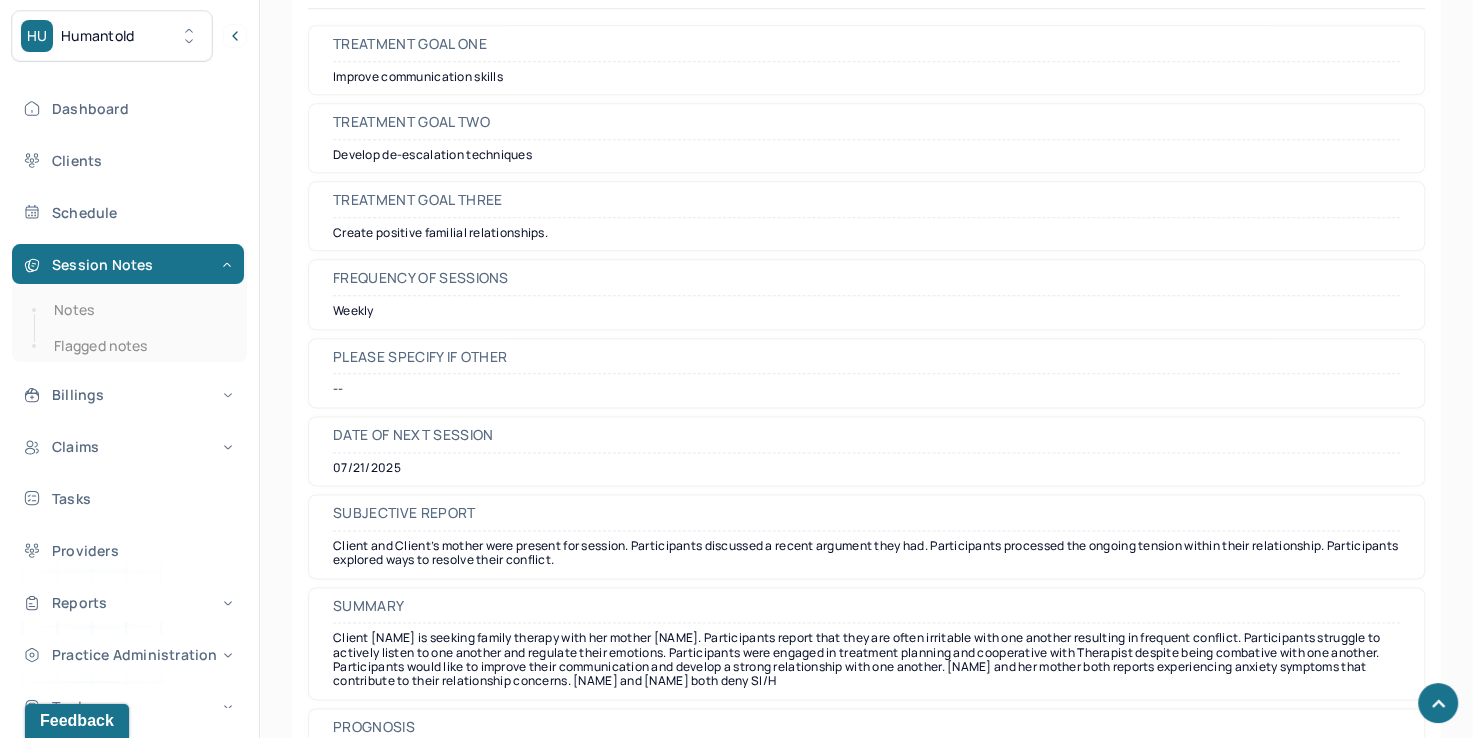 scroll, scrollTop: 17100, scrollLeft: 0, axis: vertical 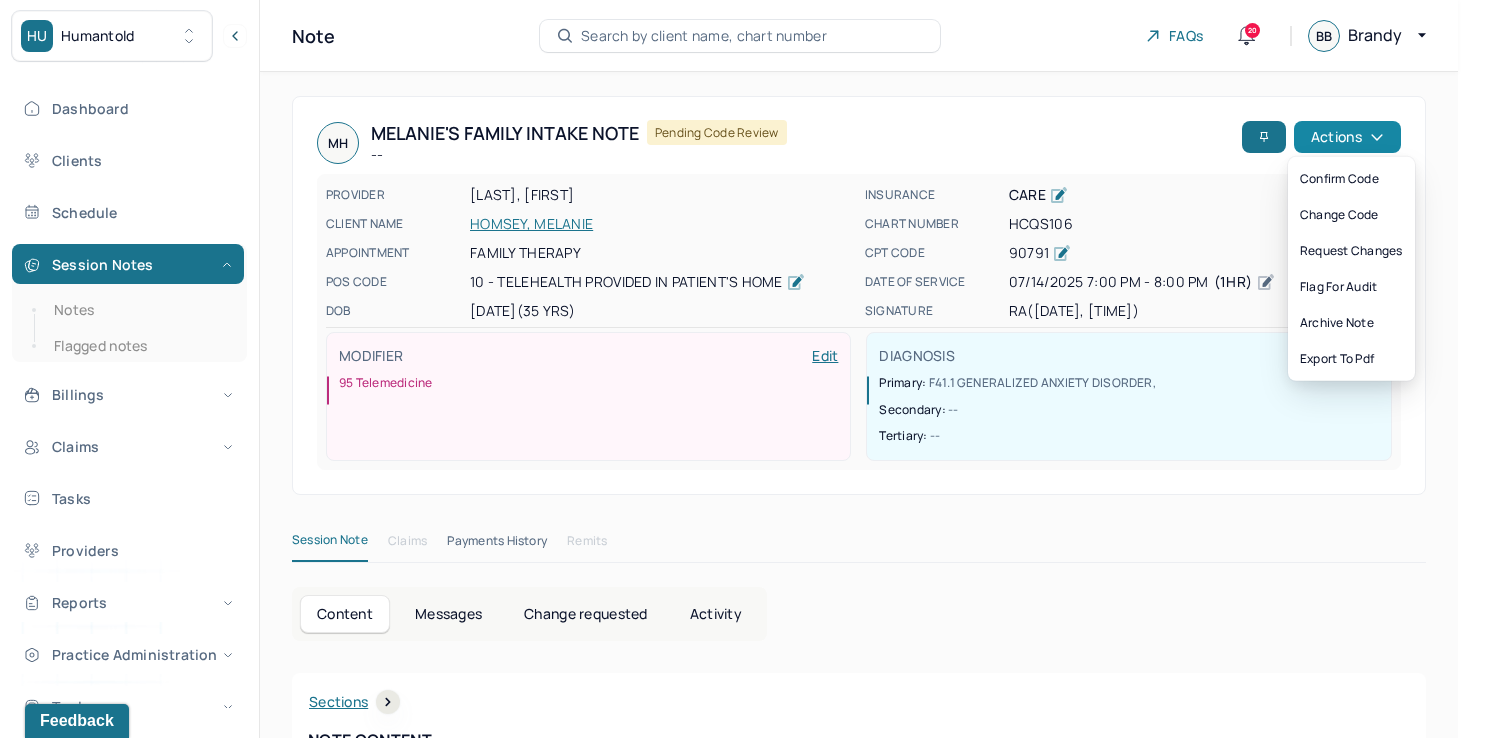 click on "Actions" at bounding box center (1347, 137) 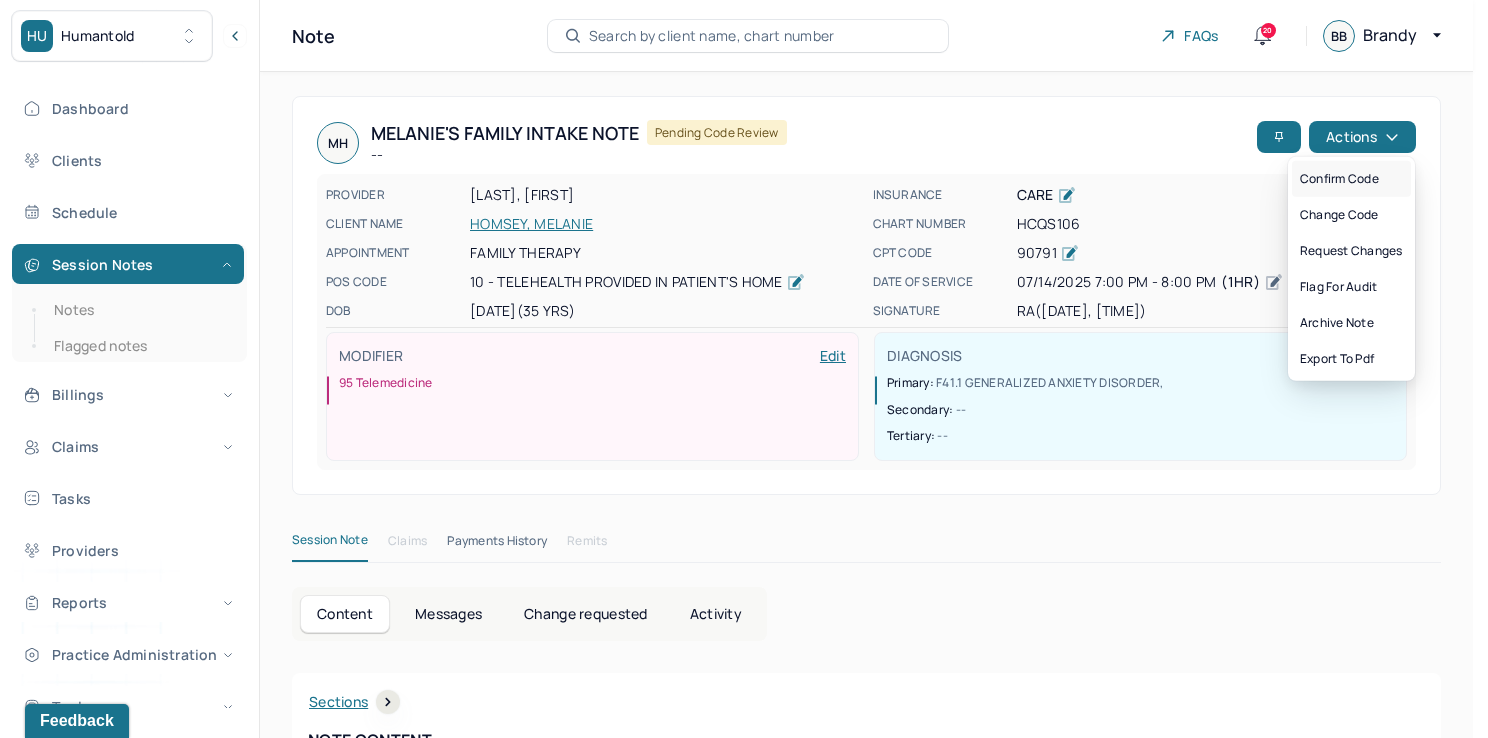 click on "Confirm code" at bounding box center [1351, 179] 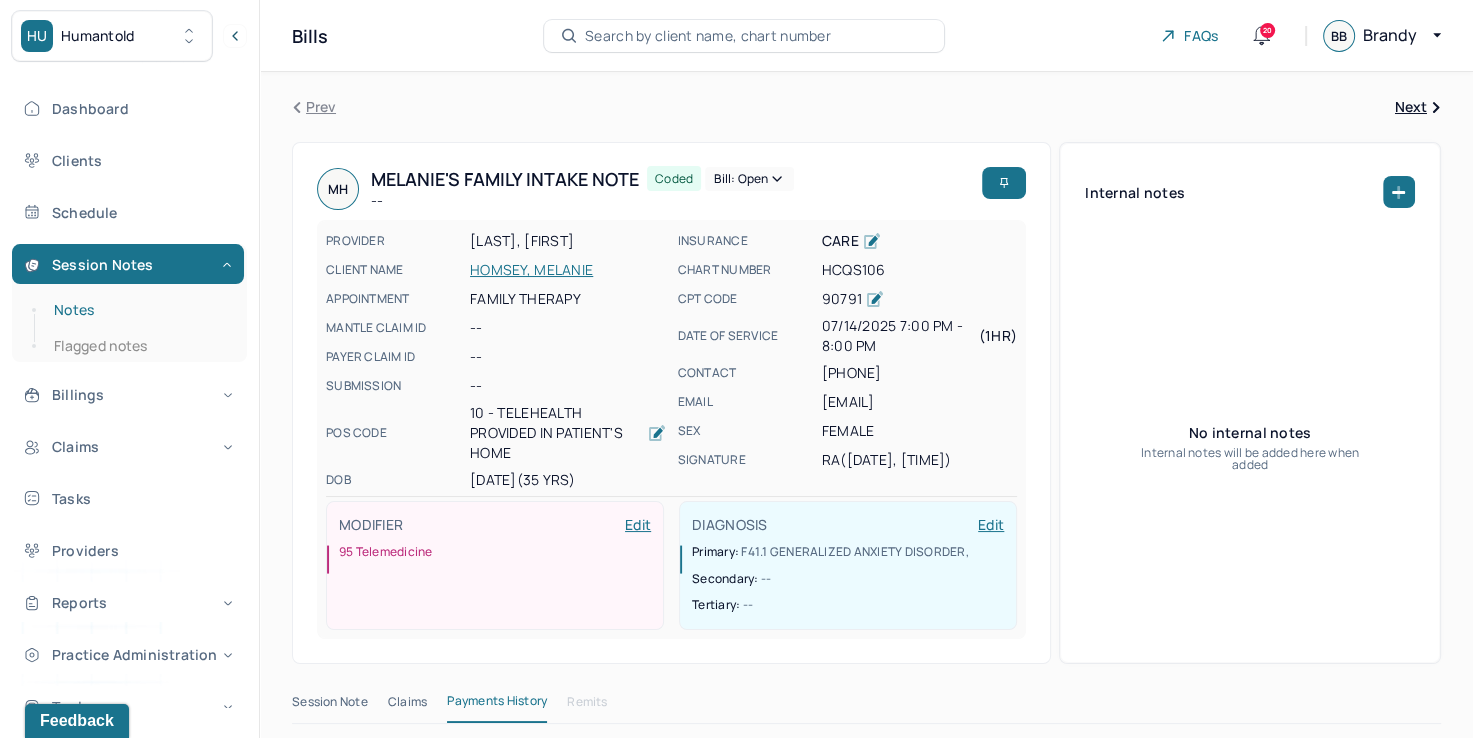 click on "Notes" at bounding box center [139, 310] 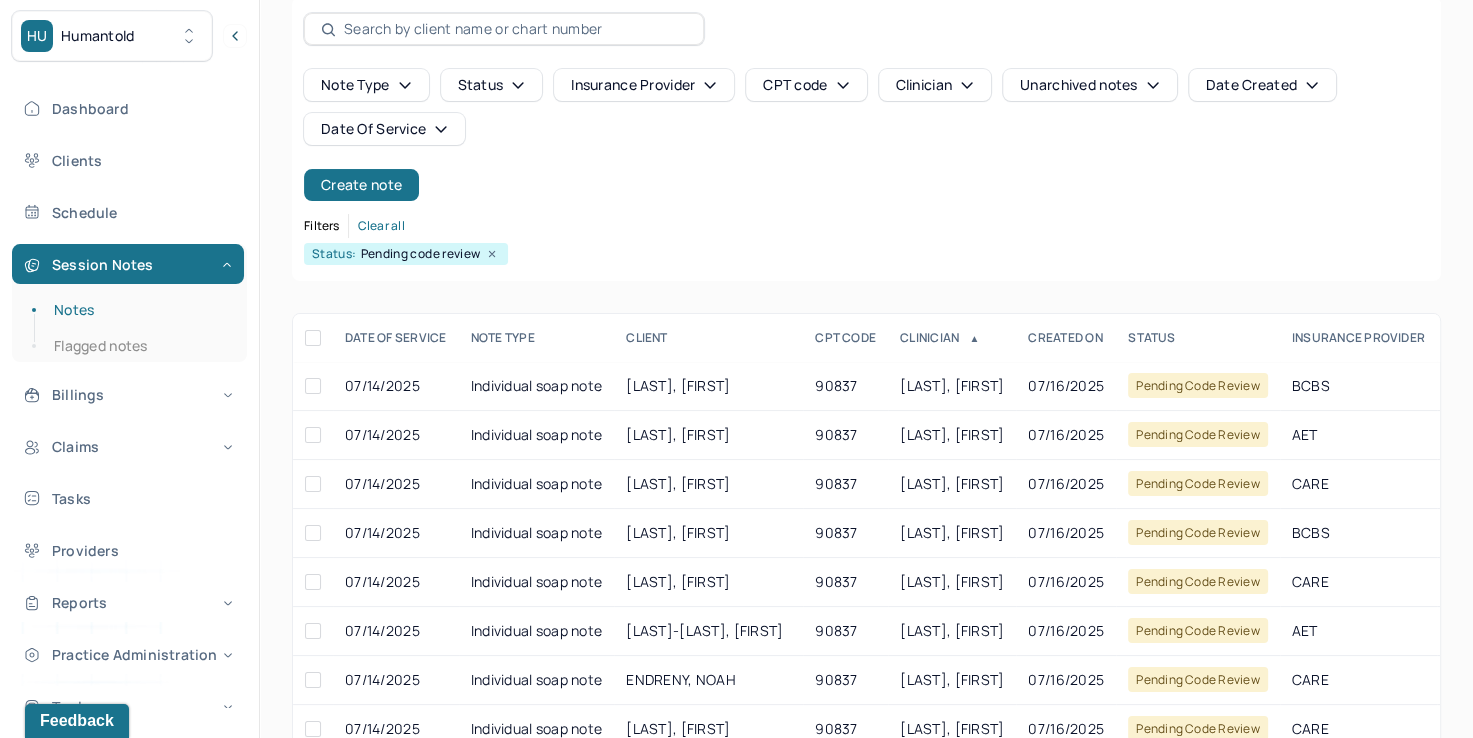scroll, scrollTop: 288, scrollLeft: 0, axis: vertical 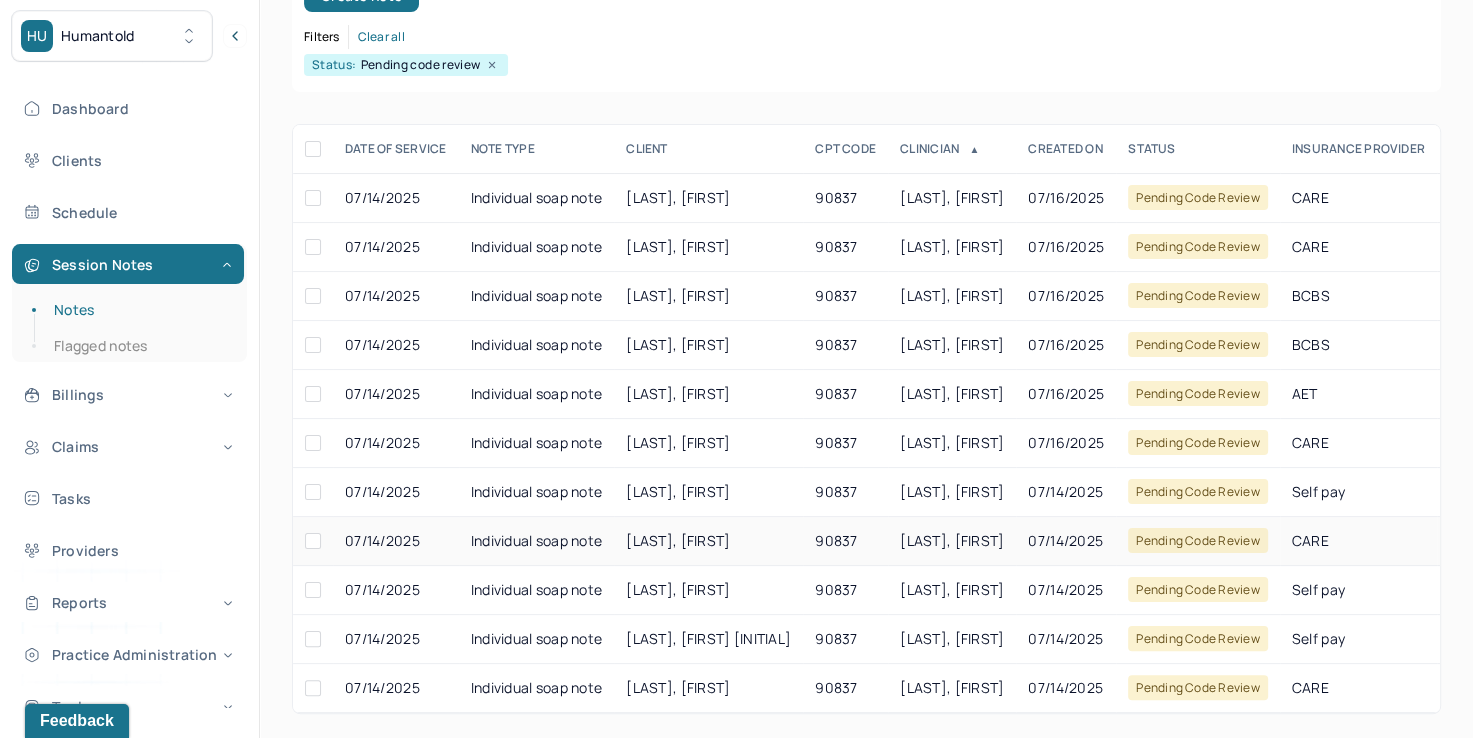 click on "[LAST], [FIRST]" at bounding box center (952, 540) 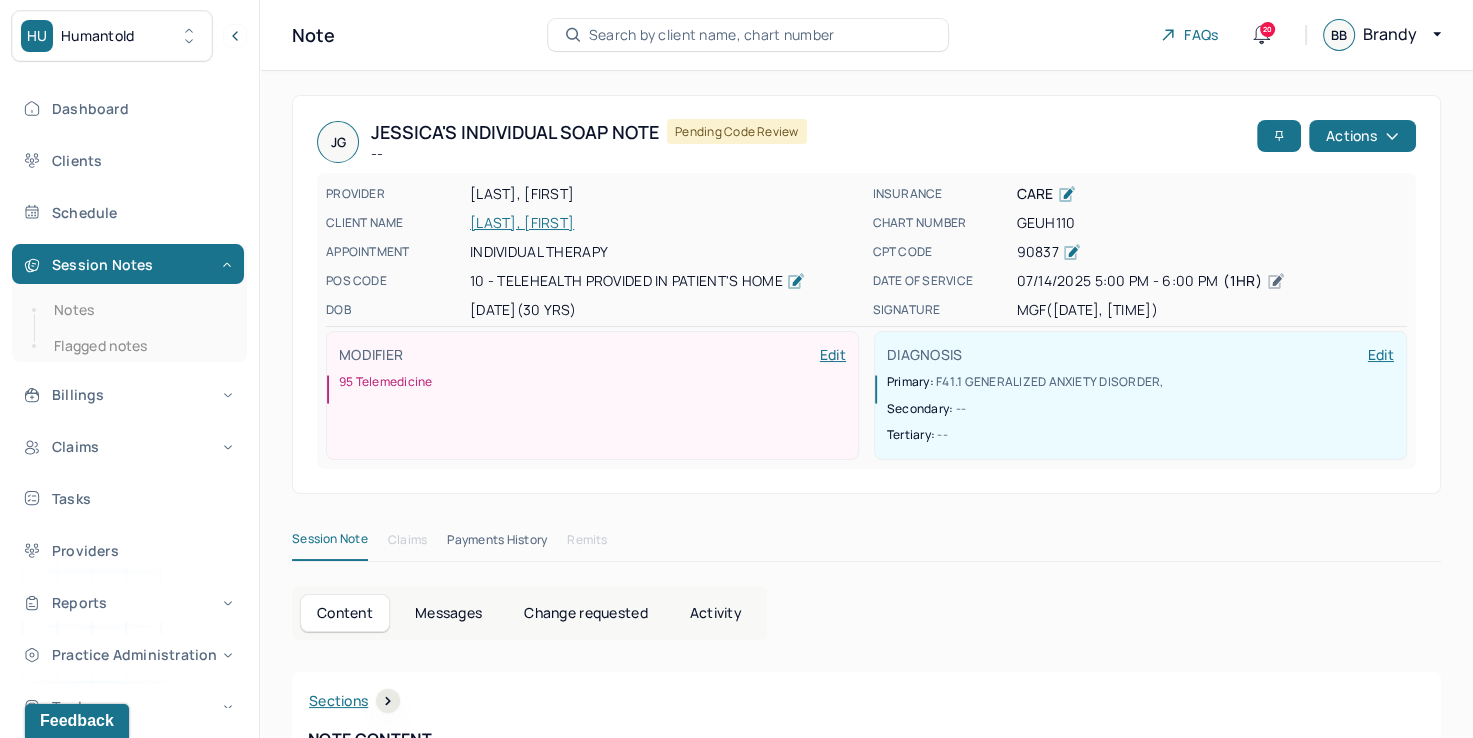 scroll, scrollTop: 0, scrollLeft: 0, axis: both 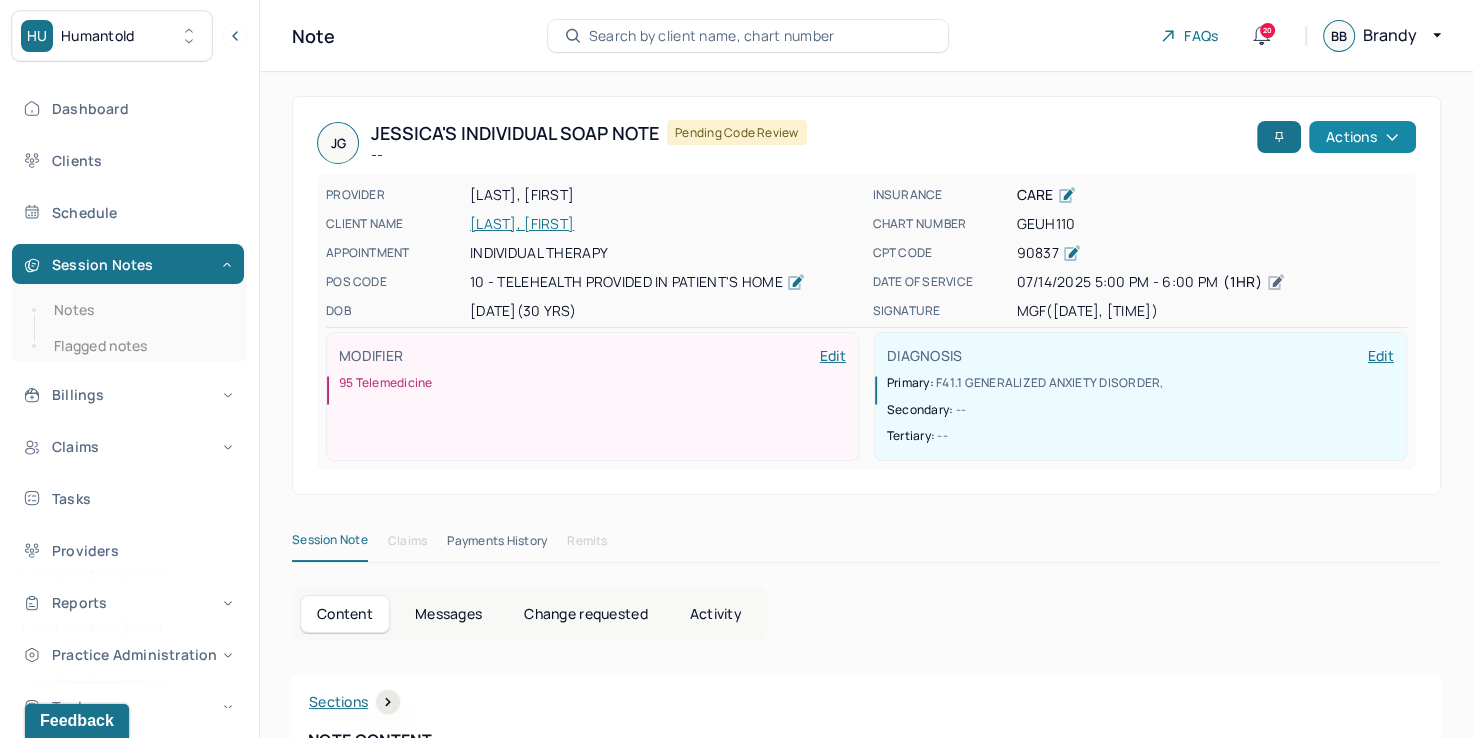 click 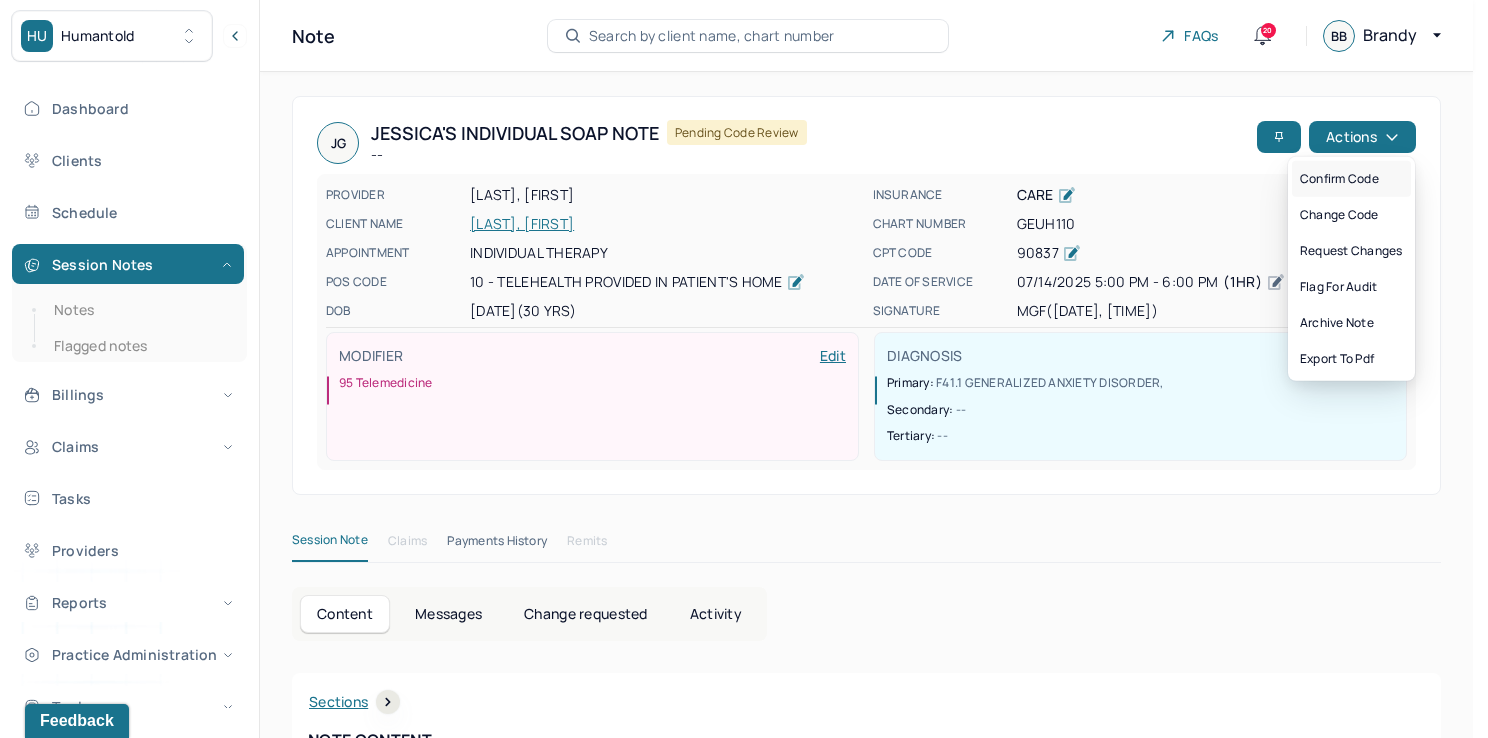 click on "Confirm code" at bounding box center (1351, 179) 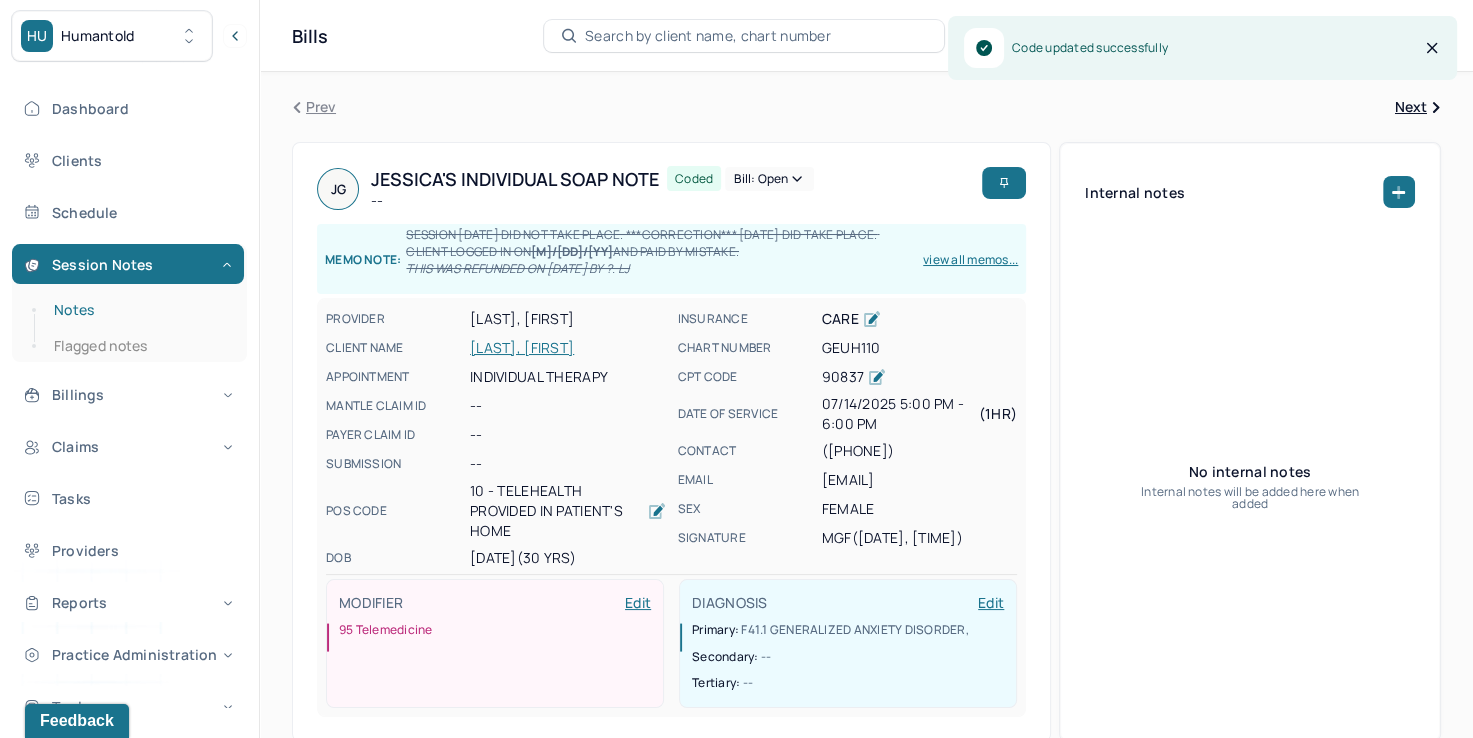 drag, startPoint x: 72, startPoint y: 313, endPoint x: 151, endPoint y: 323, distance: 79.630394 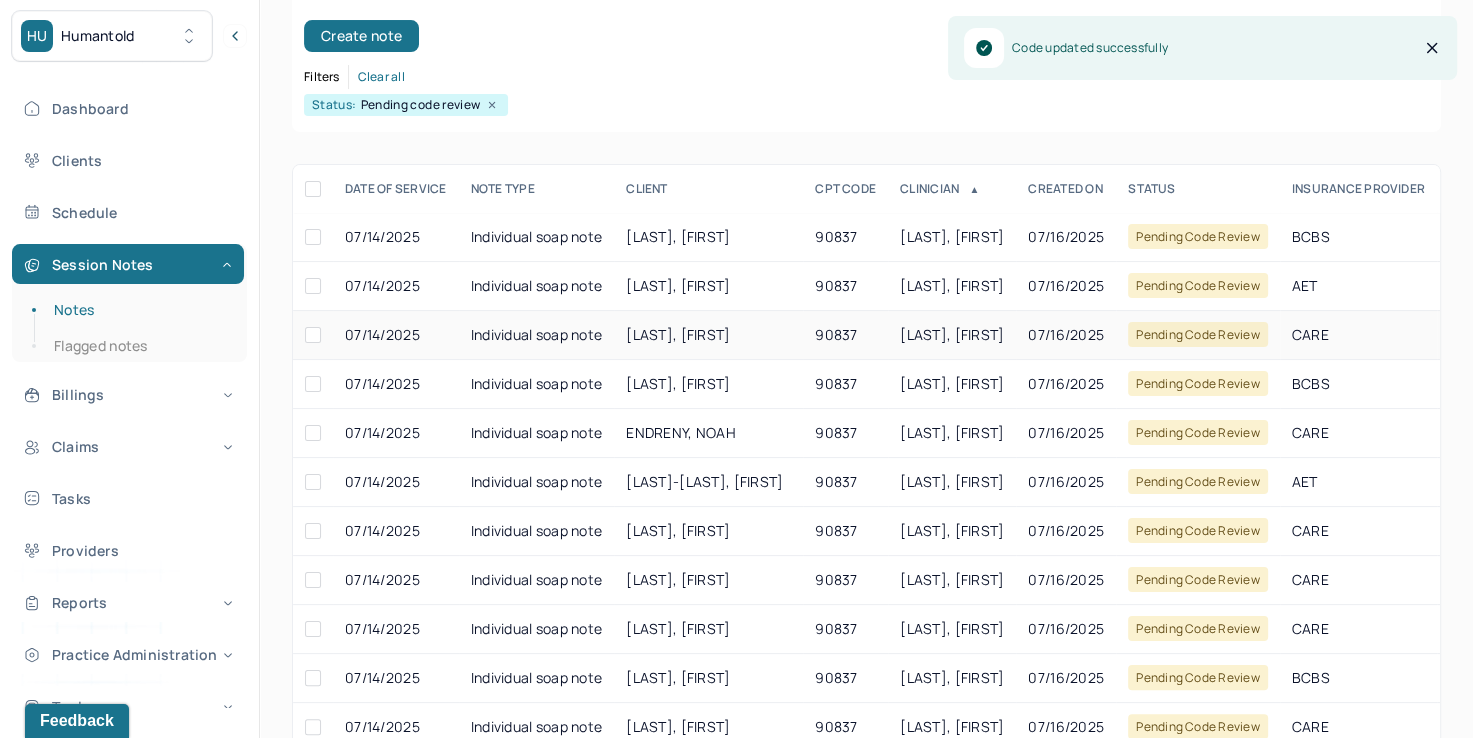 scroll, scrollTop: 288, scrollLeft: 0, axis: vertical 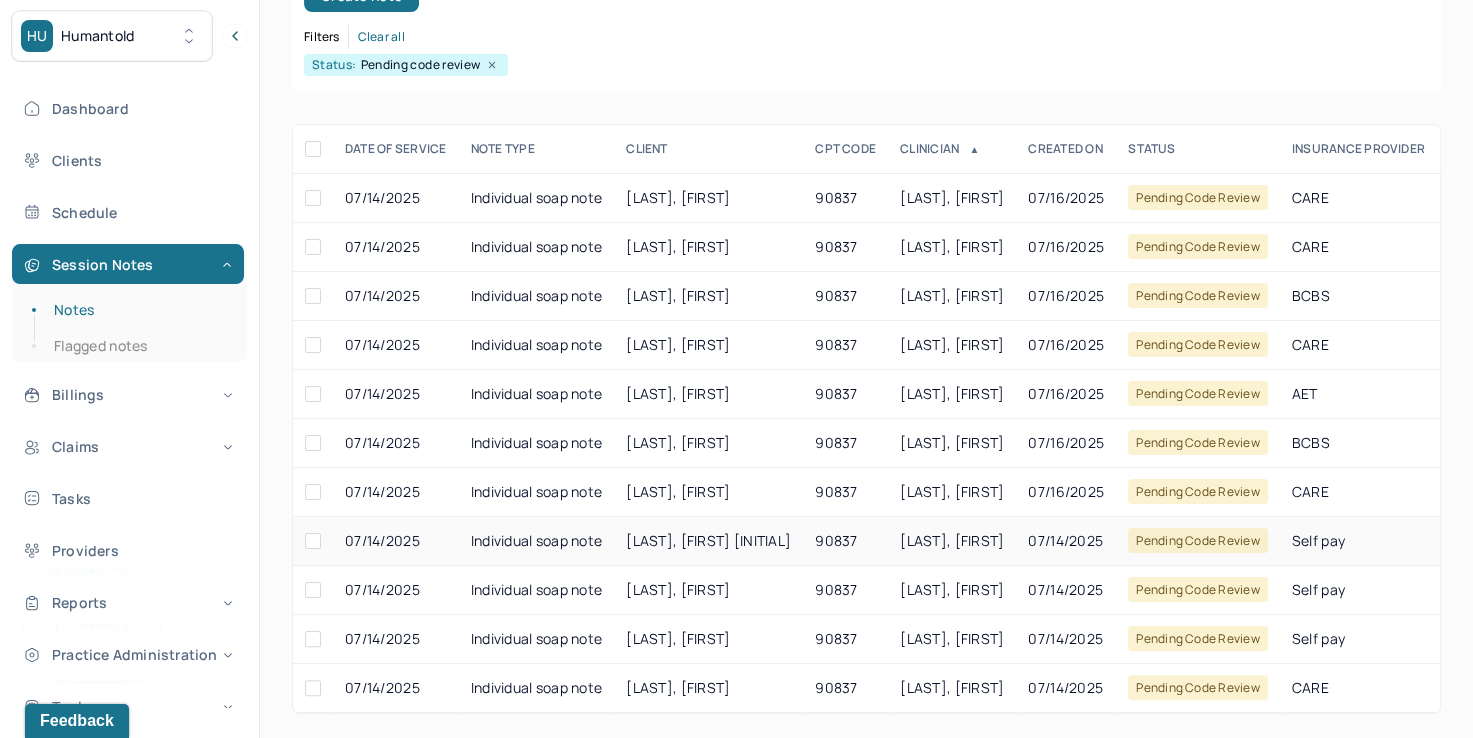 click on "[LAST], [FIRST]" at bounding box center [952, 540] 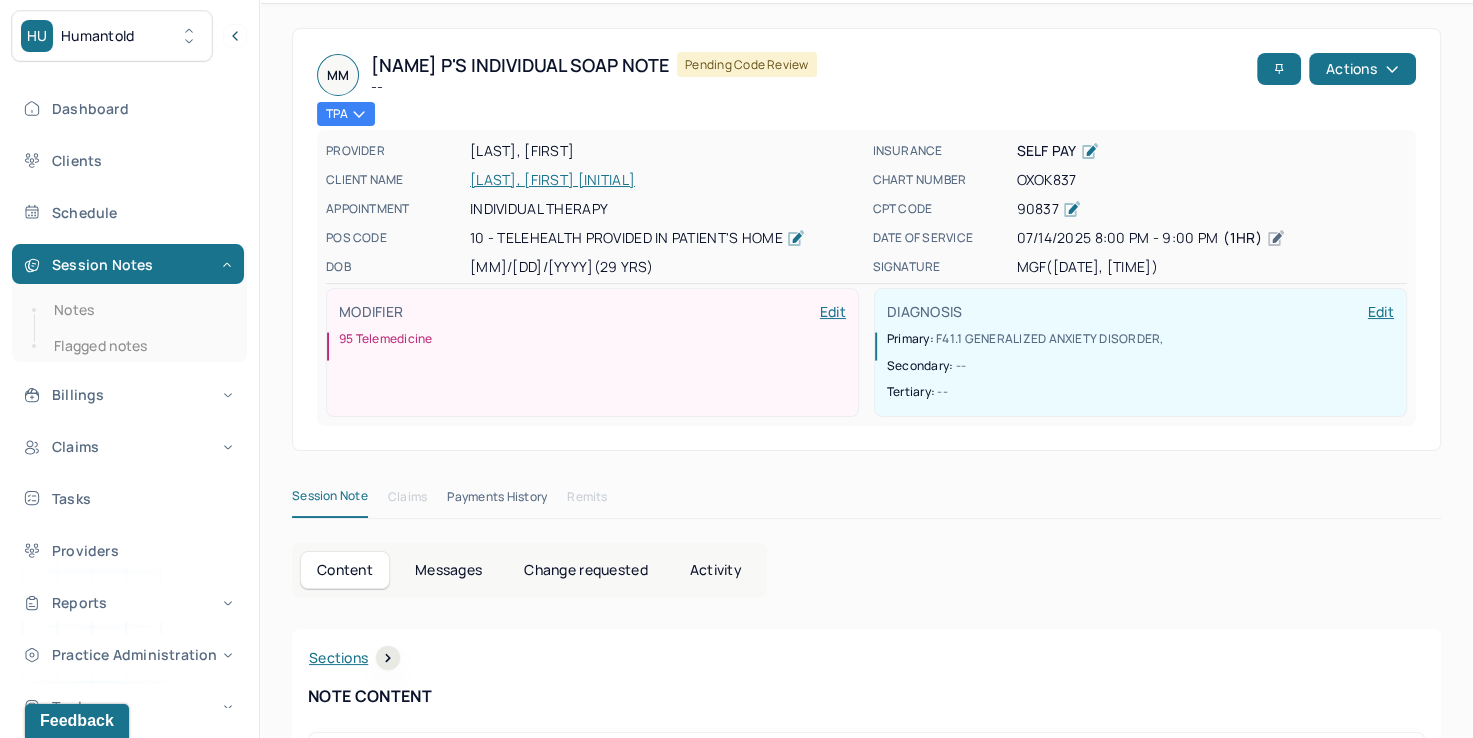 scroll, scrollTop: 0, scrollLeft: 0, axis: both 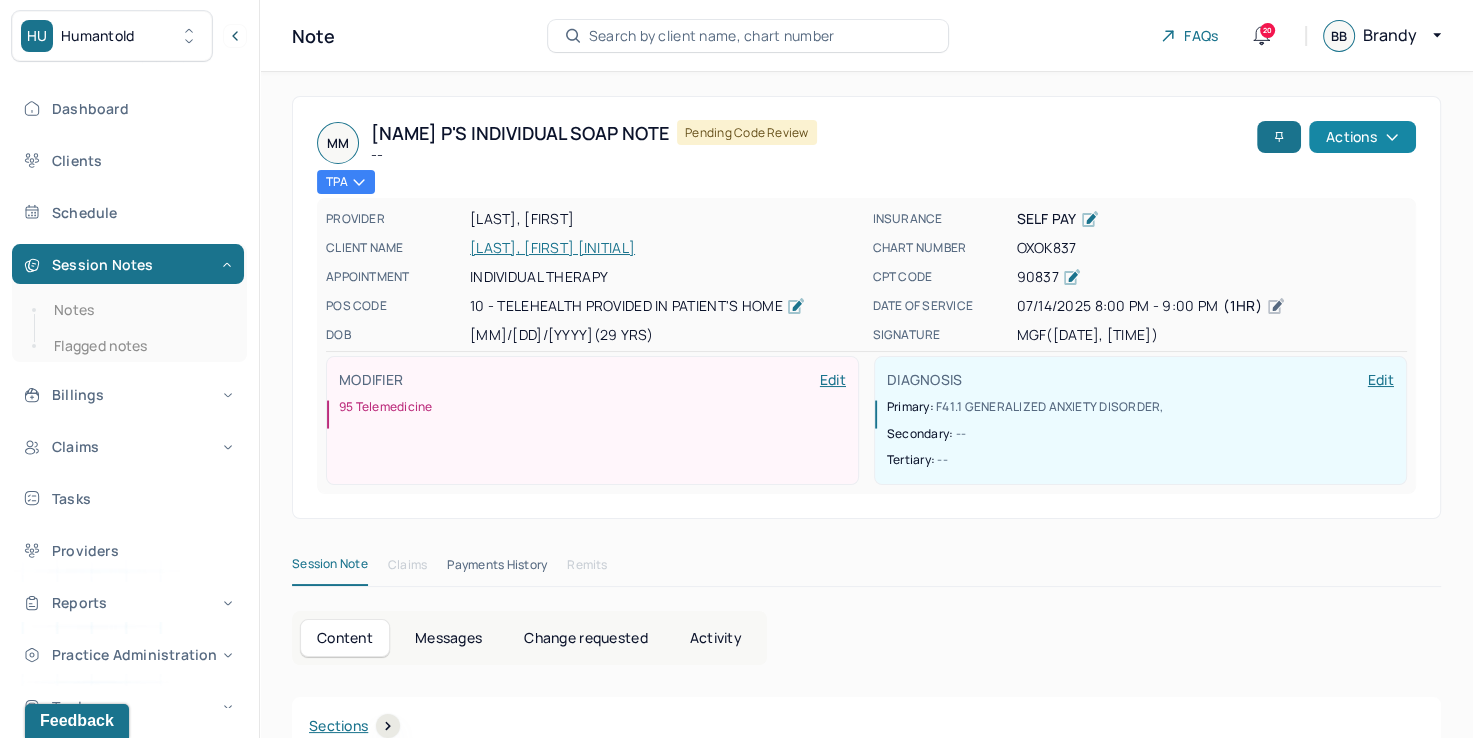 click 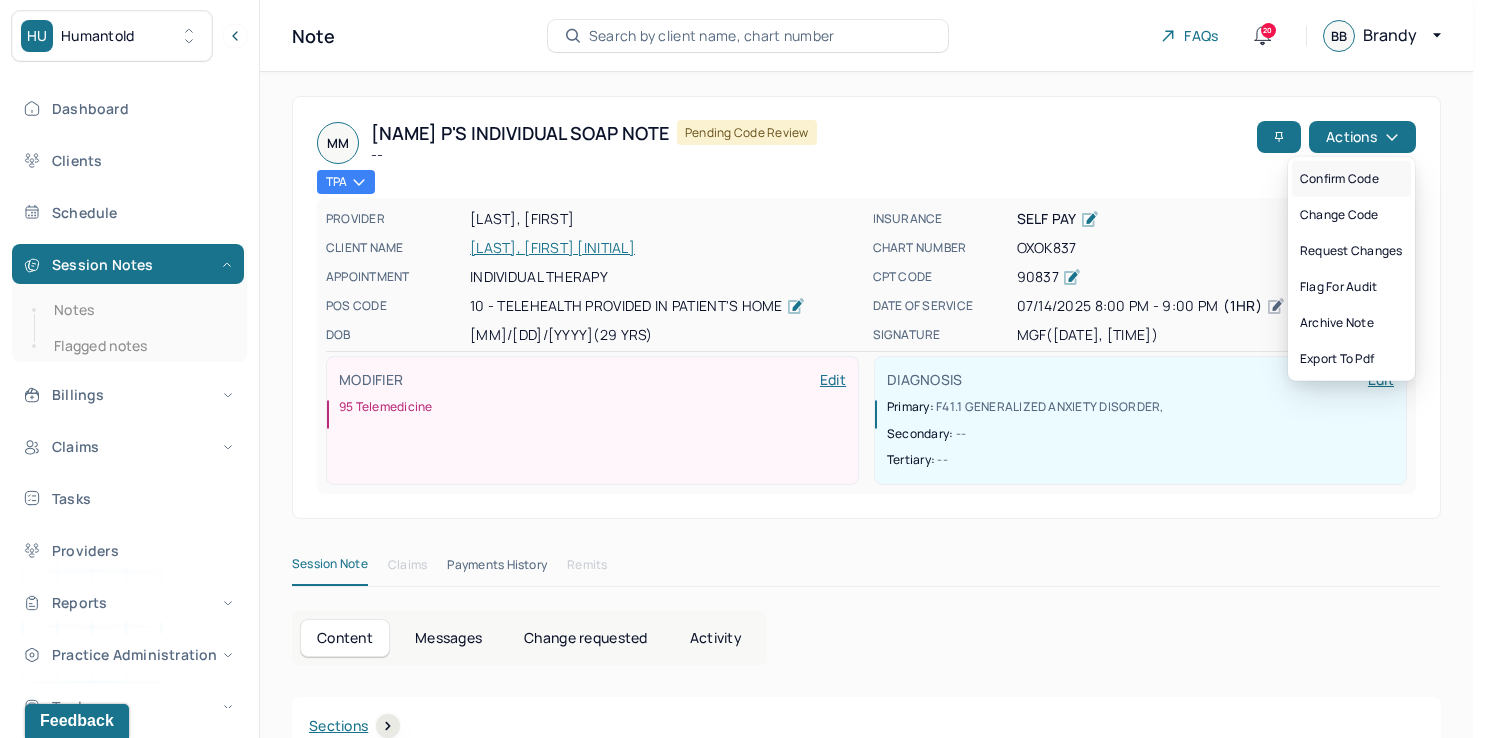 click on "Confirm code" at bounding box center [1351, 179] 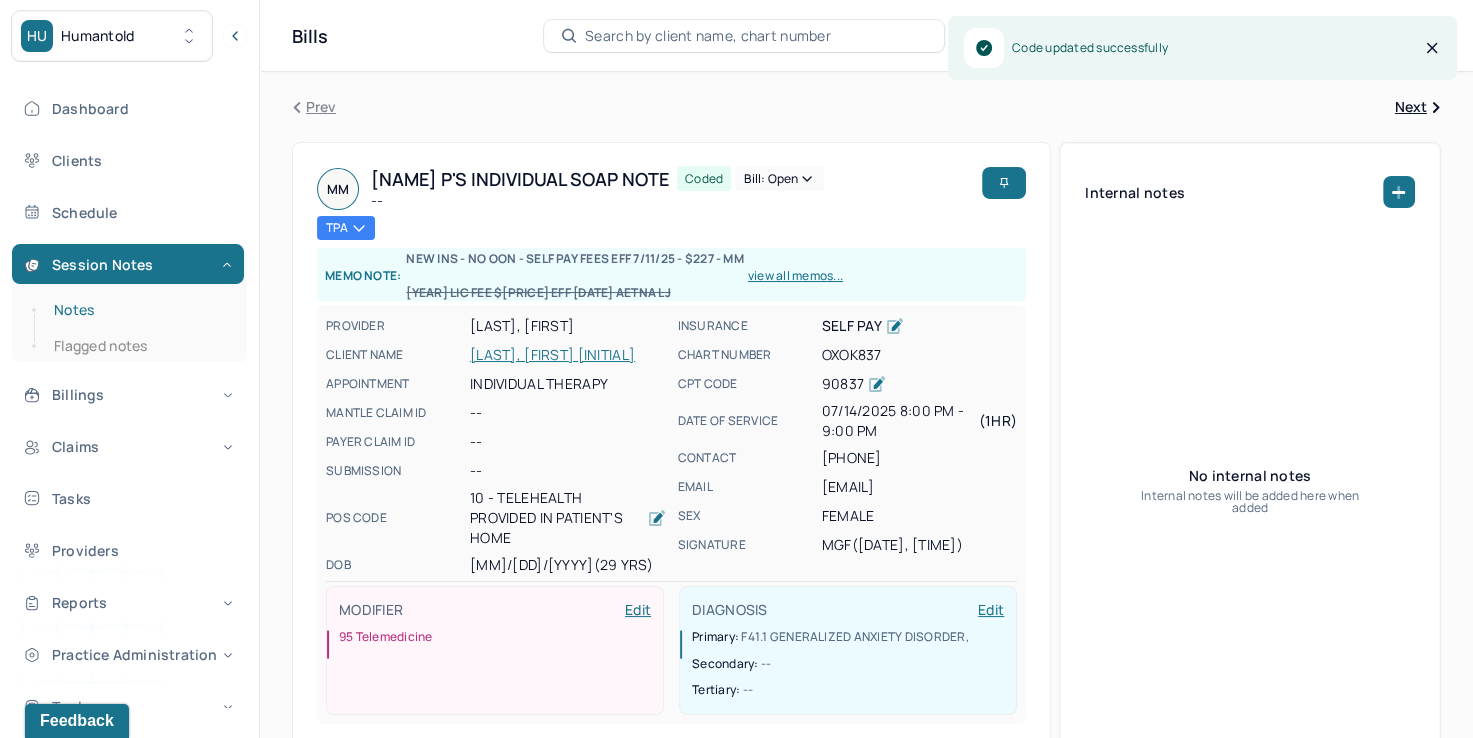 click on "Notes" at bounding box center [139, 310] 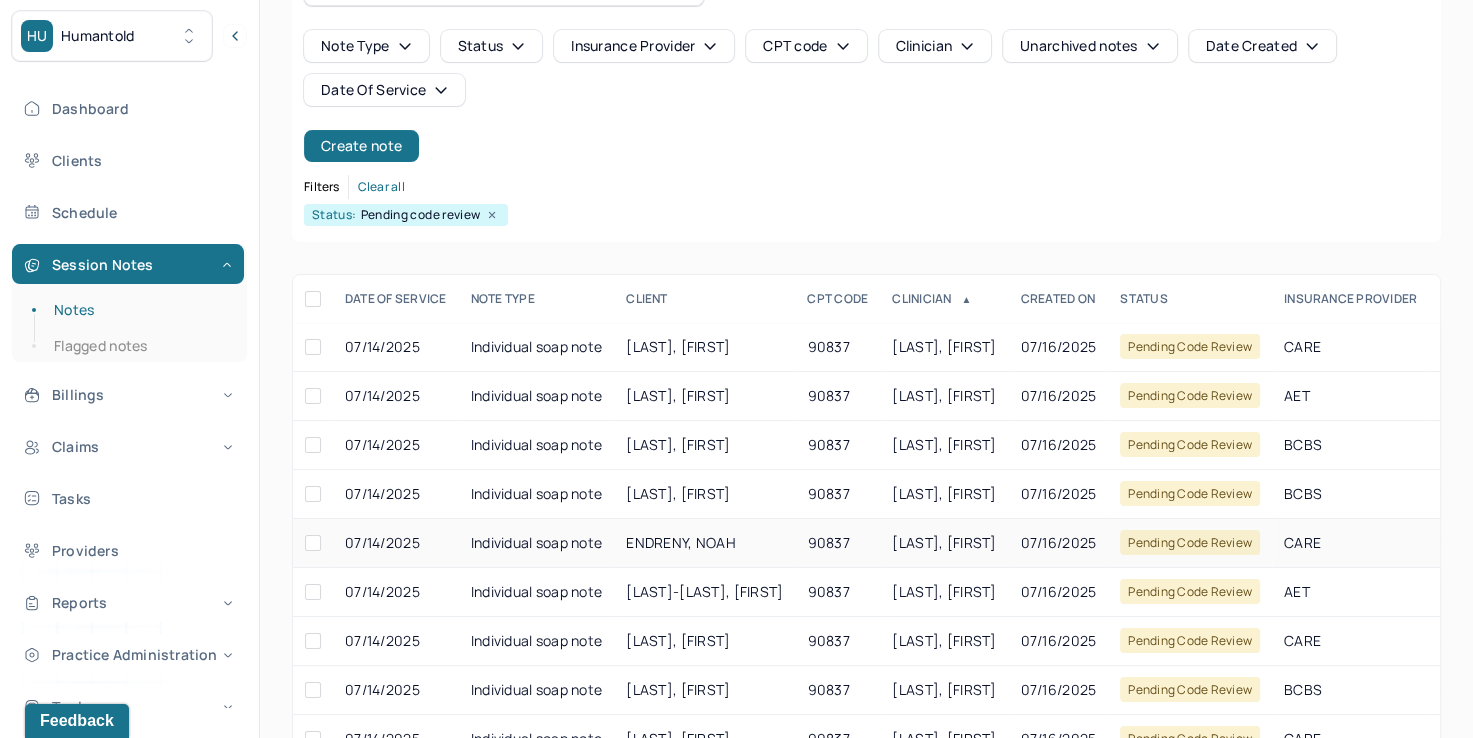 scroll, scrollTop: 288, scrollLeft: 0, axis: vertical 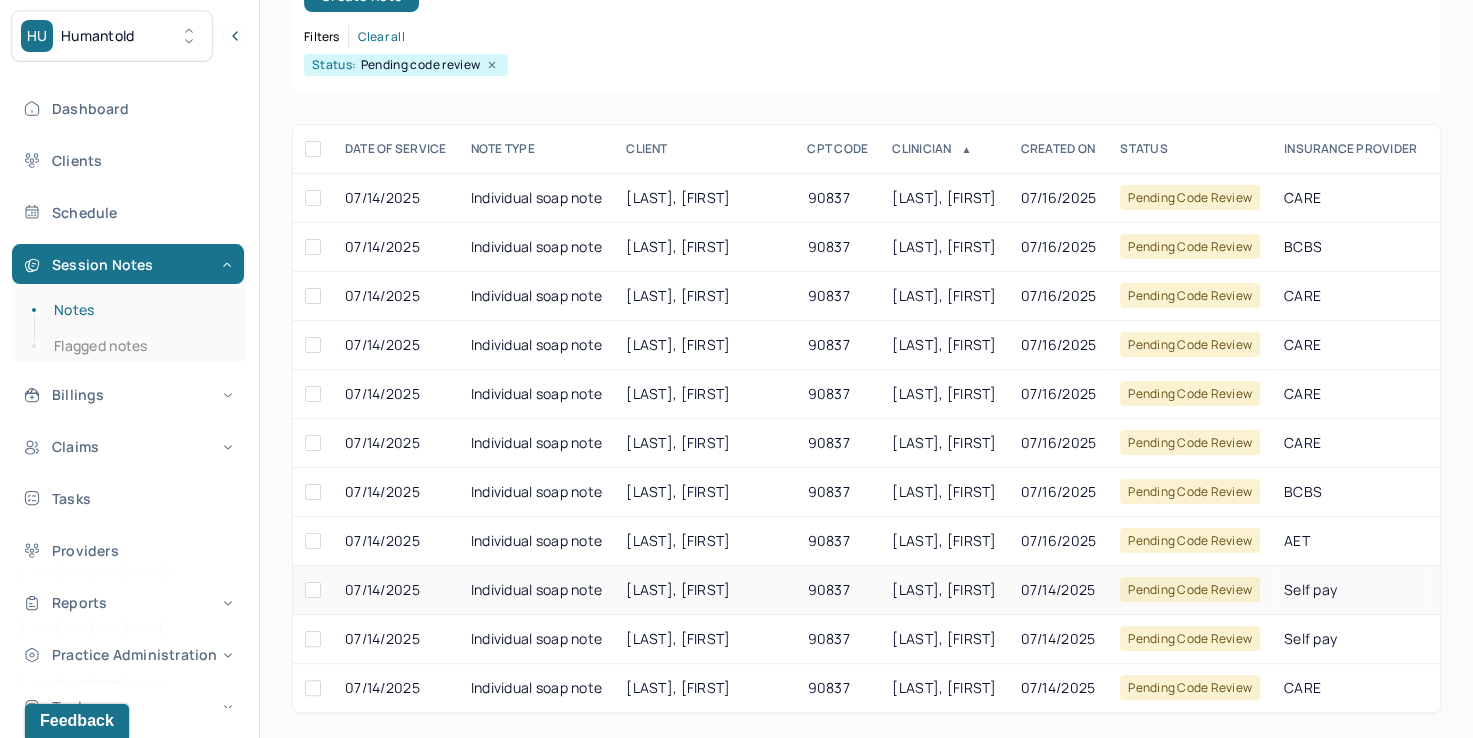 click on "[LAST], [FIRST]" at bounding box center [944, 589] 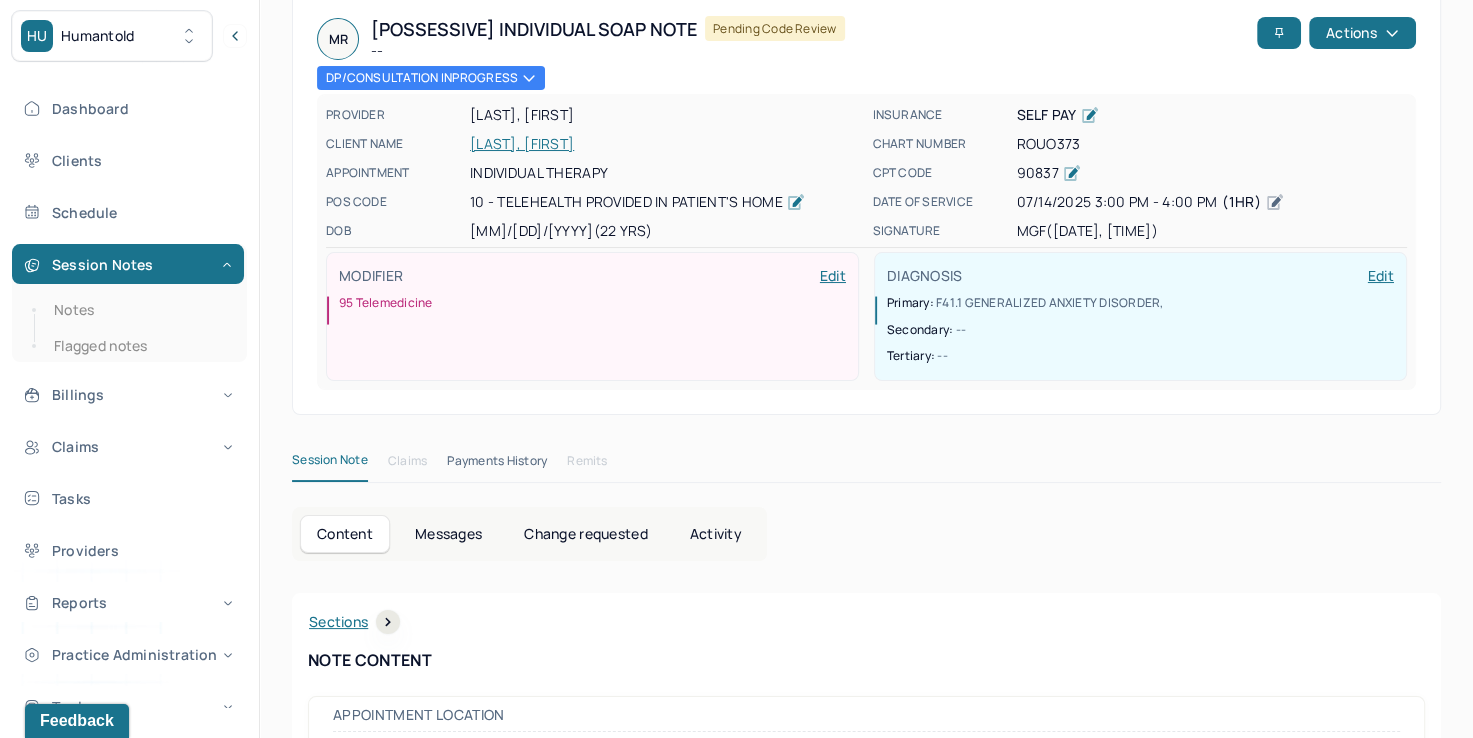 scroll, scrollTop: 0, scrollLeft: 0, axis: both 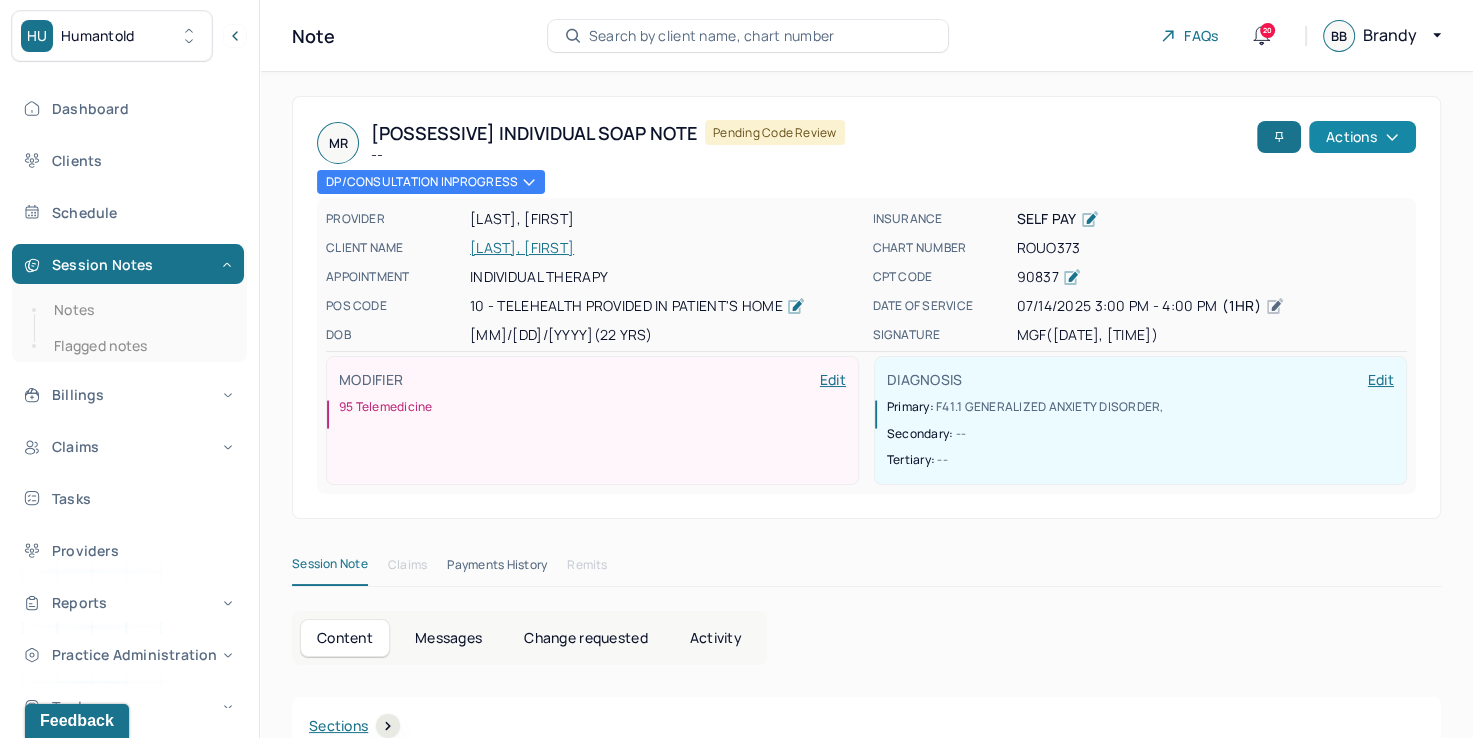 click on "Actions" at bounding box center (1362, 137) 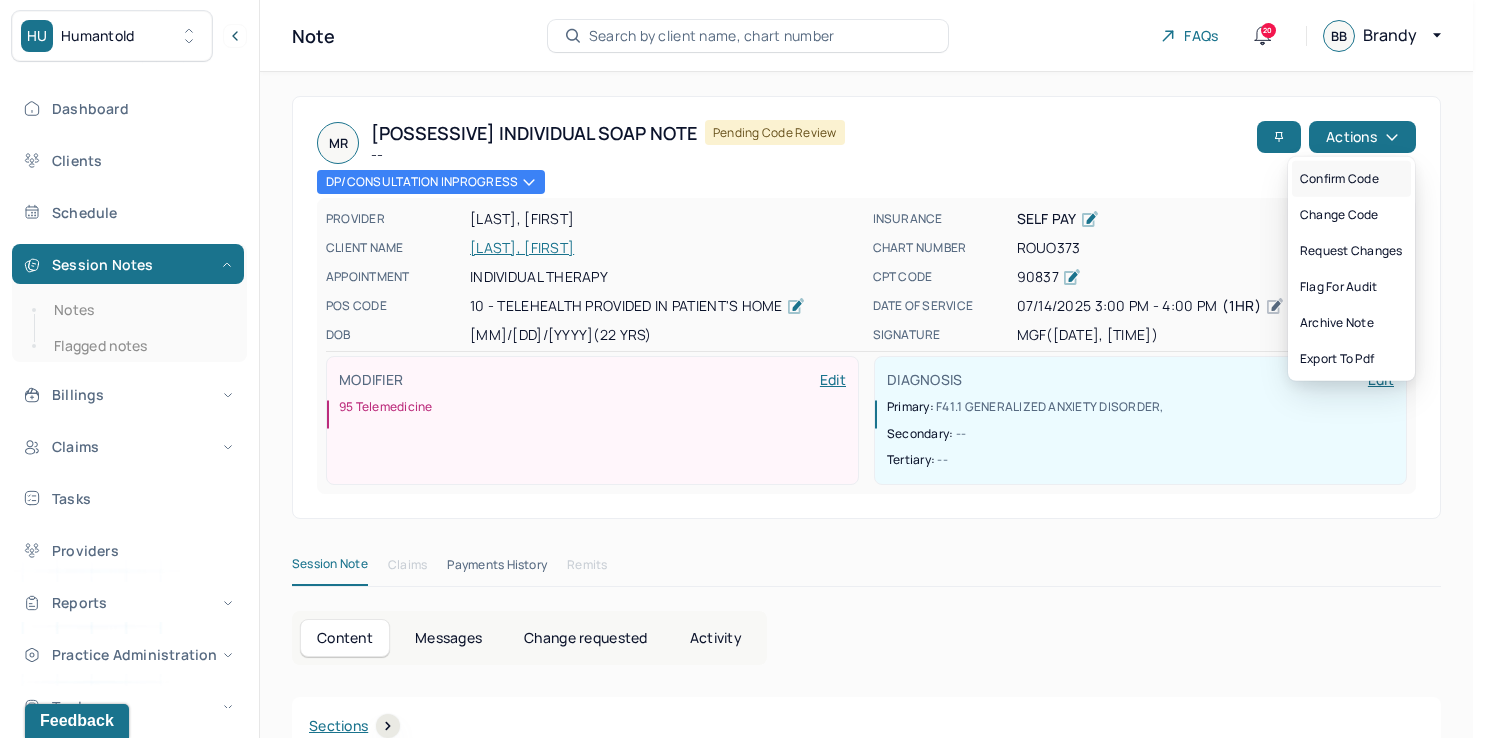 click on "Confirm code" at bounding box center [1351, 179] 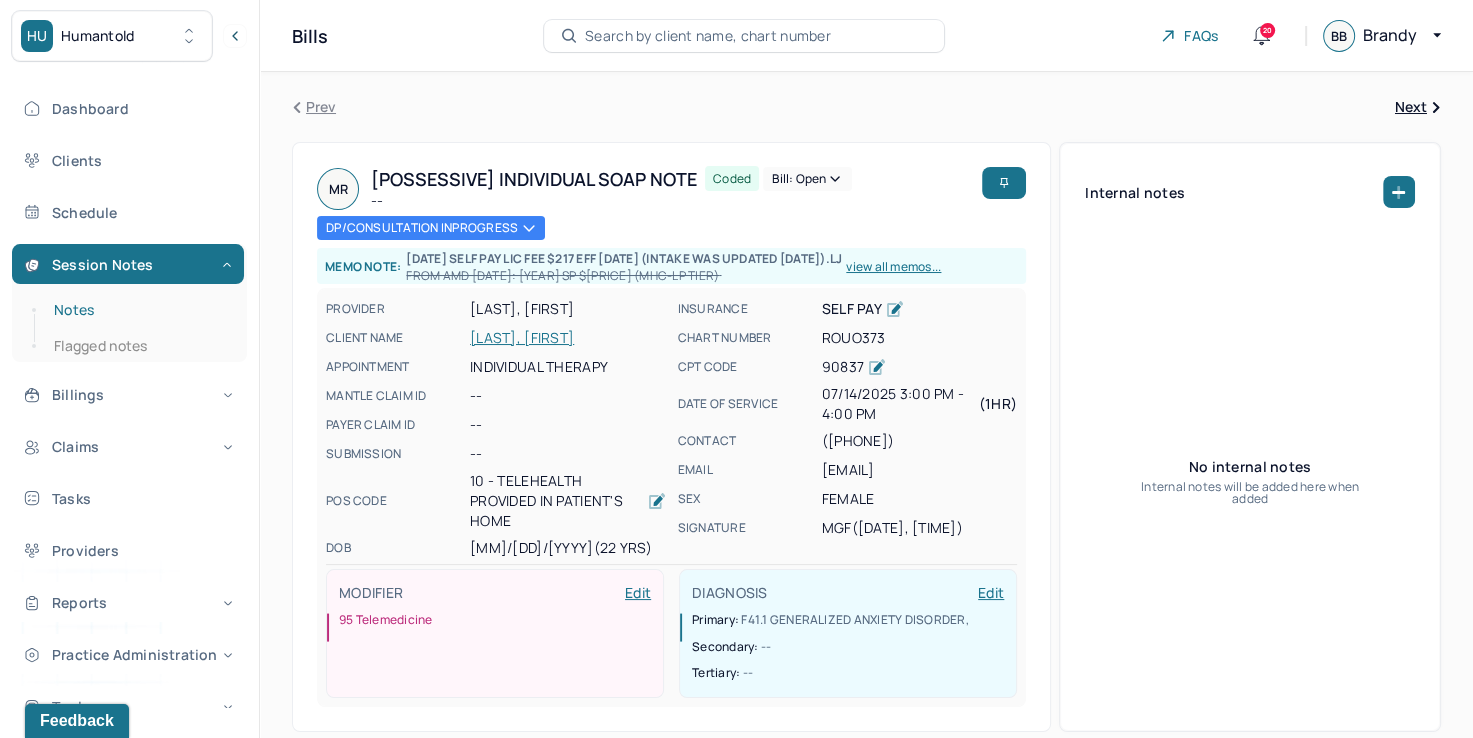 click on "Notes" at bounding box center (139, 310) 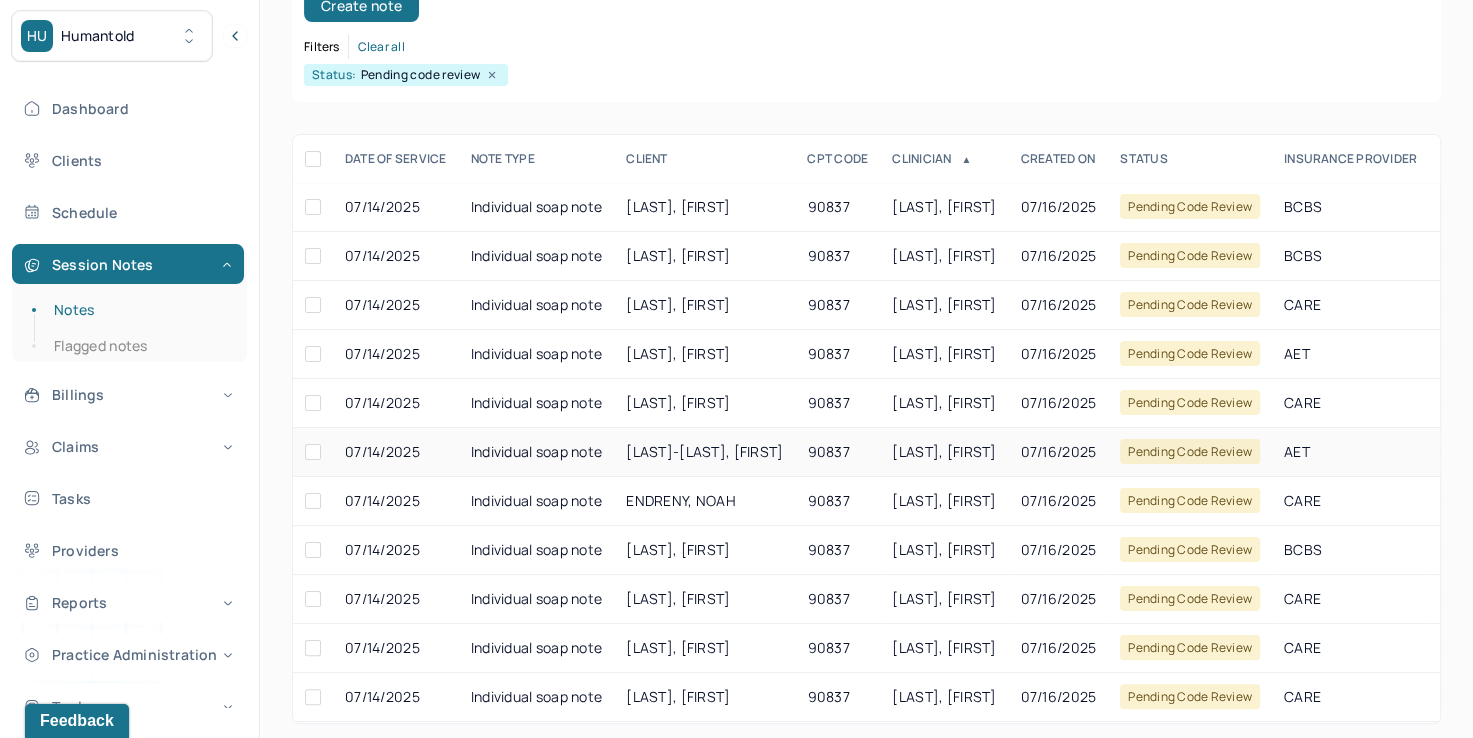 scroll, scrollTop: 288, scrollLeft: 0, axis: vertical 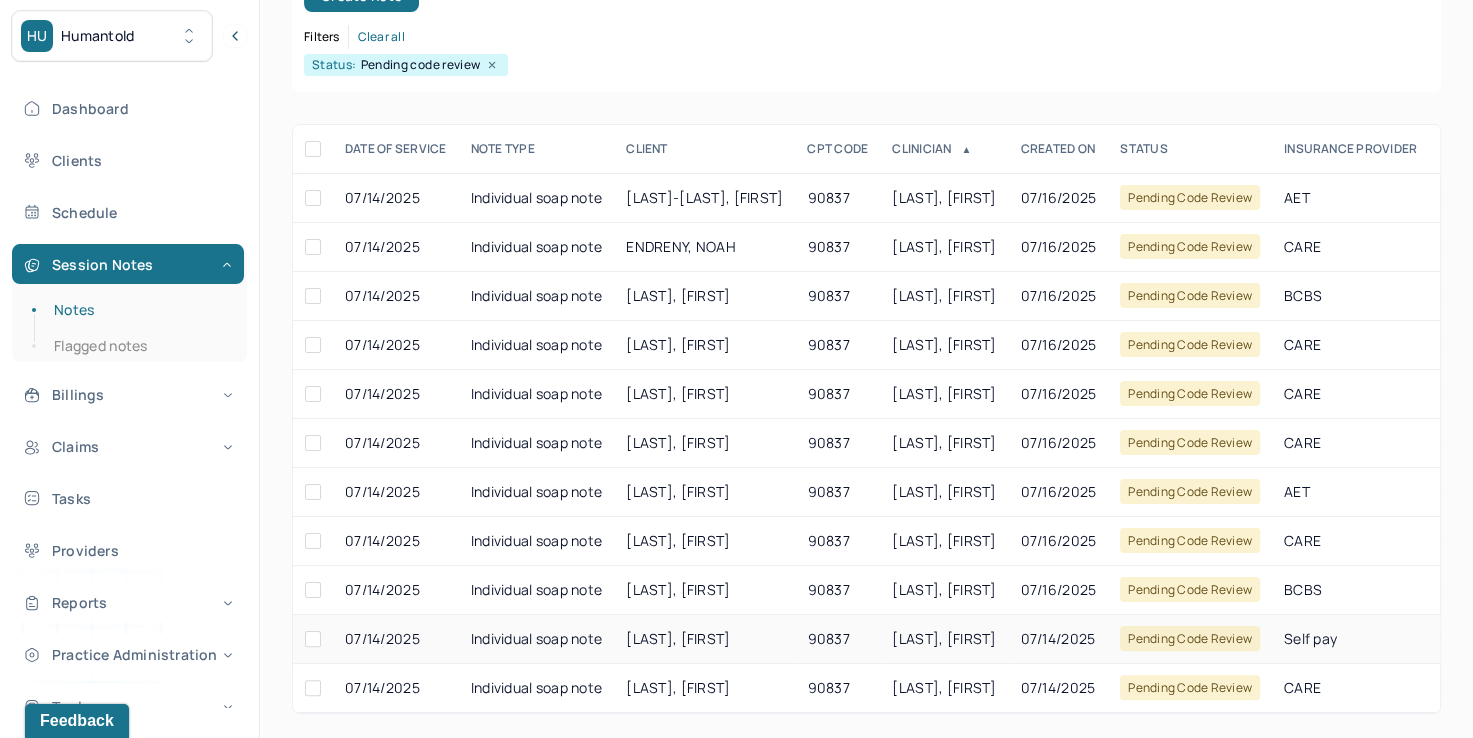 click on "[LAST], [FIRST]" at bounding box center [944, 638] 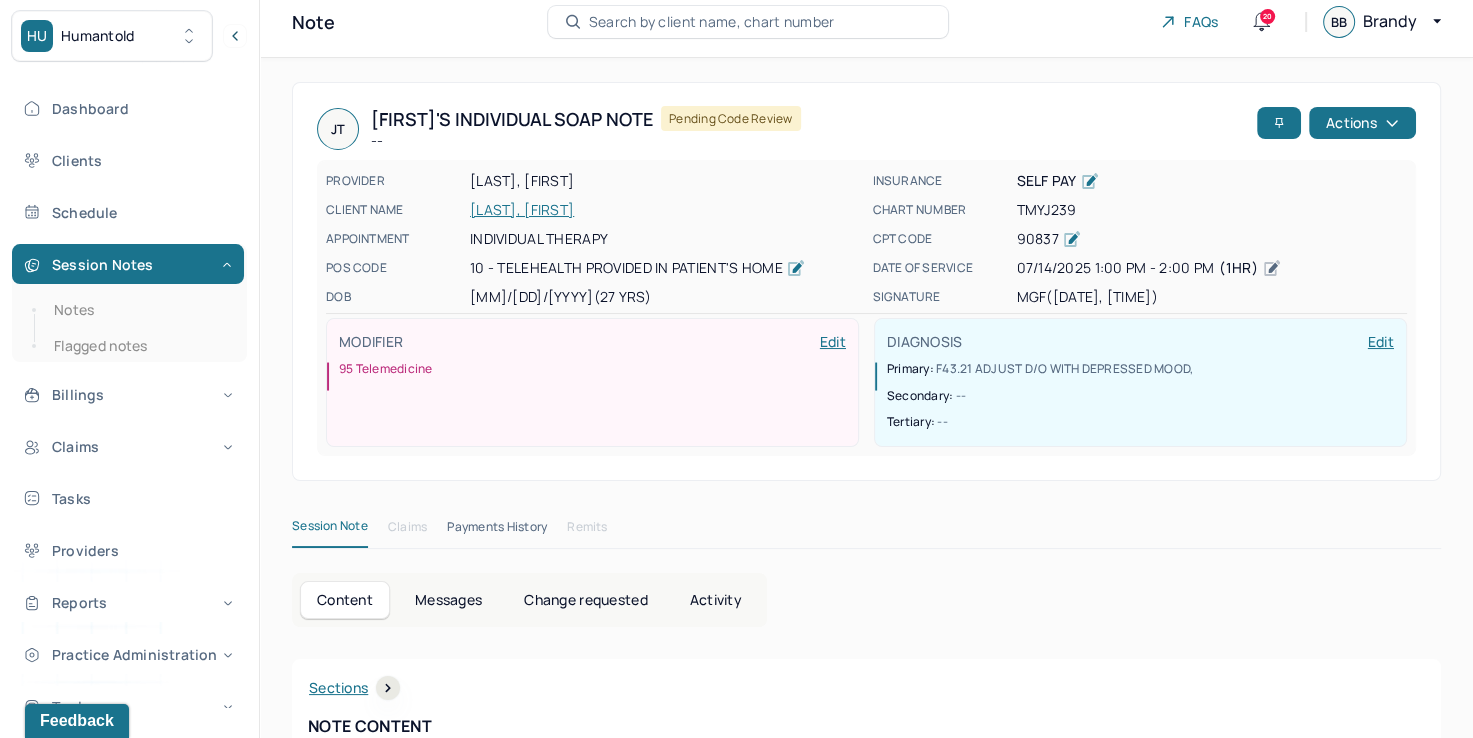 scroll, scrollTop: 0, scrollLeft: 0, axis: both 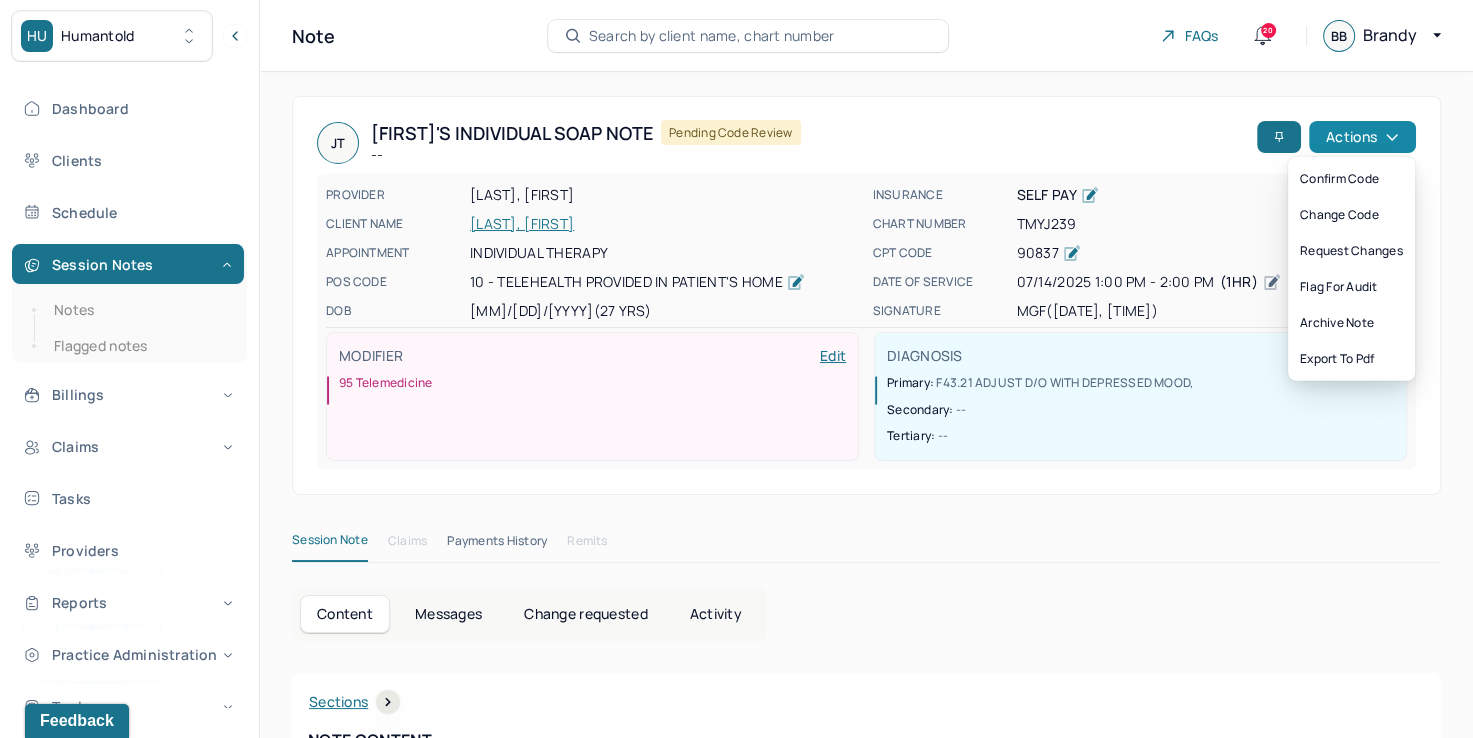 click on "Actions" at bounding box center [1362, 137] 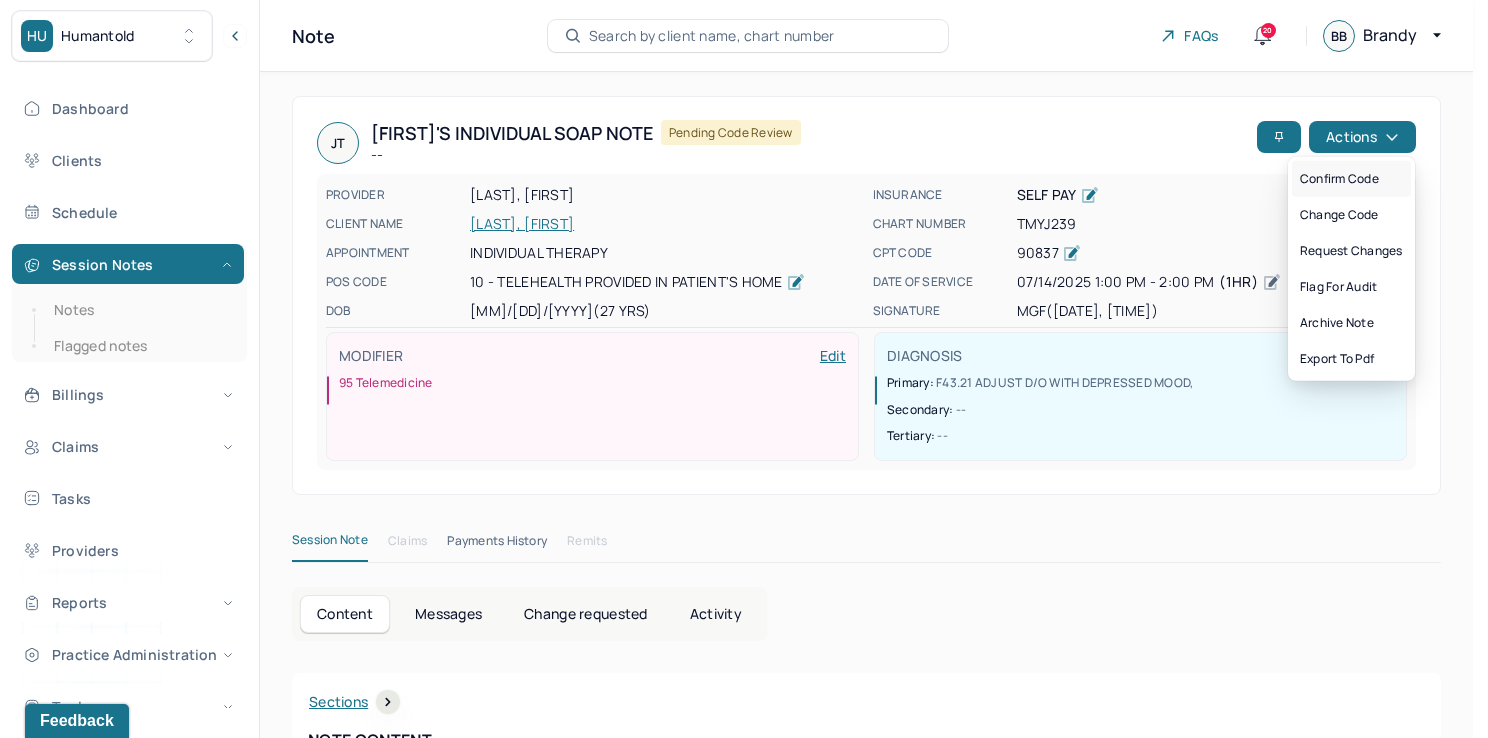 click on "Confirm code" at bounding box center [1351, 179] 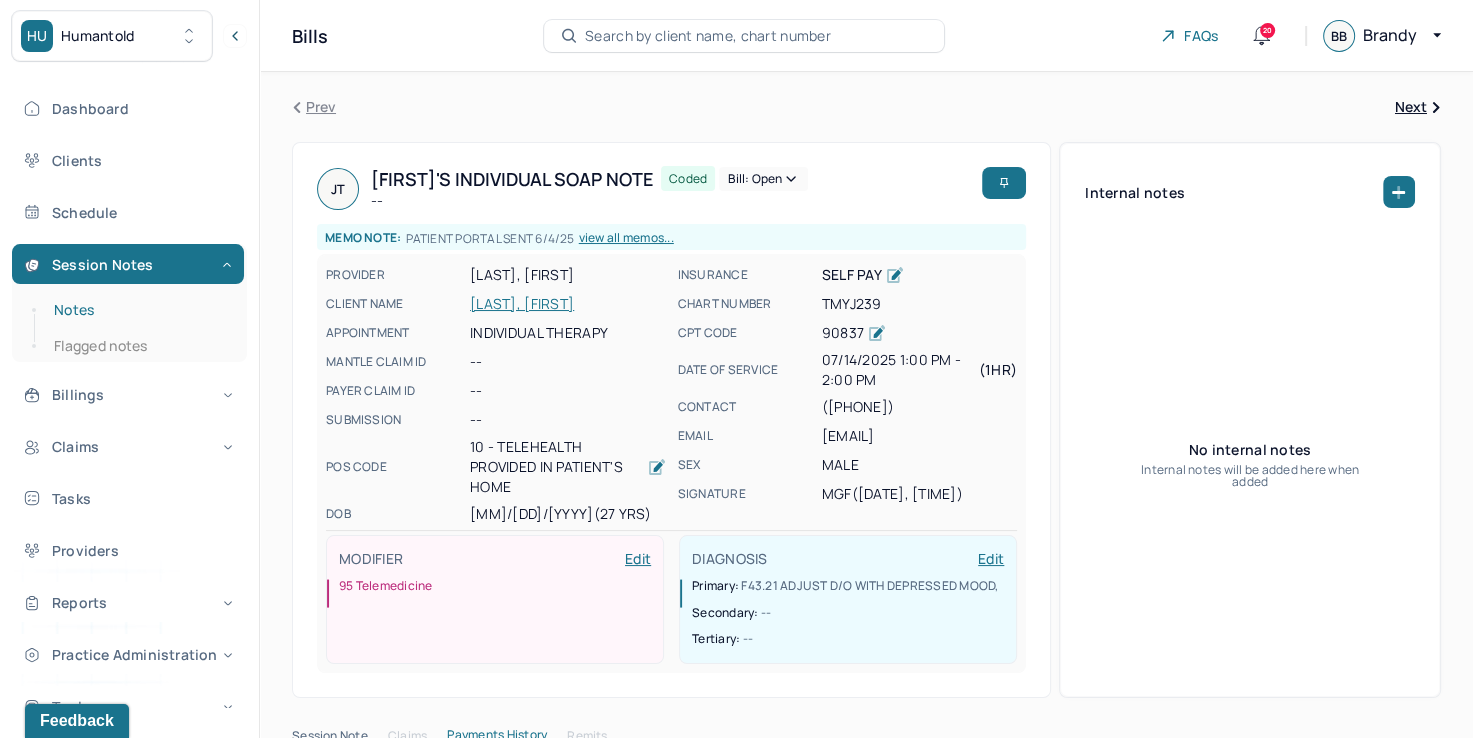 drag, startPoint x: 103, startPoint y: 312, endPoint x: 156, endPoint y: 312, distance: 53 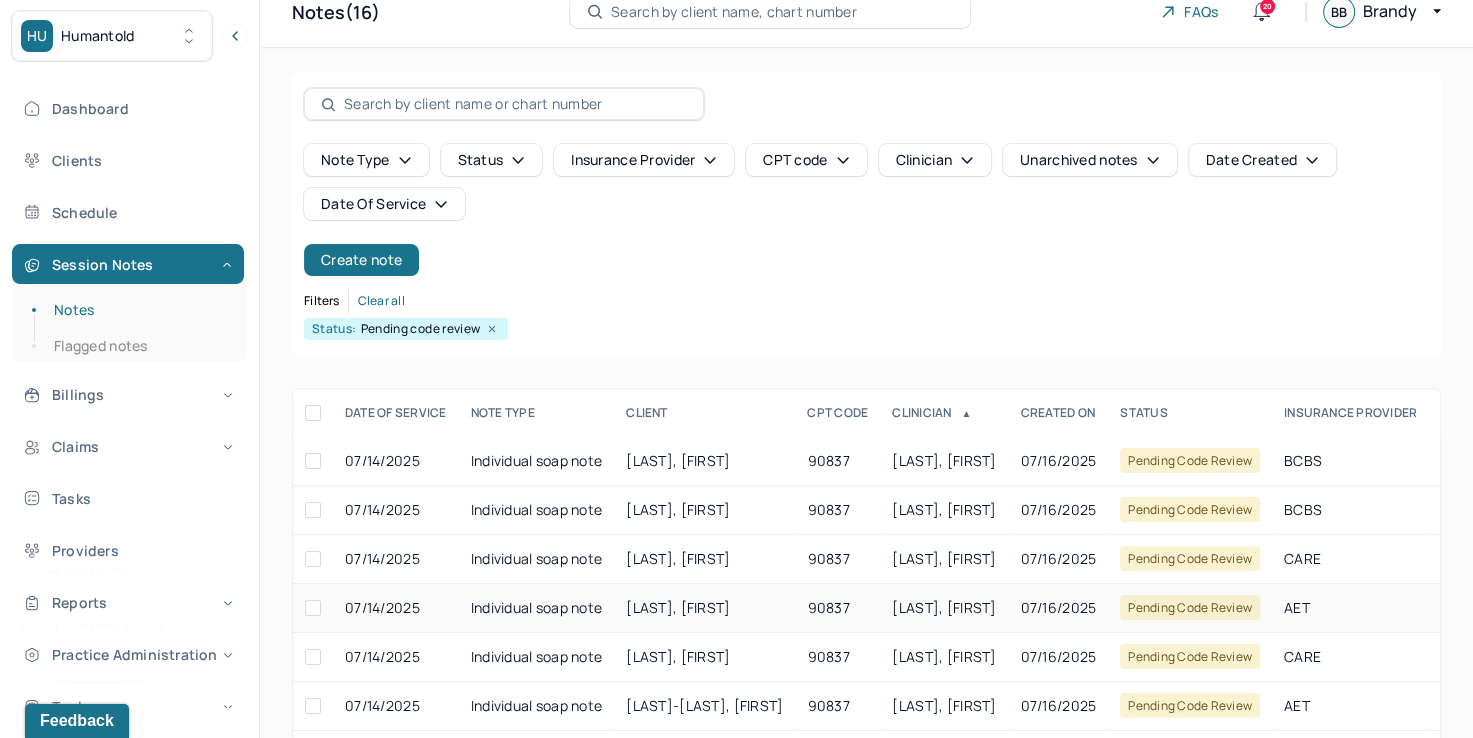 scroll, scrollTop: 288, scrollLeft: 0, axis: vertical 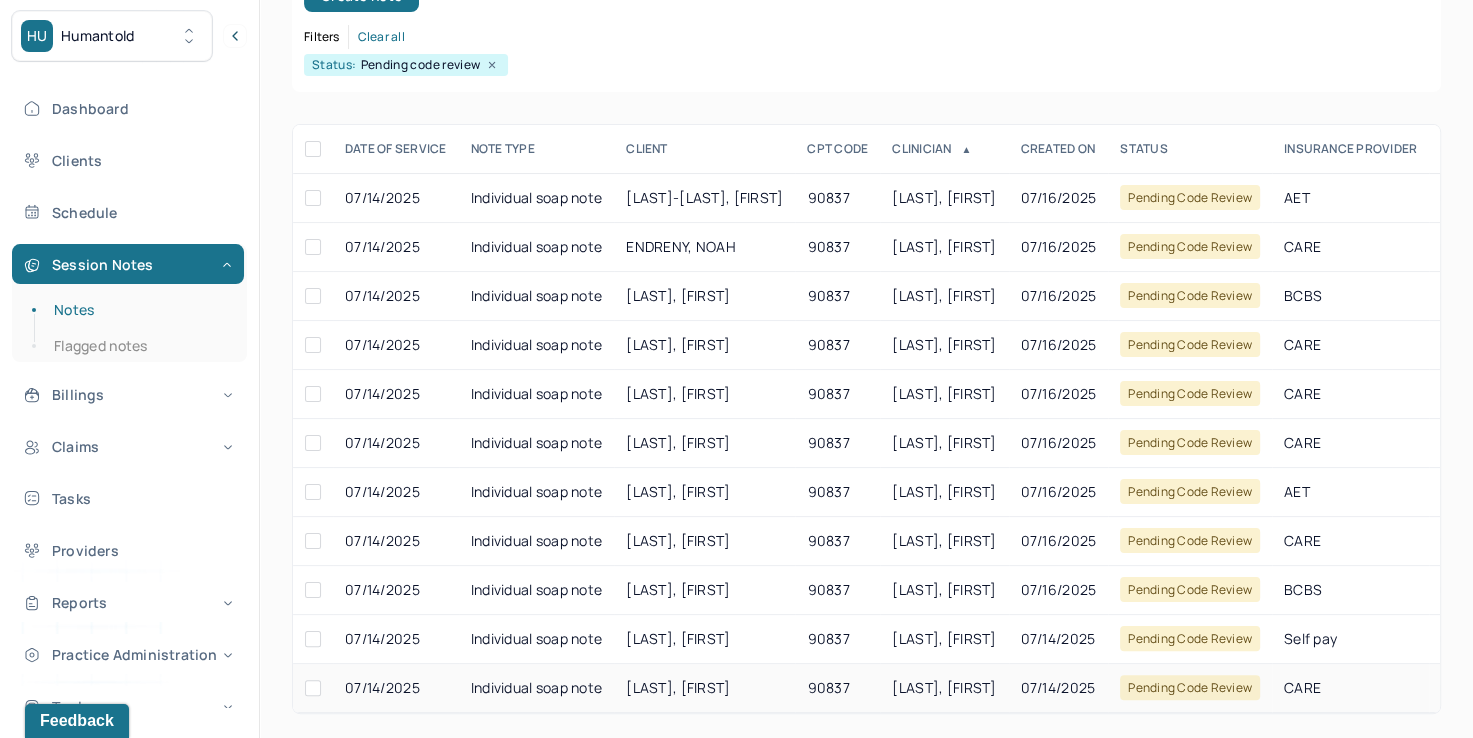 click on "[LAST], [FIRST]" at bounding box center [944, 687] 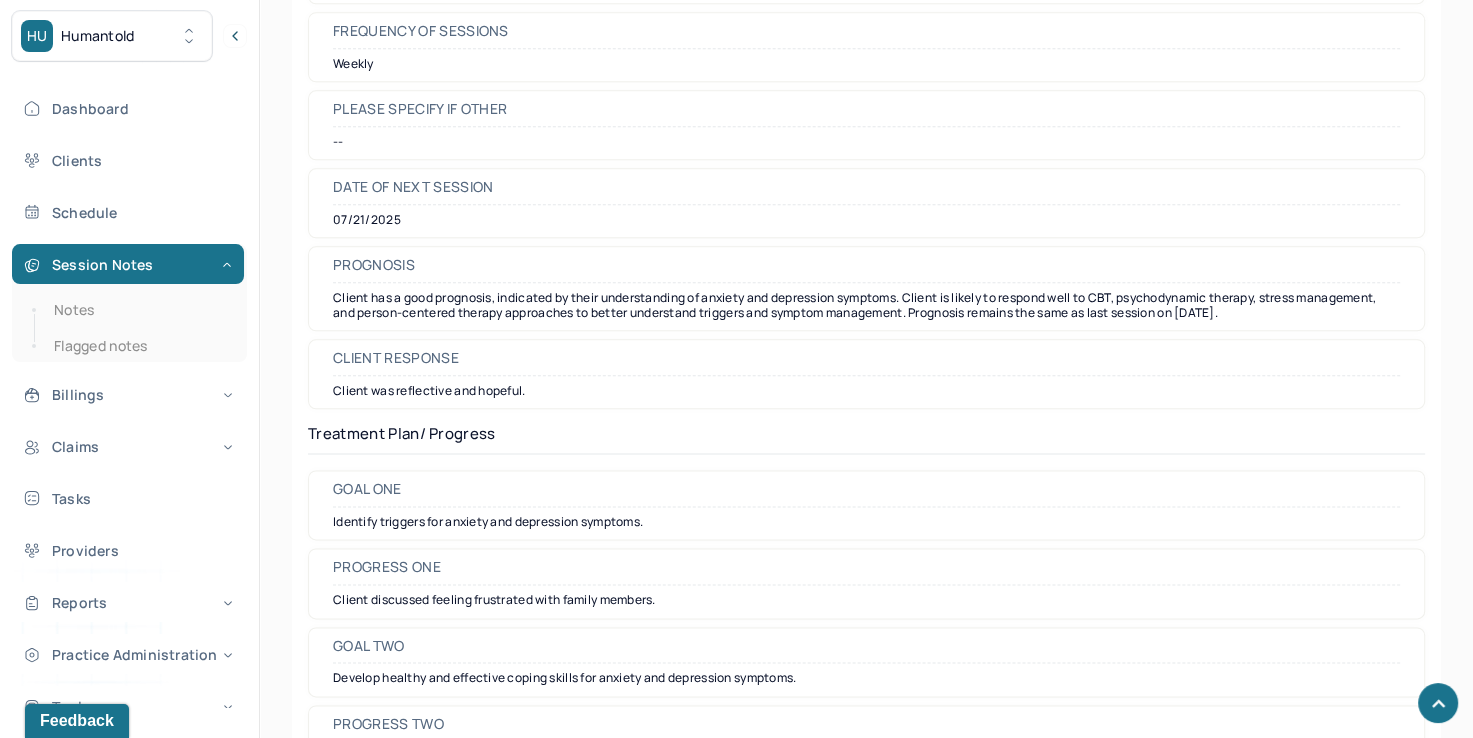 scroll, scrollTop: 2188, scrollLeft: 0, axis: vertical 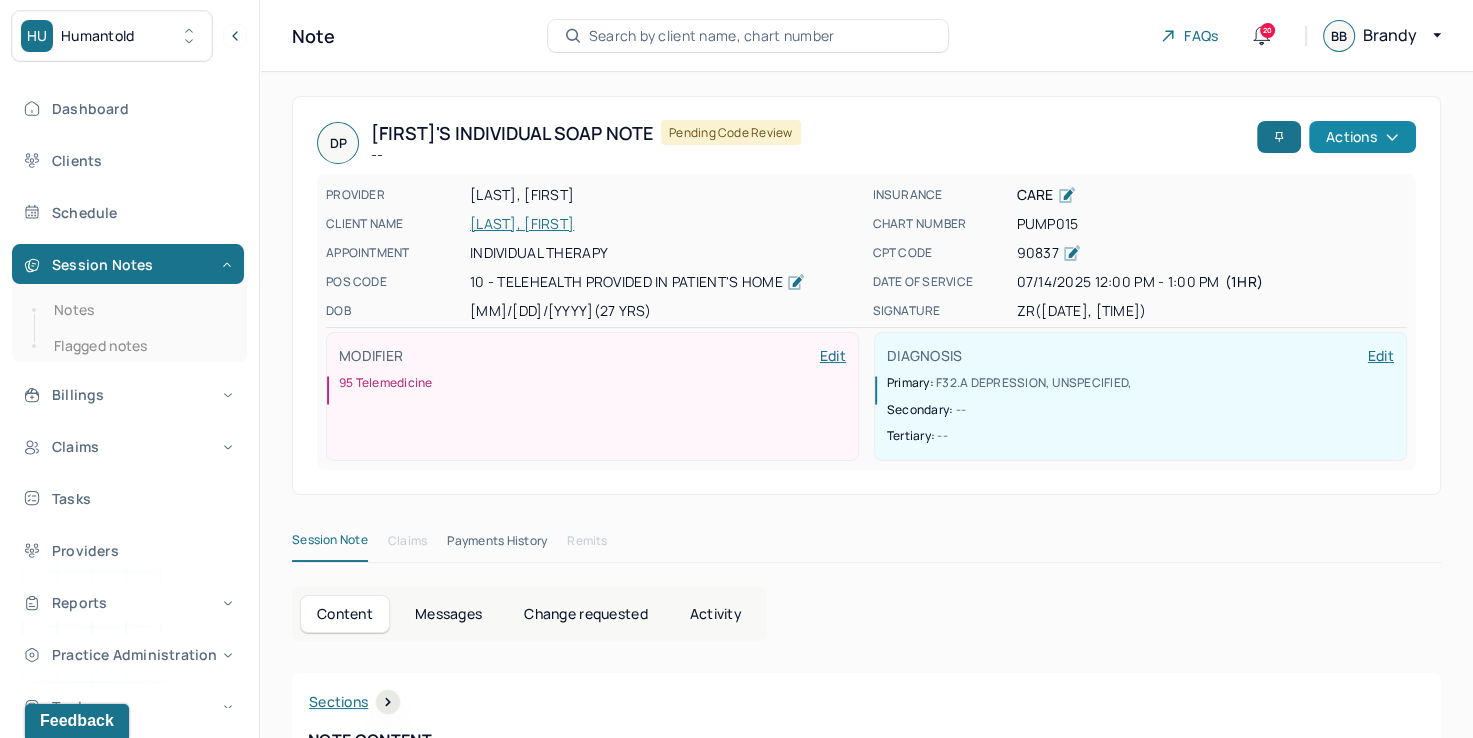 click 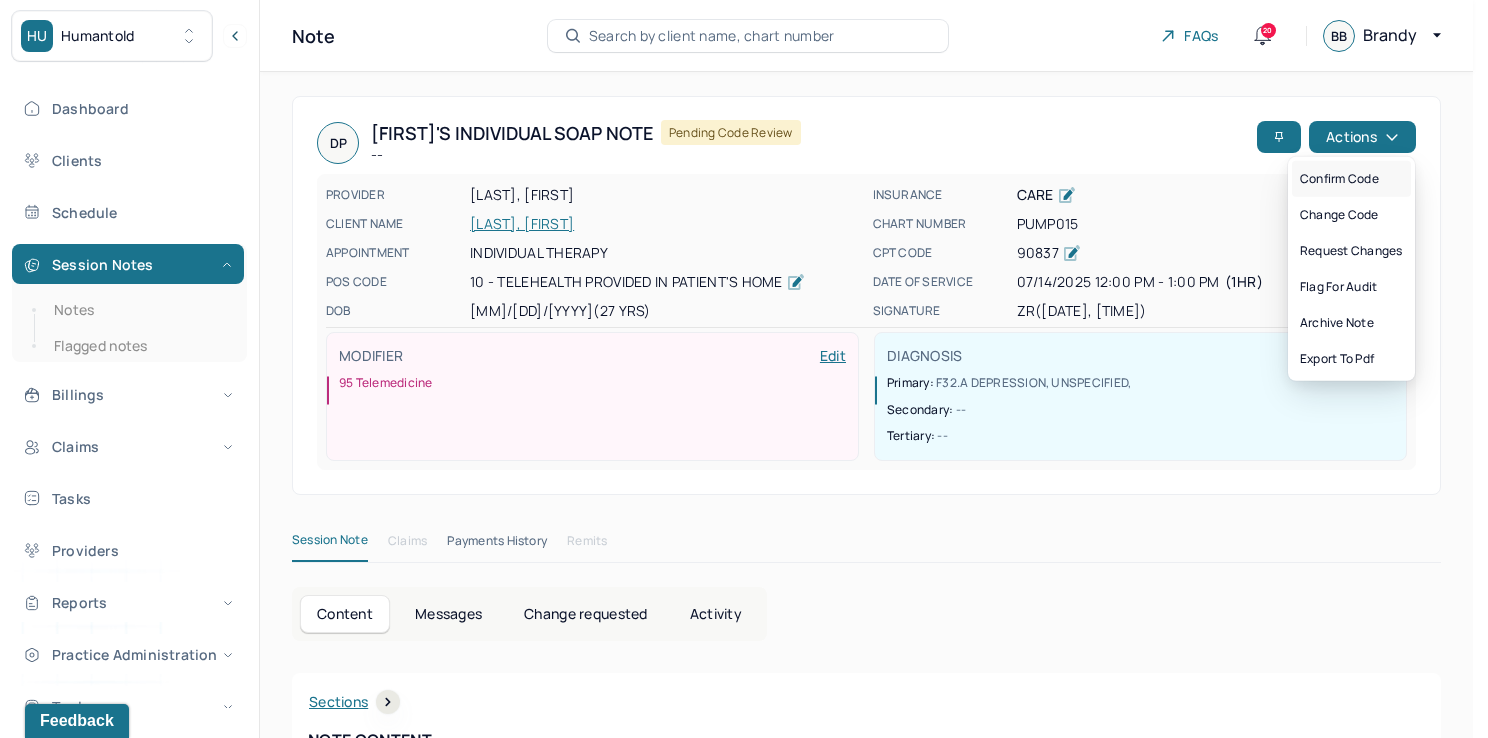 click on "Confirm code" at bounding box center (1351, 179) 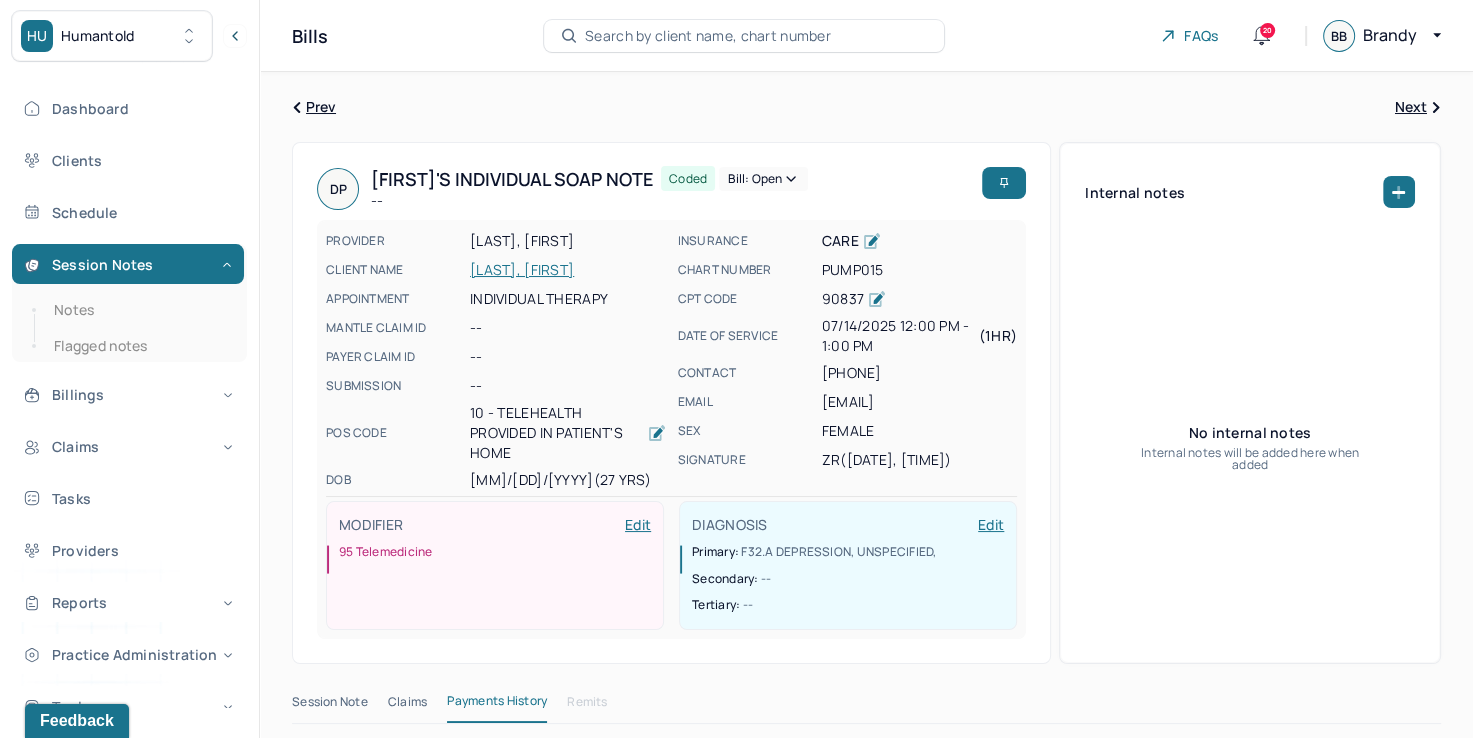 click on "Humantold" at bounding box center (98, 36) 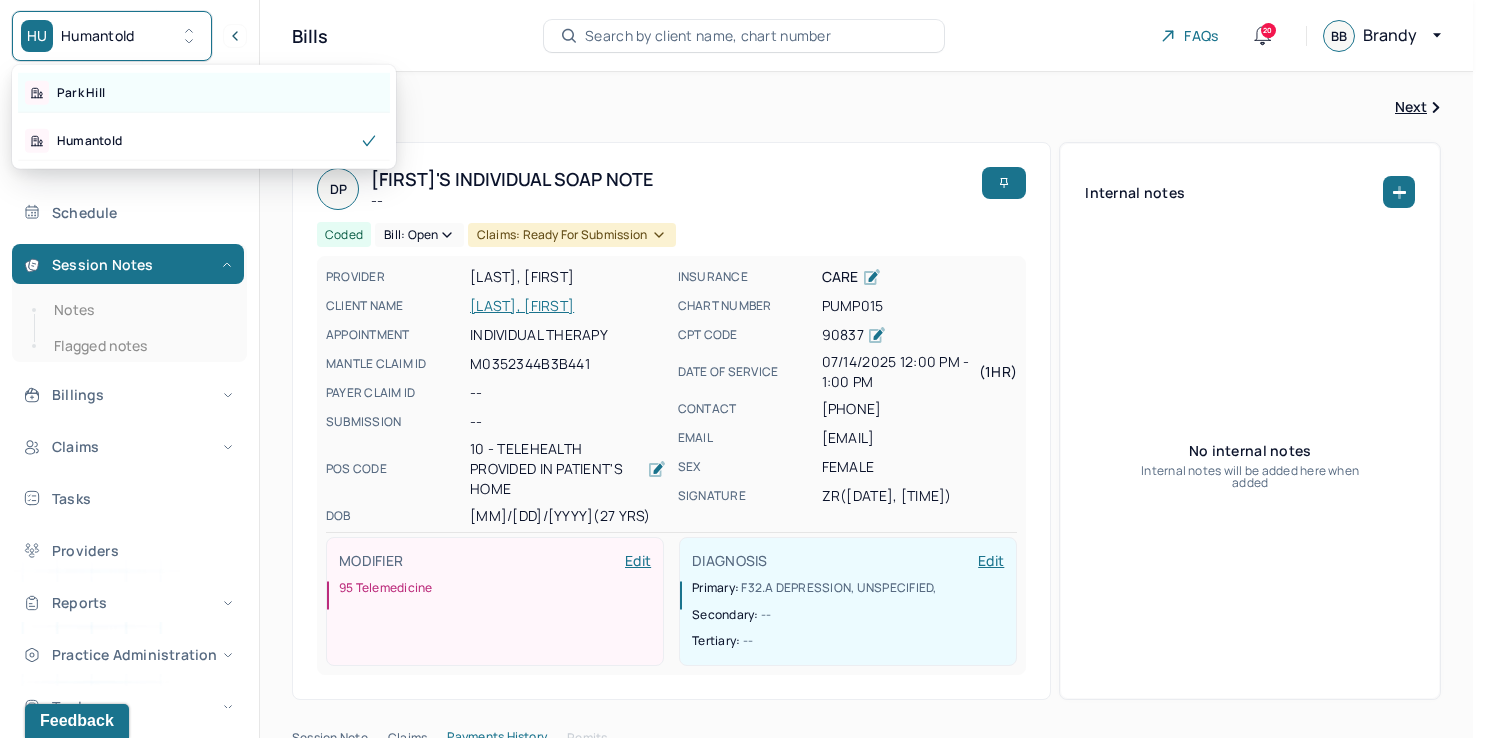 click on "Park Hill" at bounding box center (204, 93) 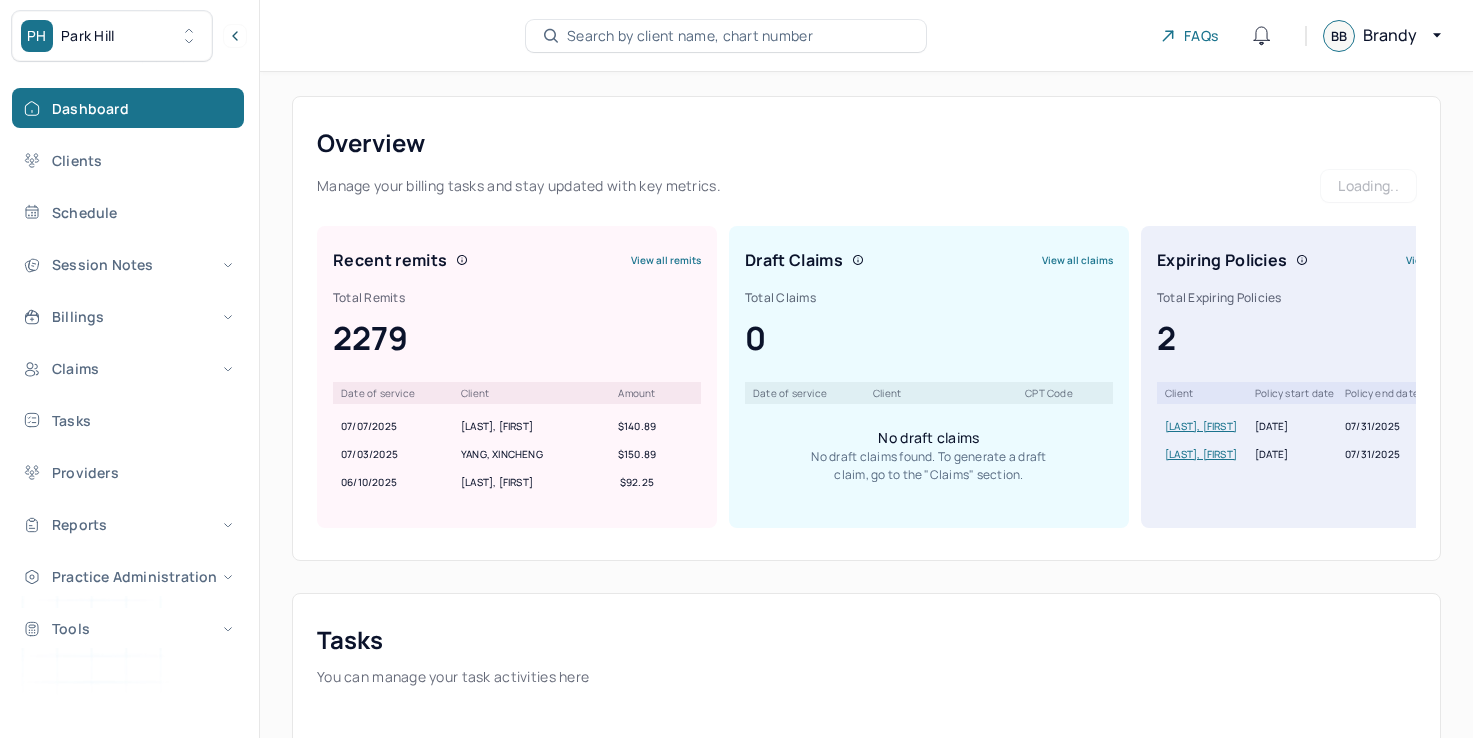 scroll, scrollTop: 0, scrollLeft: 0, axis: both 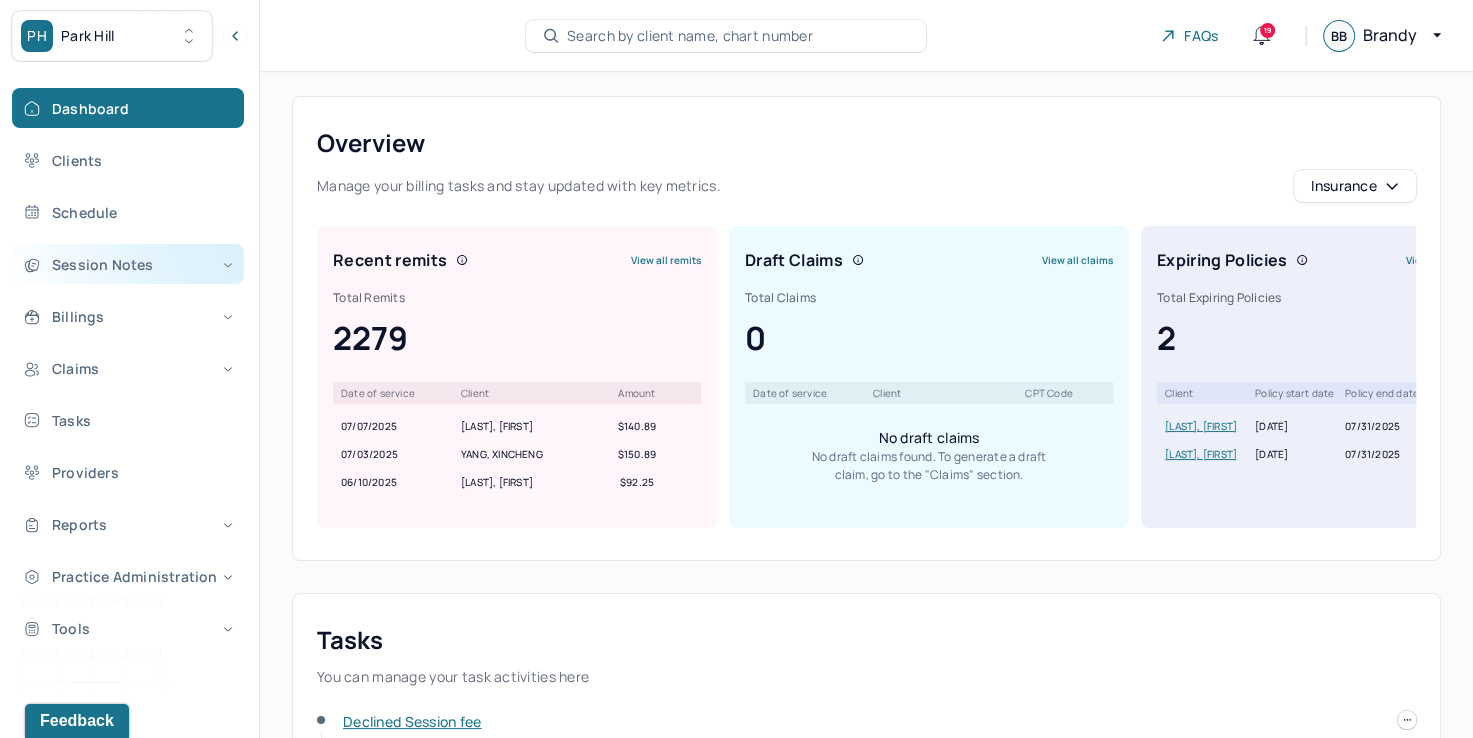 click on "Session Notes" at bounding box center (128, 264) 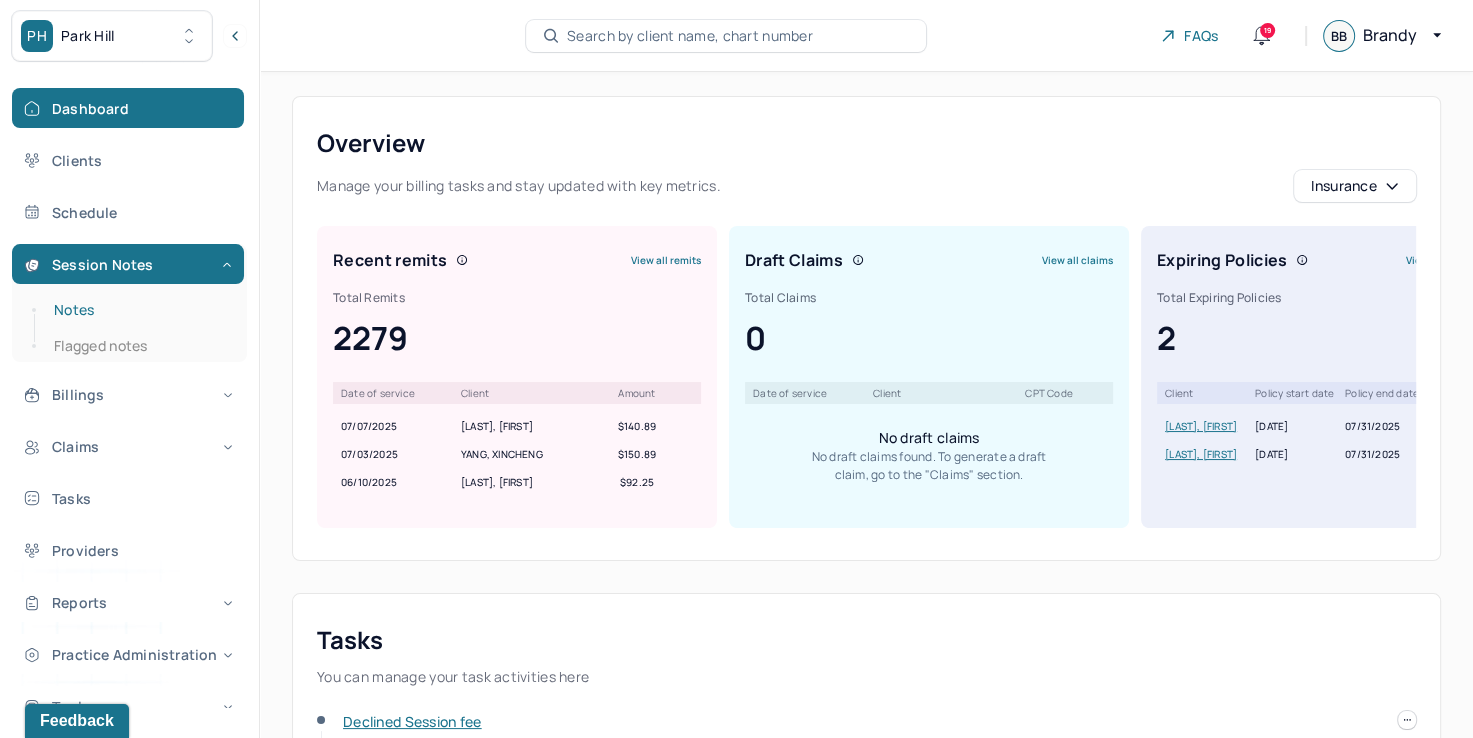 click on "Notes" at bounding box center [139, 310] 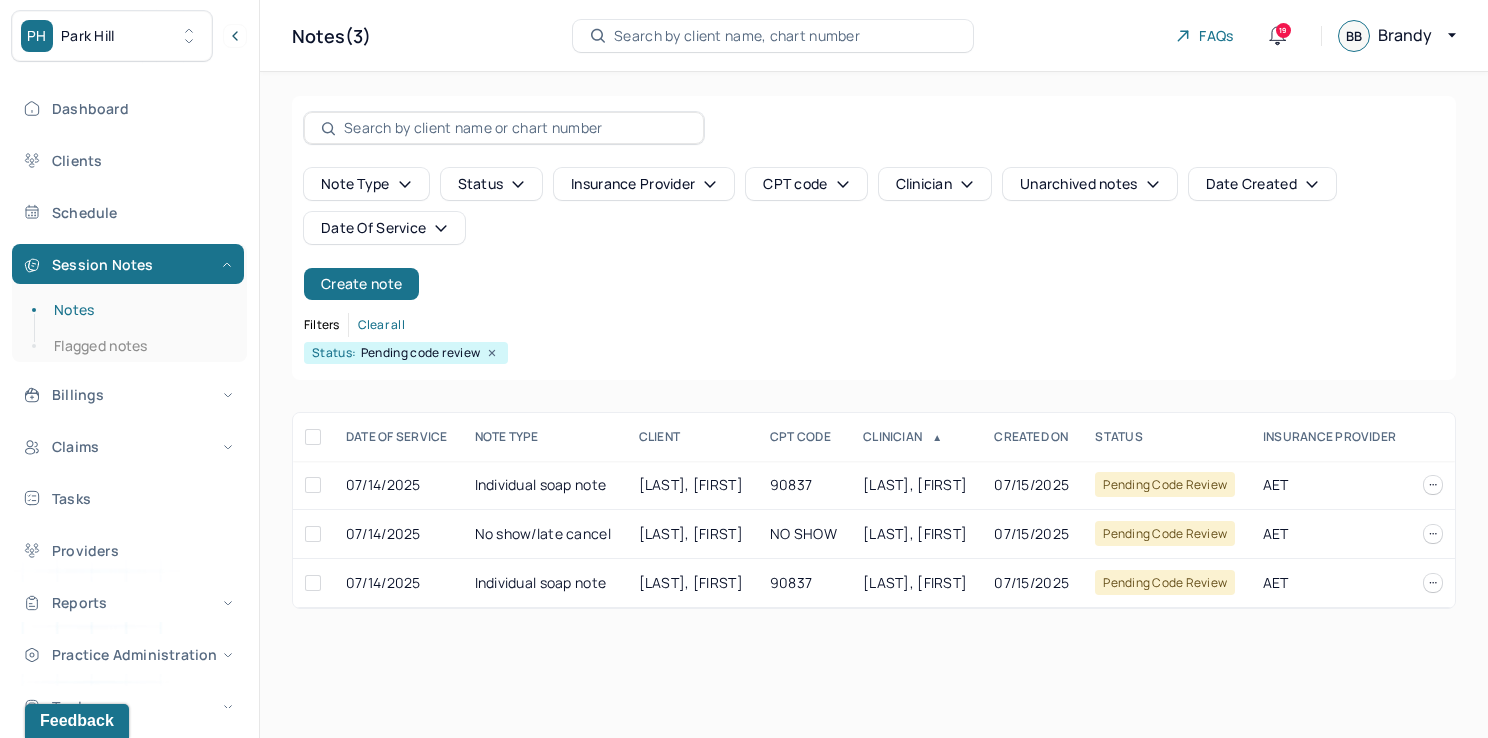 click on "Date Of Service" at bounding box center [384, 228] 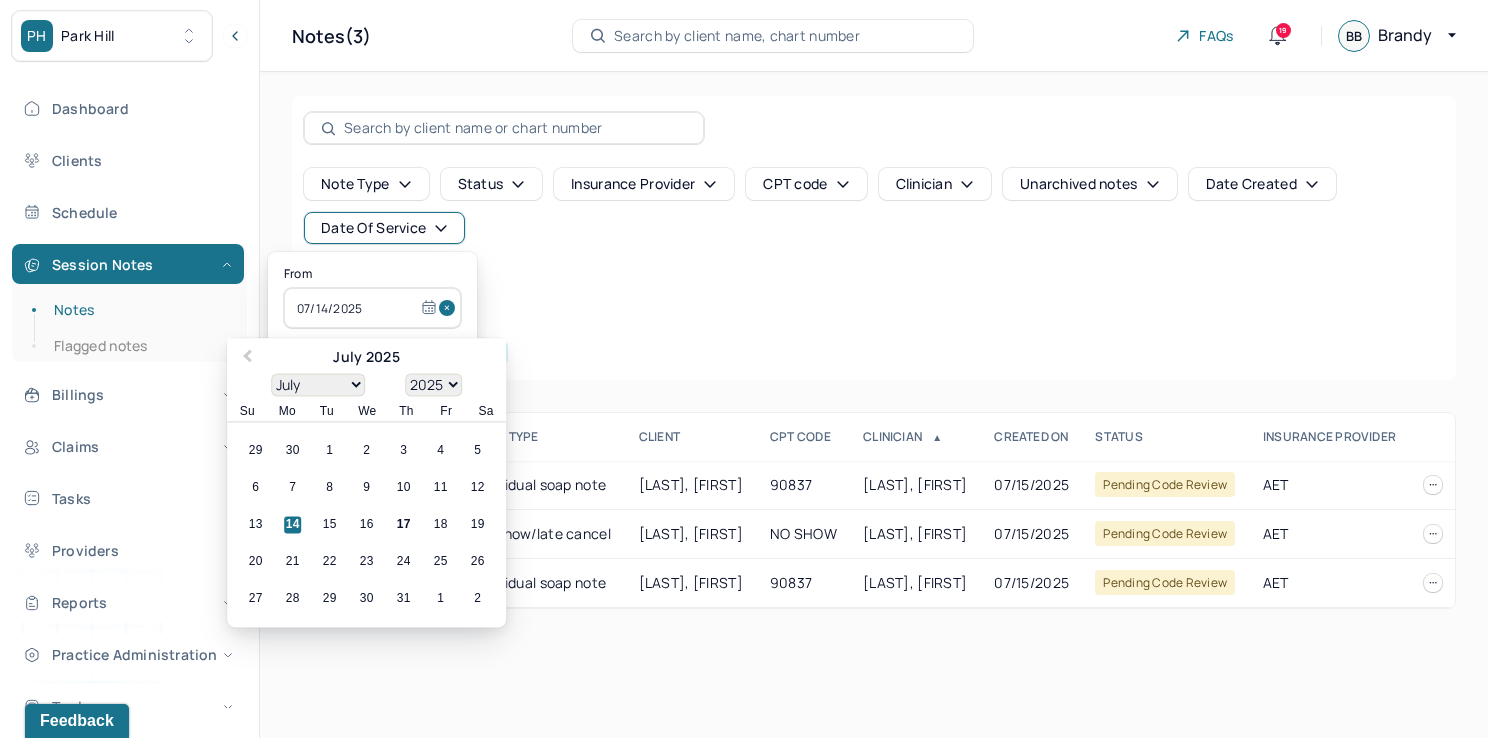 click at bounding box center [450, 308] 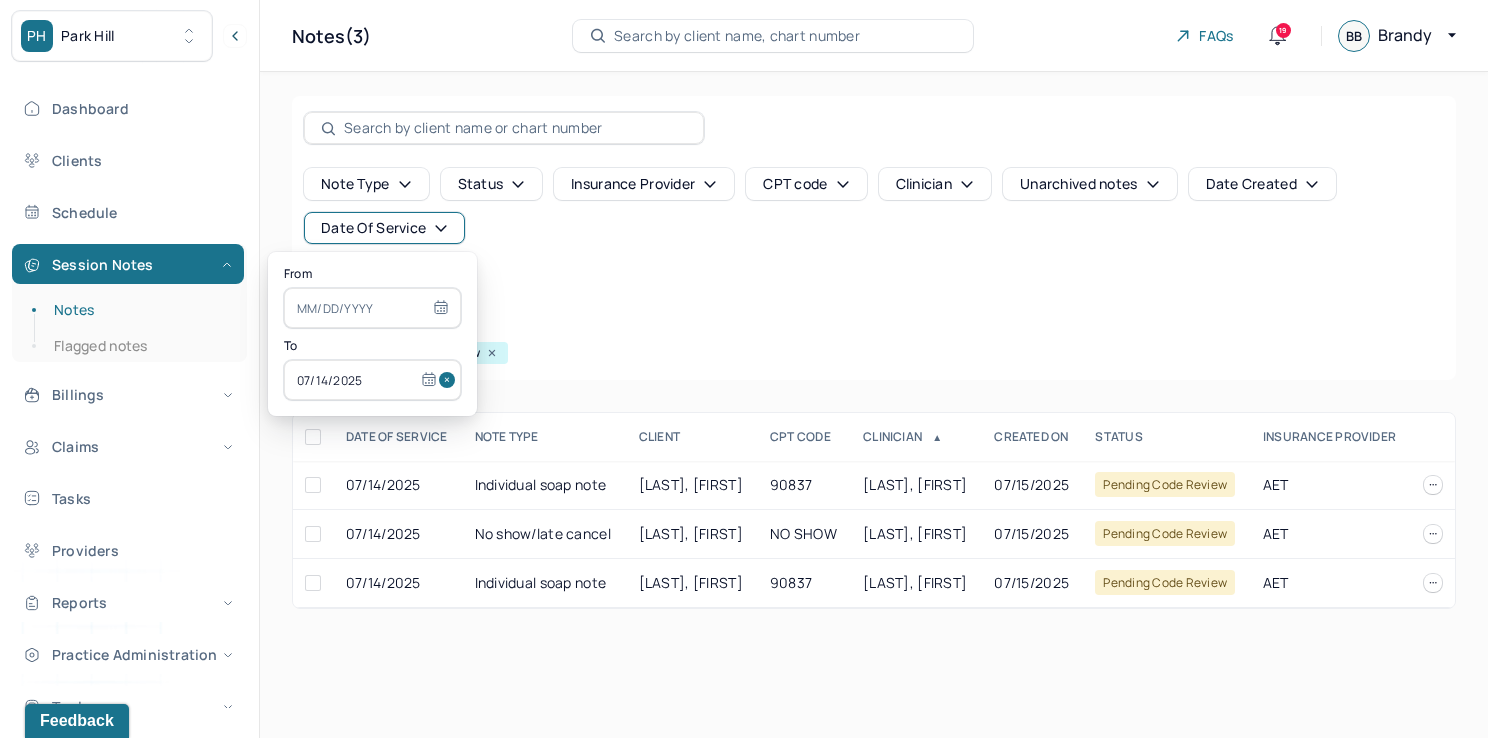 click at bounding box center [450, 380] 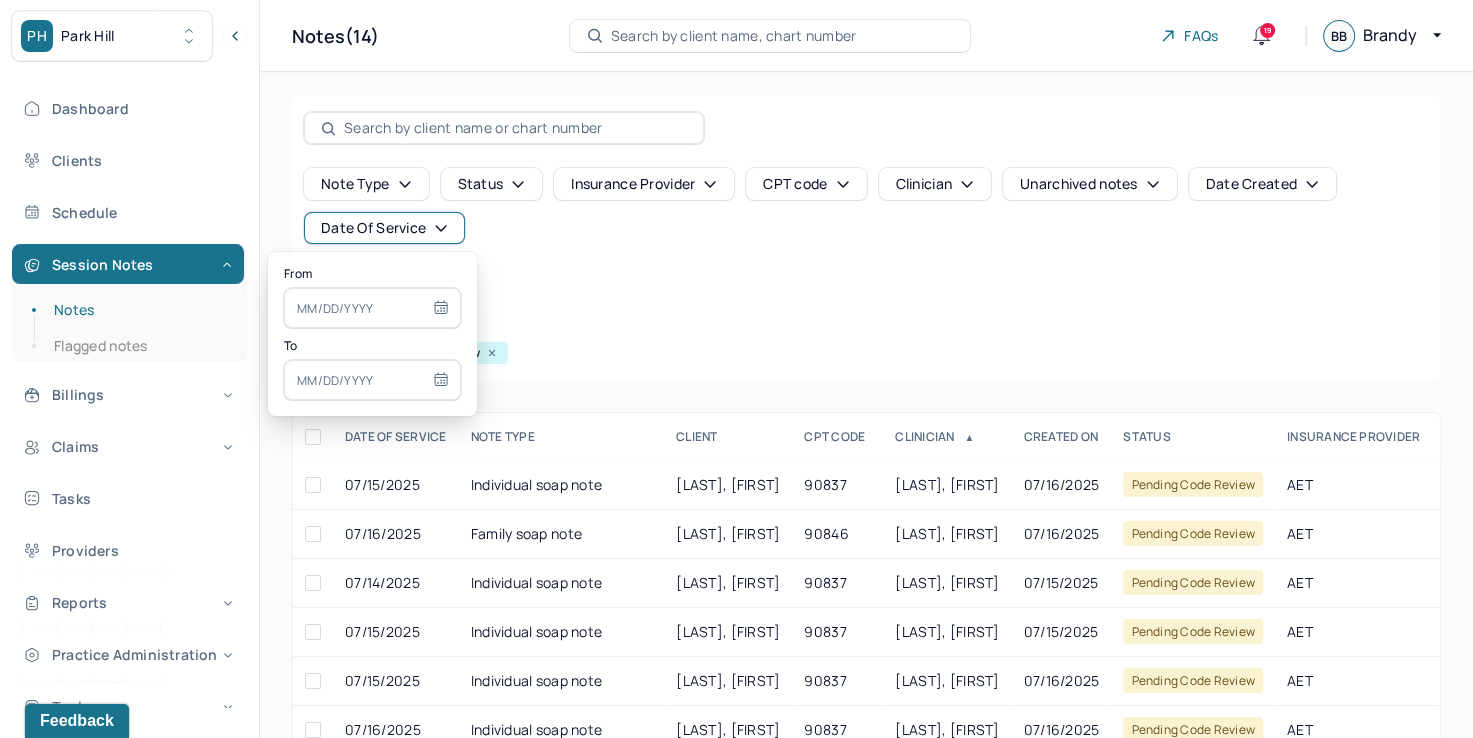 select on "6" 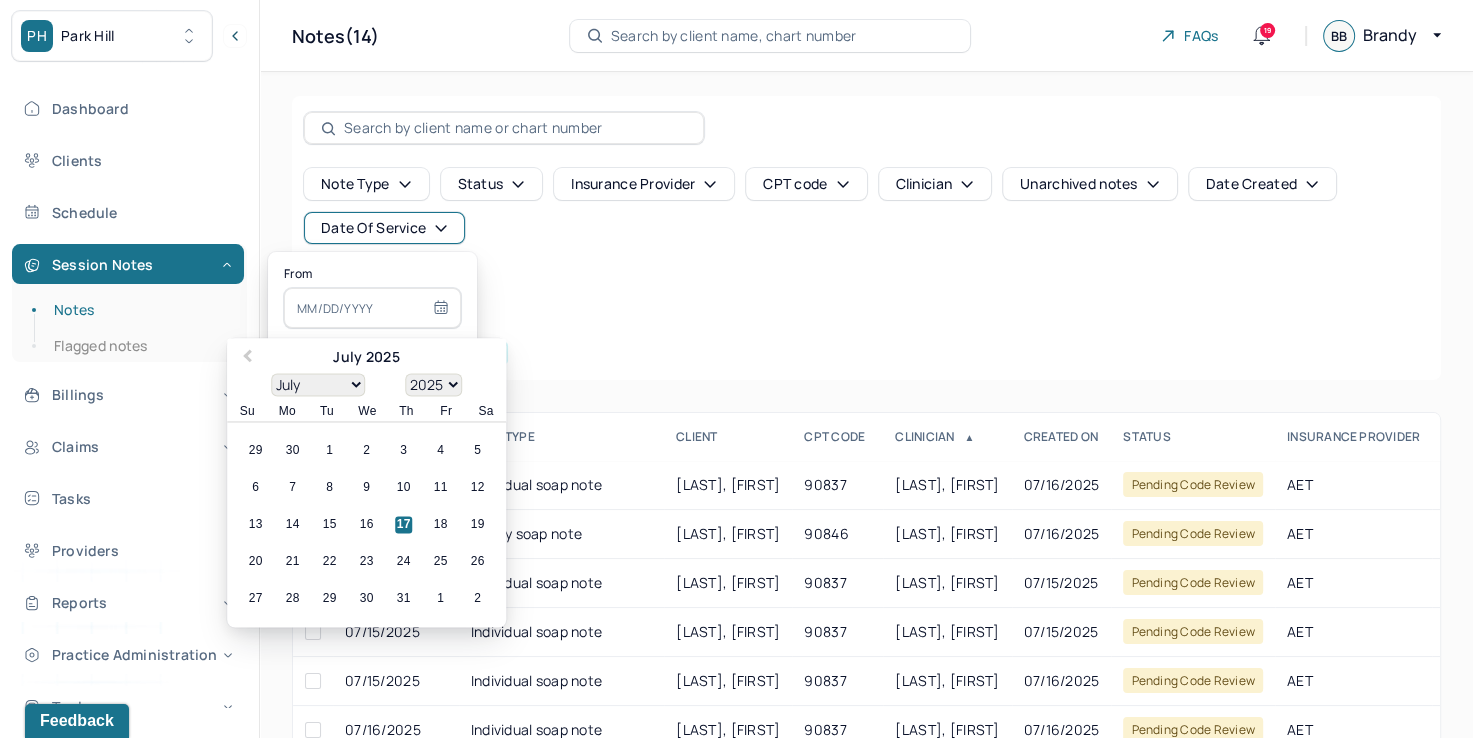 click at bounding box center (372, 308) 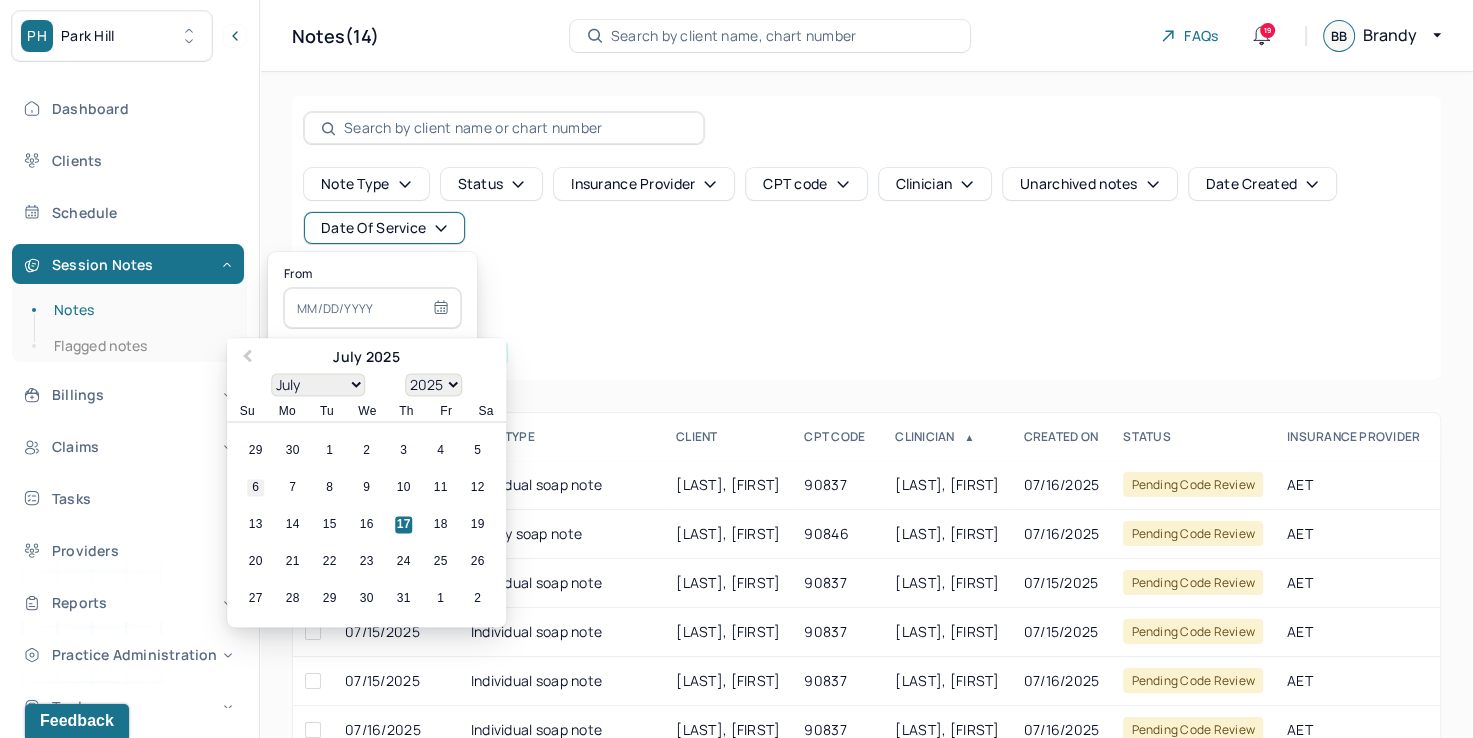 click on "6" at bounding box center (255, 488) 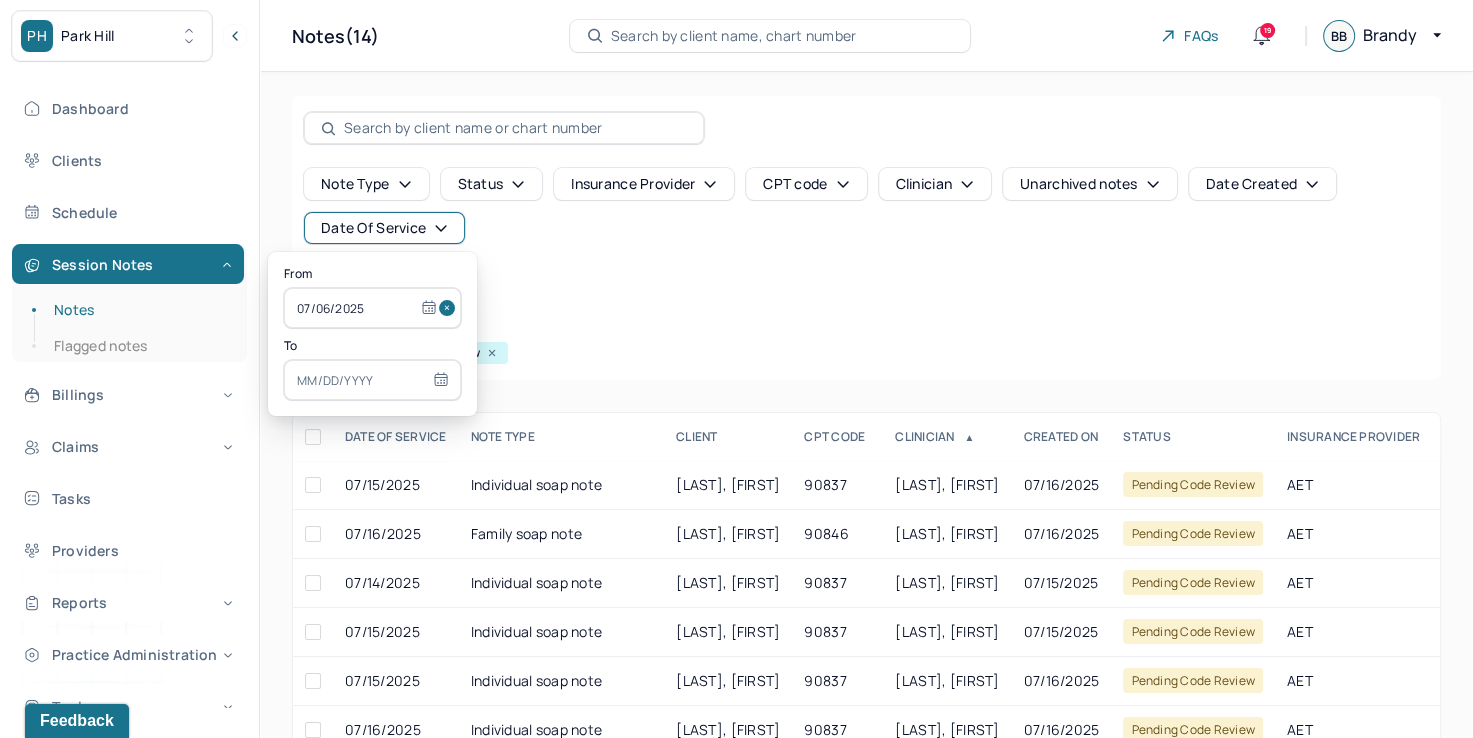 click at bounding box center [372, 380] 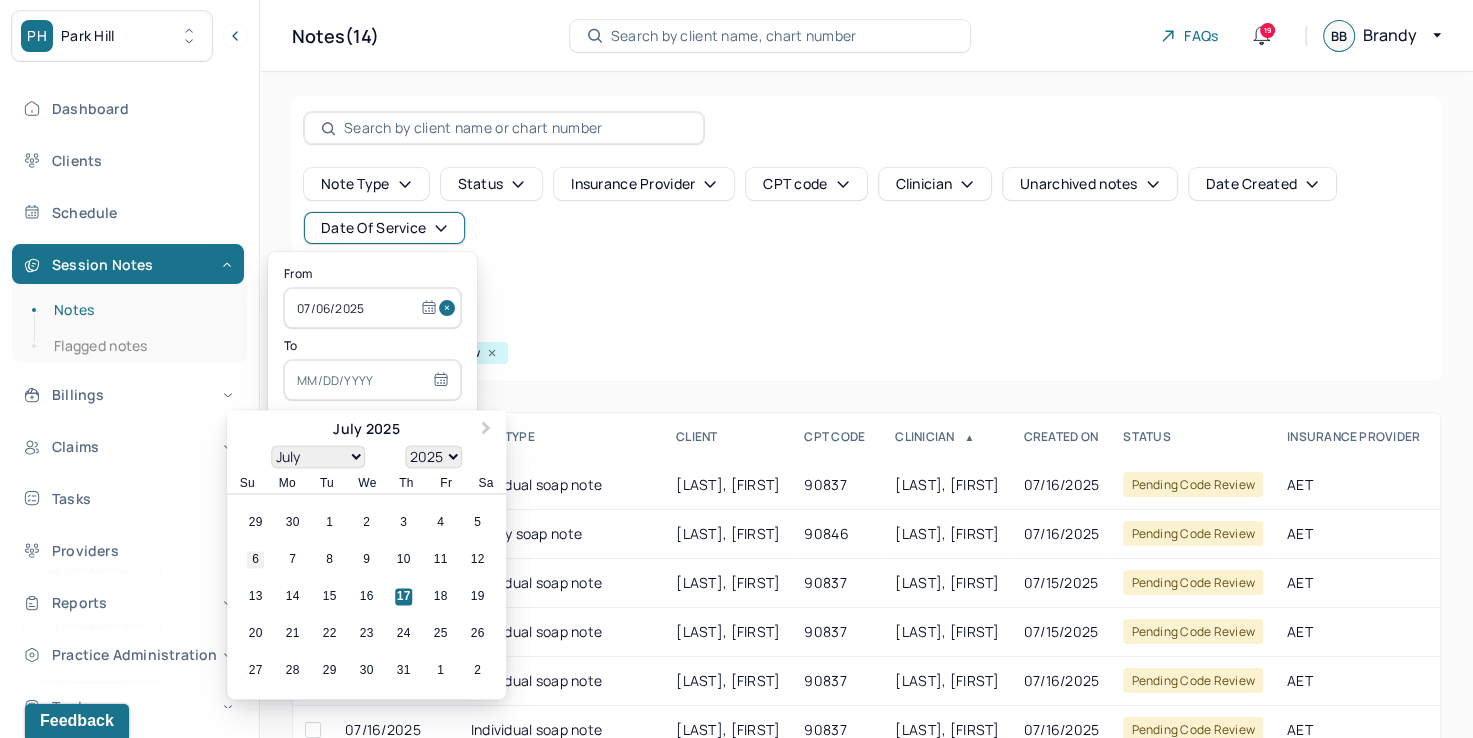 click on "6" at bounding box center (255, 560) 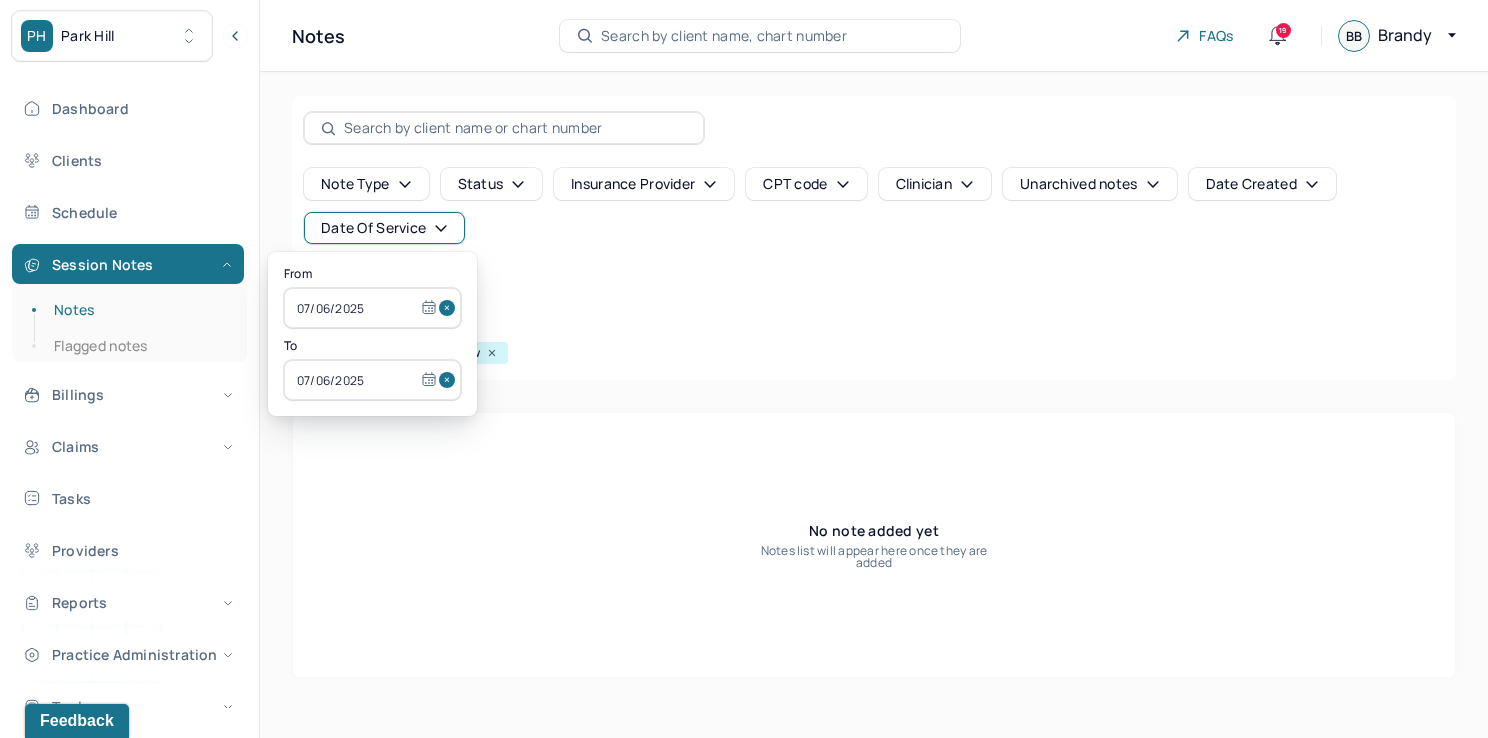 click on "Note type     Status     Insurance provider     CPT code     Clinician     Unarchived notes     Date Created     Date Of Service     Create note   Filters   Clear all   Status: Pending code review" at bounding box center (874, 238) 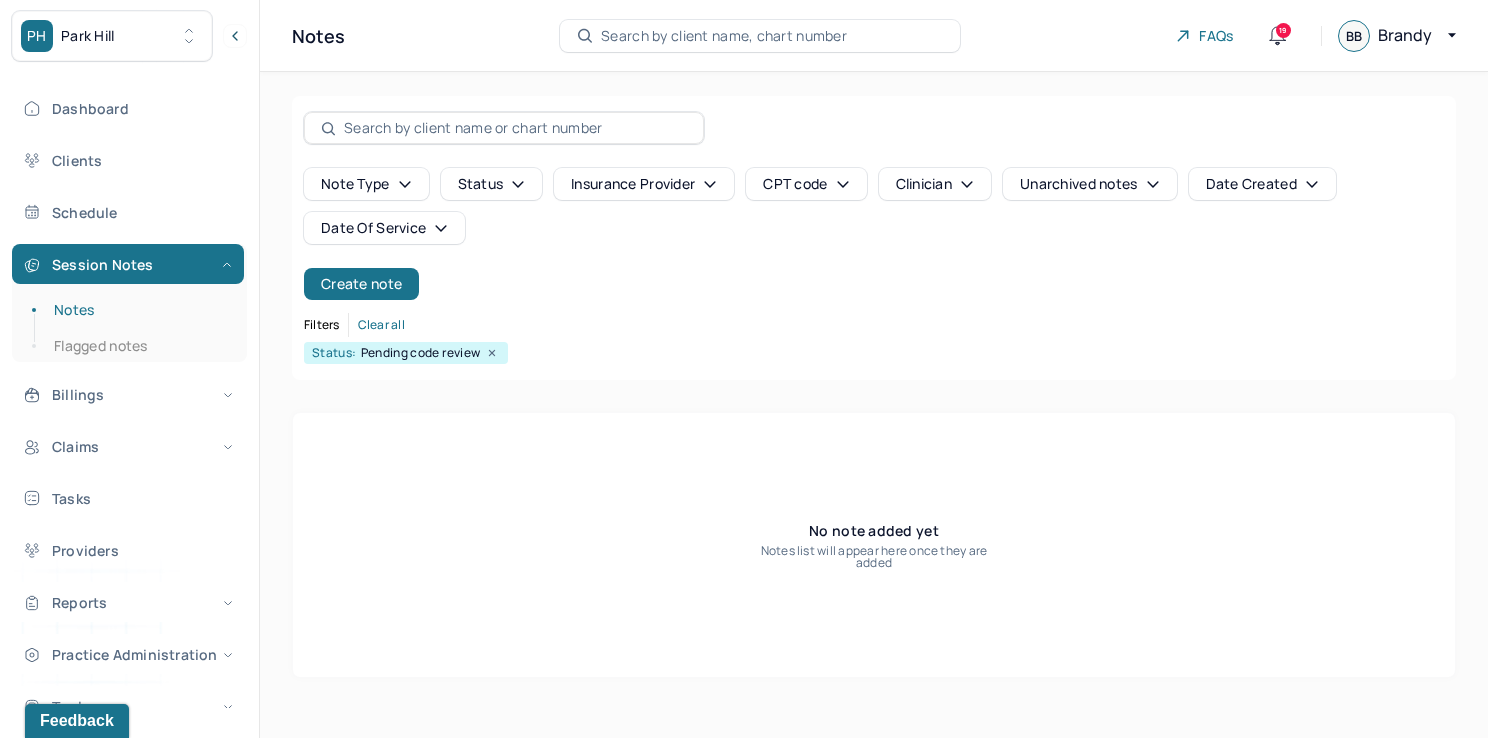 click on "Date Of Service" at bounding box center [384, 228] 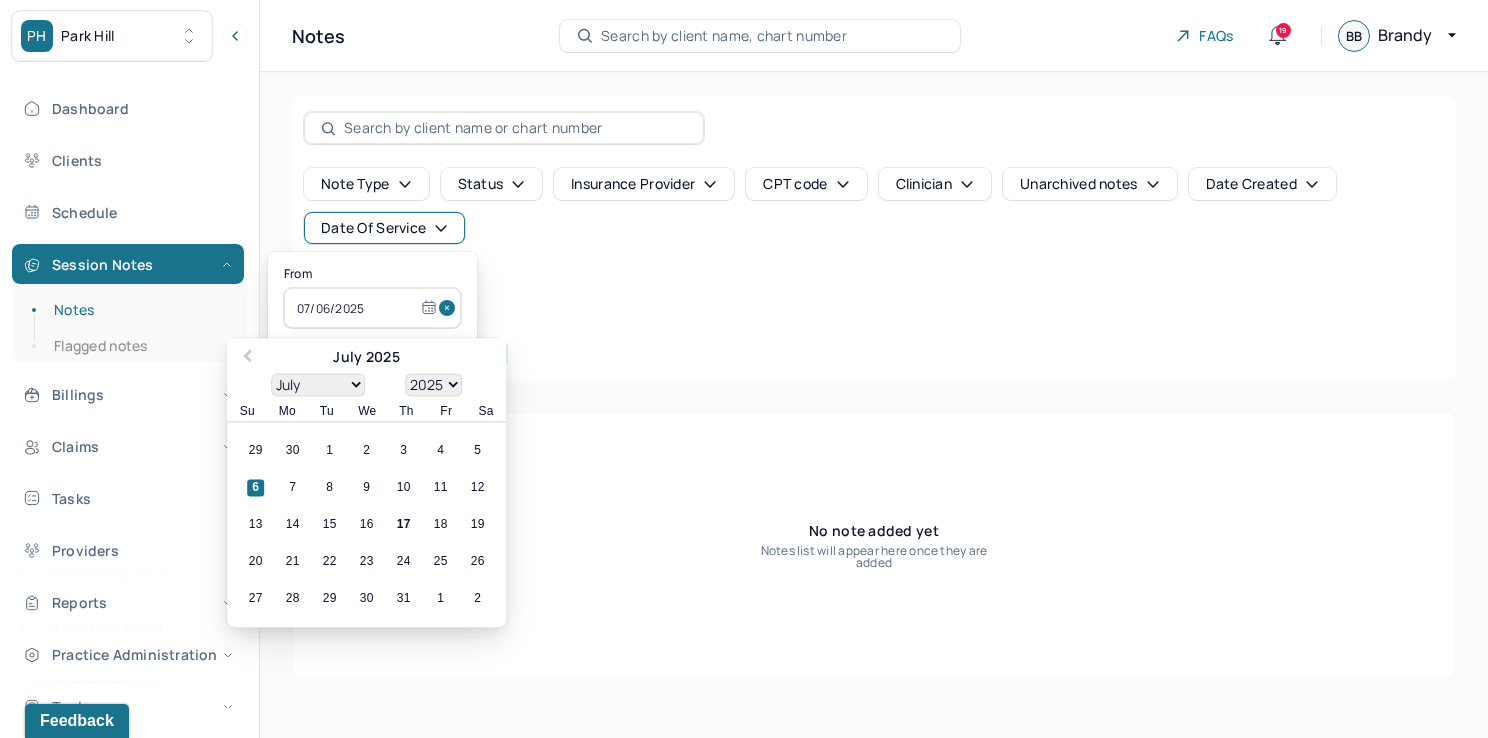 click at bounding box center (450, 308) 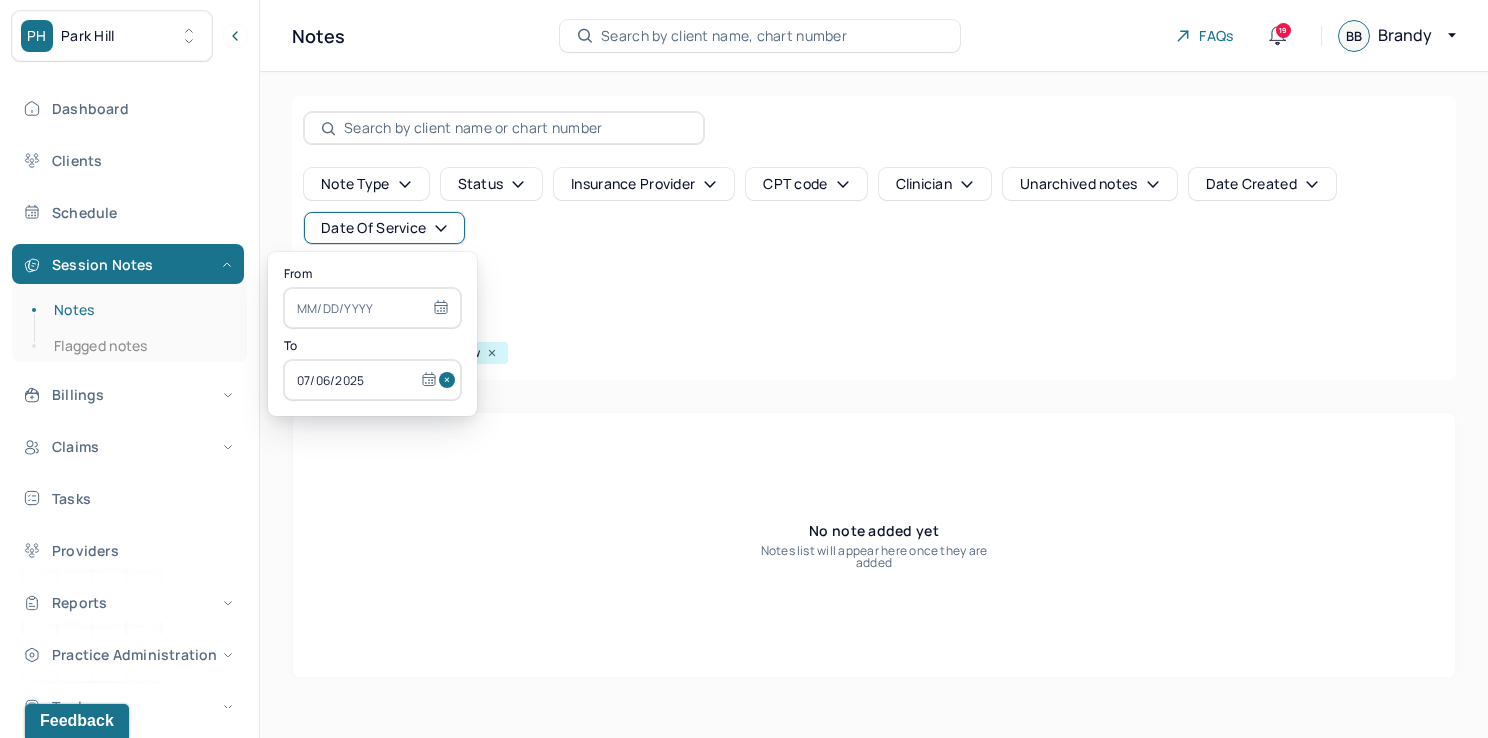 click at bounding box center (450, 380) 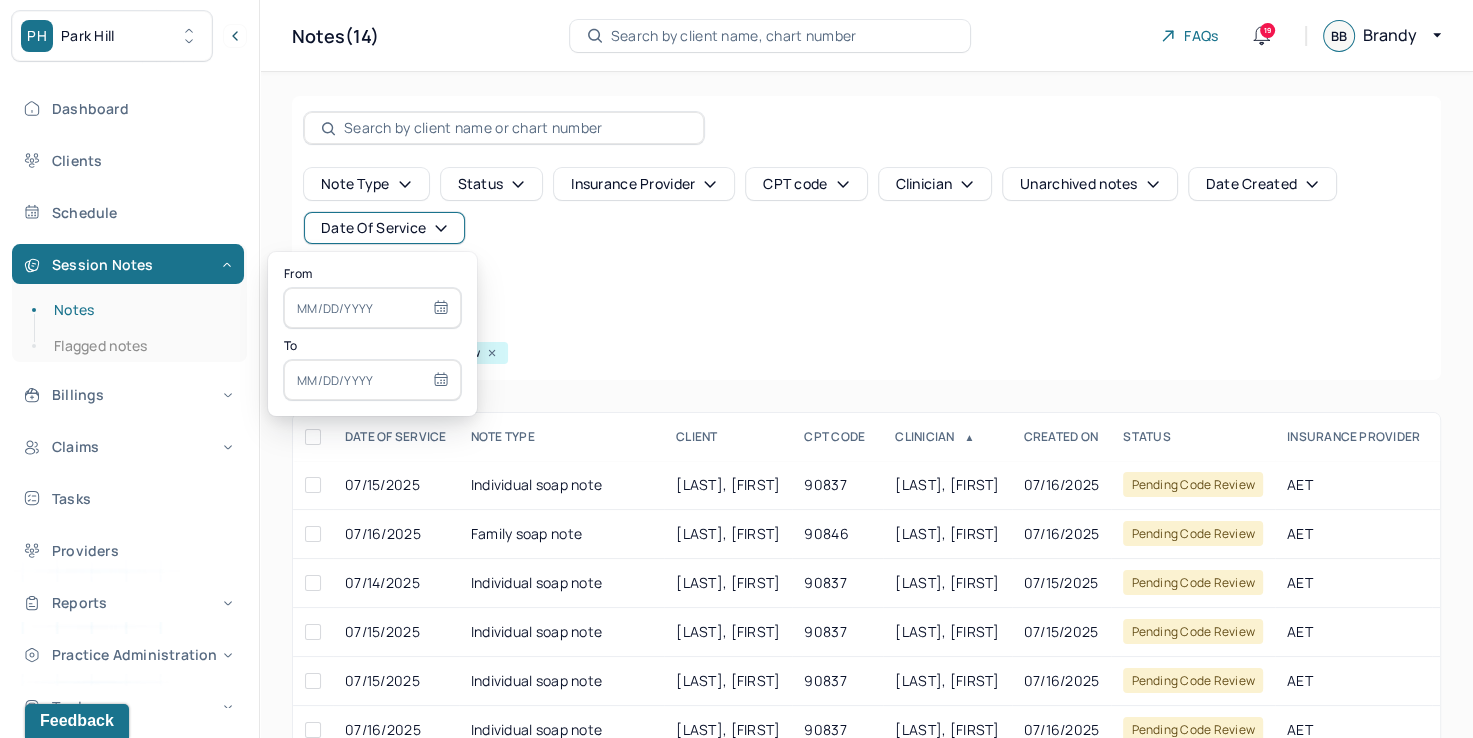 select on "6" 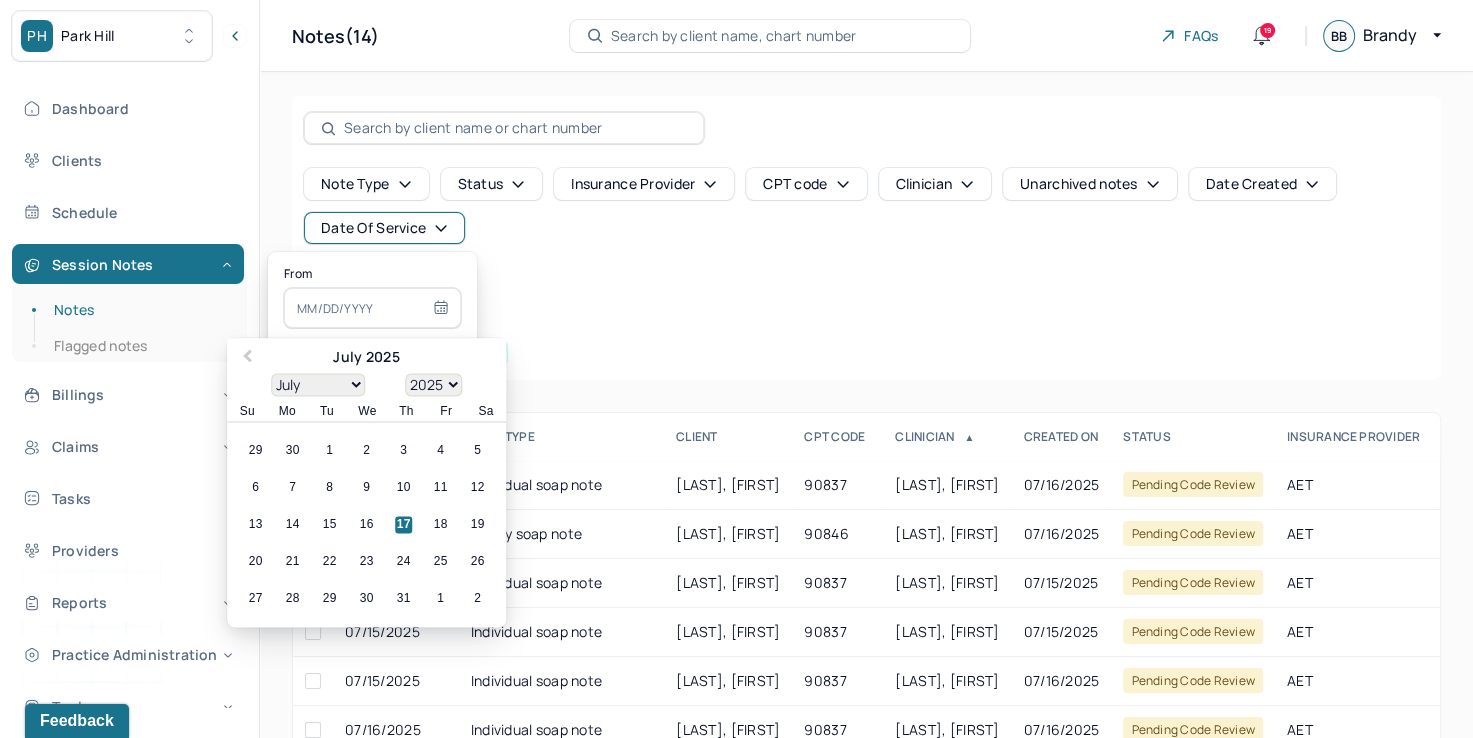 click at bounding box center [372, 308] 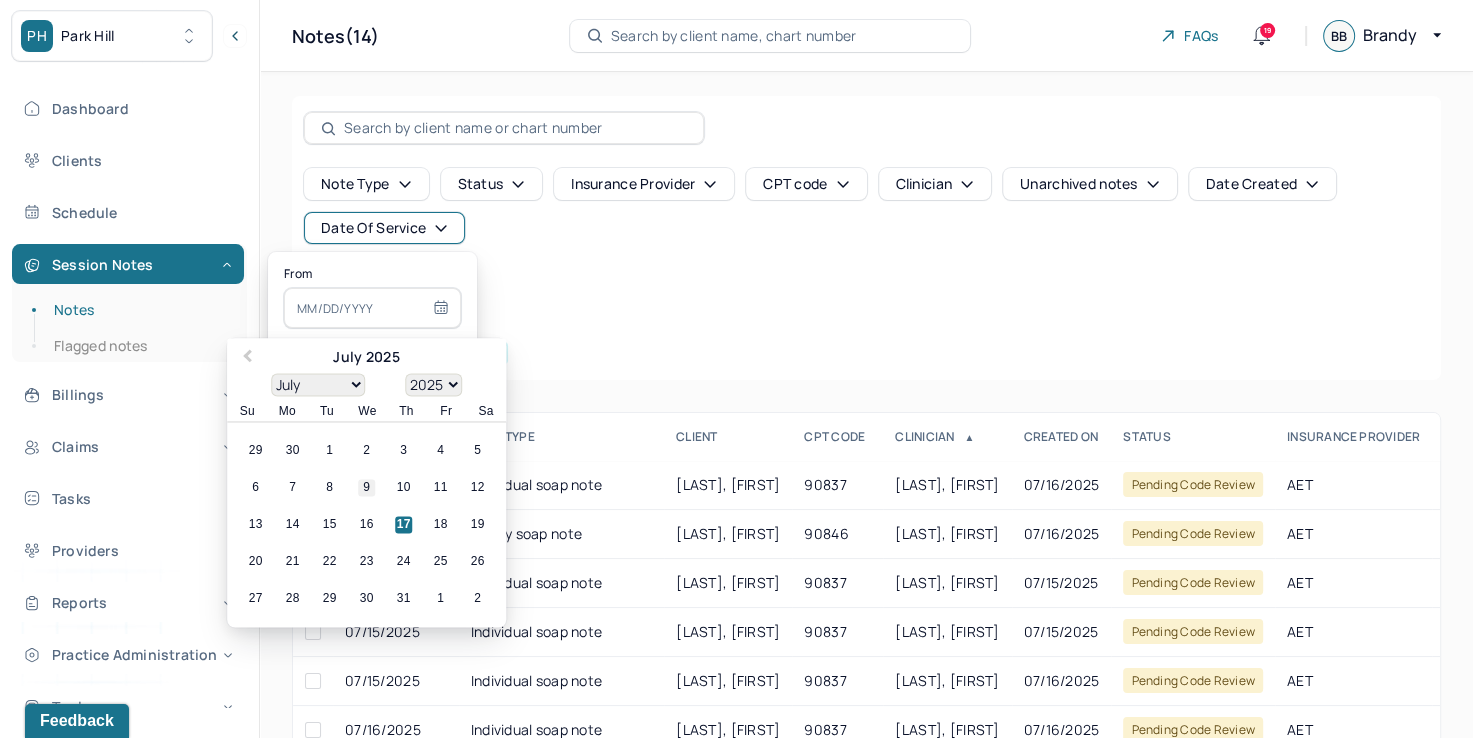 click on "9" at bounding box center (366, 488) 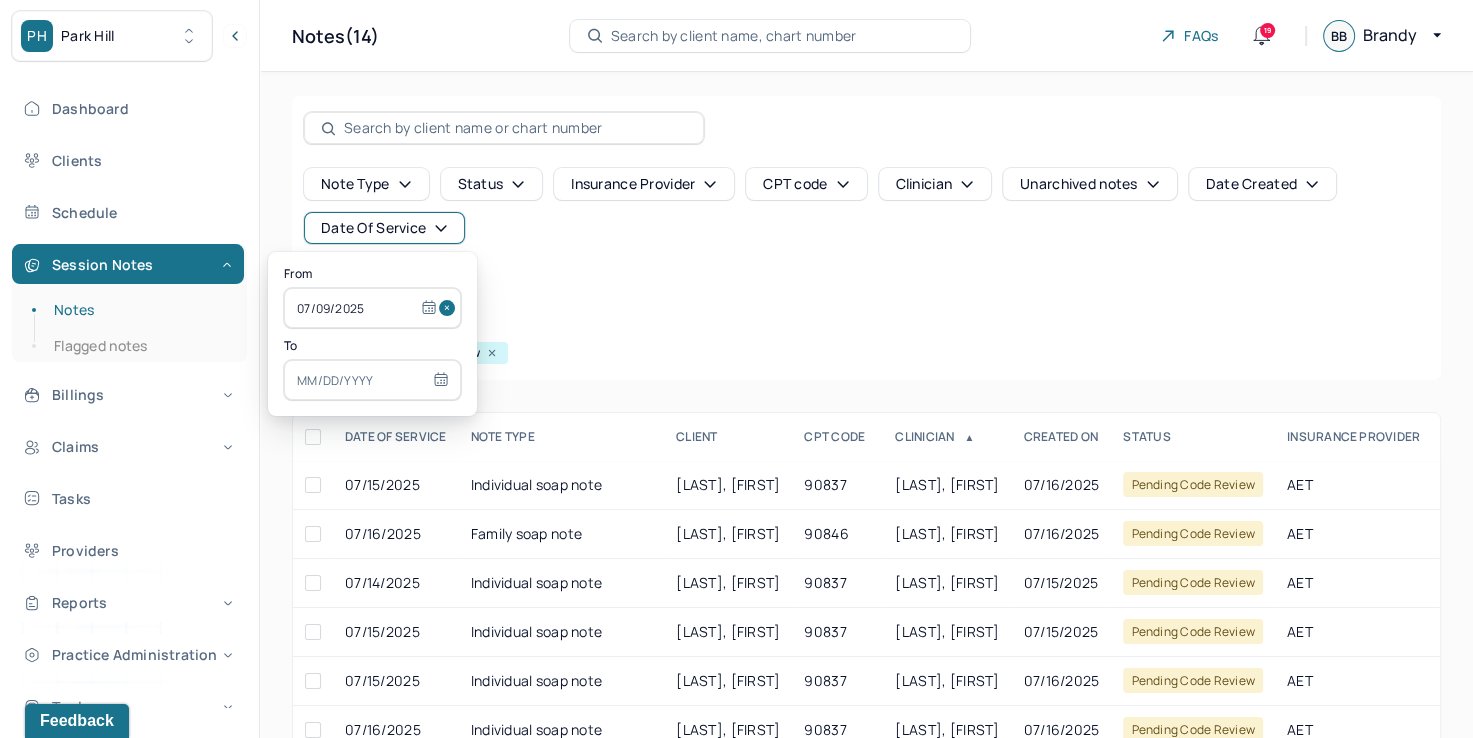 click at bounding box center [372, 380] 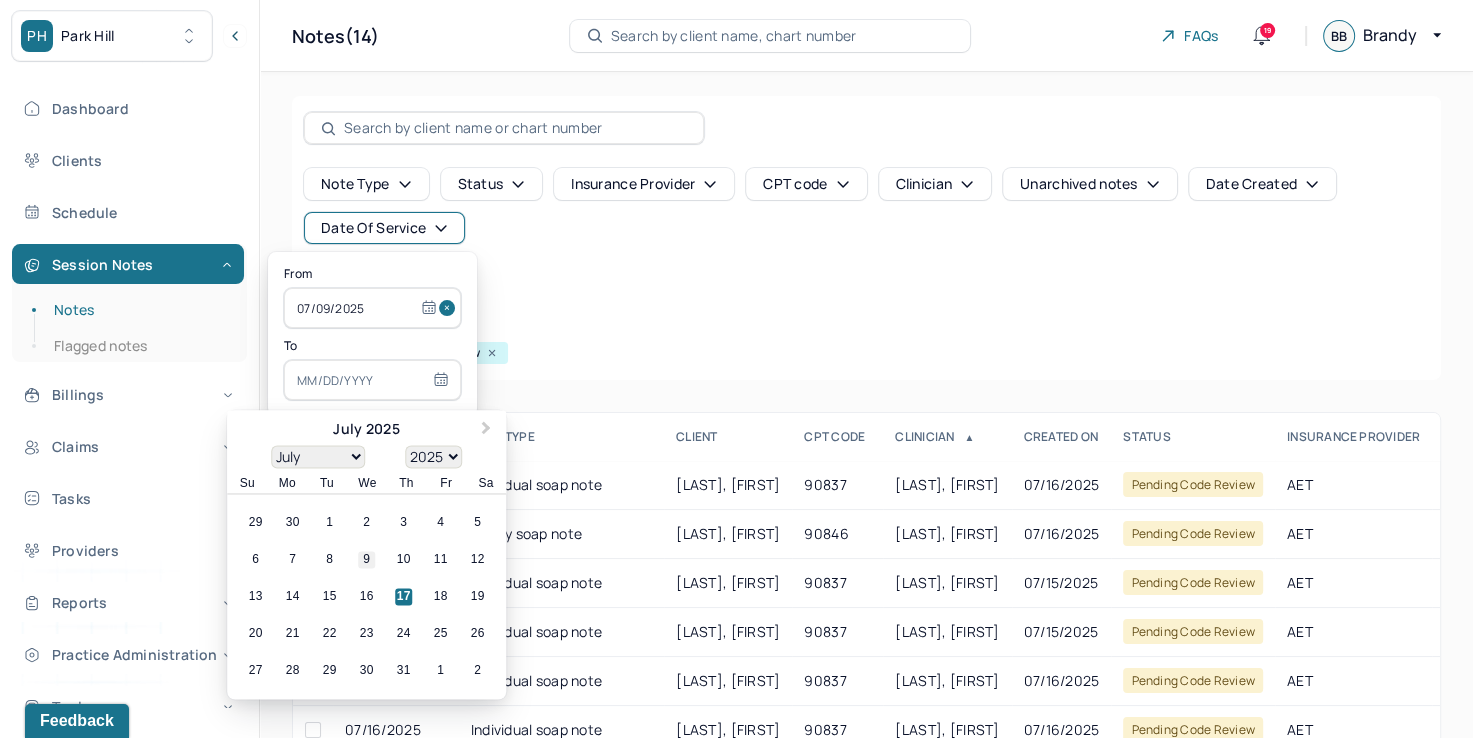 click on "9" at bounding box center [366, 560] 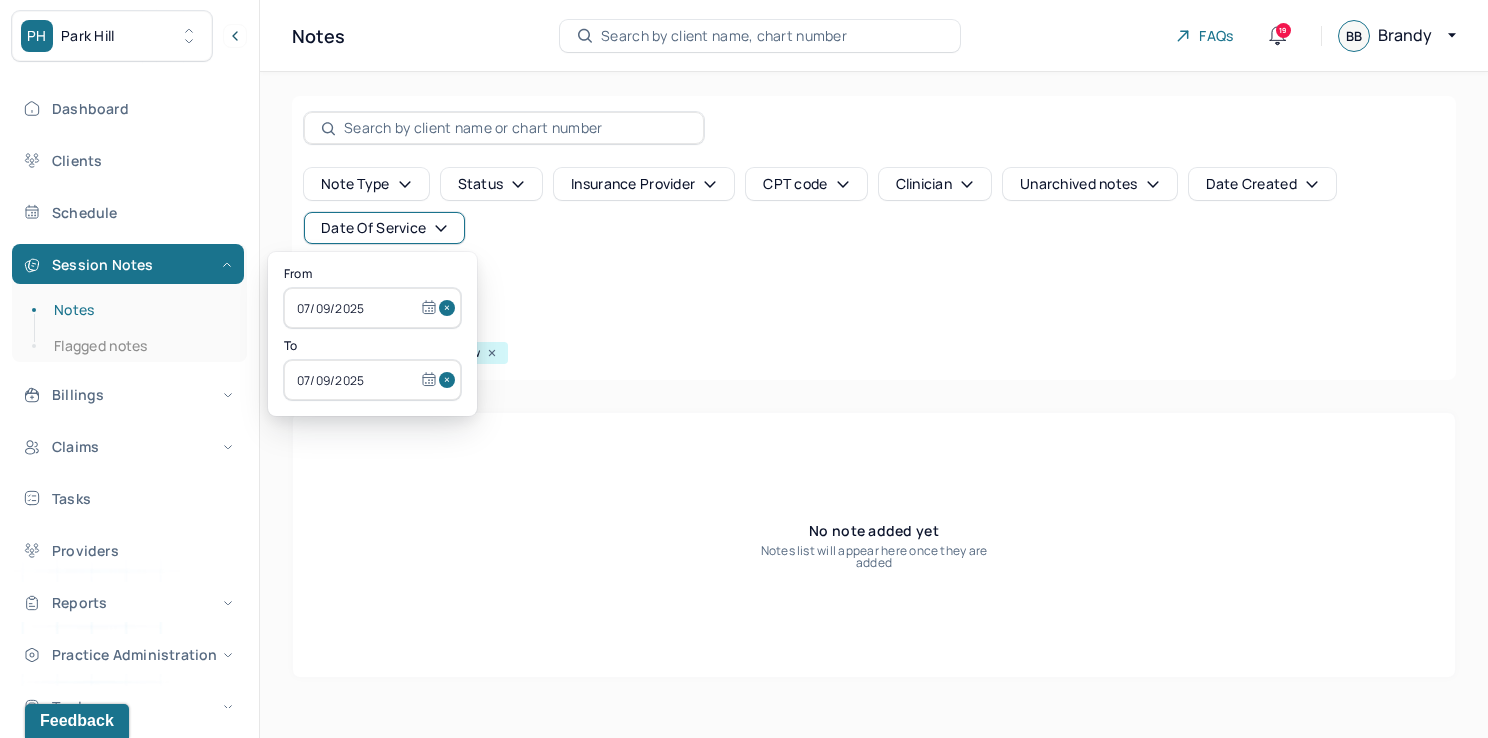 click on "Filters   Clear all" at bounding box center [874, 325] 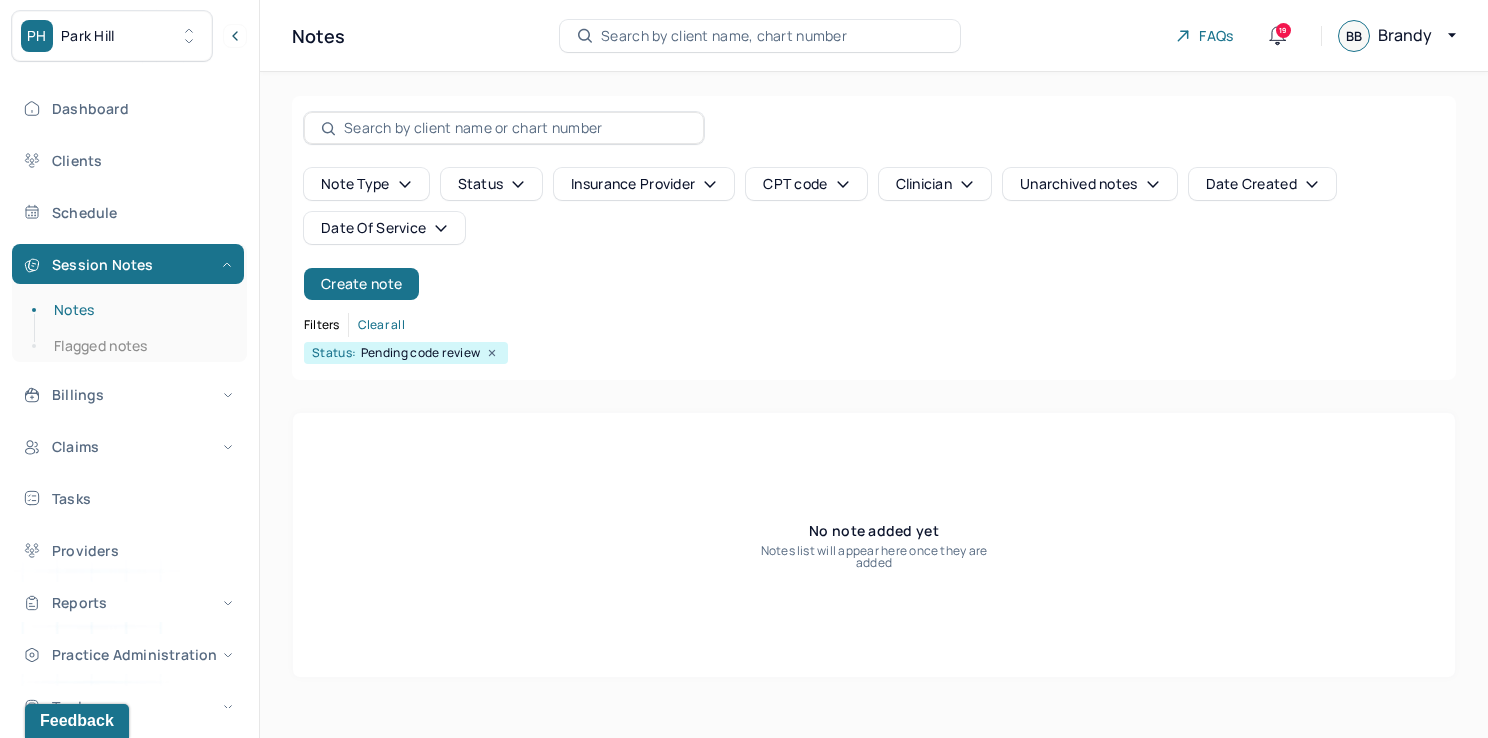 click 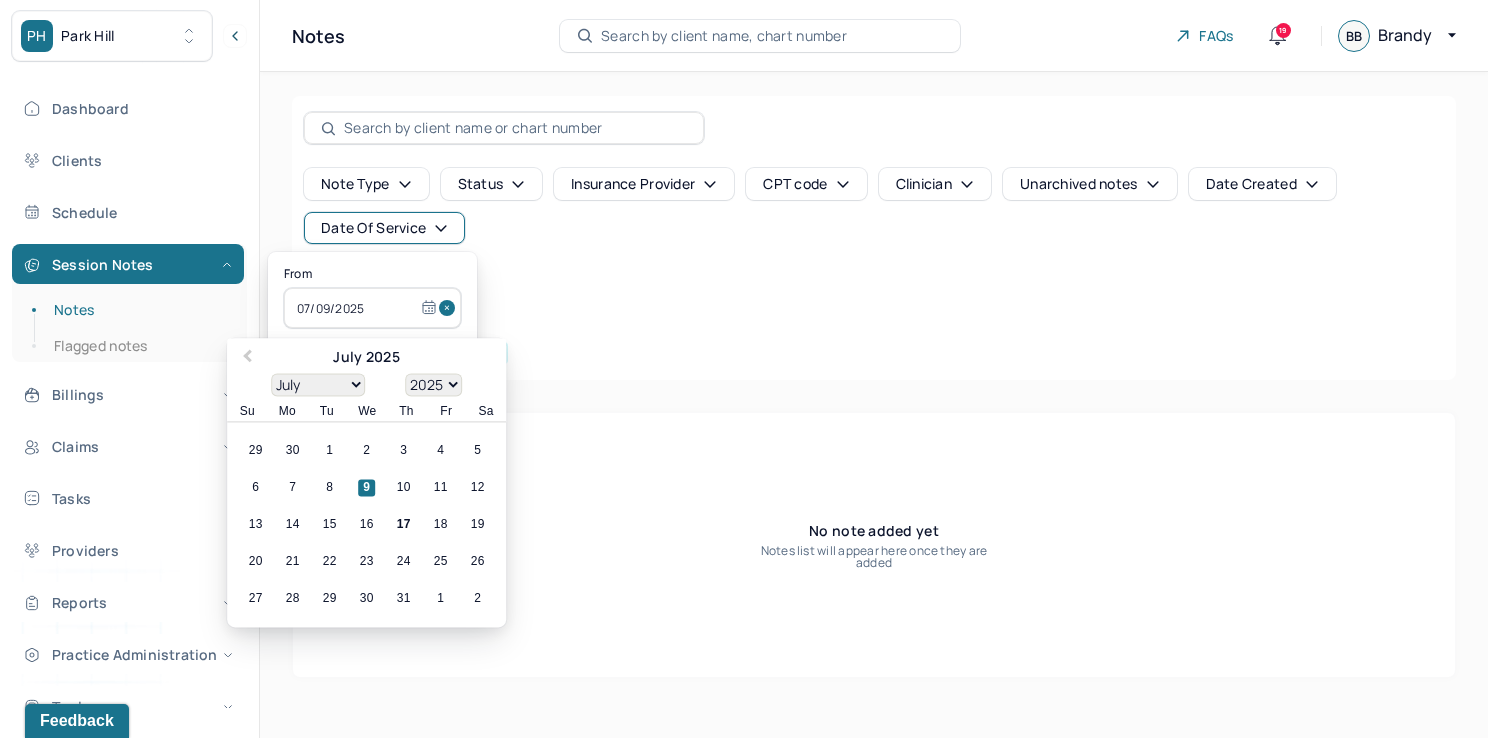 click at bounding box center [450, 308] 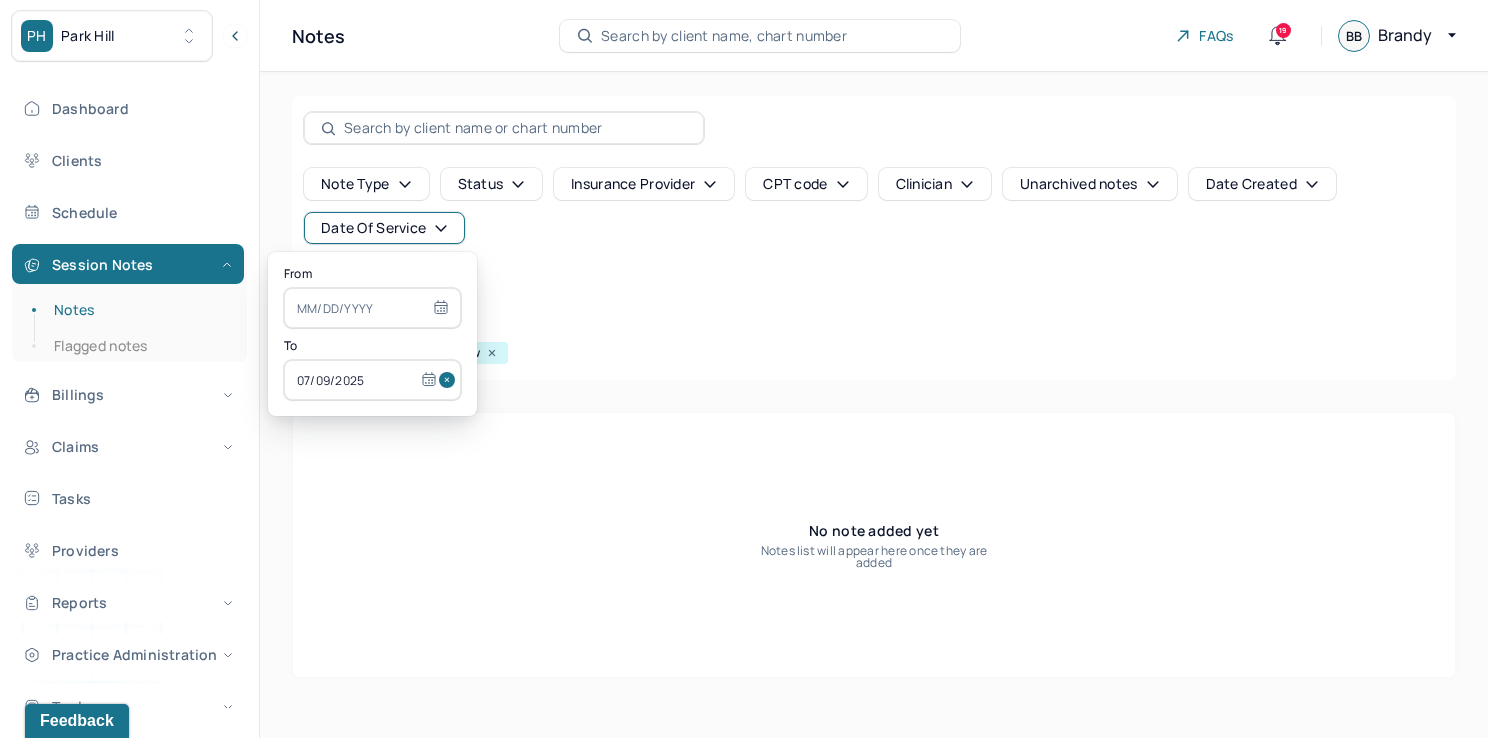 click at bounding box center (450, 380) 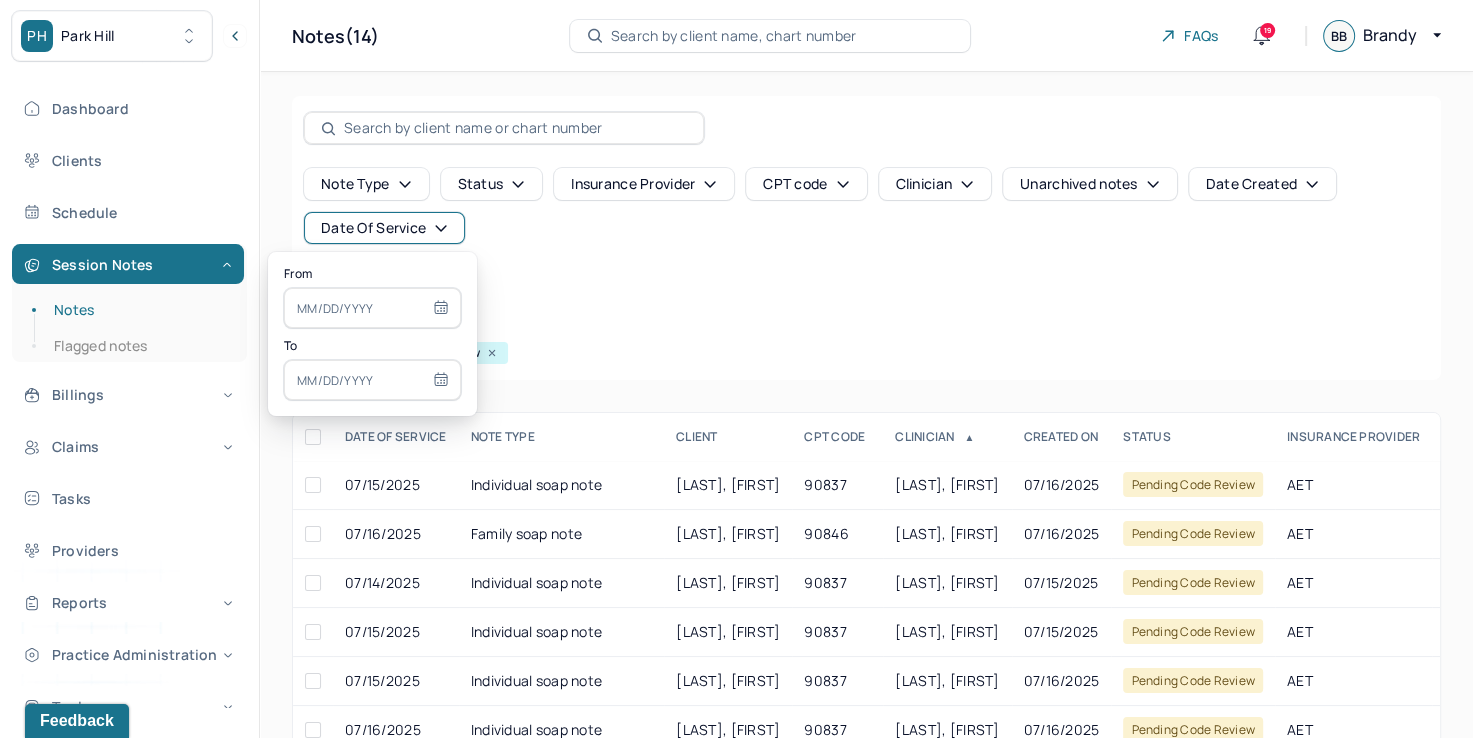 click at bounding box center (372, 308) 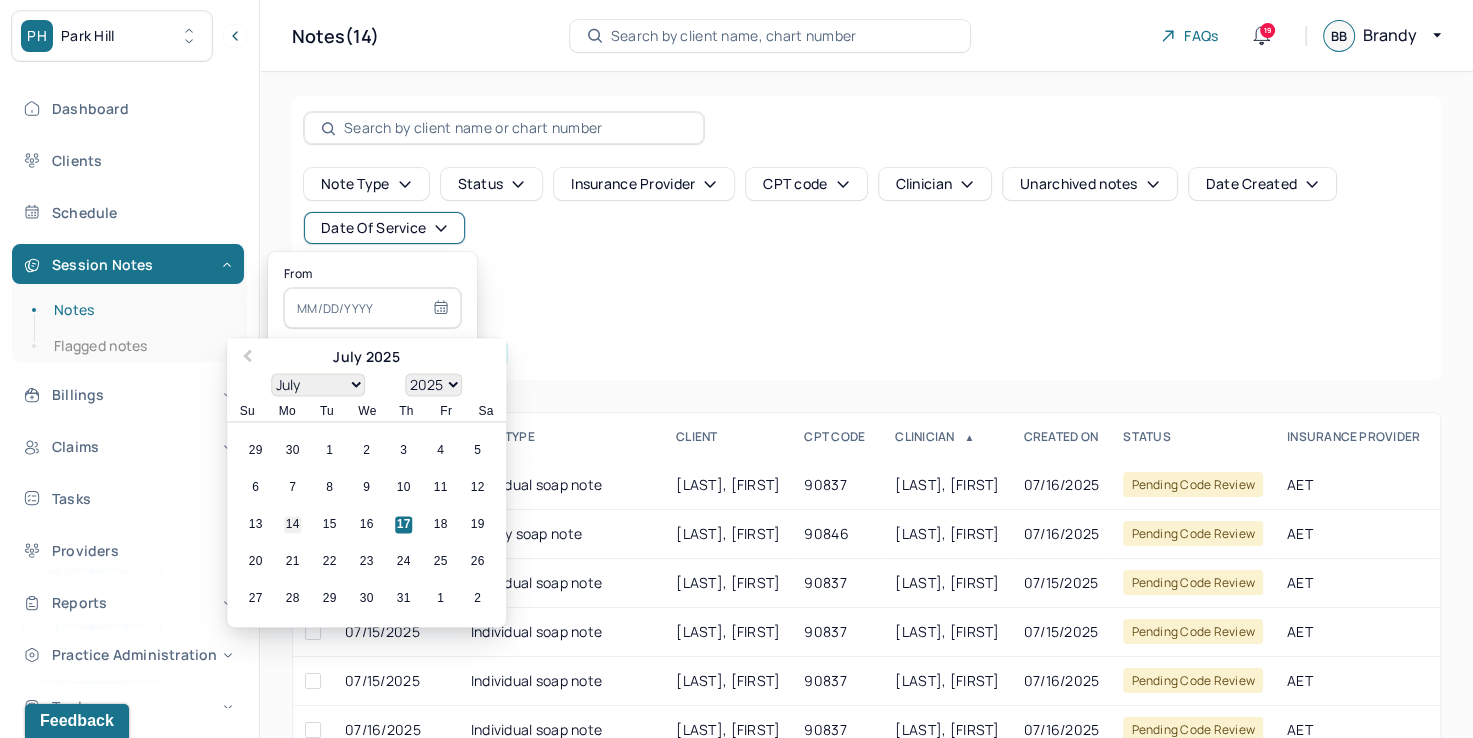 click on "14" at bounding box center (292, 525) 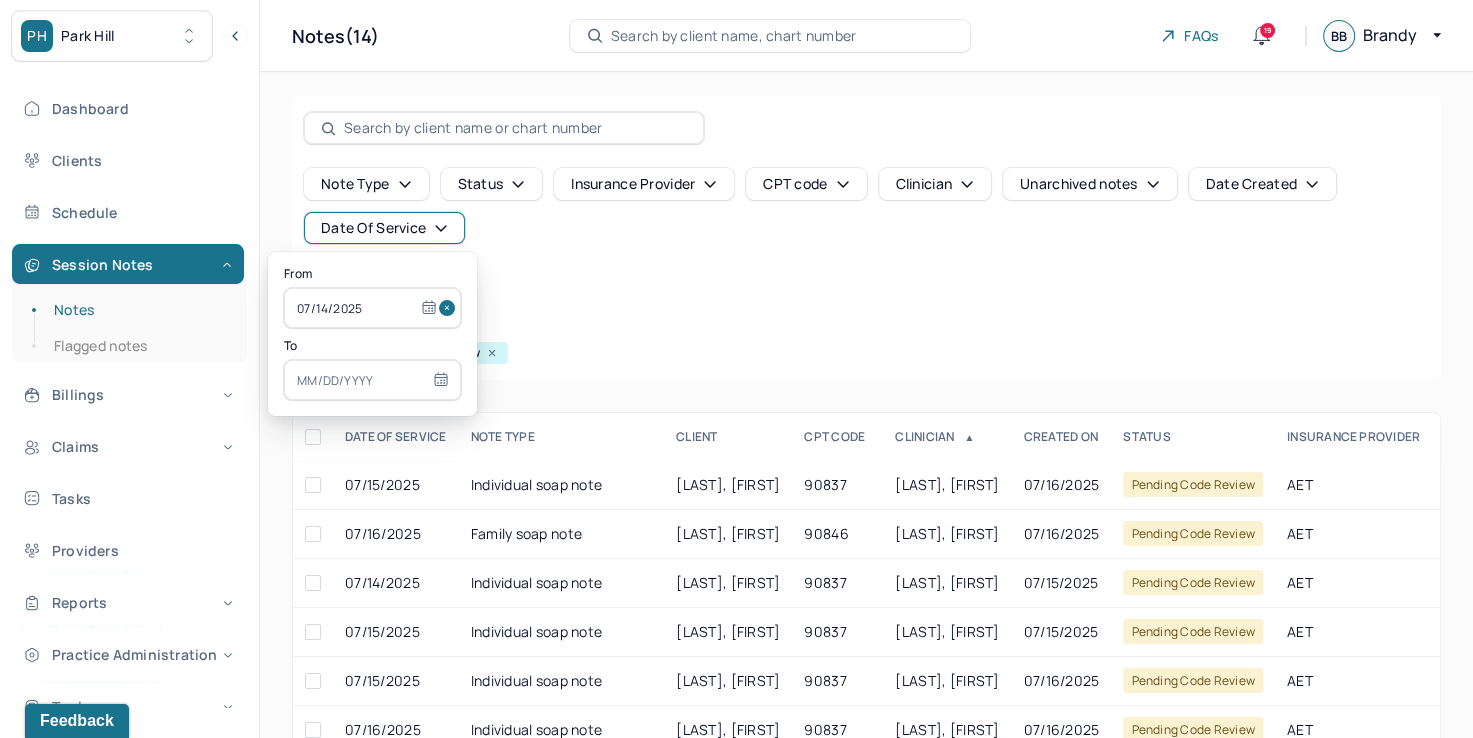 select on "6" 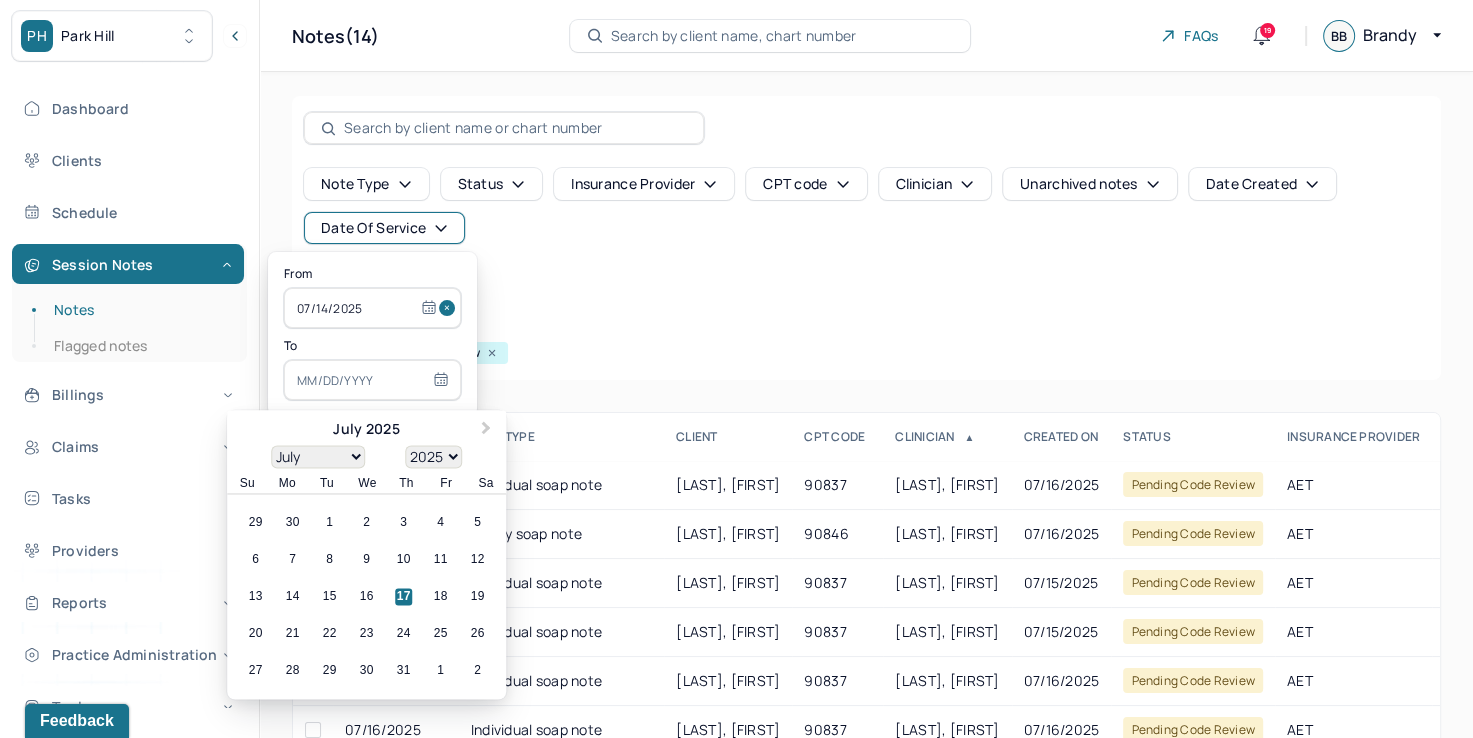 click at bounding box center (372, 380) 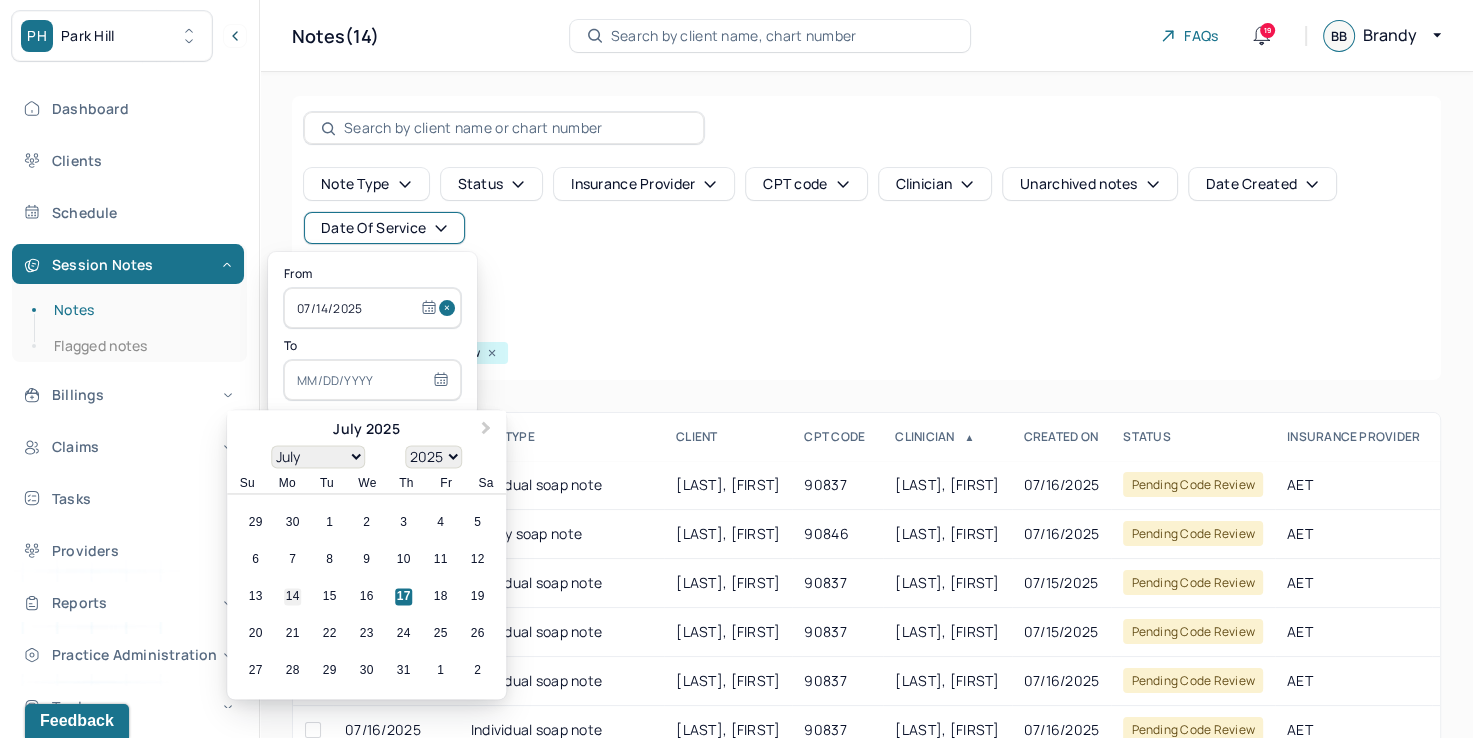 click on "14" at bounding box center [292, 597] 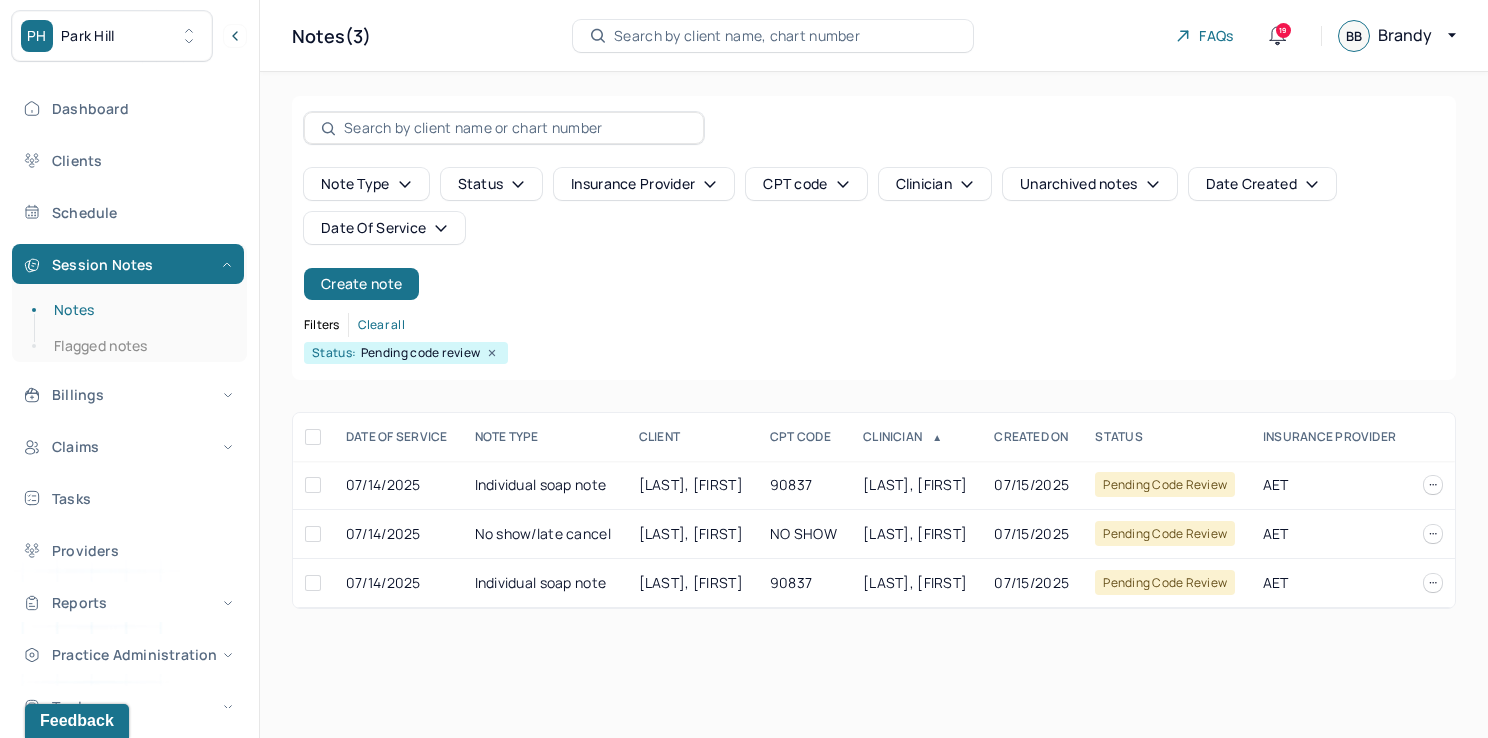 click on "Note type     Status     Insurance provider     CPT code     Clinician     Unarchived notes     Date Created     Date Of Service     Create note" at bounding box center (874, 234) 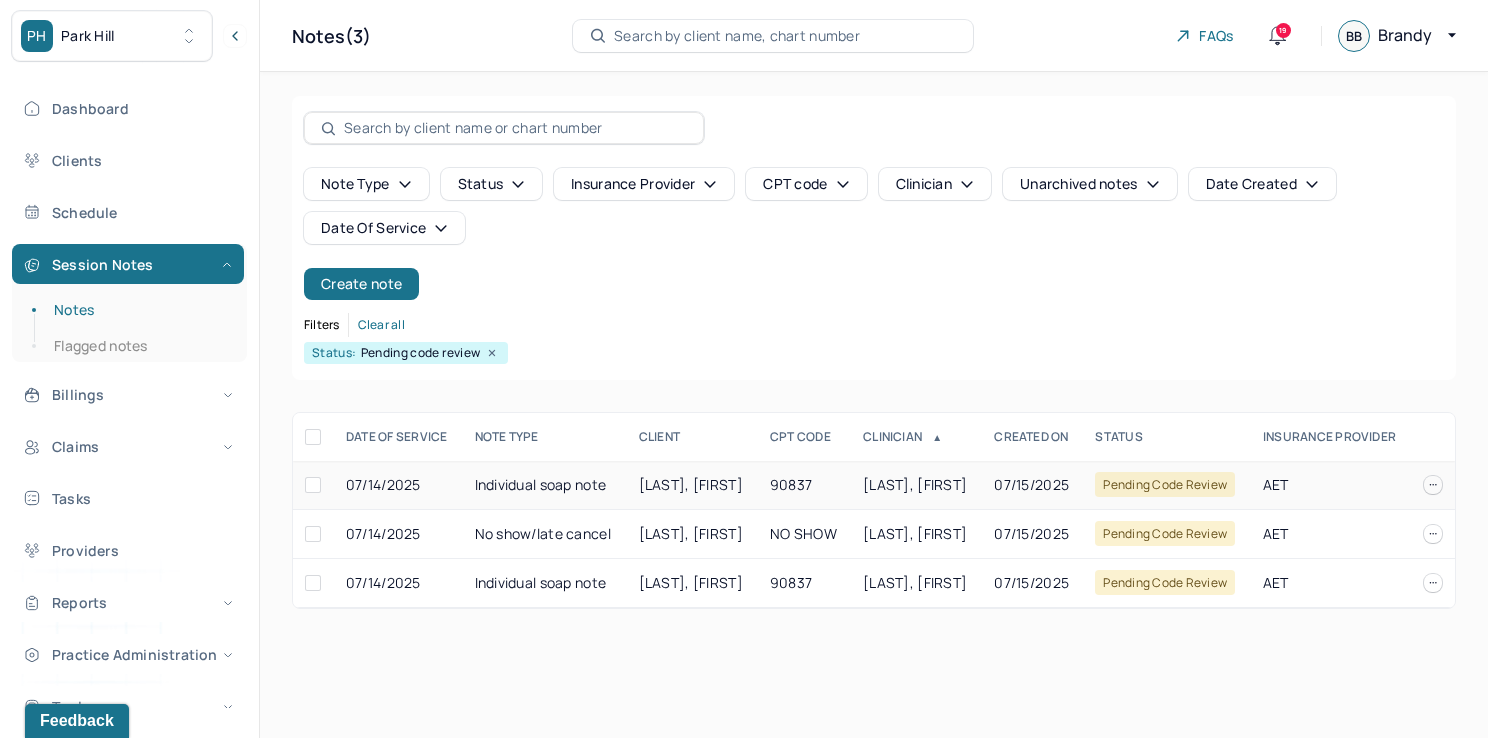 click on "BLAU, RACHEL" at bounding box center [916, 485] 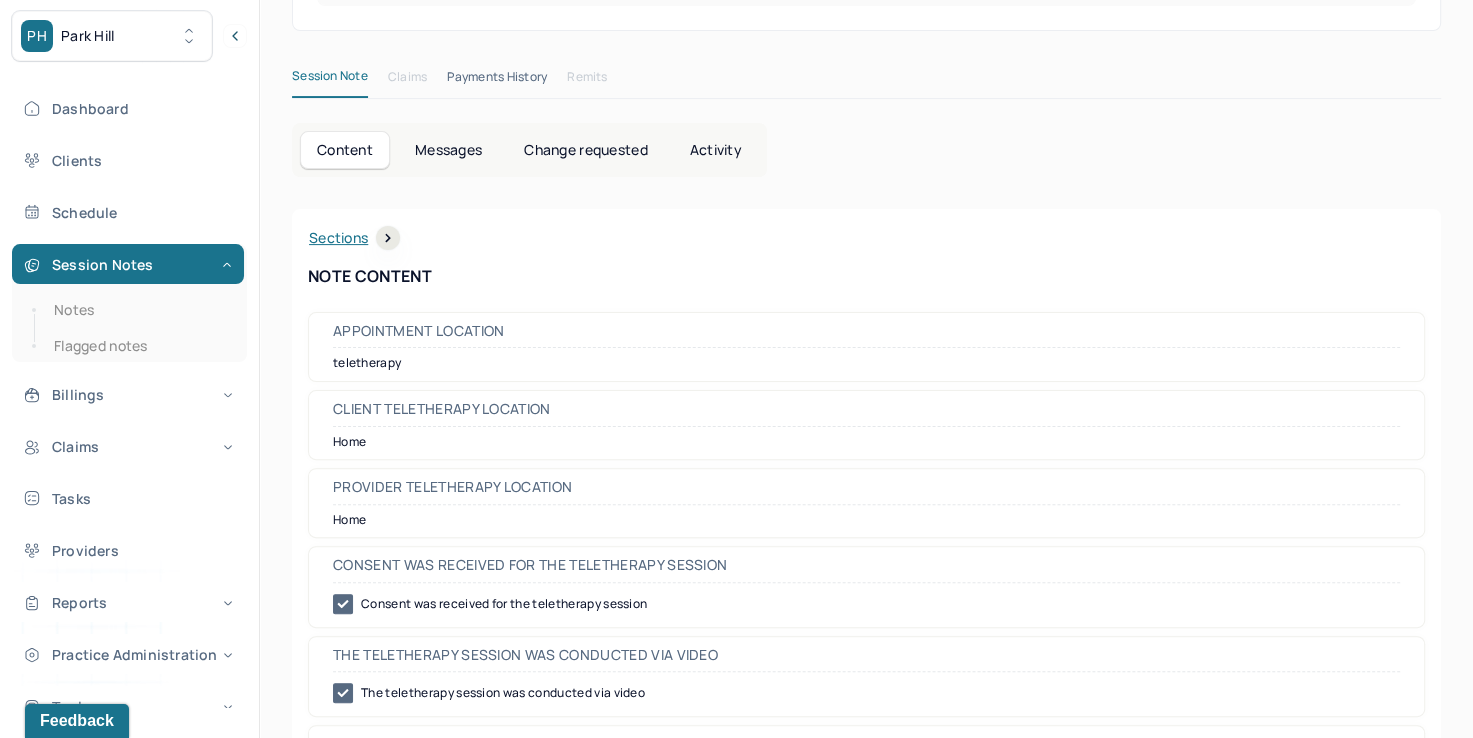 scroll, scrollTop: 91, scrollLeft: 0, axis: vertical 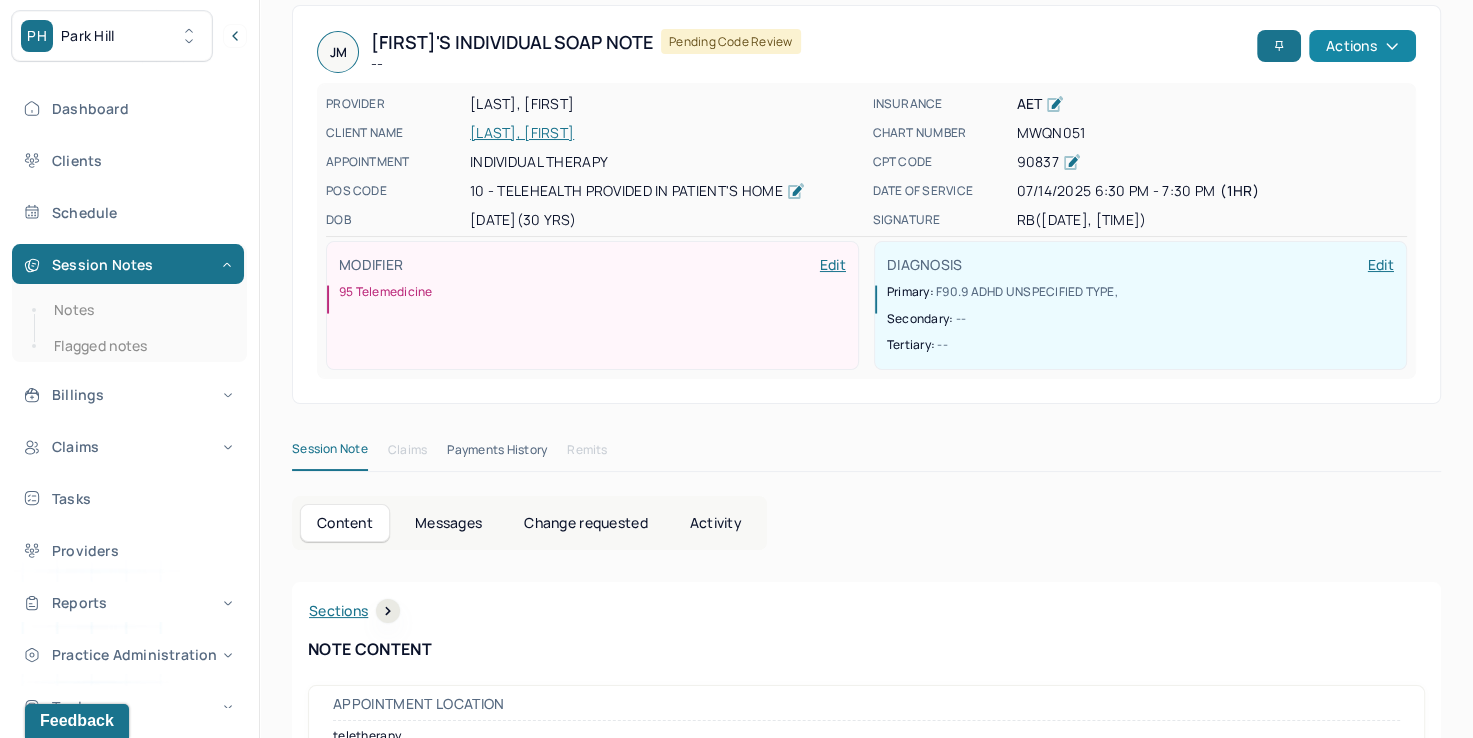 click on "Actions" at bounding box center (1362, 46) 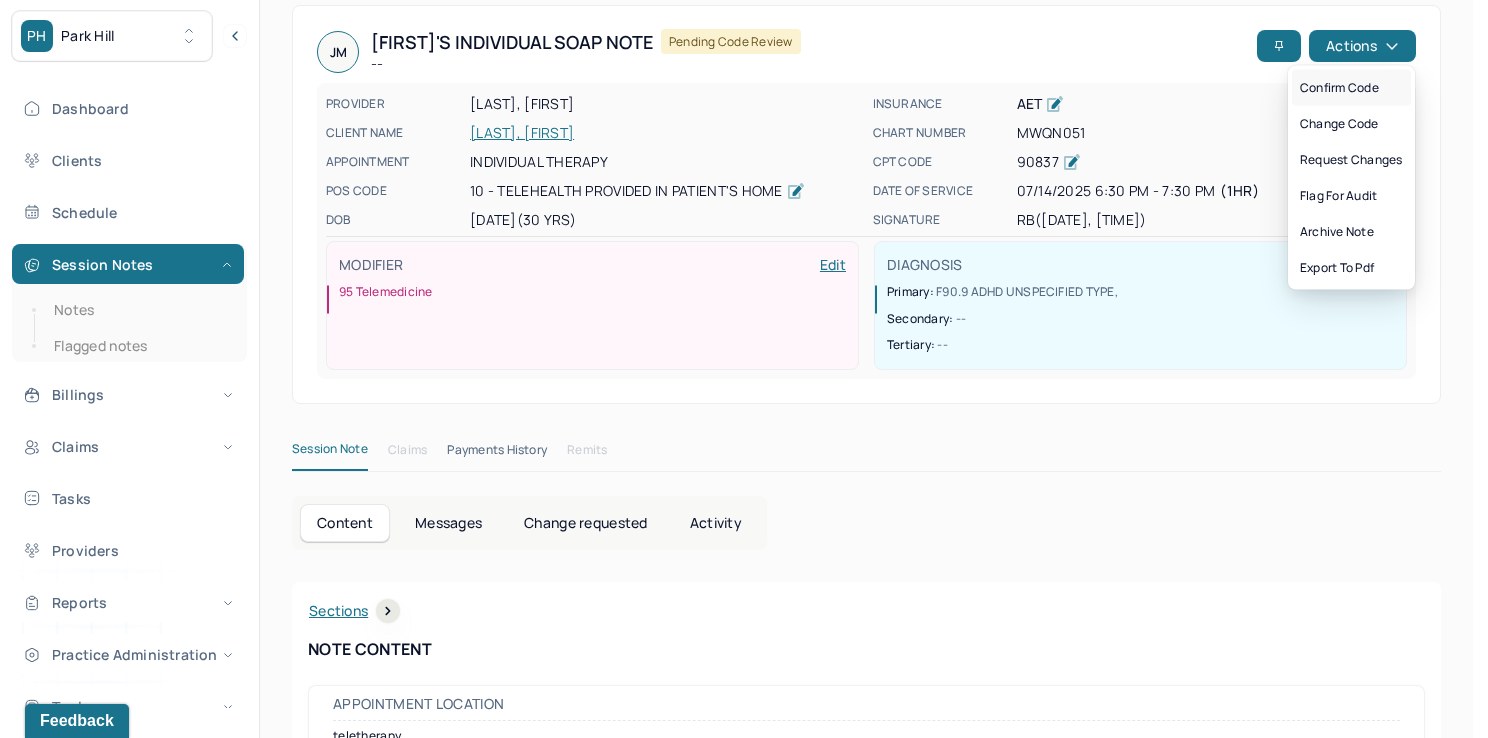 click on "Confirm code" at bounding box center [1351, 88] 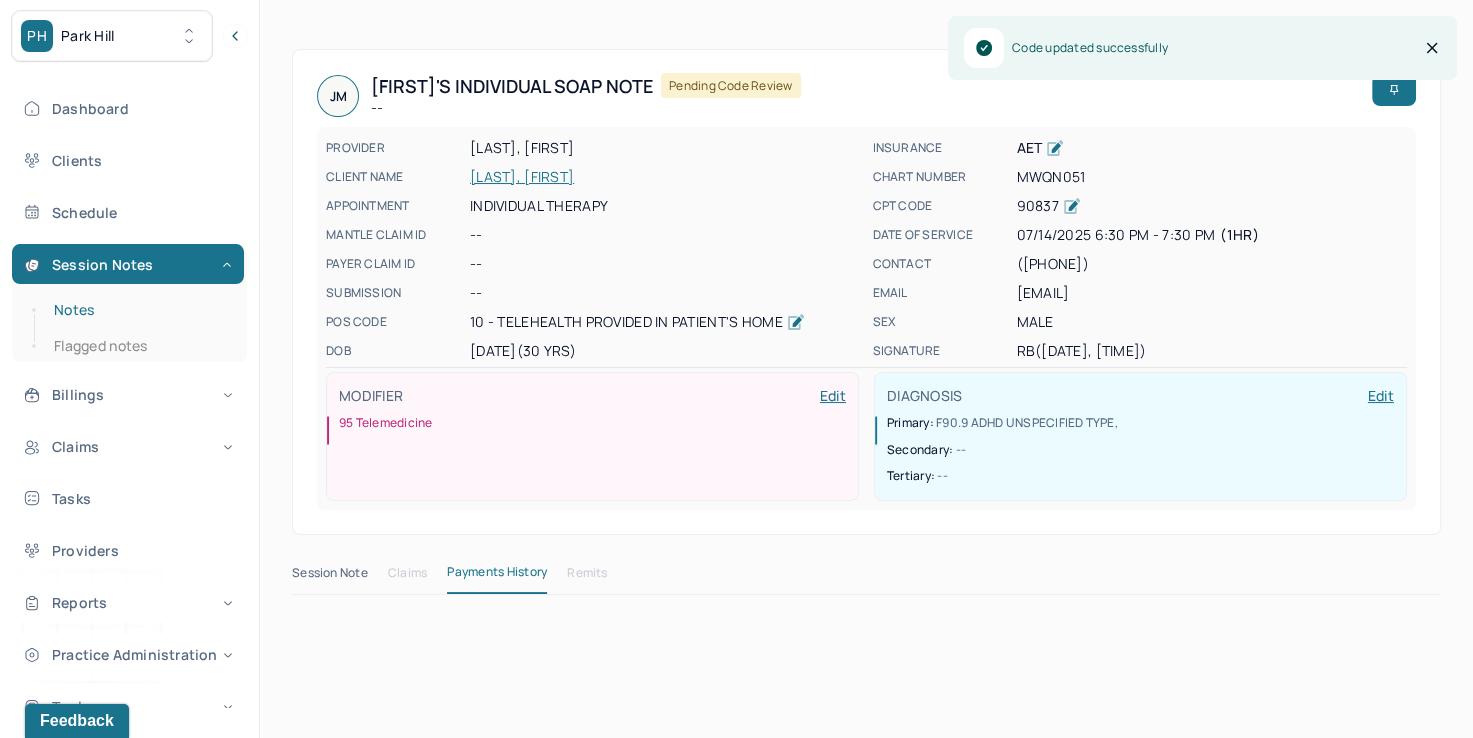 scroll, scrollTop: 19, scrollLeft: 0, axis: vertical 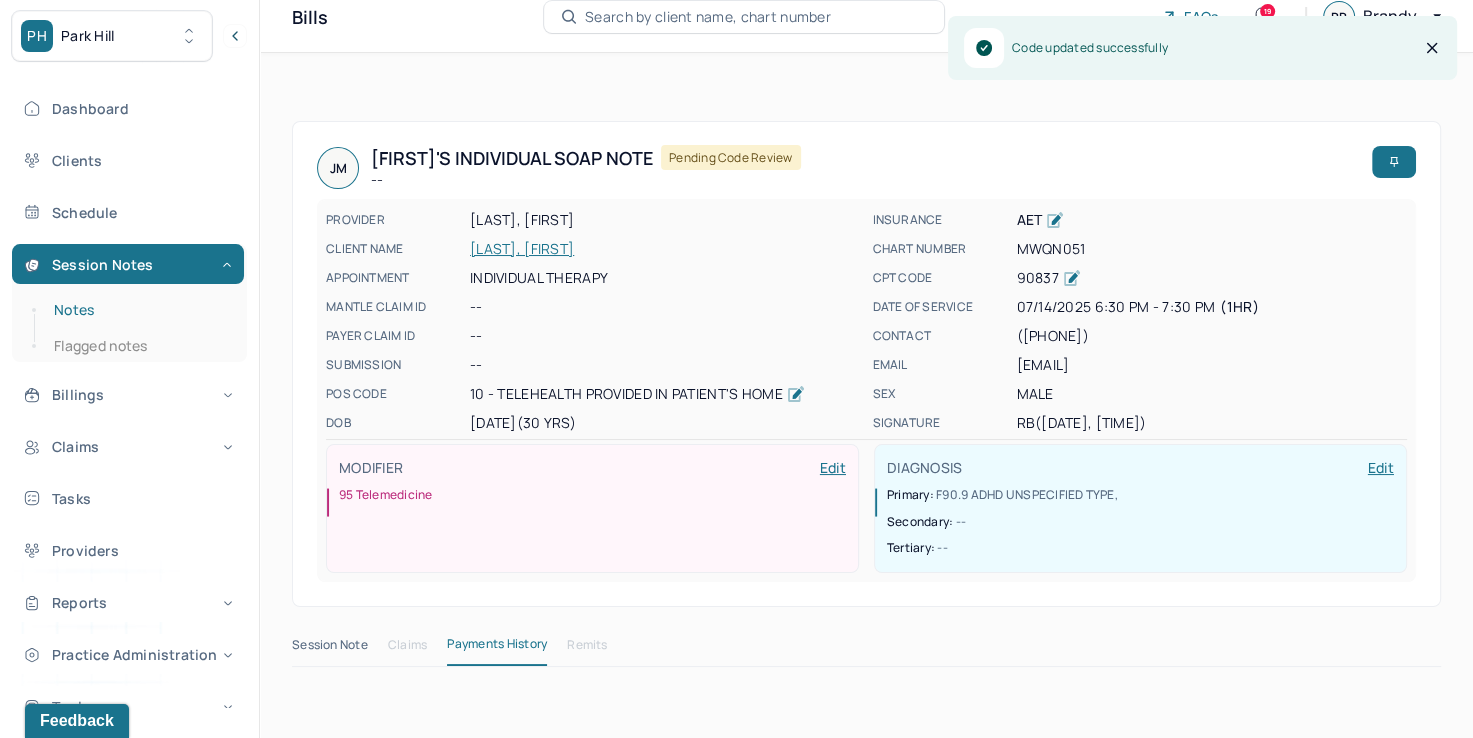 click on "Notes" at bounding box center (139, 310) 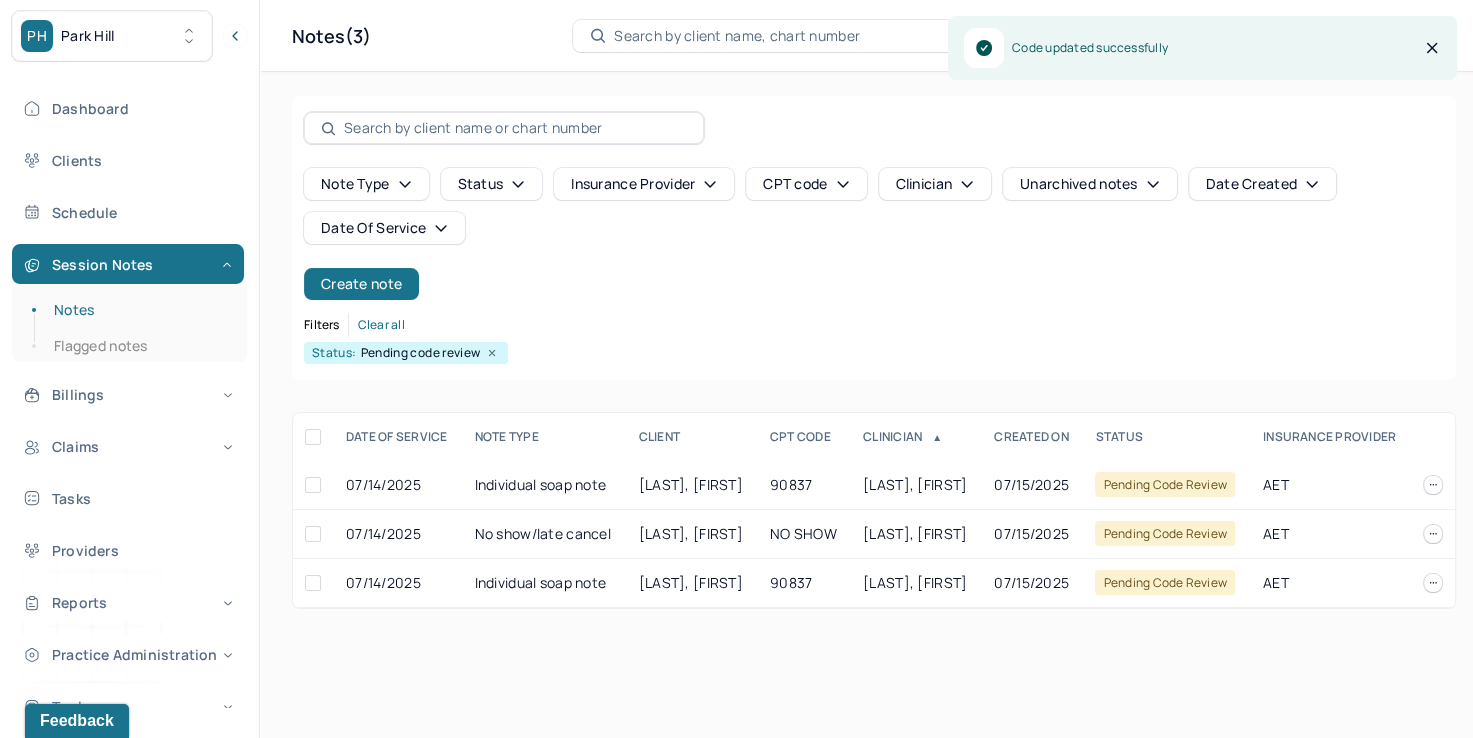scroll, scrollTop: 0, scrollLeft: 0, axis: both 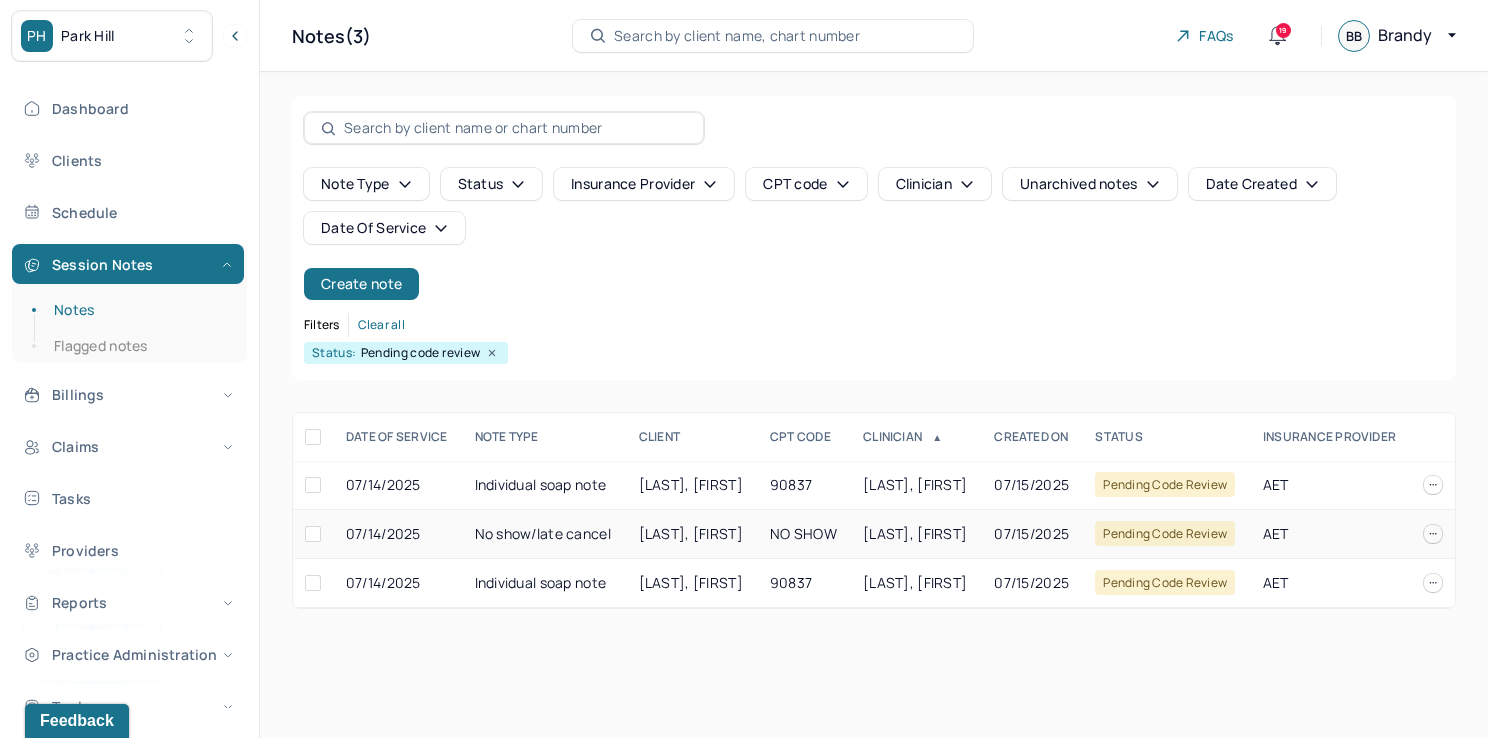 click on "[LAST], [FIRST]" at bounding box center (915, 533) 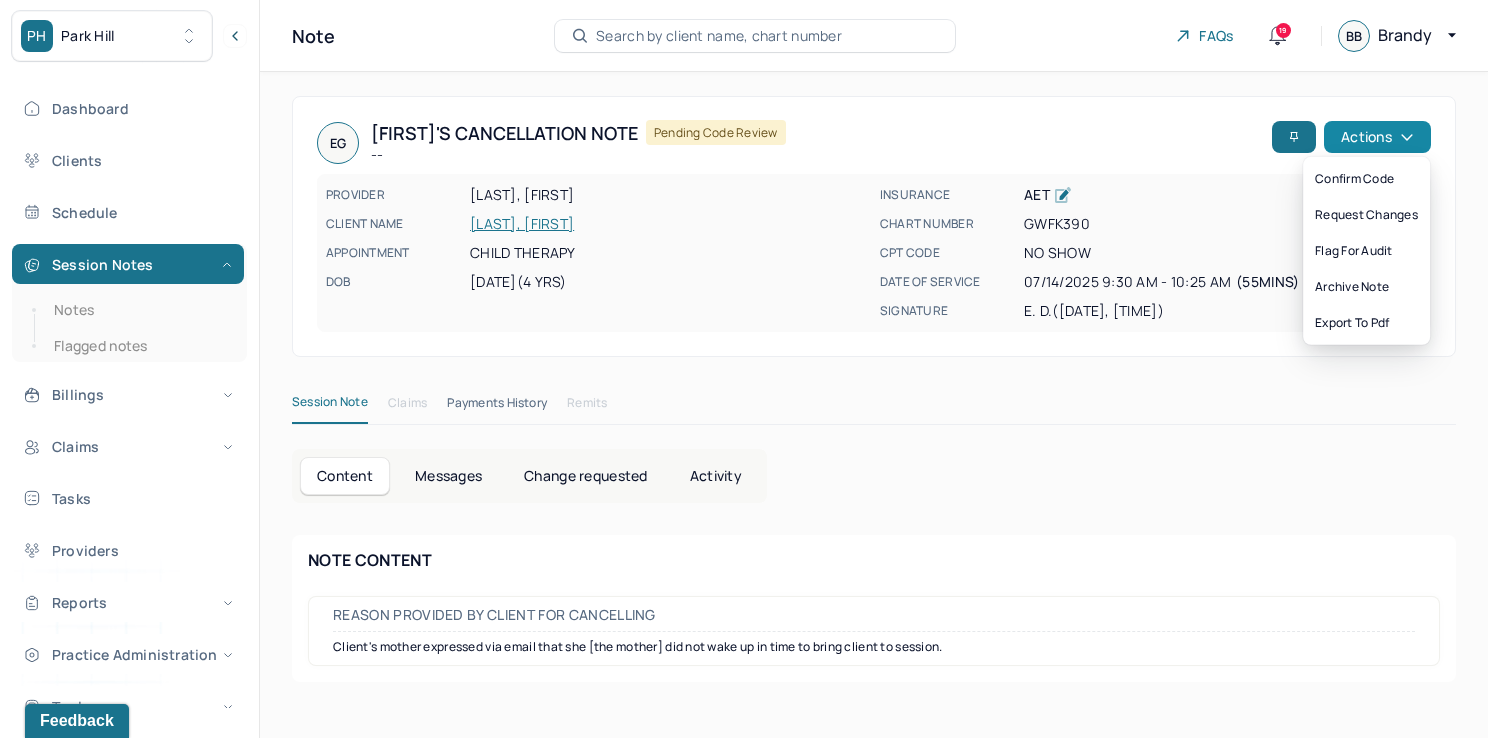 click on "Actions" at bounding box center (1377, 137) 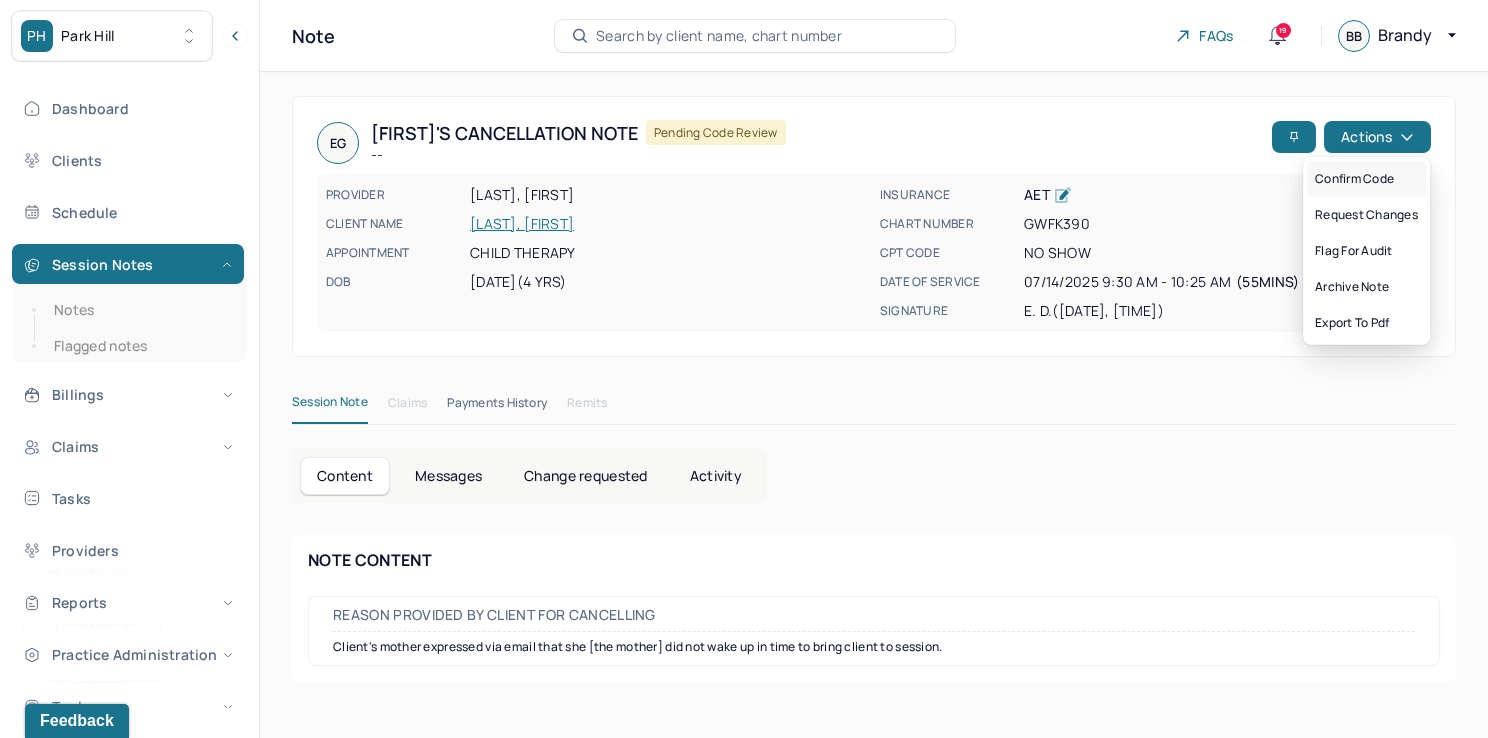 click on "Confirm code" at bounding box center [1366, 179] 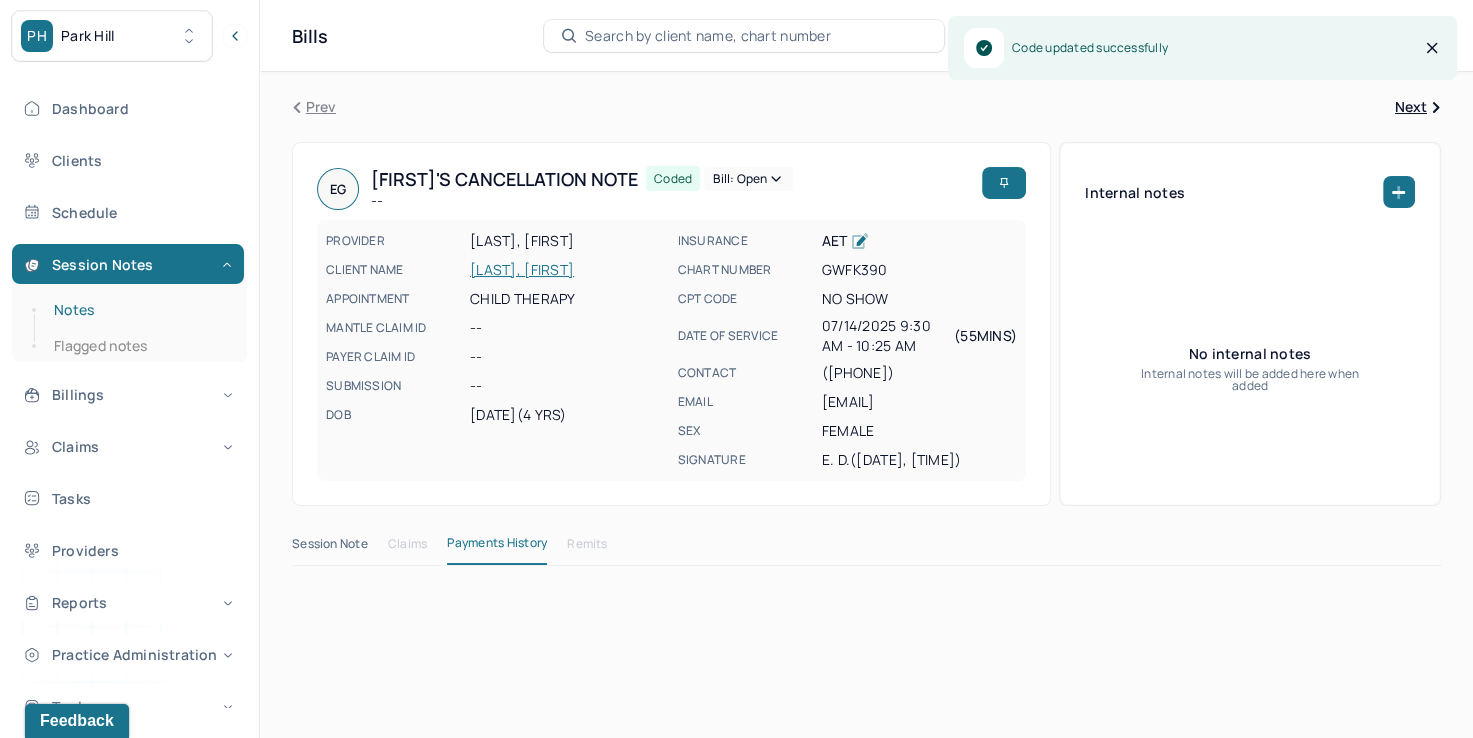 click on "Notes" at bounding box center [139, 310] 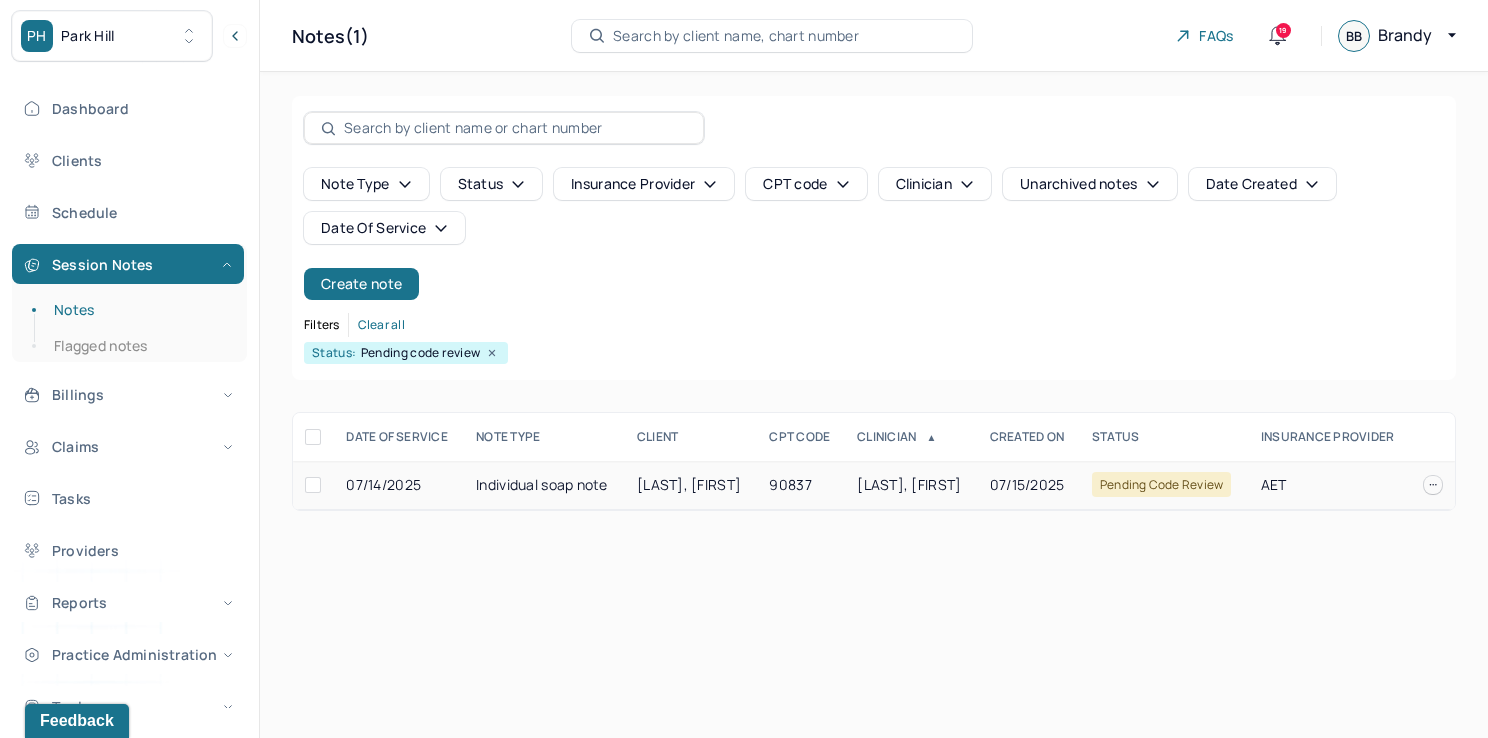 click on "CROASDILL, DYLAN" at bounding box center (689, 484) 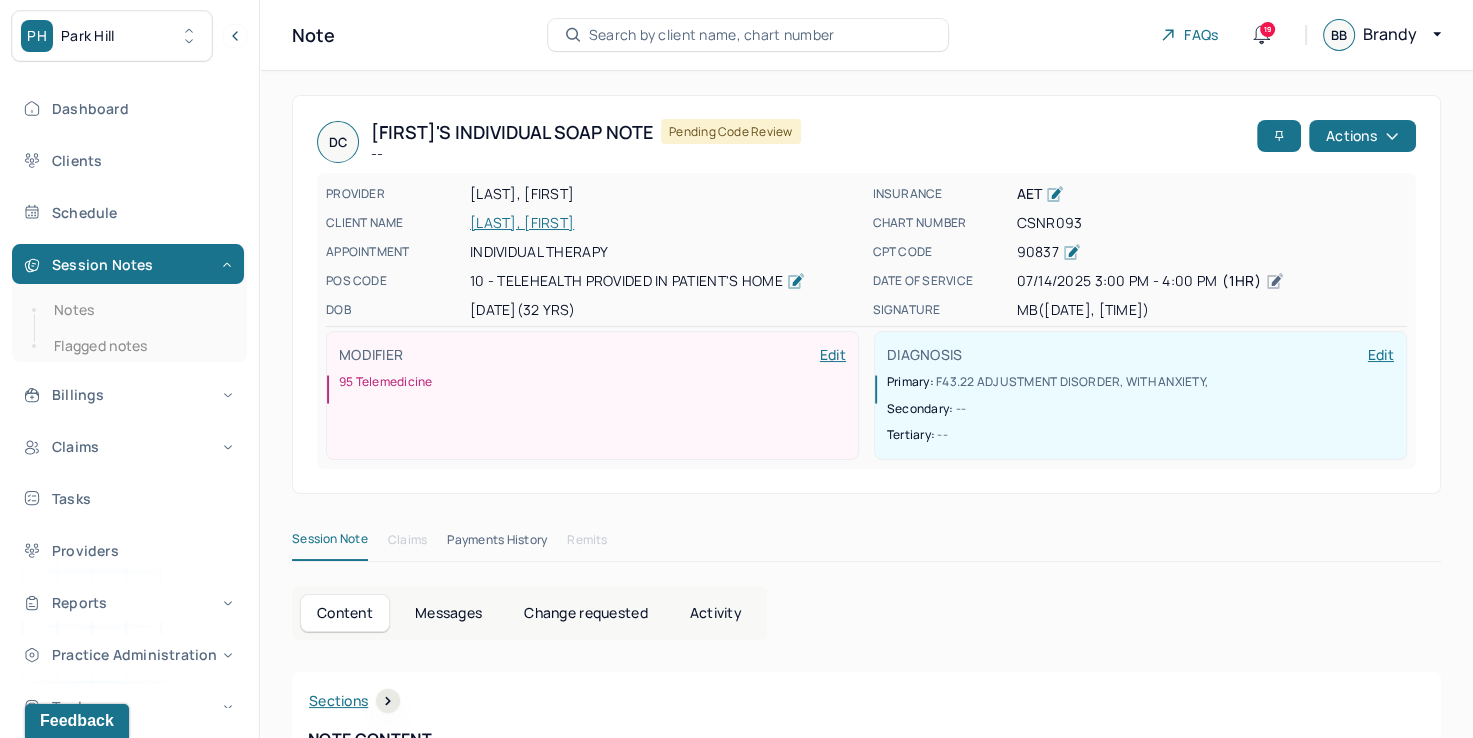 scroll, scrollTop: 0, scrollLeft: 0, axis: both 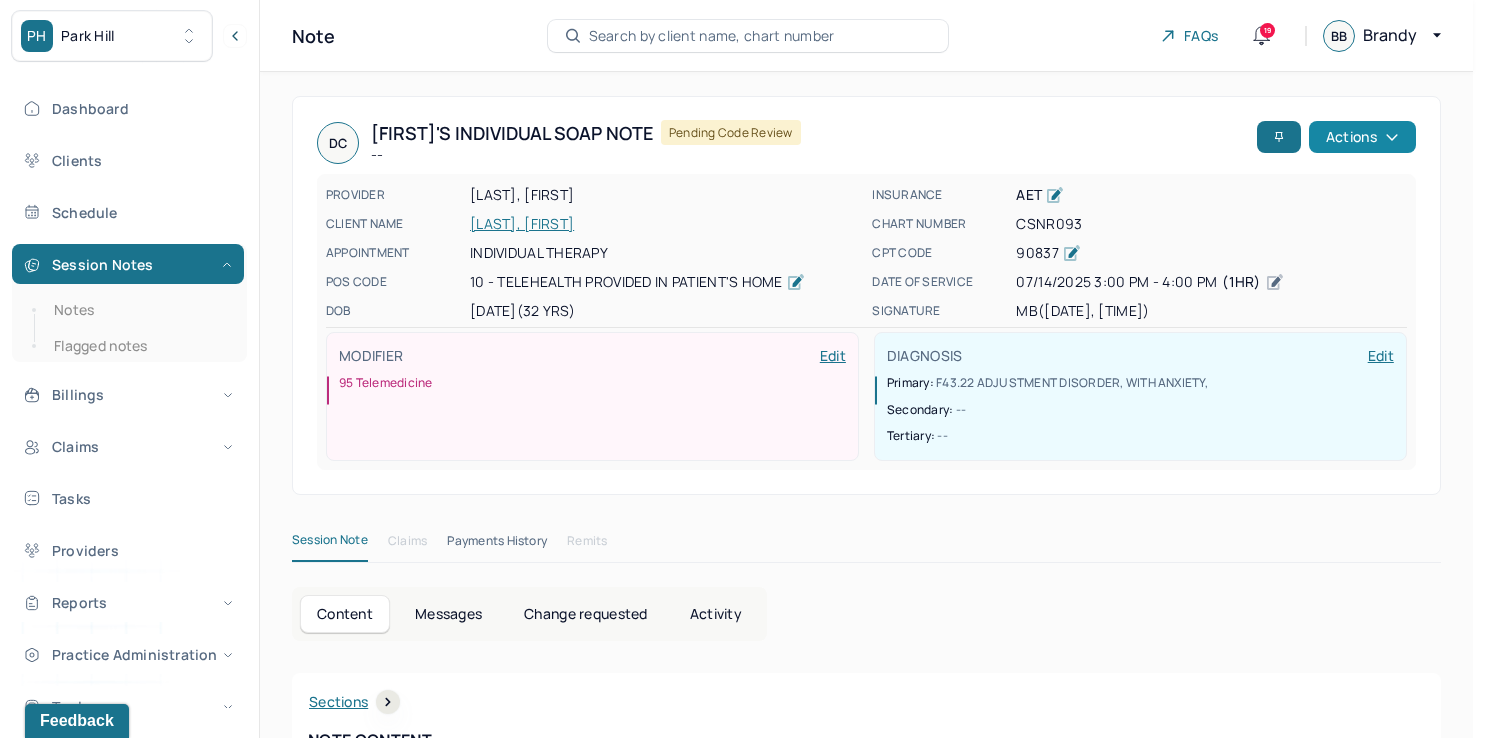 click on "Actions" at bounding box center (1362, 137) 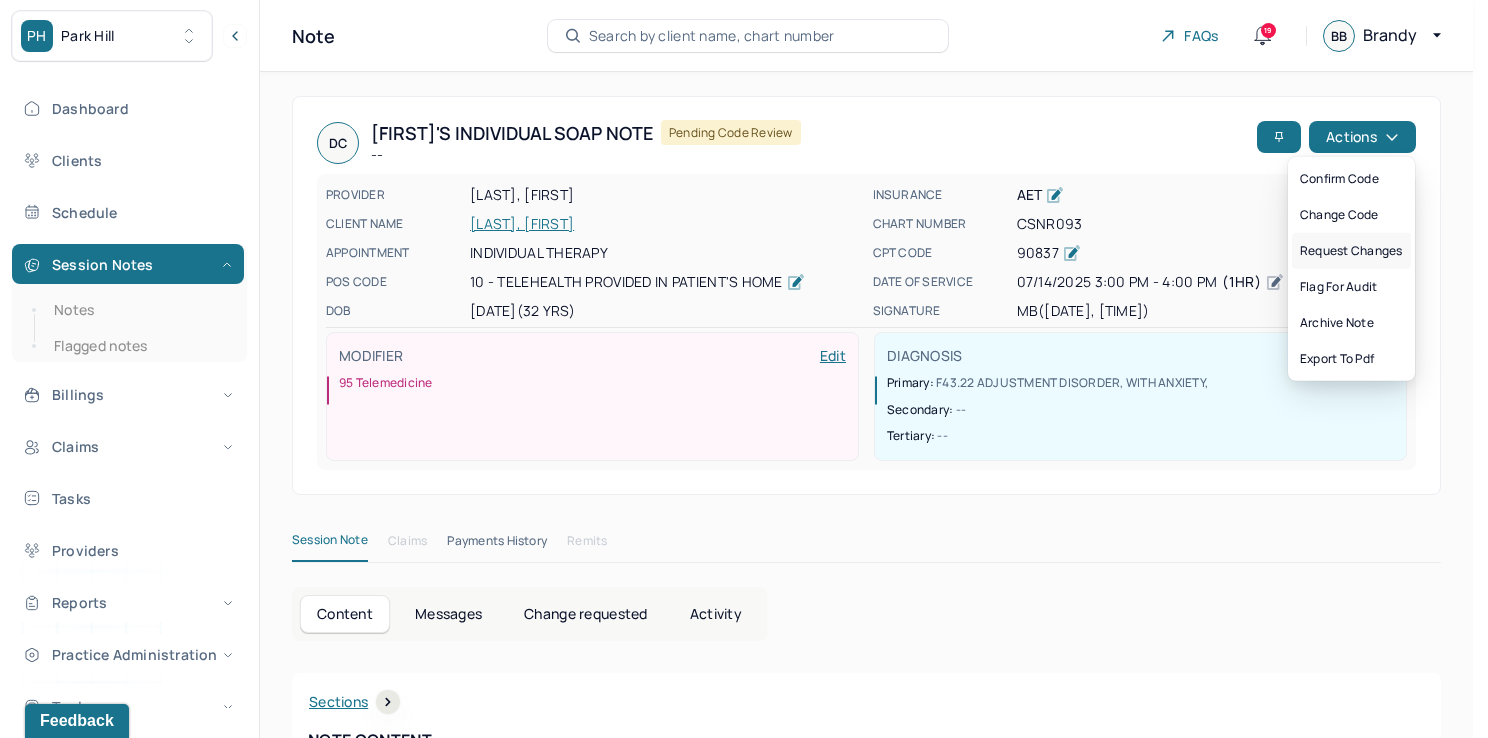 click on "Request changes" at bounding box center [1351, 251] 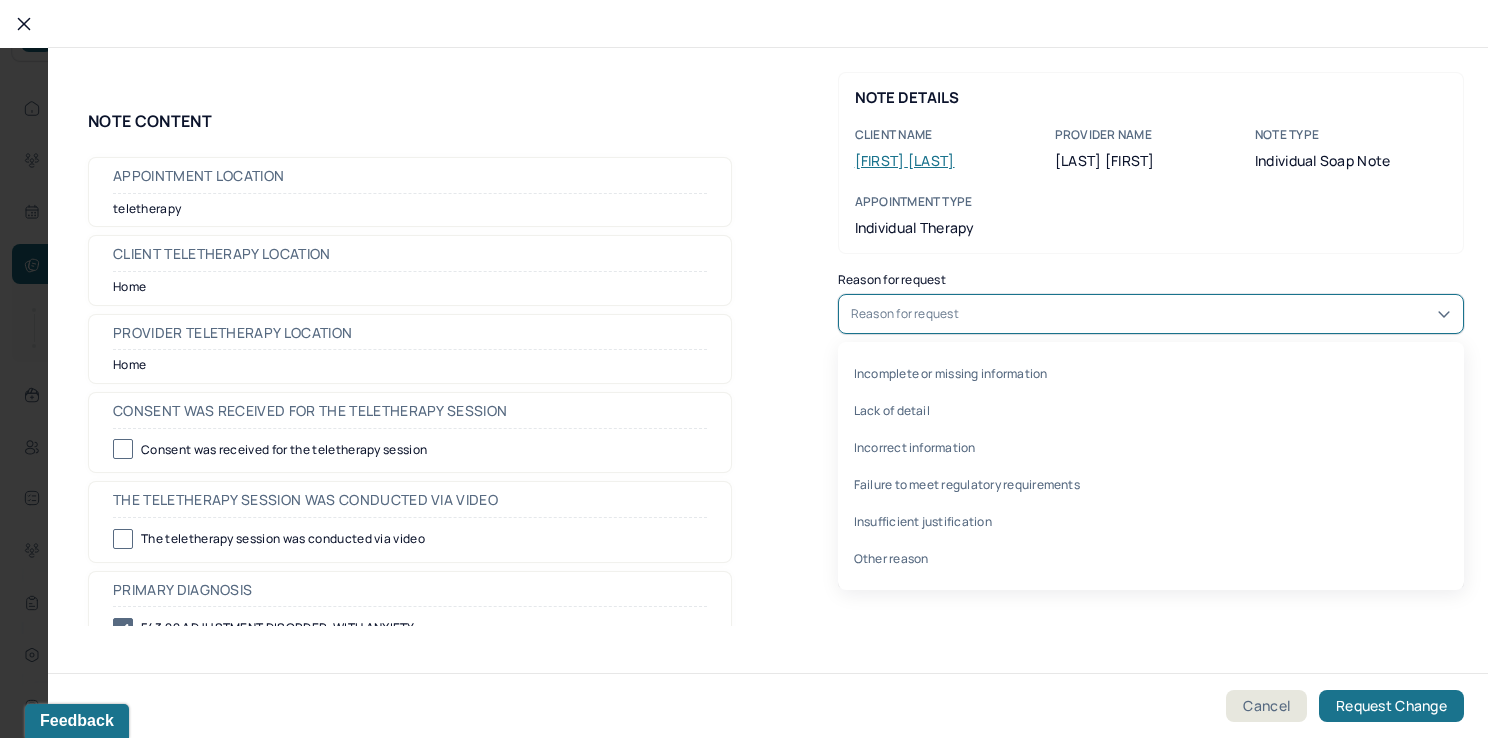 click on "Reason for request" at bounding box center (1151, 314) 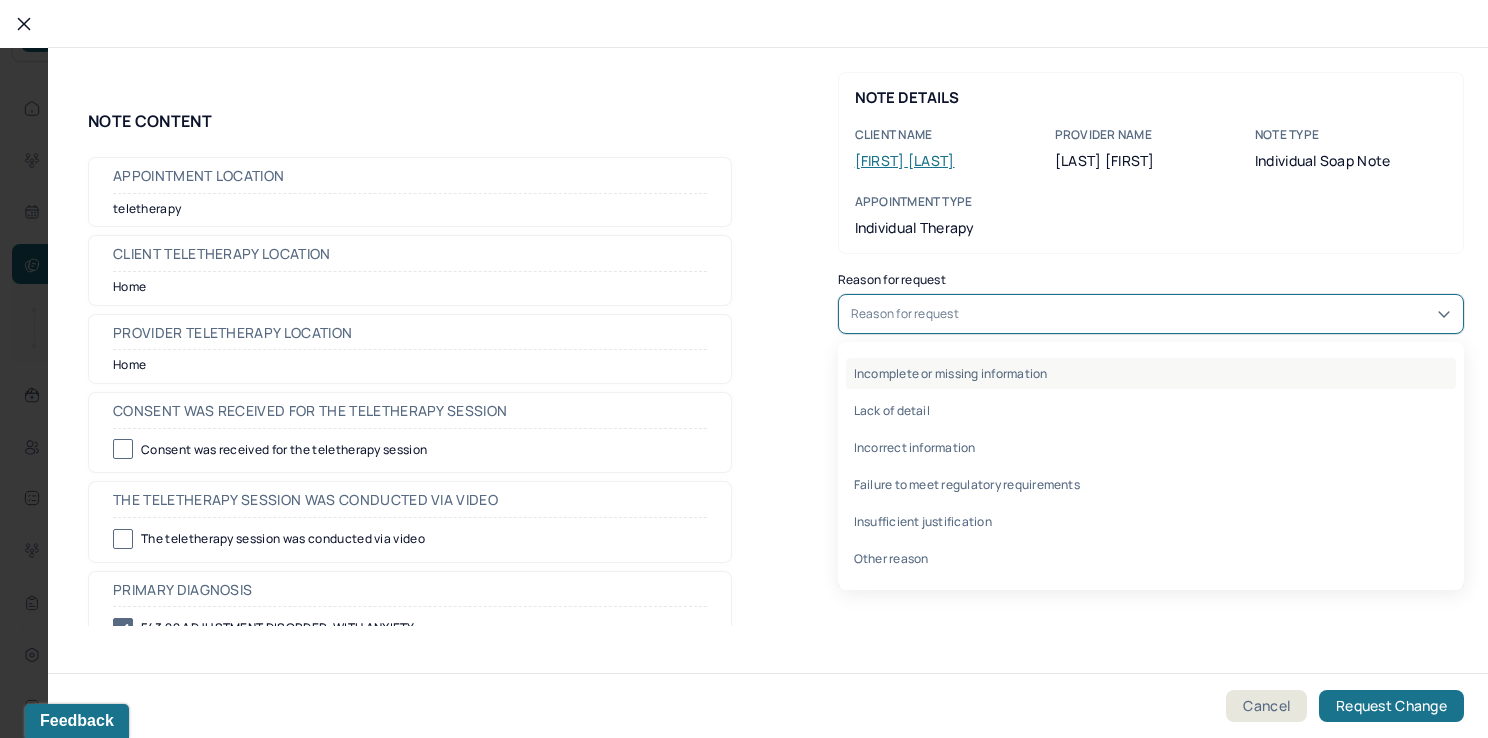 click on "Incomplete or missing information" at bounding box center [1151, 373] 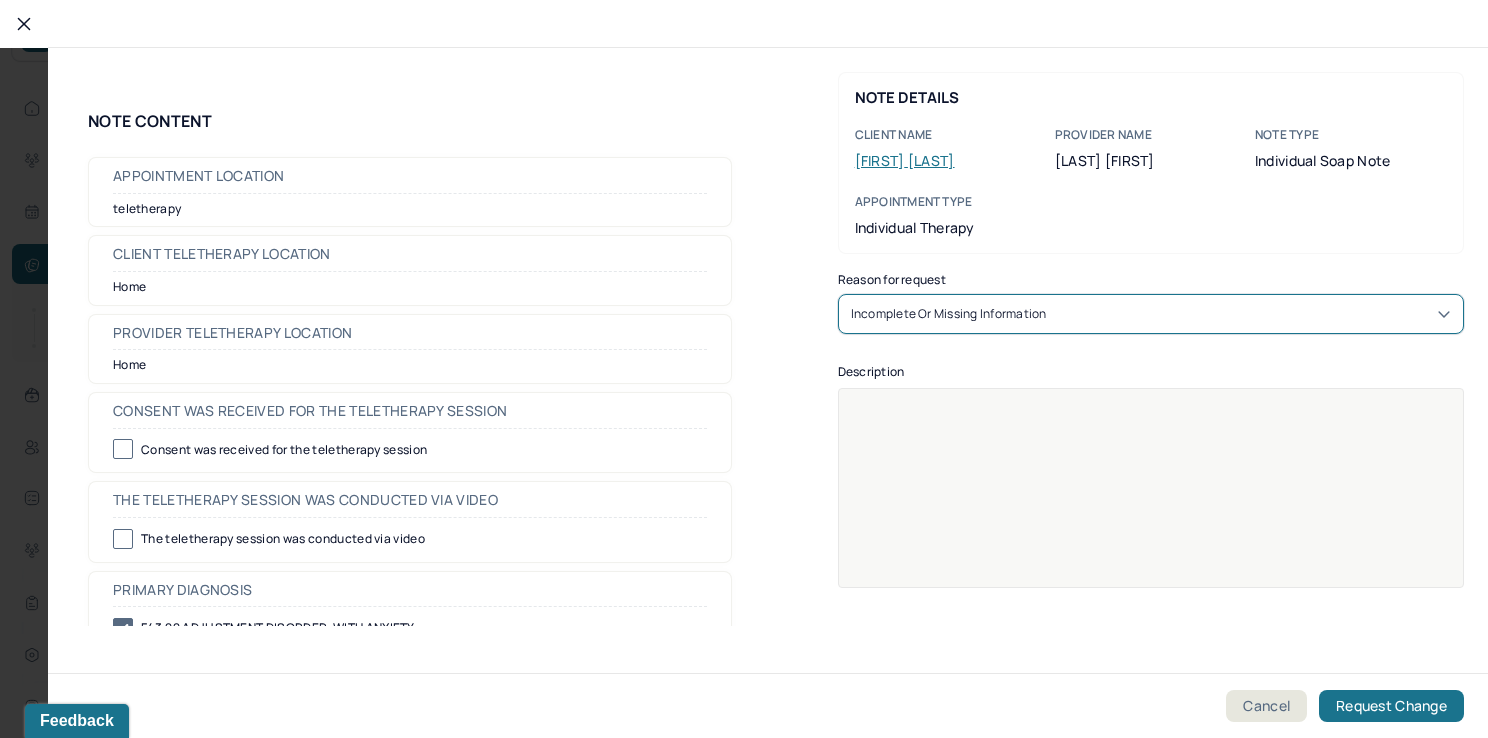 click at bounding box center [1151, 501] 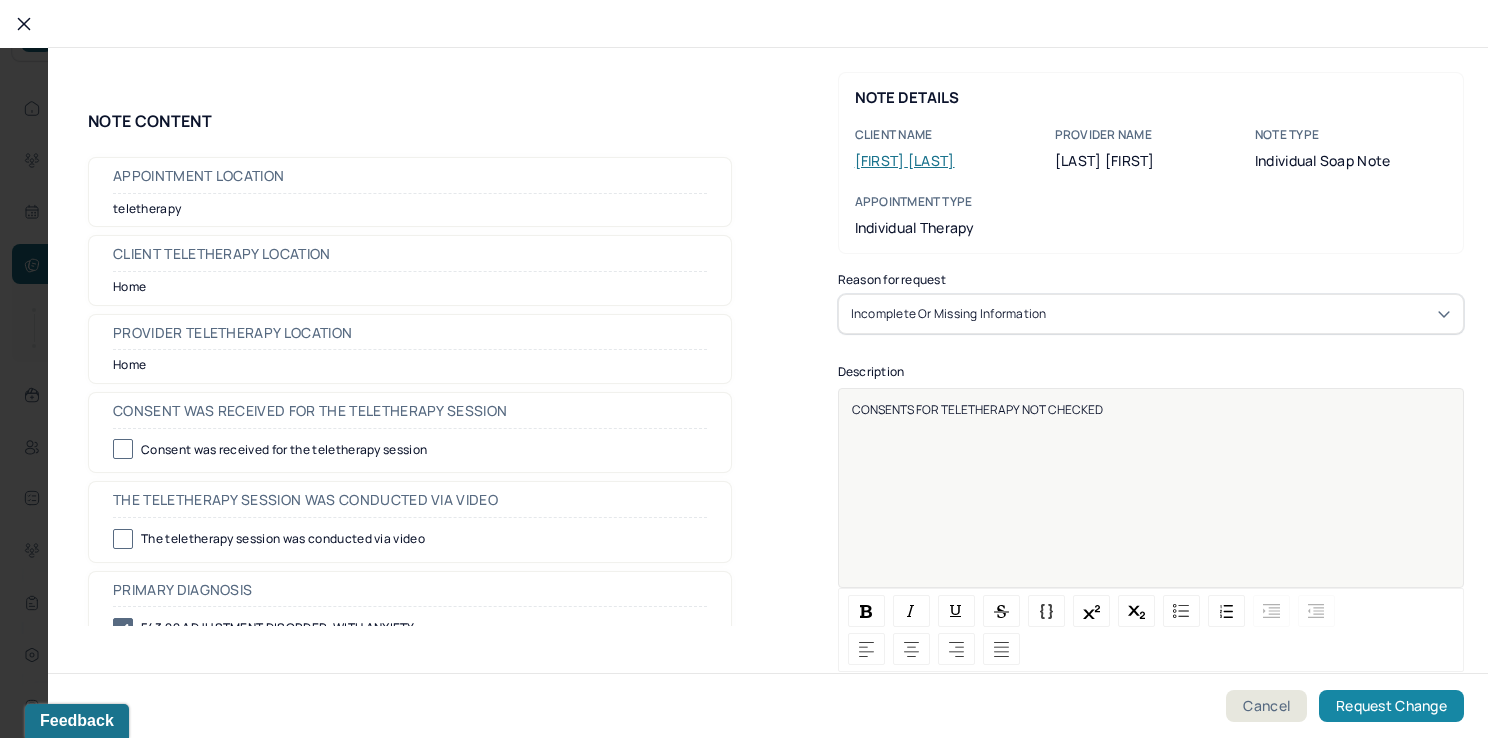drag, startPoint x: 1408, startPoint y: 702, endPoint x: 1348, endPoint y: 704, distance: 60.033325 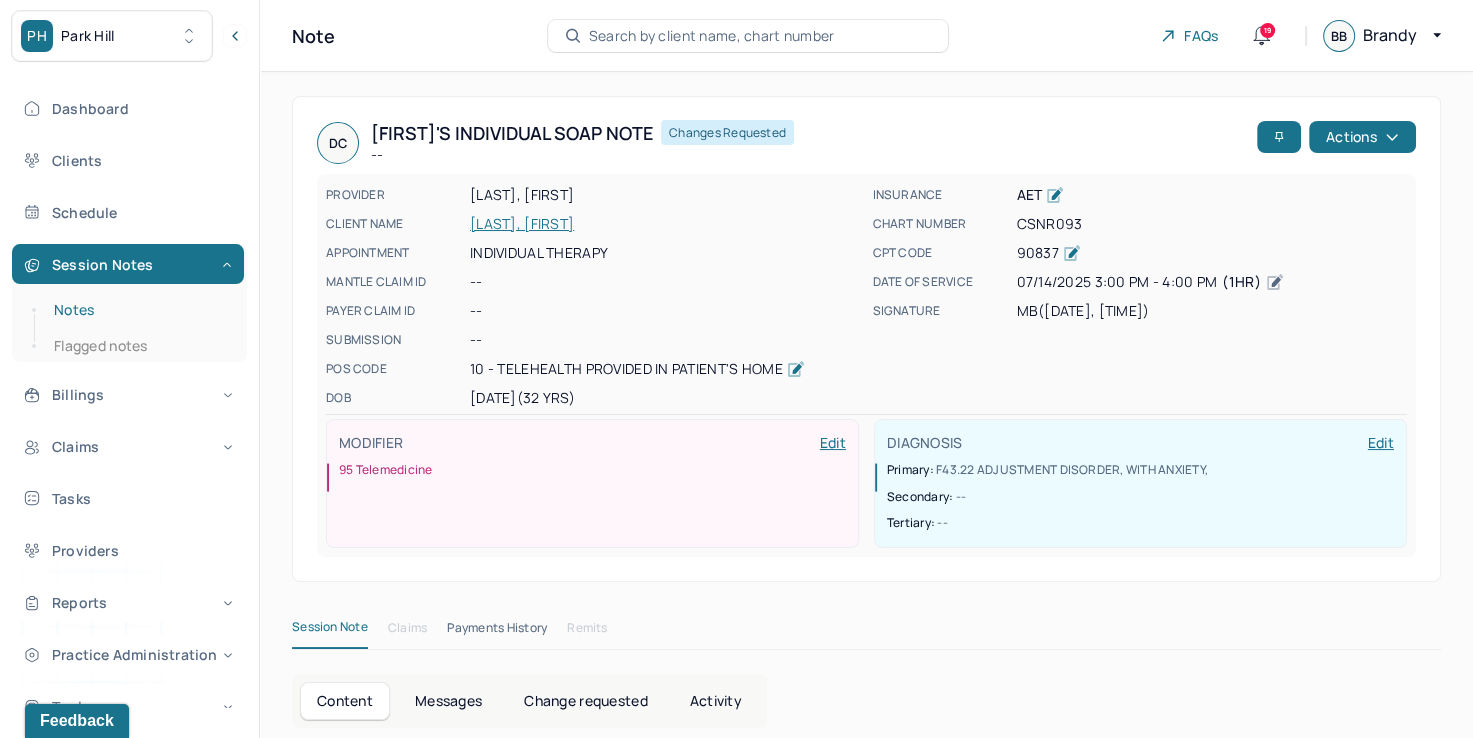 click on "Notes" at bounding box center (139, 310) 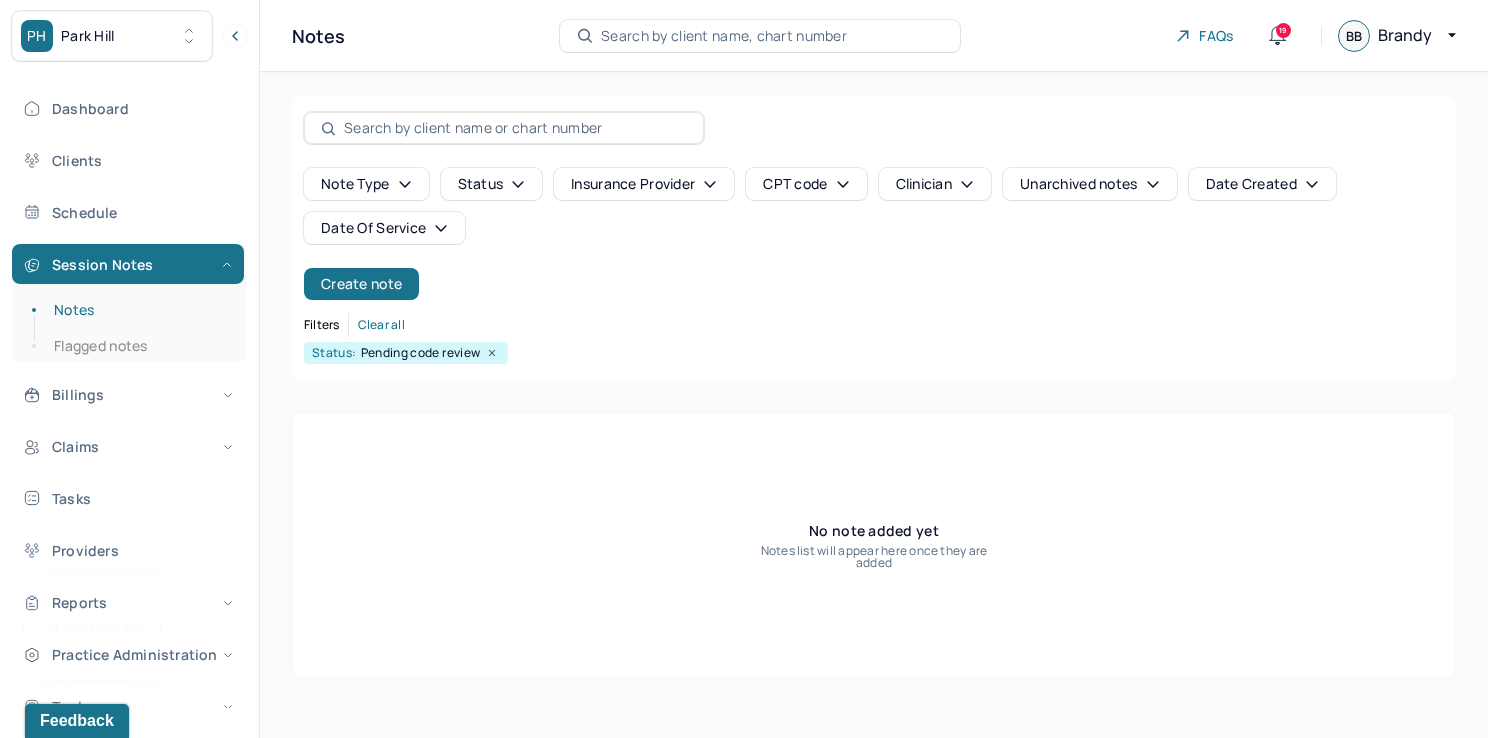 click 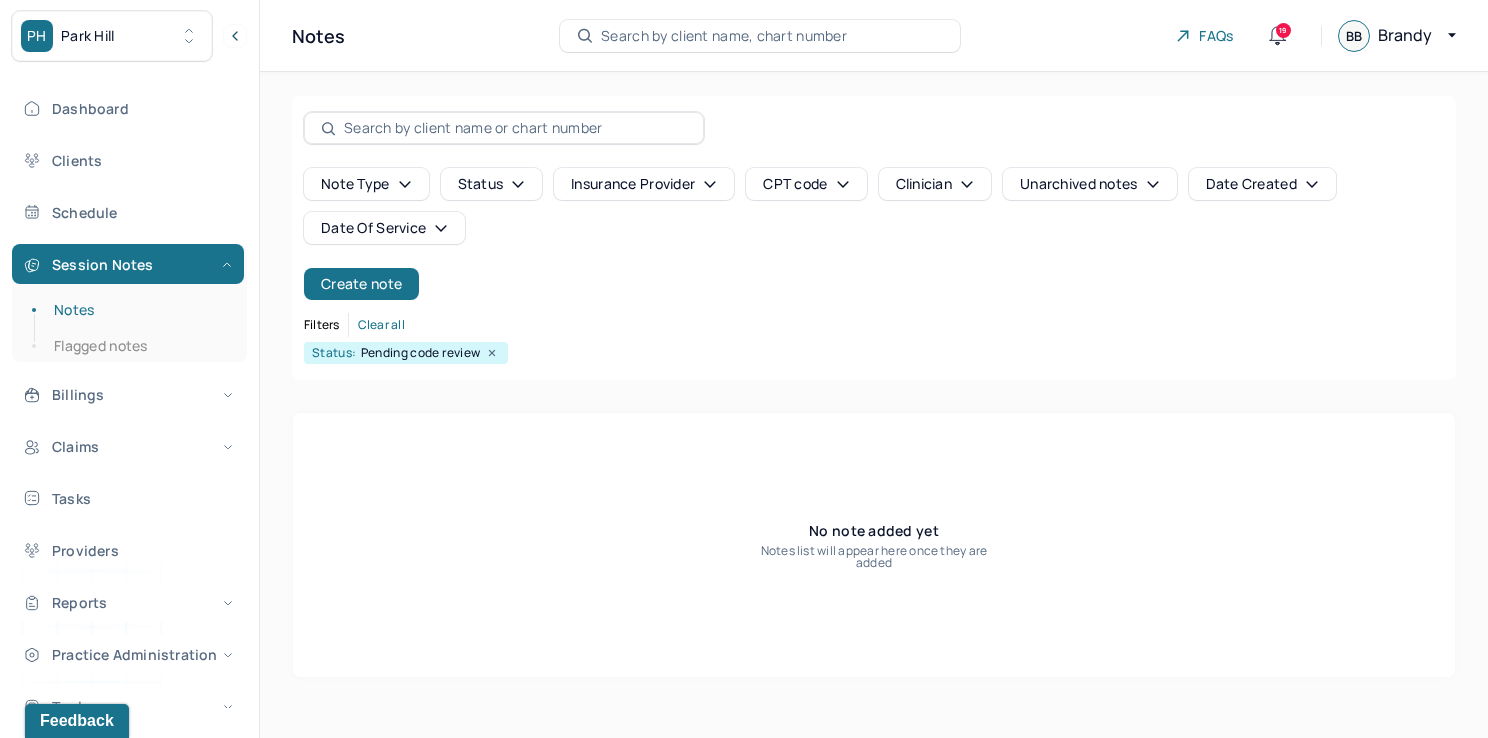 select on "6" 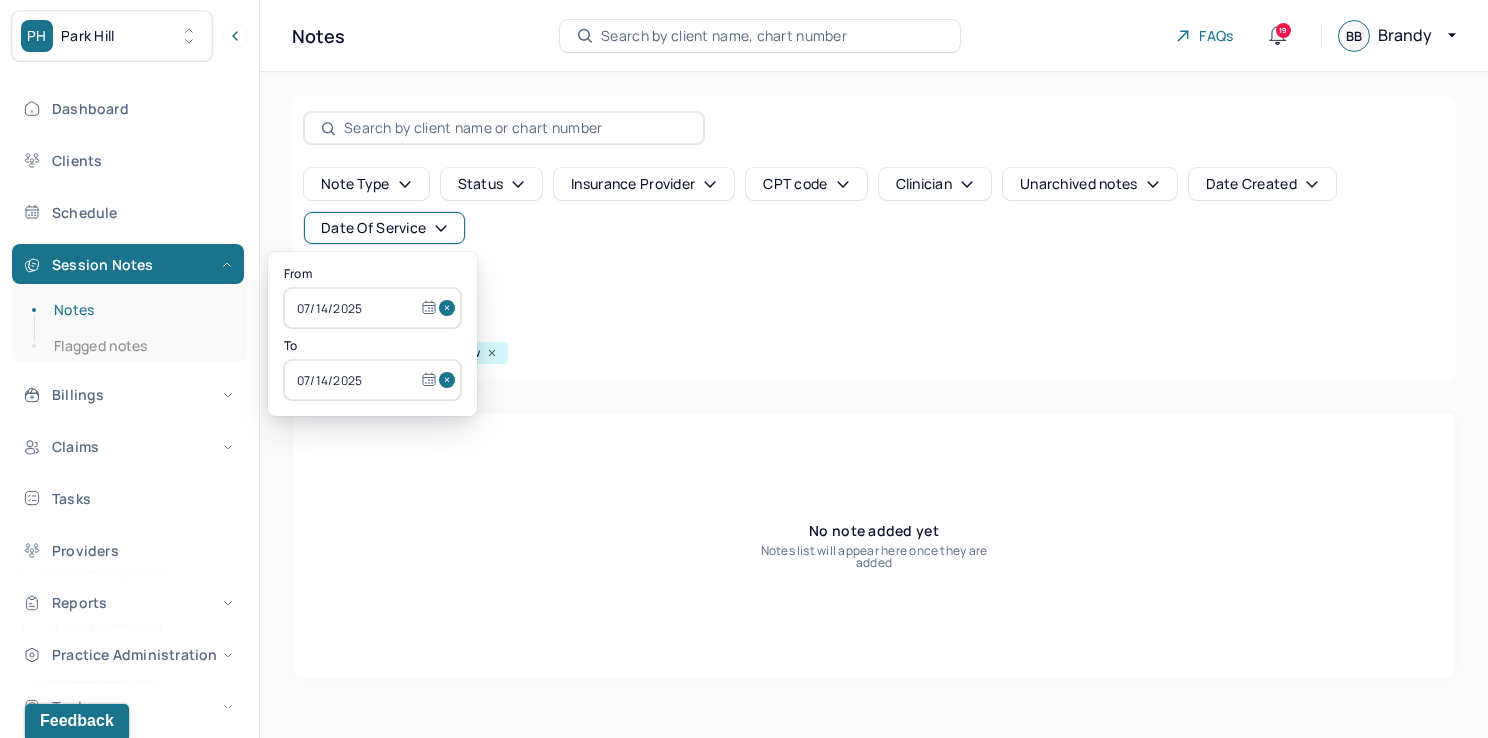 drag, startPoint x: 439, startPoint y: 305, endPoint x: 436, endPoint y: 356, distance: 51.088158 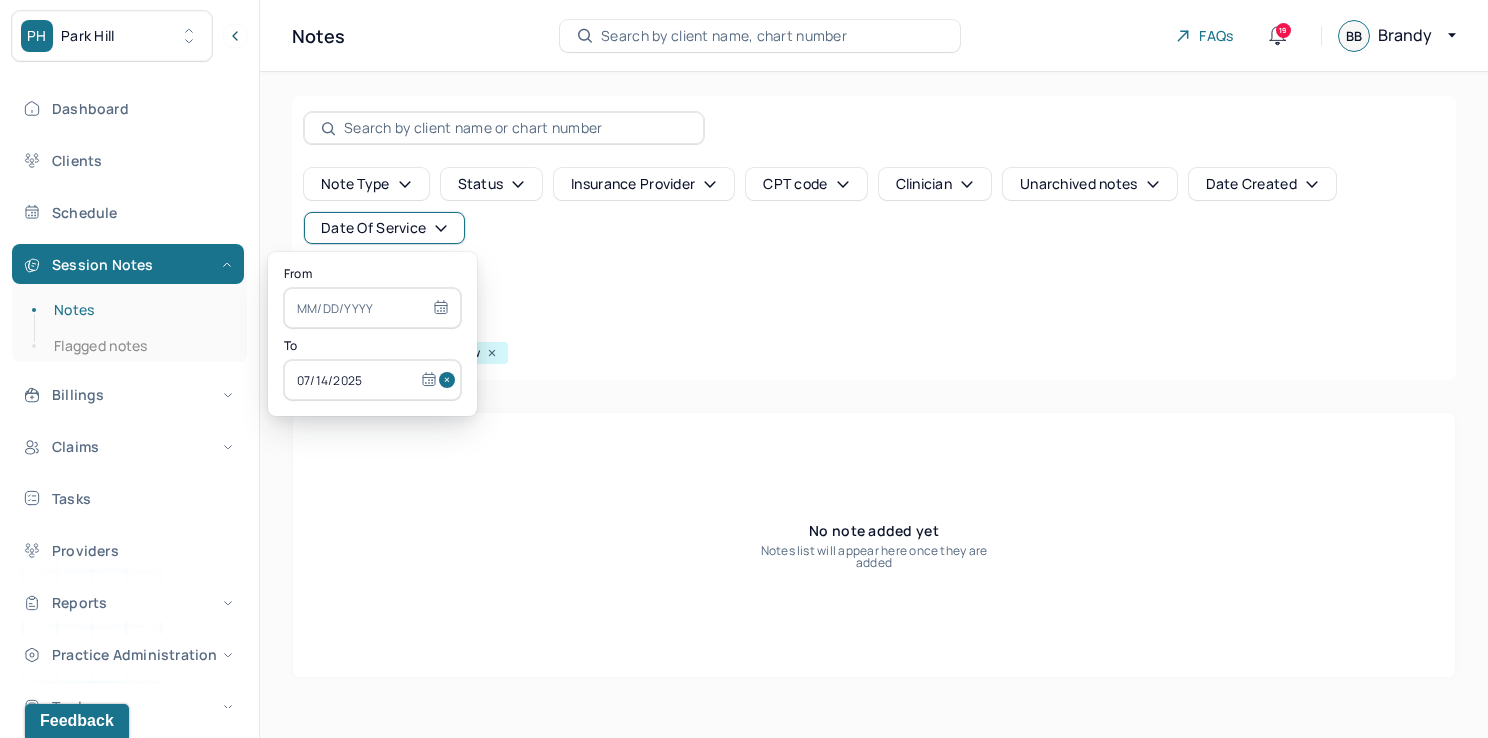 click at bounding box center (450, 380) 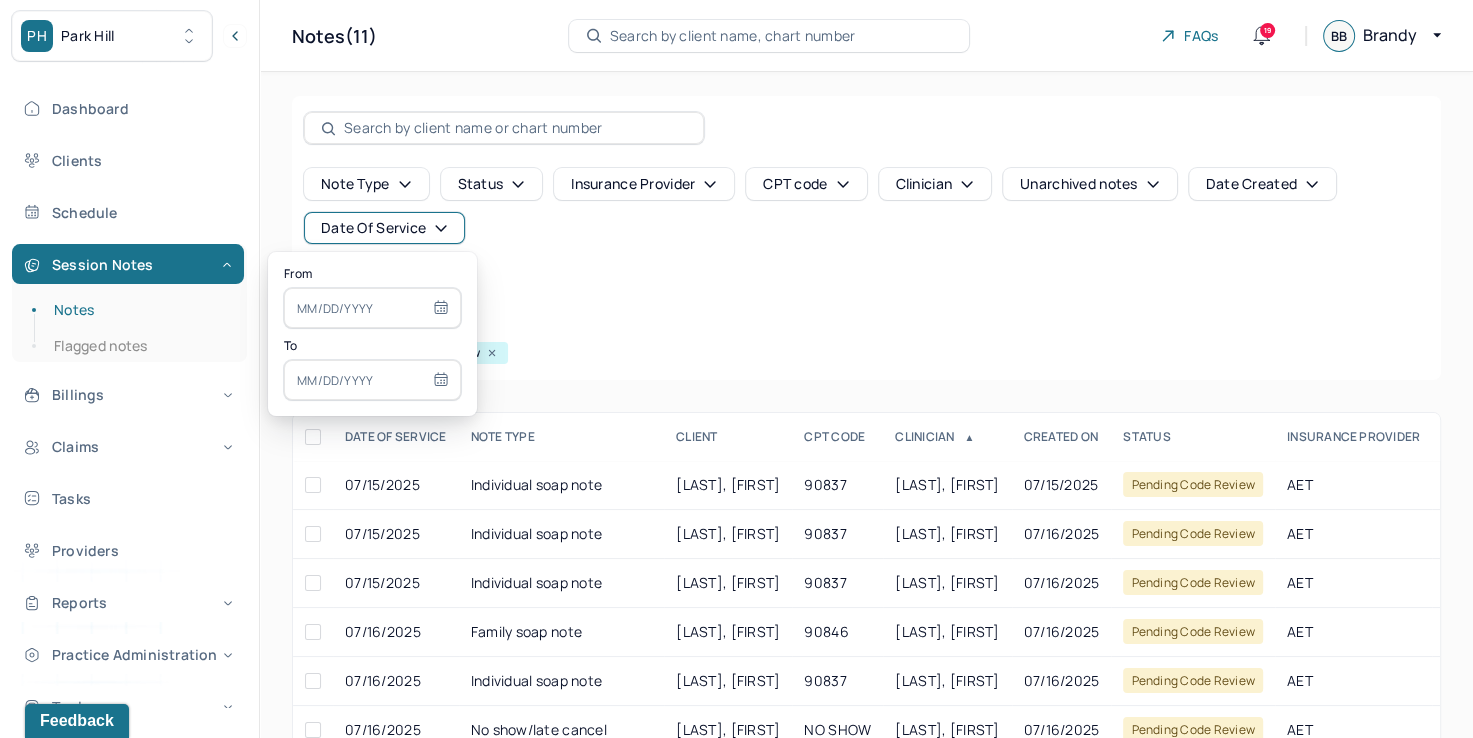 select on "6" 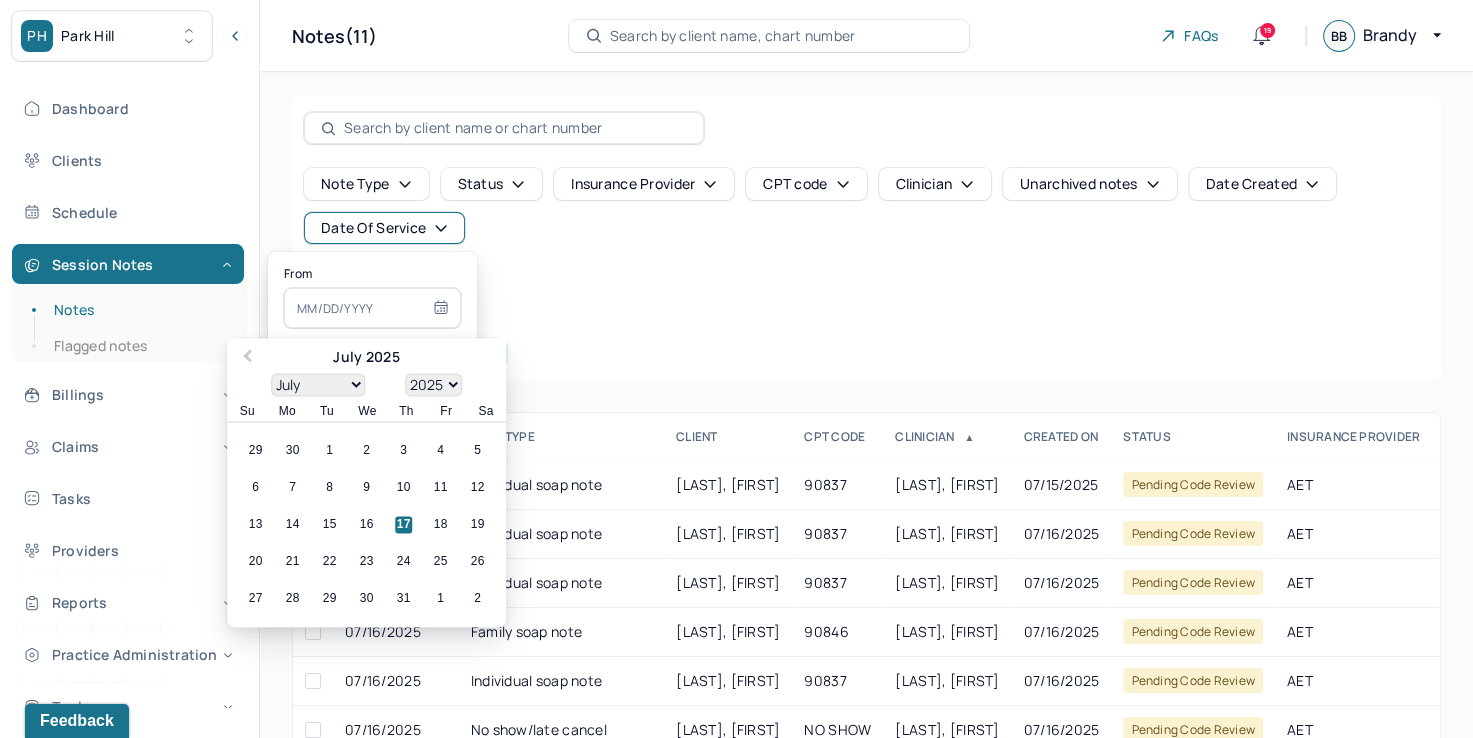click at bounding box center [372, 308] 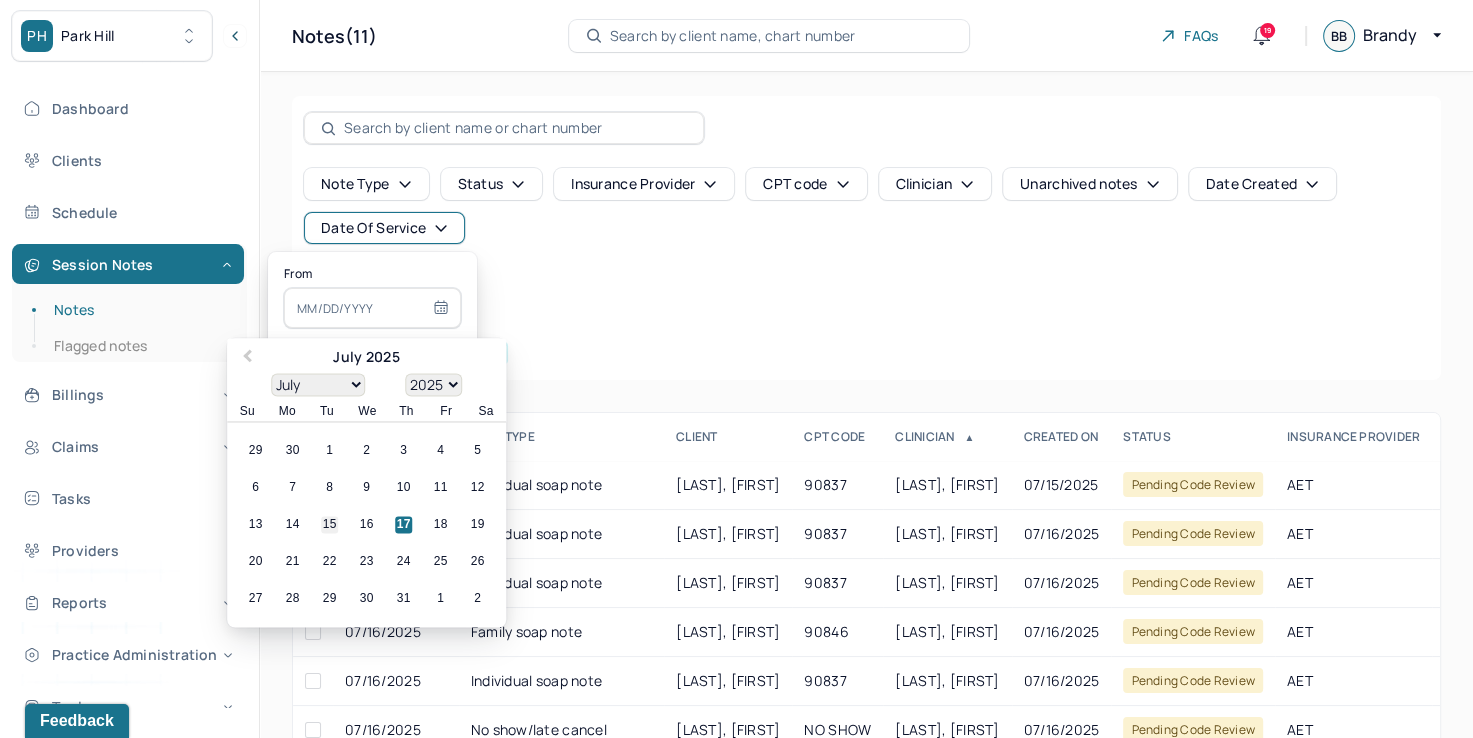 click on "15" at bounding box center (329, 525) 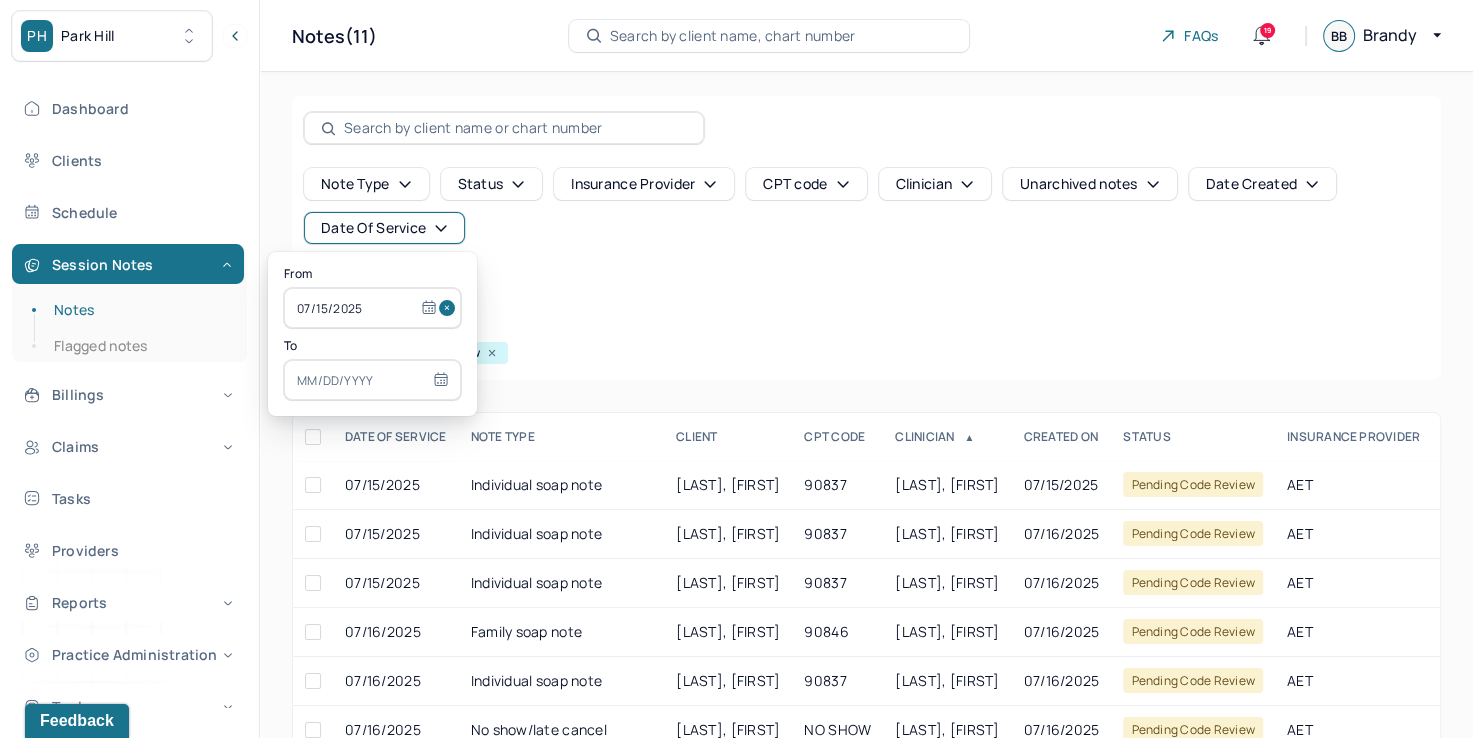 click at bounding box center [372, 380] 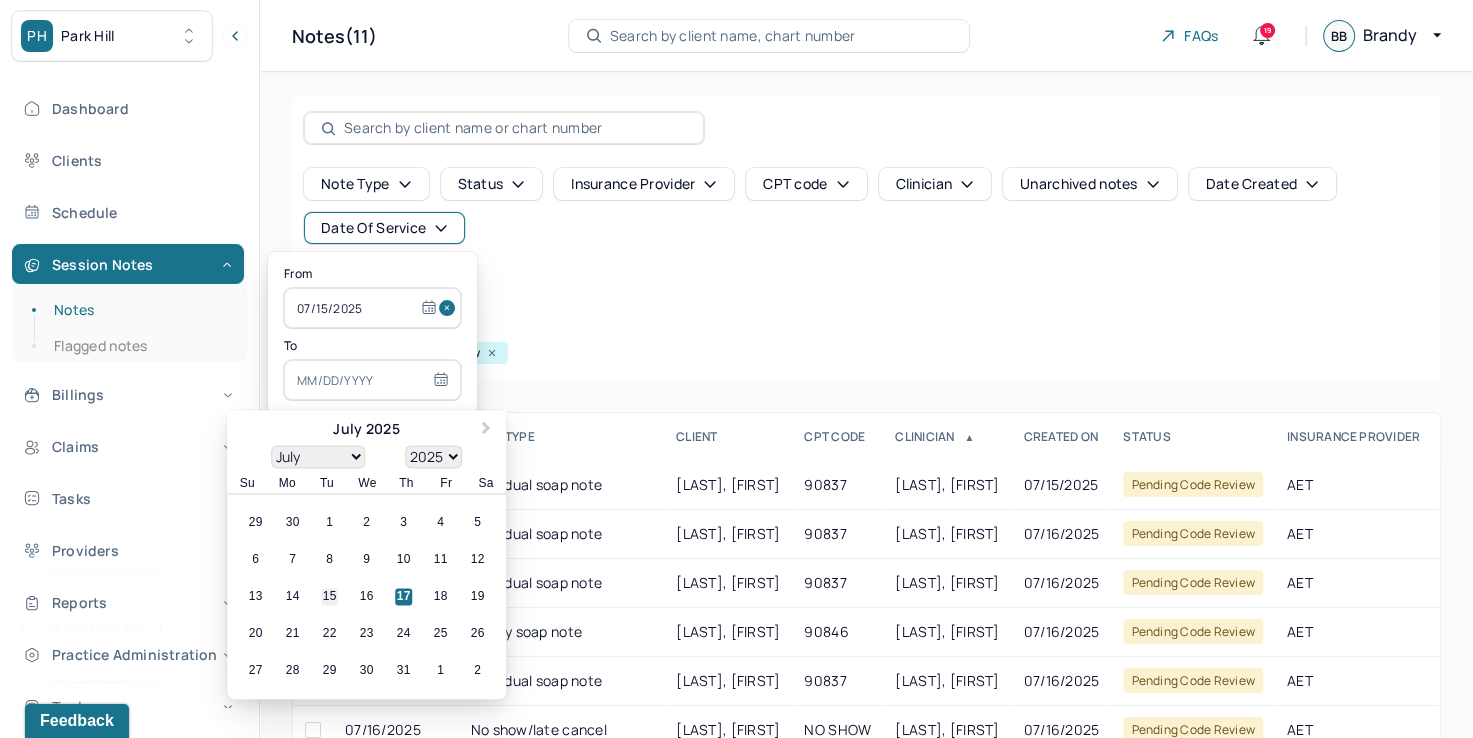 click on "15" at bounding box center (329, 597) 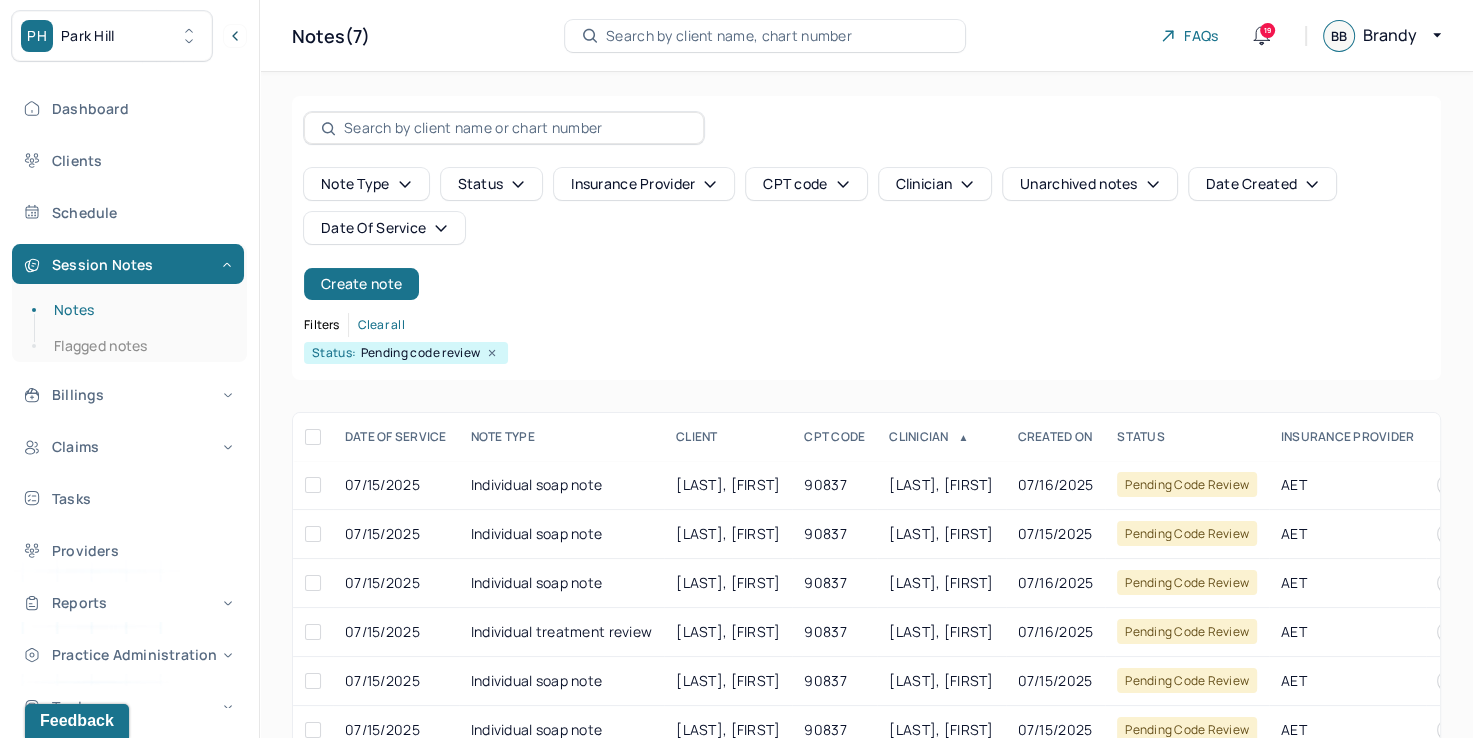 click on "Filters   Clear all" at bounding box center (866, 325) 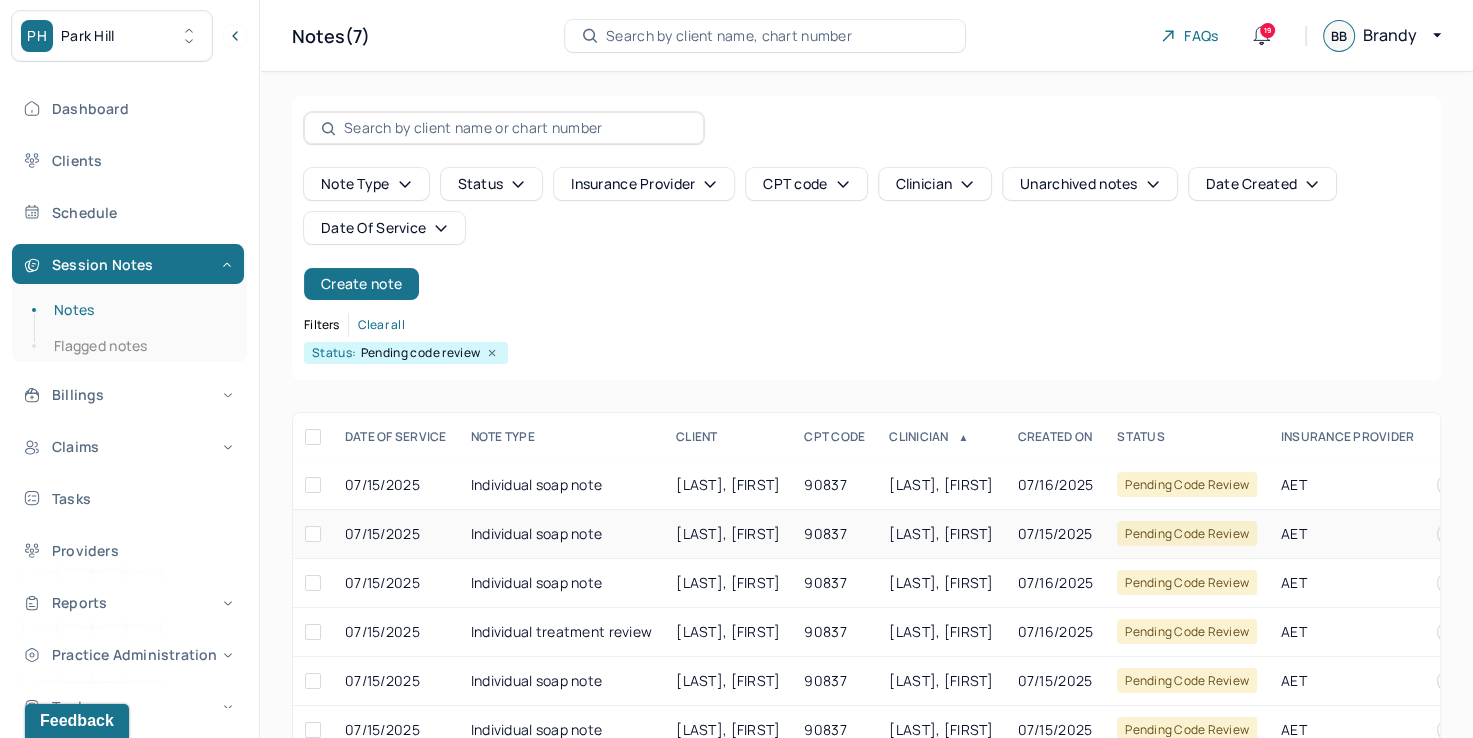 click on "BLAU, RACHEL" at bounding box center (941, 533) 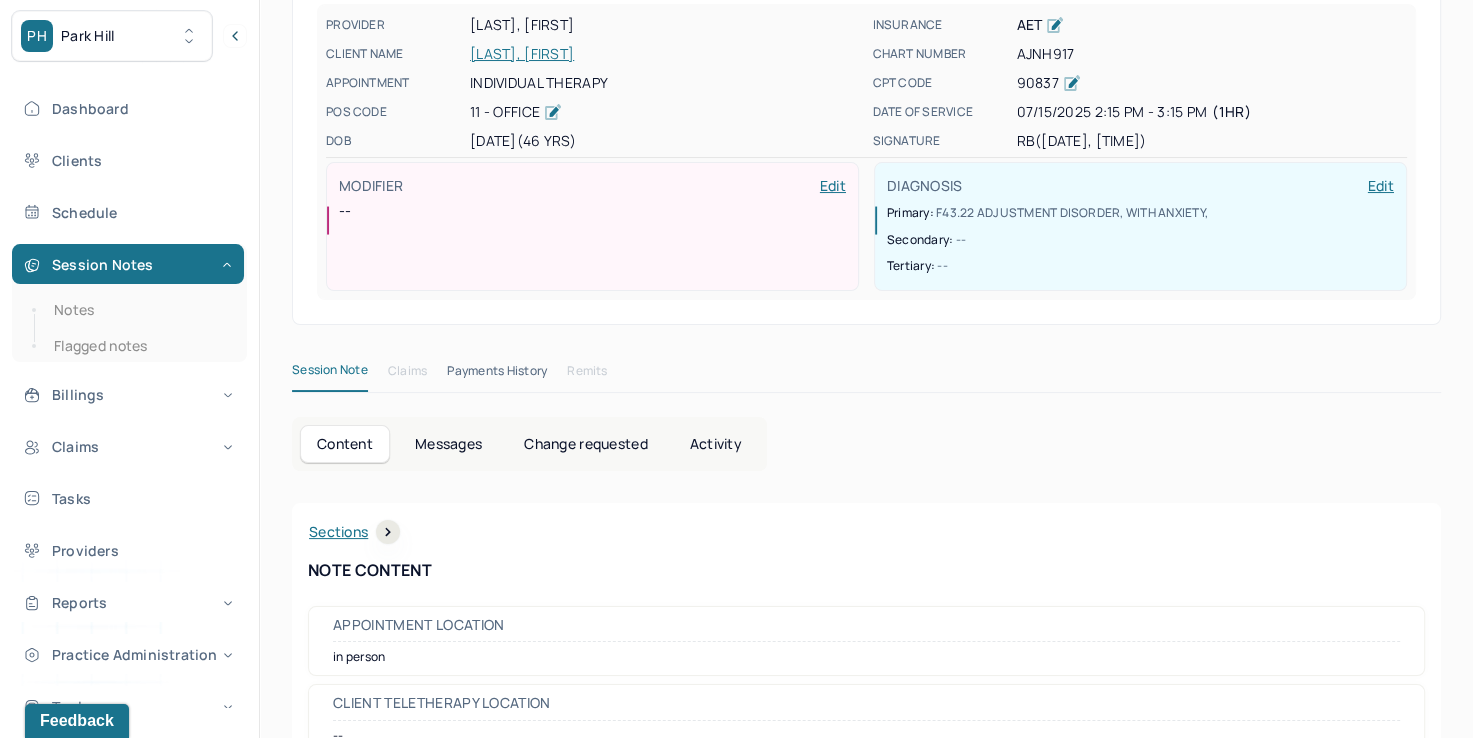 scroll, scrollTop: 0, scrollLeft: 0, axis: both 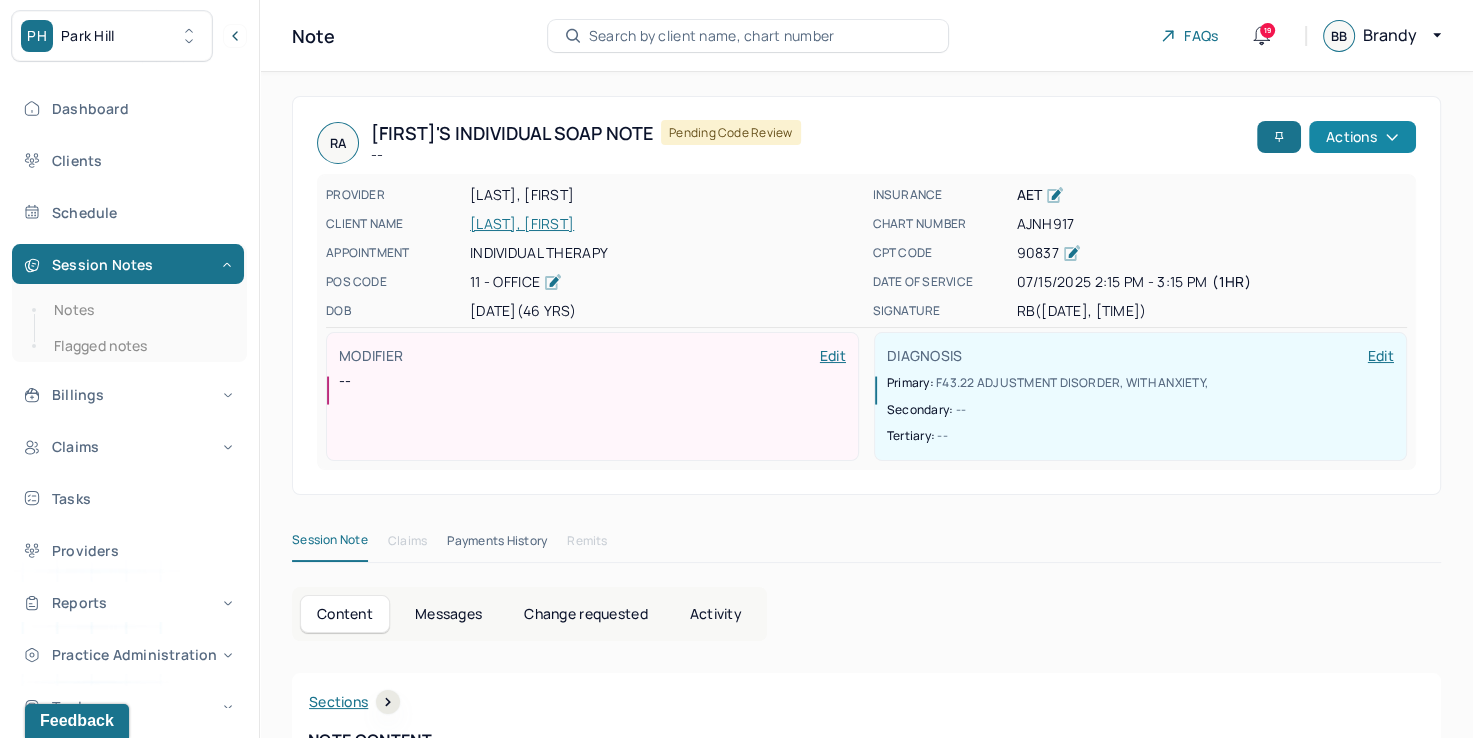 click on "Actions" at bounding box center (1362, 137) 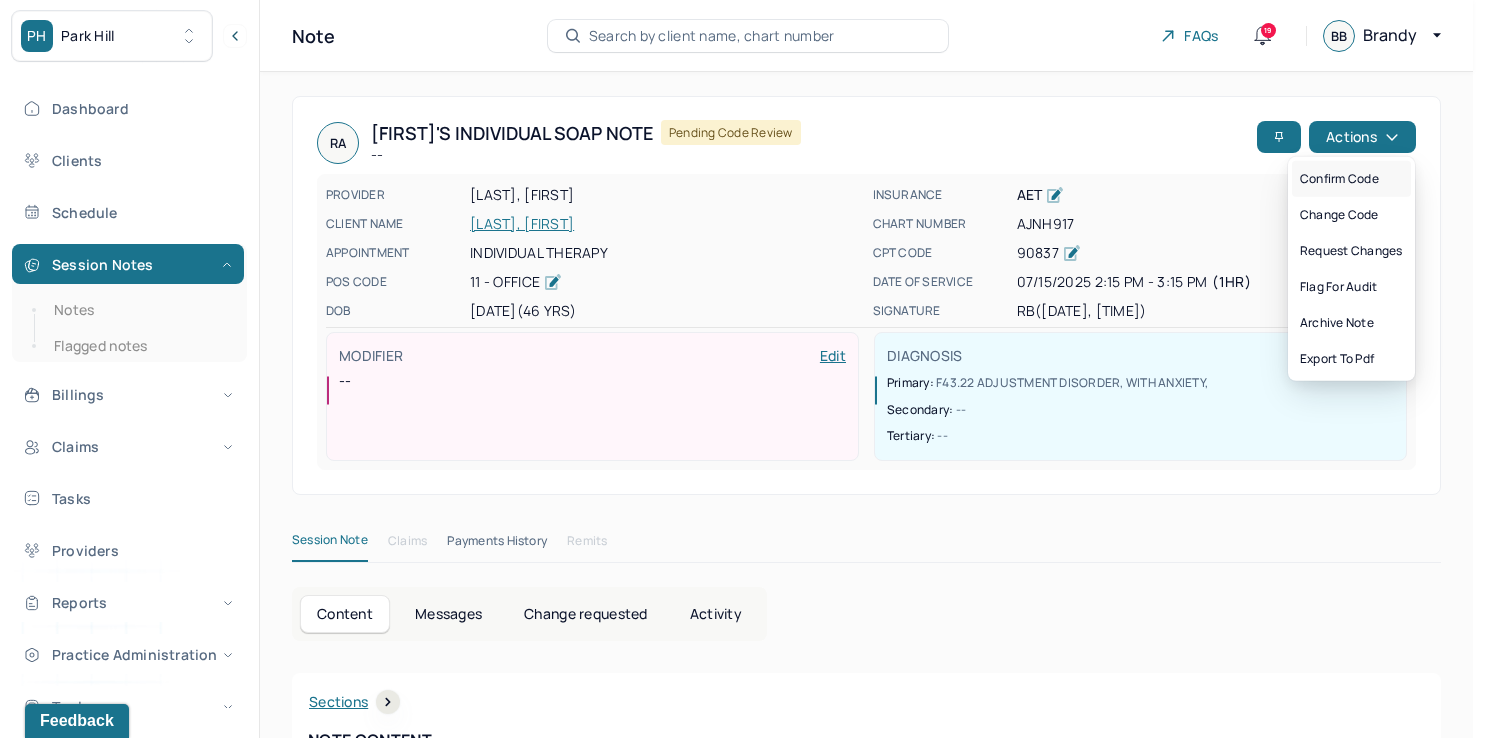 click on "Confirm code" at bounding box center [1351, 179] 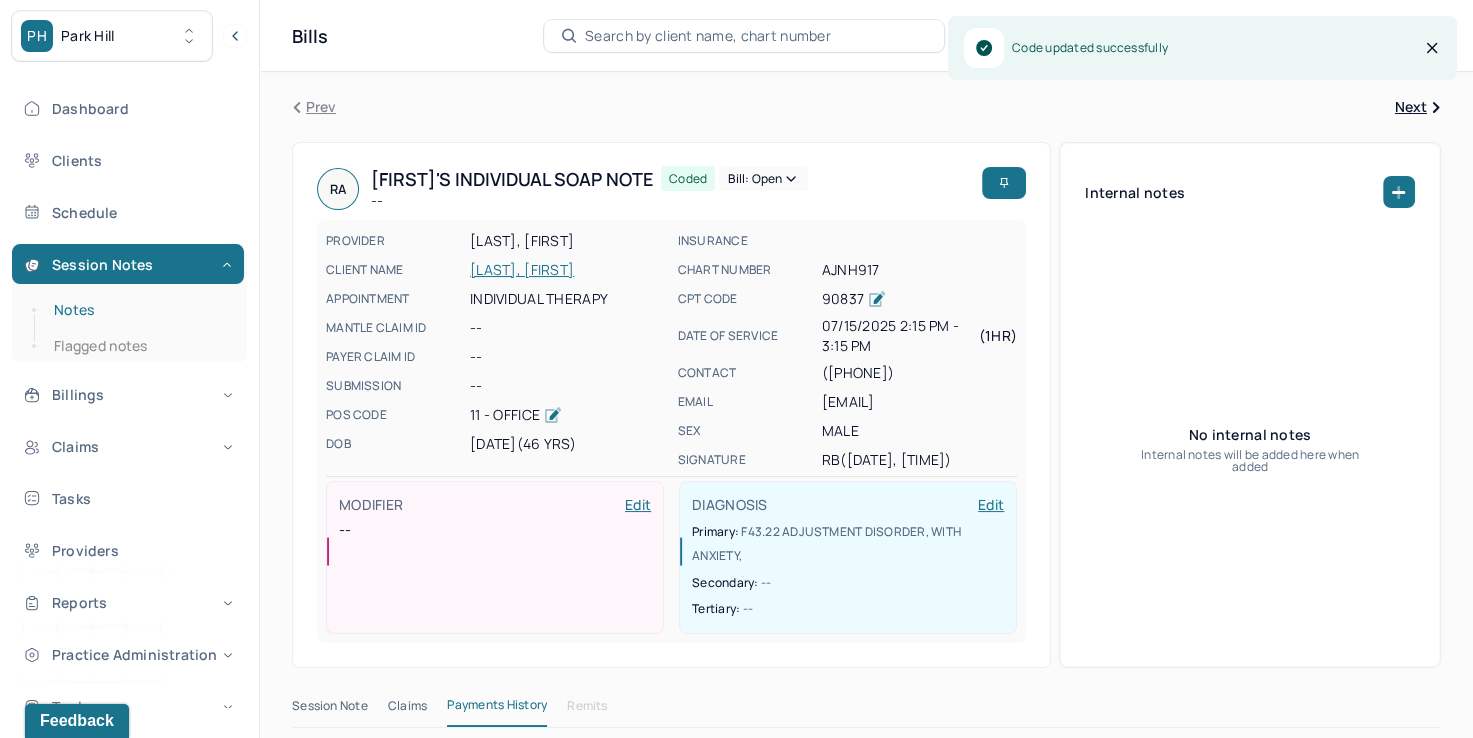 click on "Notes" at bounding box center [139, 310] 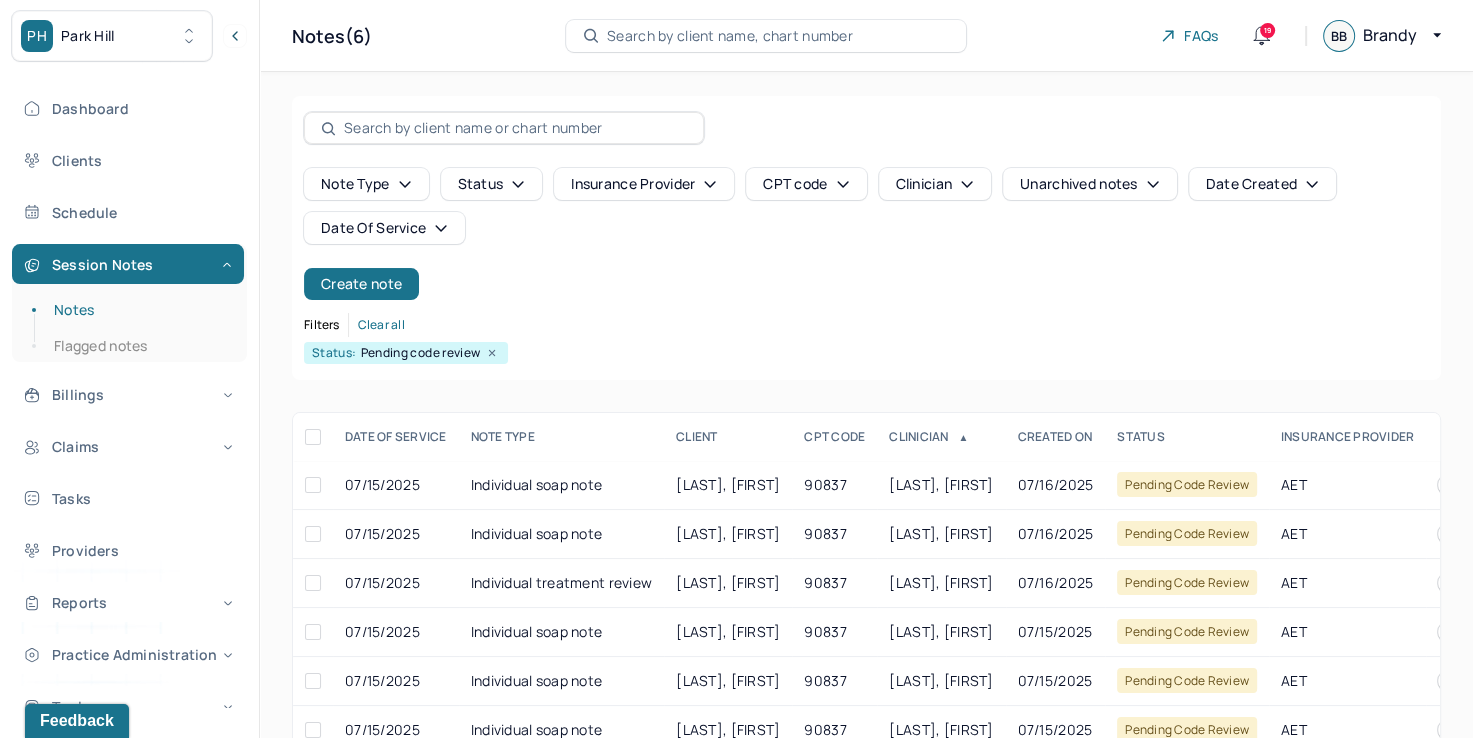 scroll, scrollTop: 56, scrollLeft: 0, axis: vertical 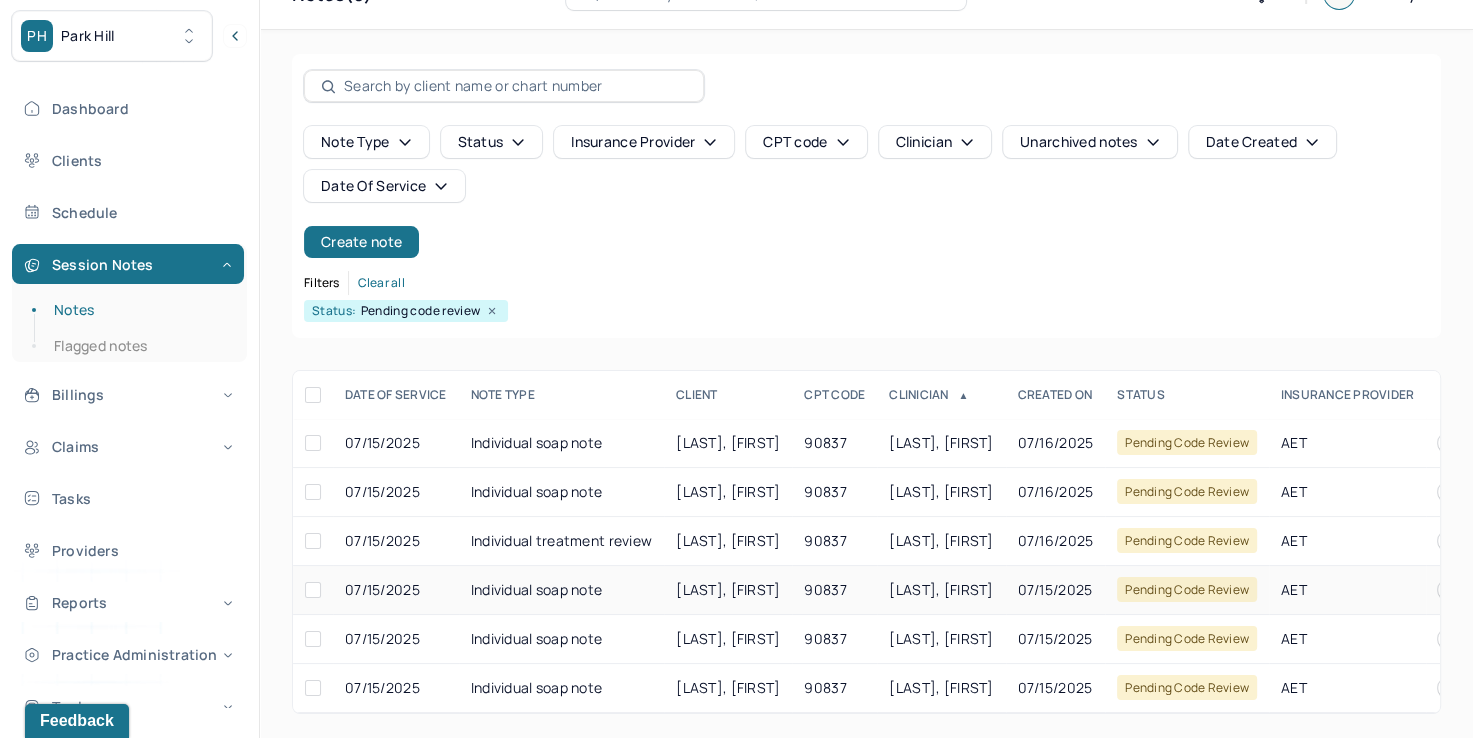click on "[LAST], [FIRST]" at bounding box center [941, 589] 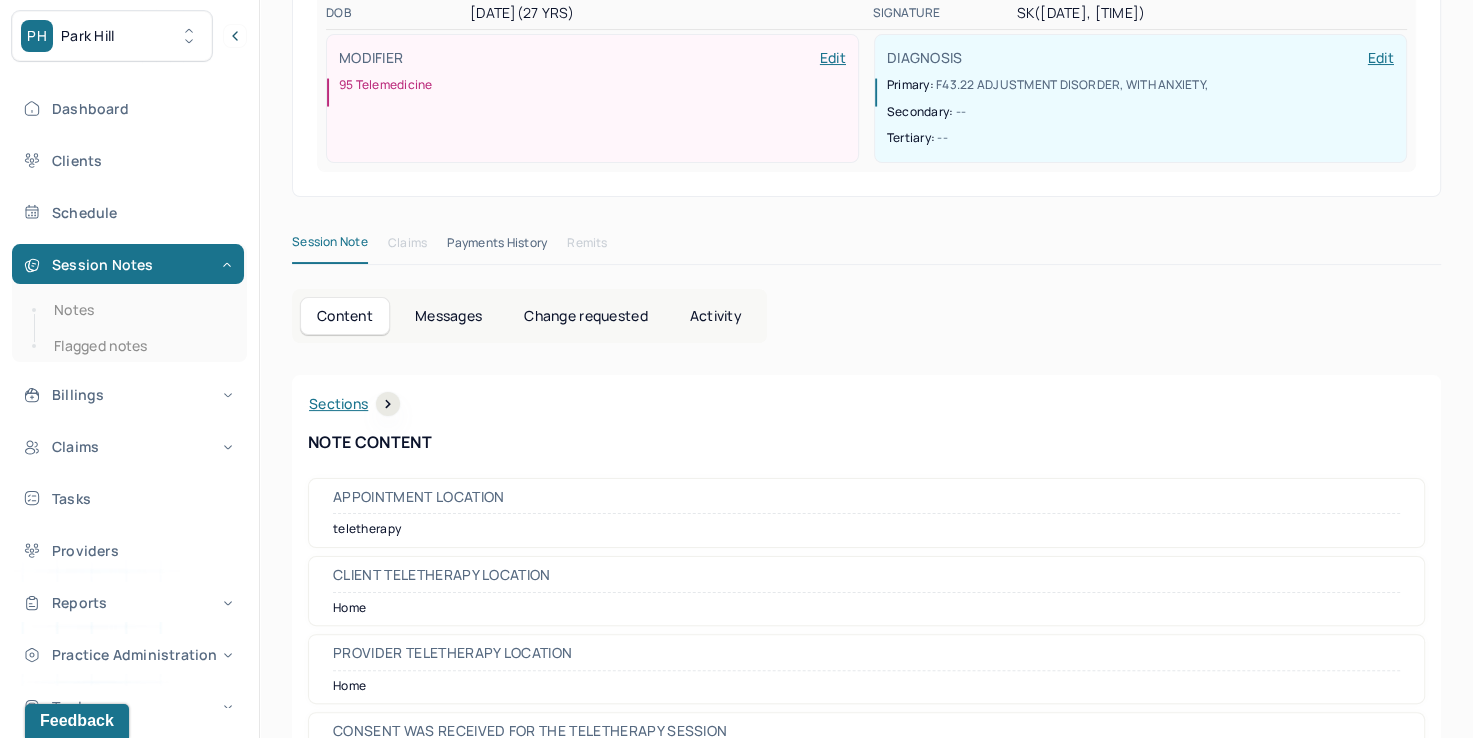 scroll, scrollTop: 0, scrollLeft: 0, axis: both 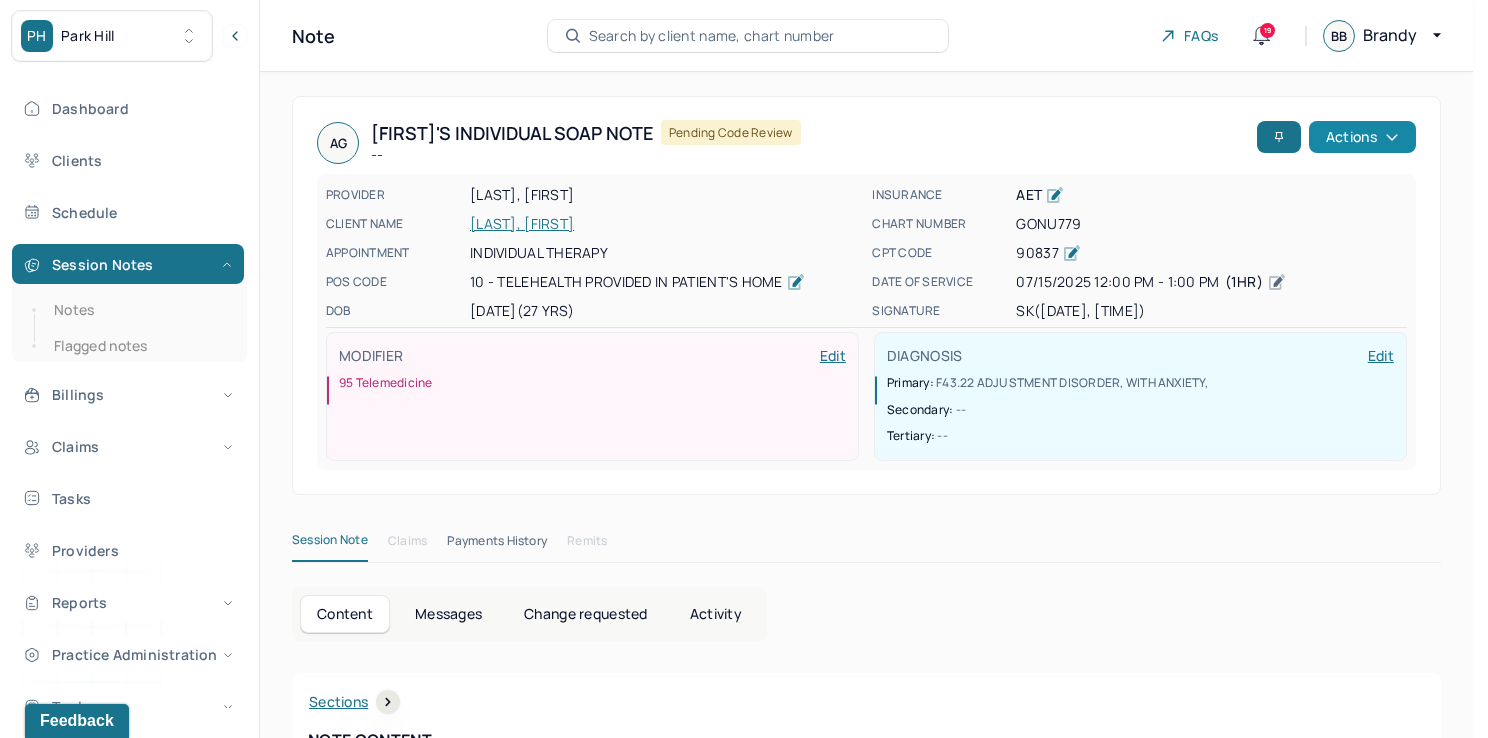 click on "Actions" at bounding box center (1362, 137) 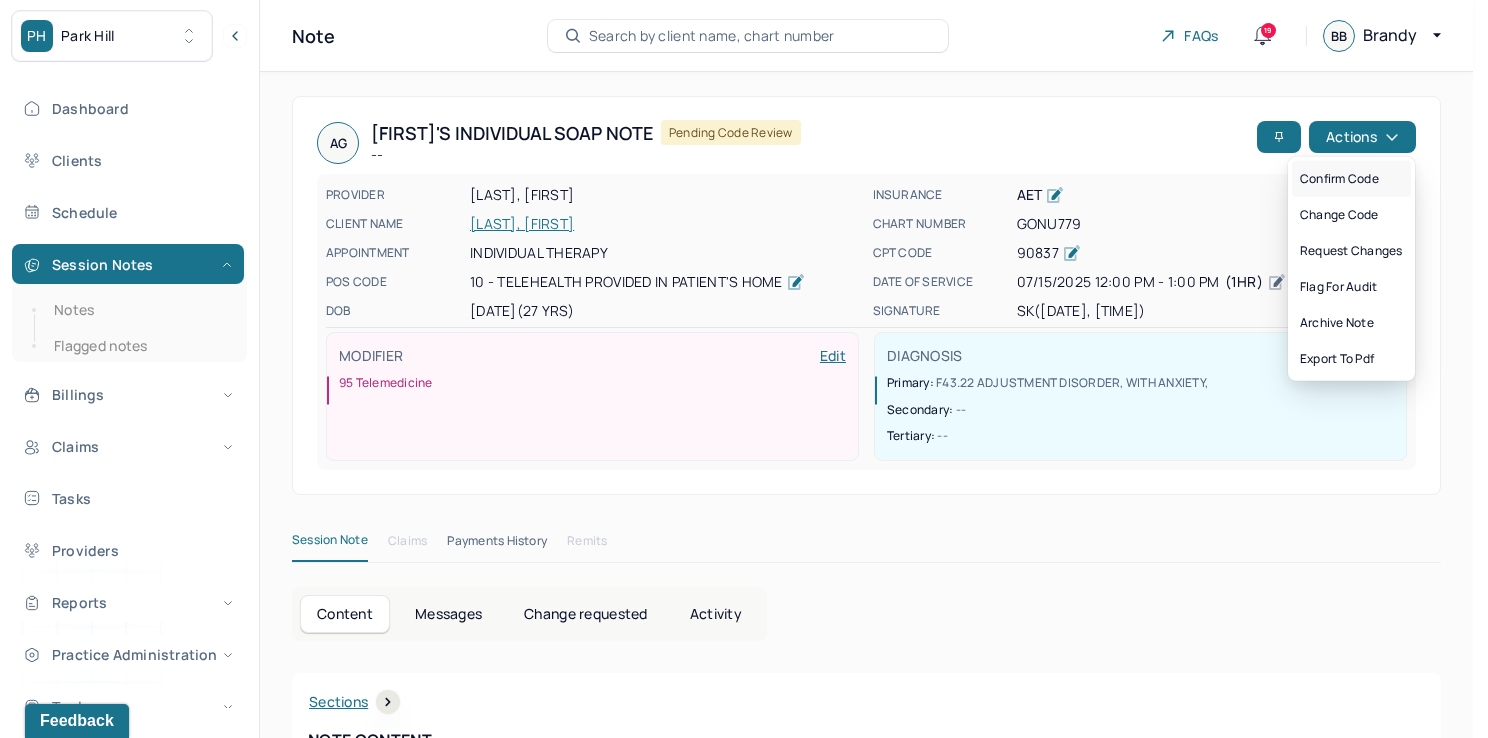 click on "Confirm code" at bounding box center [1351, 179] 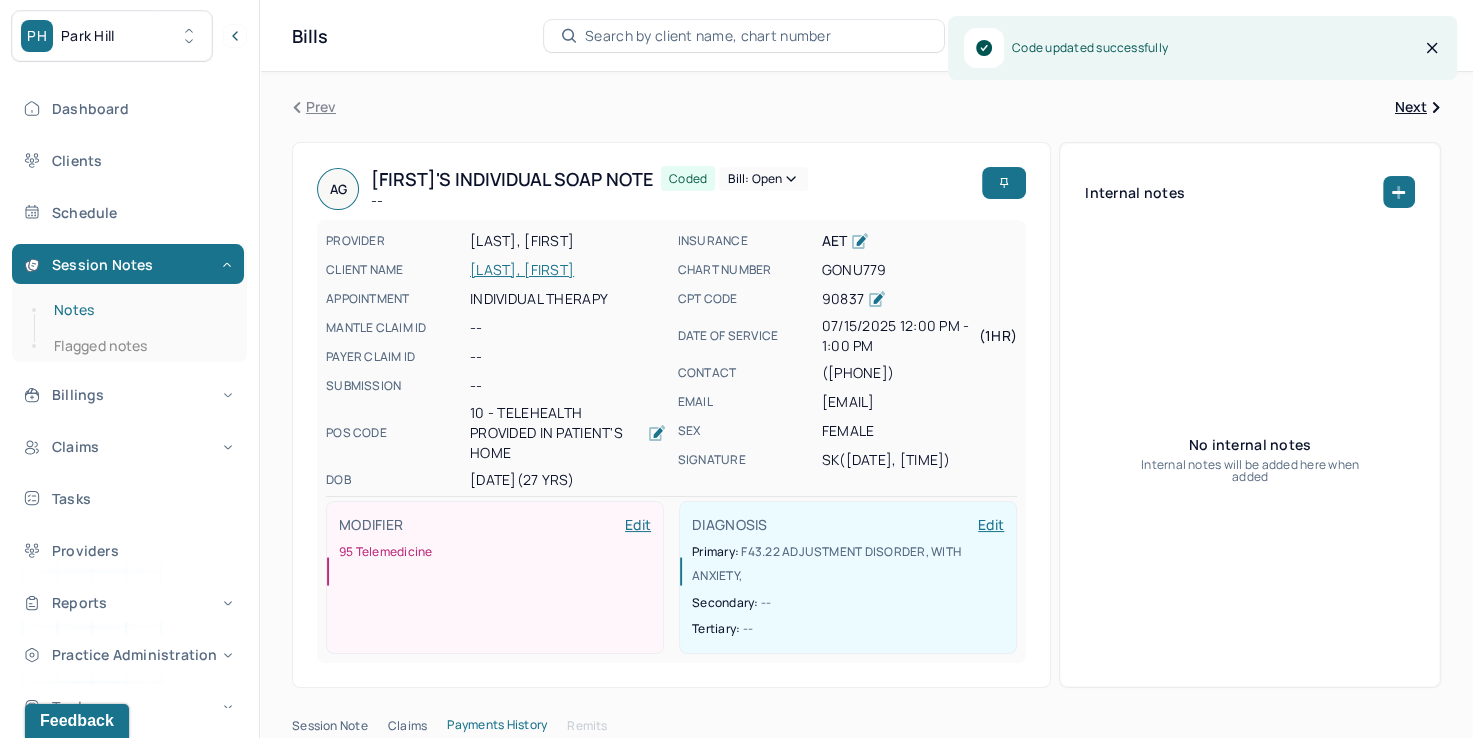 click on "Notes" at bounding box center (139, 310) 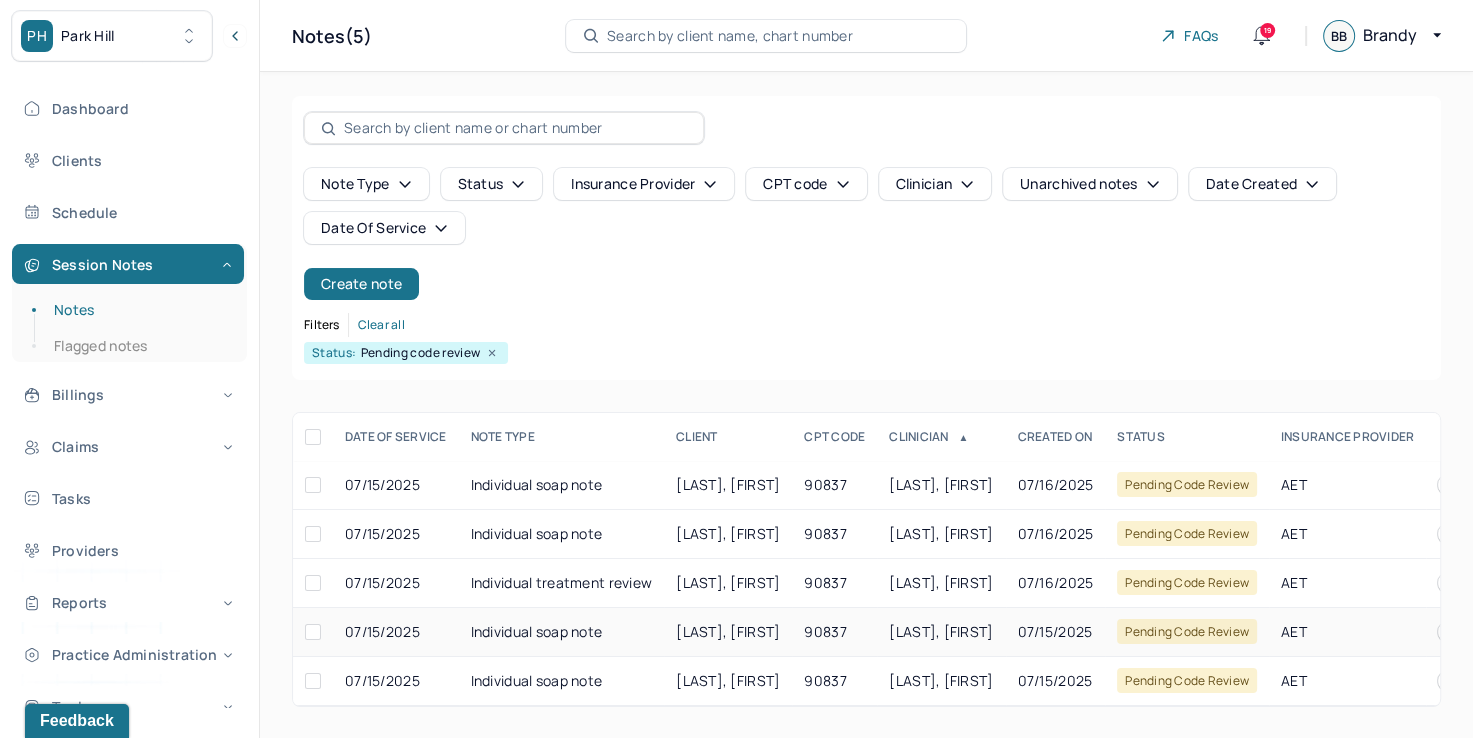 click on "[LAST], [FIRST]" at bounding box center (941, 632) 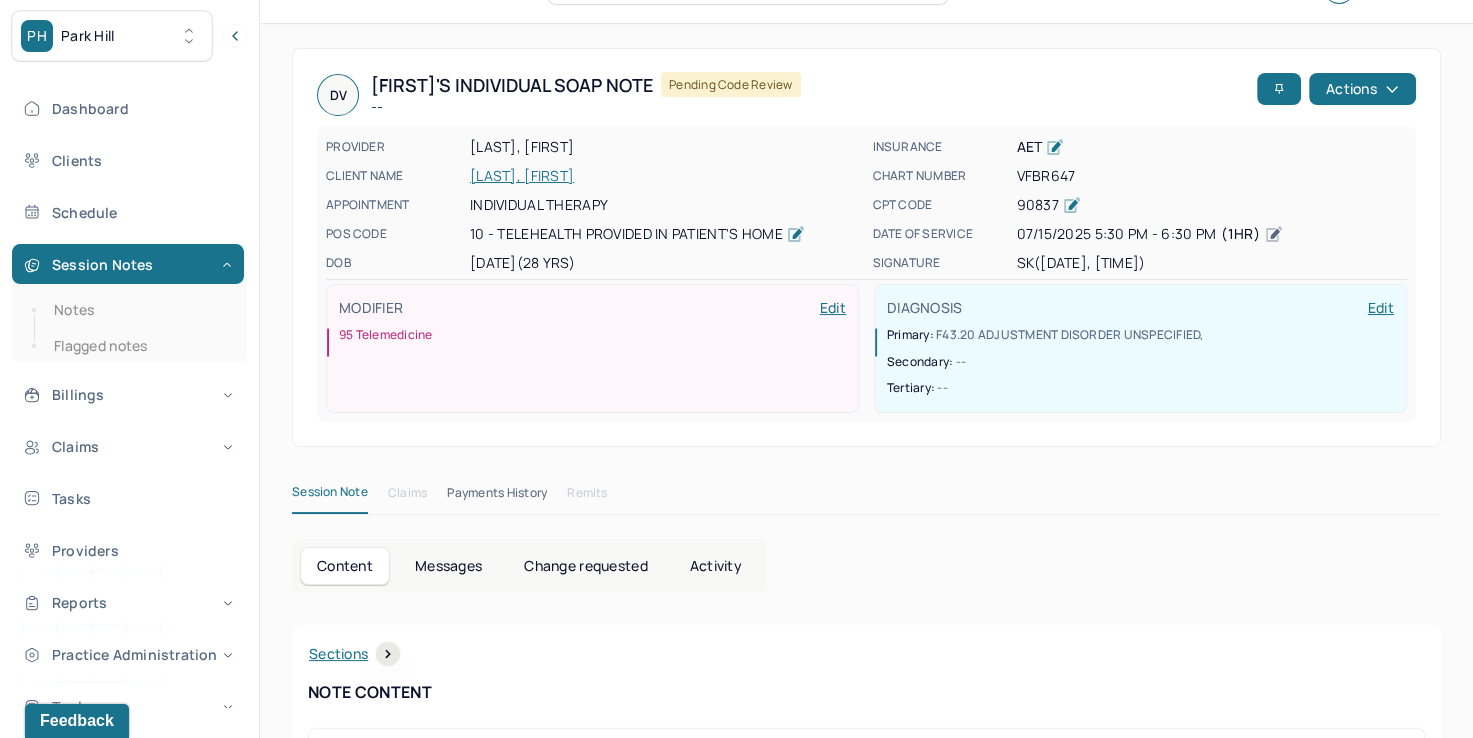 scroll, scrollTop: 0, scrollLeft: 0, axis: both 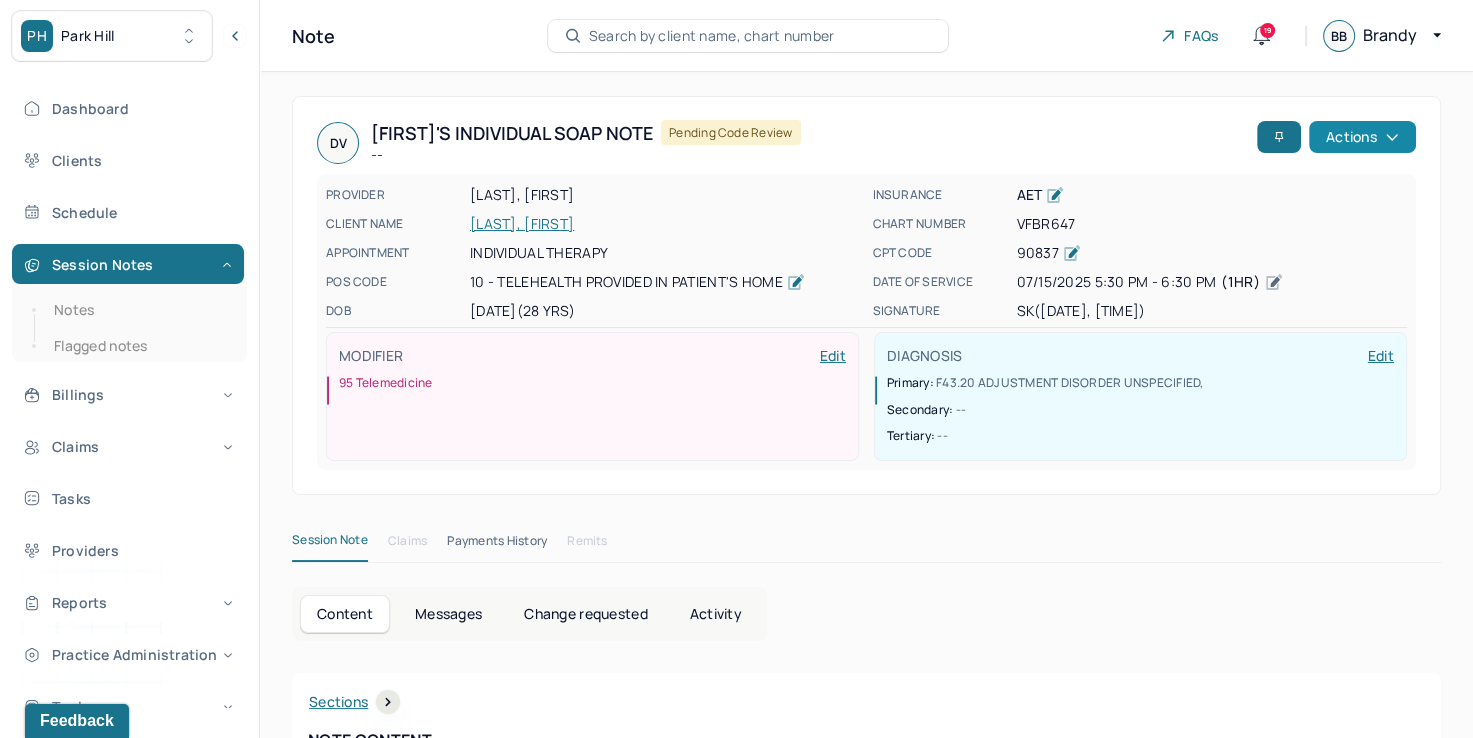 click 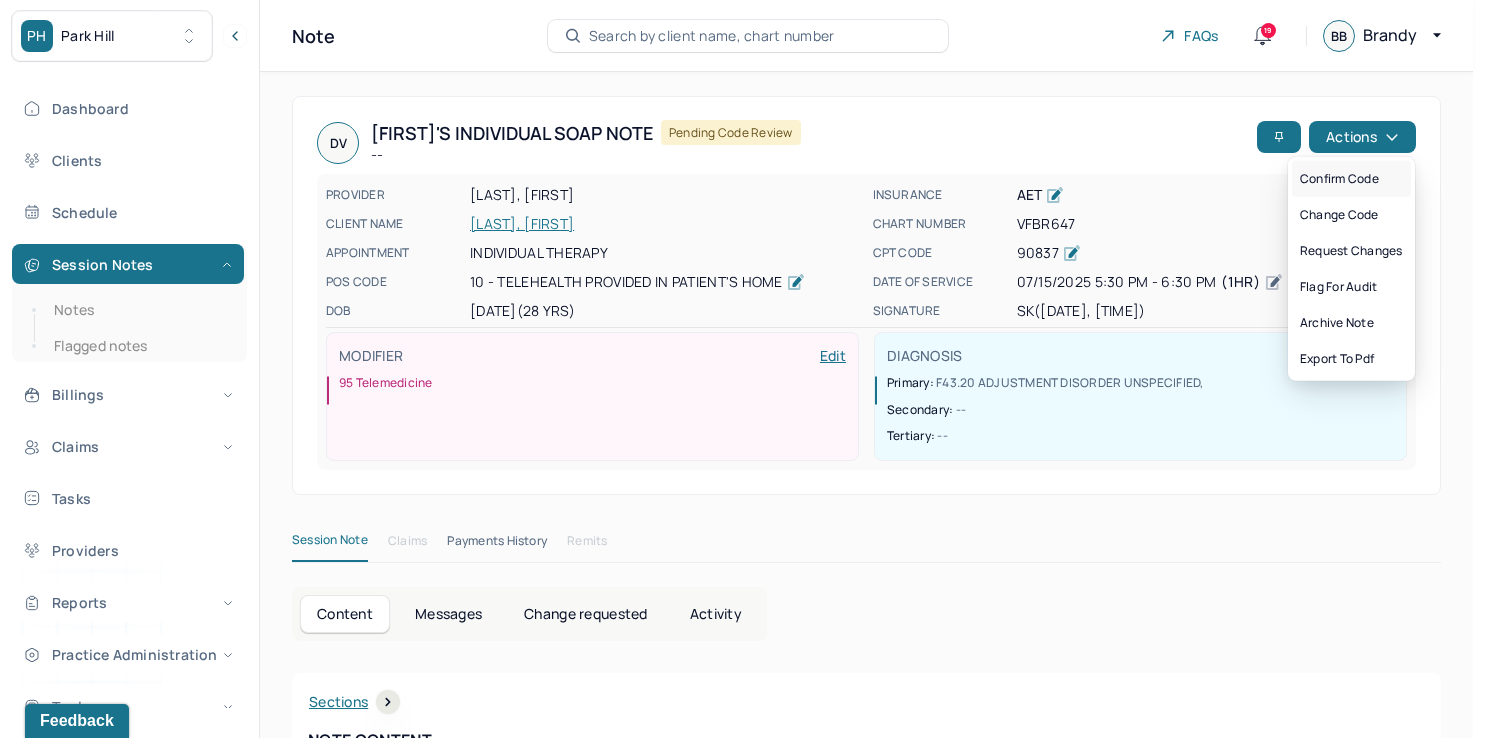 click on "Confirm code" at bounding box center [1351, 179] 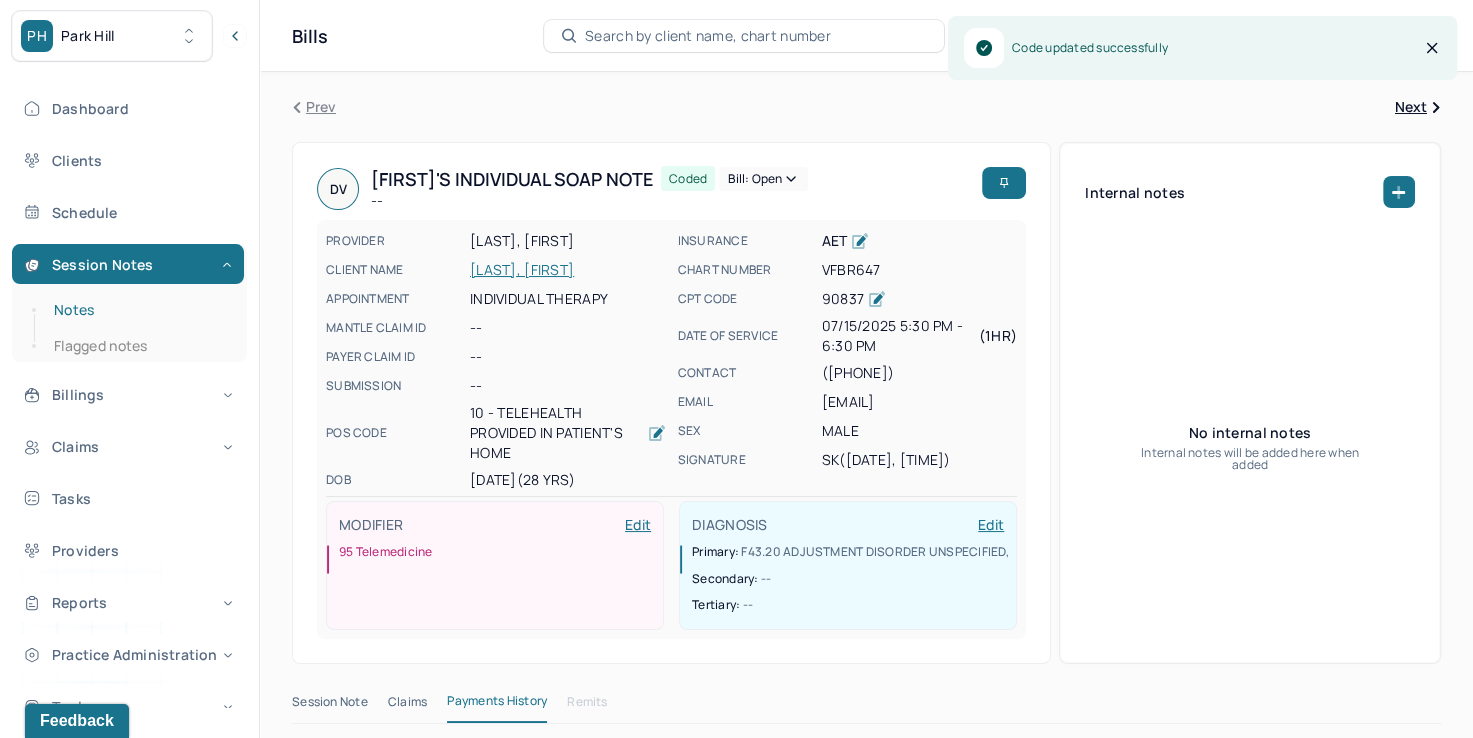 click on "Notes" at bounding box center [139, 310] 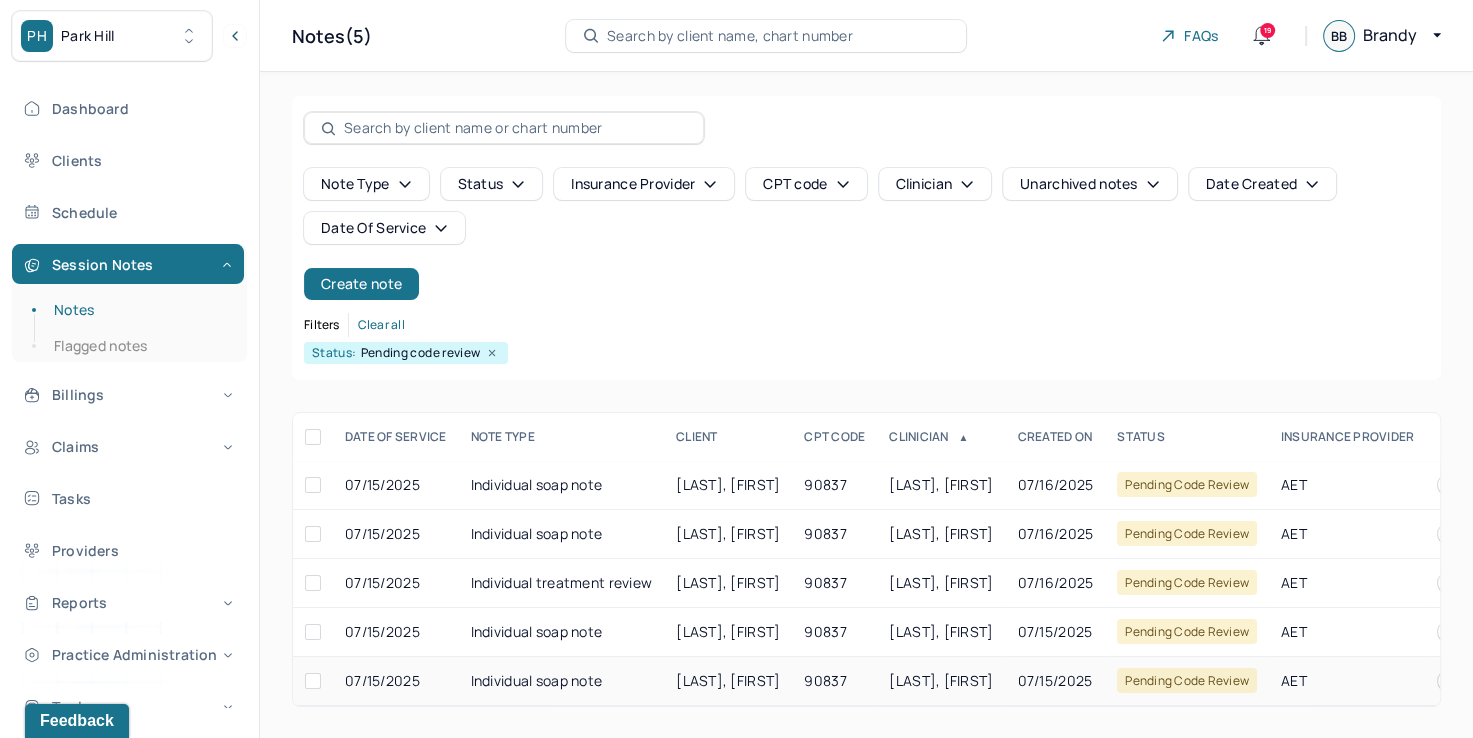 click on "[LAST], [FIRST]" at bounding box center (941, 680) 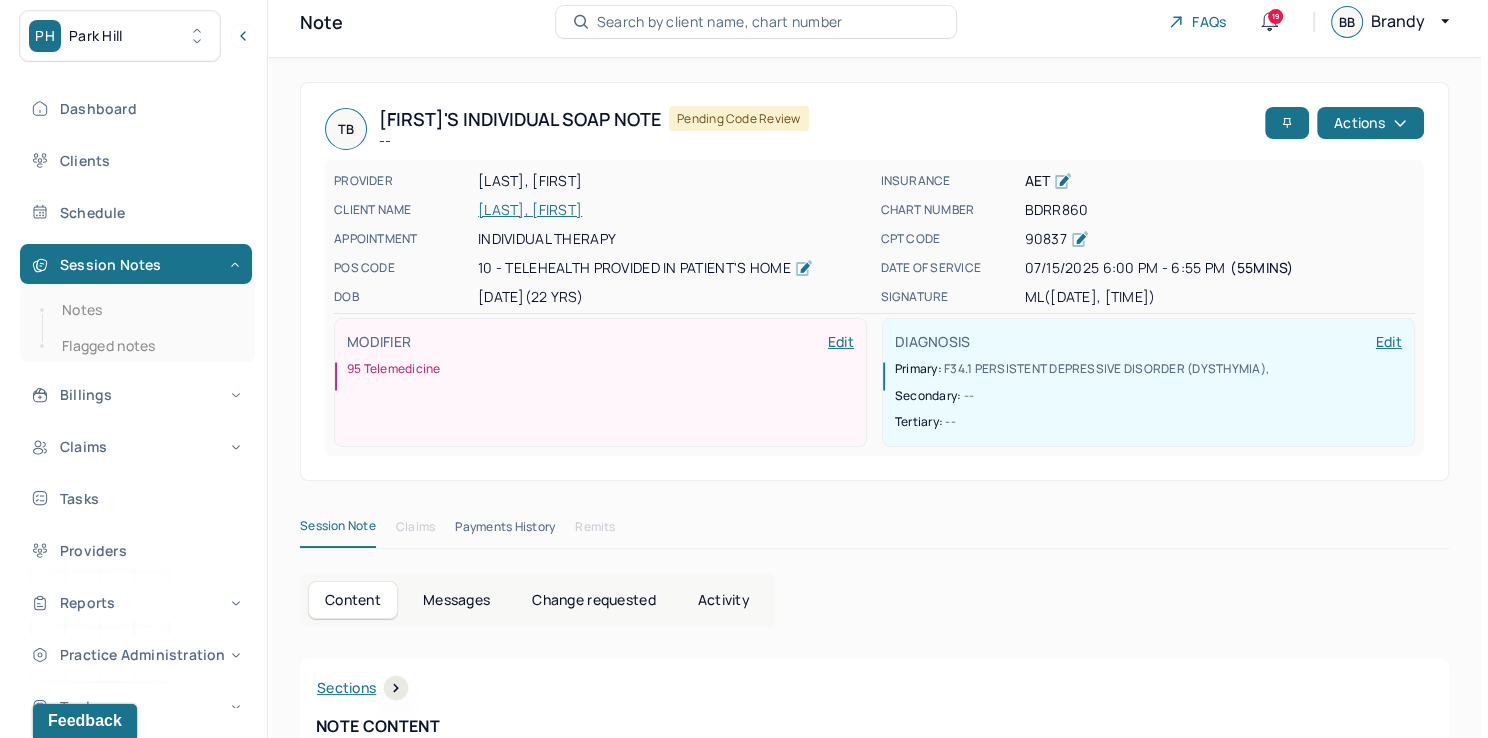 scroll, scrollTop: 0, scrollLeft: 0, axis: both 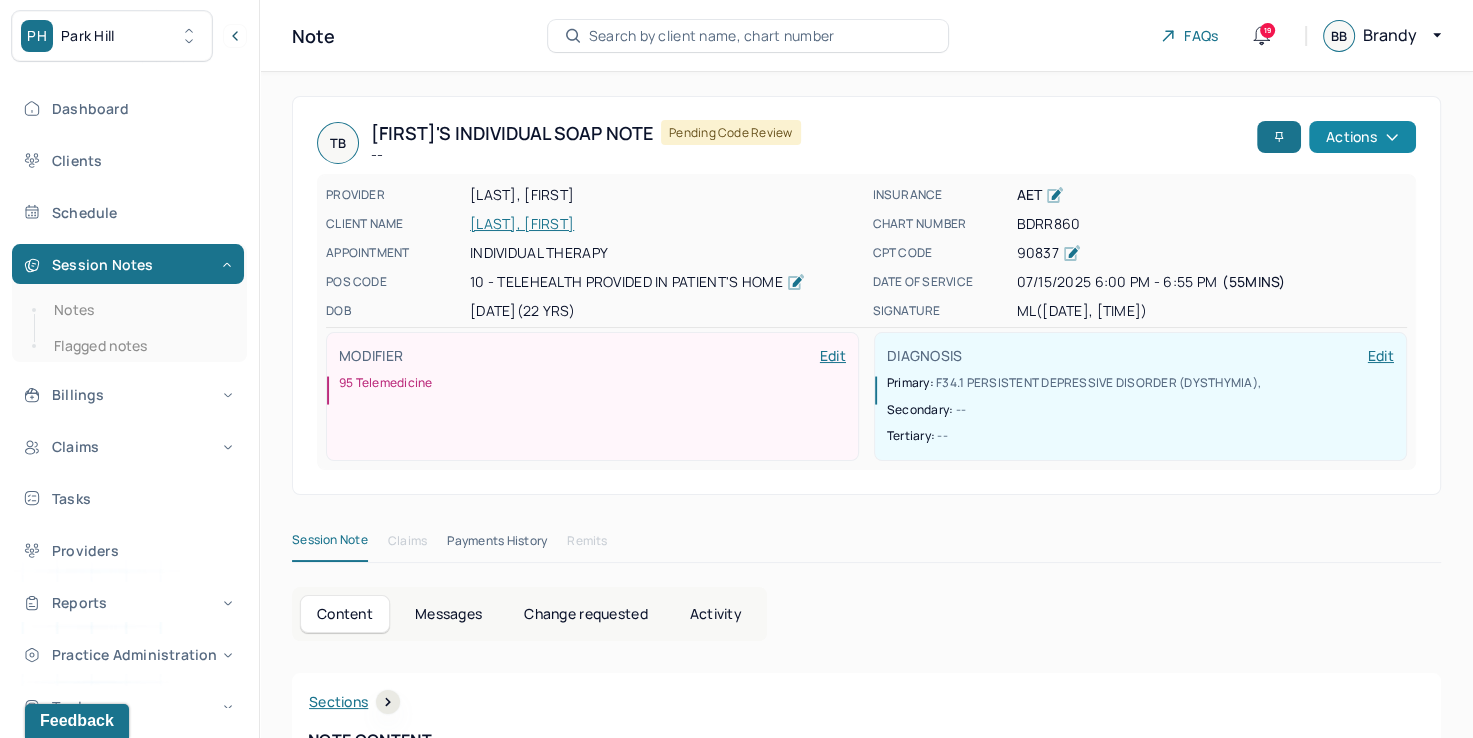 click on "Actions" at bounding box center [1362, 137] 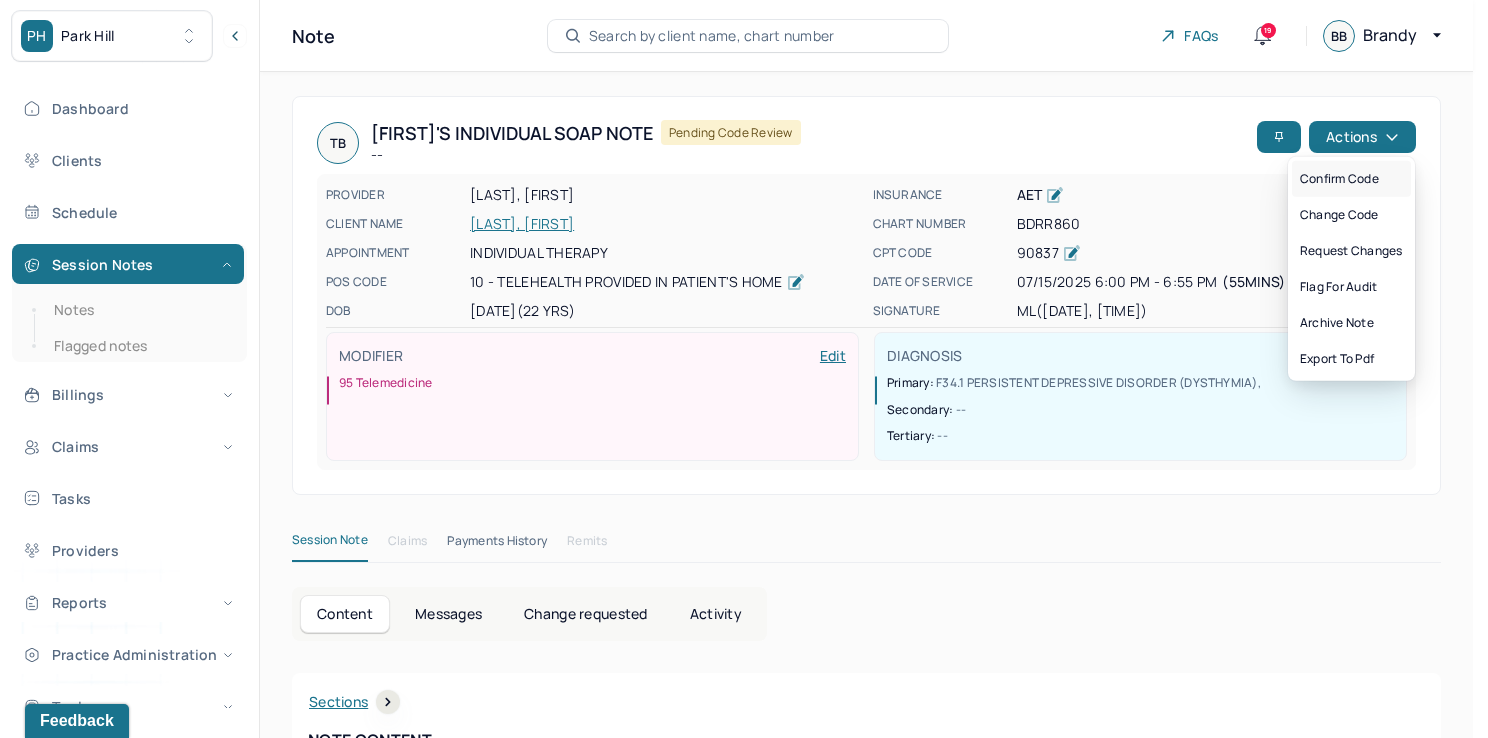 click on "Confirm code" at bounding box center [1351, 179] 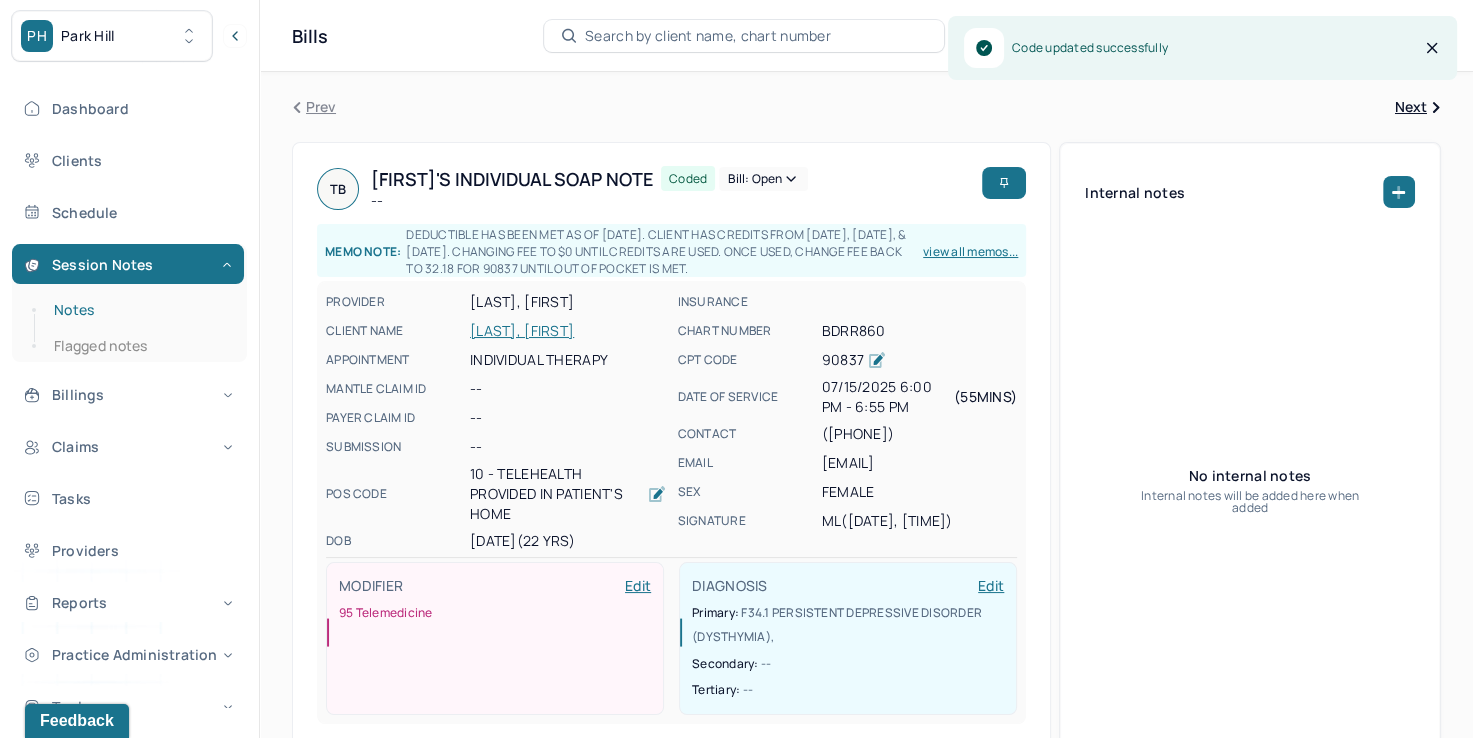 click on "Notes" at bounding box center (139, 310) 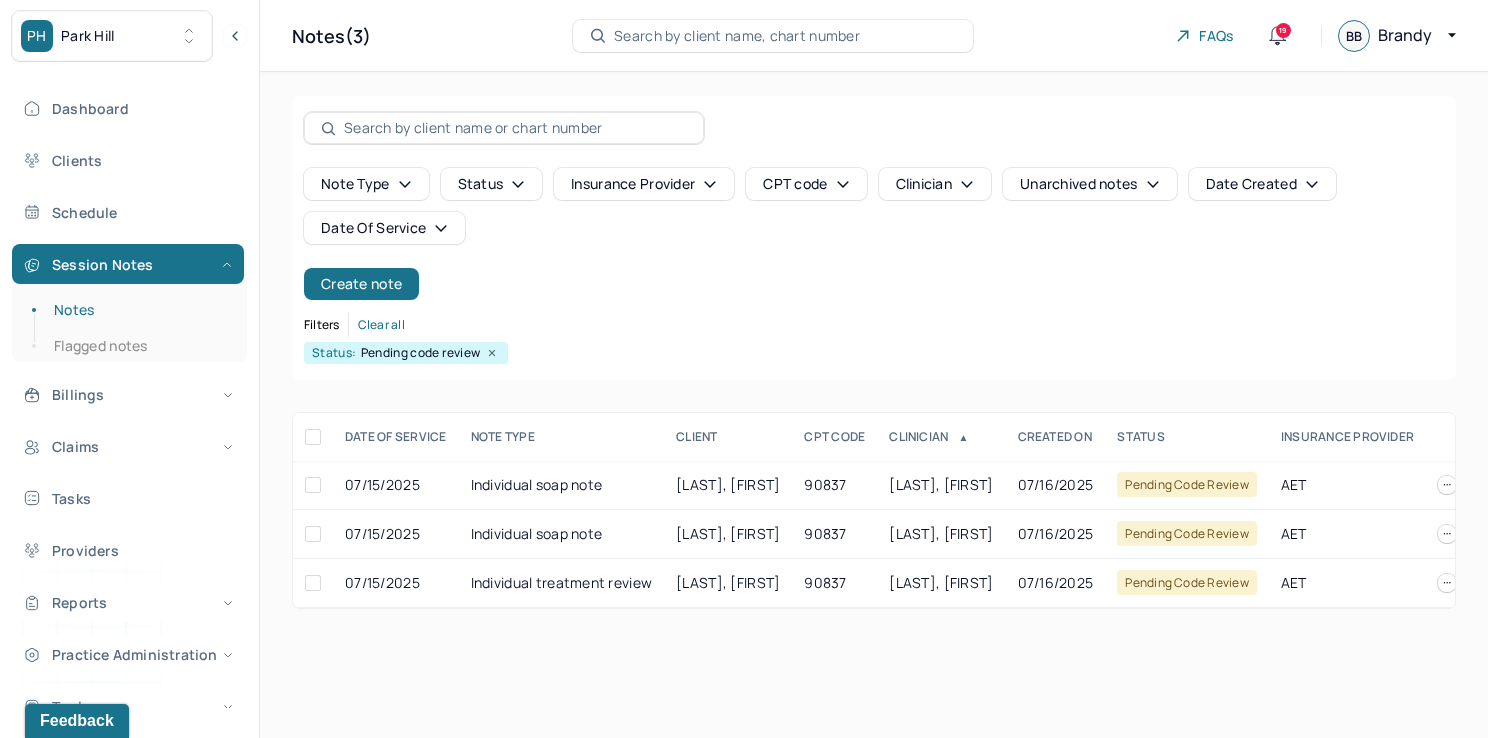 click 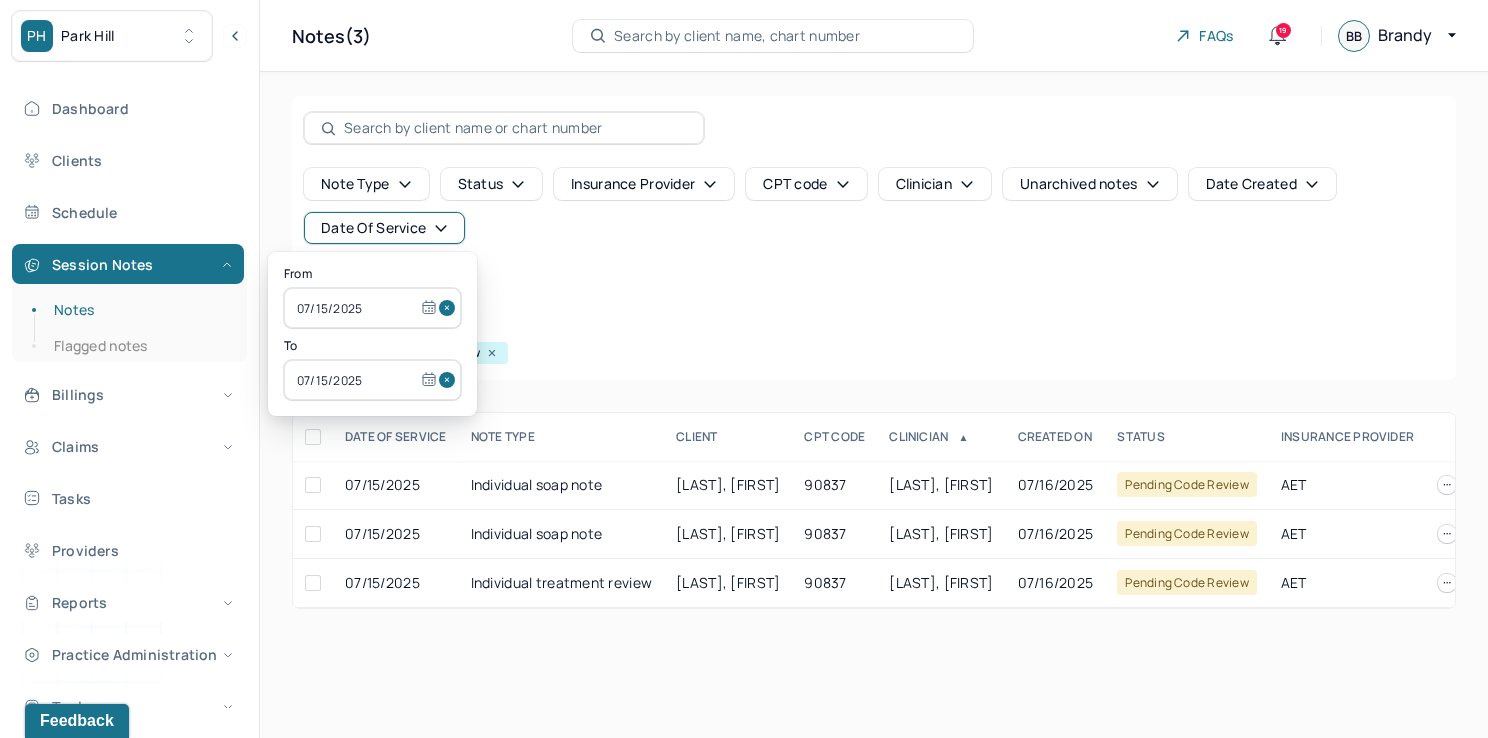 click at bounding box center (450, 308) 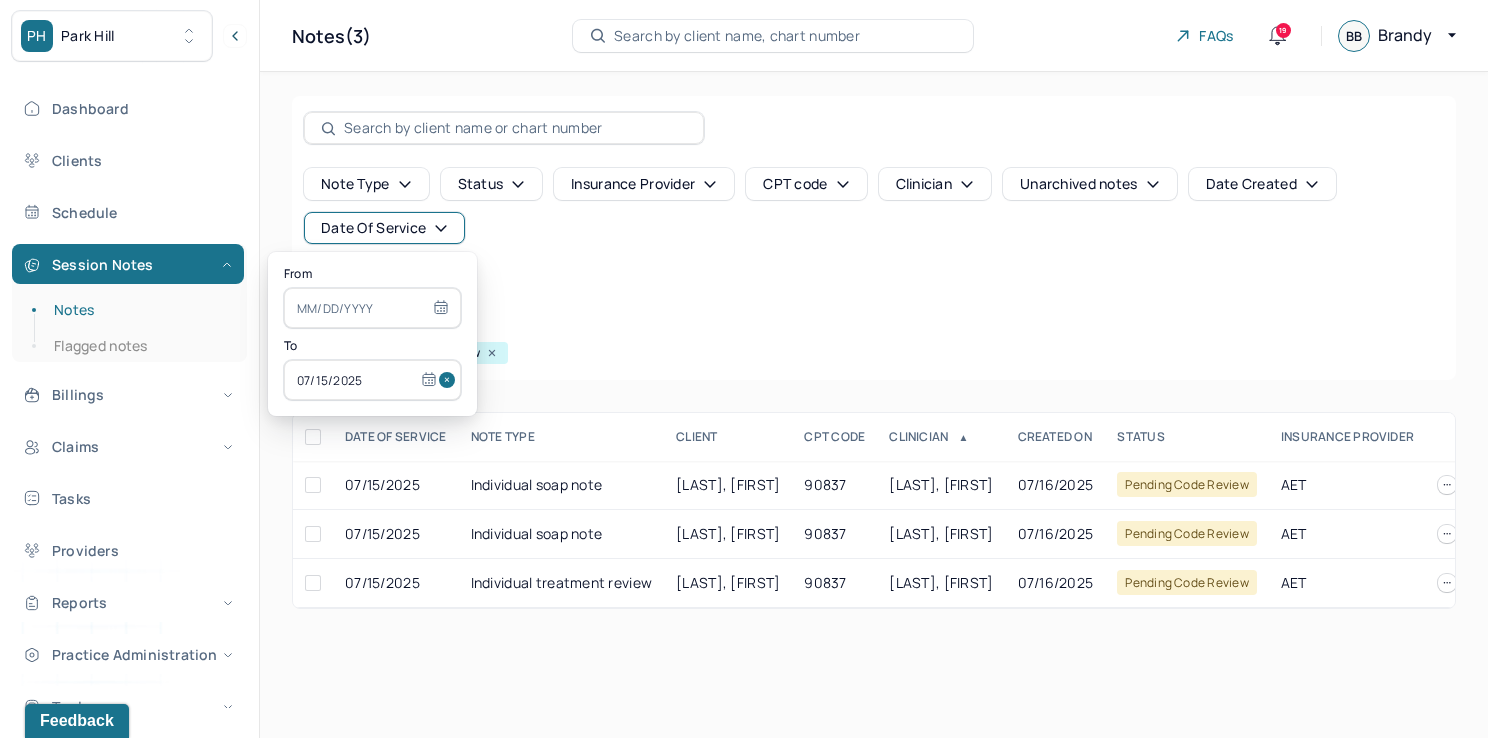 click at bounding box center [450, 380] 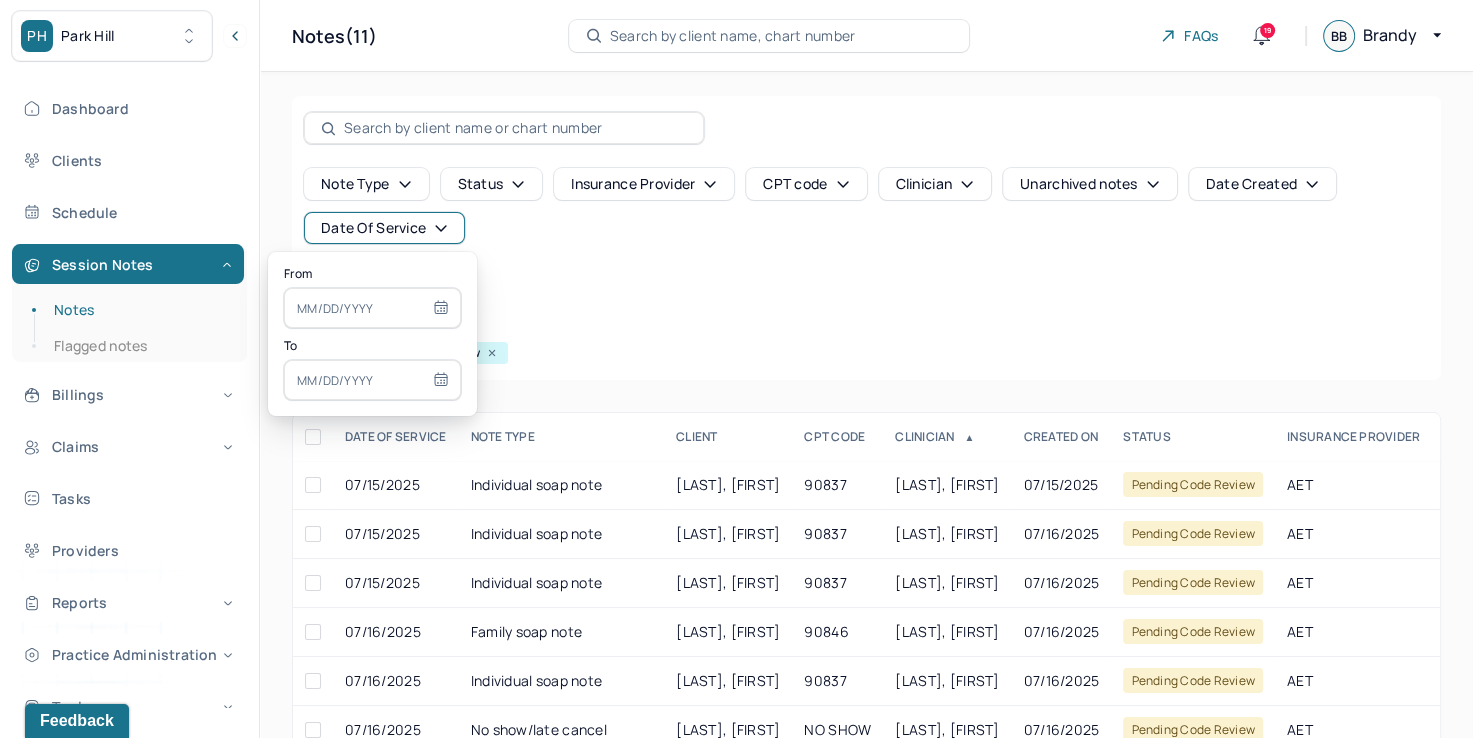 select on "6" 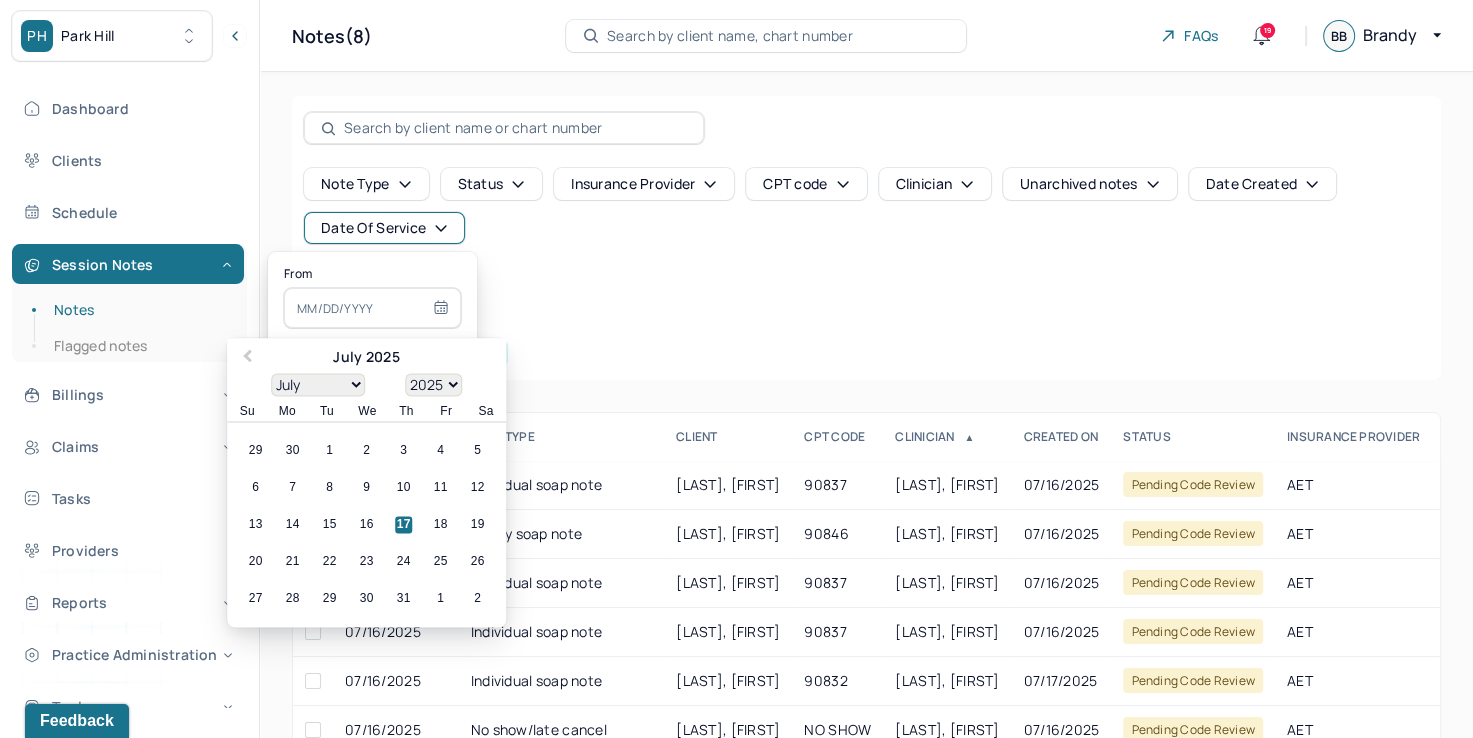 click at bounding box center [372, 308] 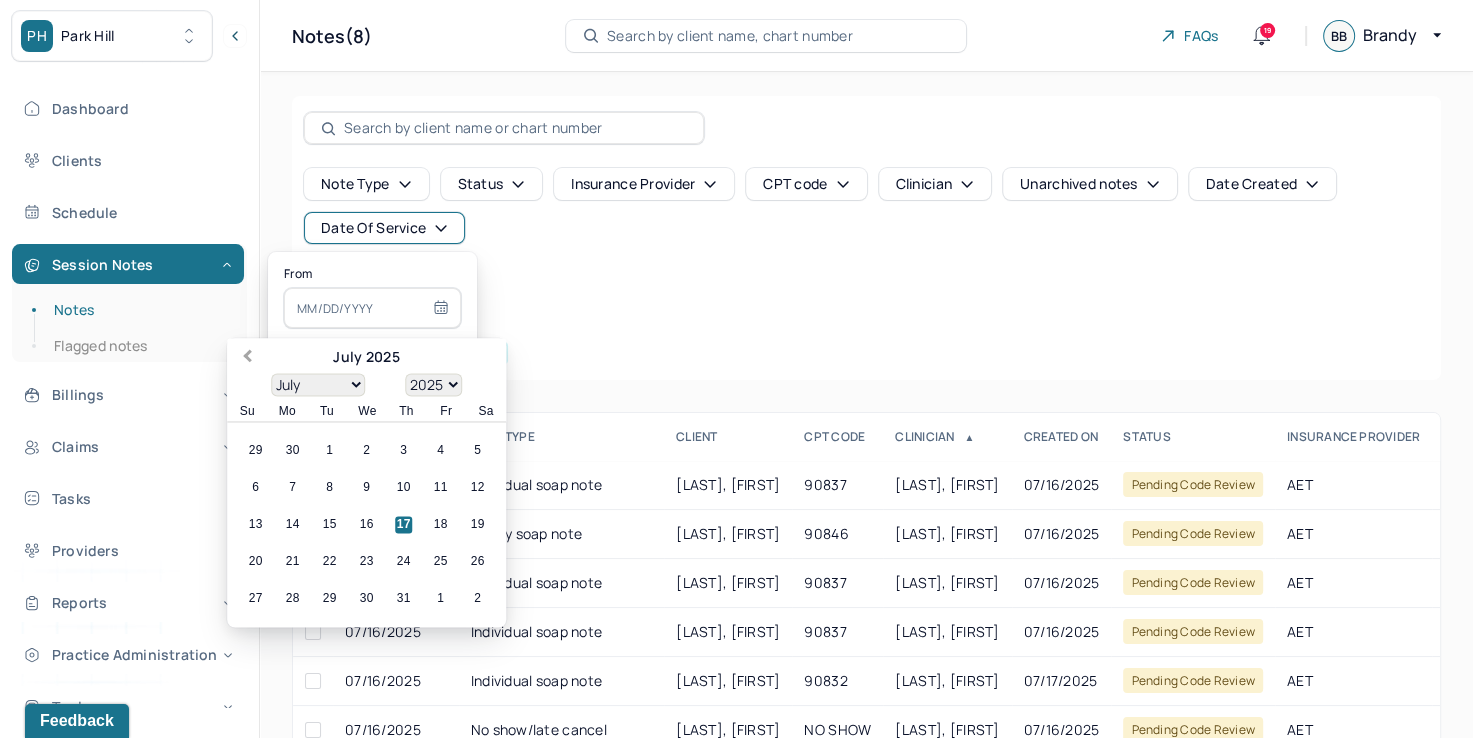click on "Previous Month" at bounding box center (247, 358) 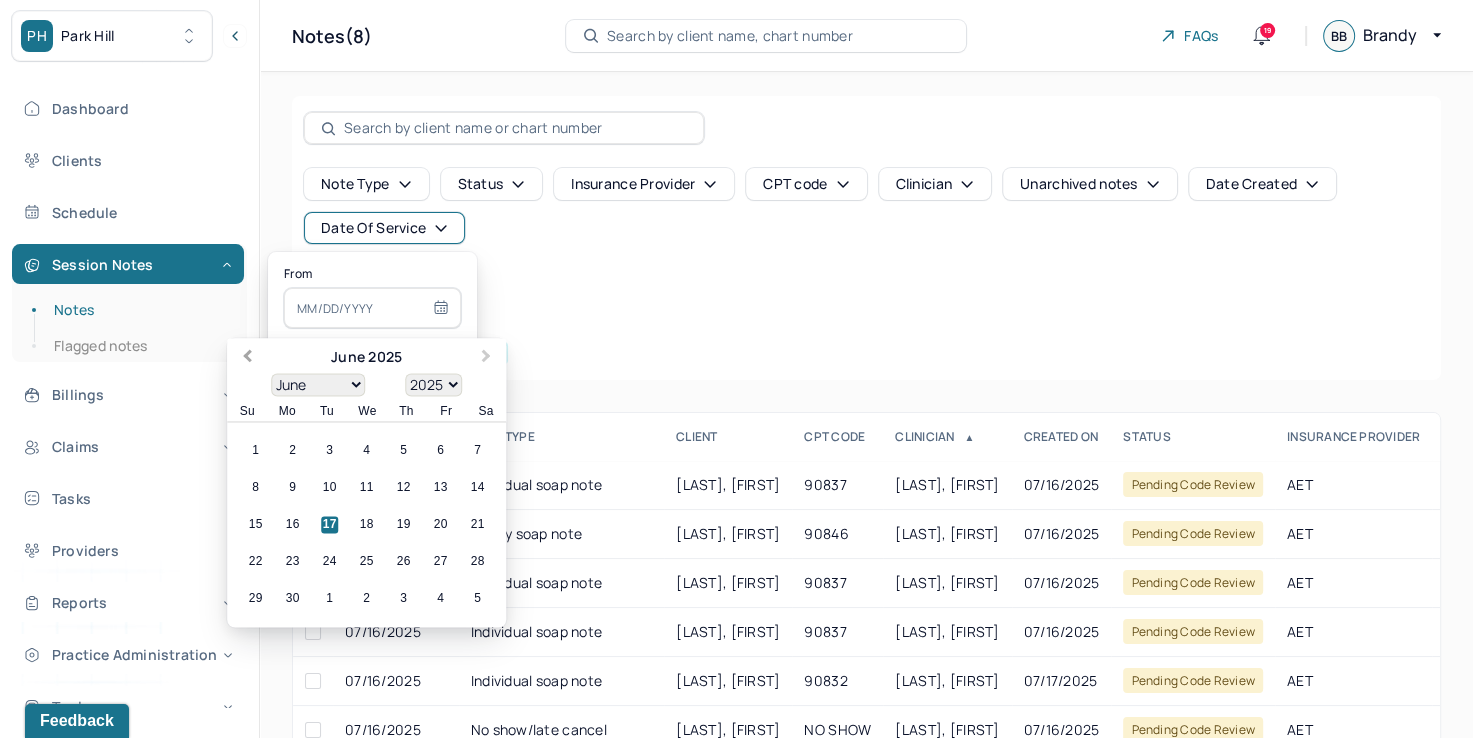 click on "Previous Month" at bounding box center (247, 358) 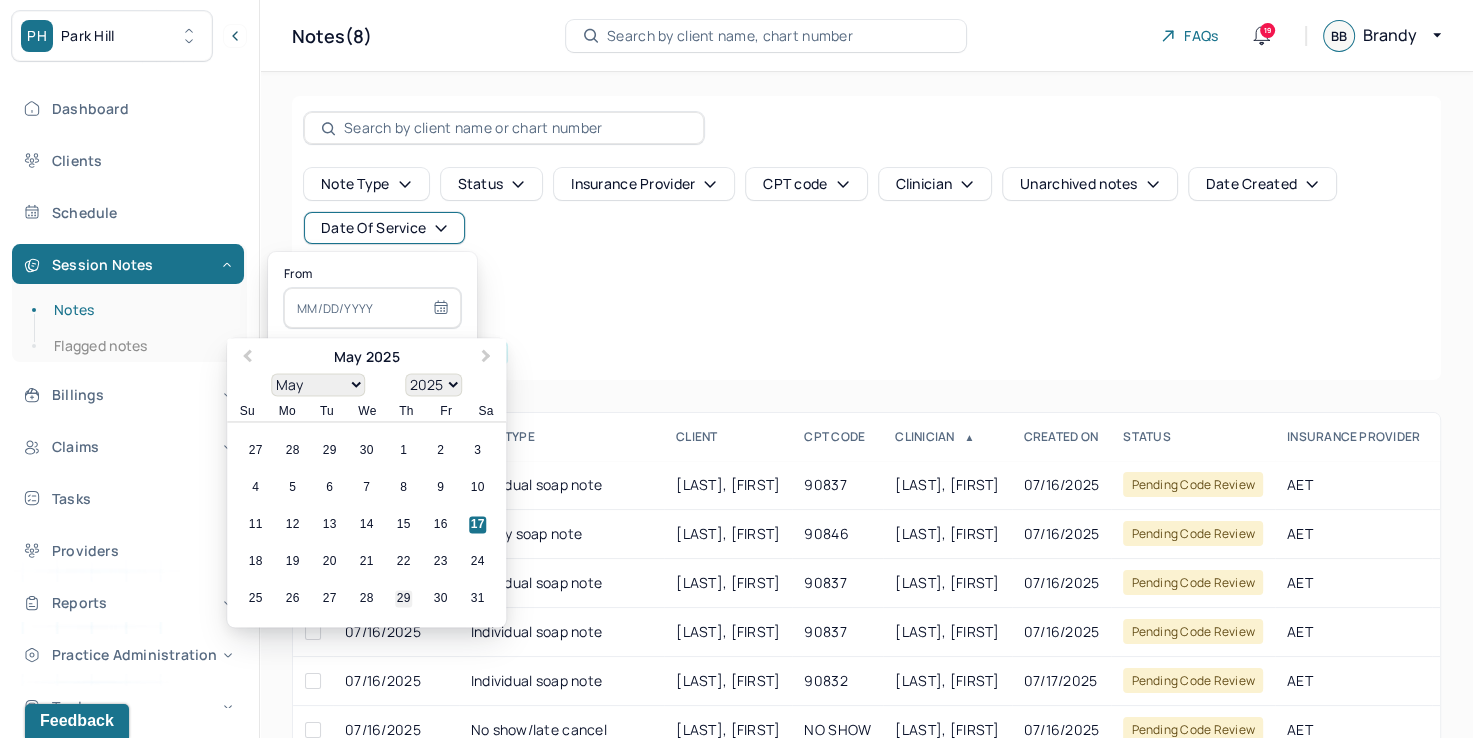 click on "29" at bounding box center (403, 599) 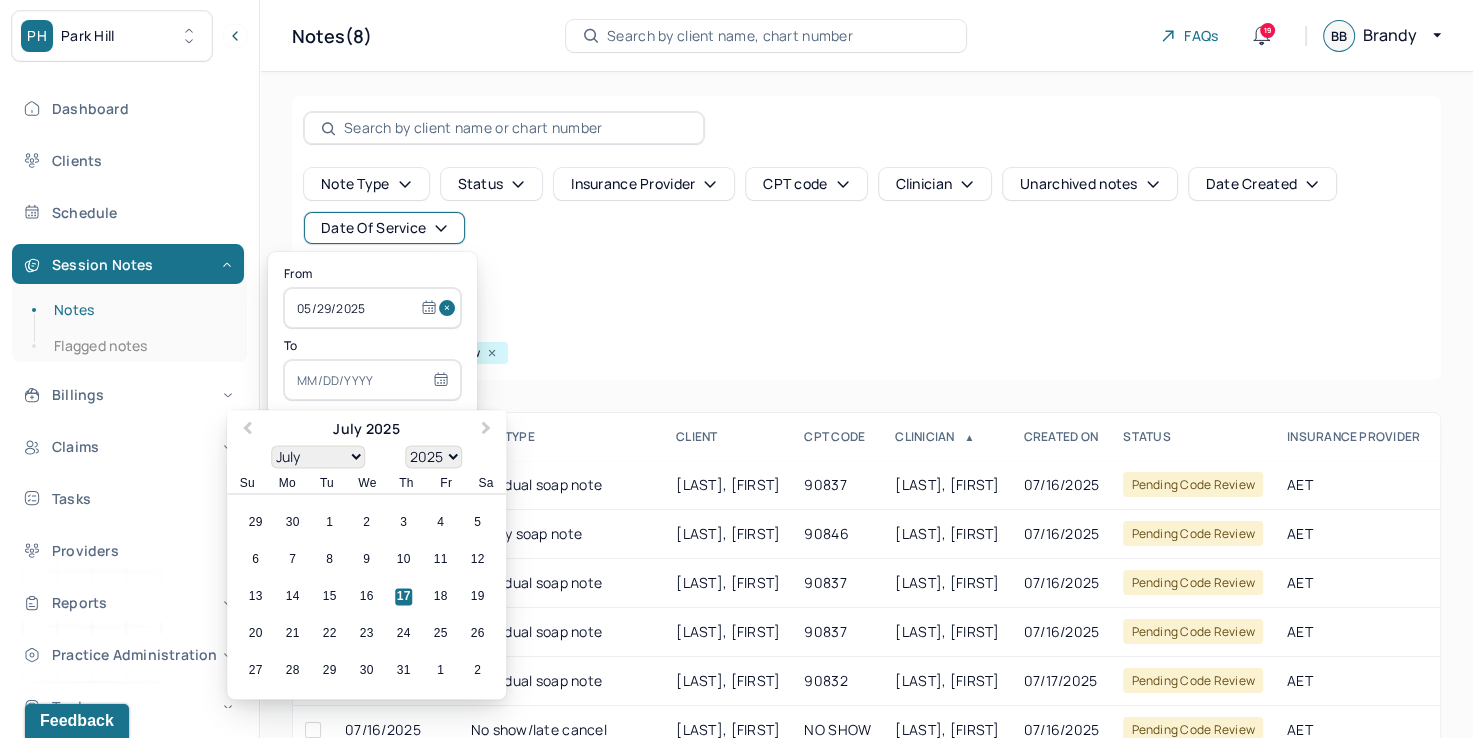 click at bounding box center (372, 380) 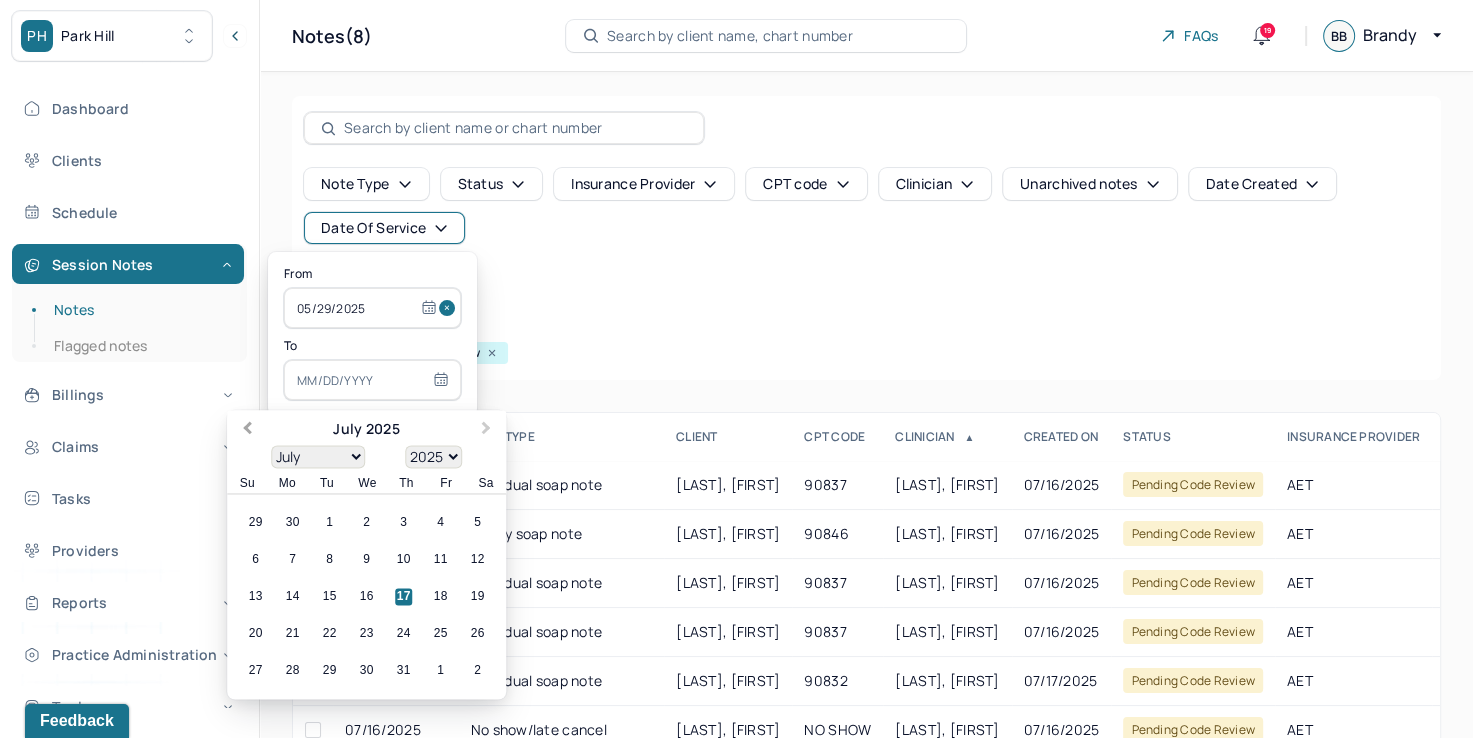 click on "Previous Month" at bounding box center [247, 430] 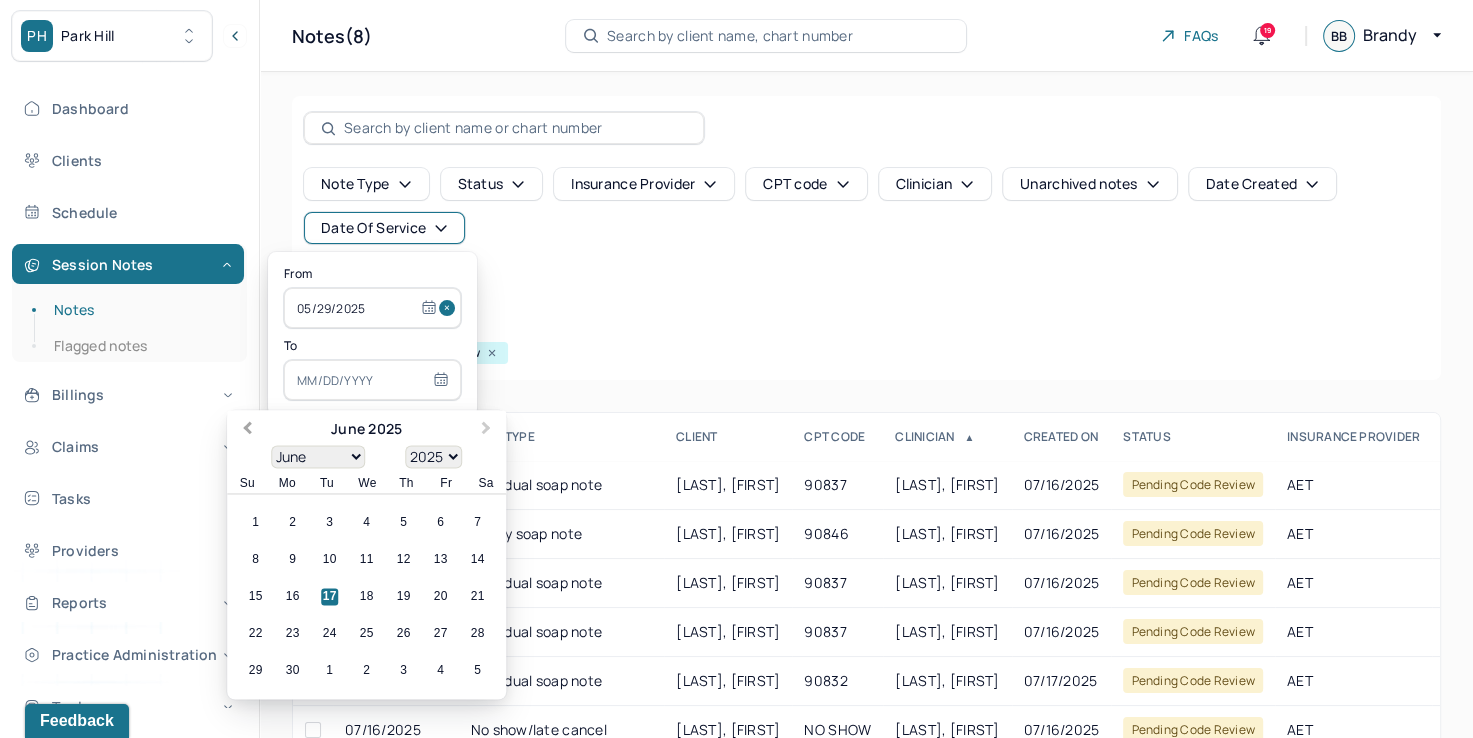 click on "Previous Month" at bounding box center (247, 430) 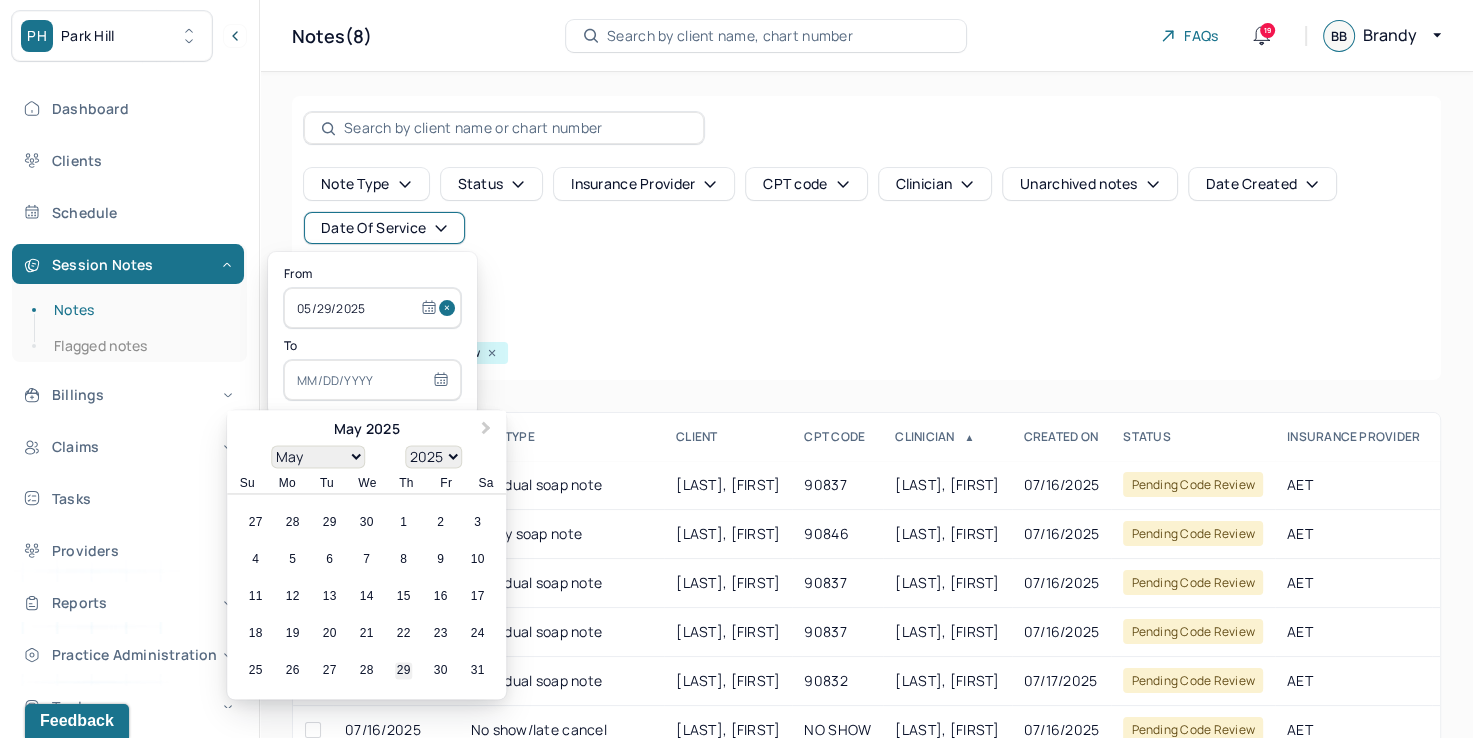click on "29" at bounding box center (403, 671) 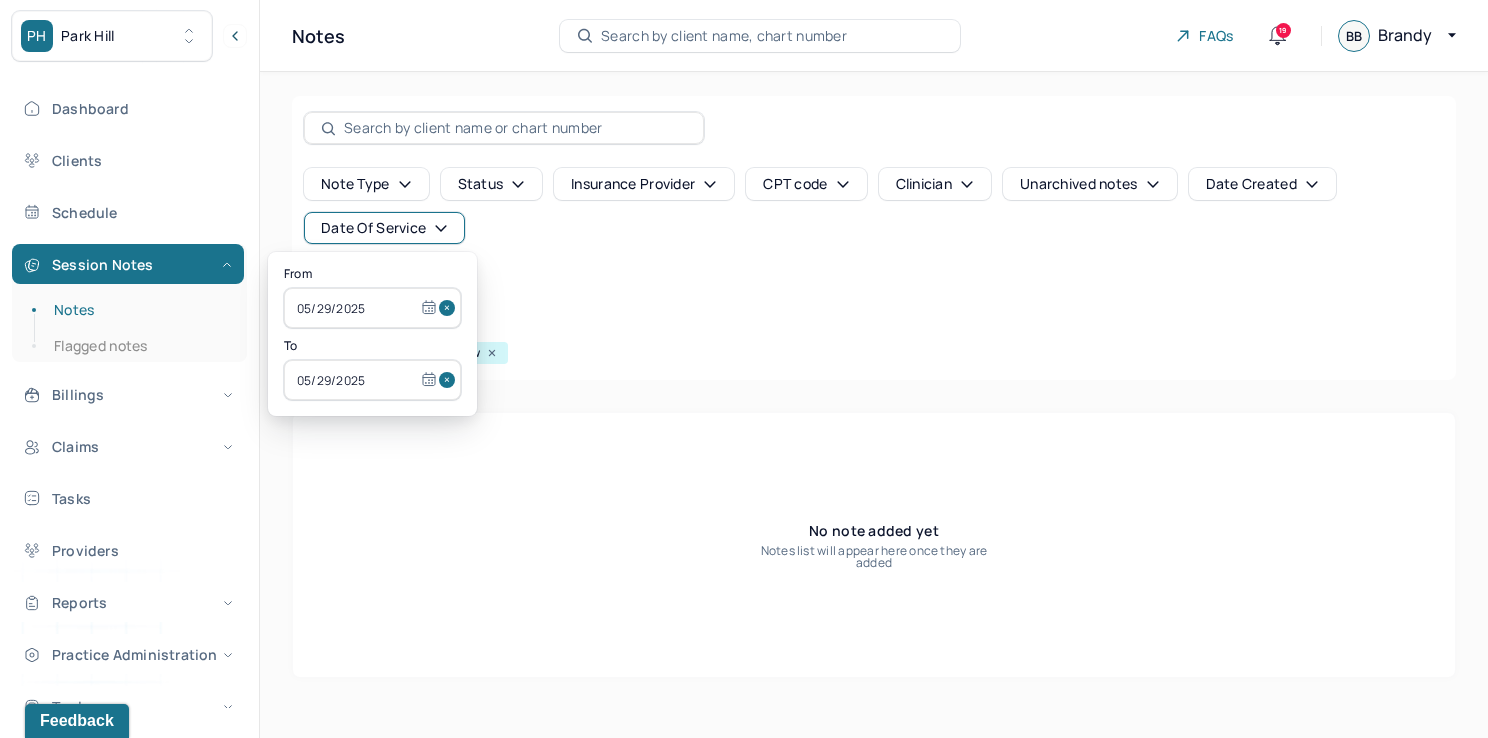 click at bounding box center (450, 308) 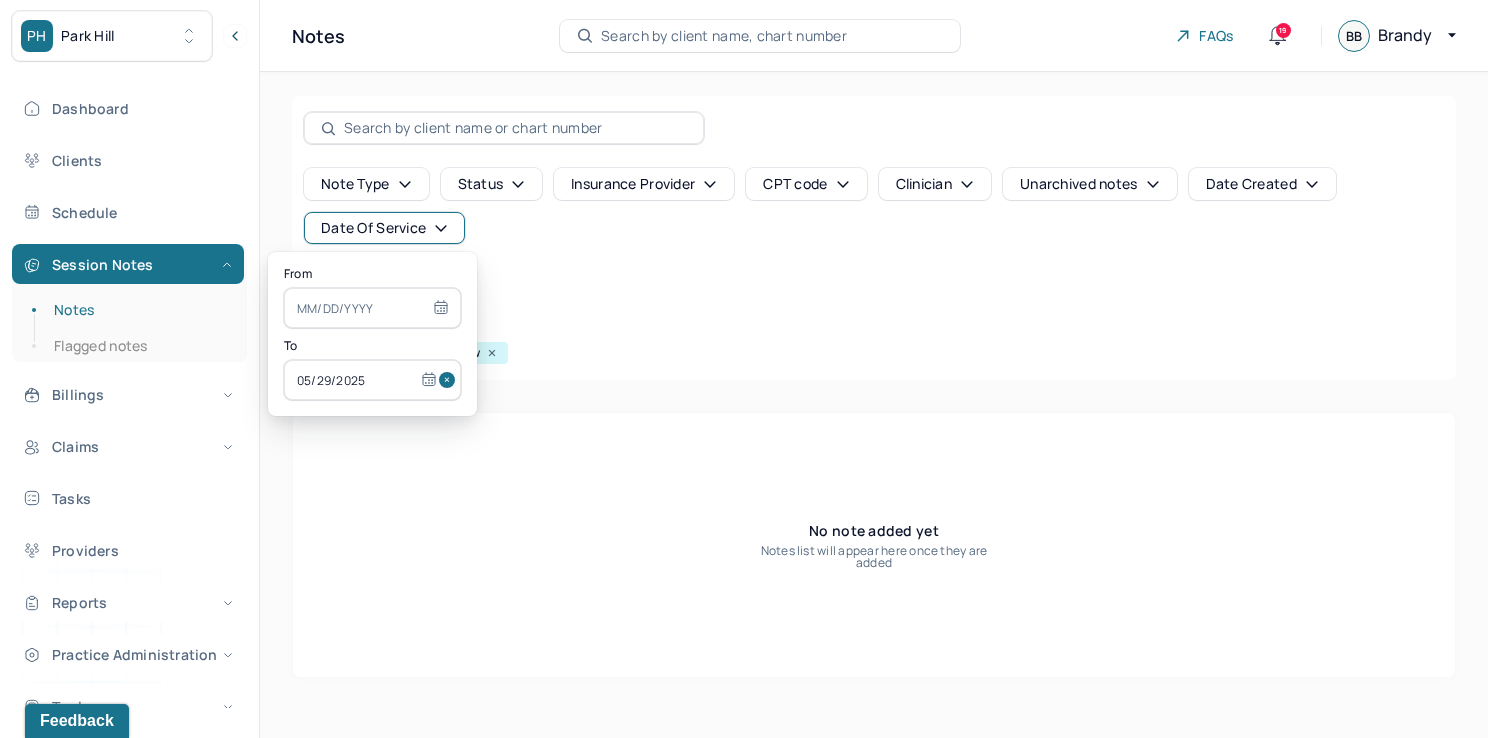 click at bounding box center (450, 380) 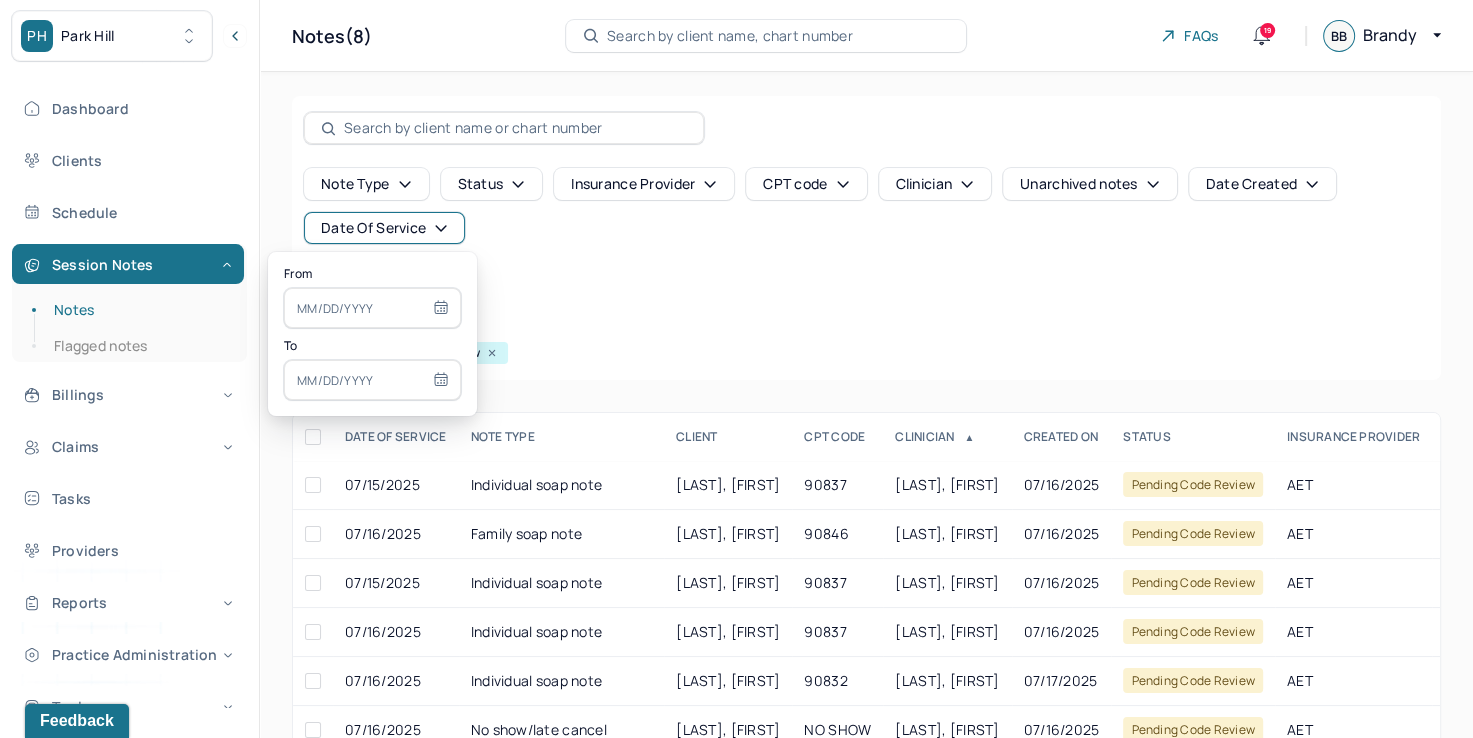 click at bounding box center [372, 308] 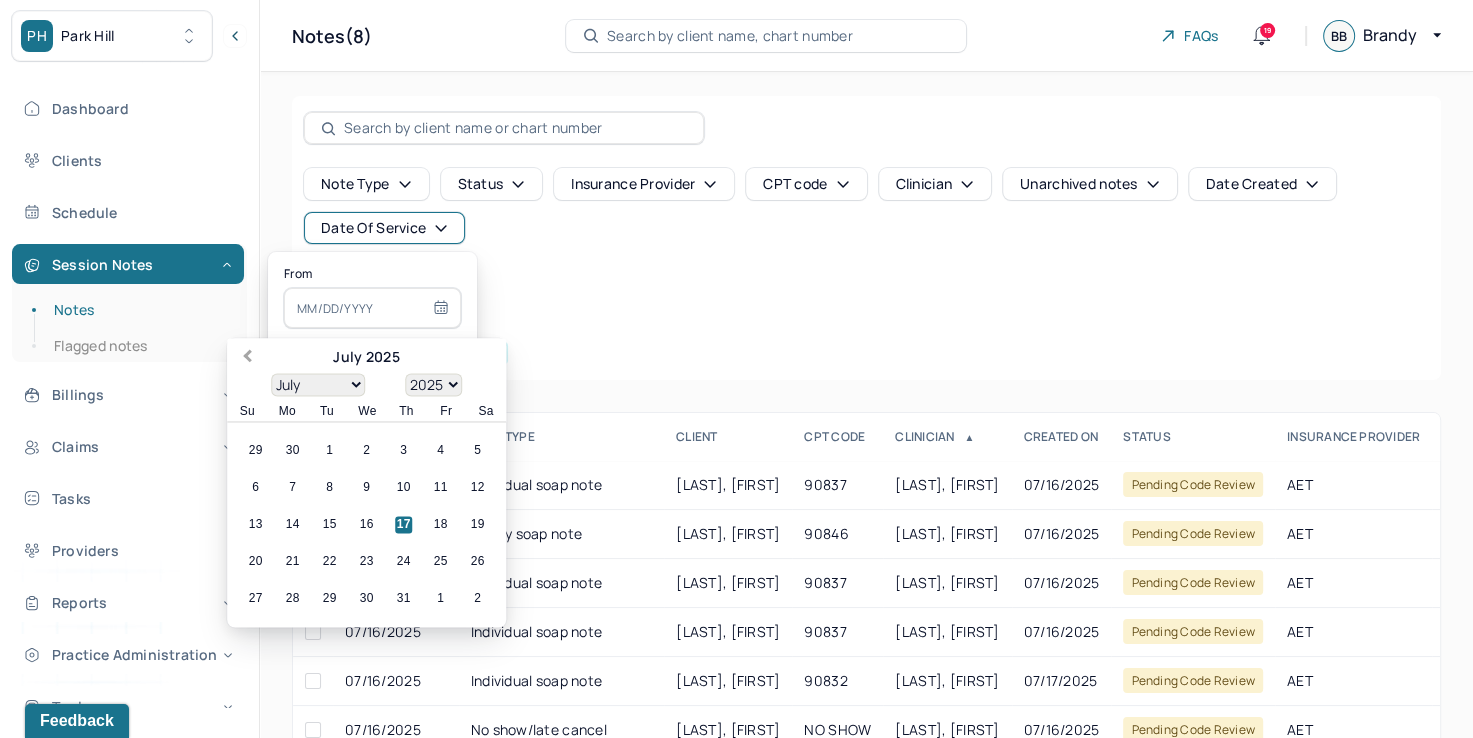 click on "Previous Month" at bounding box center [247, 358] 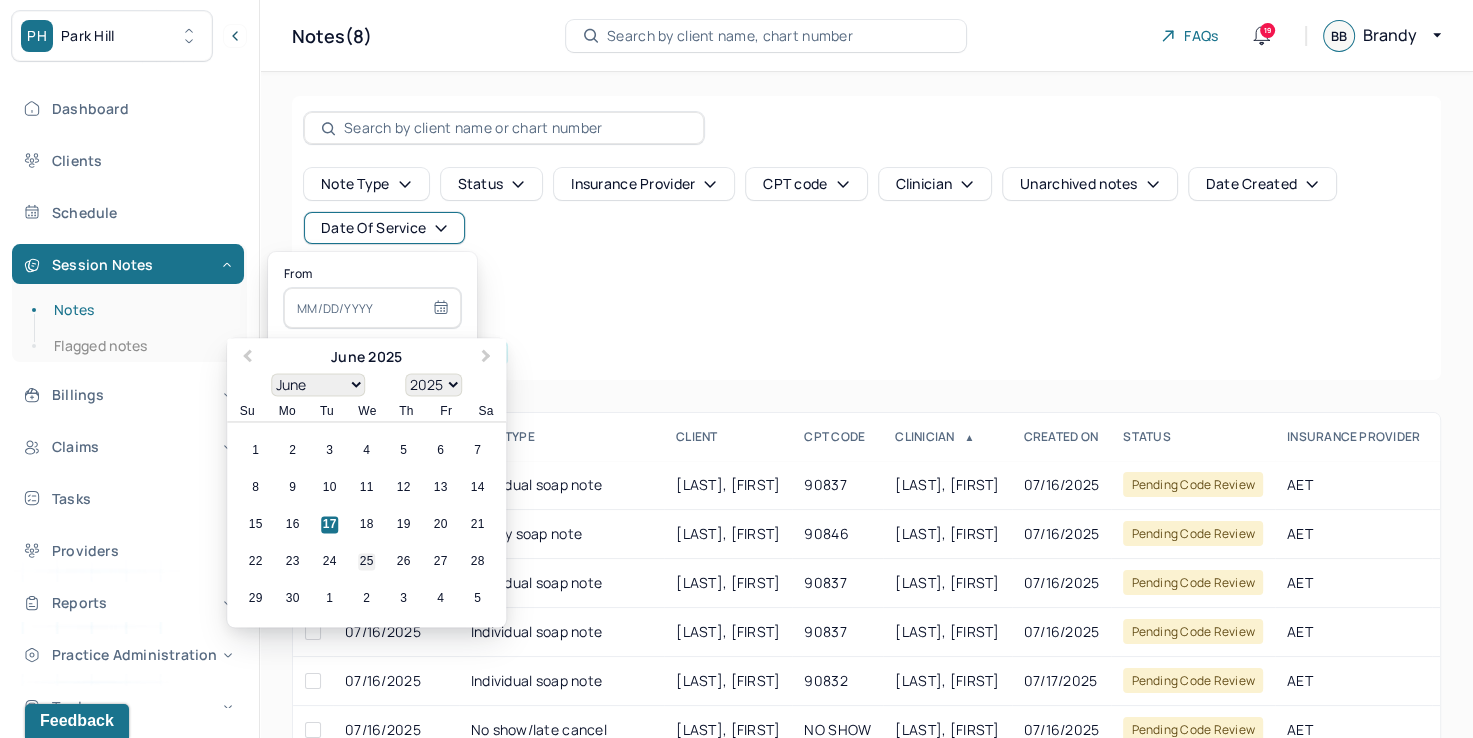 click on "25" at bounding box center [366, 562] 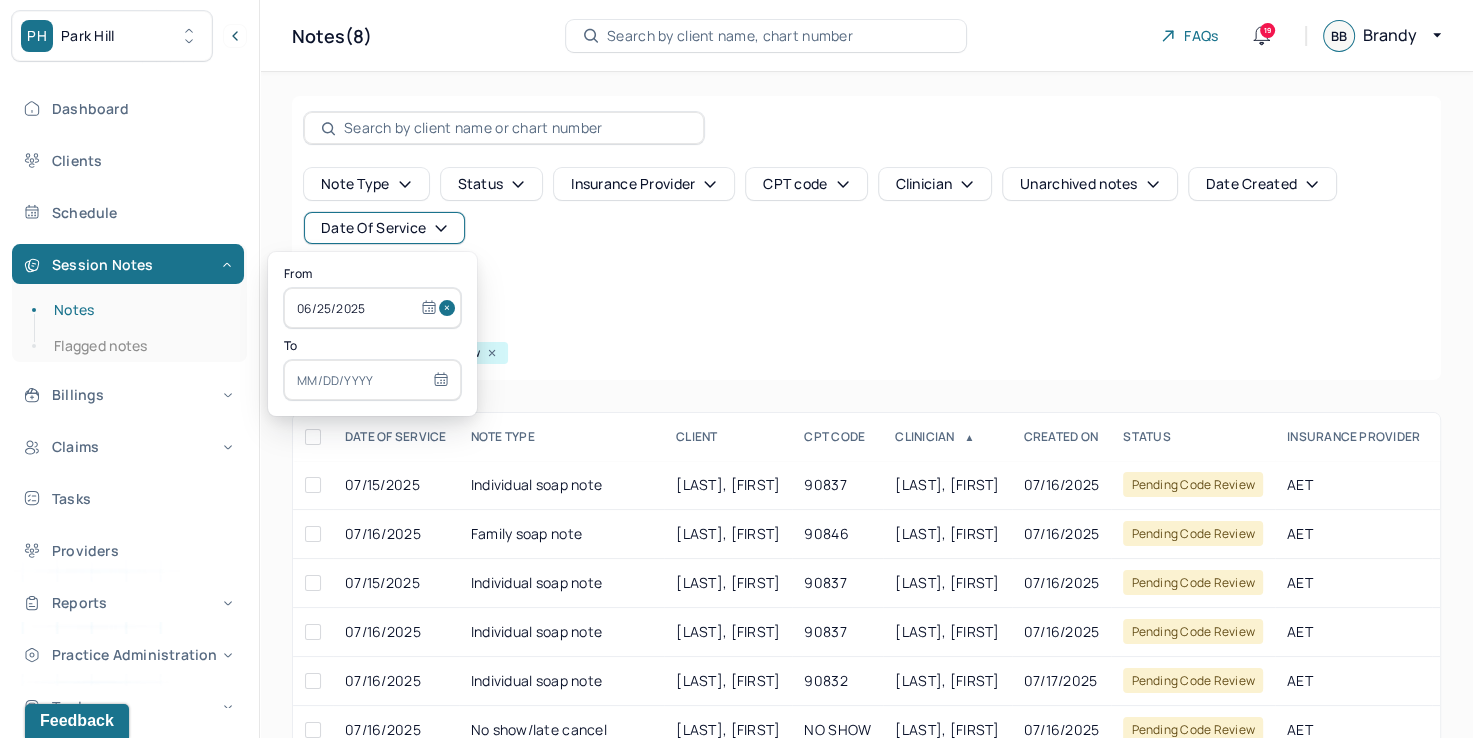 click at bounding box center [372, 380] 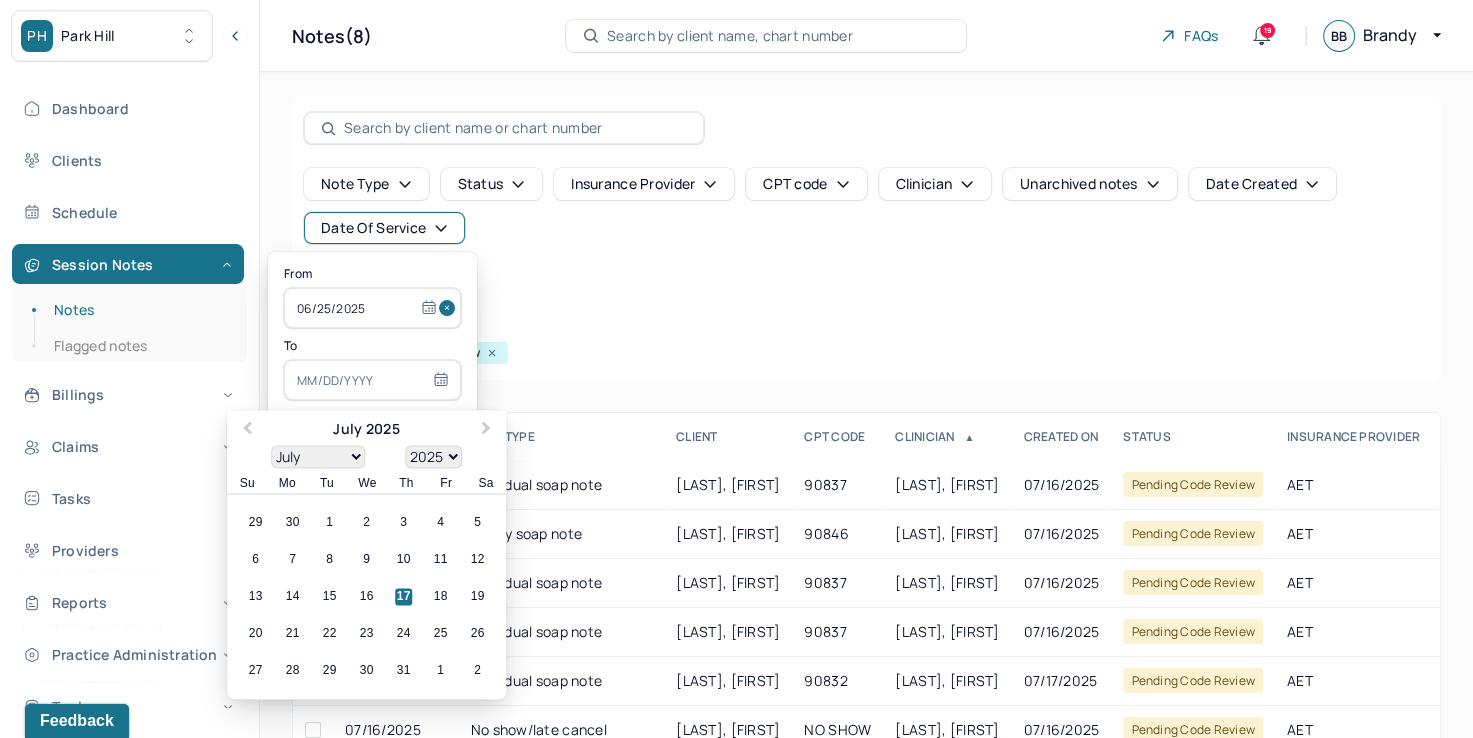 click on "July 2025" at bounding box center (366, 429) 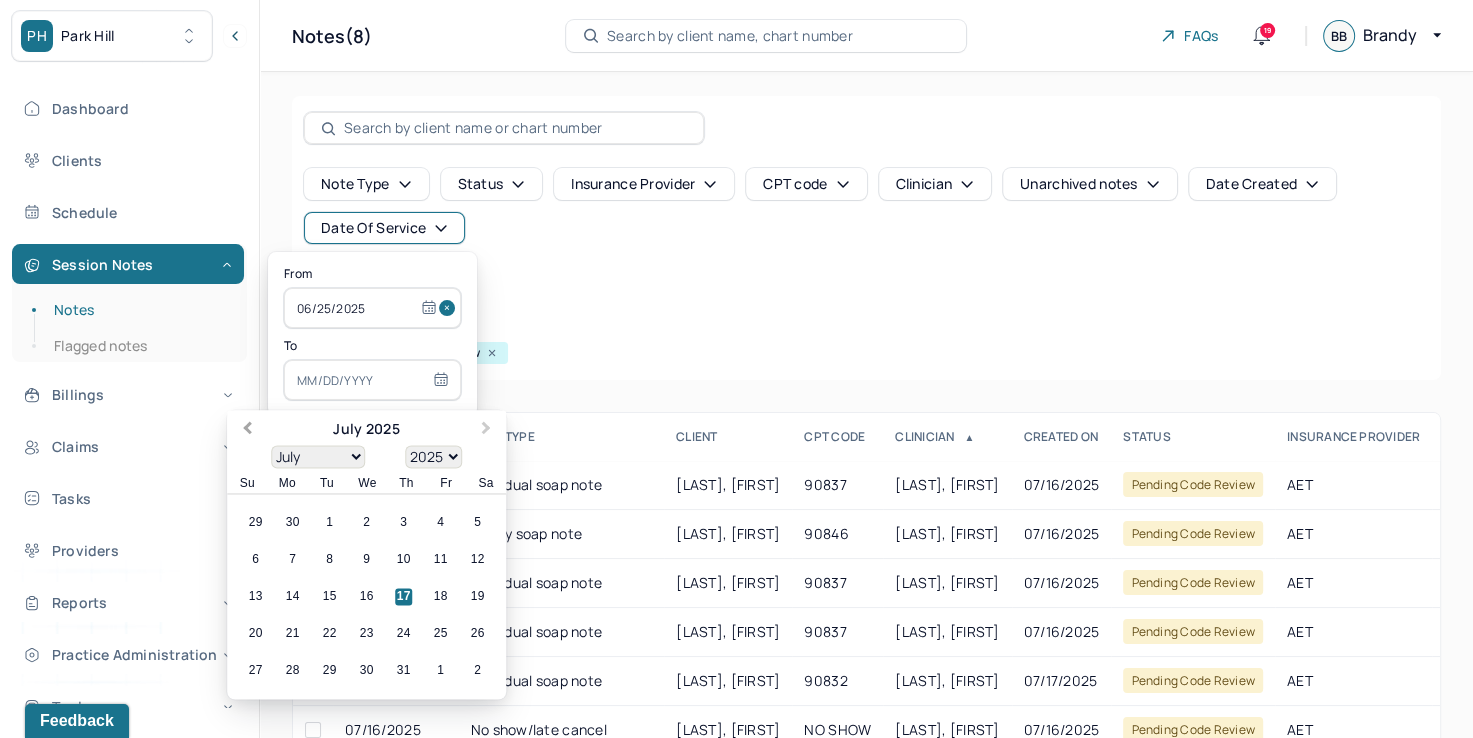 click on "Previous Month" at bounding box center (247, 430) 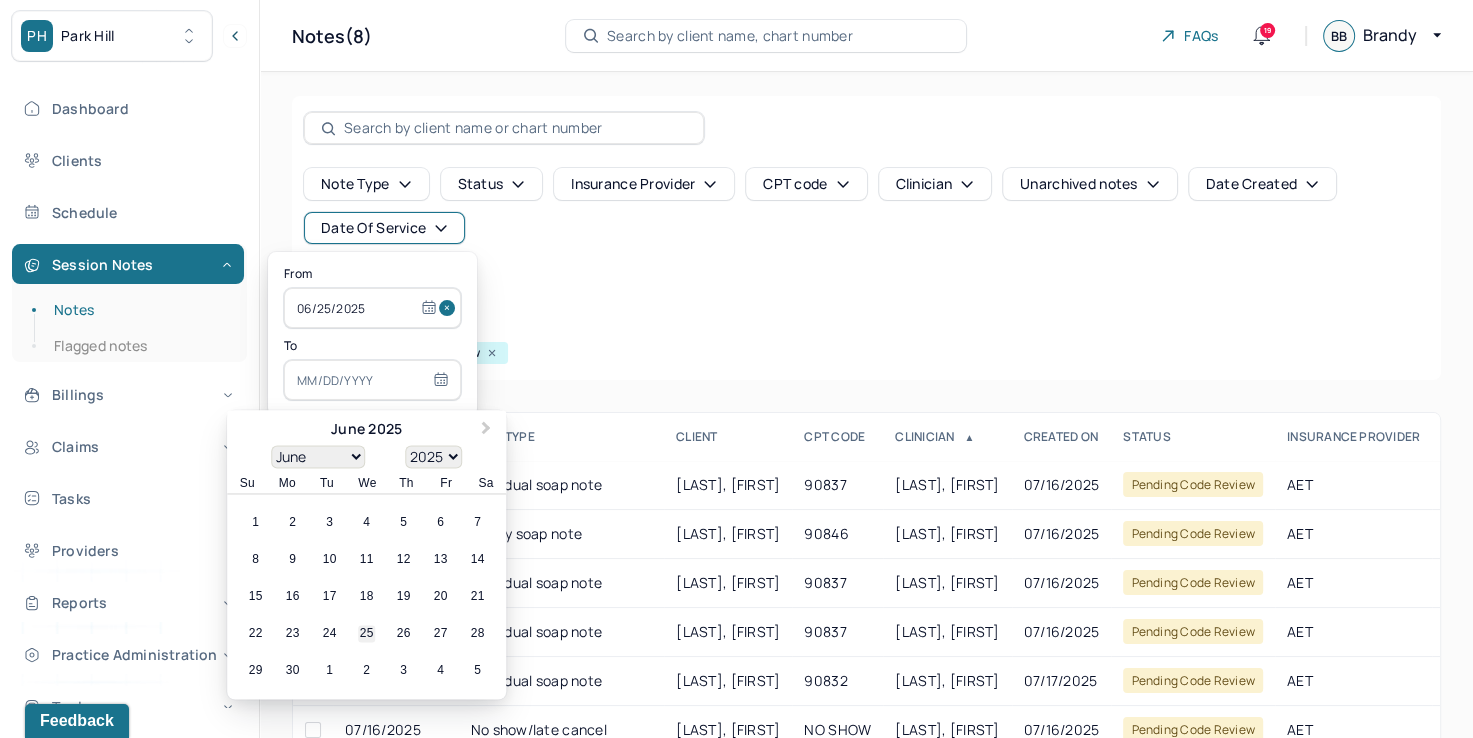 click on "25" at bounding box center [366, 634] 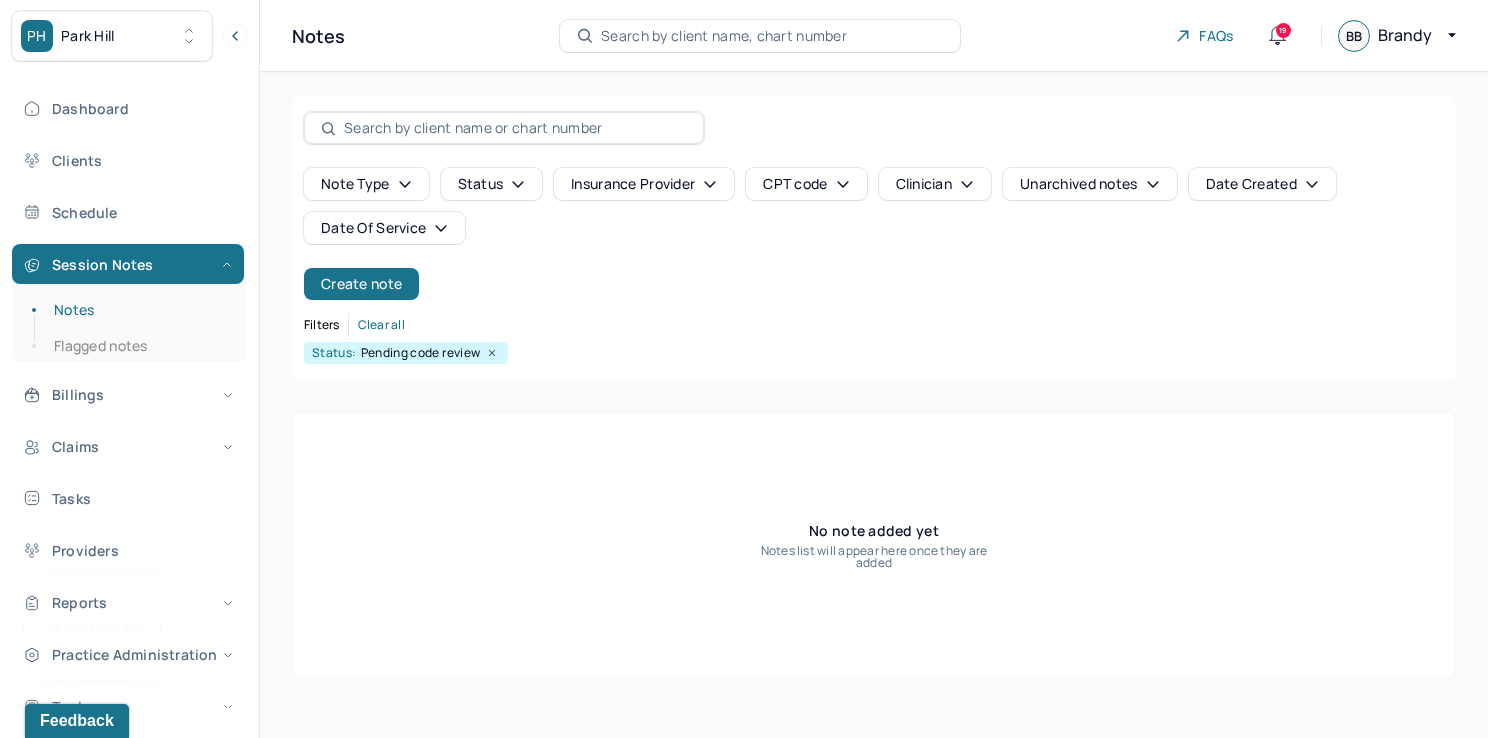 click on "Note type     Status     Insurance provider     CPT code     Clinician     Unarchived notes     Date Created     Date Of Service     Create note   Filters   Clear all   Status: Pending code review" at bounding box center [874, 238] 